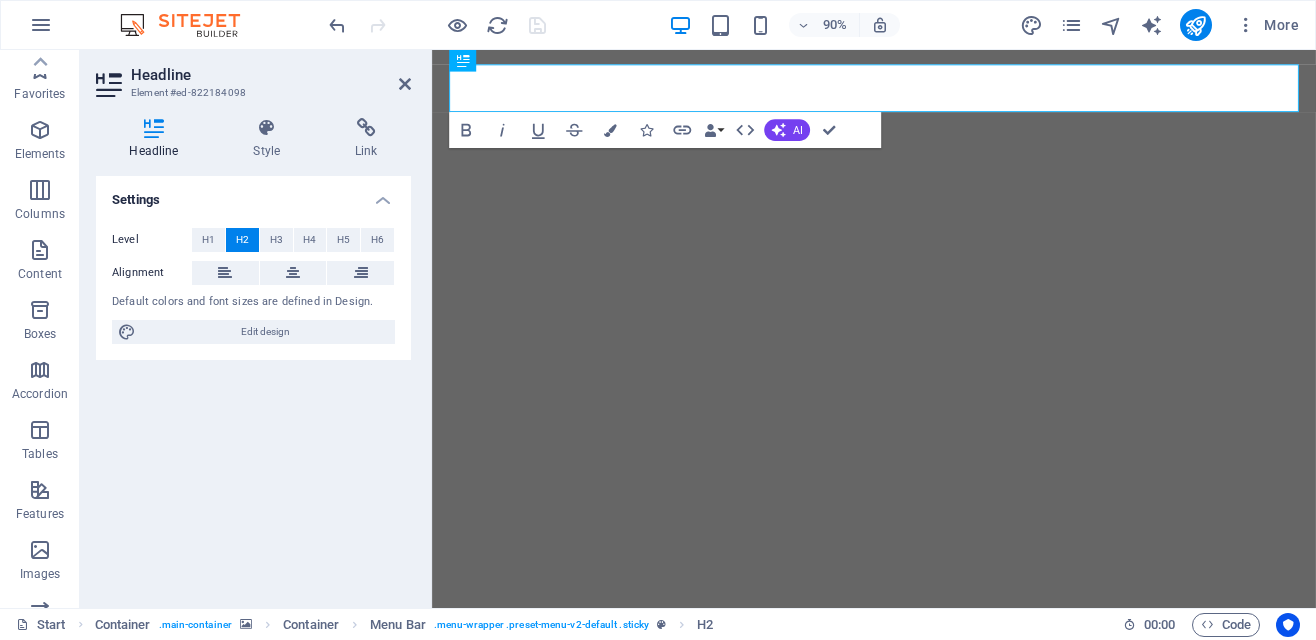 scroll, scrollTop: 0, scrollLeft: 0, axis: both 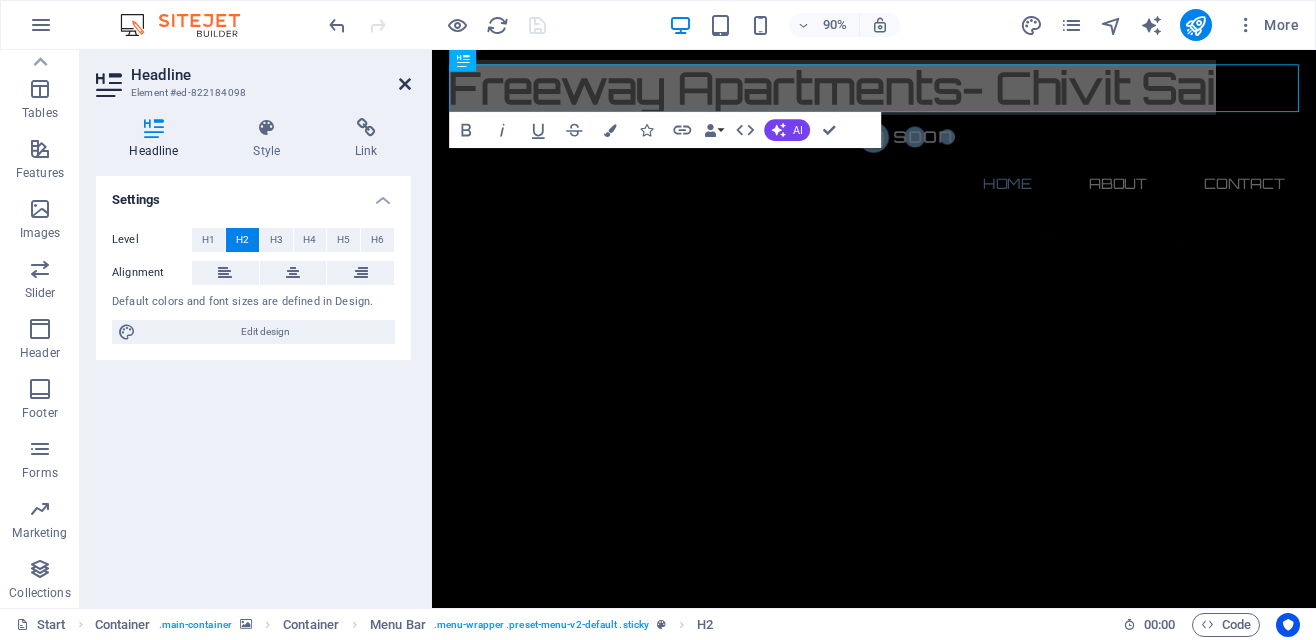 click at bounding box center (405, 84) 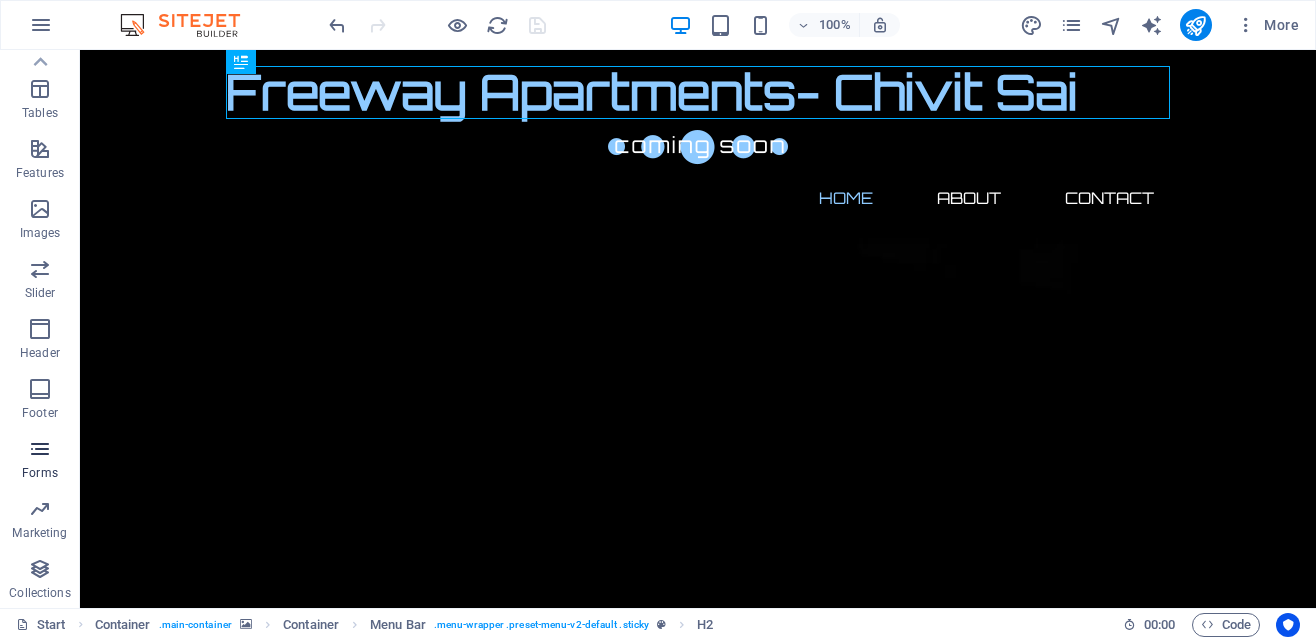 click on "Forms" at bounding box center (40, 473) 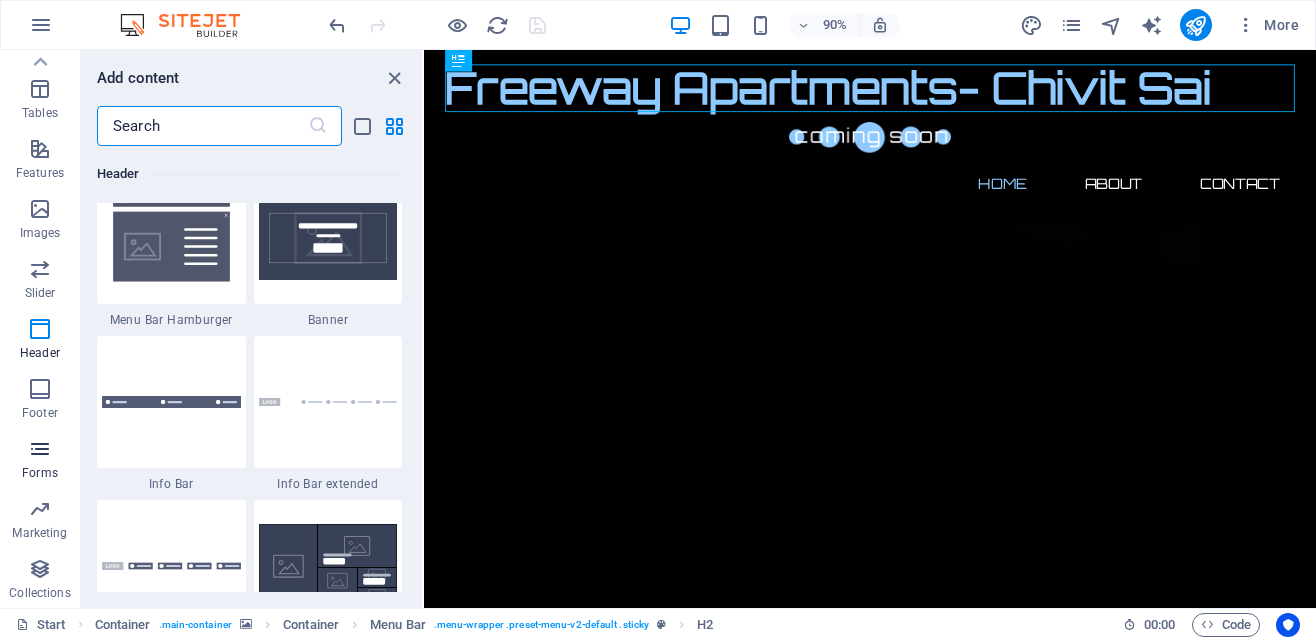scroll, scrollTop: 12728, scrollLeft: 0, axis: vertical 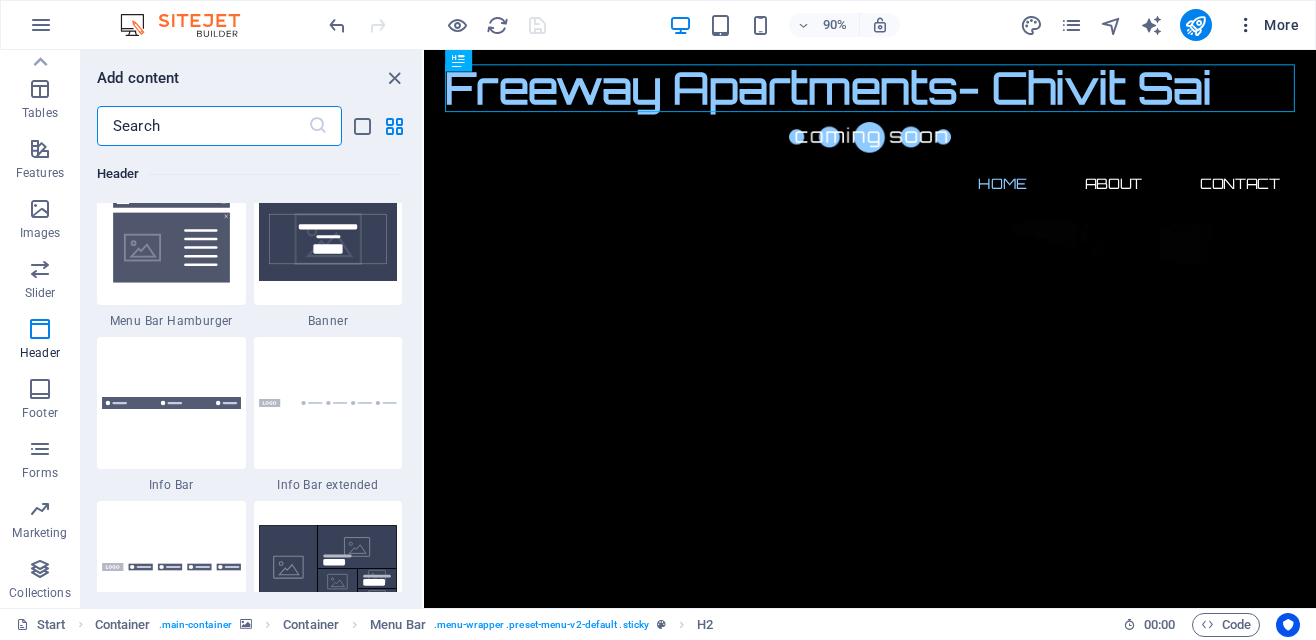 click at bounding box center [1246, 25] 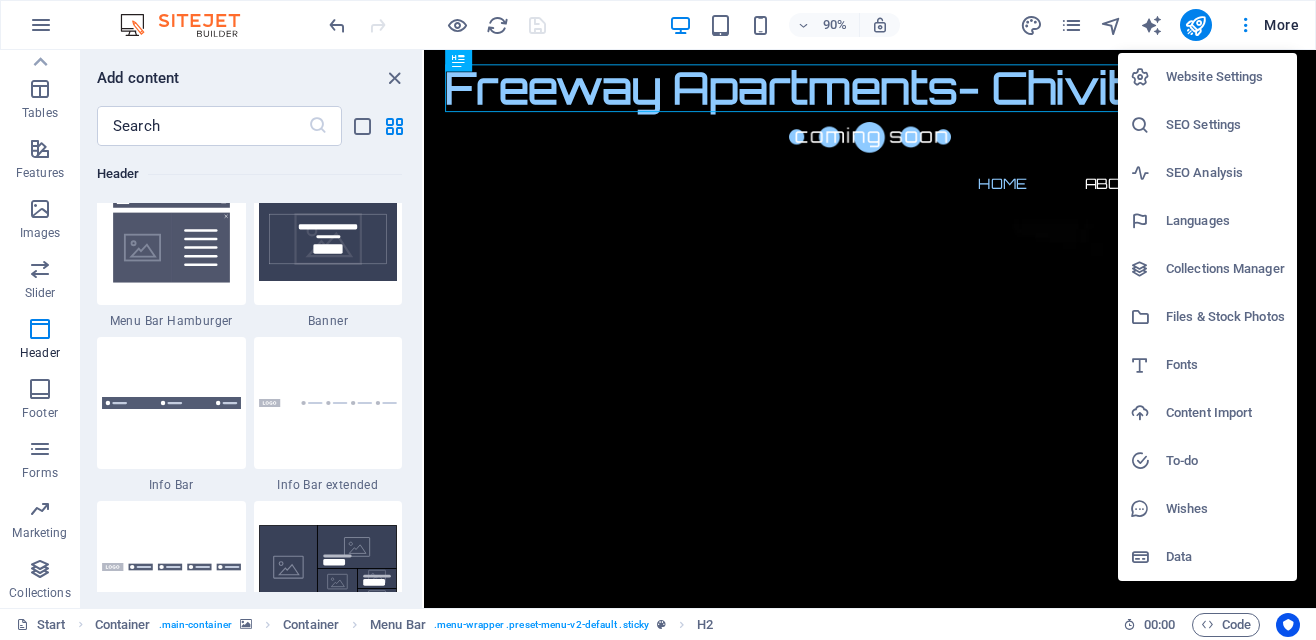 click on "Content Import" at bounding box center (1207, 413) 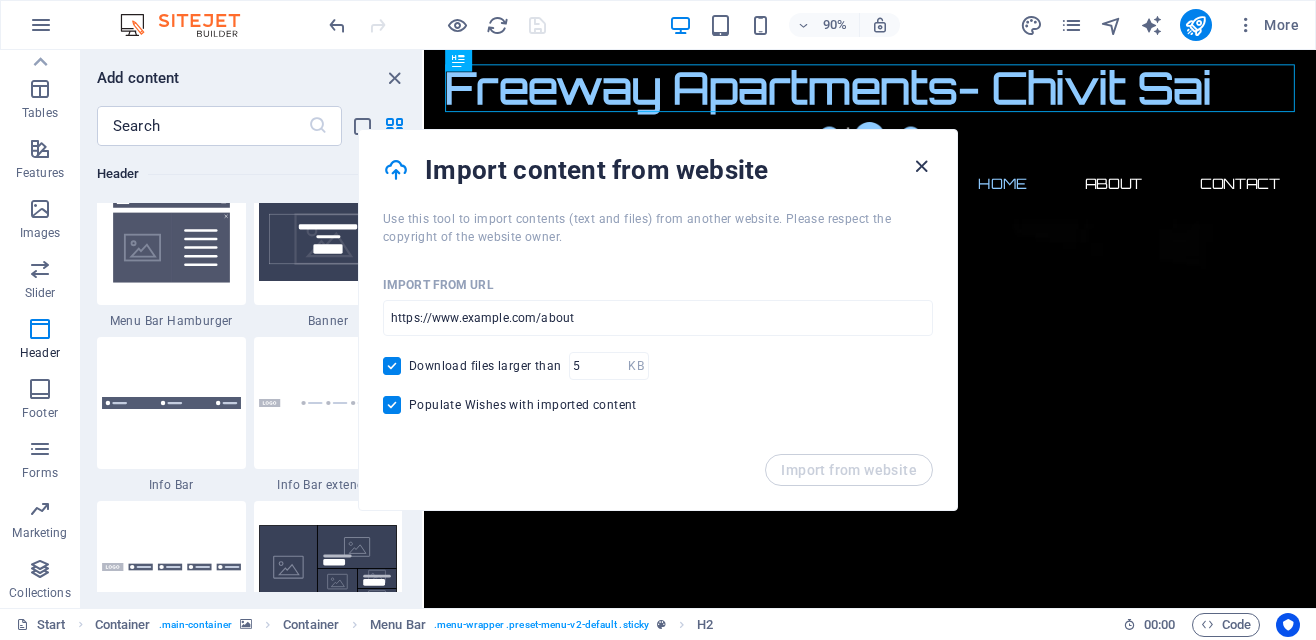 click at bounding box center [921, 166] 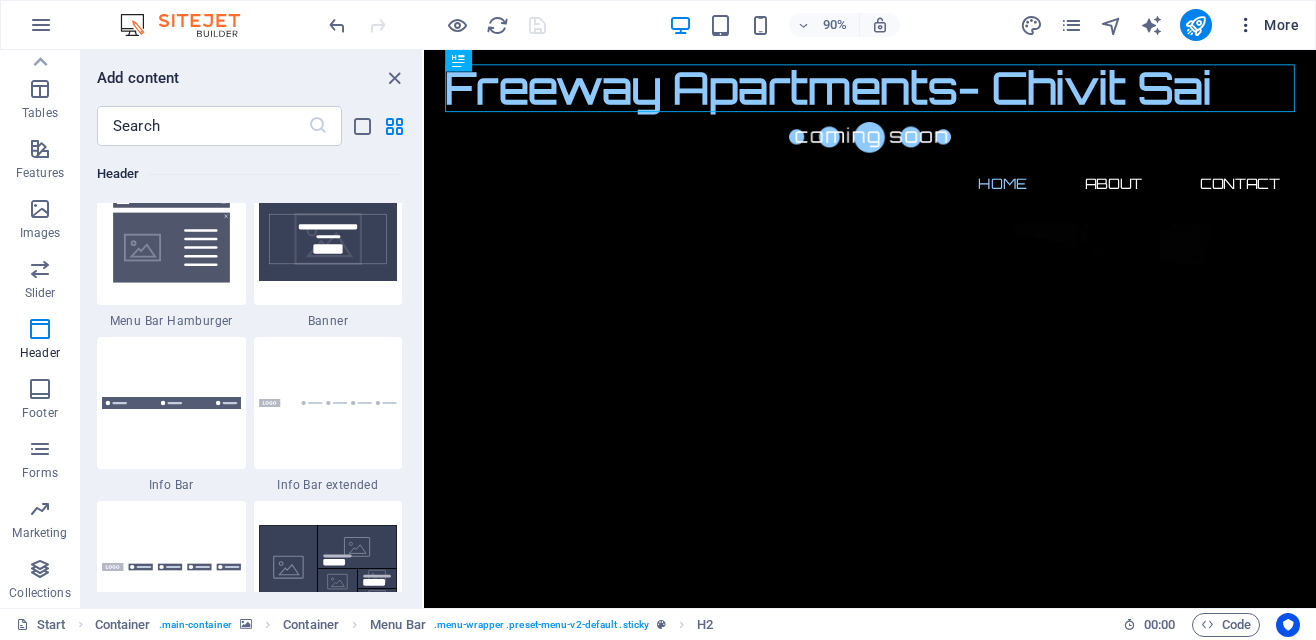click on "More" at bounding box center (1267, 25) 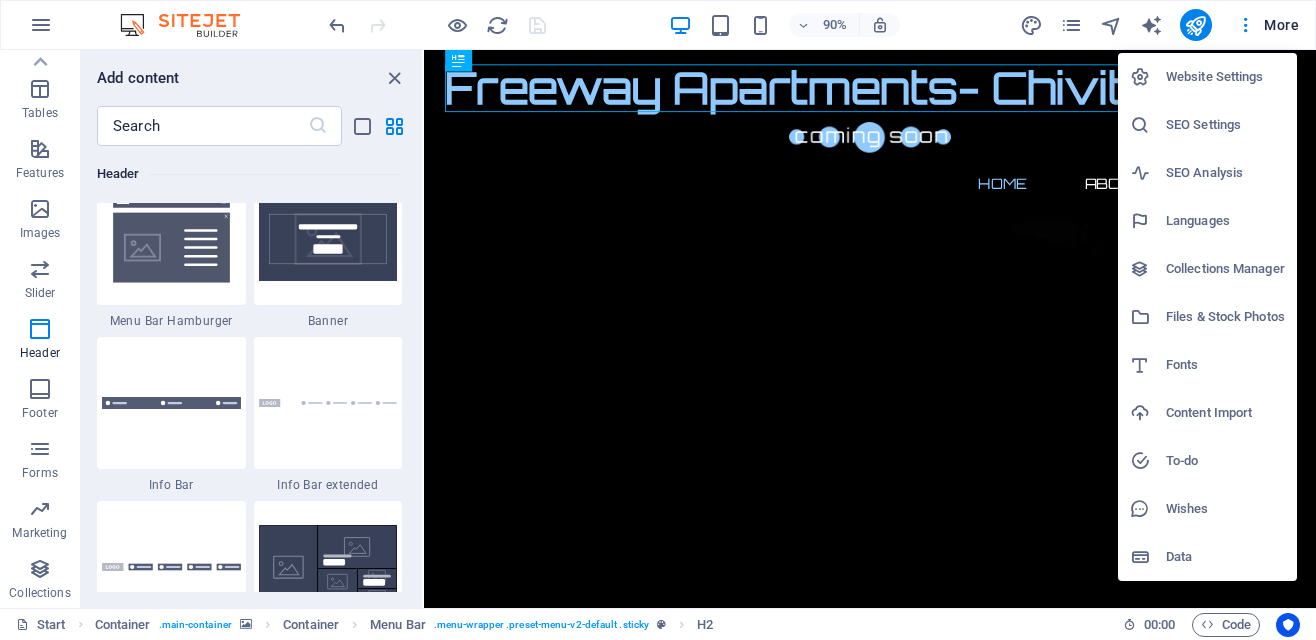 click on "SEO Settings" at bounding box center (1225, 125) 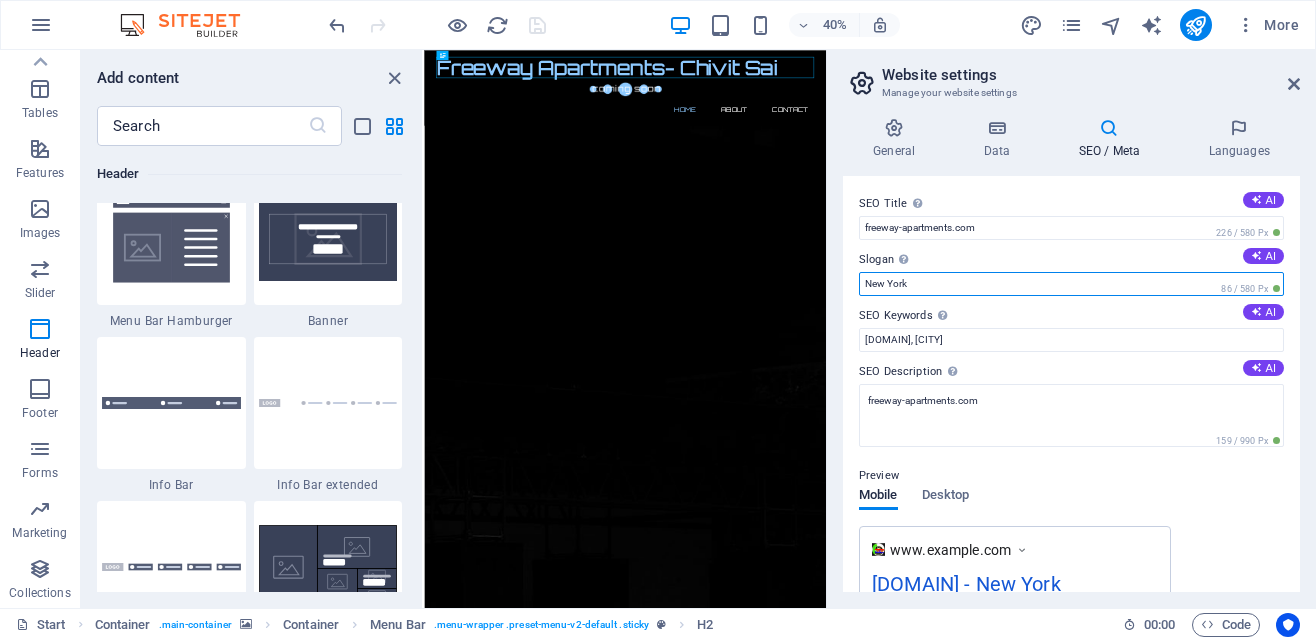 click on "New York" at bounding box center [1071, 284] 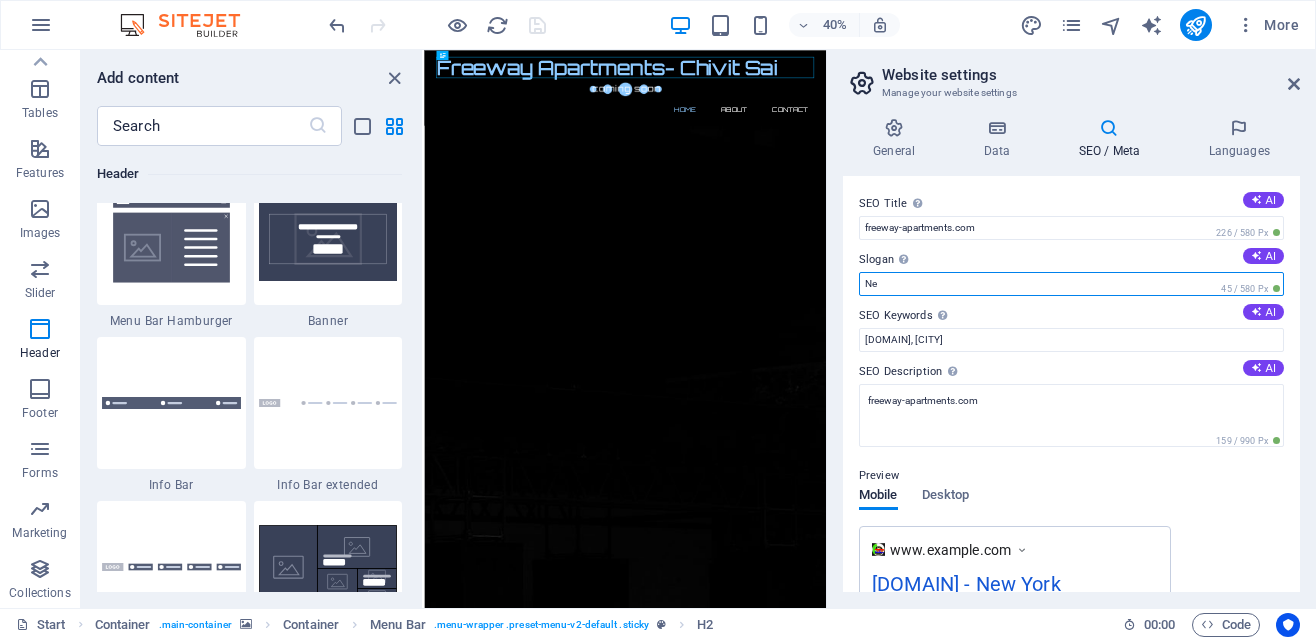 type on "N" 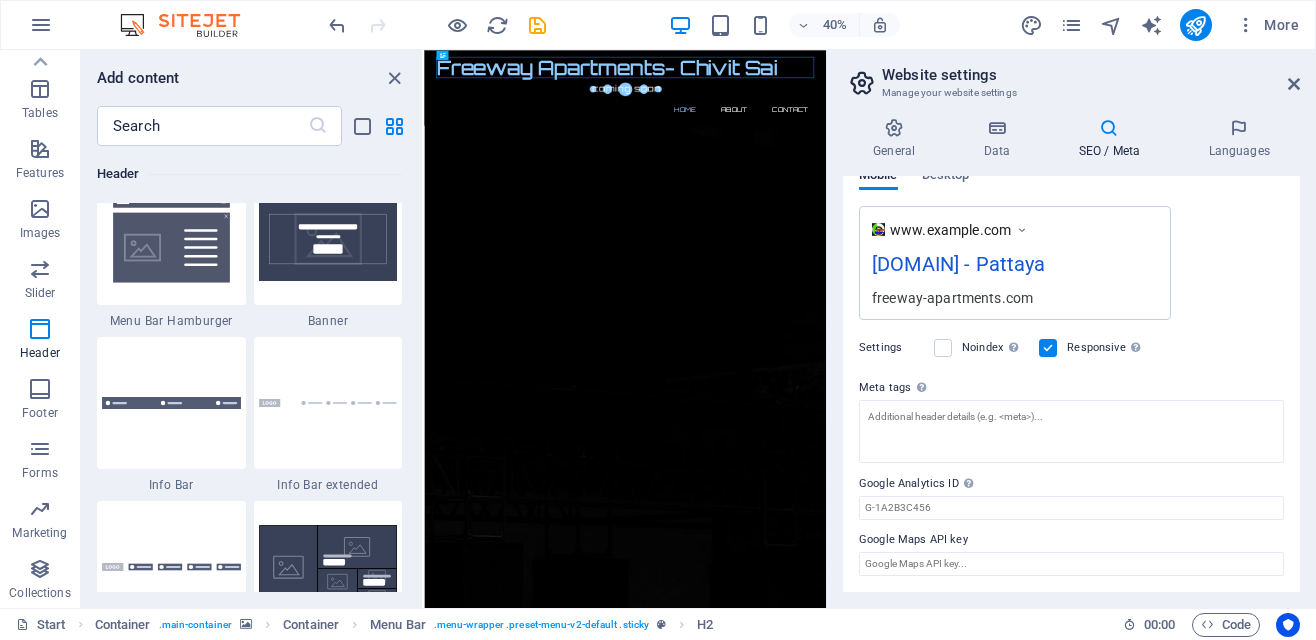 scroll, scrollTop: 363, scrollLeft: 0, axis: vertical 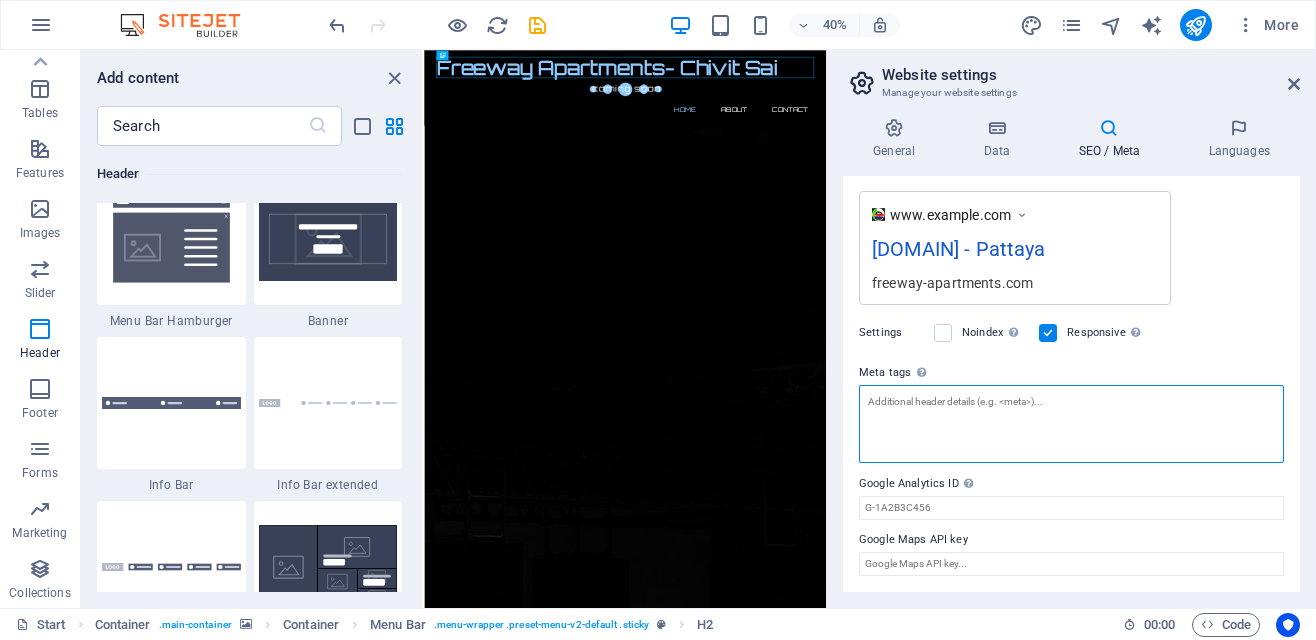 paste on "<script>(function(d, s, id) {if (d.getElementById(id)) return;var js, fjs = d.getElementsByTagName(s)[0];js = d.createElement(s); js.id = id;js.src = 'https://app.your.rentals/public/assets/scripts/direct-booking-widget.js';fjs.parentNode.insertBefore(js, fjs);}(document, 'script', 'yr-direct-booking-widget-bootstrap'));</script><div class="yr-widget-direct-booking" data-yrlid="127309" data-yrscid="PMDR" data-uid="7f22febc-b571-4cf0-9a73-d727d751ef8d" check-in-date="" check-out-date="" guests ="" is-embedded="true"></div>" 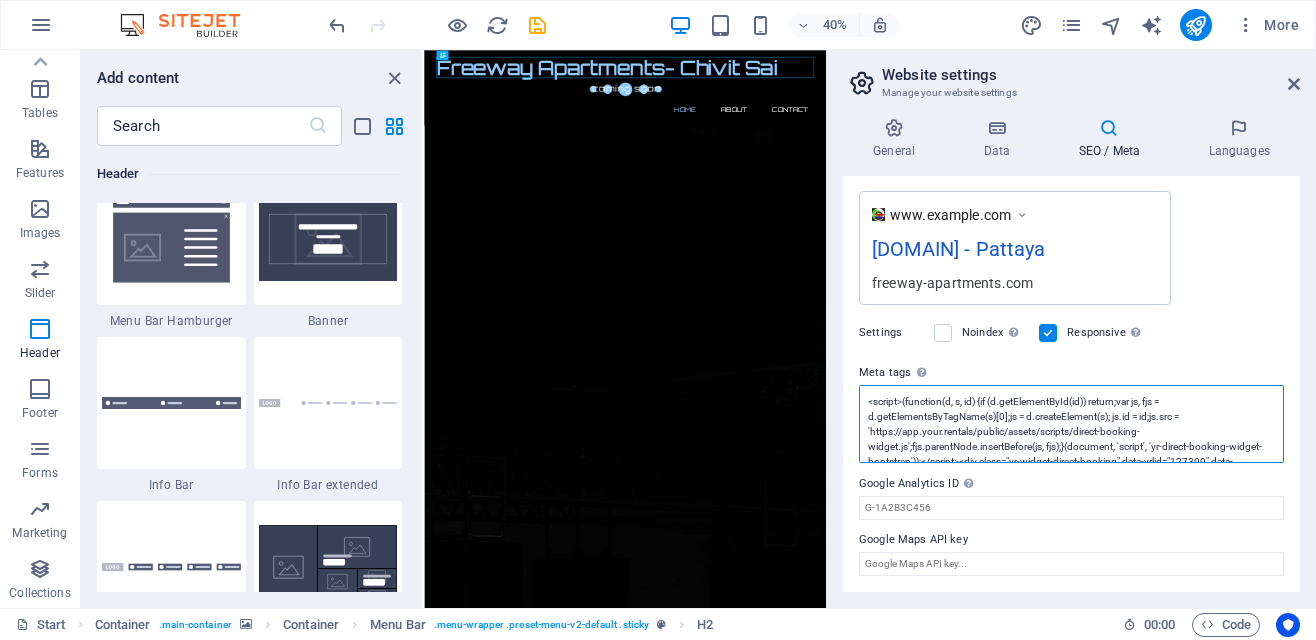 scroll, scrollTop: 67, scrollLeft: 0, axis: vertical 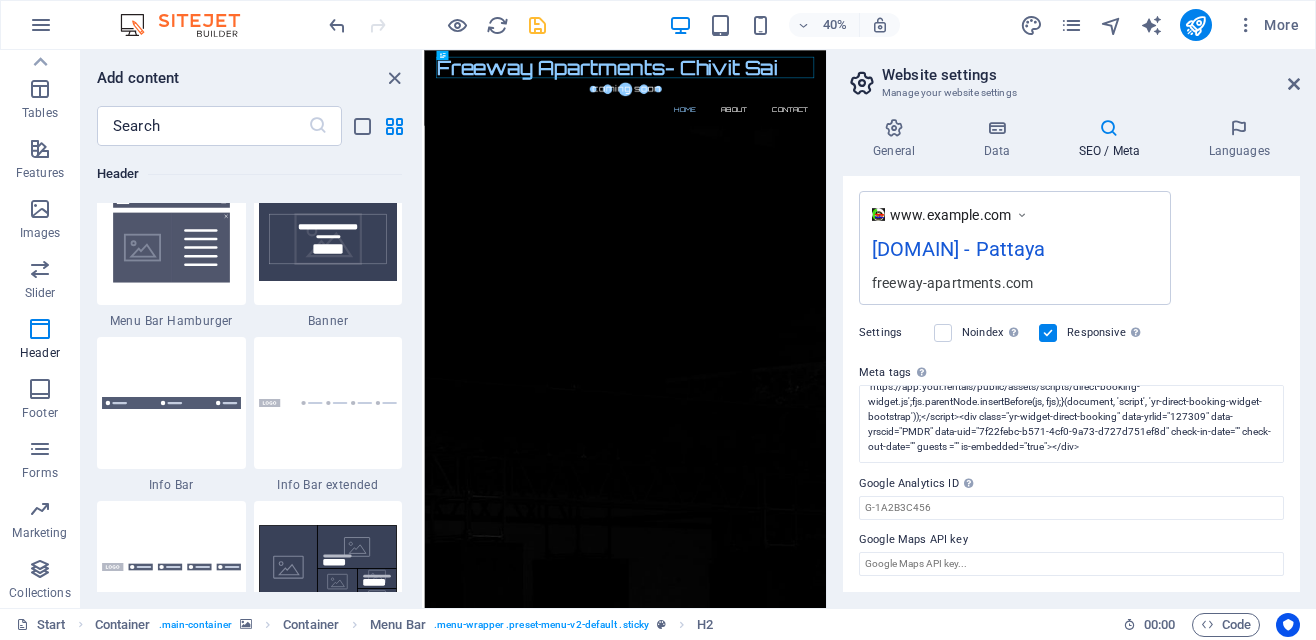 click on "freeway-apartments.com Start Favorites Elements Columns Content Boxes Accordion Tables Features Images Slider Header Footer Forms Marketing Collections Add content ​ Favorites 1 Star Headline 1 Star Container Elements 1 Star Headline 1 Star Text 1 Star Image 1 Star Container 1 Star Spacer 1 Star Separator 1 Star HTML 1 Star Icon 1 Star Button 1 Star Logo 1 Star SVG 1 Star Image slider 1 Star Slider 1 Star Gallery 1 Star Menu 1 Star Map 1 Star Facebook 1 Star Video 1 Star YouTube 1 Star Vimeo 1 Star Document 1 Star Audio 1 Star Iframe 1 Star Privacy 1 Star Languages Columns 1 Star Container 1 Star 2 columns 1 Star 3 columns 1 Star 4 columns 1 Star 5 columns 1 Star 6 columns 1 Star 40-60 1 Star 20-80 1 Star 80-20 1 Star 30-70 1 Star 70-30 1 Star Unequal Columns 1 Star 25-25-50 1 Star 25-50-25 1 Star 50-25-25 1 Star 20-60-20 1 Star 50-16-16-16 1 Star 16-16-16-50 1 Star Grid 2-1 1 Star Grid 1-2 1 Star Grid 3-1 1 Star Grid 1-3 1 Star" at bounding box center (658, 320) 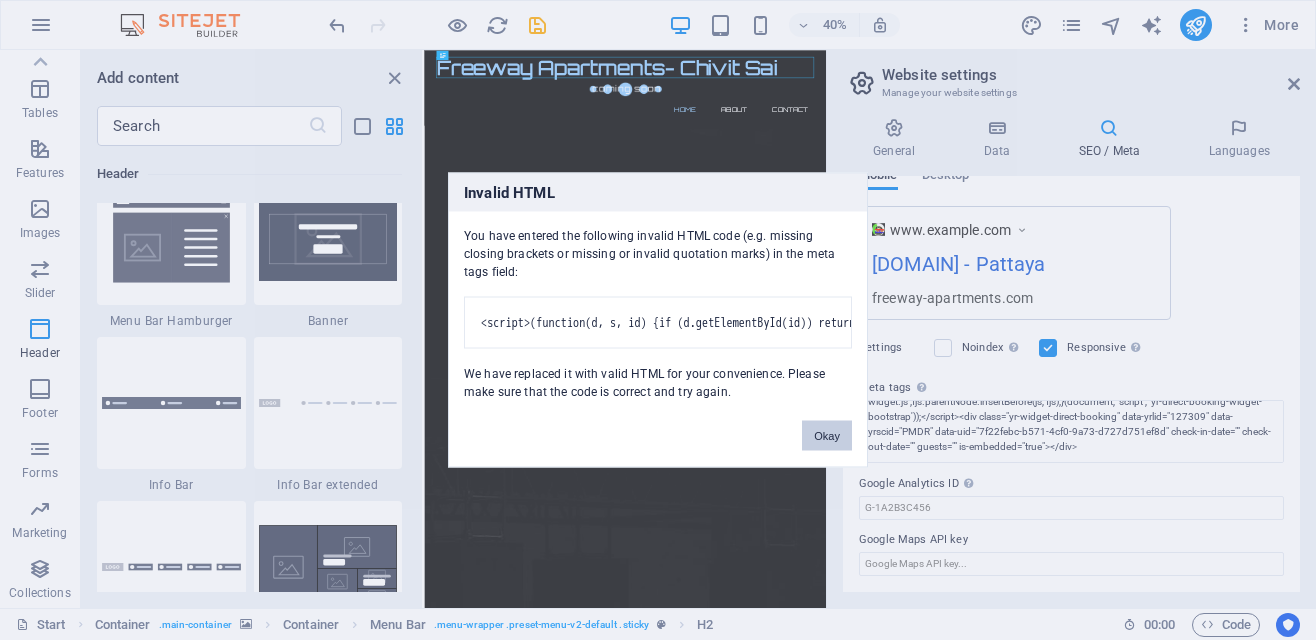 click on "Okay" at bounding box center (827, 436) 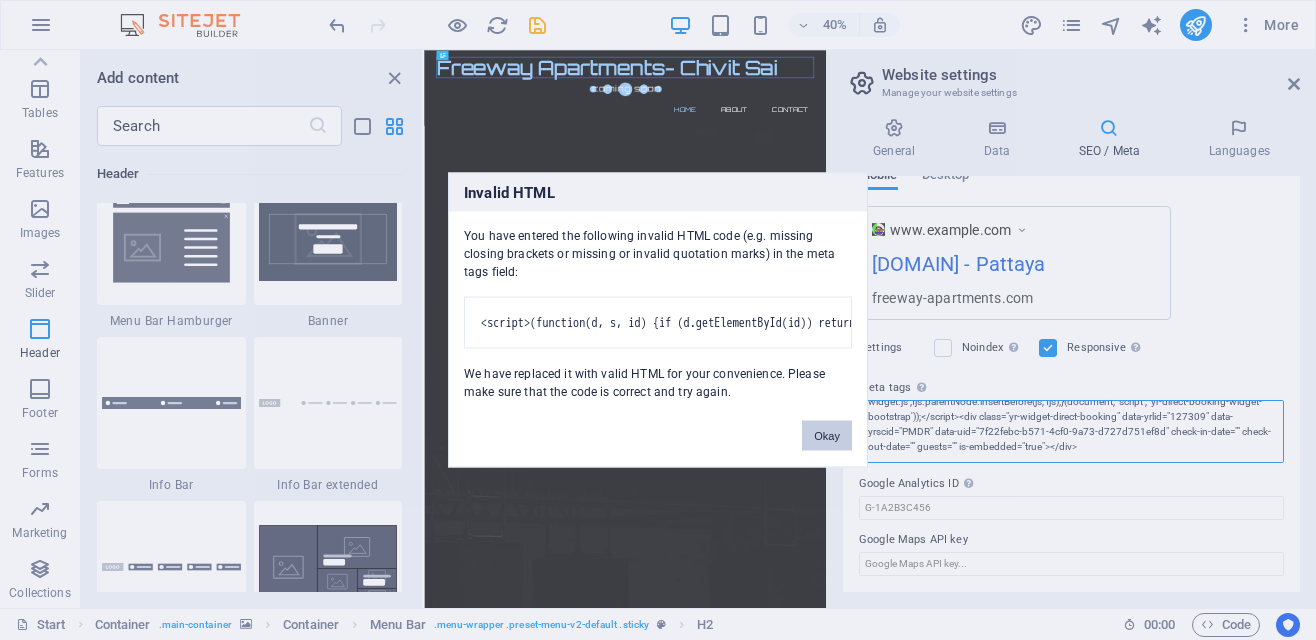 scroll, scrollTop: 0, scrollLeft: 0, axis: both 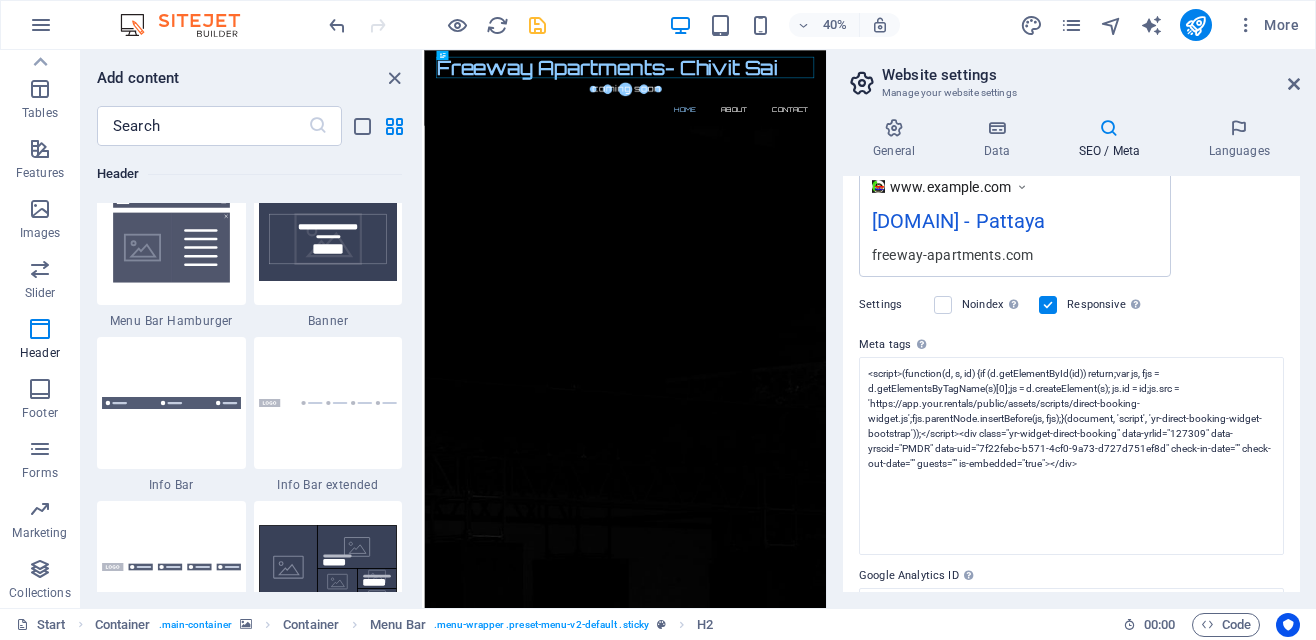 click at bounding box center [537, 25] 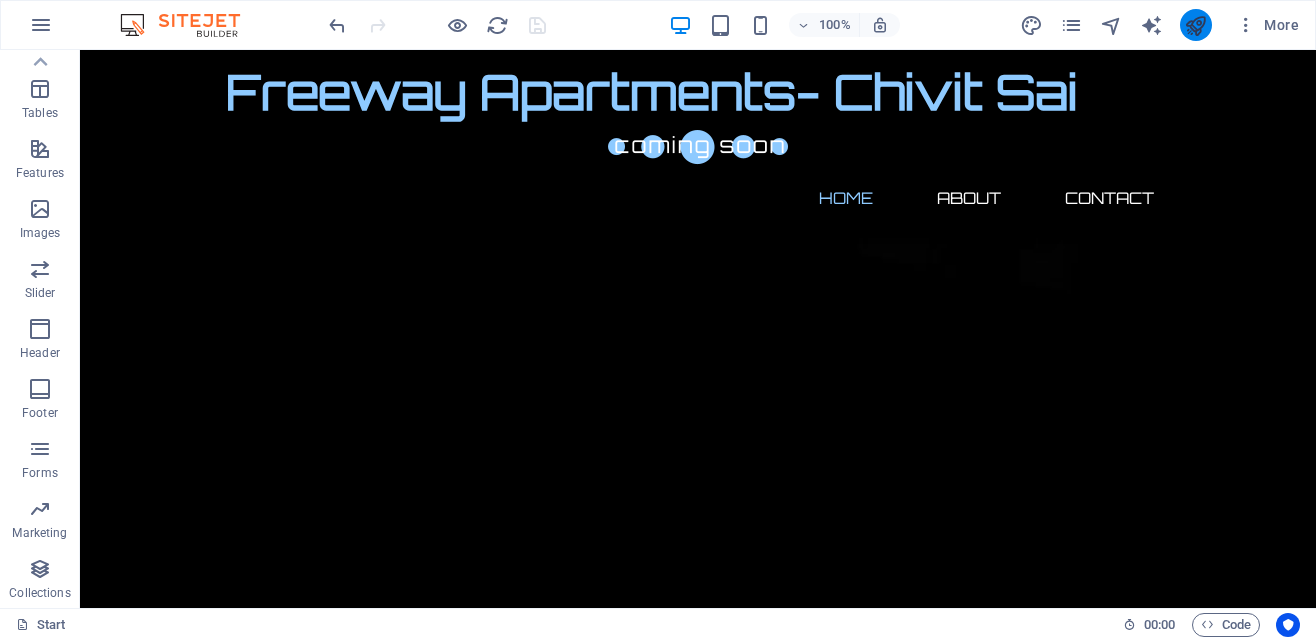 click at bounding box center [1195, 25] 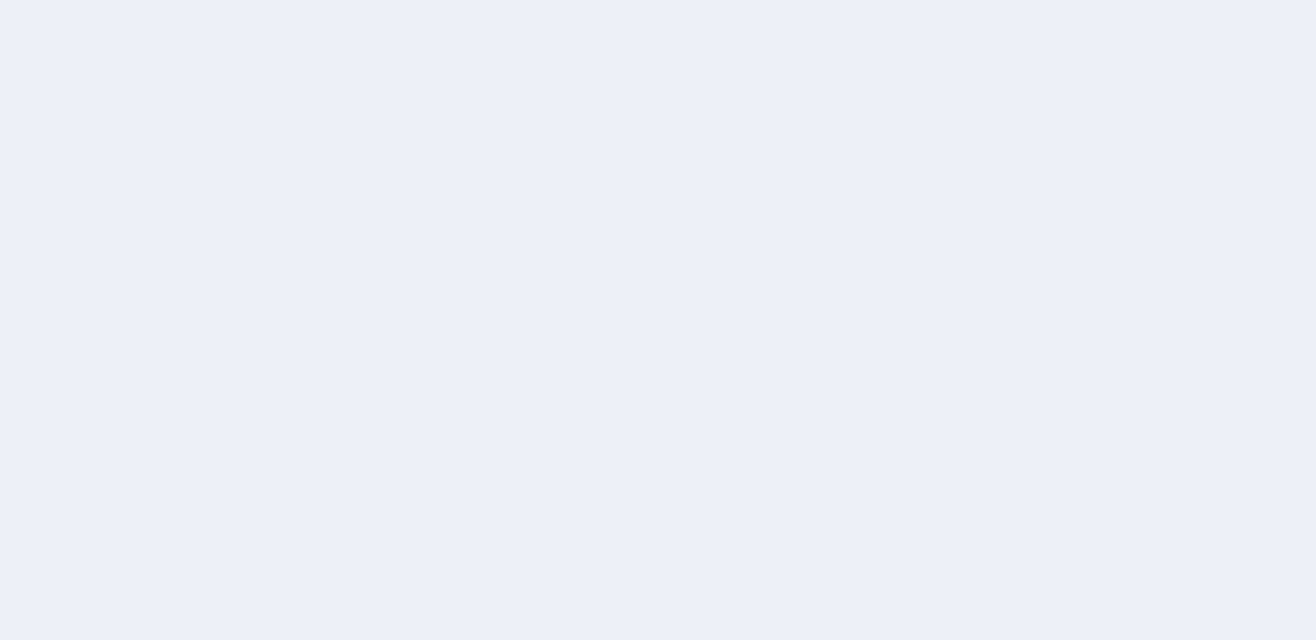 scroll, scrollTop: 0, scrollLeft: 0, axis: both 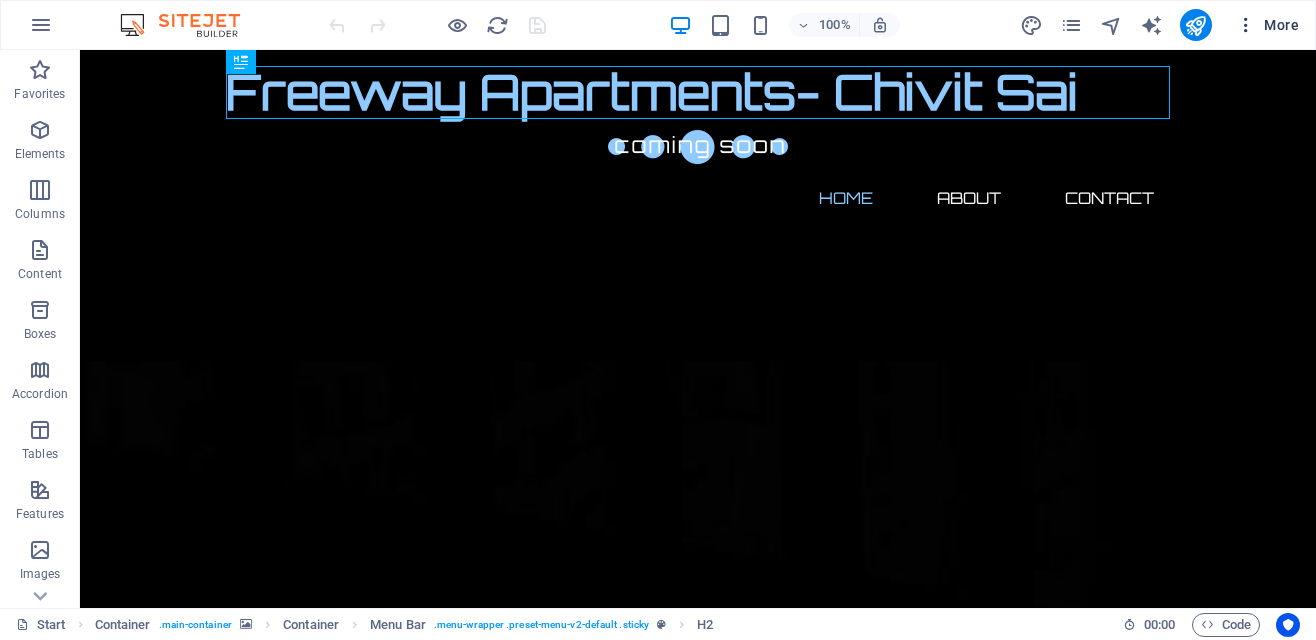 click at bounding box center [1246, 25] 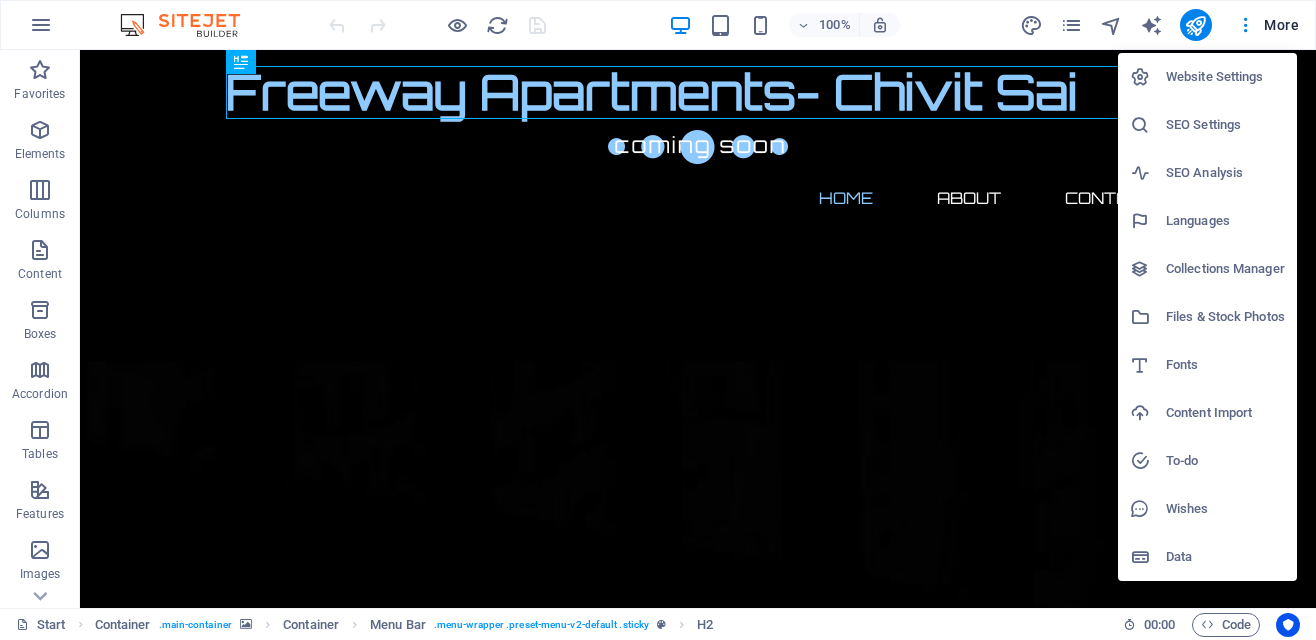 click at bounding box center [658, 320] 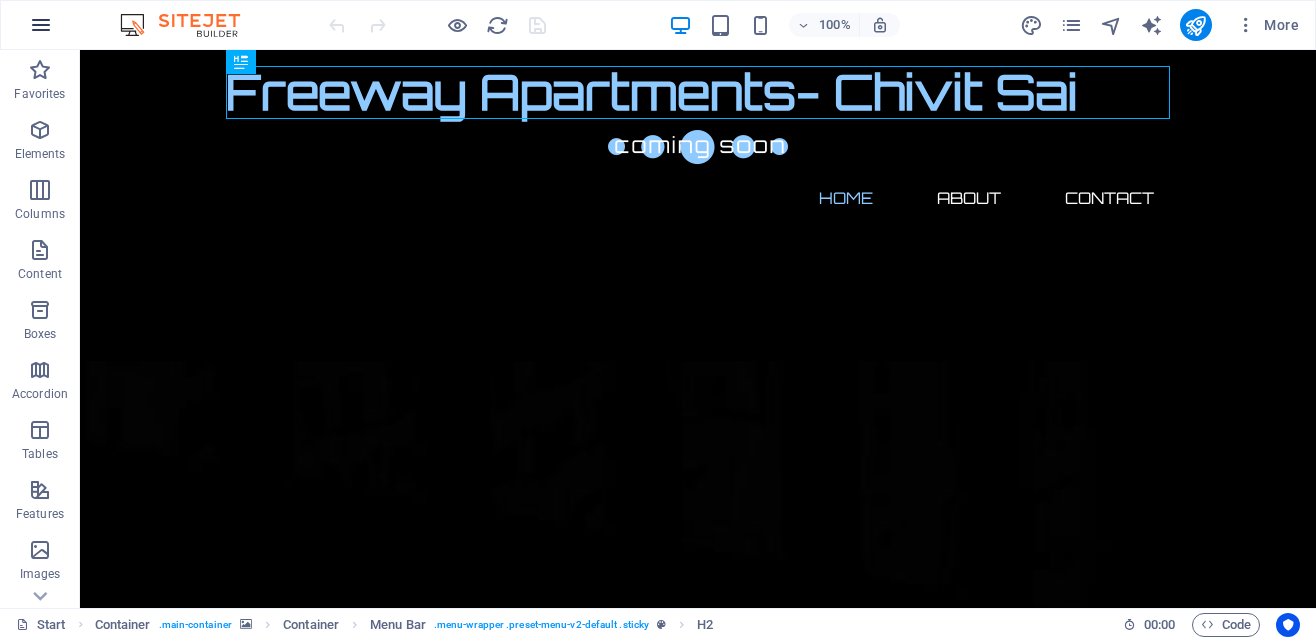 click at bounding box center (41, 25) 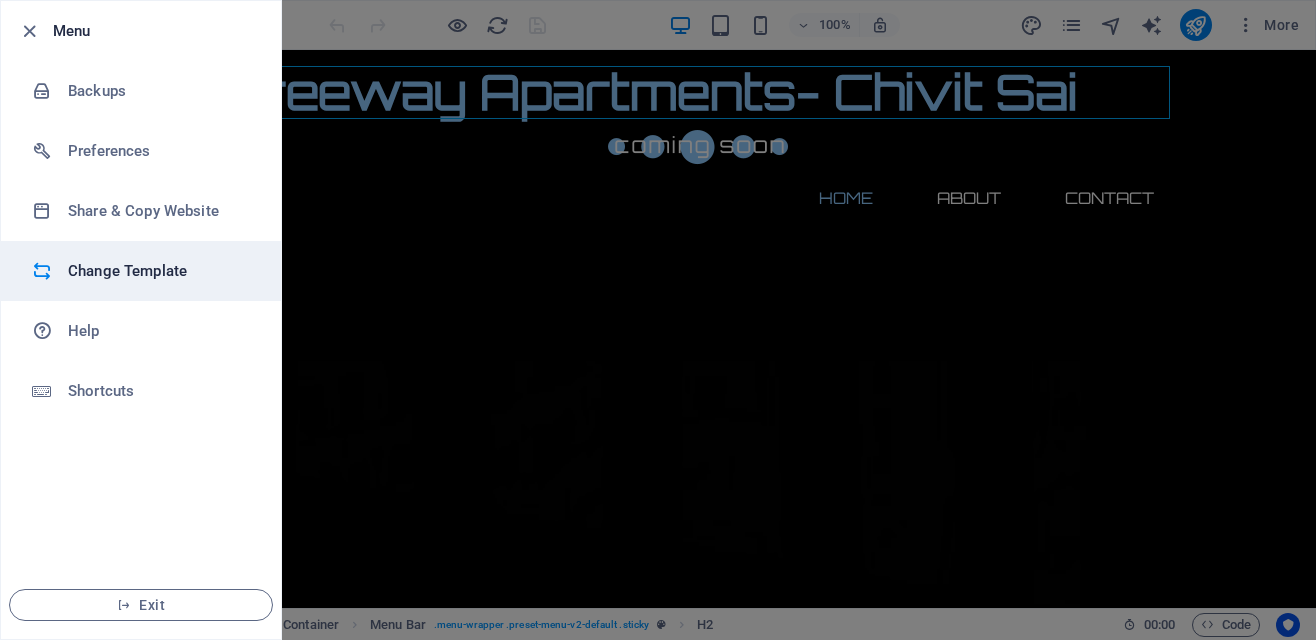 click on "Change Template" at bounding box center [160, 271] 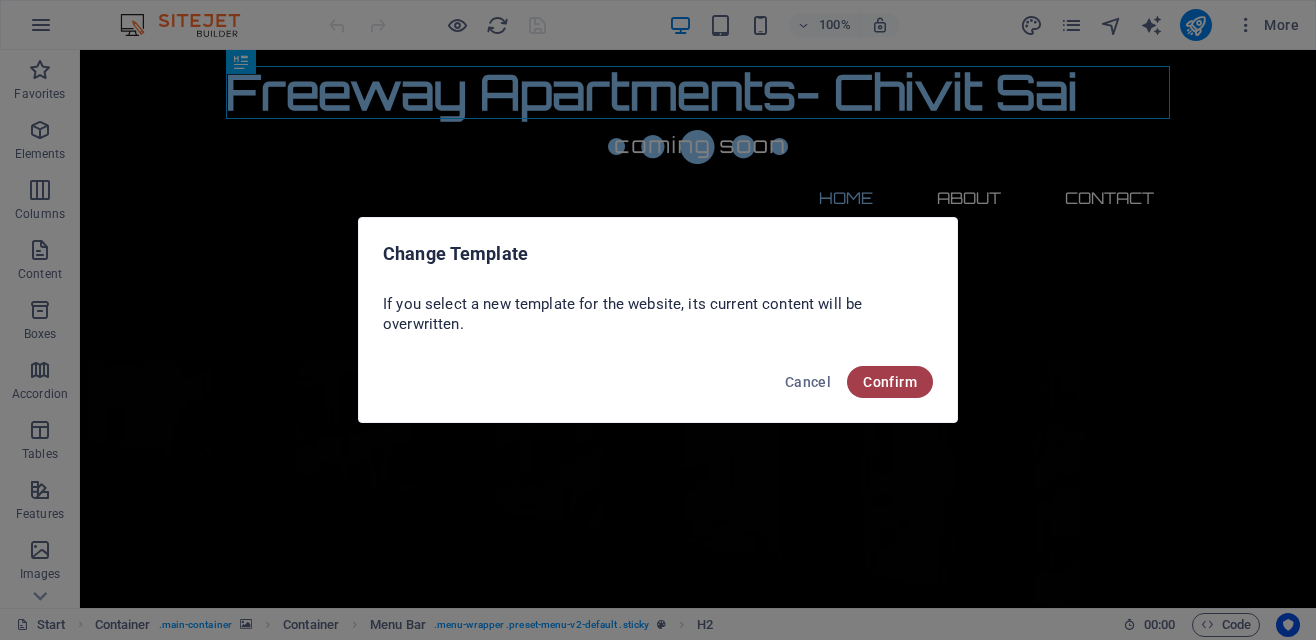 click on "Confirm" at bounding box center [890, 382] 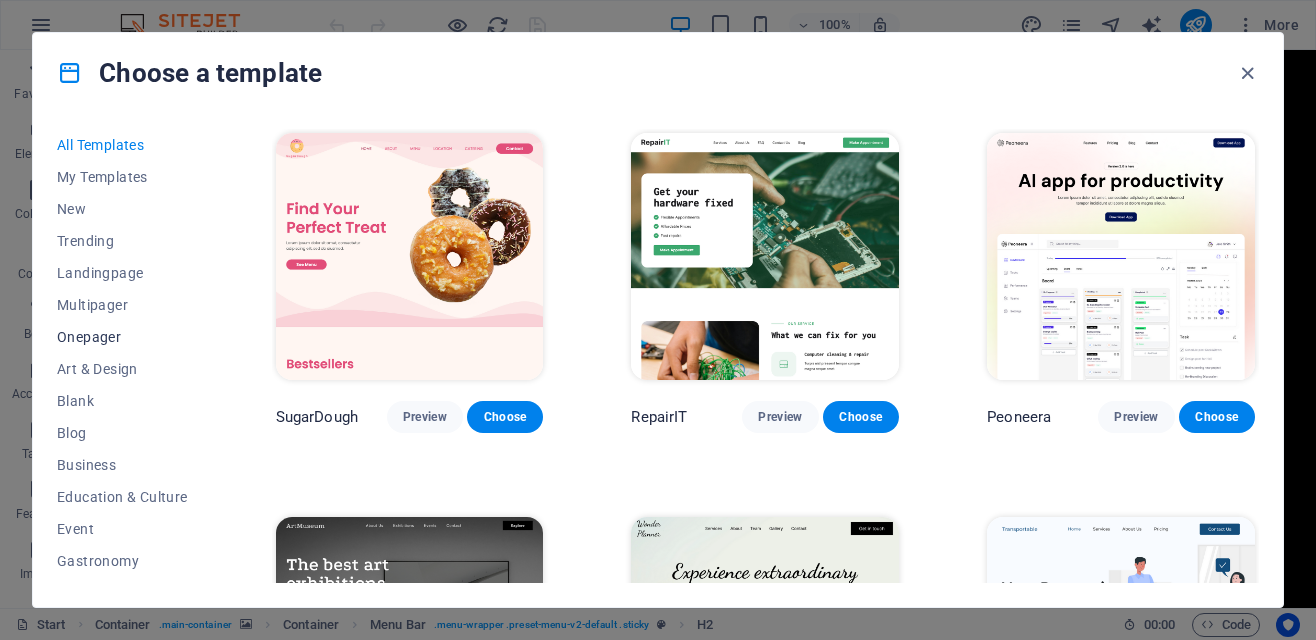 click on "Onepager" at bounding box center (122, 337) 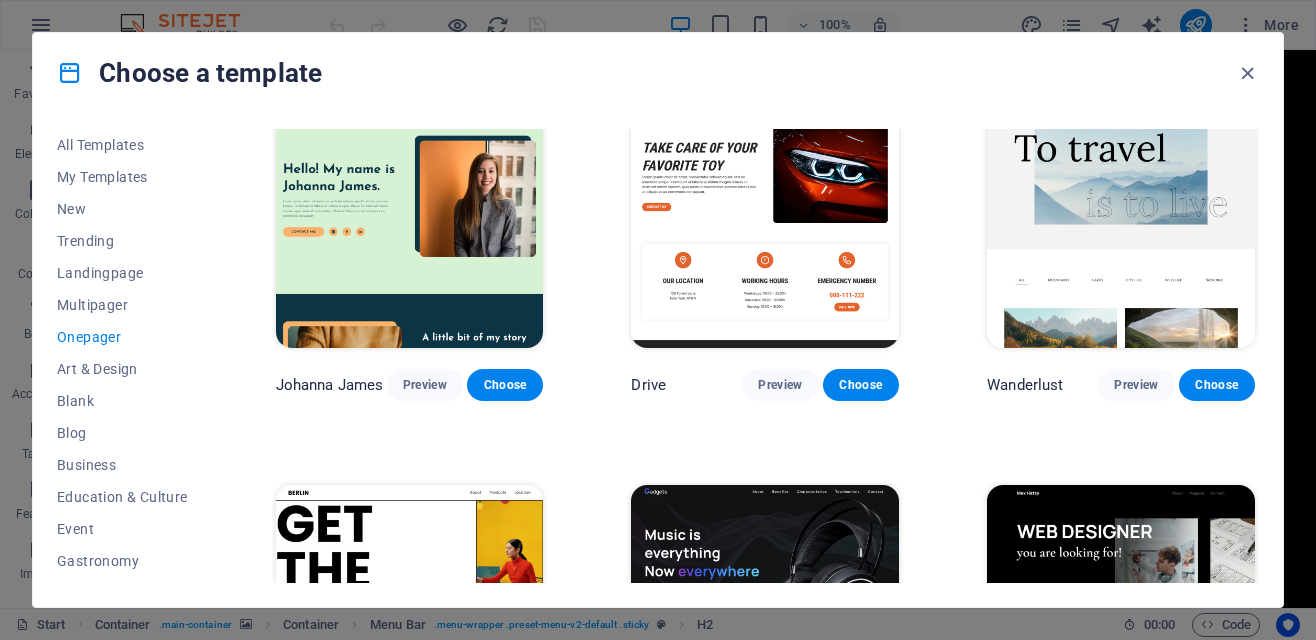 scroll, scrollTop: 1200, scrollLeft: 0, axis: vertical 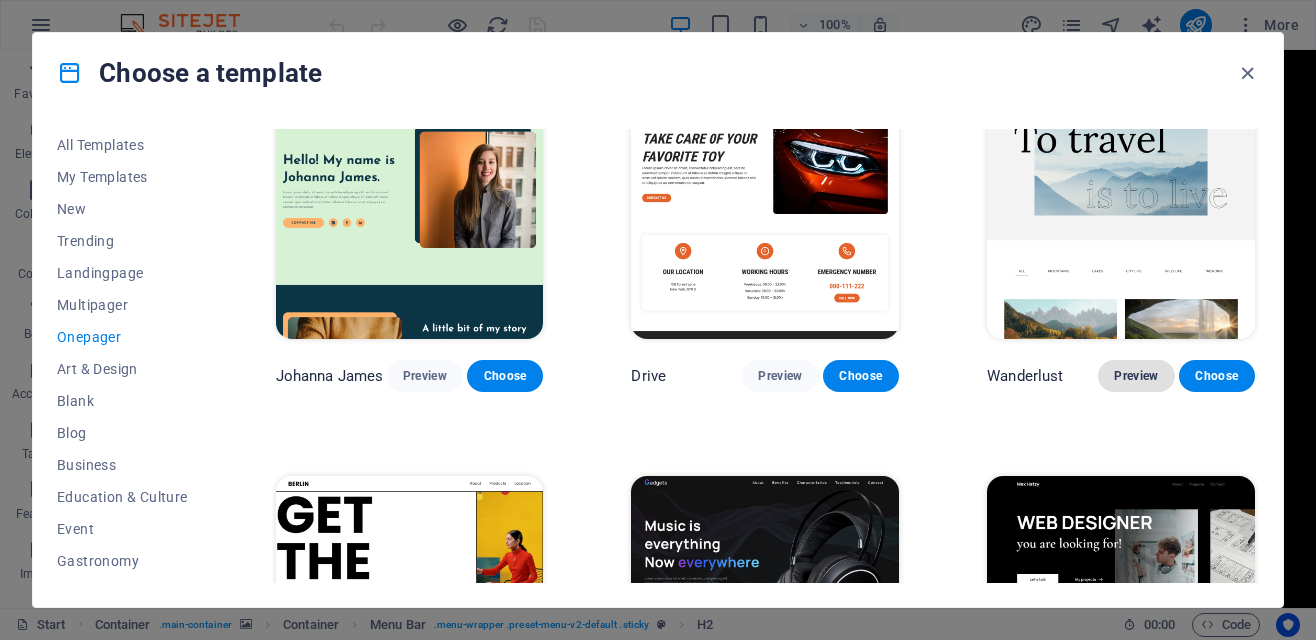 click on "Preview" at bounding box center [1136, 376] 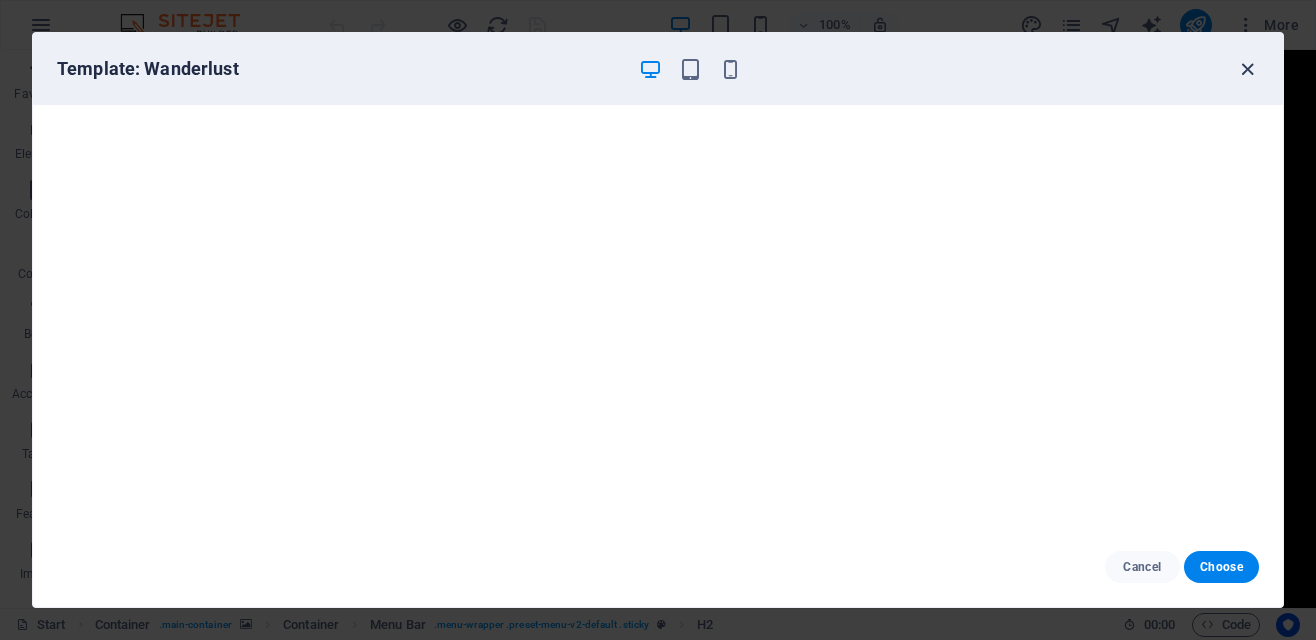 click at bounding box center (1247, 69) 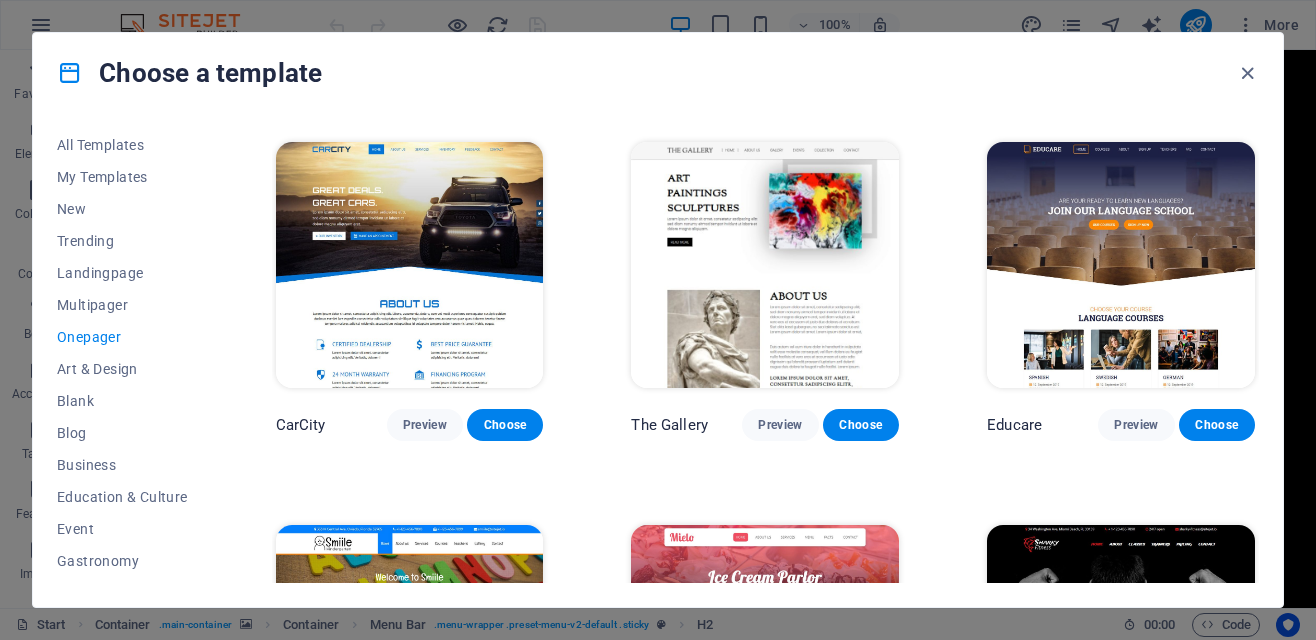 scroll, scrollTop: 4606, scrollLeft: 0, axis: vertical 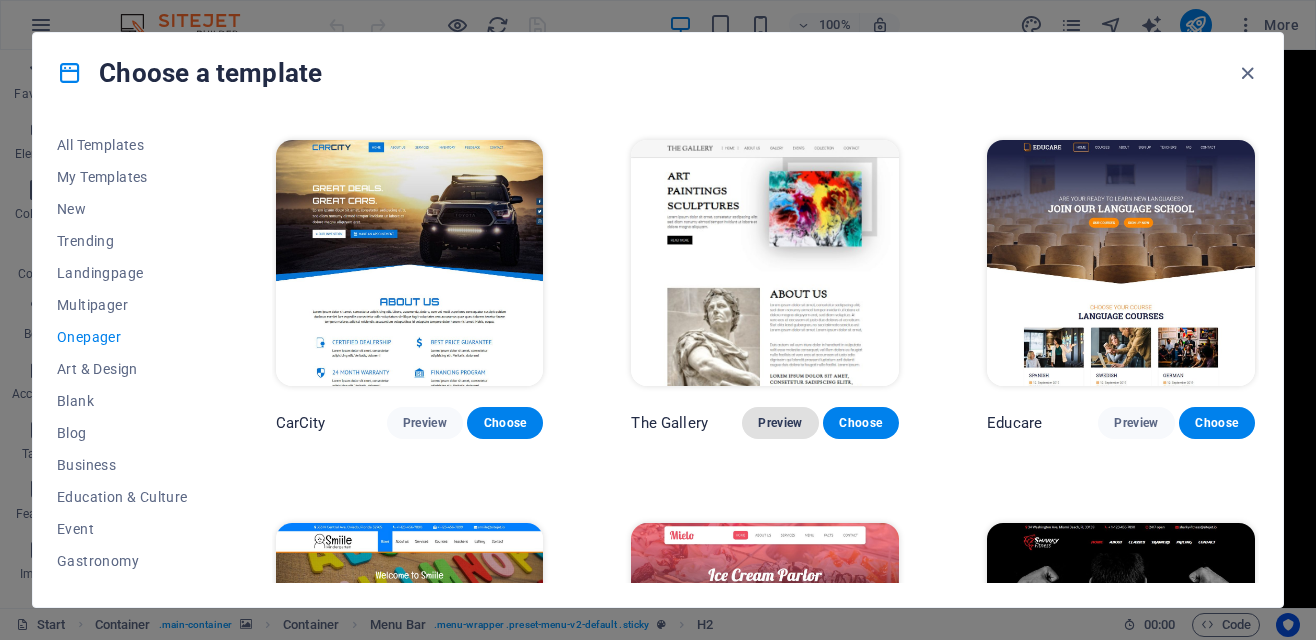 click on "Preview" at bounding box center (780, 423) 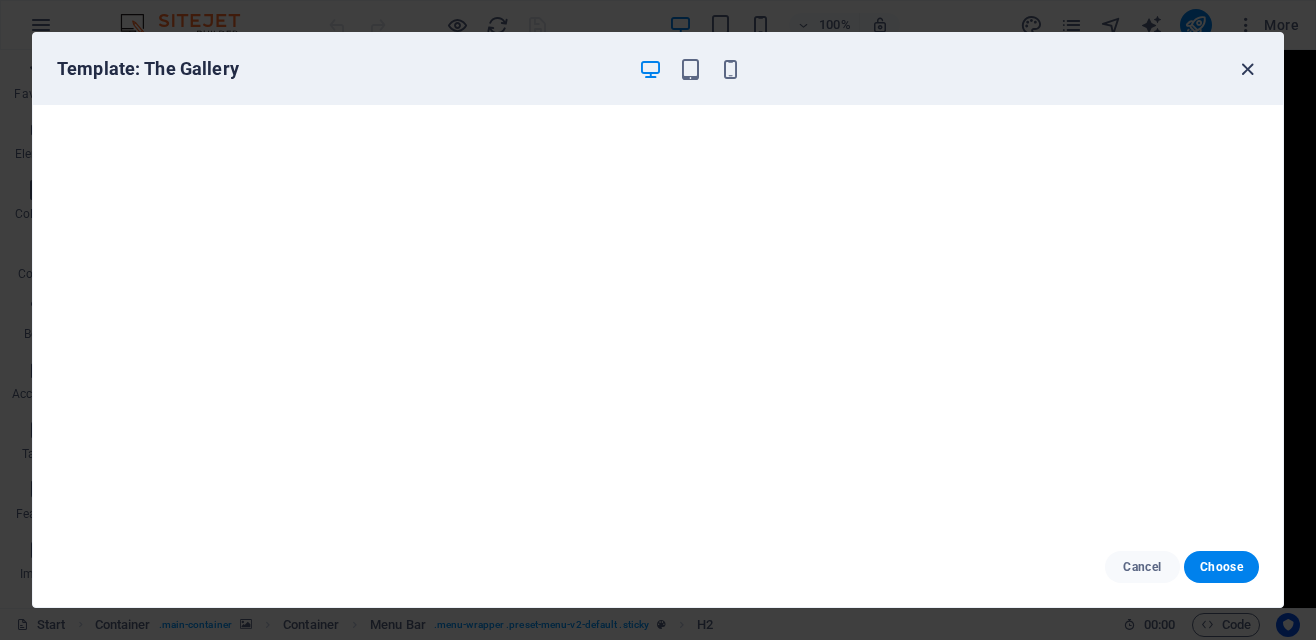 click at bounding box center (1247, 69) 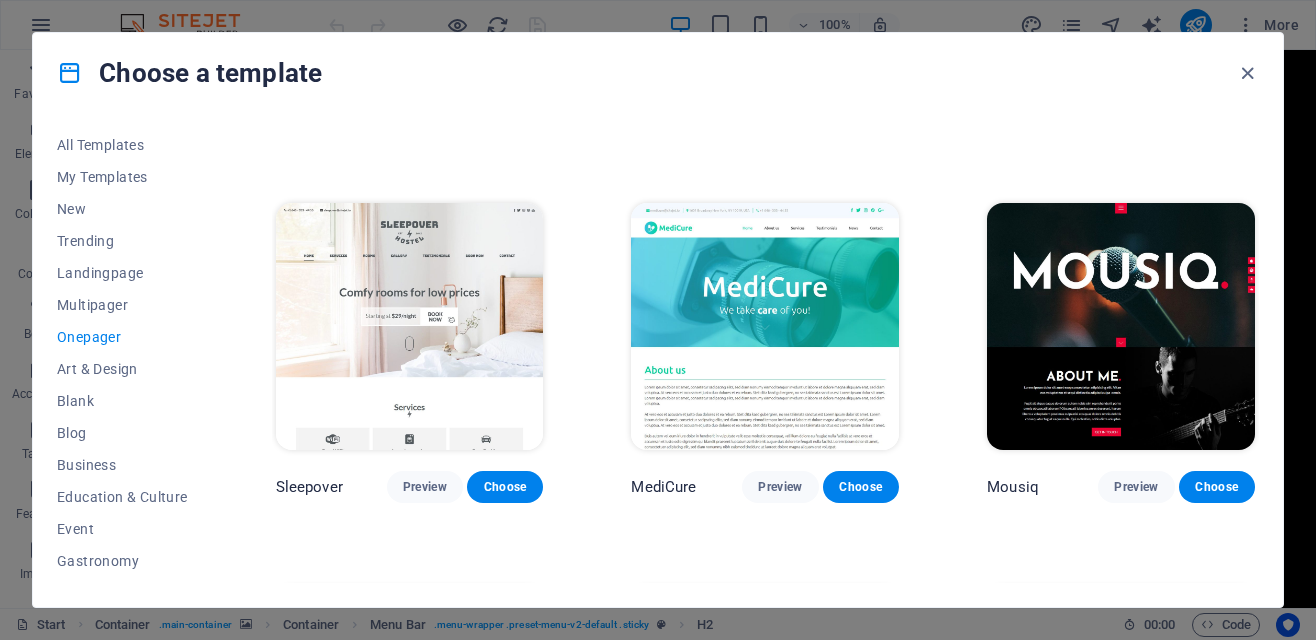 scroll, scrollTop: 5311, scrollLeft: 0, axis: vertical 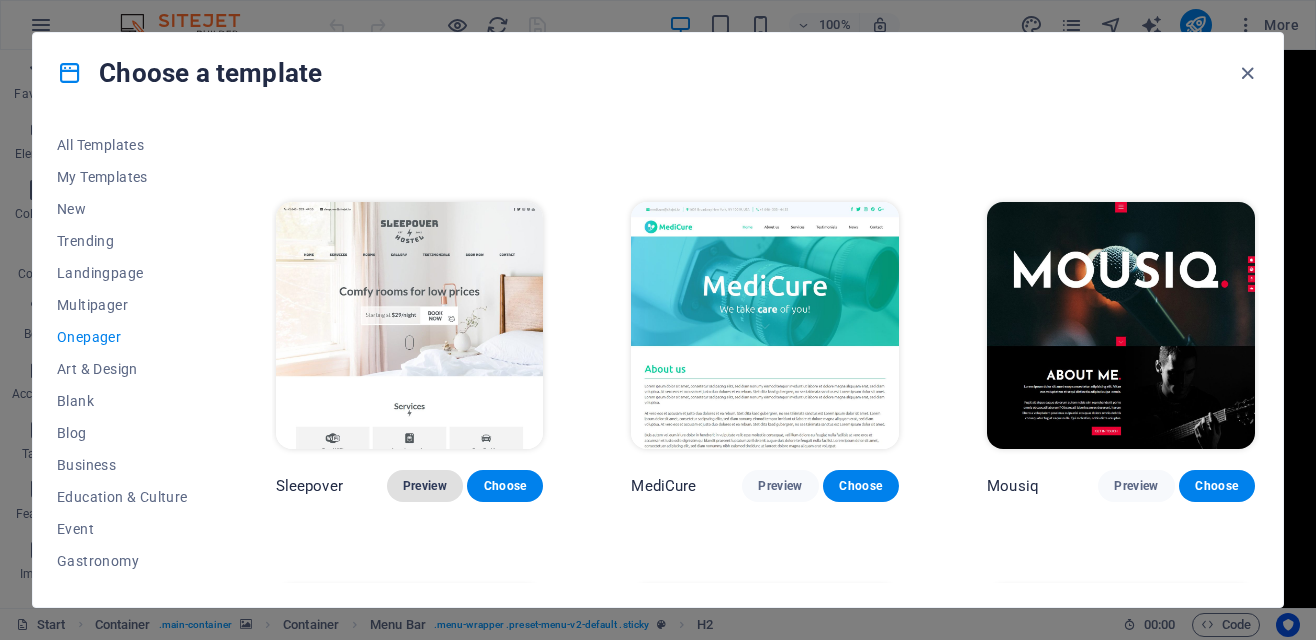 click on "Preview" at bounding box center [425, 486] 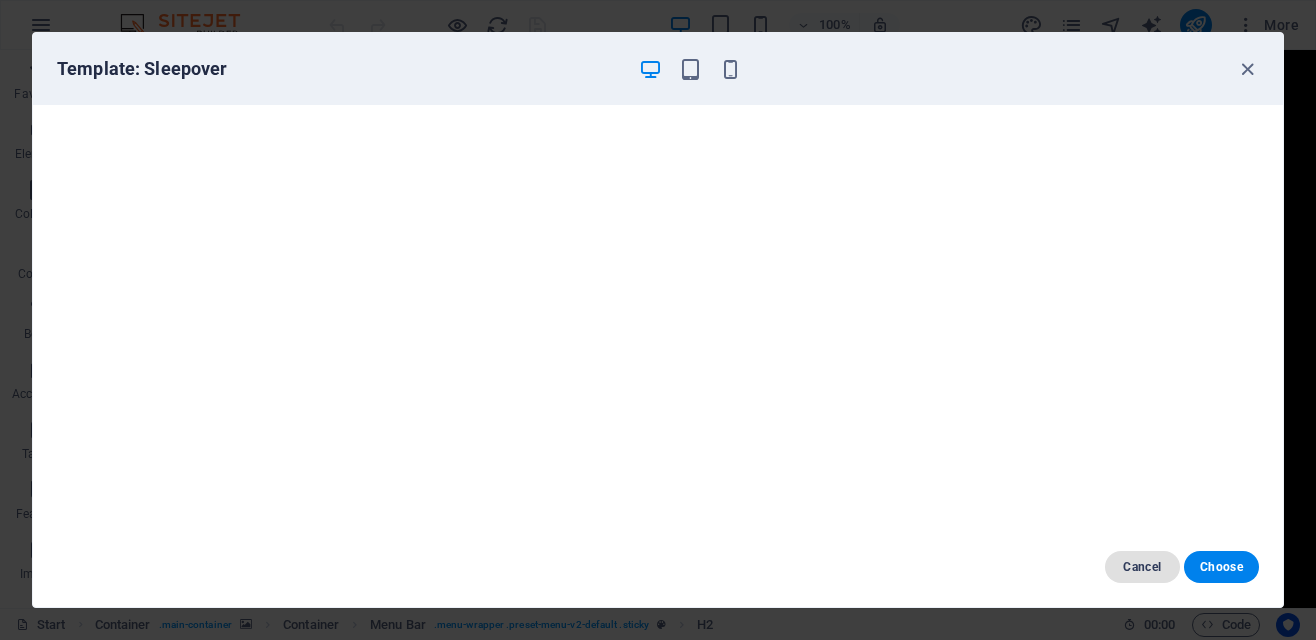 click on "Cancel" at bounding box center [1142, 567] 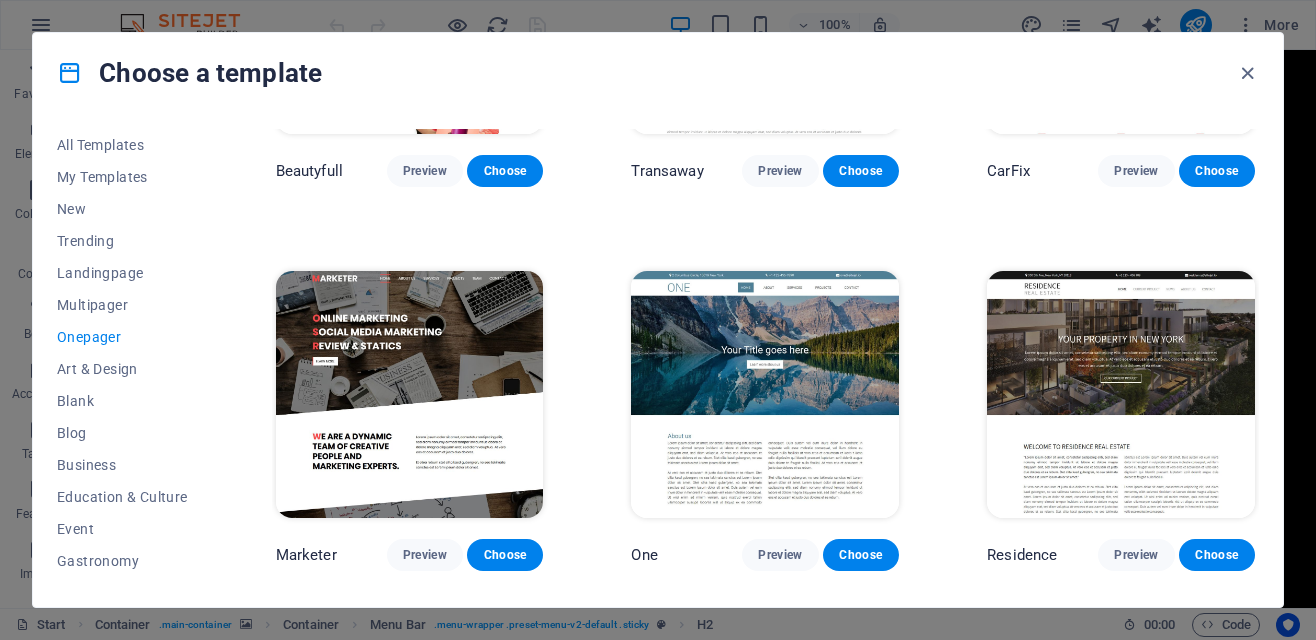 scroll, scrollTop: 7575, scrollLeft: 0, axis: vertical 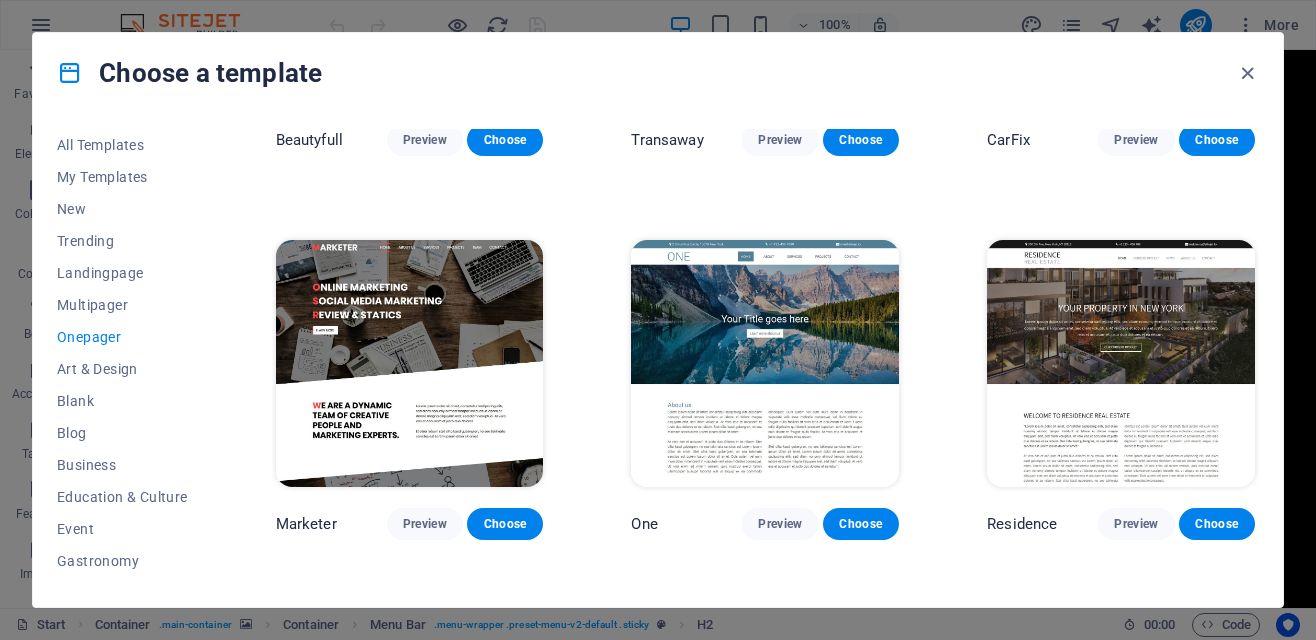 click at bounding box center (765, 363) 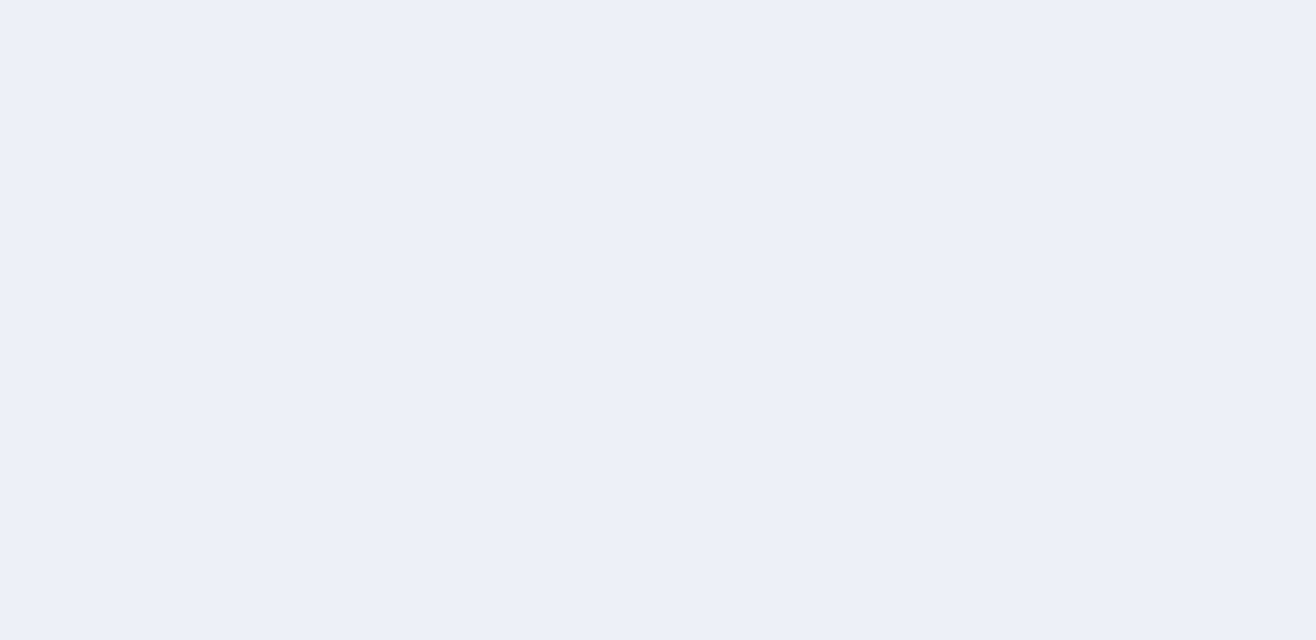 scroll, scrollTop: 0, scrollLeft: 0, axis: both 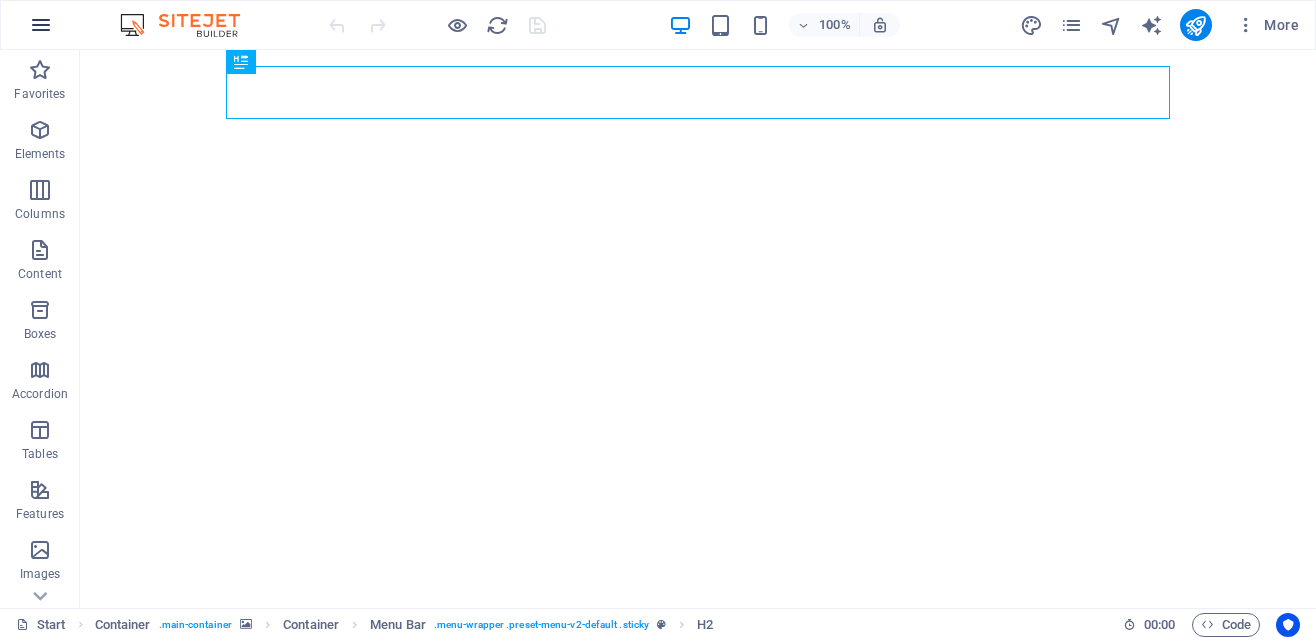 click at bounding box center [41, 25] 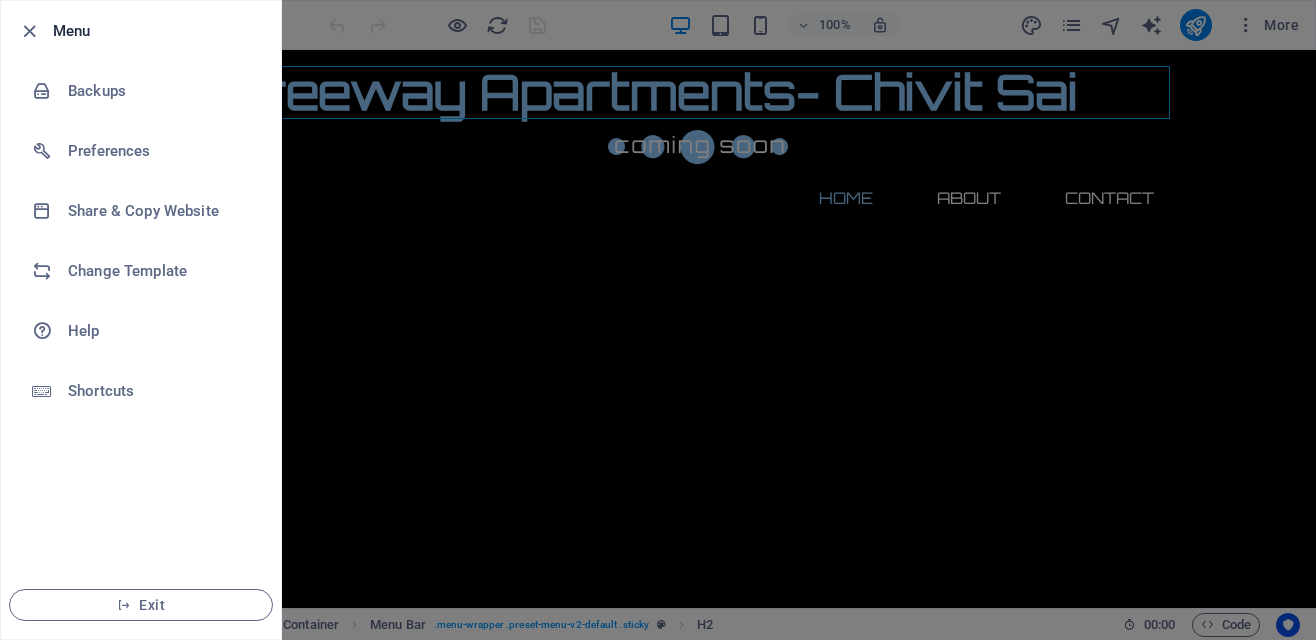 scroll, scrollTop: 0, scrollLeft: 0, axis: both 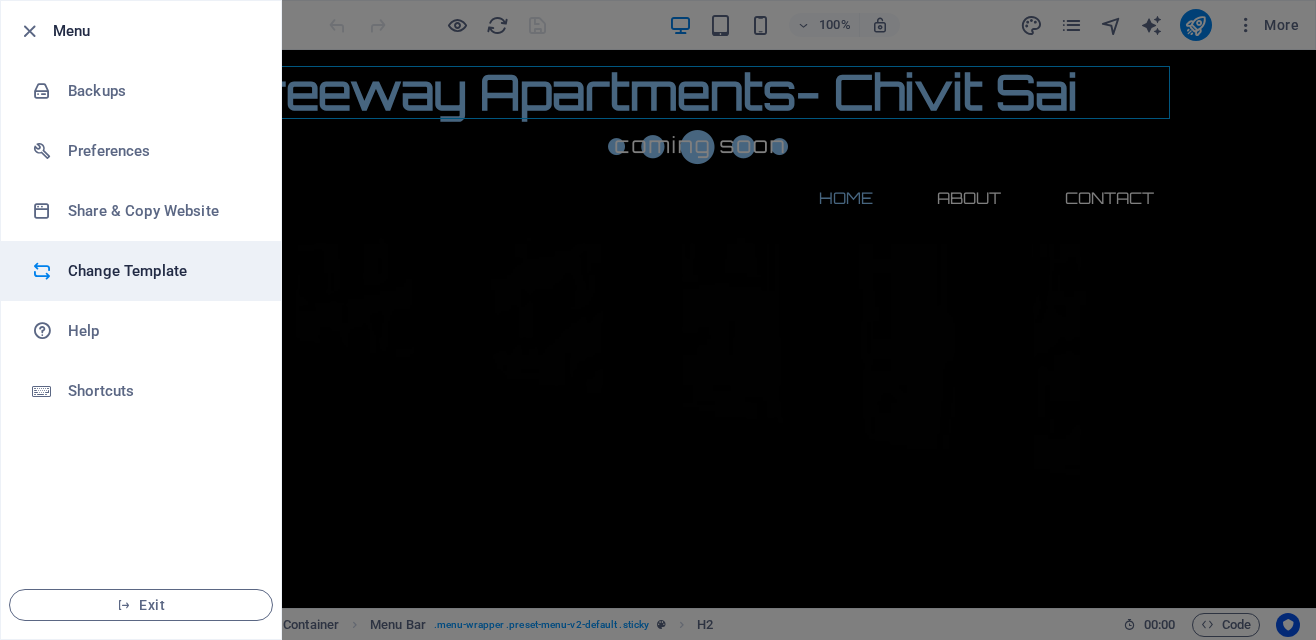 click on "Change Template" at bounding box center [160, 271] 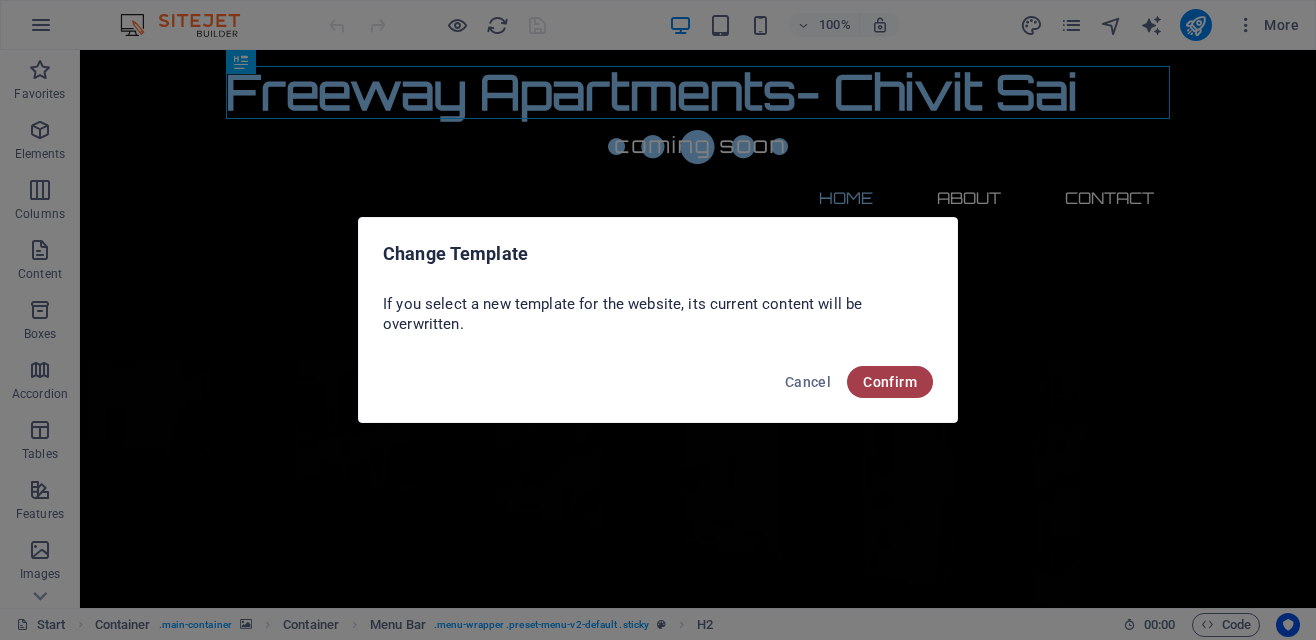 click on "Confirm" at bounding box center [890, 382] 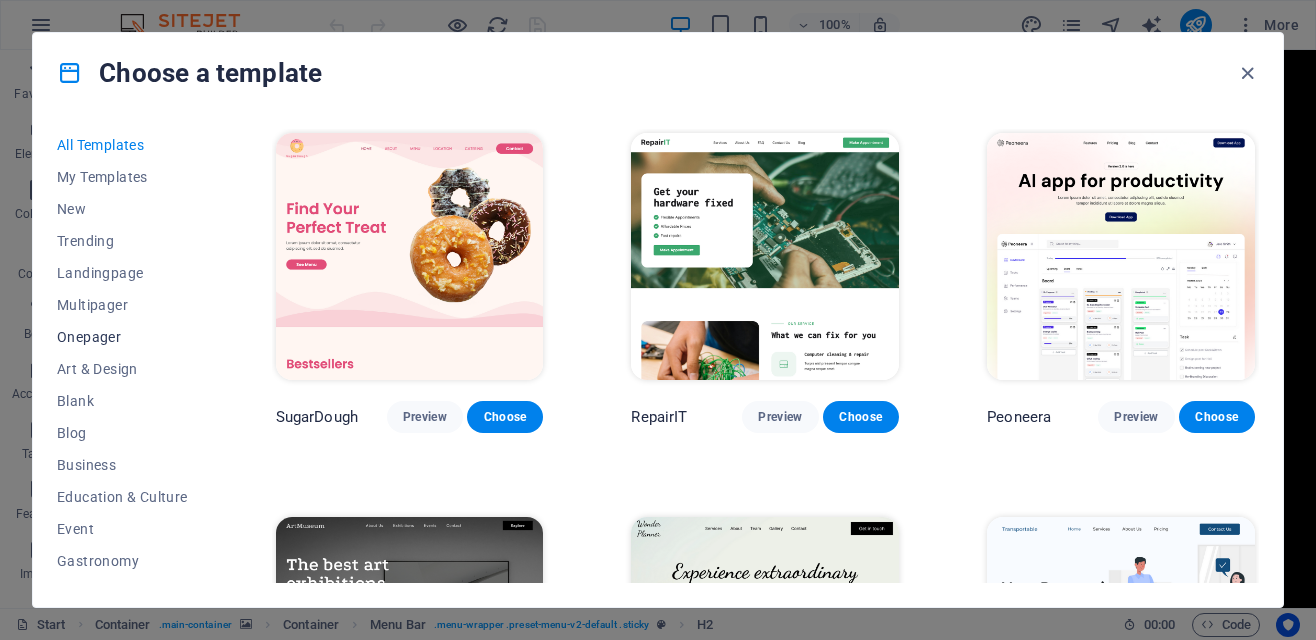 click on "Onepager" at bounding box center (122, 337) 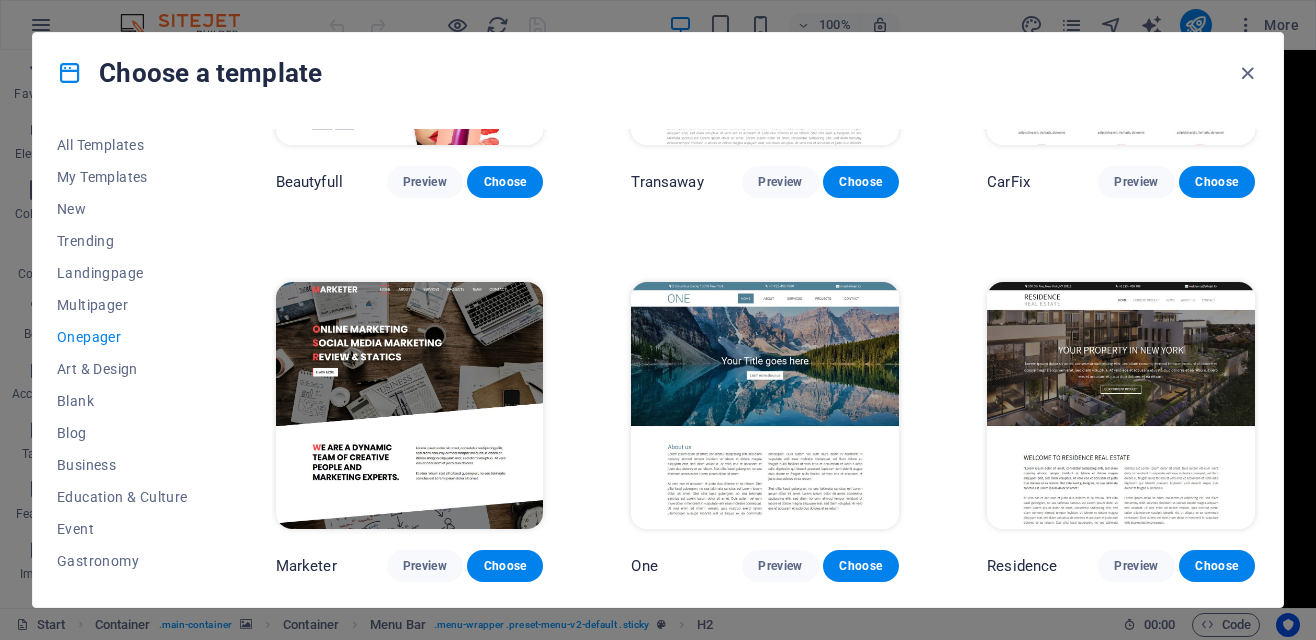 scroll, scrollTop: 7532, scrollLeft: 0, axis: vertical 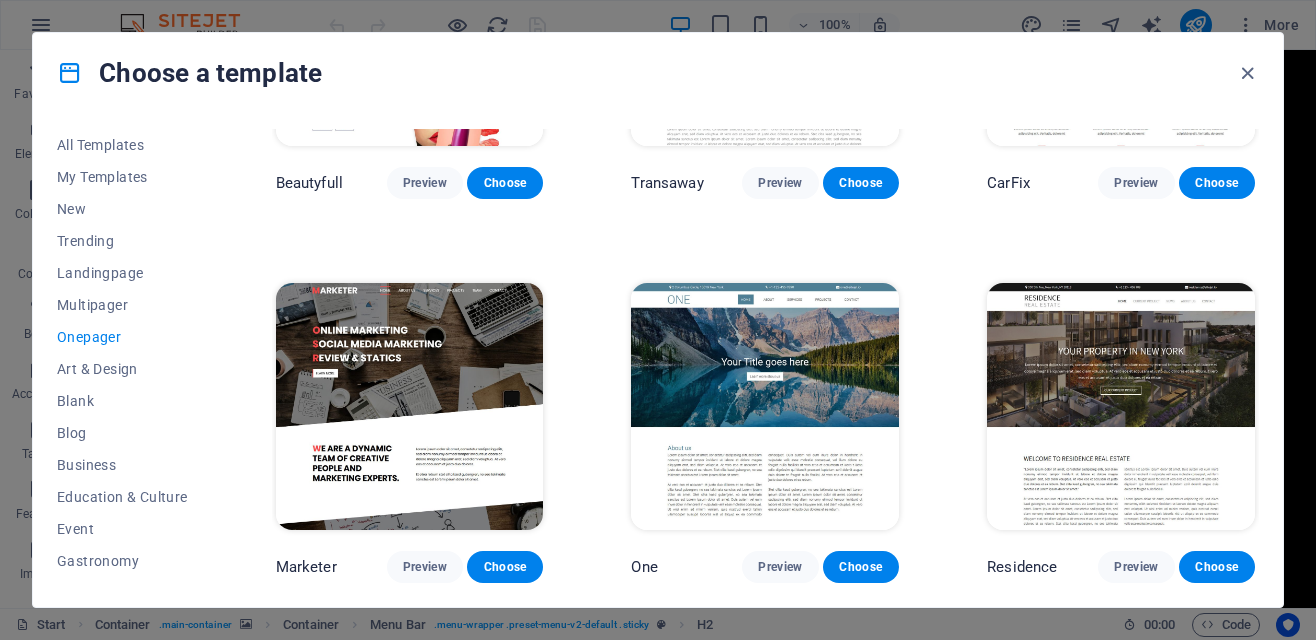 click at bounding box center (1121, 406) 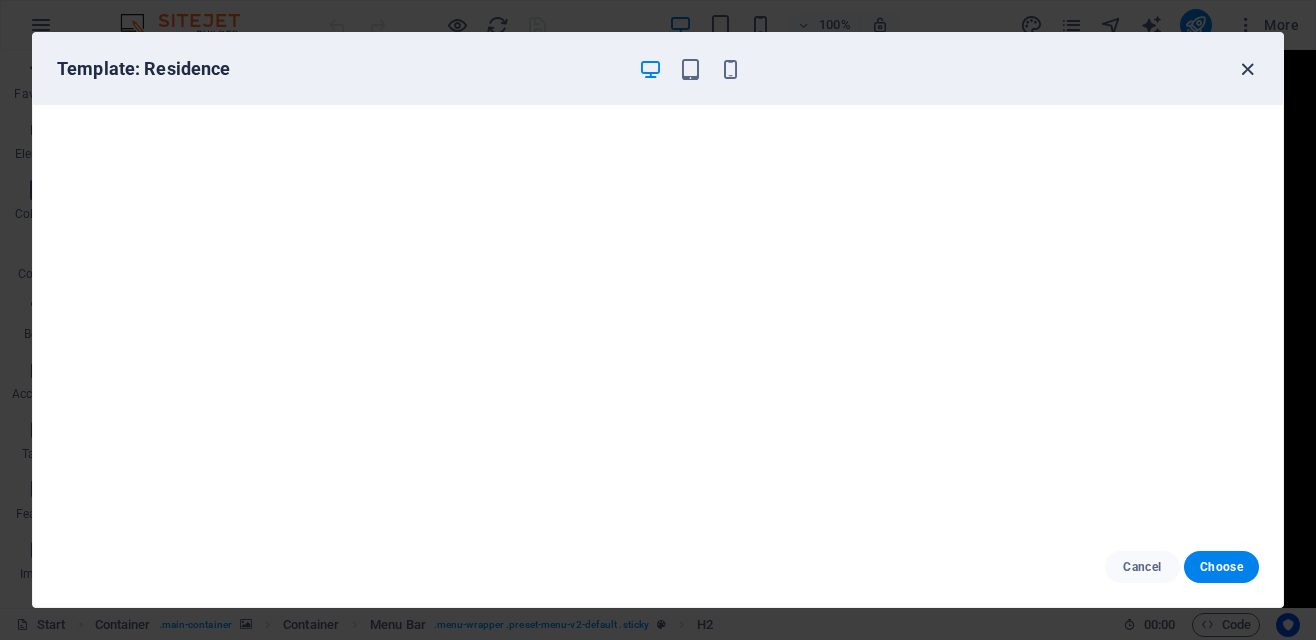 click at bounding box center [1247, 69] 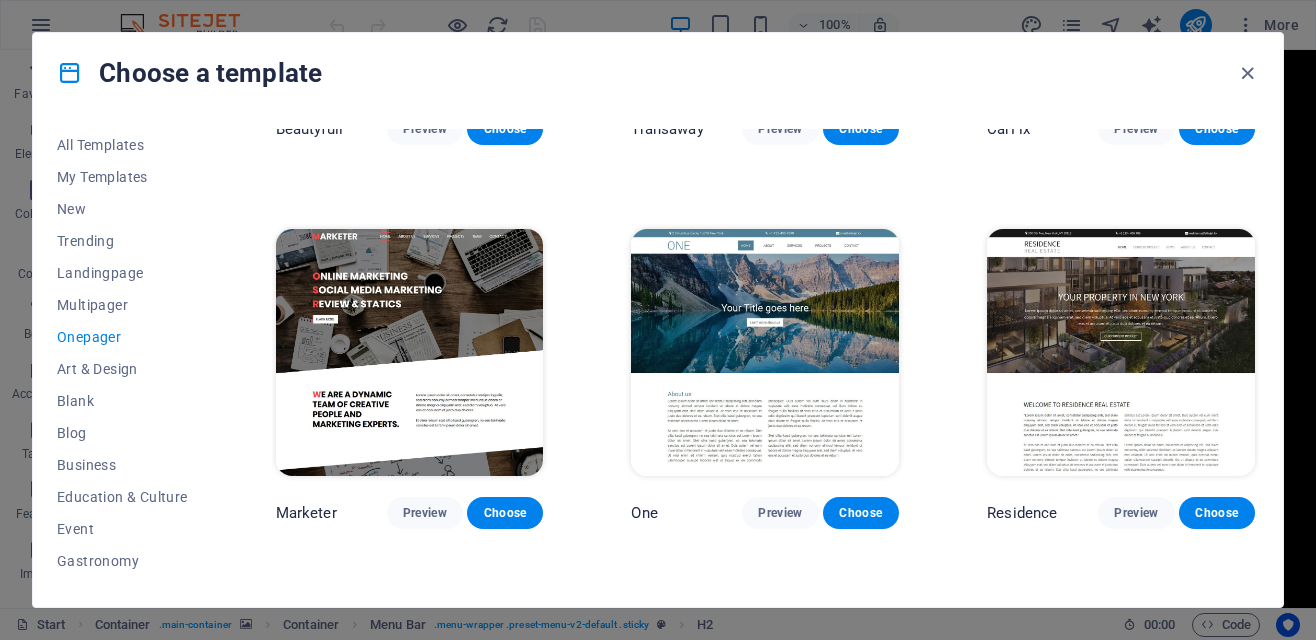 scroll, scrollTop: 7628, scrollLeft: 0, axis: vertical 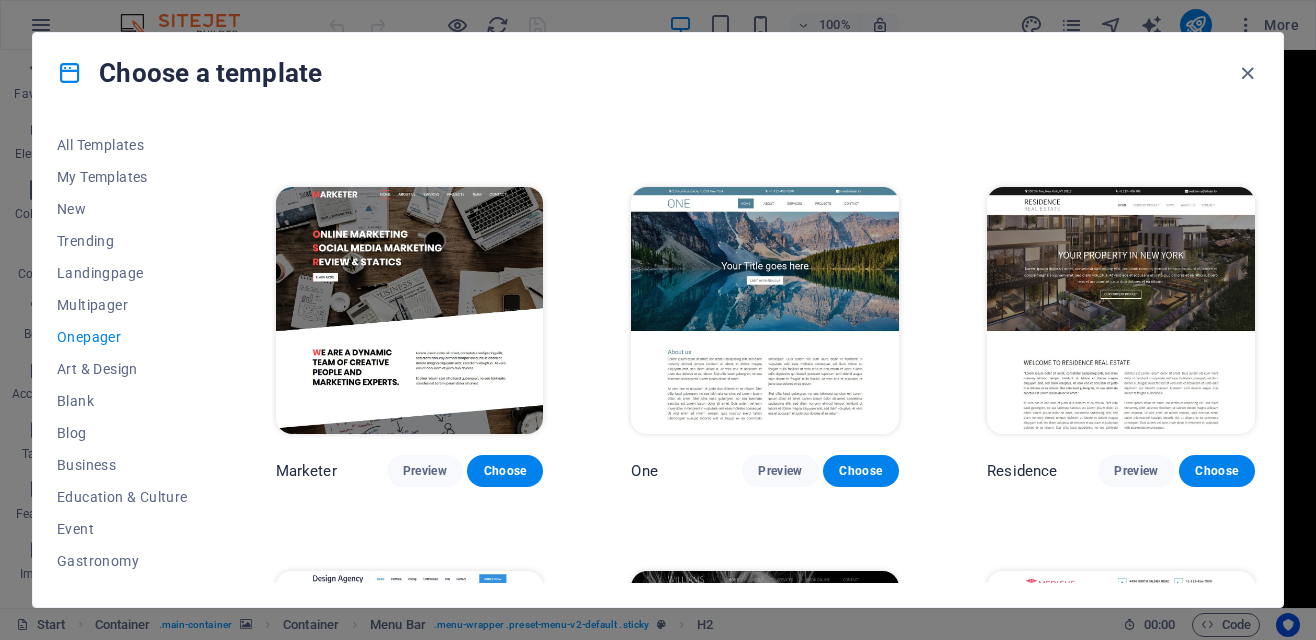 click at bounding box center (765, 310) 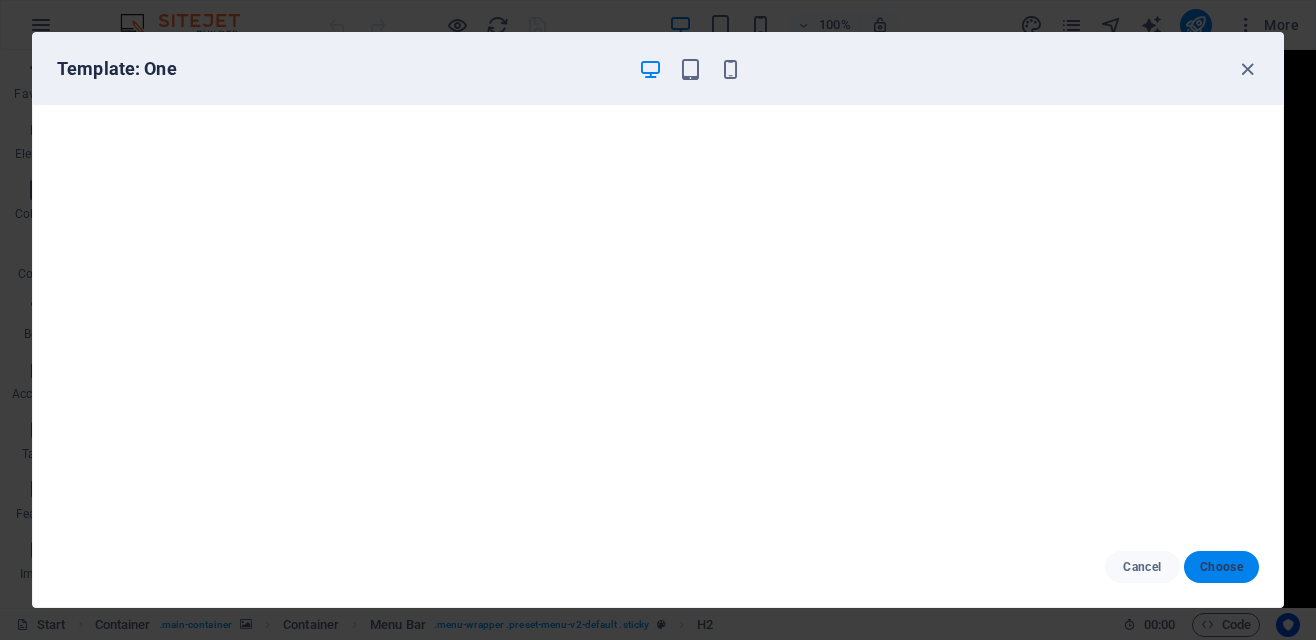 click on "Choose" at bounding box center (1221, 567) 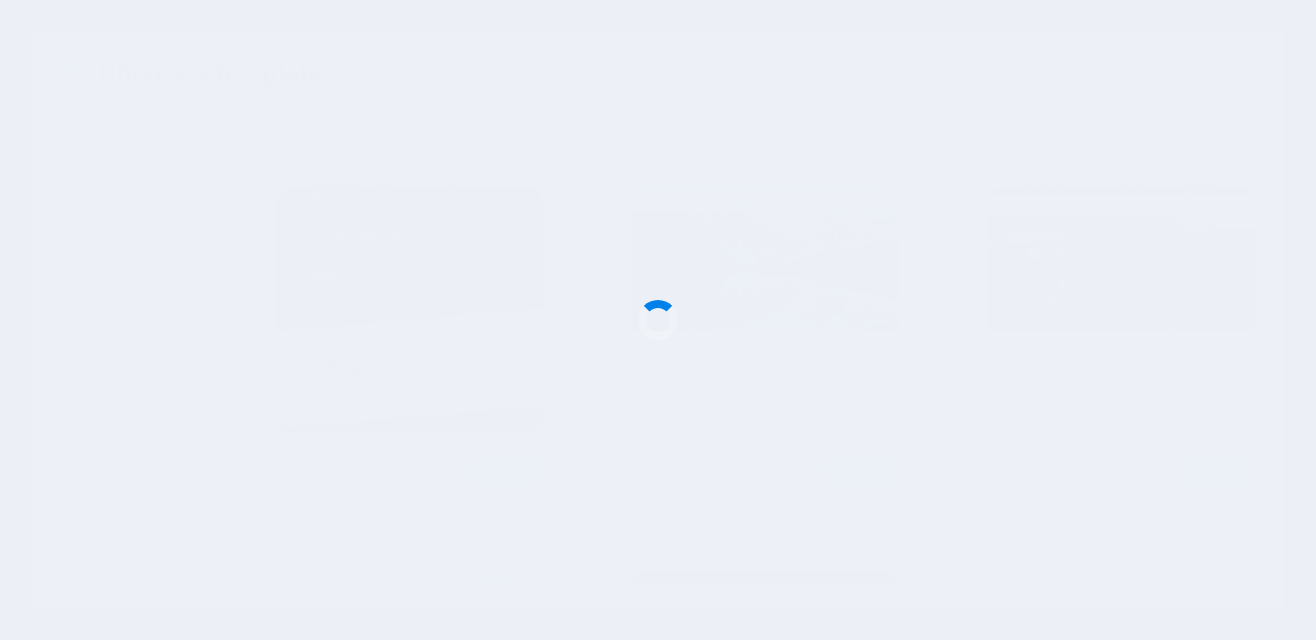 click at bounding box center [658, 320] 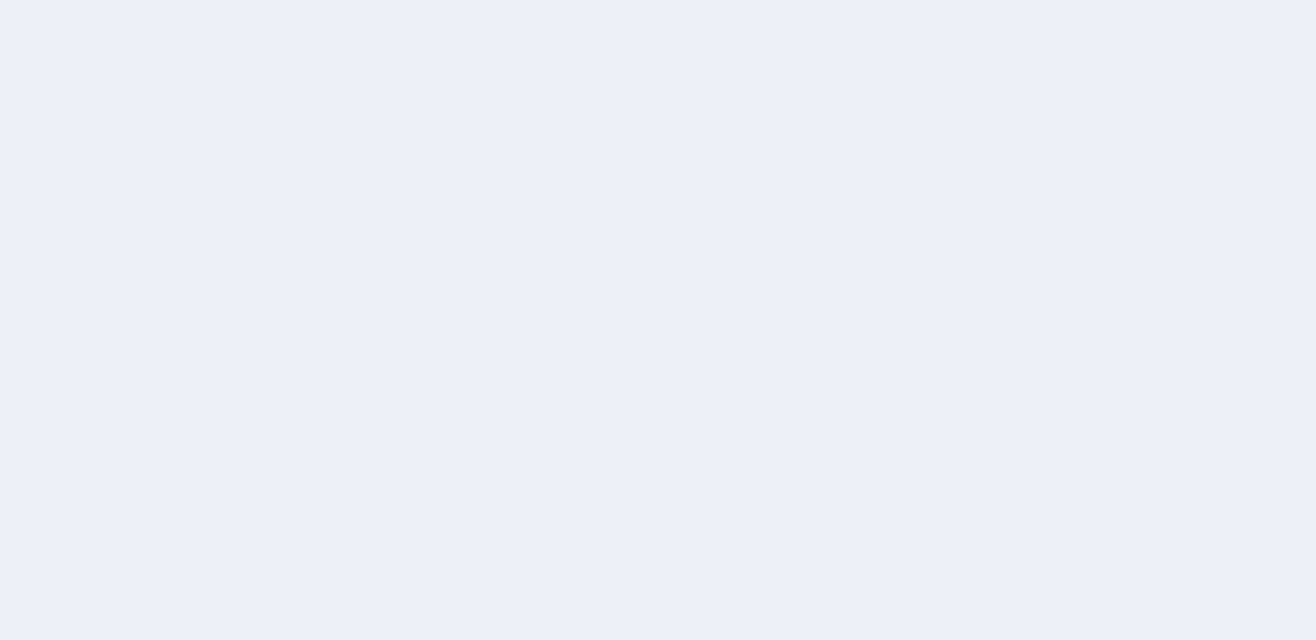 scroll, scrollTop: 0, scrollLeft: 0, axis: both 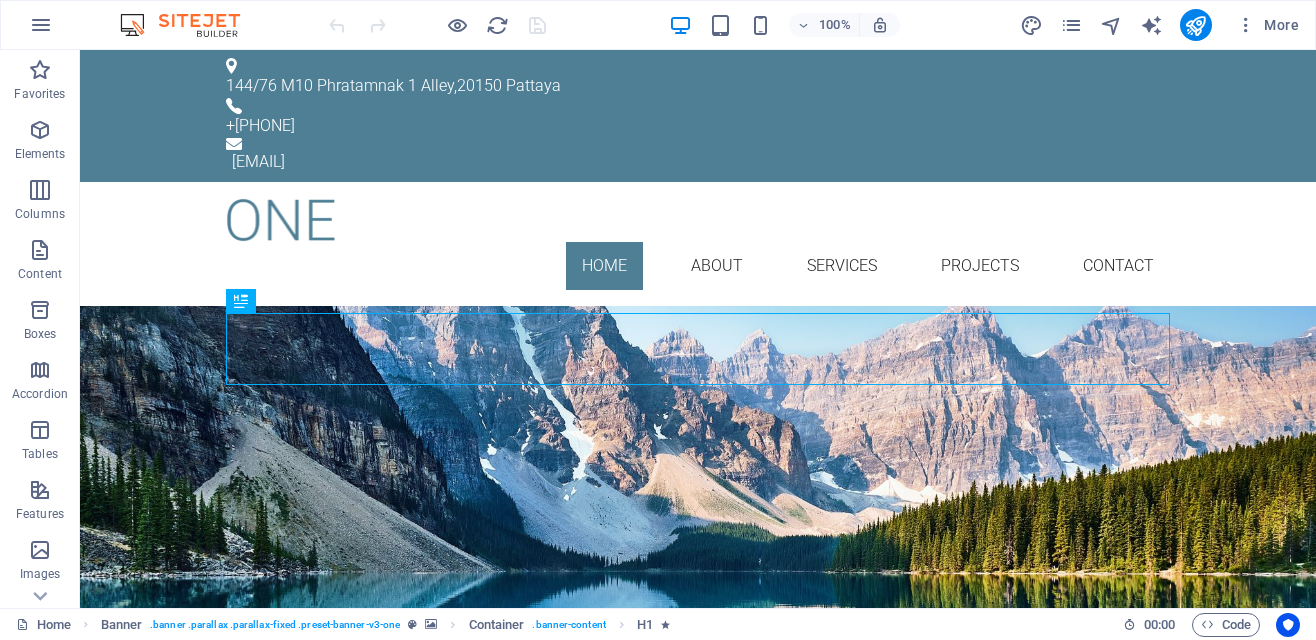 click on "Your Title goes here" at bounding box center (698, 422) 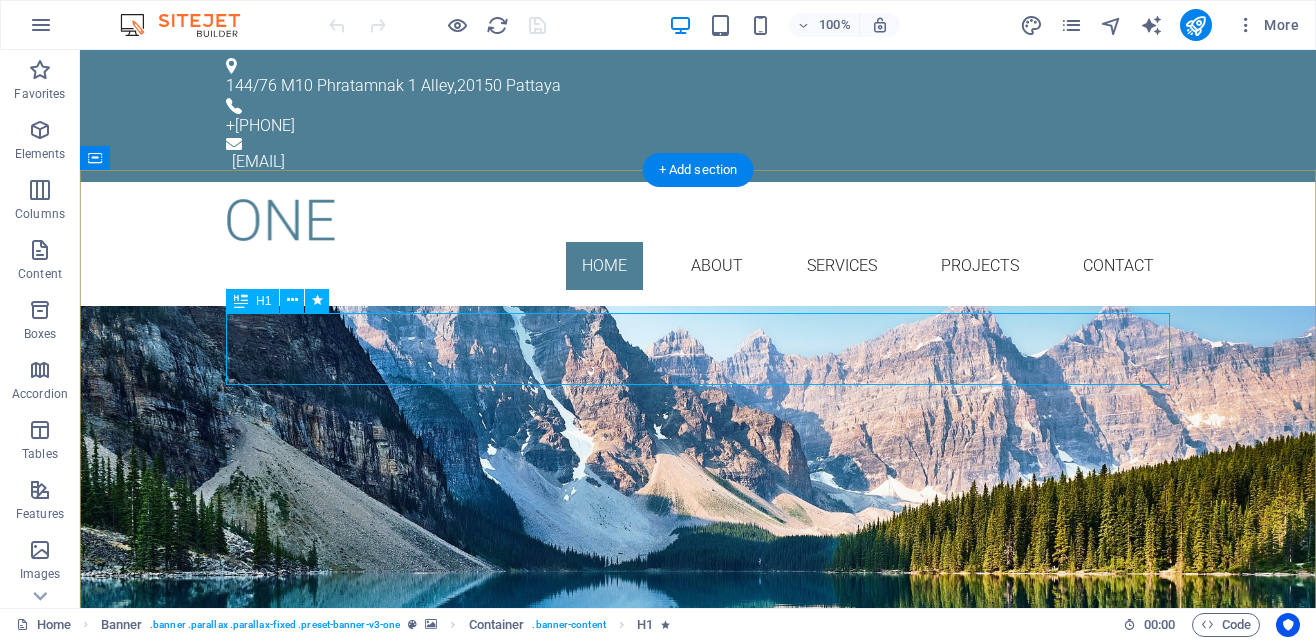click on "Your Title goes here" at bounding box center [698, 422] 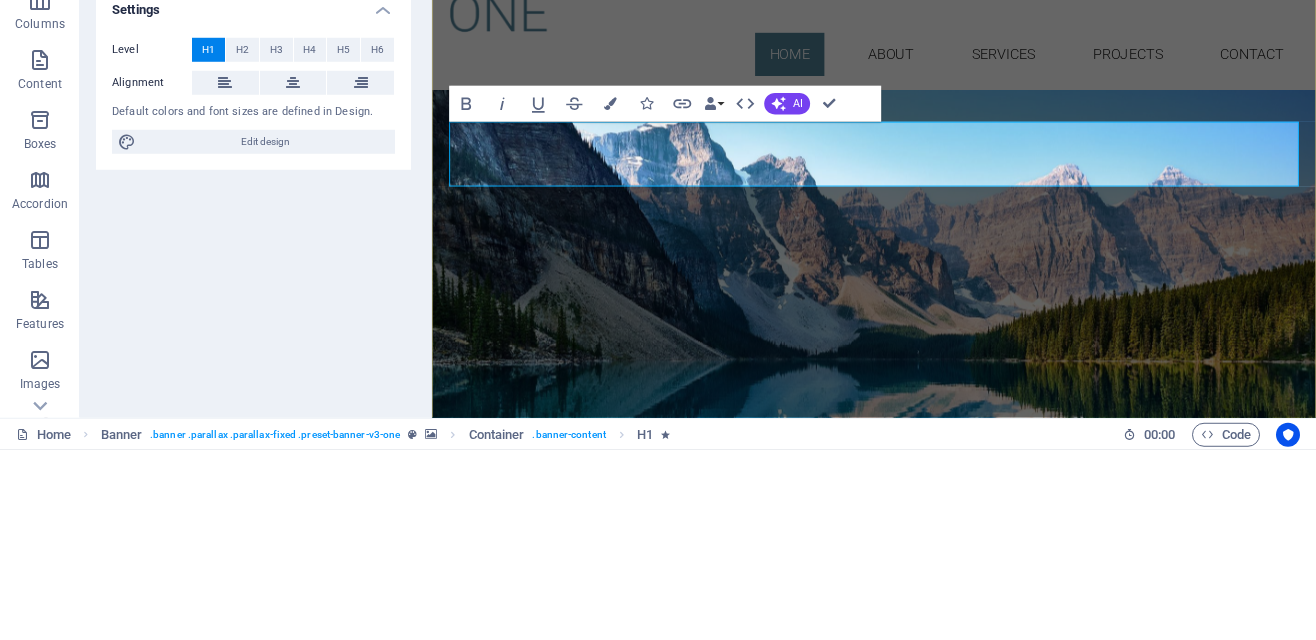 type 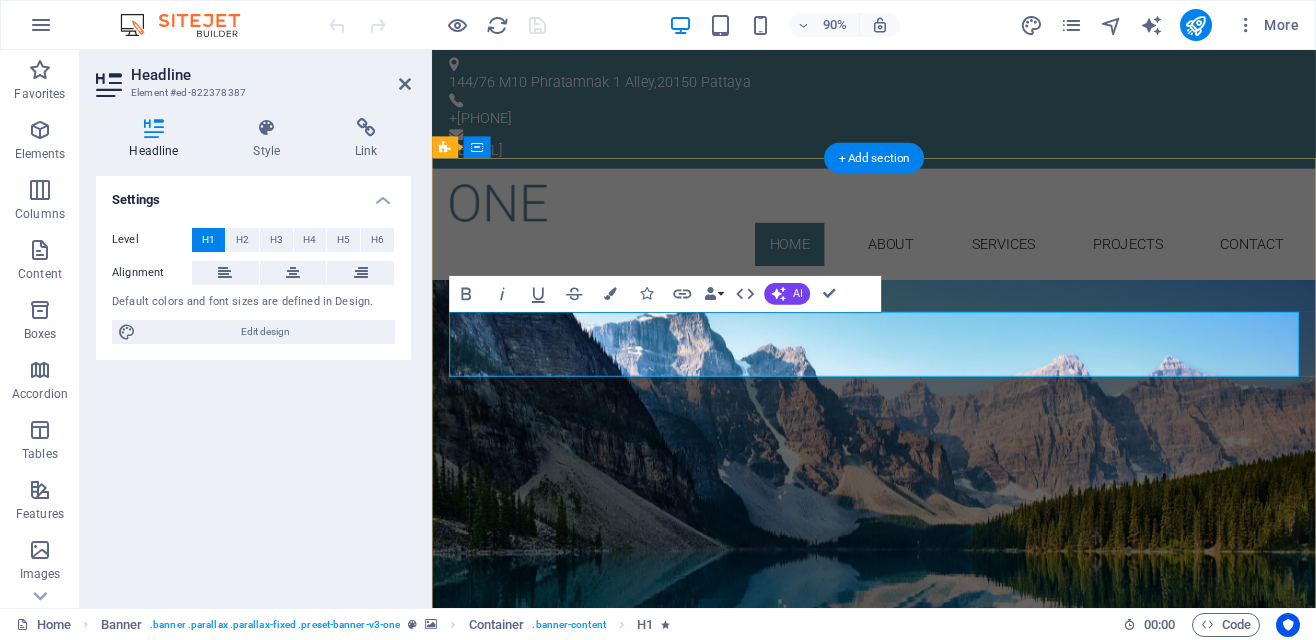 click on "Lorem ipsum dolor sit amet, consetetur sadipscing elitr, sed diam nonumy eirmod tempor invidunt ut labore." at bounding box center (923, 501) 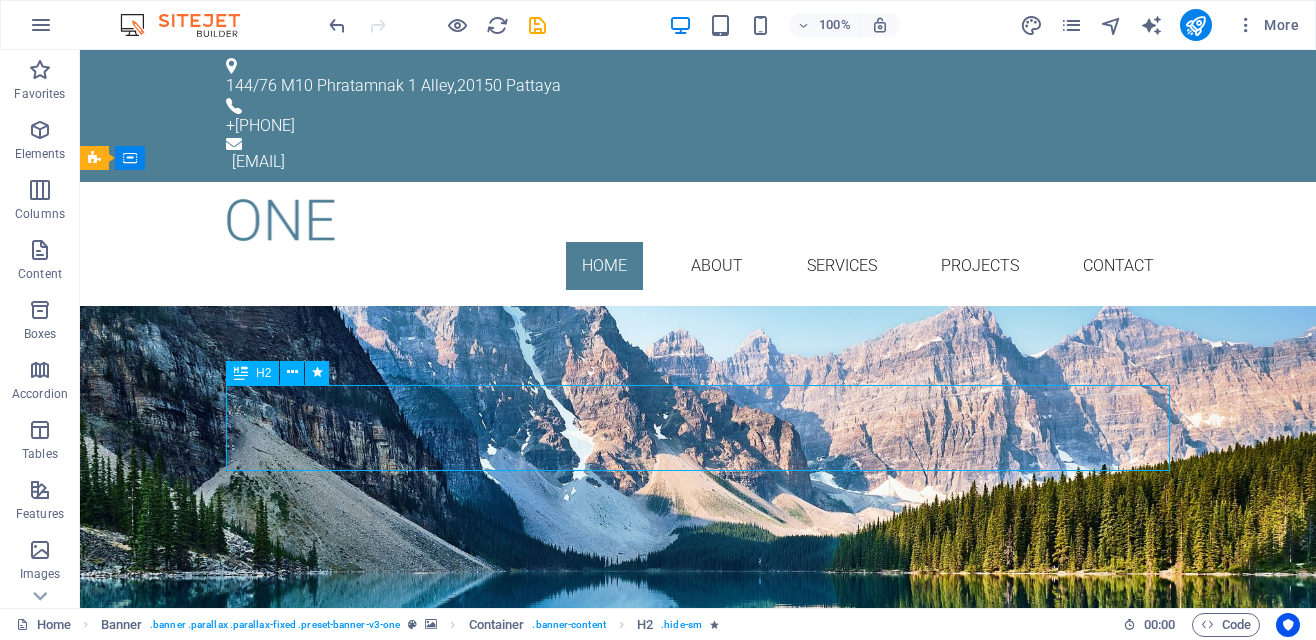 click on "Lorem ipsum dolor sit amet, consetetur sadipscing elitr, sed diam nonumy eirmod tempor invidunt ut labore." at bounding box center (698, 501) 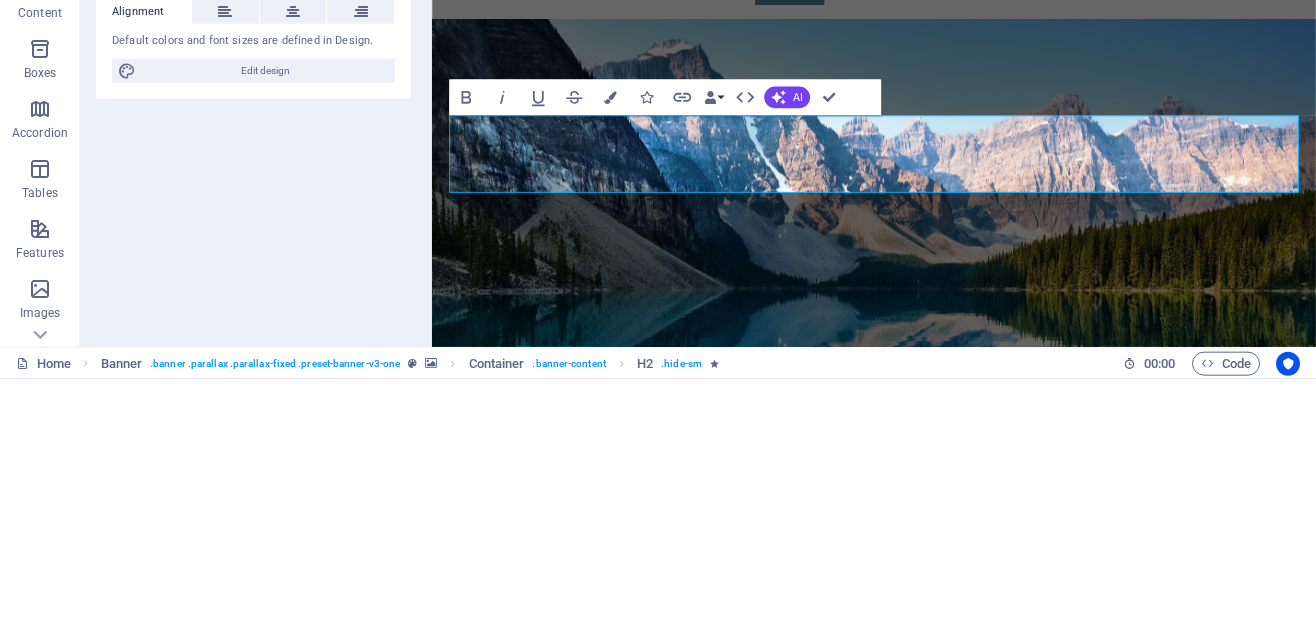 click on "Lorem ipsum dolor sit amet, consetetur sadipscing elitr, sed diam nonumy eirmod tempor invidunt ut labore." at bounding box center (923, 240) 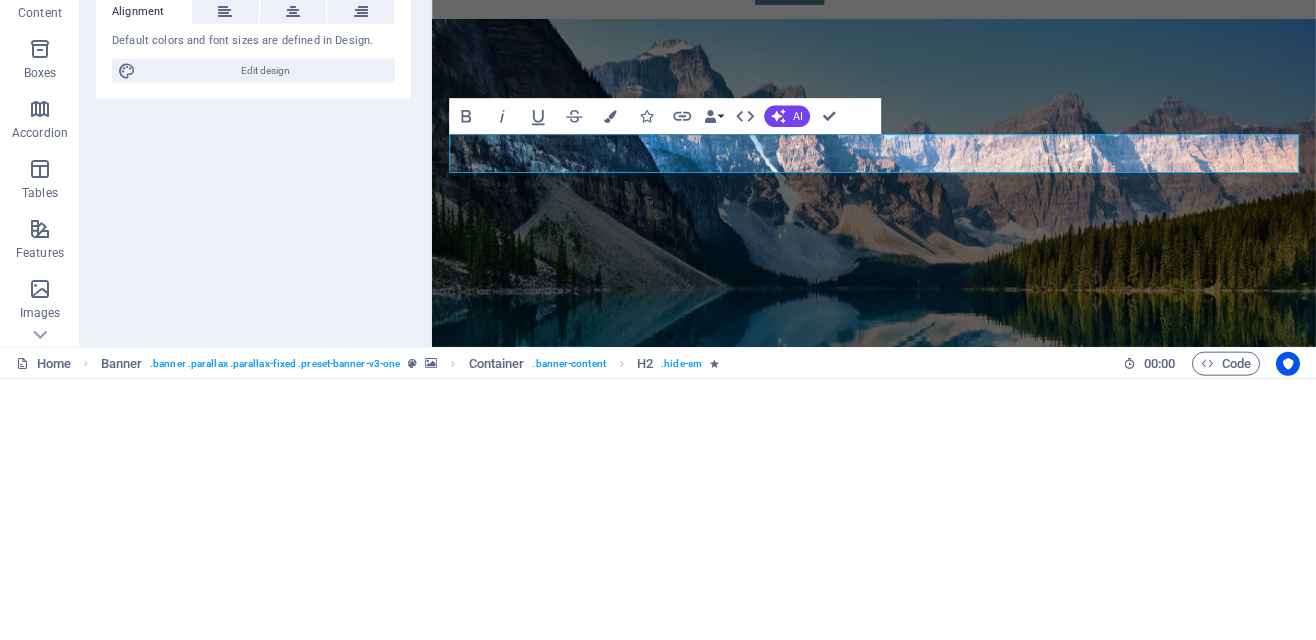 click on "You holiday apartment" at bounding box center (923, 218) 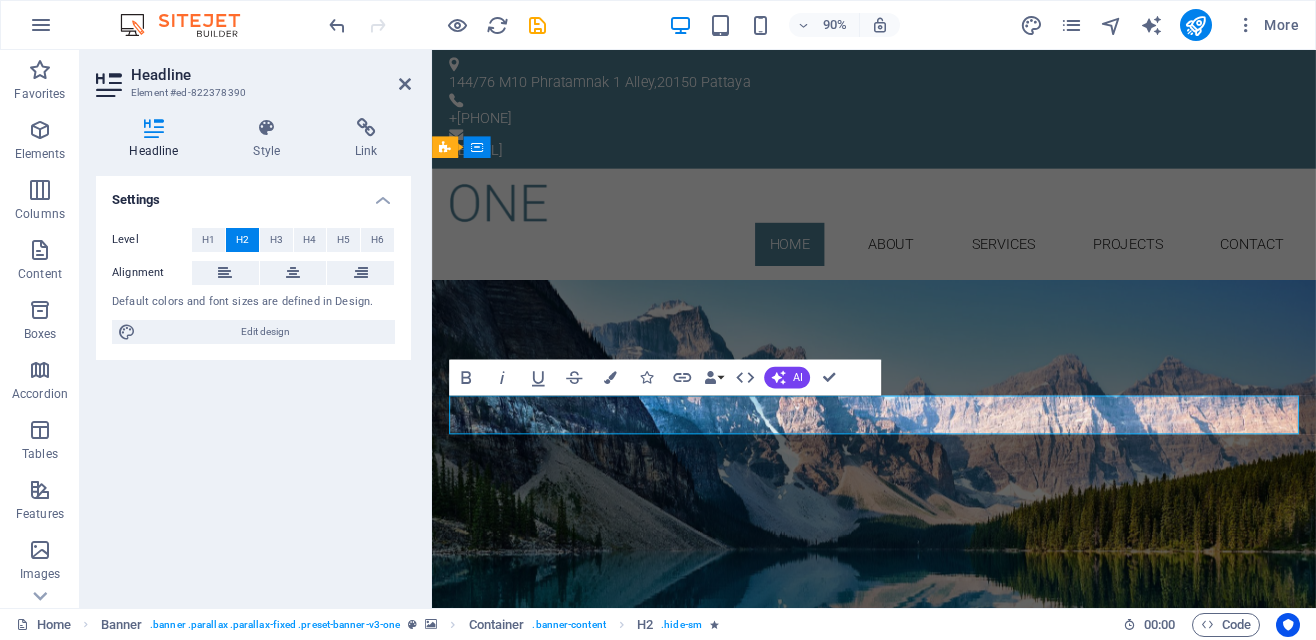 click on "Freeway Apartments- Chivit Sai We provide you with a holiday apartment in Pattaya Thailand.  Learn more" at bounding box center [923, 473] 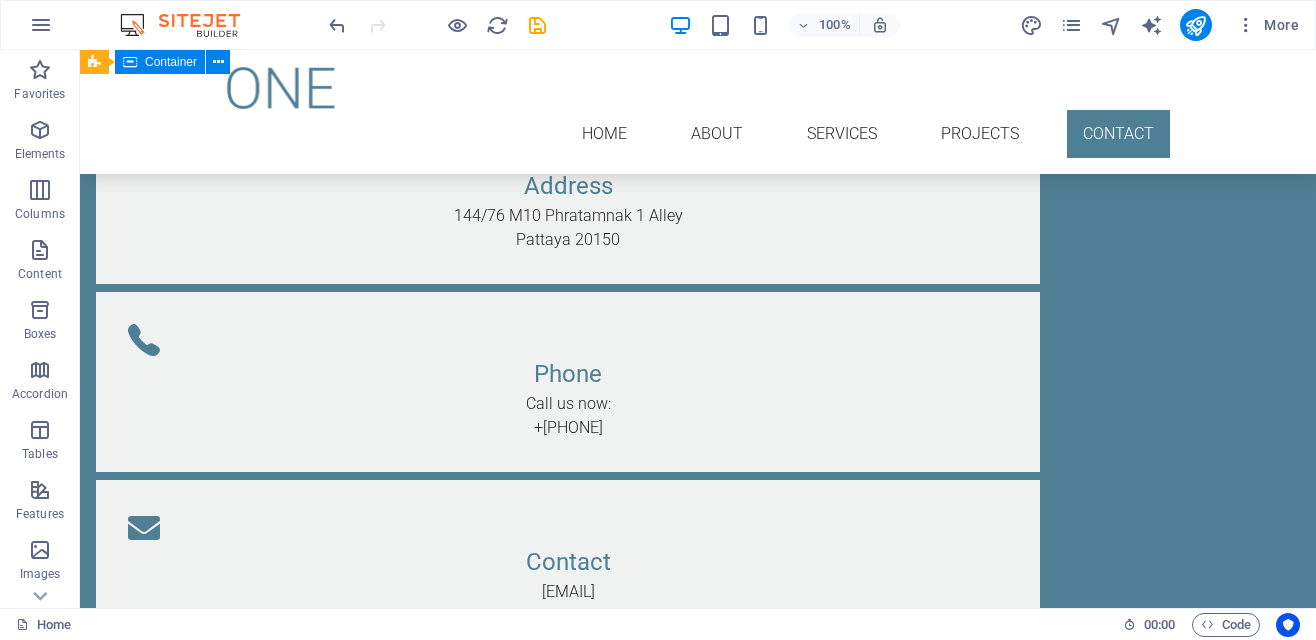 scroll, scrollTop: 3800, scrollLeft: 0, axis: vertical 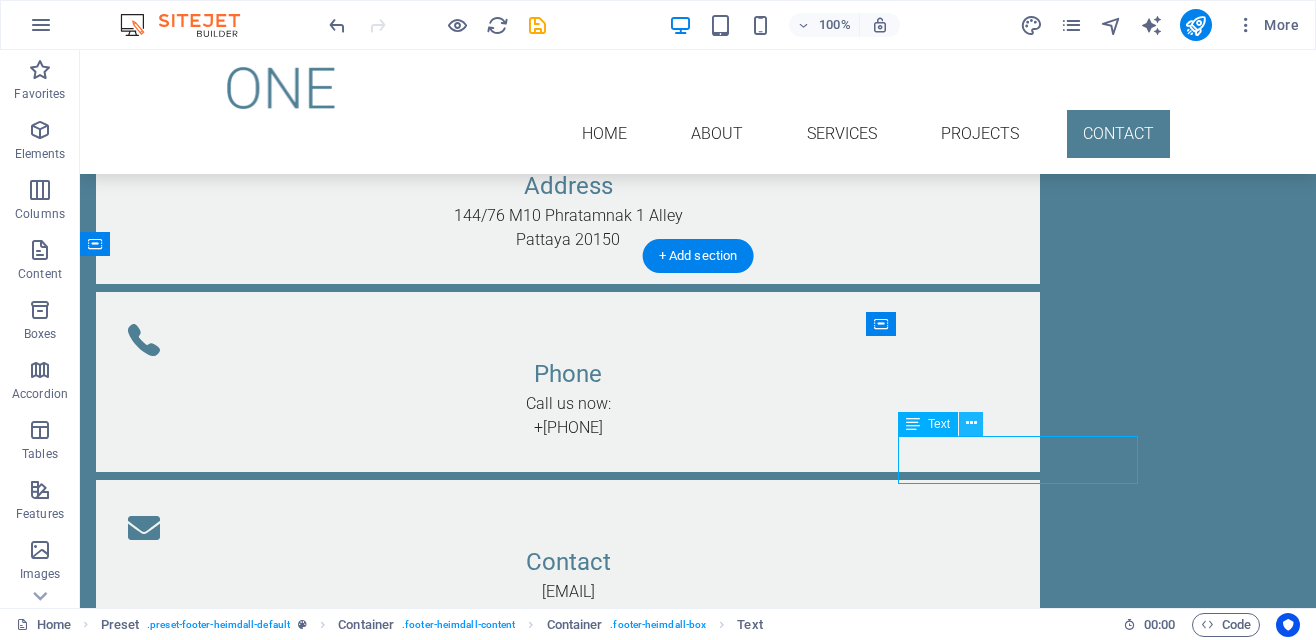 click at bounding box center [971, 423] 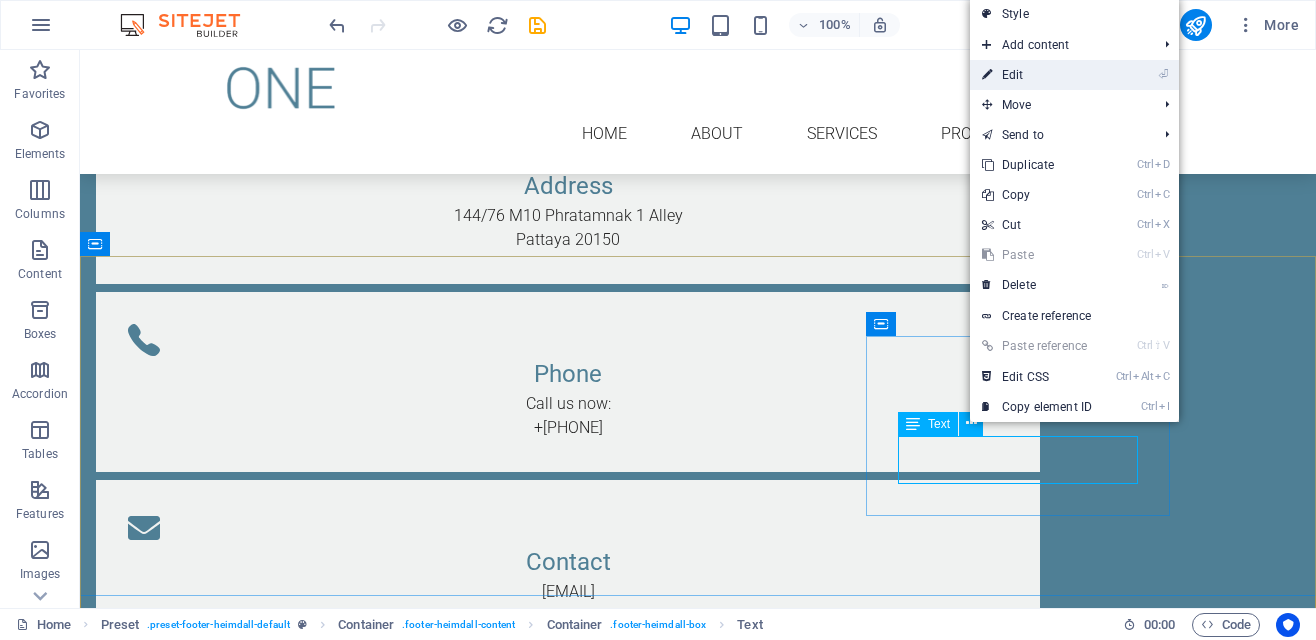 click on "⏎  Edit" at bounding box center [1037, 75] 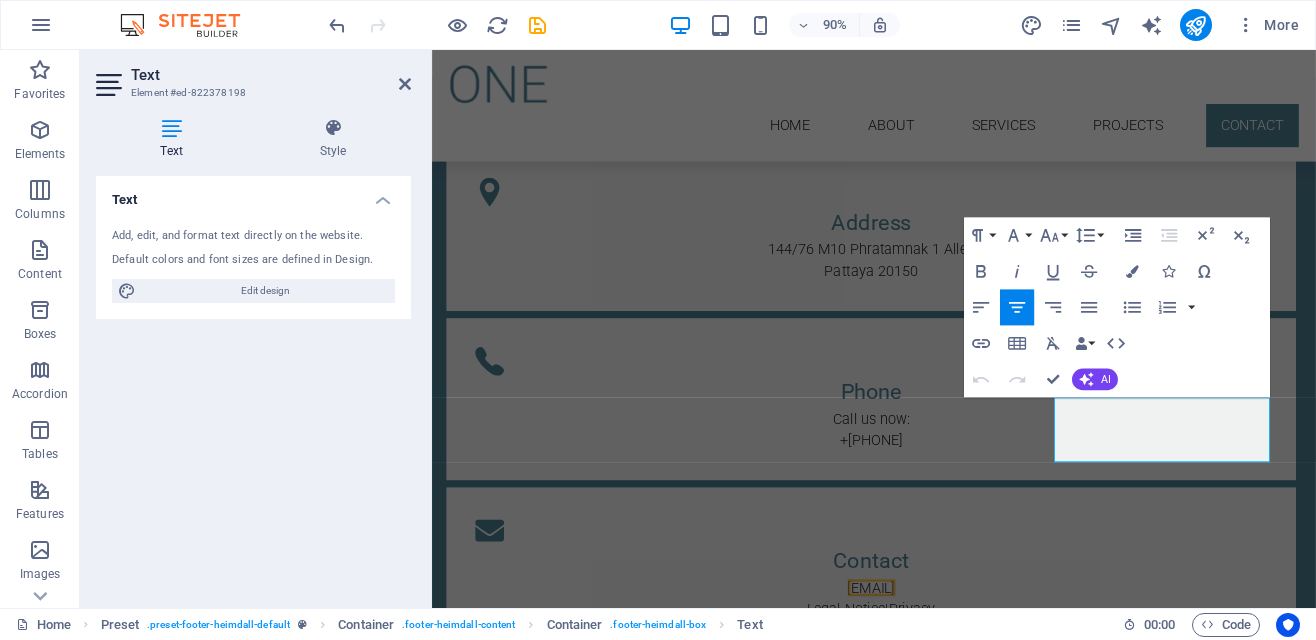 scroll, scrollTop: 3855, scrollLeft: 0, axis: vertical 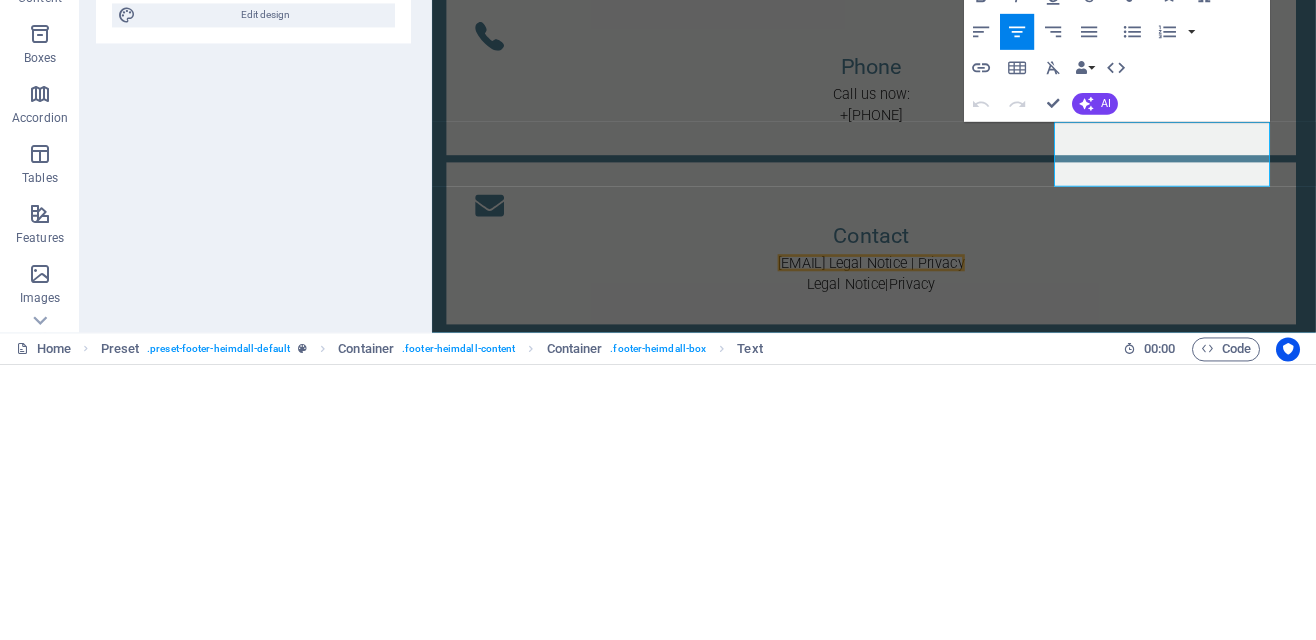 type 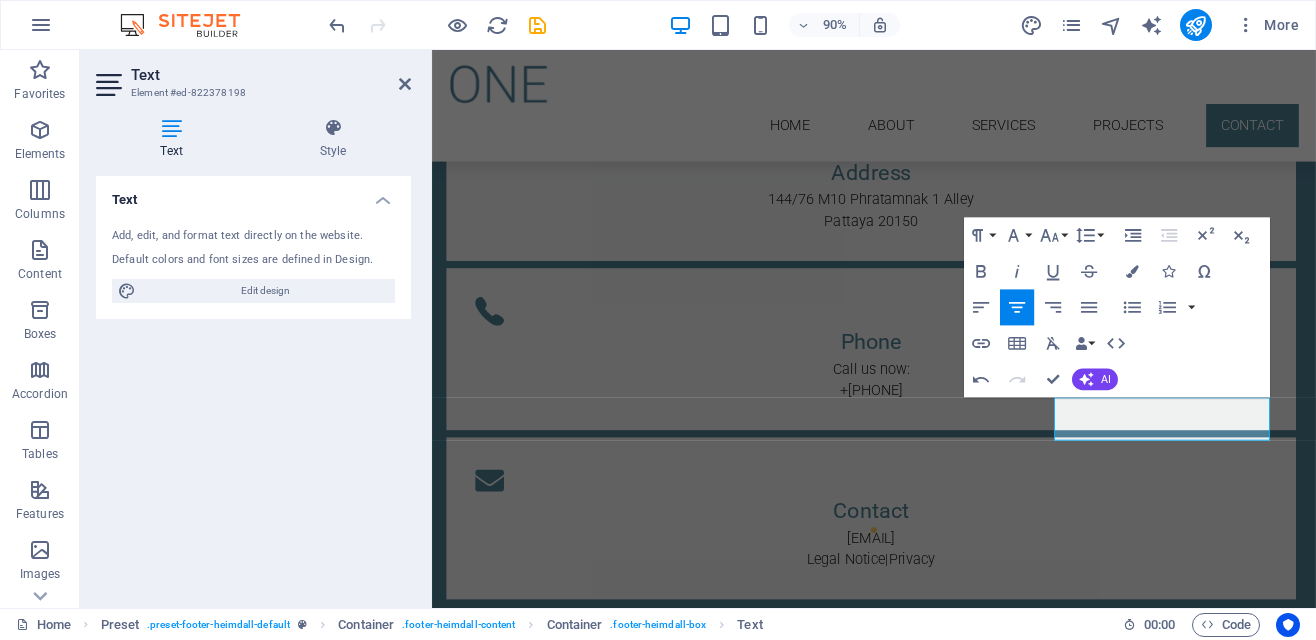 click on "Address 144/76 M10 Phratamnak 1 Alley  Pattaya    20150 Phone Call us now: +66831160906 Contact Freewayapartment@gmail.com Legal Notice  |  Privacy" at bounding box center (923, 383) 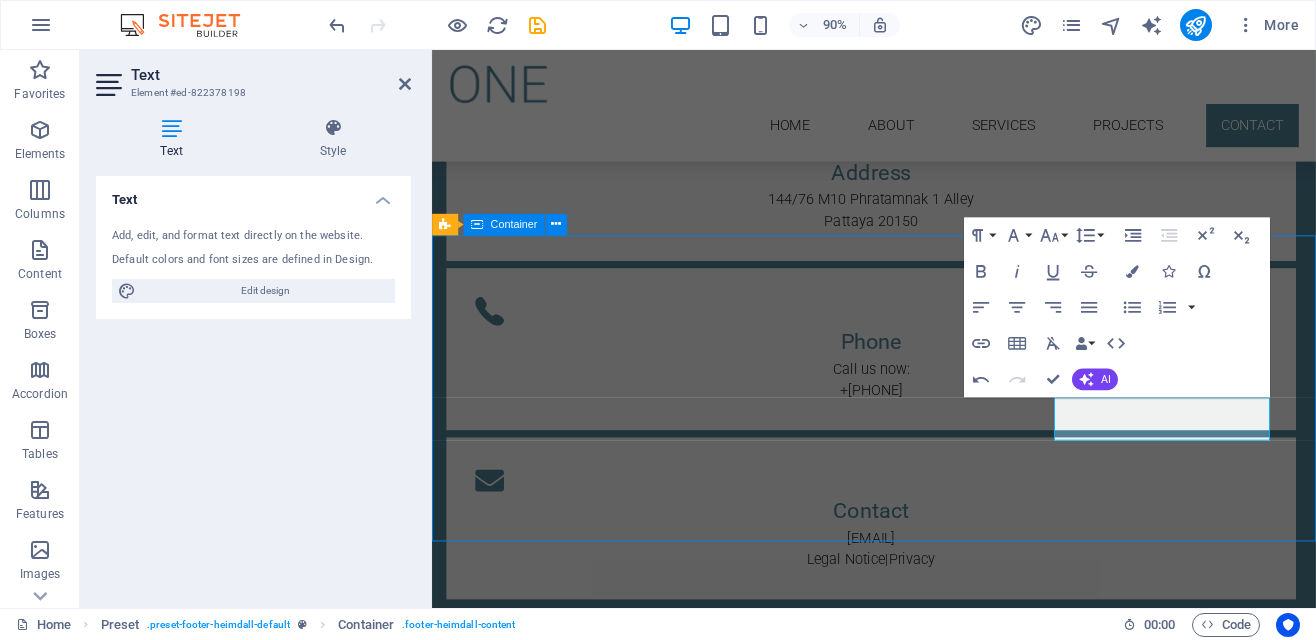 scroll, scrollTop: 3800, scrollLeft: 0, axis: vertical 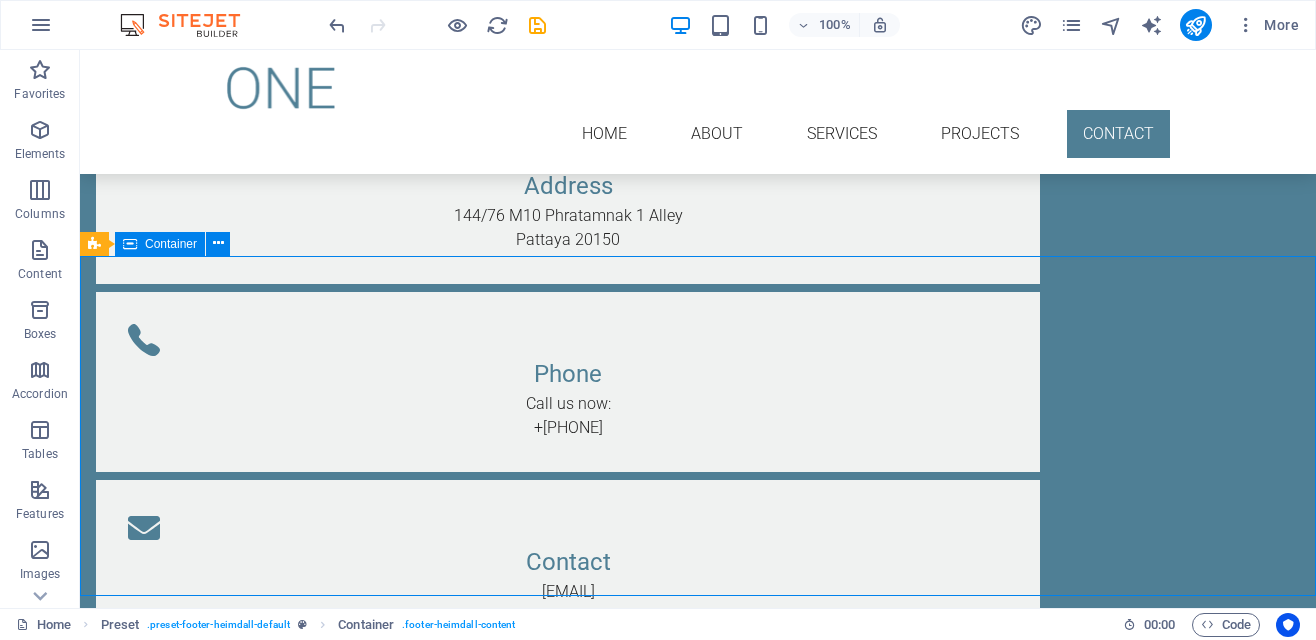 click at bounding box center [568, 528] 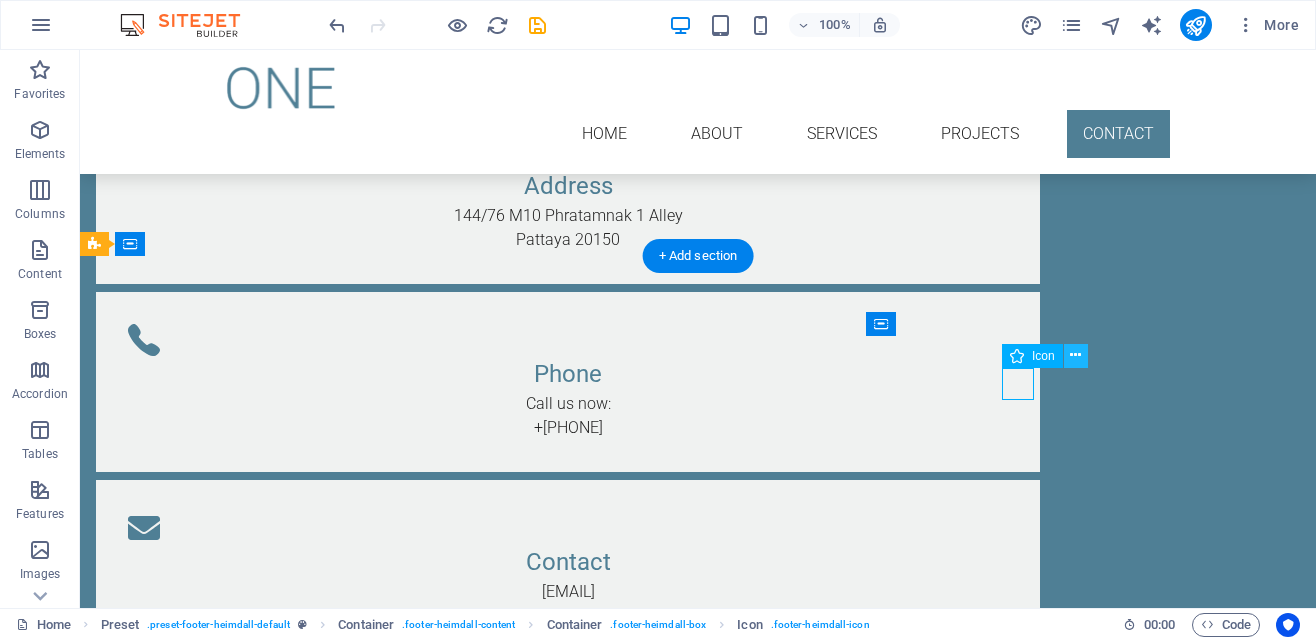 click at bounding box center [1075, 355] 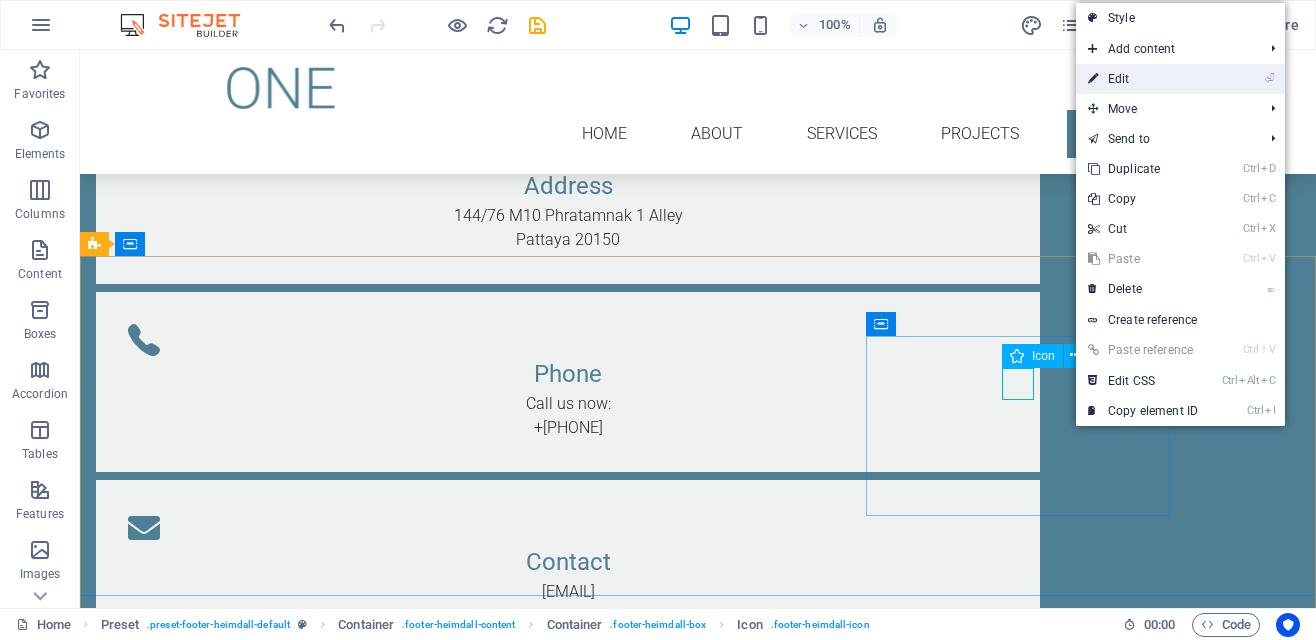 click on "⏎  Edit" at bounding box center [1143, 79] 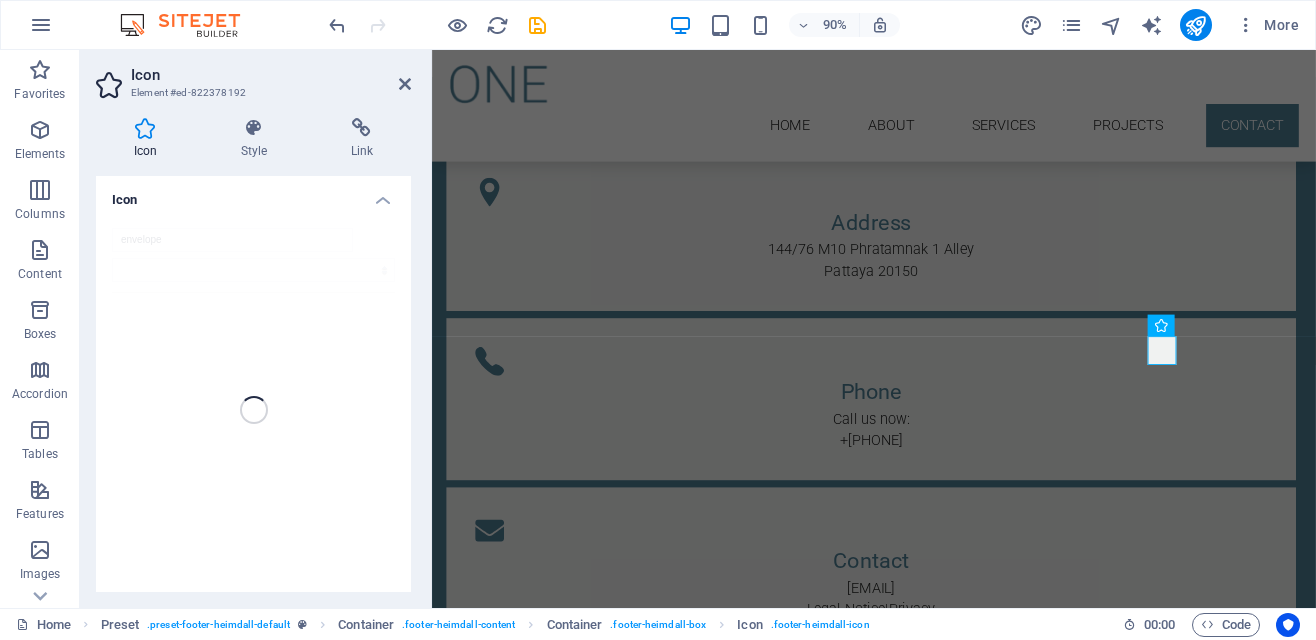 scroll, scrollTop: 3855, scrollLeft: 0, axis: vertical 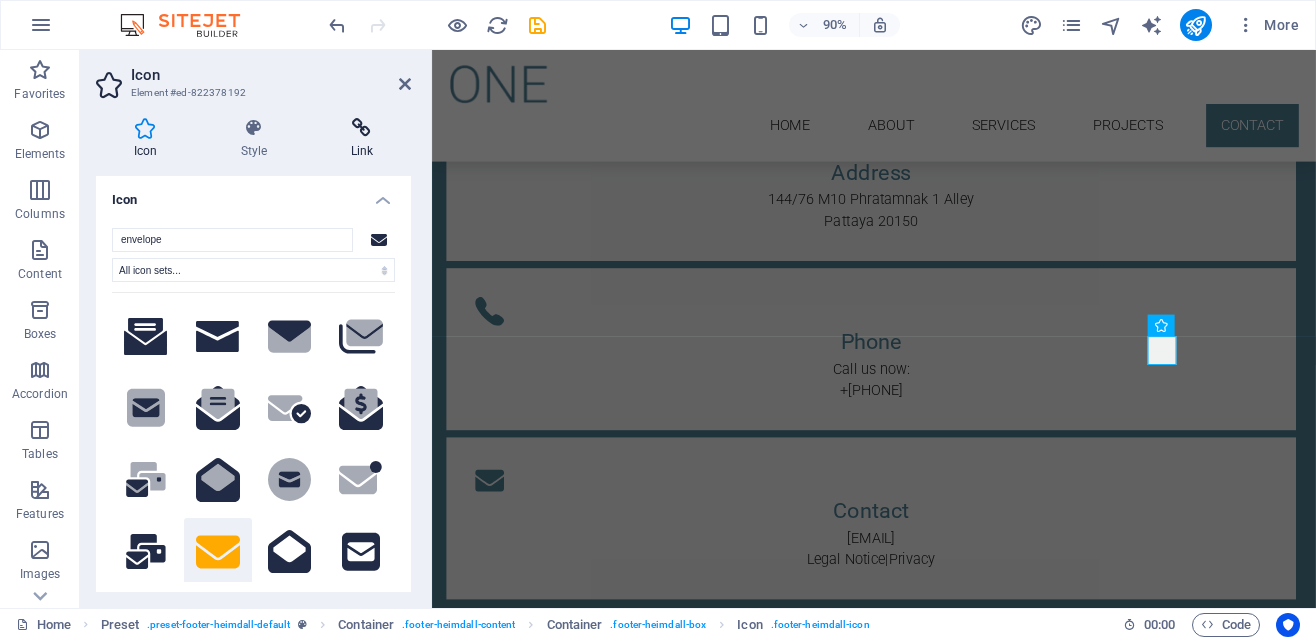 click at bounding box center (362, 128) 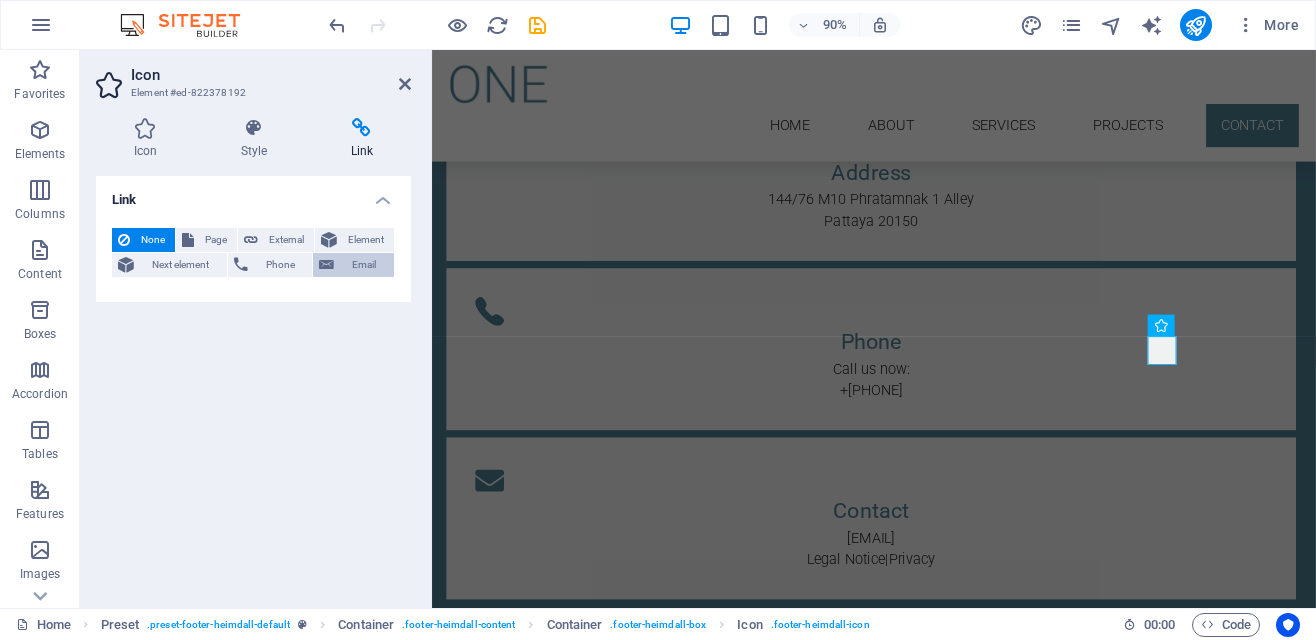 click on "Email" at bounding box center (364, 265) 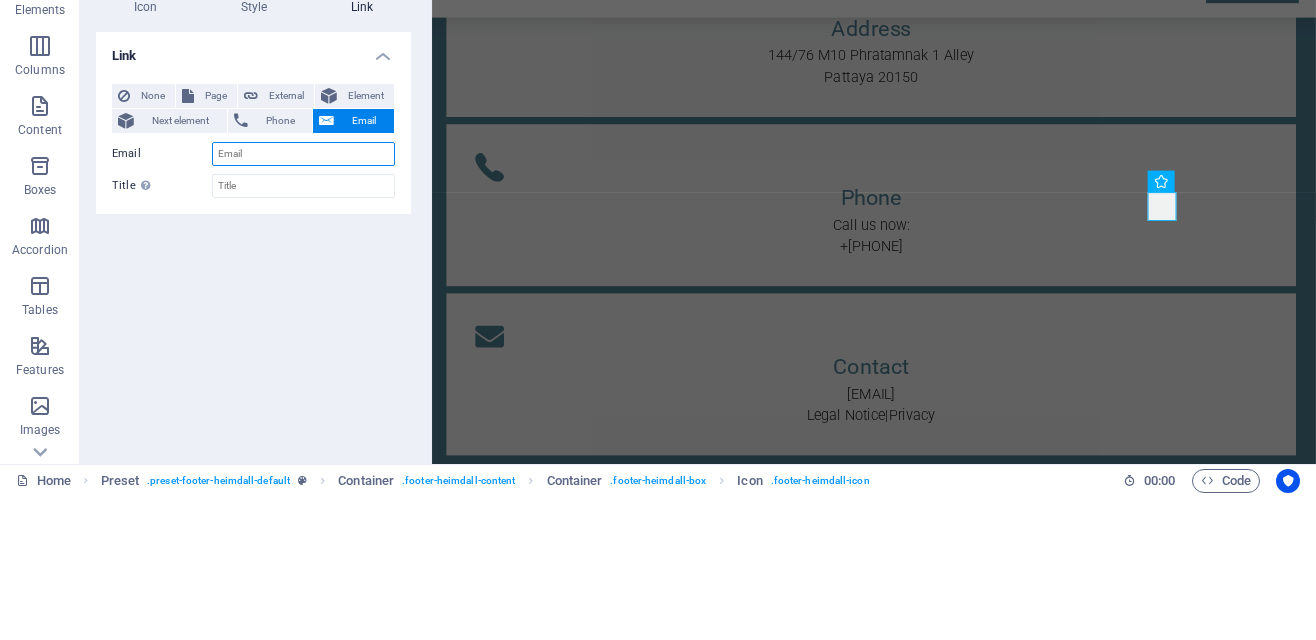 click on "Email" at bounding box center (303, 298) 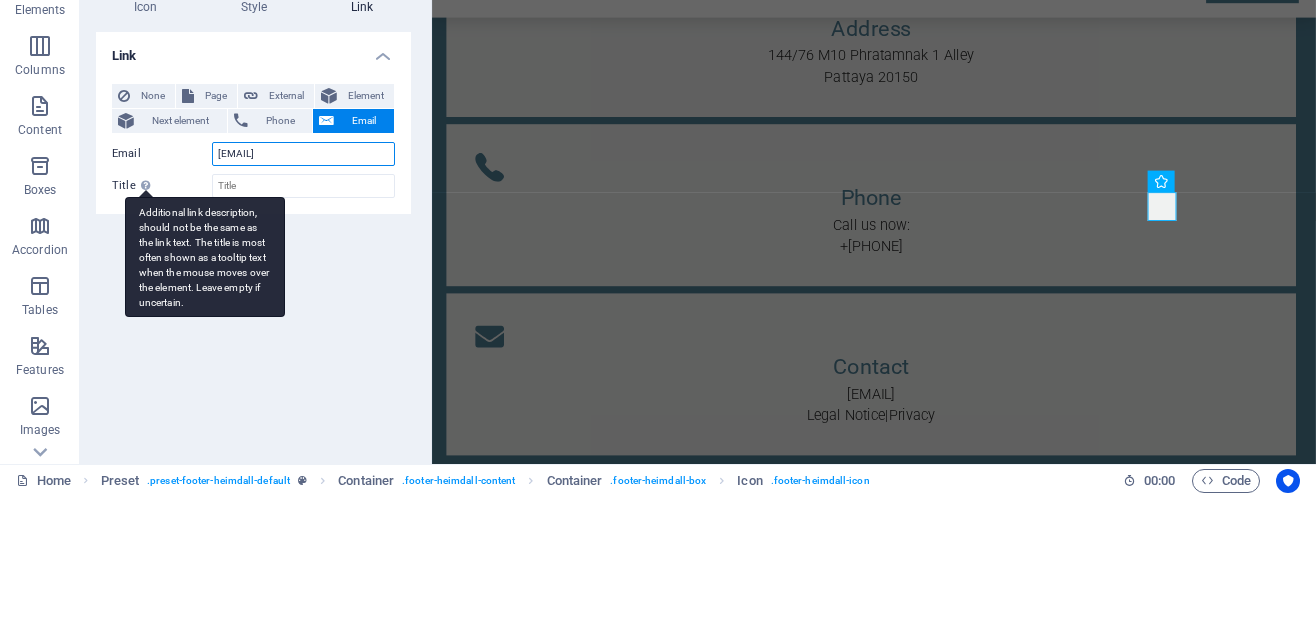 type on "freewayapartment@[EMAIL_DOMAIN]" 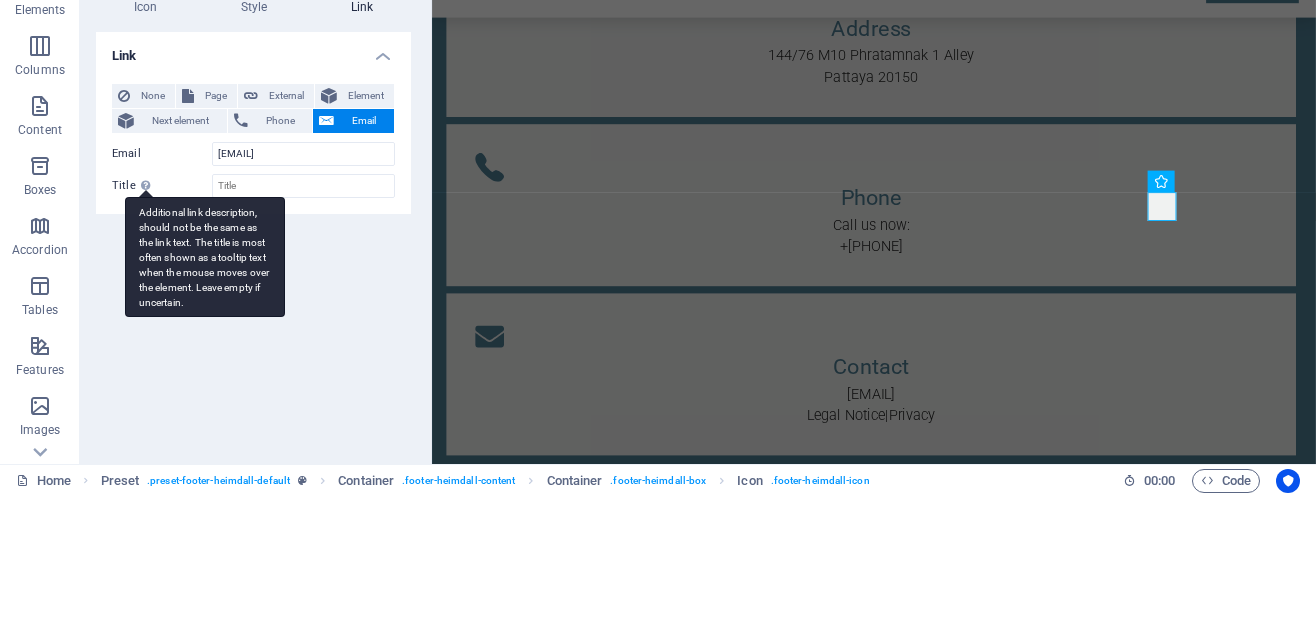 click on "Additional link description, should not be the same as the link text. The title is most often shown as a tooltip text when the mouse moves over the element. Leave empty if uncertain." at bounding box center [205, 401] 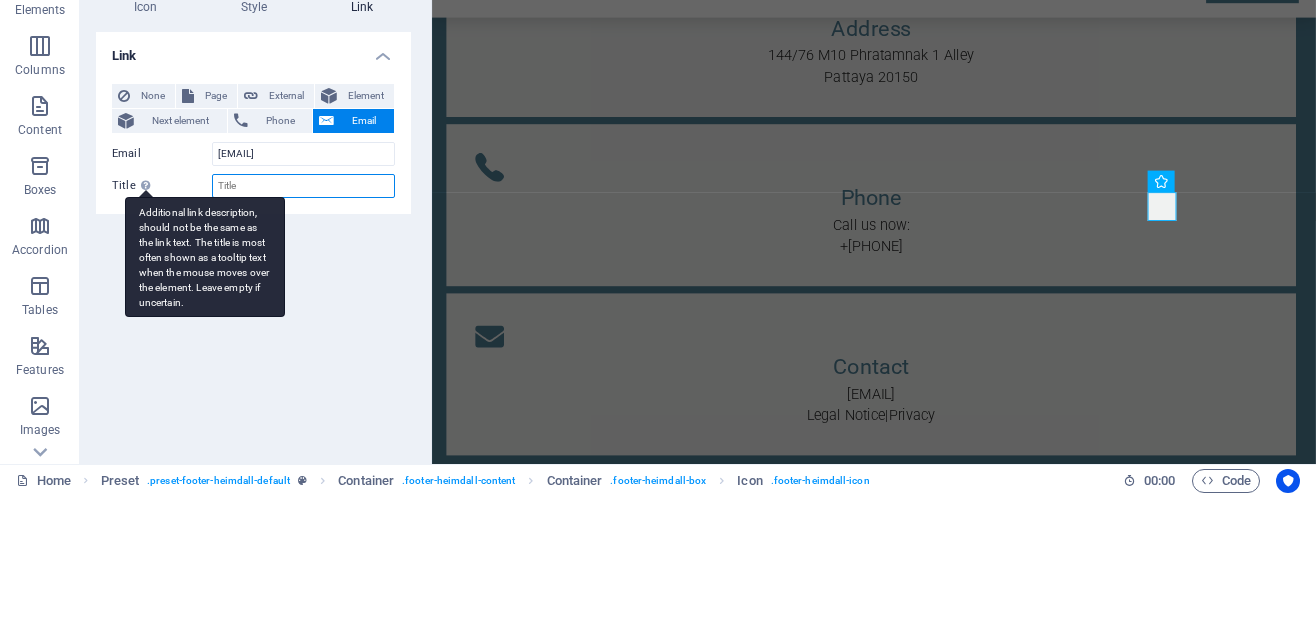 click on "Title Additional link description, should not be the same as the link text. The title is most often shown as a tooltip text when the mouse moves over the element. Leave empty if uncertain." at bounding box center (303, 330) 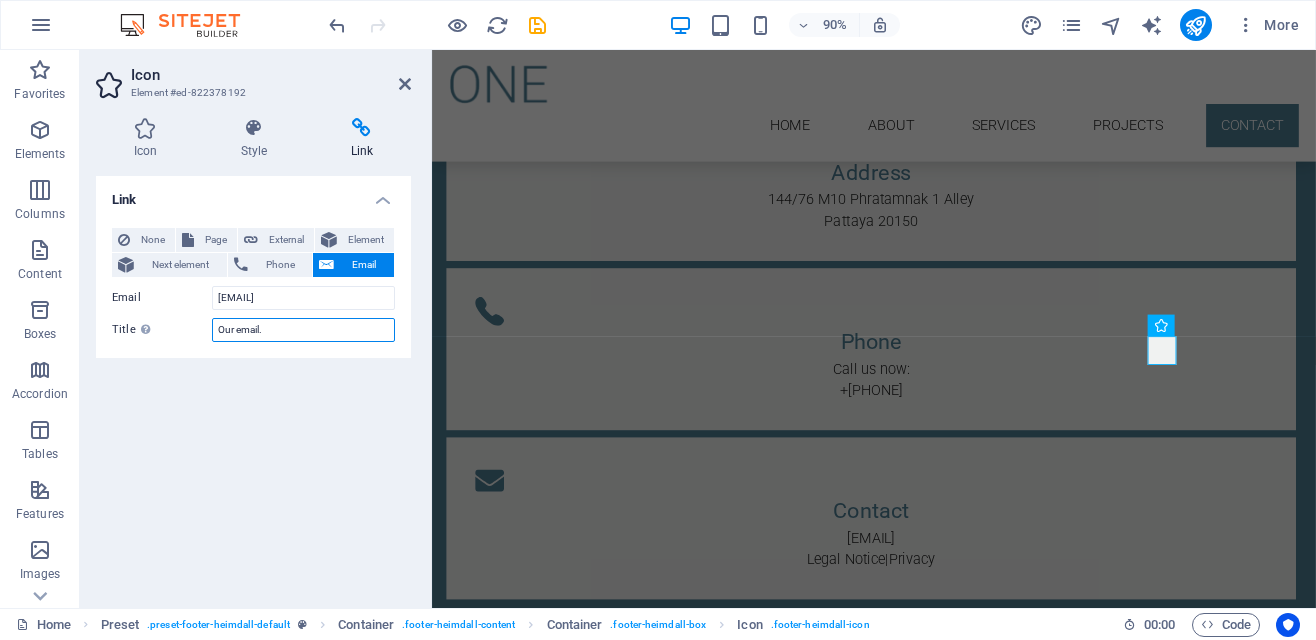 type on "Our email." 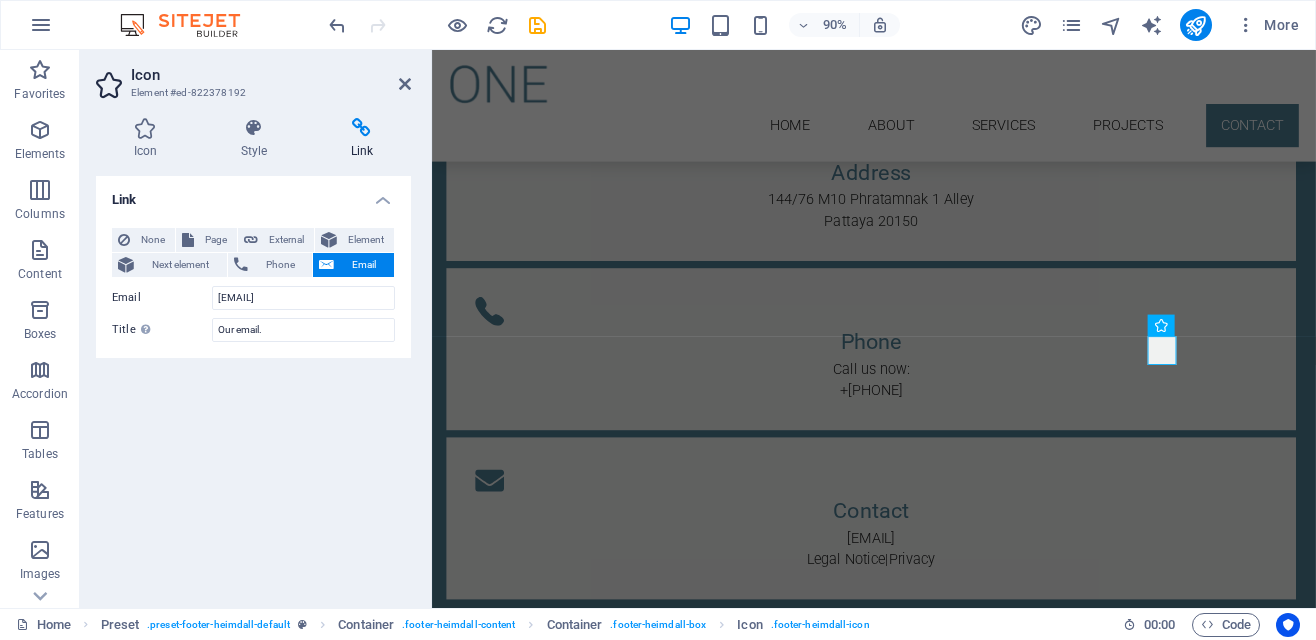 click on "Link None Page External Element Next element Phone Email Page Home Subpage Legal Notice Privacy Element
URL Phone Email freewayapartment@gmail.com The email address must contain an @. Link target New tab Same tab Overlay Title Additional link description, should not be the same as the link text. The title is most often shown as a tooltip text when the mouse moves over the element. Leave empty if uncertain. Our email. Relationship Sets the  relationship of this link to the link target . For example, the value "nofollow" instructs search engines not to follow the link. Can be left empty. alternate author bookmark external help license next nofollow noreferrer noopener prev search tag" at bounding box center [253, 384] 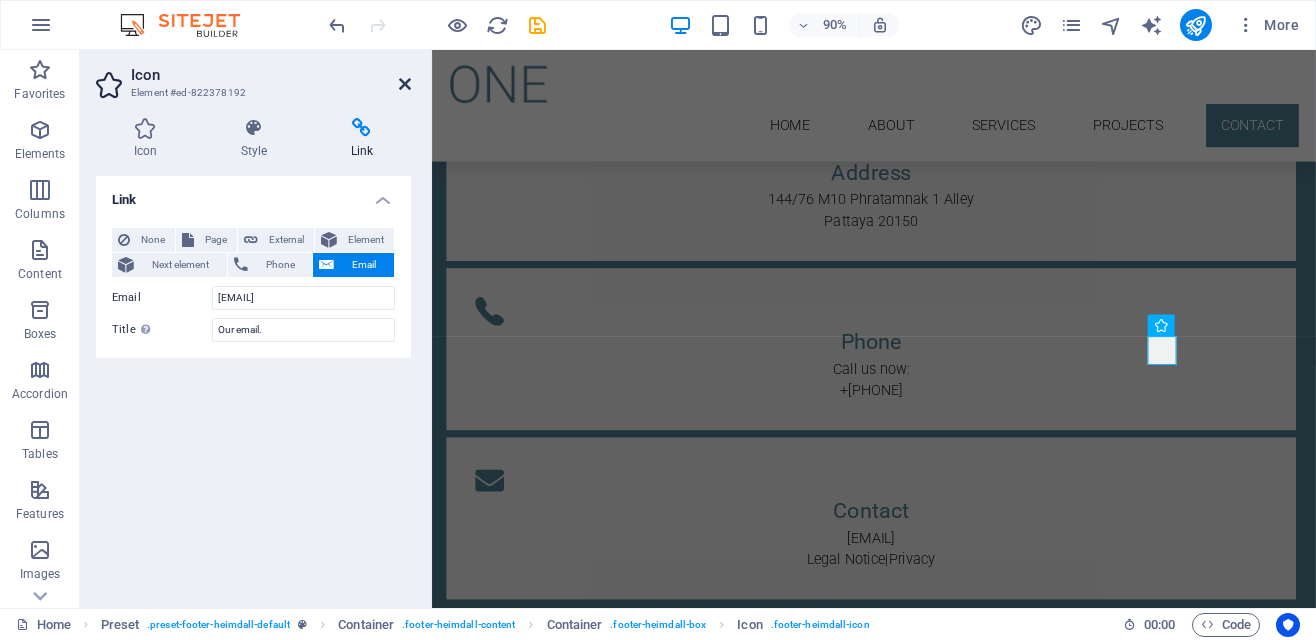 click at bounding box center (405, 84) 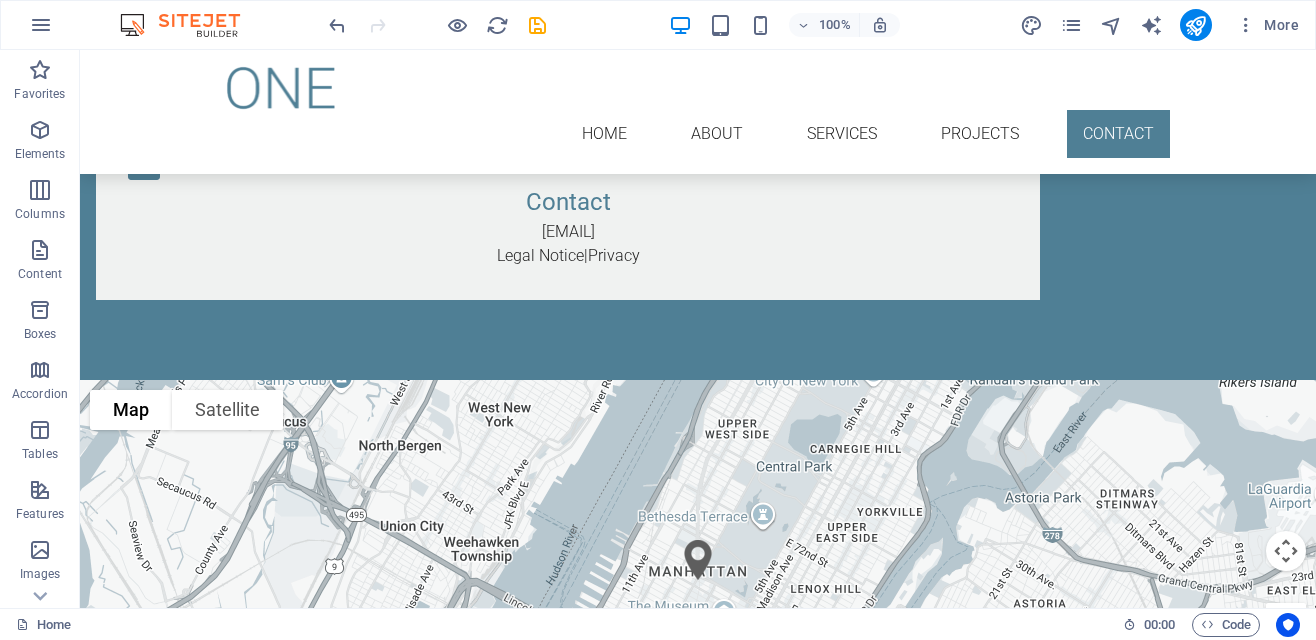 scroll, scrollTop: 4187, scrollLeft: 0, axis: vertical 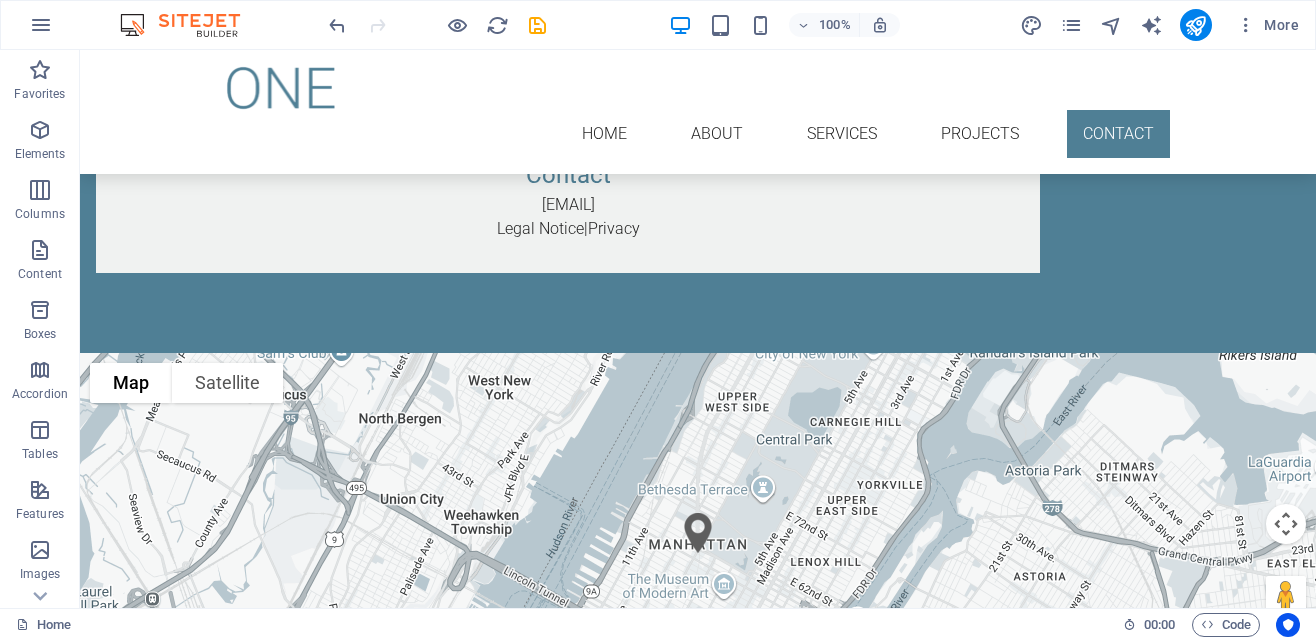 click on "To navigate the map with touch gestures double-tap and hold your finger on the map, then drag the map. ← Move left → Move right ↑ Move up ↓ Move down + Zoom in - Zoom out Home Jump left by 75% End Jump right by 75% Page Up Jump up by 75% Page Down Jump down by 75% Map Terrain Satellite Labels Keyboard shortcuts Map Data Map data ©2025 Google Map data ©2025 Google 1 km  Click to toggle between metric and imperial units Terms Report a map error" at bounding box center [698, 553] 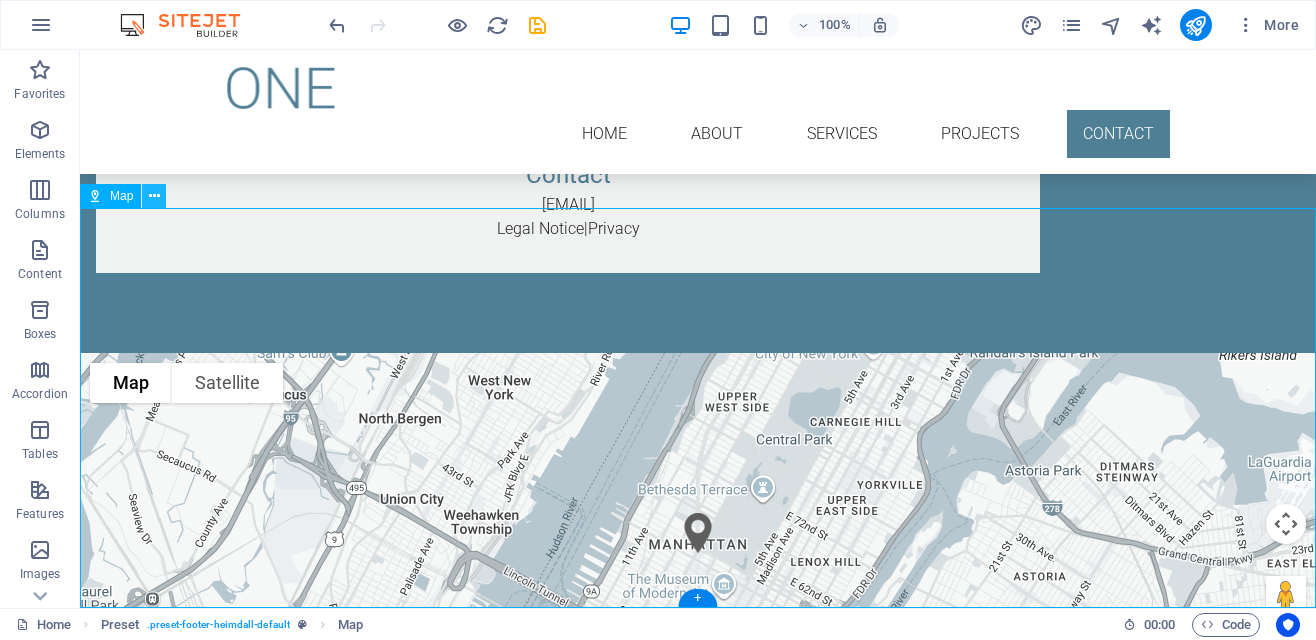 click at bounding box center [154, 196] 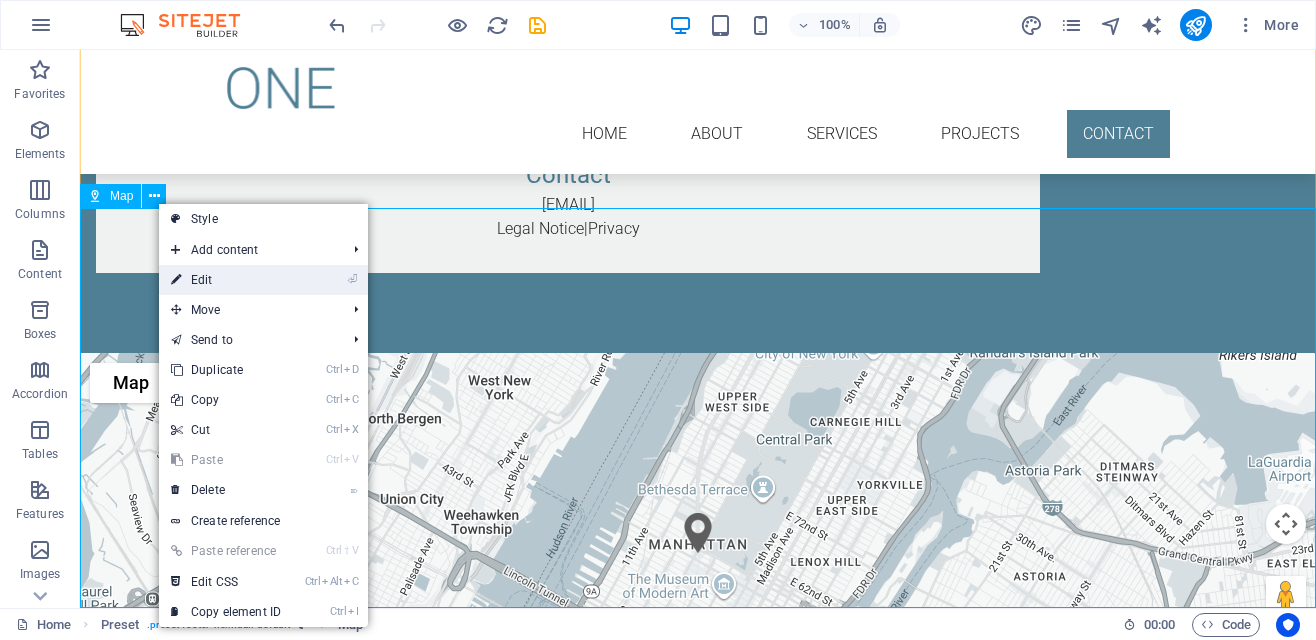 click on "⏎  Edit" at bounding box center [226, 280] 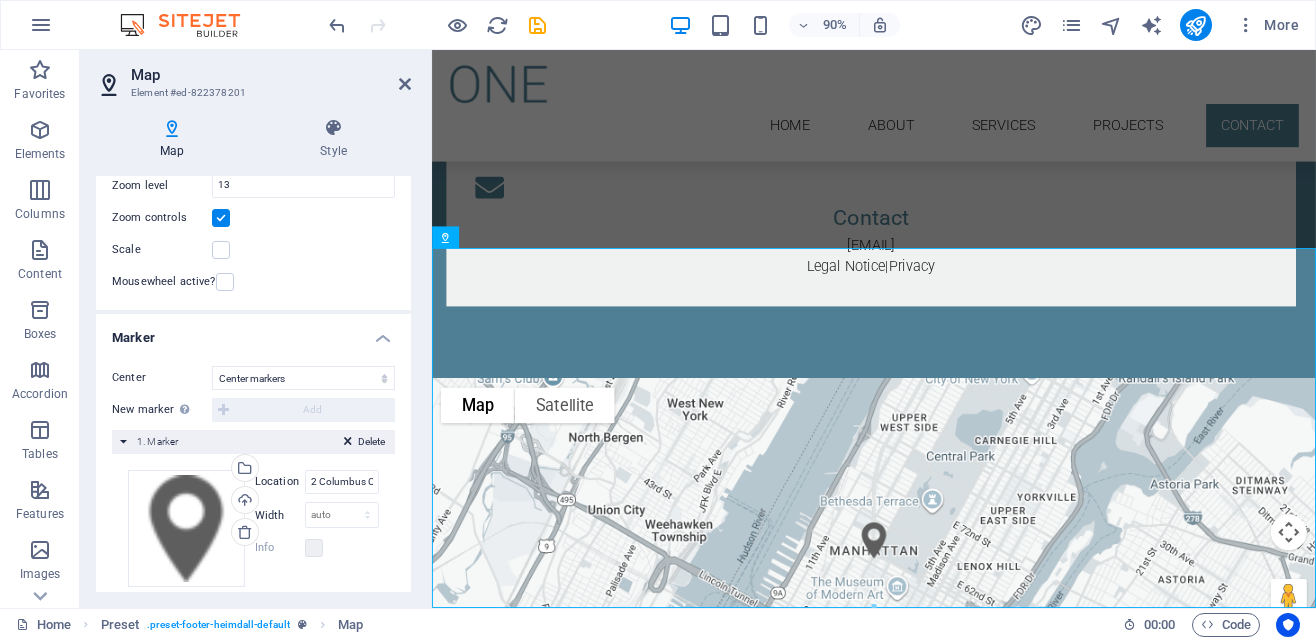 scroll, scrollTop: 260, scrollLeft: 0, axis: vertical 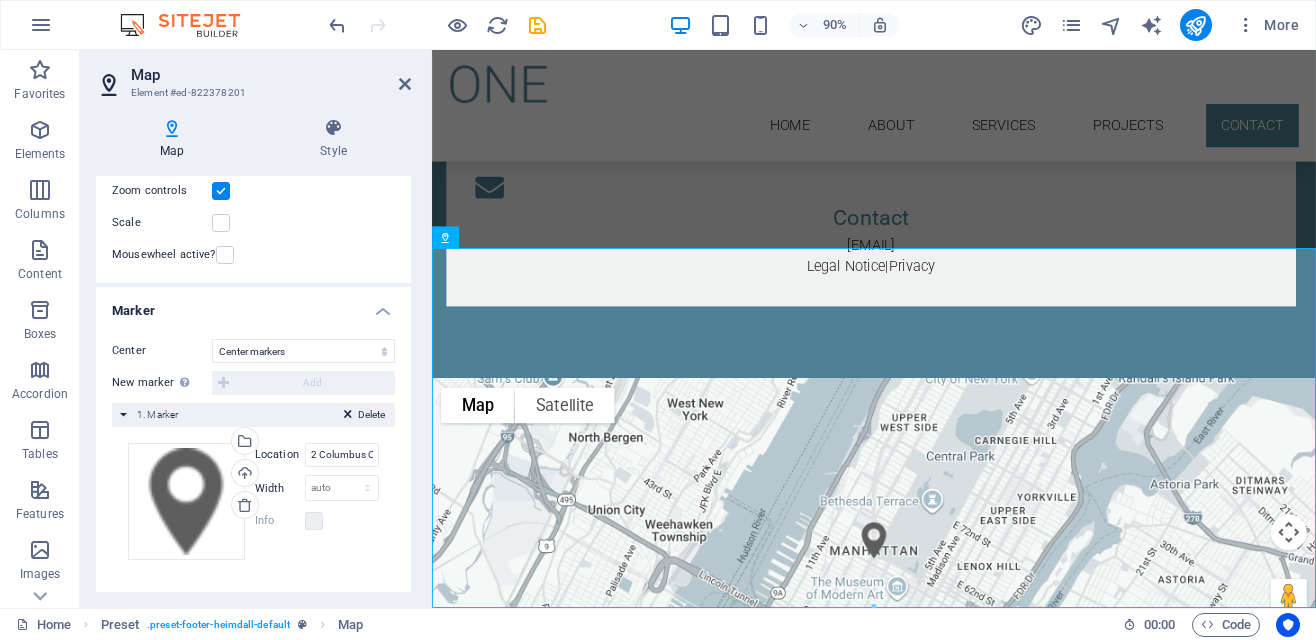click on "New marker To enable this feature, please provide a Google Maps API key in the website settings. Add" at bounding box center (253, 383) 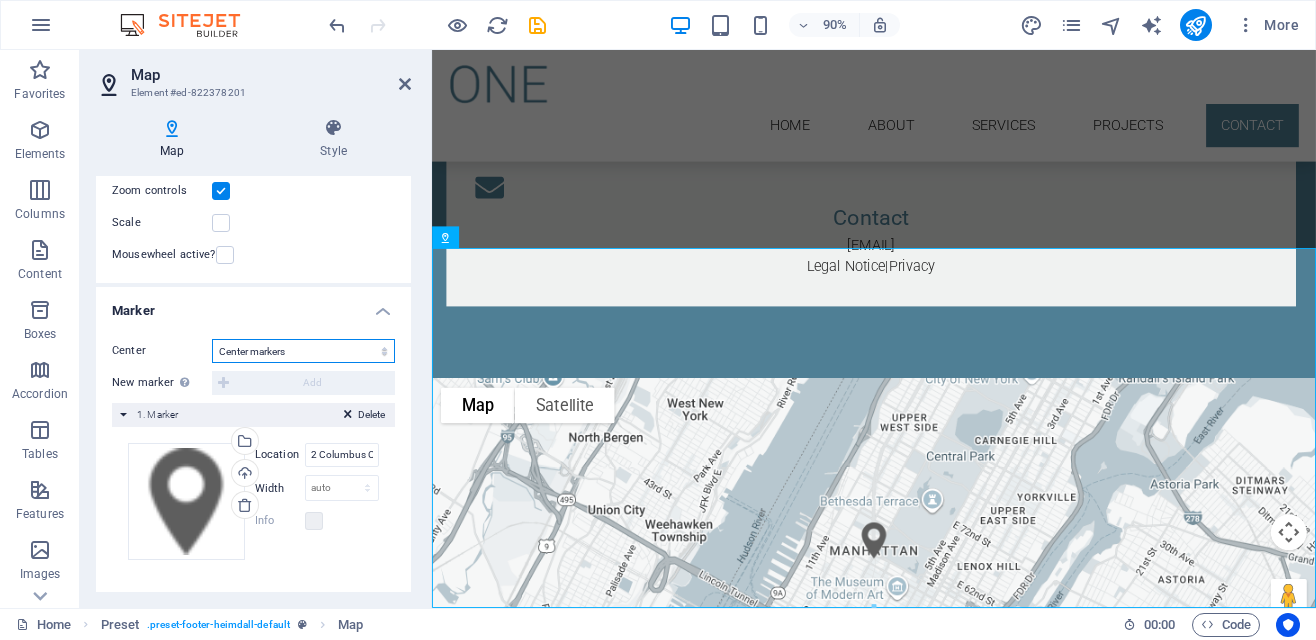 click on "Don't center Center markers Center and zoom markers" at bounding box center (303, 351) 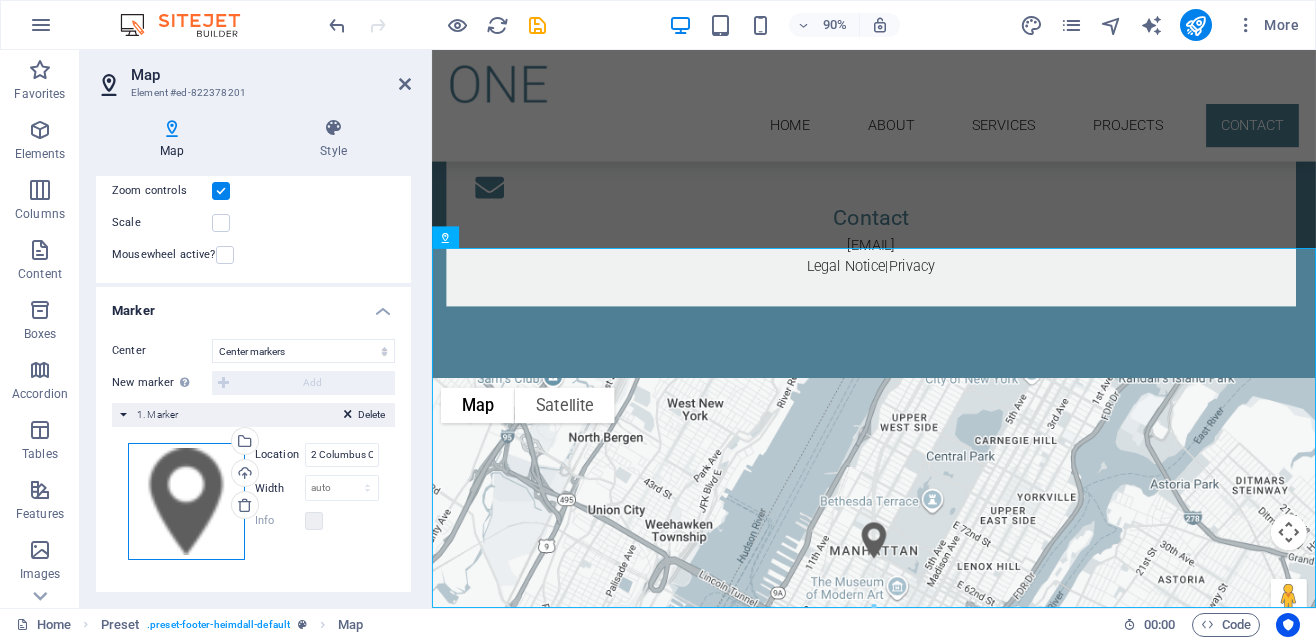 click on "Drag files here, click to choose files or select files from Files or our free stock photos & videos" at bounding box center [186, 501] 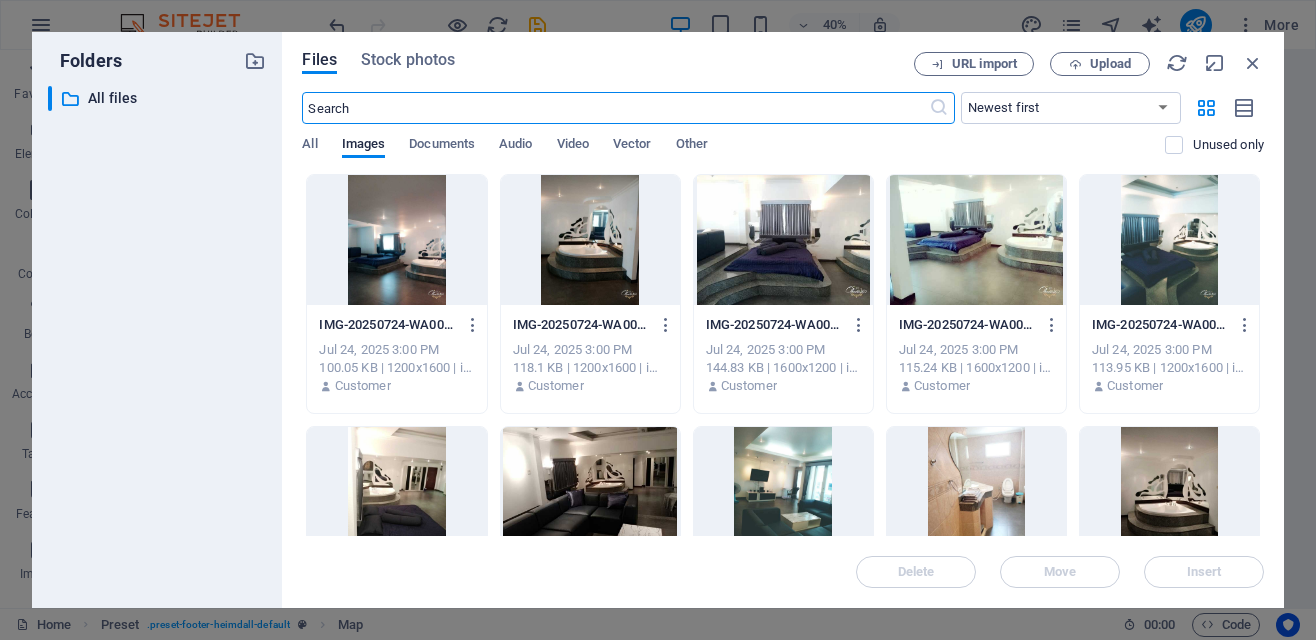 scroll, scrollTop: 4103, scrollLeft: 0, axis: vertical 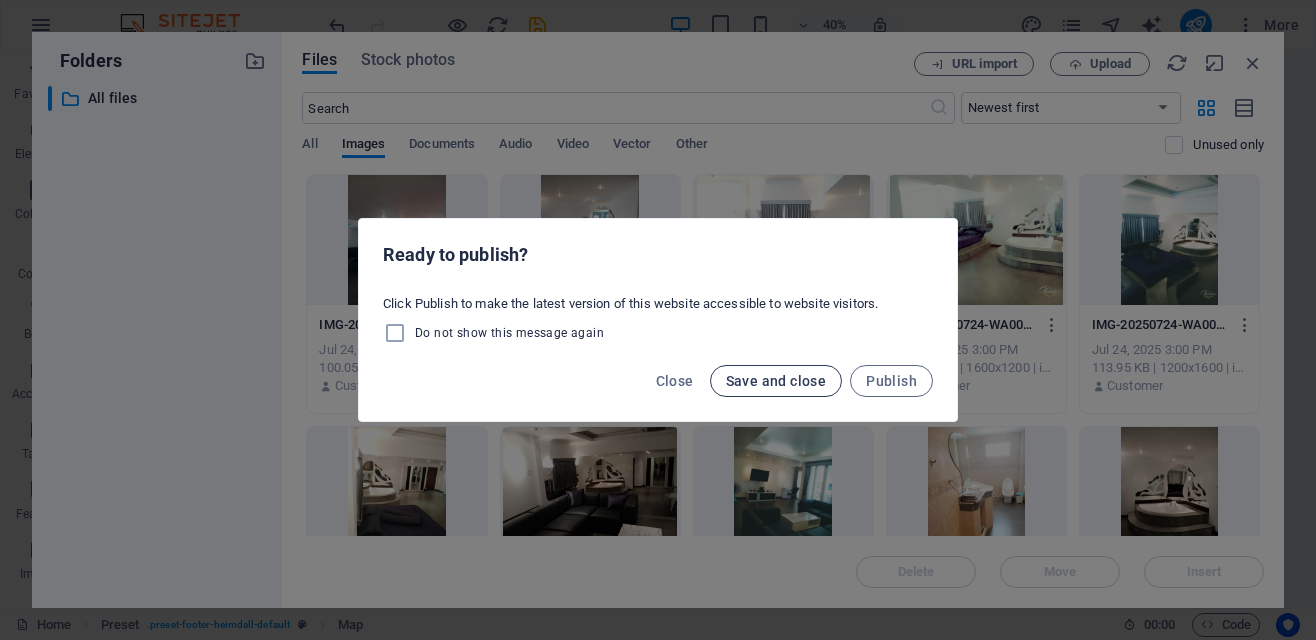 click on "Save and close" at bounding box center [776, 381] 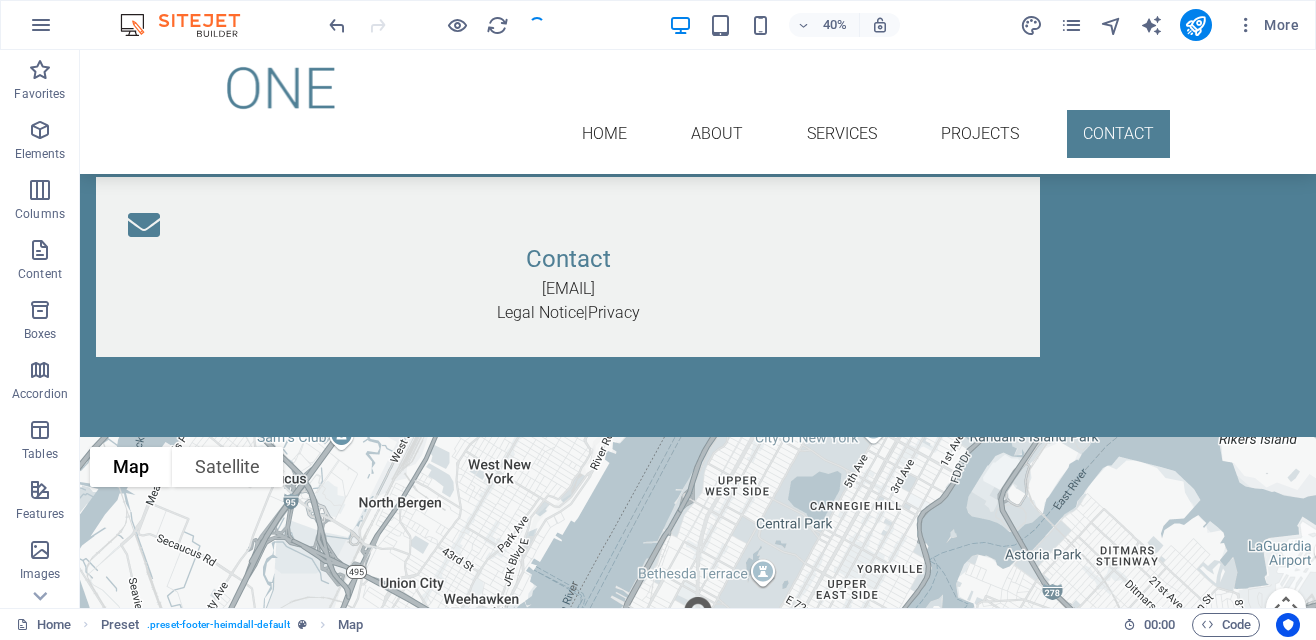 scroll, scrollTop: 4187, scrollLeft: 0, axis: vertical 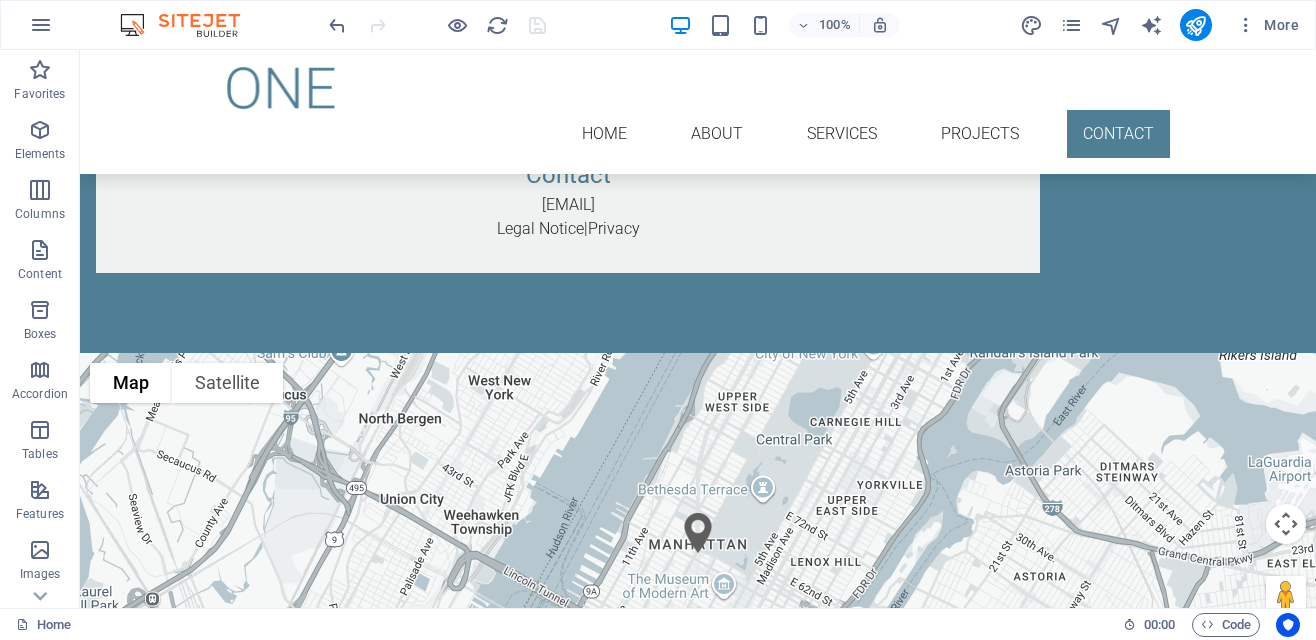 click on "To navigate the map with touch gestures double-tap and hold your finger on the map, then drag the map. ← Move left → Move right ↑ Move up ↓ Move down + Zoom in - Zoom out Home Jump left by 75% End Jump right by 75% Page Up Jump up by 75% Page Down Jump down by 75% Map Terrain Satellite Labels Keyboard shortcuts Map Data Map data ©2025 Google Map data ©2025 Google 1 km  Click to toggle between metric and imperial units Terms Report a map error" at bounding box center [698, 553] 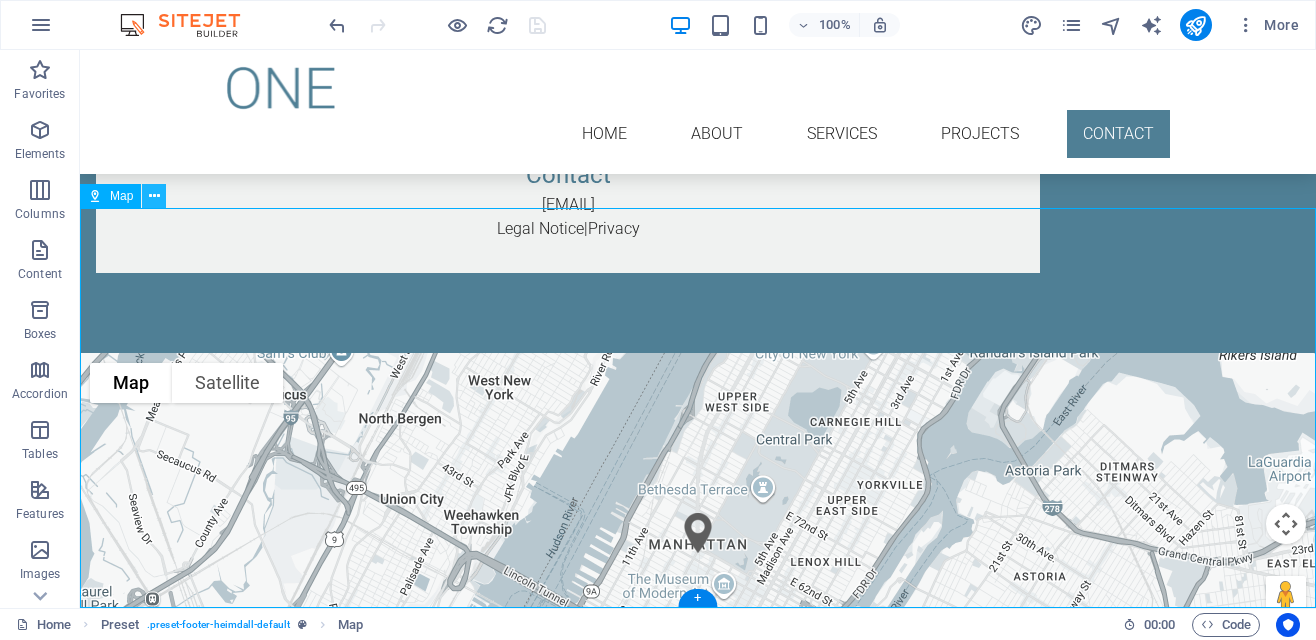click at bounding box center [154, 196] 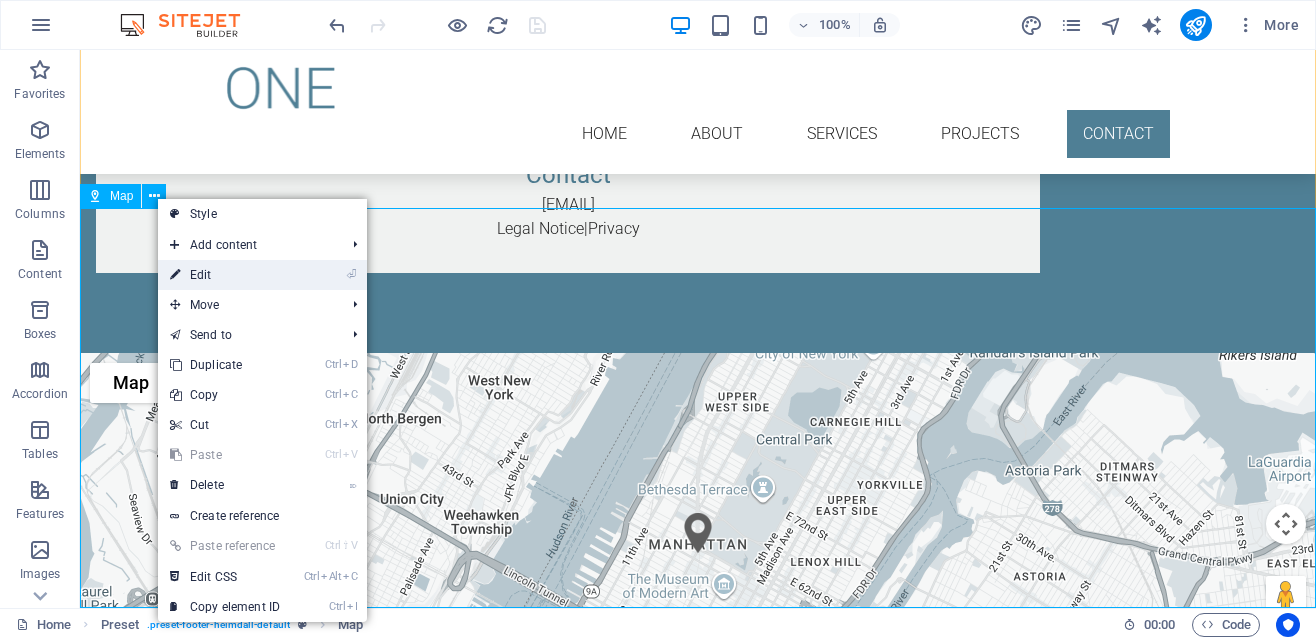 click on "⏎  Edit" at bounding box center (225, 275) 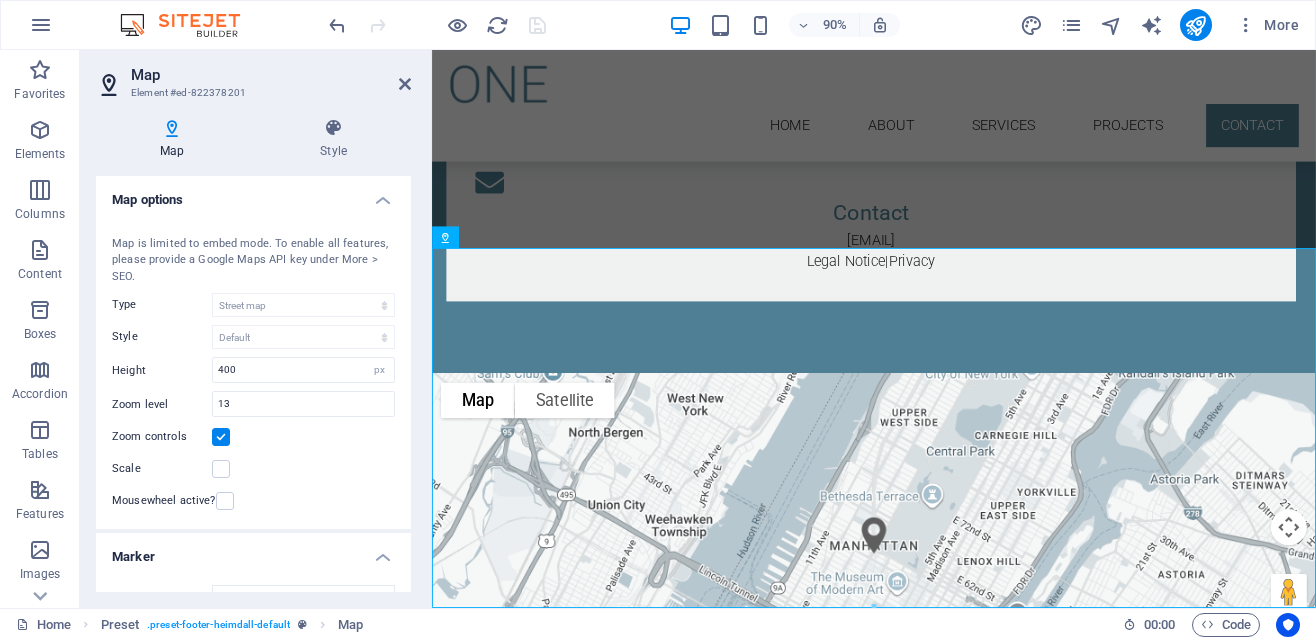 scroll, scrollTop: 4181, scrollLeft: 0, axis: vertical 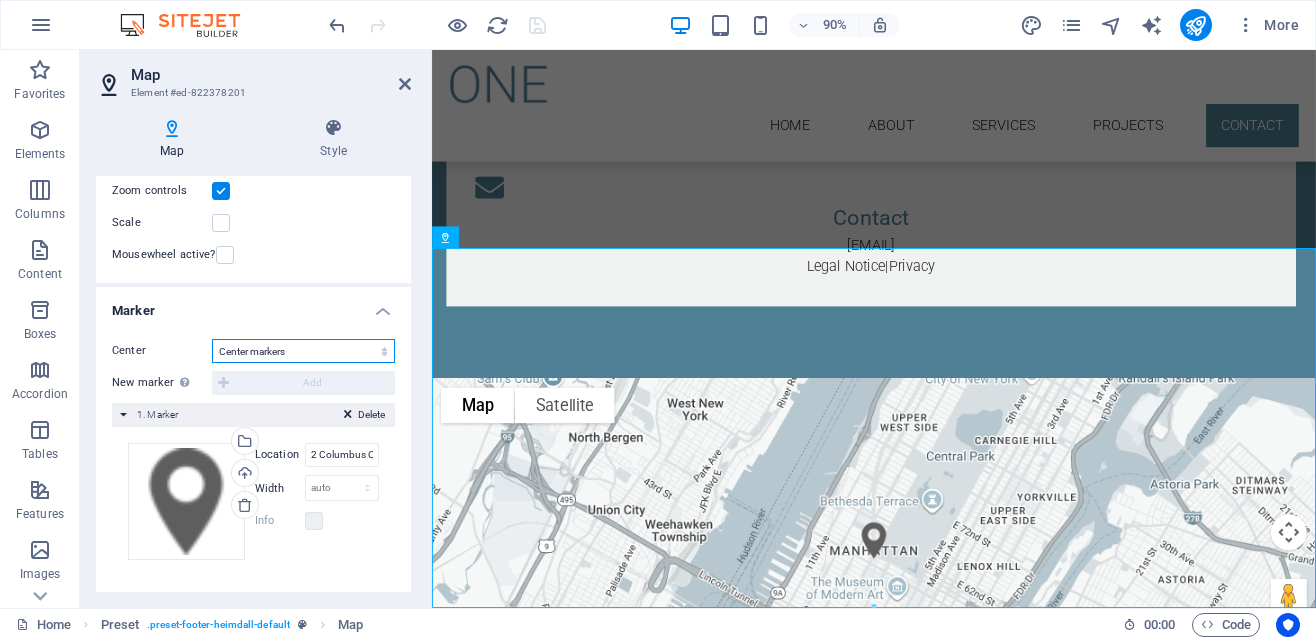 click on "Don't center Center markers Center and zoom markers" at bounding box center (303, 351) 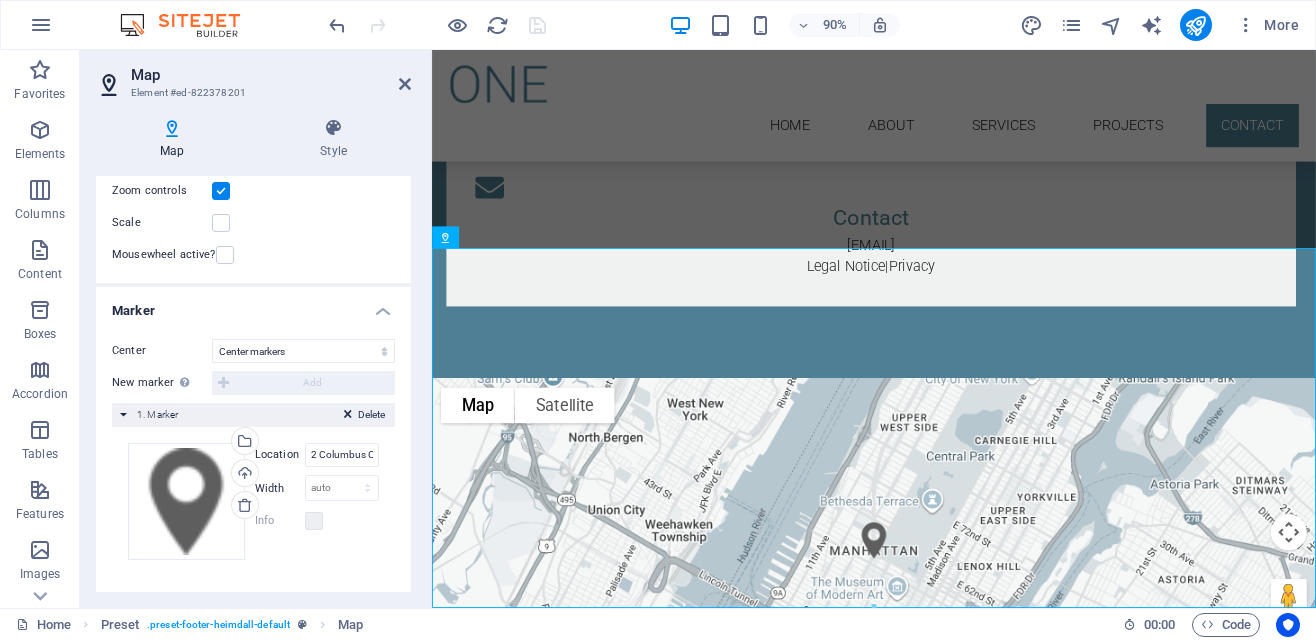 click on "Delete" at bounding box center (364, 415) 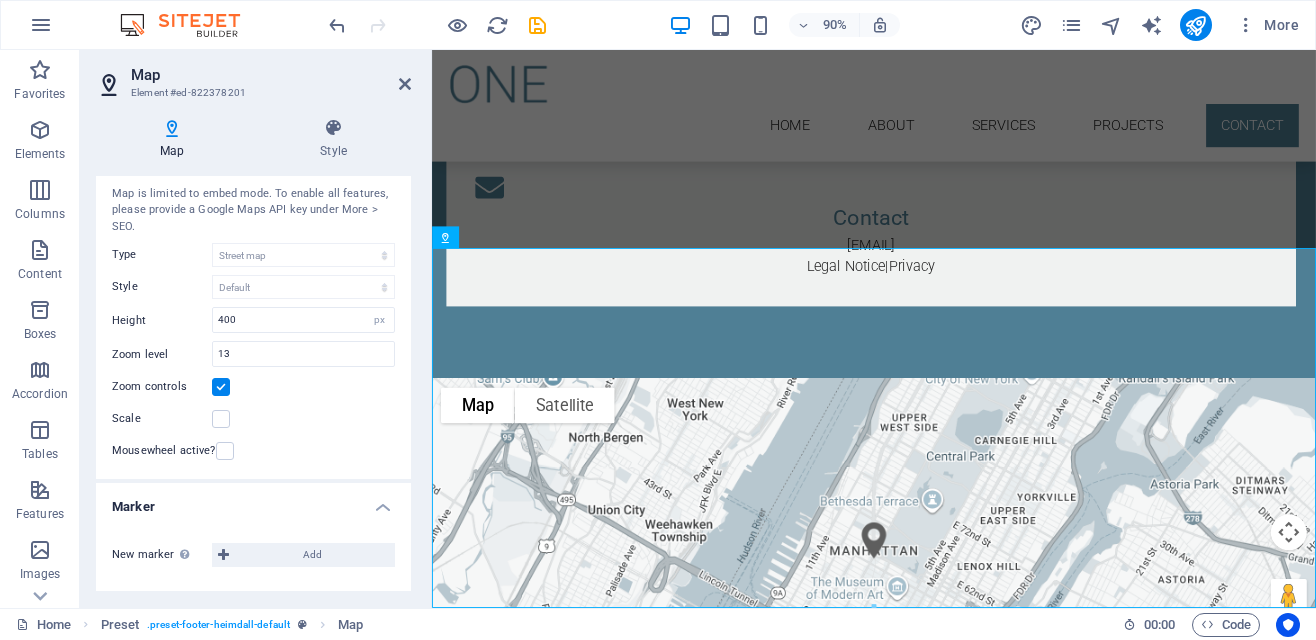scroll, scrollTop: 64, scrollLeft: 0, axis: vertical 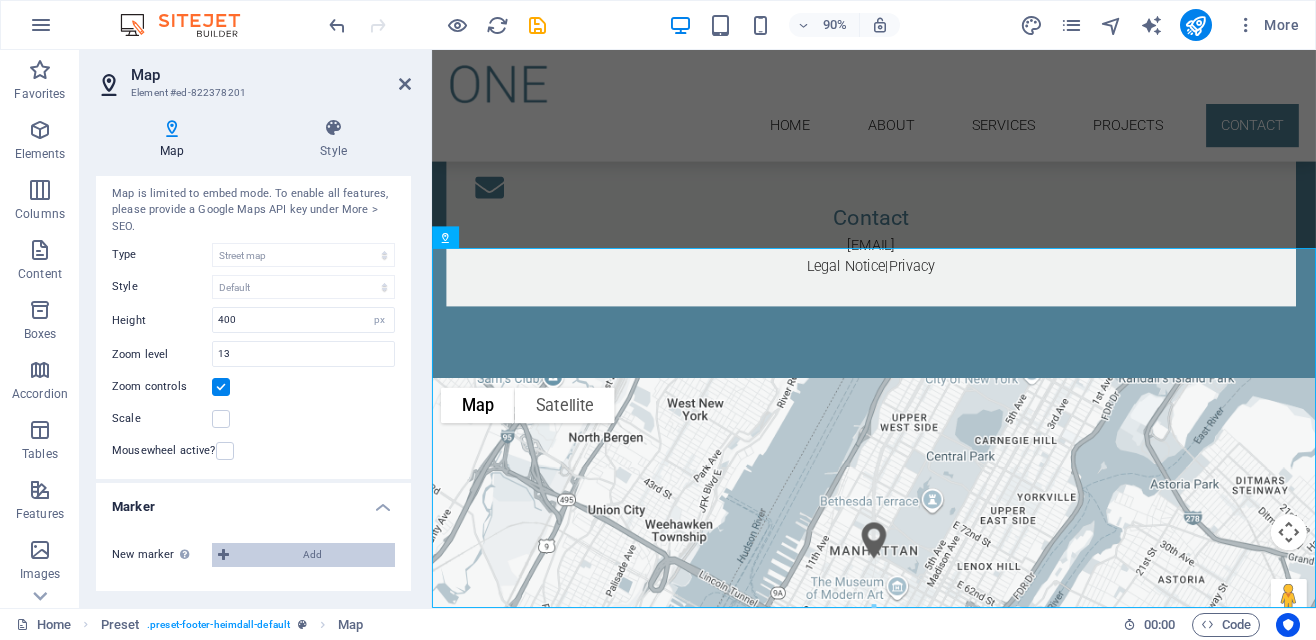click at bounding box center [223, 555] 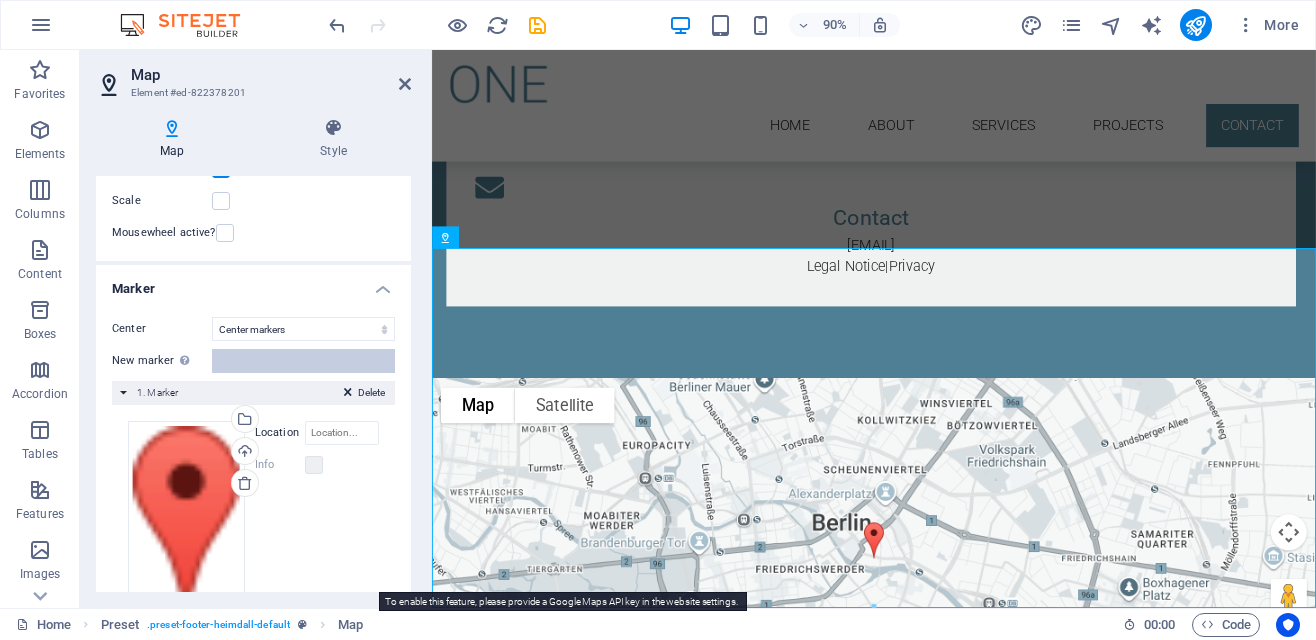 scroll, scrollTop: 273, scrollLeft: 0, axis: vertical 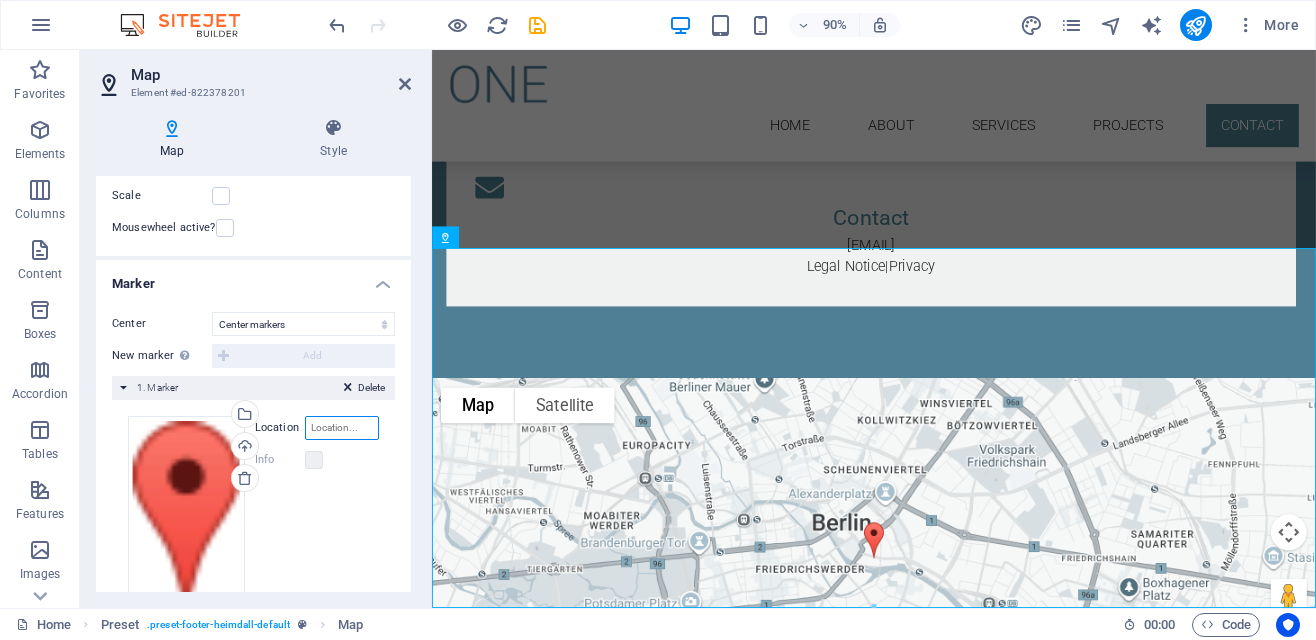 click on "Location" at bounding box center (342, 428) 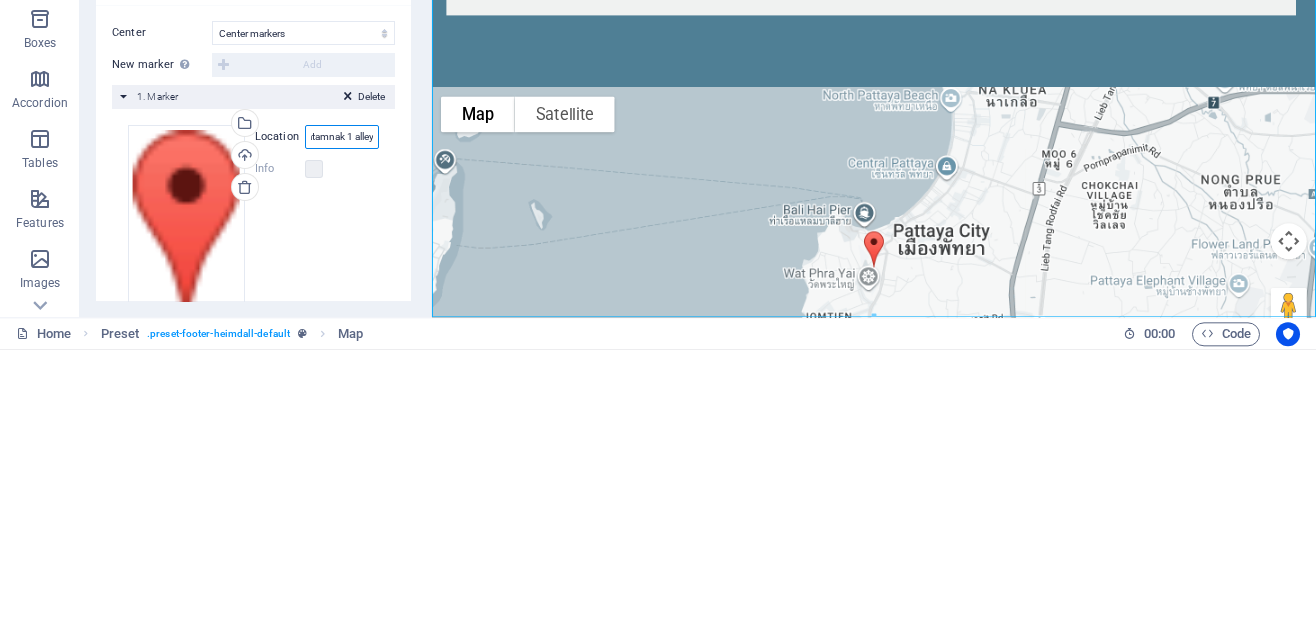 scroll, scrollTop: 0, scrollLeft: 24, axis: horizontal 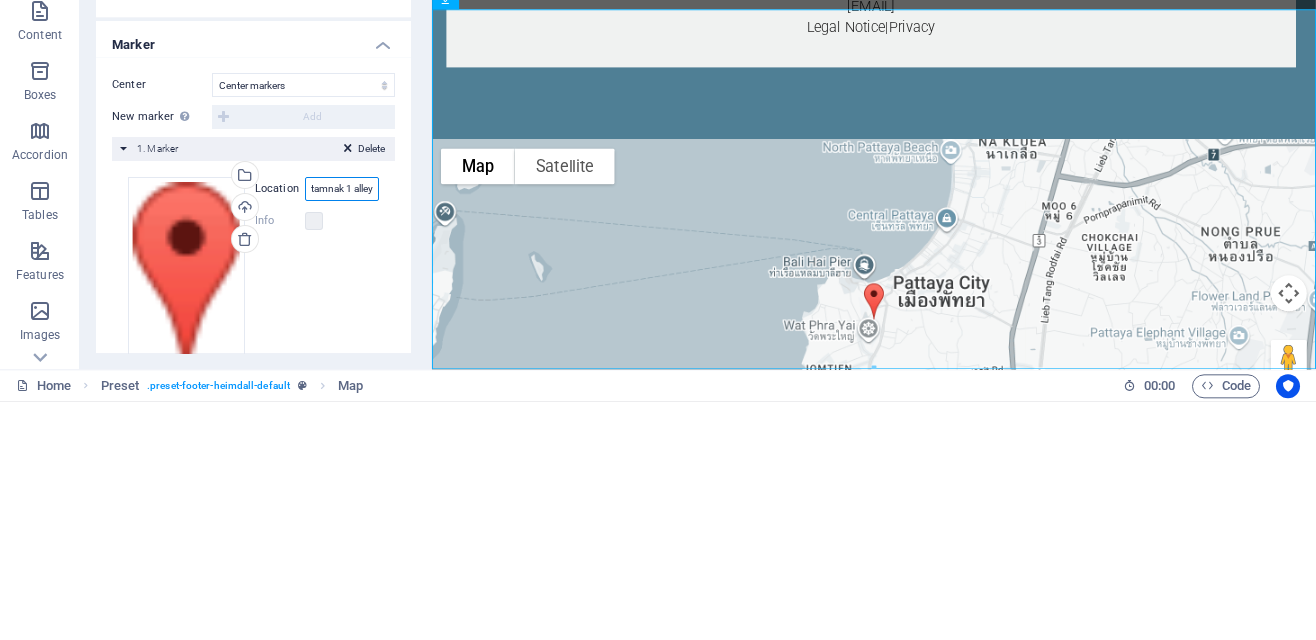 click on "Phratamnak 1 alley" at bounding box center [342, 428] 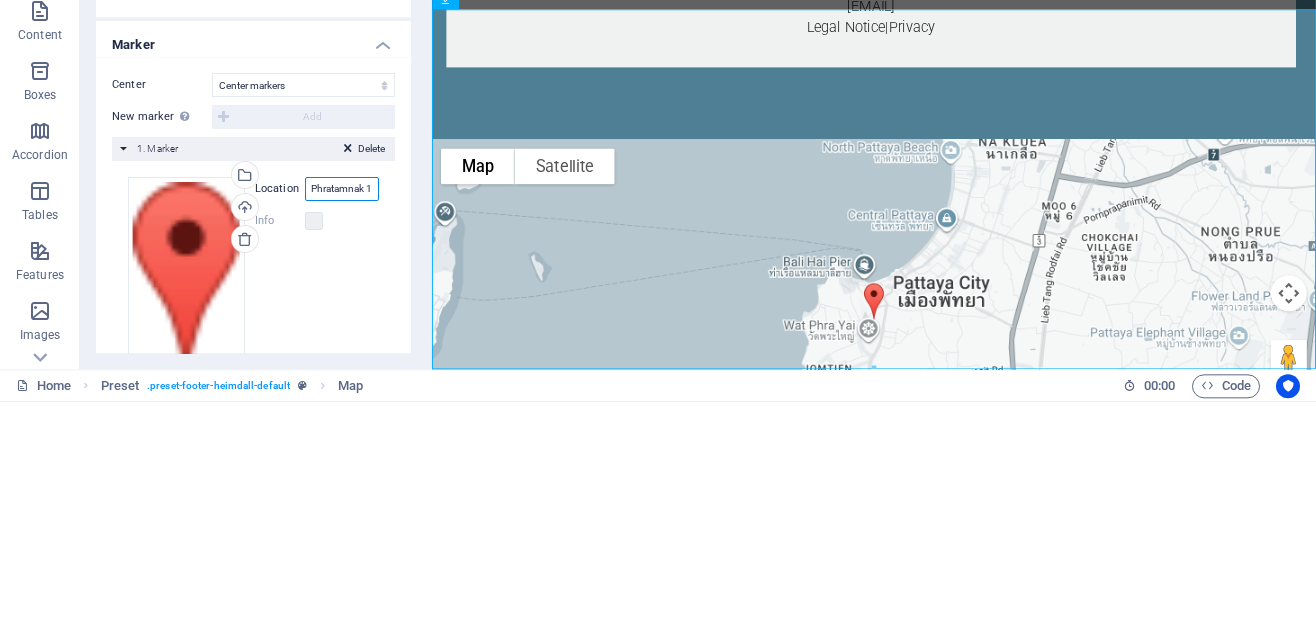scroll, scrollTop: 0, scrollLeft: 0, axis: both 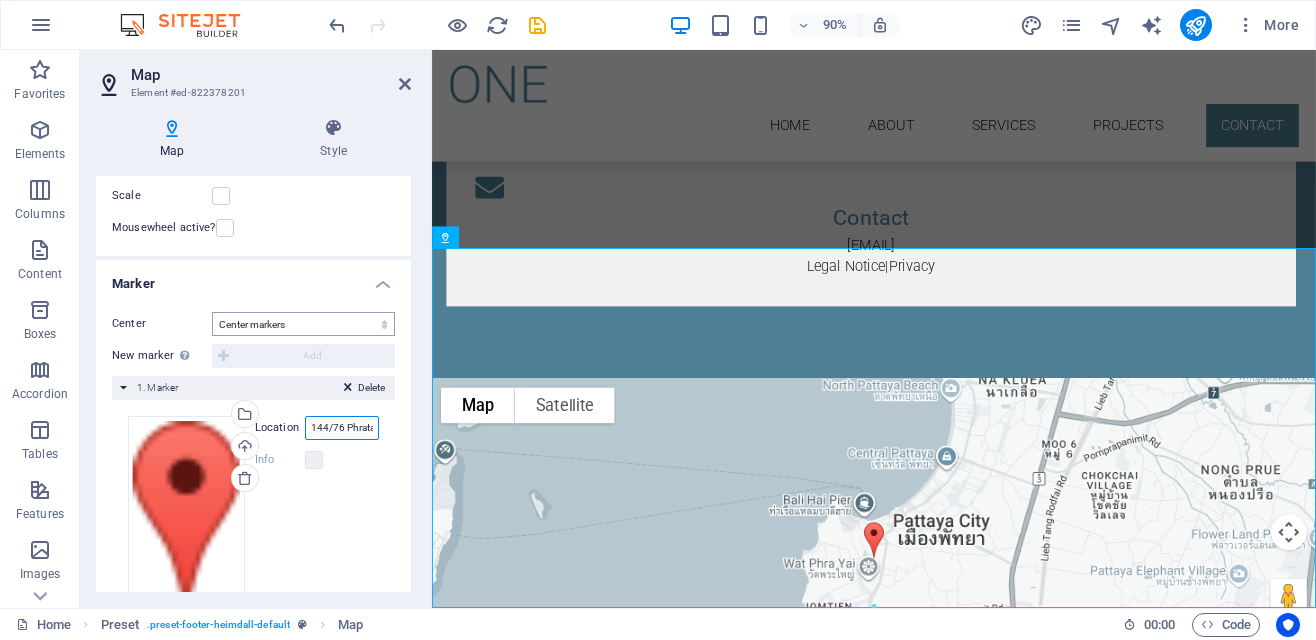 type on "144/76 Phratamnak 1 Alley" 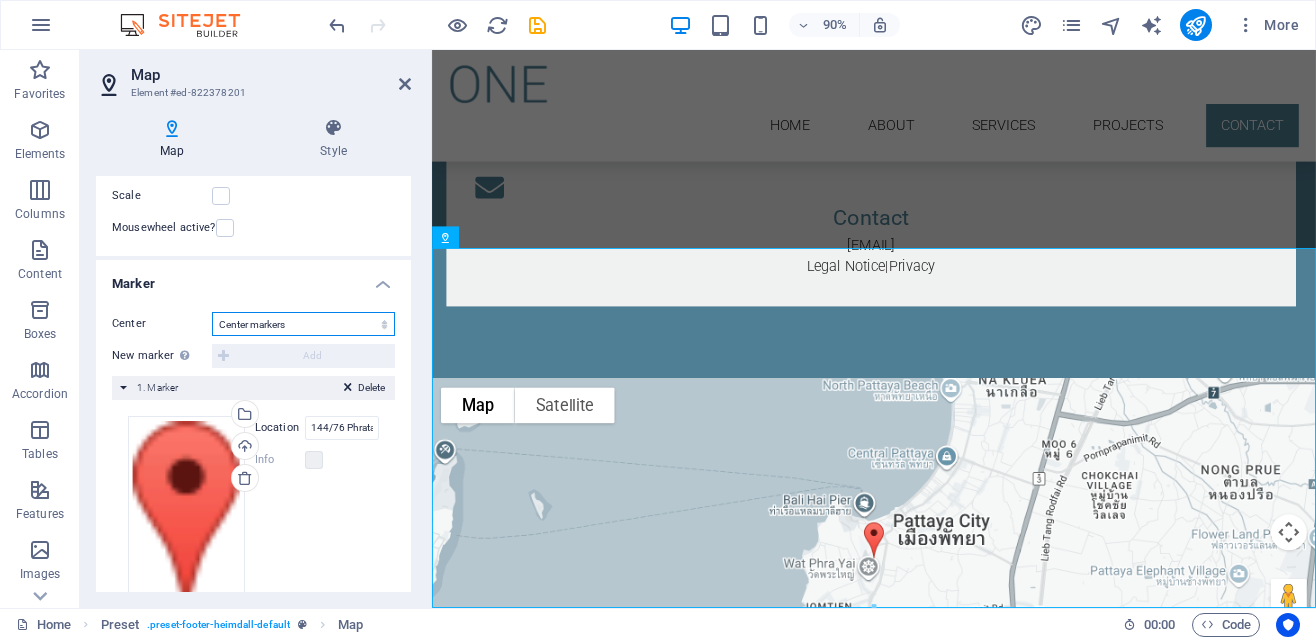 click on "Don't center Center markers Center and zoom markers" at bounding box center [303, 324] 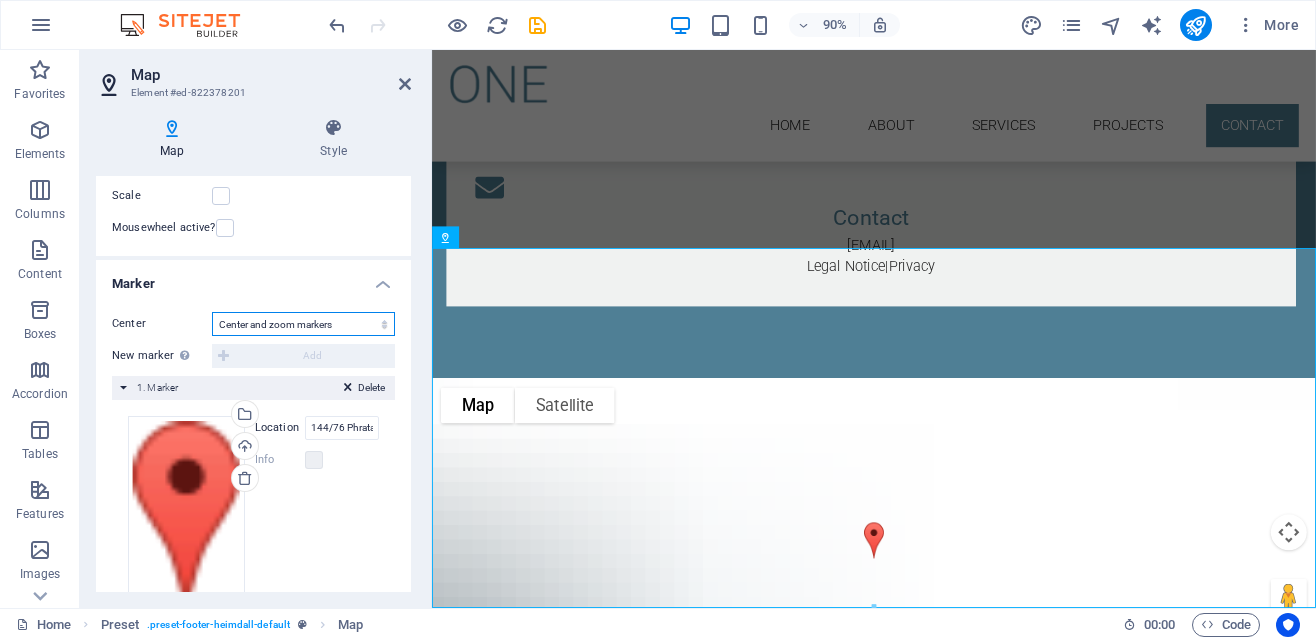scroll, scrollTop: 240, scrollLeft: 0, axis: vertical 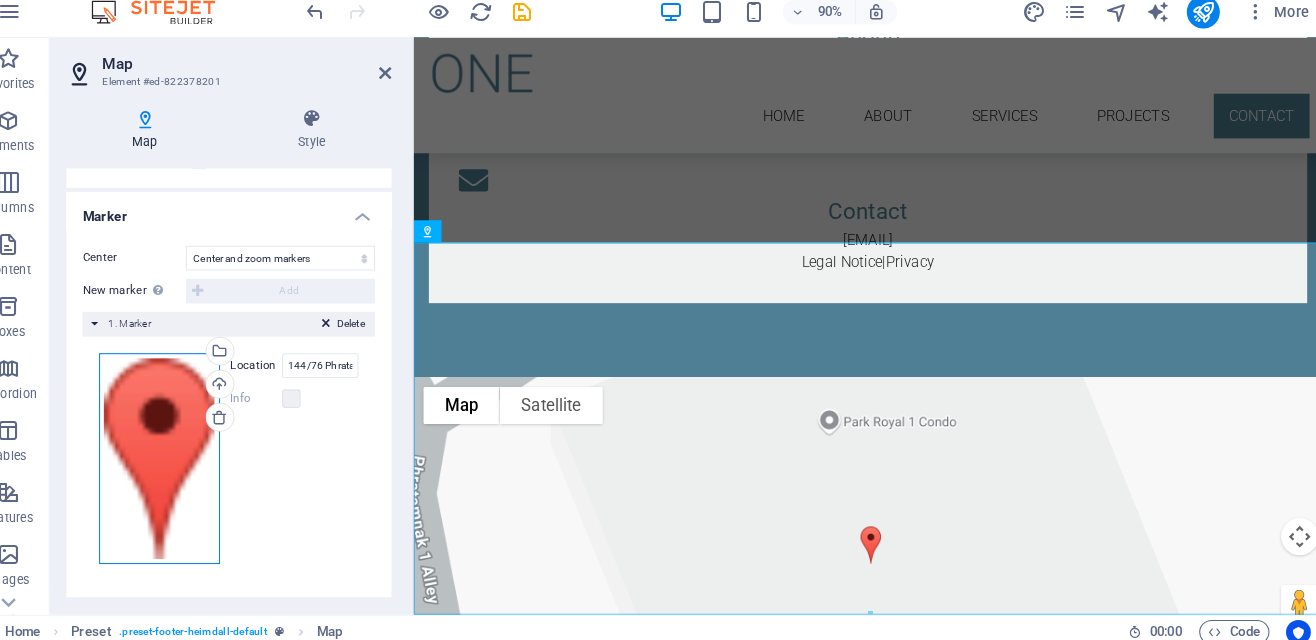 click on "Drag files here, click to choose files or select files from Files or our free stock photos & videos" at bounding box center [186, 457] 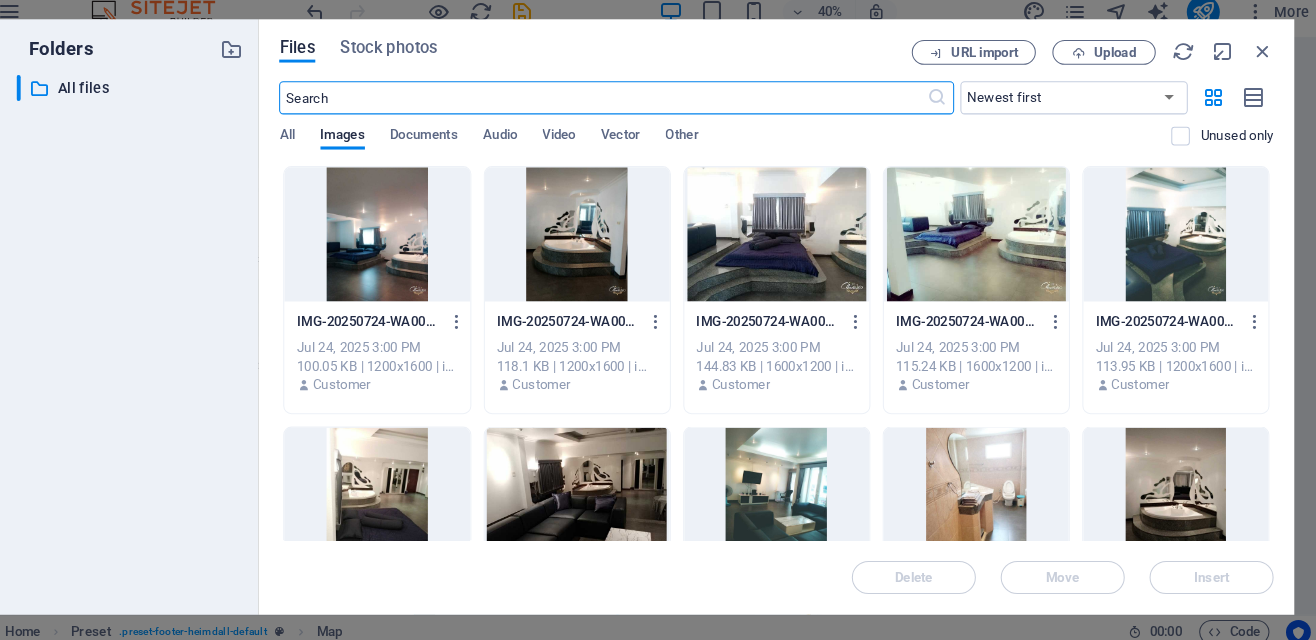 scroll, scrollTop: 0, scrollLeft: 0, axis: both 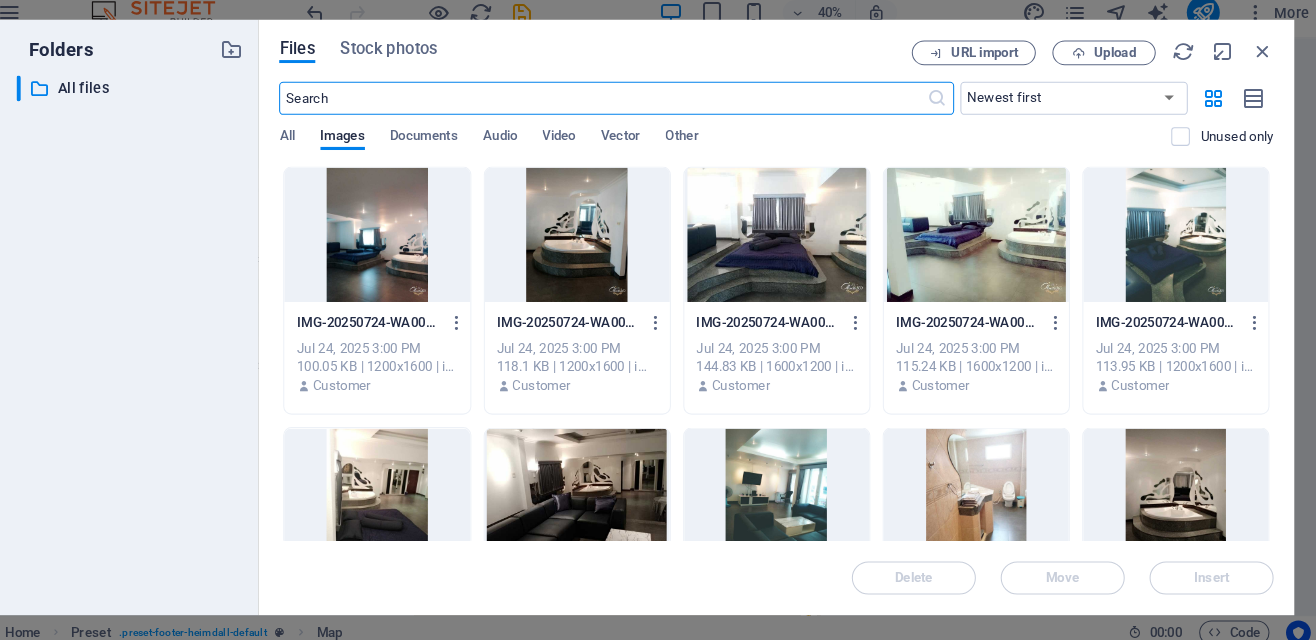 click at bounding box center [590, 240] 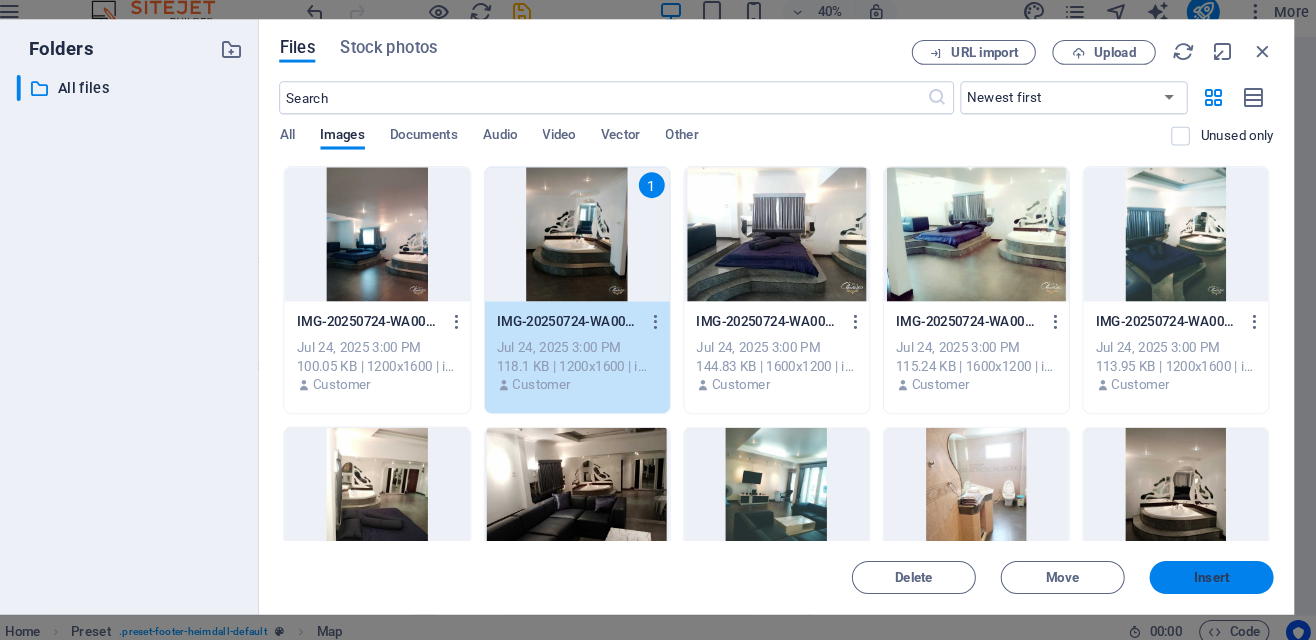 click on "Insert" at bounding box center (1204, 572) 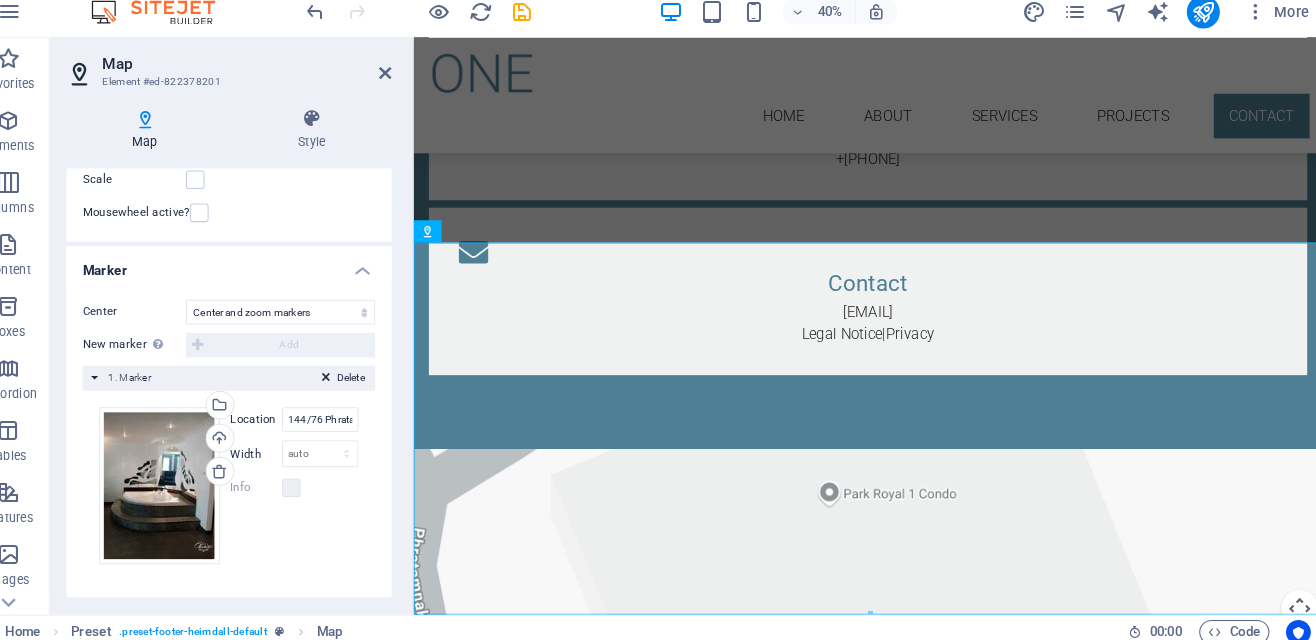 scroll, scrollTop: 4181, scrollLeft: 0, axis: vertical 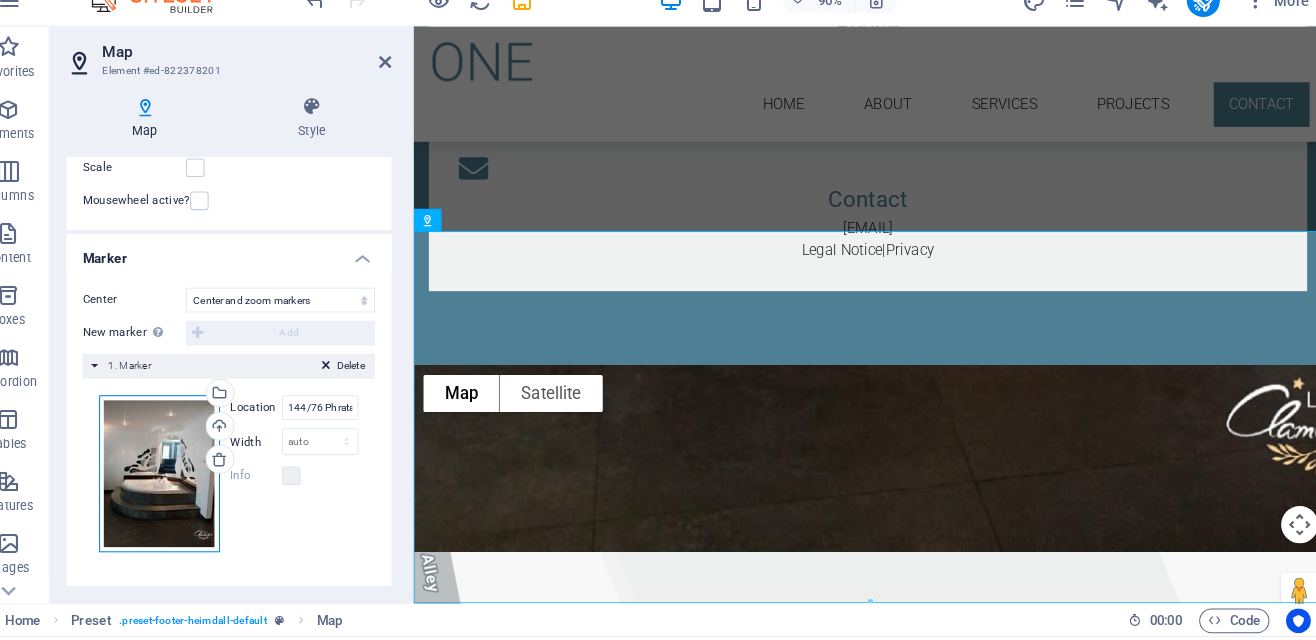 click on "Drag files here, click to choose files or select files from Files or our free stock photos & videos" at bounding box center (186, 483) 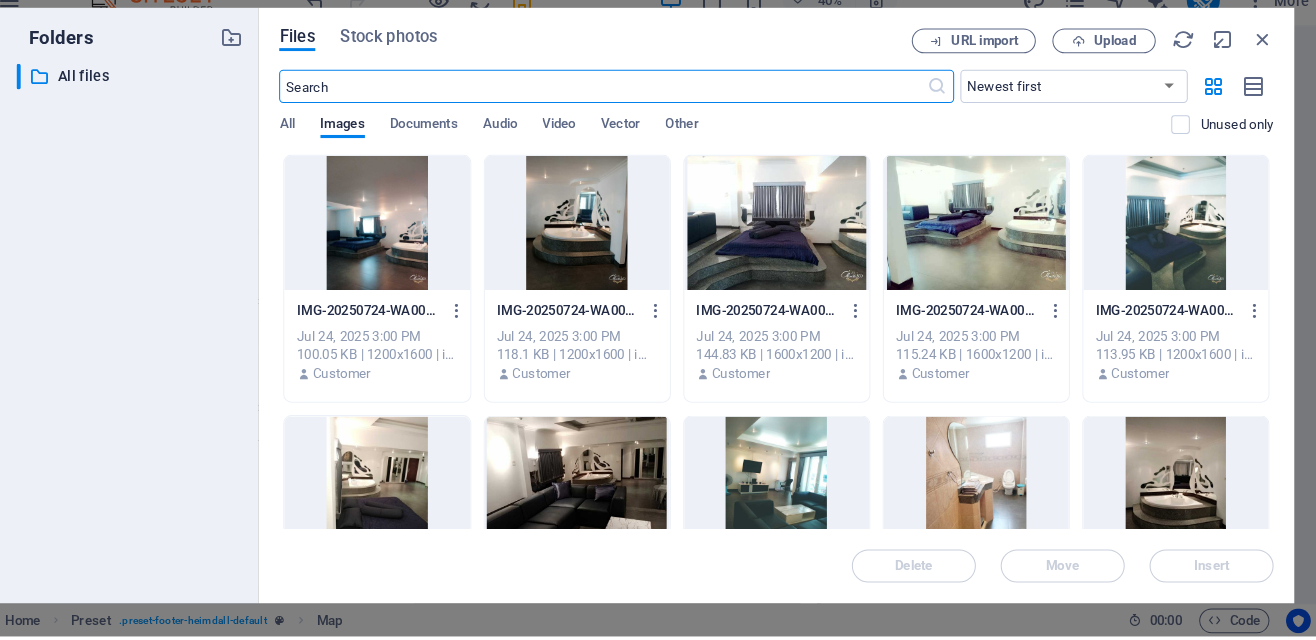 scroll, scrollTop: 4103, scrollLeft: 0, axis: vertical 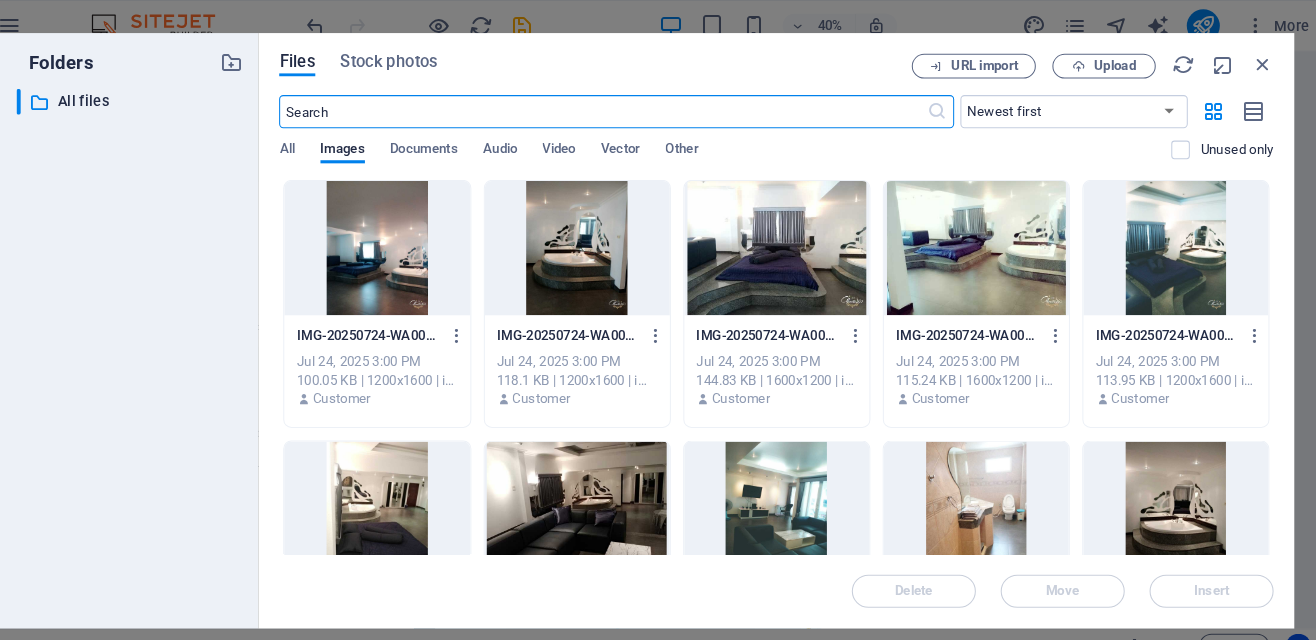 click on "Files Stock photos URL import Upload ​ Newest first Oldest first Name (A-Z) Name (Z-A) Size (0-9) Size (9-0) Resolution (0-9) Resolution (9-0) All Images Documents Audio Video Vector Other Unused only Drop files here to upload them instantly IMG-20250724-WA0033-H2Sg9UXhsIZbMTAWH4jFfQ.jpg IMG-20250724-WA0033-H2Sg9UXhsIZbMTAWH4jFfQ.jpg Jul 24, 2025 3:00 PM 100.05 KB | 1200x1600 | image/jpeg Customer IMG-20250724-WA0030-6EkdT3ysDRunL2oA9lXSPQ.jpg IMG-20250724-WA0030-6EkdT3ysDRunL2oA9lXSPQ.jpg Jul 24, 2025 3:00 PM 118.1 KB | 1200x1600 | image/jpeg Customer IMG-20250724-WA0029-SFeiWefuib-UsgzPz-fgvA.jpg IMG-20250724-WA0029-SFeiWefuib-UsgzPz-fgvA.jpg Jul 24, 2025 3:00 PM 144.83 KB | 1600x1200 | image/jpeg Customer IMG-20250724-WA0028-uz08NUfqAAV06096TdkeAA.jpg IMG-20250724-WA0028-uz08NUfqAAV06096TdkeAA.jpg Jul 24, 2025 3:00 PM 115.24 KB | 1600x1200 | image/jpeg Customer IMG-20250724-WA0027-zUV1prvk2WCZgHKCio-GOw.jpg IMG-20250724-WA0027-zUV1prvk2WCZgHKCio-GOw.jpg Jul 24, 2025 3:00 PM Customer Jul 24, 2025 3:00 PM" at bounding box center [783, 320] 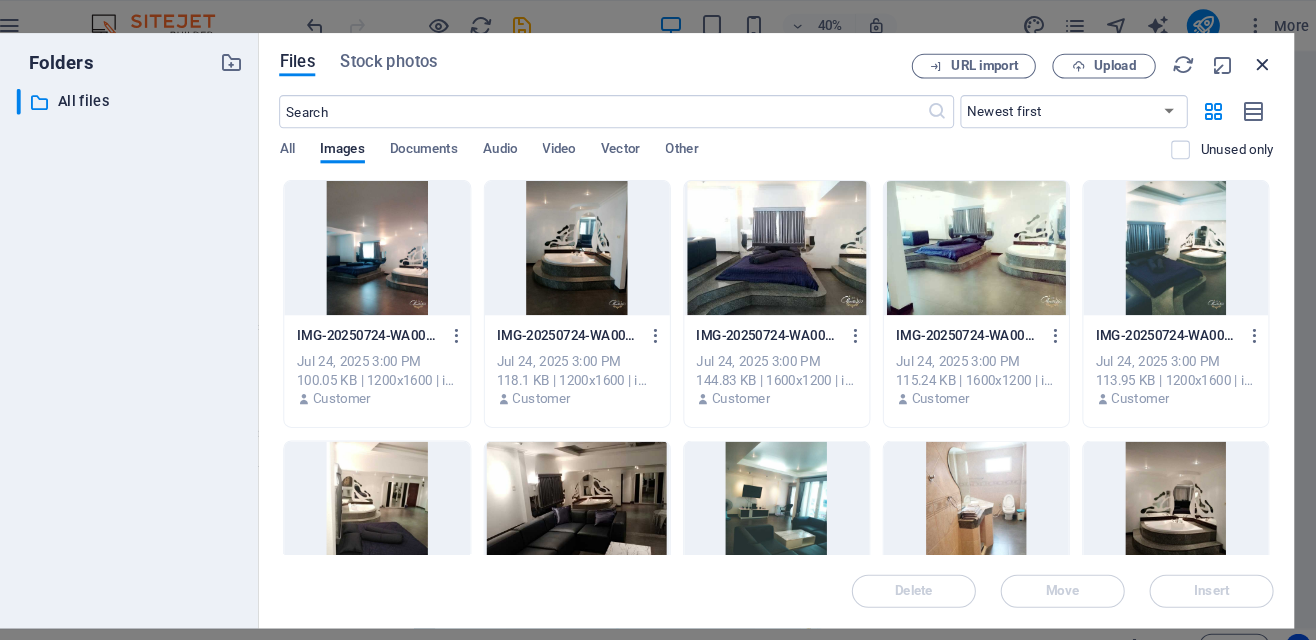 click at bounding box center [1253, 63] 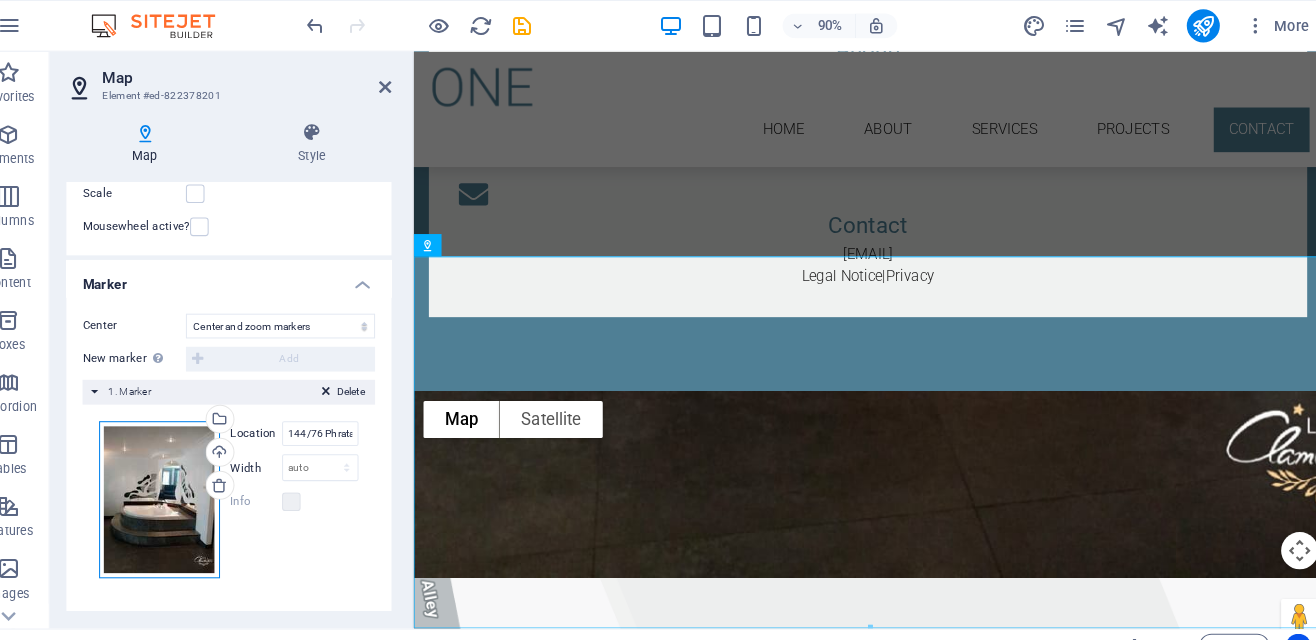 click on "Drag files here, click to choose files or select files from Files or our free stock photos & videos" at bounding box center [186, 483] 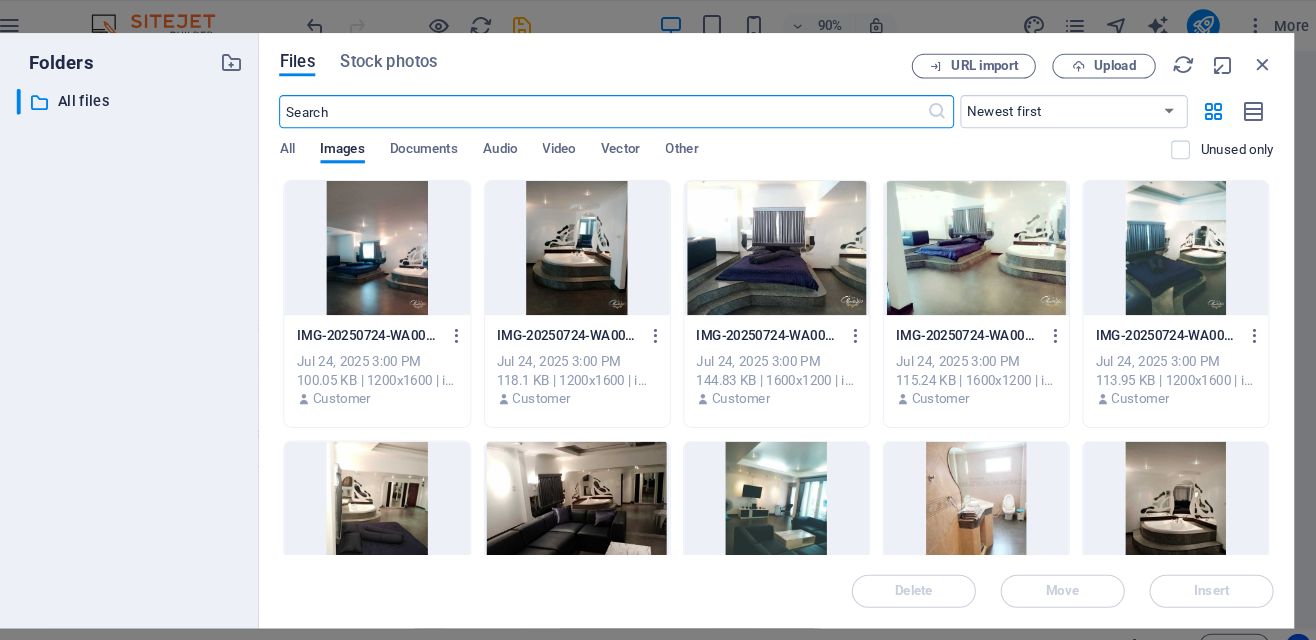 scroll, scrollTop: 4103, scrollLeft: 0, axis: vertical 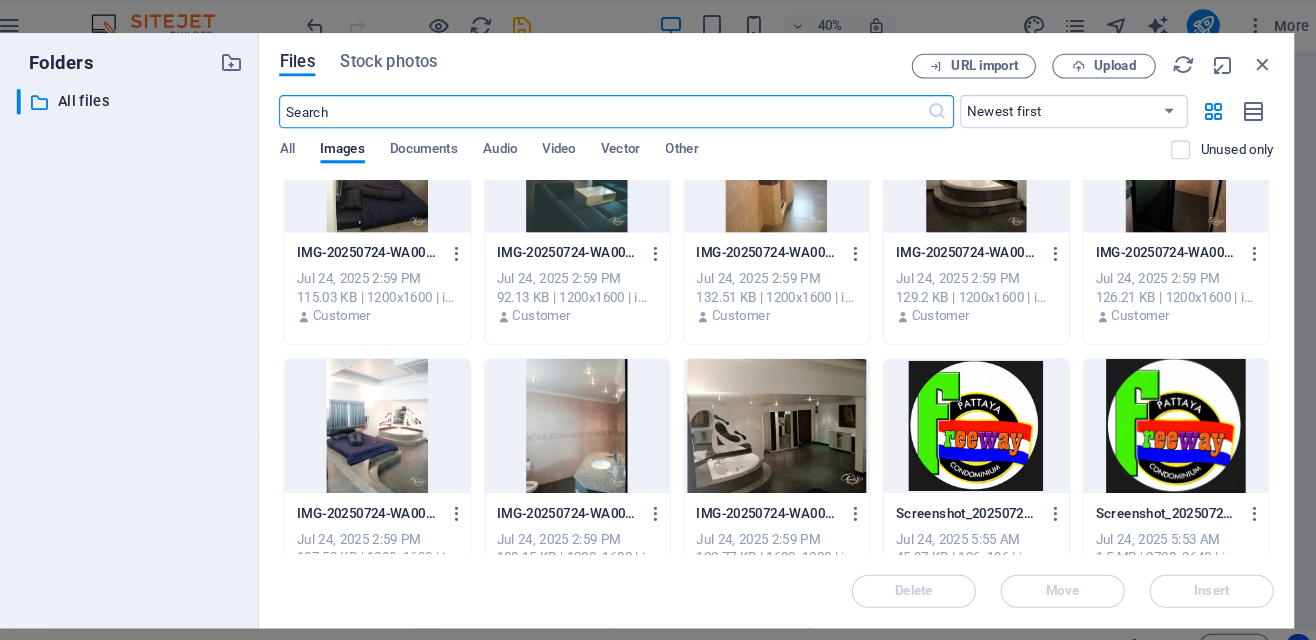 click at bounding box center [976, 412] 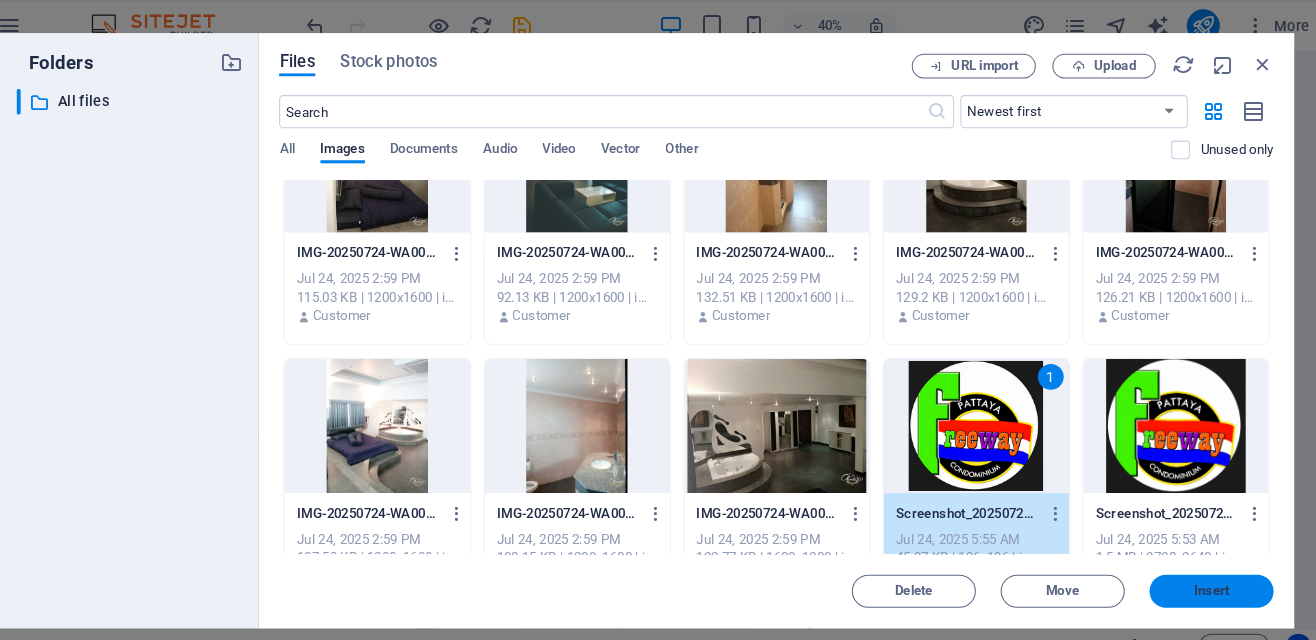 click on "Insert" at bounding box center (1204, 572) 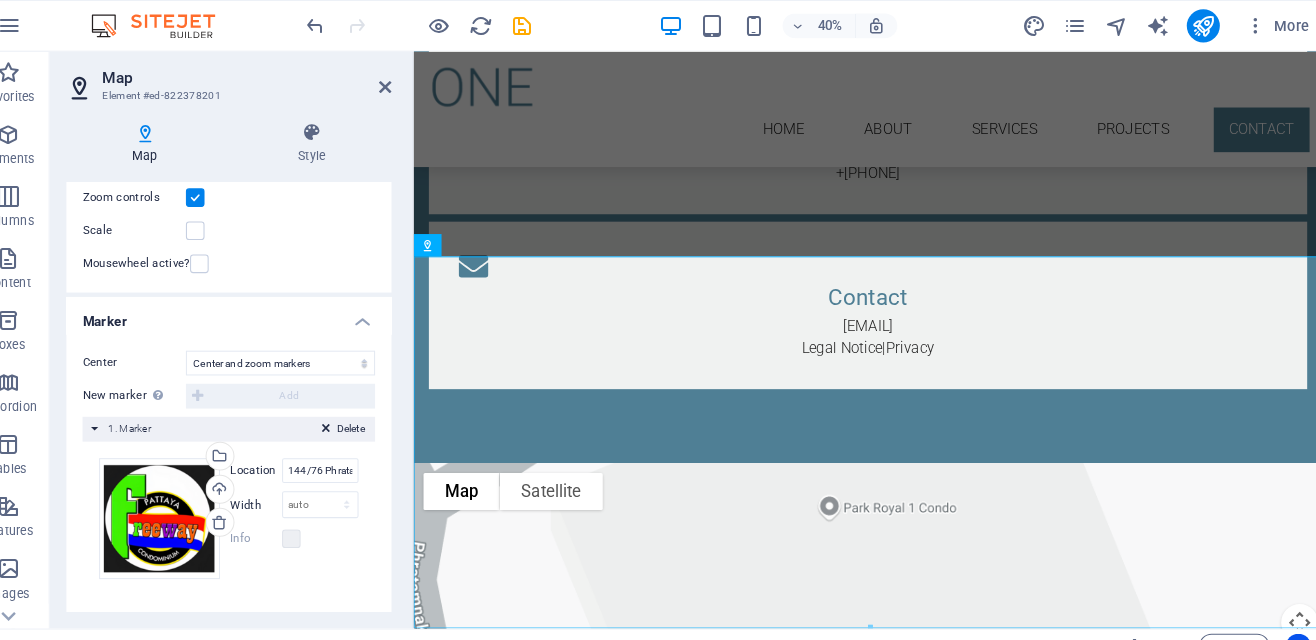 scroll, scrollTop: 4181, scrollLeft: 0, axis: vertical 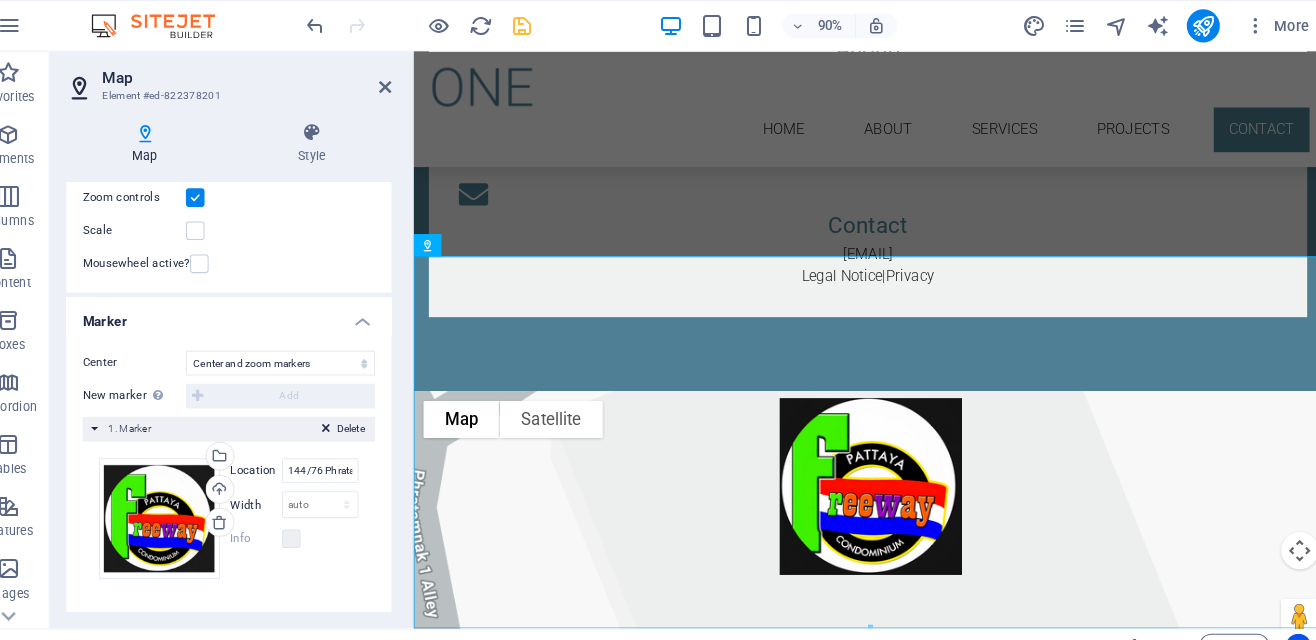 click at bounding box center [537, 25] 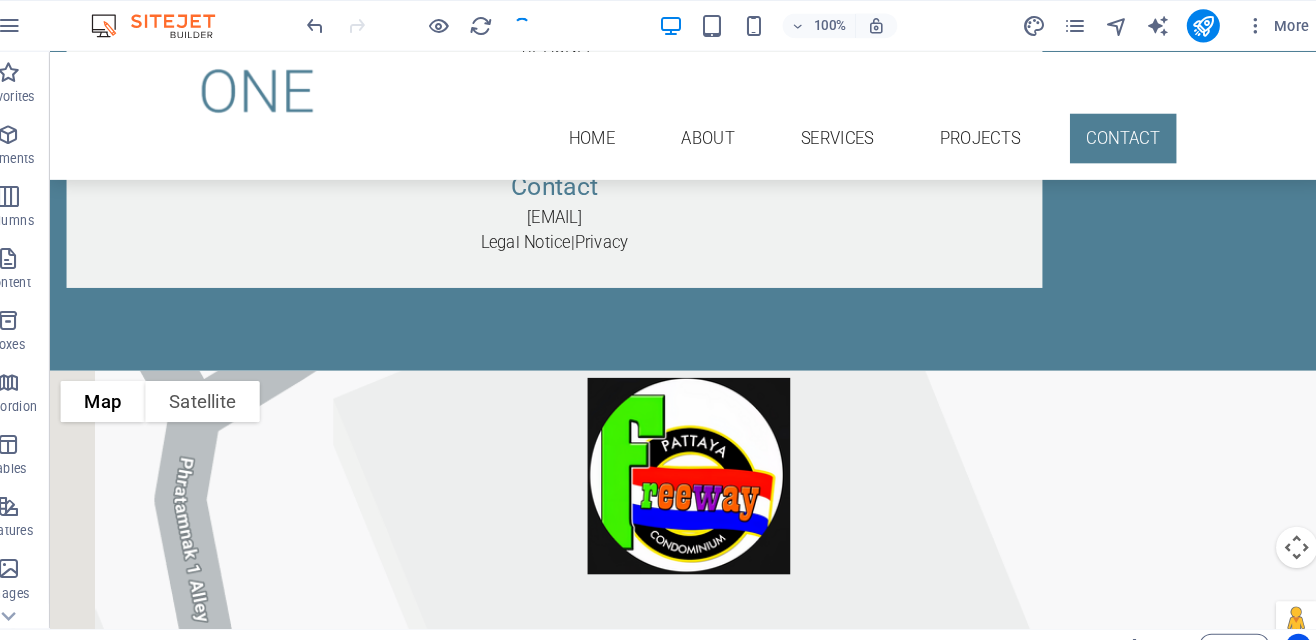 scroll, scrollTop: 4187, scrollLeft: 0, axis: vertical 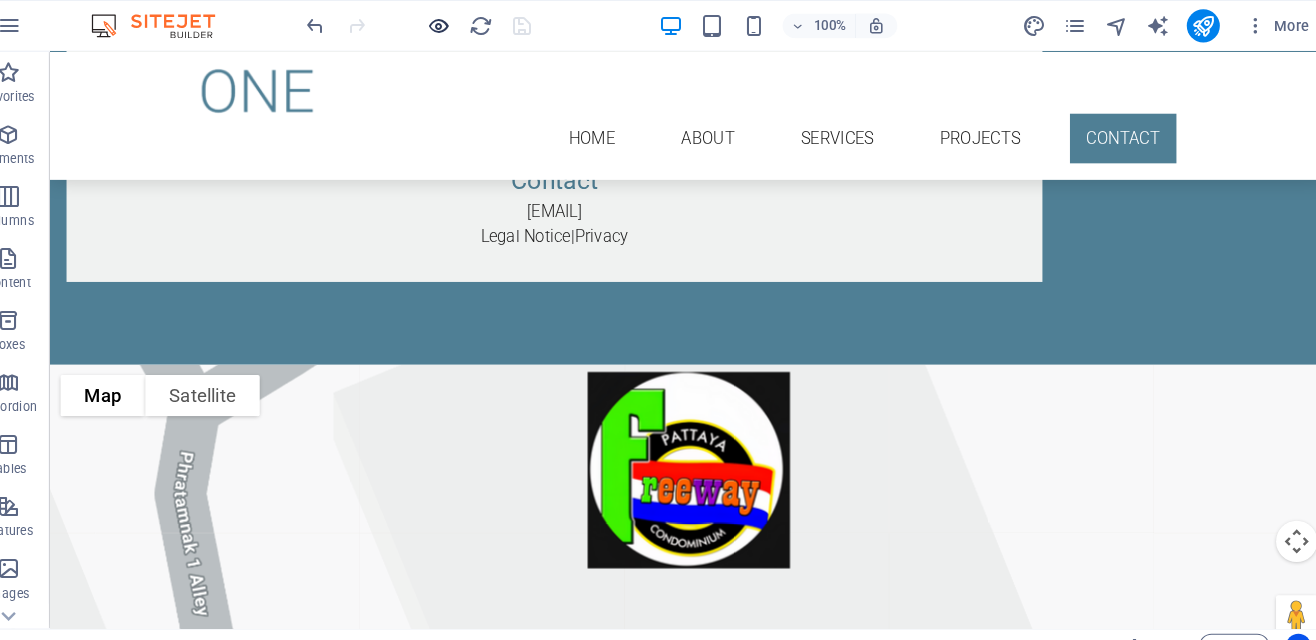 click at bounding box center [457, 25] 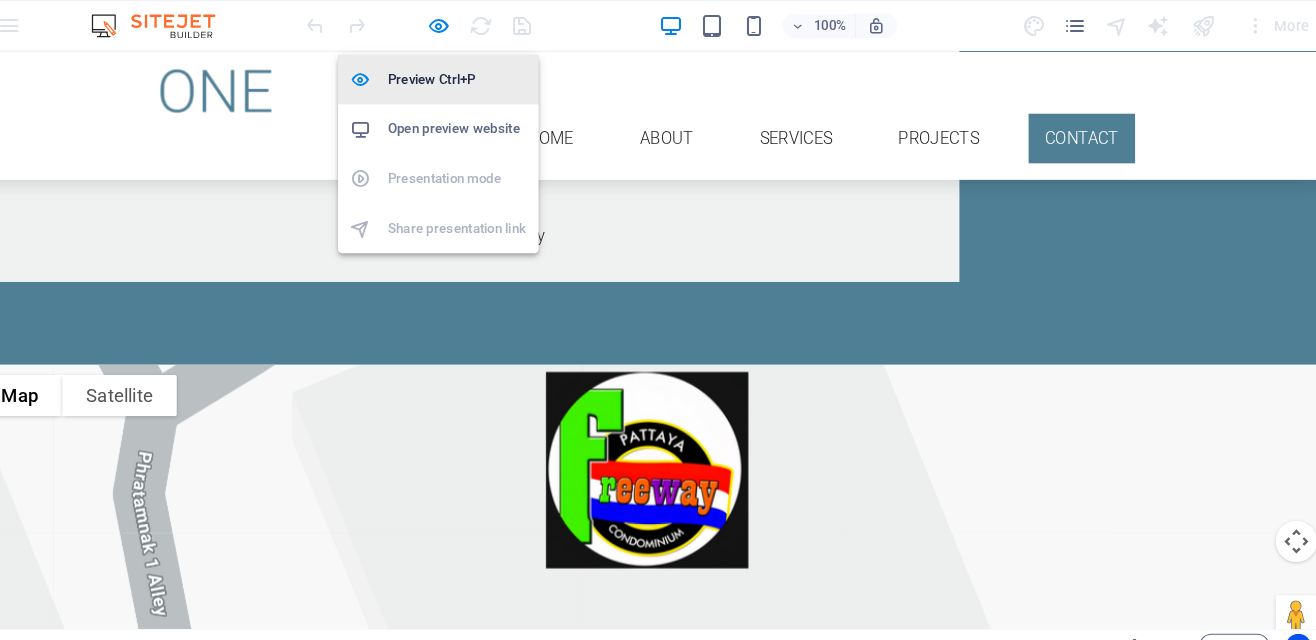 click on "Preview Ctrl+P" at bounding box center [474, 77] 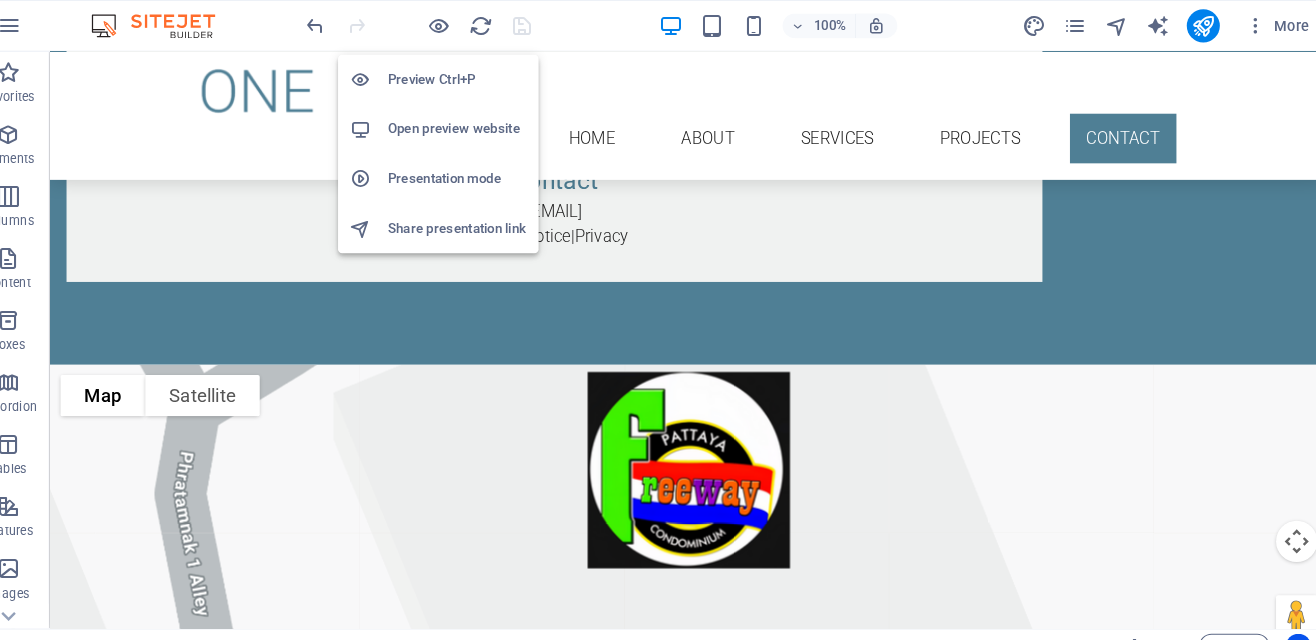 click on "Open preview website" at bounding box center (474, 125) 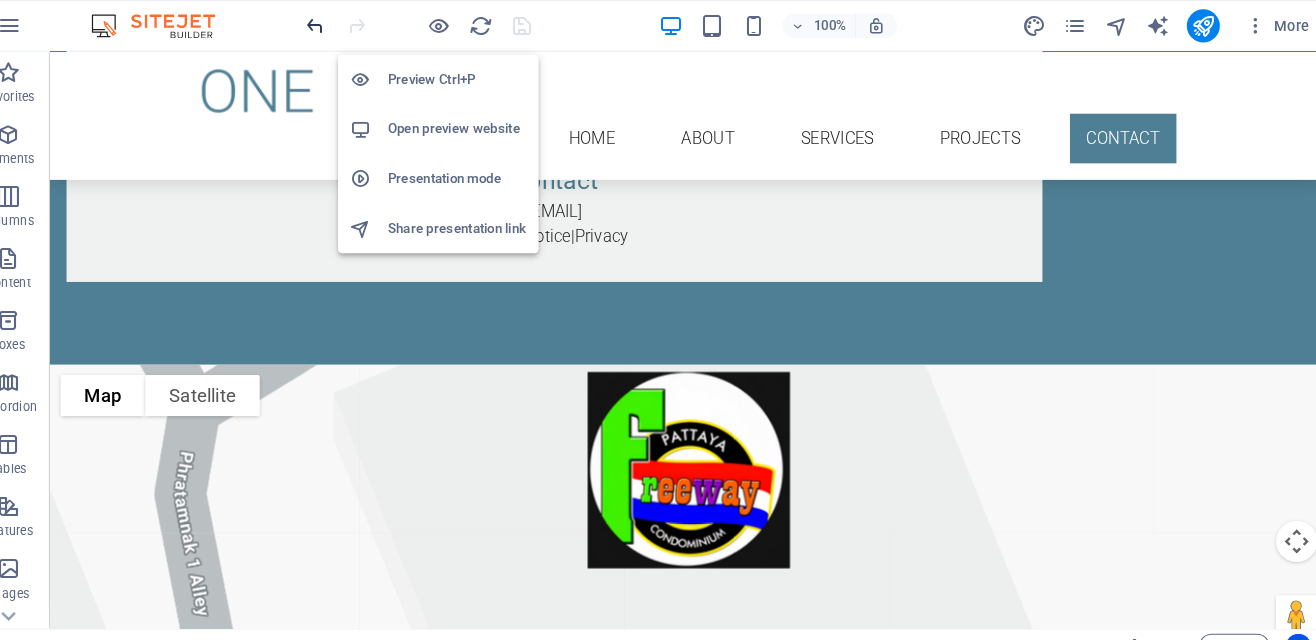 click at bounding box center [337, 25] 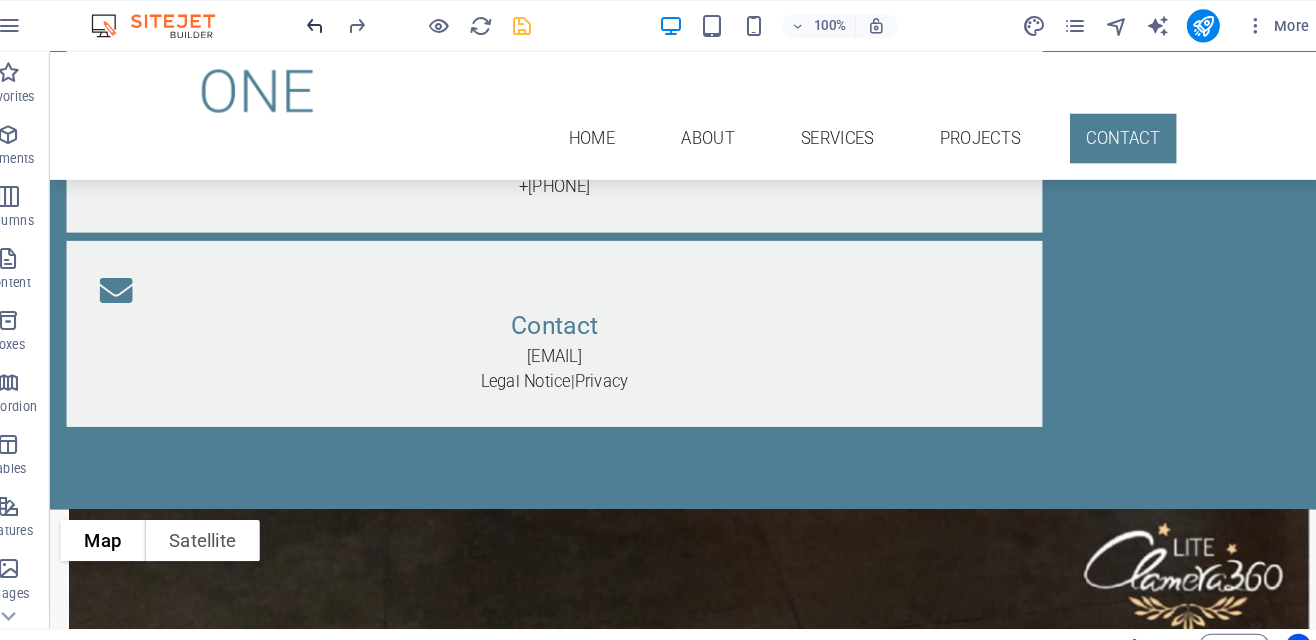 scroll, scrollTop: 4187, scrollLeft: 0, axis: vertical 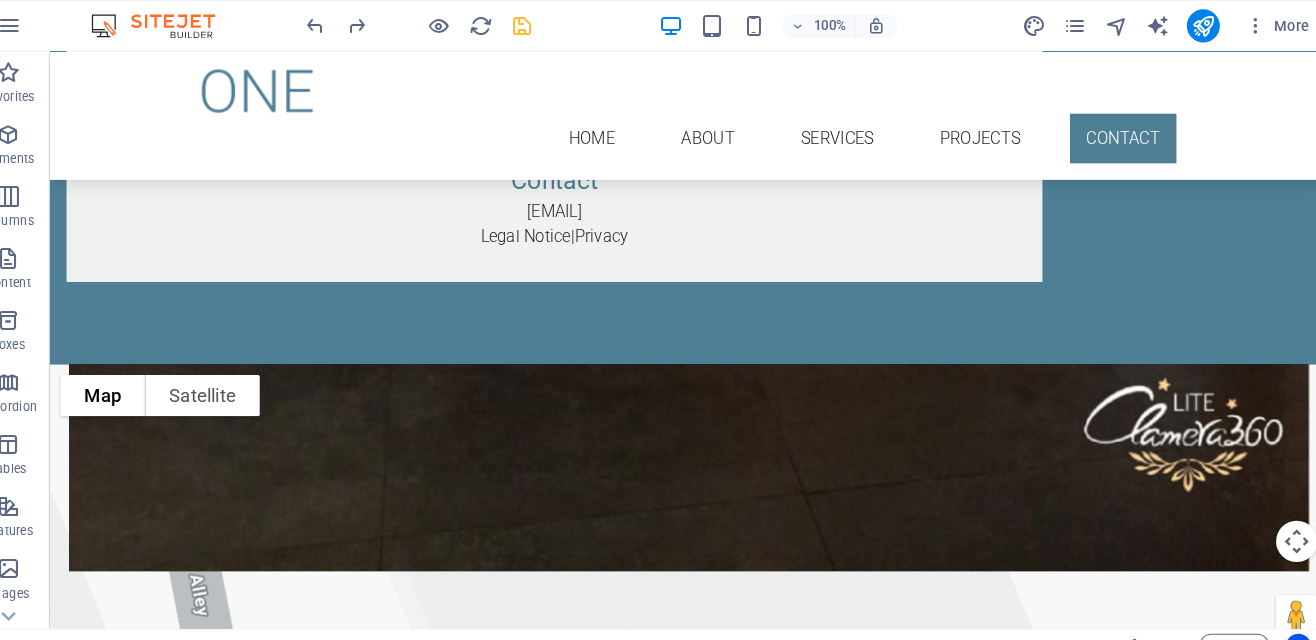 click at bounding box center [537, 25] 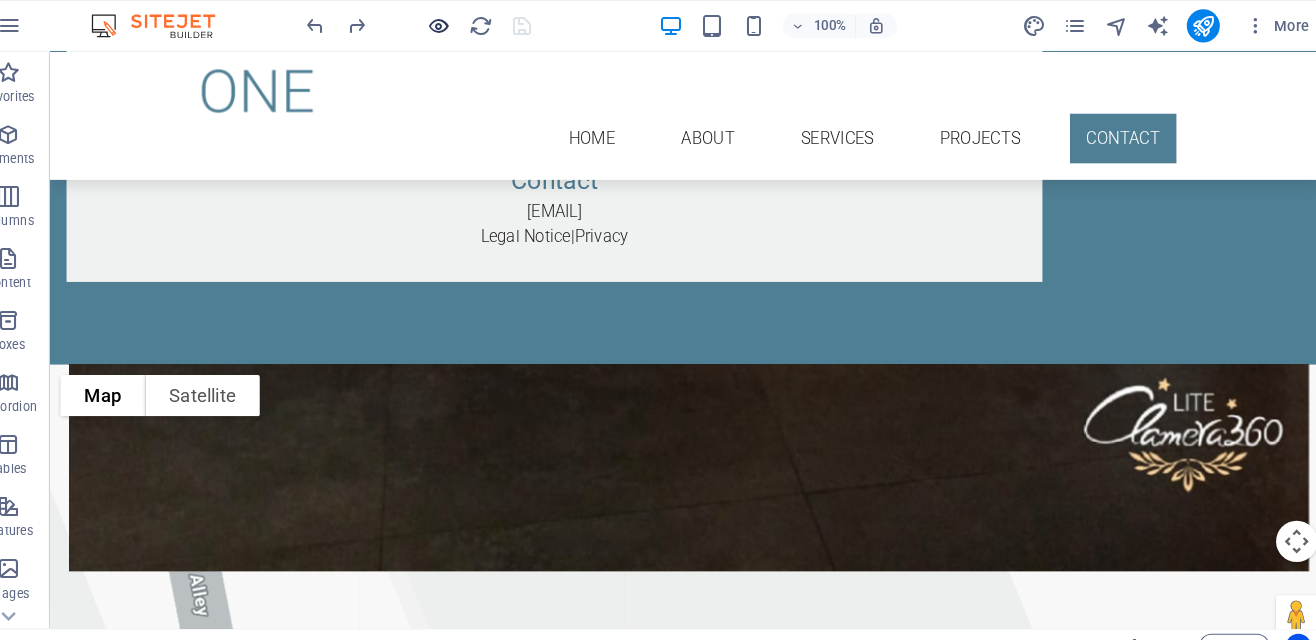 click at bounding box center (457, 25) 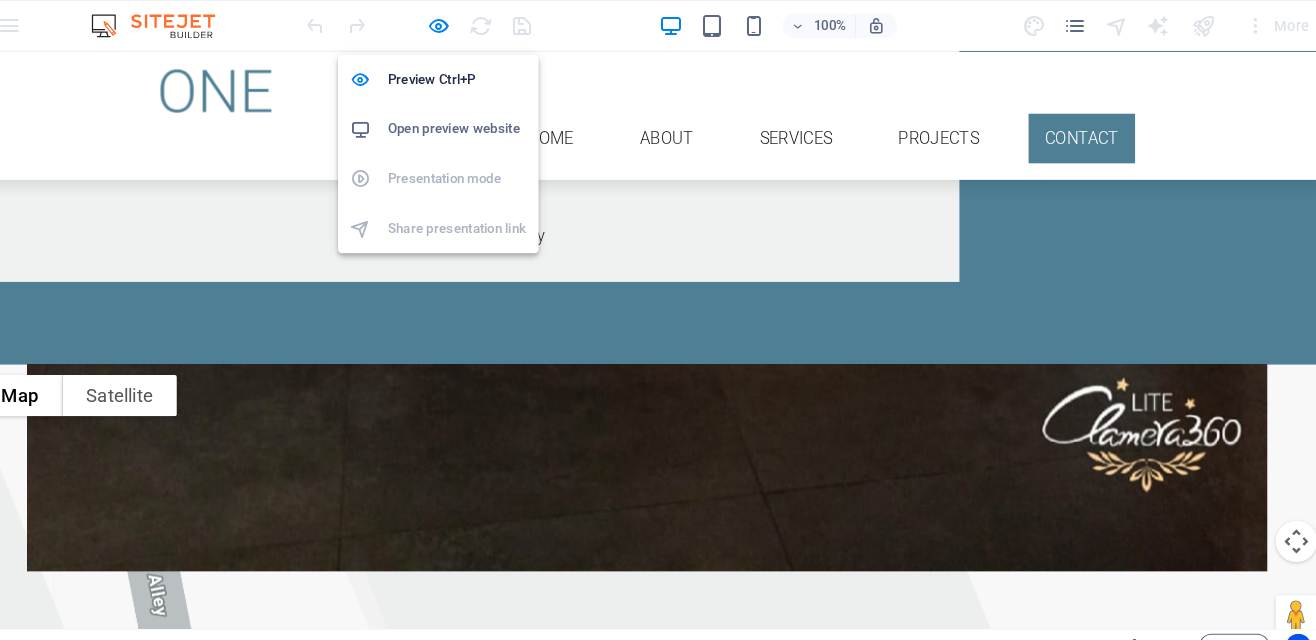 click on "Open preview website" at bounding box center [474, 125] 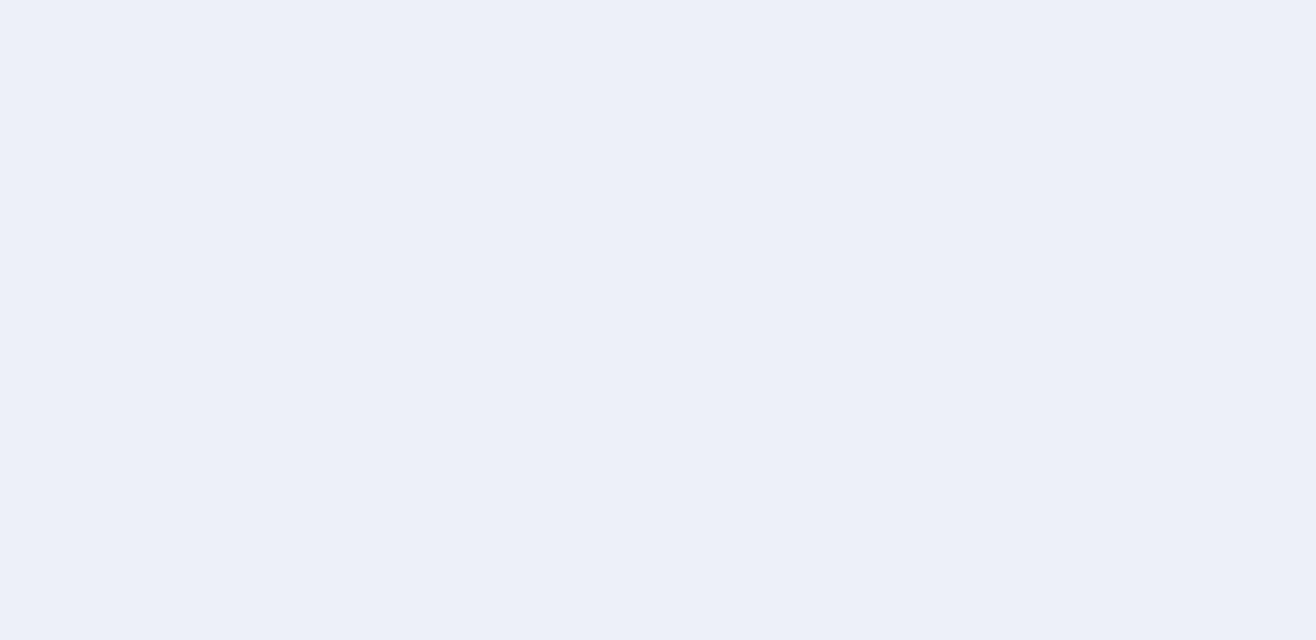 scroll, scrollTop: 0, scrollLeft: 0, axis: both 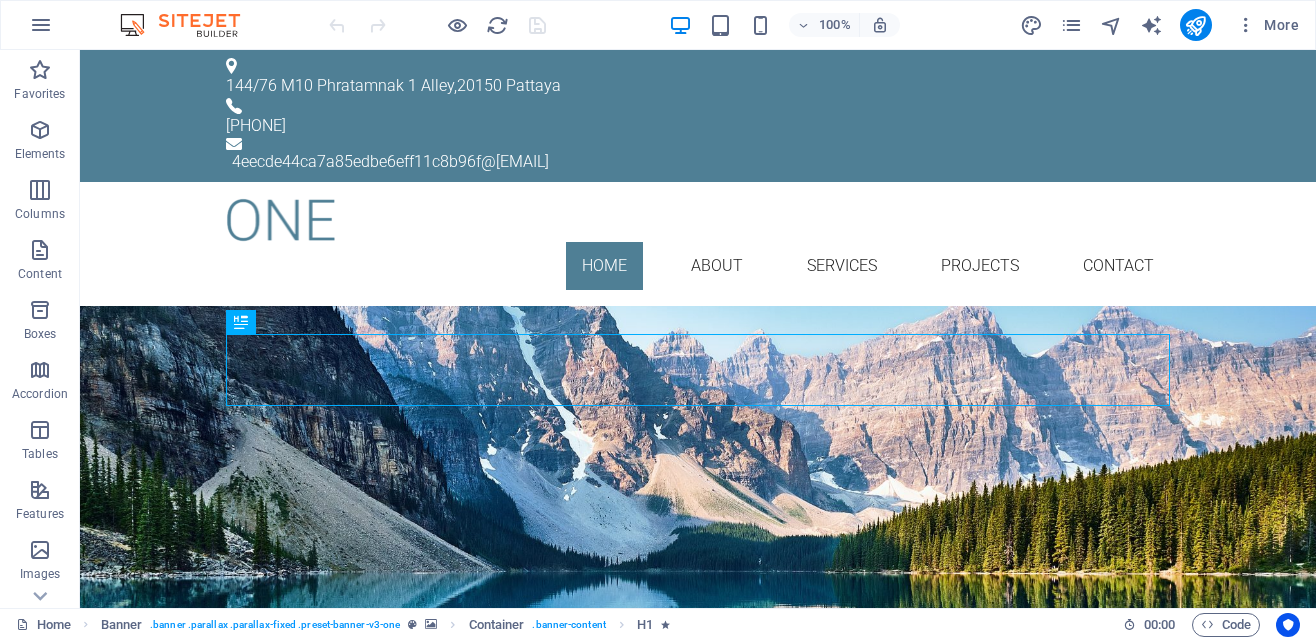 click on "4eecde44ca7a85edbe6eff11c8b96f@[EMAIL]" at bounding box center [701, 162] 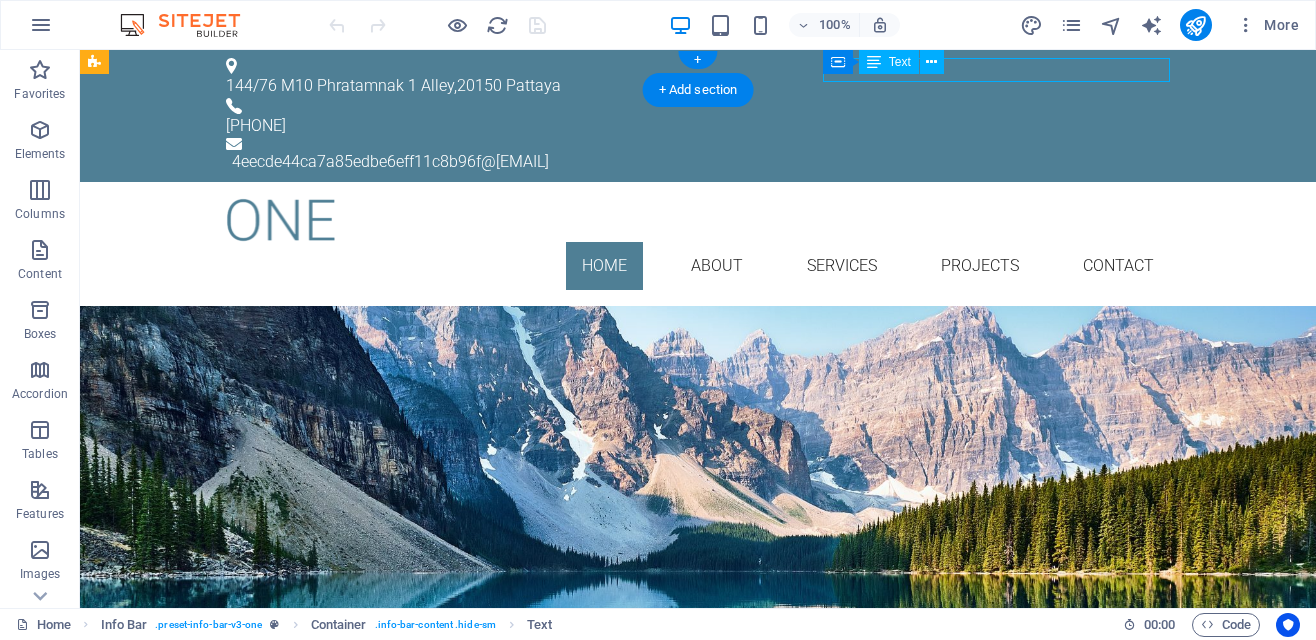 click on "Home About Services Projects Contact" at bounding box center [698, 266] 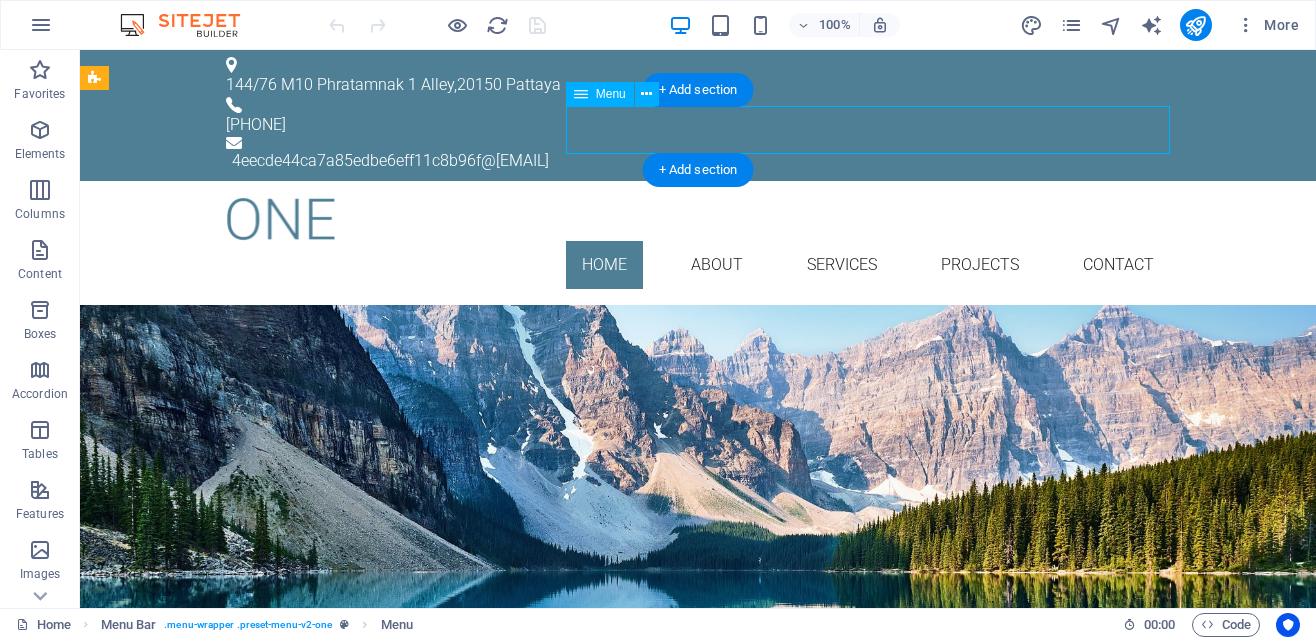 scroll, scrollTop: 0, scrollLeft: 0, axis: both 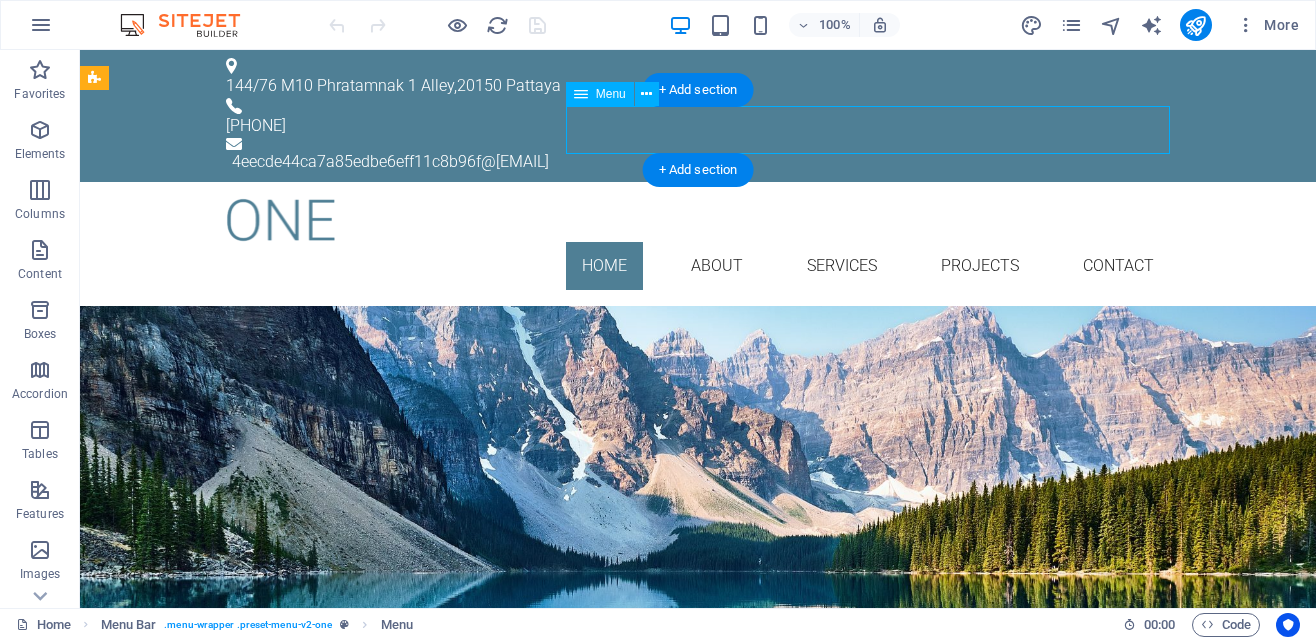 click on "Home About Services Projects Contact" at bounding box center [698, 266] 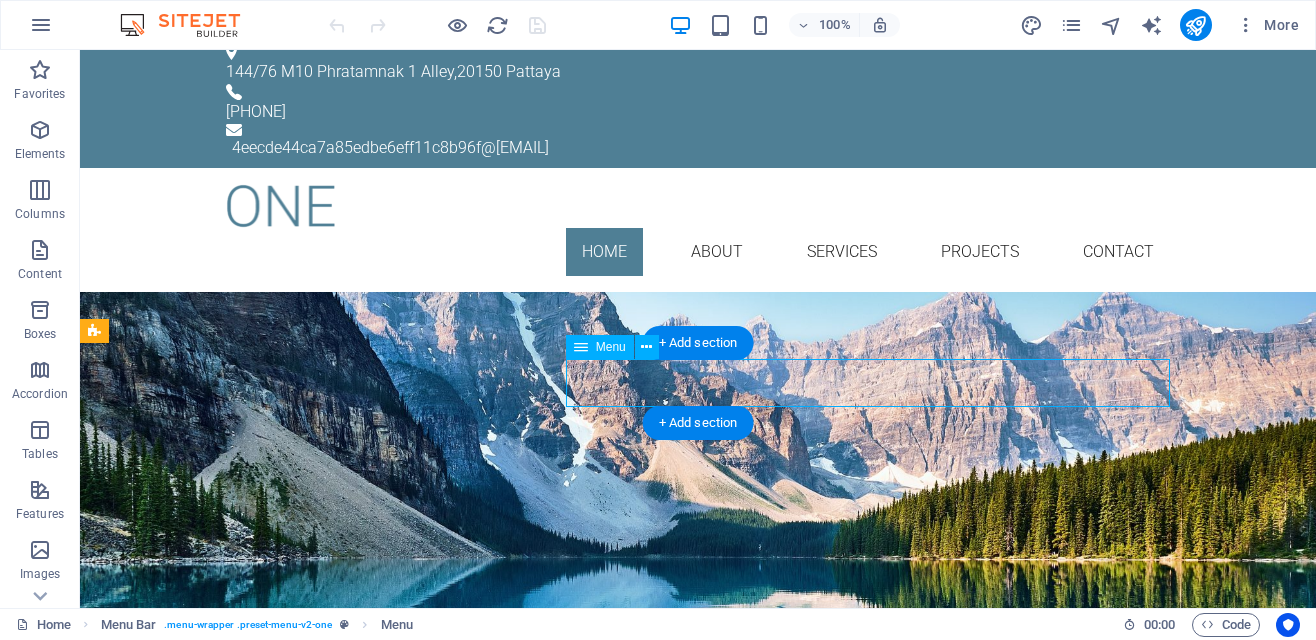 scroll, scrollTop: 0, scrollLeft: 0, axis: both 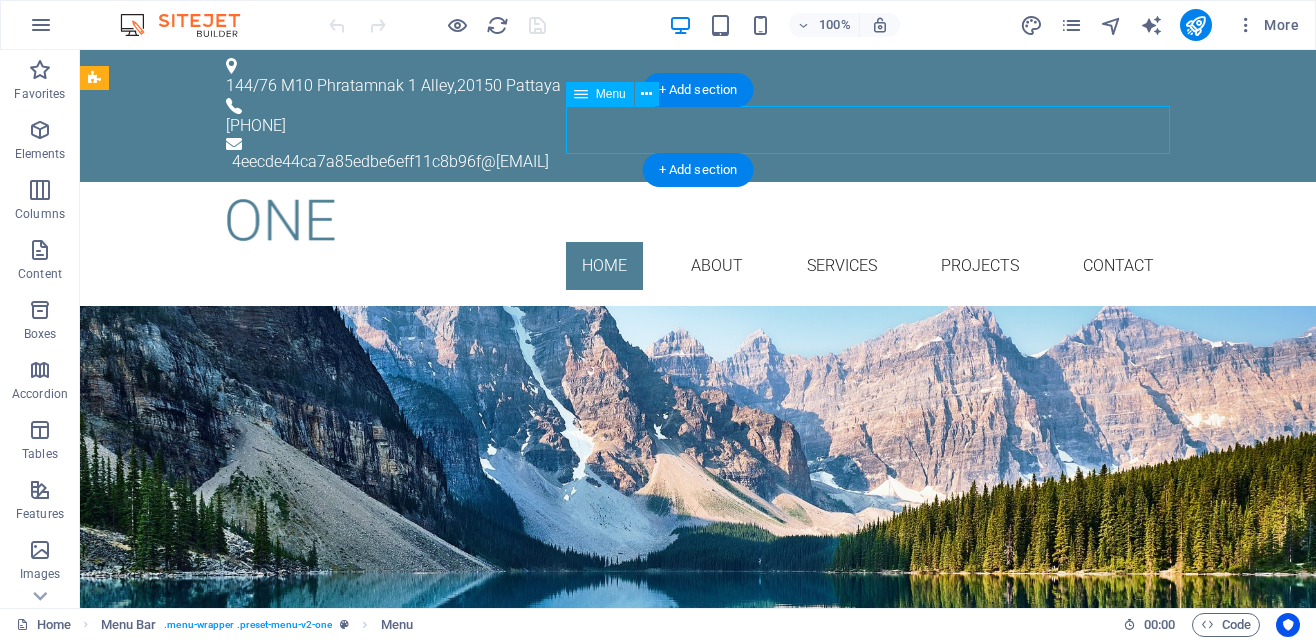 click on "4eecde44ca7a85edbe6eff11c8b96f@[EMAIL]" at bounding box center [701, 162] 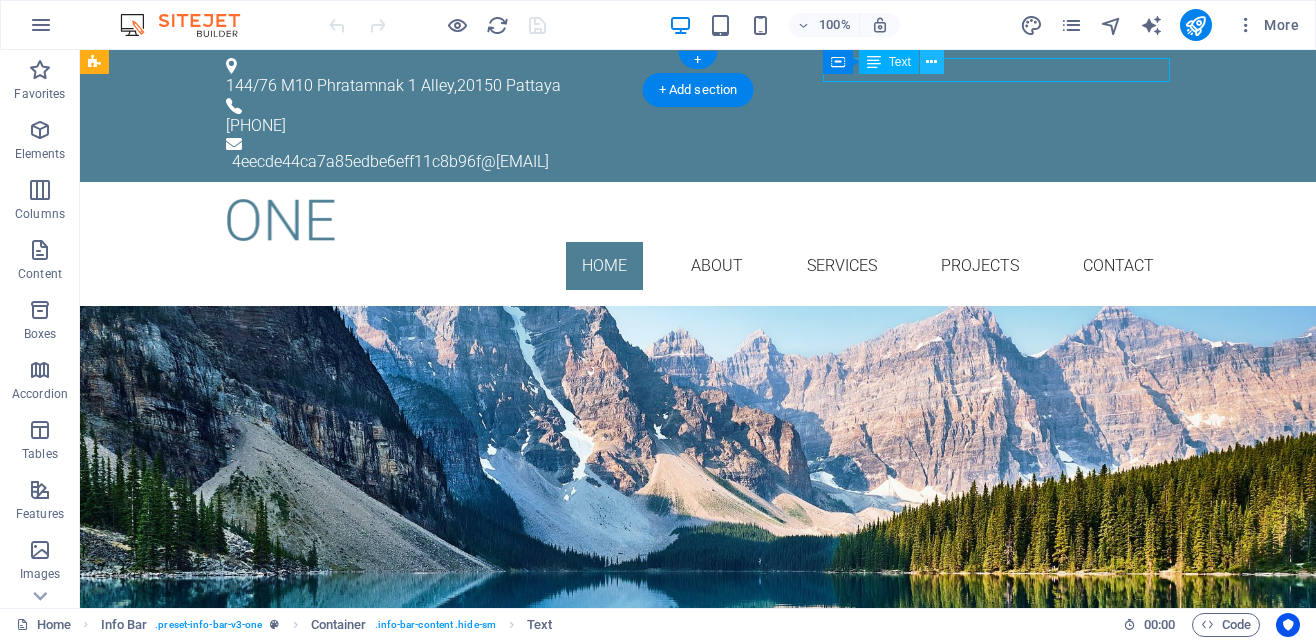 click at bounding box center (931, 62) 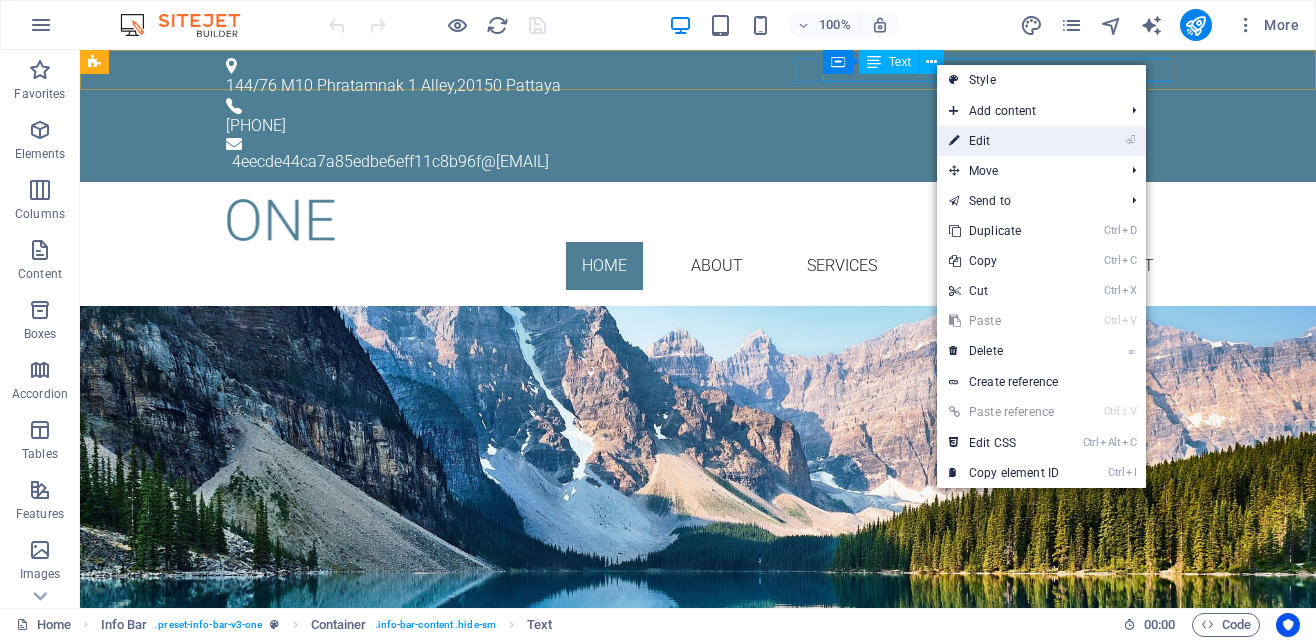 click on "⏎  Edit" at bounding box center [1004, 141] 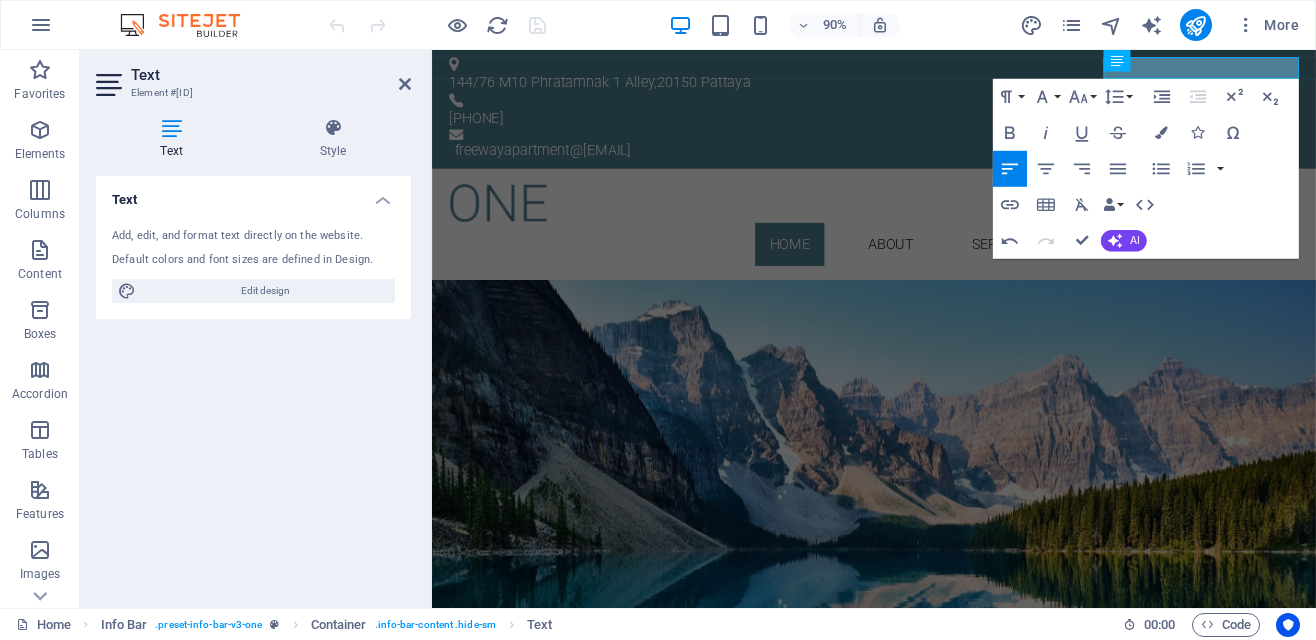 click on "Freeway Apartments- Chivit Sai We provide you with a holiday apartment in Pattaya Thailand.  Learn more" at bounding box center [923, 473] 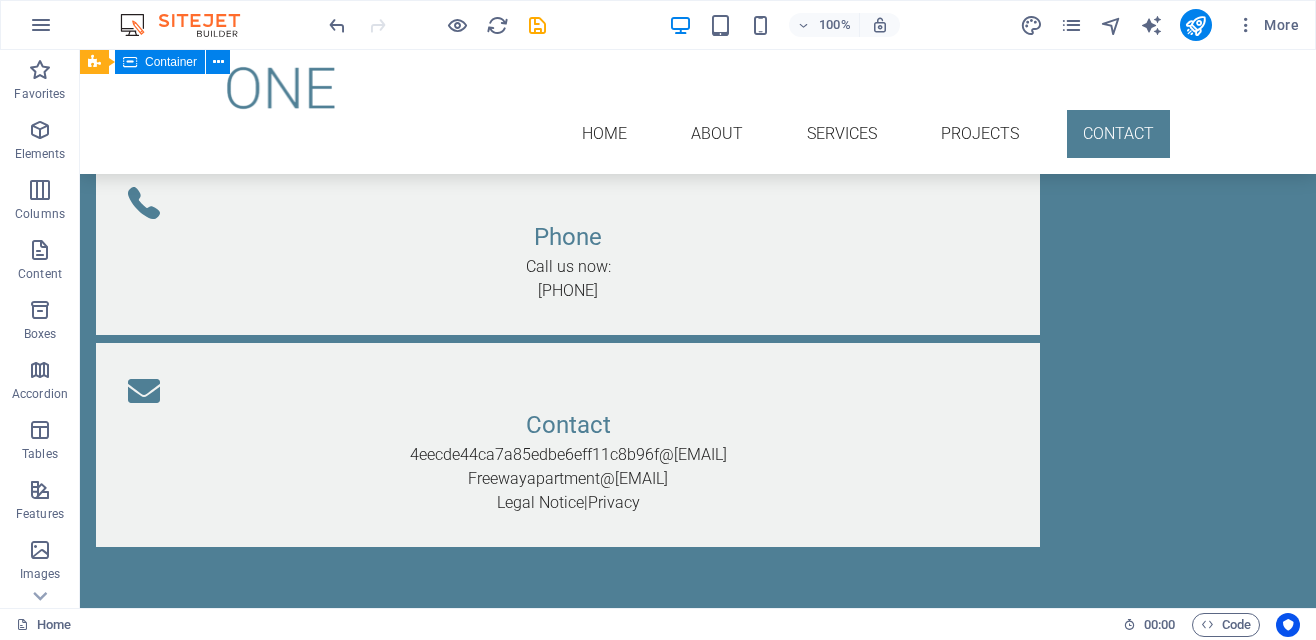scroll, scrollTop: 3937, scrollLeft: 0, axis: vertical 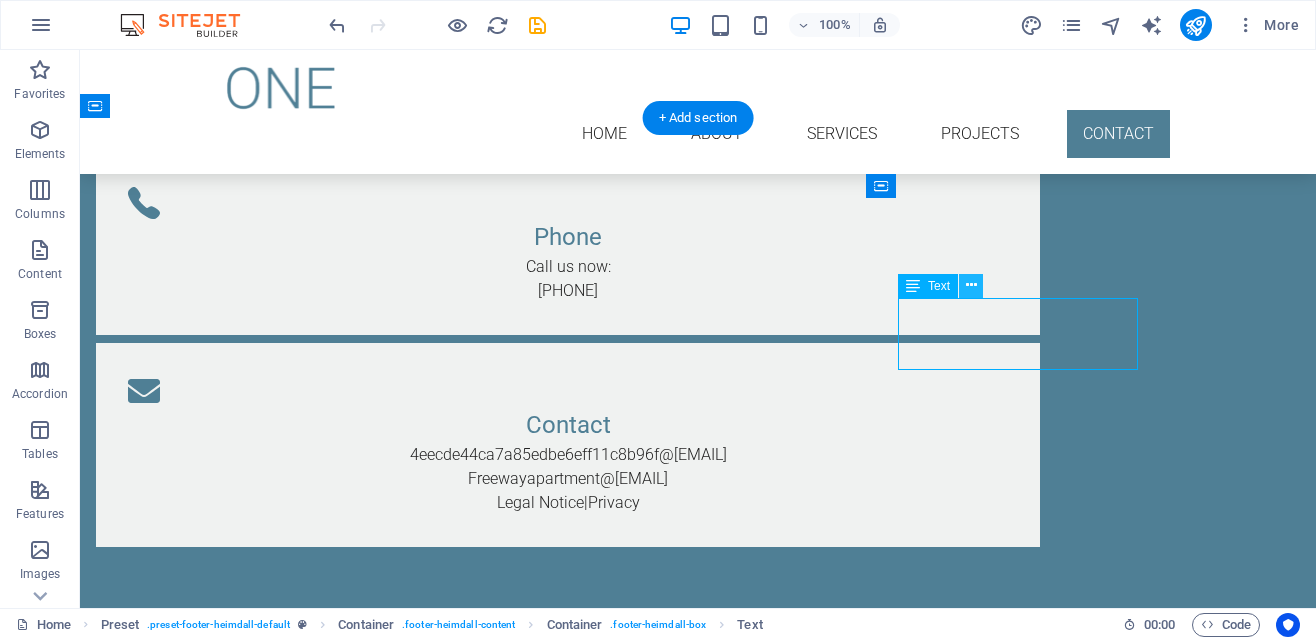 click at bounding box center (971, 285) 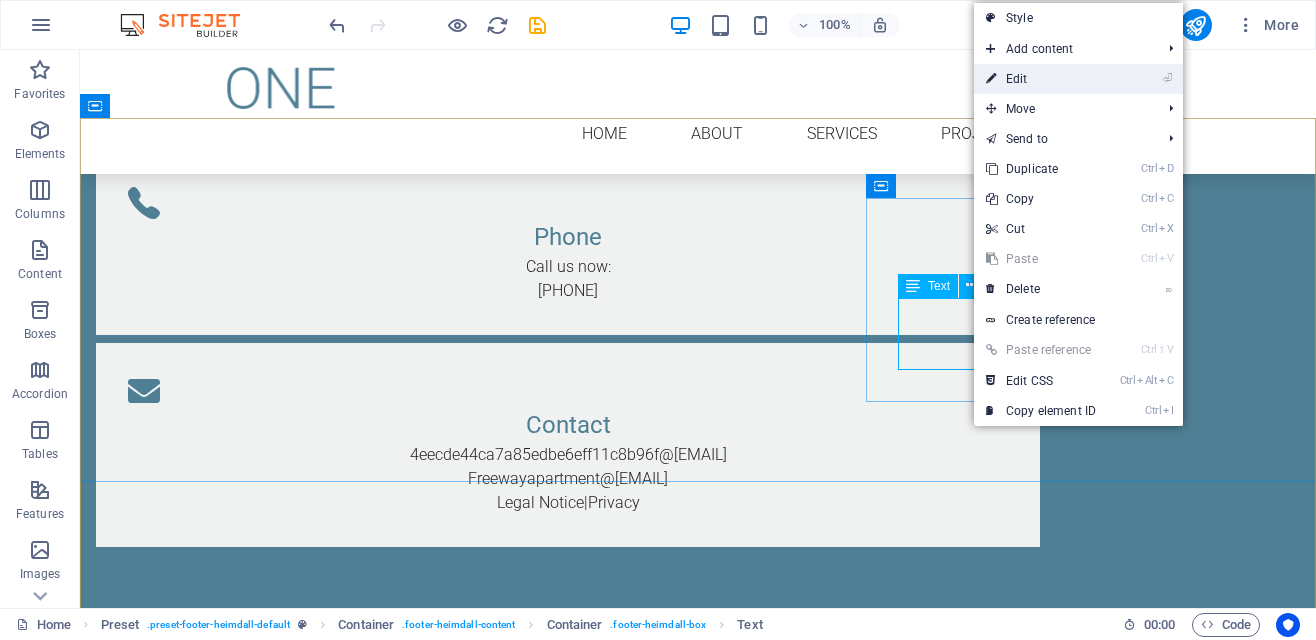 click on "⏎  Edit" at bounding box center (1041, 79) 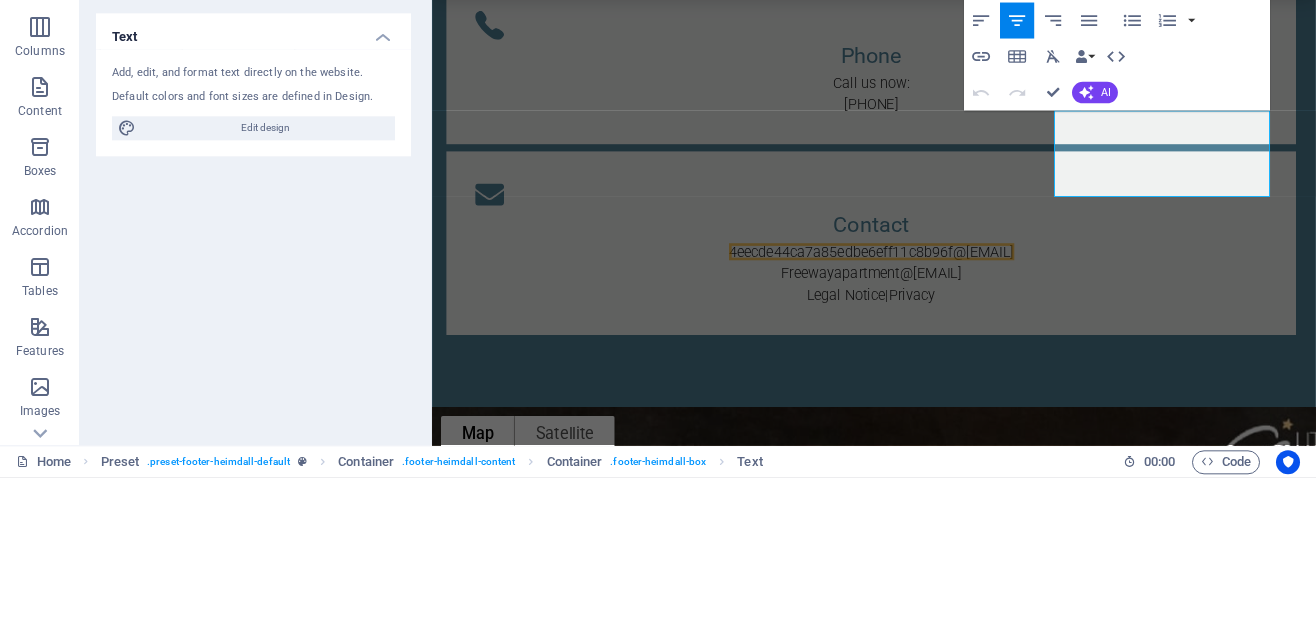click on "4eecde44ca7a85edbe6eff11c8b96f@cpanel.local" at bounding box center (920, 293) 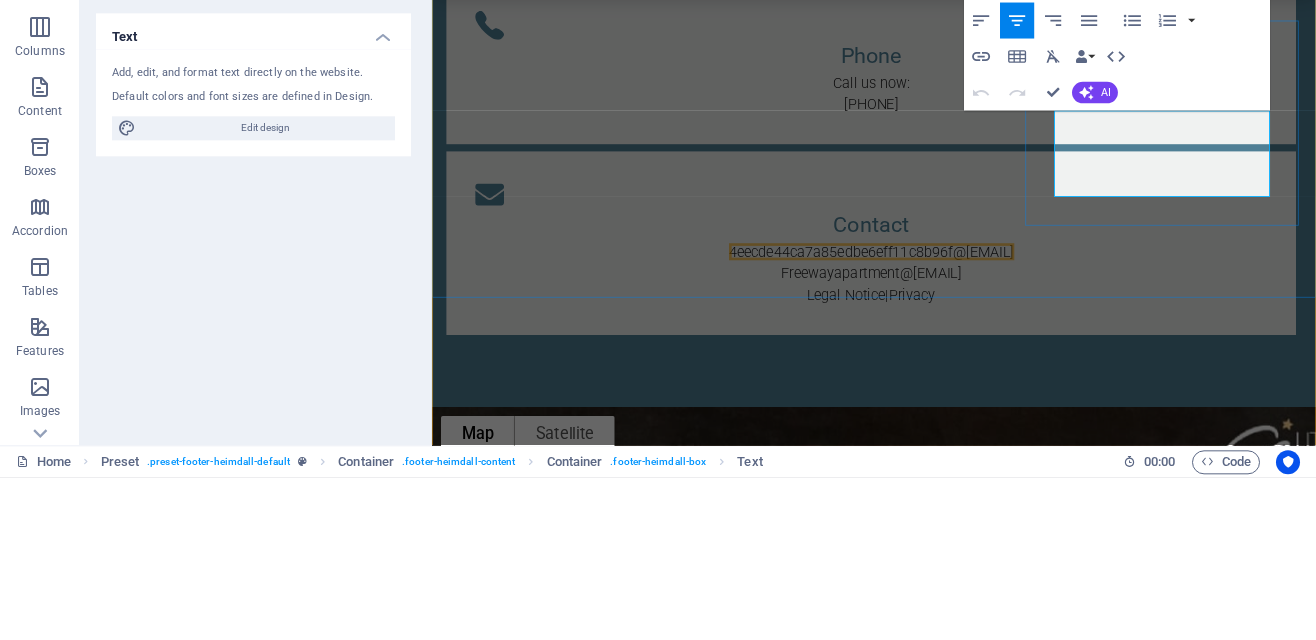 type 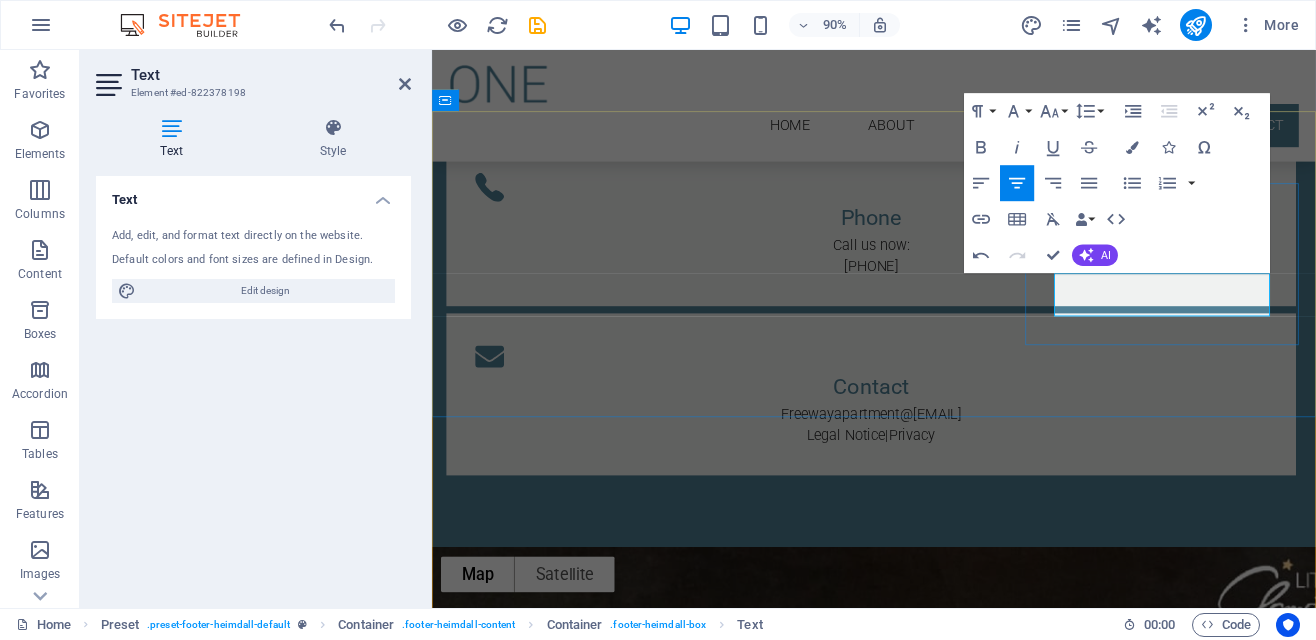 click on "To navigate the map with touch gestures double-tap and hold your finger on the map, then drag the map. ← Move left → Move right ↑ Move up ↓ Move down + Zoom in - Zoom out Home Jump left by 75% End Jump right by 75% Page Up Jump up by 75% Page Down Jump down by 75% Map Terrain Satellite Labels Keyboard shortcuts Map Data Map data ©2025 Map data ©2025 2 m  Click to toggle between metric and imperial units Terms Report a map error" at bounding box center (923, 803) 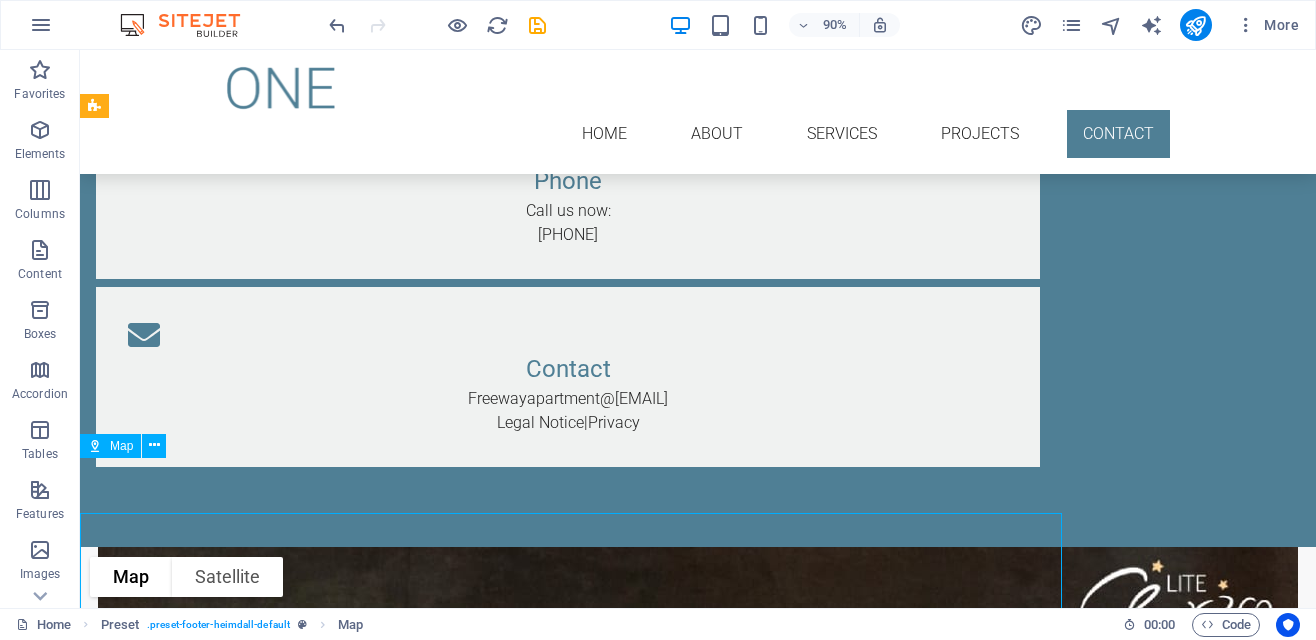 scroll, scrollTop: 3937, scrollLeft: 0, axis: vertical 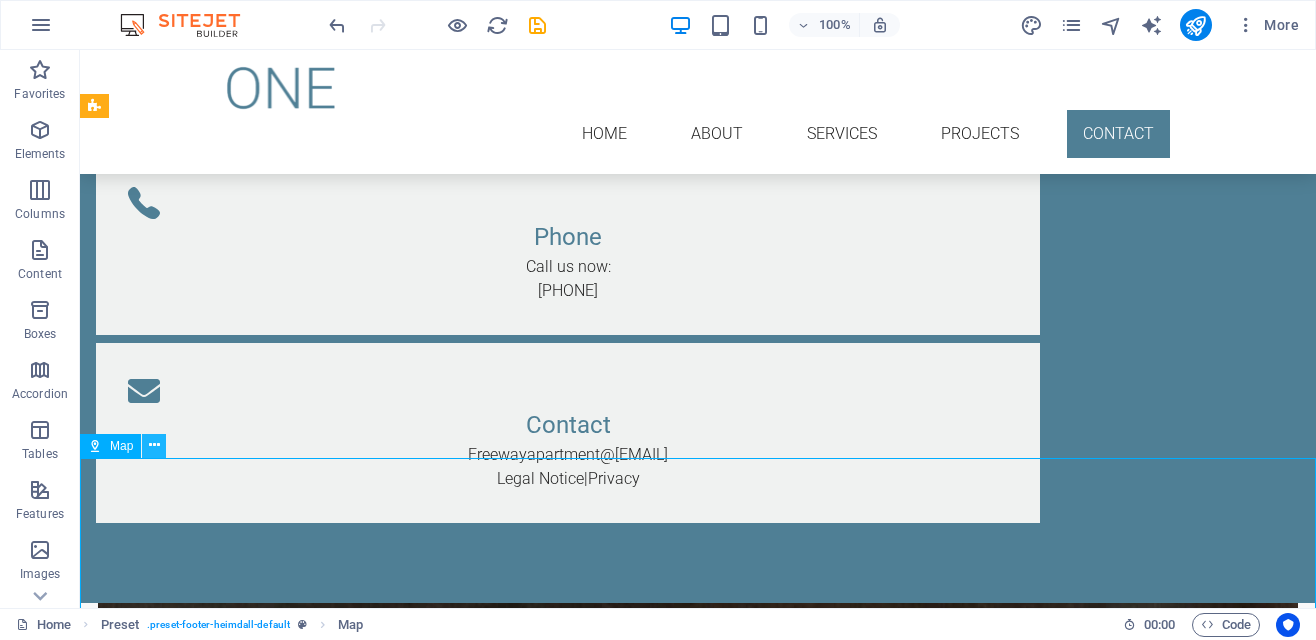 click at bounding box center [154, 446] 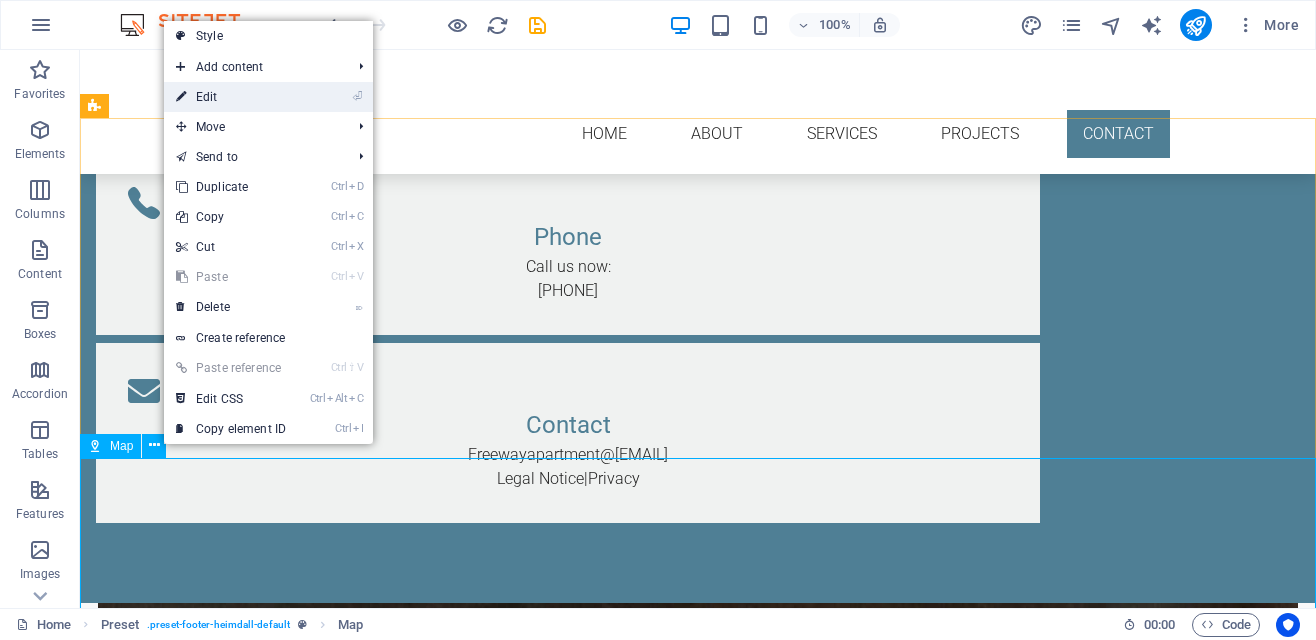 click on "⏎  Edit" at bounding box center (231, 97) 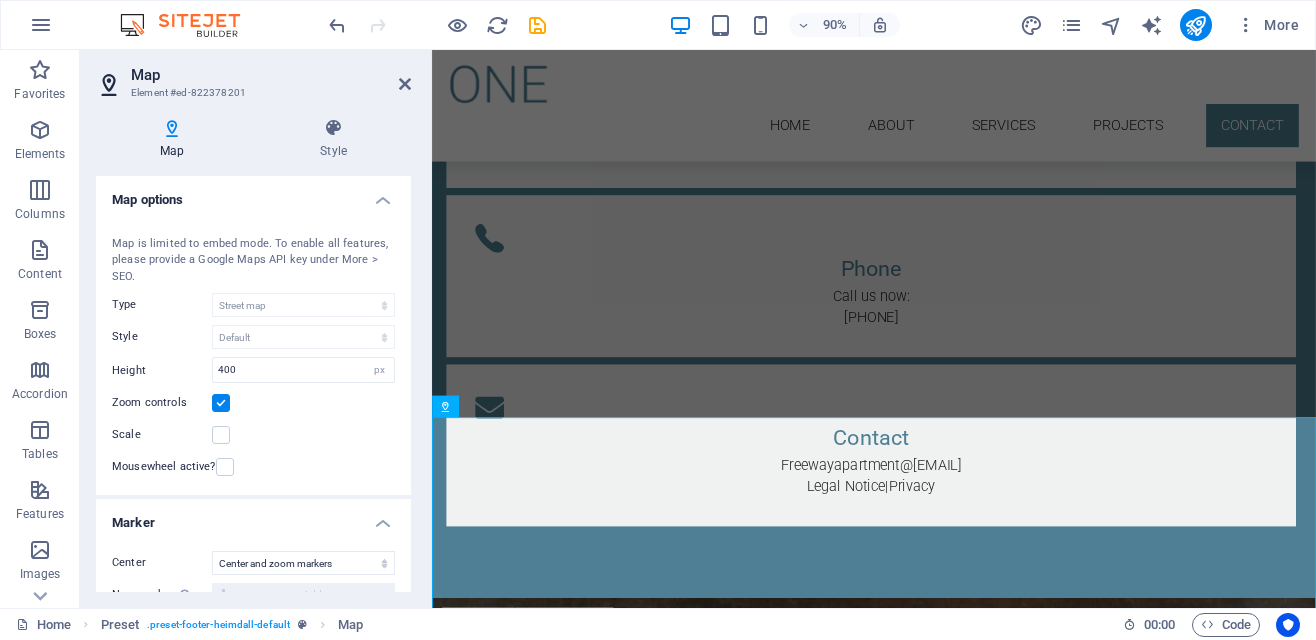 scroll, scrollTop: 3993, scrollLeft: 0, axis: vertical 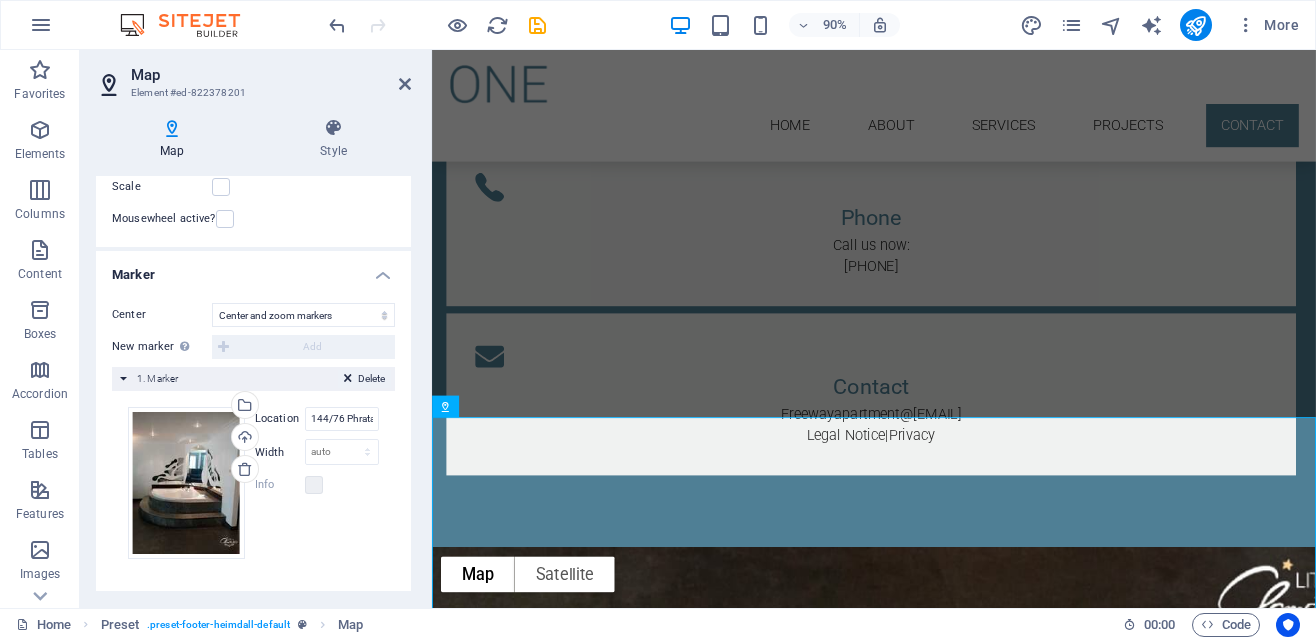 click at bounding box center [348, 382] 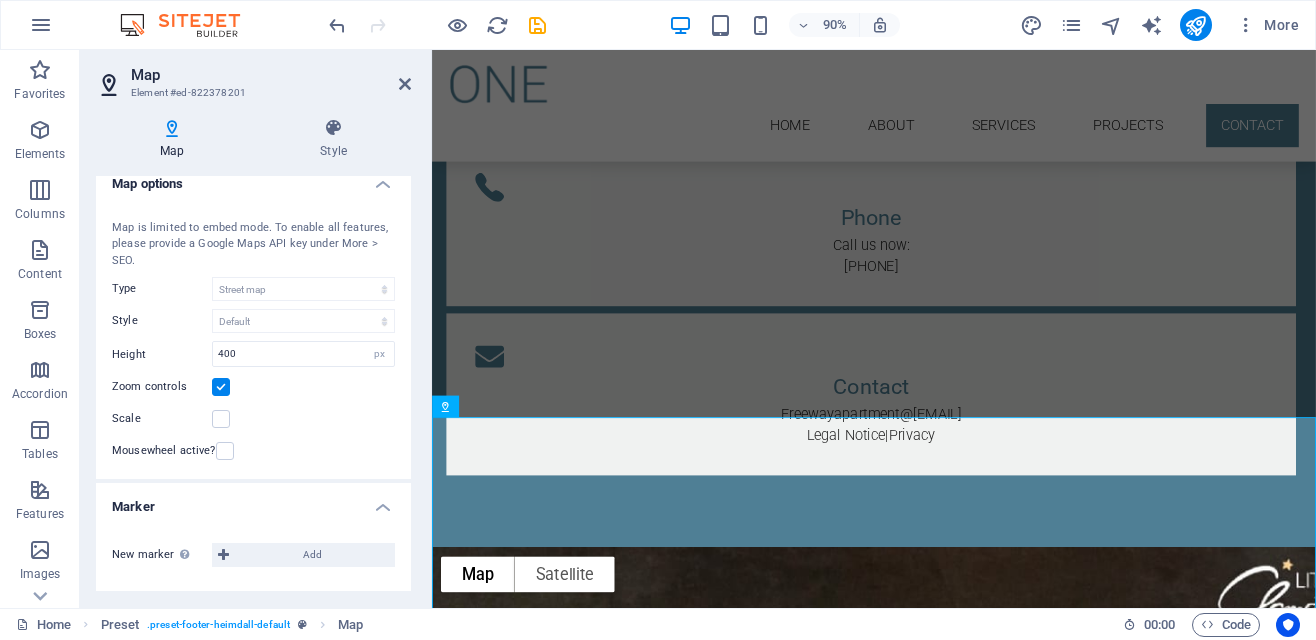 scroll, scrollTop: 31, scrollLeft: 0, axis: vertical 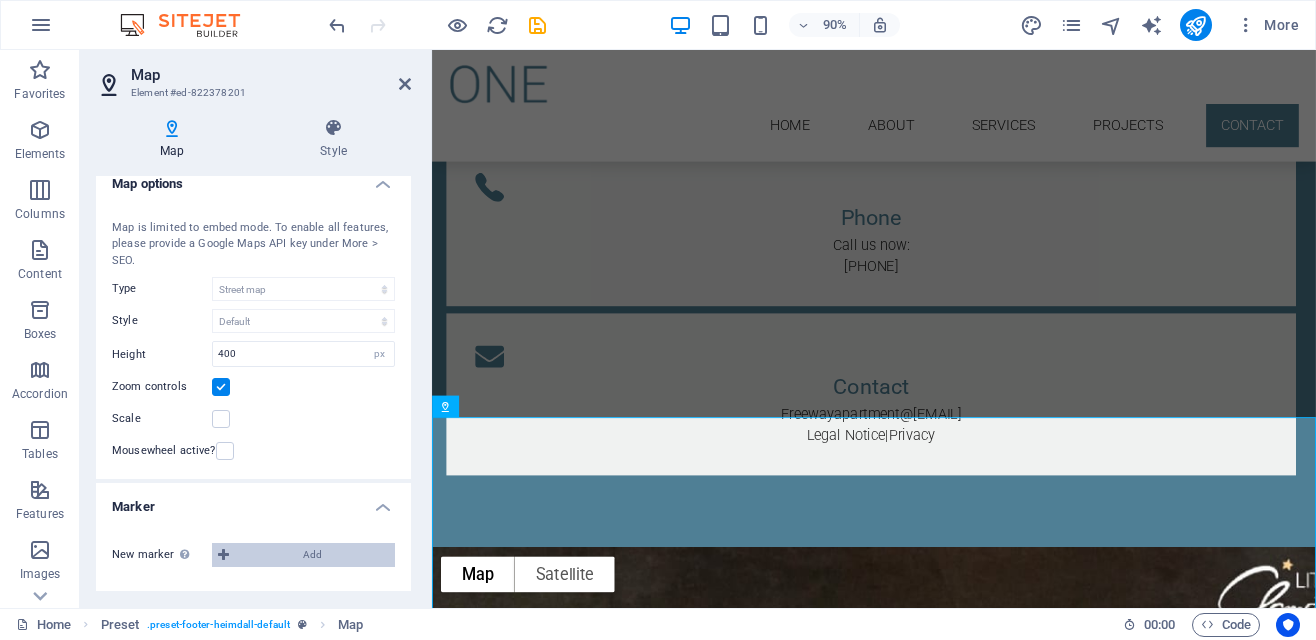 click at bounding box center (223, 555) 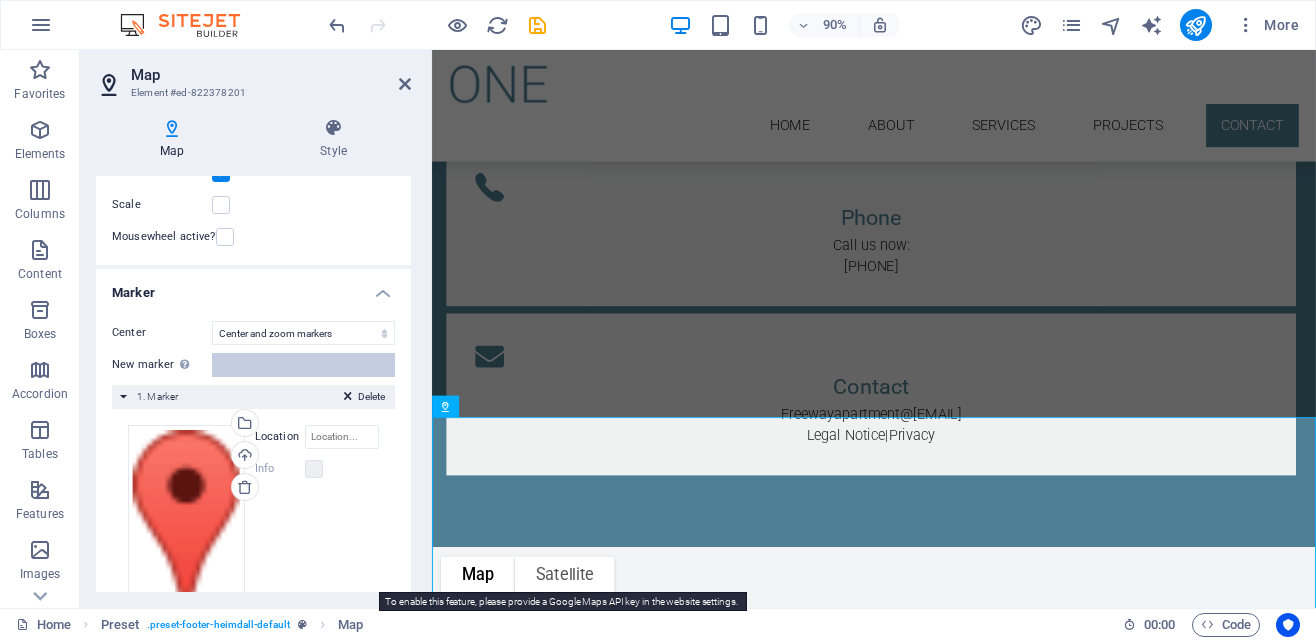scroll, scrollTop: 312, scrollLeft: 0, axis: vertical 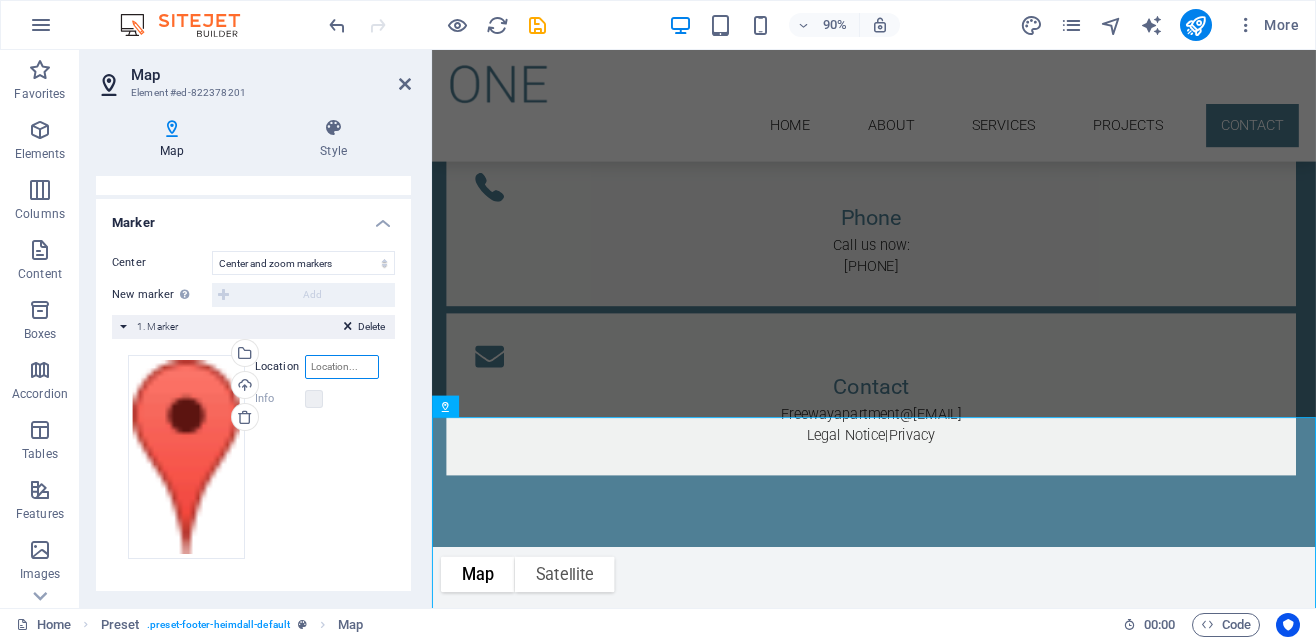 click on "Location" at bounding box center (342, 367) 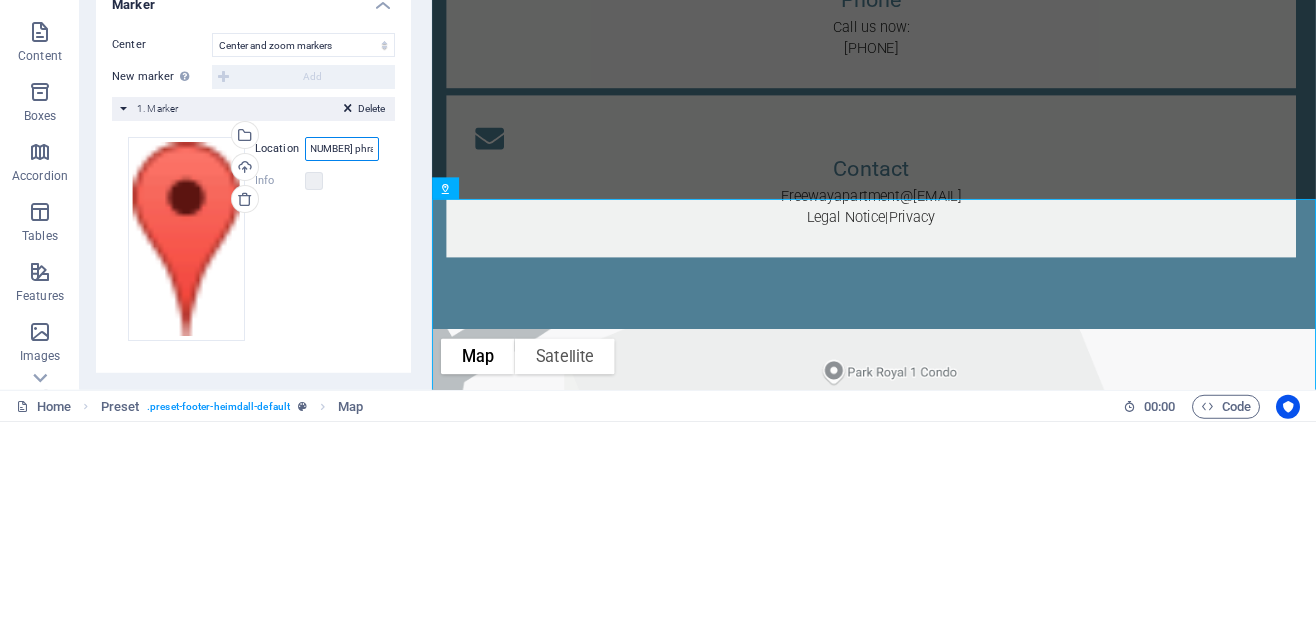 scroll, scrollTop: 0, scrollLeft: 61, axis: horizontal 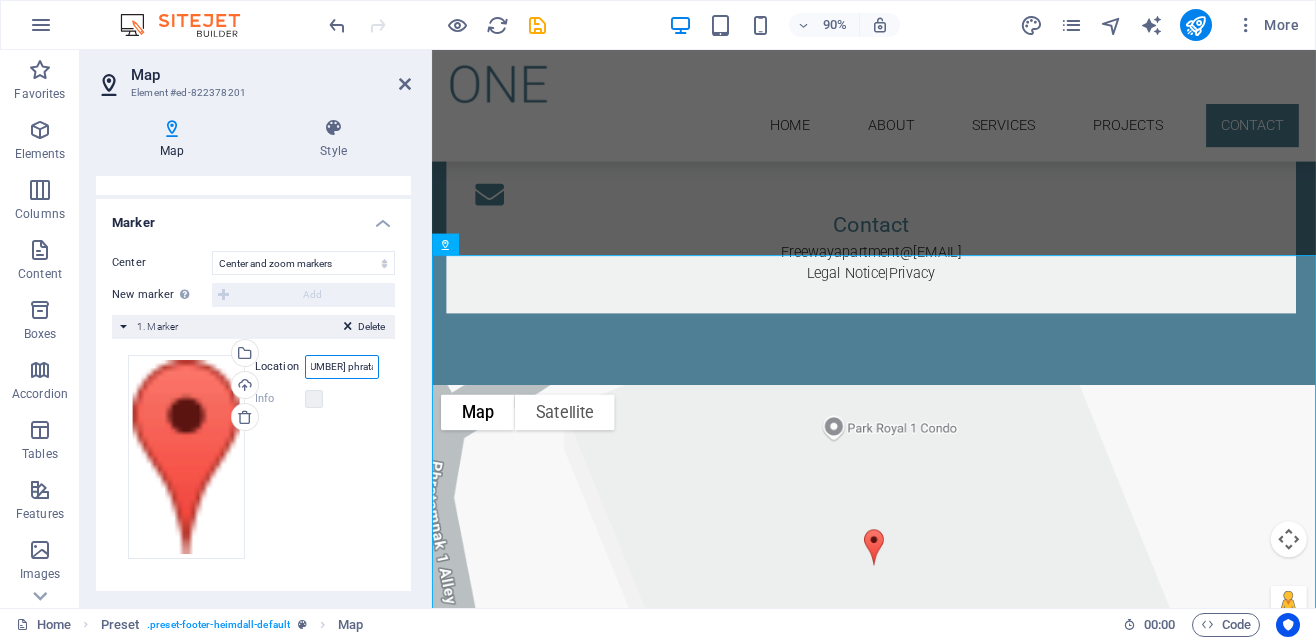 type on "144/76 phratamnak 1 Alley" 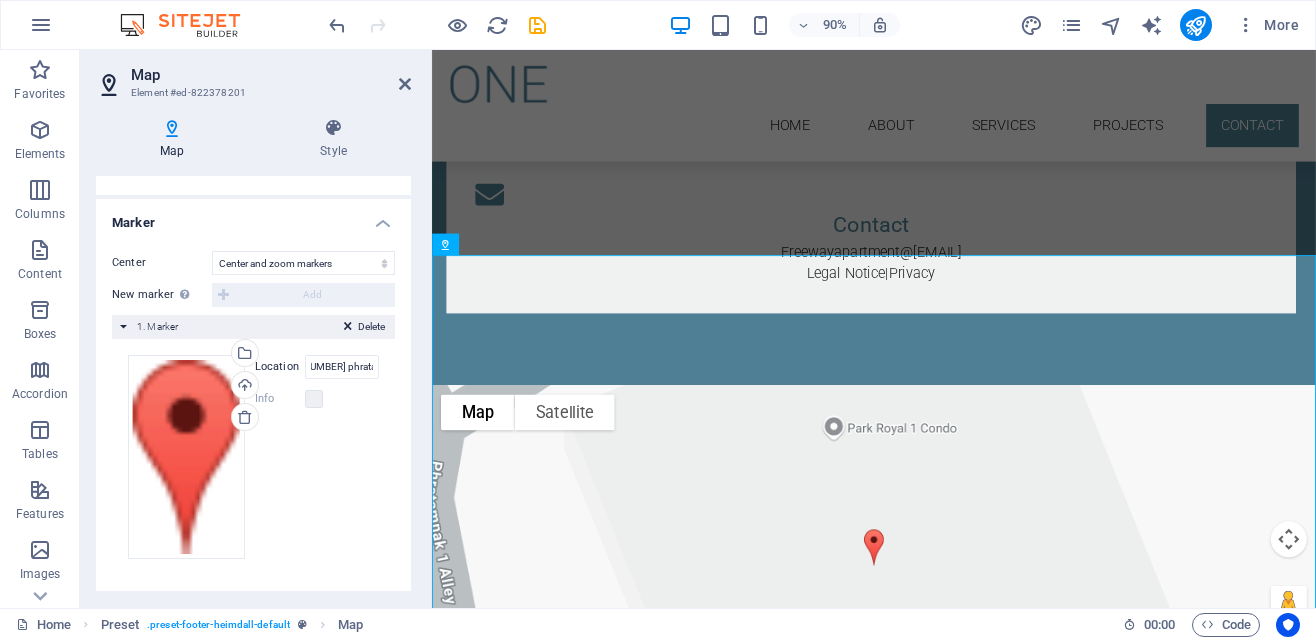 click on "To navigate the map with touch gestures double-tap and hold your finger on the map, then drag the map. ← Move left → Move right ↑ Move up ↓ Move down + Zoom in - Zoom out Home Jump left by 75% End Jump right by 75% Page Up Jump up by 75% Page Down Jump down by 75% Map Terrain Satellite Labels Keyboard shortcuts Map Data Map data ©2025 Map data ©2025 2 m  Click to toggle between metric and imperial units Terms Report a map error" at bounding box center (923, 623) 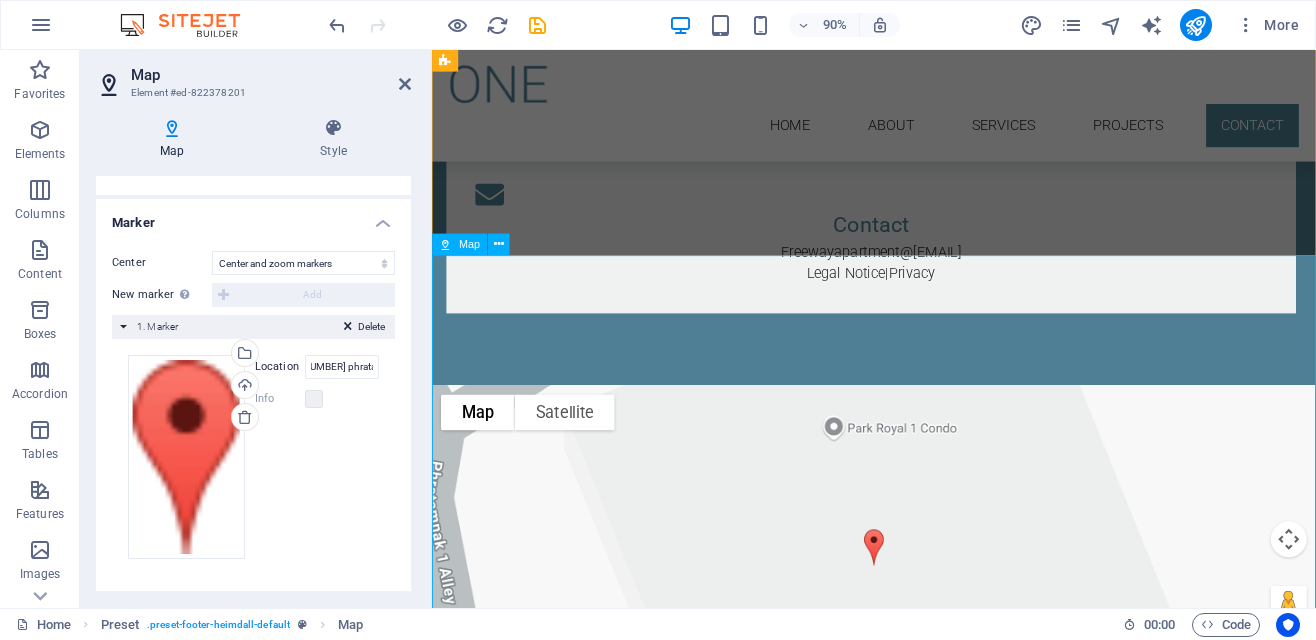 scroll, scrollTop: 0, scrollLeft: 0, axis: both 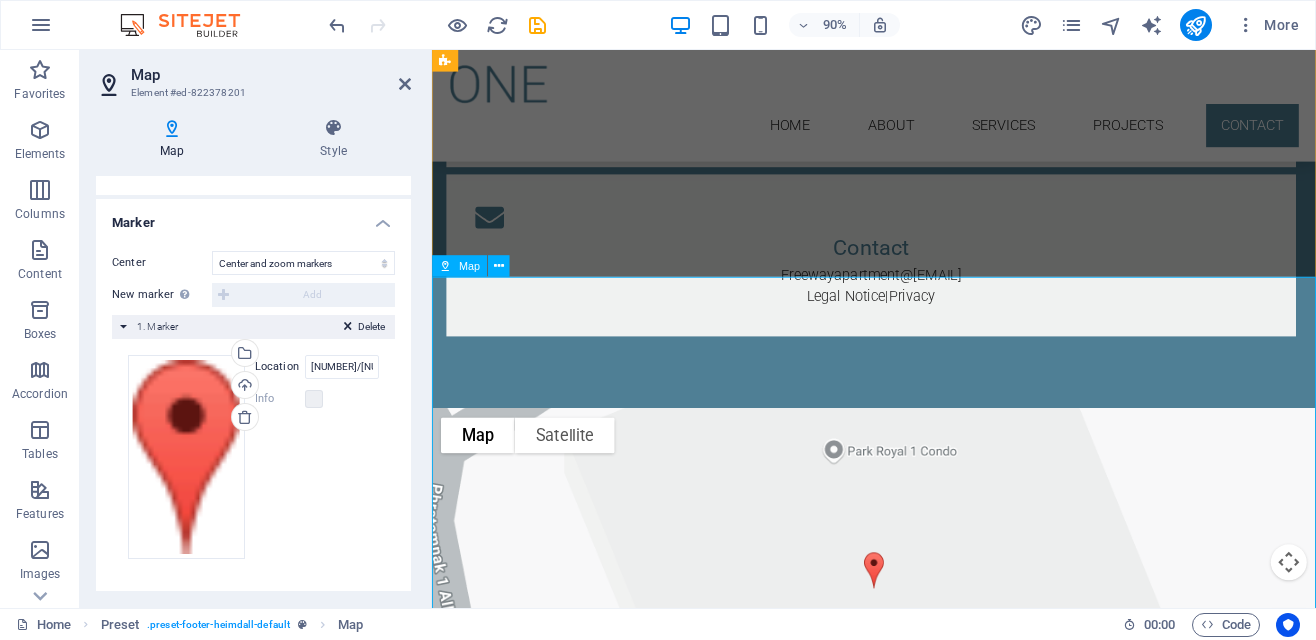 click on "To navigate the map with touch gestures double-tap and hold your finger on the map, then drag the map. ← Move left → Move right ↑ Move up ↓ Move down + Zoom in - Zoom out Home Jump left by 75% End Jump right by 75% Page Up Jump up by 75% Page Down Jump down by 75% Map Terrain Satellite Labels Keyboard shortcuts Map Data Map data ©2025 Map data ©2025 2 m  Click to toggle between metric and imperial units Terms Report a map error" at bounding box center (923, 648) 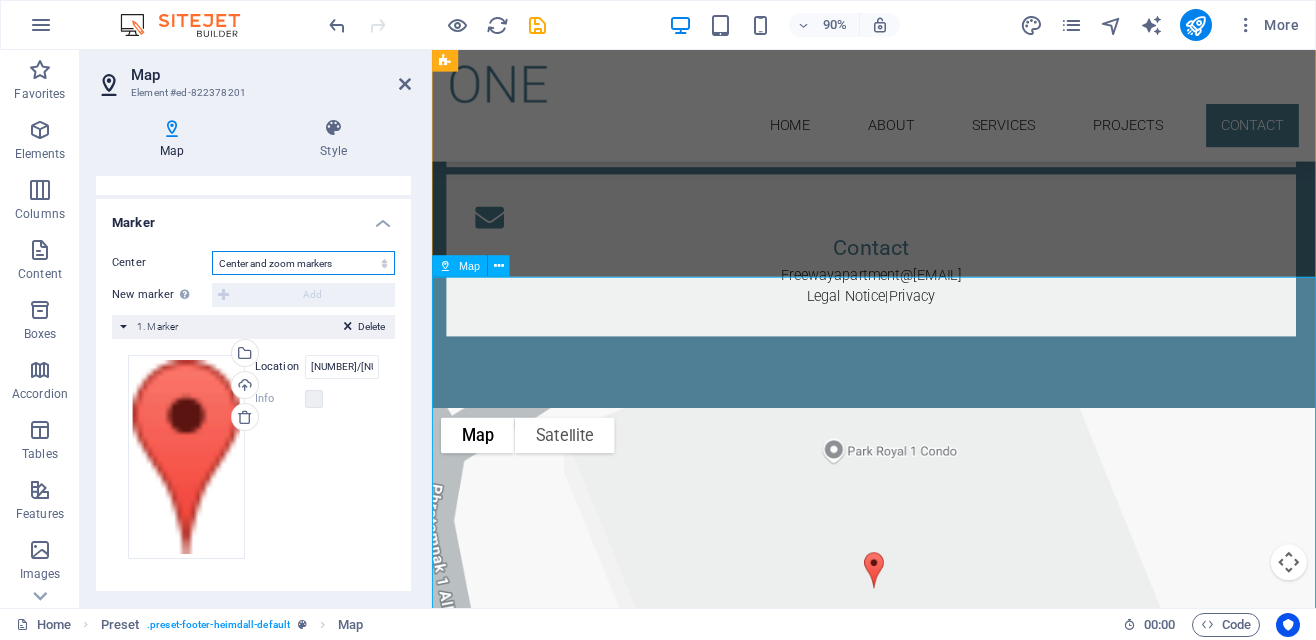 click on "Don't center Center markers Center and zoom markers" at bounding box center (303, 263) 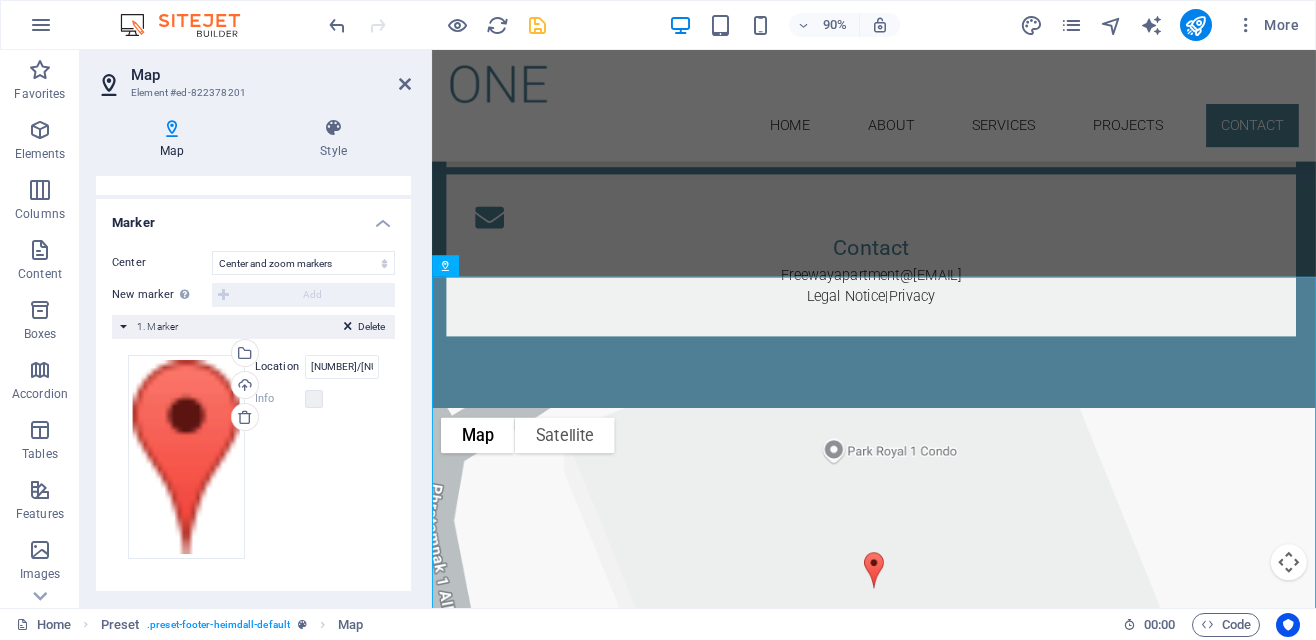 click at bounding box center [537, 25] 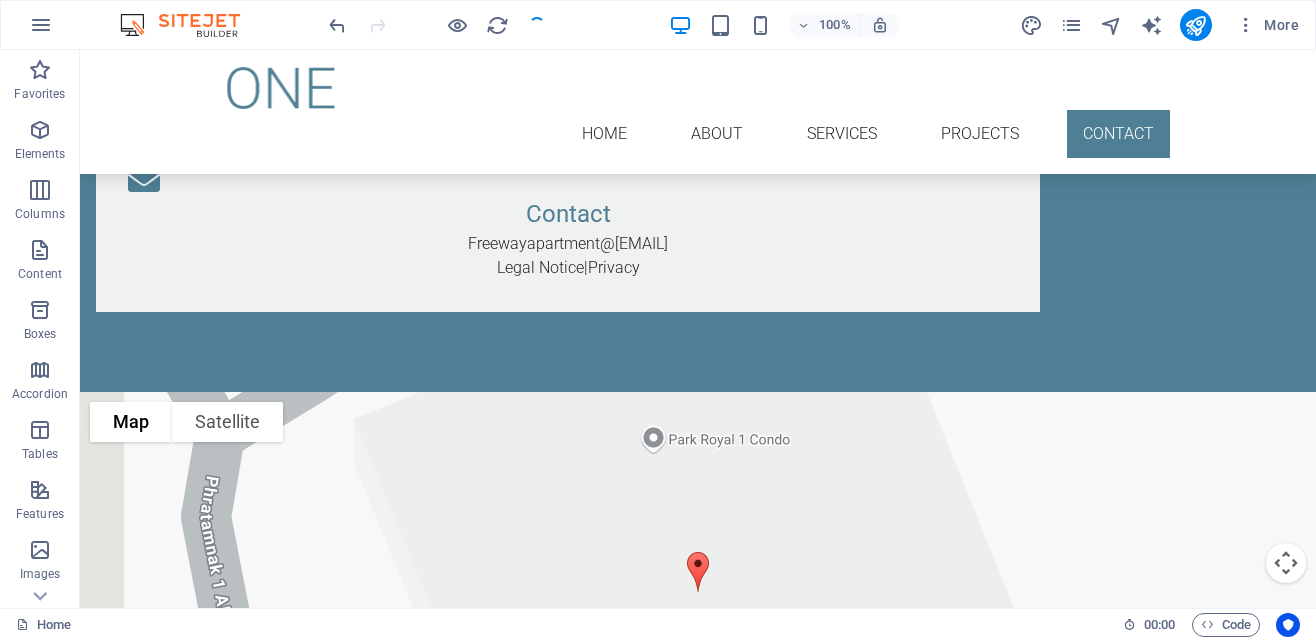 scroll, scrollTop: 4093, scrollLeft: 0, axis: vertical 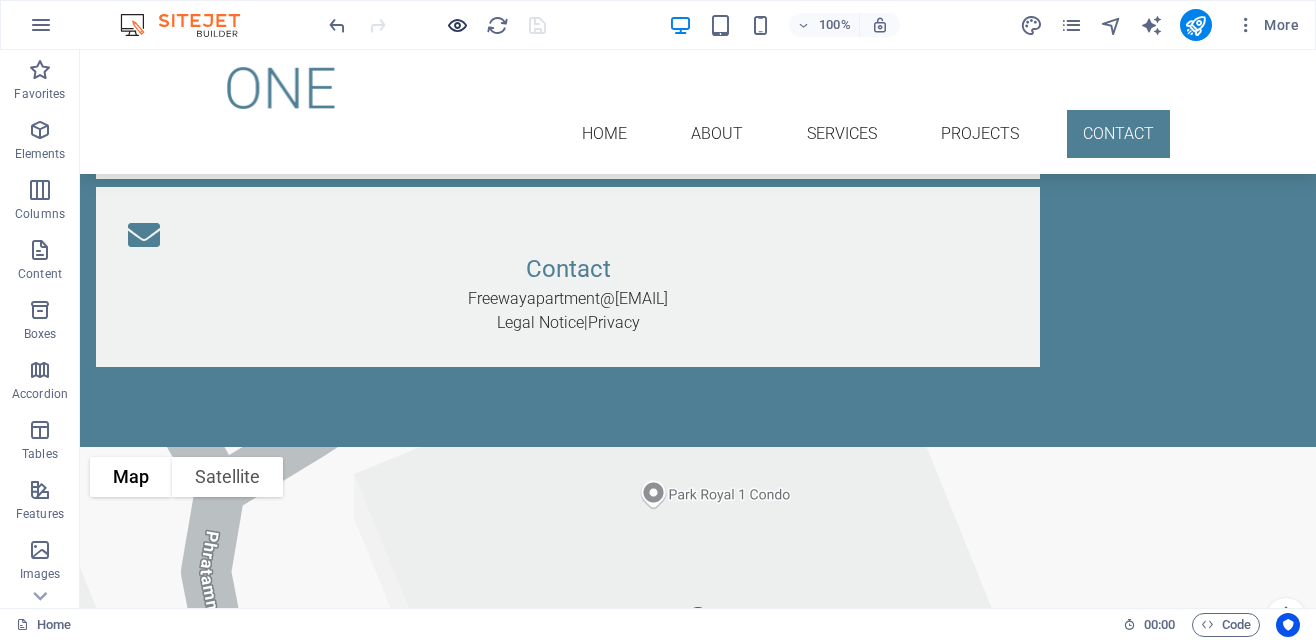 click at bounding box center [457, 25] 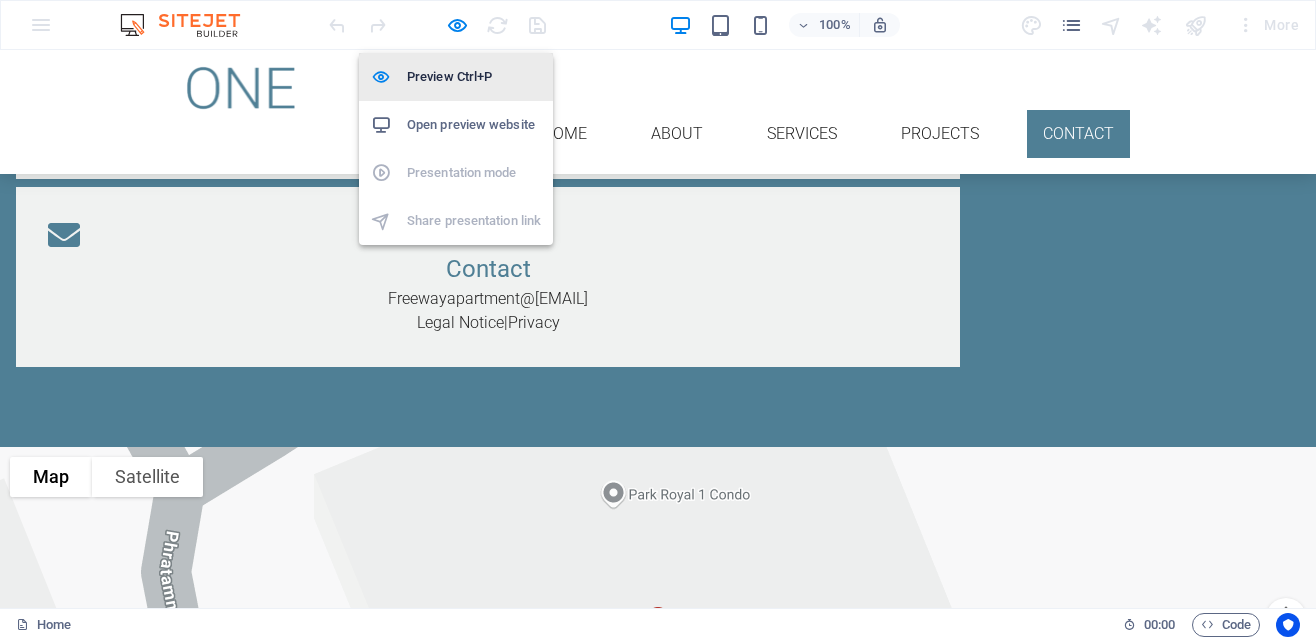 click on "Preview Ctrl+P" at bounding box center [474, 77] 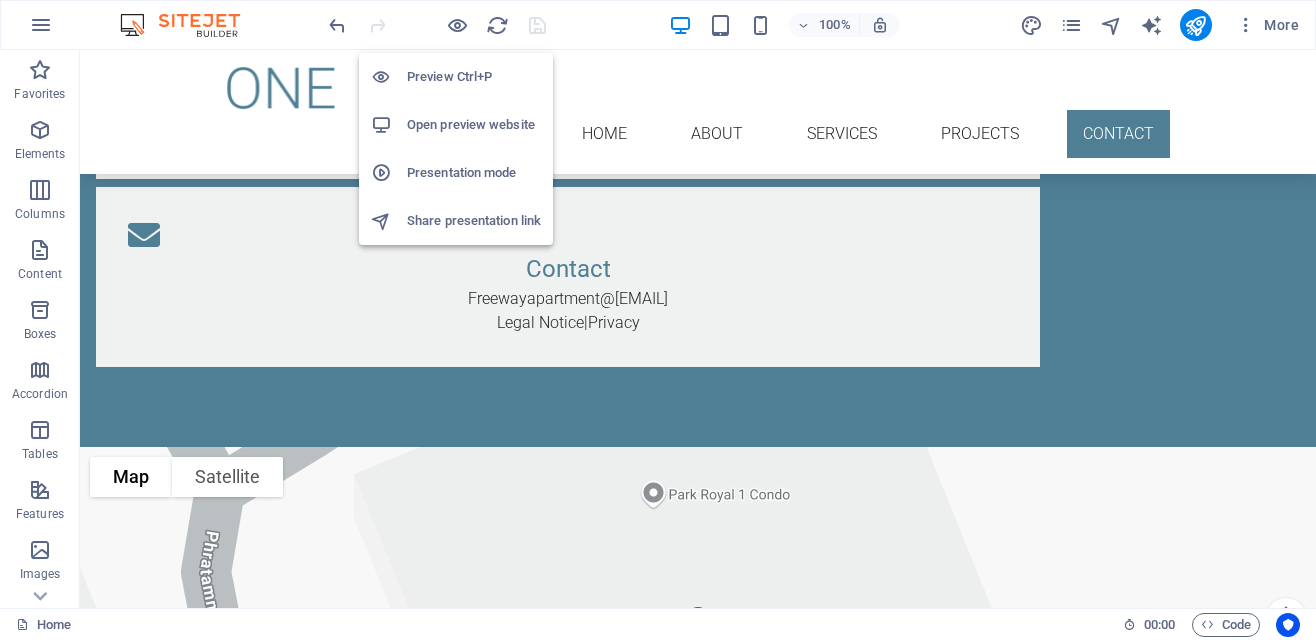 click on "Preview Ctrl+P" at bounding box center (474, 77) 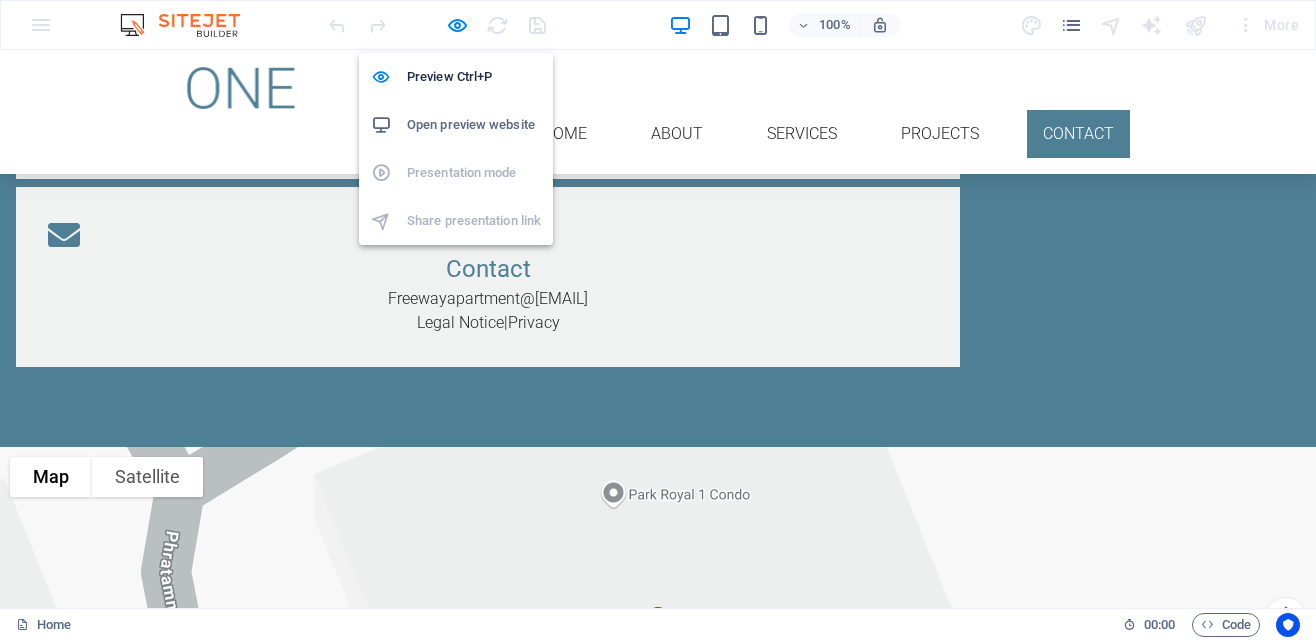 click on "Open preview website" at bounding box center [474, 125] 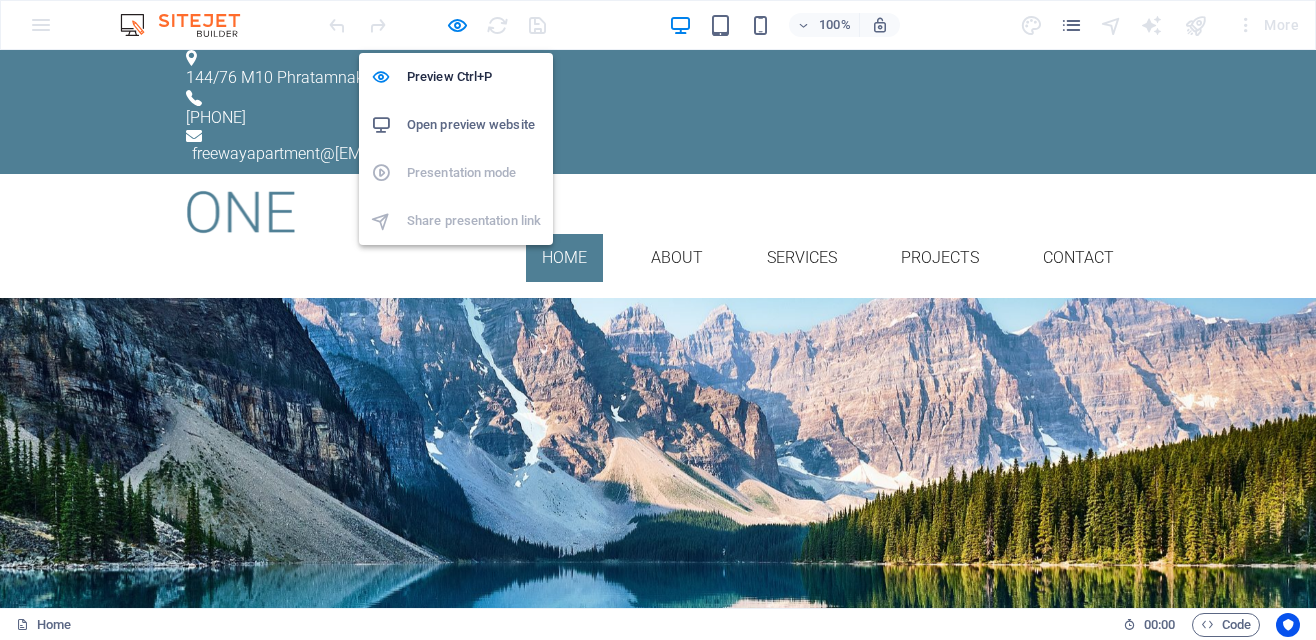 scroll, scrollTop: 0, scrollLeft: 0, axis: both 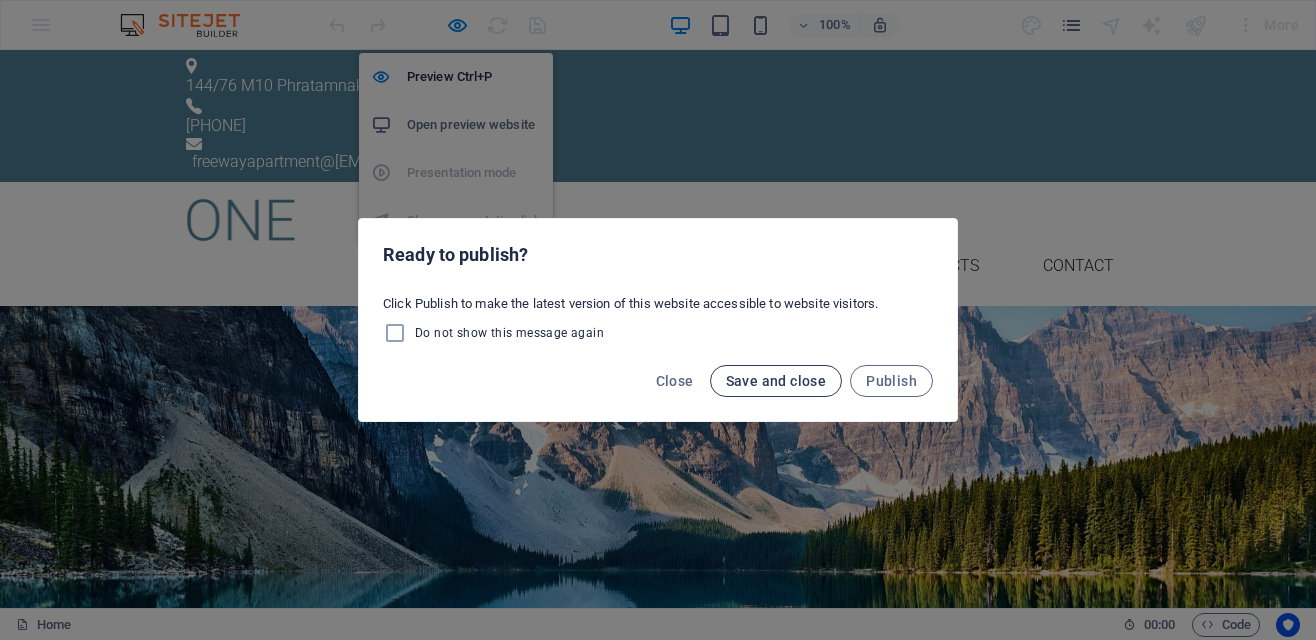 click on "Save and close" at bounding box center (776, 381) 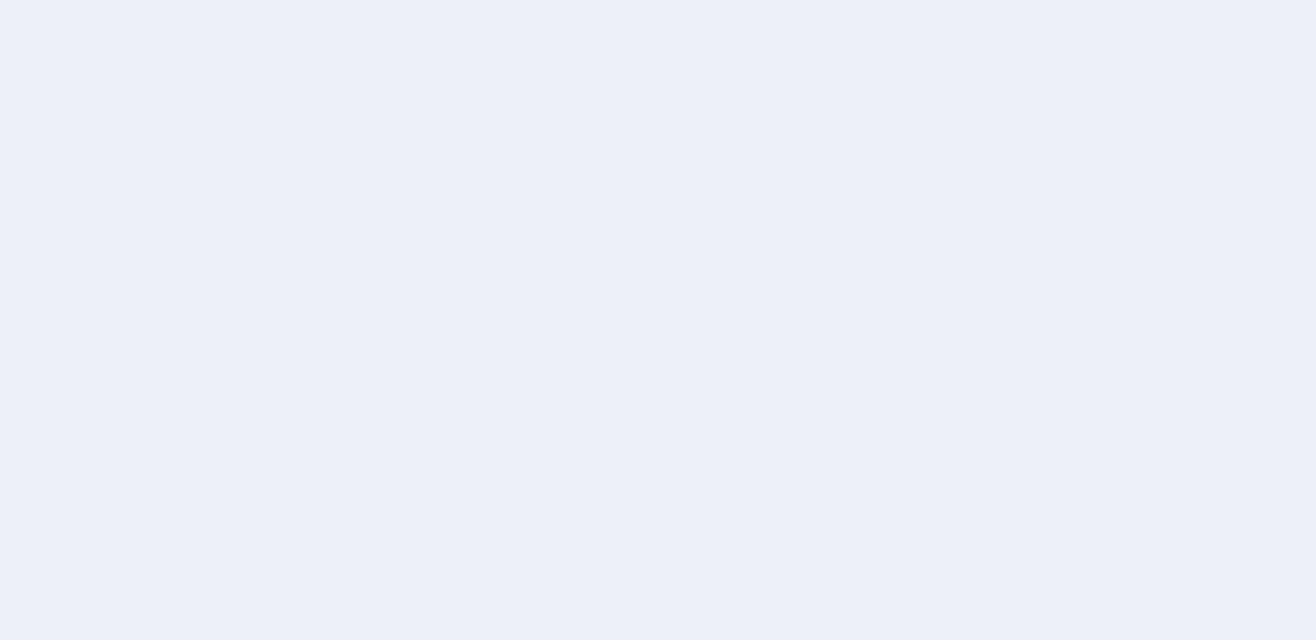 scroll, scrollTop: 0, scrollLeft: 0, axis: both 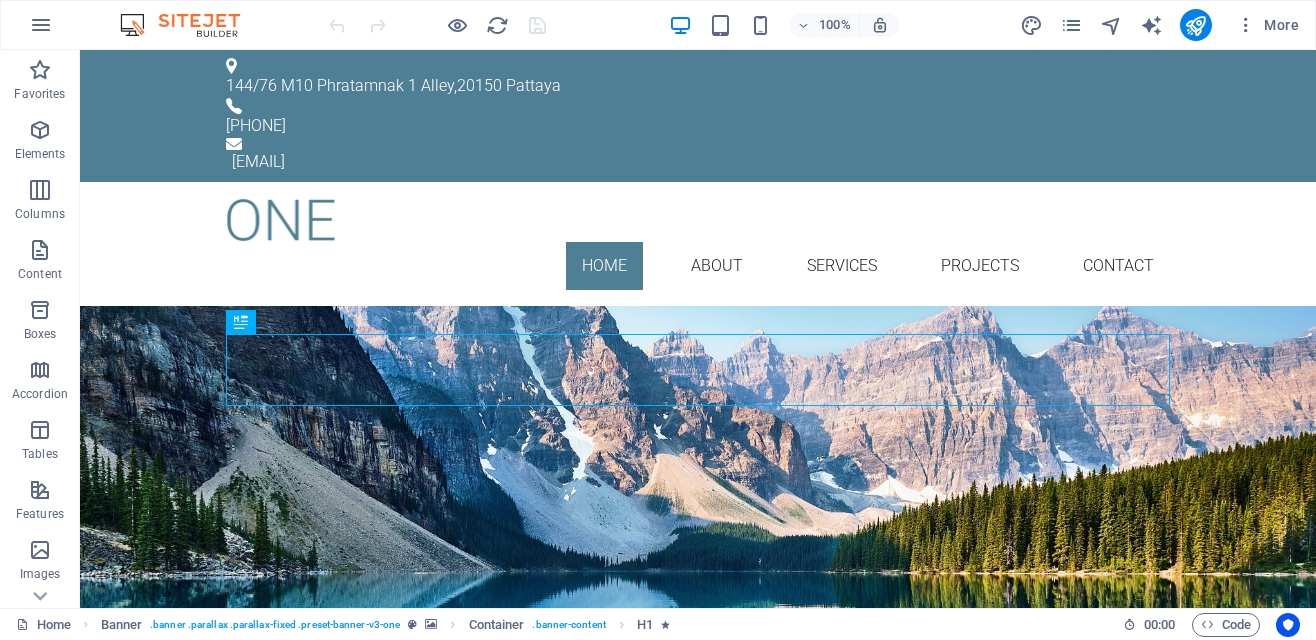 click on "Home About Services Projects Contact" at bounding box center [698, 266] 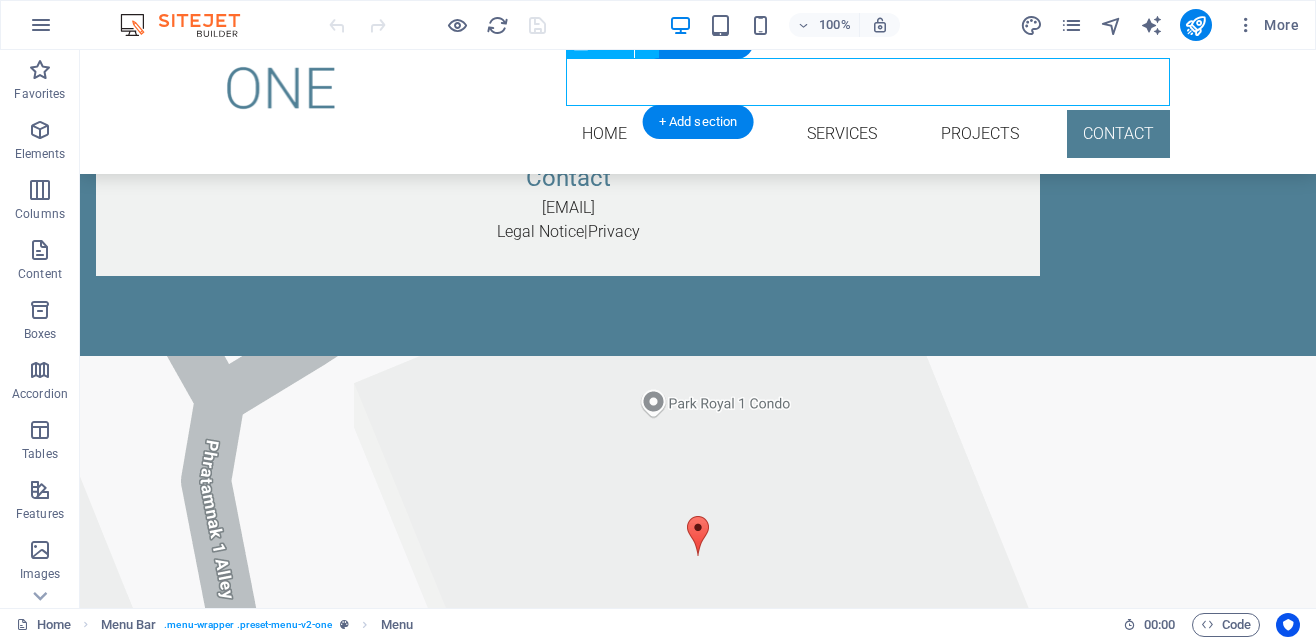 scroll, scrollTop: 4187, scrollLeft: 0, axis: vertical 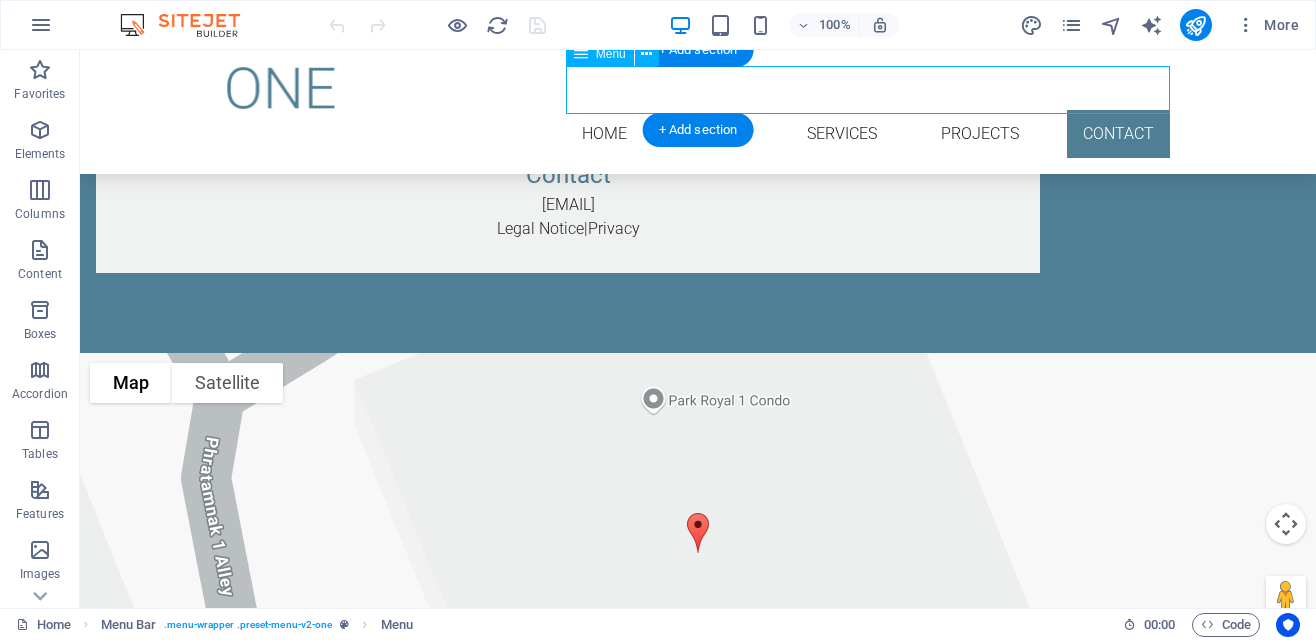 click on "To navigate the map with touch gestures double-tap and hold your finger on the map, then drag the map. ← Move left → Move right ↑ Move up ↓ Move down + Zoom in - Zoom out Home Jump left by 75% End Jump right by 75% Page Up Jump up by 75% Page Down Jump down by 75% Map Terrain Satellite Labels Keyboard shortcuts Map Data Map data ©2025 Map data ©2025 2 m  Click to toggle between metric and imperial units Terms Report a map error" at bounding box center (698, 553) 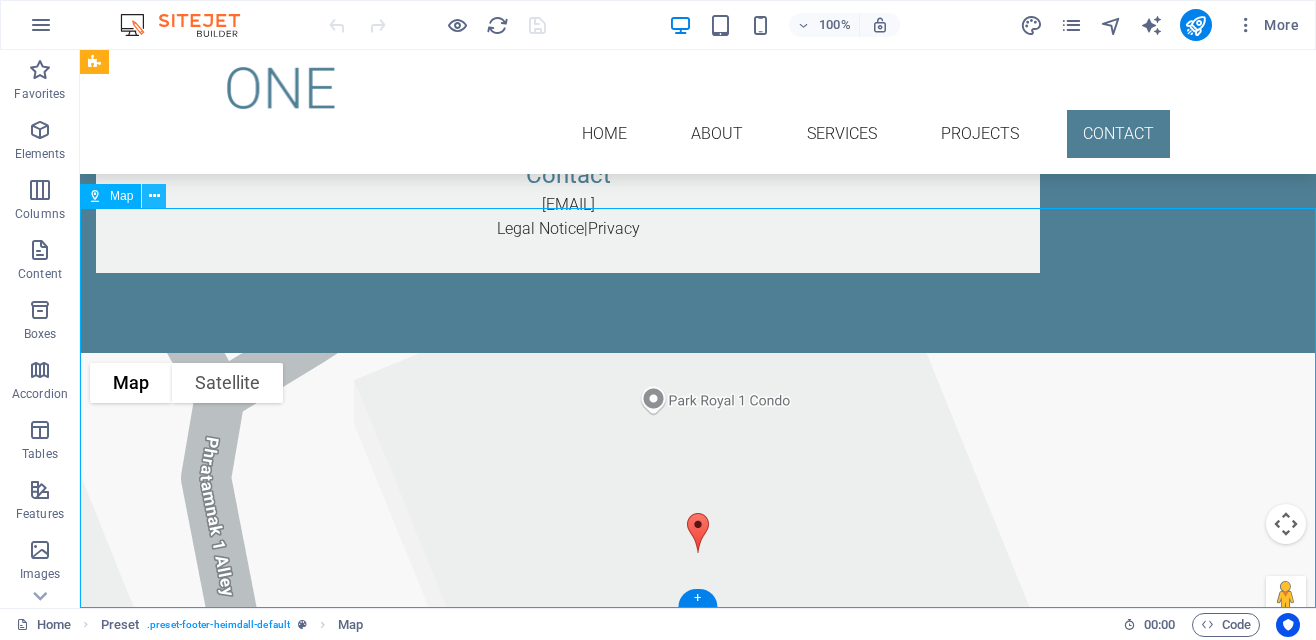 click at bounding box center (154, 196) 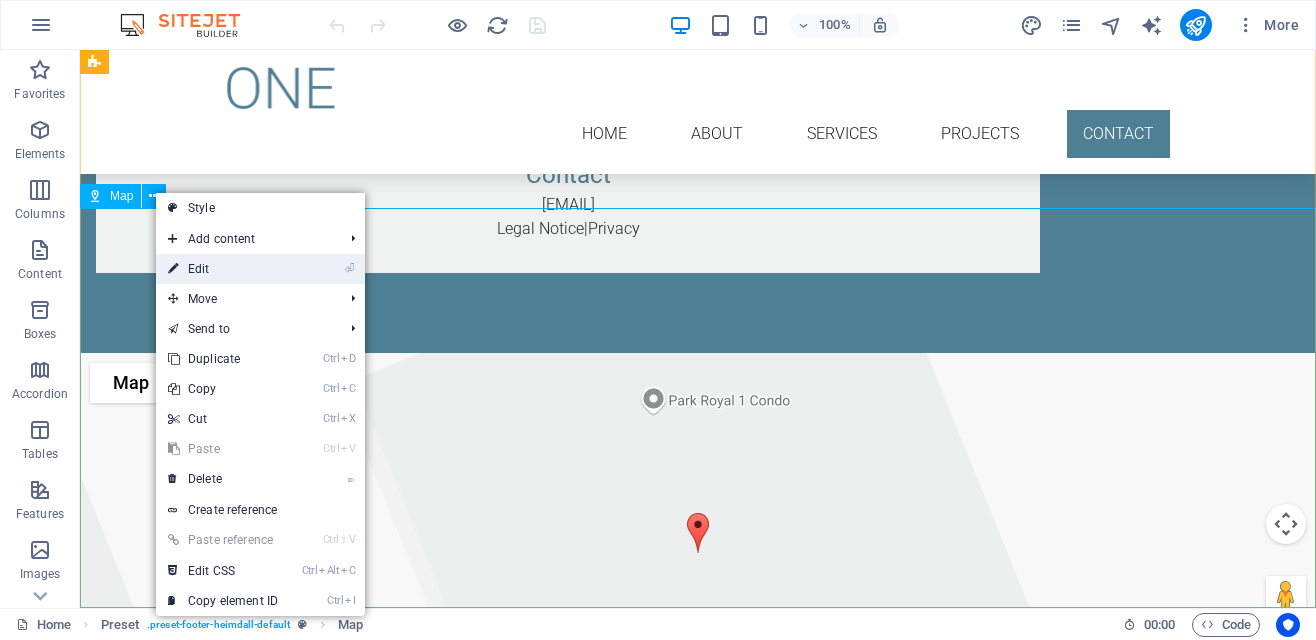 click on "⏎  Edit" at bounding box center [223, 269] 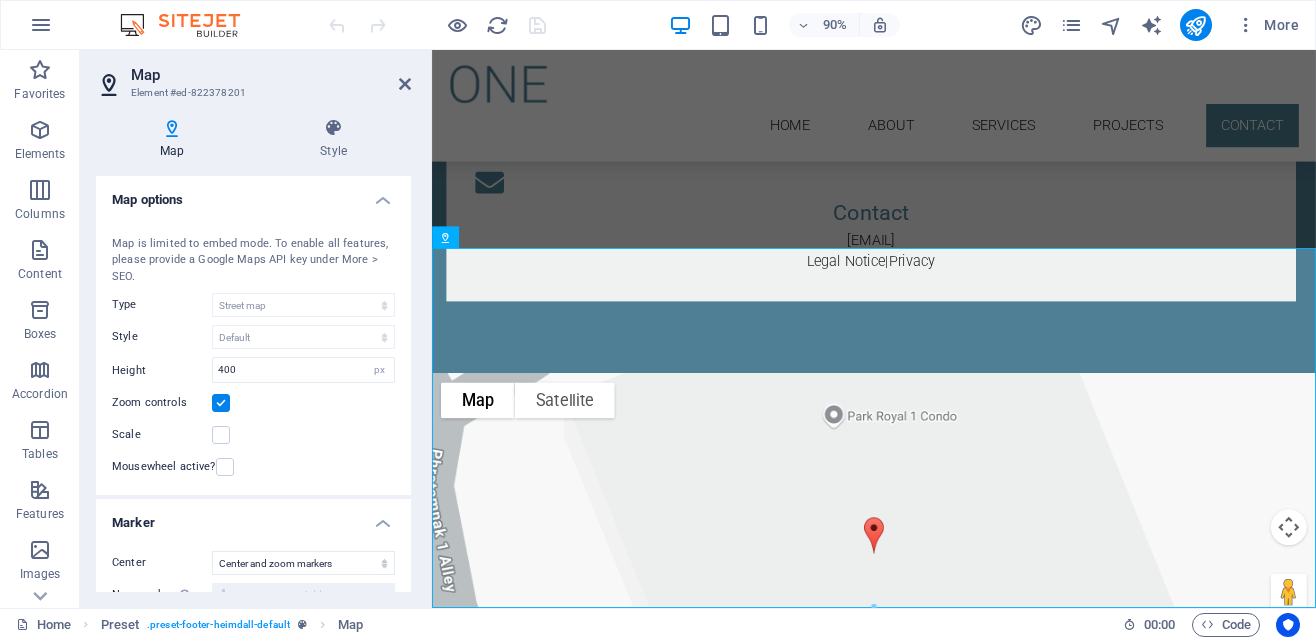 scroll, scrollTop: 4181, scrollLeft: 0, axis: vertical 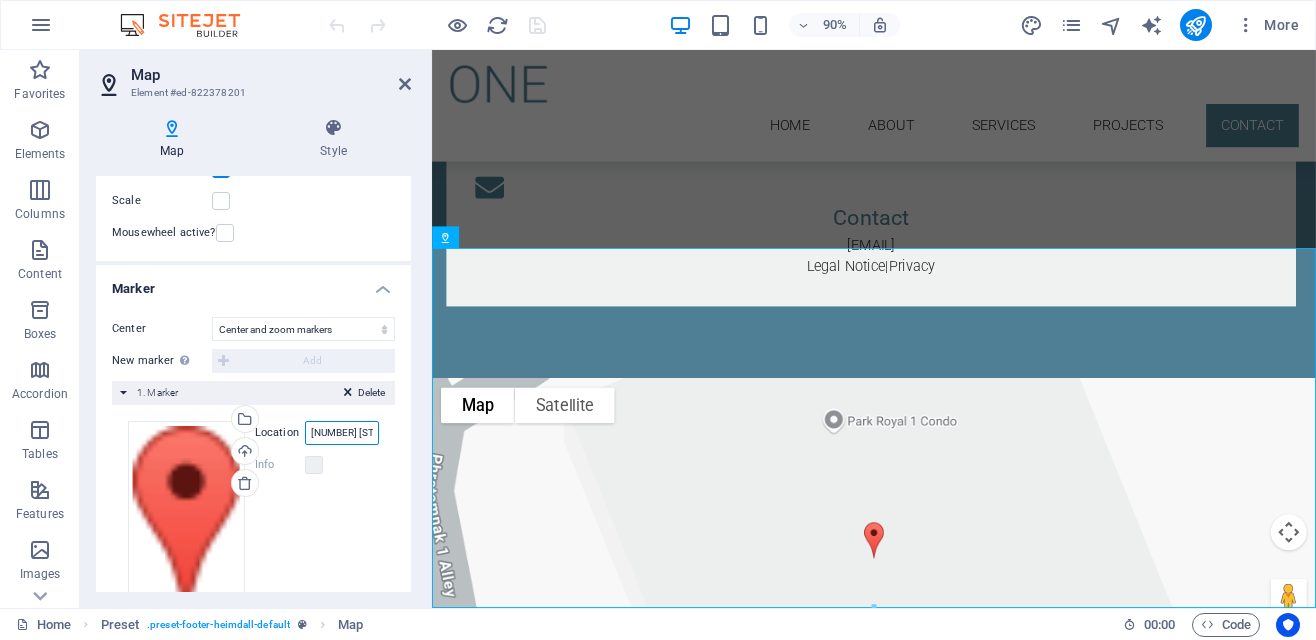 click on "144/76 phratamnak 1 Alley" at bounding box center [342, 433] 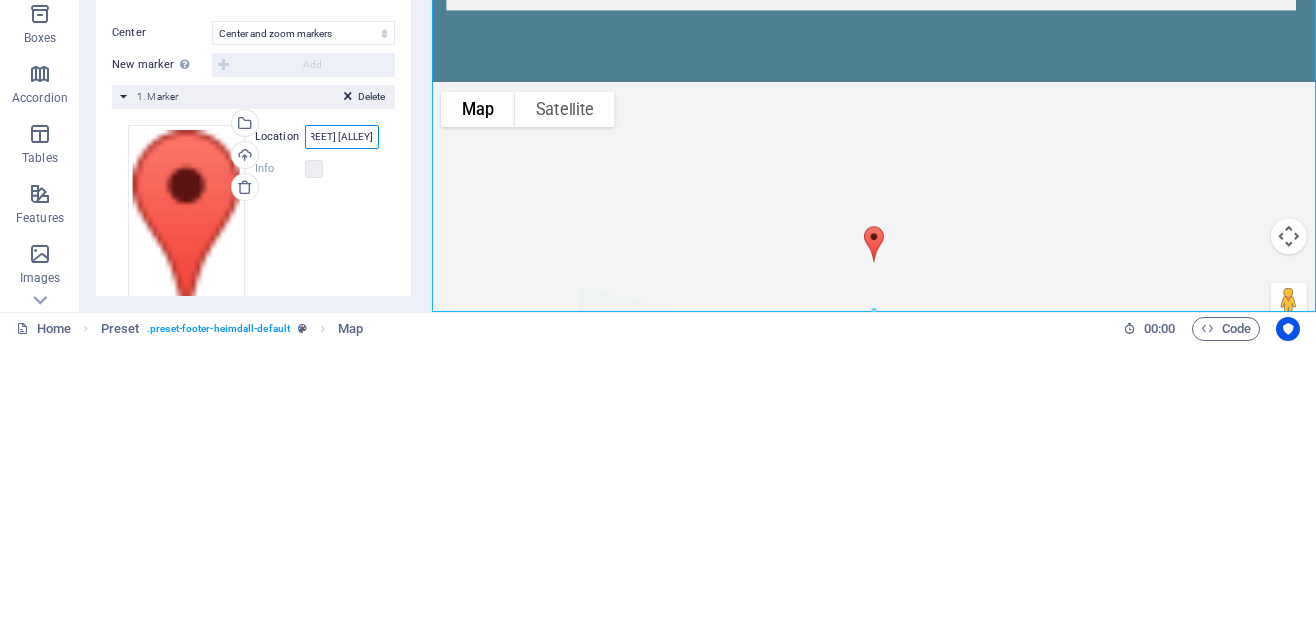 scroll, scrollTop: 0, scrollLeft: 81, axis: horizontal 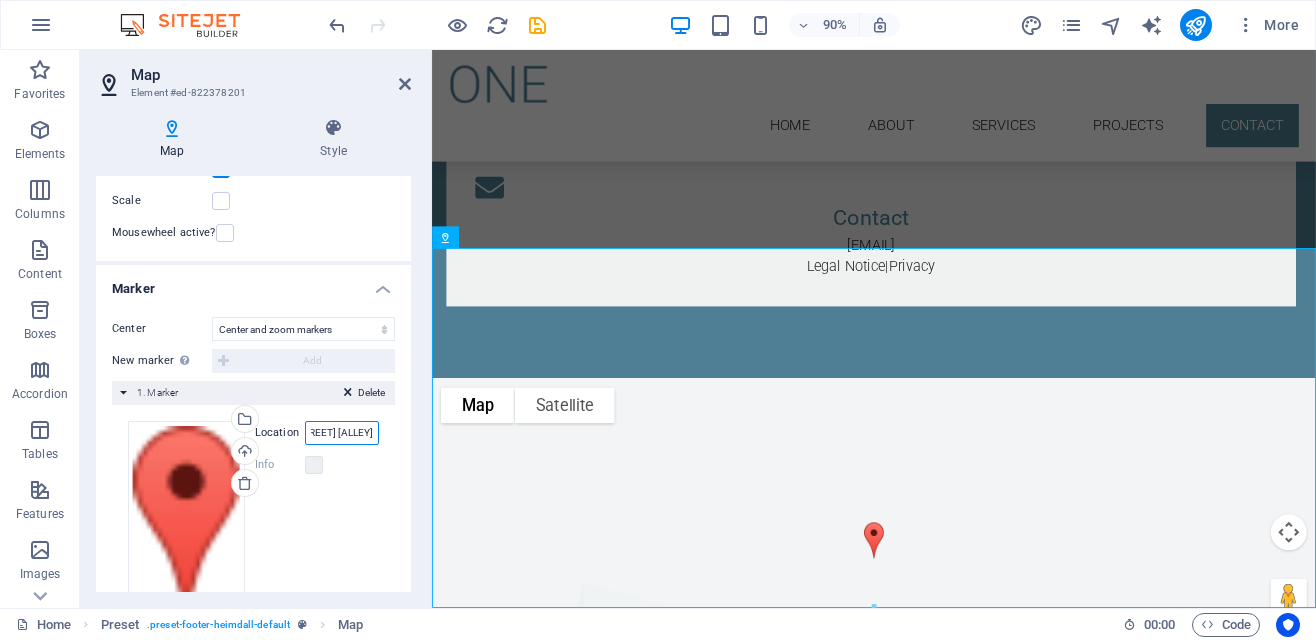 click on "144/76  M10 Pratamnak 1 Alley" at bounding box center (342, 433) 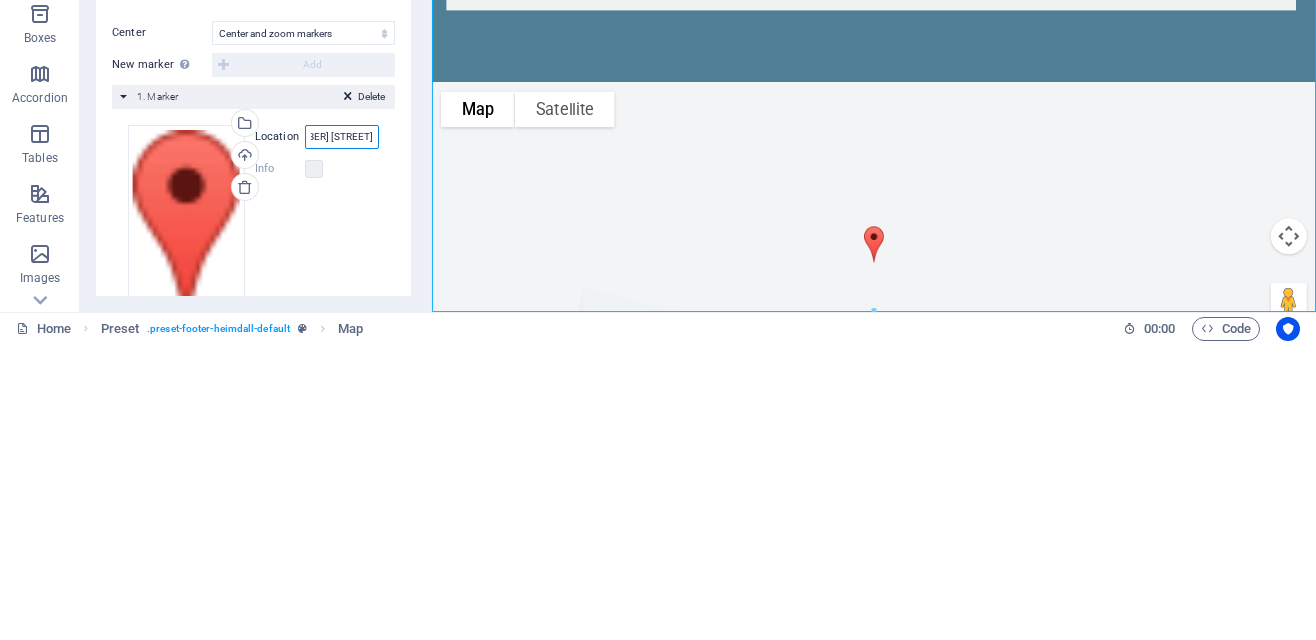 scroll, scrollTop: 0, scrollLeft: 47, axis: horizontal 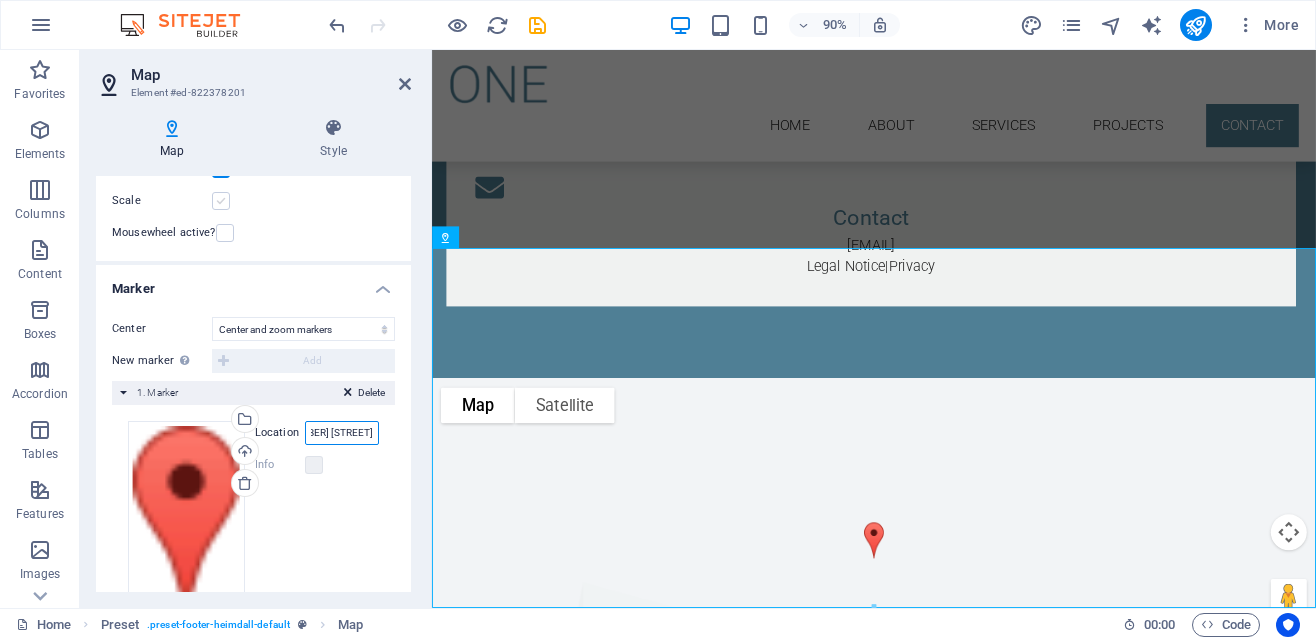 type on "144/76  M10 Pratamnak" 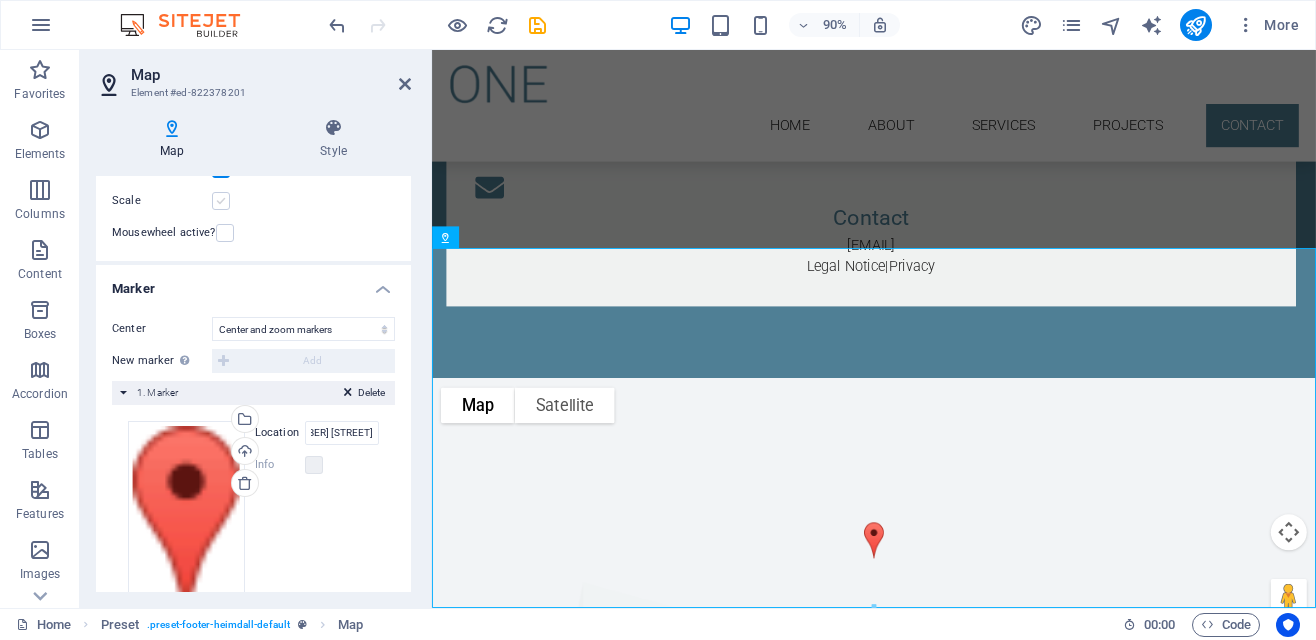 click at bounding box center (221, 201) 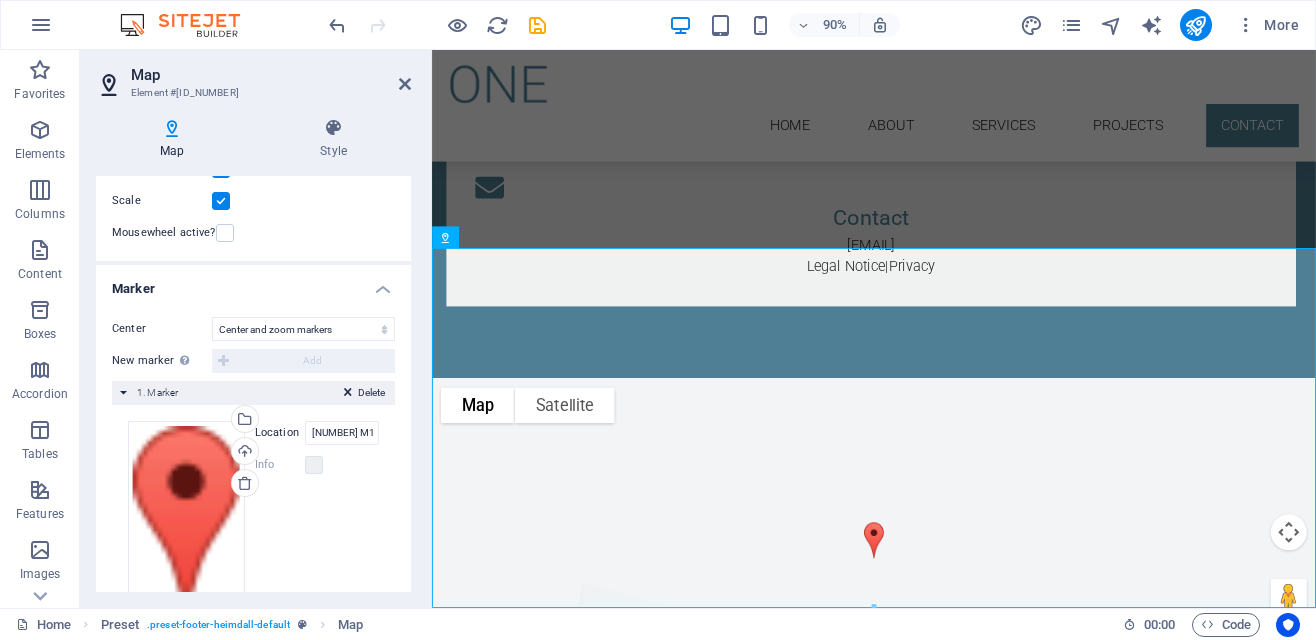 scroll, scrollTop: 0, scrollLeft: 0, axis: both 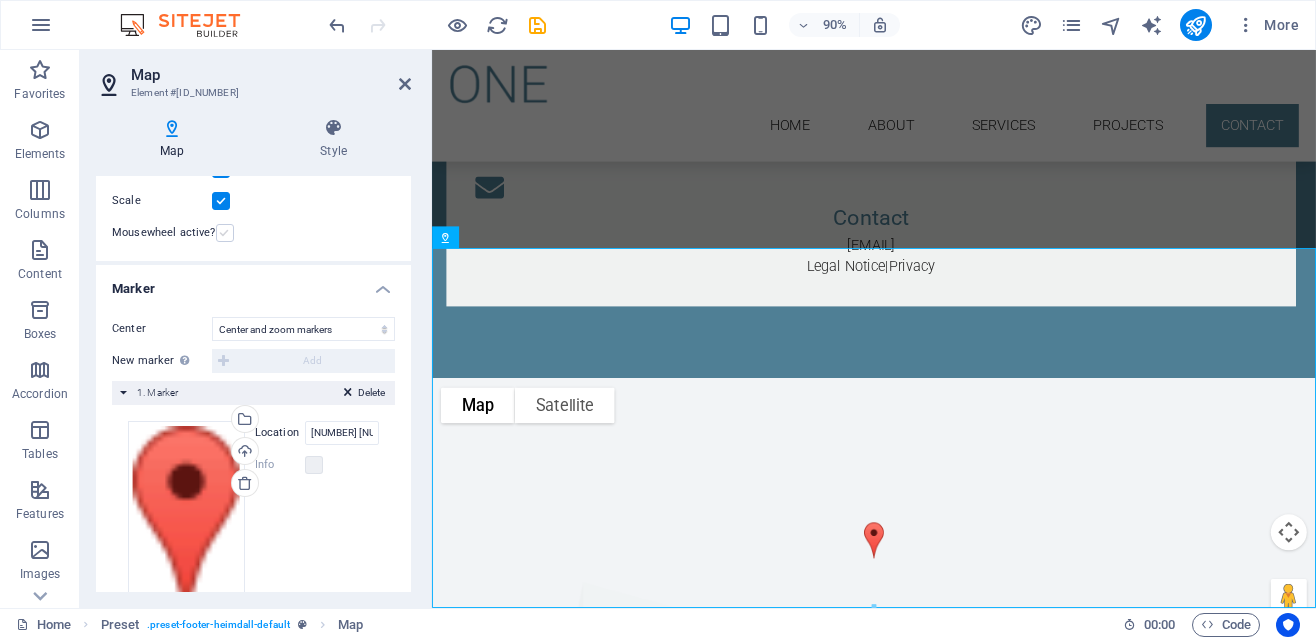 click 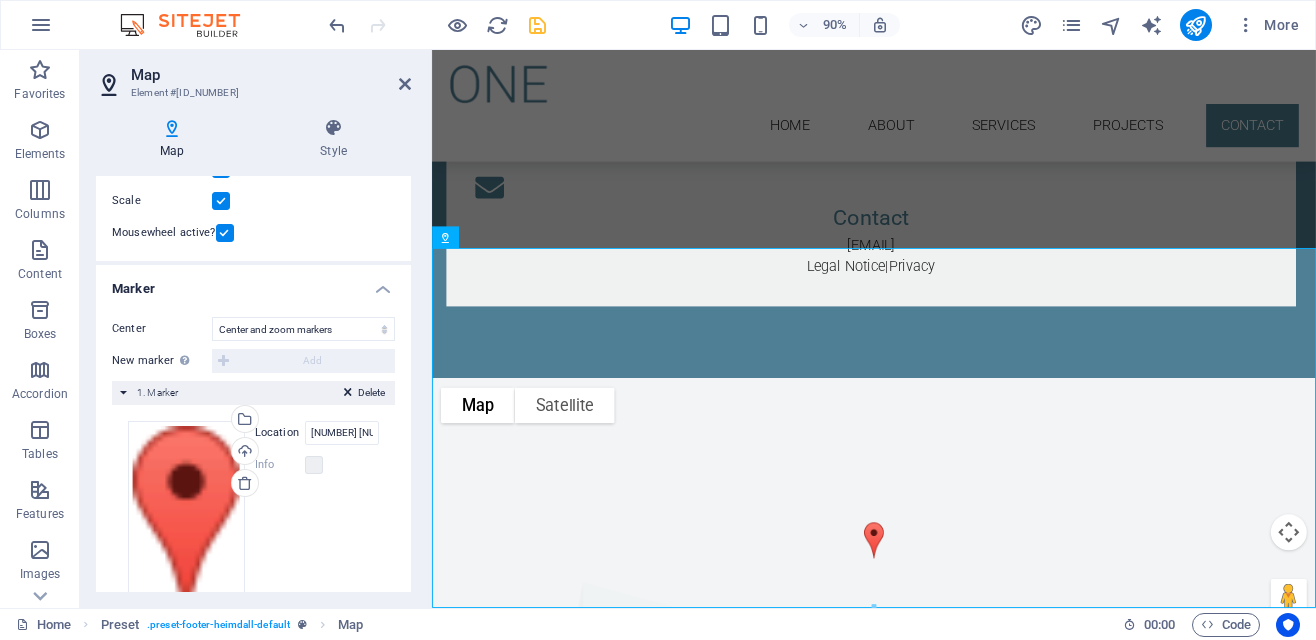 click 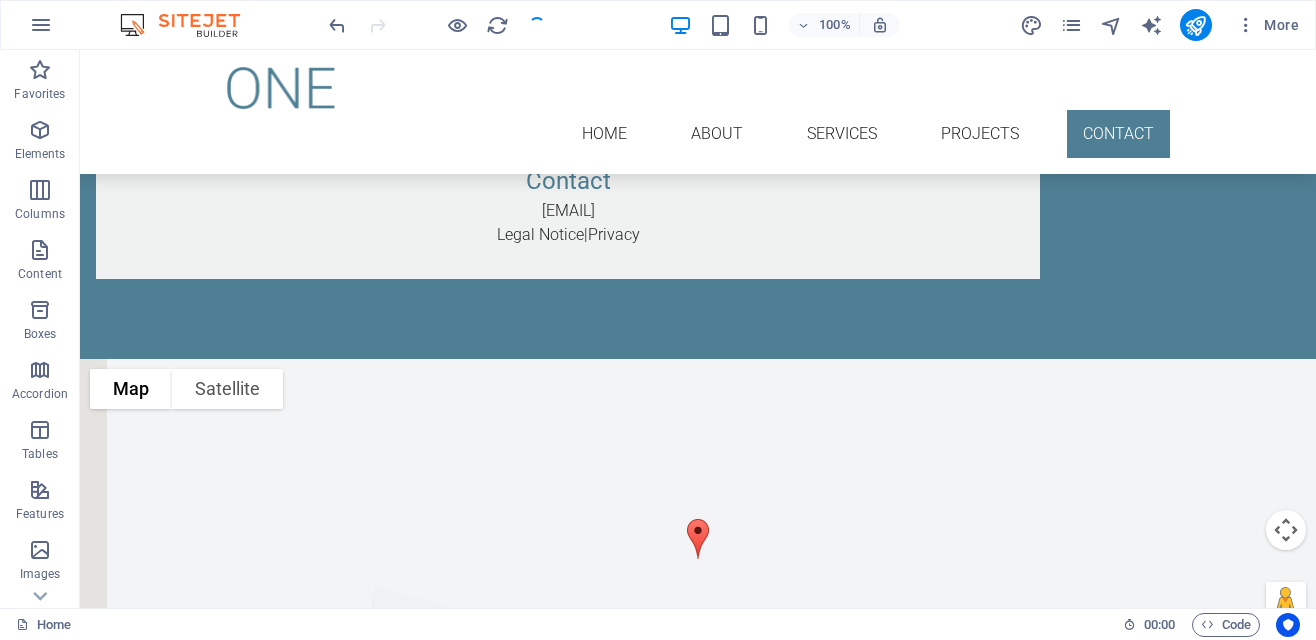 scroll, scrollTop: 4125, scrollLeft: 0, axis: vertical 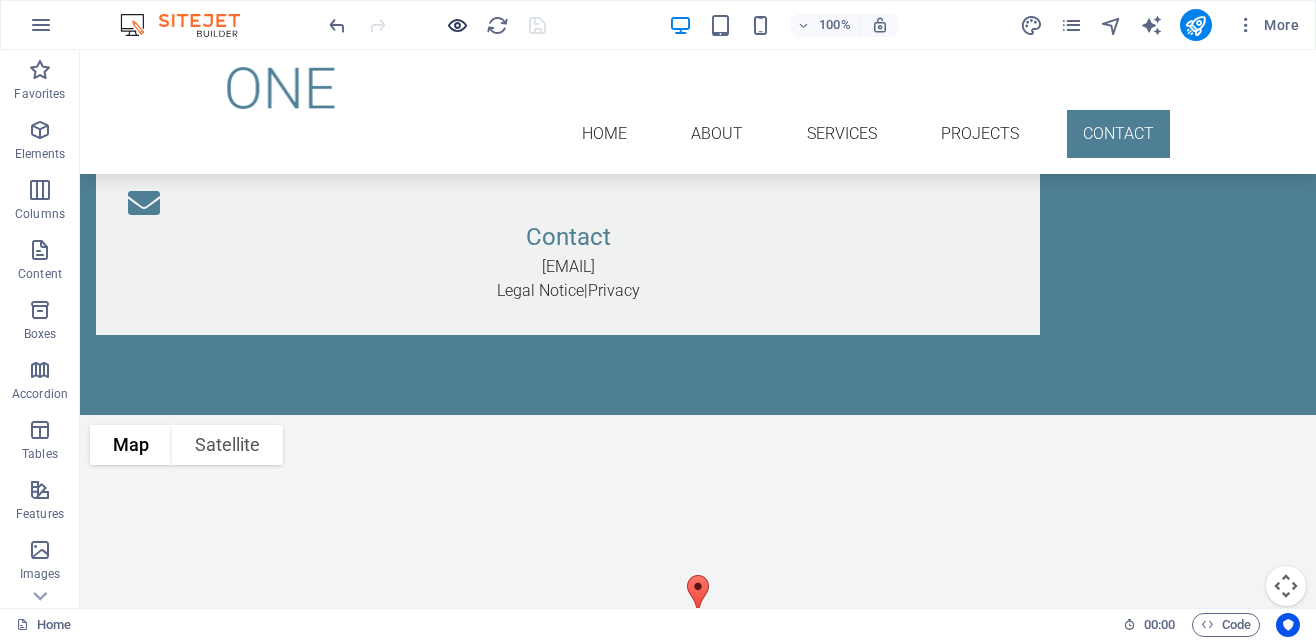 click 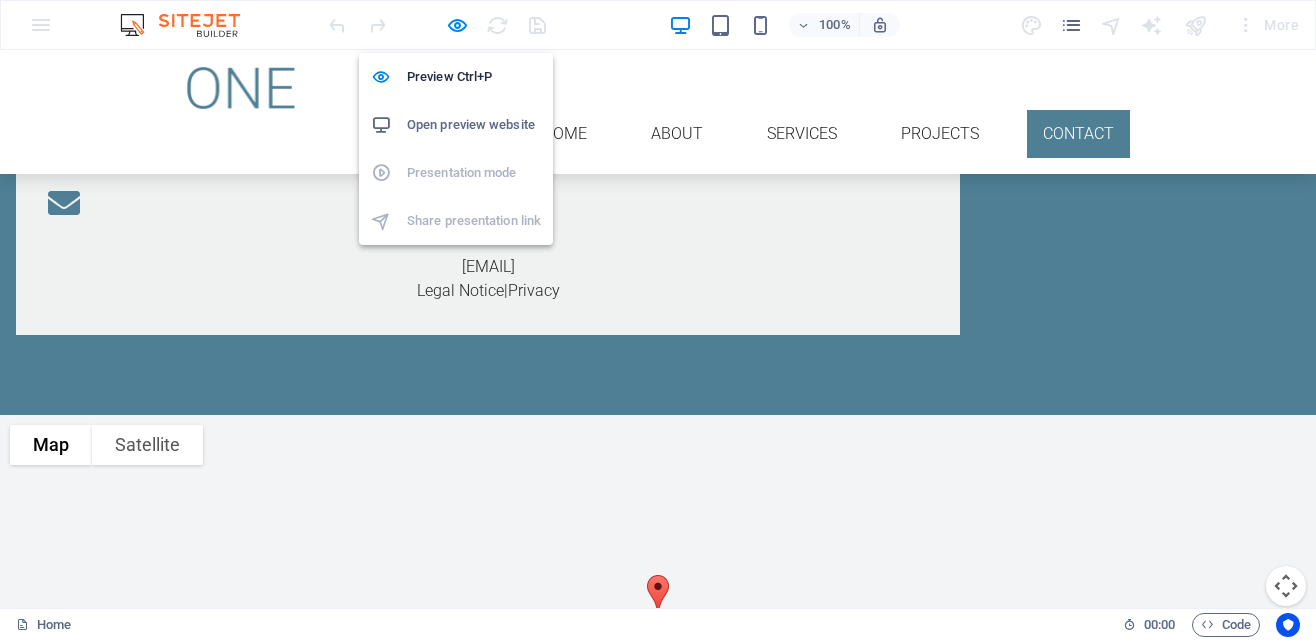 click on "Open preview website" 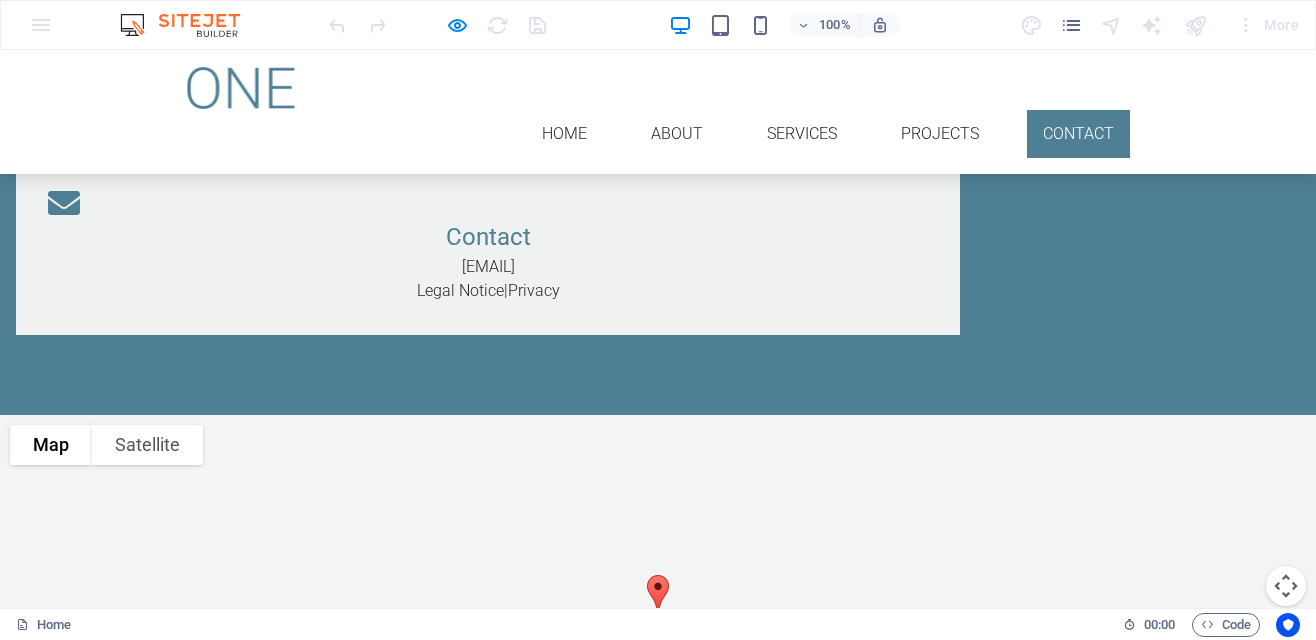 click on "Address 144/76 M10 Phratamnak 1 Alley  Pattaya    20150 Phone Call us now: +66831160906 Contact Freewayapartment@gmail.com Legal Notice  |  Privacy" 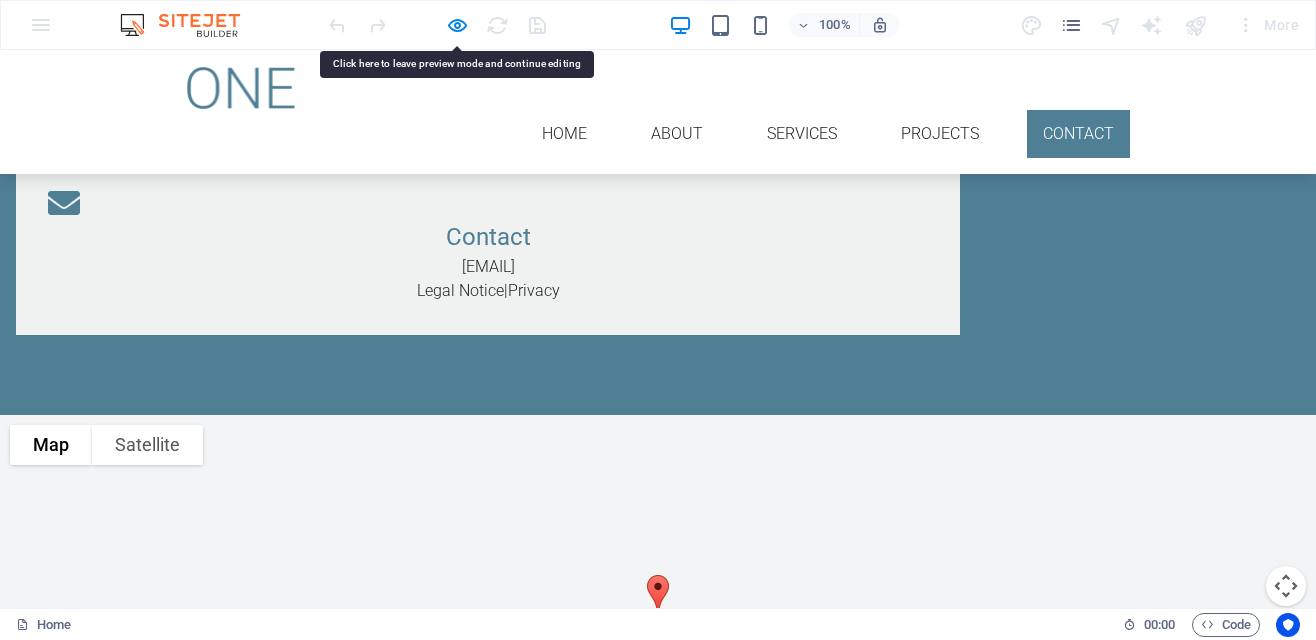 click on "100% More" 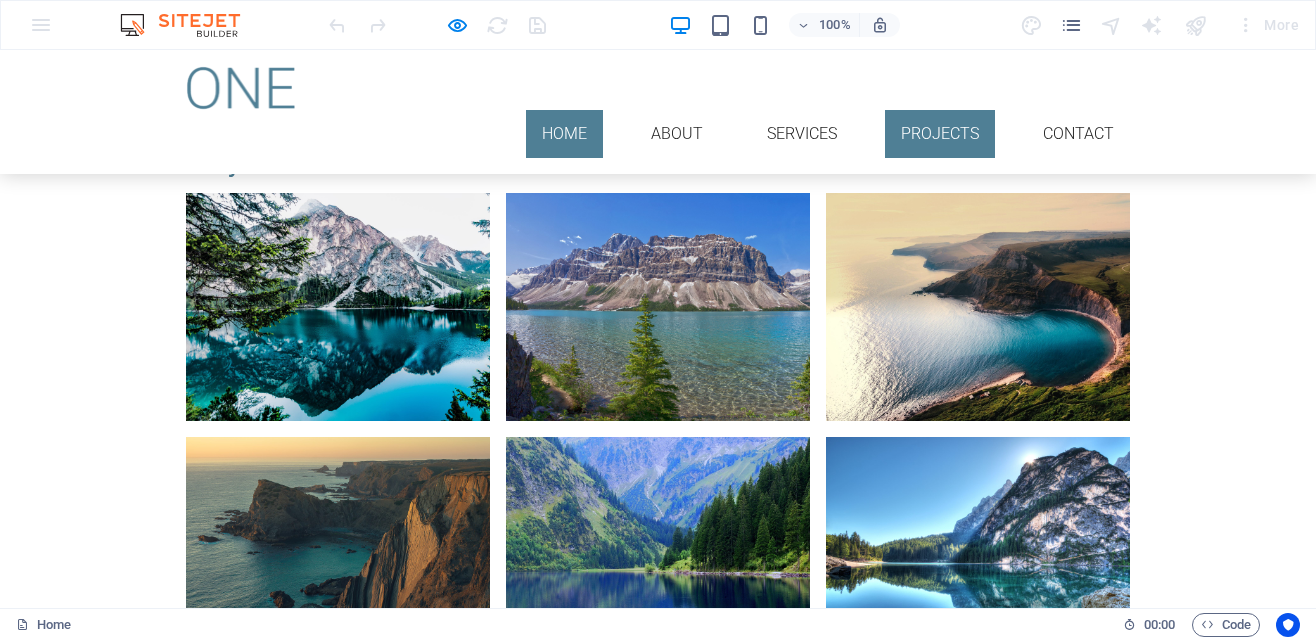 click on "Home" 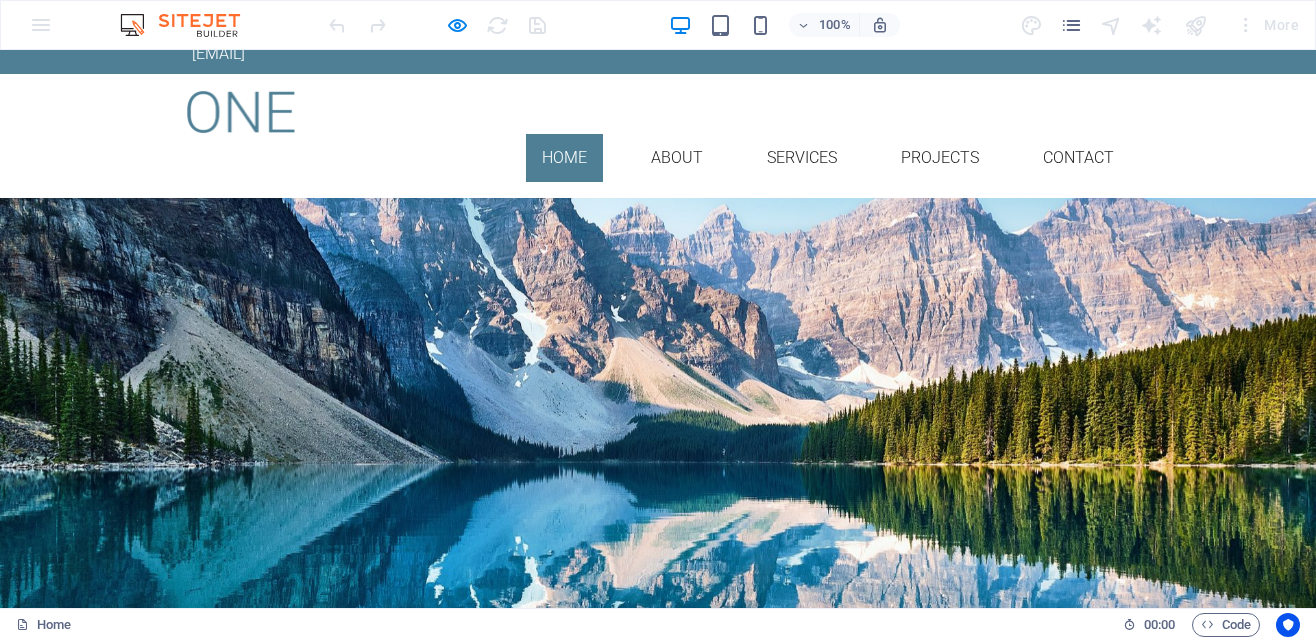 scroll, scrollTop: 0, scrollLeft: 0, axis: both 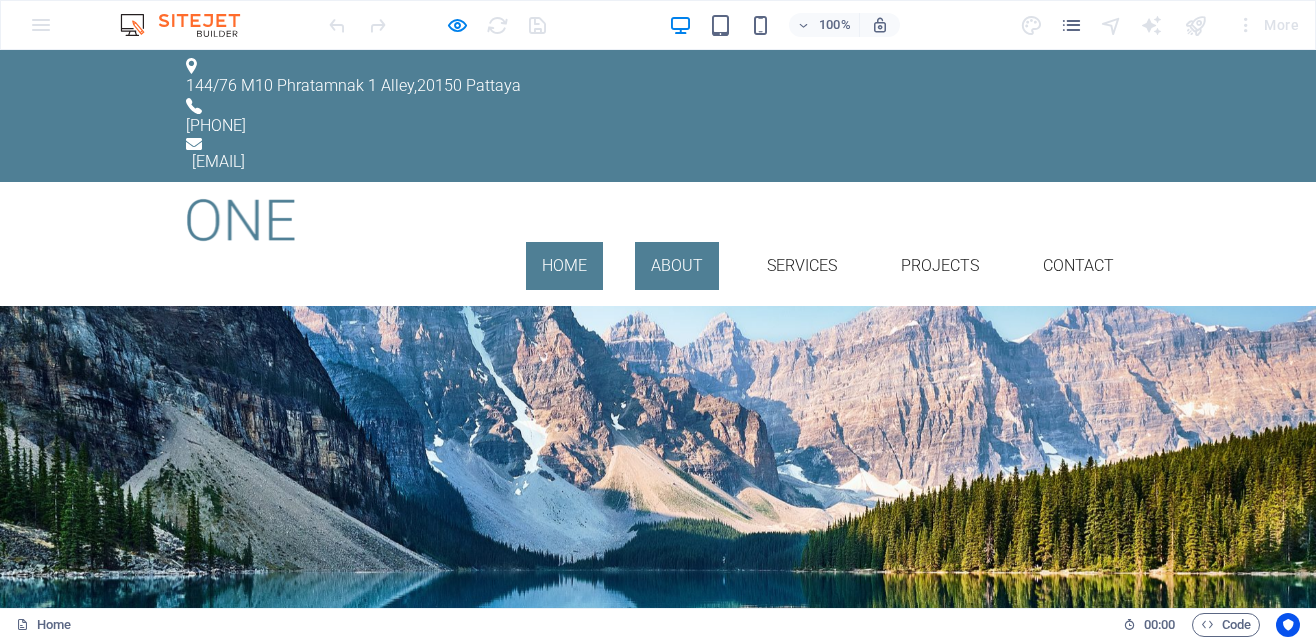 click on "About" 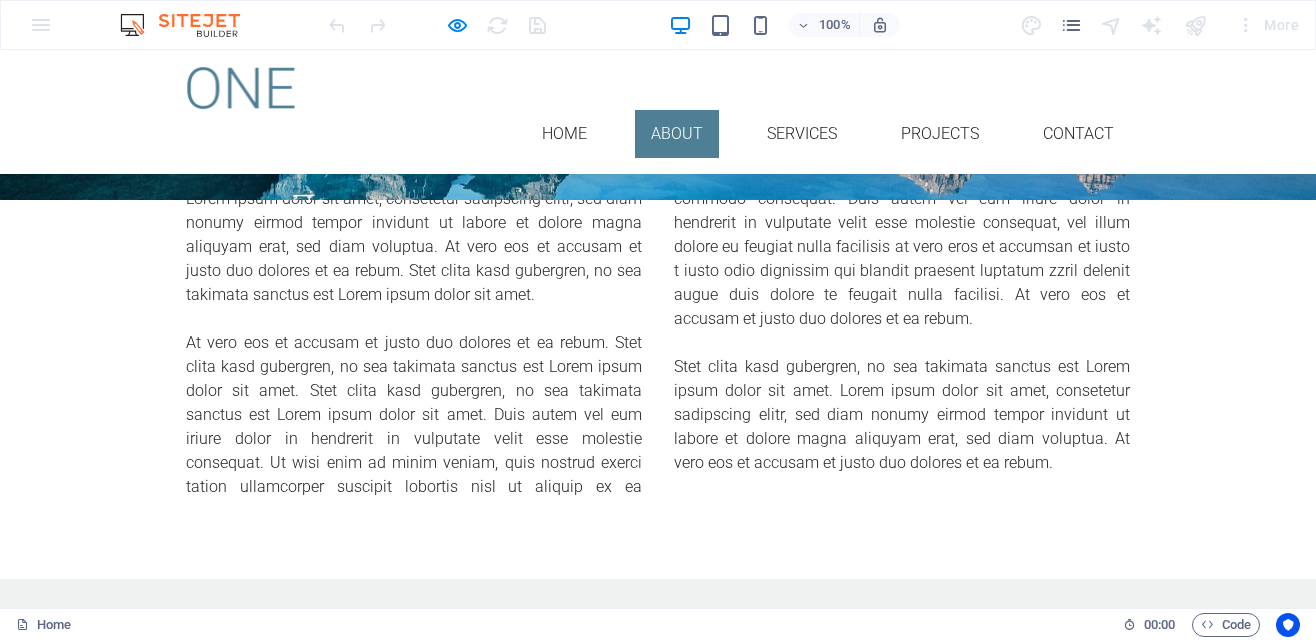scroll, scrollTop: 462, scrollLeft: 0, axis: vertical 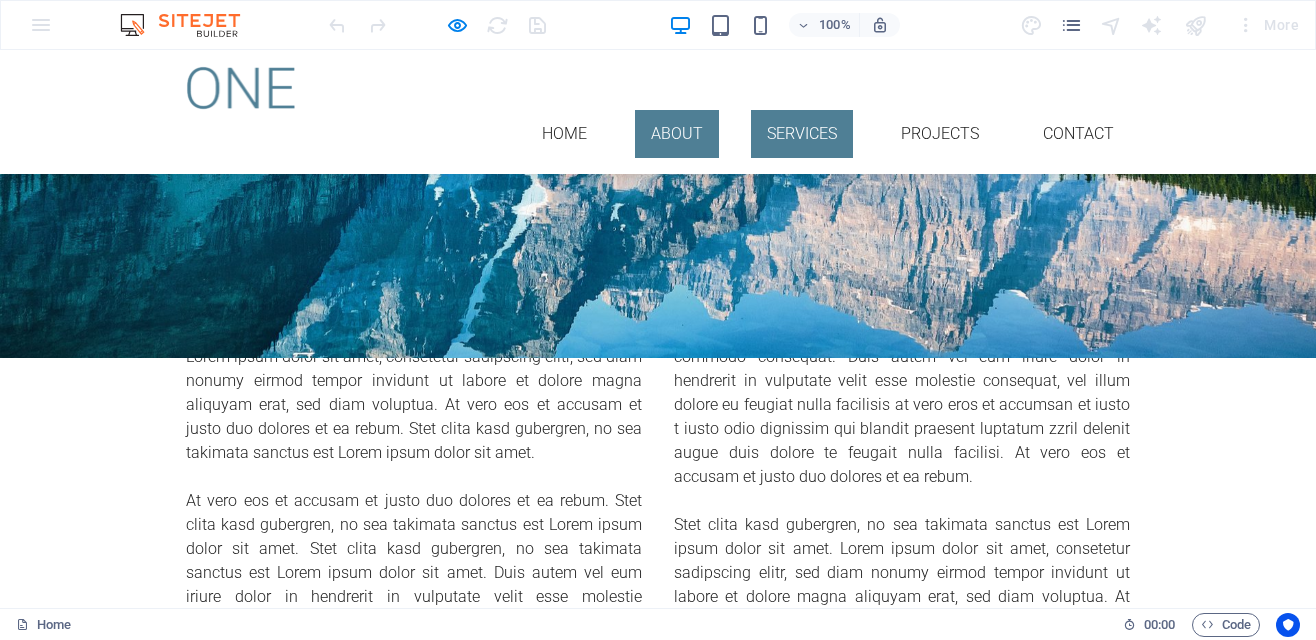 click on "Services" 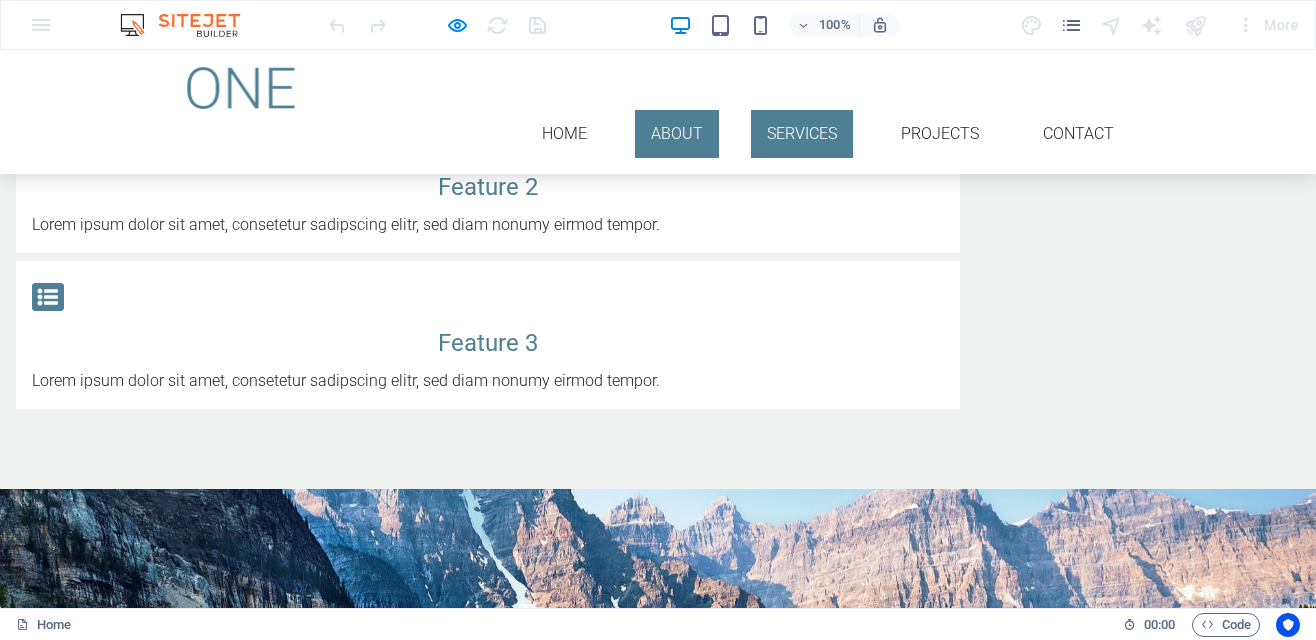scroll, scrollTop: 1333, scrollLeft: 0, axis: vertical 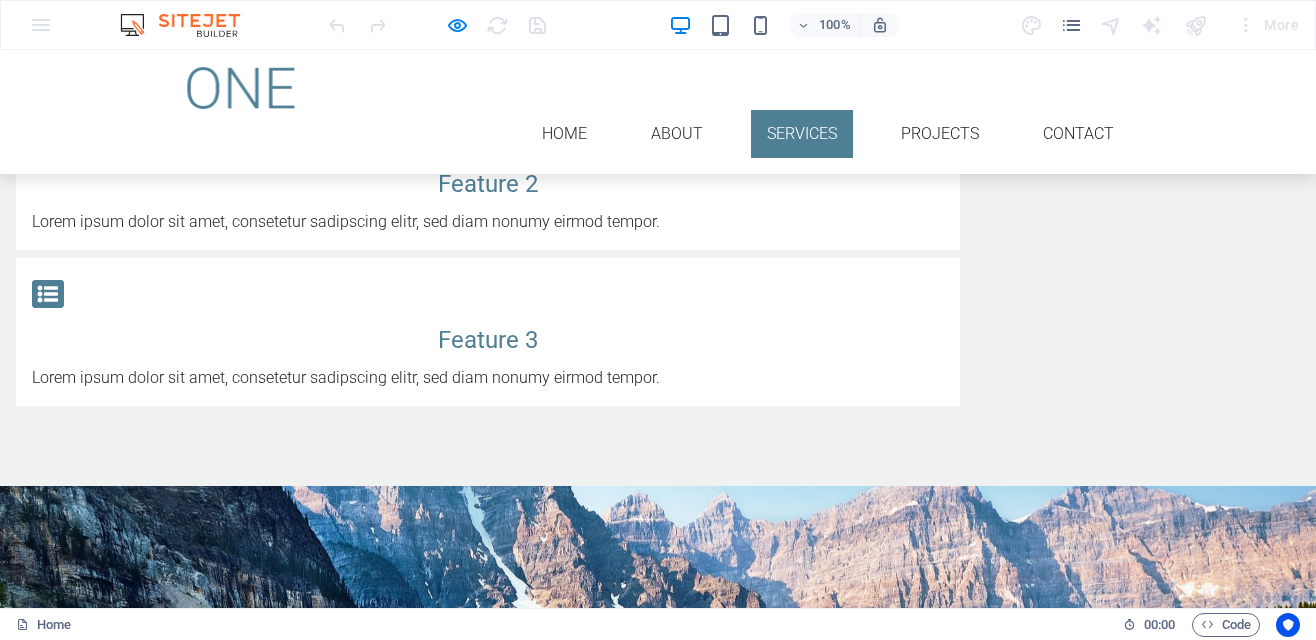 click on "Services" 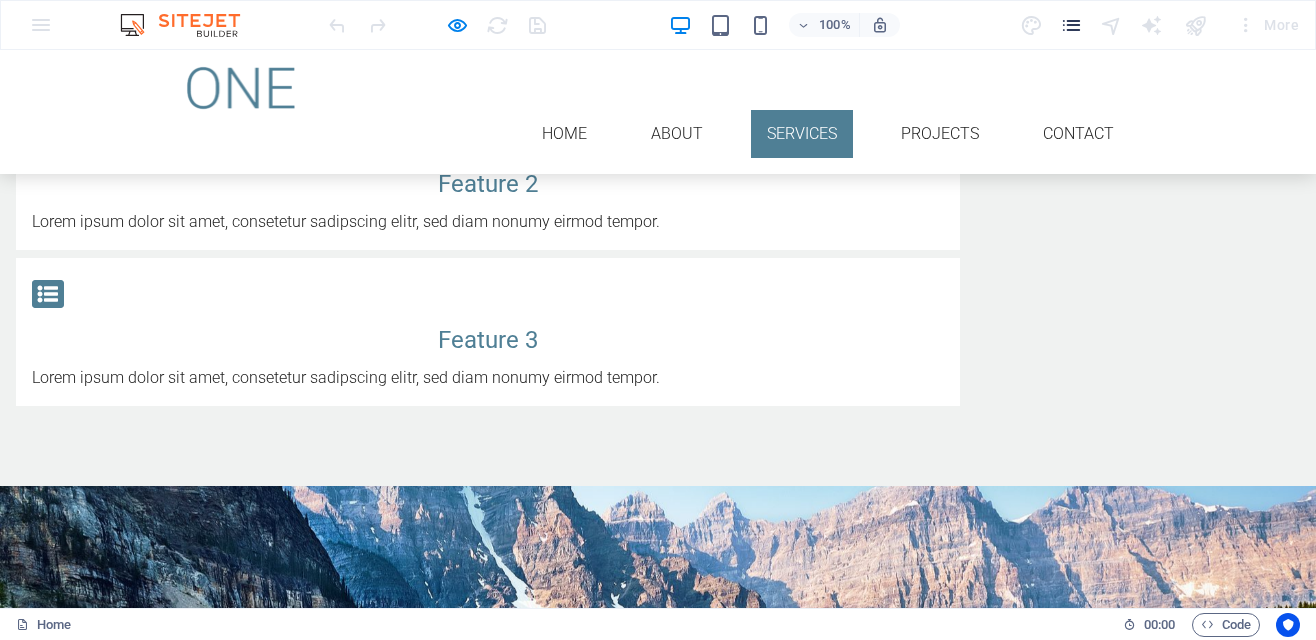 click 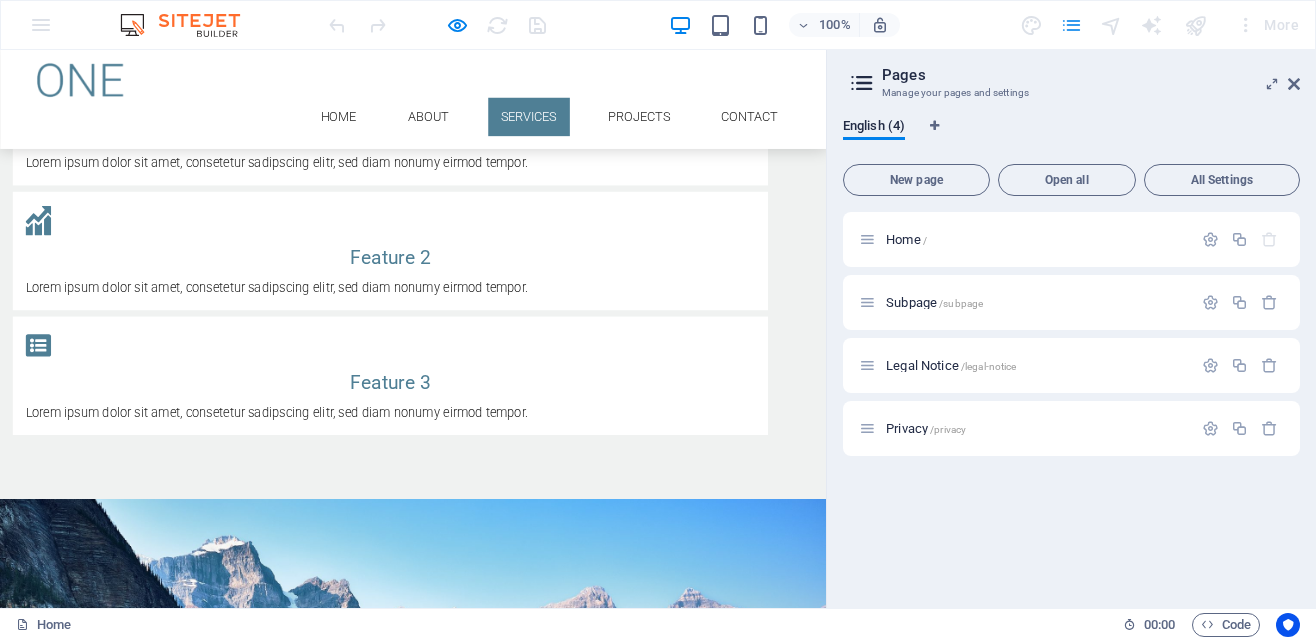 scroll, scrollTop: 1458, scrollLeft: 0, axis: vertical 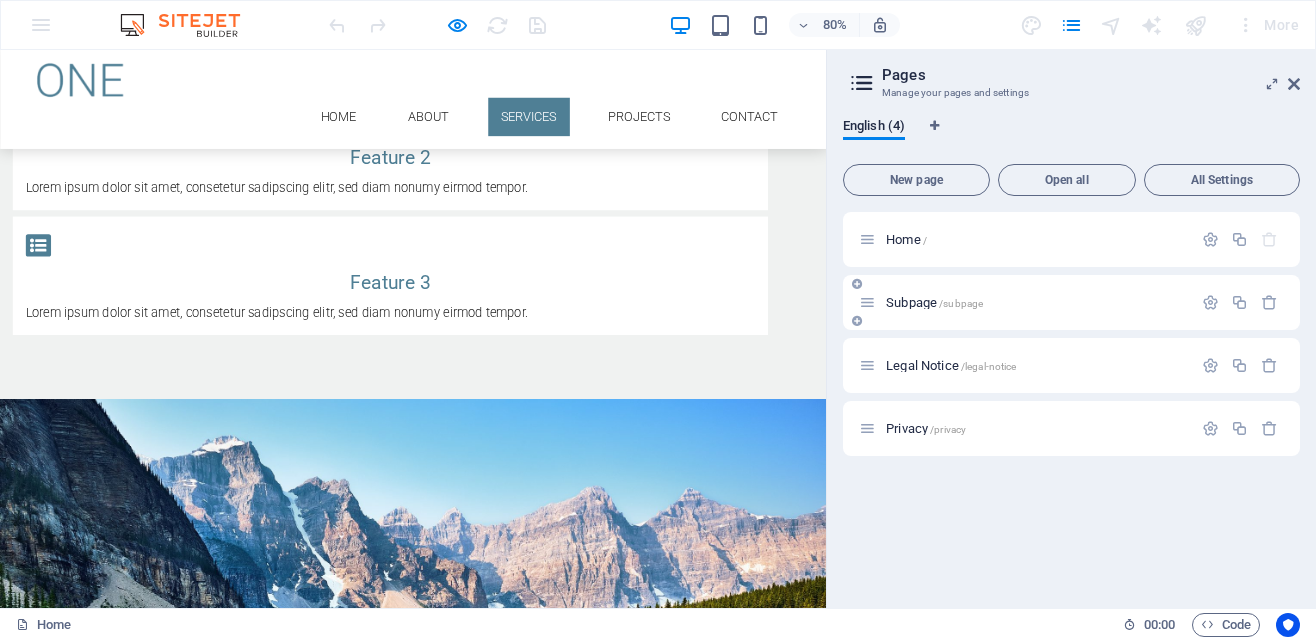click on "Subpage /subpage" 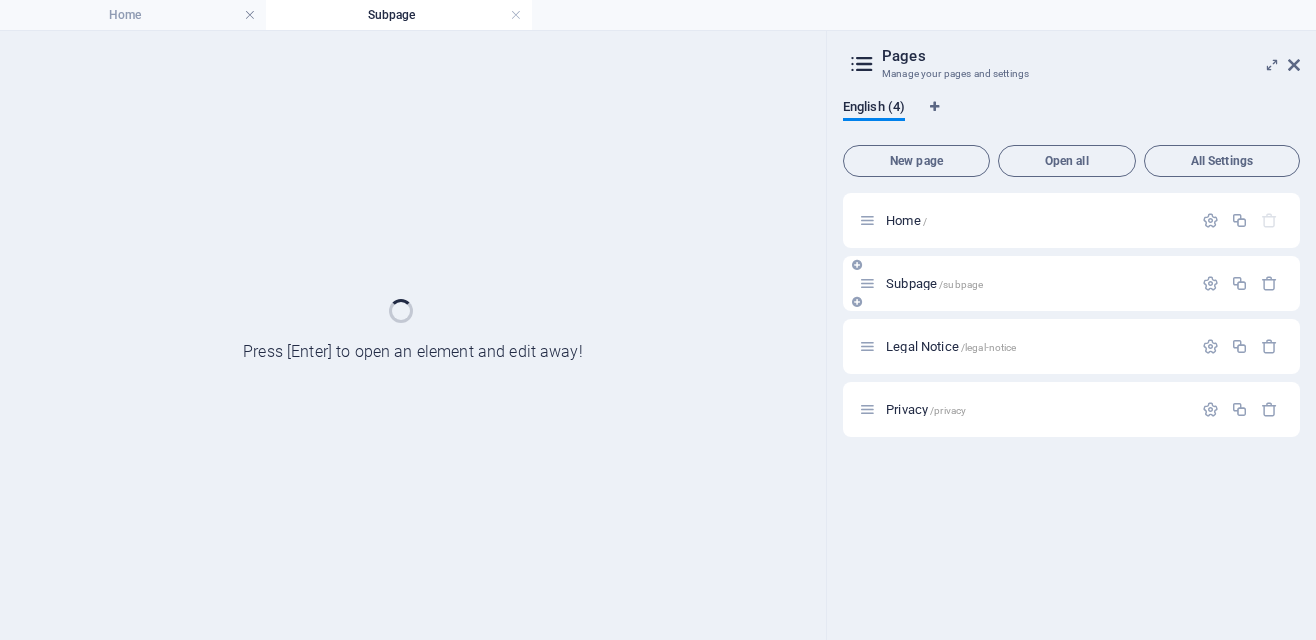 scroll, scrollTop: 0, scrollLeft: 0, axis: both 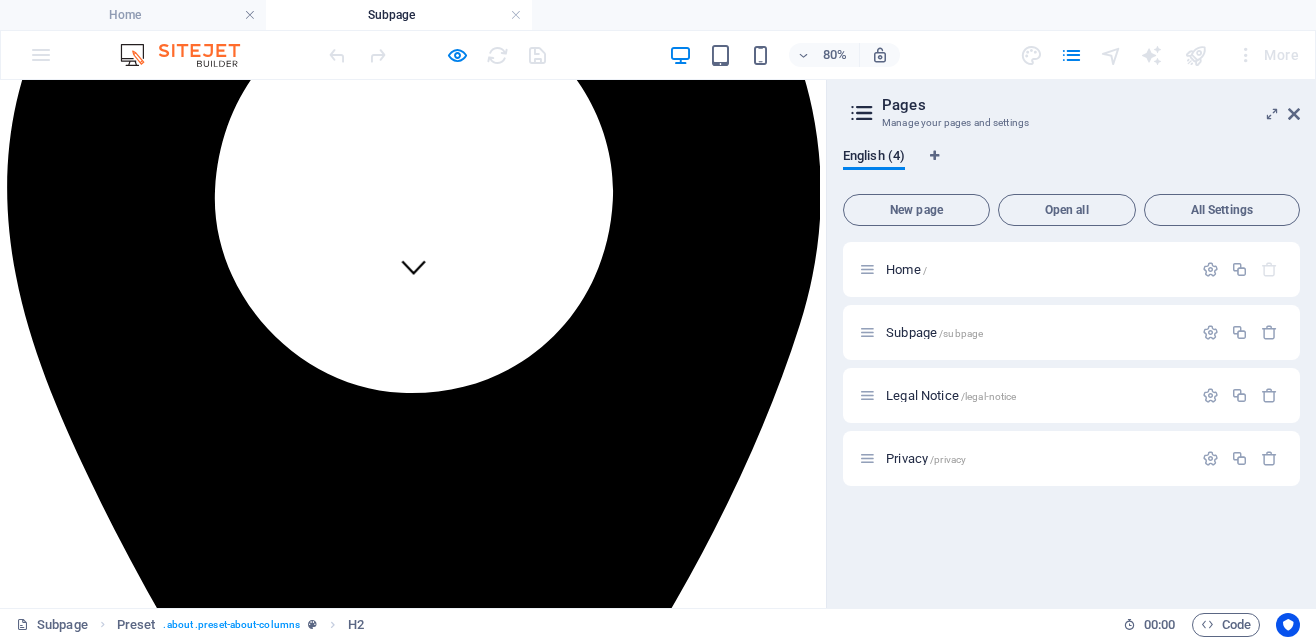 click 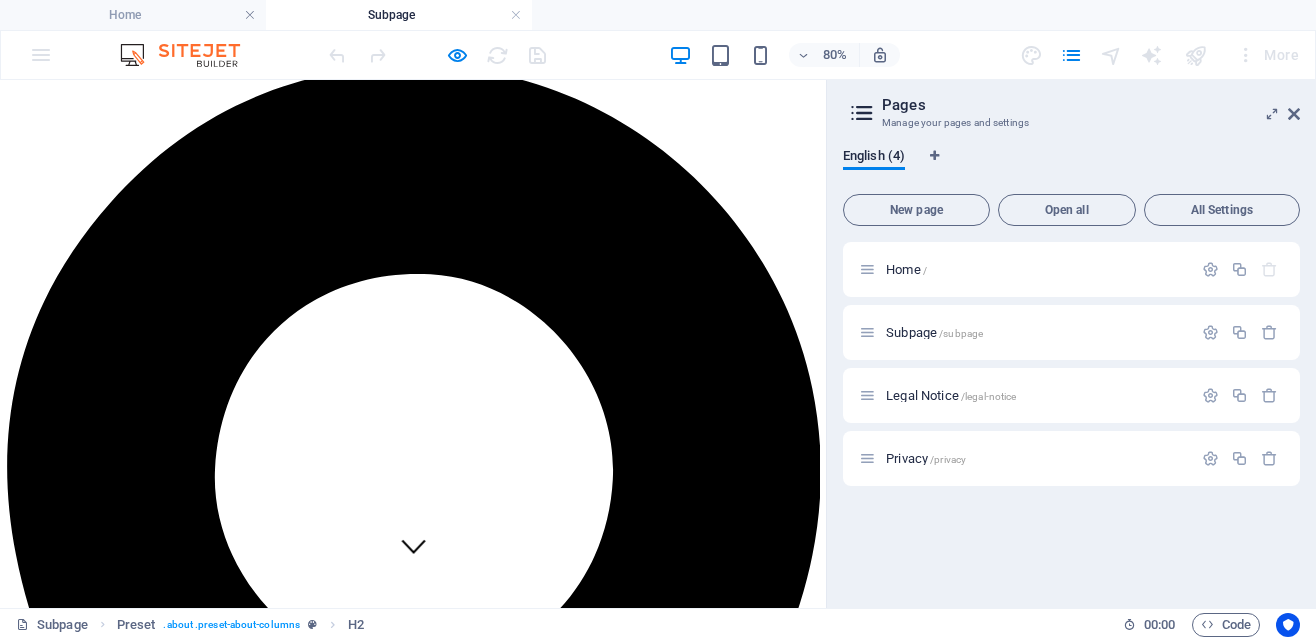 scroll, scrollTop: 0, scrollLeft: 0, axis: both 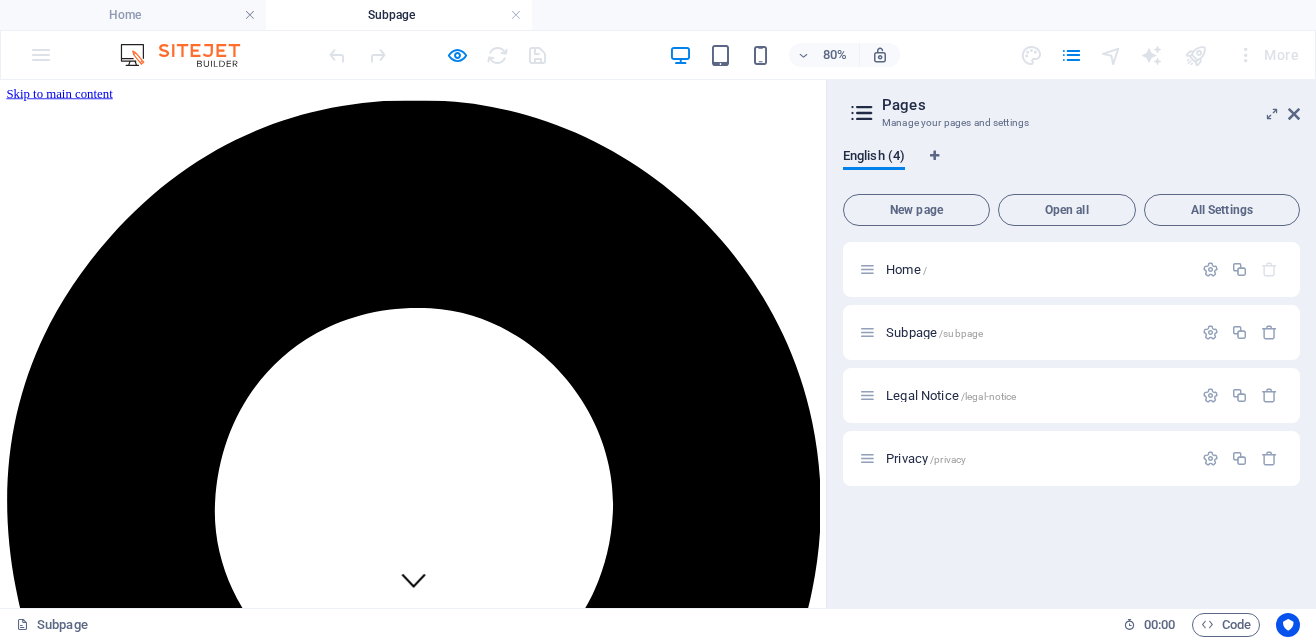 click on "Home About Services Projects Contact" 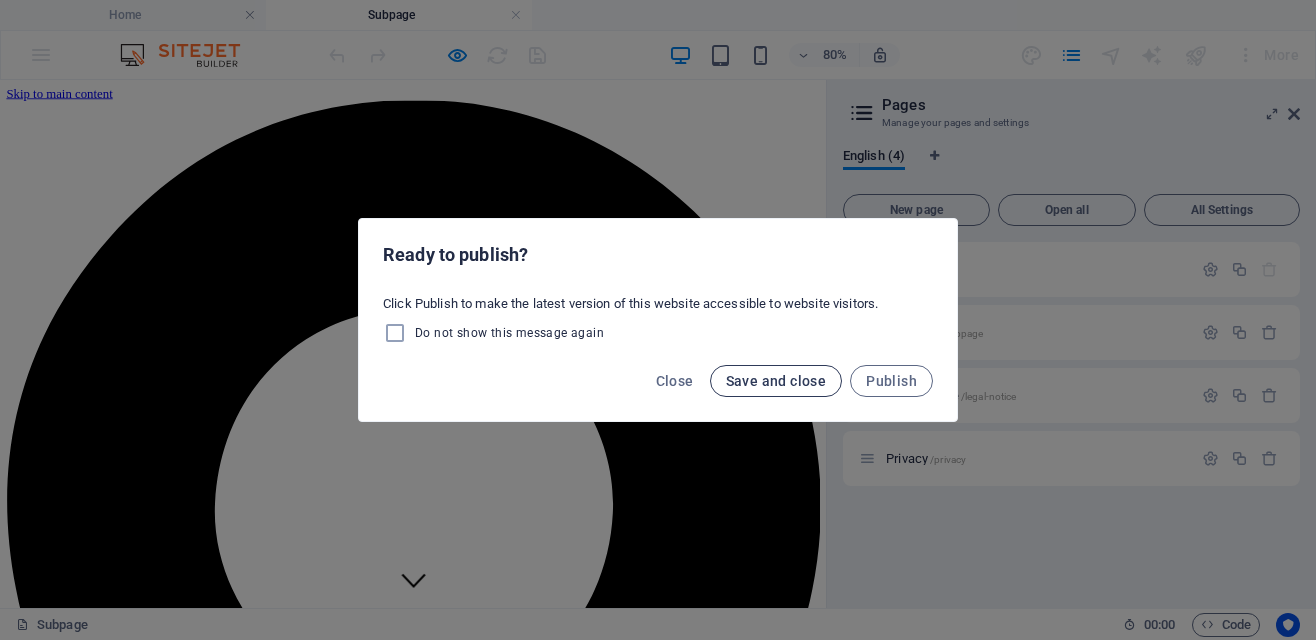 click on "Save and close" 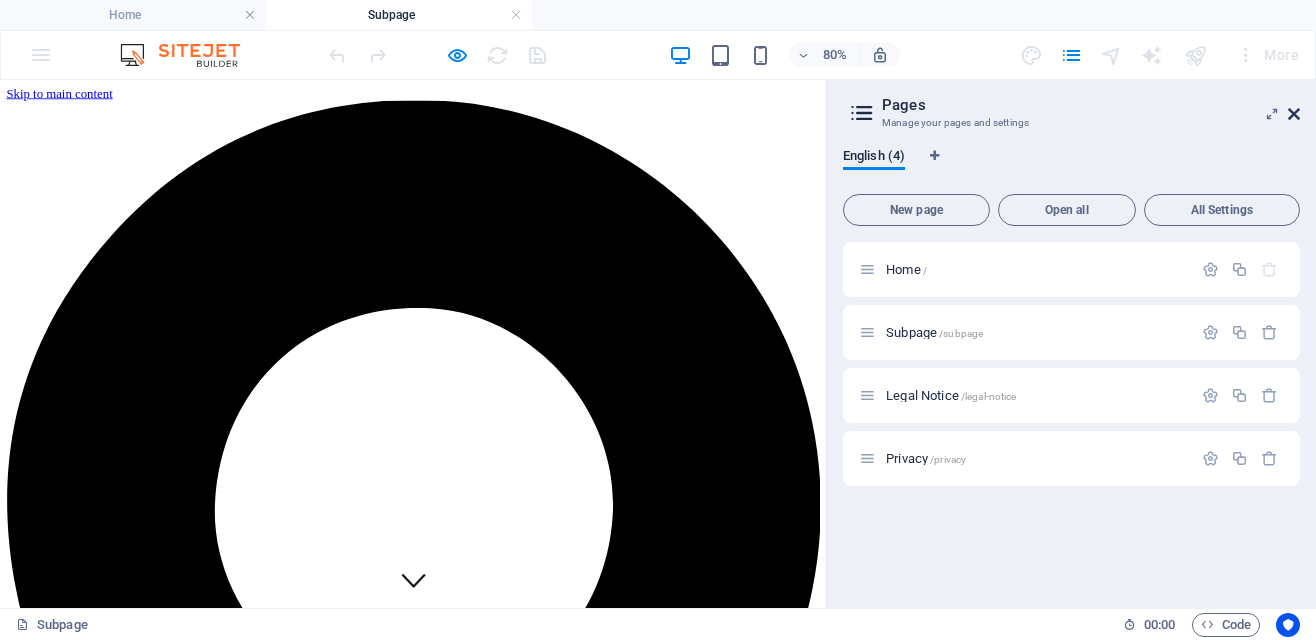 click 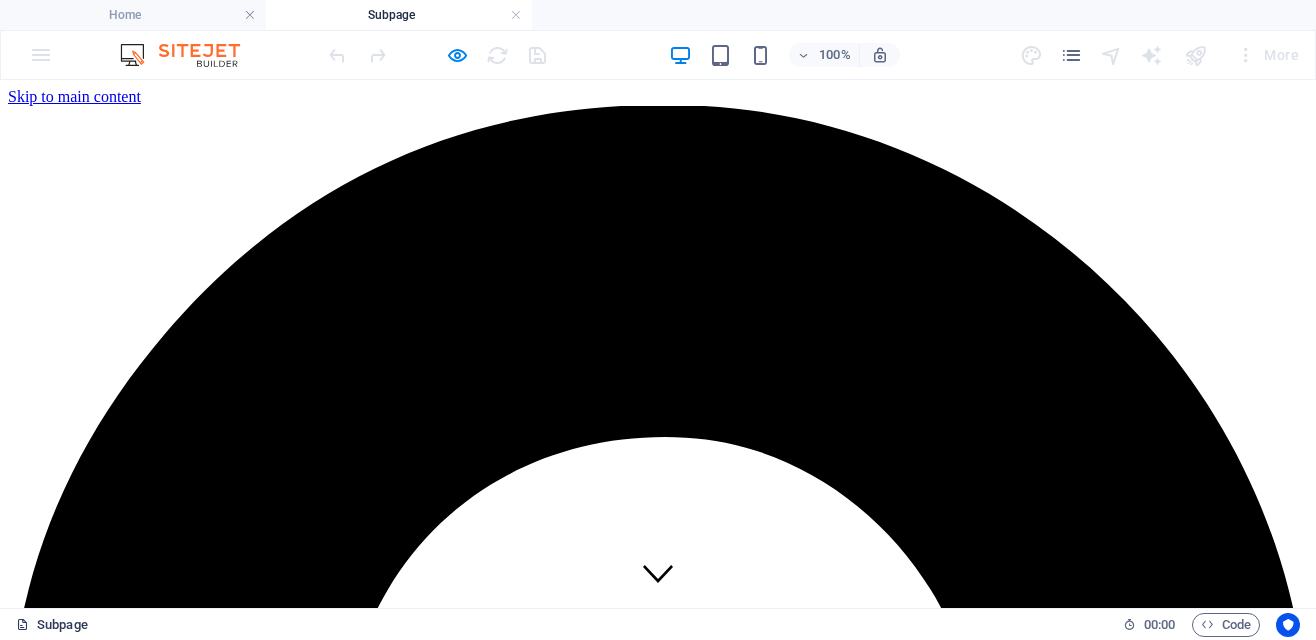 click on "Subpage" 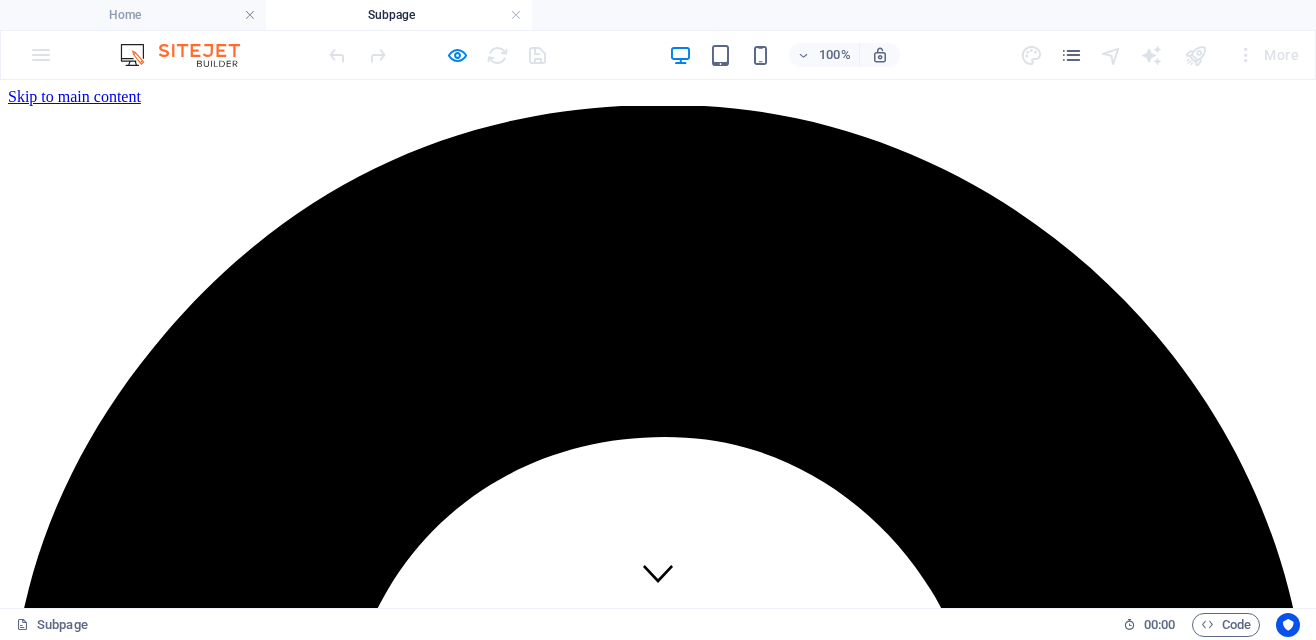 click on "144/76 M10 Phratamnak 1 Alley  ,  20150   Pattaya  +66831160906 freewayapartment@gmail.com" 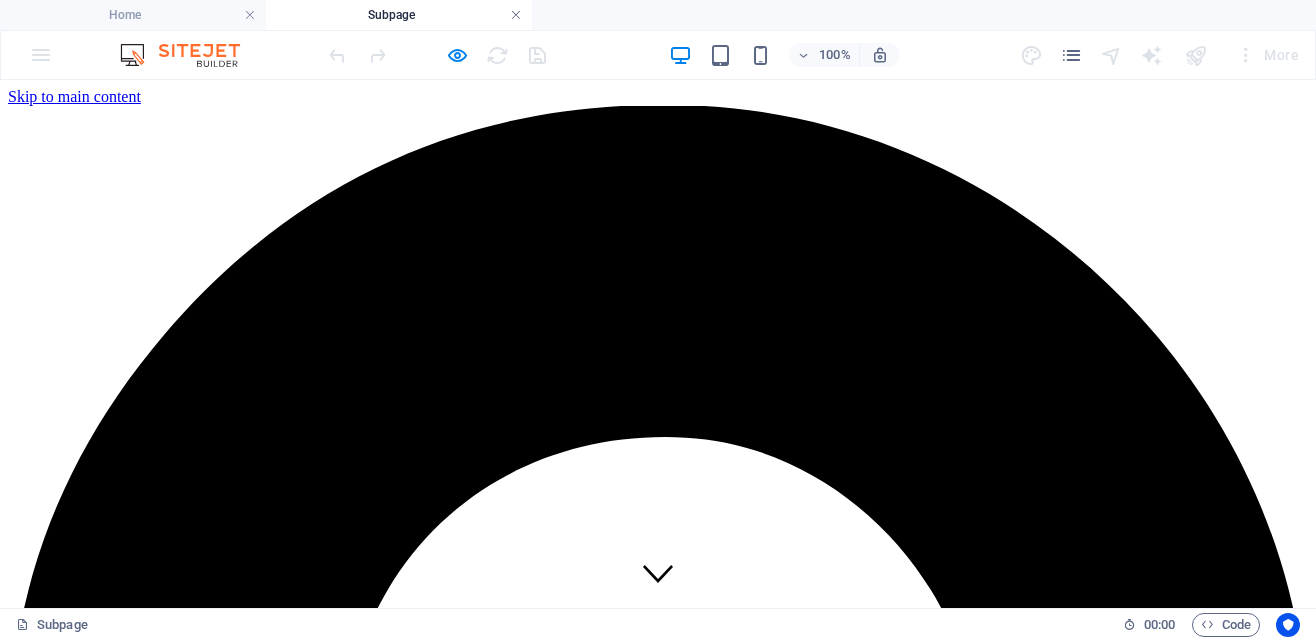 click 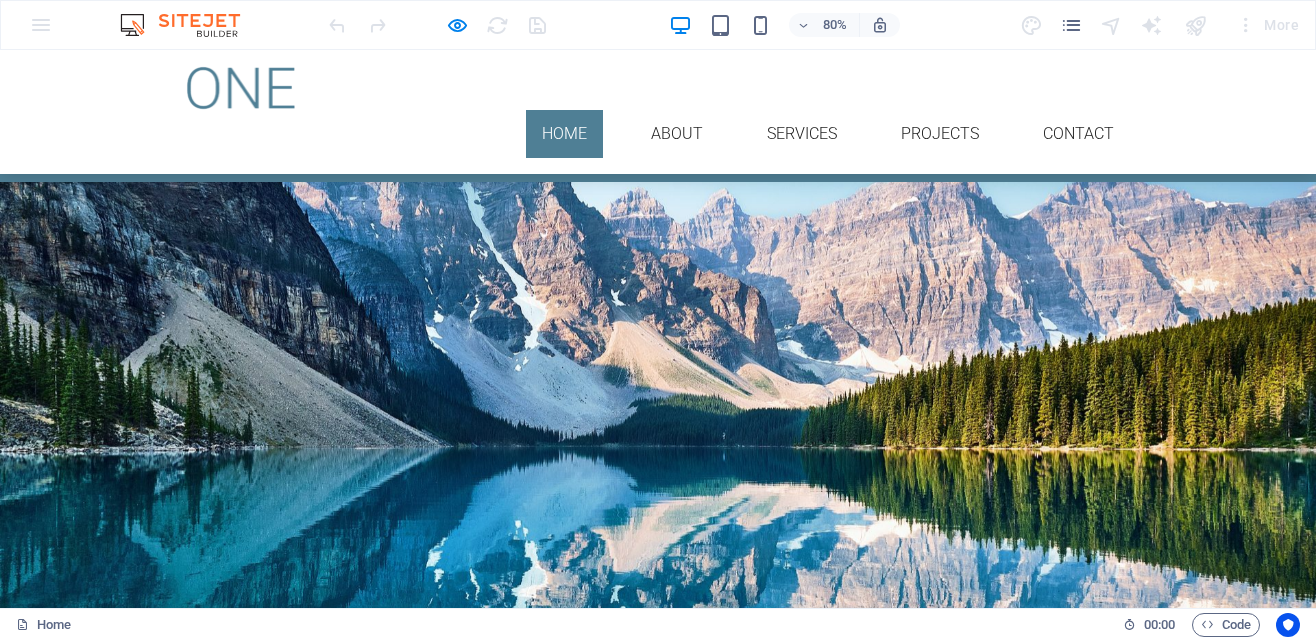 scroll, scrollTop: 1516, scrollLeft: 0, axis: vertical 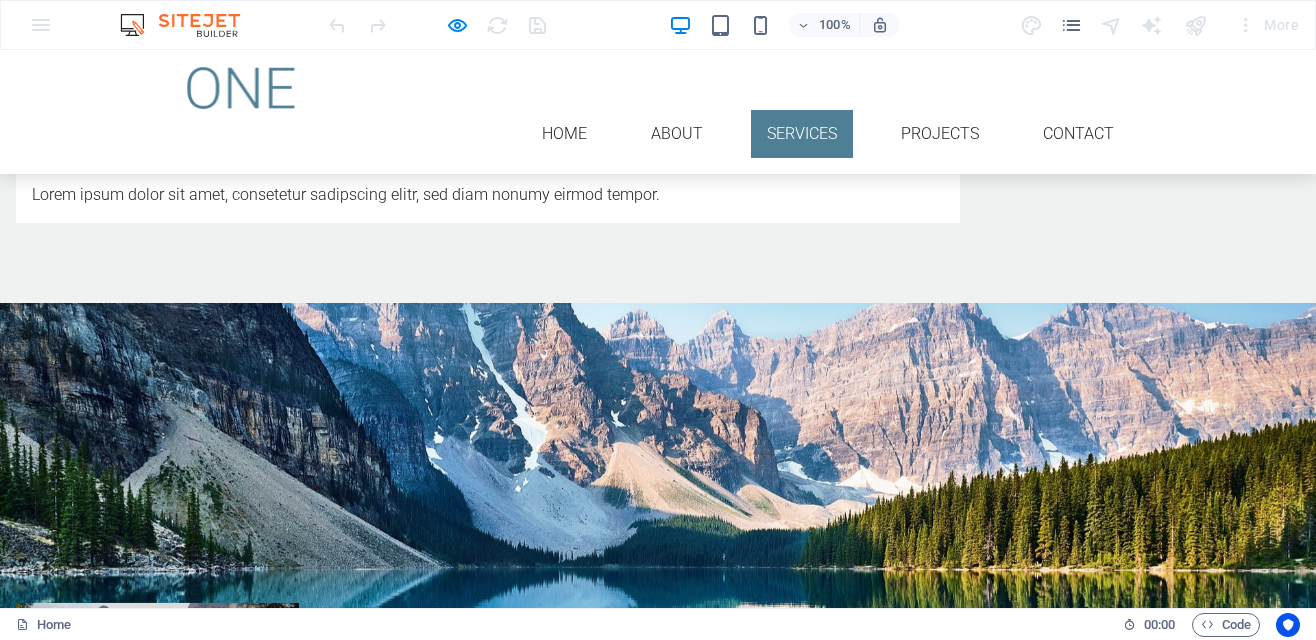 click on "100% More" 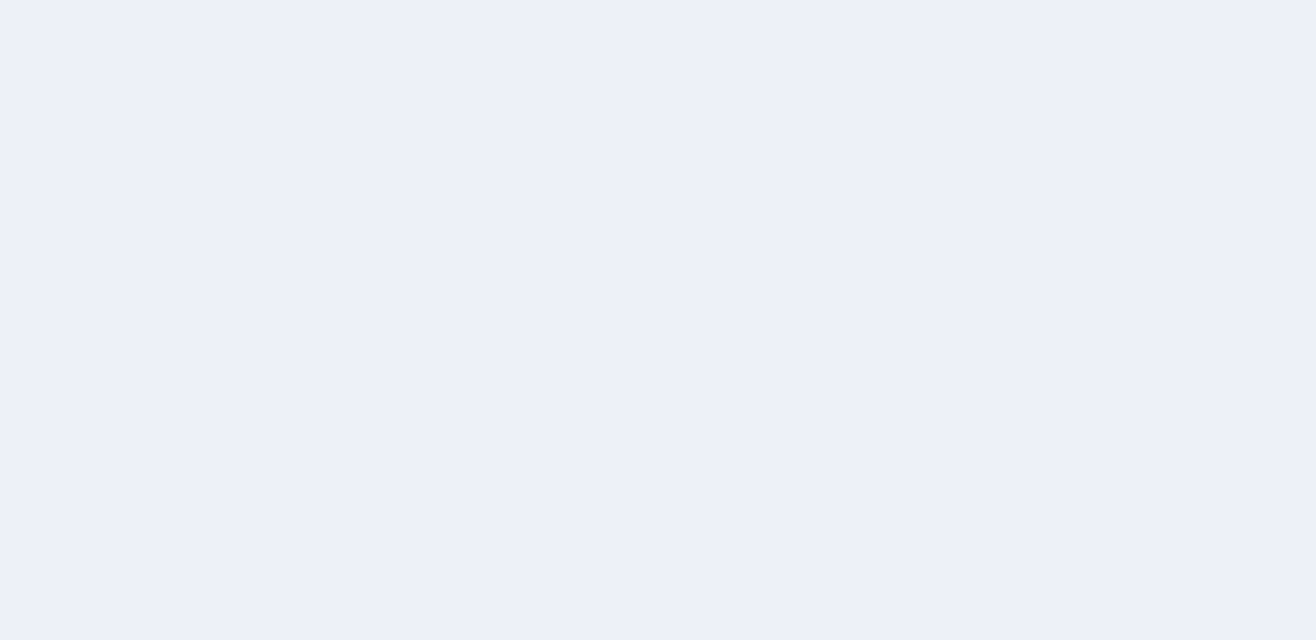 scroll, scrollTop: 0, scrollLeft: 0, axis: both 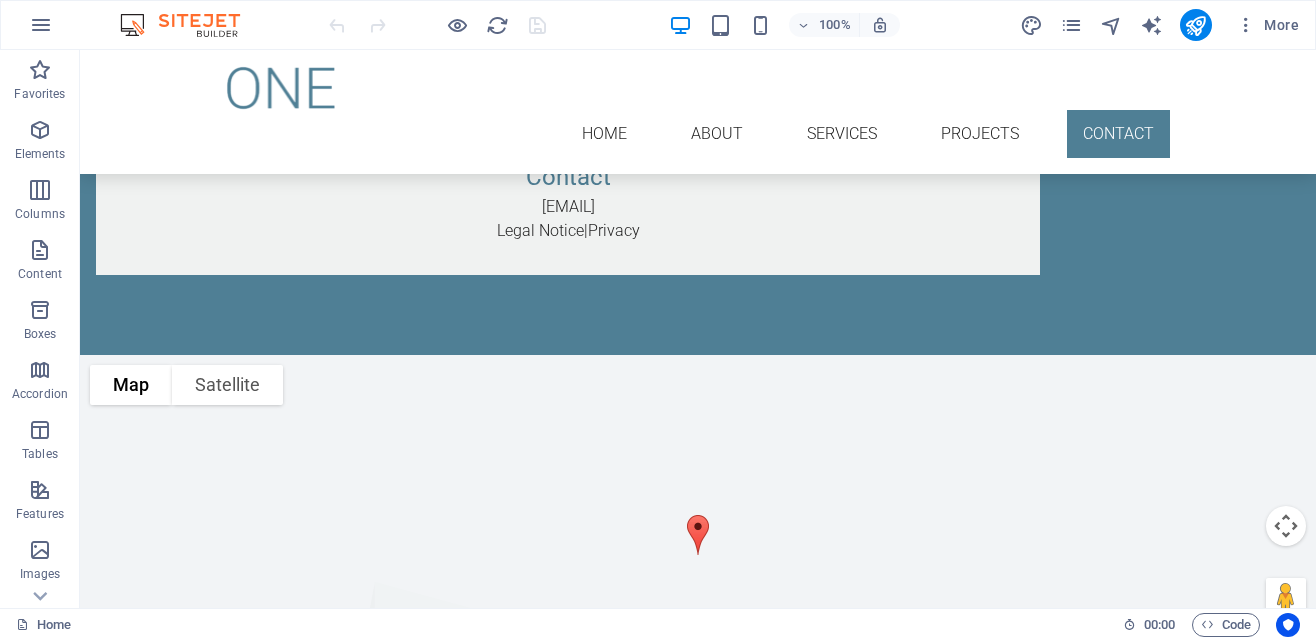 click on "To navigate the map with touch gestures double-tap and hold your finger on the map, then drag the map. ← Move left → Move right ↑ Move up ↓ Move down + Zoom in - Zoom out Home Jump left by 75% End Jump right by 75% Page Up Jump up by 75% Page Down Jump down by 75% Map Terrain Satellite Labels Keyboard shortcuts Map Data Map data ©2025 GeoBasis-DE/BKG (©2009), Google Map data ©2025 GeoBasis-DE/BKG (©2009), Google 1 m  Click to toggle between metric and imperial units Terms Report a map error" at bounding box center [698, 555] 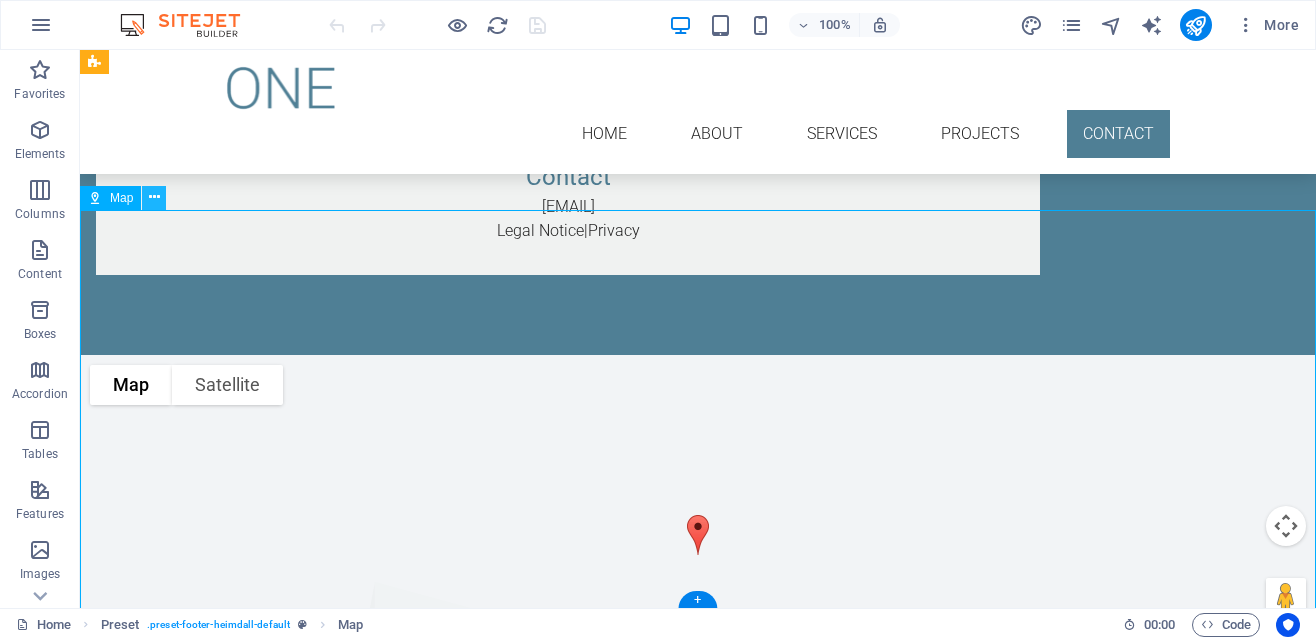 click at bounding box center [154, 197] 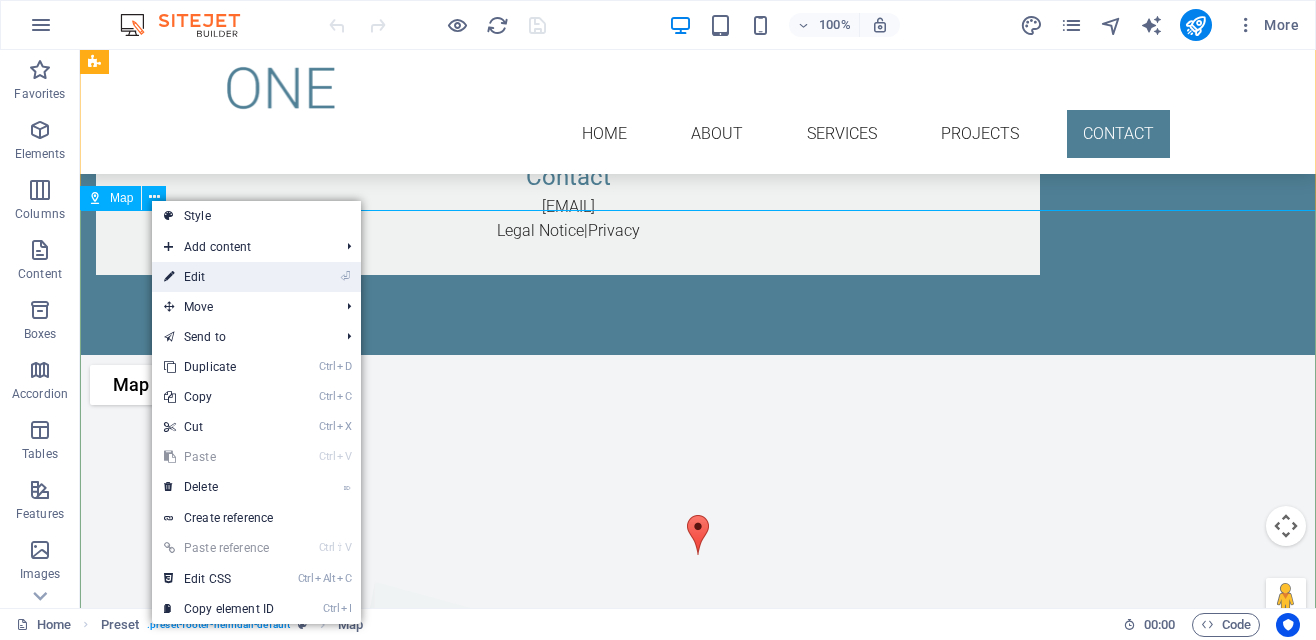 click on "⏎  Edit" at bounding box center (219, 277) 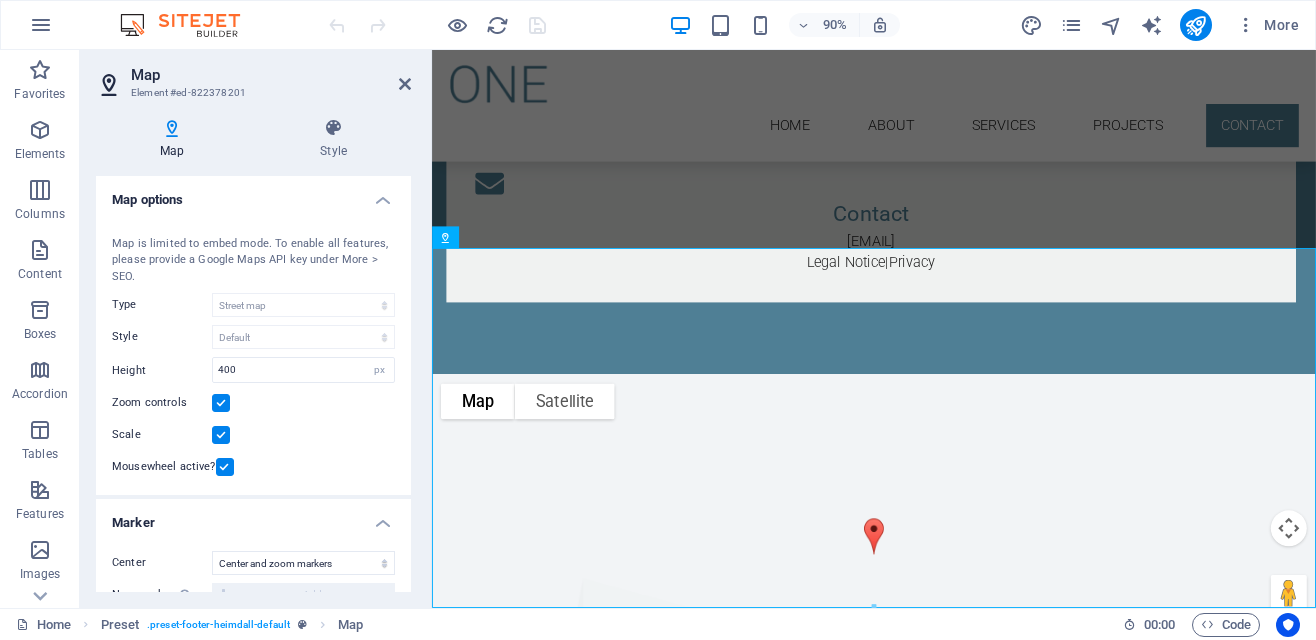 scroll, scrollTop: 4181, scrollLeft: 0, axis: vertical 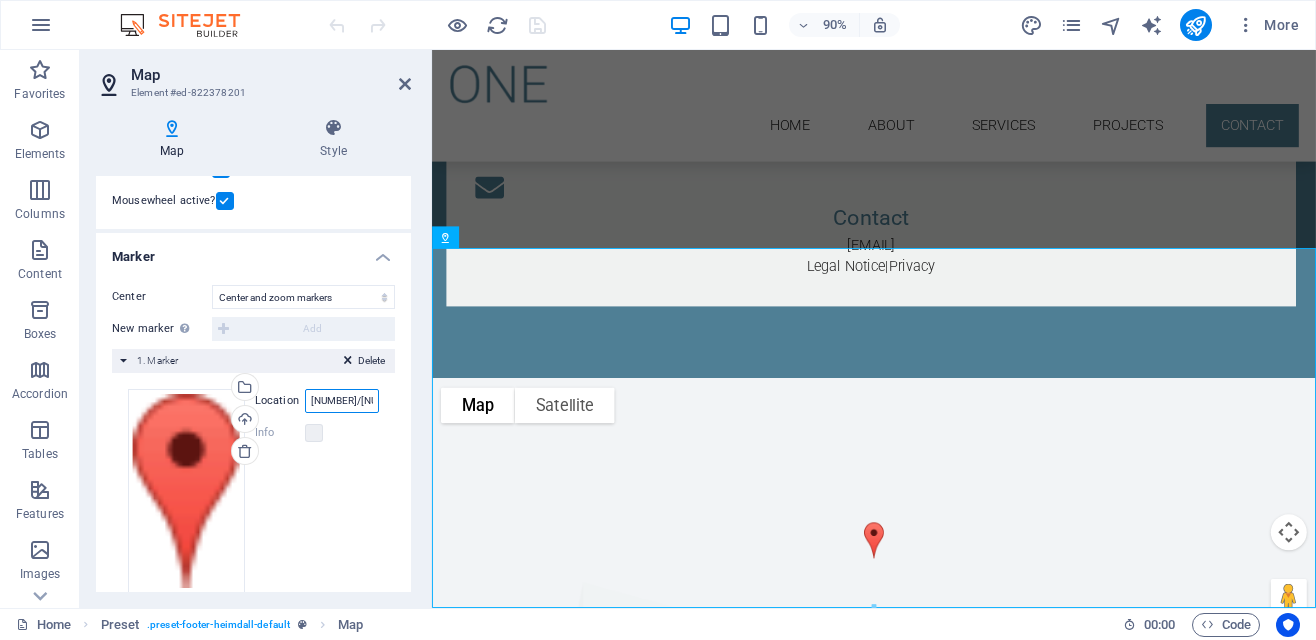 click on "[NUMBER]/[NUMBER] M[NUMBER] [STREET]" at bounding box center [342, 401] 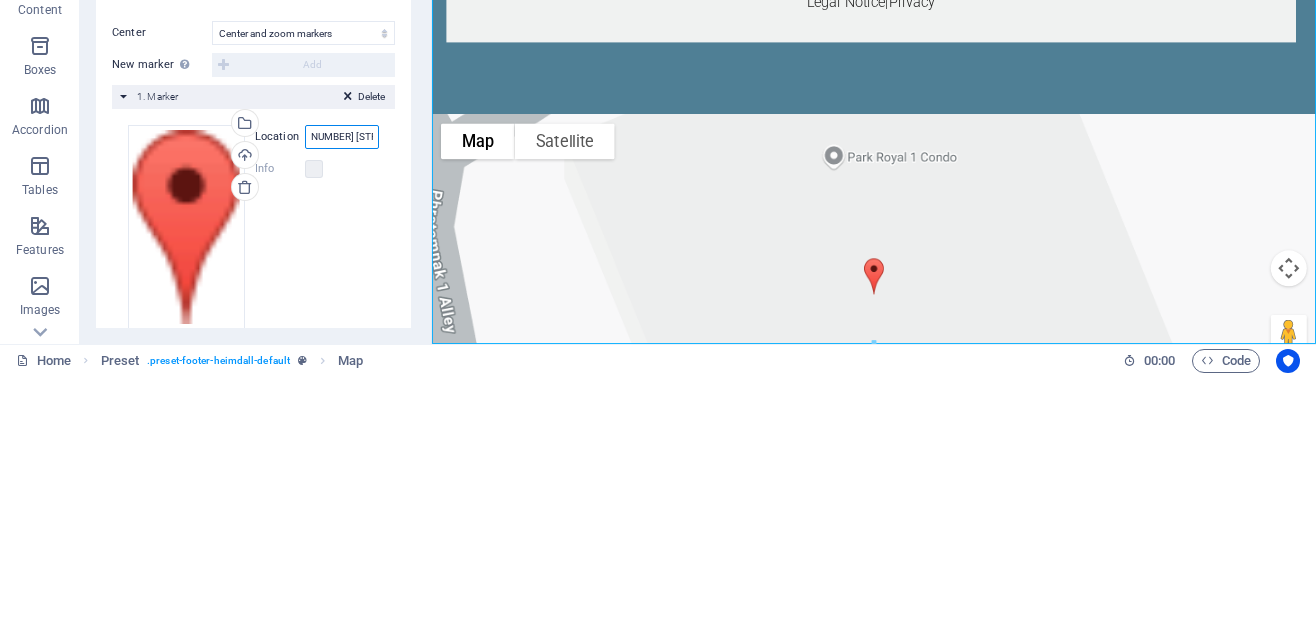 scroll, scrollTop: 0, scrollLeft: 57, axis: horizontal 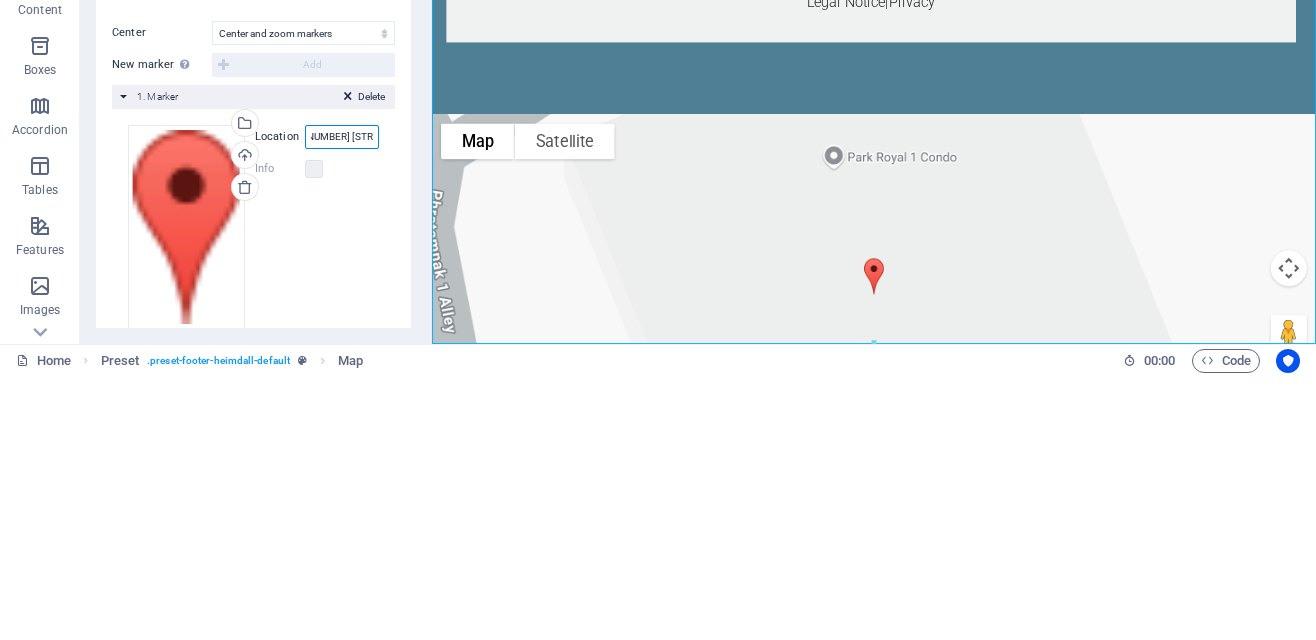 type on "[NUMBER]/[NUMBER] [STREET] [NUMBER] [STREET]" 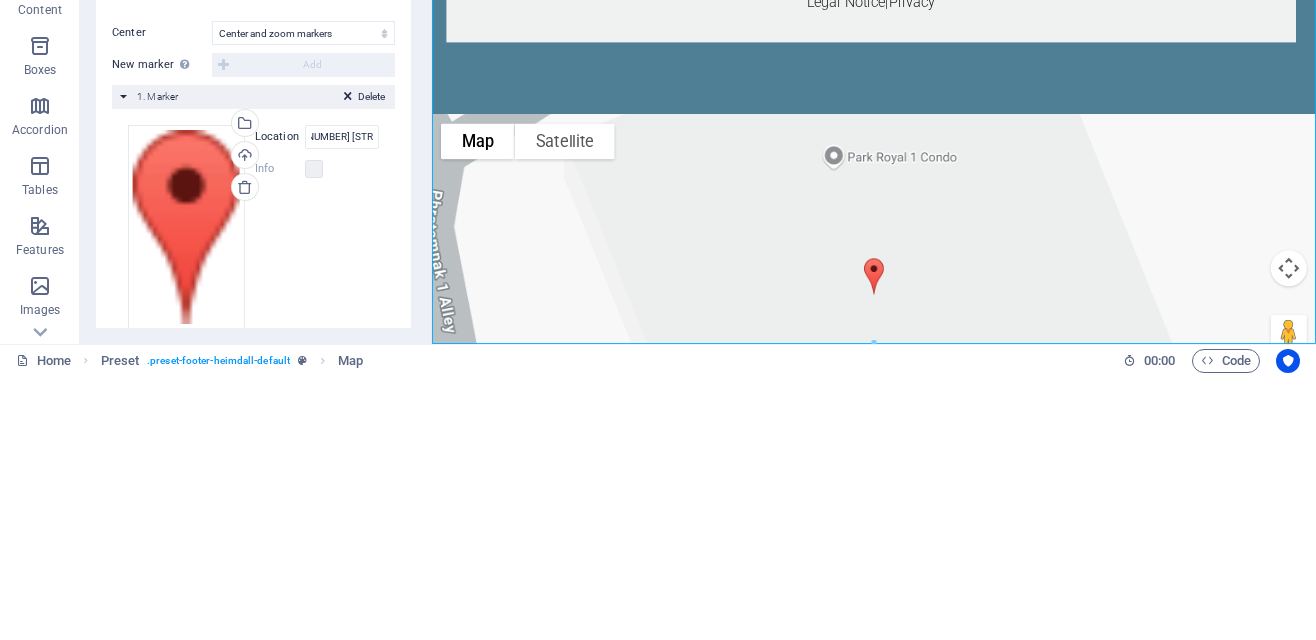 click on "To navigate the map with touch gestures double-tap and hold your finger on the map, then drag the map. ← Move left → Move right ↑ Move up ↓ Move down + Zoom in - Zoom out Home Jump left by 75% End Jump right by 75% Page Up Jump up by 75% Page Down Jump down by 75% Map Terrain Satellite Labels Keyboard shortcuts Map Data Map data ©2025 Map data ©2025 2 m  Click to toggle between metric and imperial units Terms Report a map error" at bounding box center [923, 352] 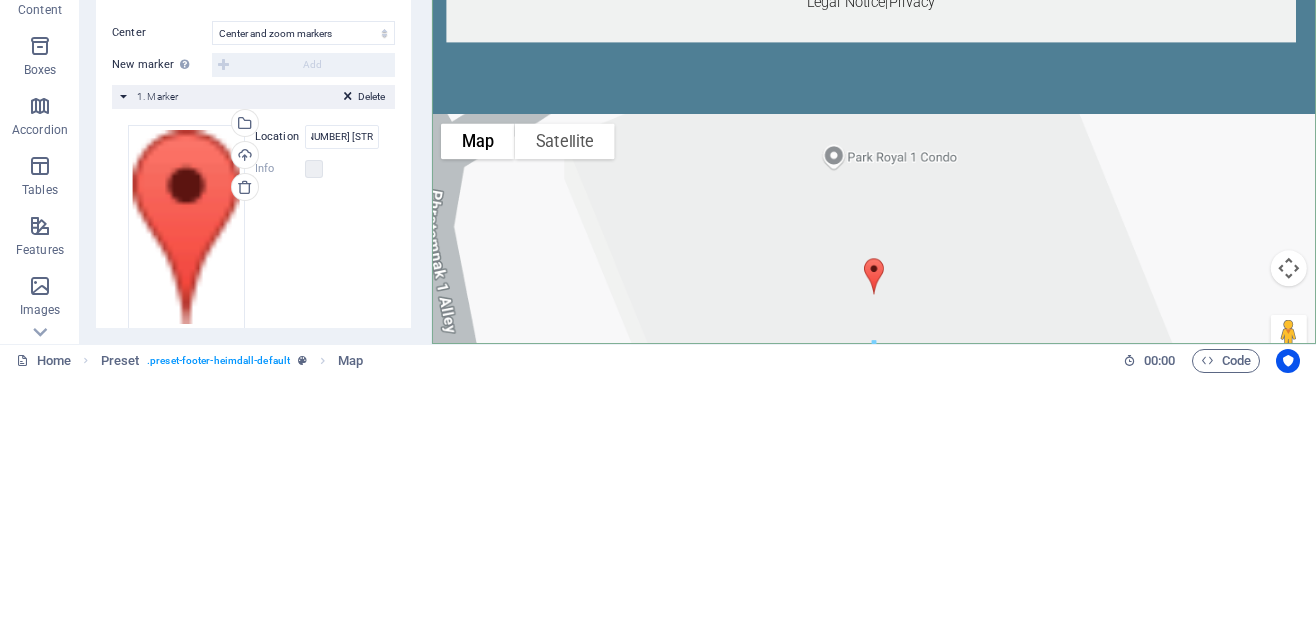 scroll, scrollTop: 0, scrollLeft: 0, axis: both 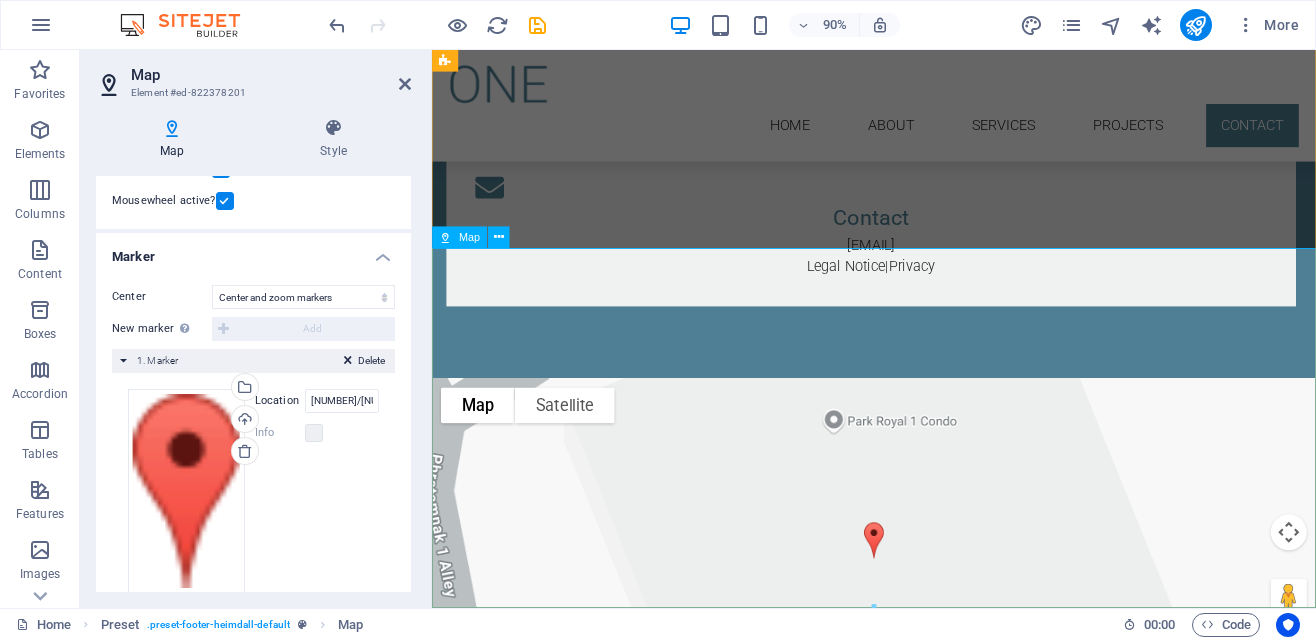 click on "To navigate the map with touch gestures double-tap and hold your finger on the map, then drag the map. ← Move left → Move right ↑ Move up ↓ Move down + Zoom in - Zoom out Home Jump left by 75% End Jump right by 75% Page Up Jump up by 75% Page Down Jump down by 75% Map Terrain Satellite Labels Keyboard shortcuts Map Data Map data ©2025 Map data ©2025 2 m  Click to toggle between metric and imperial units Terms Report a map error" at bounding box center (923, 615) 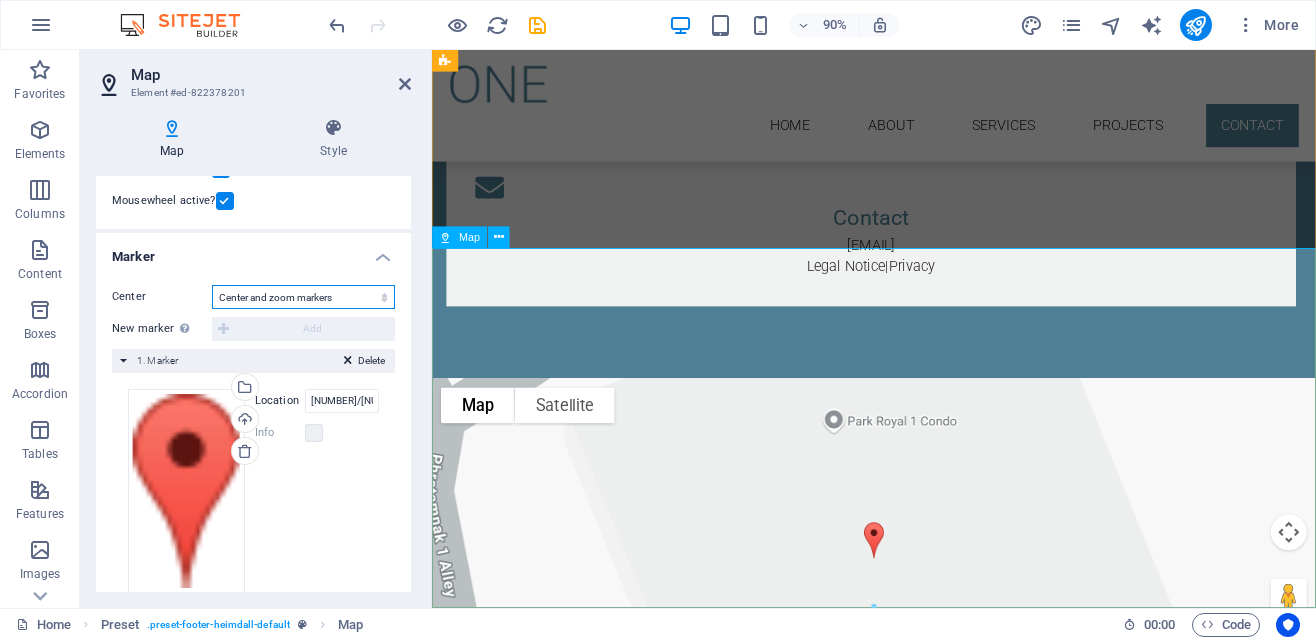 click on "Don't center Center markers Center and zoom markers" at bounding box center (303, 297) 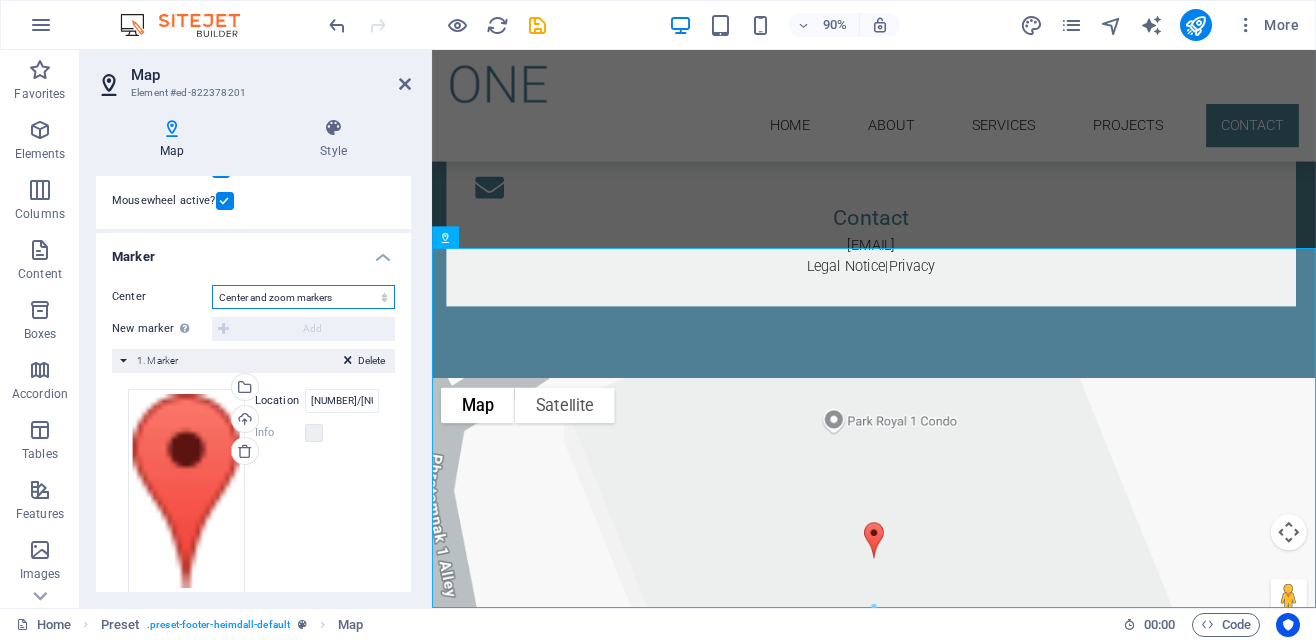select on "0" 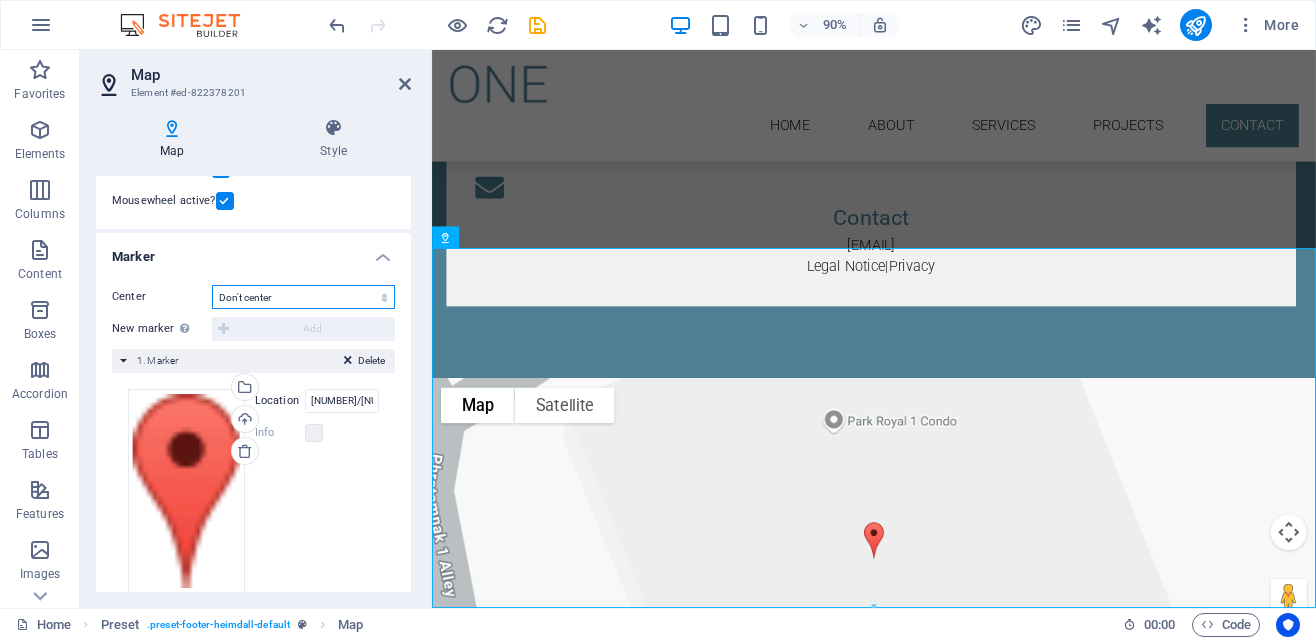 type on "[NUMBER]/[NUMBER] M[NUMBER] [STREET] [NUMBER] [STREET], [POSTAL_CODE] [CITY]" 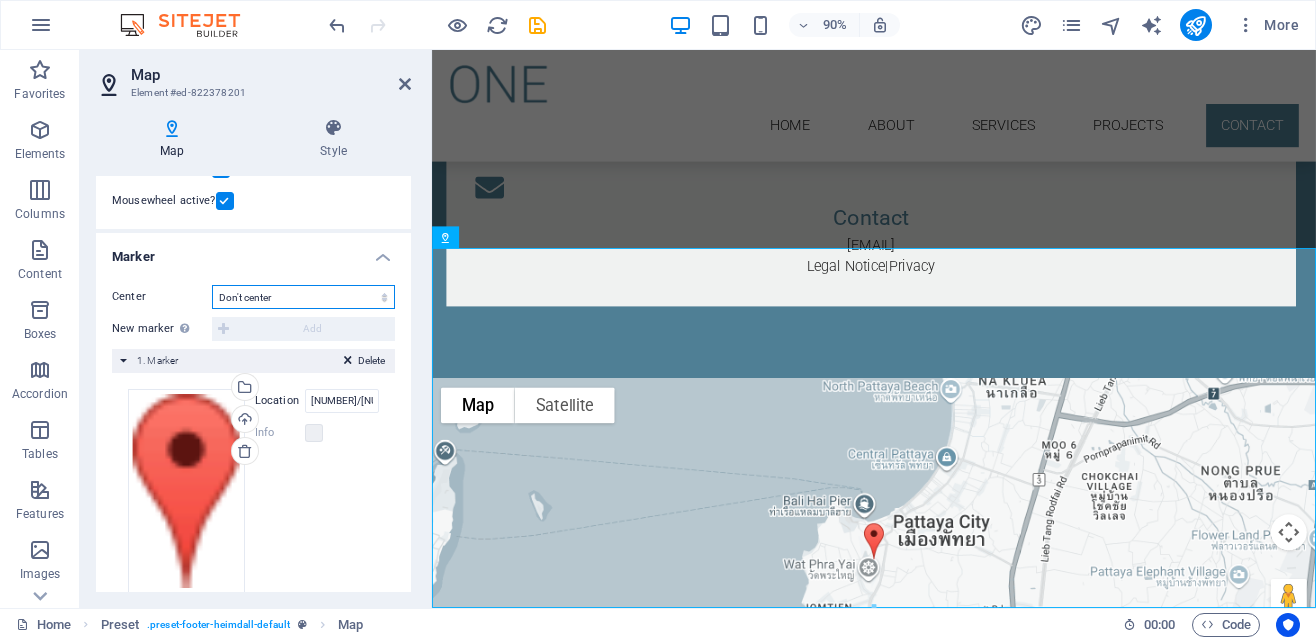 click on "Don't center Center markers Center and zoom markers" at bounding box center (303, 297) 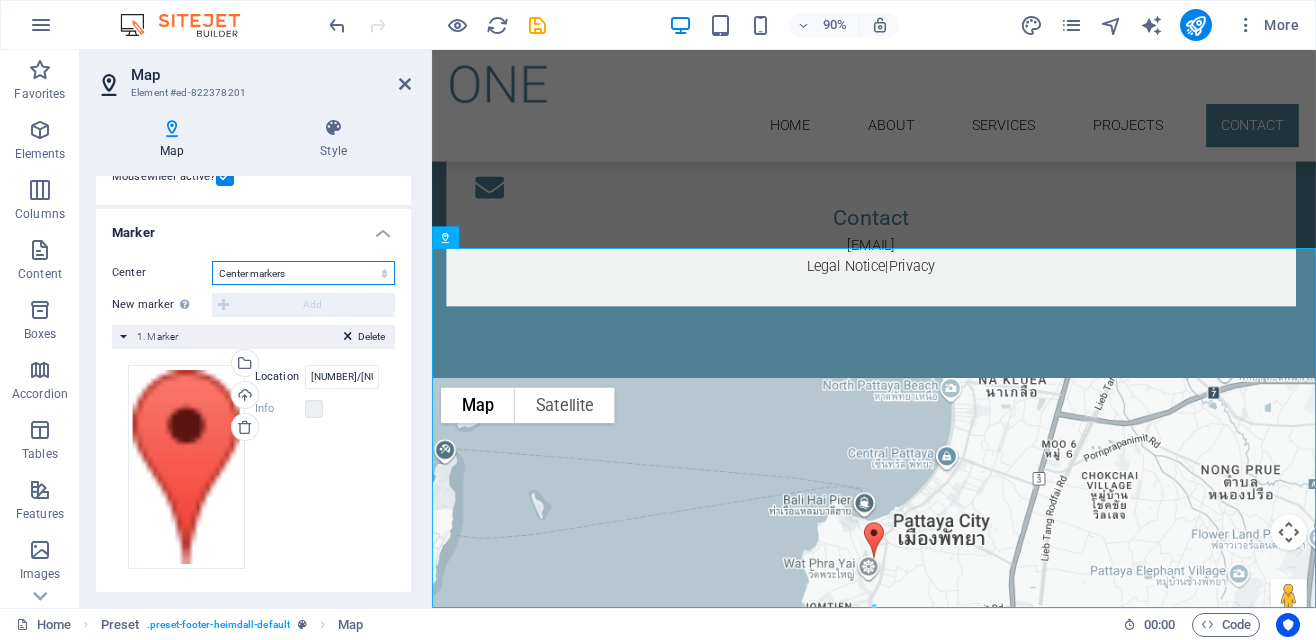 scroll, scrollTop: 300, scrollLeft: 0, axis: vertical 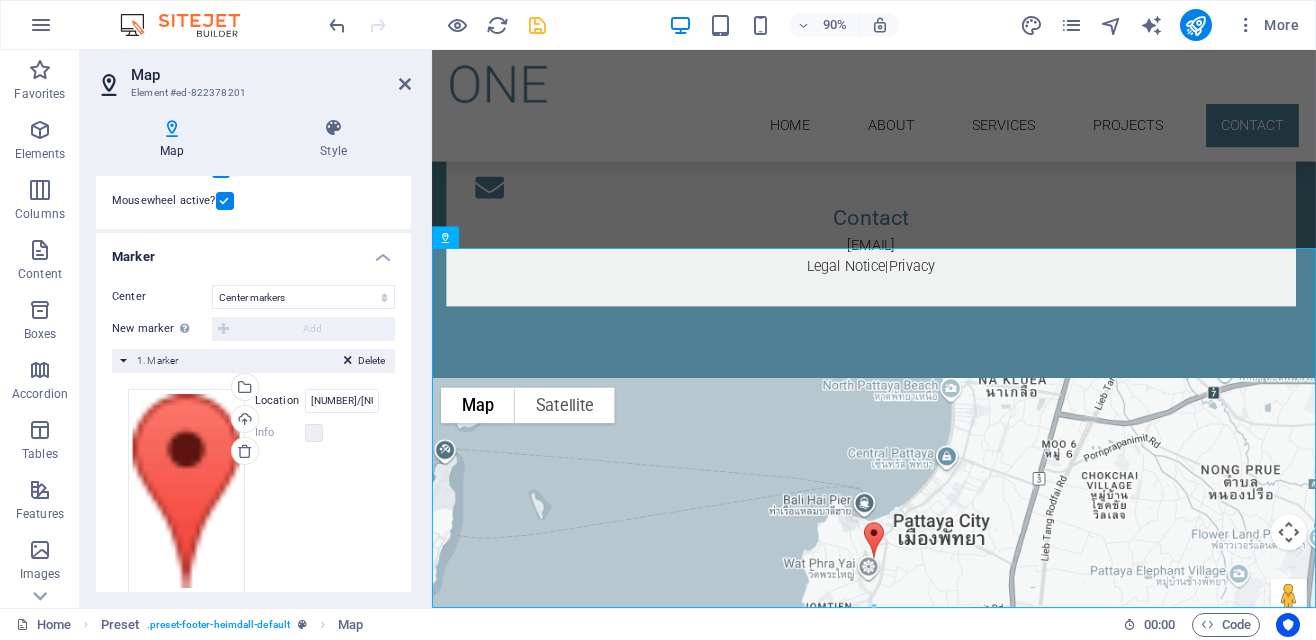 click at bounding box center (537, 25) 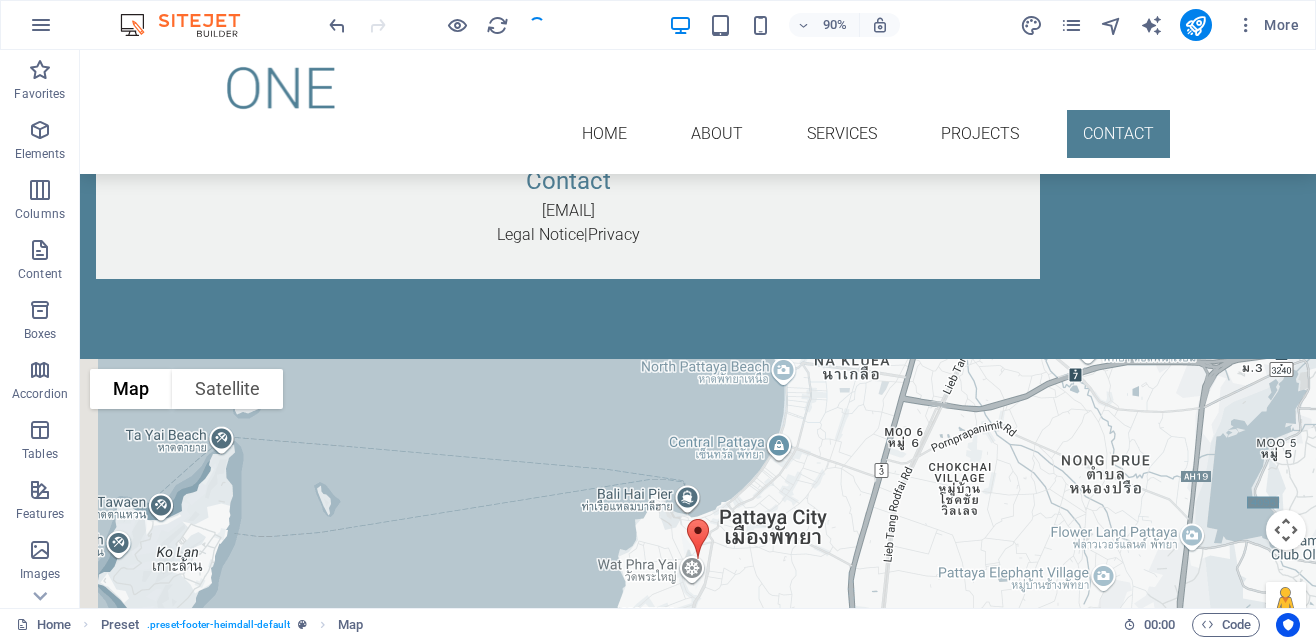 scroll, scrollTop: 4185, scrollLeft: 0, axis: vertical 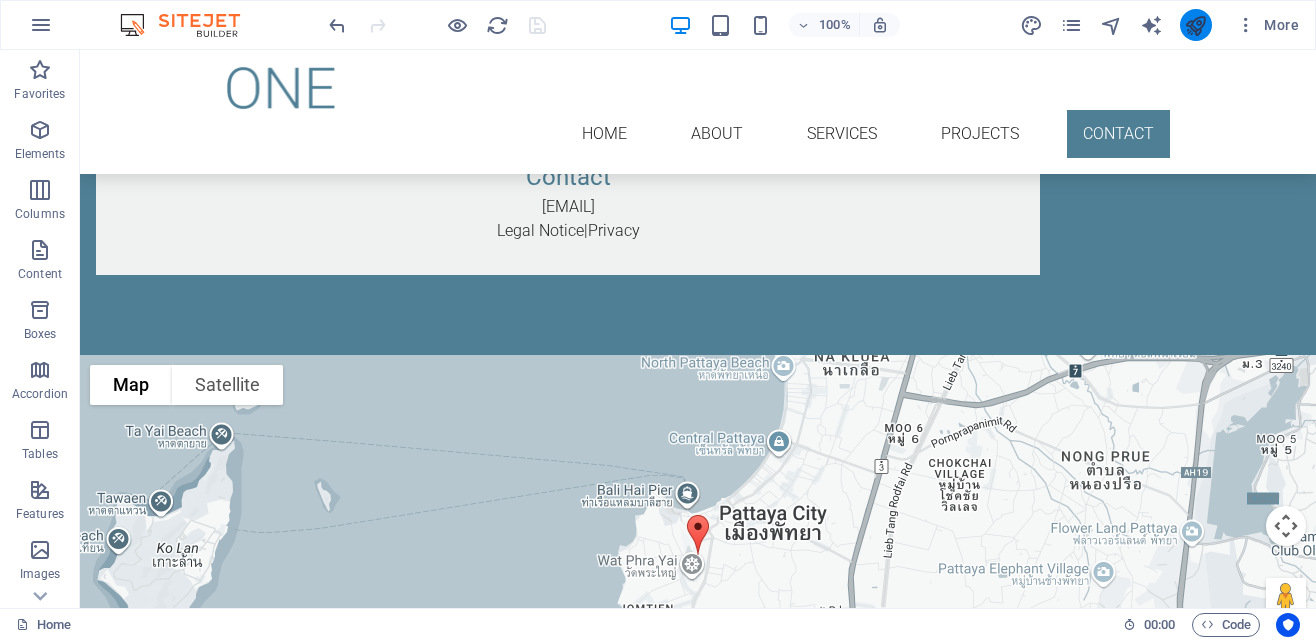 click at bounding box center [1195, 25] 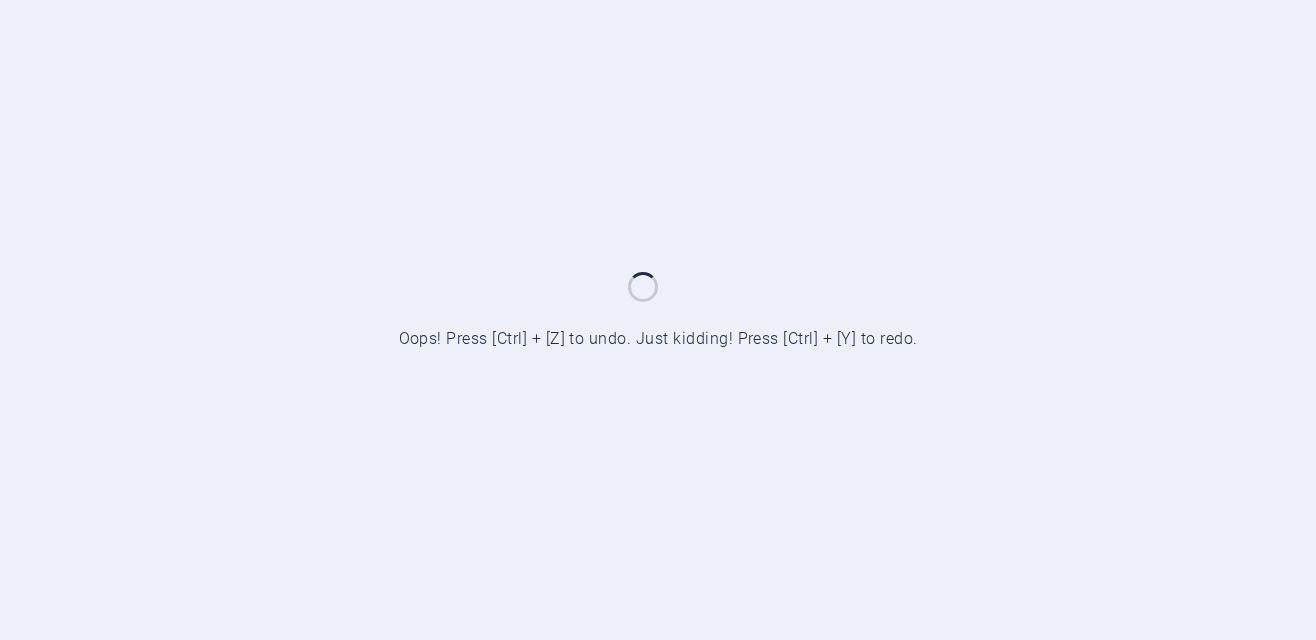 scroll, scrollTop: 0, scrollLeft: 0, axis: both 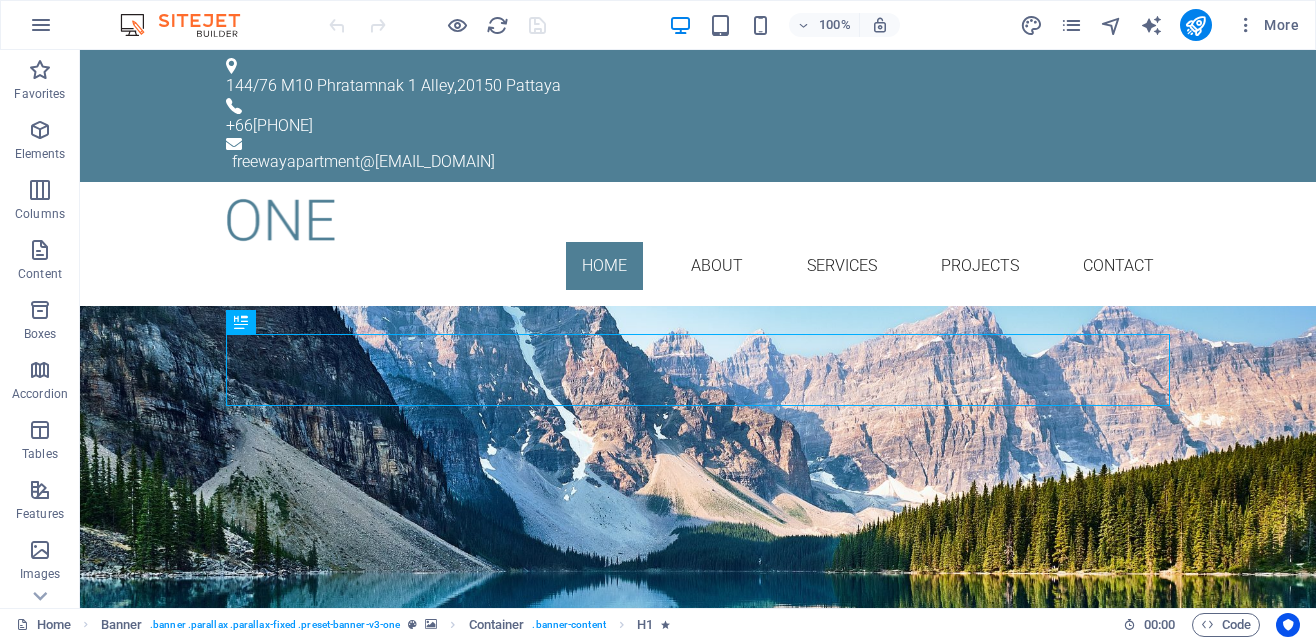 click on "Freeway Apartments- Chivit Sai We provide you with a holiday apartment in Pattaya Thailand.  Learn more" at bounding box center (698, 473) 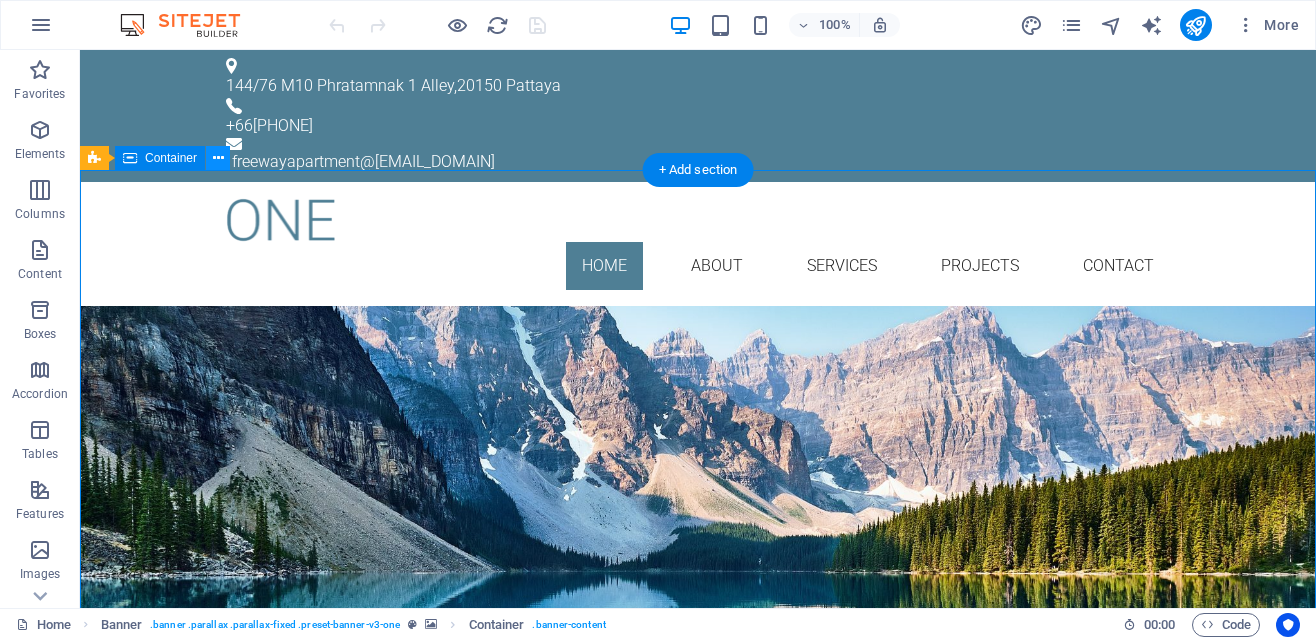 click at bounding box center (218, 158) 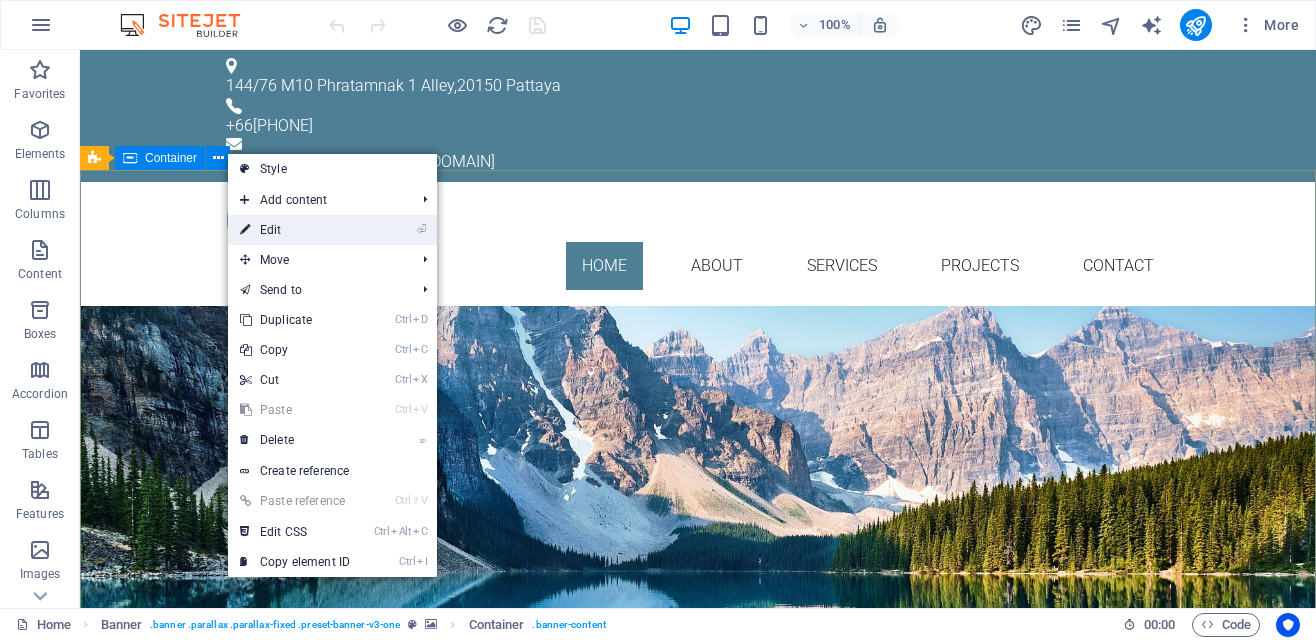 click on "⏎  Edit" at bounding box center [295, 230] 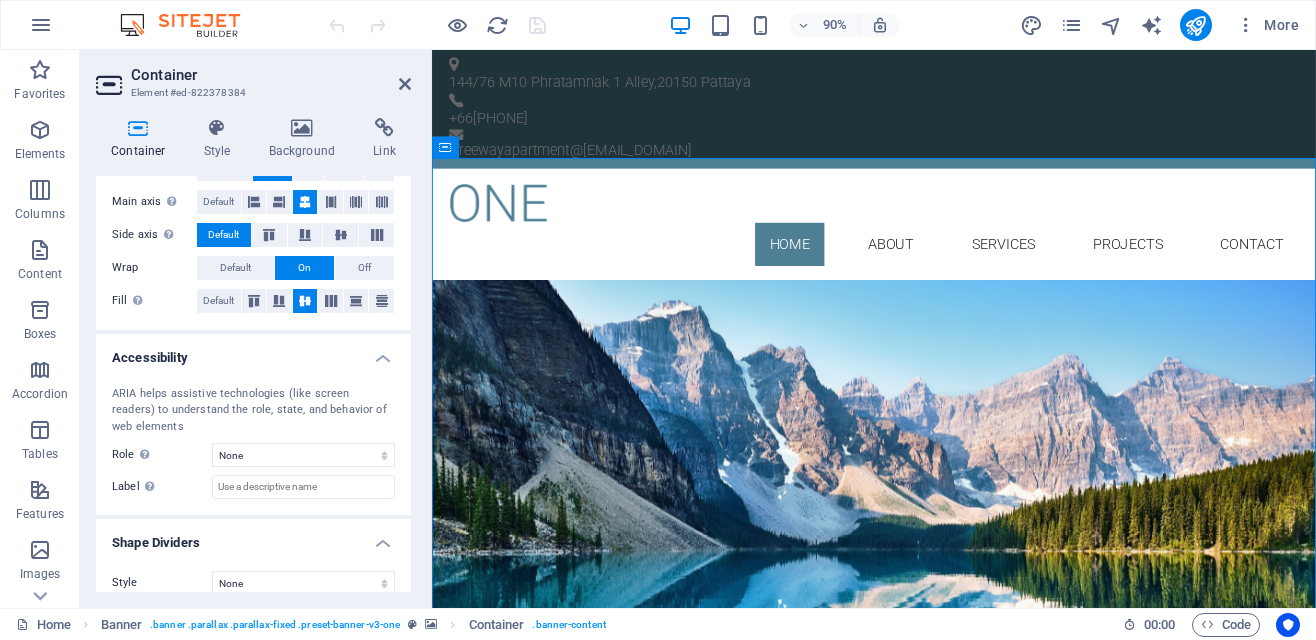 scroll, scrollTop: 386, scrollLeft: 0, axis: vertical 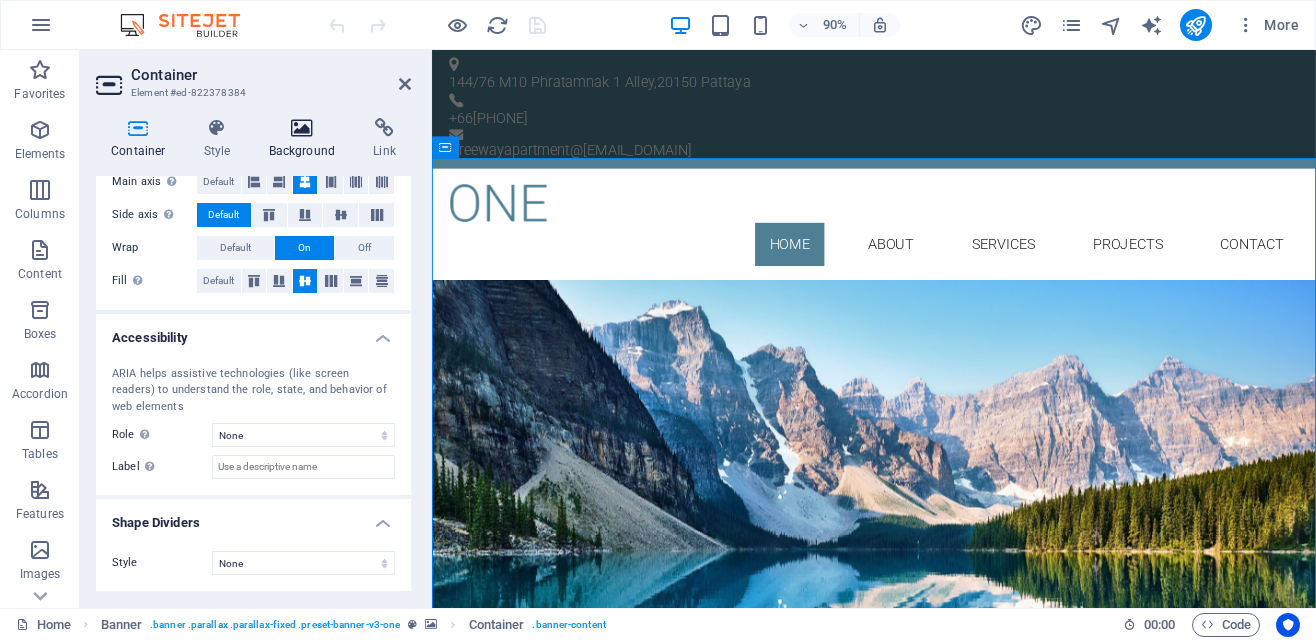 click at bounding box center (302, 128) 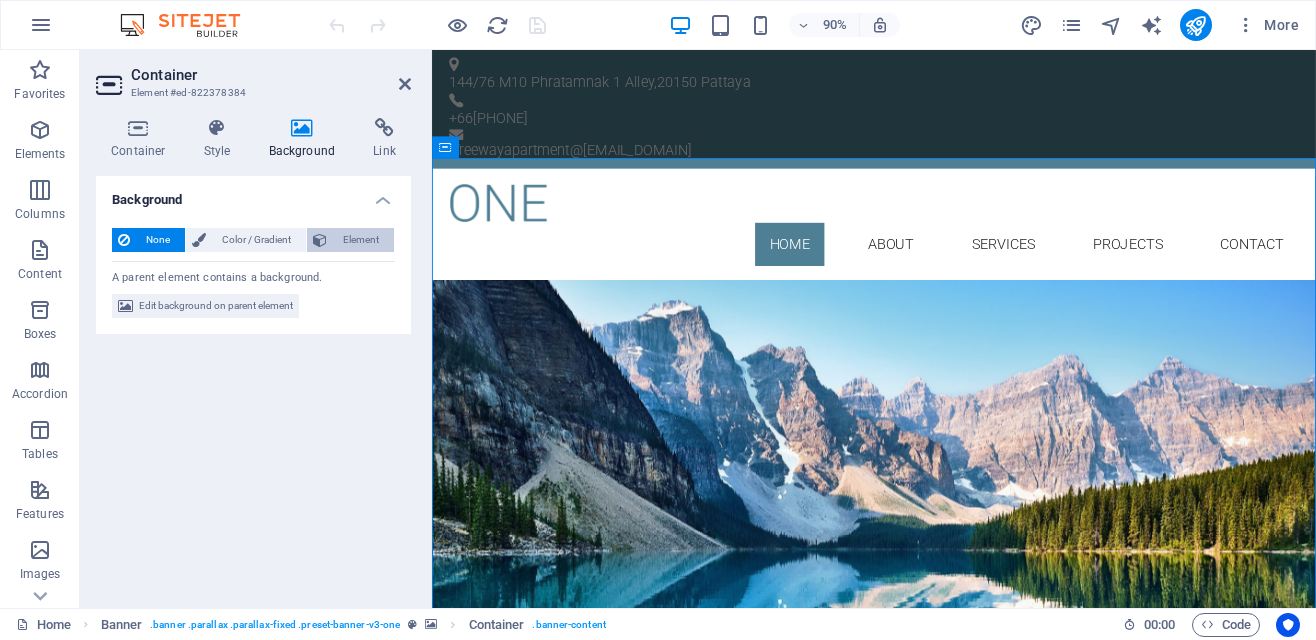 click on "Element" at bounding box center (360, 240) 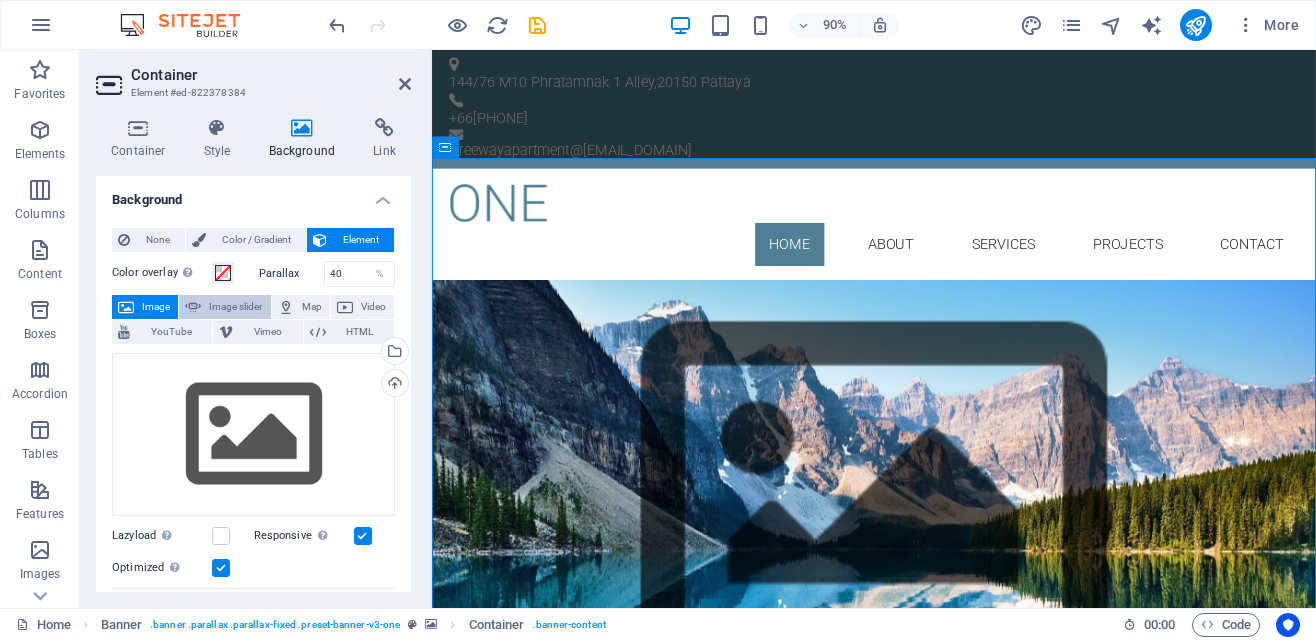 click on "Image slider" at bounding box center [235, 307] 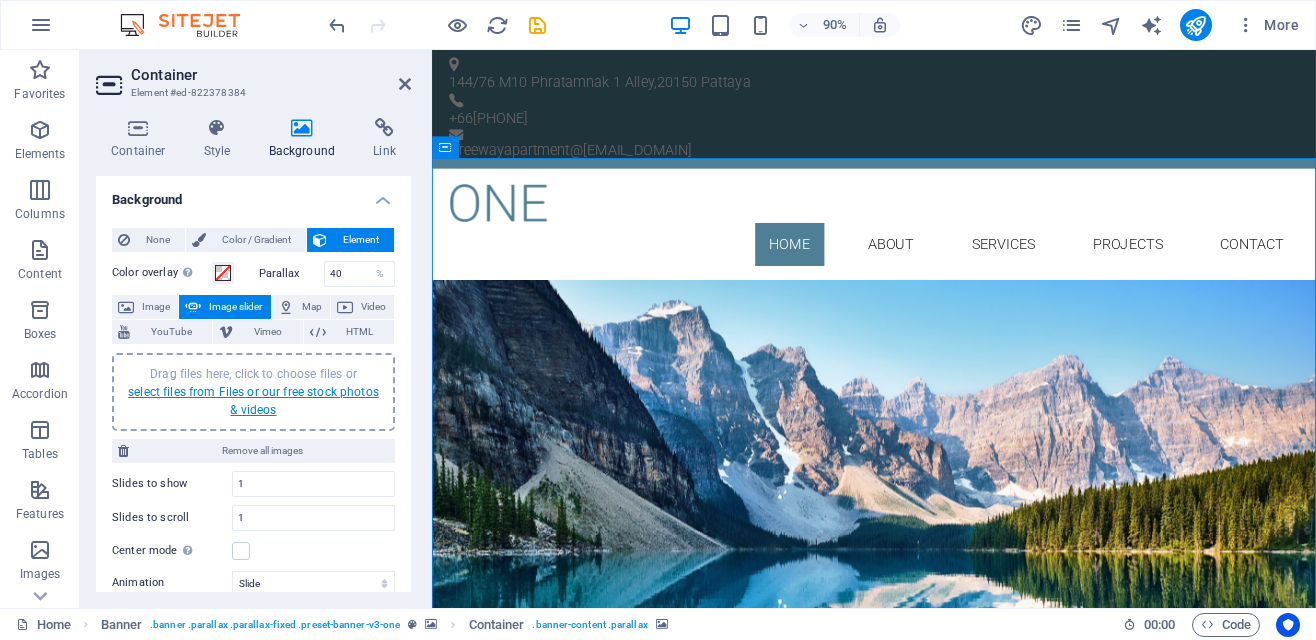 click on "select files from Files or our free stock photos & videos" at bounding box center [253, 401] 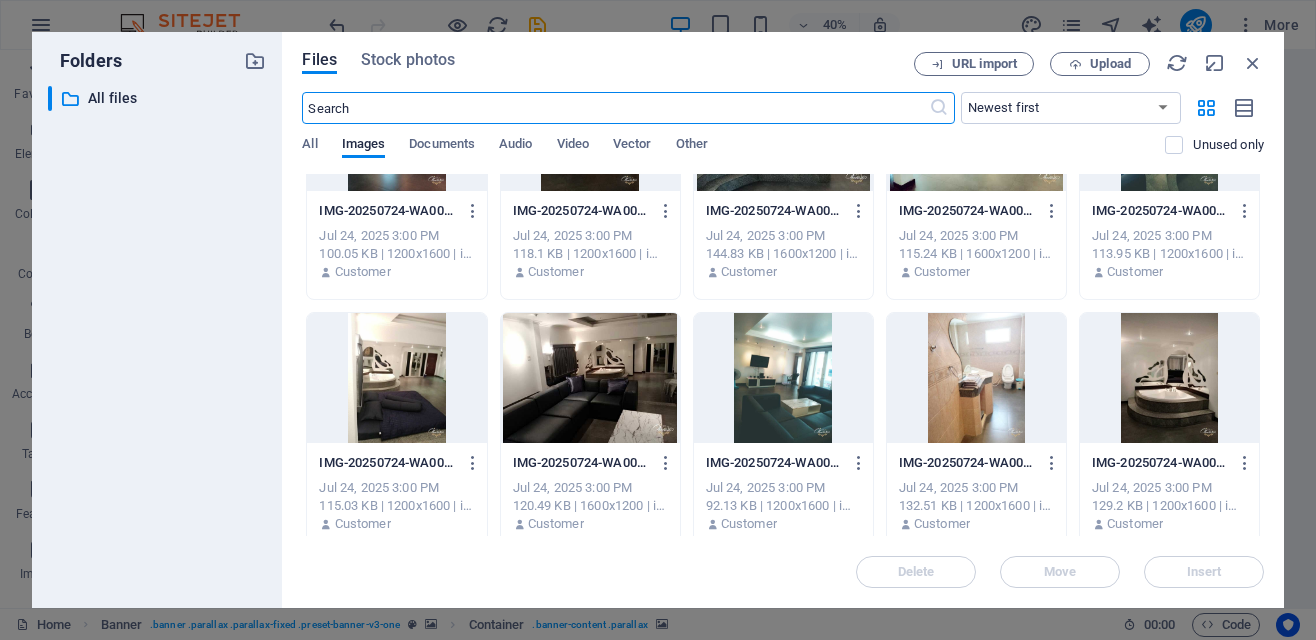scroll, scrollTop: 112, scrollLeft: 0, axis: vertical 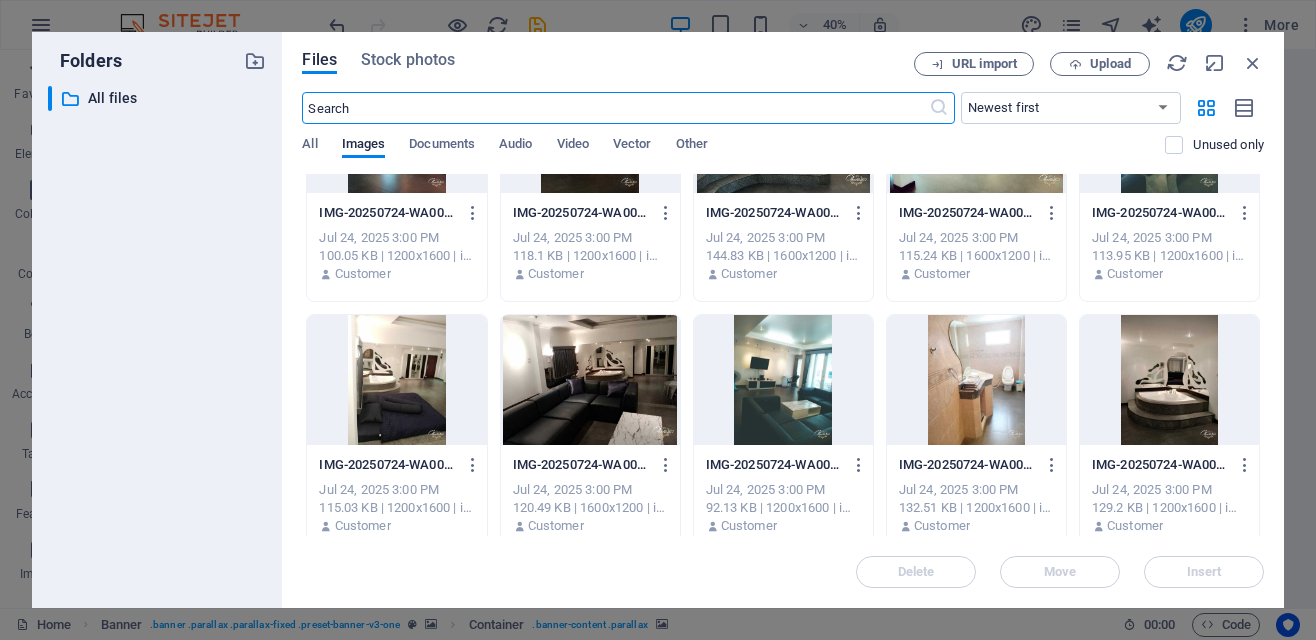 click at bounding box center (590, 380) 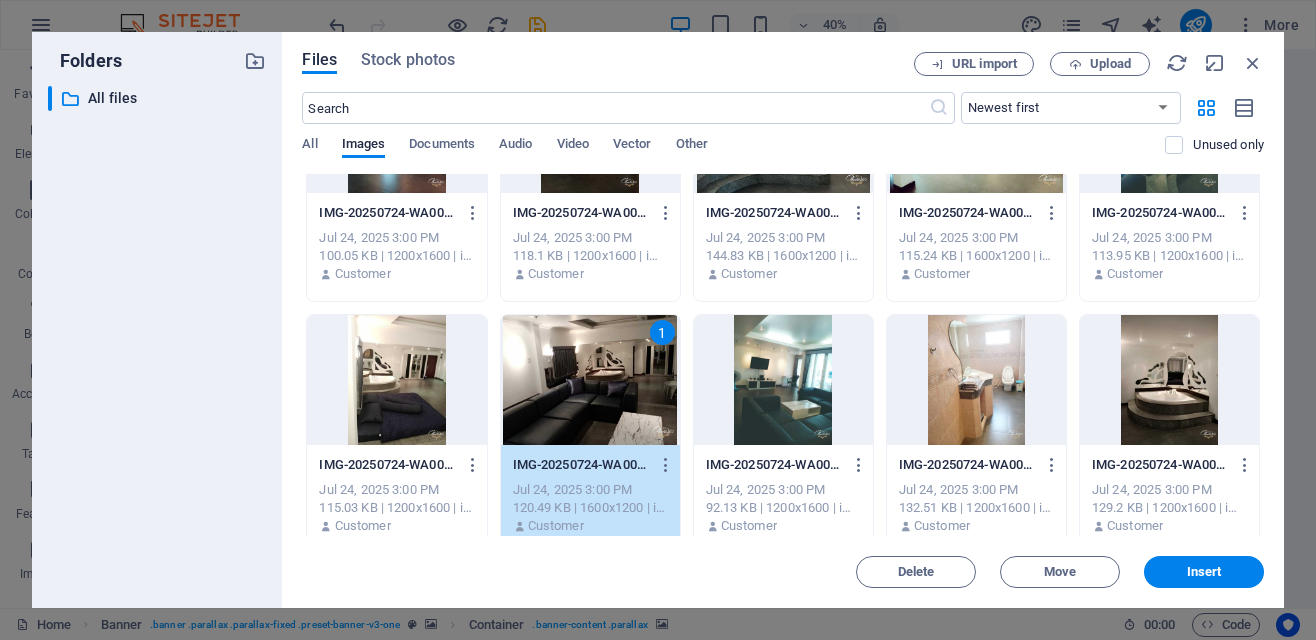 click at bounding box center (1169, 380) 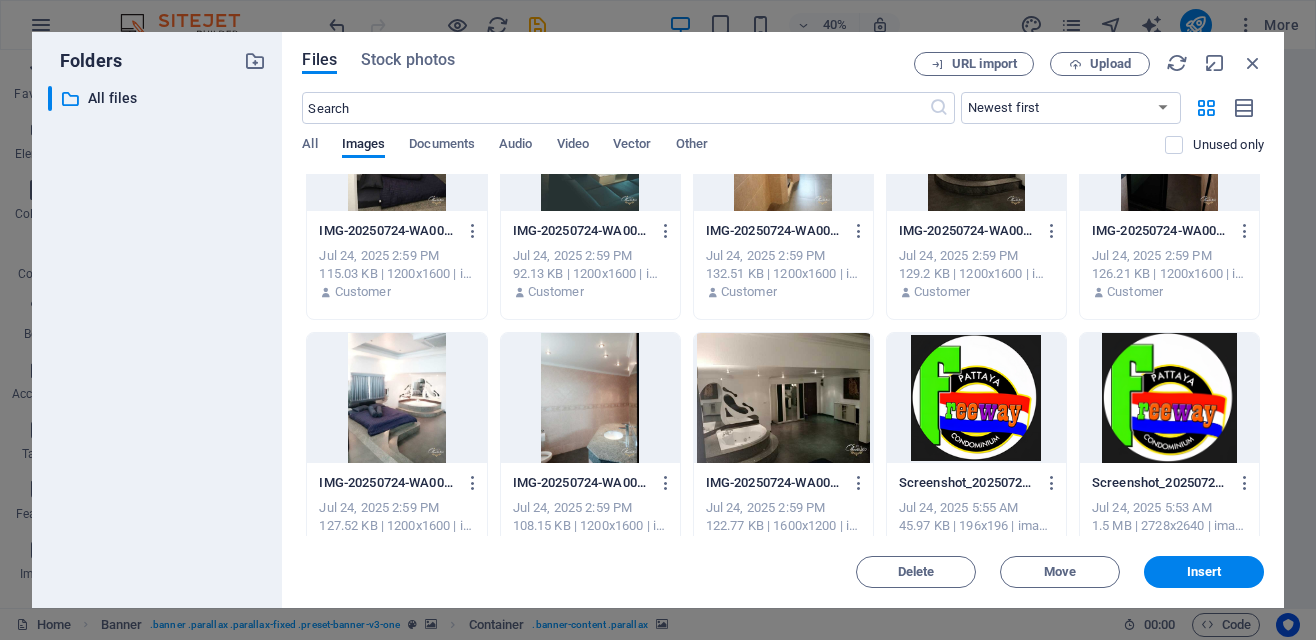 scroll, scrollTop: 600, scrollLeft: 0, axis: vertical 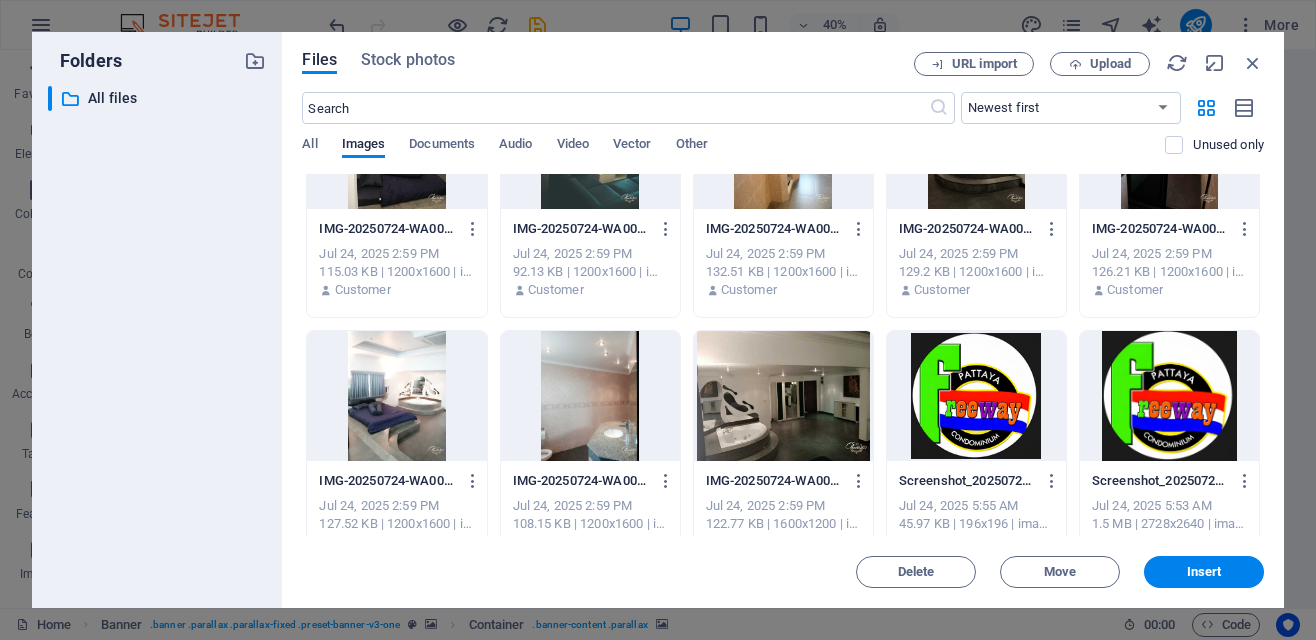 click at bounding box center (783, 396) 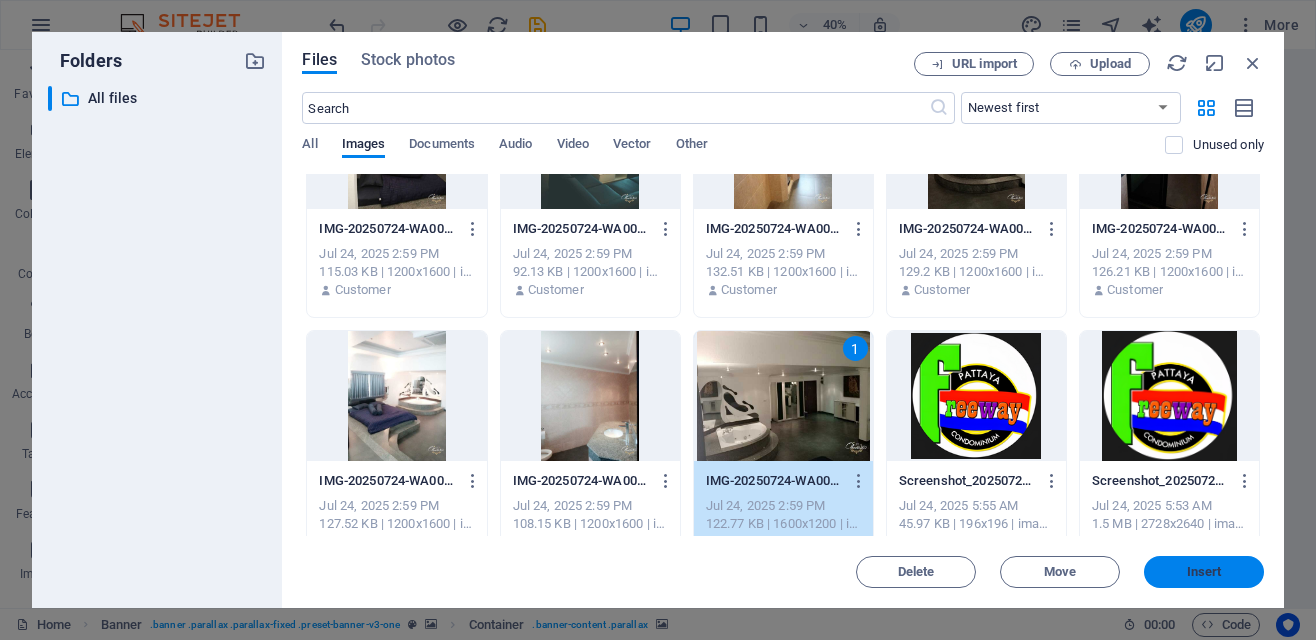 click on "Insert" at bounding box center (1204, 572) 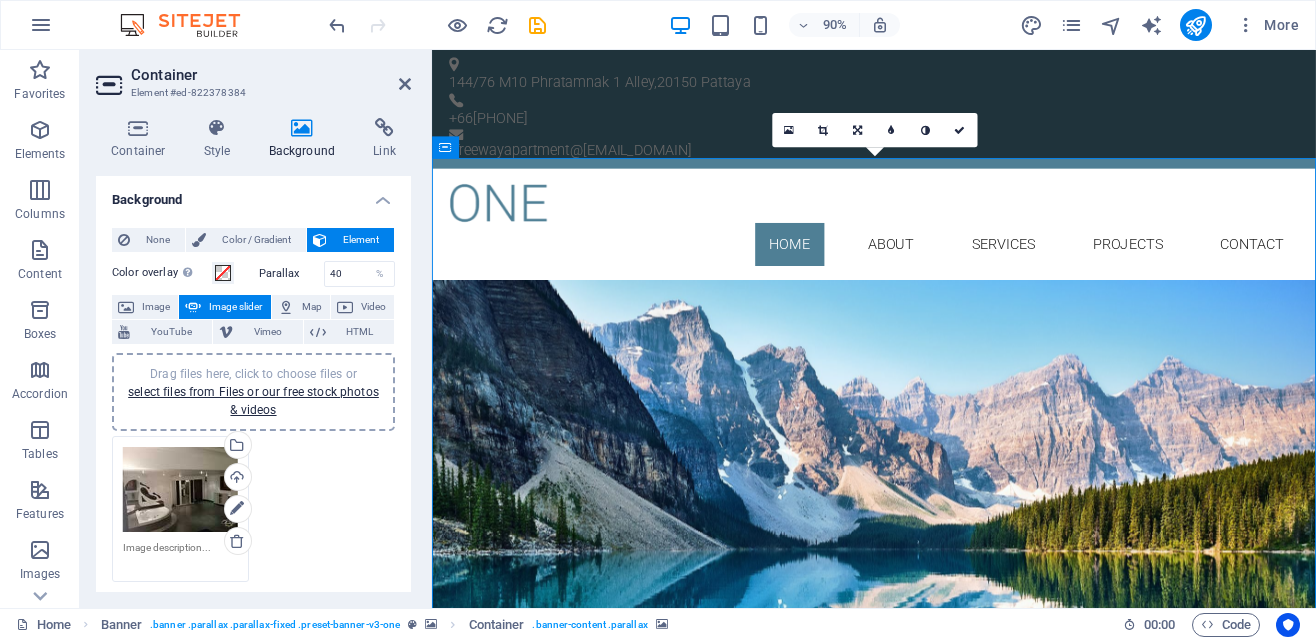 click on "Freeway Apartments- Chivit Sai" at bounding box center (923, 1005) 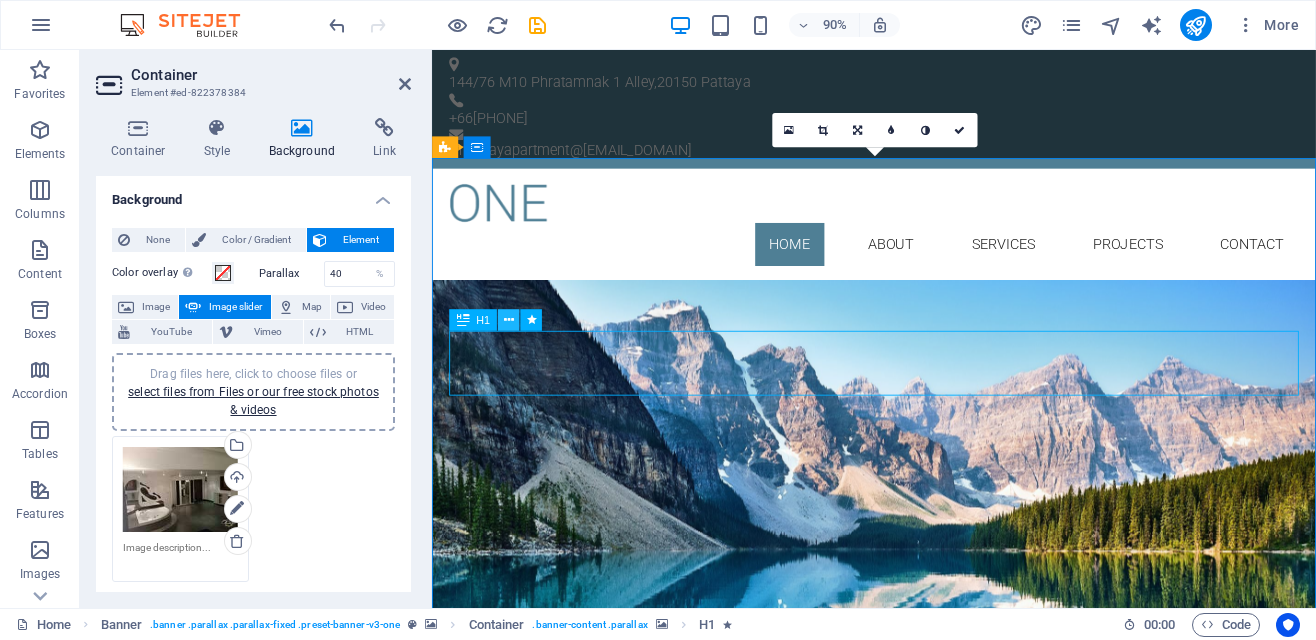click at bounding box center (509, 320) 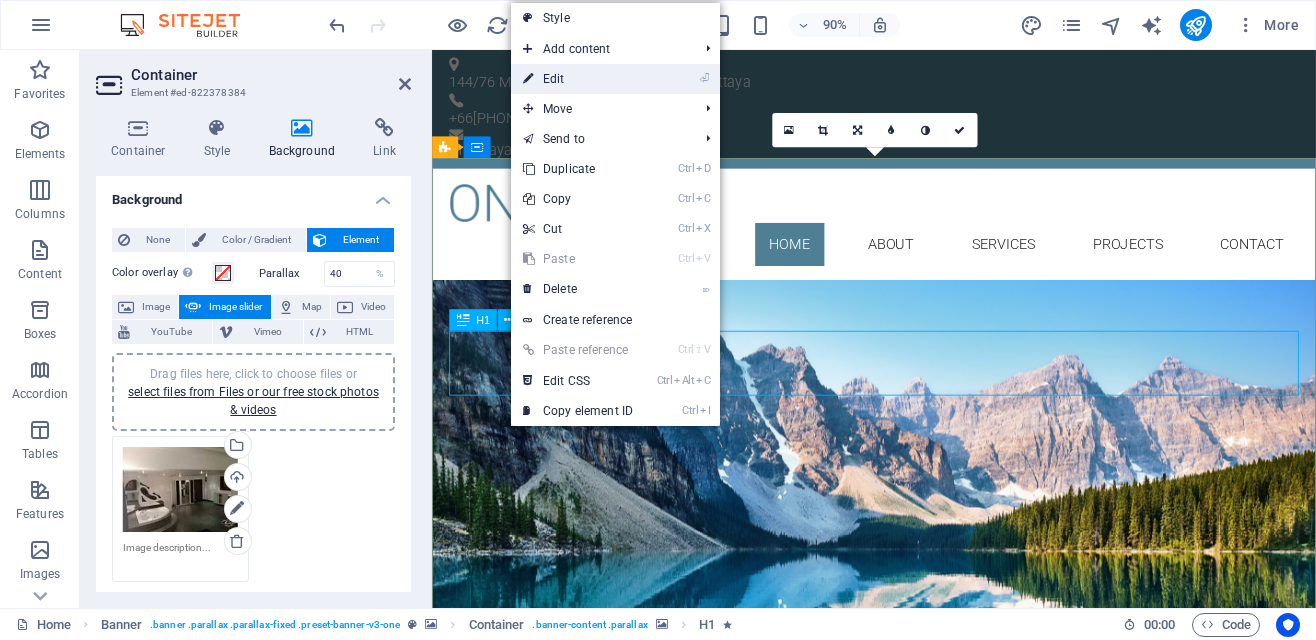 click on "⏎  Edit" at bounding box center [578, 79] 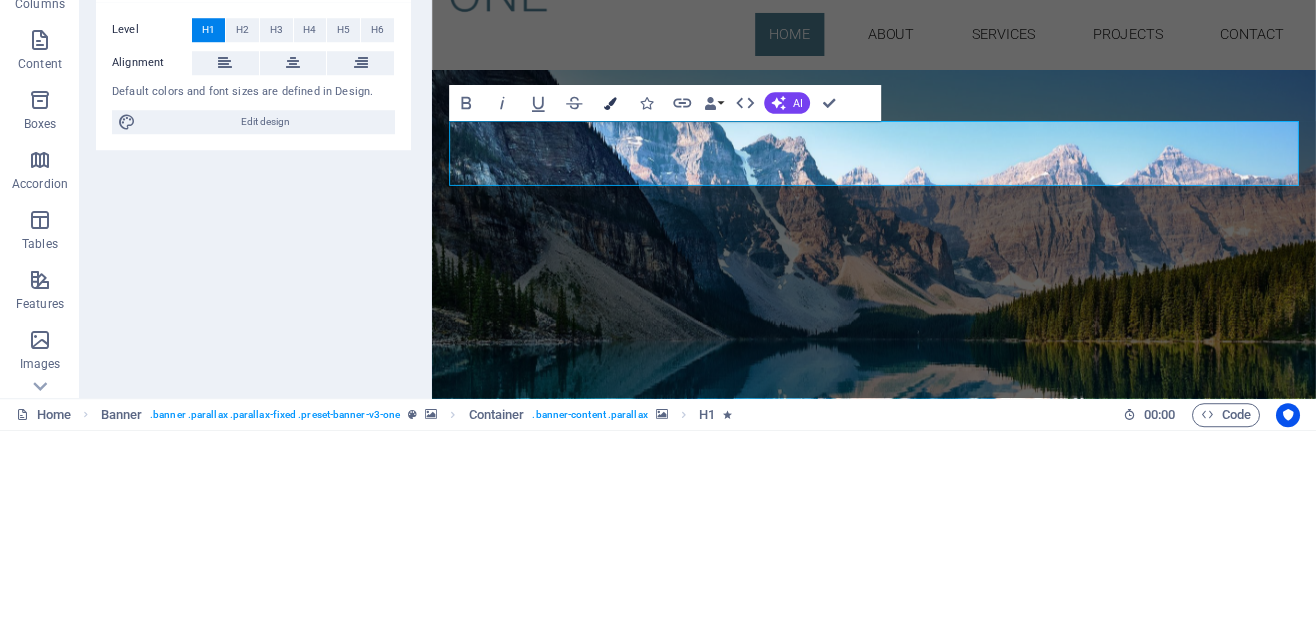 click at bounding box center [610, 313] 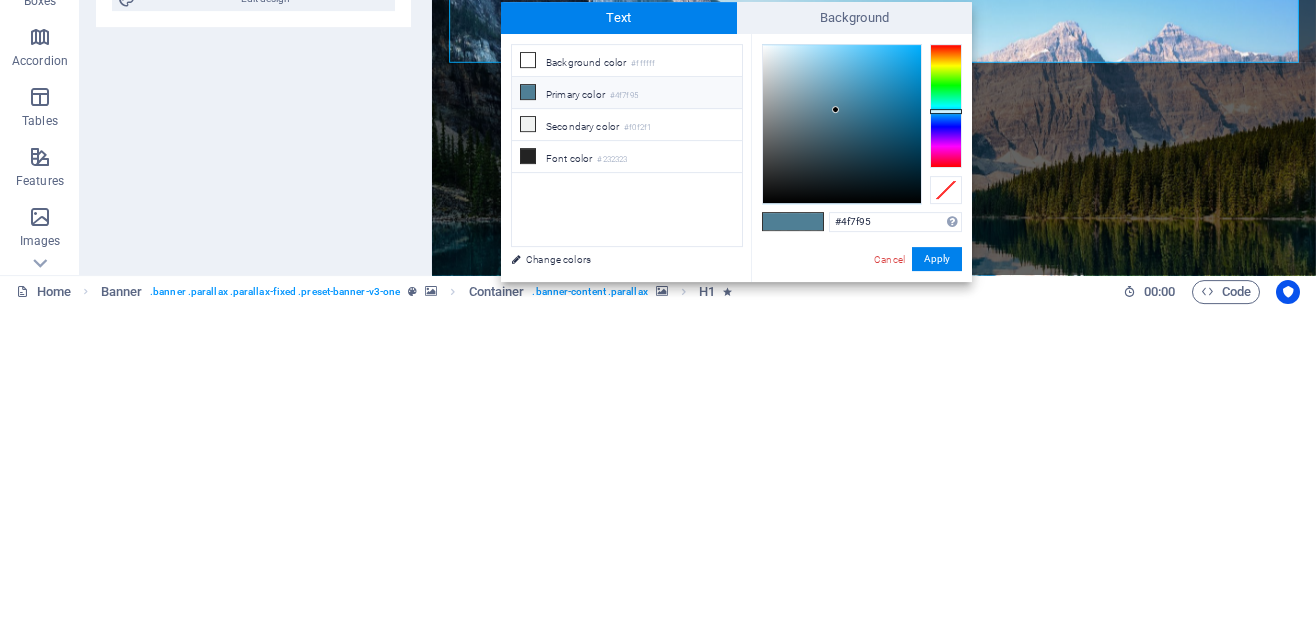 type on "#4f955d" 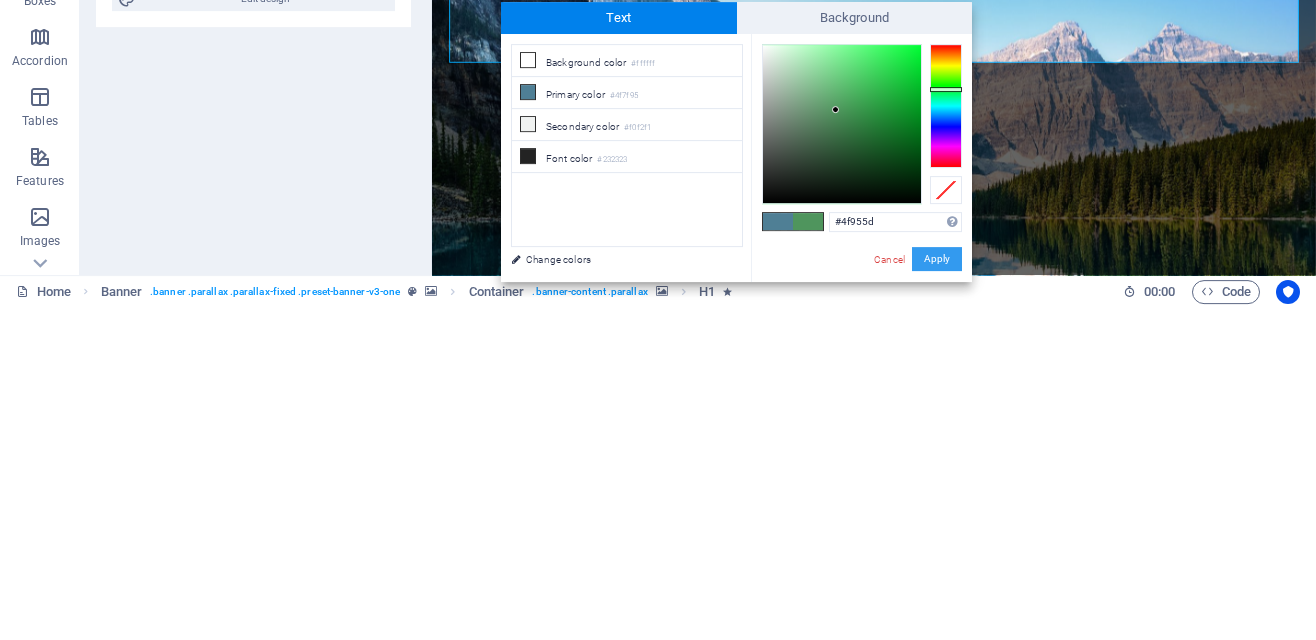 click on "Apply" at bounding box center [937, 592] 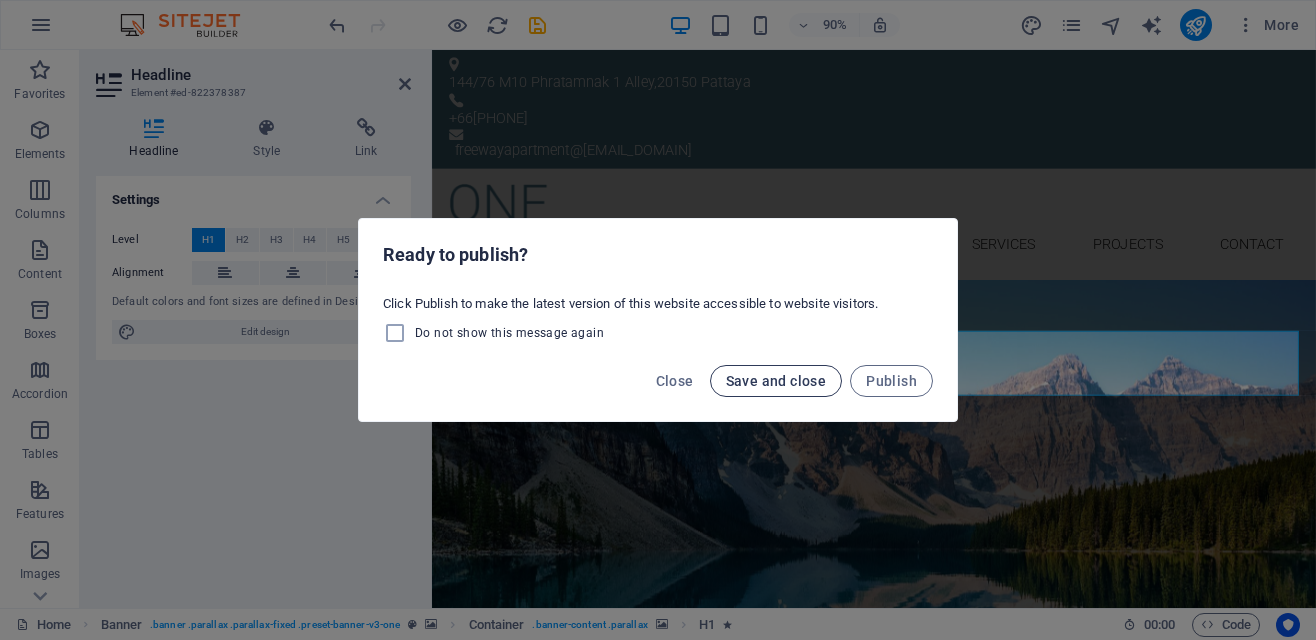 click on "Save and close" at bounding box center [776, 381] 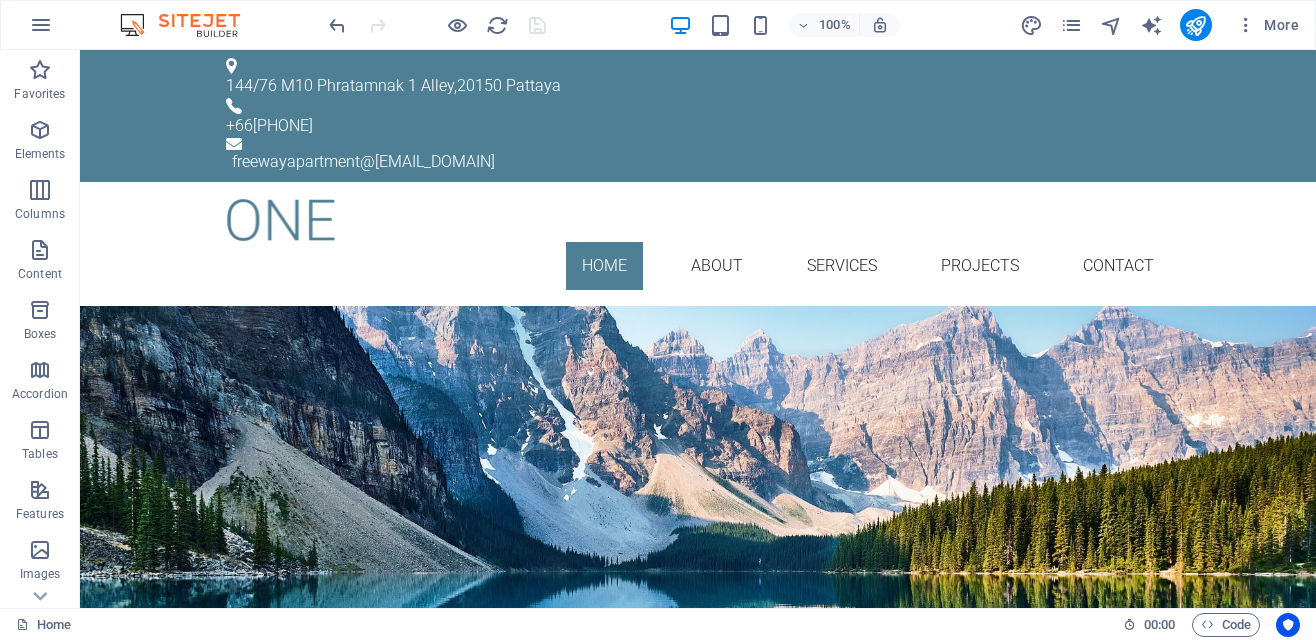 click on "Freeway Apartments- Chivit Sai" at bounding box center [698, 947] 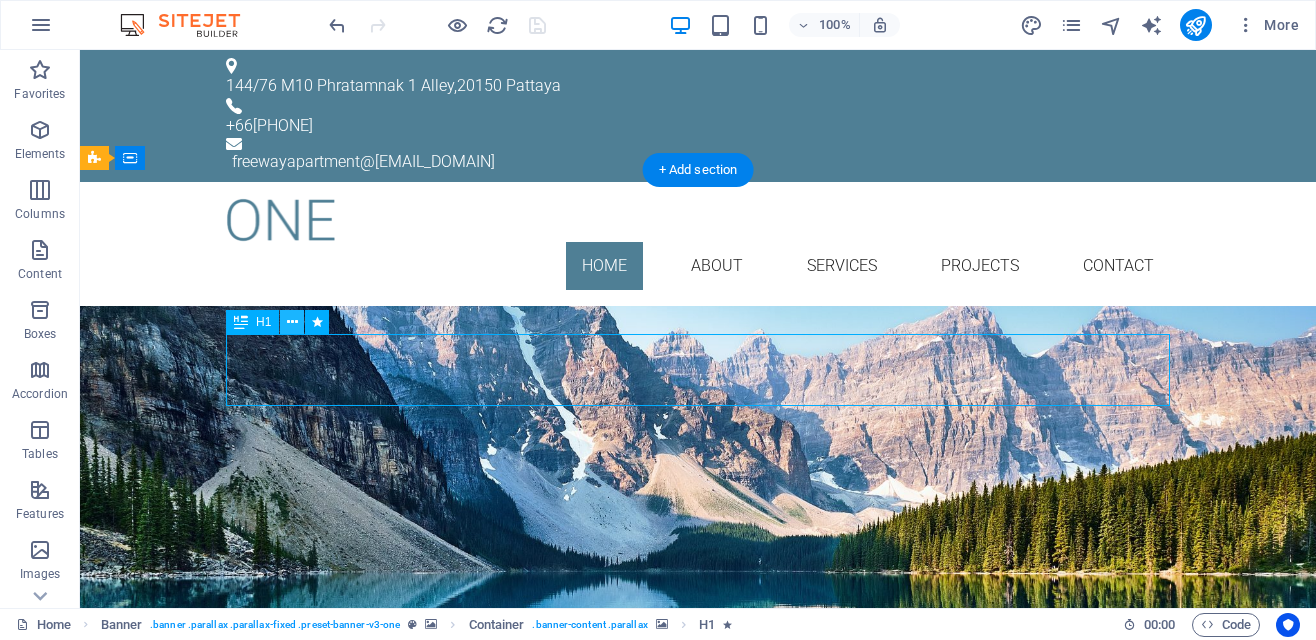 click at bounding box center (292, 322) 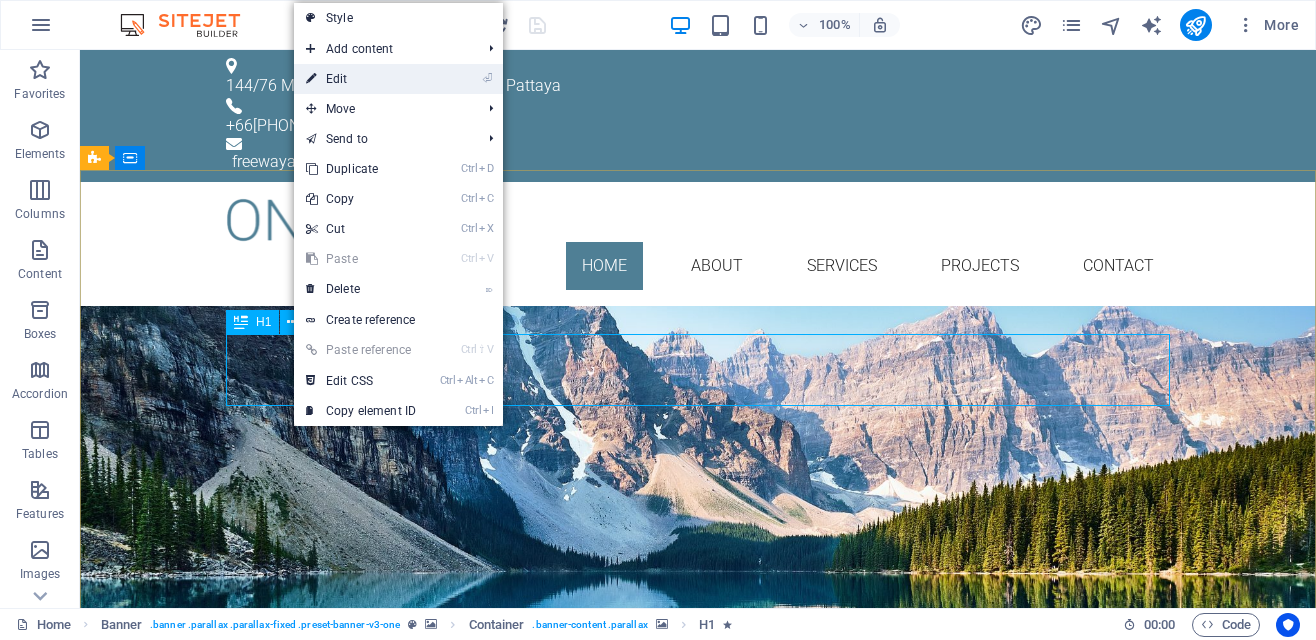 click on "⏎  Edit" at bounding box center (361, 79) 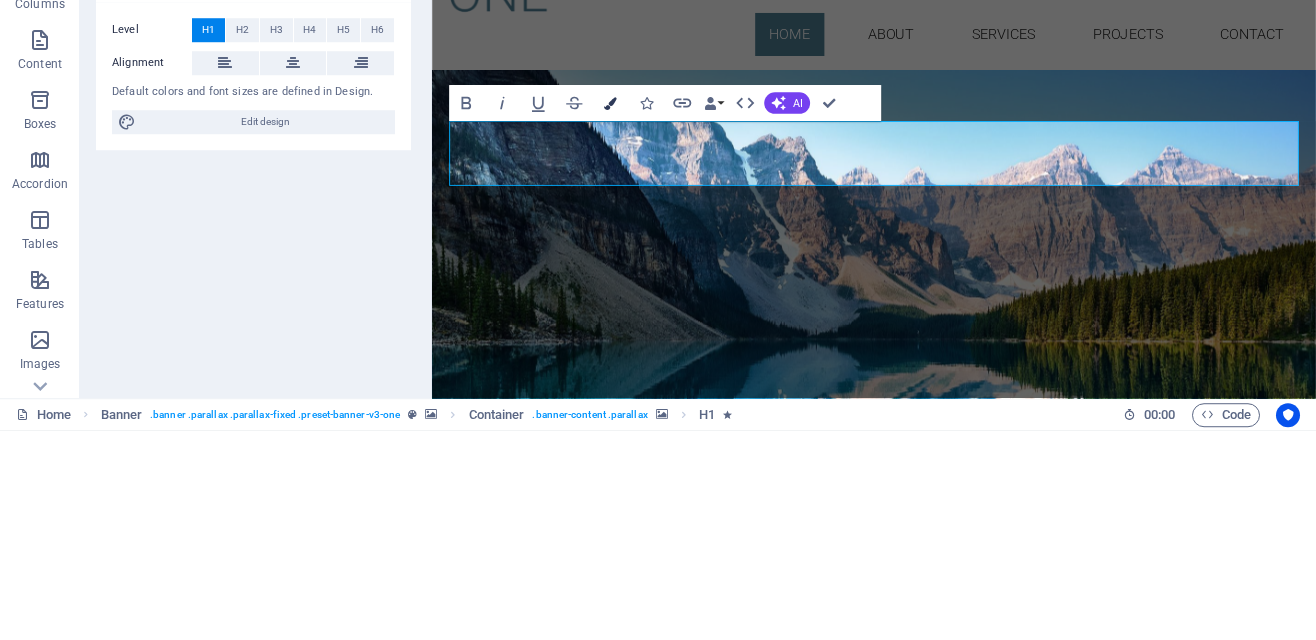 click at bounding box center [610, 313] 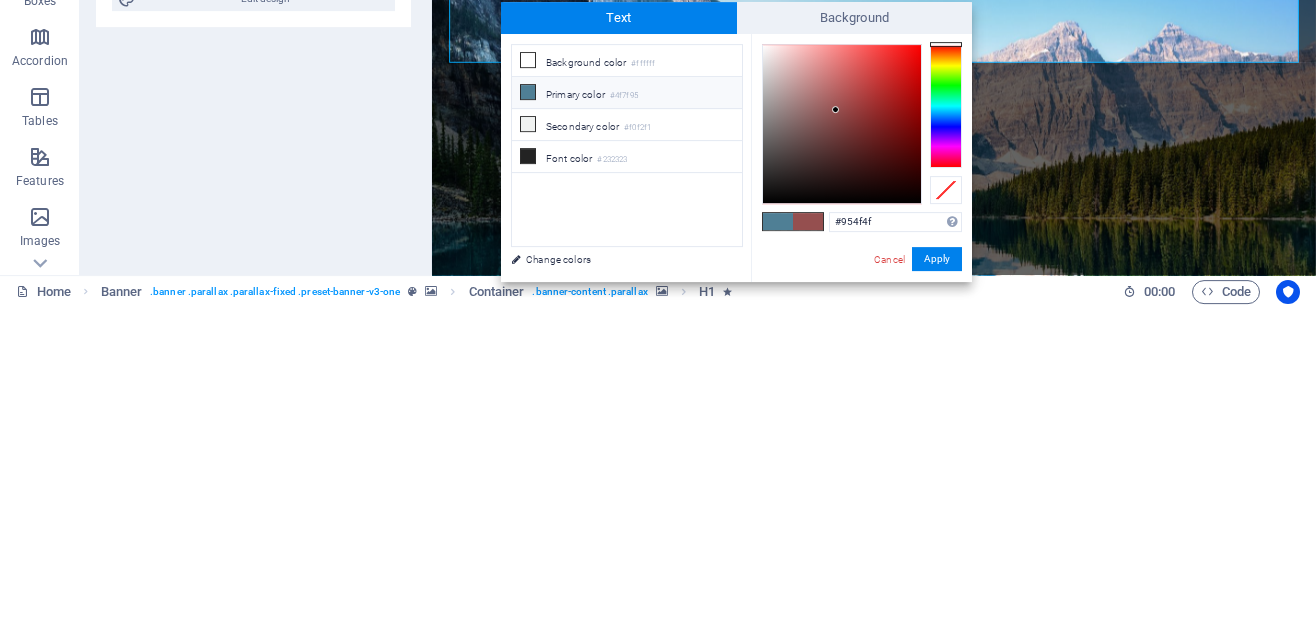 click on "Primary color
#4f7f95" at bounding box center [627, 426] 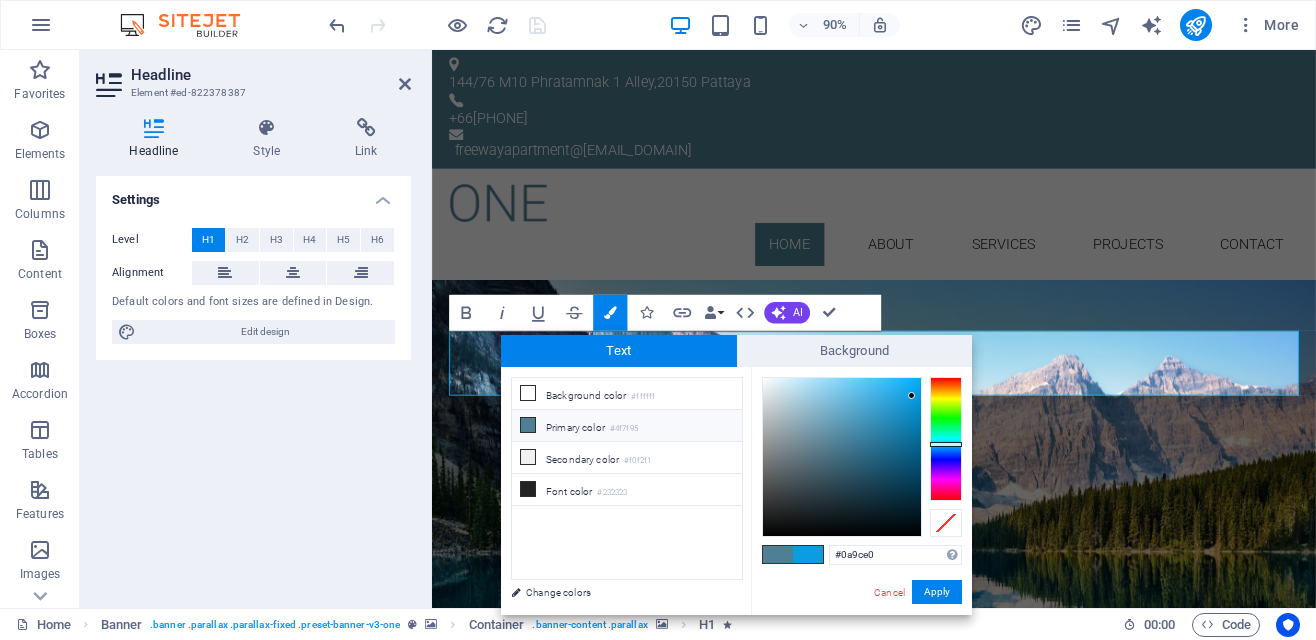 type on "#0b9de0" 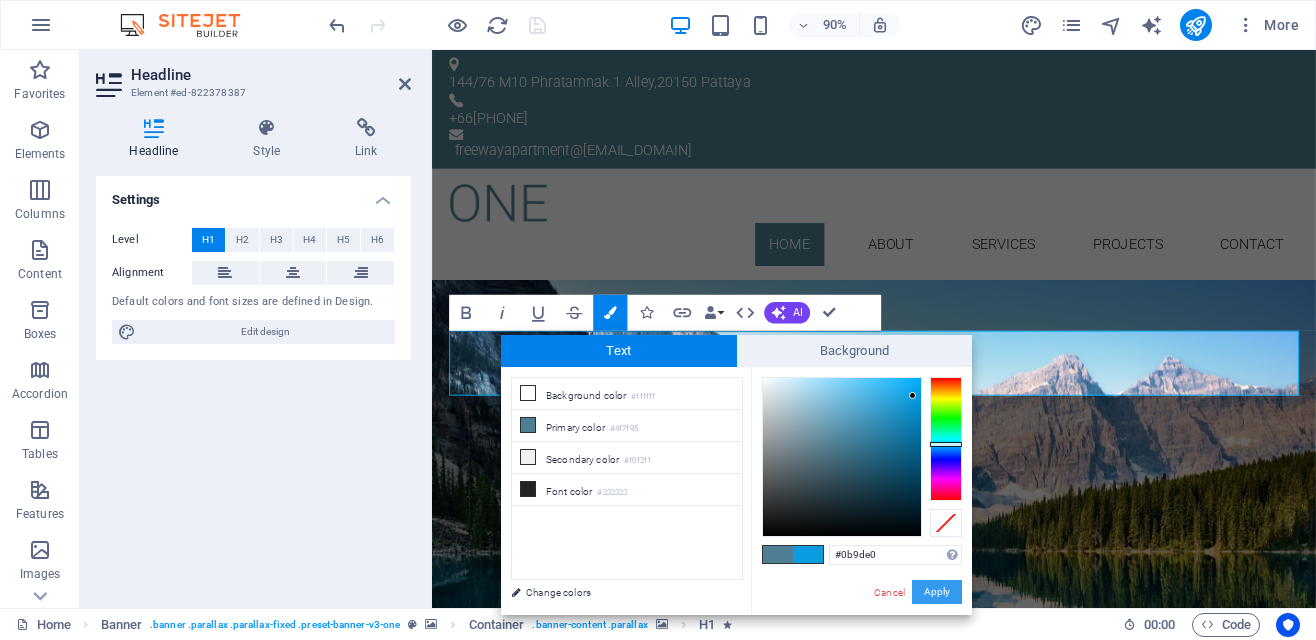 click on "Apply" at bounding box center [937, 592] 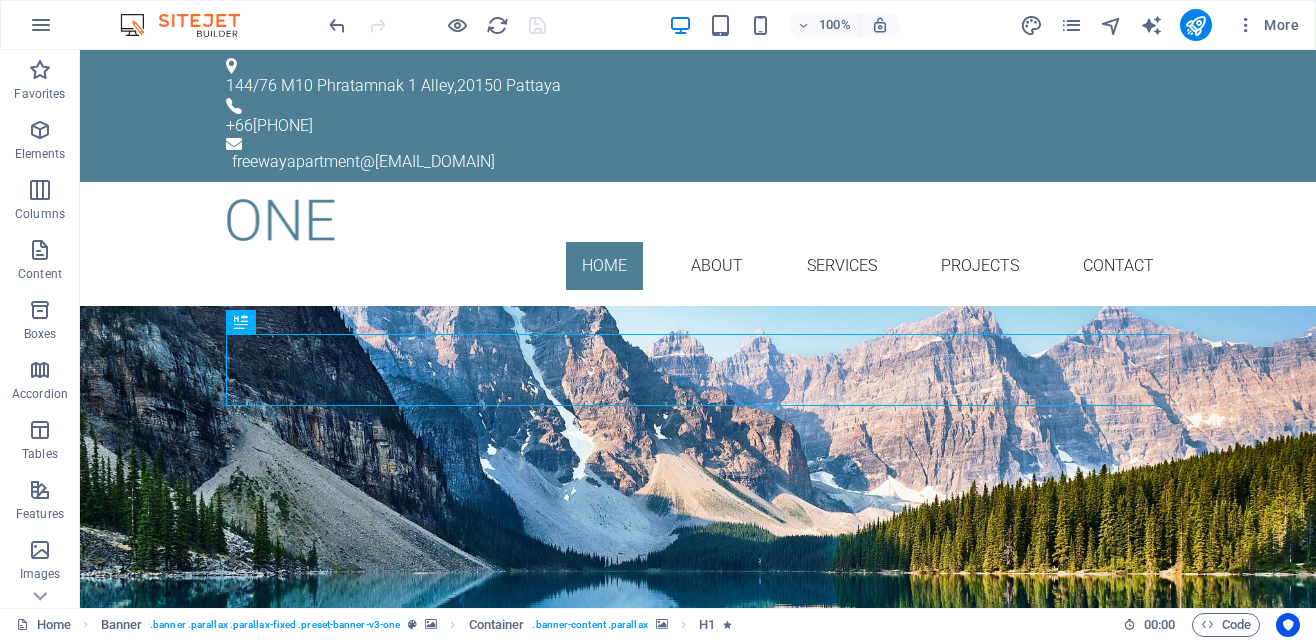 click at bounding box center (698, 258) 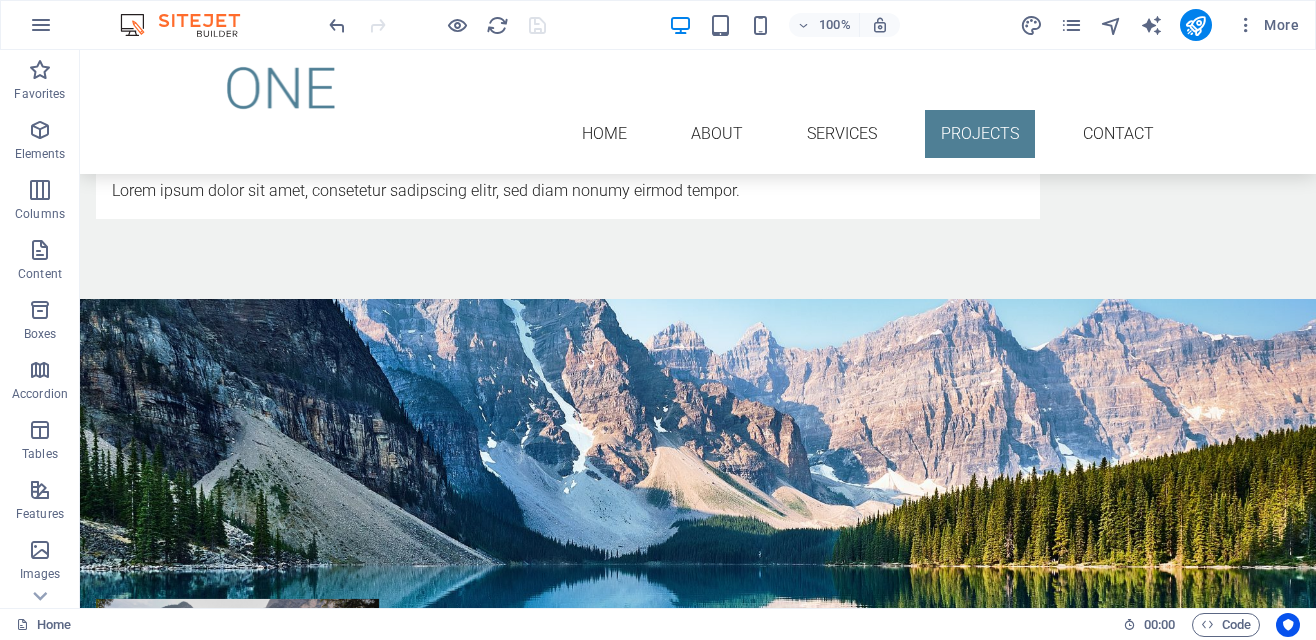 scroll, scrollTop: 1916, scrollLeft: 0, axis: vertical 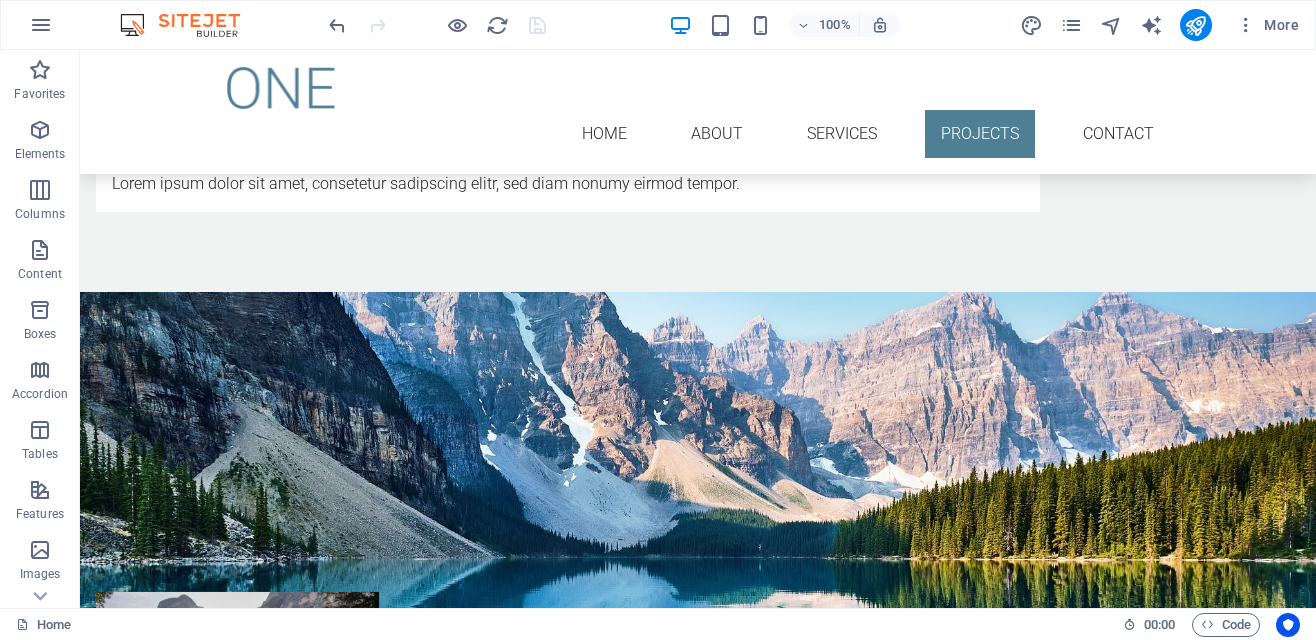 click at bounding box center (378, 1019) 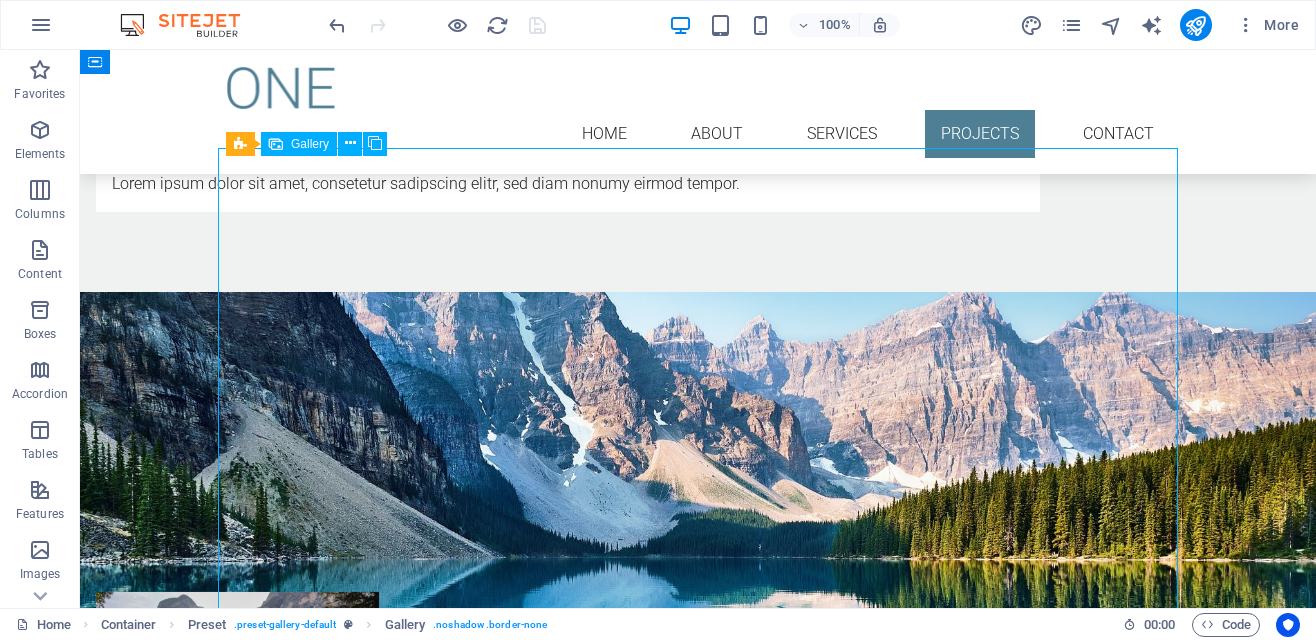 click on "Gallery" at bounding box center [310, 144] 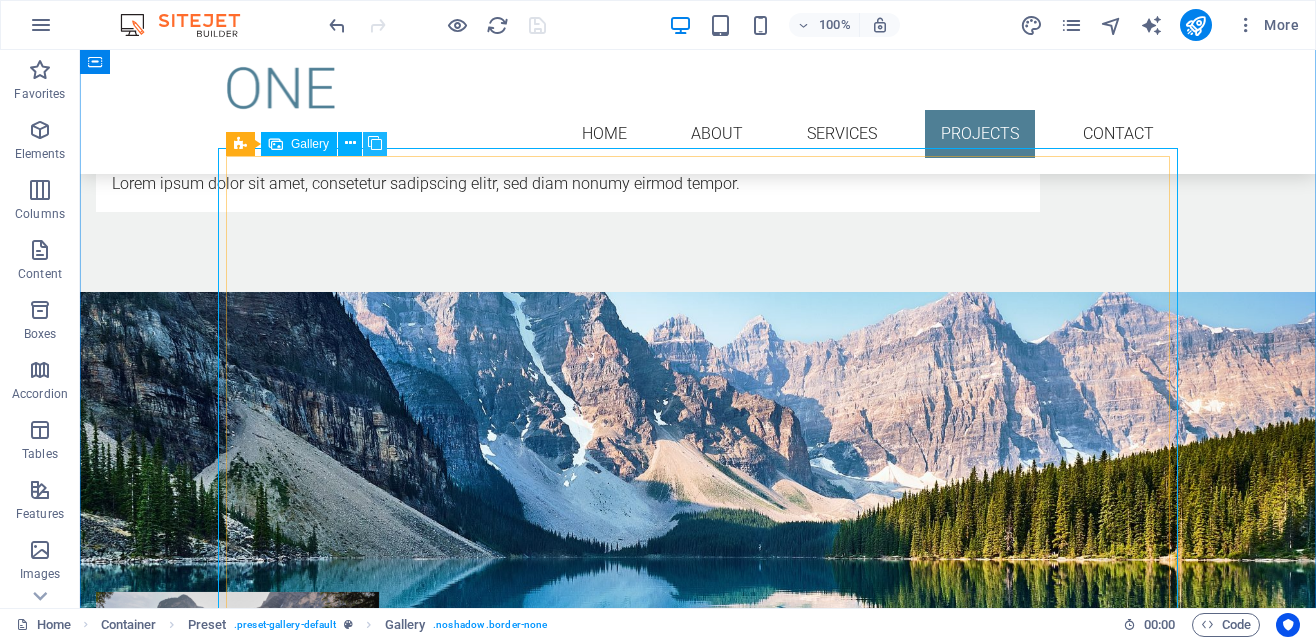 click at bounding box center (375, 144) 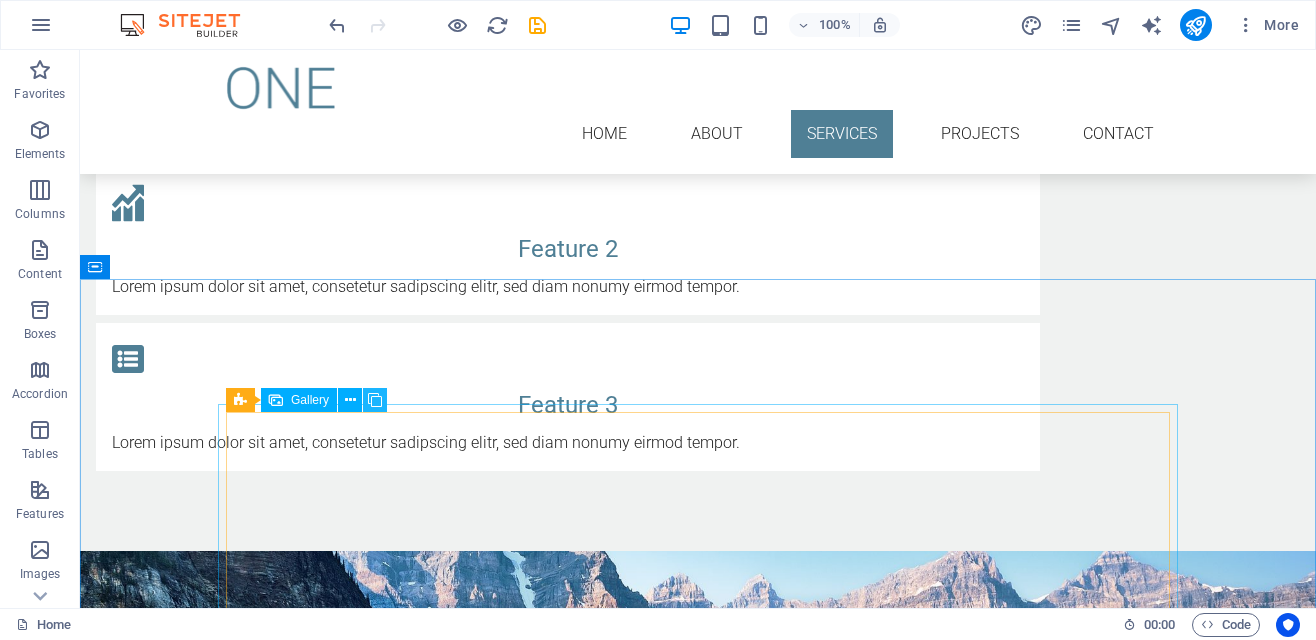 scroll, scrollTop: 1646, scrollLeft: 0, axis: vertical 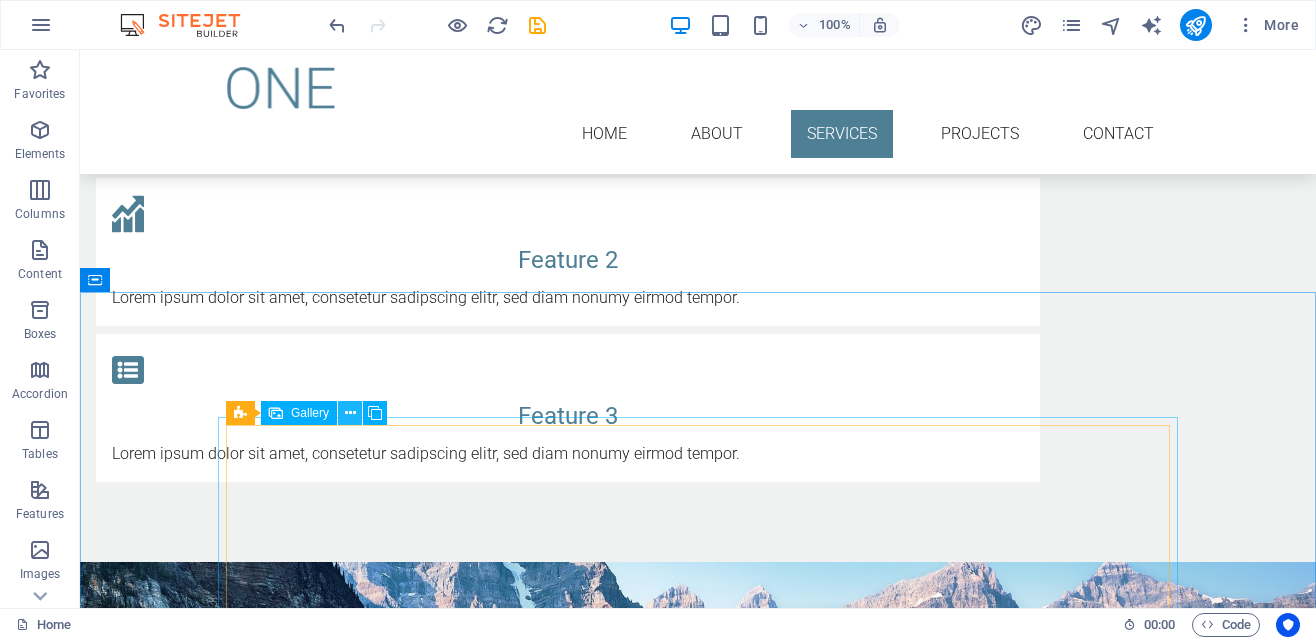 click at bounding box center (350, 413) 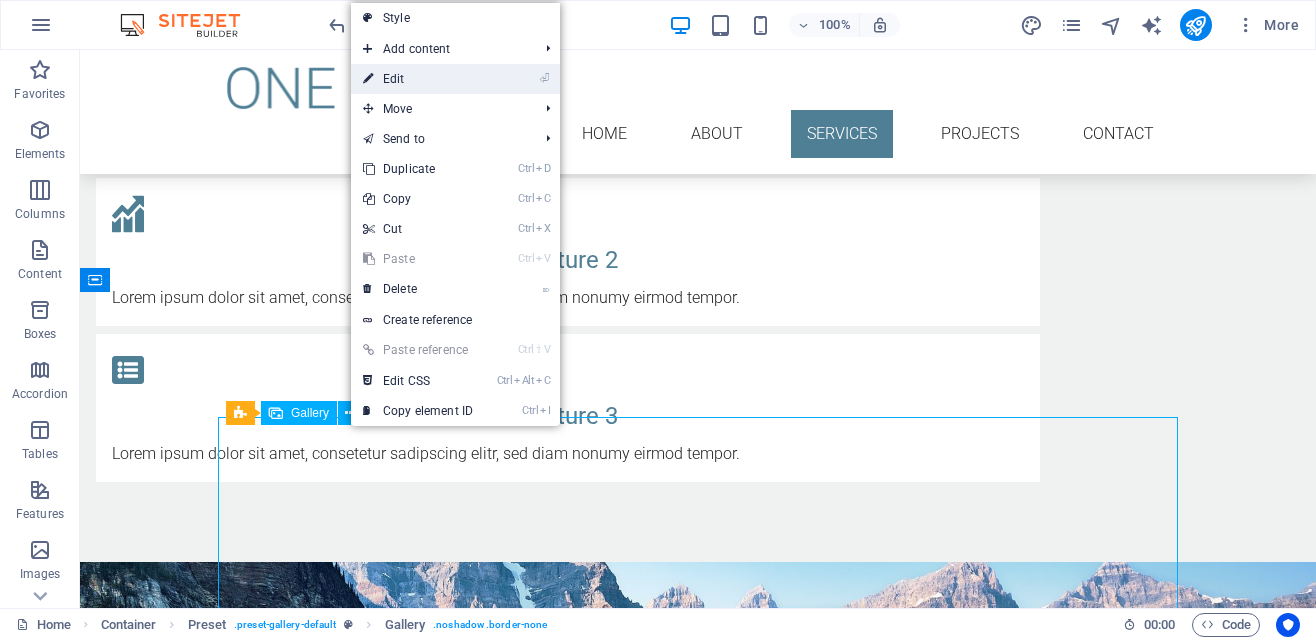 click on "⏎  Edit" at bounding box center (418, 79) 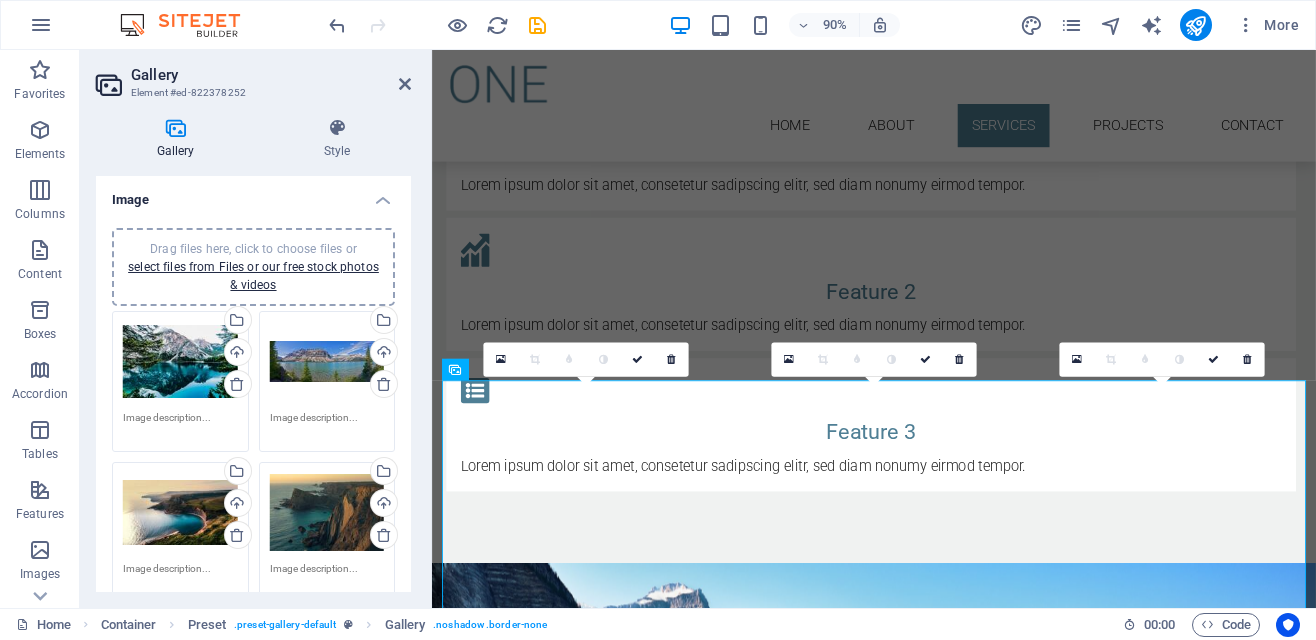 scroll, scrollTop: 1702, scrollLeft: 0, axis: vertical 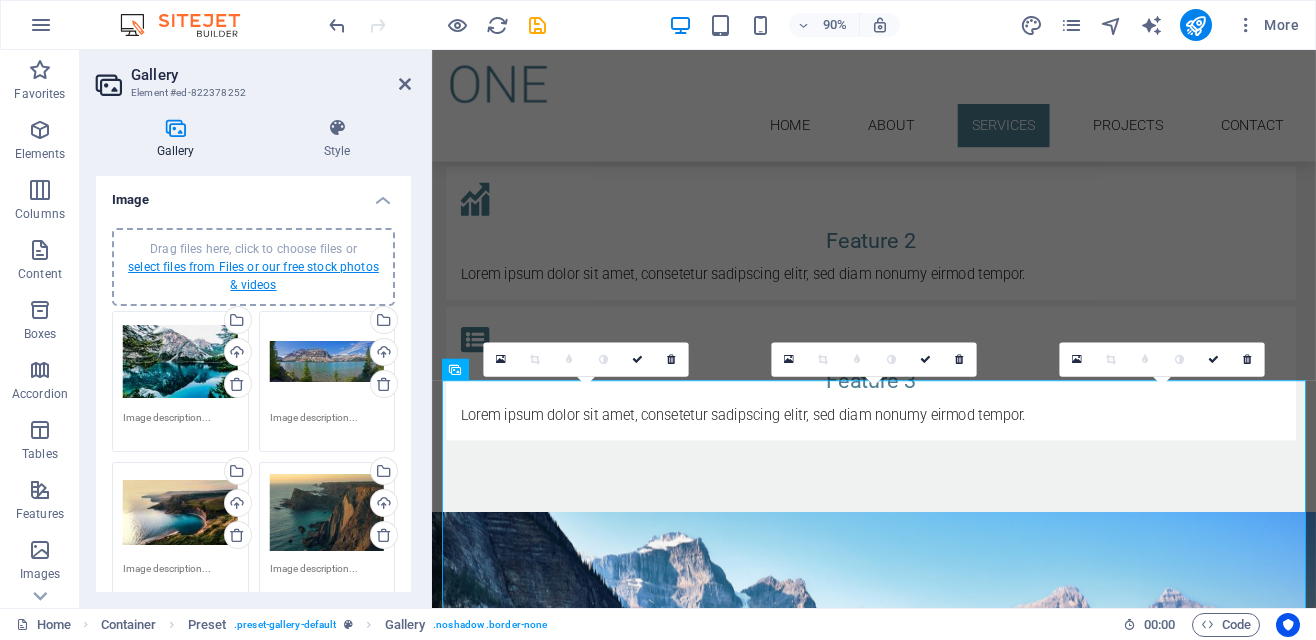 click on "select files from Files or our free stock photos & videos" at bounding box center [253, 276] 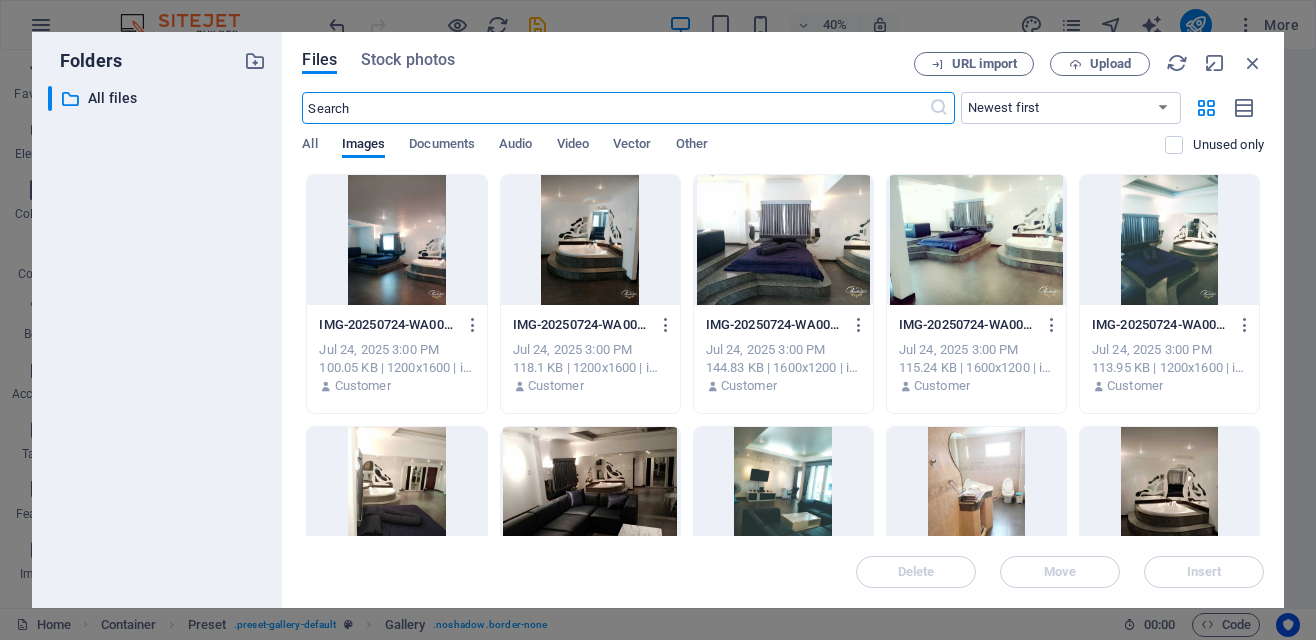 scroll, scrollTop: 2399, scrollLeft: 0, axis: vertical 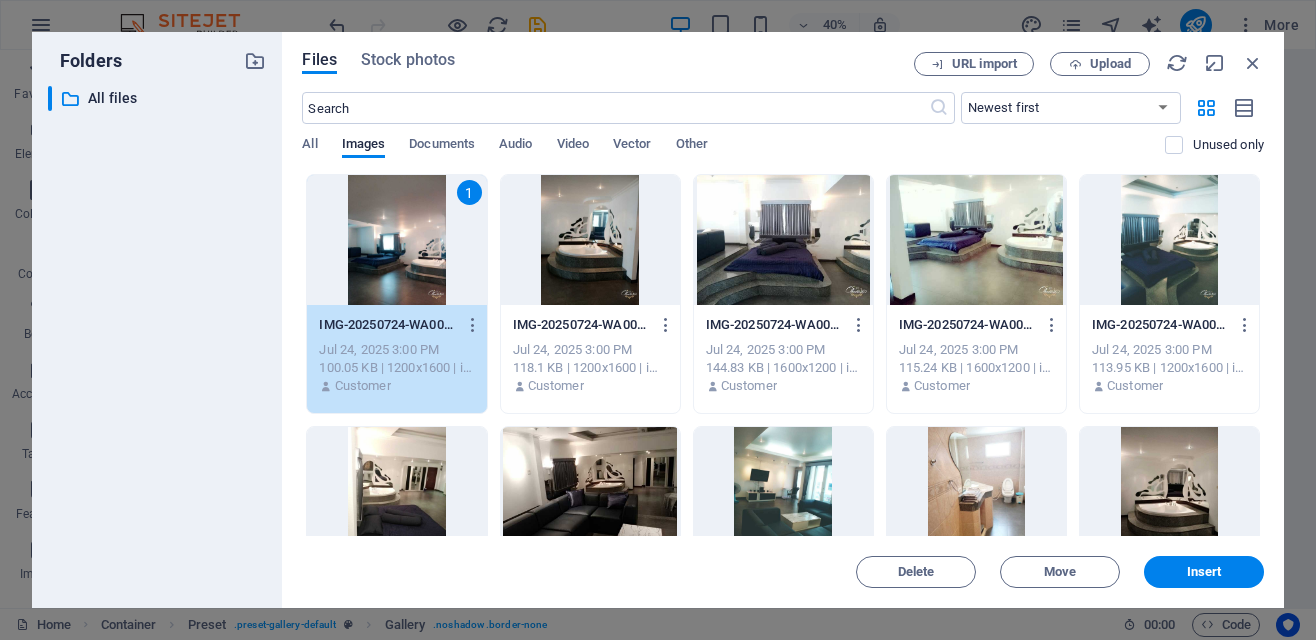 click at bounding box center (590, 240) 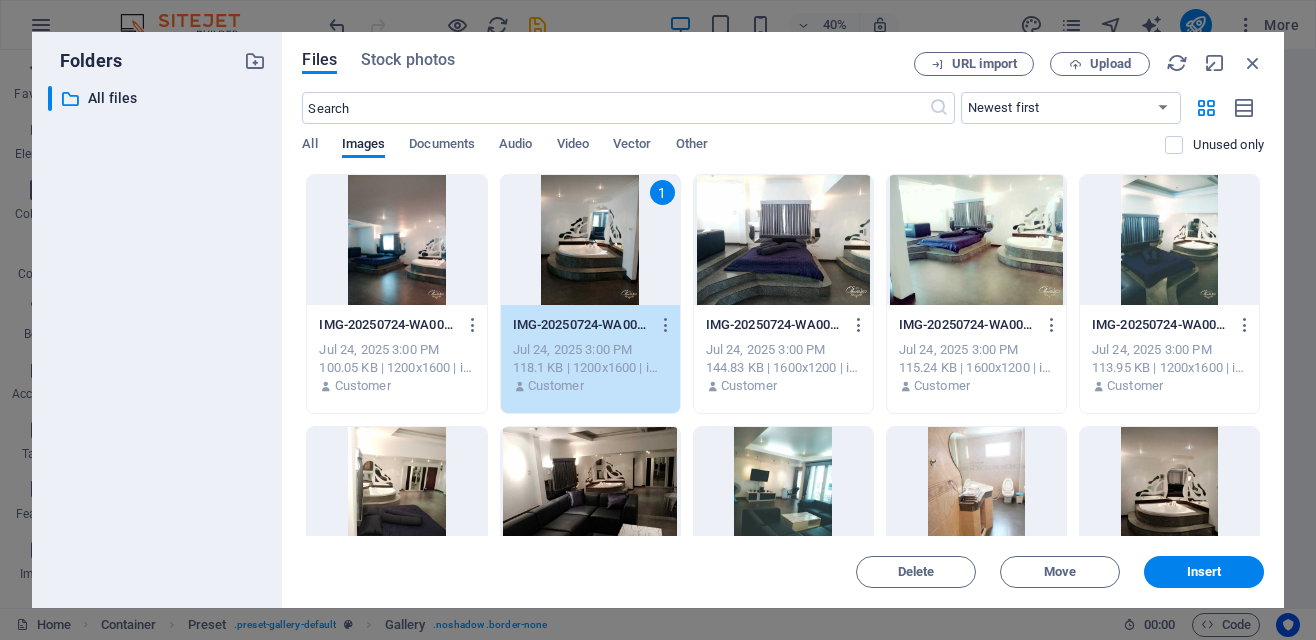 click at bounding box center (396, 240) 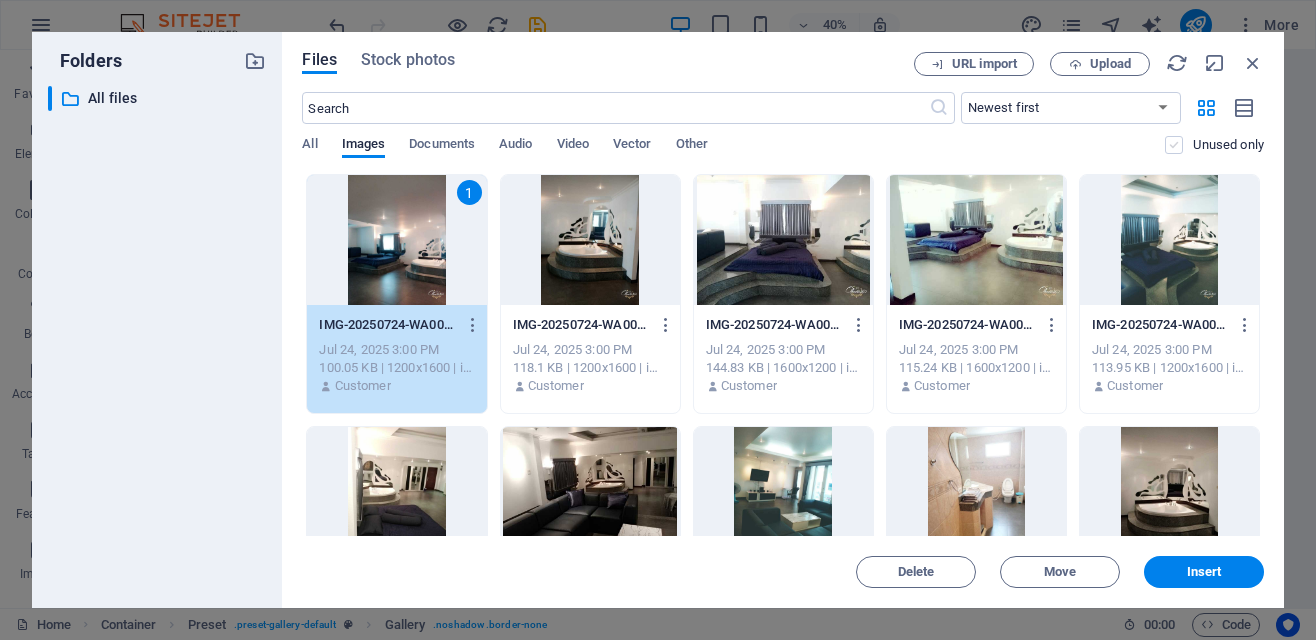 click at bounding box center (1174, 145) 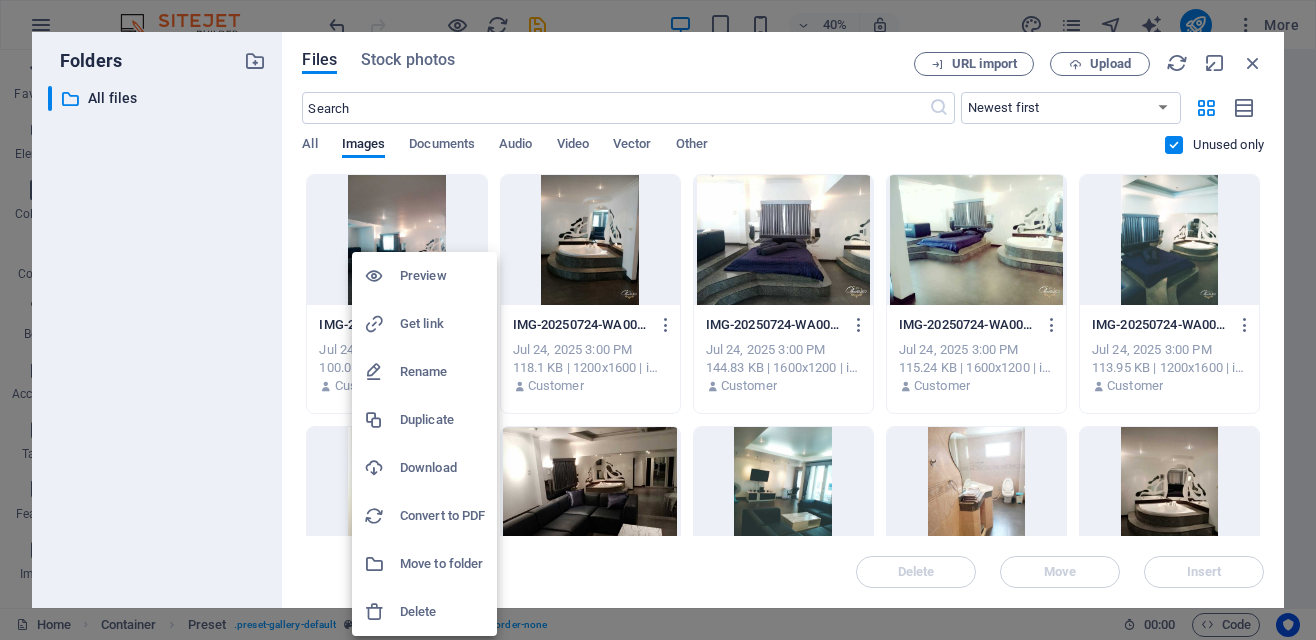 click at bounding box center [658, 320] 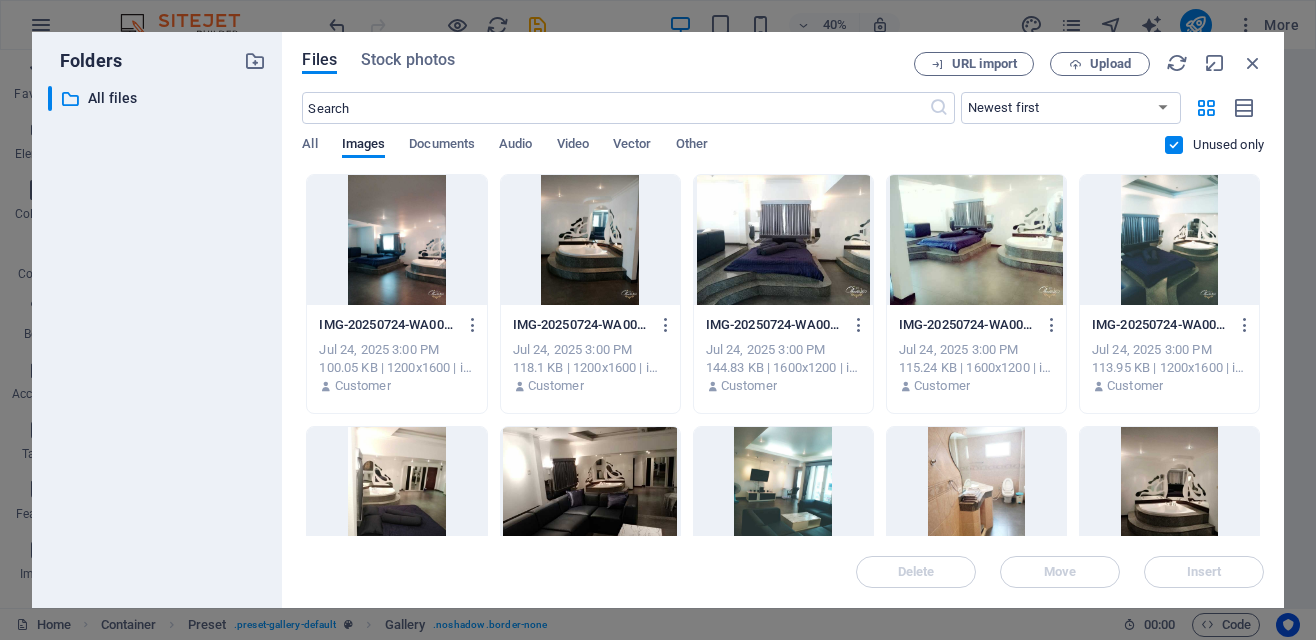 click at bounding box center (783, 240) 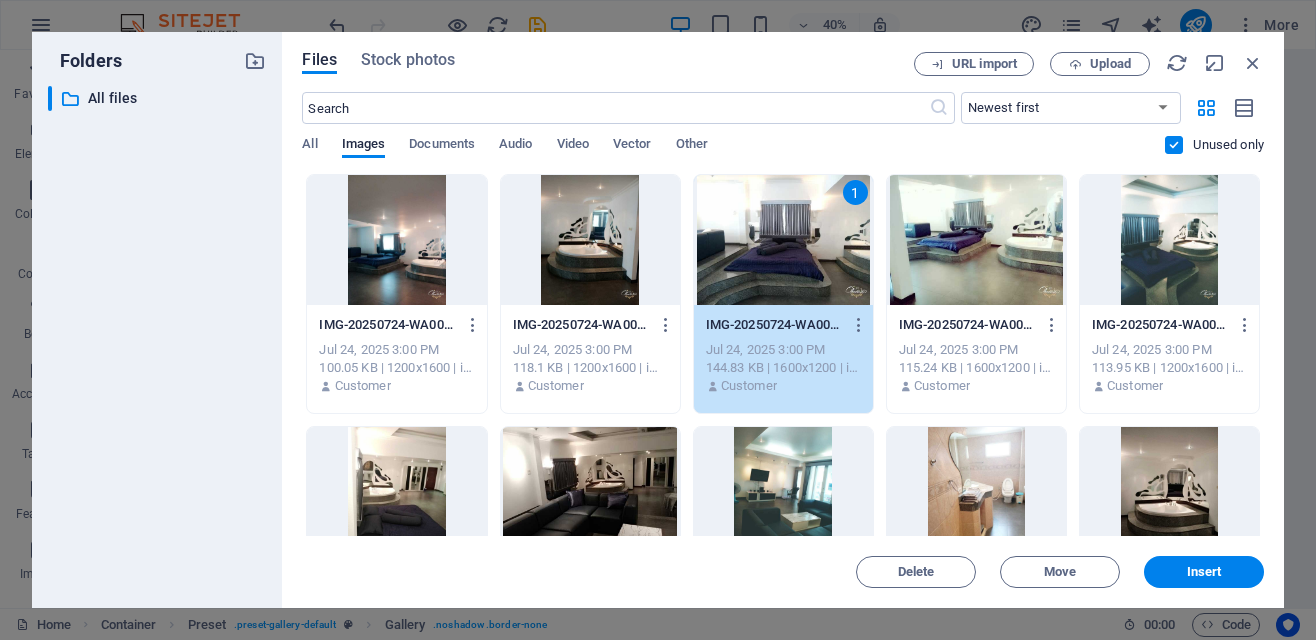 click at bounding box center [976, 240] 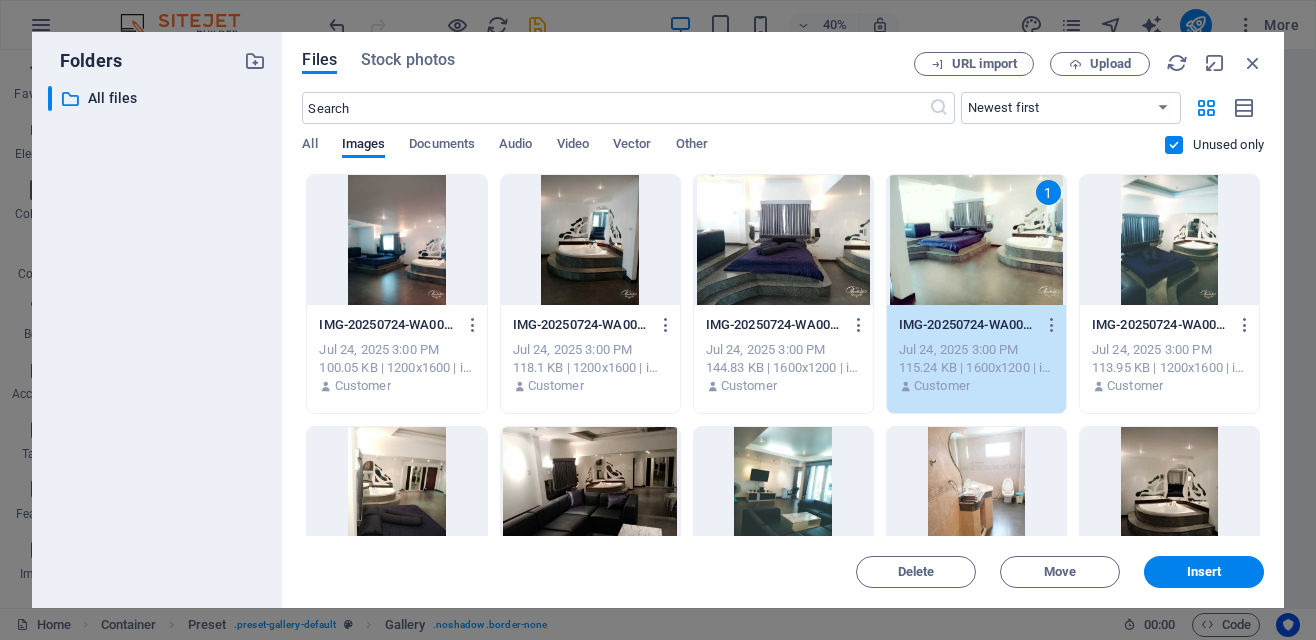 click on "IMG-20250724-WA0029-SFeiWefuib-UsgzPz-fgvA.jpg IMG-20250724-WA0029-SFeiWefuib-UsgzPz-fgvA.jpg Jul 24, 2025 3:00 PM 144.83 KB | 1600x1200 | image/jpeg Customer" at bounding box center [783, 356] 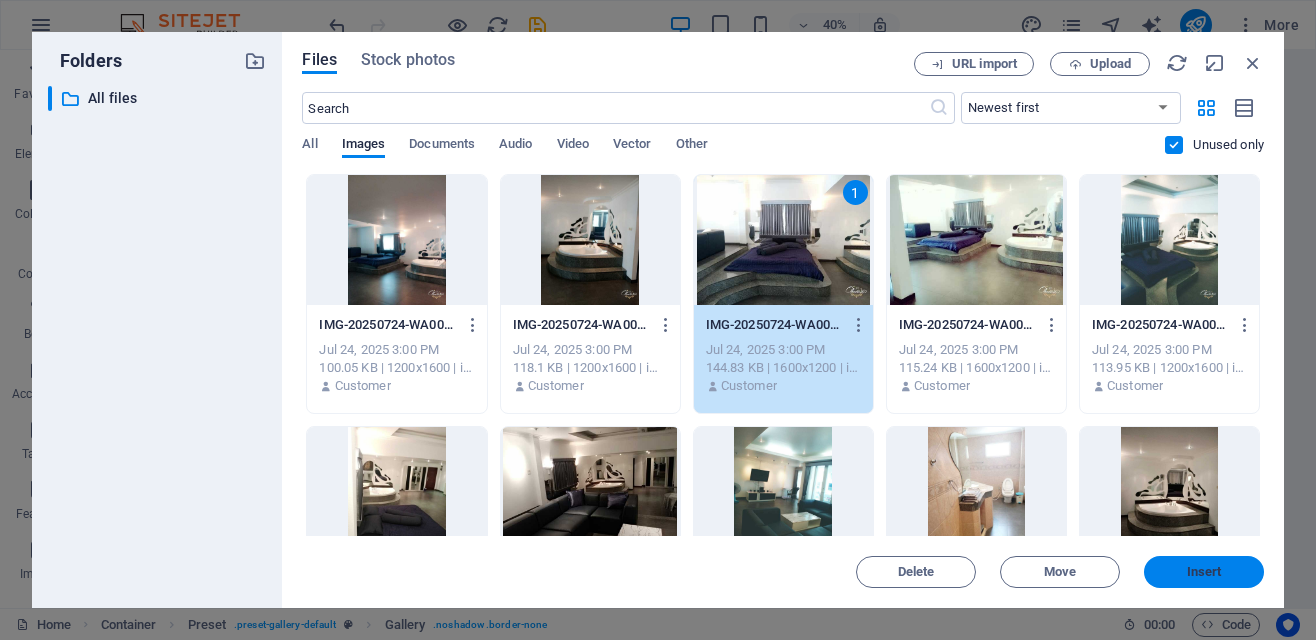 click on "Insert" at bounding box center [1204, 572] 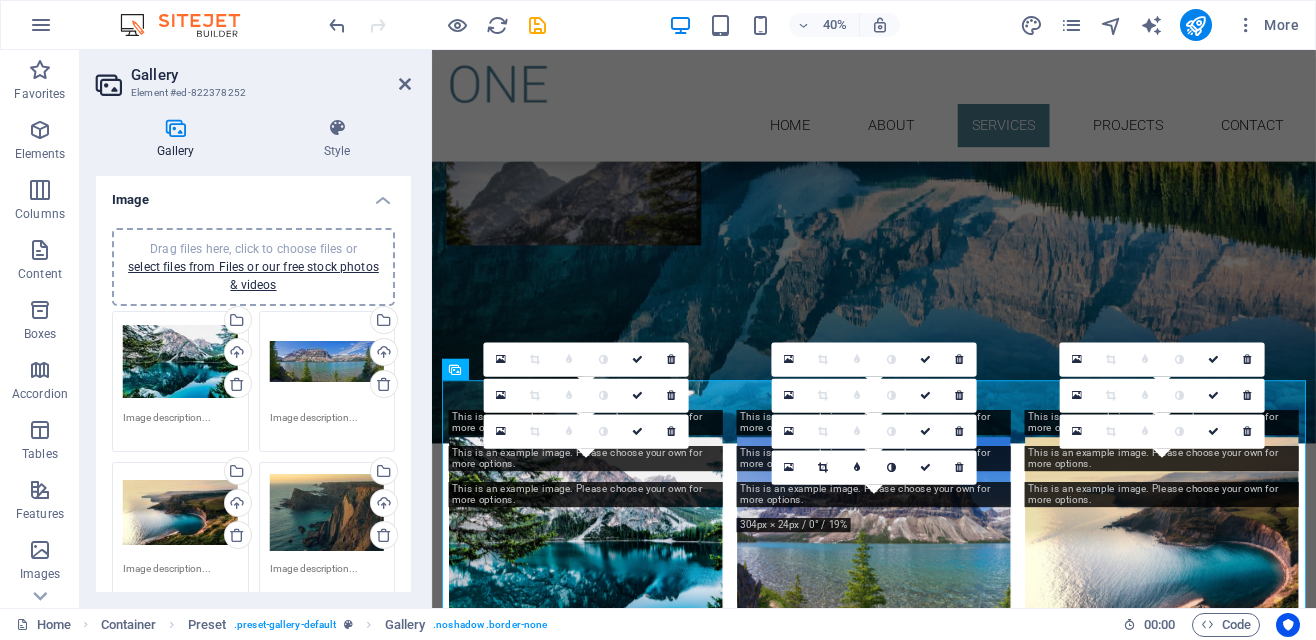 scroll, scrollTop: 1702, scrollLeft: 0, axis: vertical 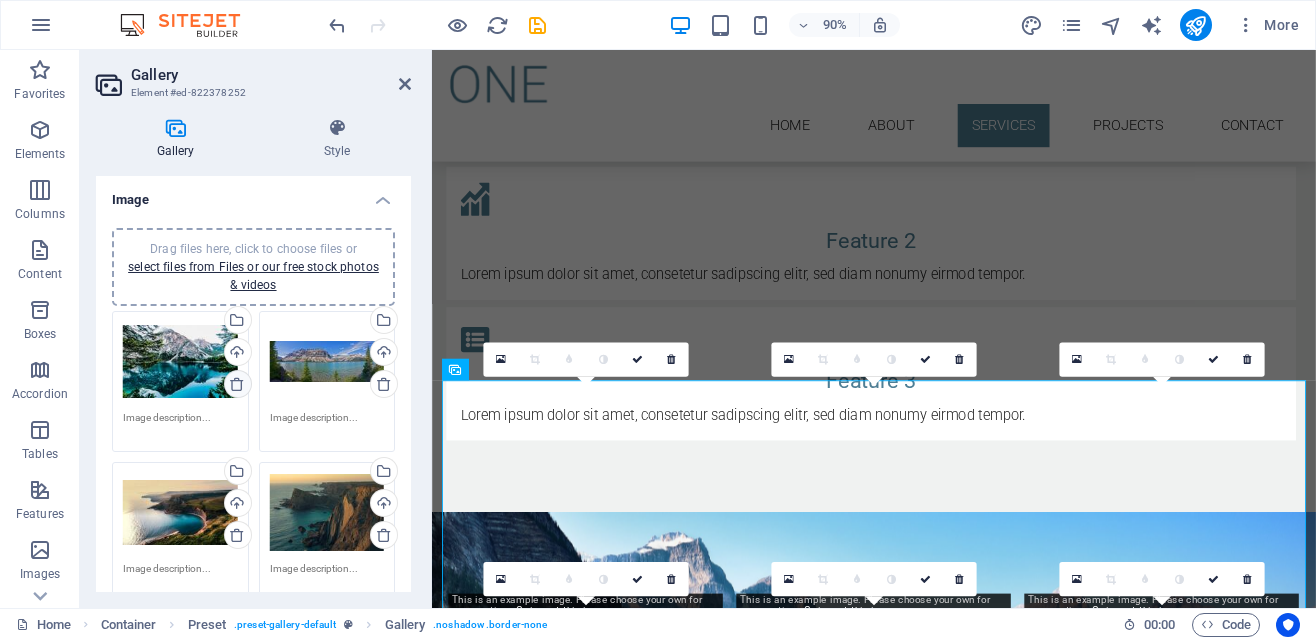 click at bounding box center (238, 384) 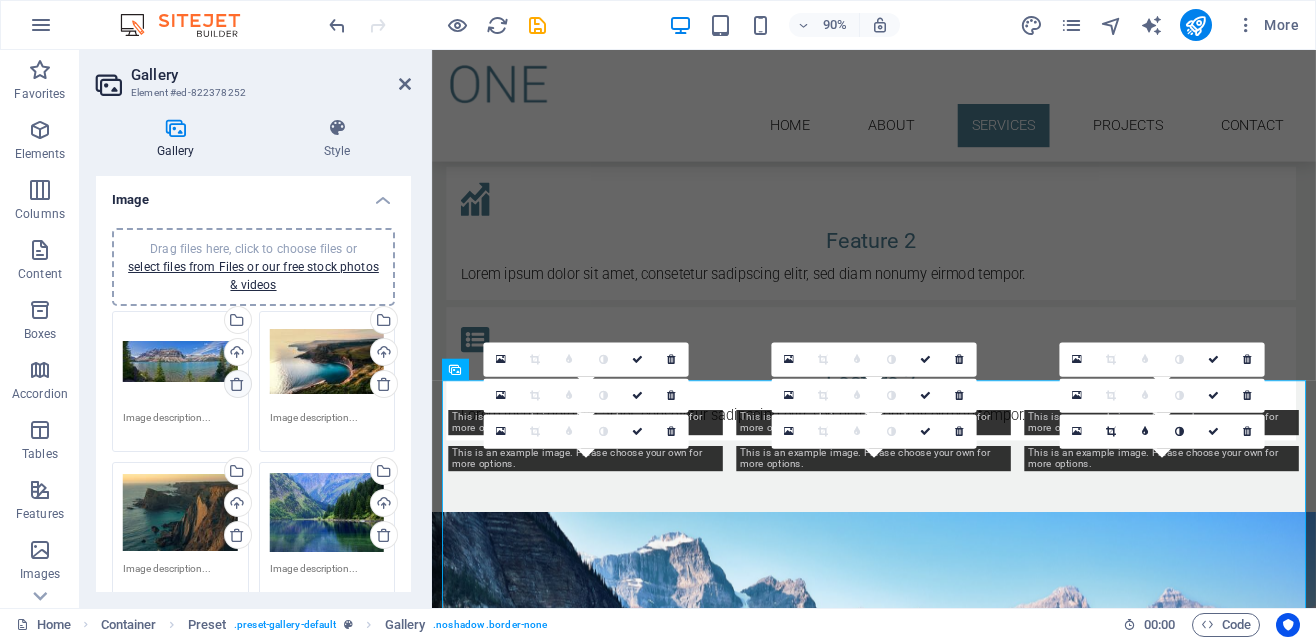 click at bounding box center (238, 384) 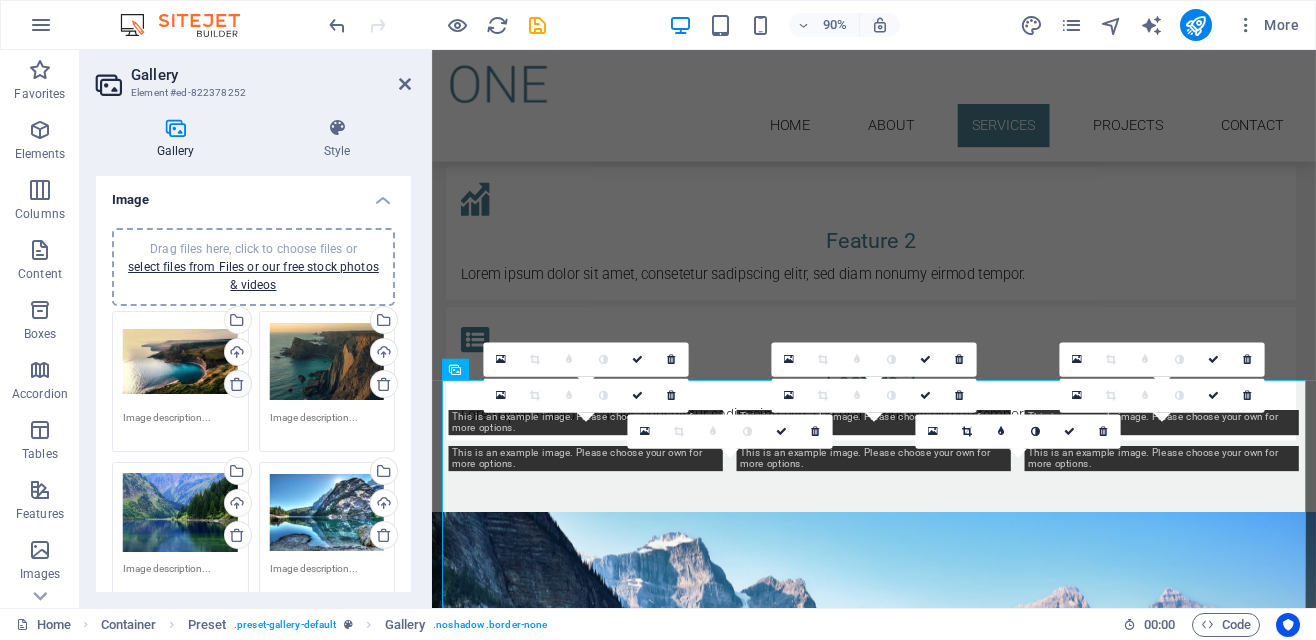 click at bounding box center [237, 384] 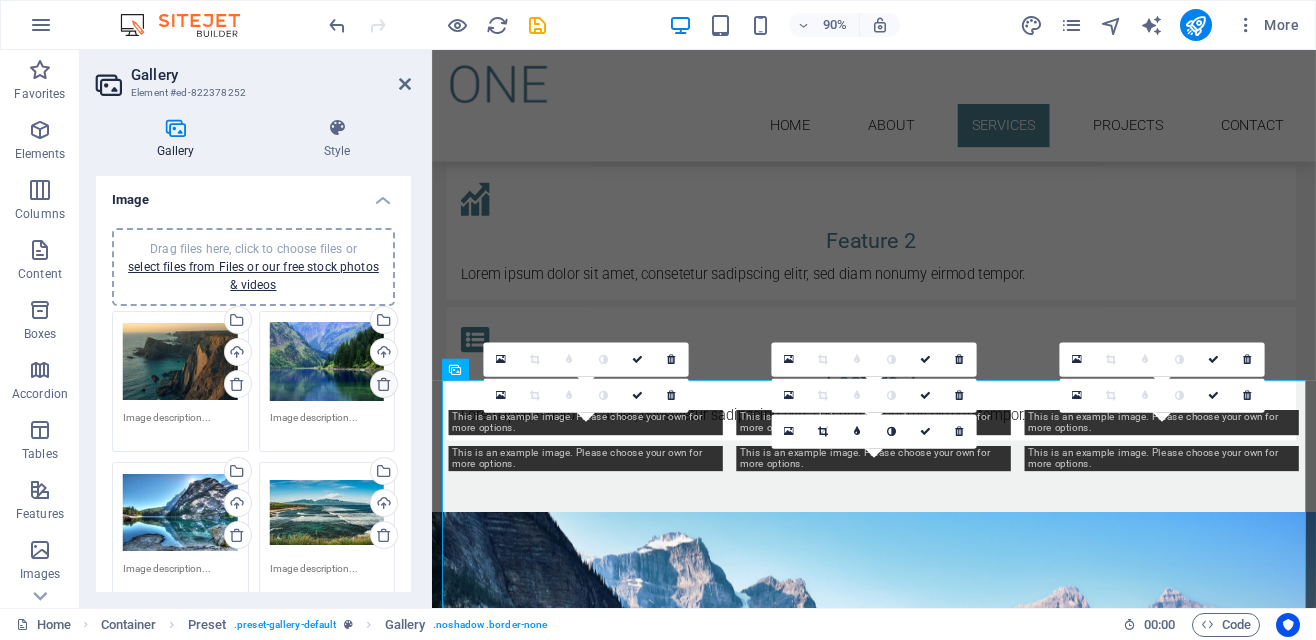 click at bounding box center (384, 384) 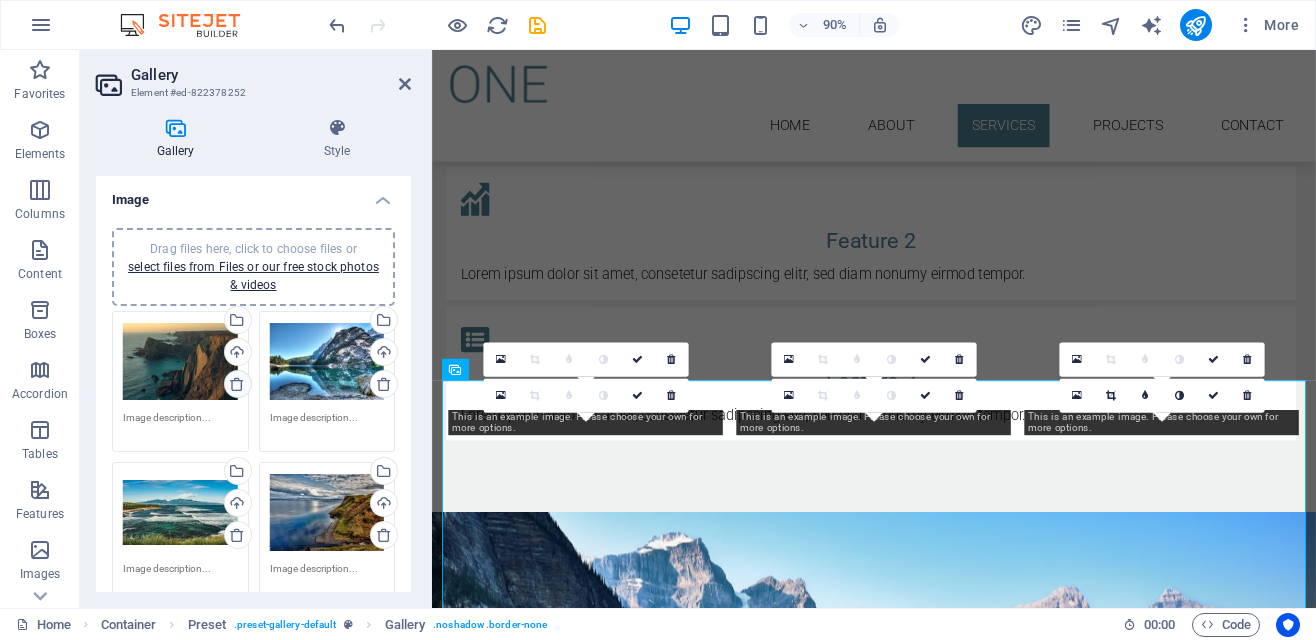 click at bounding box center (237, 384) 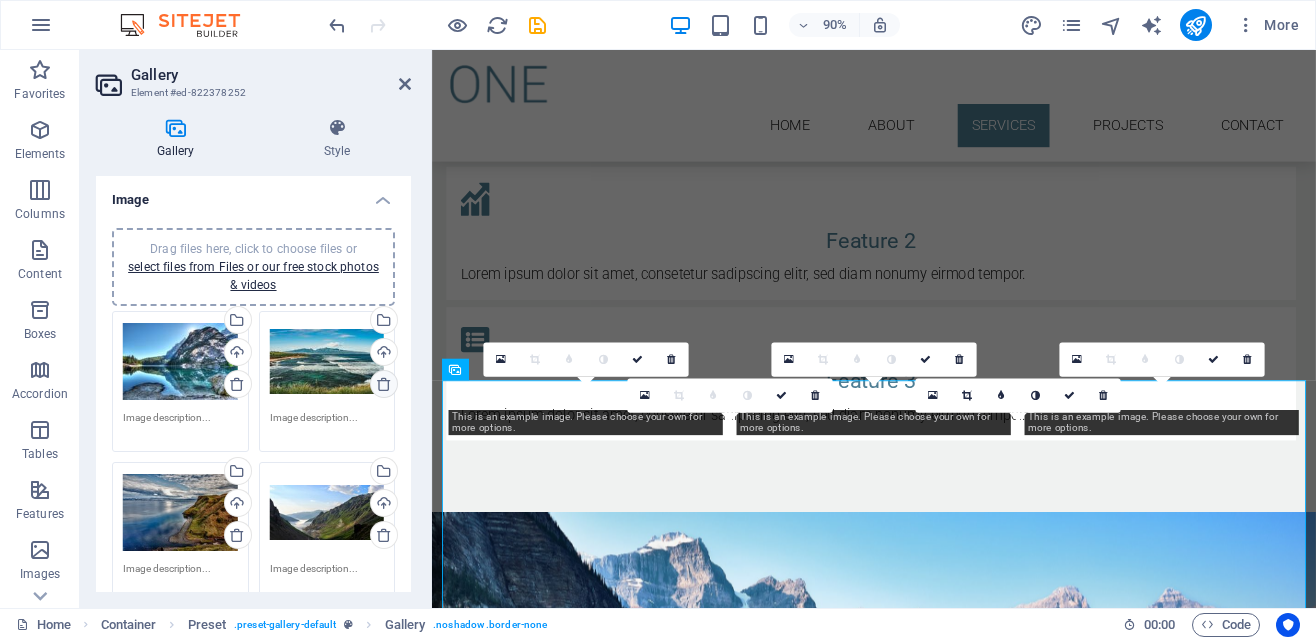 click at bounding box center [384, 384] 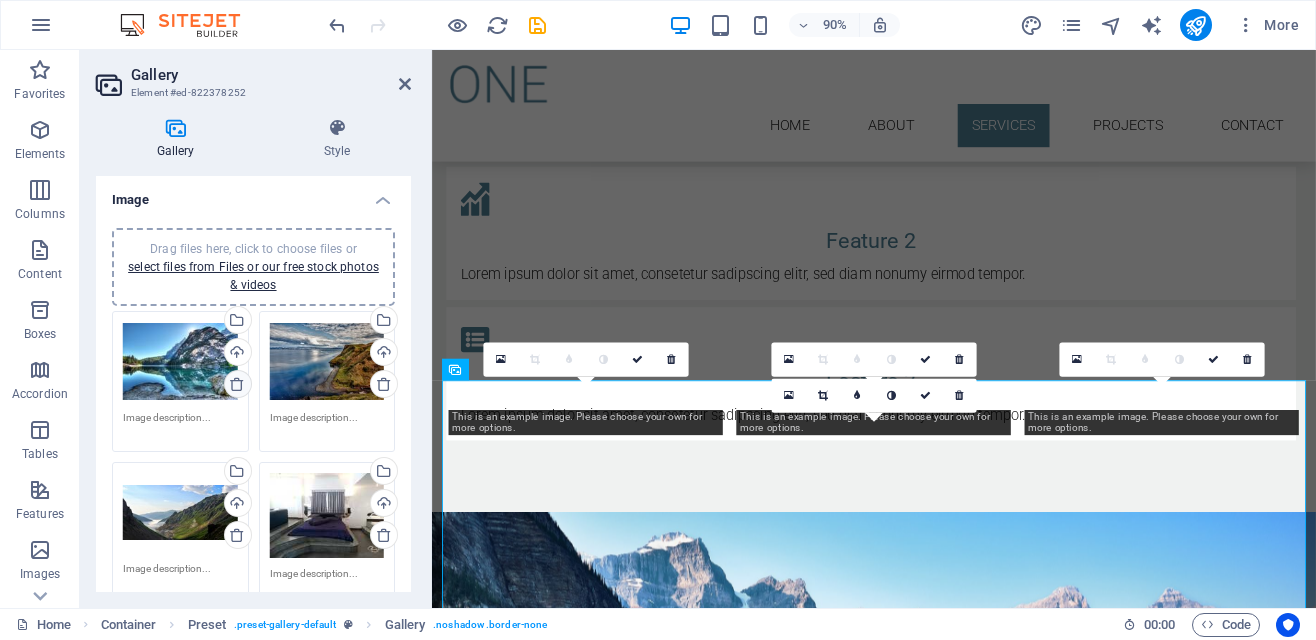 click at bounding box center [238, 384] 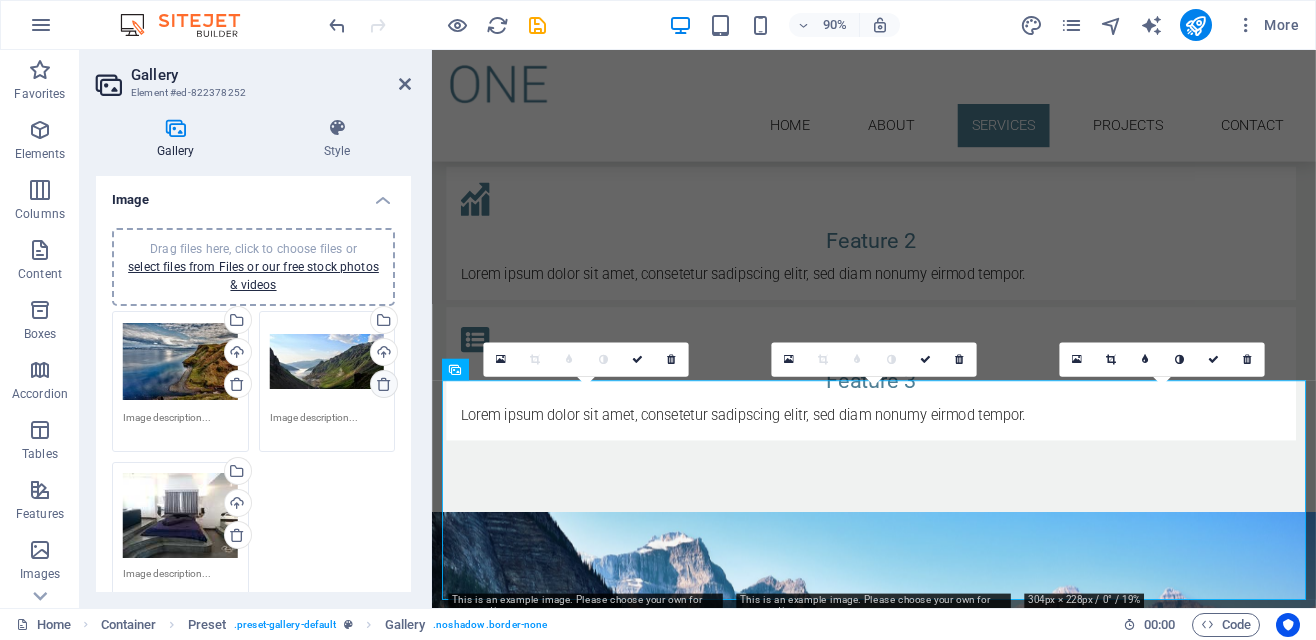 click at bounding box center (384, 384) 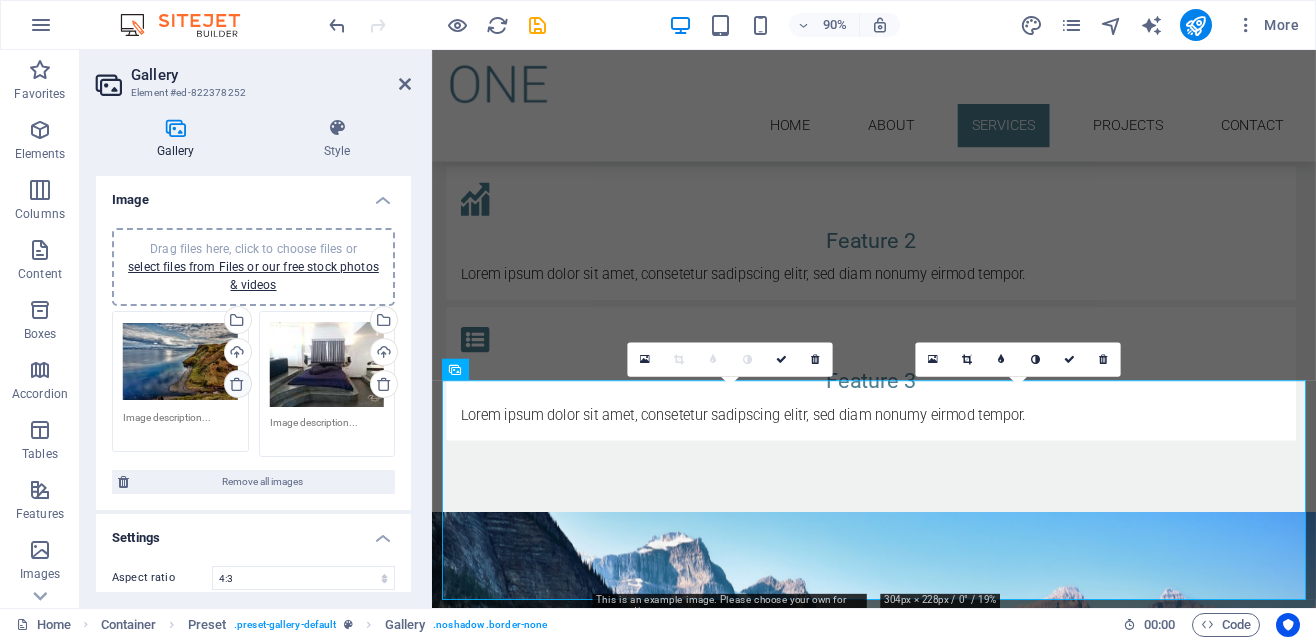click at bounding box center (237, 384) 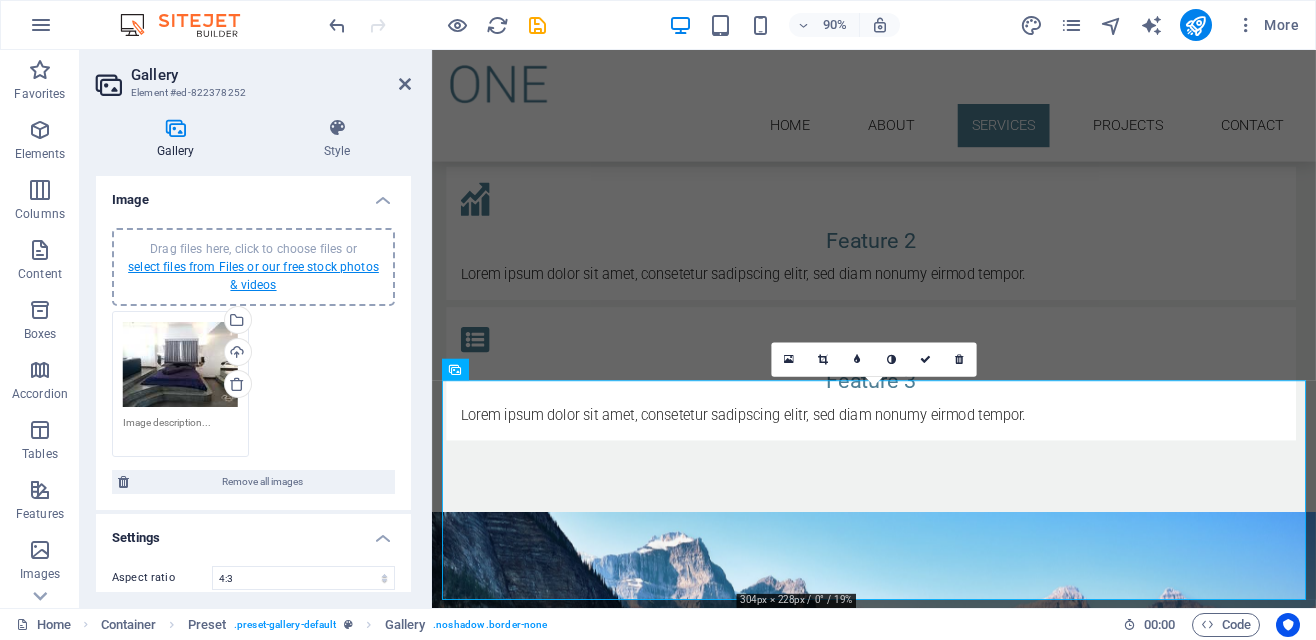 click on "select files from Files or our free stock photos & videos" at bounding box center [253, 276] 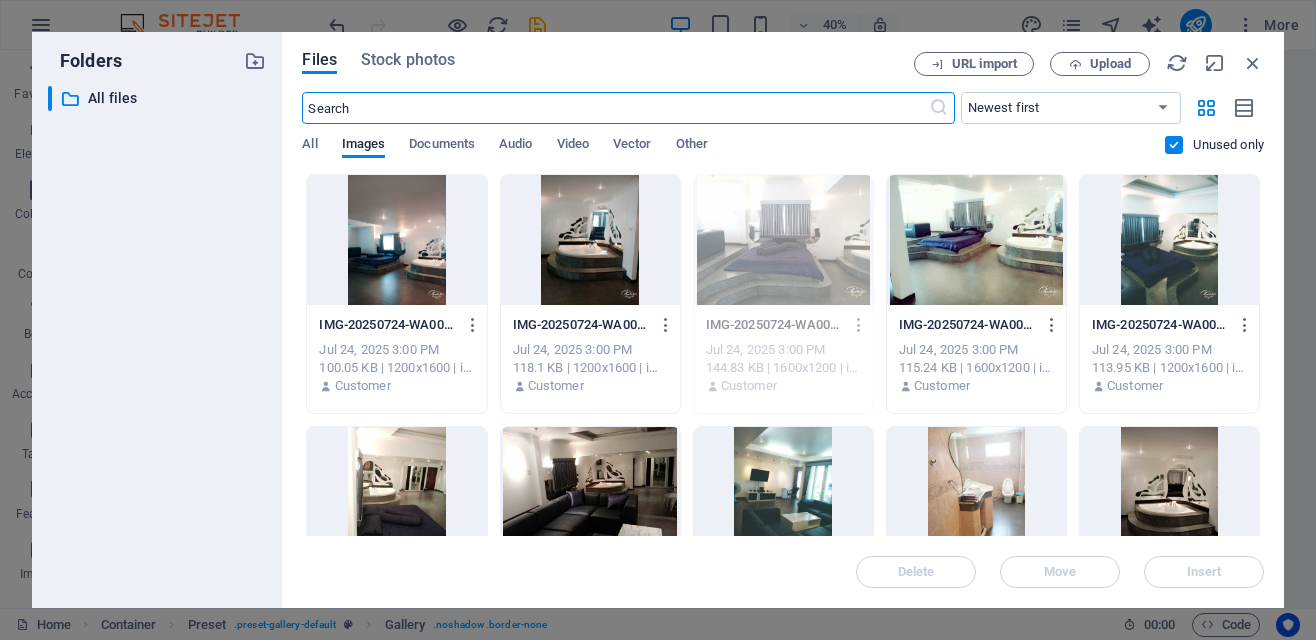 scroll, scrollTop: 2399, scrollLeft: 0, axis: vertical 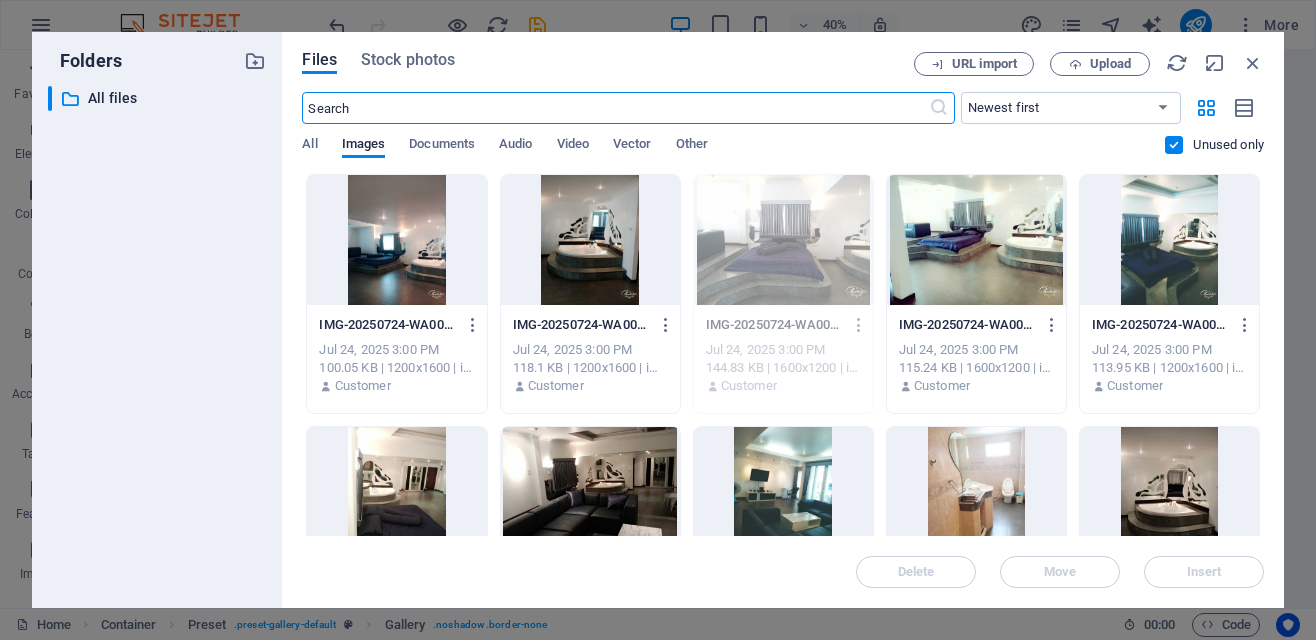 click at bounding box center [1169, 240] 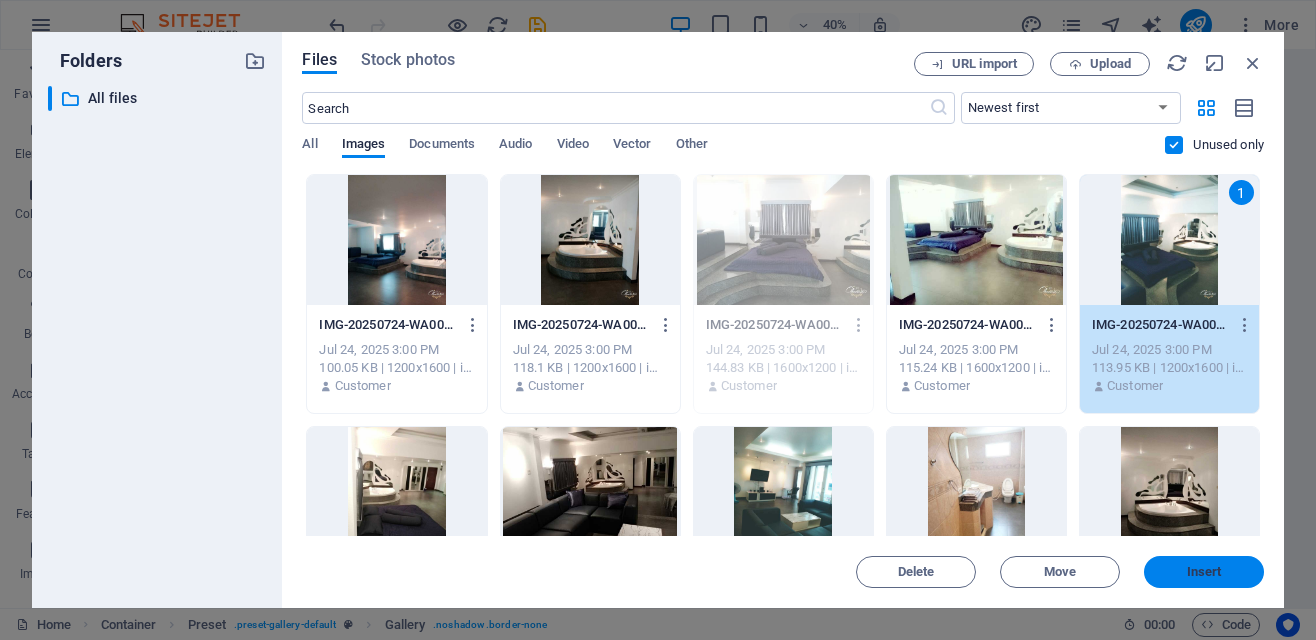 click on "Insert" at bounding box center (1204, 572) 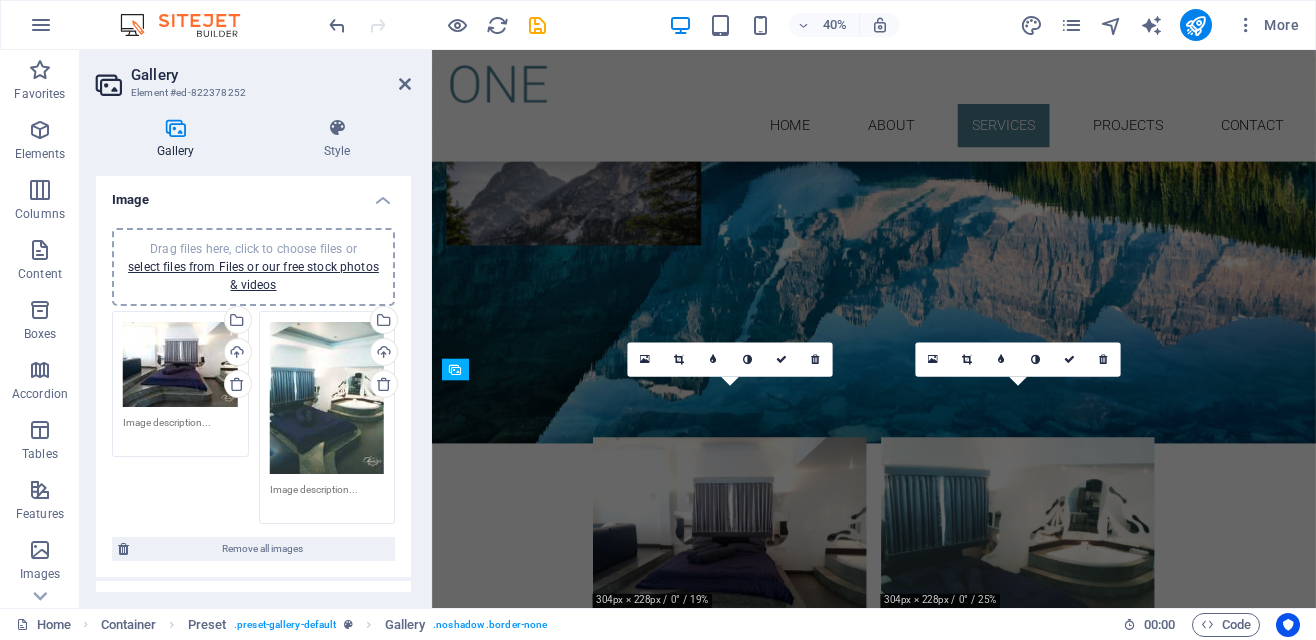 scroll, scrollTop: 1702, scrollLeft: 0, axis: vertical 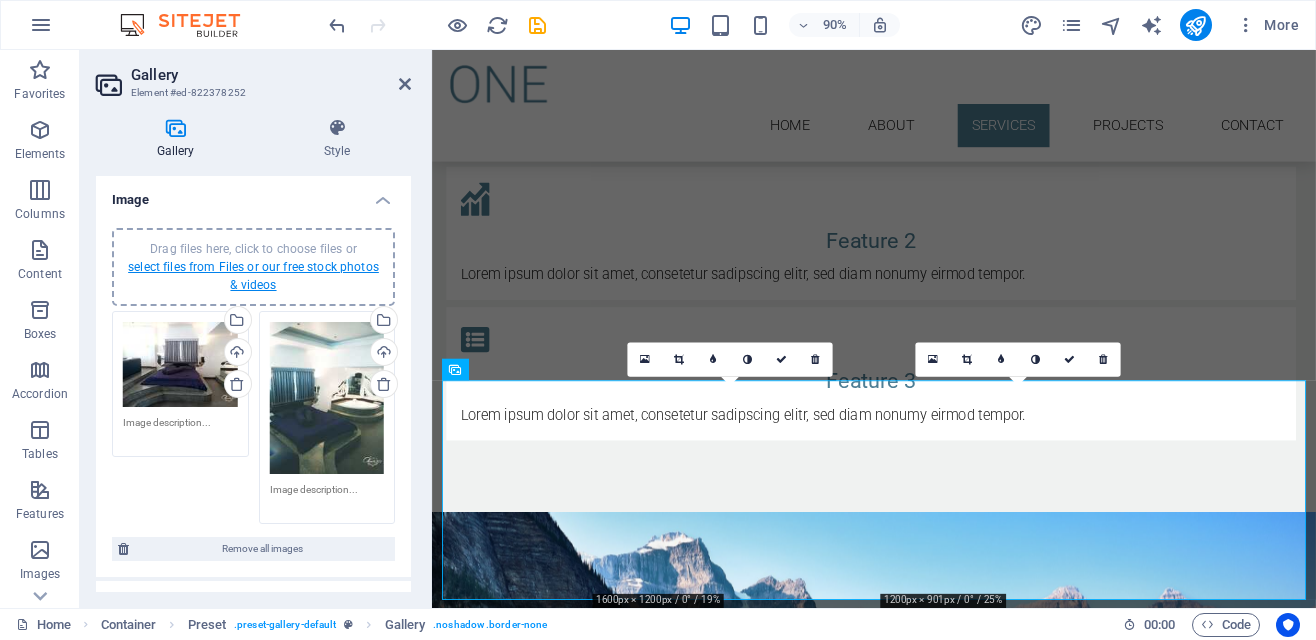click on "select files from Files or our free stock photos & videos" at bounding box center [253, 276] 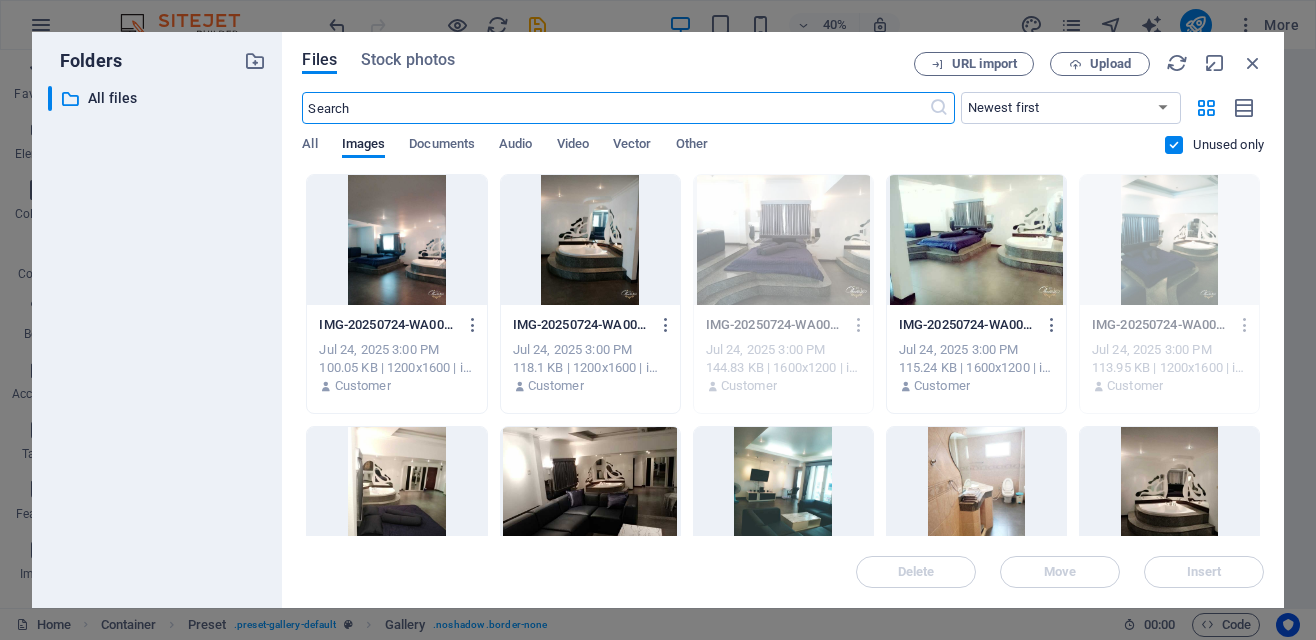 scroll, scrollTop: 2399, scrollLeft: 0, axis: vertical 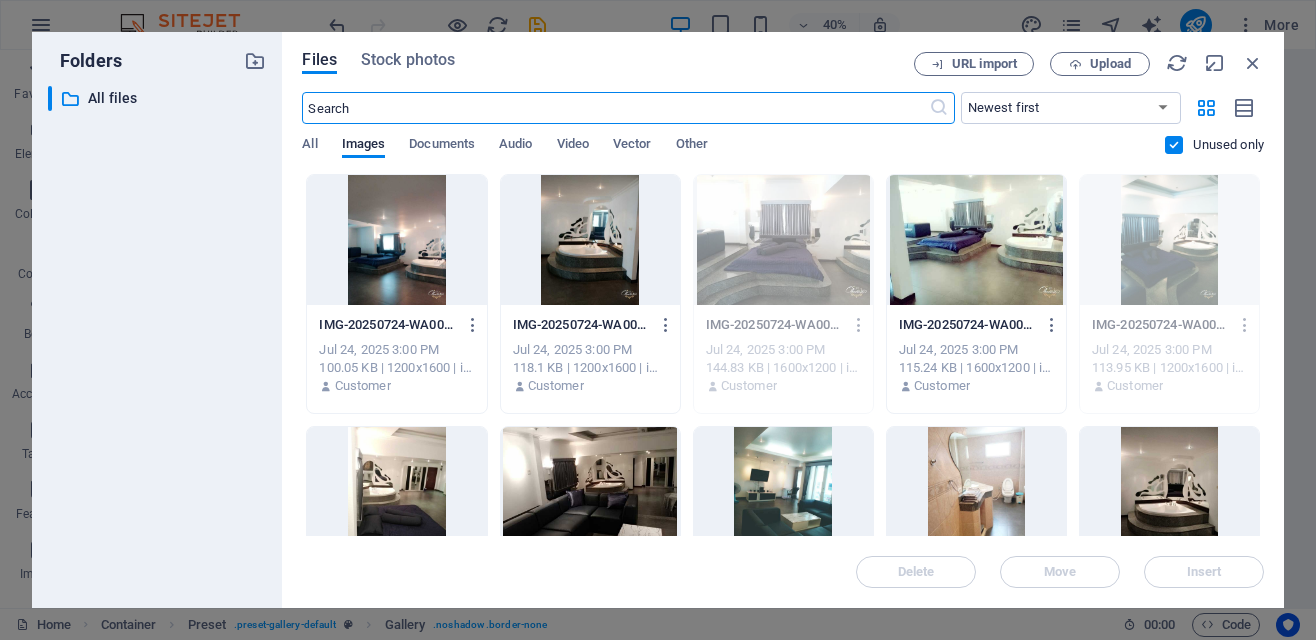 click at bounding box center (396, 240) 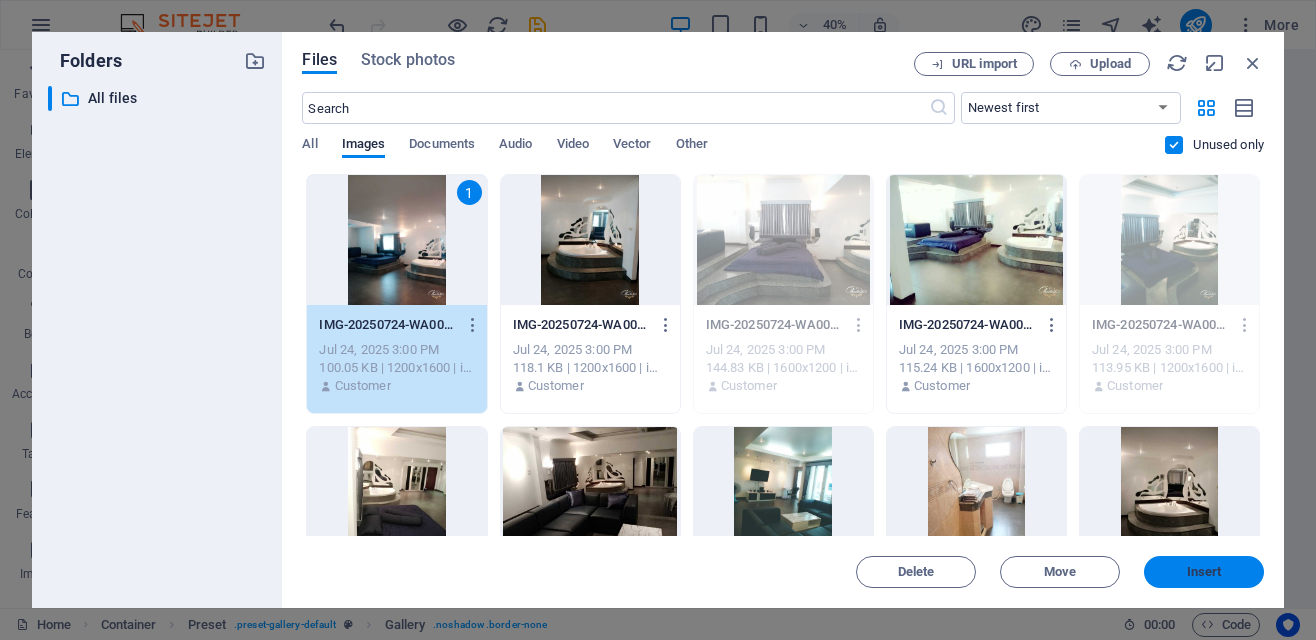 click on "Insert" at bounding box center [1204, 572] 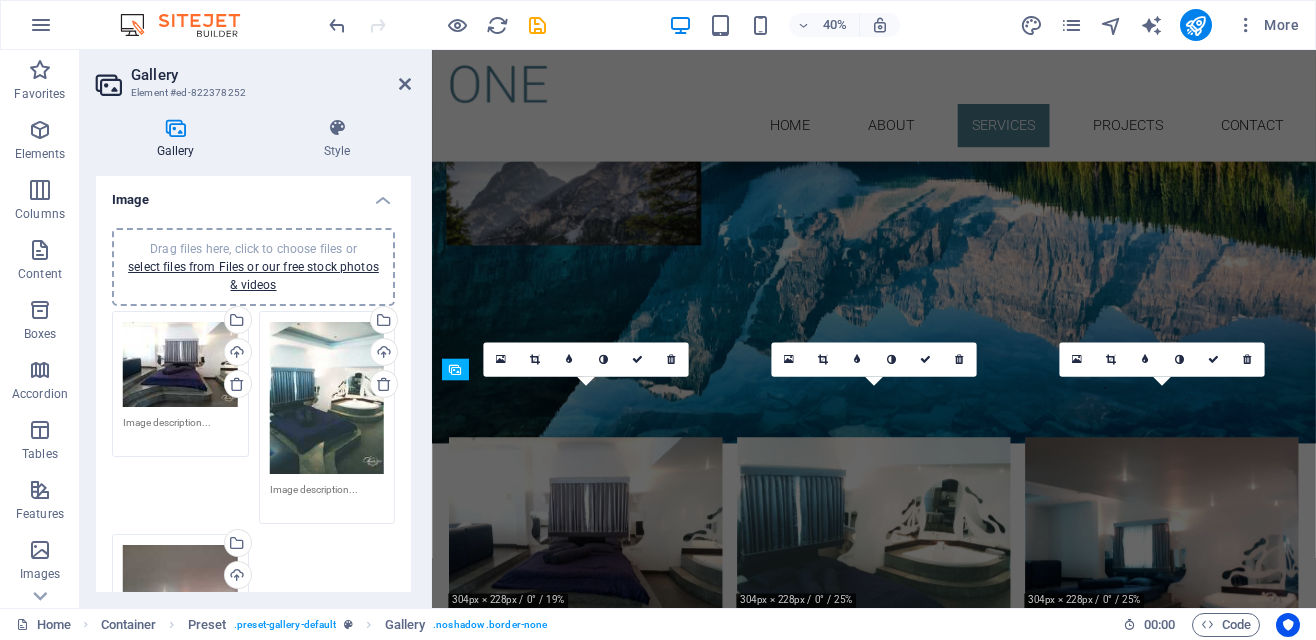 scroll, scrollTop: 1702, scrollLeft: 0, axis: vertical 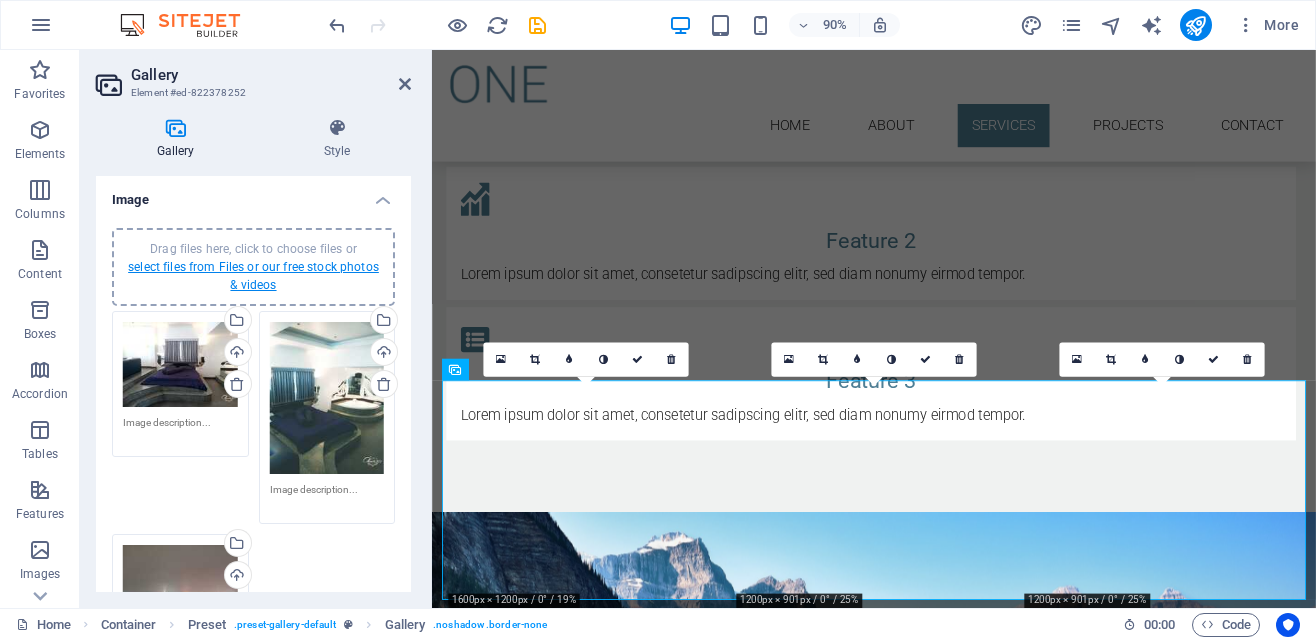 click on "select files from Files or our free stock photos & videos" at bounding box center [253, 276] 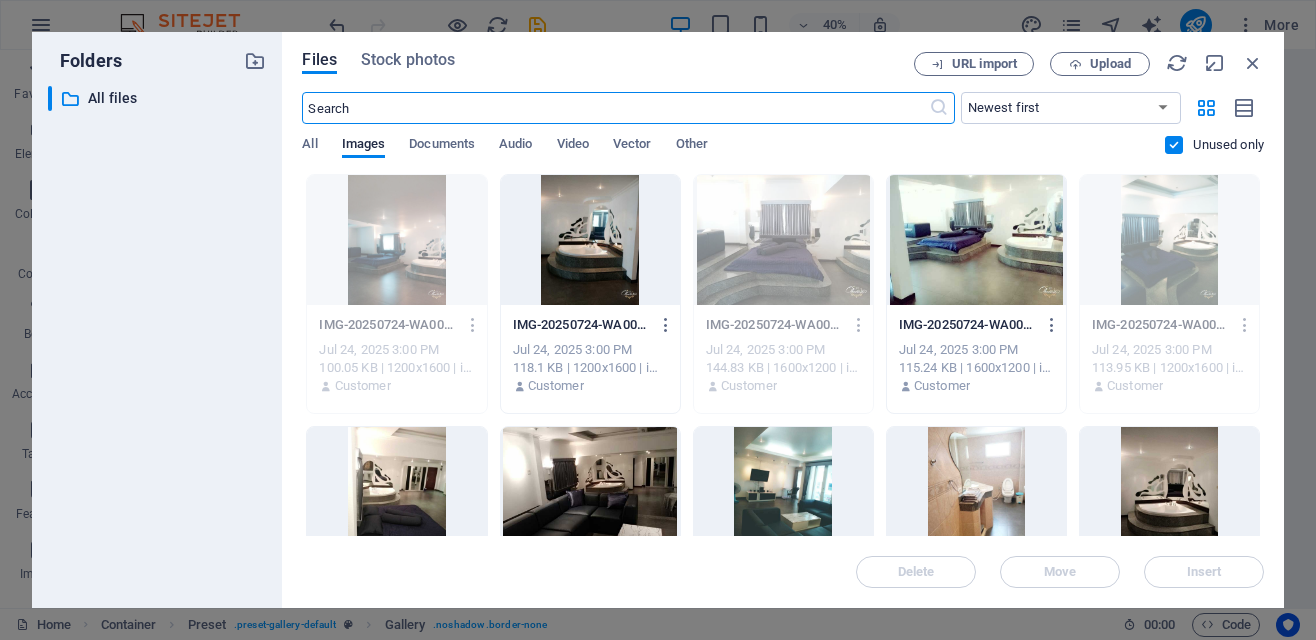 scroll, scrollTop: 2399, scrollLeft: 0, axis: vertical 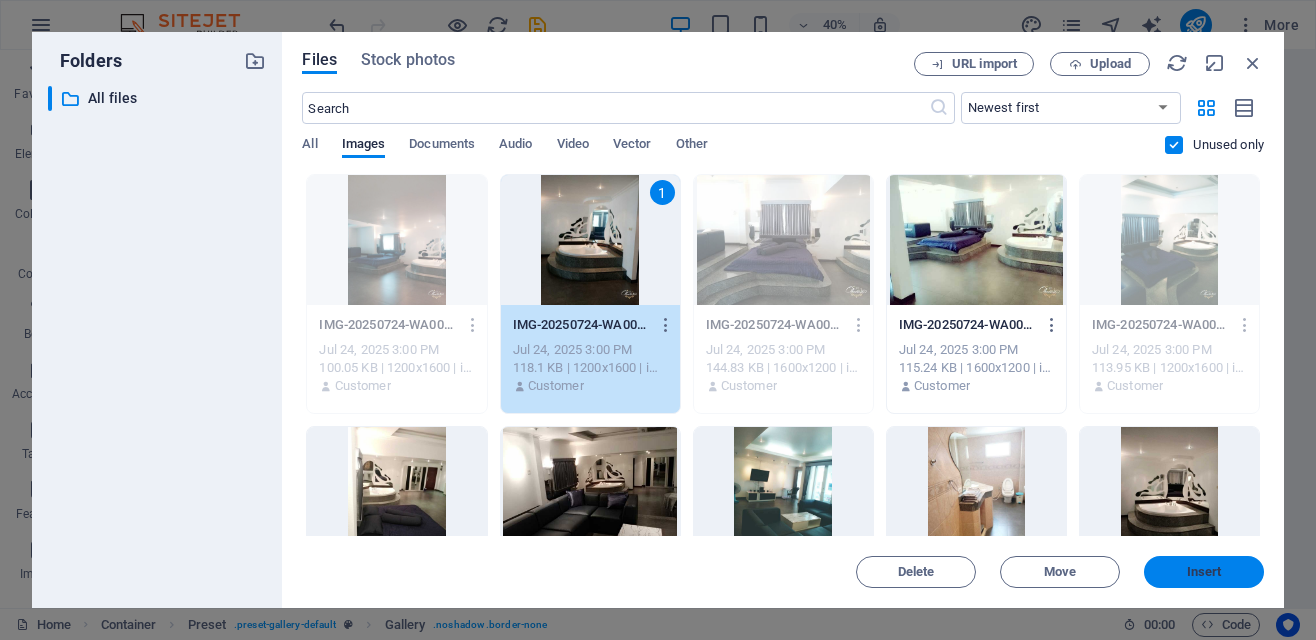 click on "Insert" at bounding box center (1204, 572) 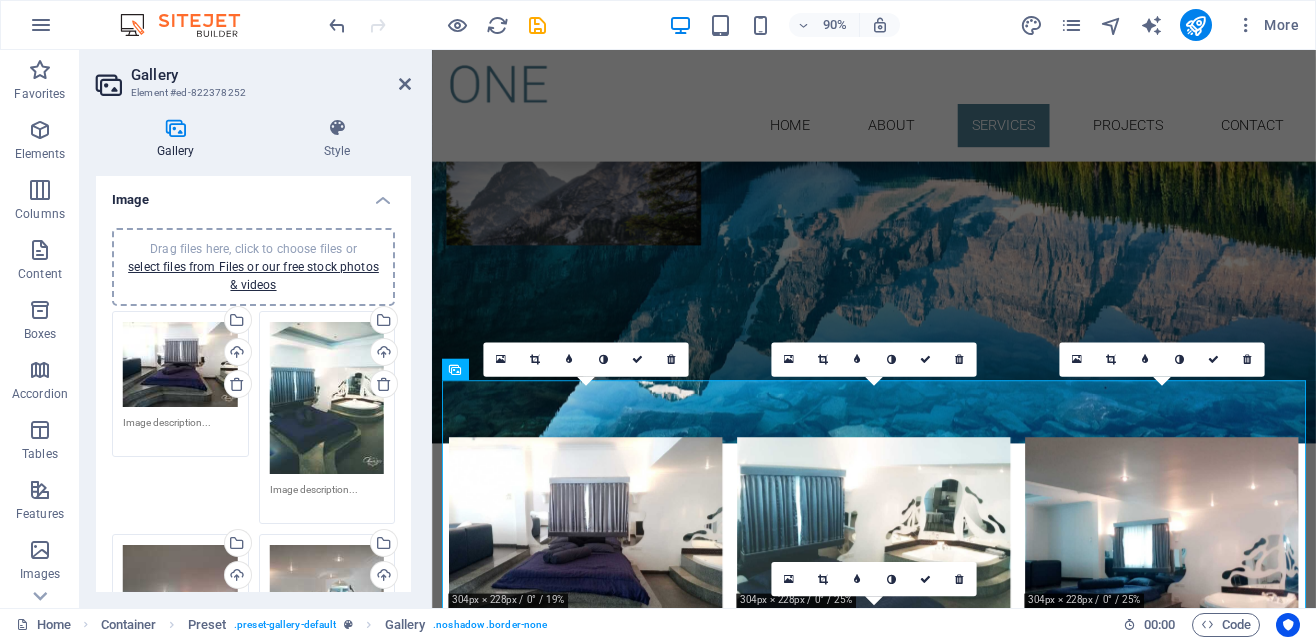 scroll, scrollTop: 1702, scrollLeft: 0, axis: vertical 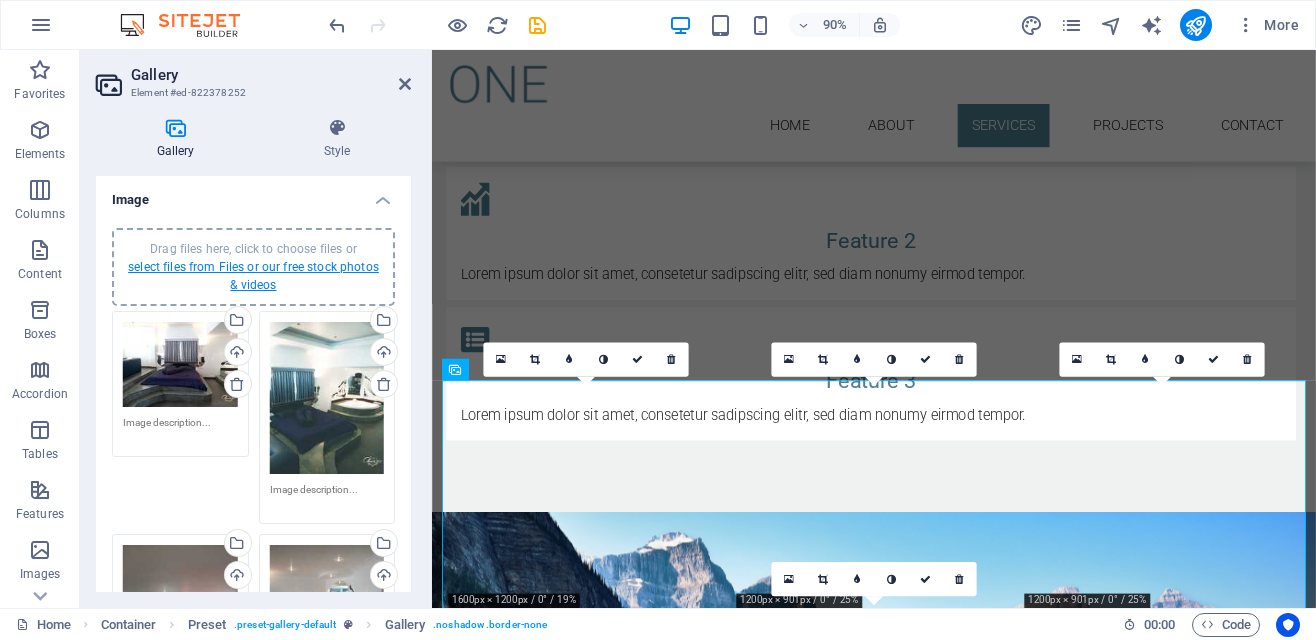 click on "select files from Files or our free stock photos & videos" at bounding box center [253, 276] 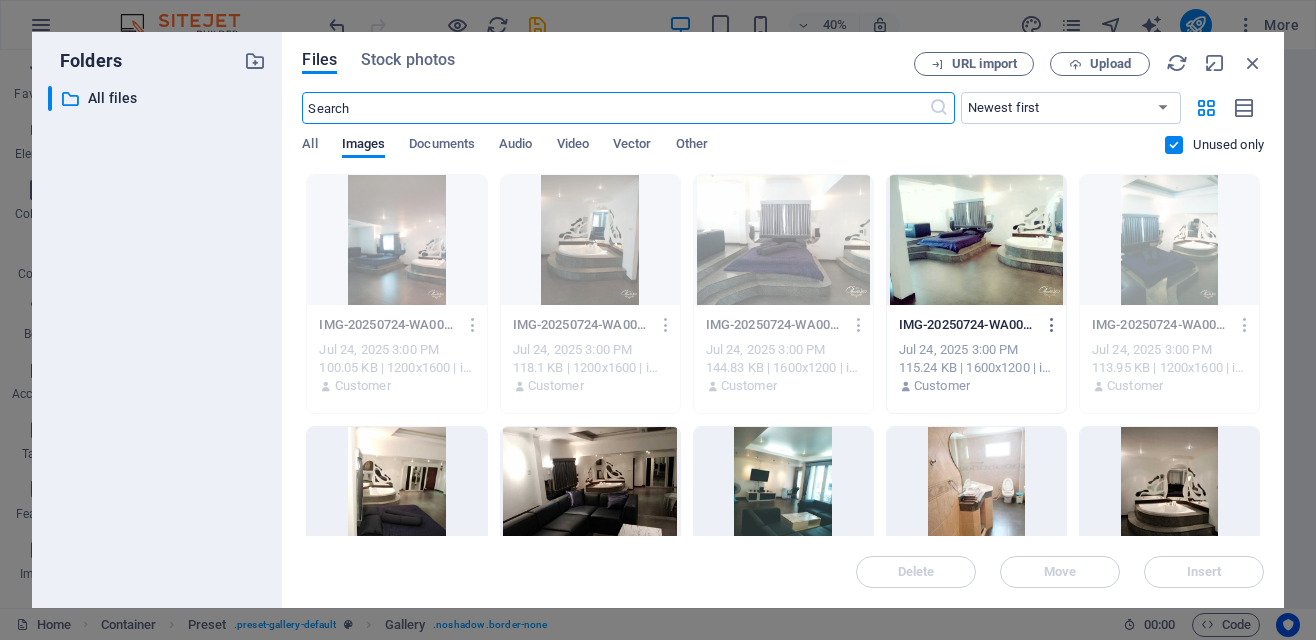 scroll, scrollTop: 2399, scrollLeft: 0, axis: vertical 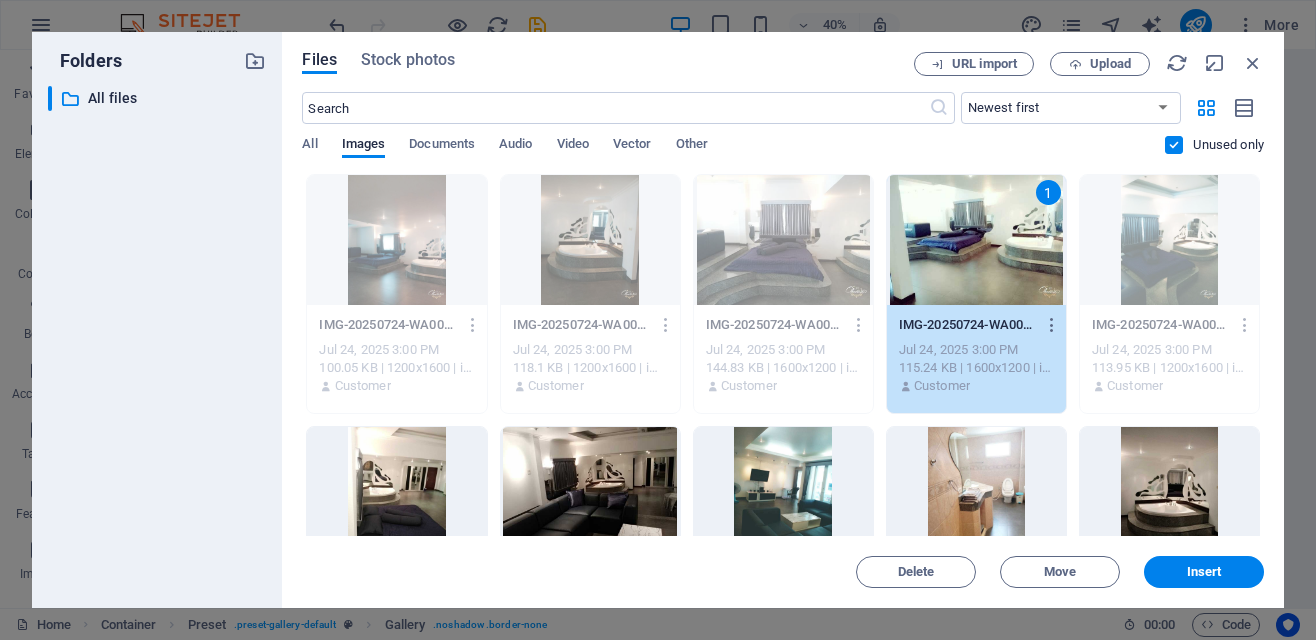 click at bounding box center (1169, 492) 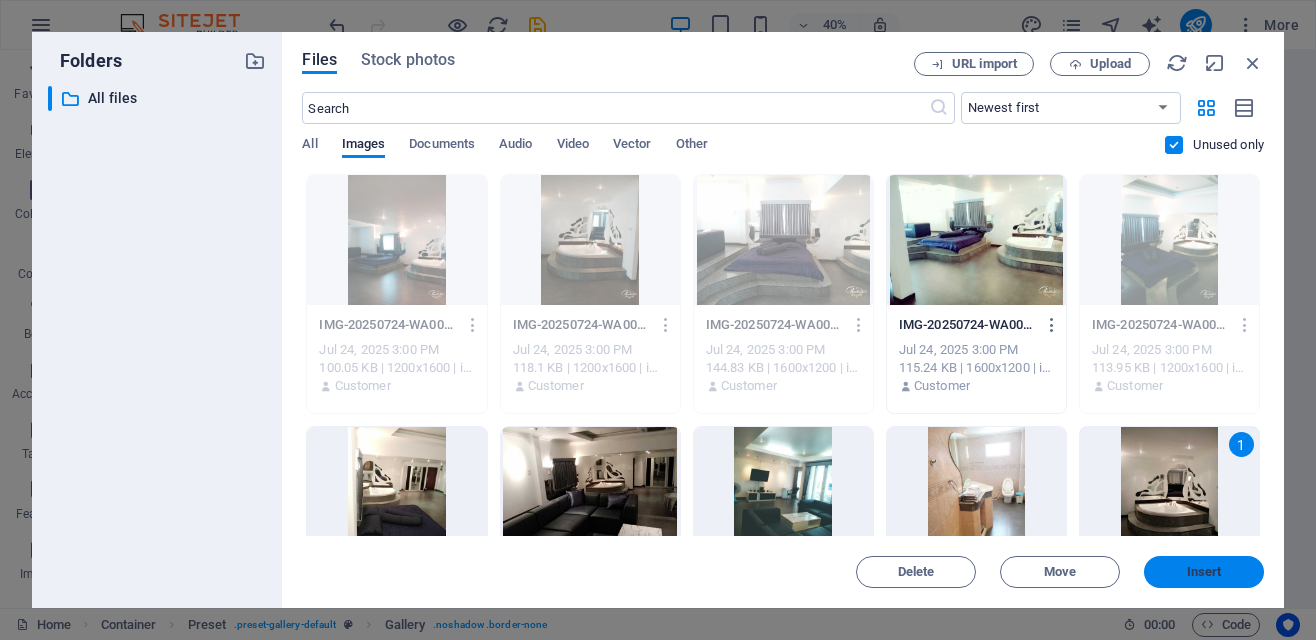 click on "Insert" at bounding box center [1204, 572] 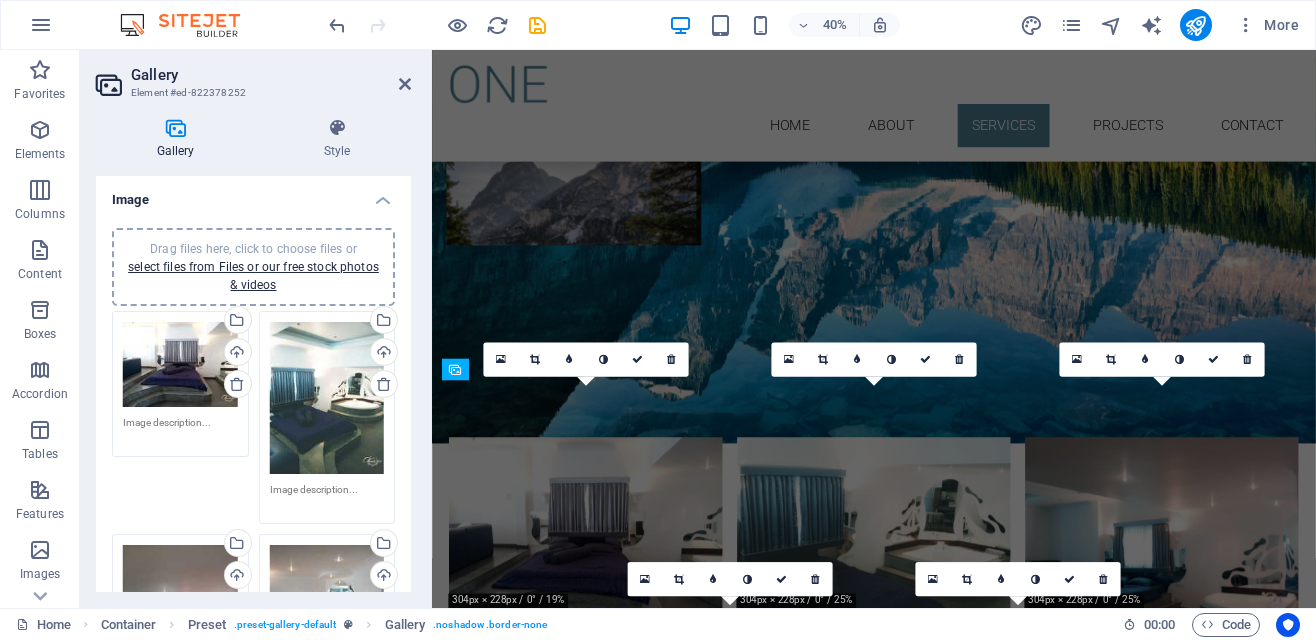 scroll, scrollTop: 1702, scrollLeft: 0, axis: vertical 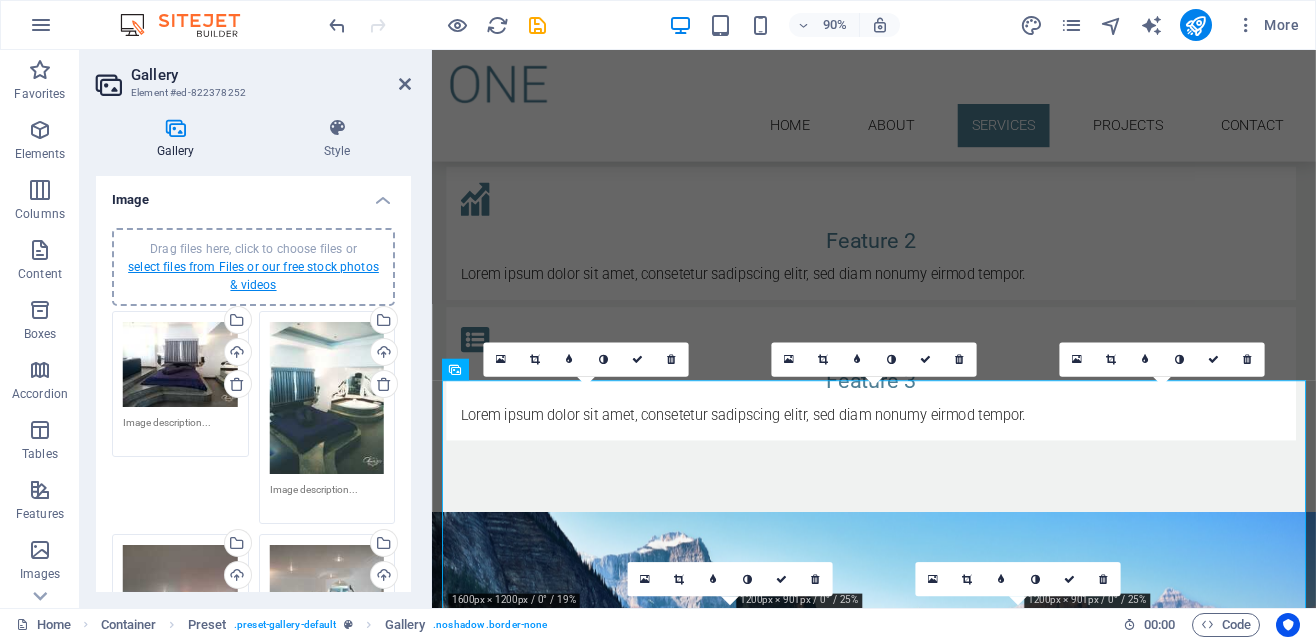 click on "select files from Files or our free stock photos & videos" at bounding box center (253, 276) 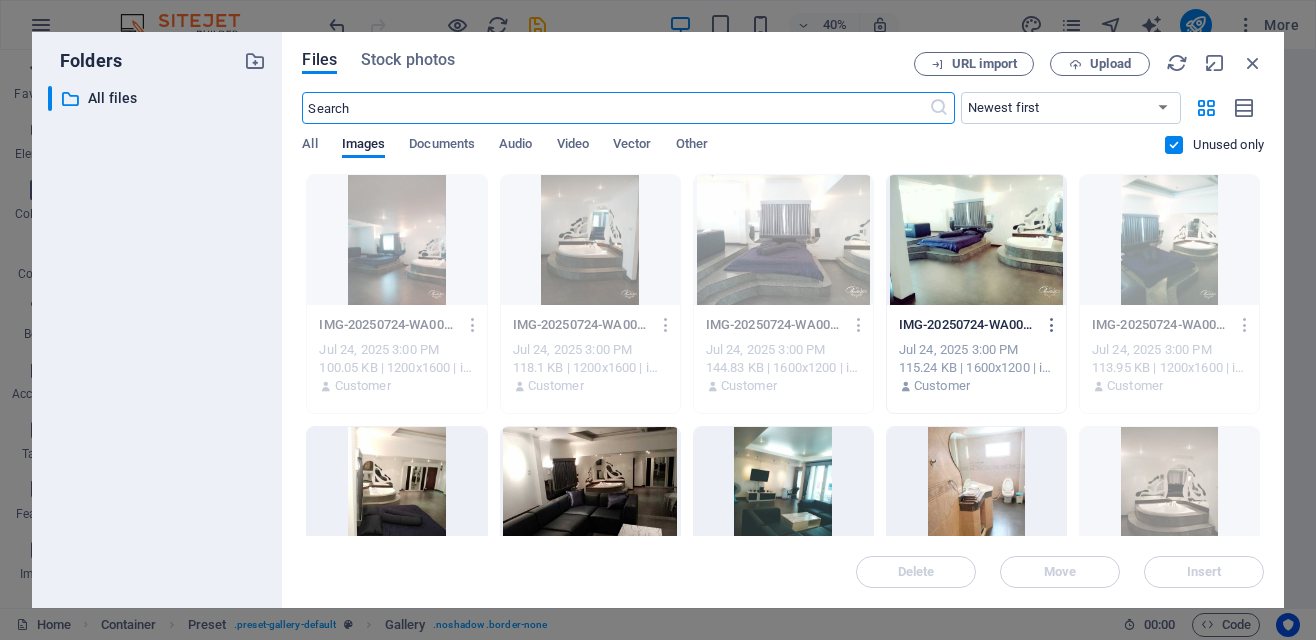 scroll, scrollTop: 2399, scrollLeft: 0, axis: vertical 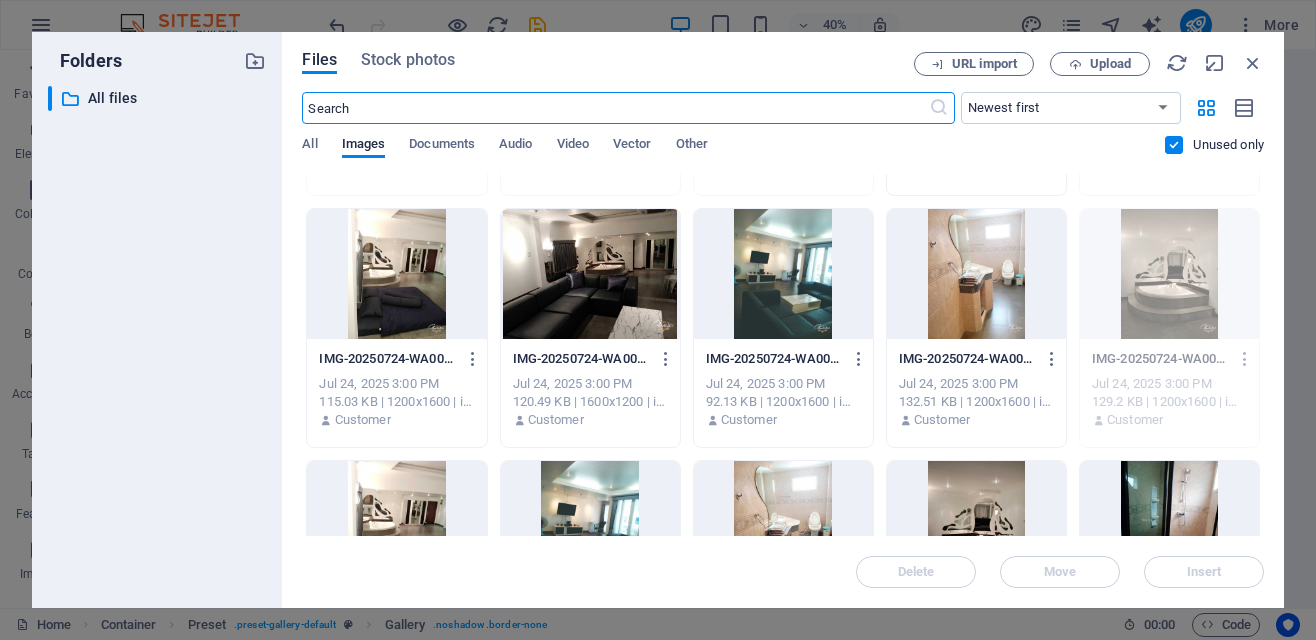 click at bounding box center [590, 274] 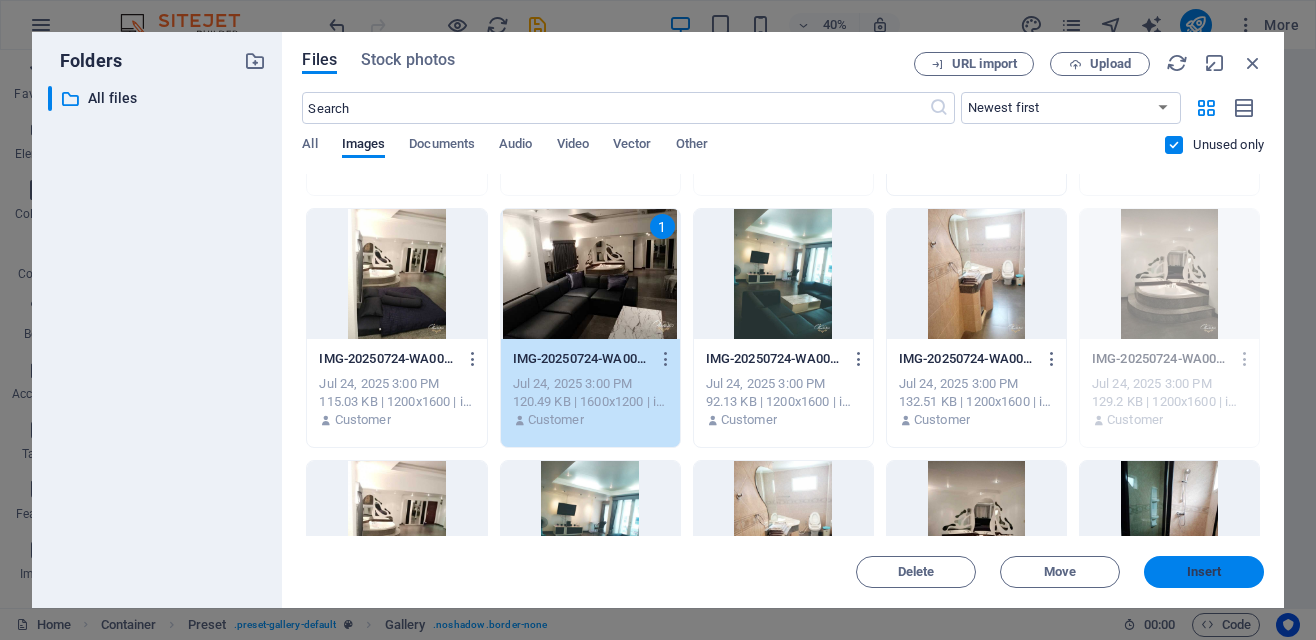 click on "Insert" at bounding box center (1204, 572) 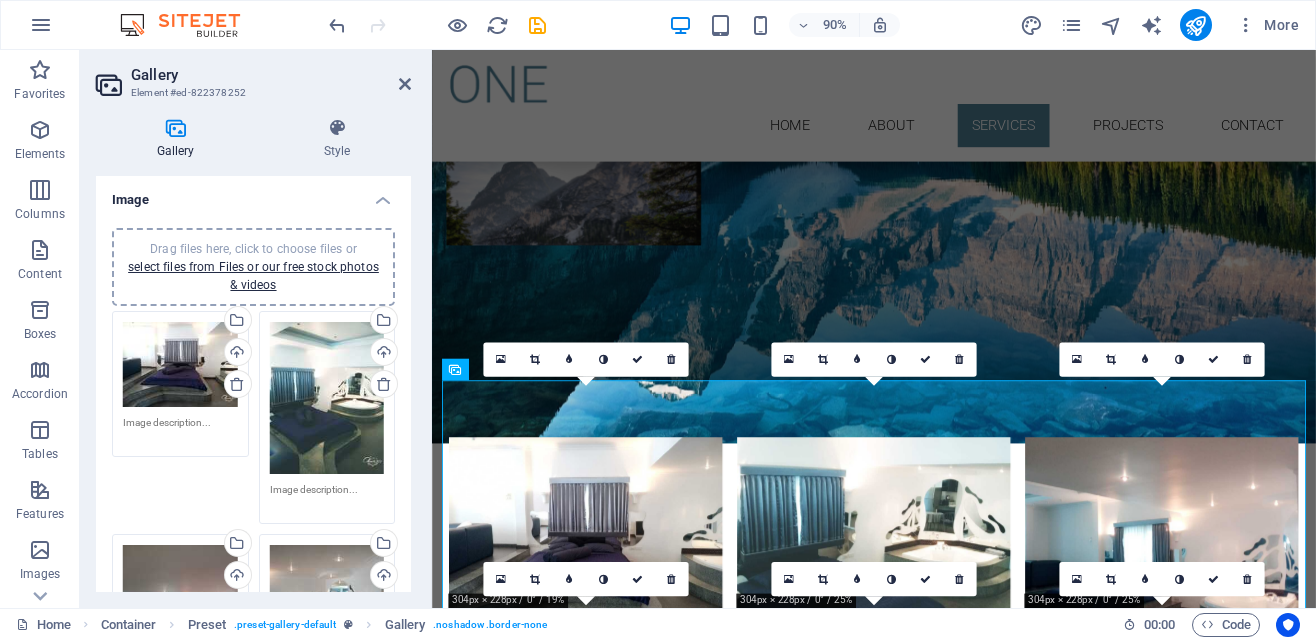 scroll, scrollTop: 1702, scrollLeft: 0, axis: vertical 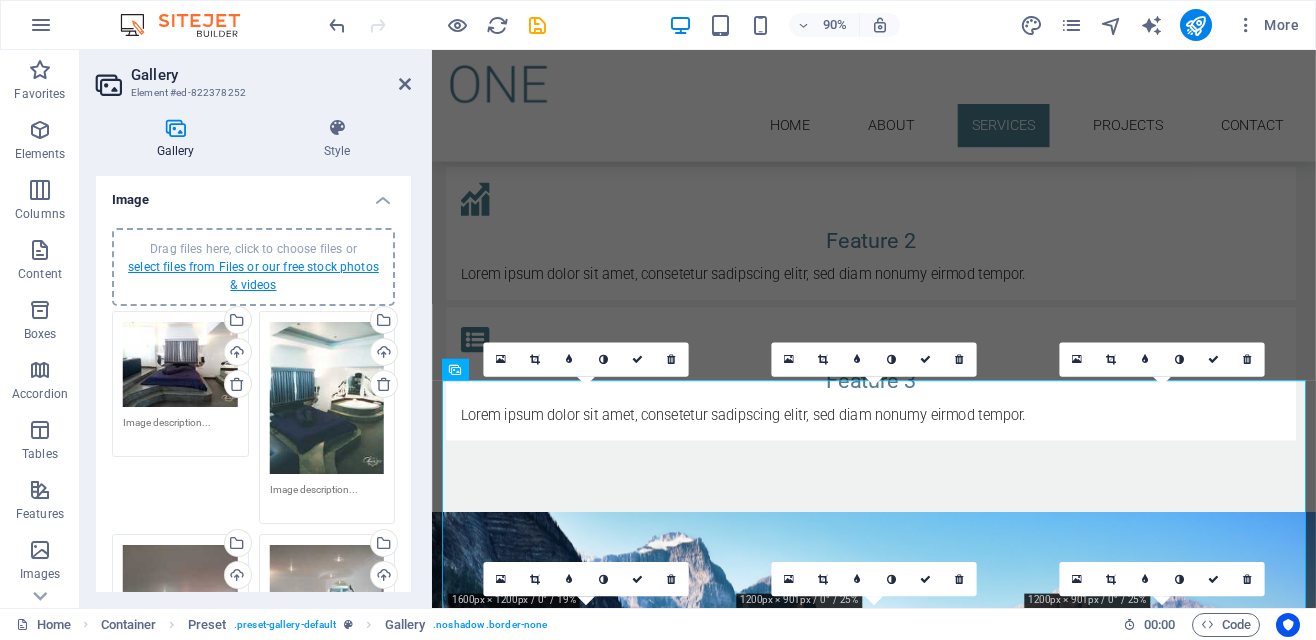click on "select files from Files or our free stock photos & videos" at bounding box center [253, 276] 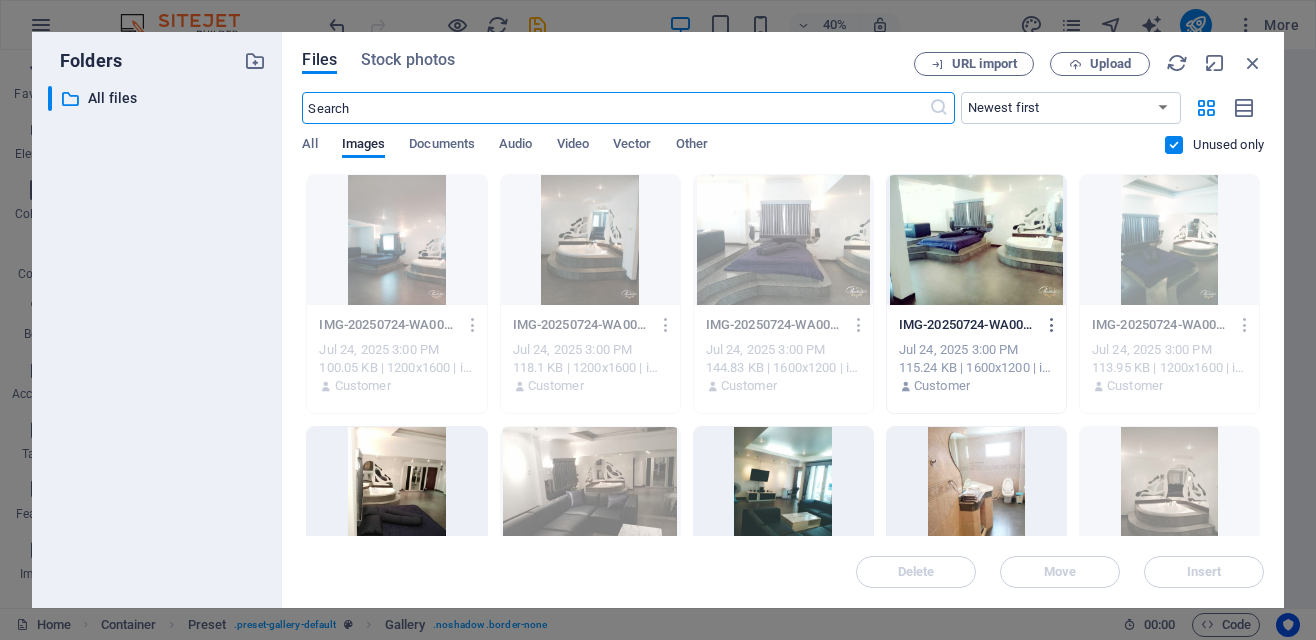 scroll, scrollTop: 2399, scrollLeft: 0, axis: vertical 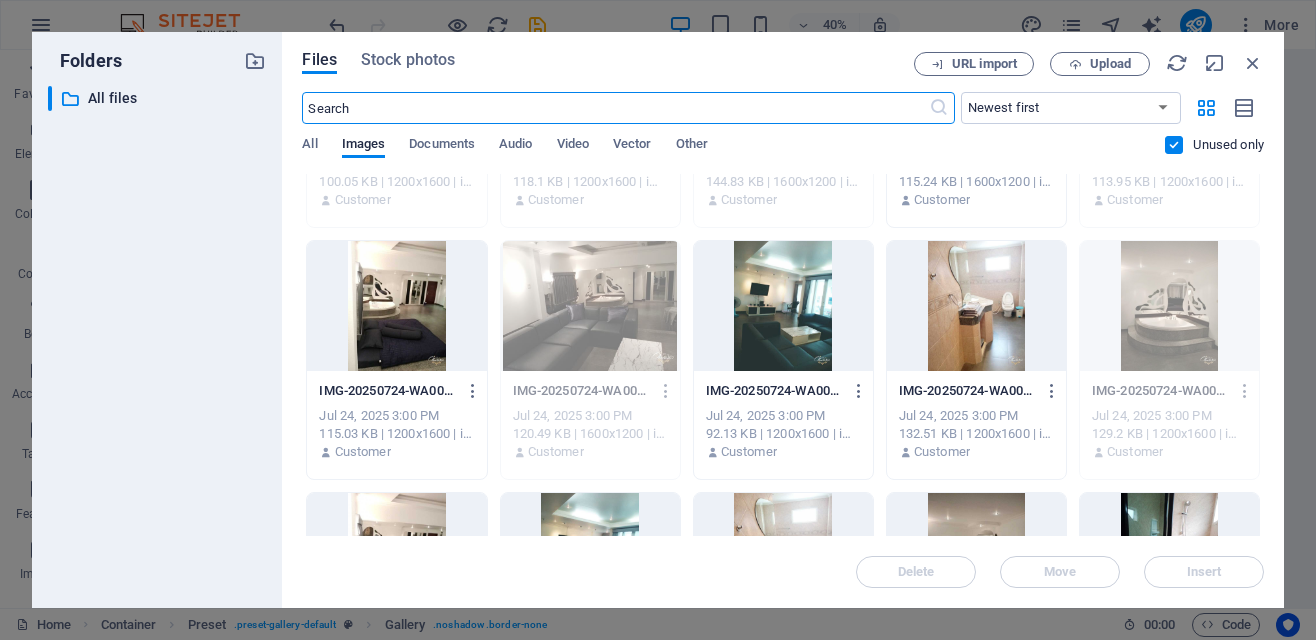 click at bounding box center (396, 306) 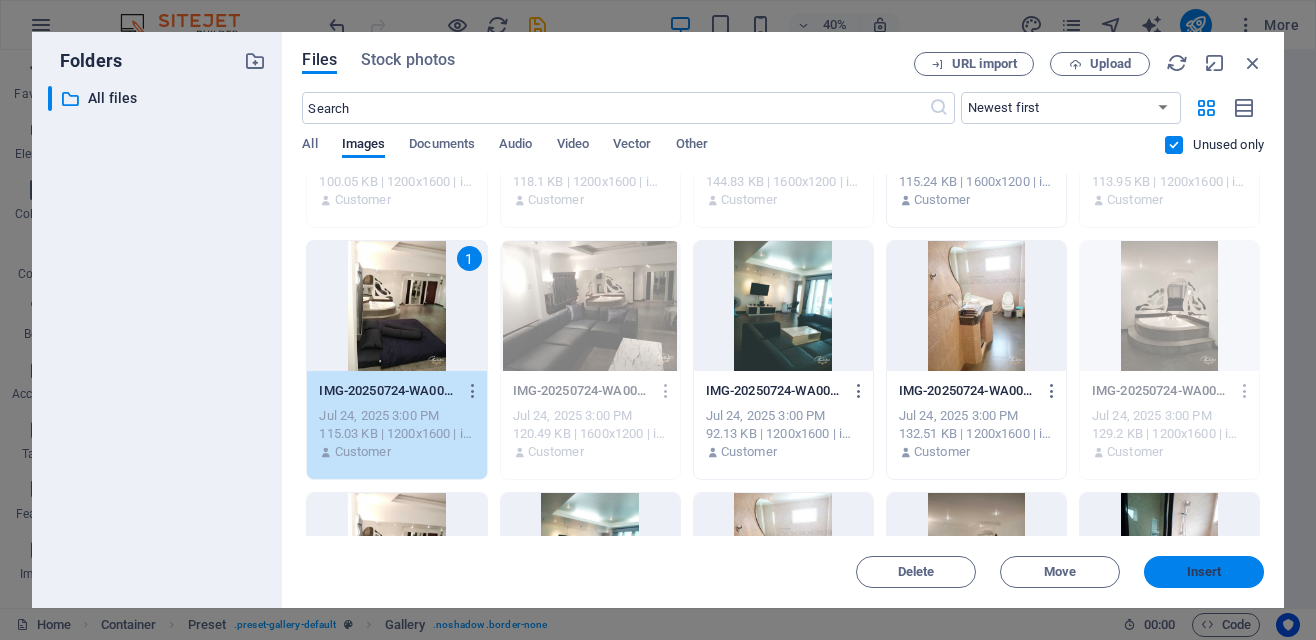 click on "Insert" at bounding box center [1204, 572] 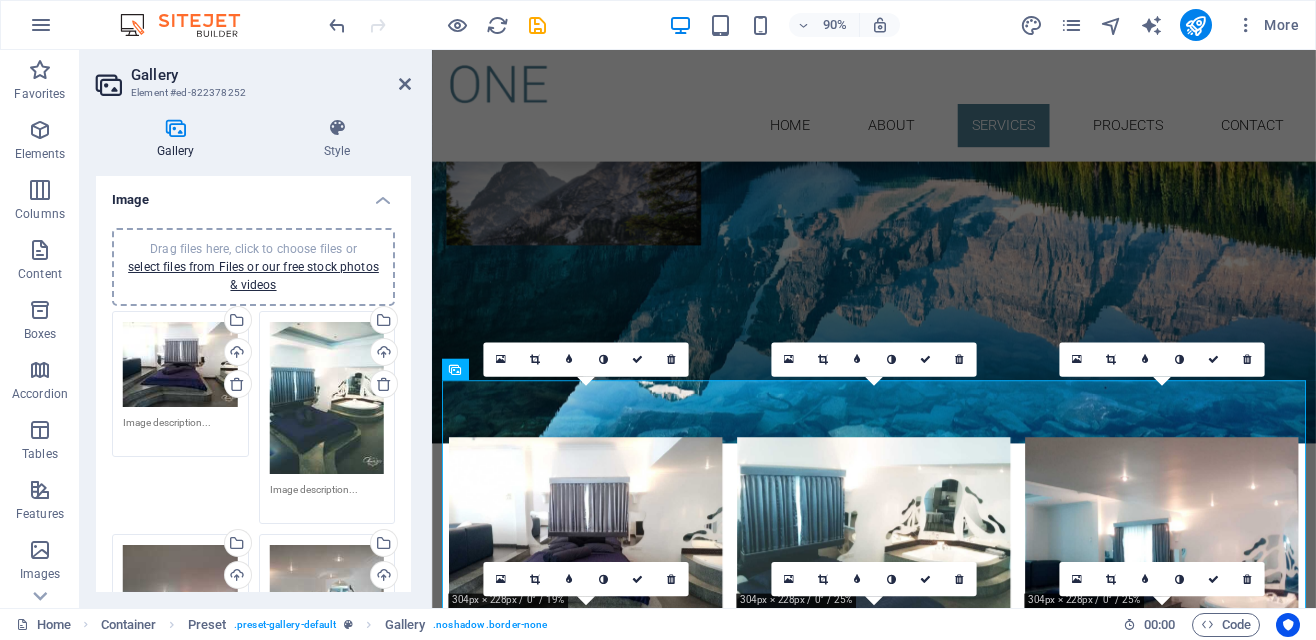 scroll, scrollTop: 1702, scrollLeft: 0, axis: vertical 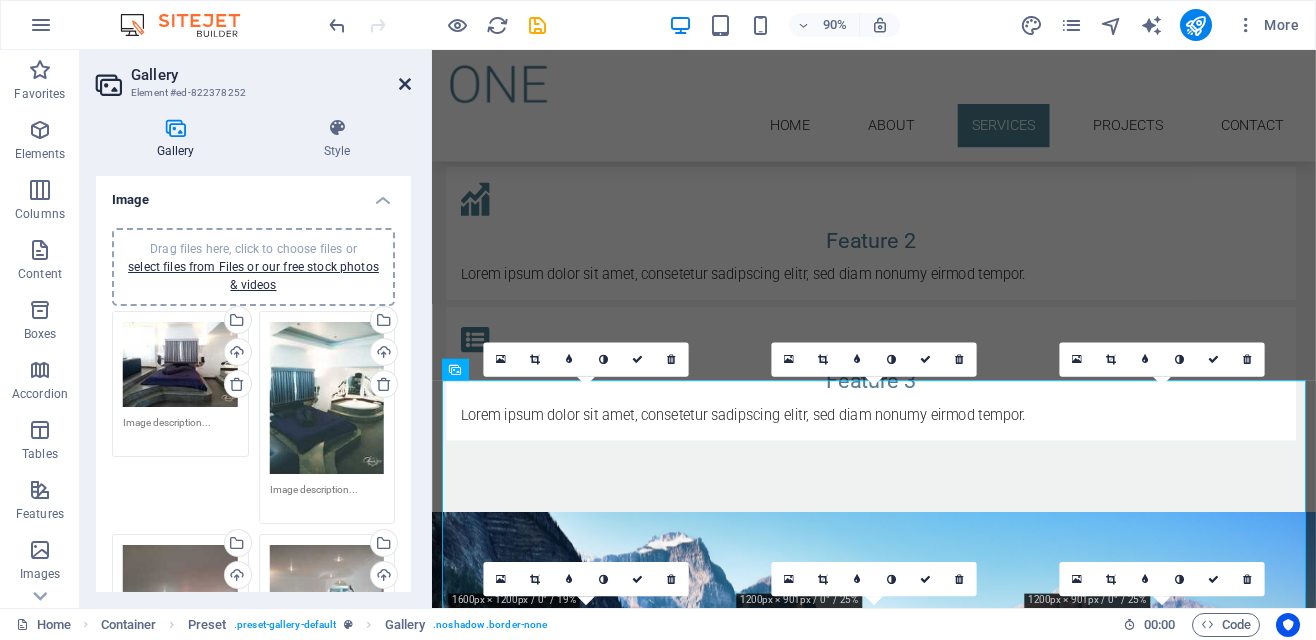 click at bounding box center (405, 84) 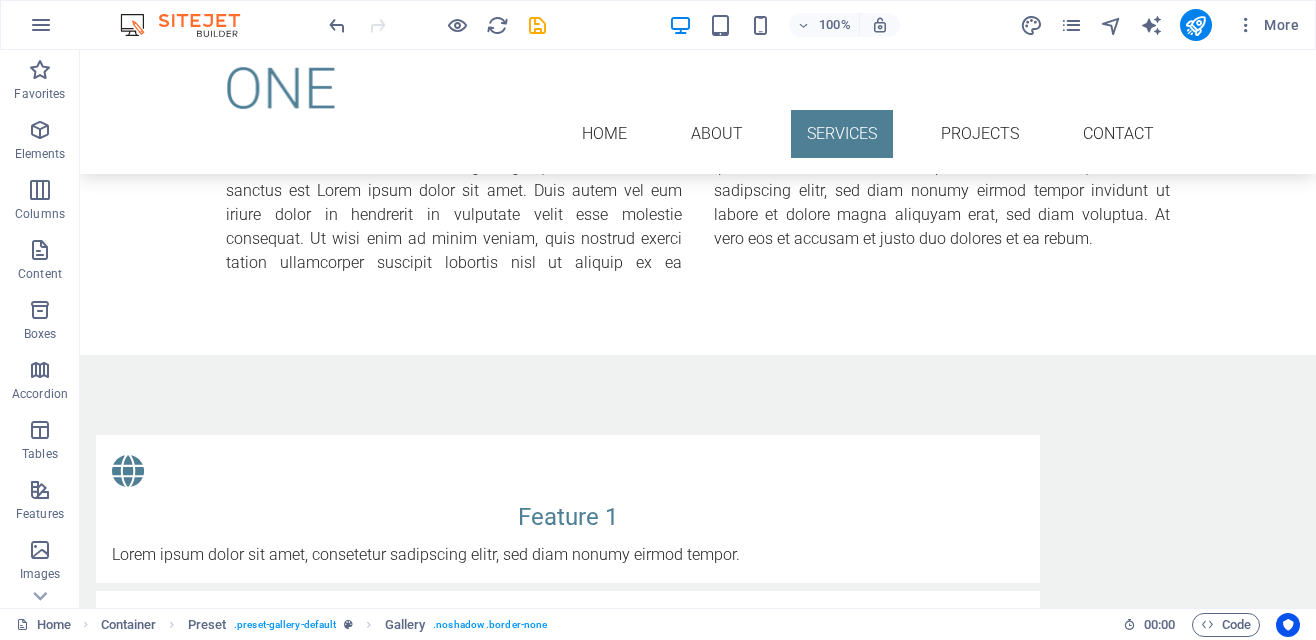 scroll, scrollTop: 1233, scrollLeft: 0, axis: vertical 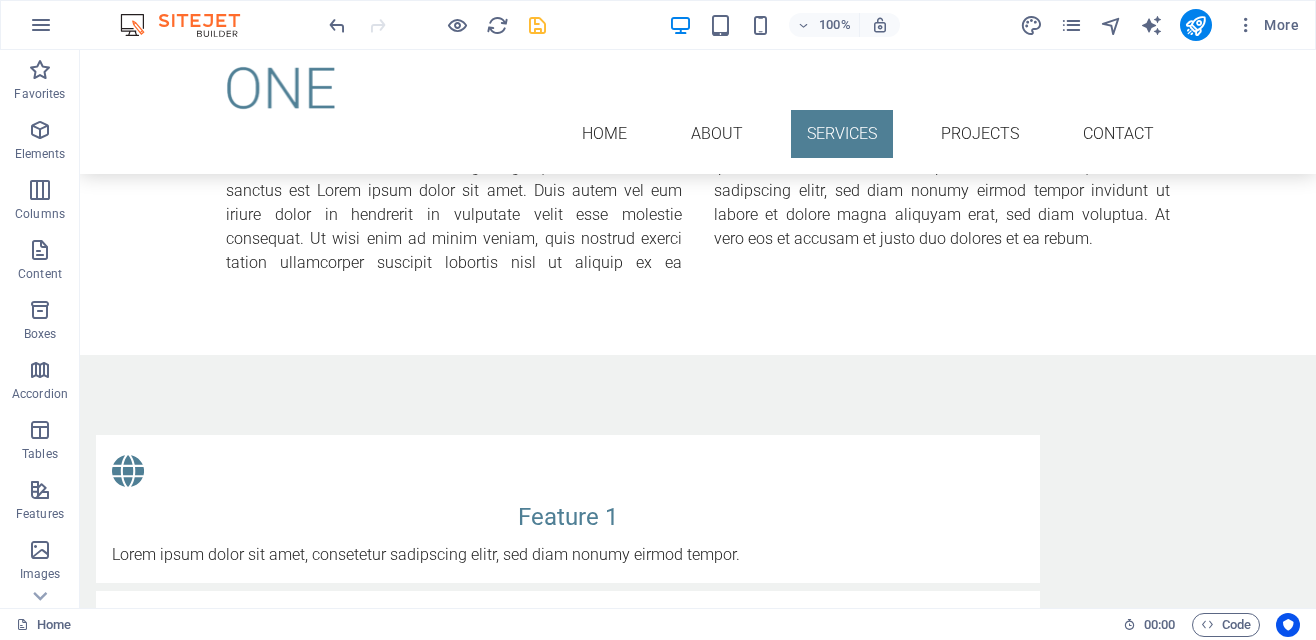 click at bounding box center (537, 25) 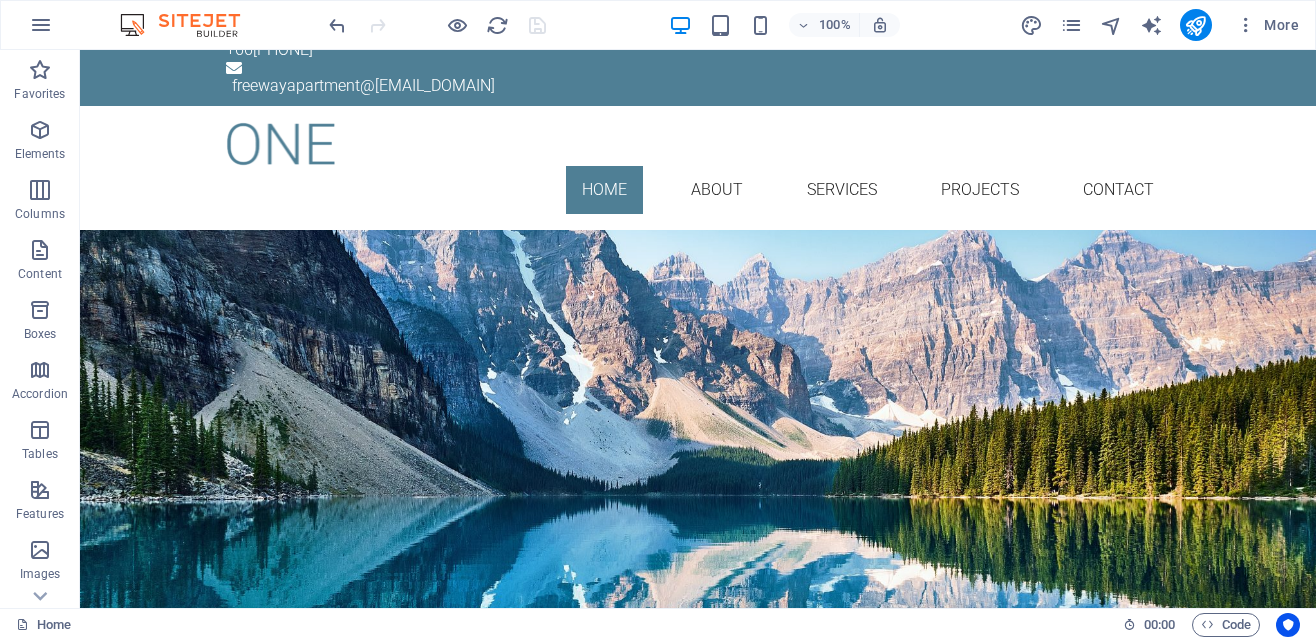 scroll, scrollTop: 0, scrollLeft: 0, axis: both 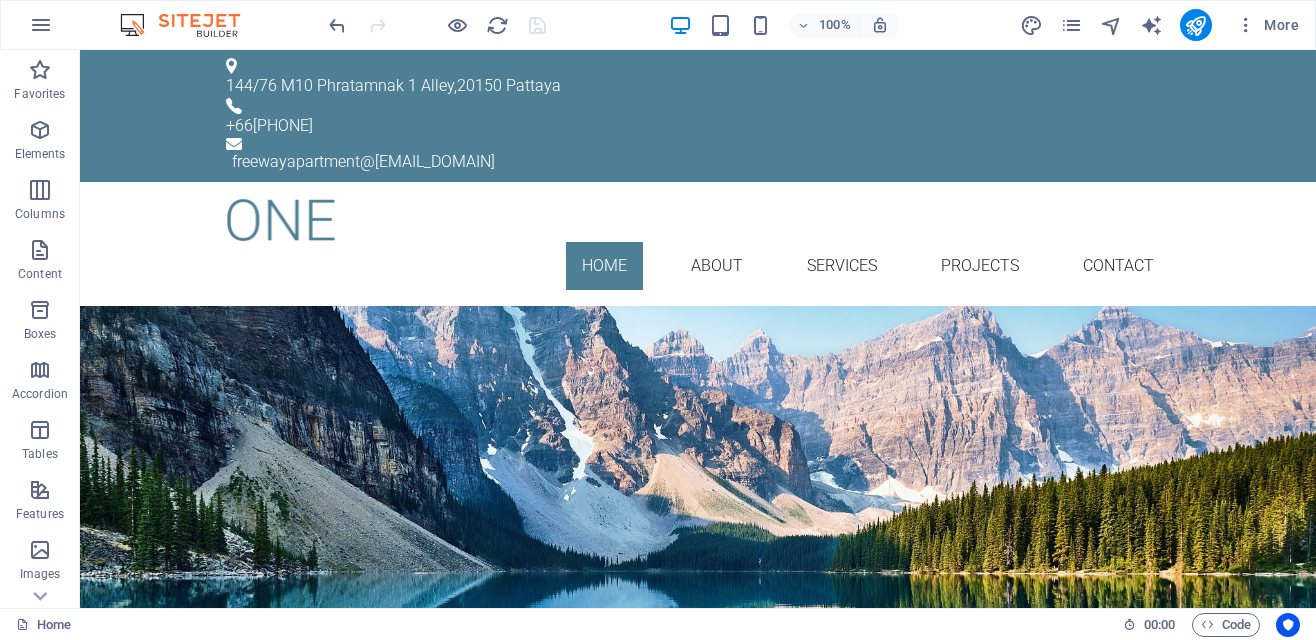 click at bounding box center [698, 220] 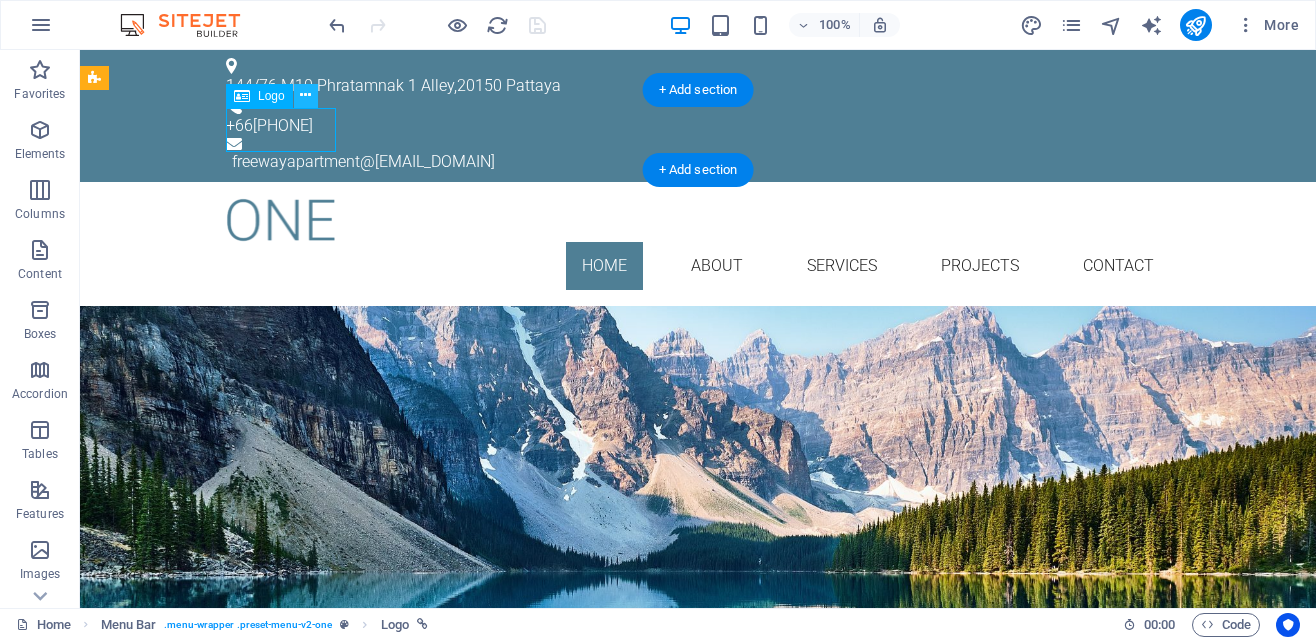 click at bounding box center [305, 95] 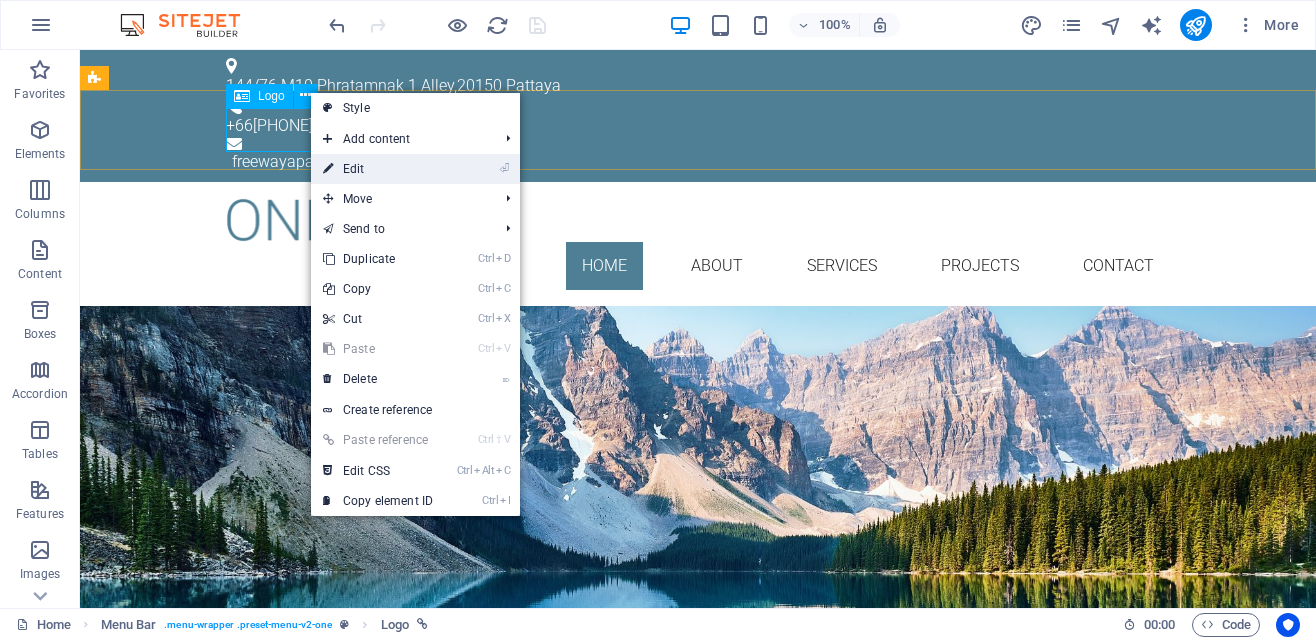 click on "⏎  Edit" at bounding box center [378, 169] 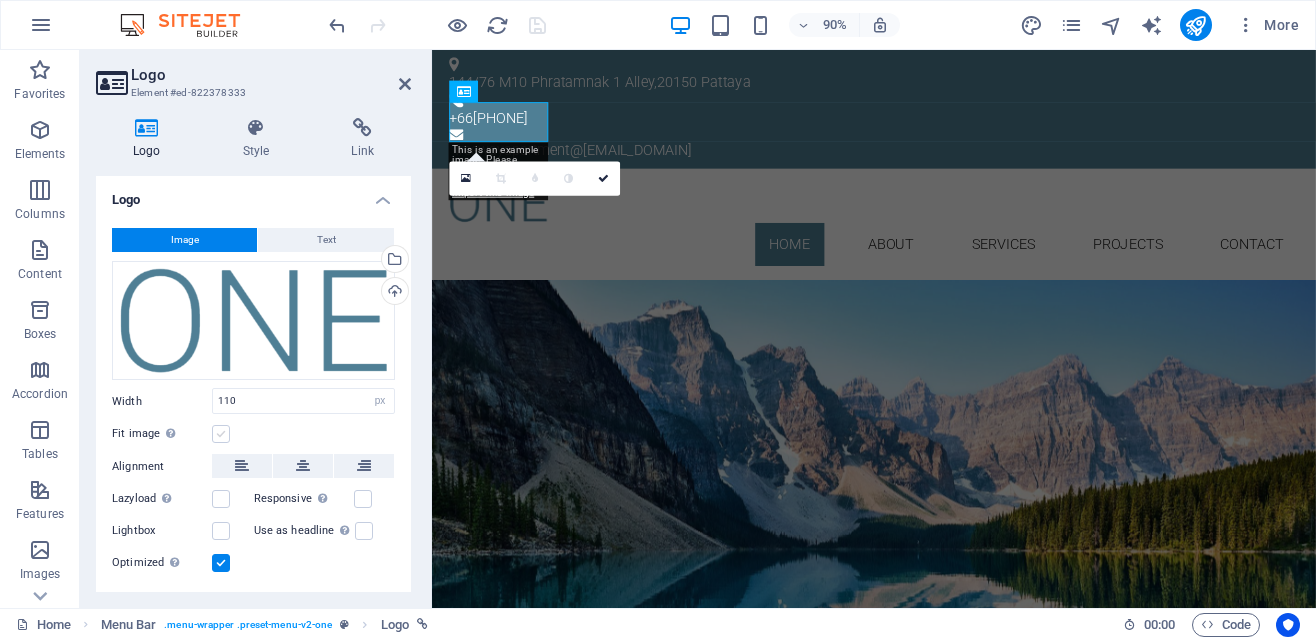 click at bounding box center (221, 434) 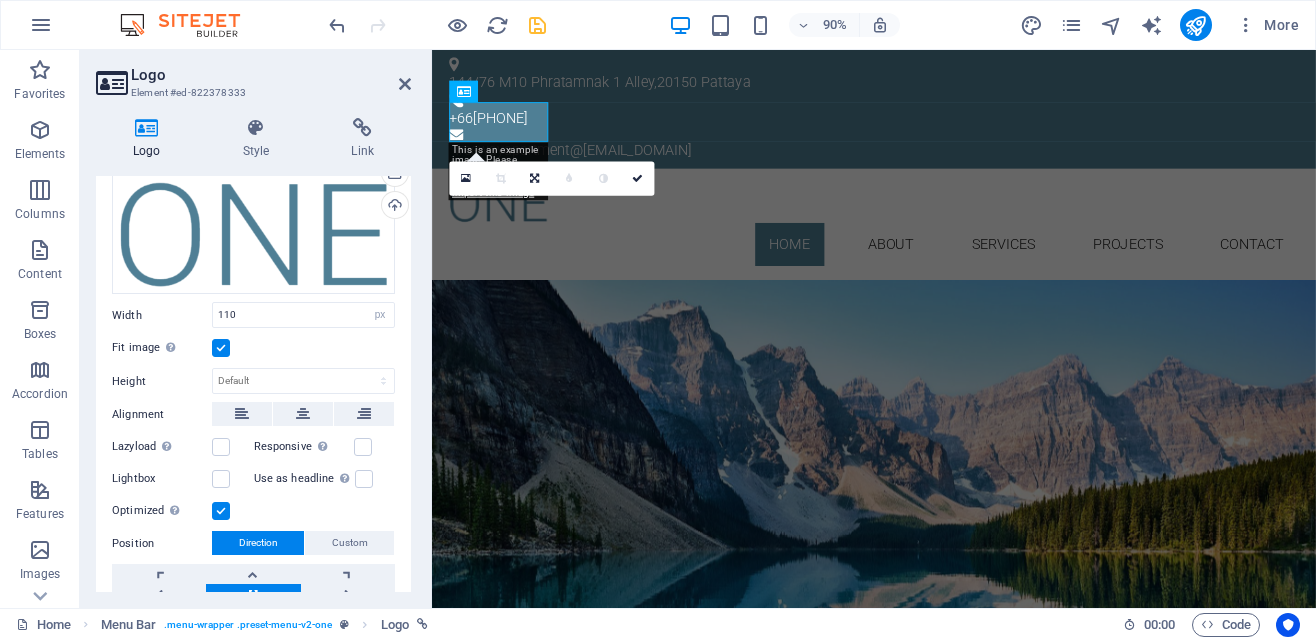 scroll, scrollTop: 0, scrollLeft: 0, axis: both 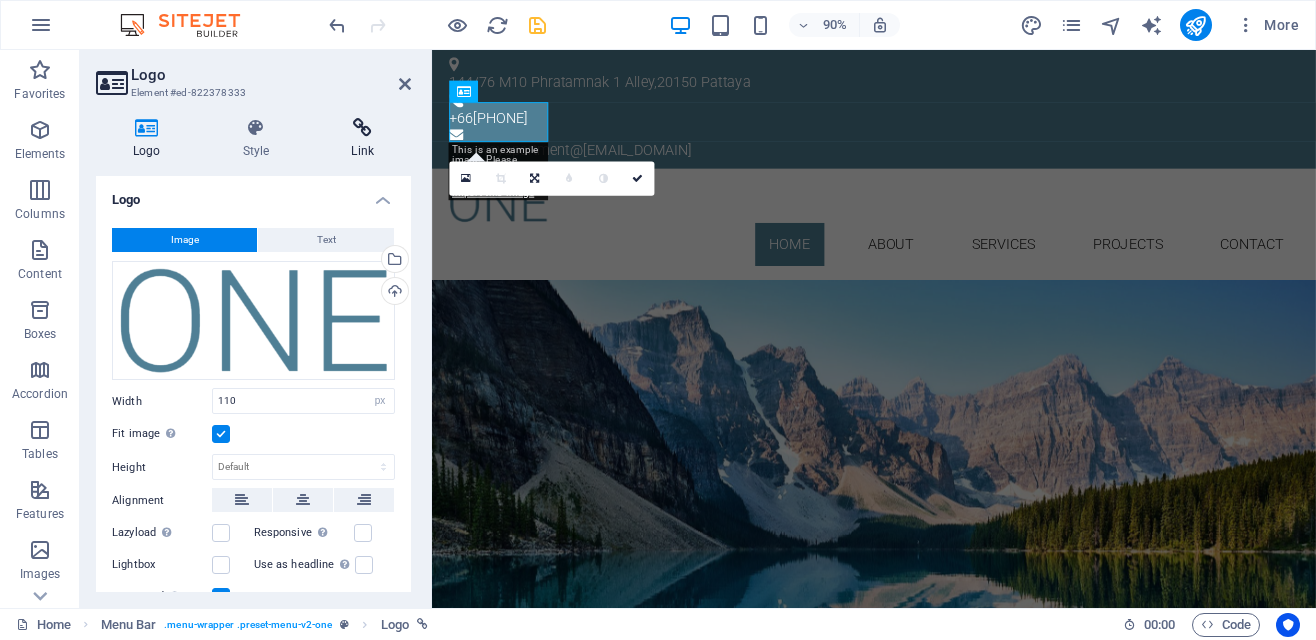 click at bounding box center [362, 128] 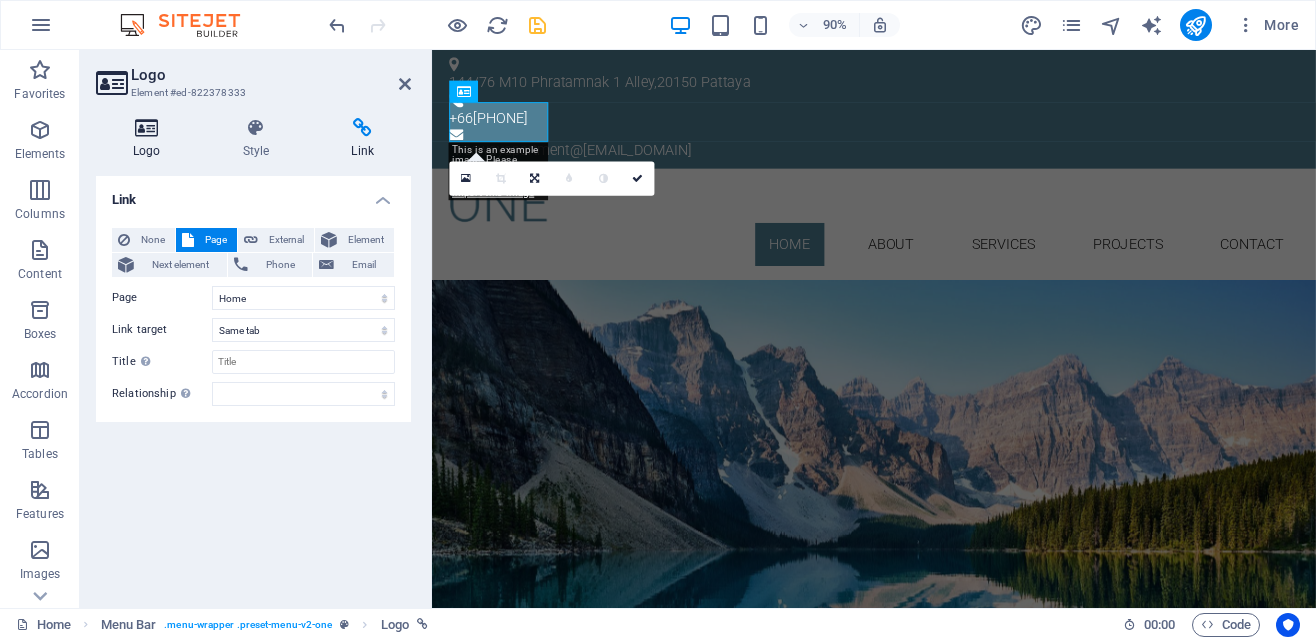 click at bounding box center [147, 128] 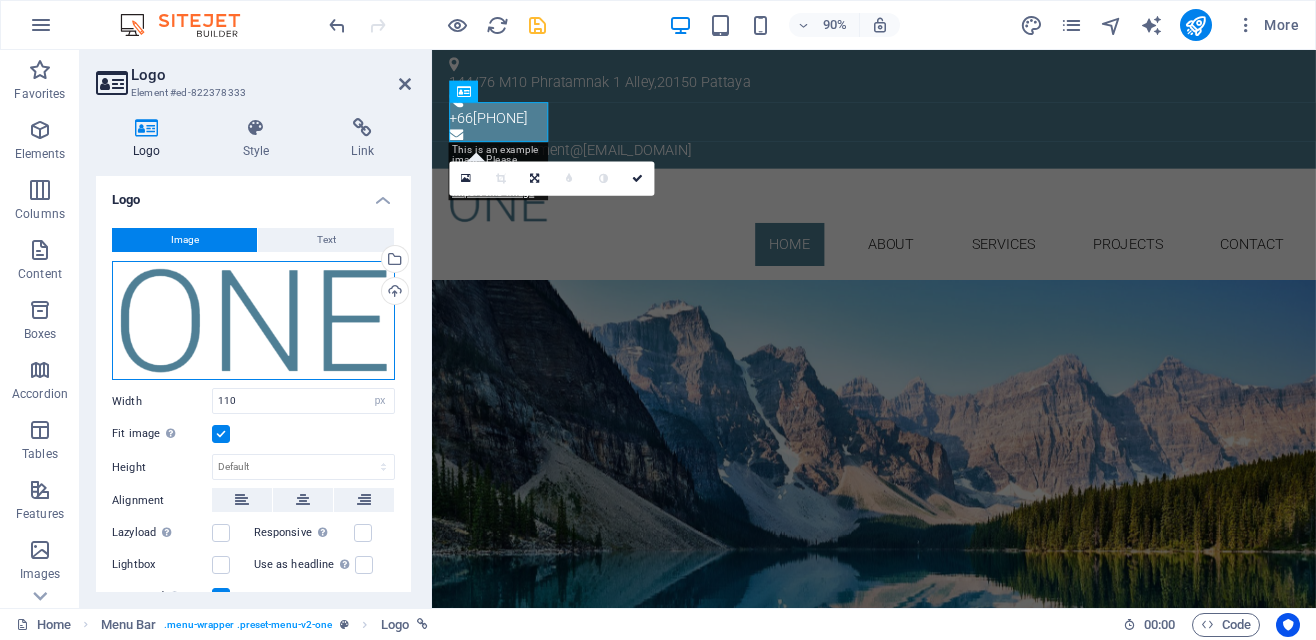 click on "Drag files here, click to choose files or select files from Files or our free stock photos & videos" at bounding box center [253, 321] 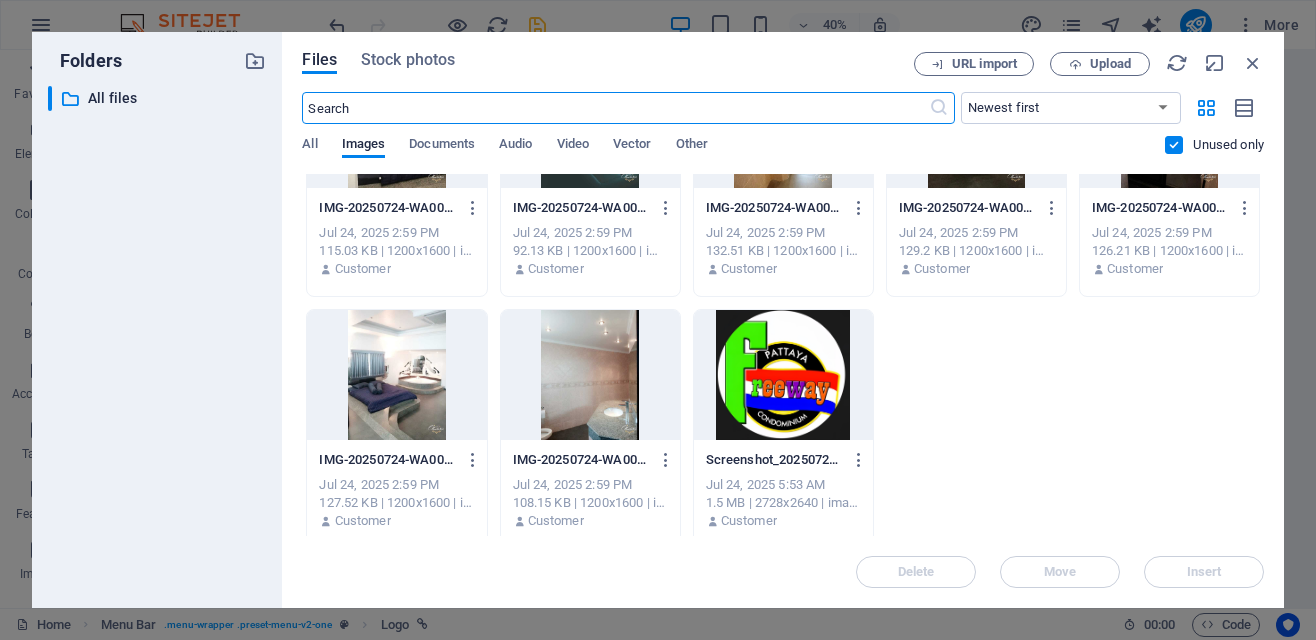 scroll, scrollTop: 624, scrollLeft: 0, axis: vertical 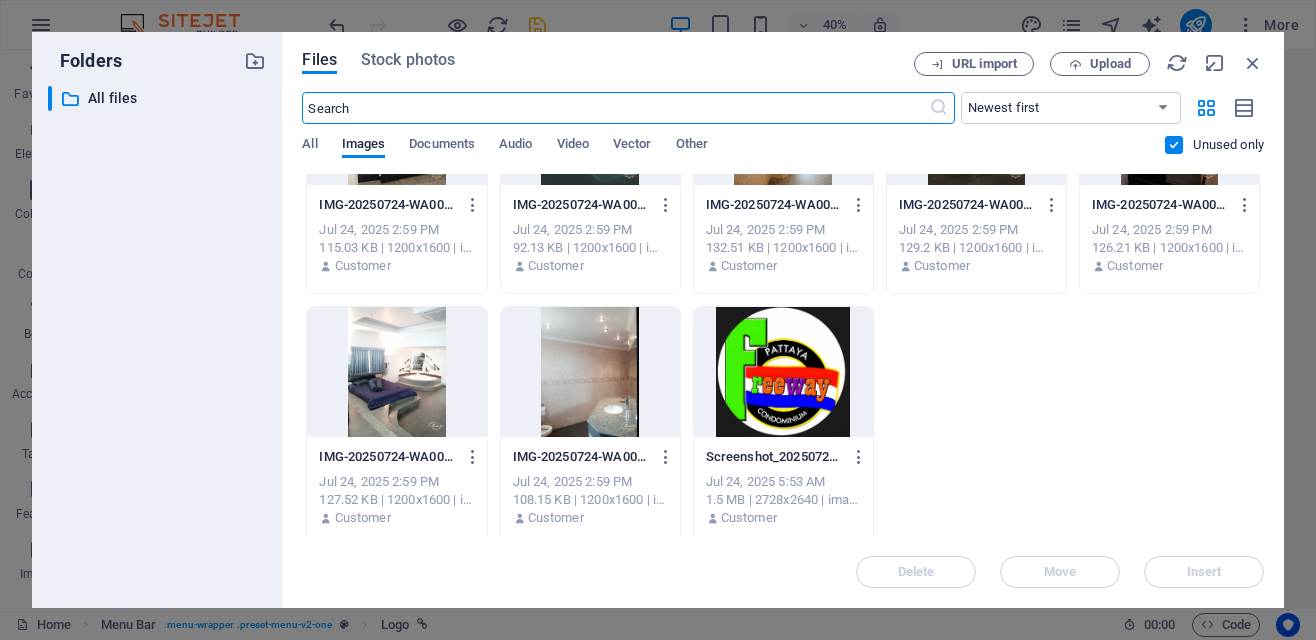 click at bounding box center [783, 372] 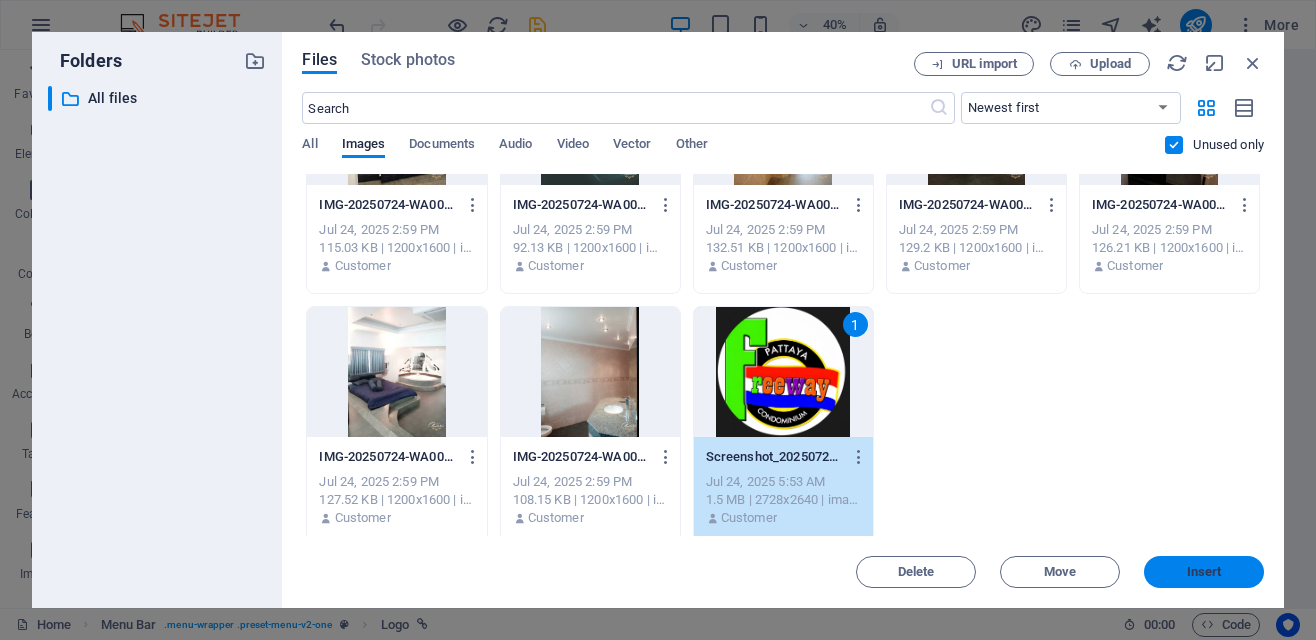 click on "Insert" at bounding box center [1204, 572] 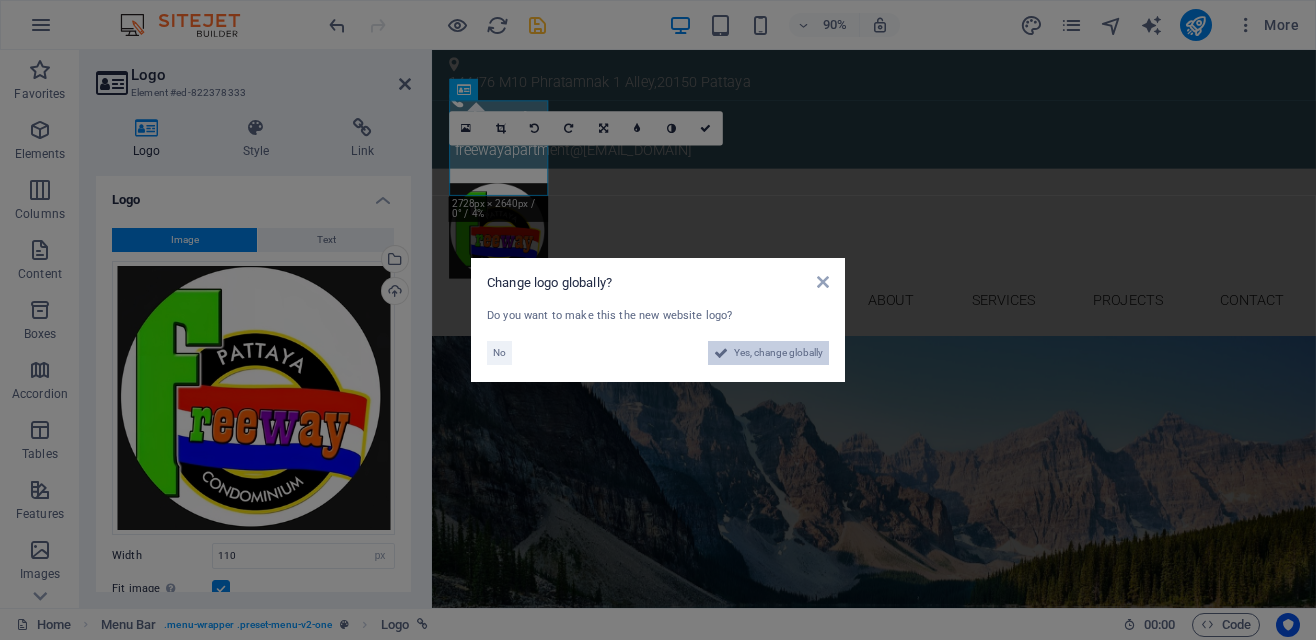 click on "Yes, change globally" at bounding box center [778, 353] 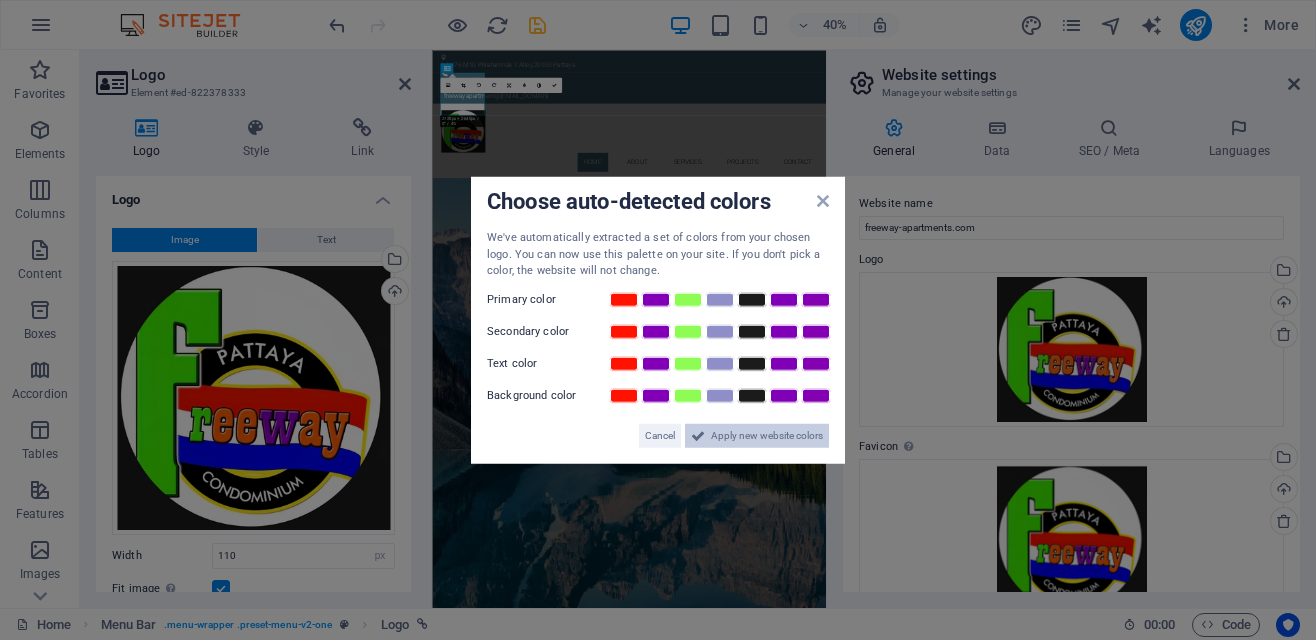 click on "Apply new website colors" at bounding box center (767, 435) 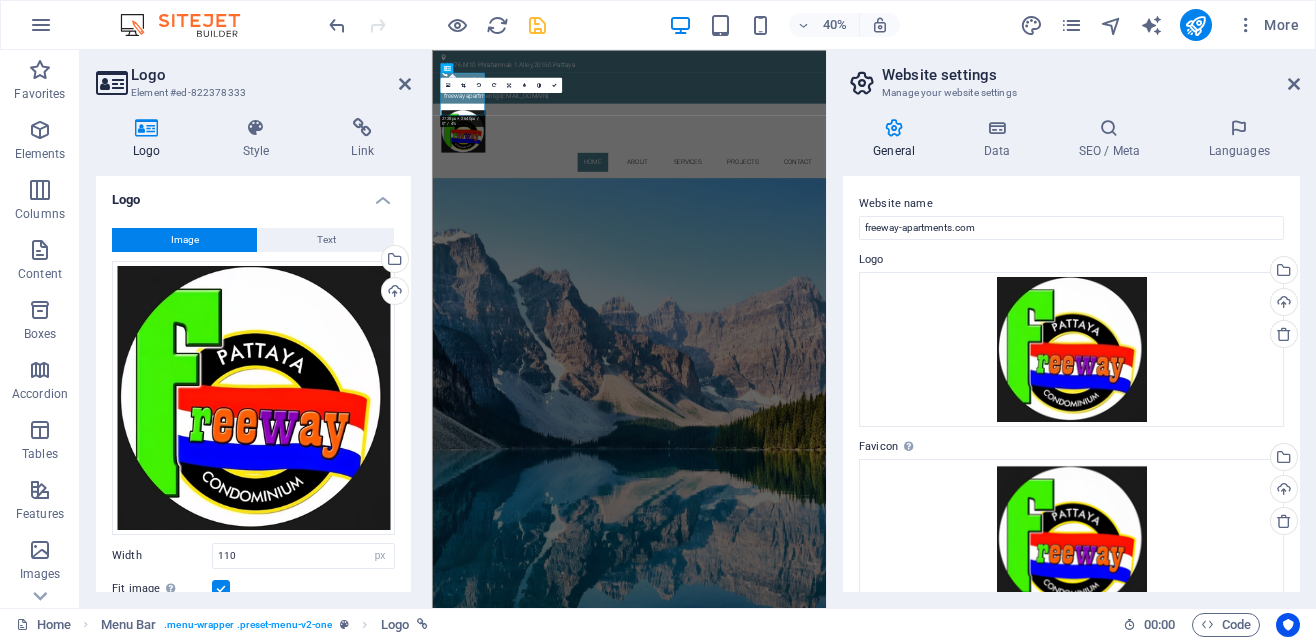 click at bounding box center [537, 25] 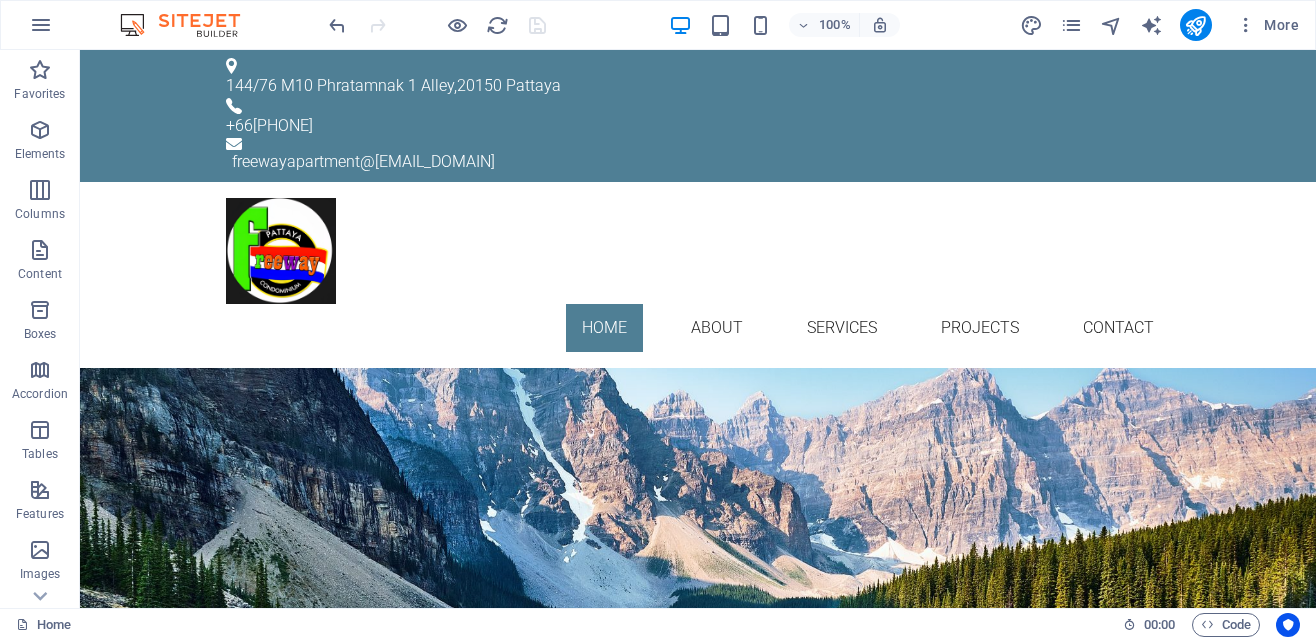 click on "Freeway Apartments- Chivit Sai" at bounding box center (698, 1009) 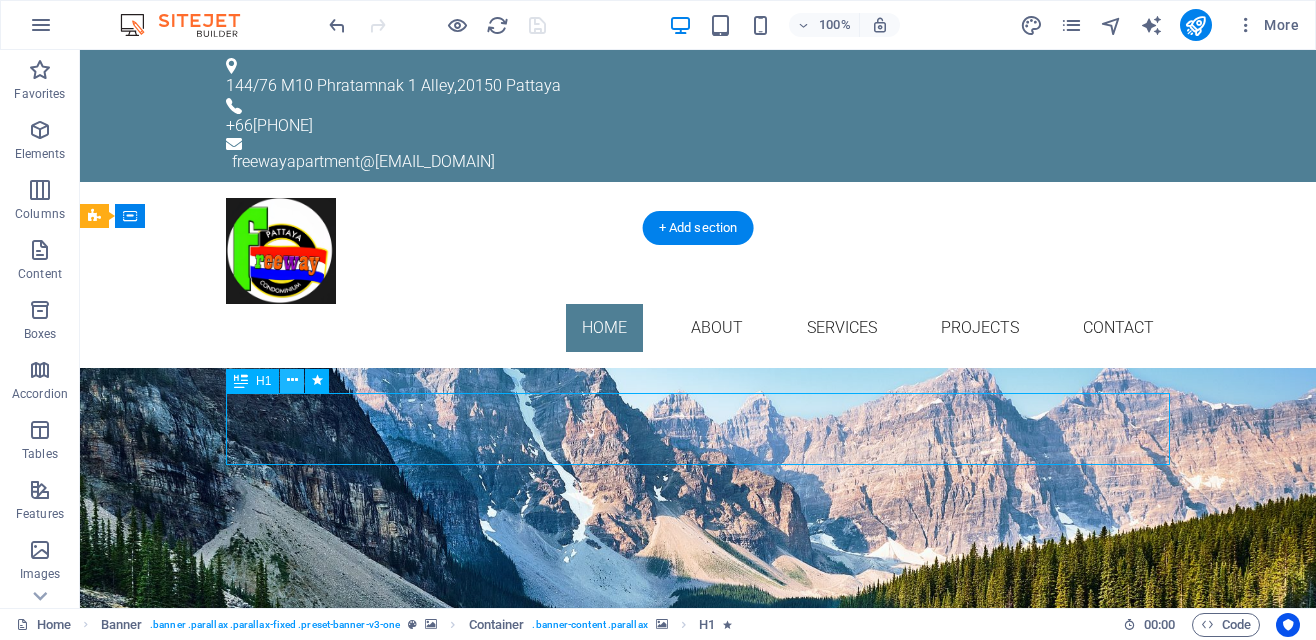 click at bounding box center [292, 380] 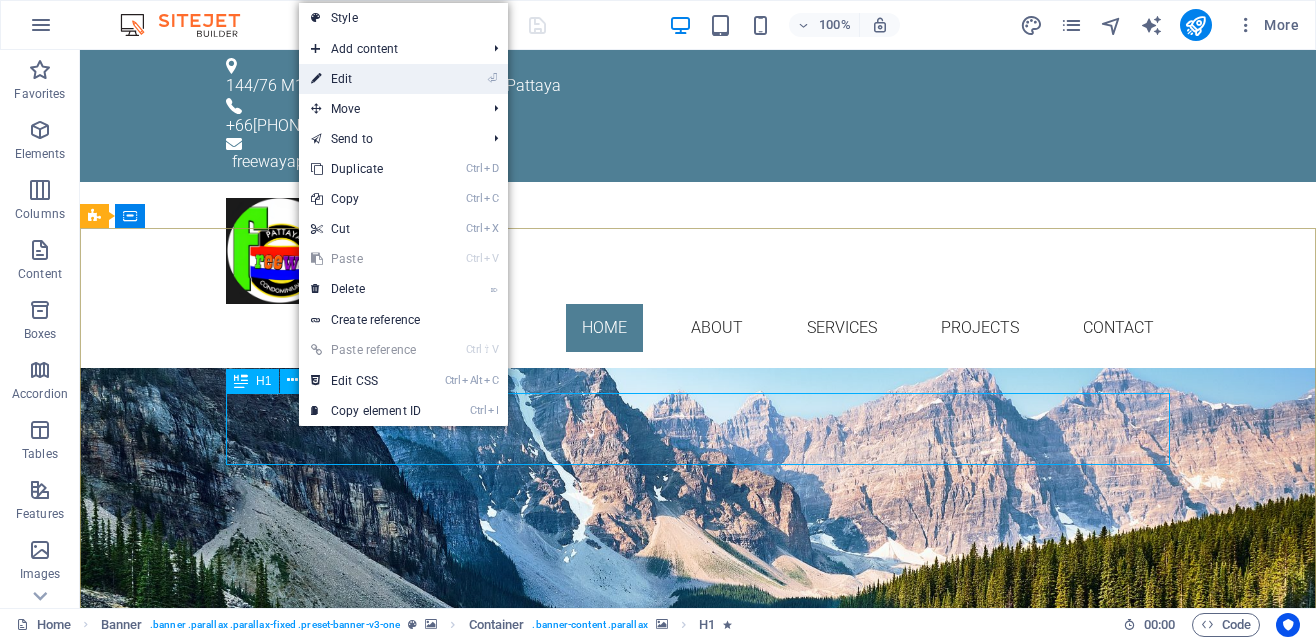 click on "⏎  Edit" at bounding box center (366, 79) 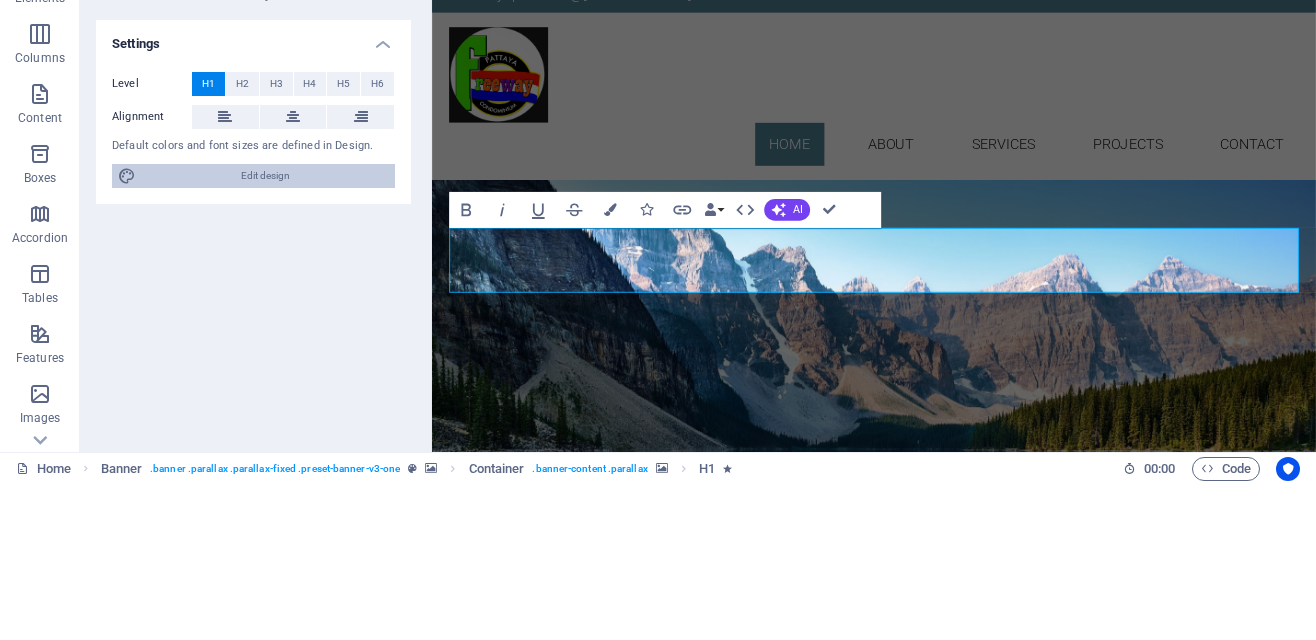 click on "Edit design" at bounding box center (265, 332) 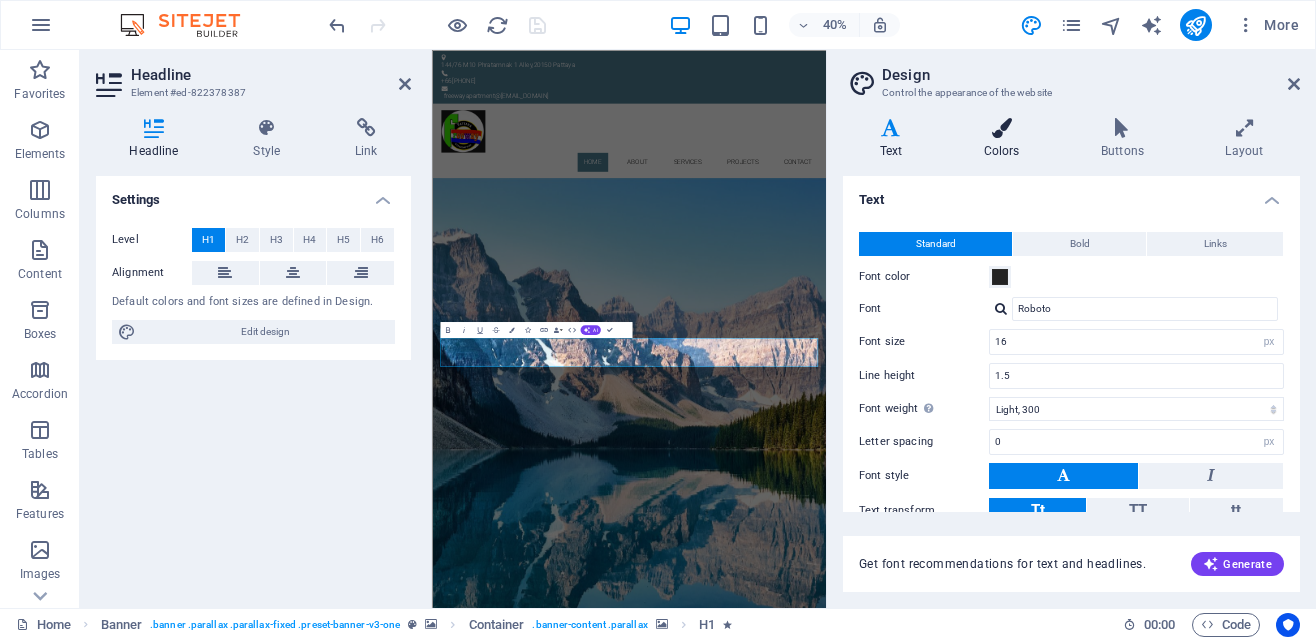 click at bounding box center (1001, 128) 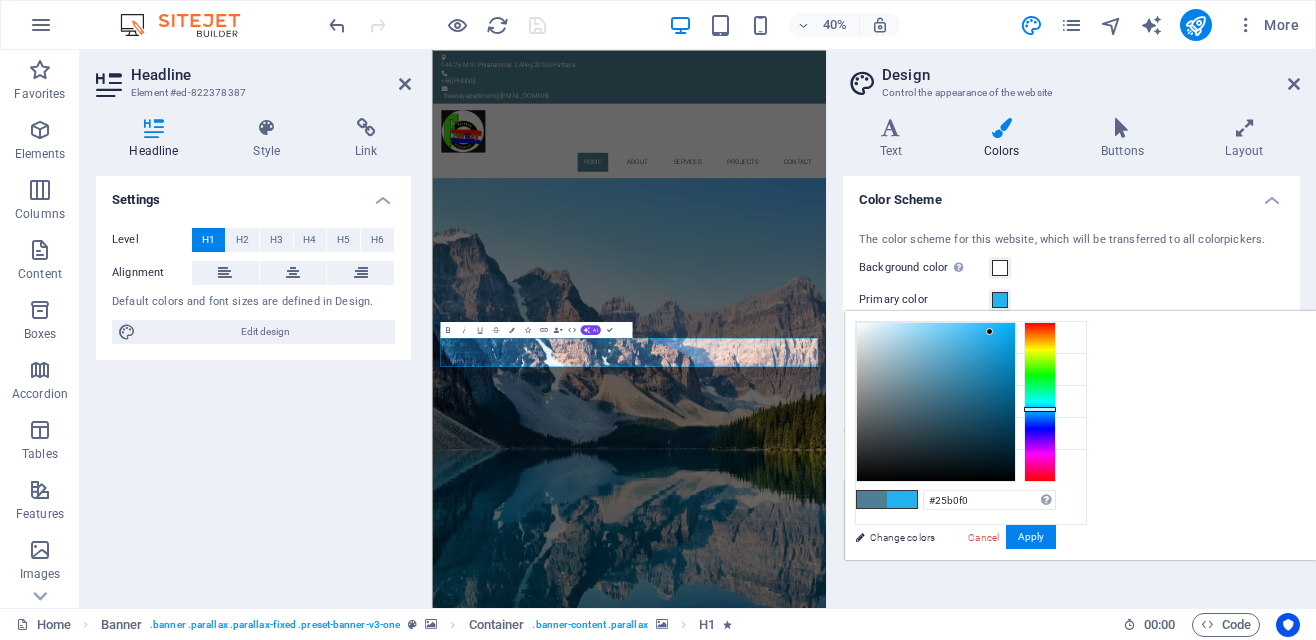 type on "#25b0ef" 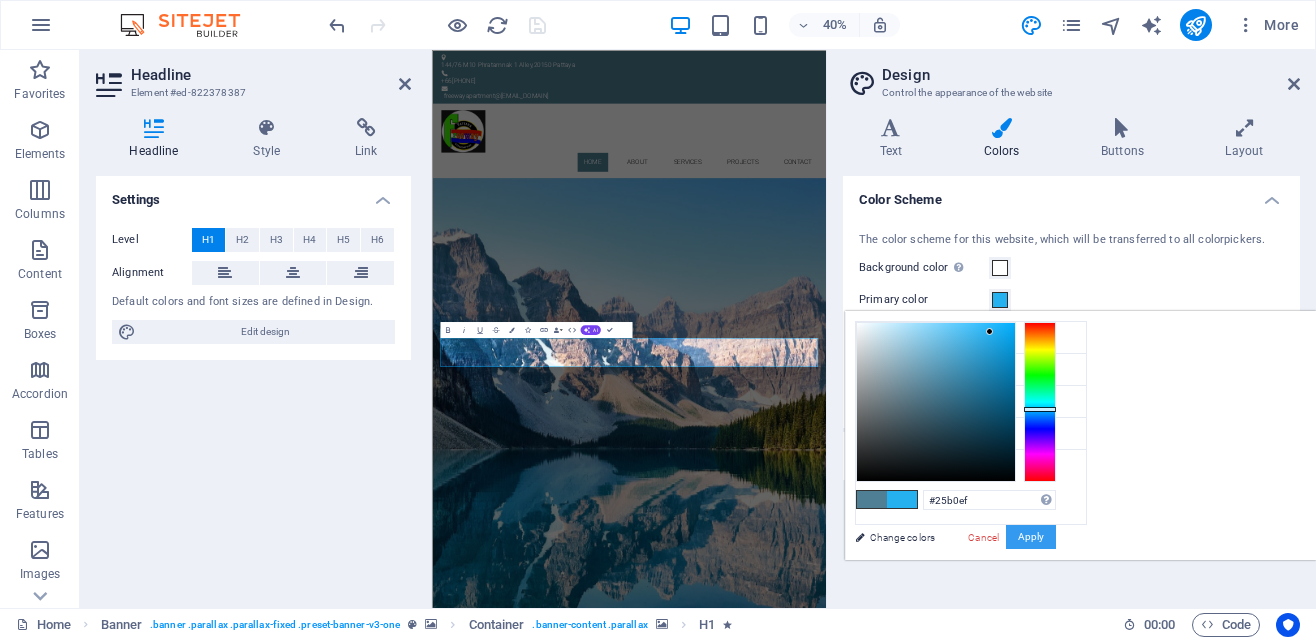 click on "Apply" at bounding box center [1031, 537] 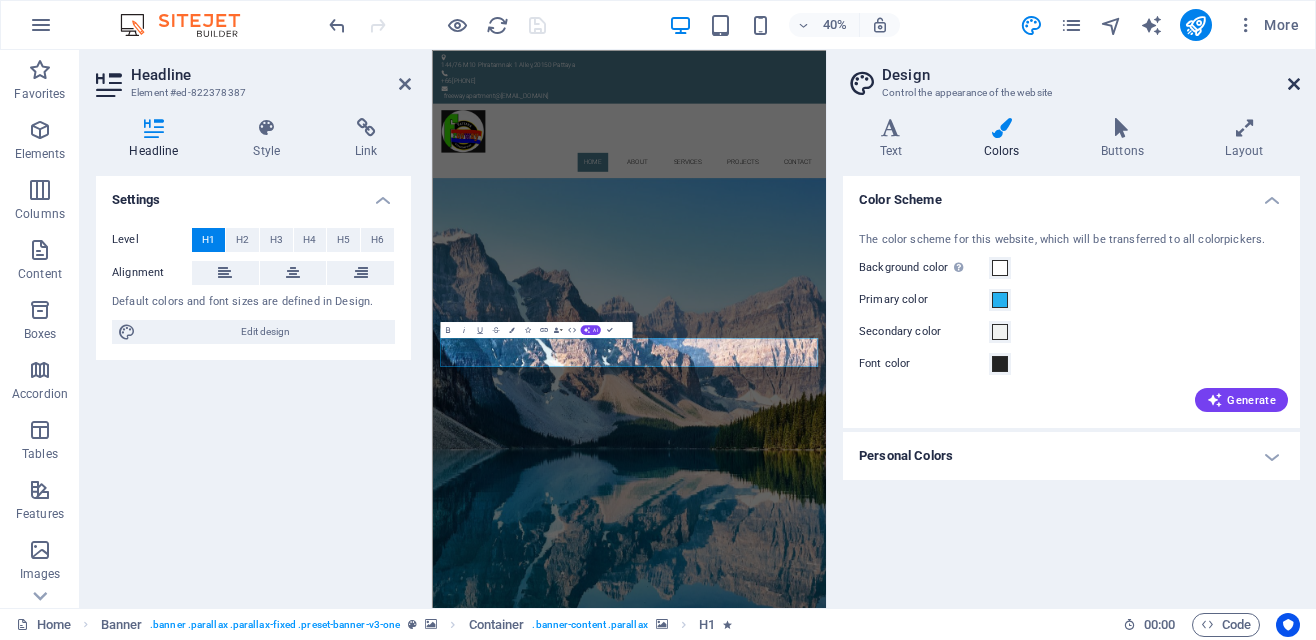 click at bounding box center [1294, 84] 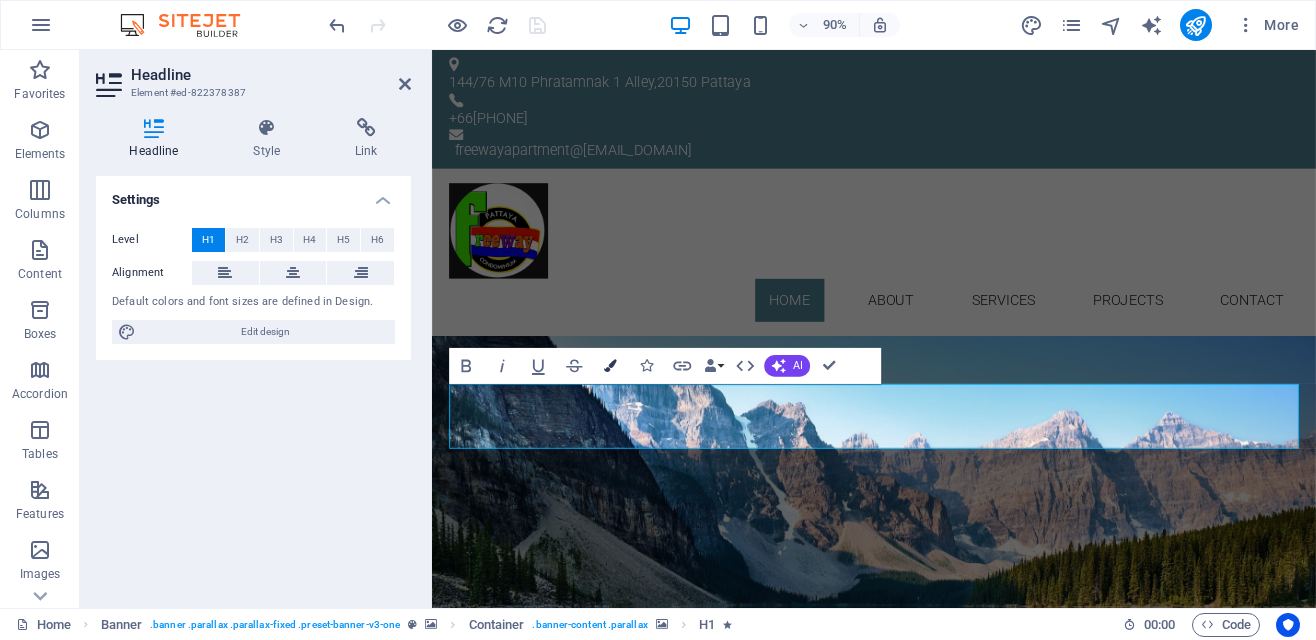 click at bounding box center [610, 365] 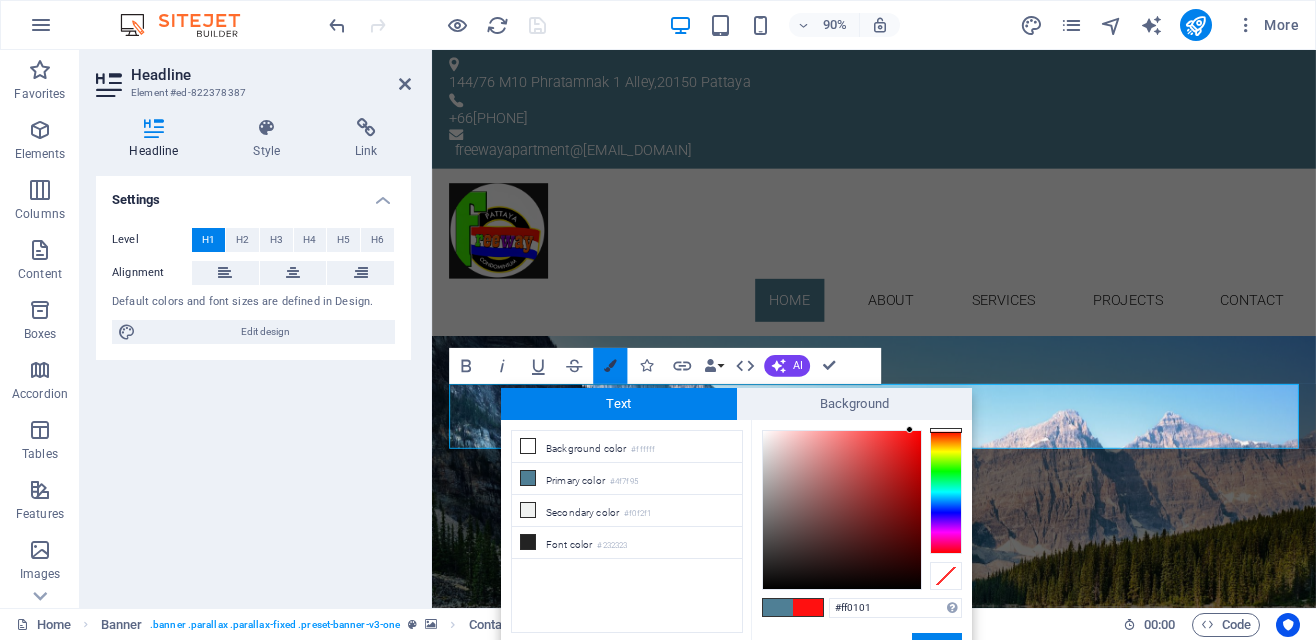 type on "#ff0000" 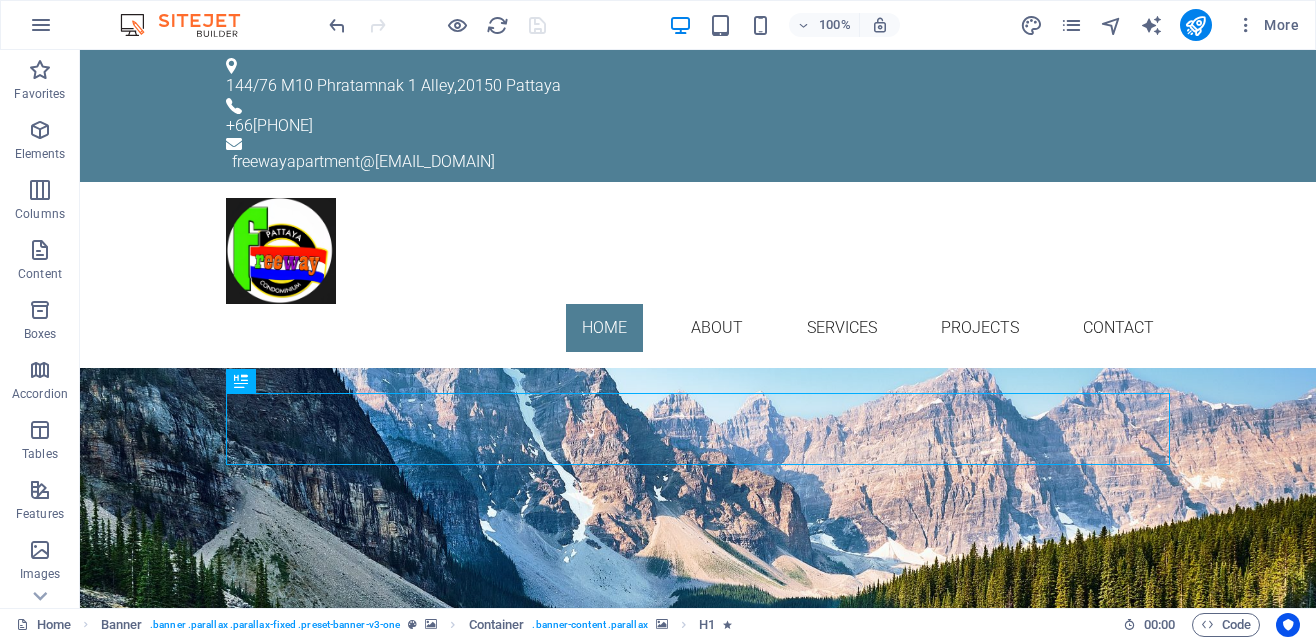 click on "Freeway Apartments- Chivit Sai" at bounding box center (698, 1009) 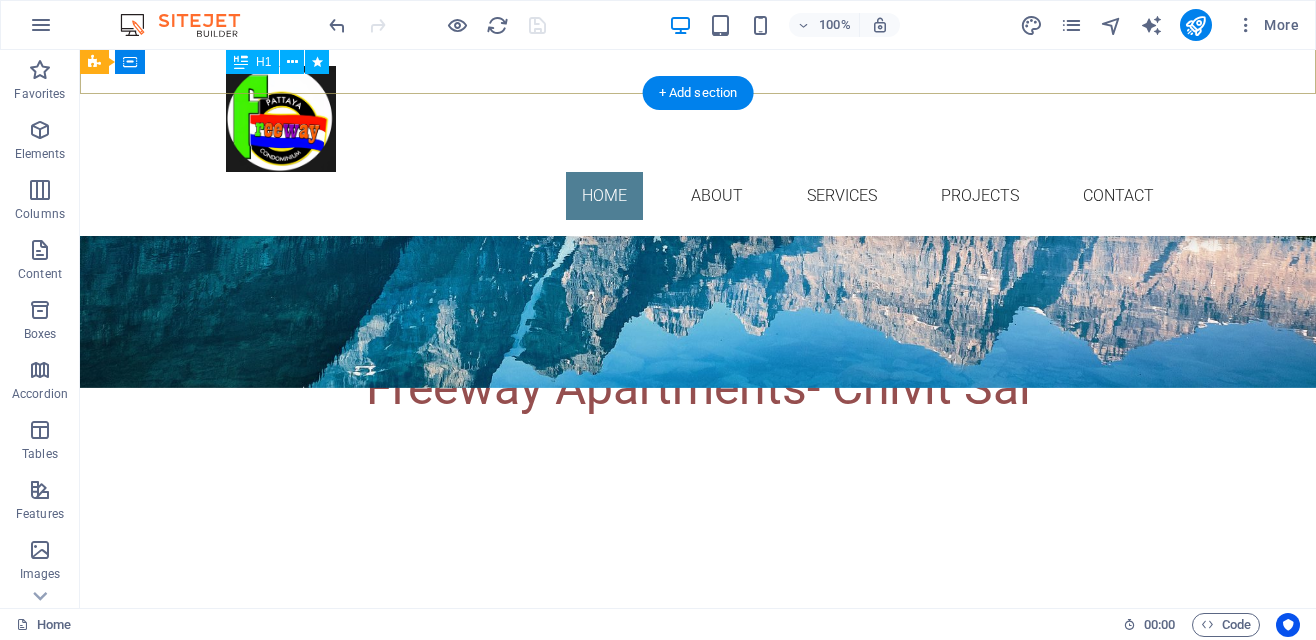 scroll, scrollTop: 500, scrollLeft: 0, axis: vertical 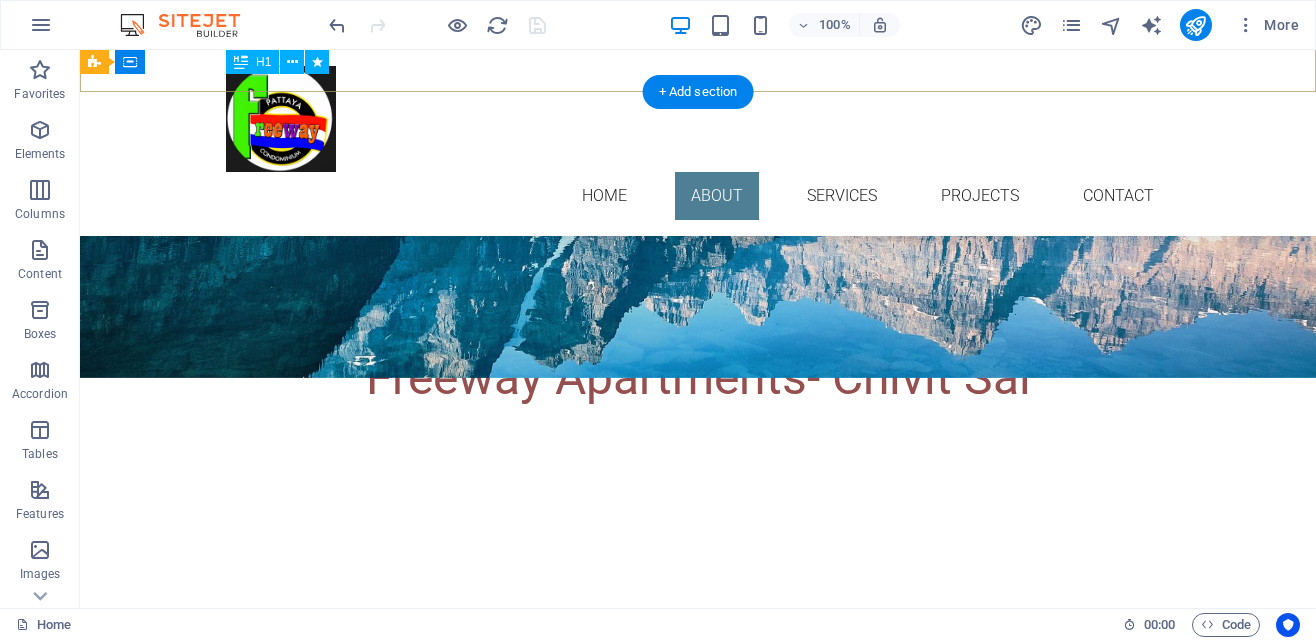 click on "Lorem ipsum dolor sit amet, consetetur sadipscing elitr, sed diam nonumy eirmod tempor invidunt ut labore et dolore magna aliquyam erat, sed diam voluptua. At vero eos et accusam et justo duo dolores et ea rebum. Stet clita kasd gubergren, no sea takimata sanctus est Lorem ipsum dolor sit amet. Stet clita kasd gubergren, no sea takimata sanctus est Lorem ipsum dolor sit amet. Lorem ipsum dolor sit amet, consetetur sadipscing elitr, sed diam nonumy eirmod tempor invidunt ut labore et dolore magna aliquyam erat, sed diam voluptua. At vero eos et accusam et justo duo dolores et ea rebum." at bounding box center [698, 875] 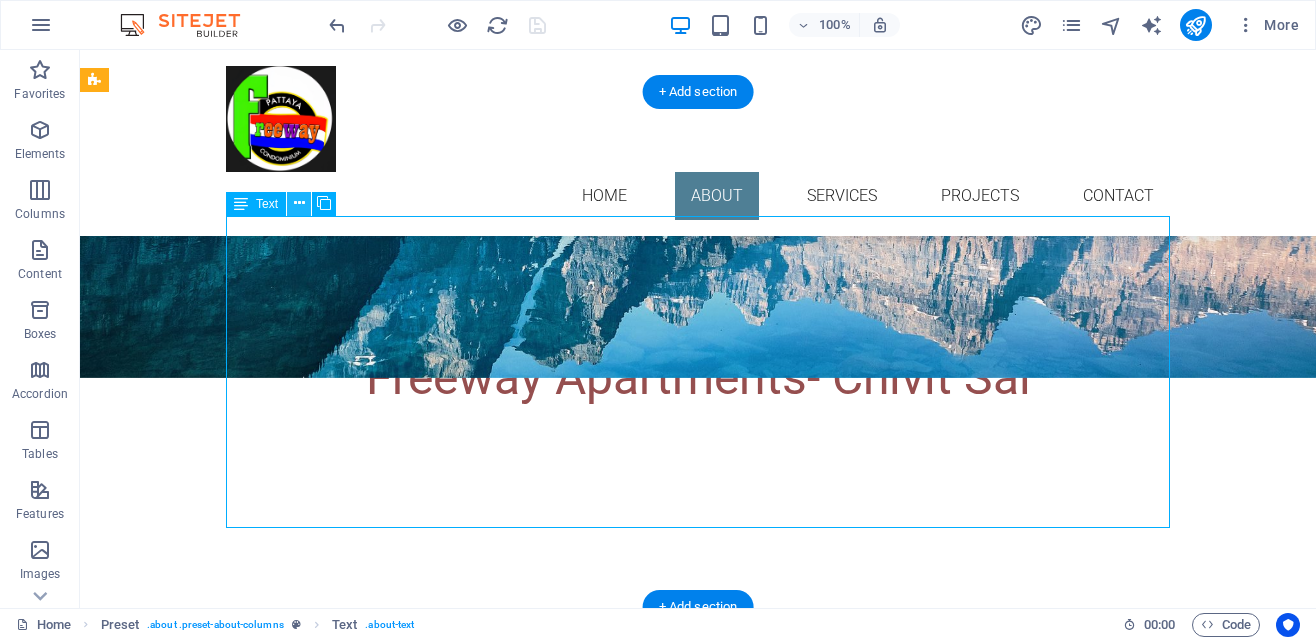 click at bounding box center (299, 203) 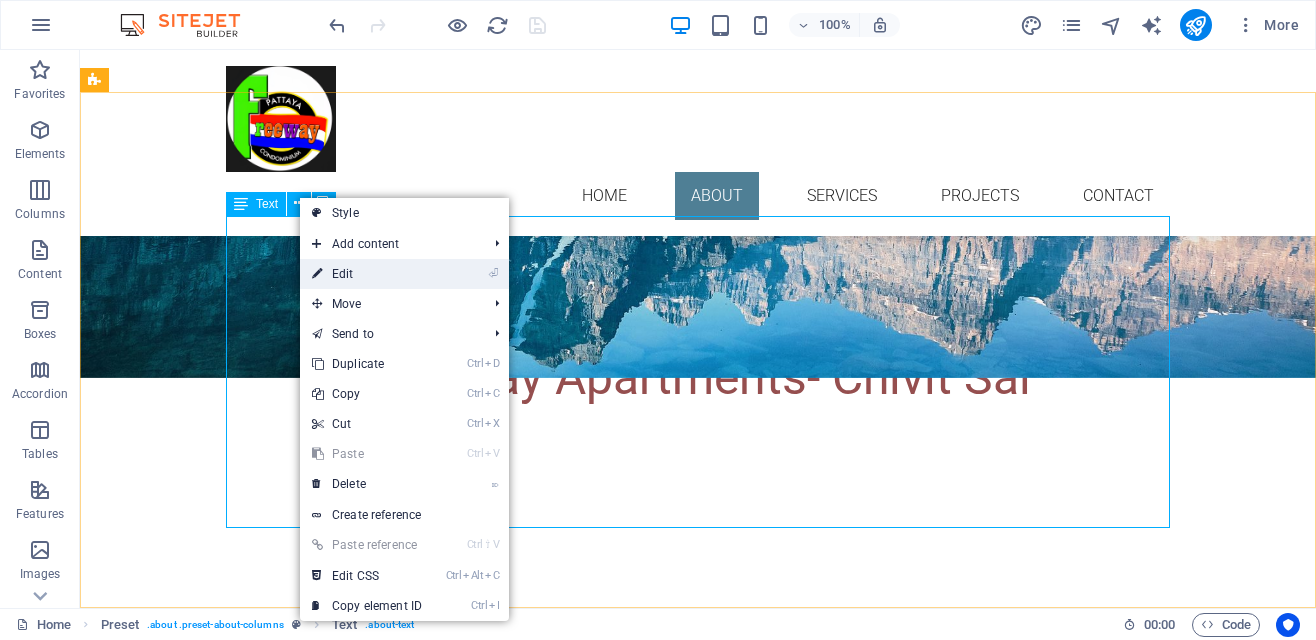 click on "⏎  Edit" at bounding box center [367, 274] 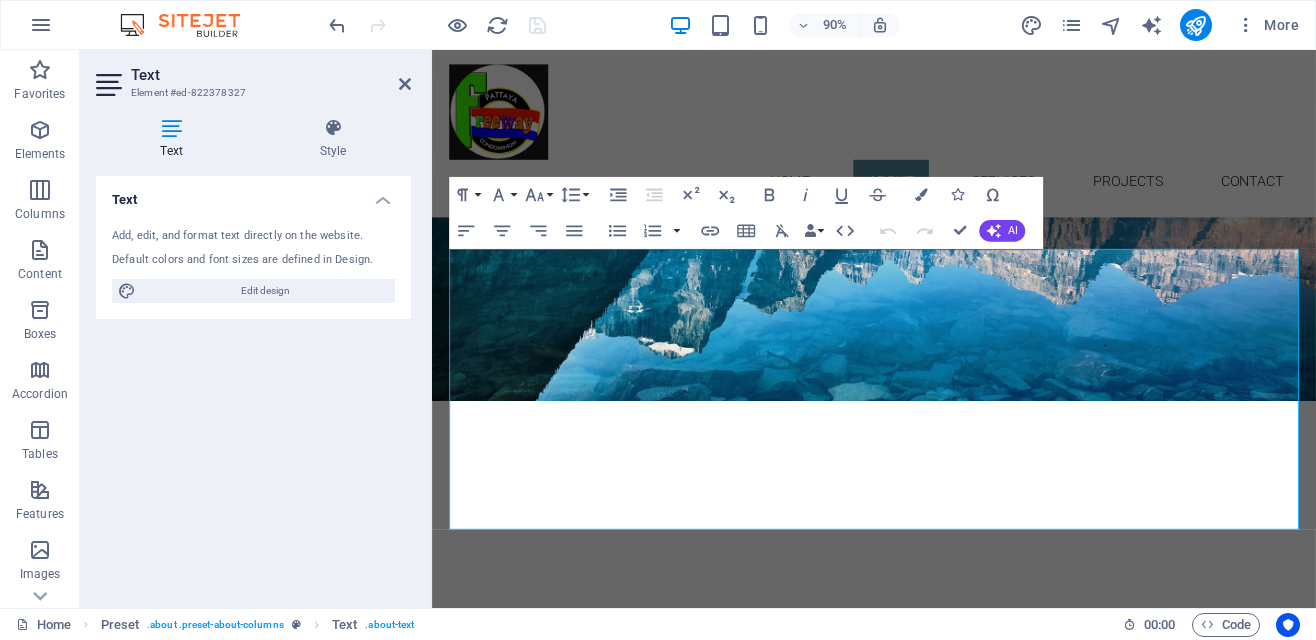 click on "Lorem ipsum dolor sit amet, consetetur sadipscing elitr, sed diam nonumy eirmod tempor invidunt ut labore et dolore magna aliquyam erat, sed diam voluptua. At vero eos et accusam et justo duo dolores et ea rebum. Stet clita kasd gubergren, no sea takimata sanctus est Lorem ipsum dolor sit amet. Stet clita kasd gubergren, no sea takimata sanctus est Lorem ipsum dolor sit amet. Lorem ipsum dolor sit amet, consetetur sadipscing elitr, sed diam nonumy eirmod tempor invidunt ut labore et dolore magna aliquyam erat, sed diam voluptua. At vero eos et accusam et justo duo dolores et ea rebum." at bounding box center [923, 875] 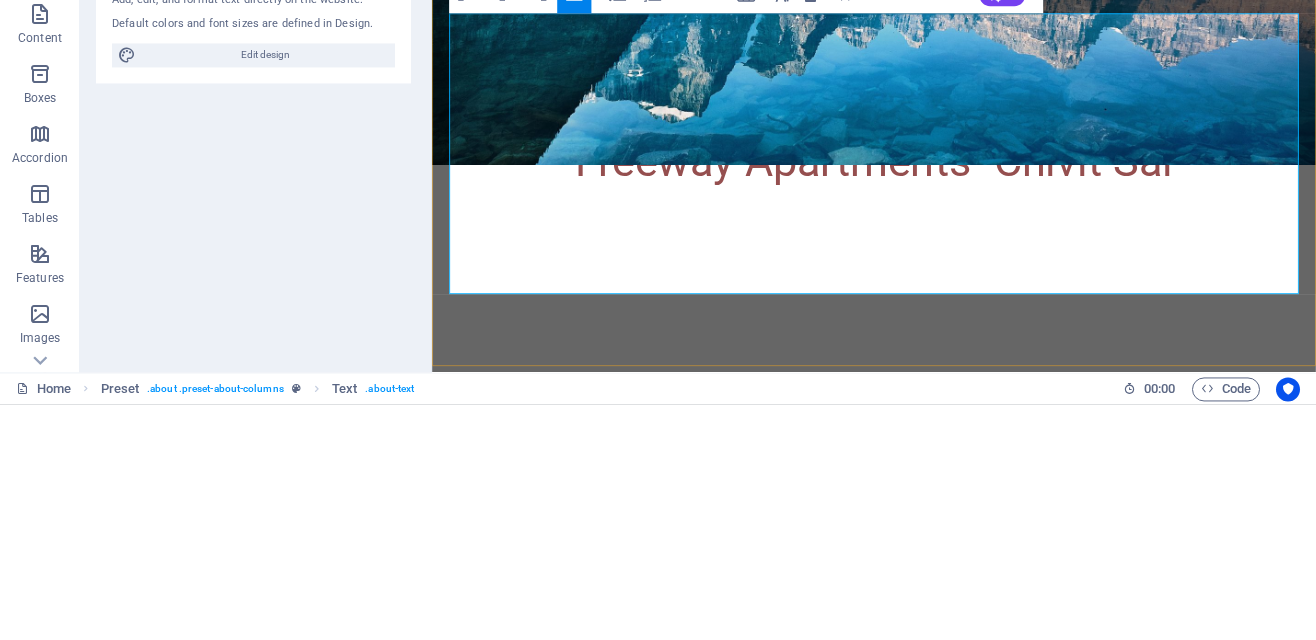 type 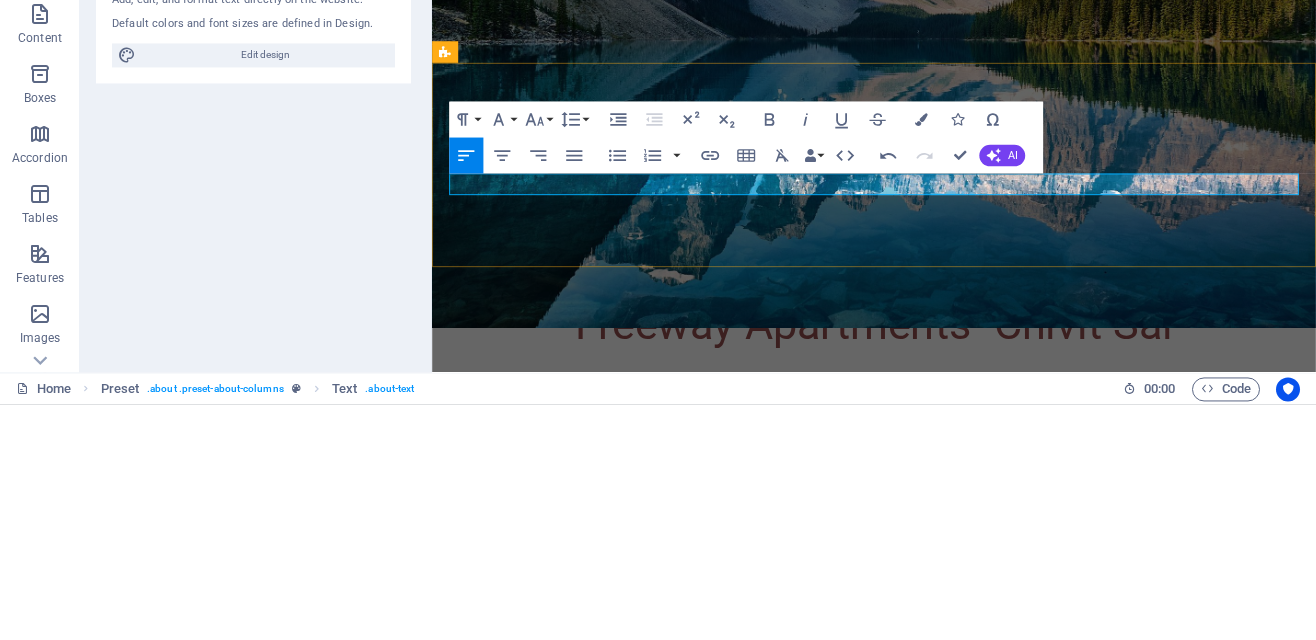 scroll, scrollTop: 324, scrollLeft: 0, axis: vertical 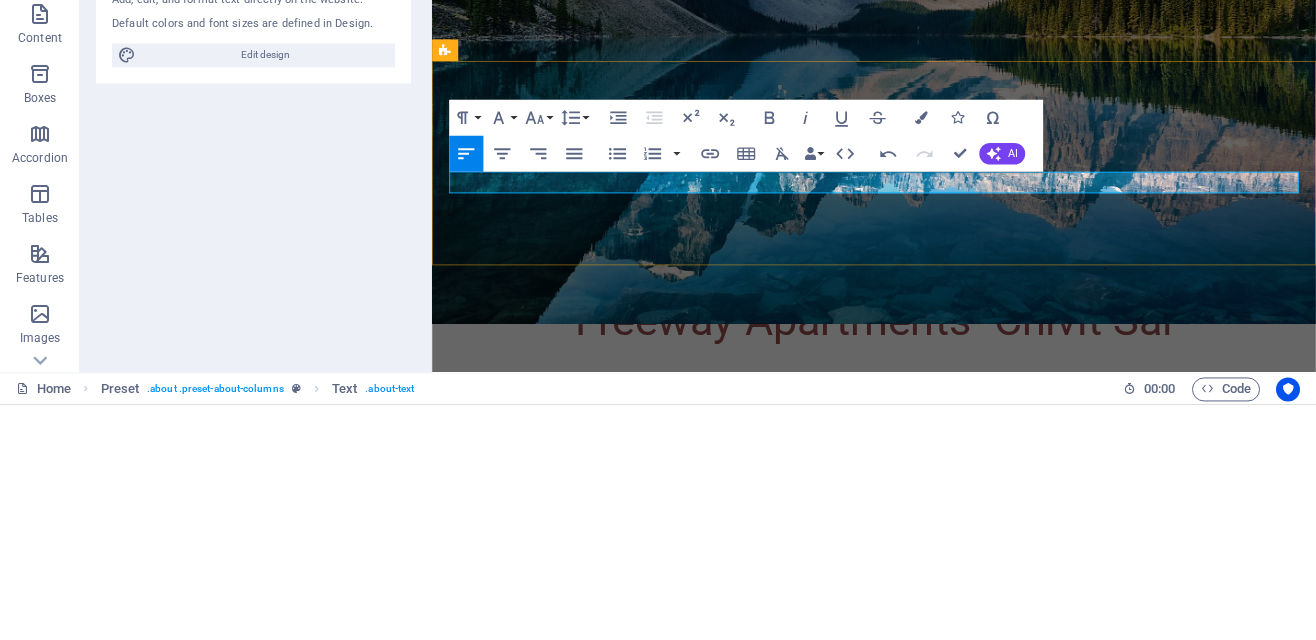 click at bounding box center (679, 730) 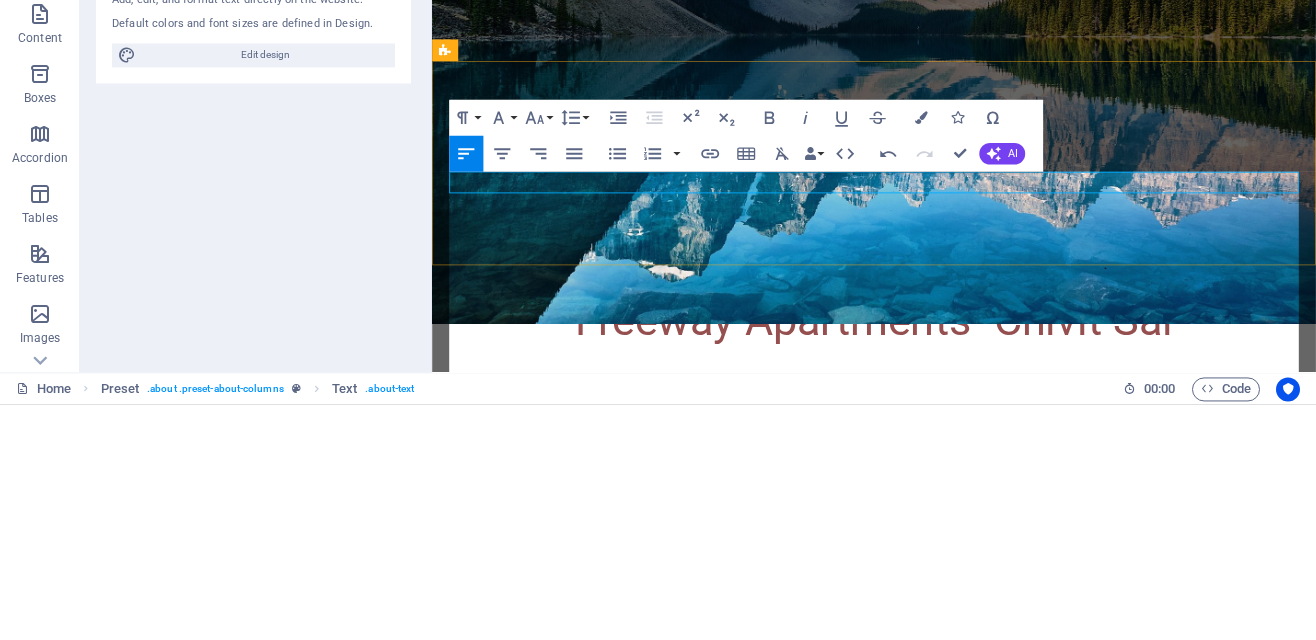 scroll, scrollTop: 1023, scrollLeft: 0, axis: vertical 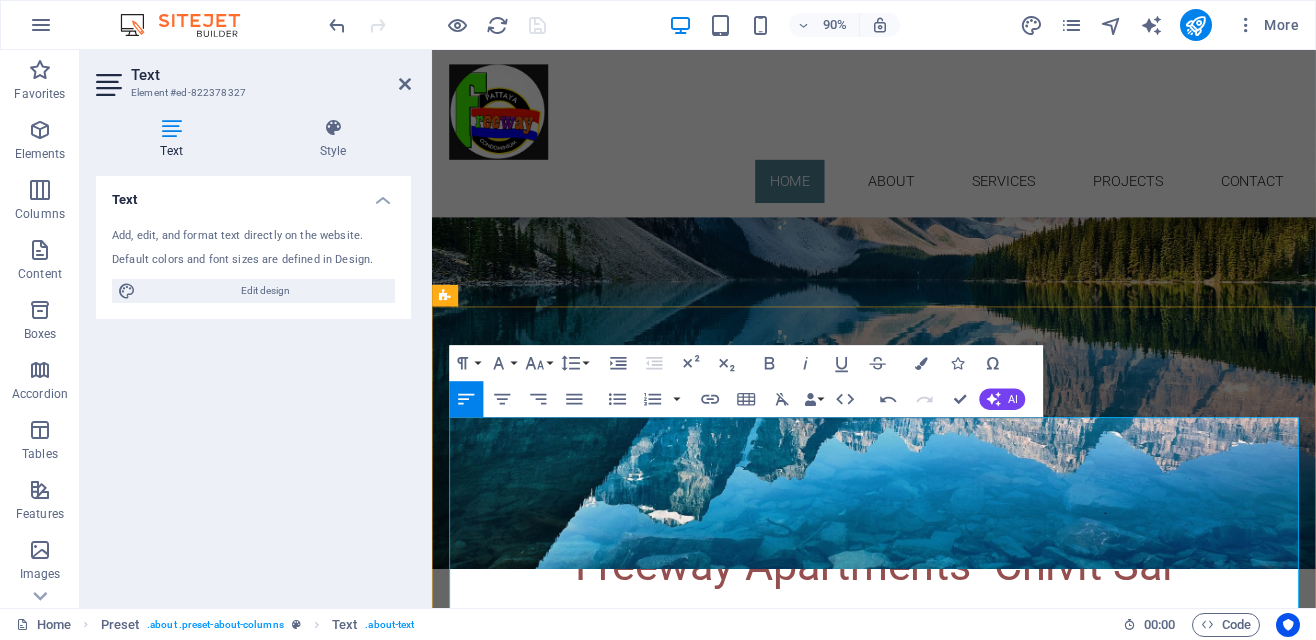 click on "Apartment number 301 is very spacious (about 115qm). A luxury studio type located in the Freeway Apartment building (2nd floor). It's very conveniently located on the Pratumnak Hill, the Freeway building ia about 75 meter far from the main road, against the Buddha Hill. Also perfectly situated closely to the famed and exciting Pattaya Nightlife, including great scenery, and the Jomtien & Cosy beaches, they are all 5 mins away." at bounding box center [679, 1048] 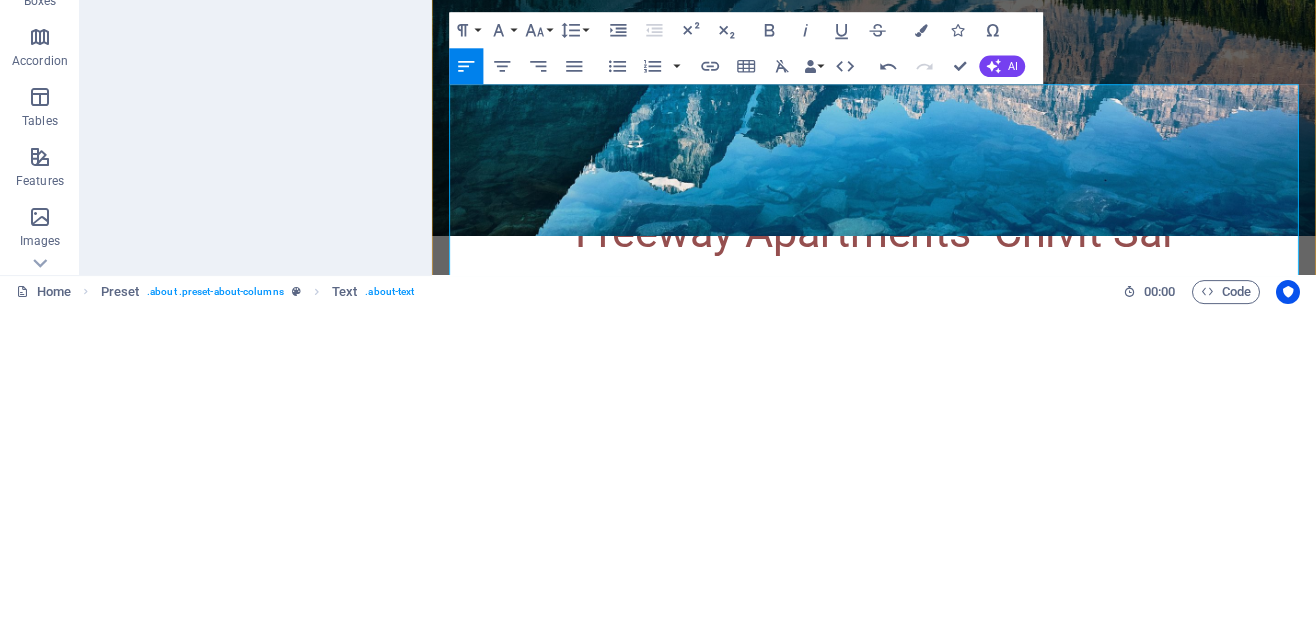 click on "Our apartment are very spacious (about 115qm). A luxury studio type located in the Freeway Apartment building (2nd floor). It's very conveniently located on the Pratumnak Hill, the Freeway building ia about 75 meter far from the main road, against the Buddha Hill. Also perfectly situated closely to the famed and exciting Pattaya Nightlife, including great scenery, and the Jomtien & Cosy beaches, they are all 5 mins away." at bounding box center (679, 716) 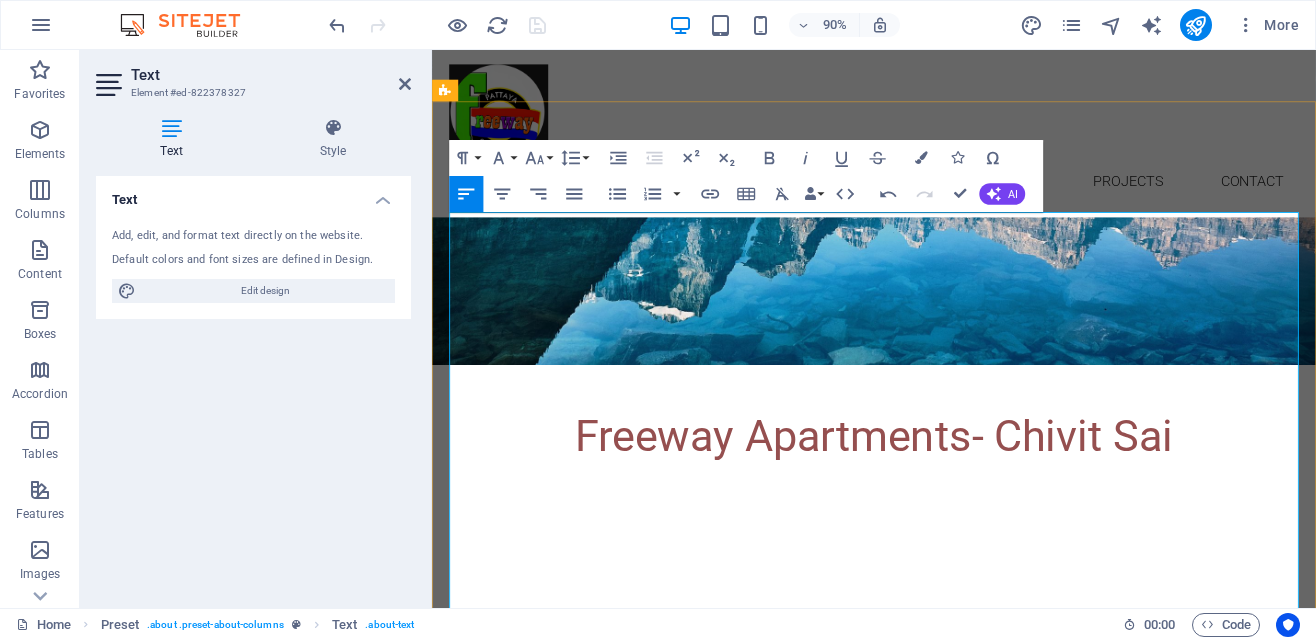 scroll, scrollTop: 544, scrollLeft: 0, axis: vertical 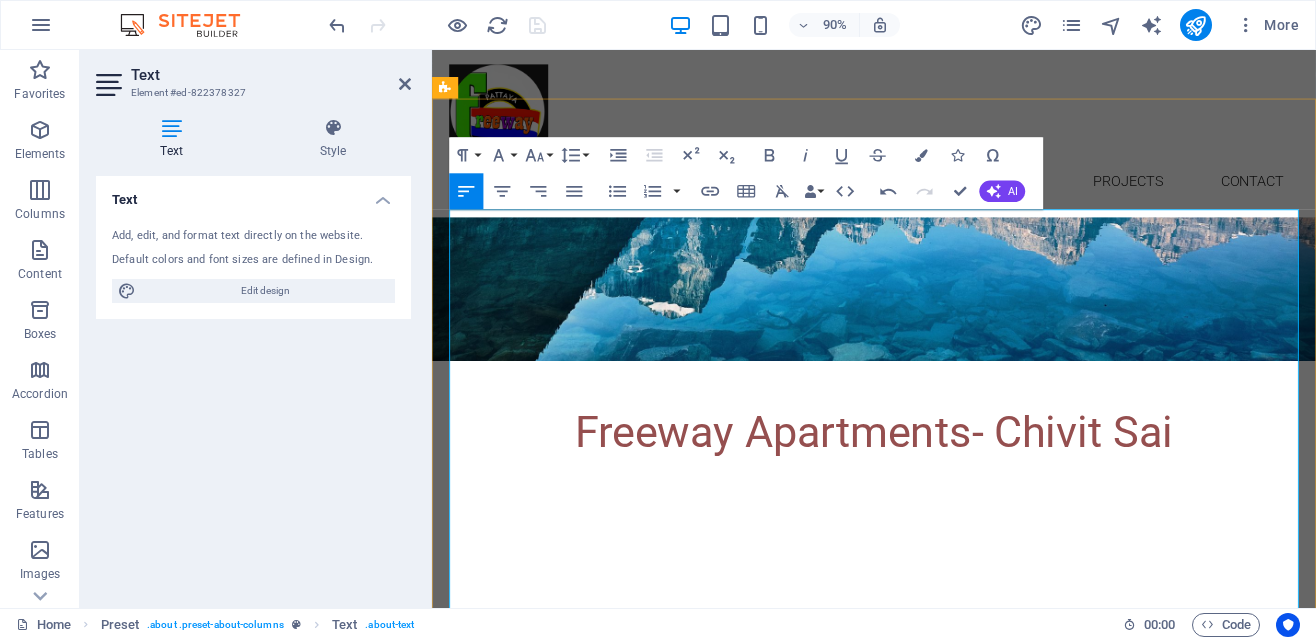 click on "Our apartment are very spacious ranging appoximately from 65 sqm to 115qm. All are luxury studio type located in the Freeway Apartment building ." at bounding box center (679, 852) 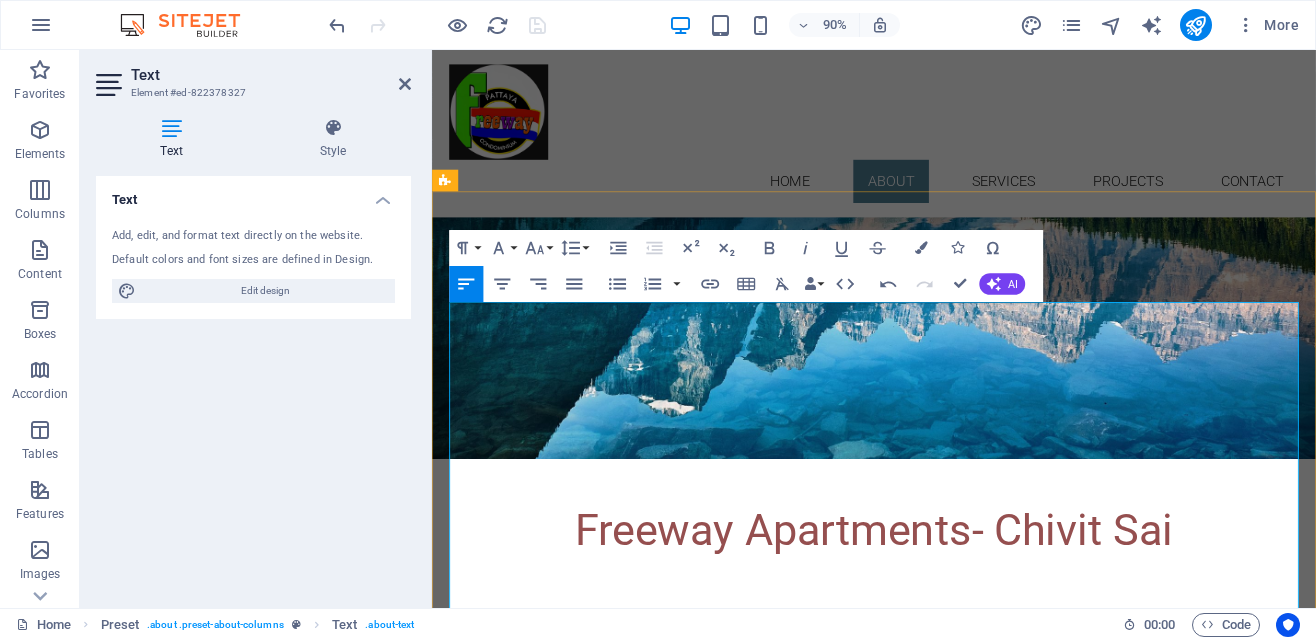 scroll, scrollTop: 445, scrollLeft: 0, axis: vertical 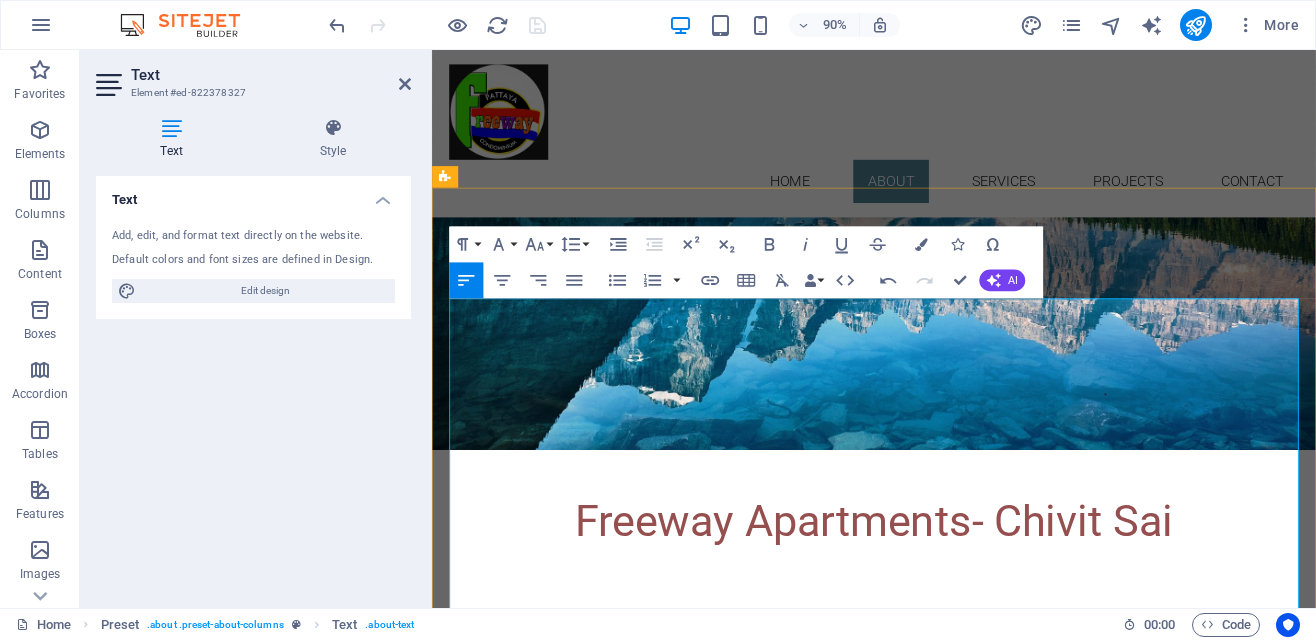 click on "All are luxury studio type located in the Freeway Apartment building ." at bounding box center (679, 987) 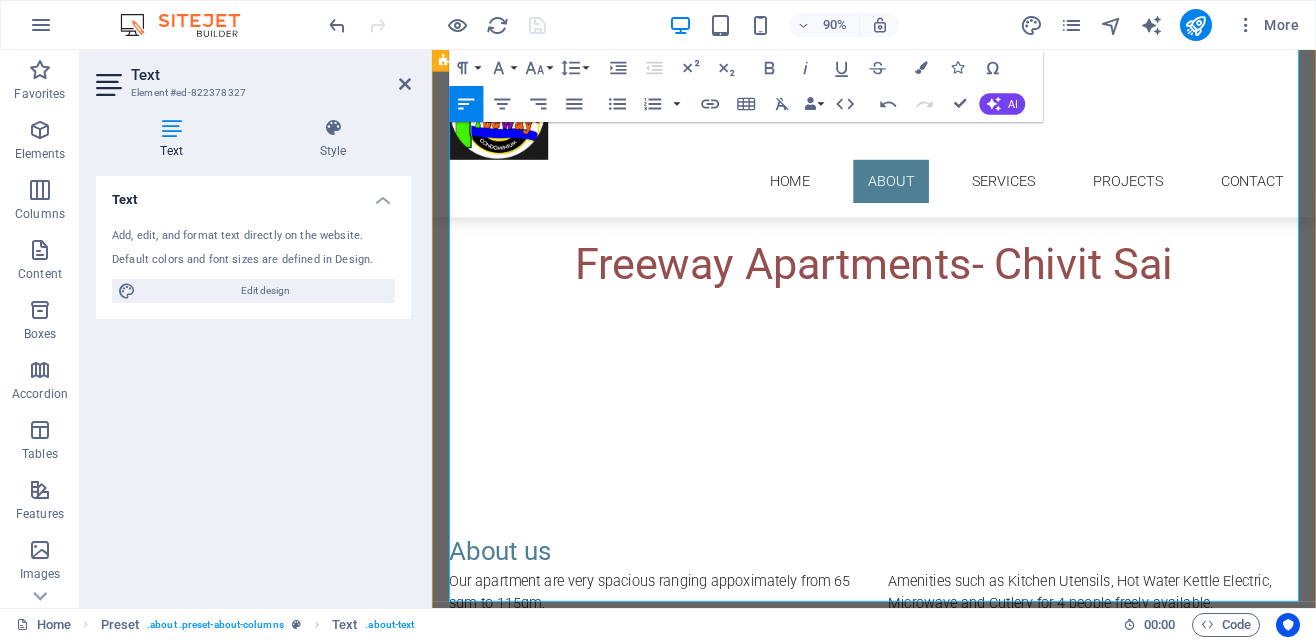 scroll, scrollTop: 737, scrollLeft: 0, axis: vertical 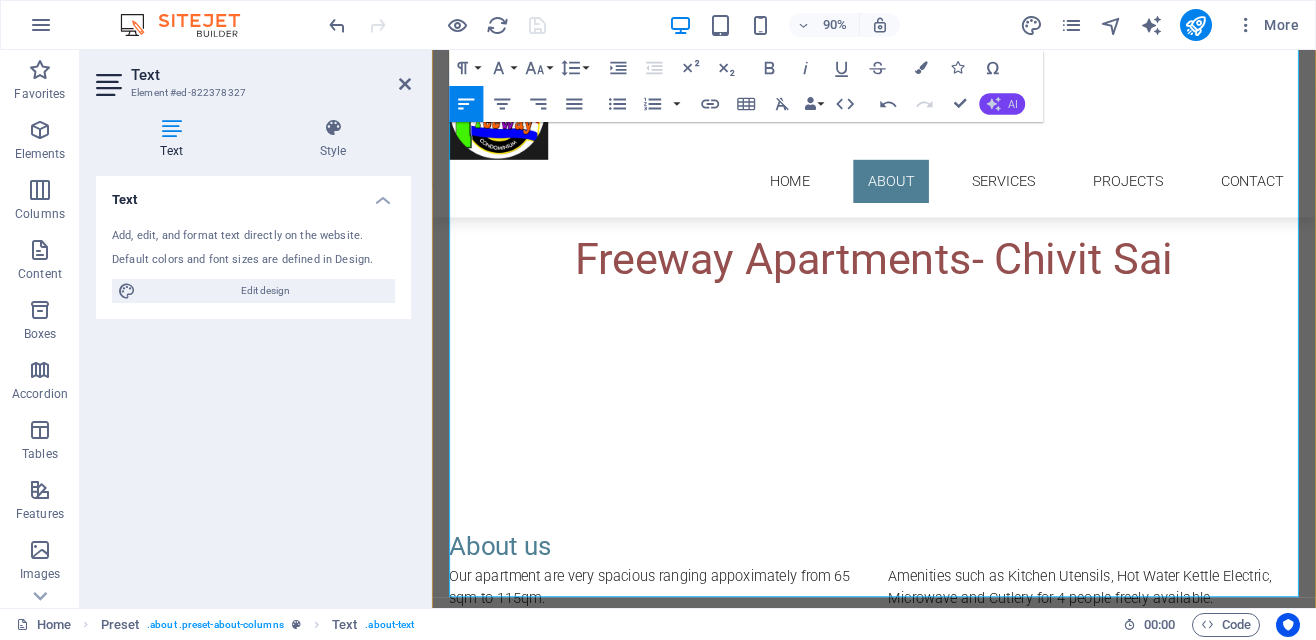 click 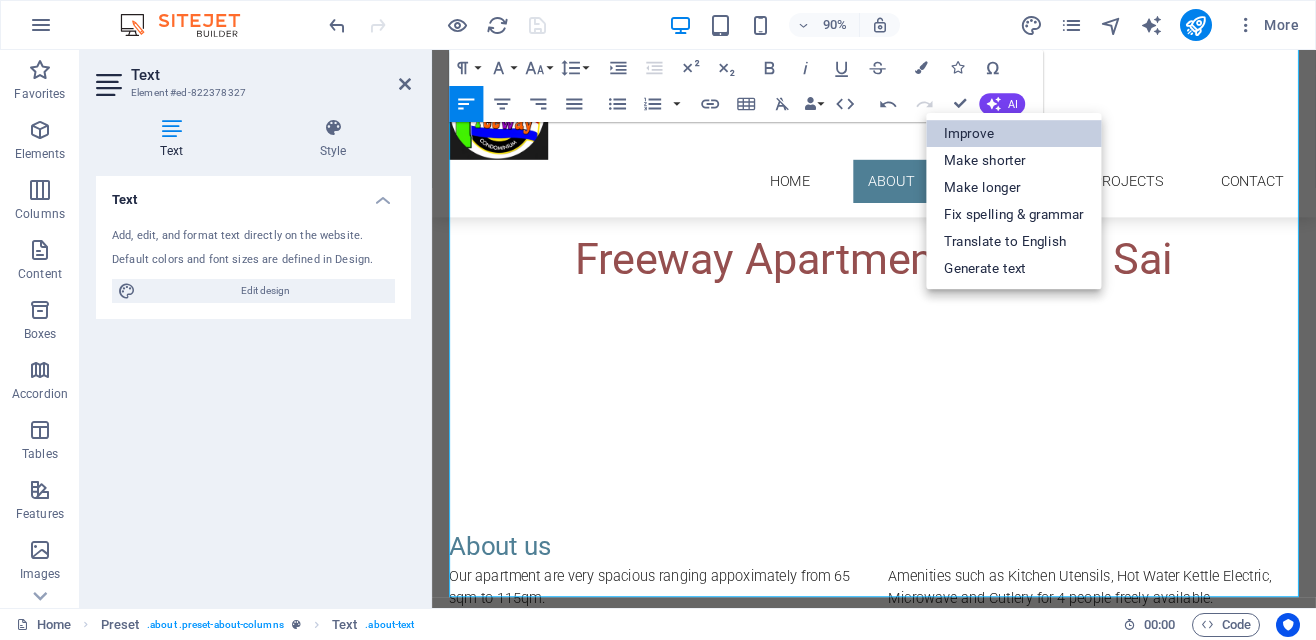click on "Improve" at bounding box center [1014, 133] 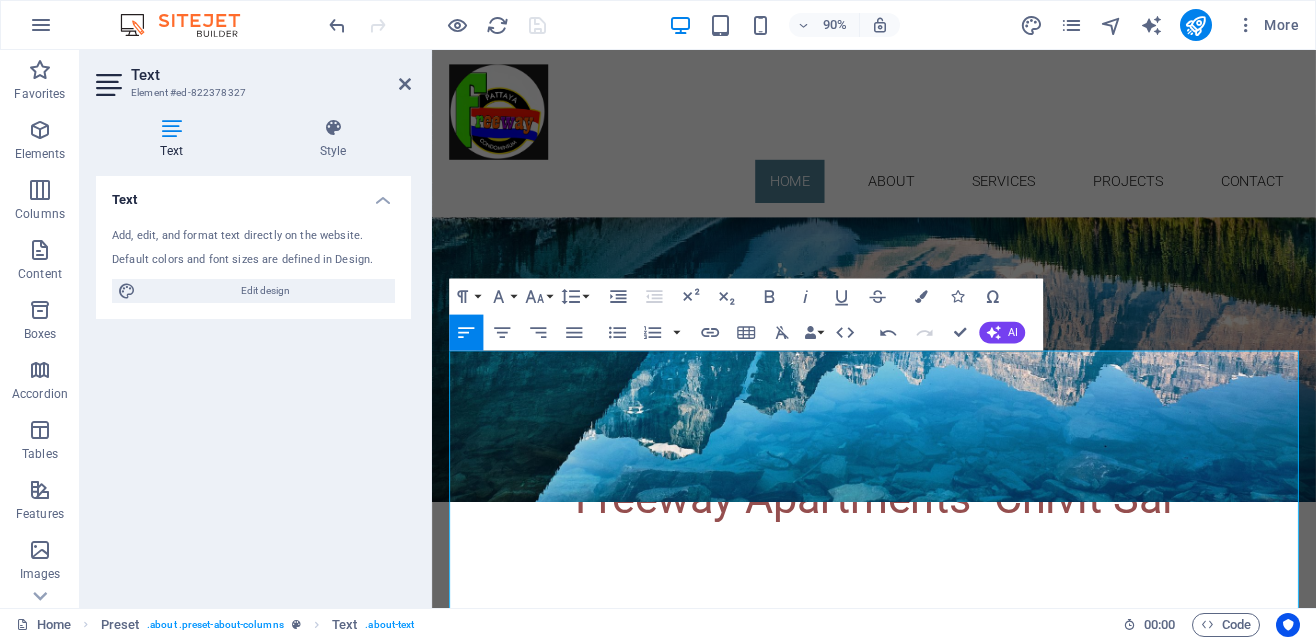 scroll, scrollTop: 386, scrollLeft: 0, axis: vertical 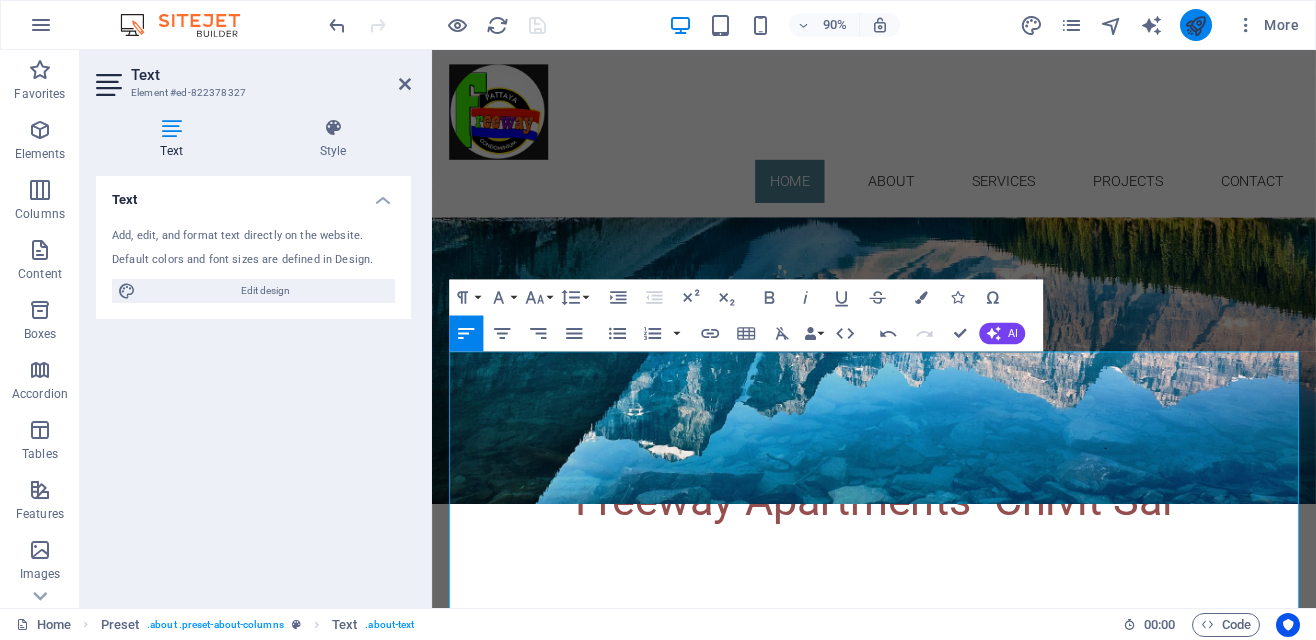 click at bounding box center [1195, 25] 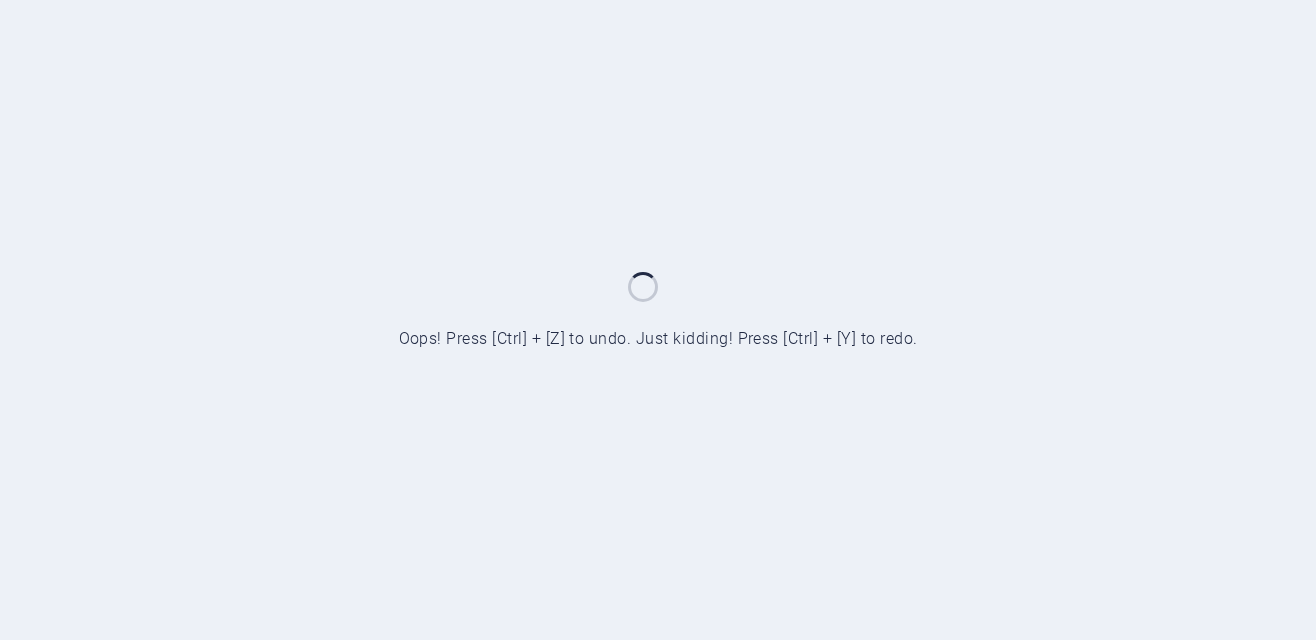 scroll, scrollTop: 0, scrollLeft: 0, axis: both 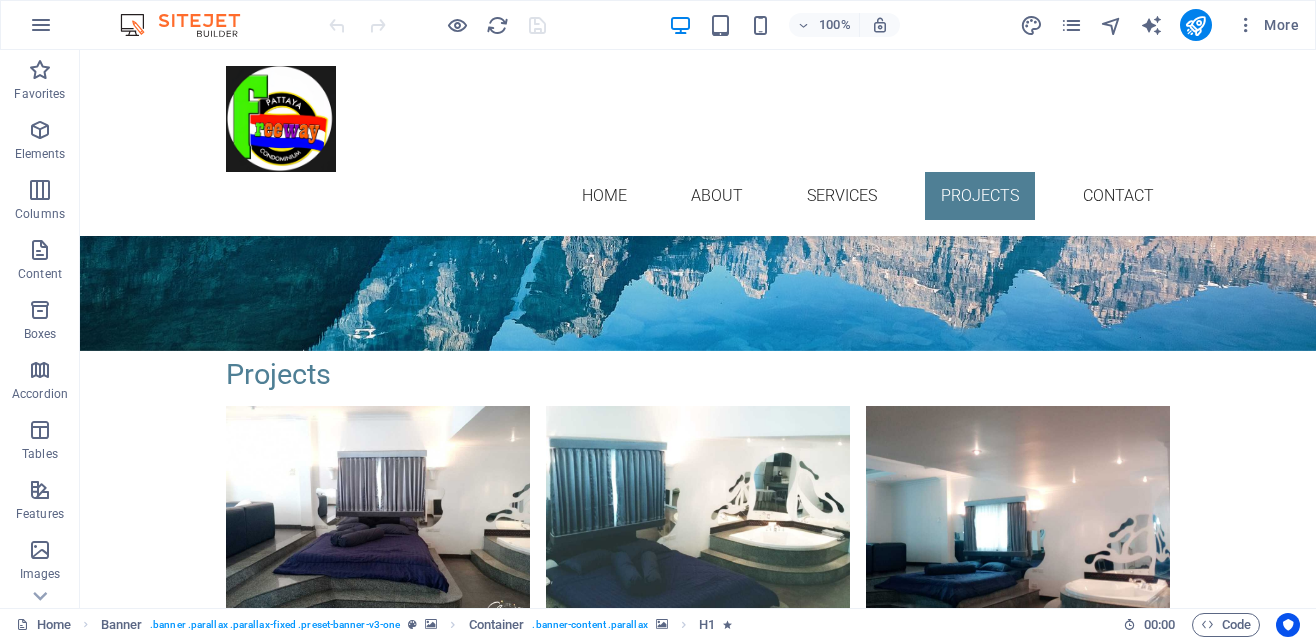 click at bounding box center [378, 1252] 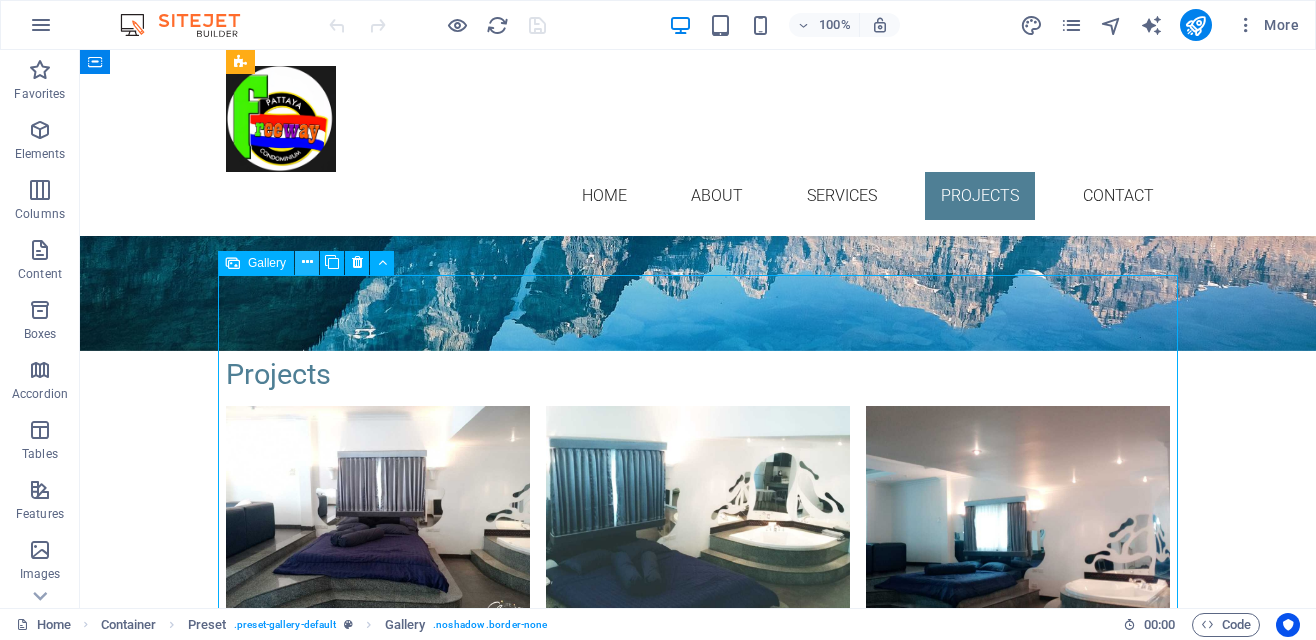 click at bounding box center [307, 262] 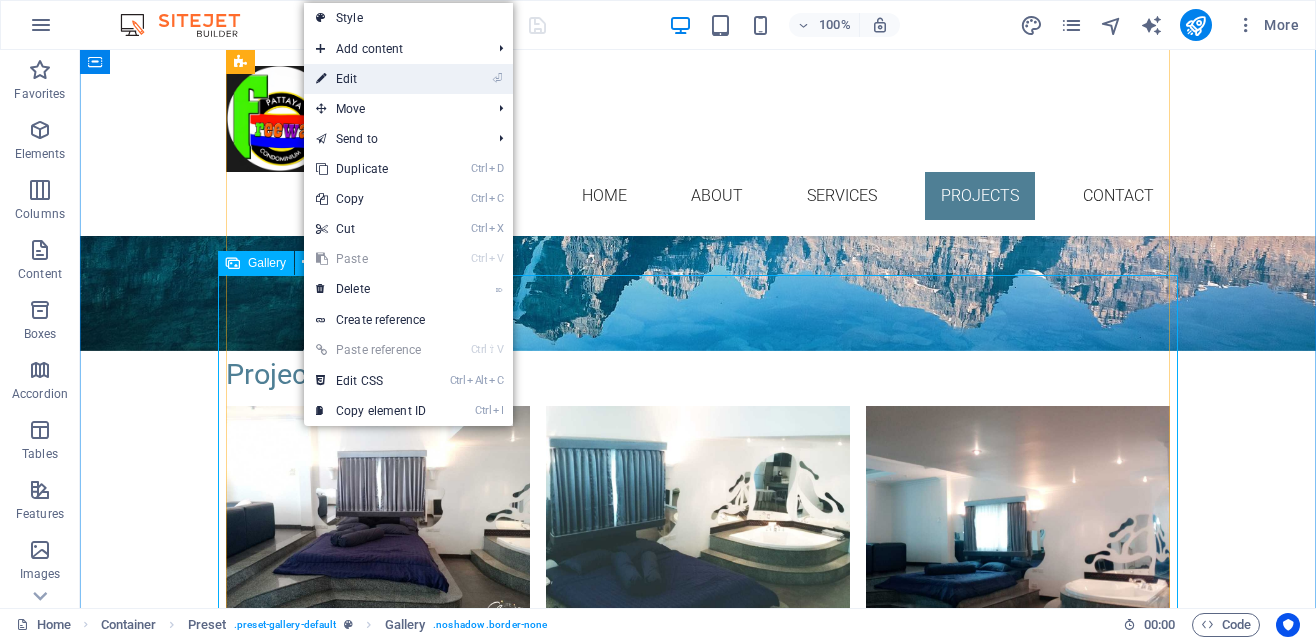 click on "⏎  Edit" at bounding box center (371, 79) 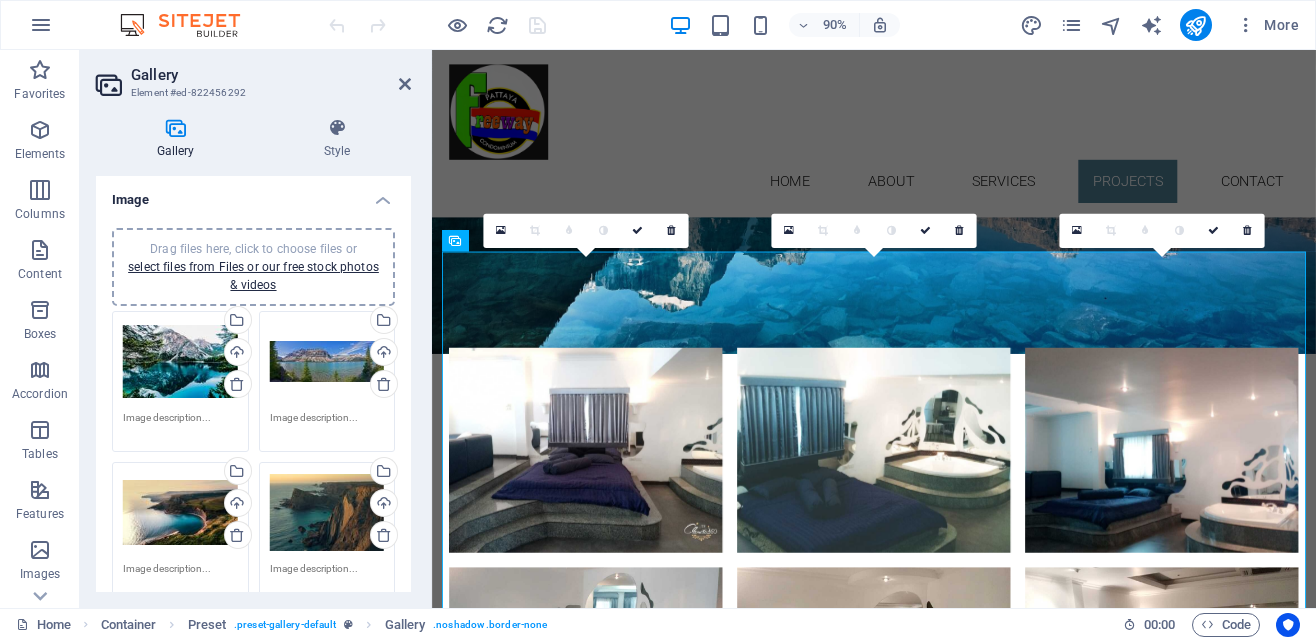 scroll, scrollTop: 3009, scrollLeft: 0, axis: vertical 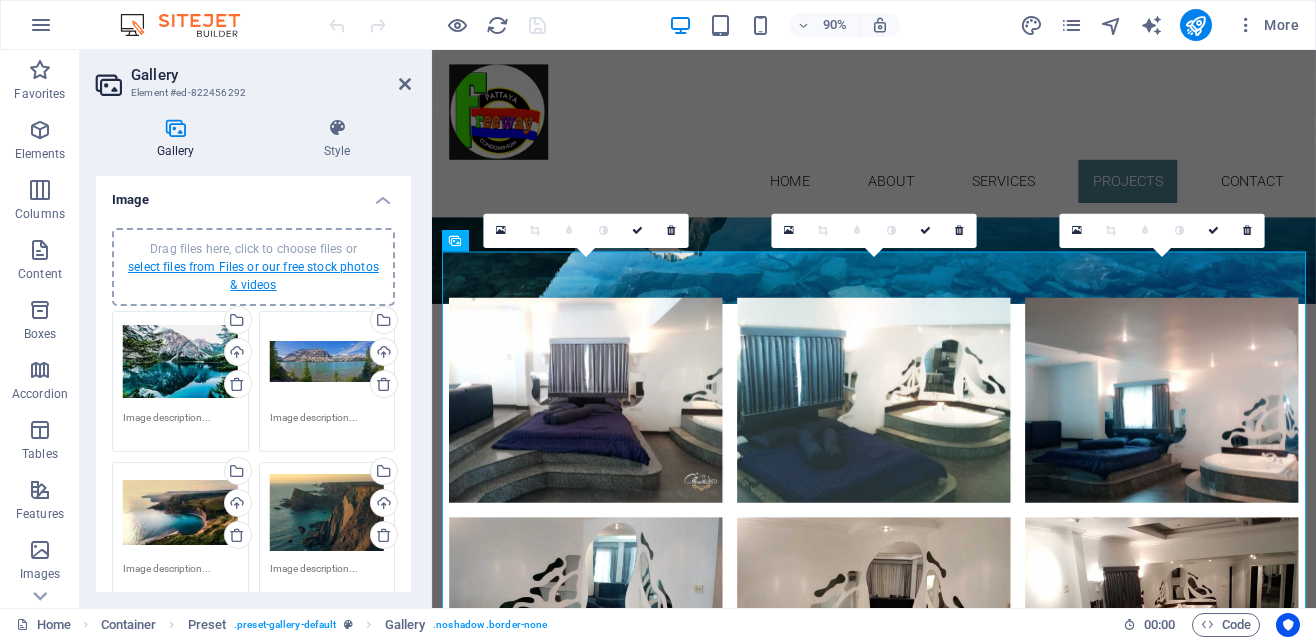 click on "select files from Files or our free stock photos & videos" at bounding box center [253, 276] 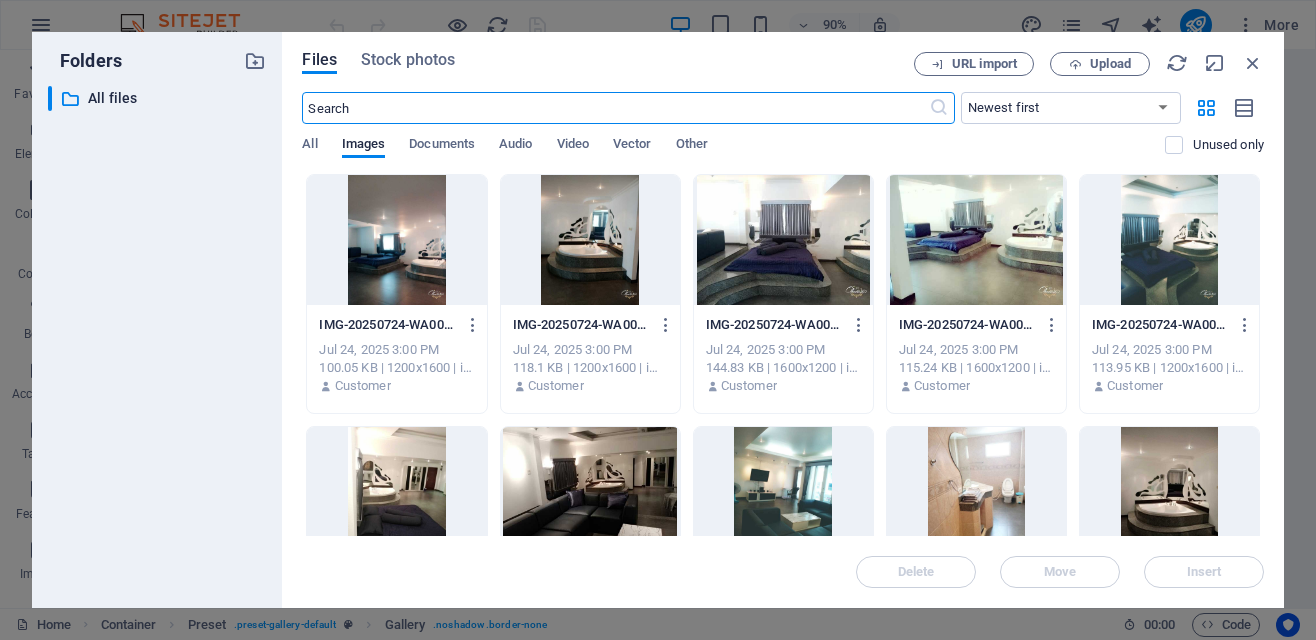scroll, scrollTop: 3706, scrollLeft: 0, axis: vertical 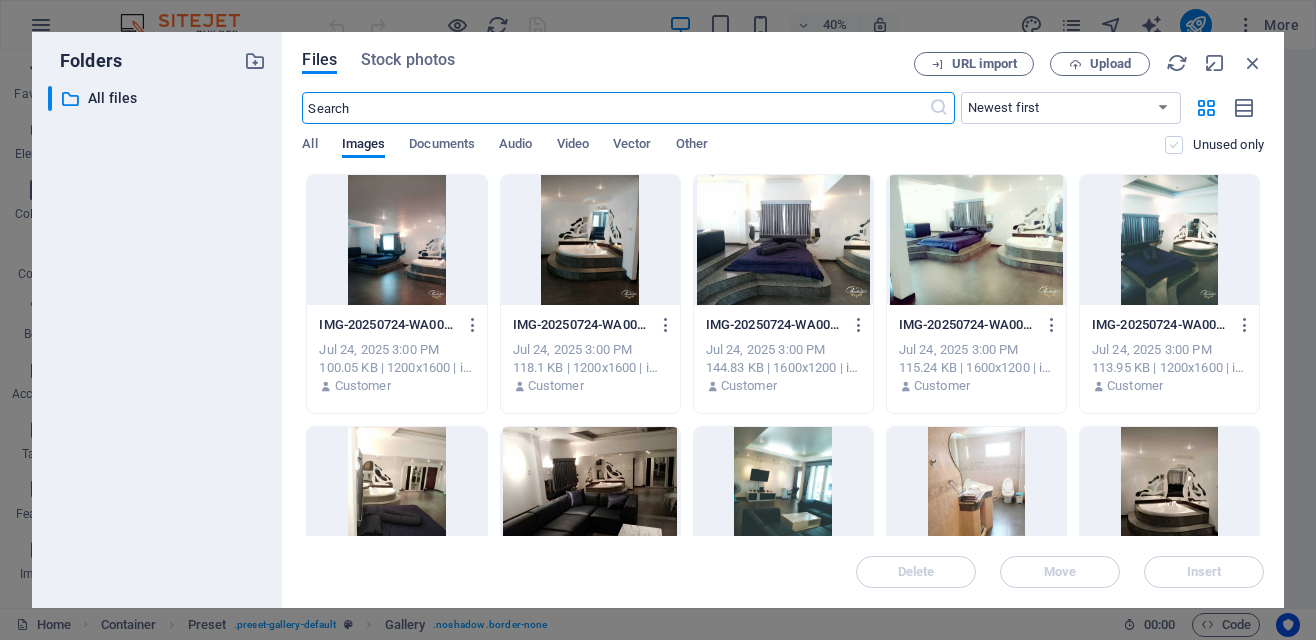 click at bounding box center [1174, 145] 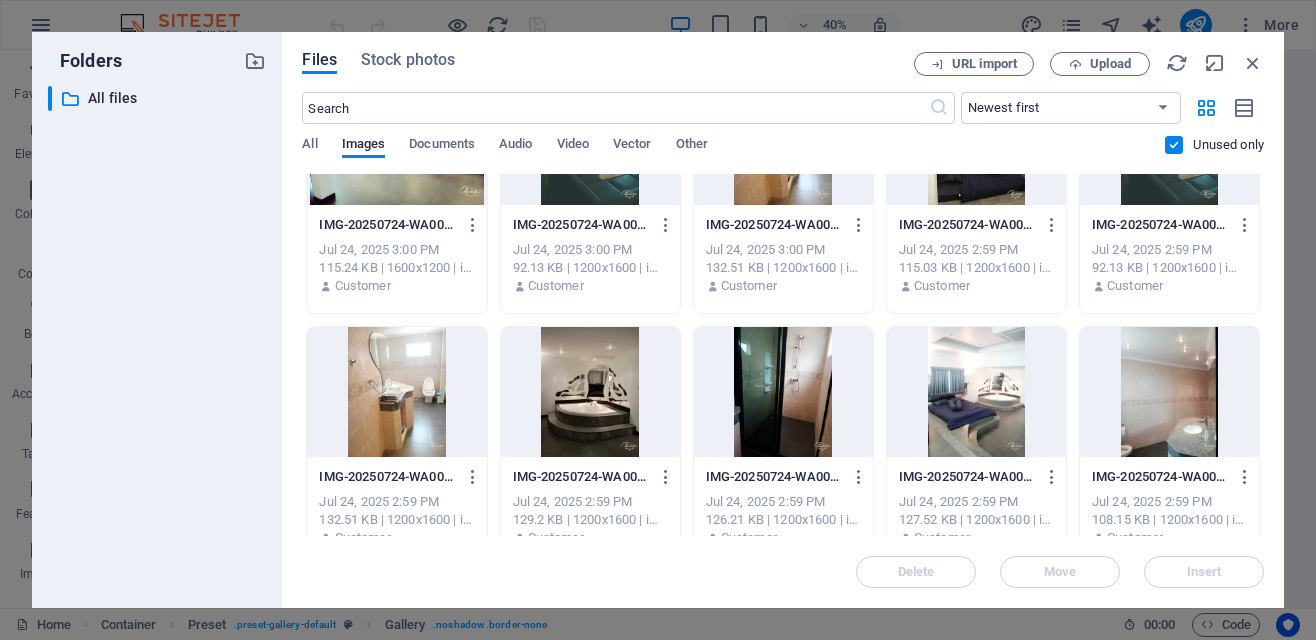 scroll, scrollTop: 97, scrollLeft: 0, axis: vertical 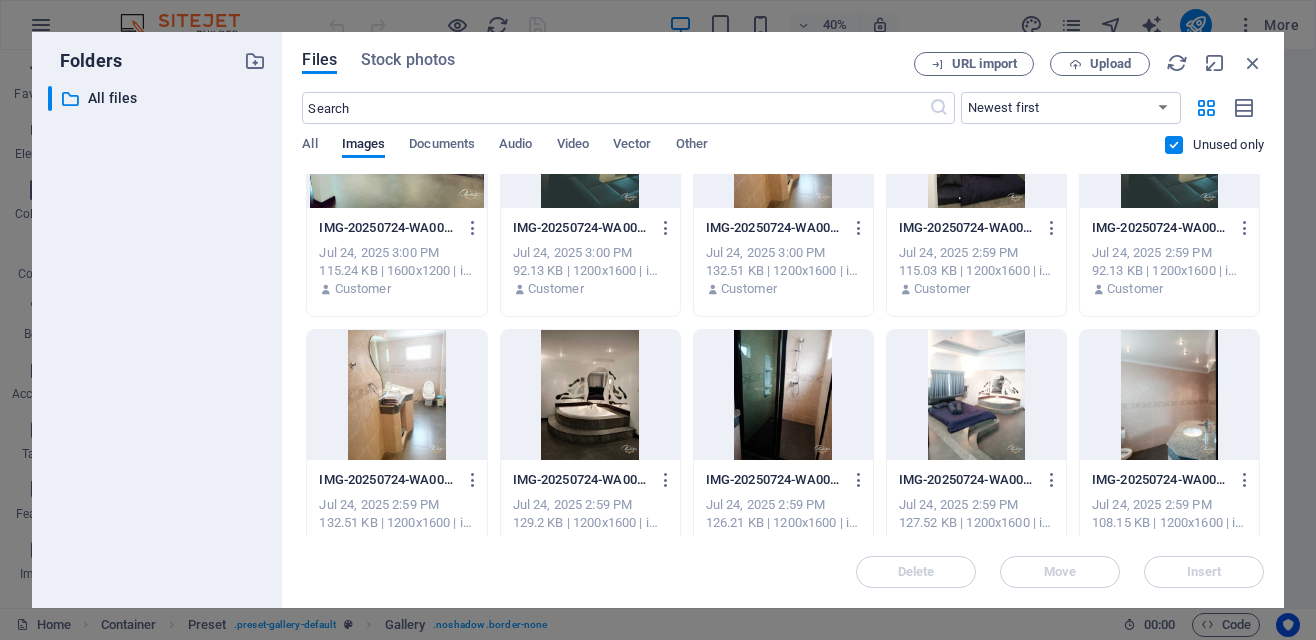click at bounding box center [396, 395] 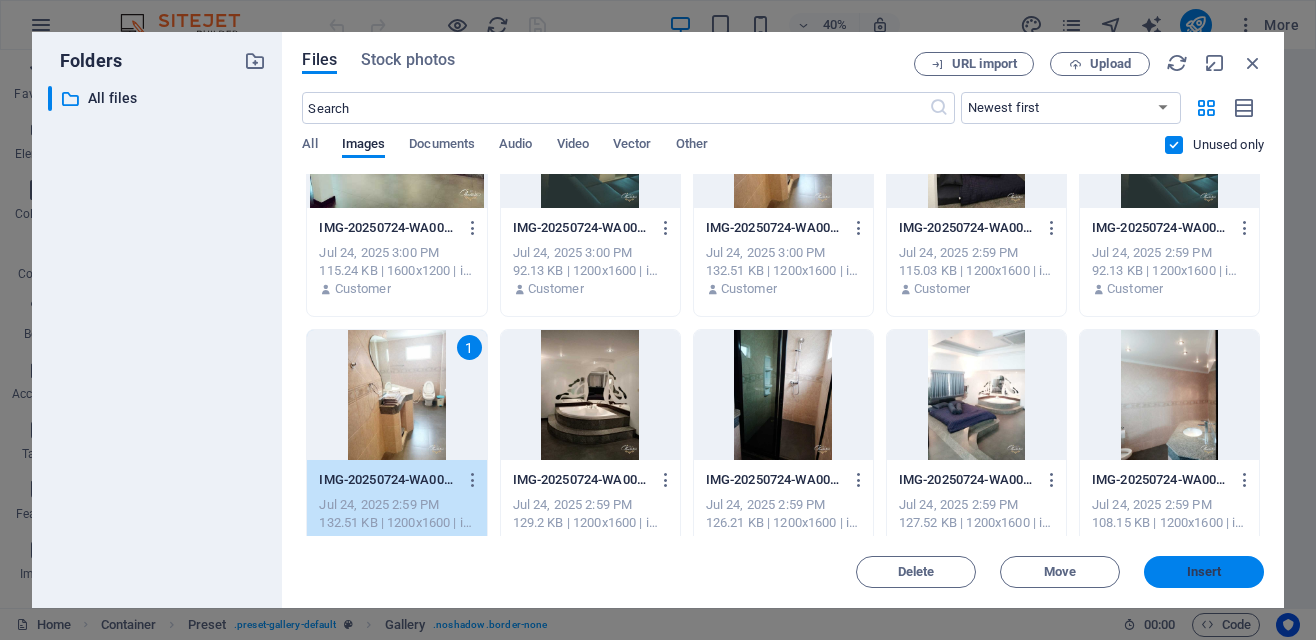 click on "Insert" at bounding box center (1204, 572) 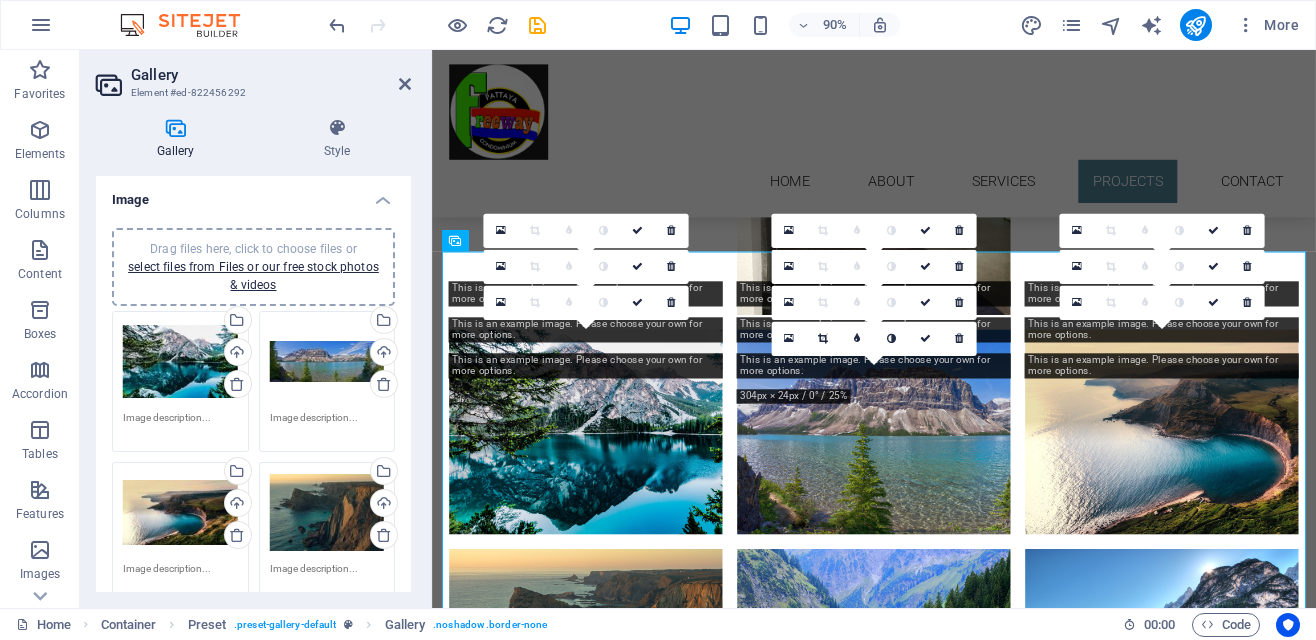 scroll, scrollTop: 3009, scrollLeft: 0, axis: vertical 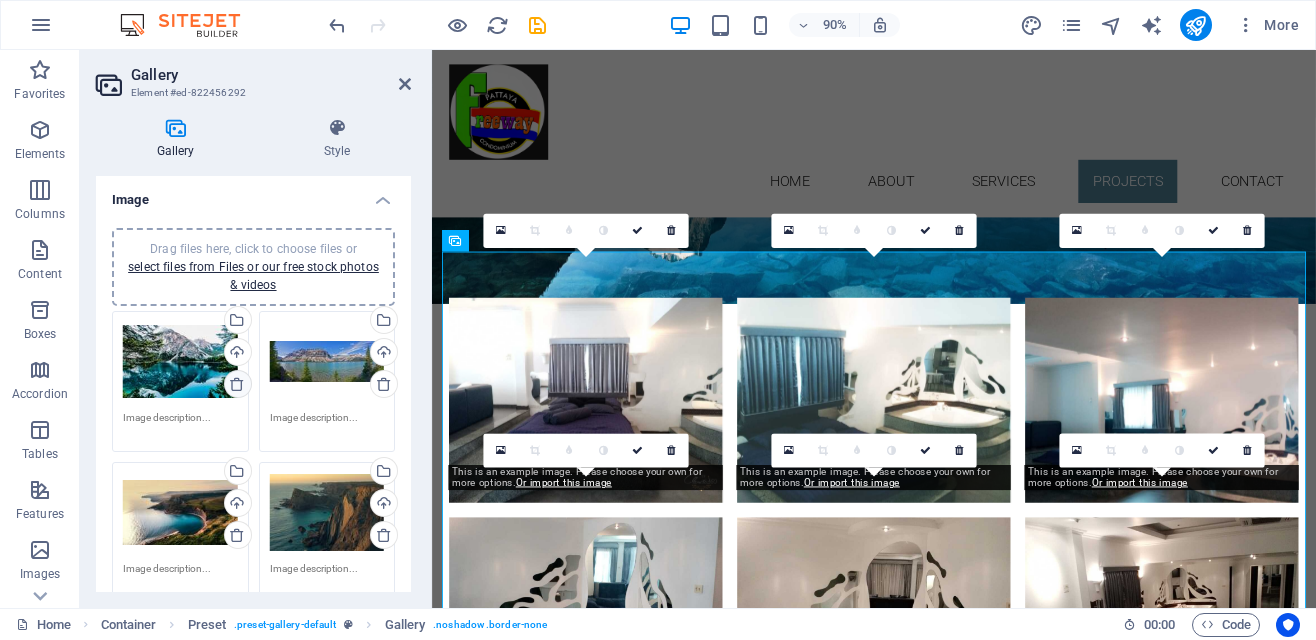 click at bounding box center [238, 384] 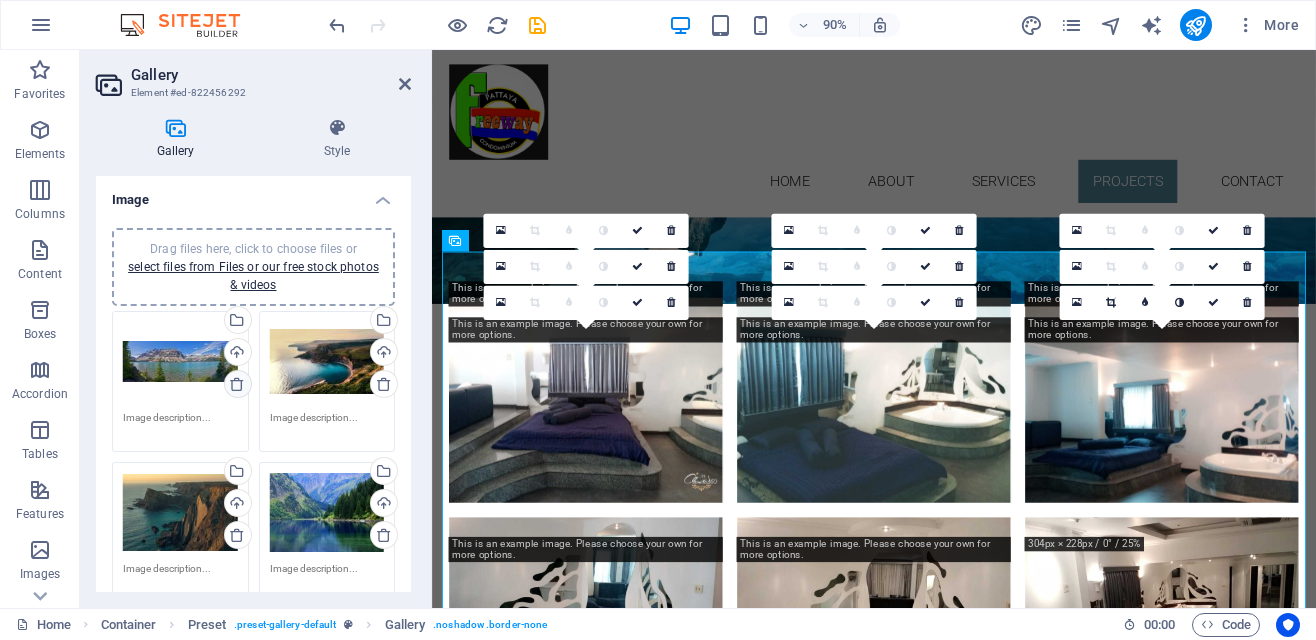 click at bounding box center [237, 384] 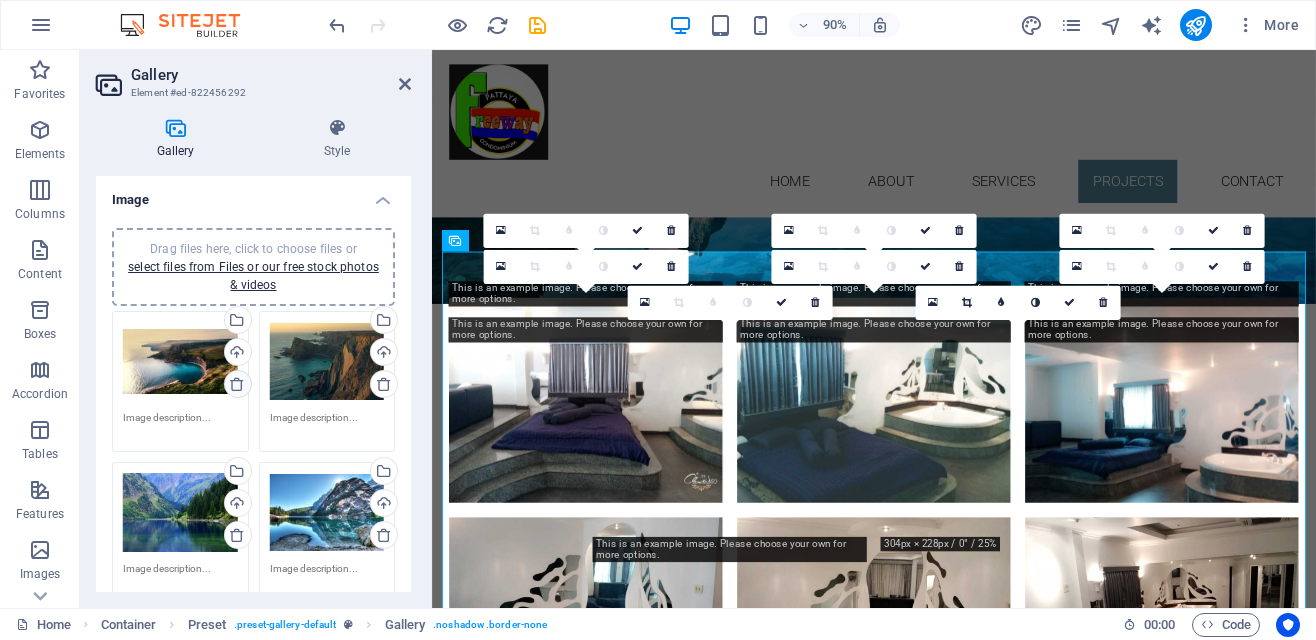 click at bounding box center [237, 384] 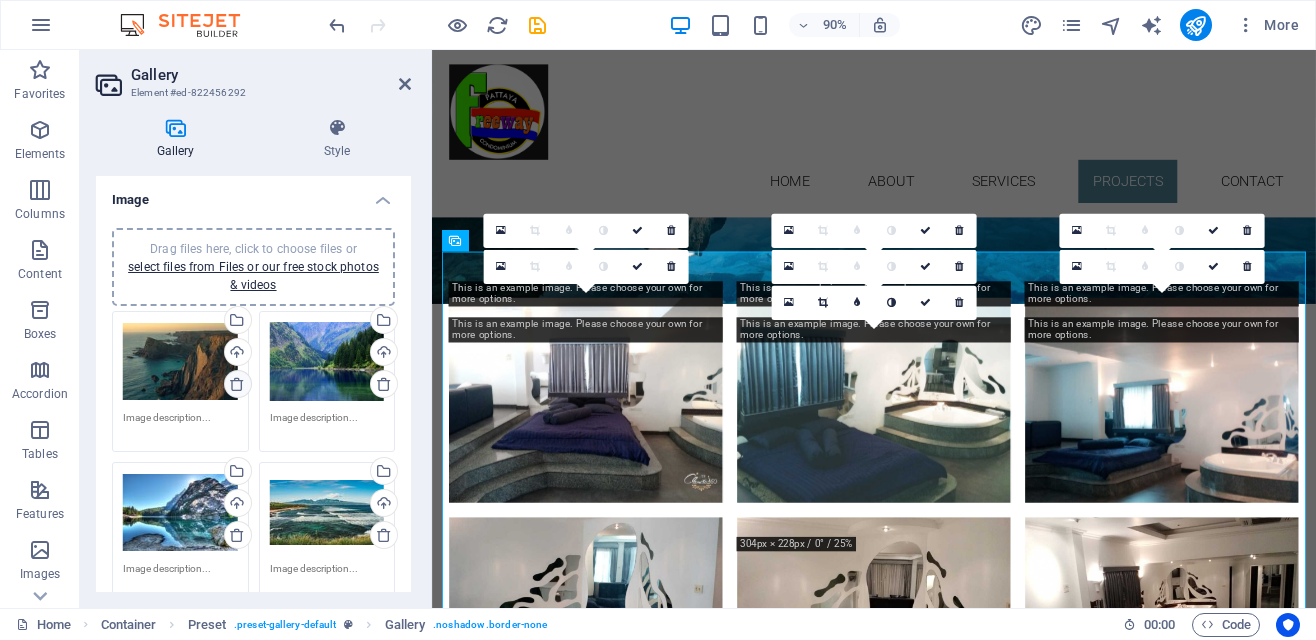 click at bounding box center (237, 384) 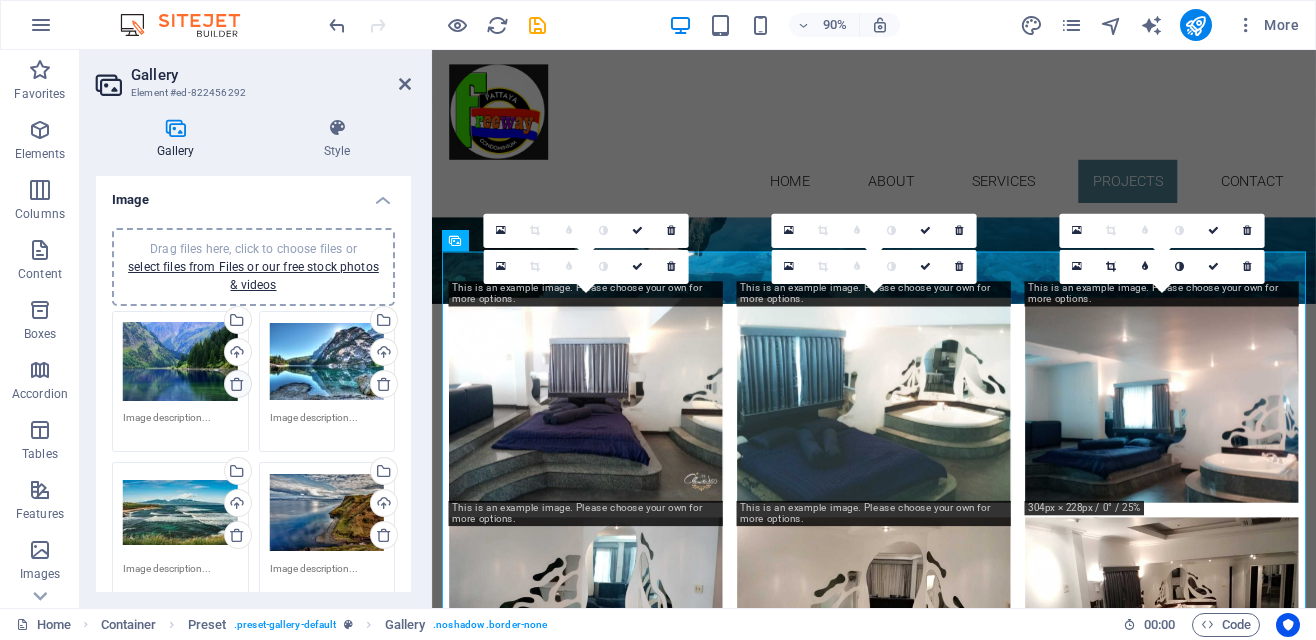 click at bounding box center (237, 384) 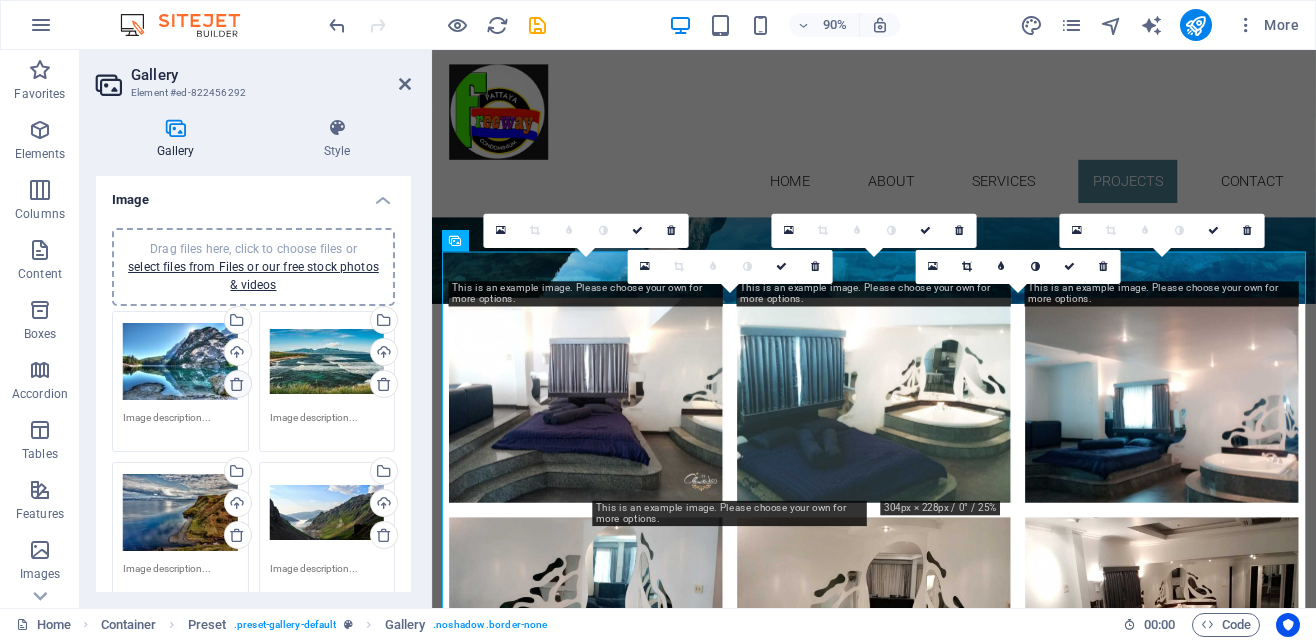 click at bounding box center [238, 384] 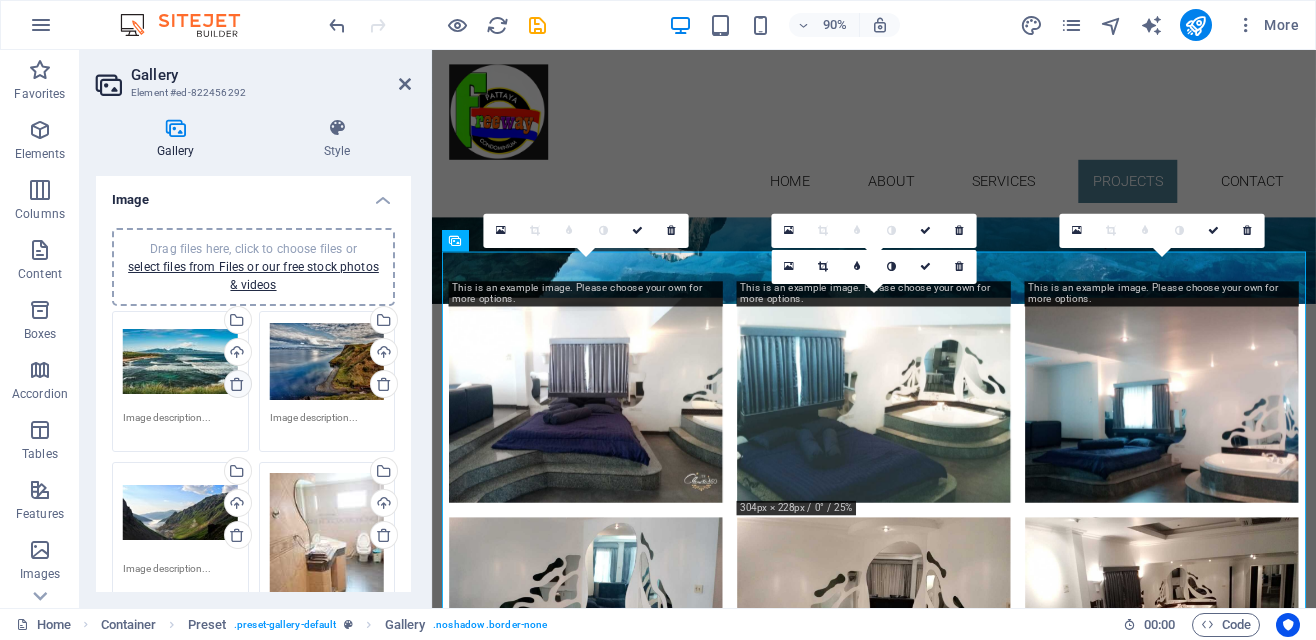 click at bounding box center [237, 384] 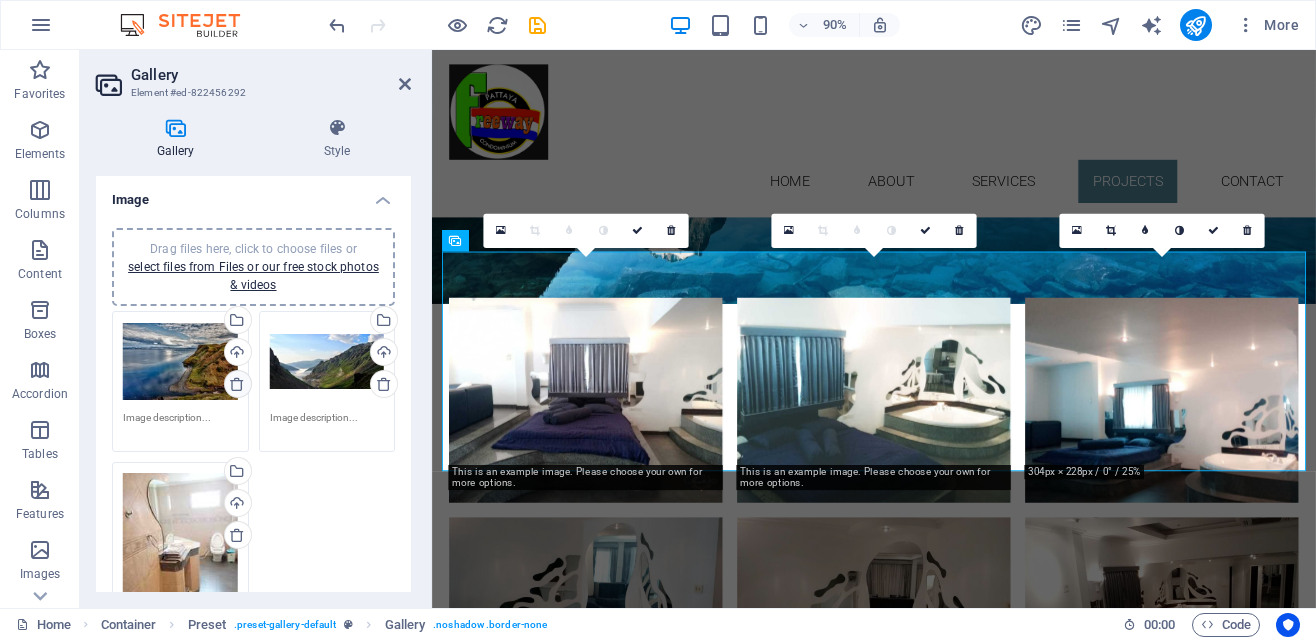 click at bounding box center [238, 384] 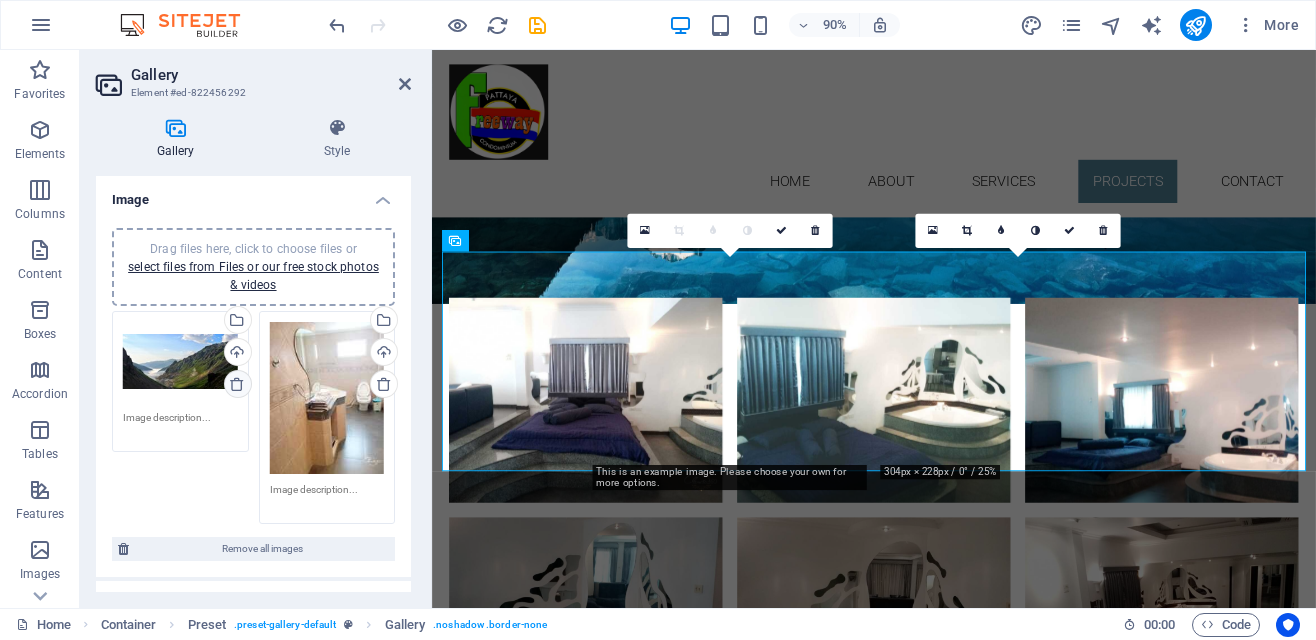 click at bounding box center (238, 384) 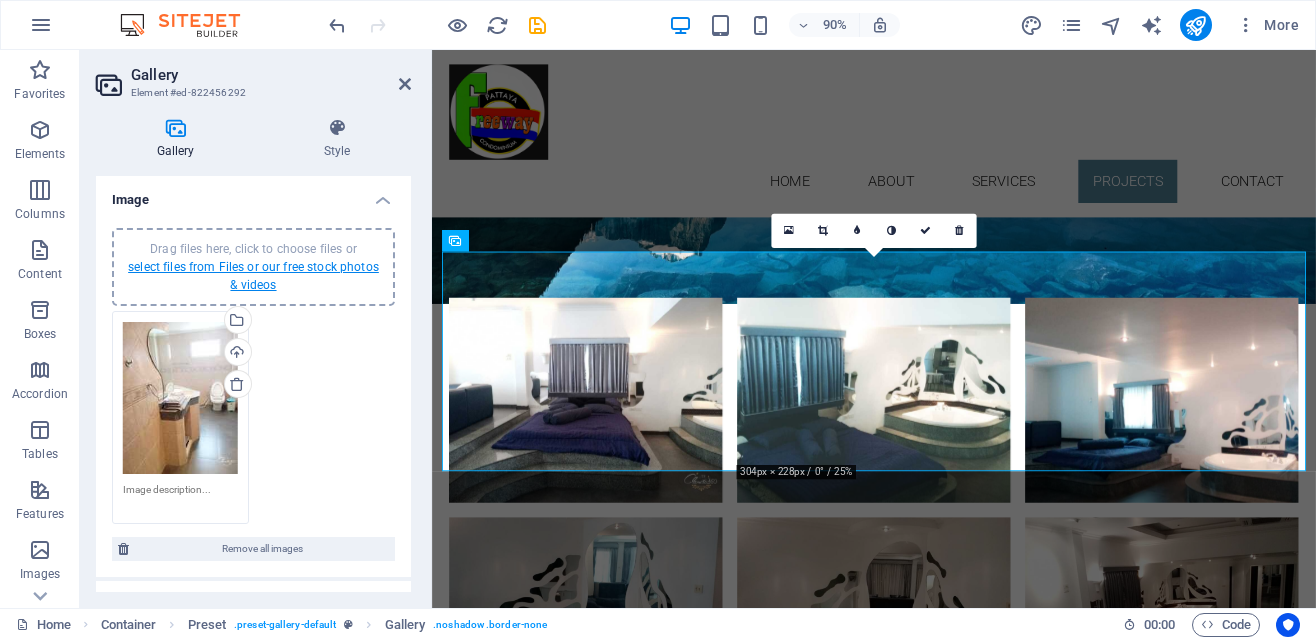 click on "select files from Files or our free stock photos & videos" at bounding box center [253, 276] 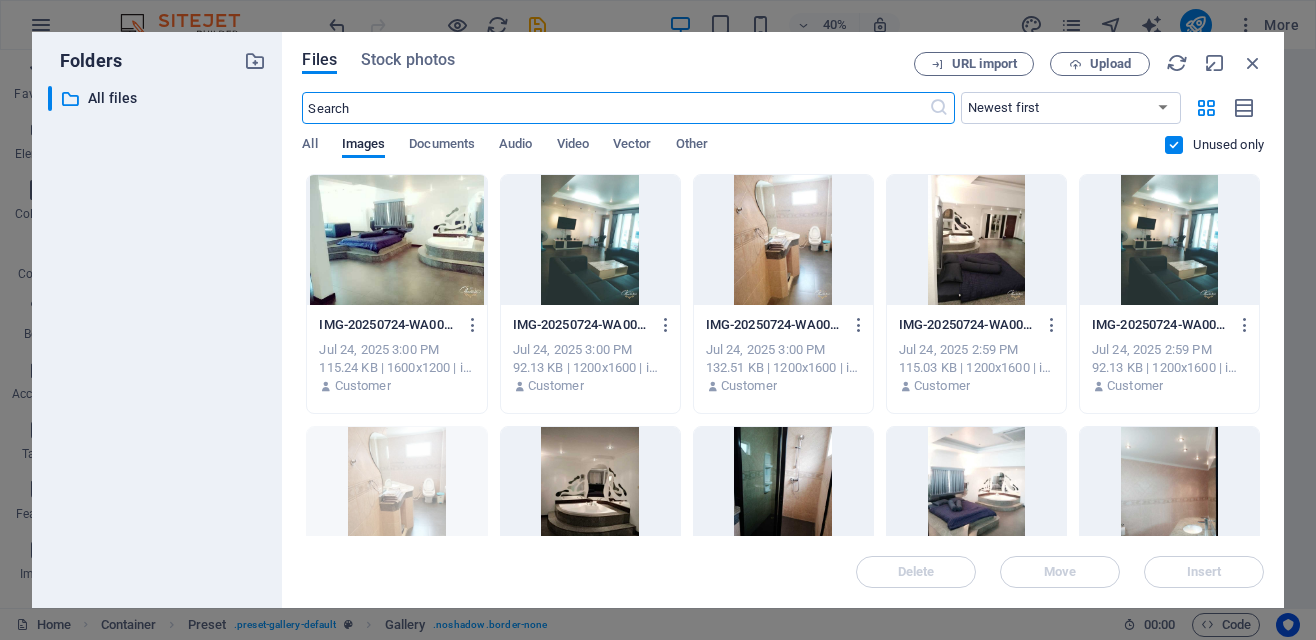 scroll, scrollTop: 3706, scrollLeft: 0, axis: vertical 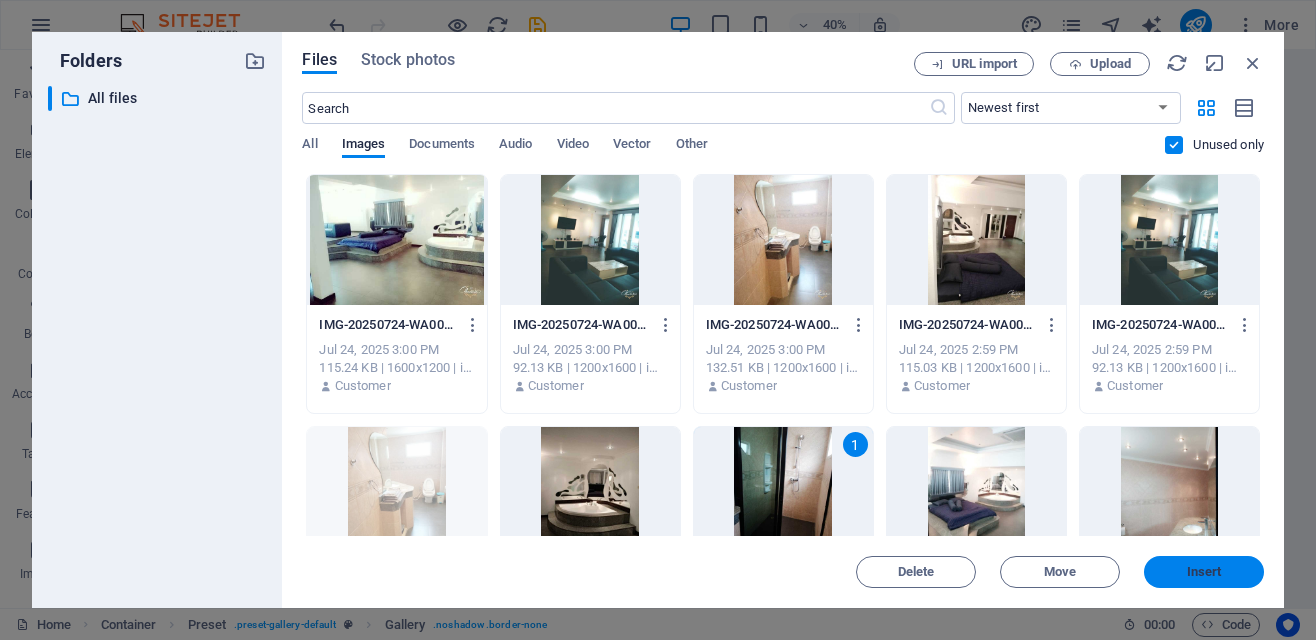 click on "Insert" at bounding box center [1204, 572] 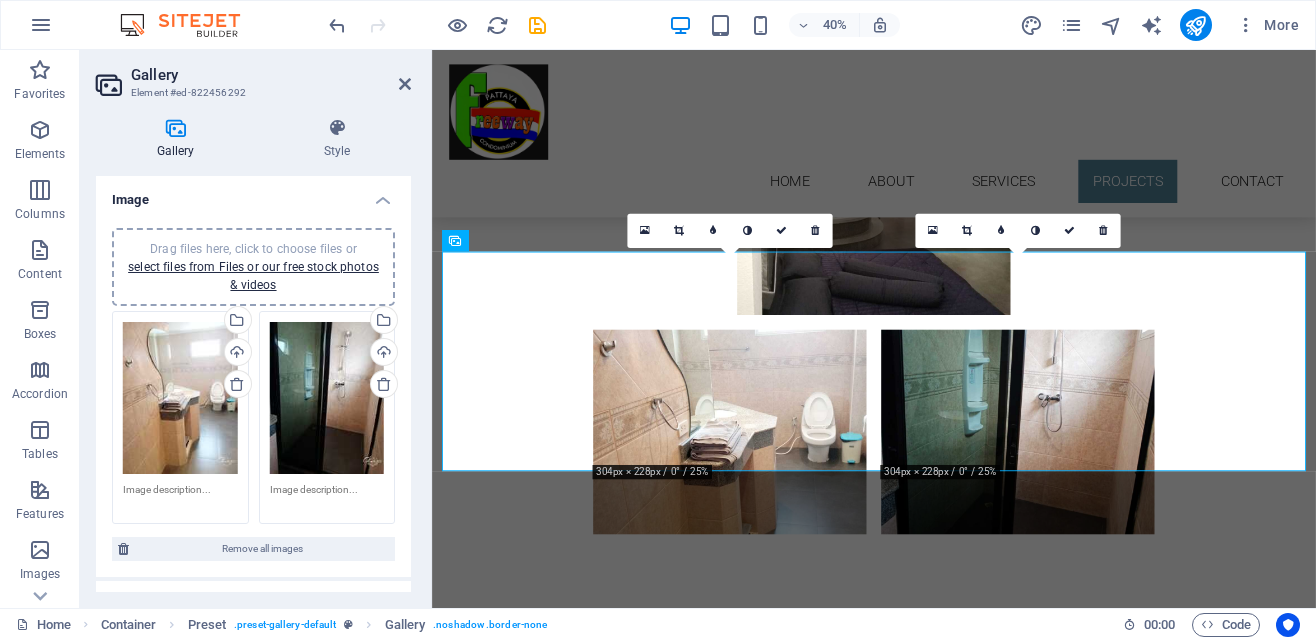 scroll, scrollTop: 3009, scrollLeft: 0, axis: vertical 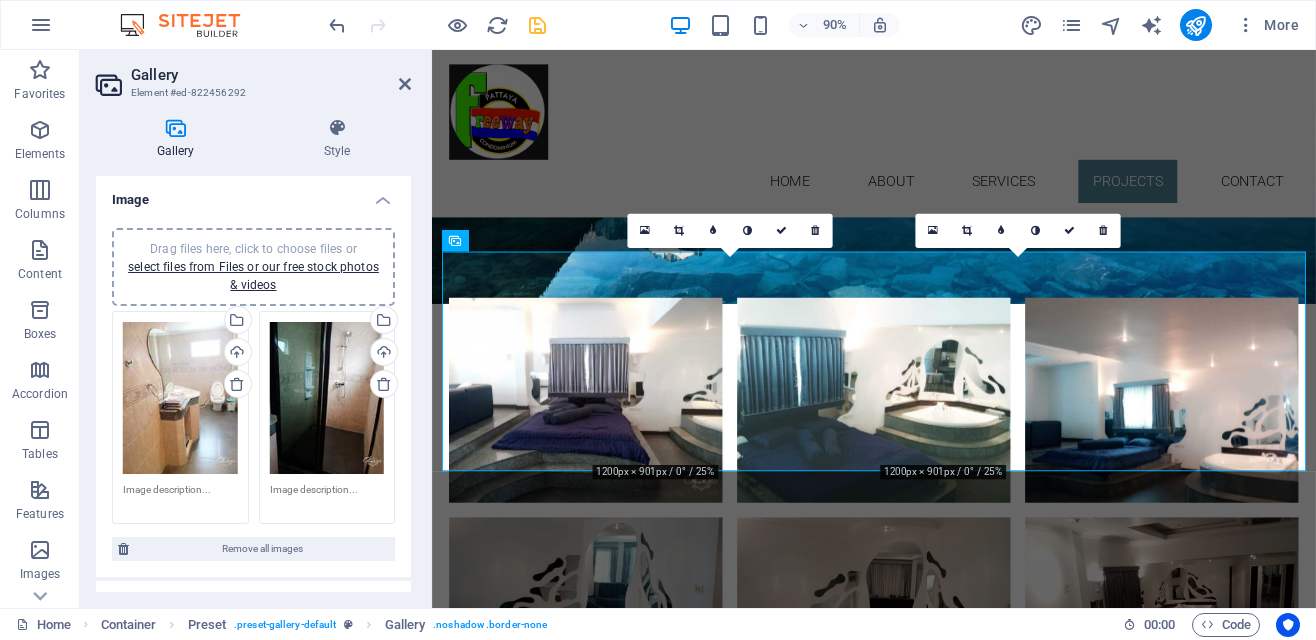 click at bounding box center (537, 25) 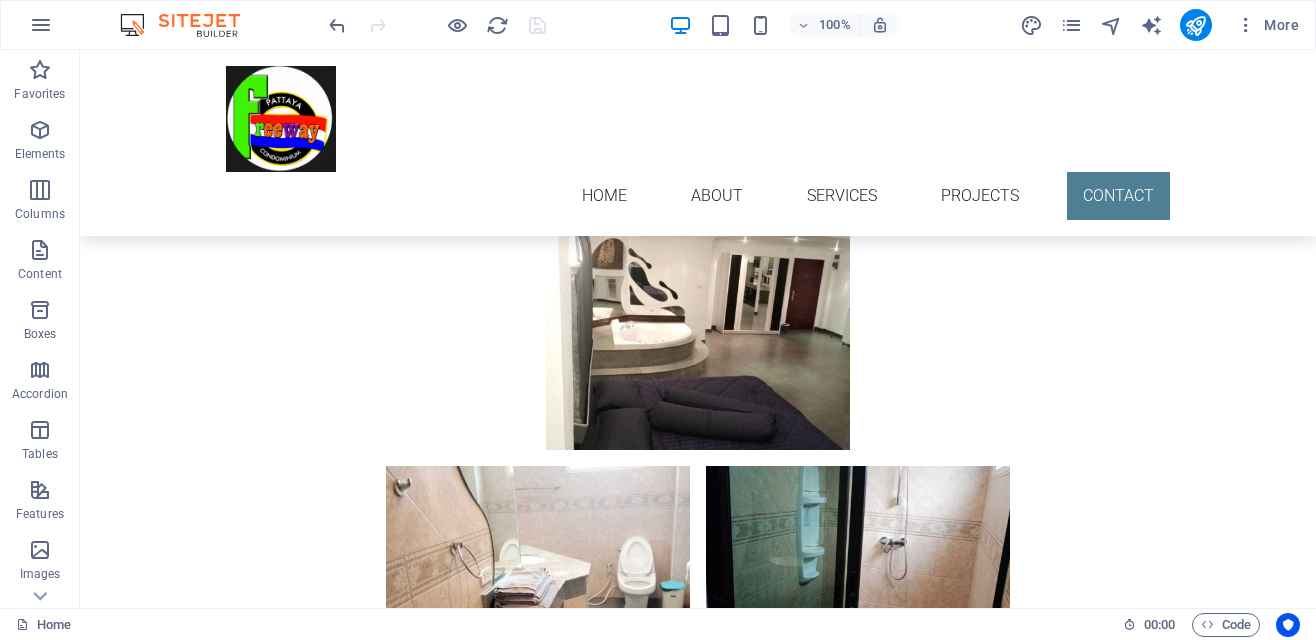 scroll, scrollTop: 3541, scrollLeft: 0, axis: vertical 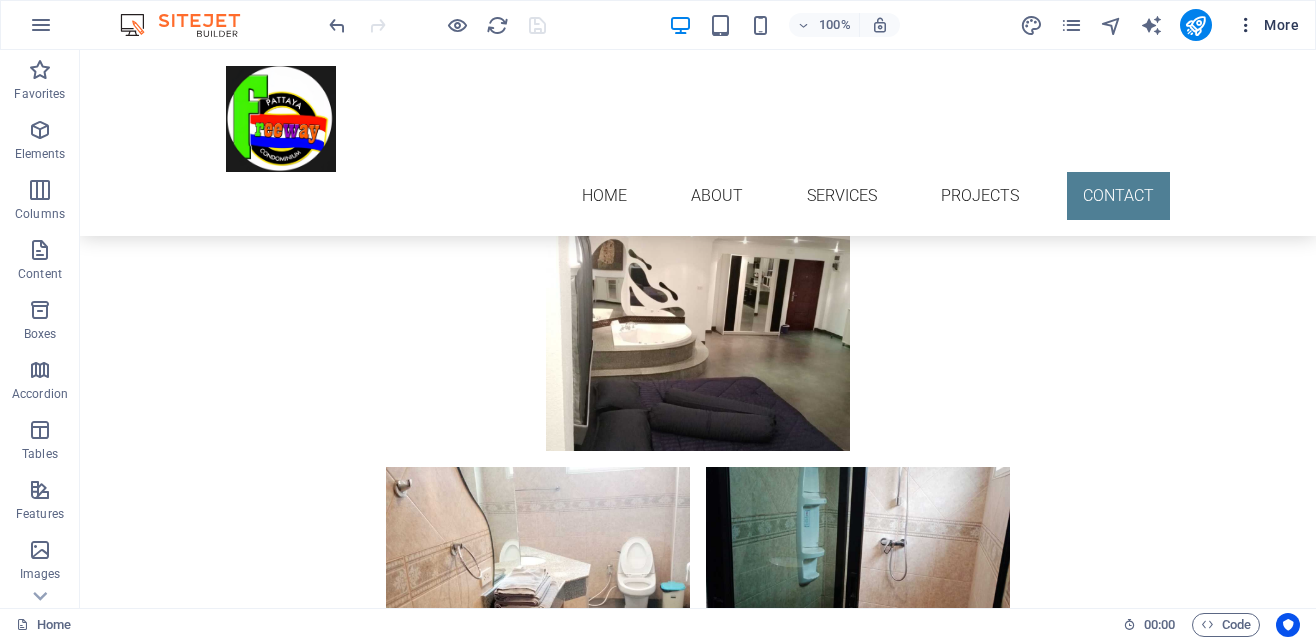 click at bounding box center (1246, 25) 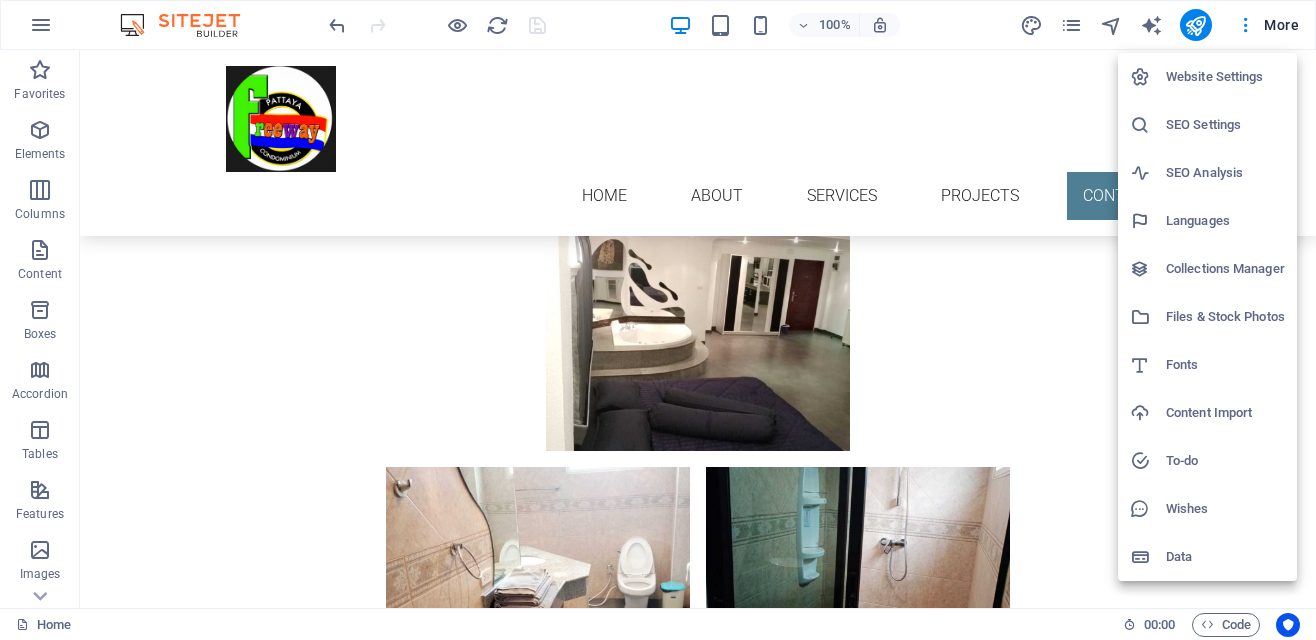 click on "Wishes" at bounding box center (1225, 509) 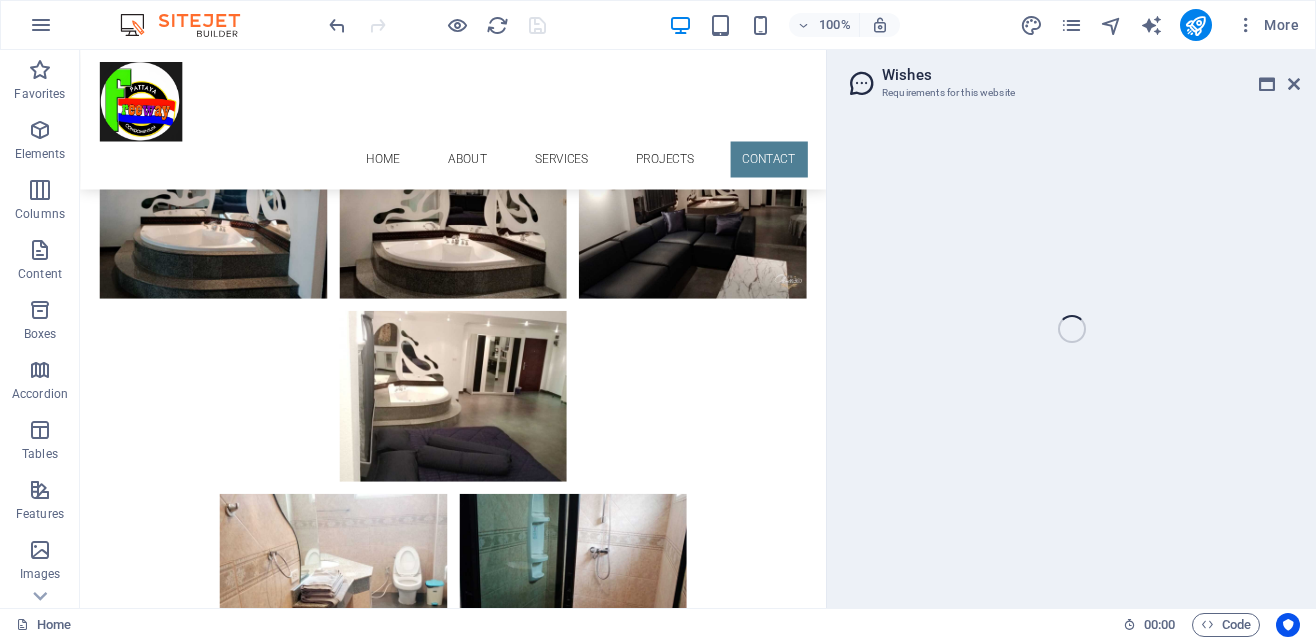 scroll, scrollTop: 3709, scrollLeft: 0, axis: vertical 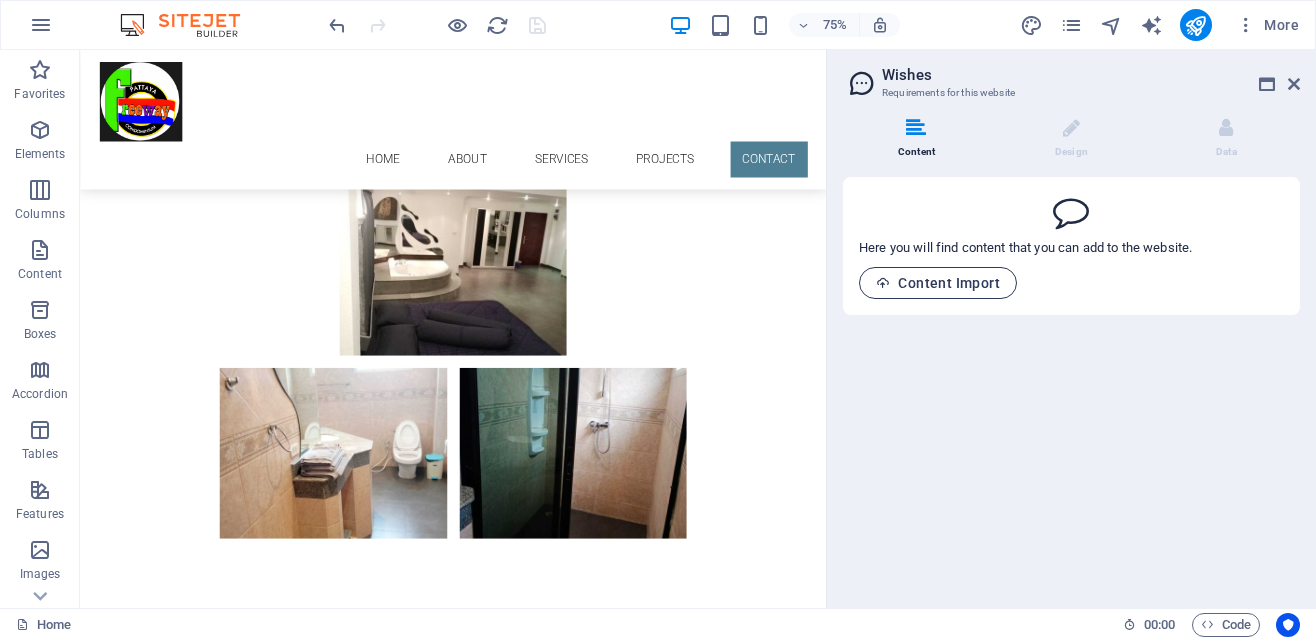 click on "Content Import" at bounding box center (938, 283) 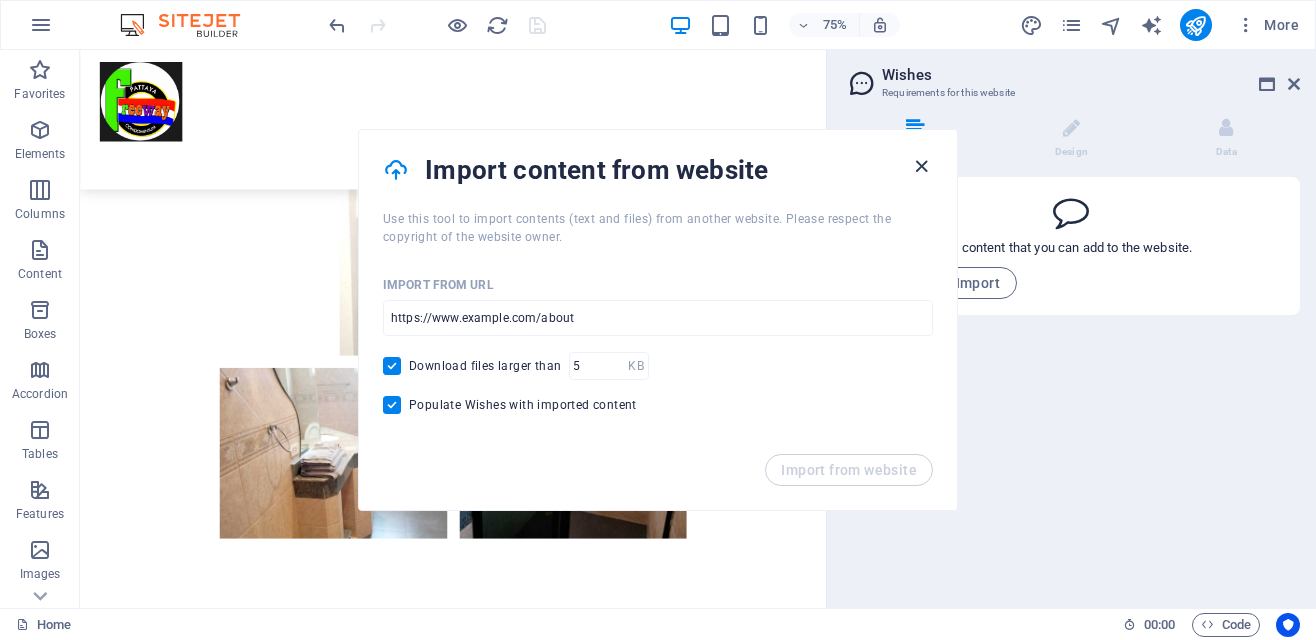 click at bounding box center [921, 166] 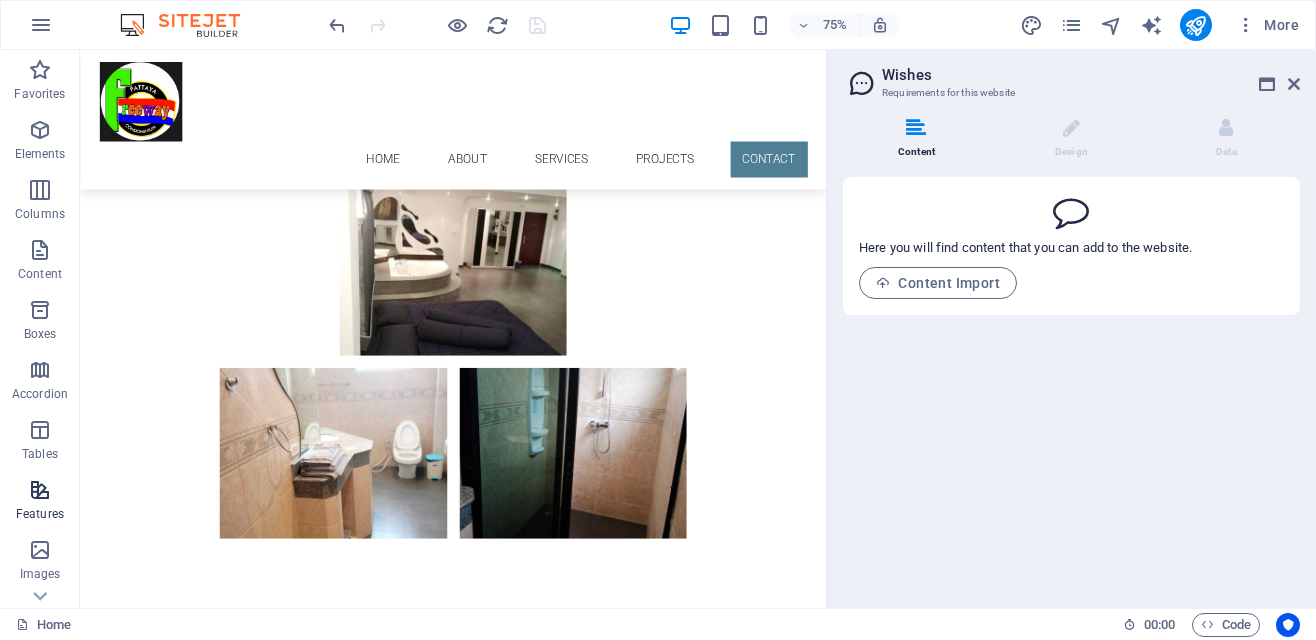 click at bounding box center (40, 490) 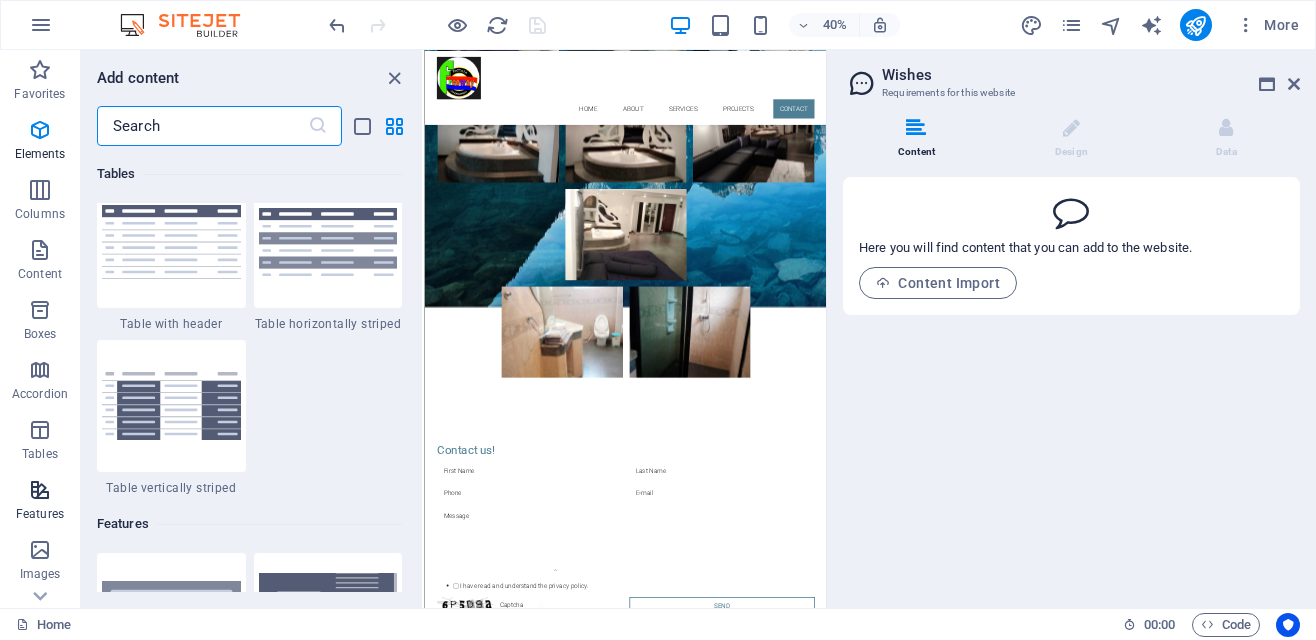 scroll, scrollTop: 7794, scrollLeft: 0, axis: vertical 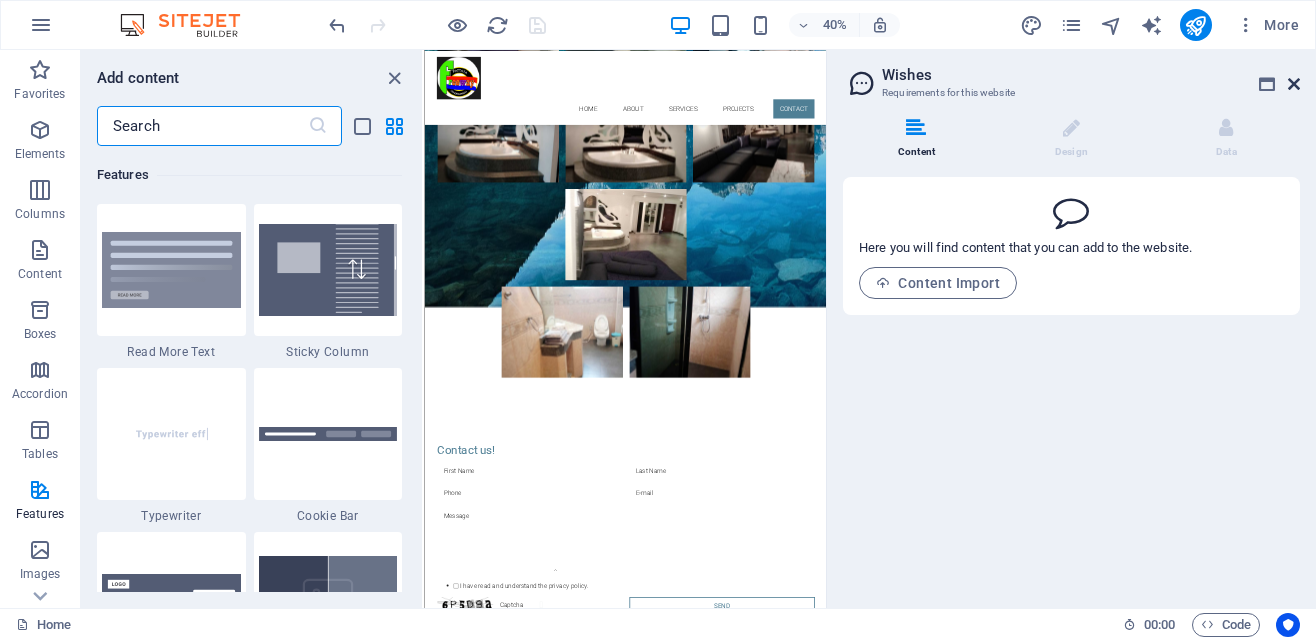 click at bounding box center [1294, 84] 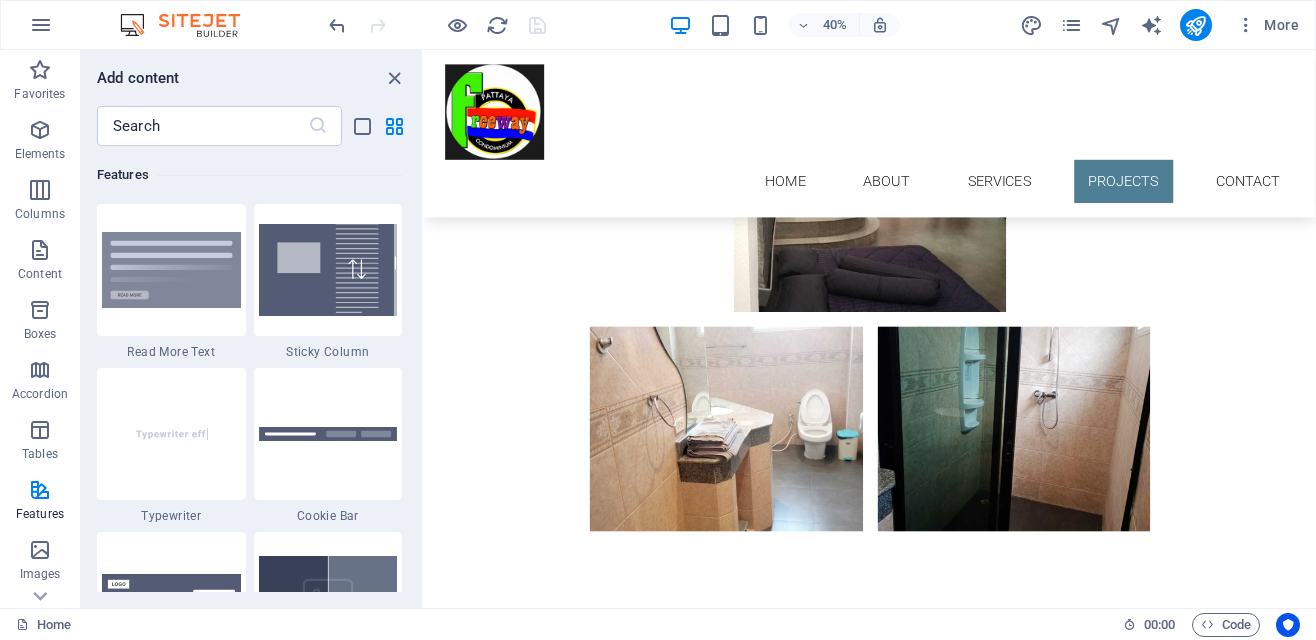 scroll, scrollTop: 3012, scrollLeft: 0, axis: vertical 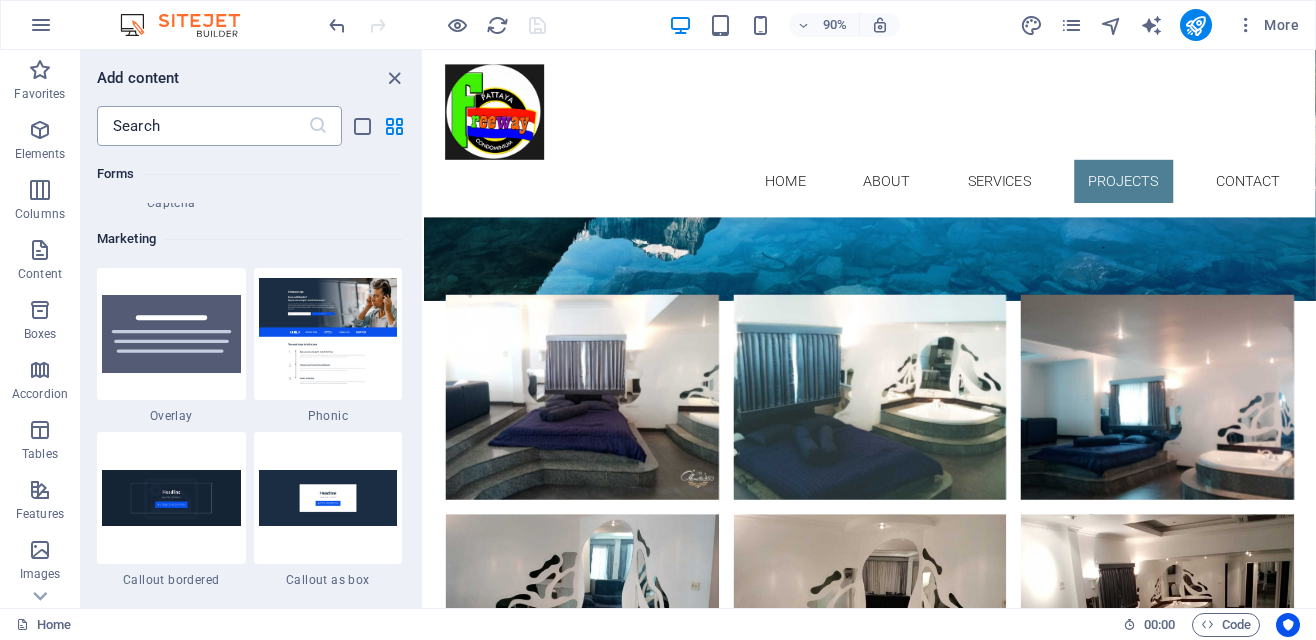 click at bounding box center (202, 126) 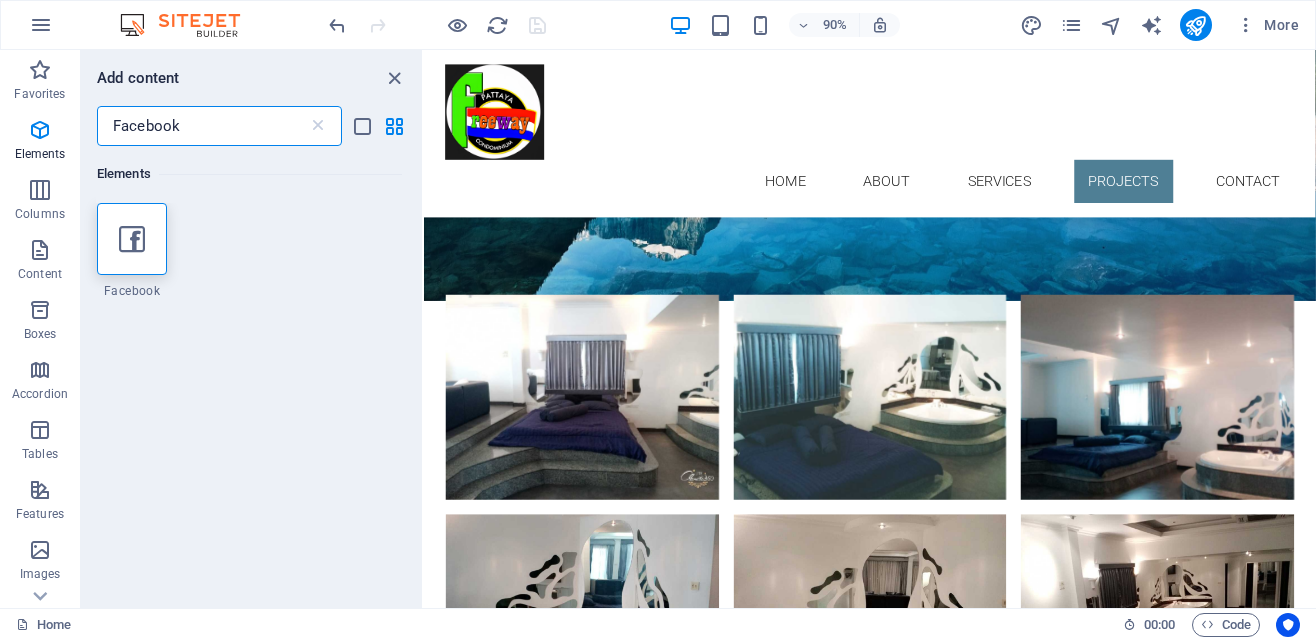 scroll, scrollTop: 0, scrollLeft: 0, axis: both 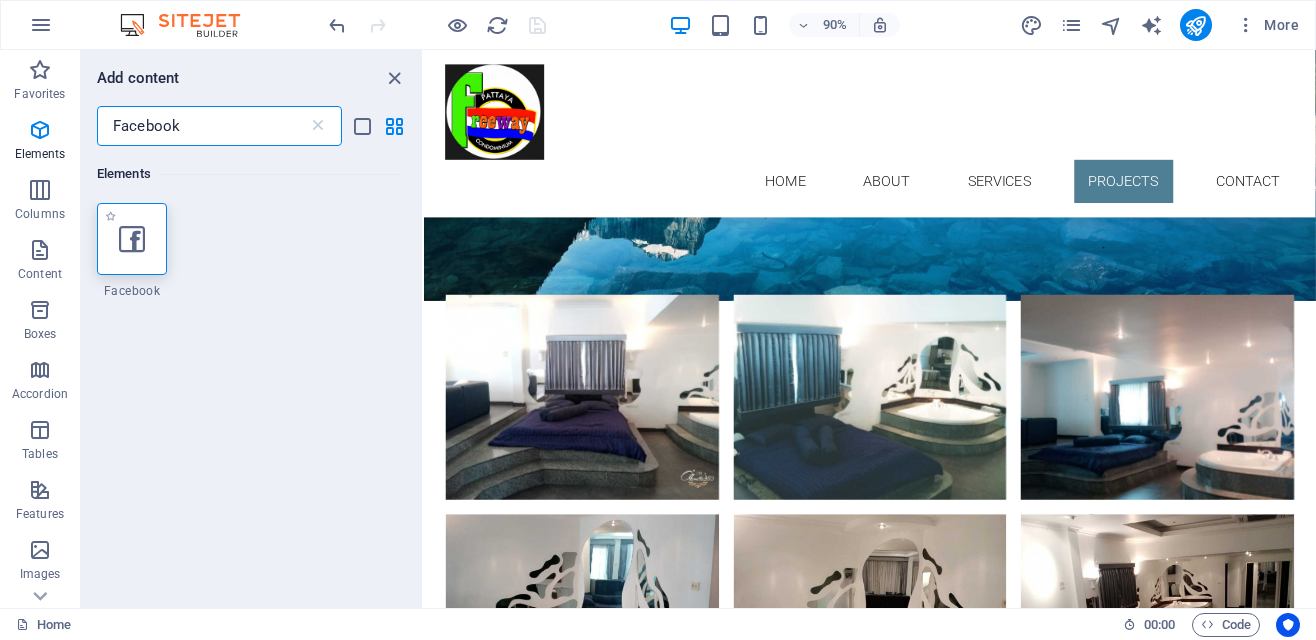 type on "Facebook" 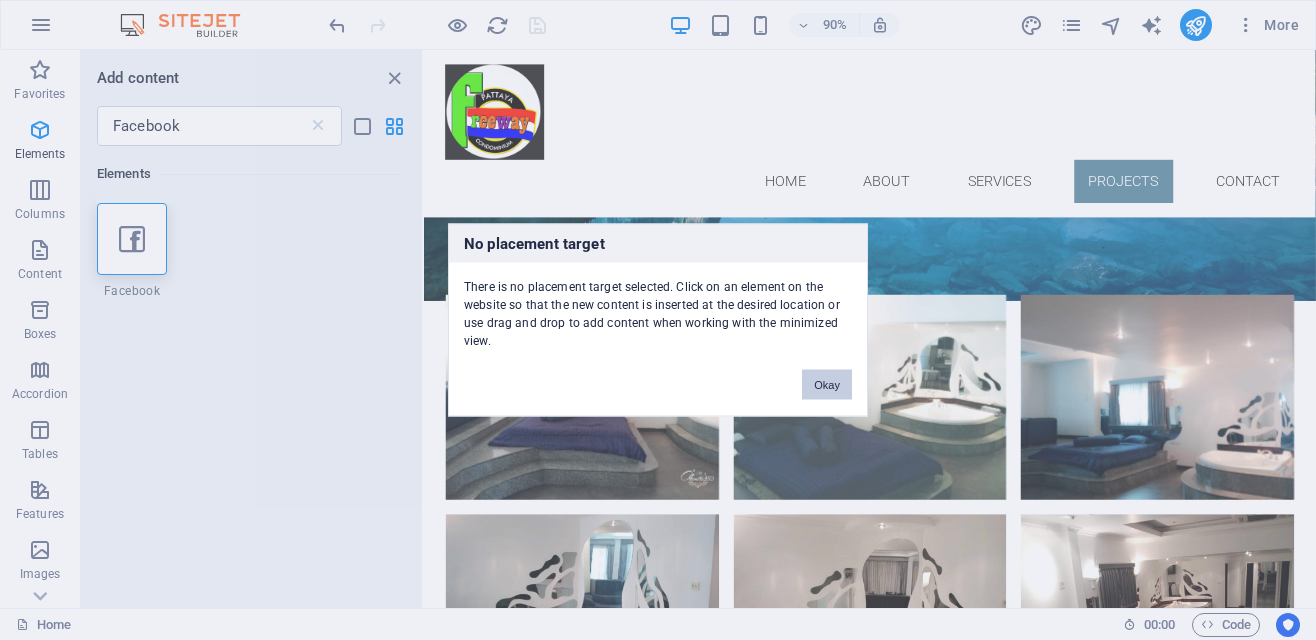 click on "Okay" at bounding box center (827, 385) 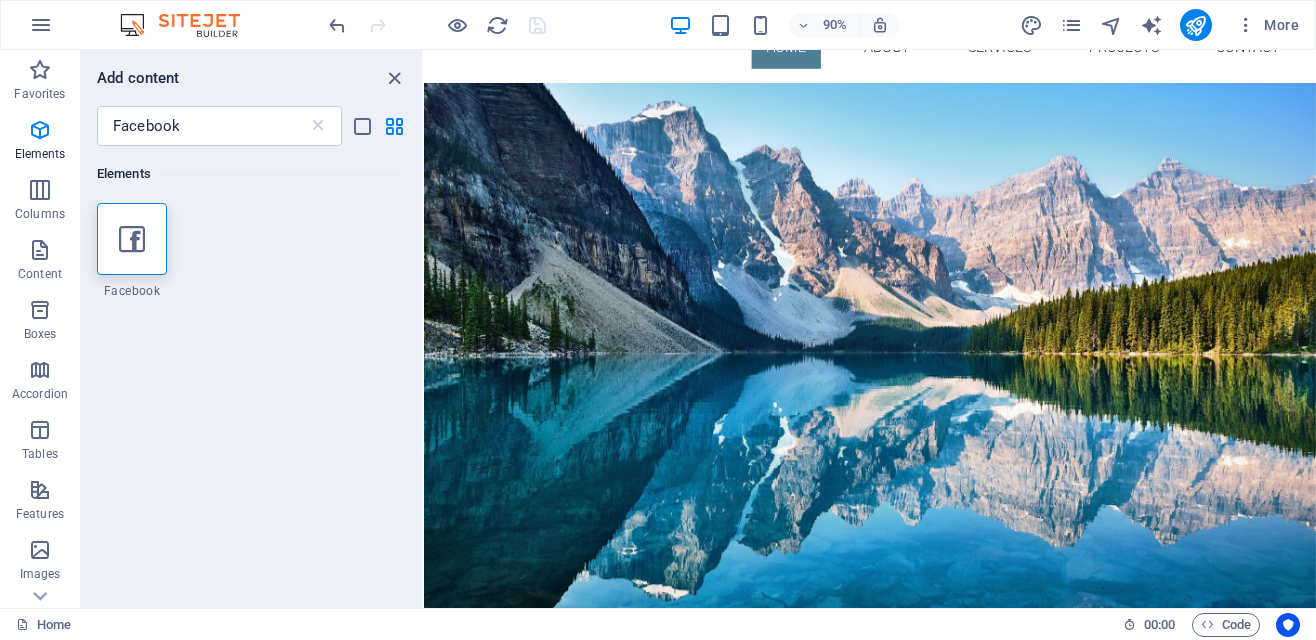 scroll, scrollTop: 0, scrollLeft: 0, axis: both 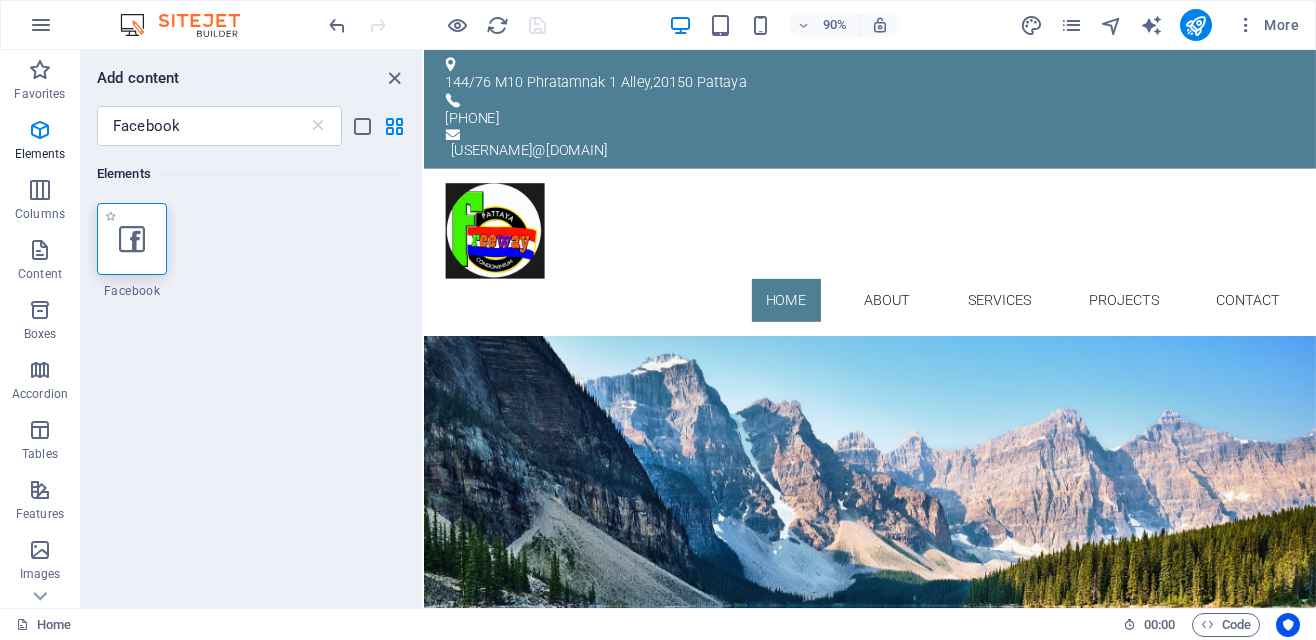 click at bounding box center (132, 239) 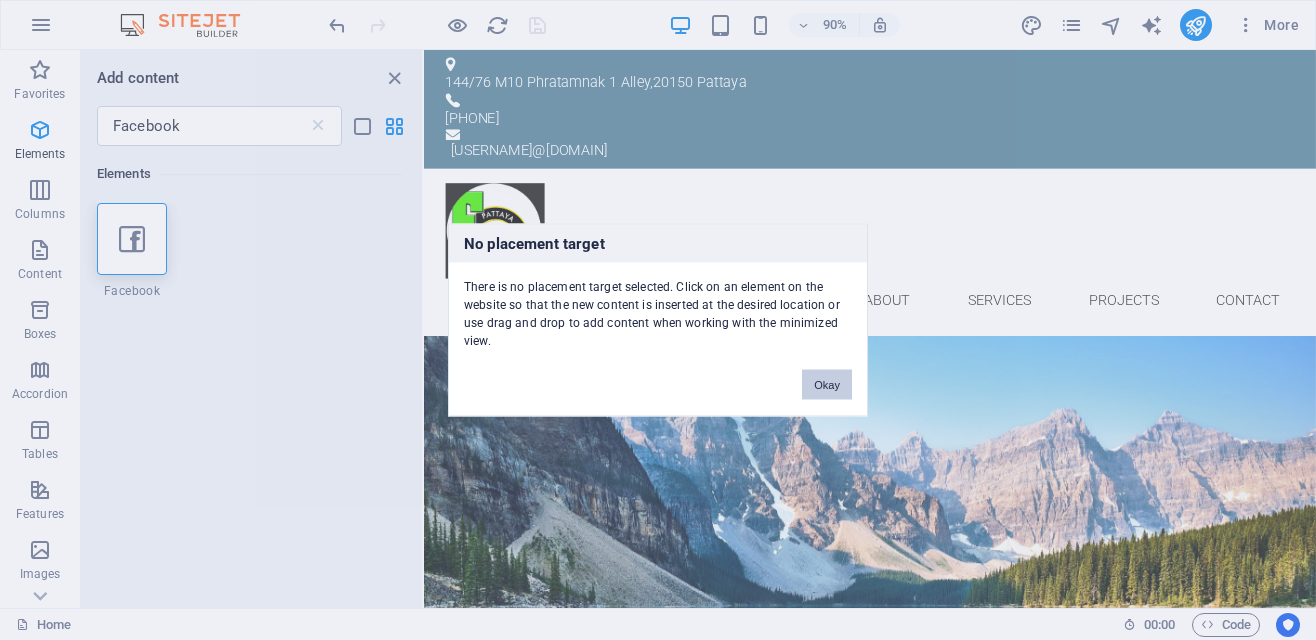 click on "Okay" at bounding box center [827, 385] 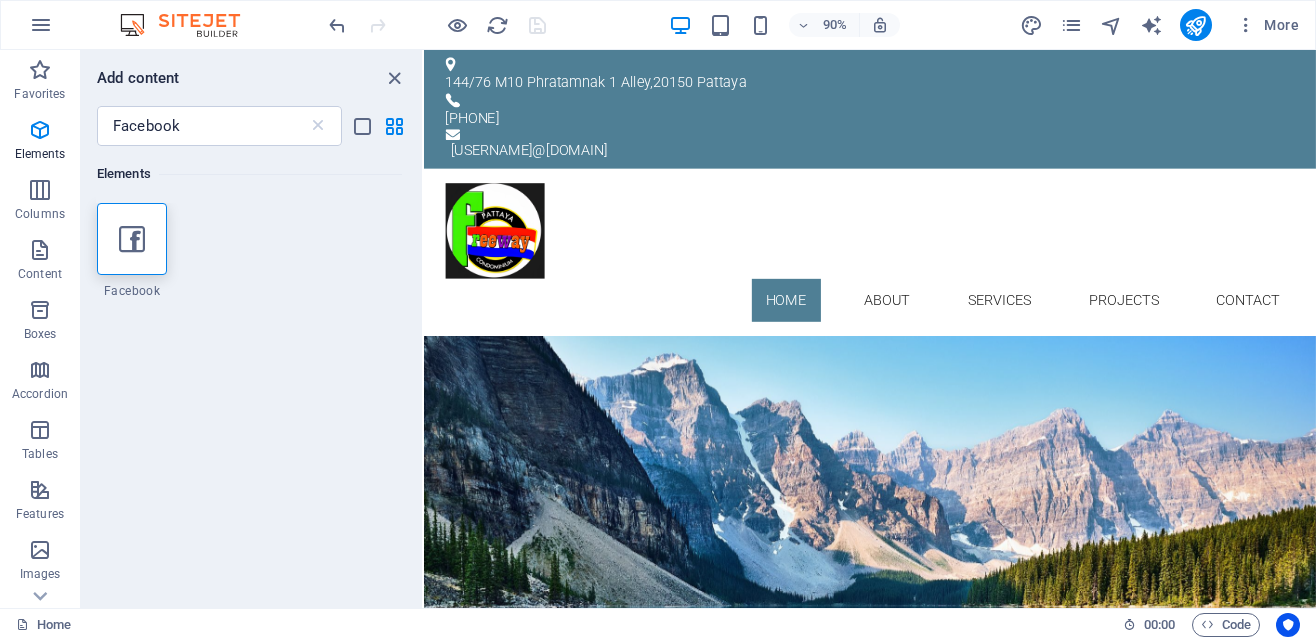 click on "144/76 M10 Phratamnak 1 Alley  ,  20150   Pattaya  +66831160906 freewayapartment@gmail.com" at bounding box center [919, 116] 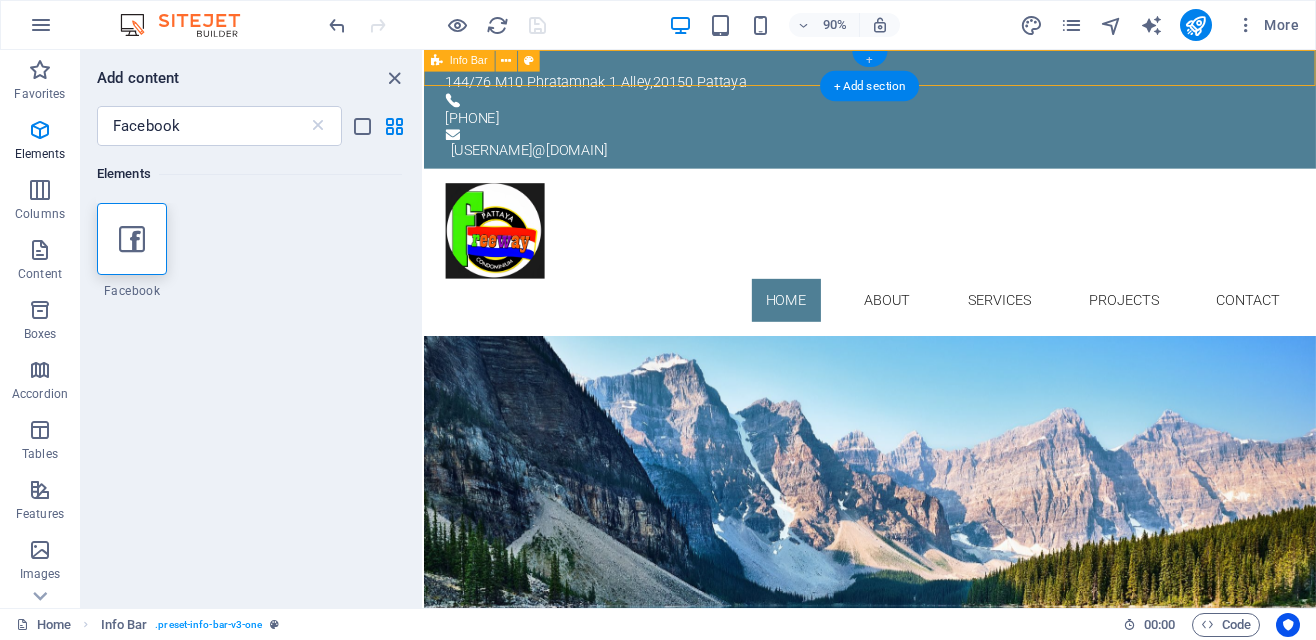 click on "+" at bounding box center [869, 59] 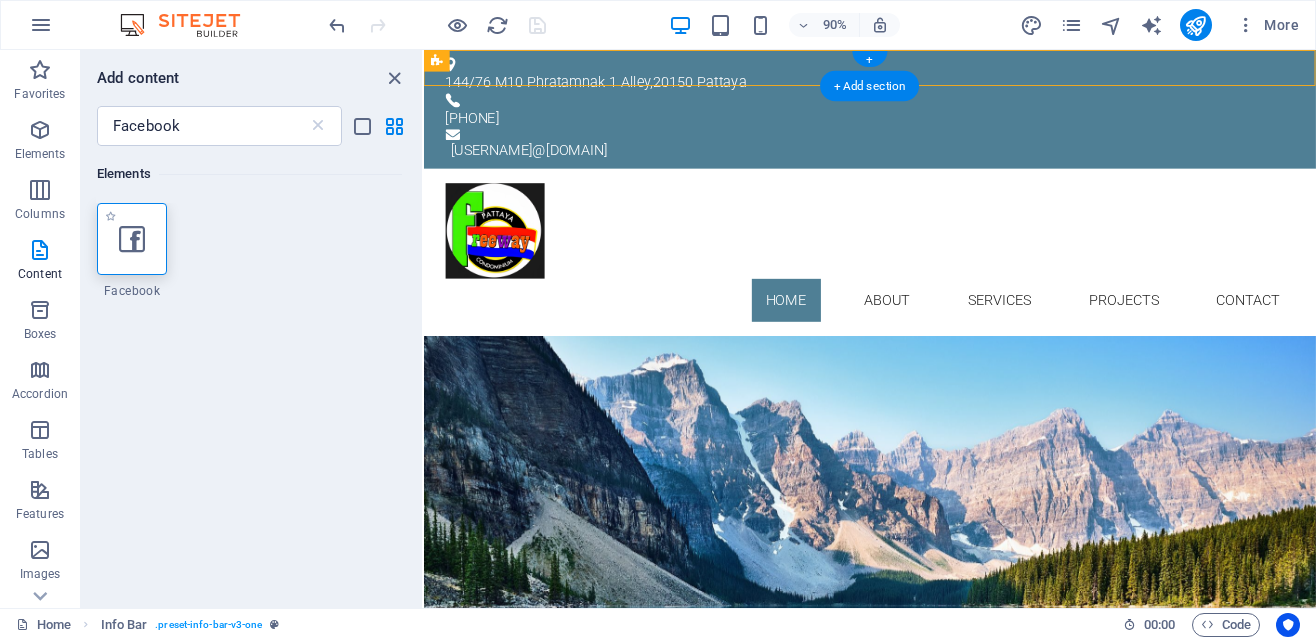 click at bounding box center (132, 239) 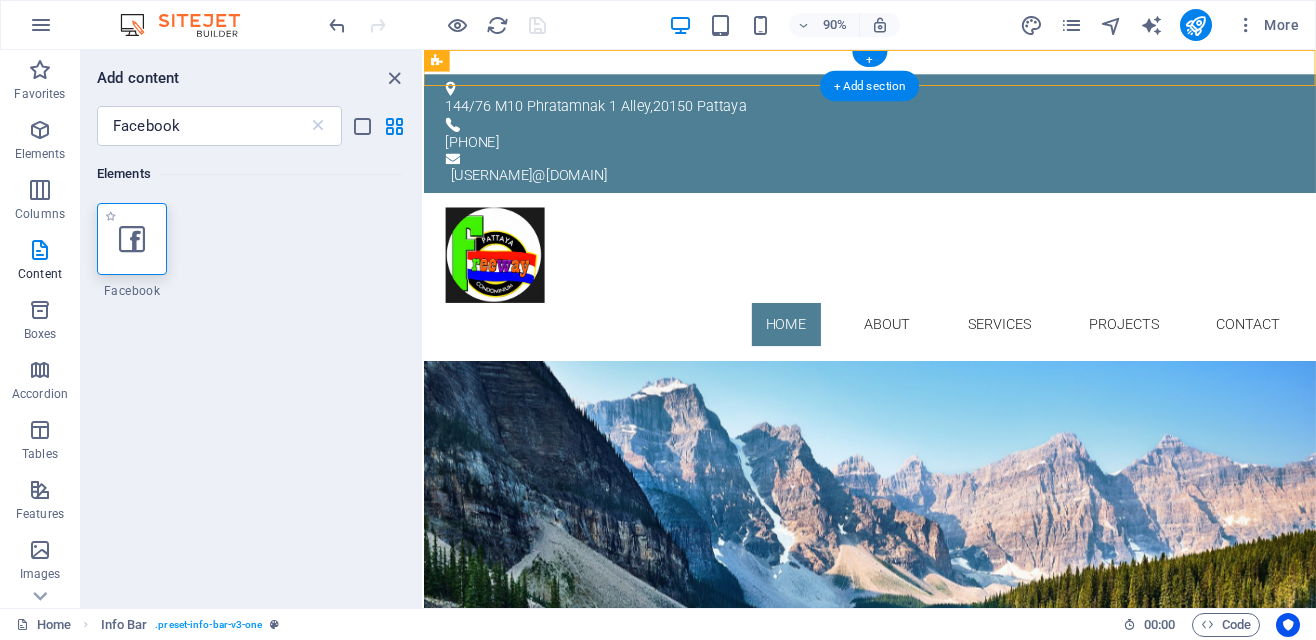 select on "%" 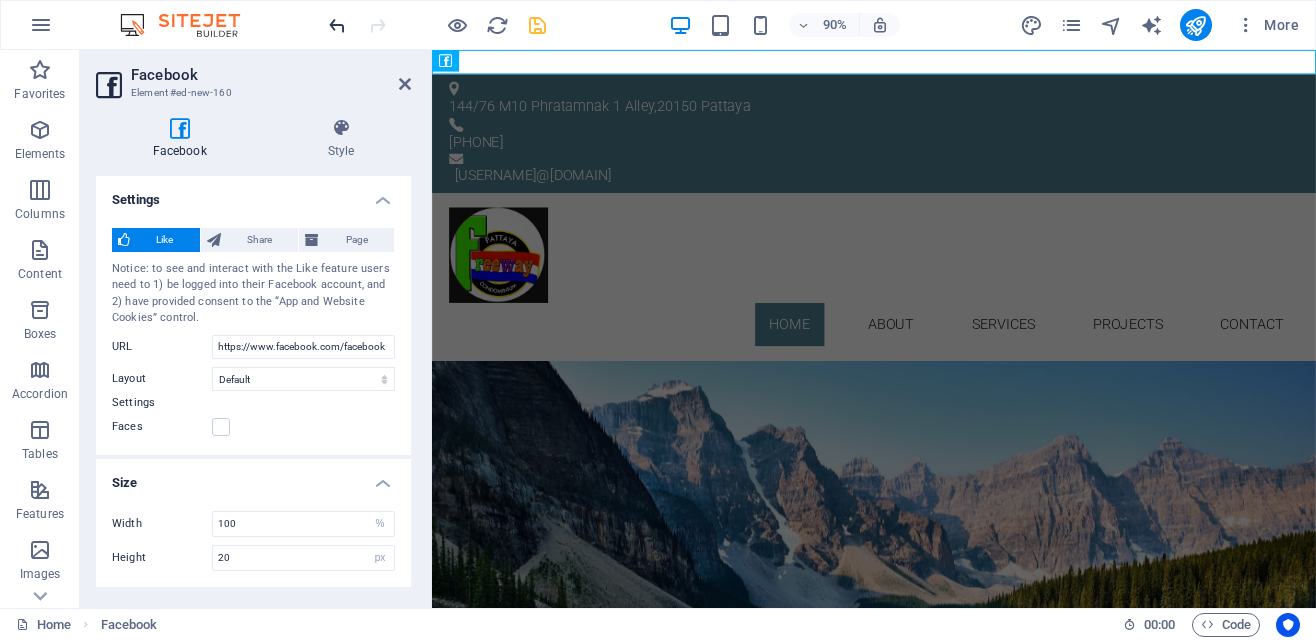 click at bounding box center [337, 25] 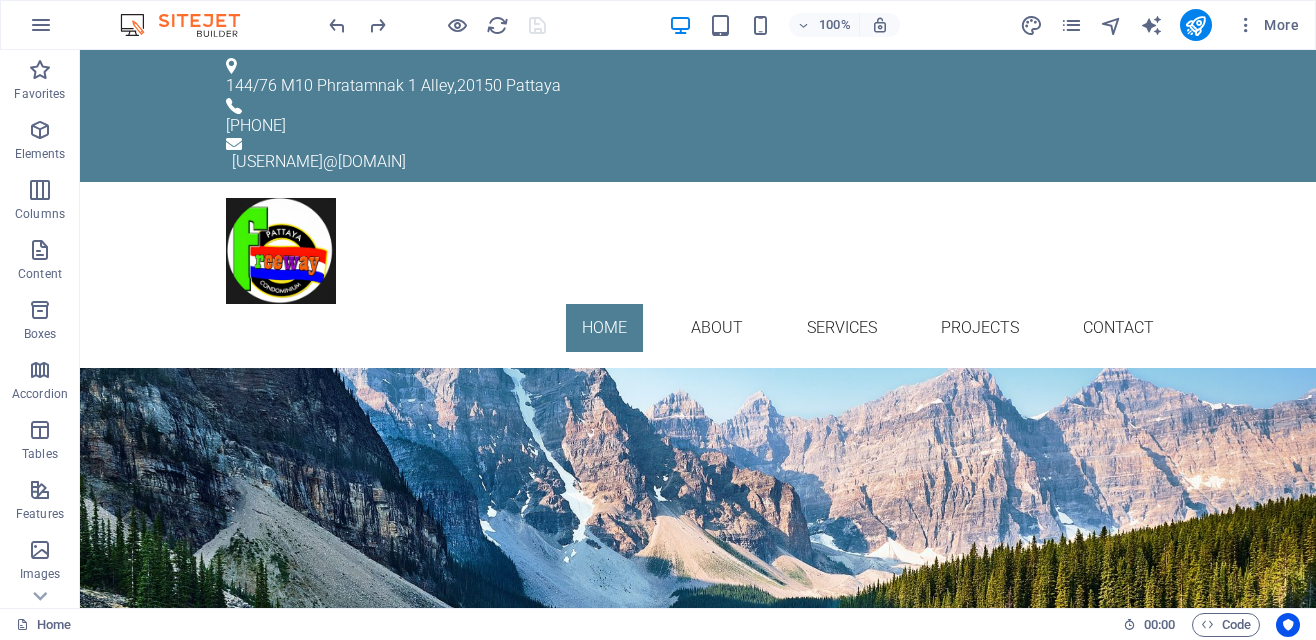 click on "Home About Services Projects Contact" at bounding box center (698, 275) 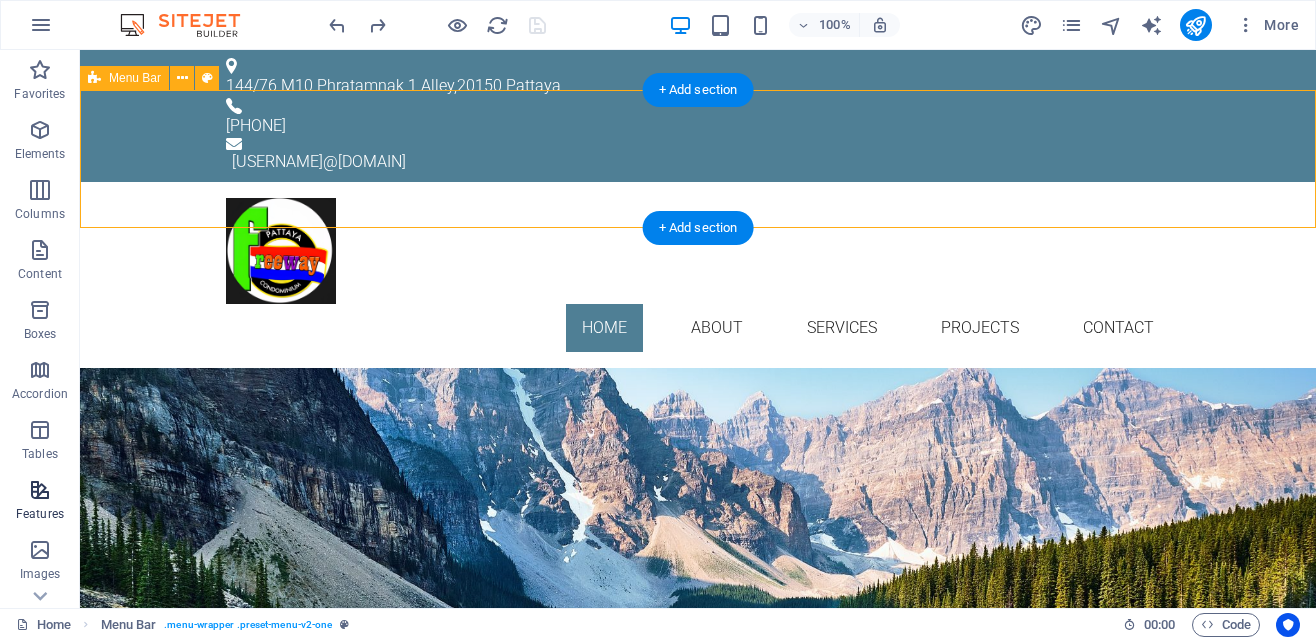 click at bounding box center [40, 490] 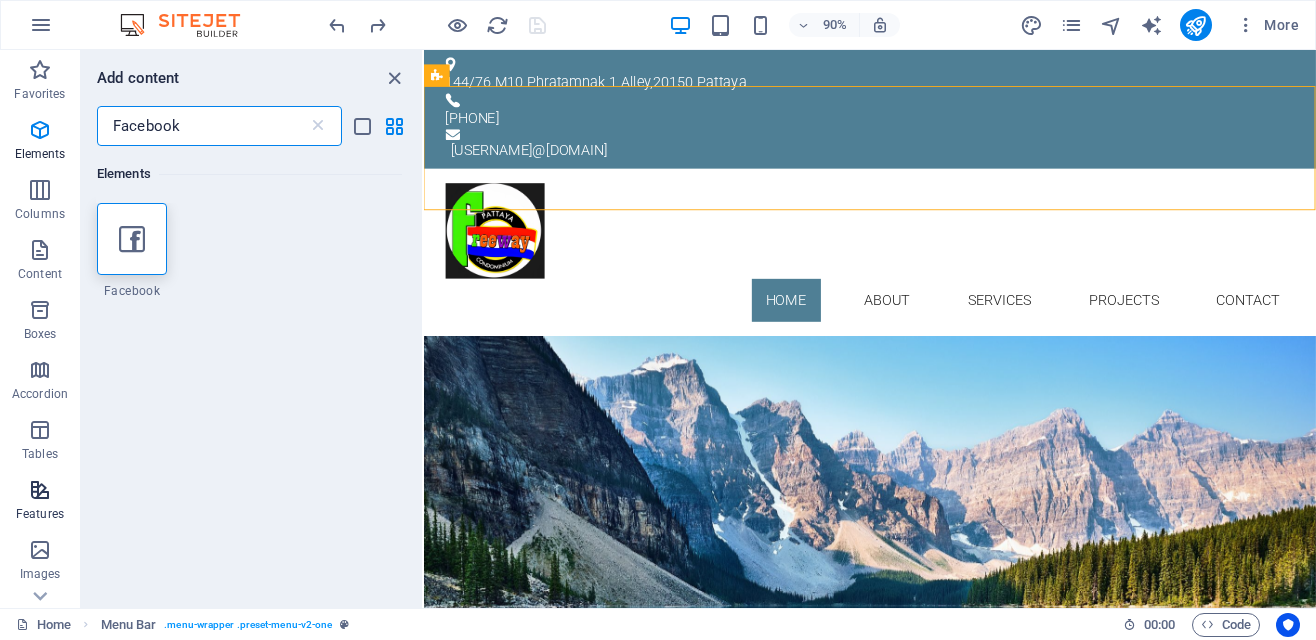 scroll, scrollTop: 0, scrollLeft: 0, axis: both 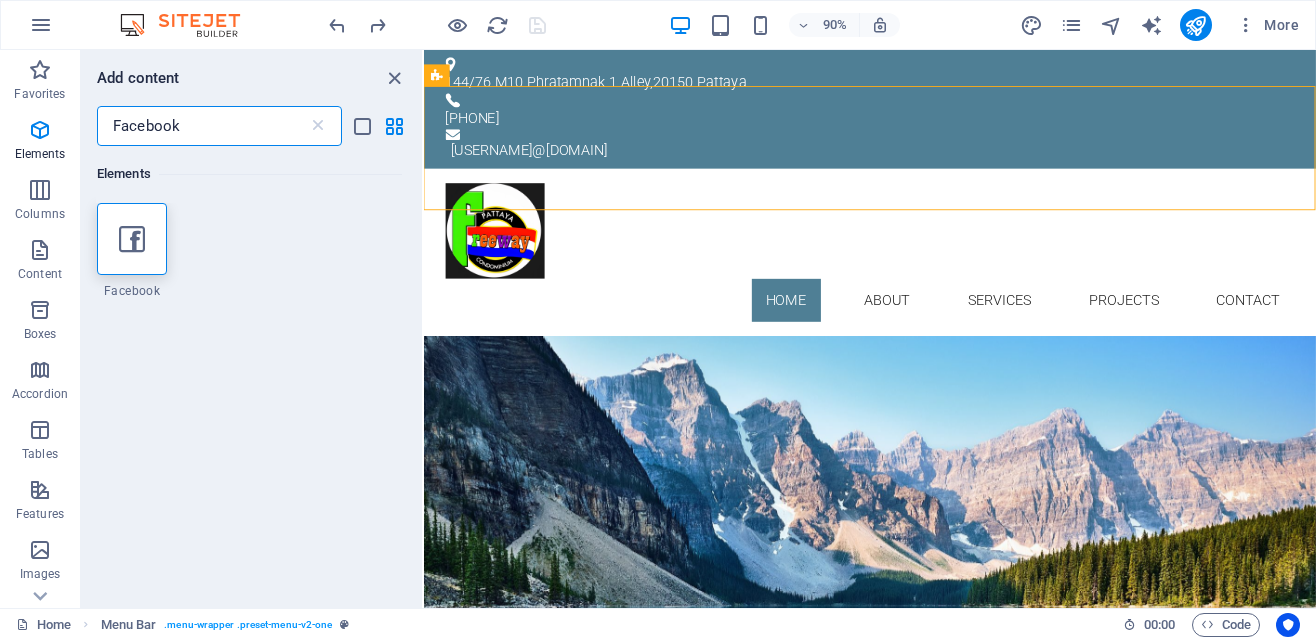 type on "Facebook" 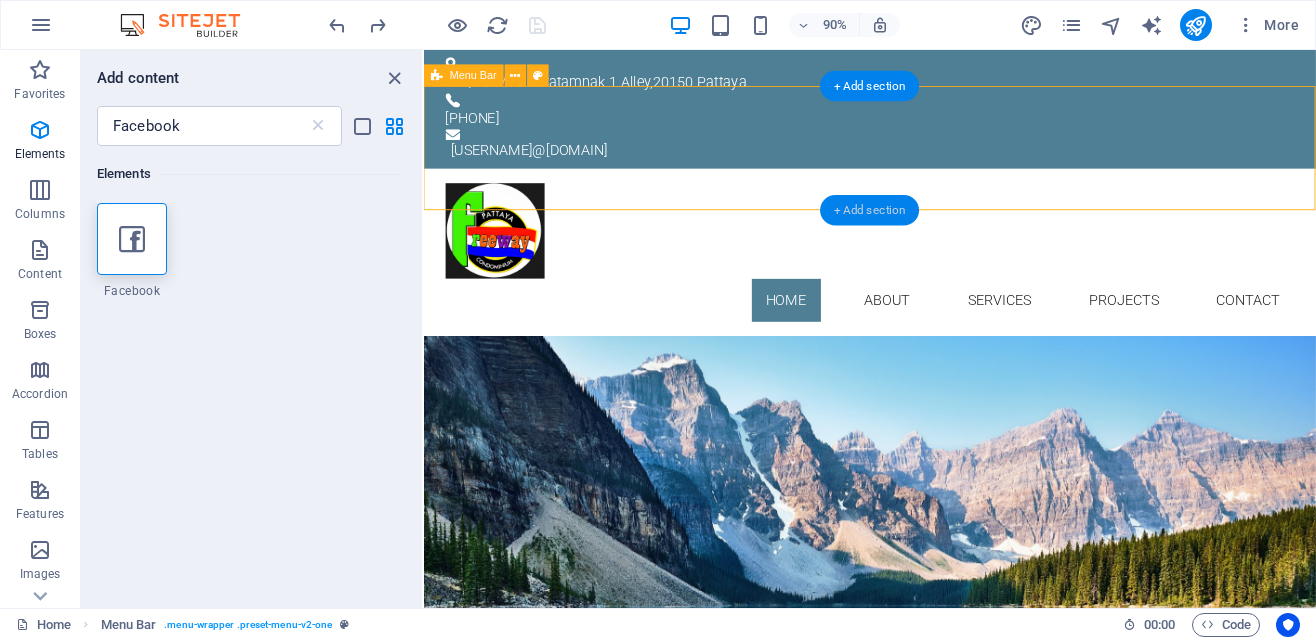 click on "+ Add section" at bounding box center (870, 210) 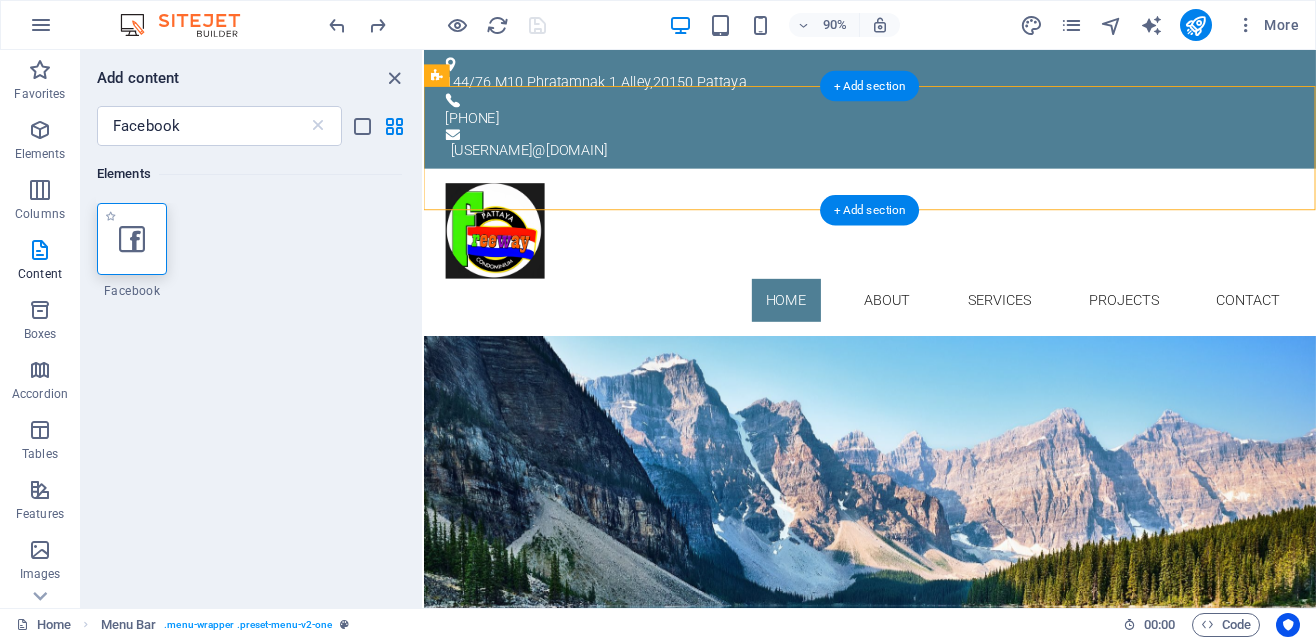 click at bounding box center (132, 239) 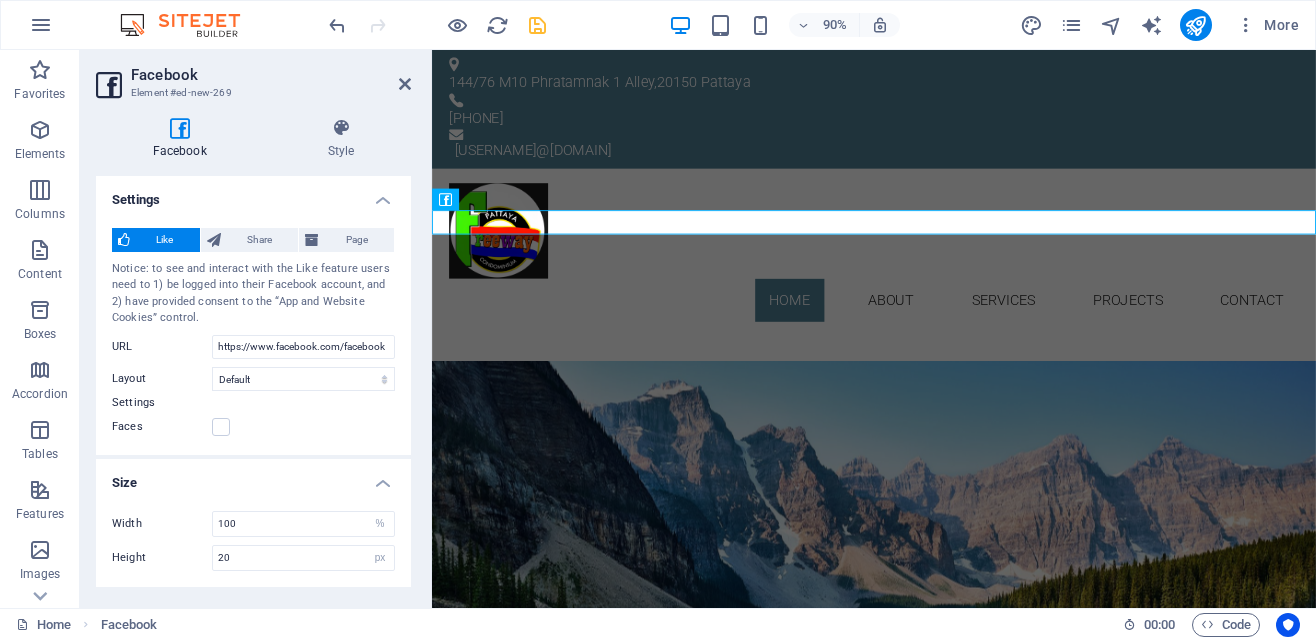 scroll, scrollTop: 0, scrollLeft: 0, axis: both 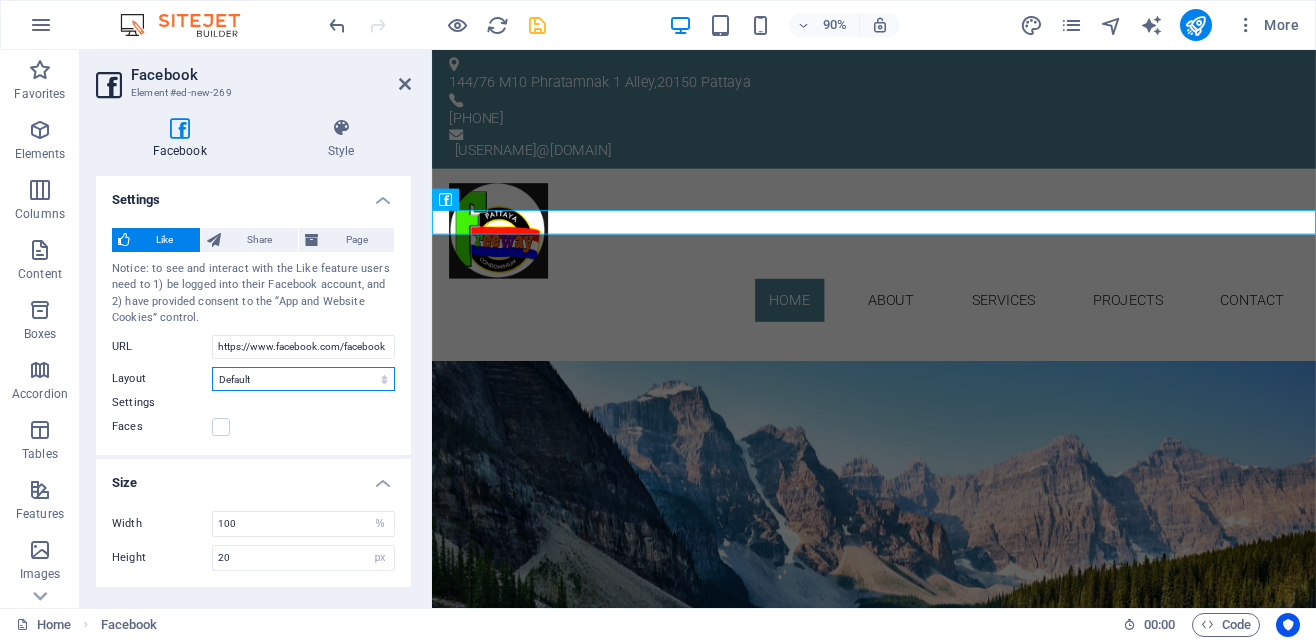 click on "Default Button Box counter Button counter" at bounding box center (303, 379) 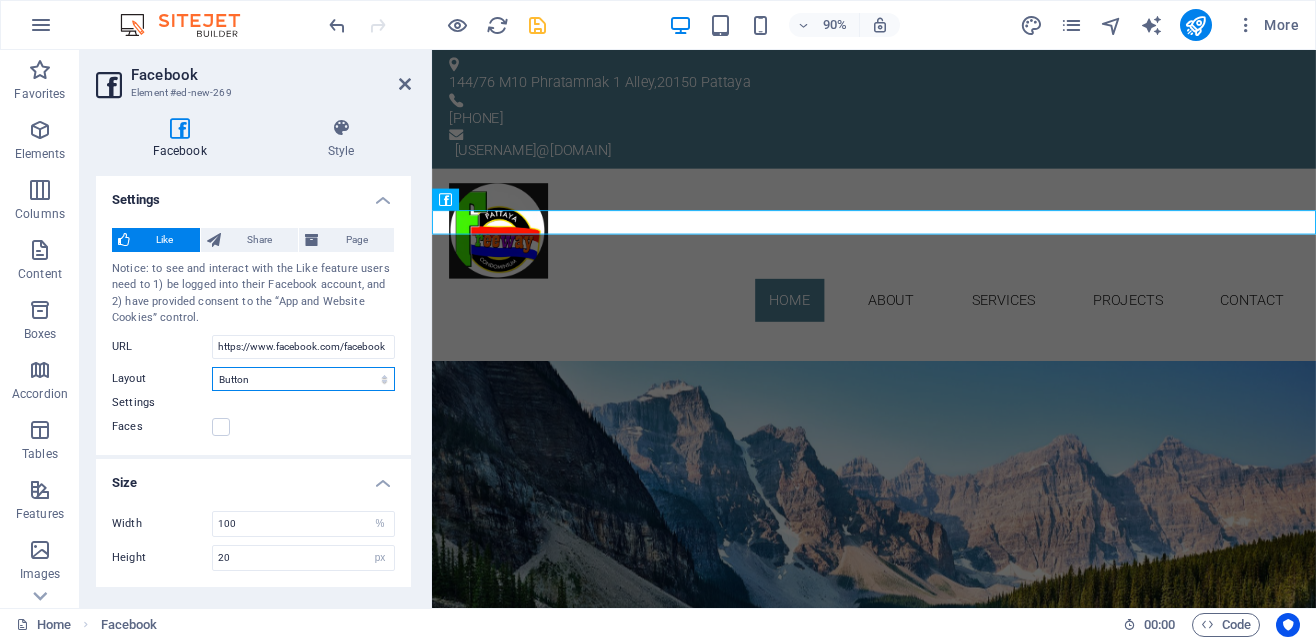 click on "Default Button Box counter Button counter" at bounding box center (303, 379) 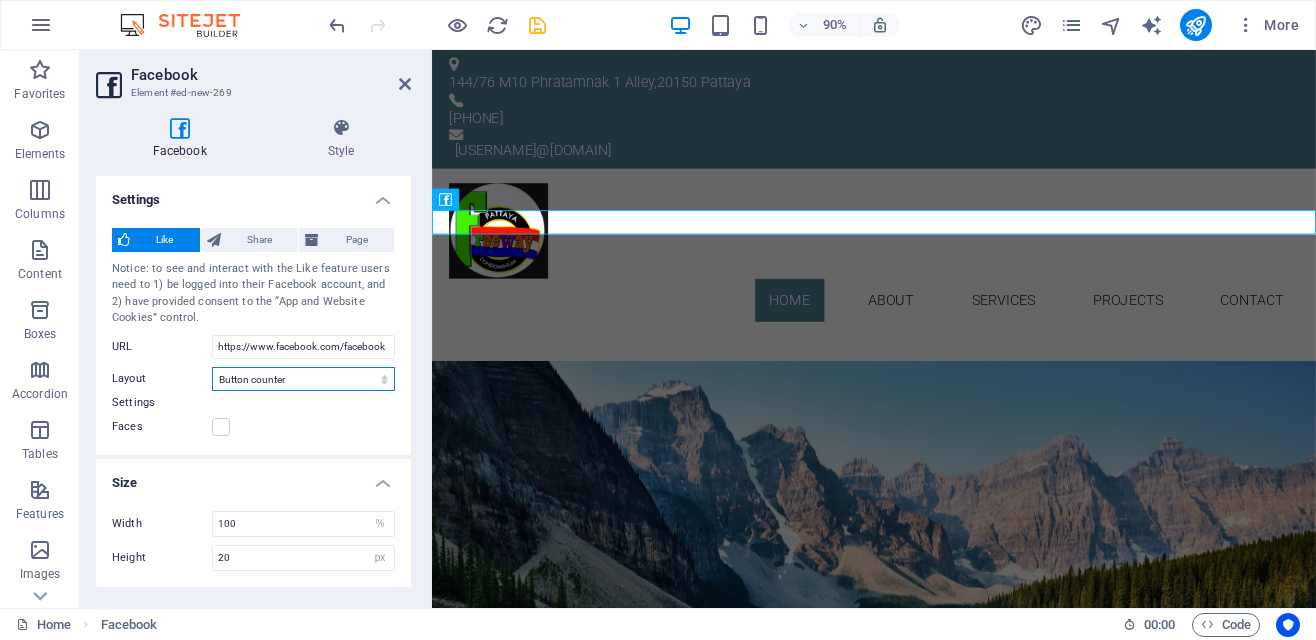 click on "Default Button Box counter Button counter" at bounding box center [303, 379] 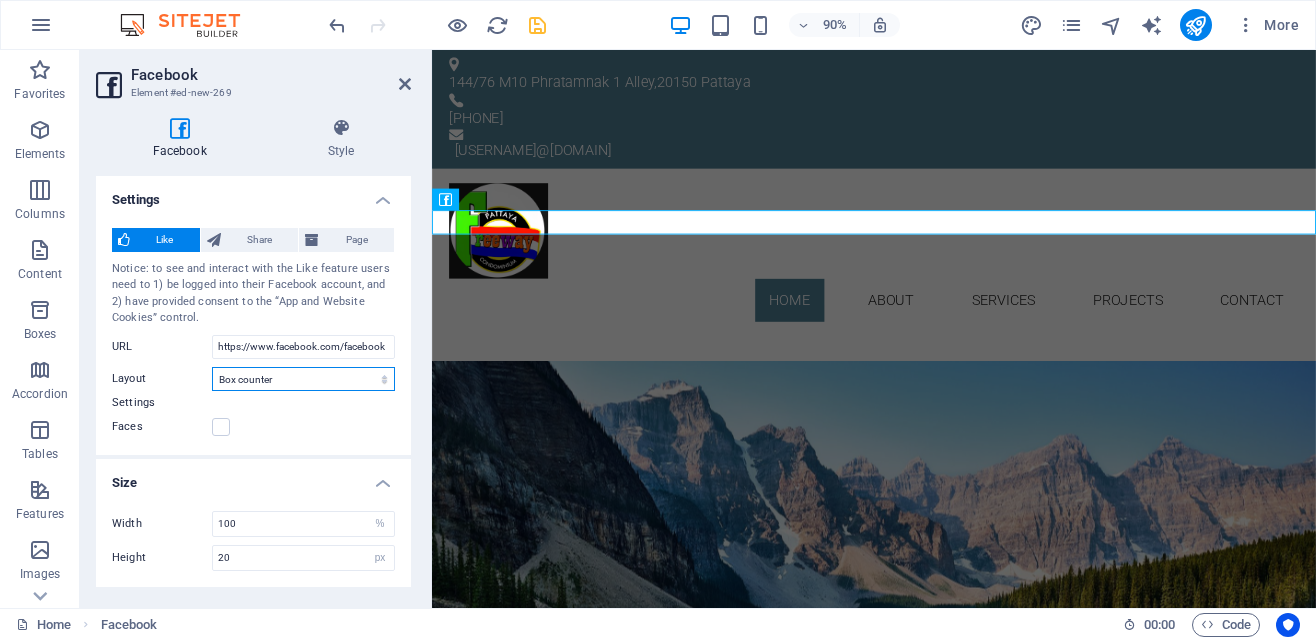 type on "61" 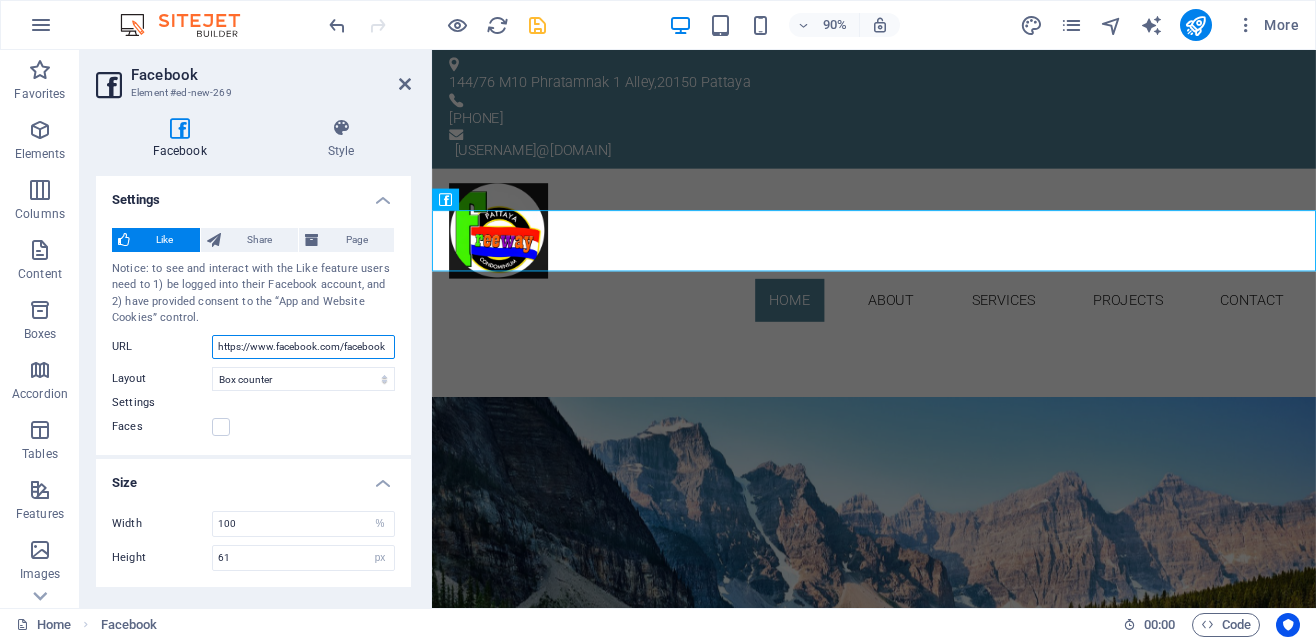 click on "https://www.facebook.com/facebook" at bounding box center [303, 347] 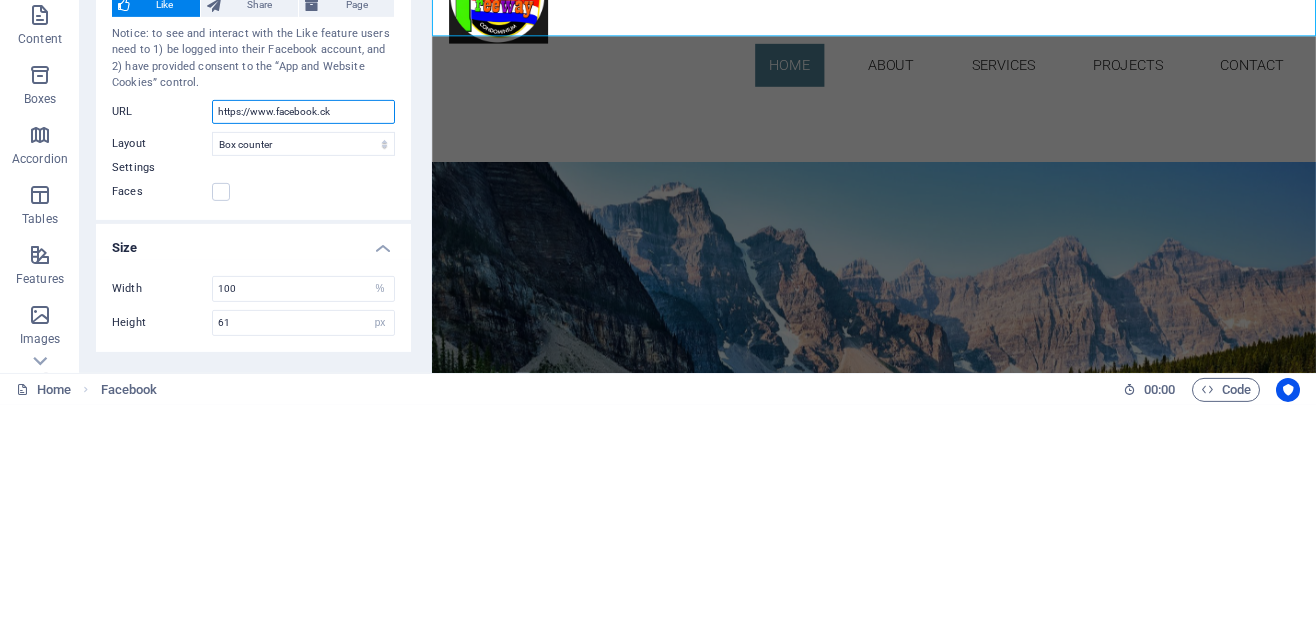 type on "k" 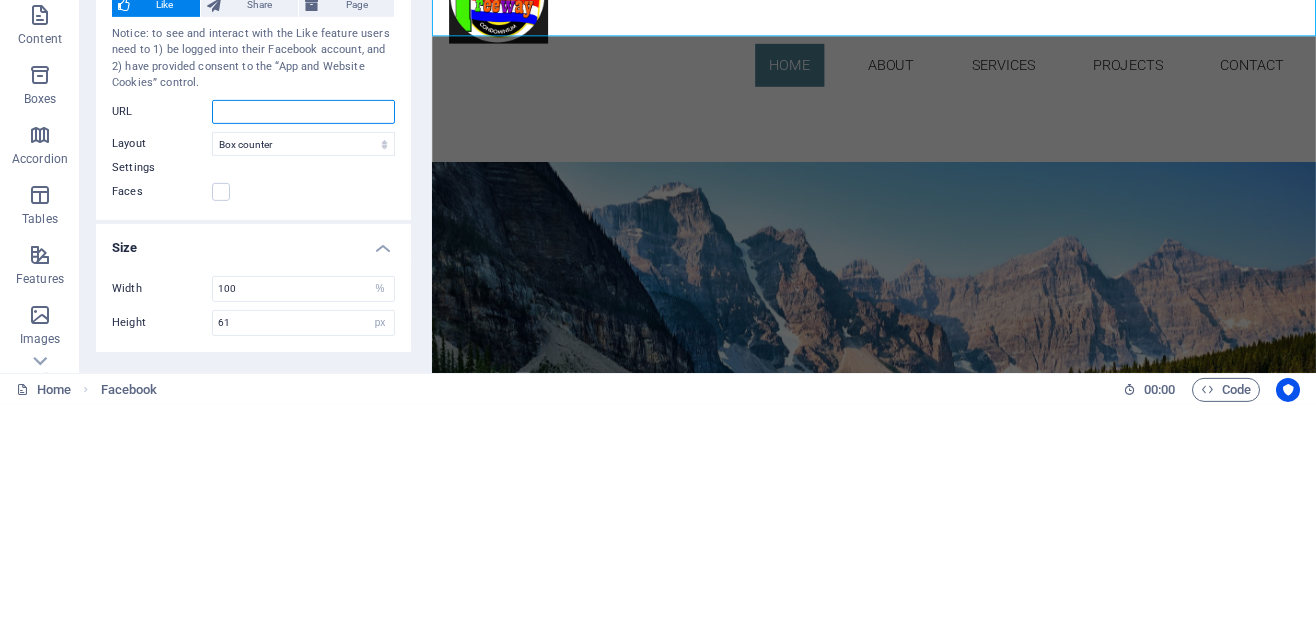 click on "URL" at bounding box center [303, 347] 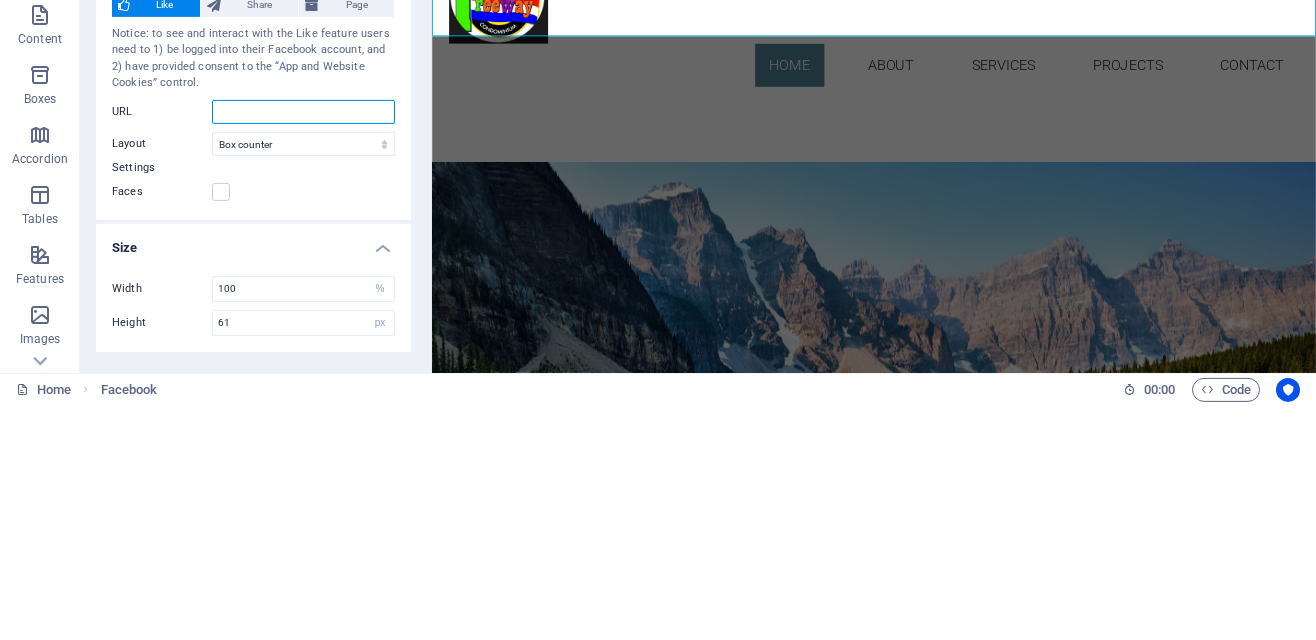 paste on "https://www.facebook.com/share/19hwzzJpHL/" 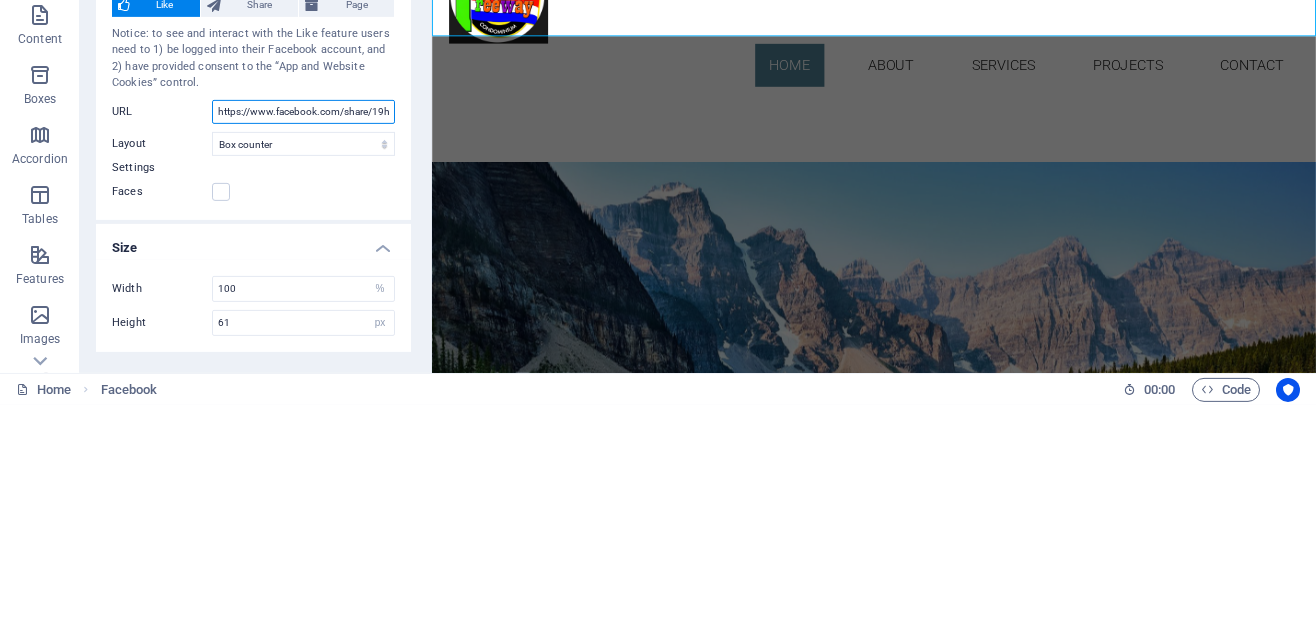 scroll, scrollTop: 0, scrollLeft: 48, axis: horizontal 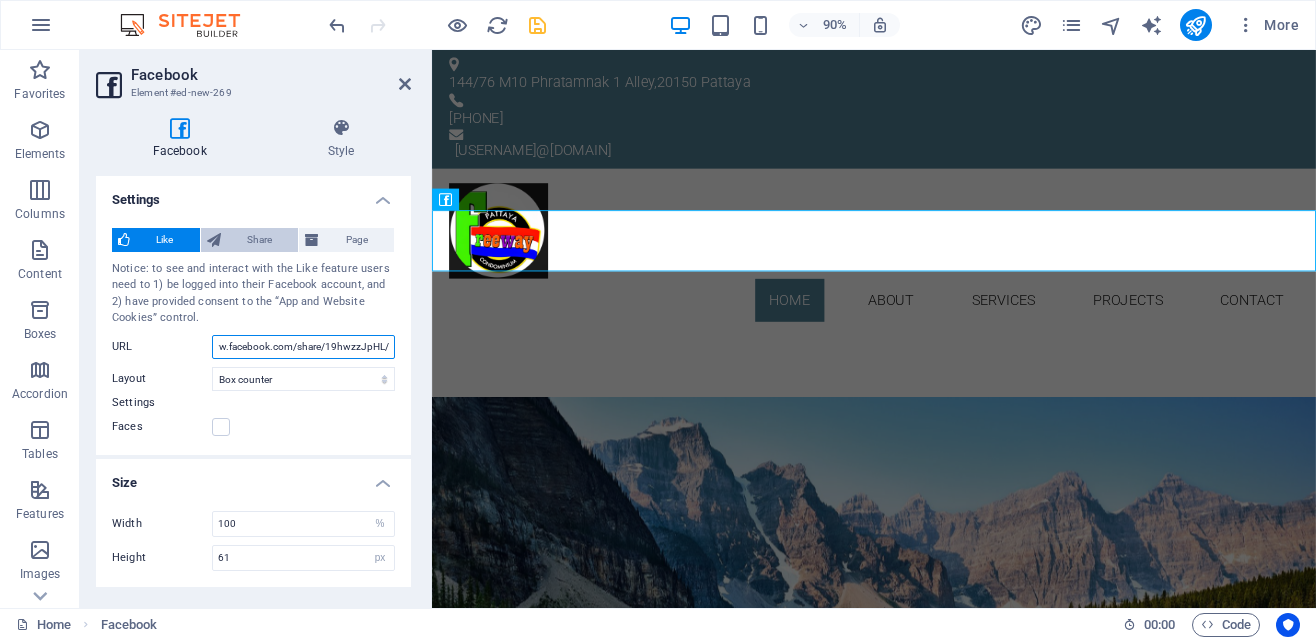 type on "https://www.facebook.com/share/19hwzzJpHL/" 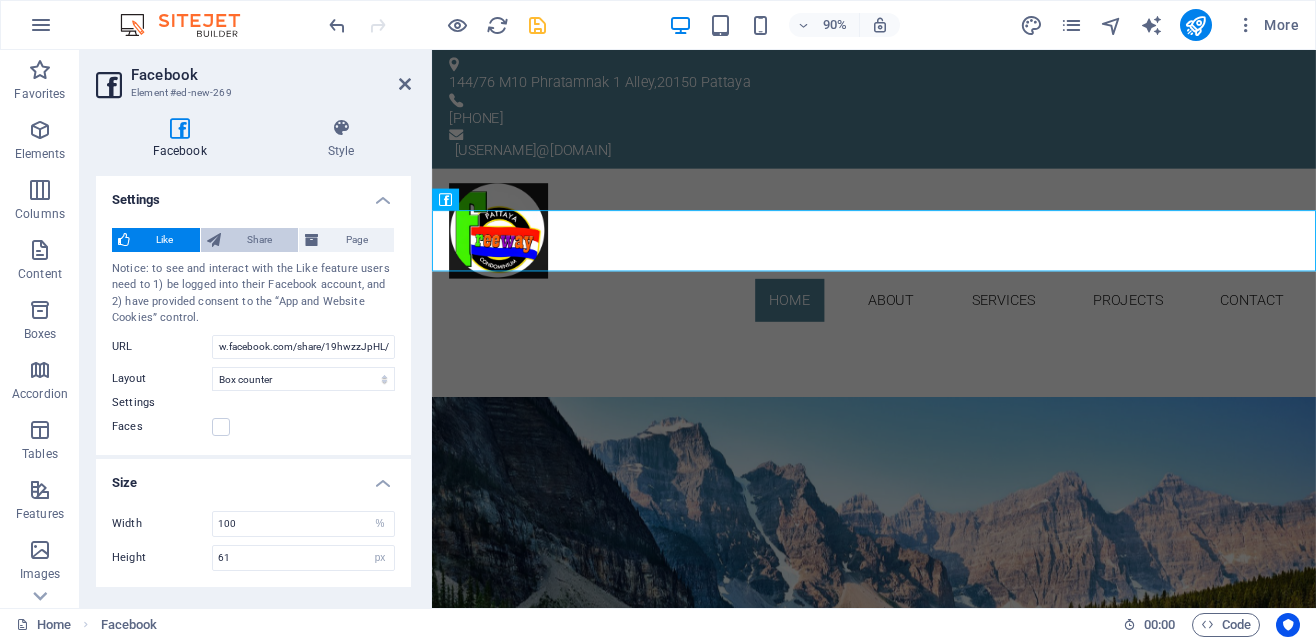 click on "Share" at bounding box center (260, 240) 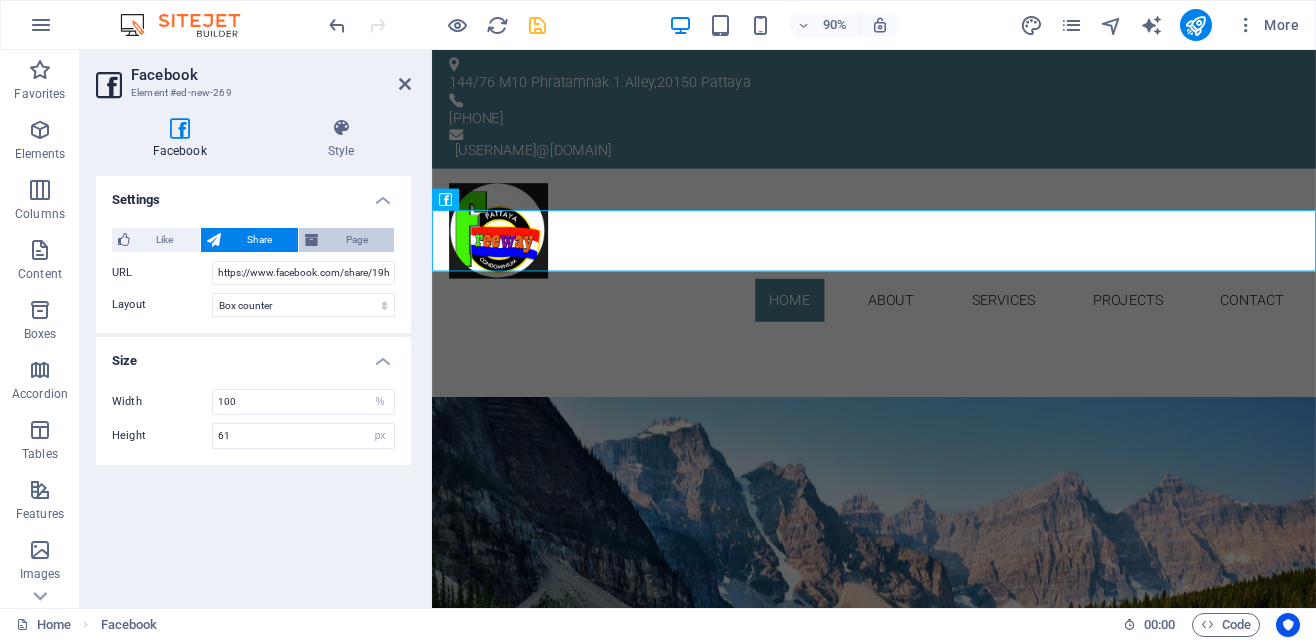 click on "Page" at bounding box center (356, 240) 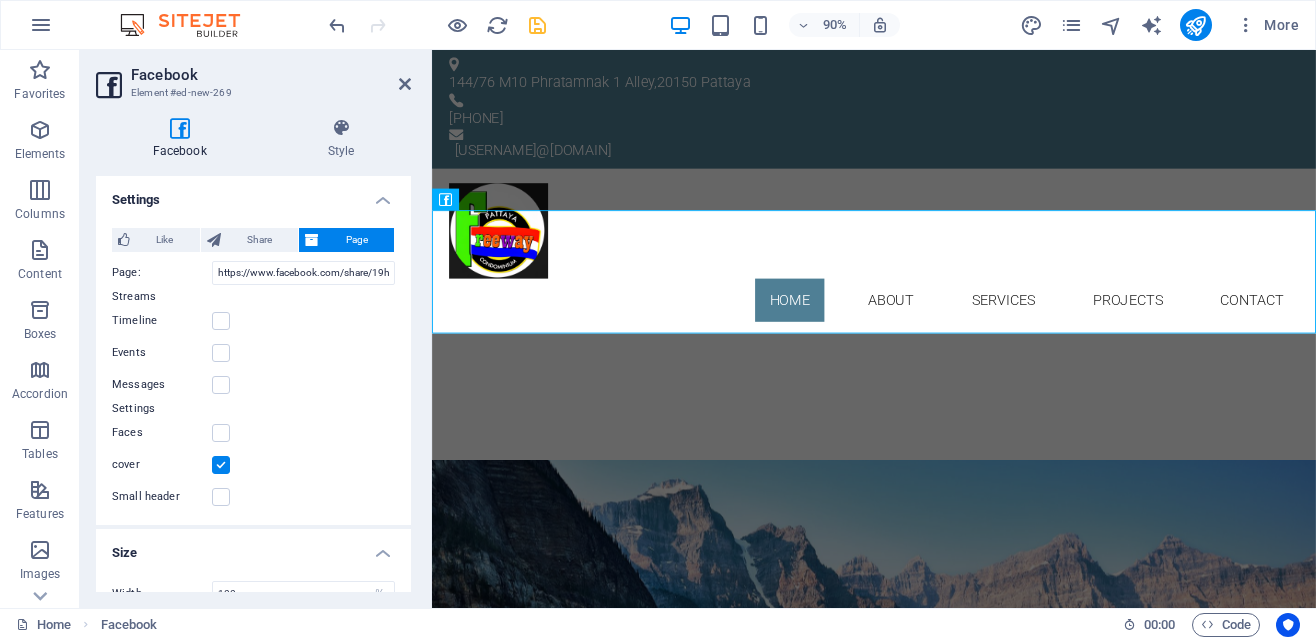 scroll, scrollTop: 0, scrollLeft: 48, axis: horizontal 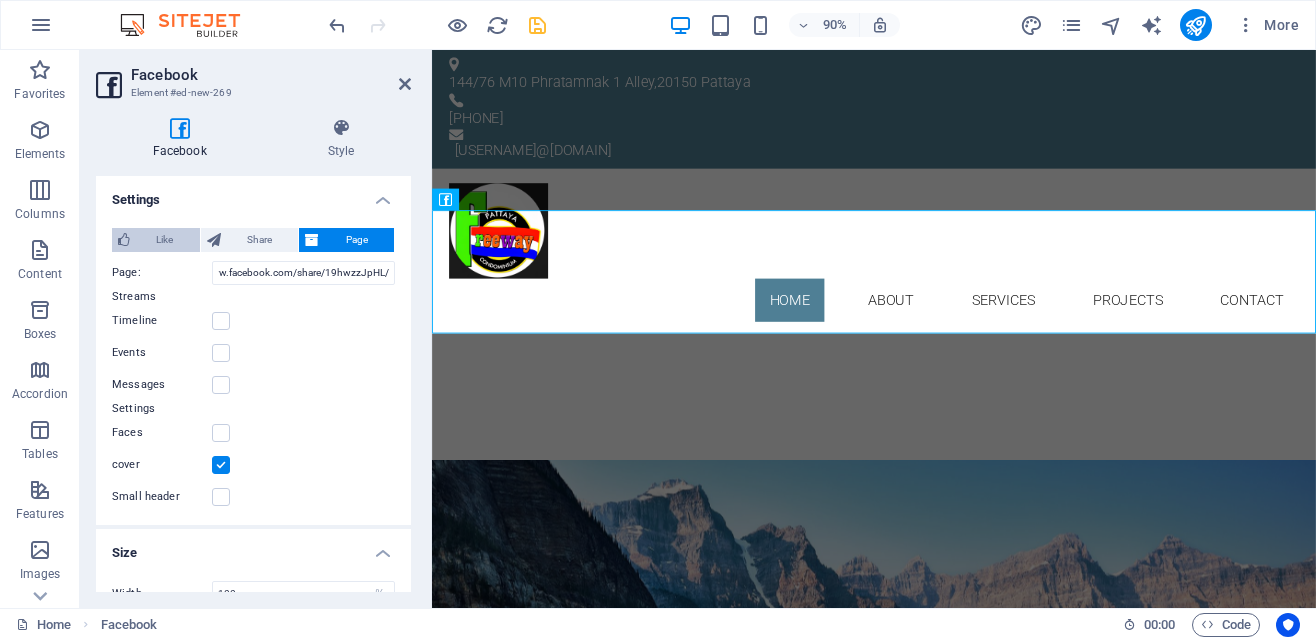 click on "Like" at bounding box center (165, 240) 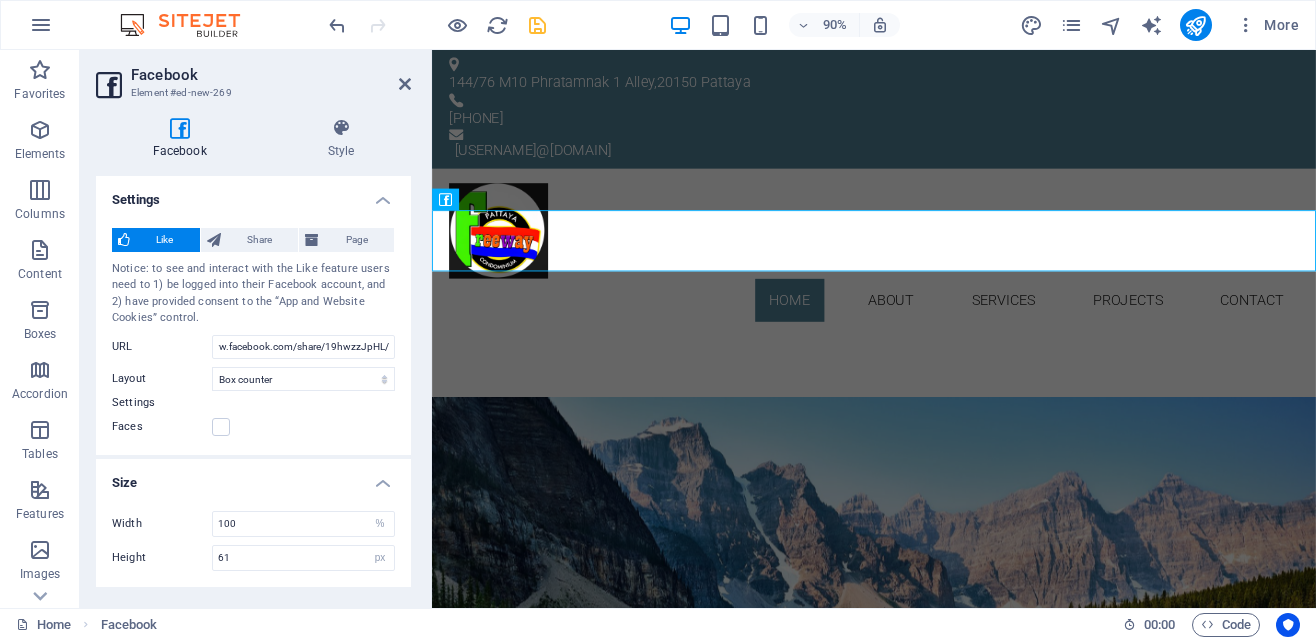 click at bounding box center (537, 25) 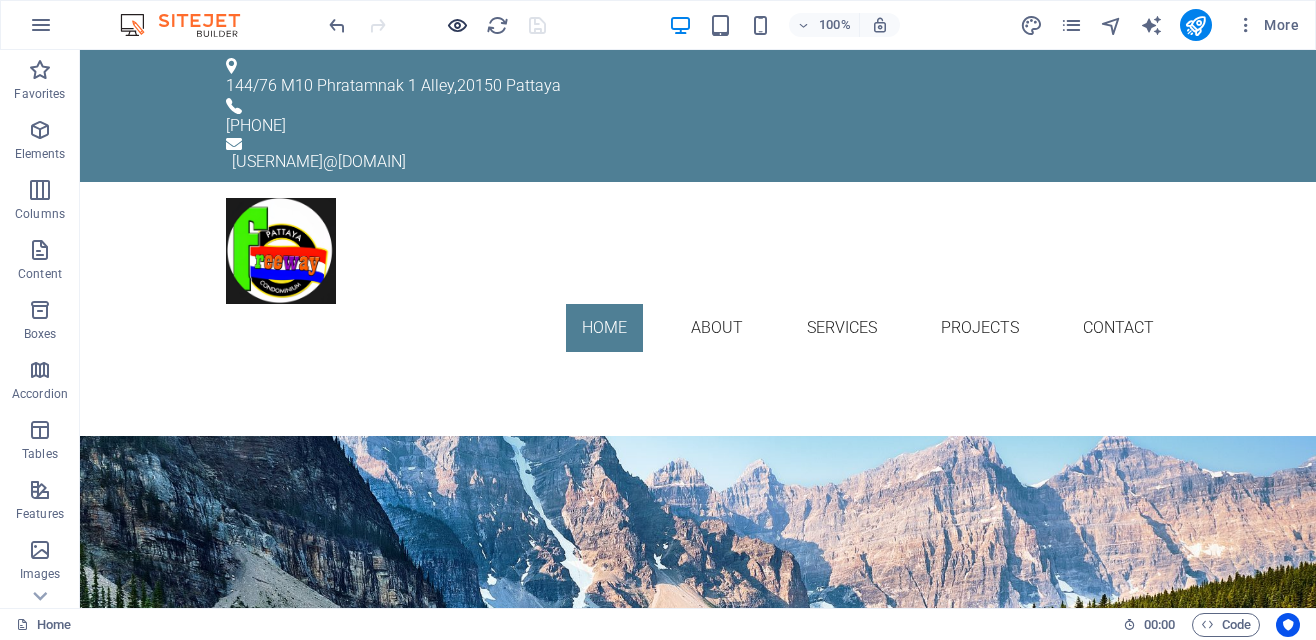 click at bounding box center (457, 25) 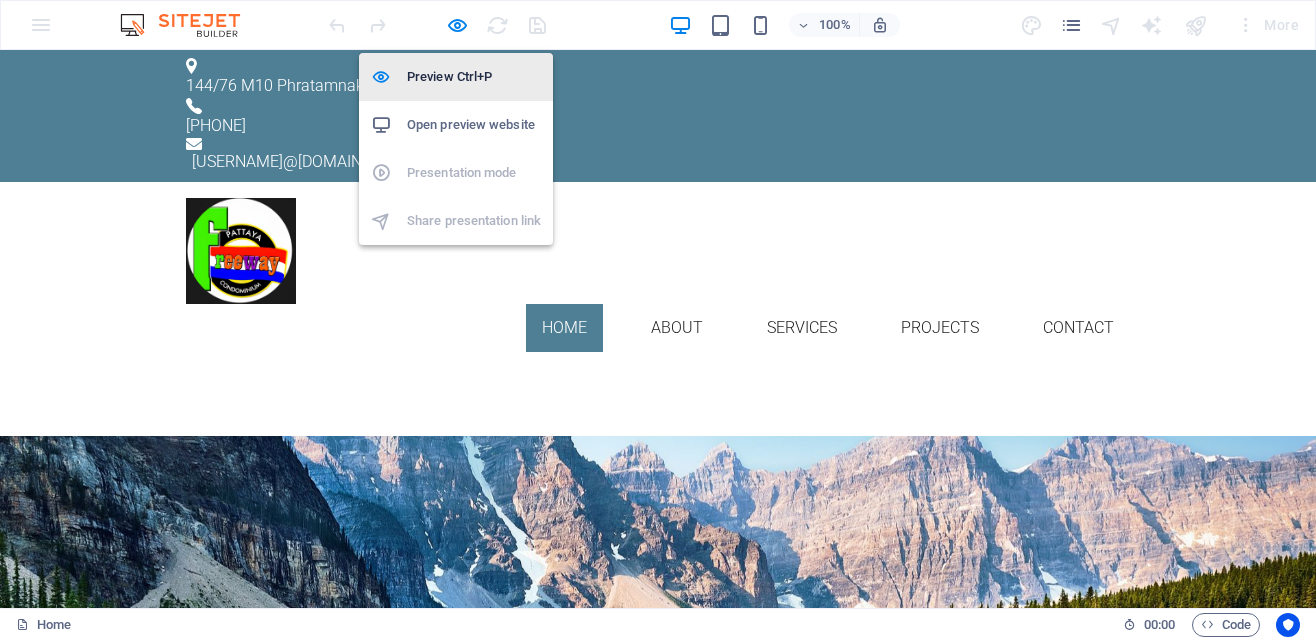 click on "Preview Ctrl+P" at bounding box center [474, 77] 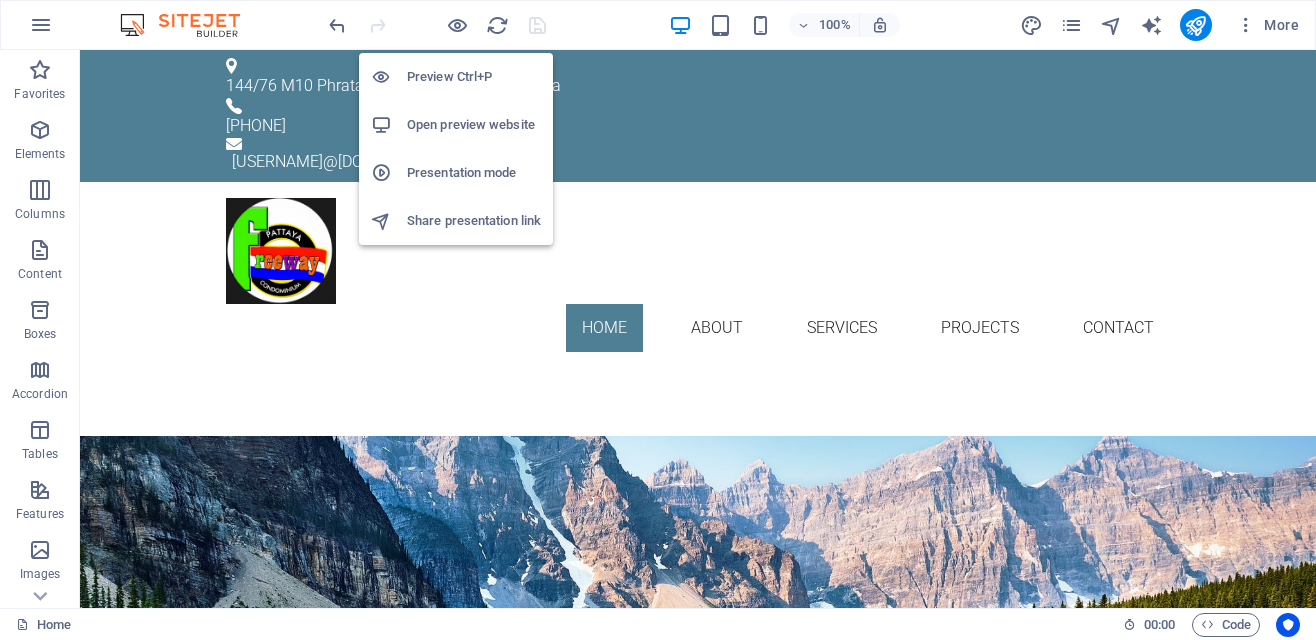 click on "Open preview website" at bounding box center [474, 125] 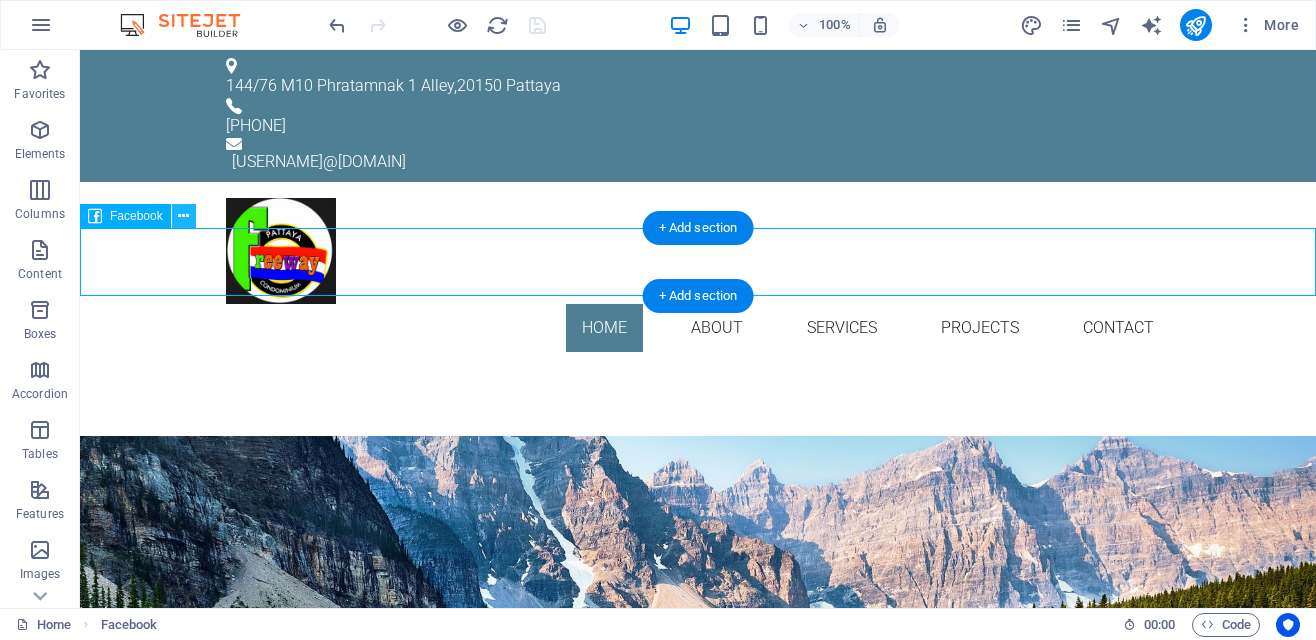 click at bounding box center (183, 216) 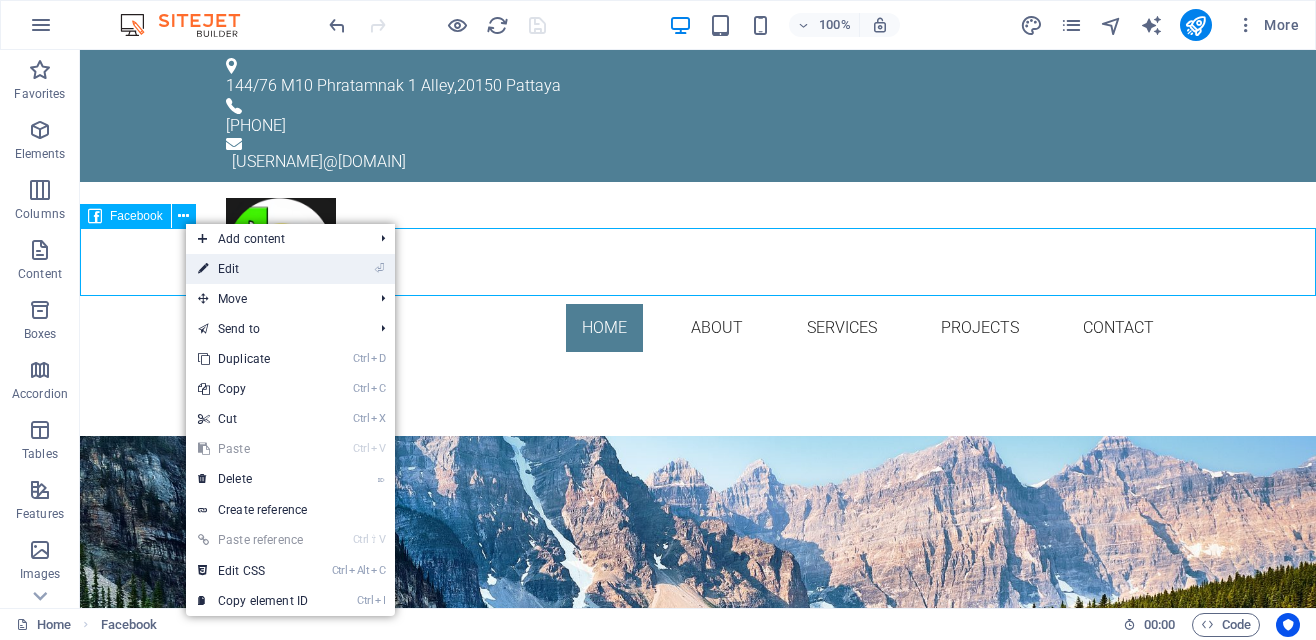 click on "⏎  Edit" at bounding box center [253, 269] 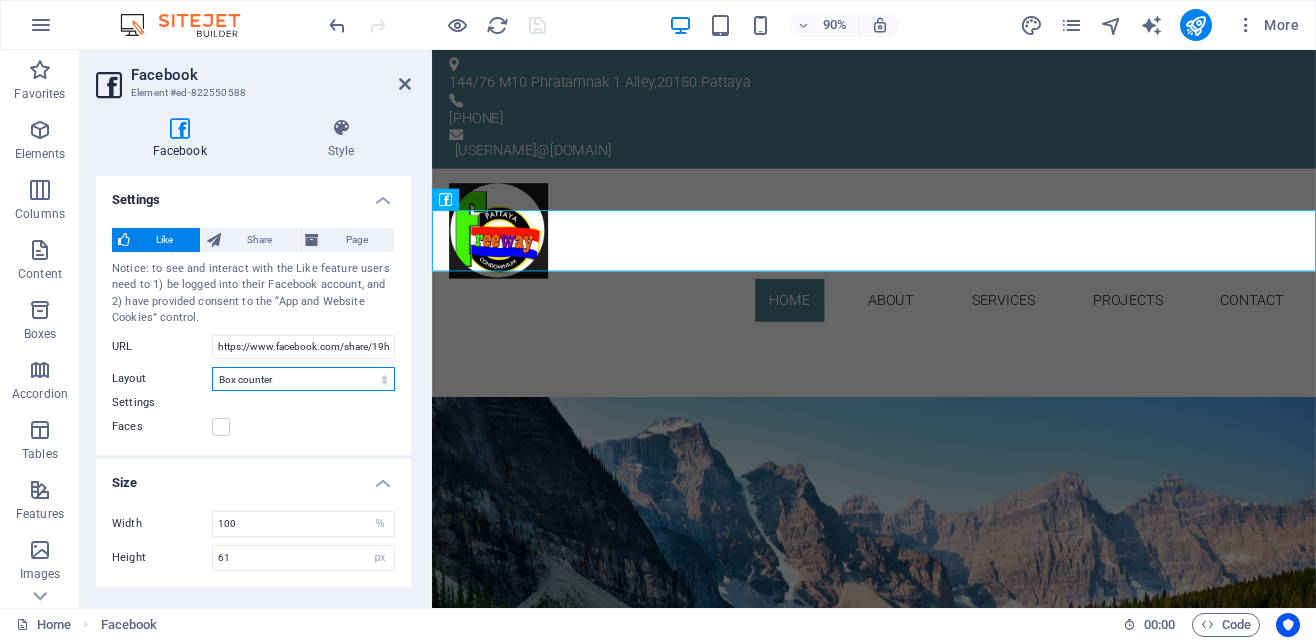 click on "Default Button Box counter Button counter" at bounding box center (303, 379) 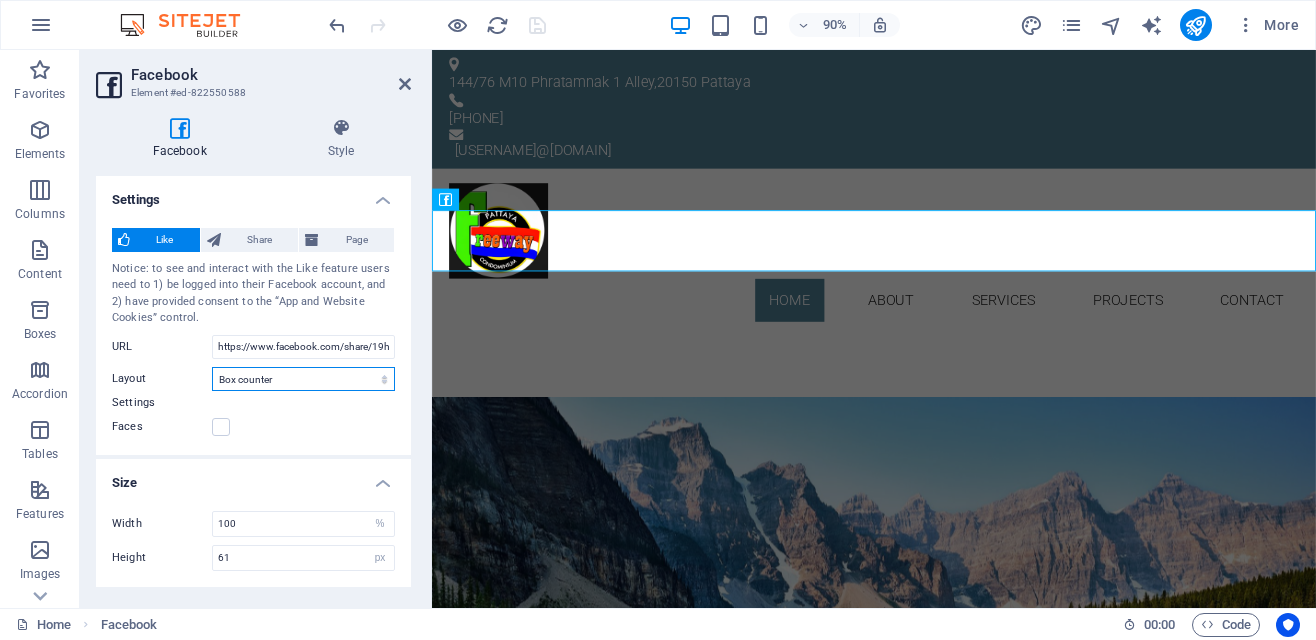 click on "Default Button Box counter Button counter" at bounding box center [303, 379] 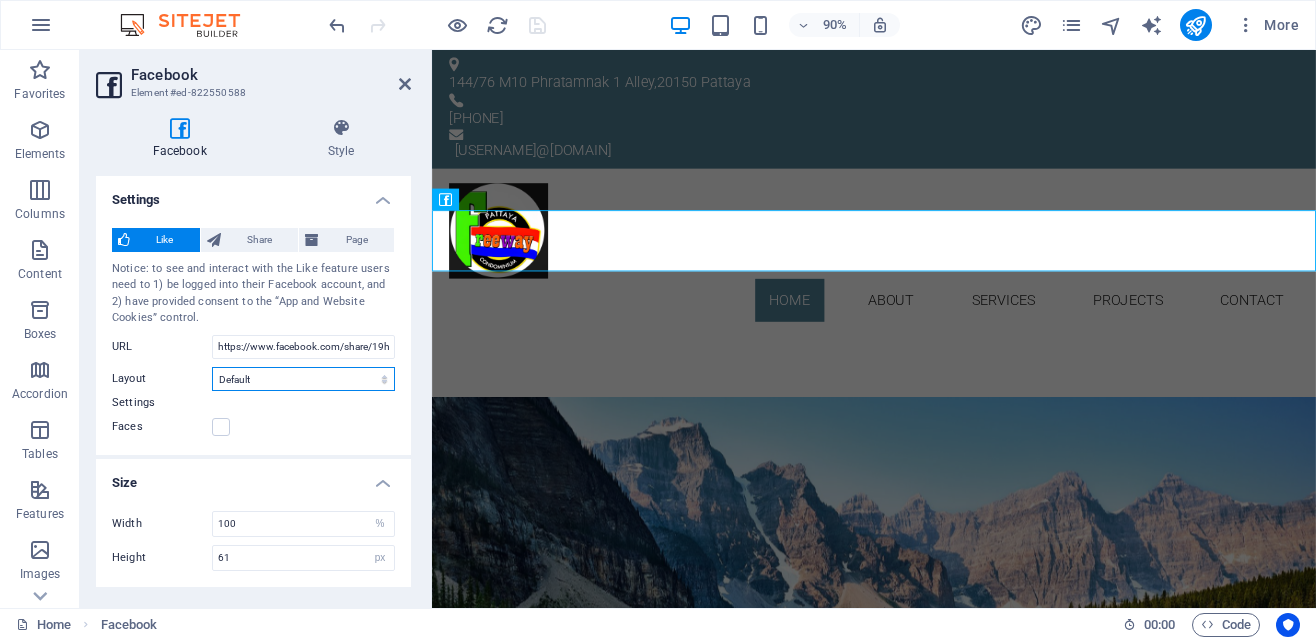 type on "20" 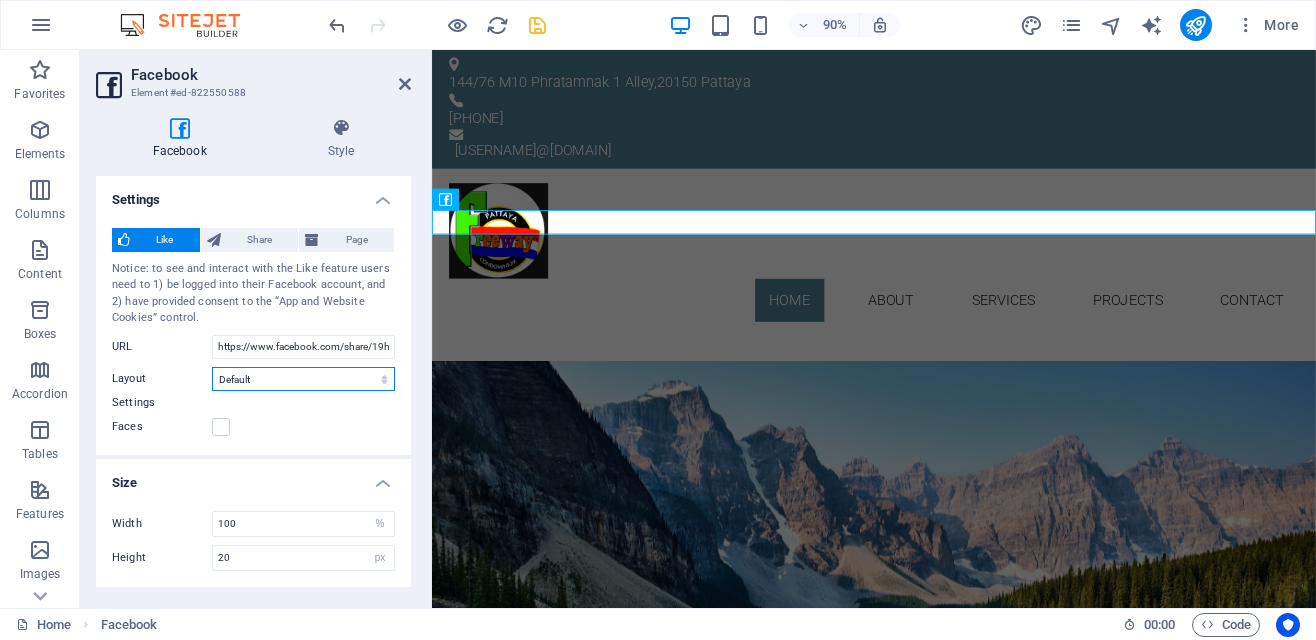 scroll, scrollTop: 36, scrollLeft: 0, axis: vertical 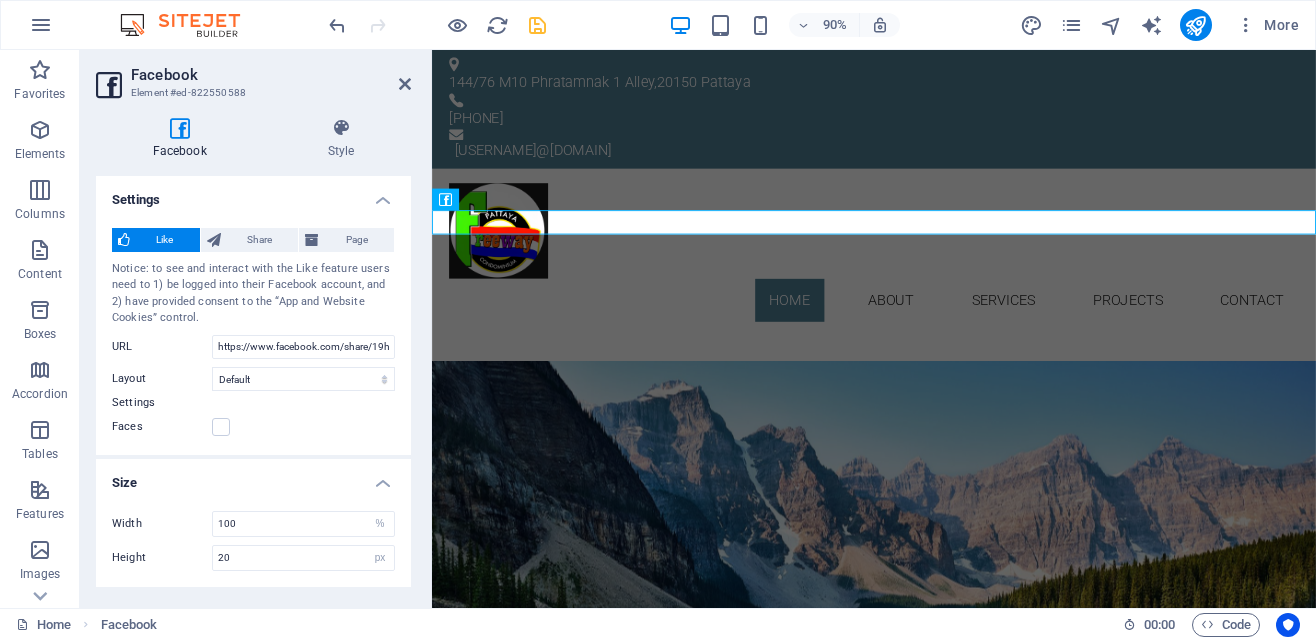 click at bounding box center [923, 381] 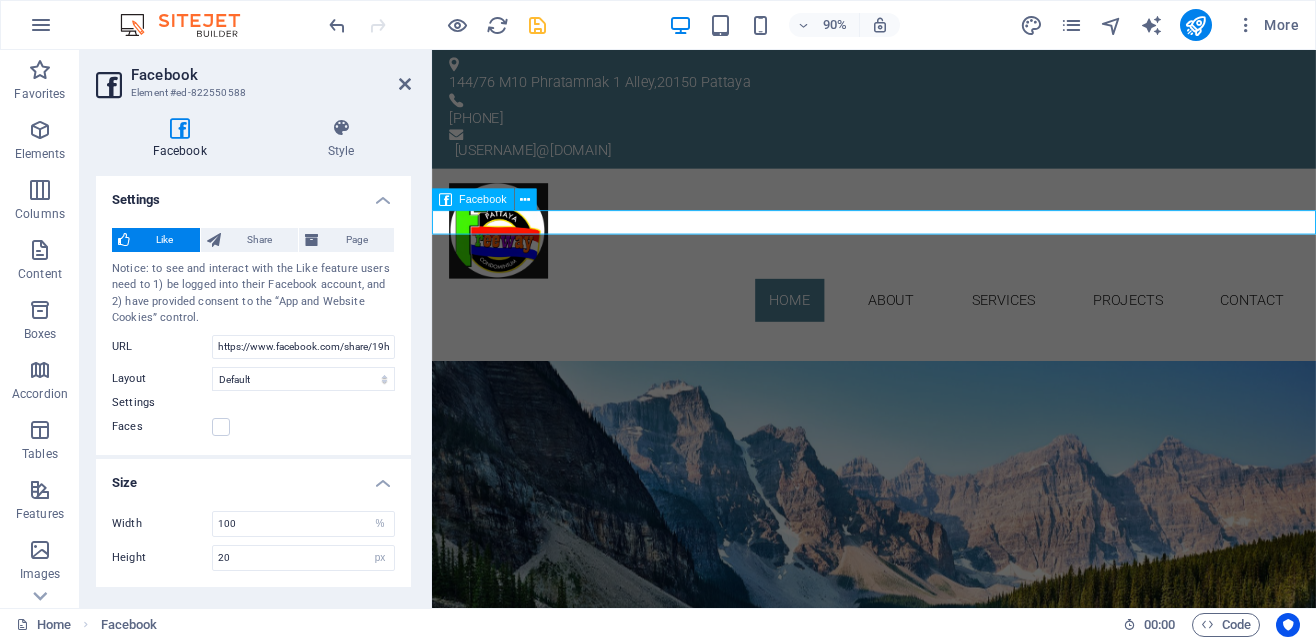 click on "Facebook" at bounding box center (482, 199) 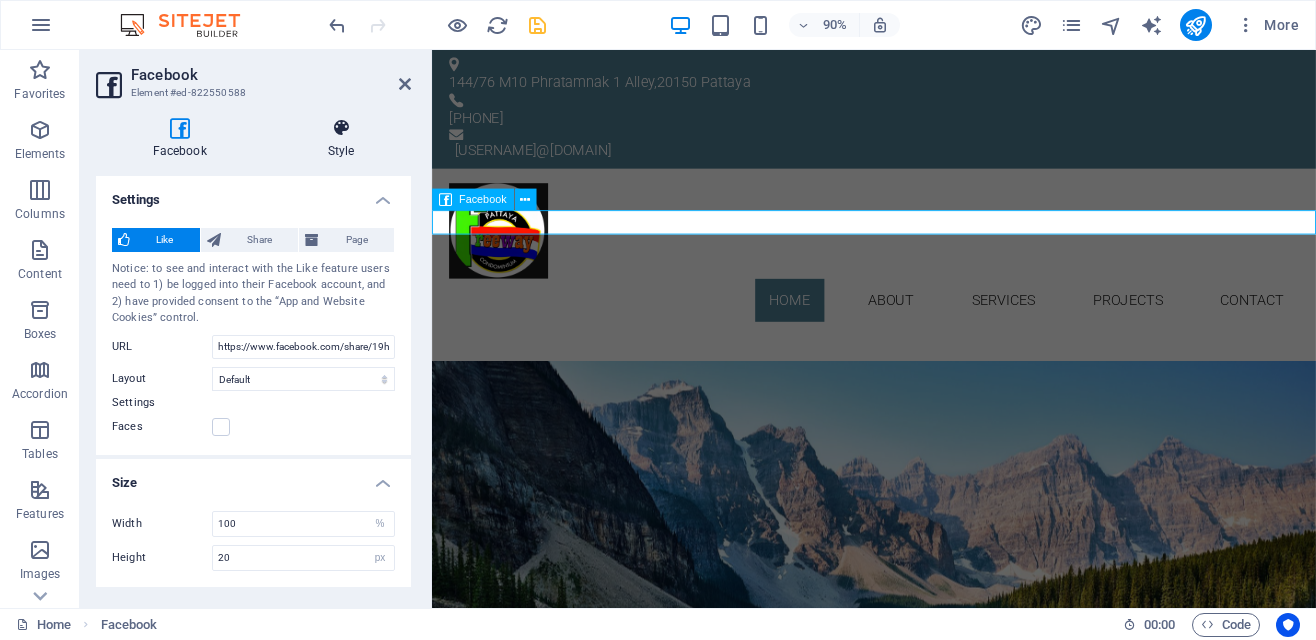 click at bounding box center [341, 128] 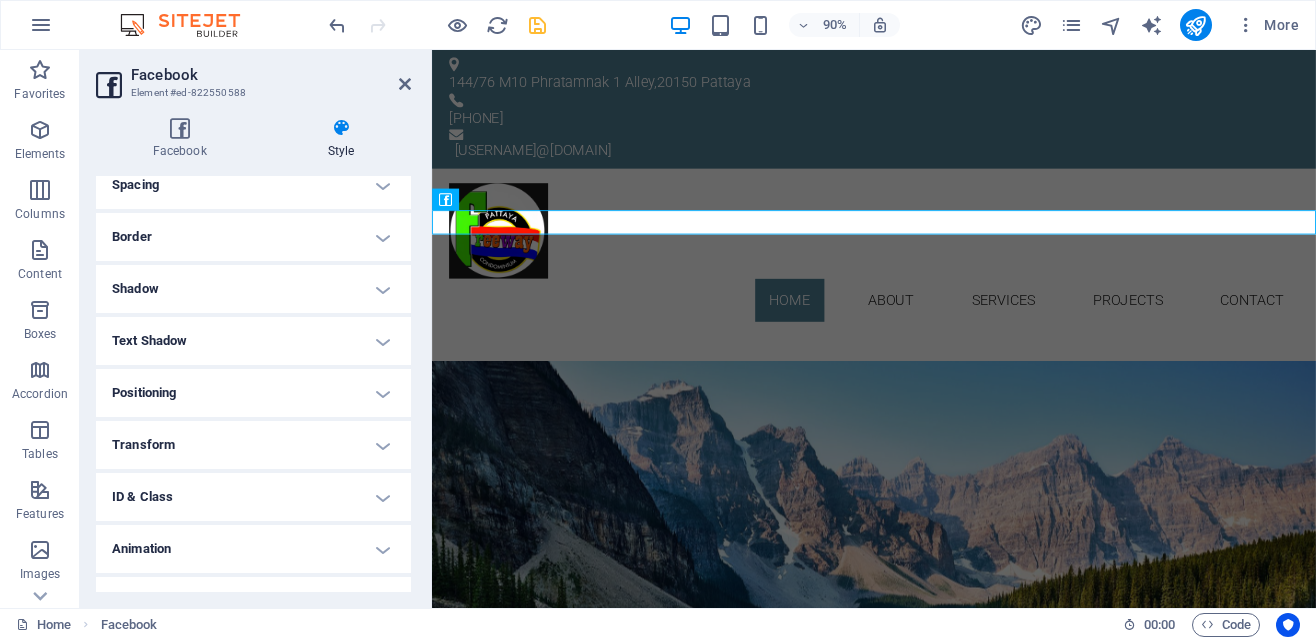 scroll, scrollTop: 228, scrollLeft: 0, axis: vertical 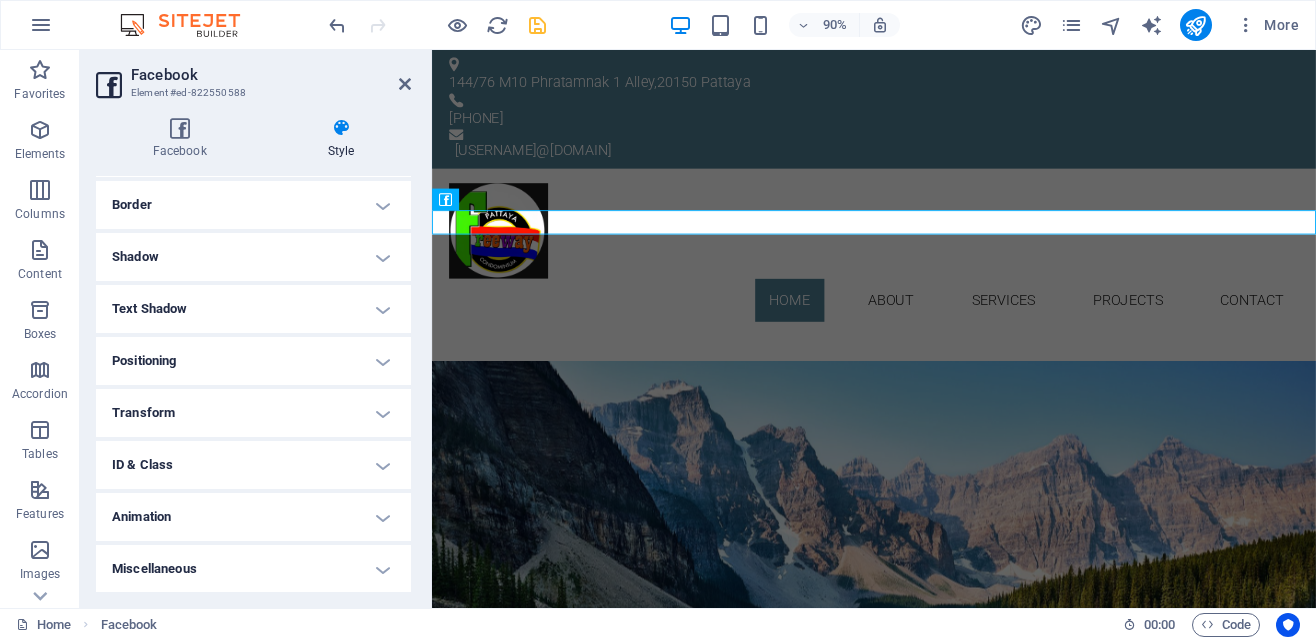 click on "Animation" at bounding box center (253, 517) 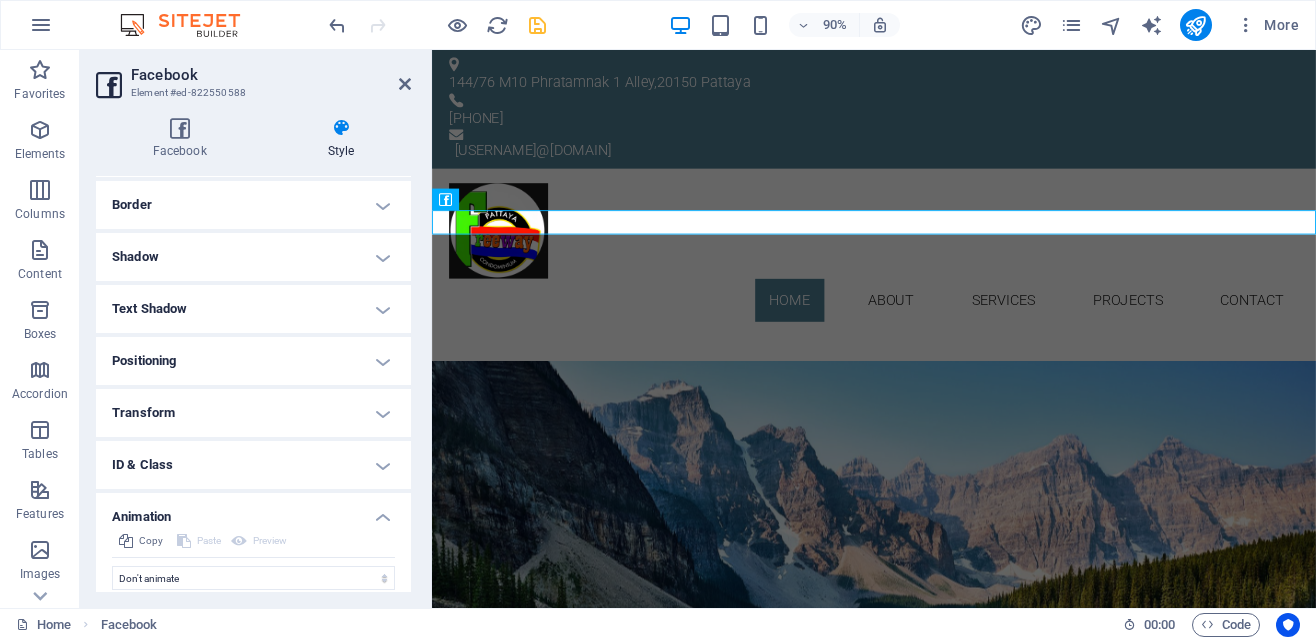 scroll, scrollTop: 293, scrollLeft: 0, axis: vertical 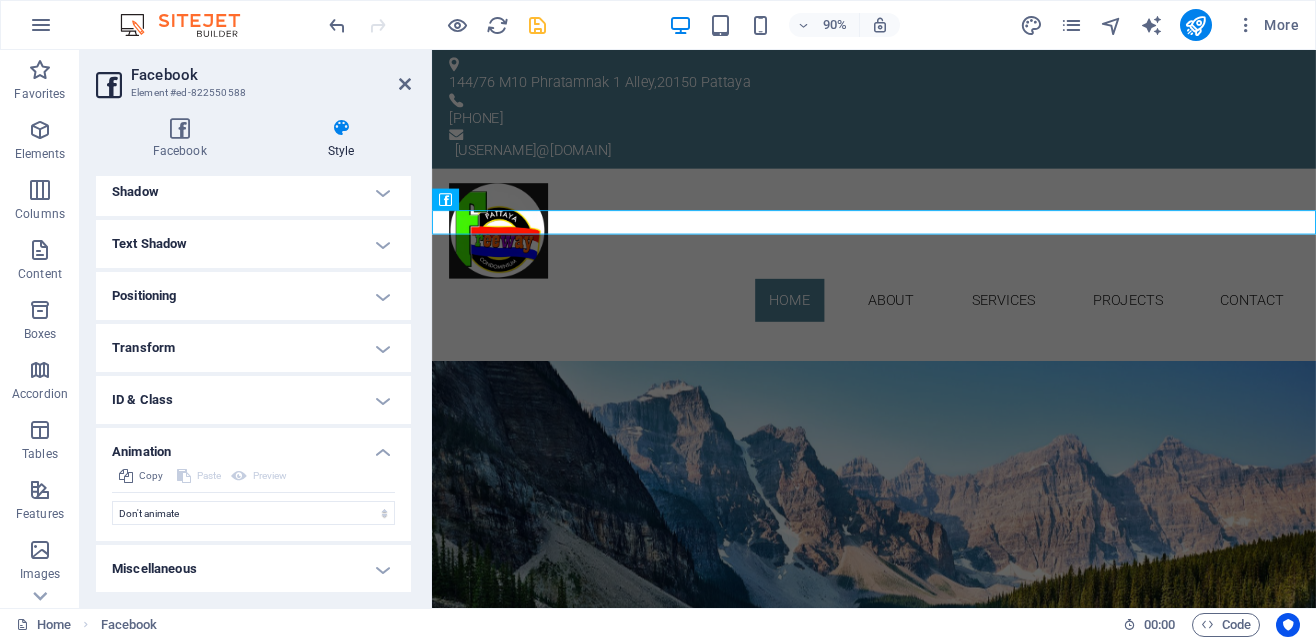 click on "Miscellaneous" at bounding box center (253, 569) 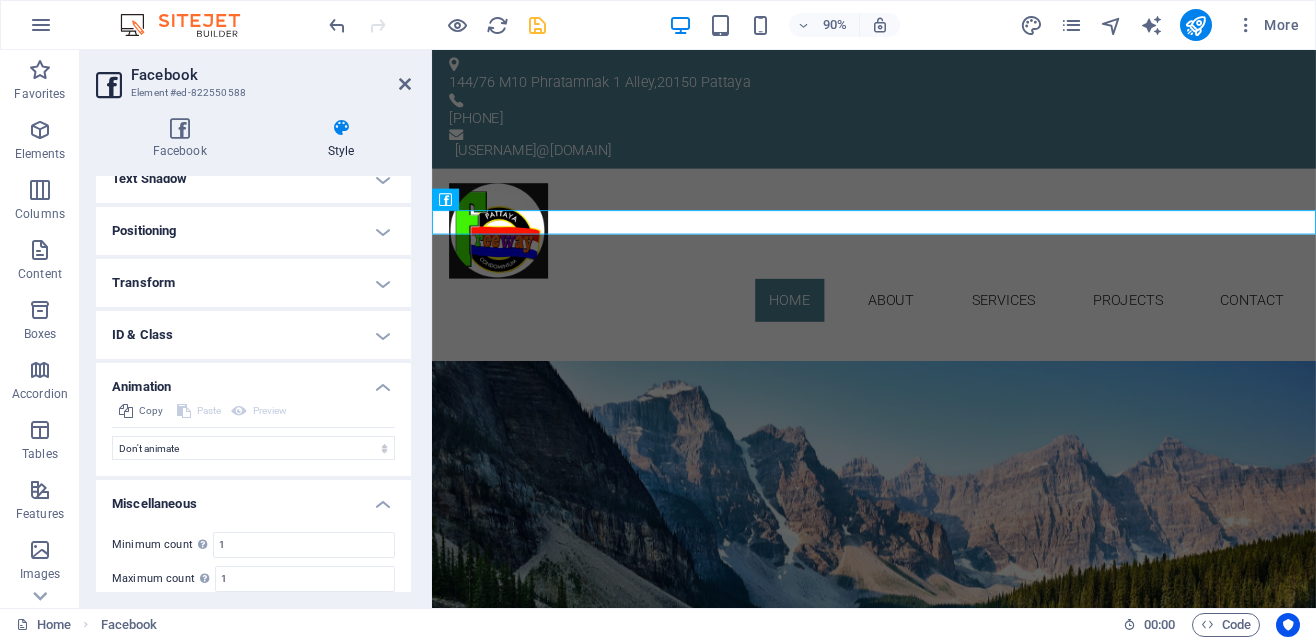 scroll, scrollTop: 0, scrollLeft: 0, axis: both 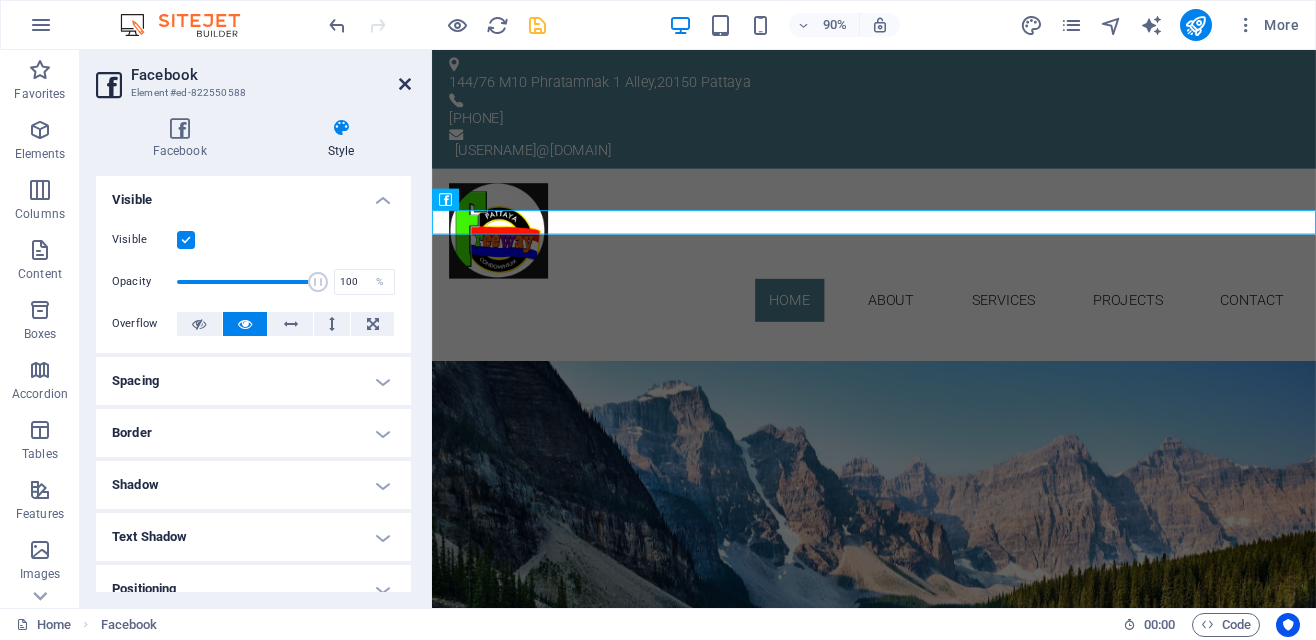 click at bounding box center (405, 84) 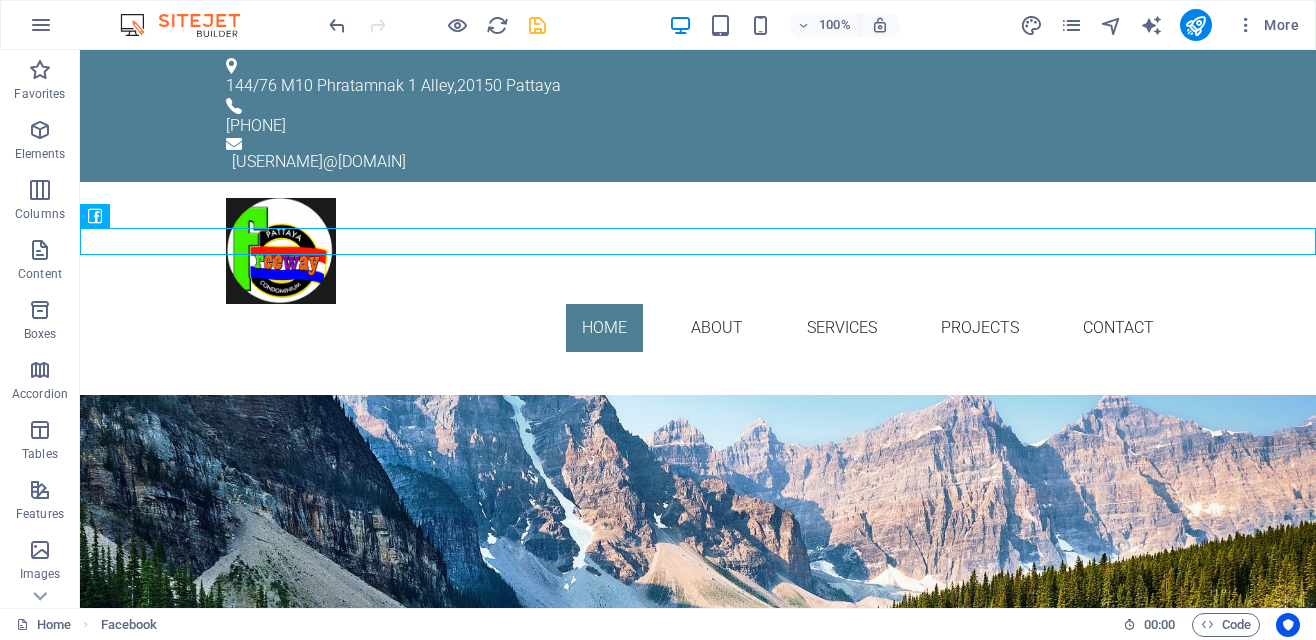 click at bounding box center [698, 381] 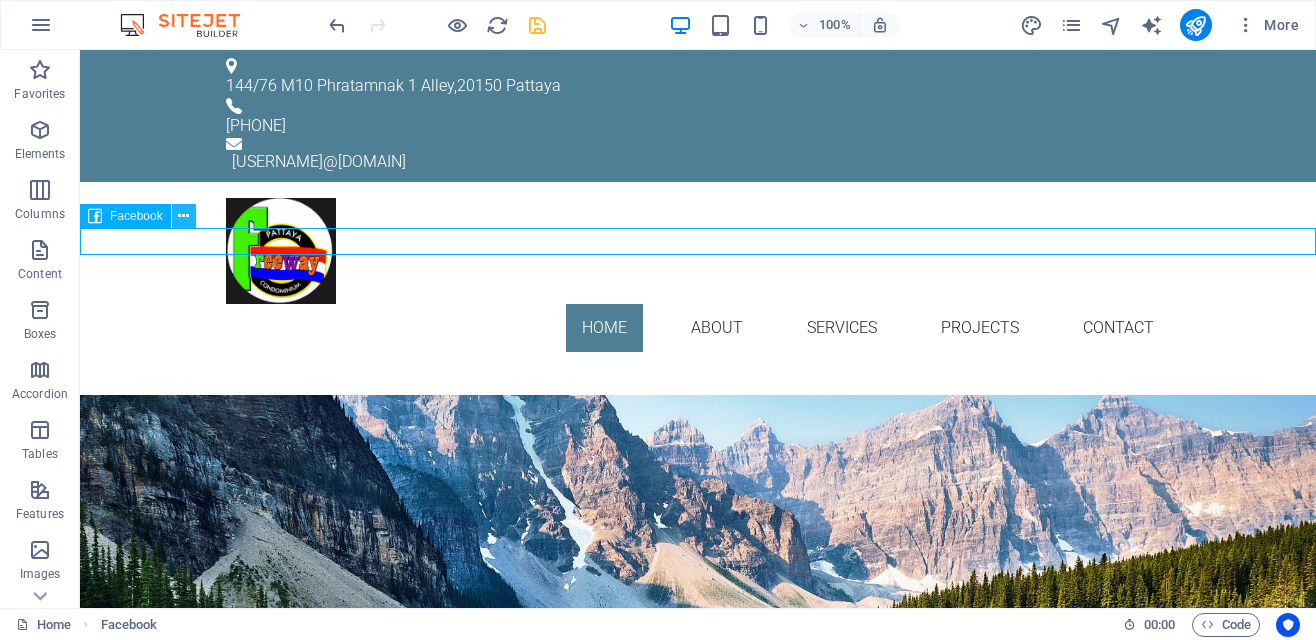 click at bounding box center (183, 216) 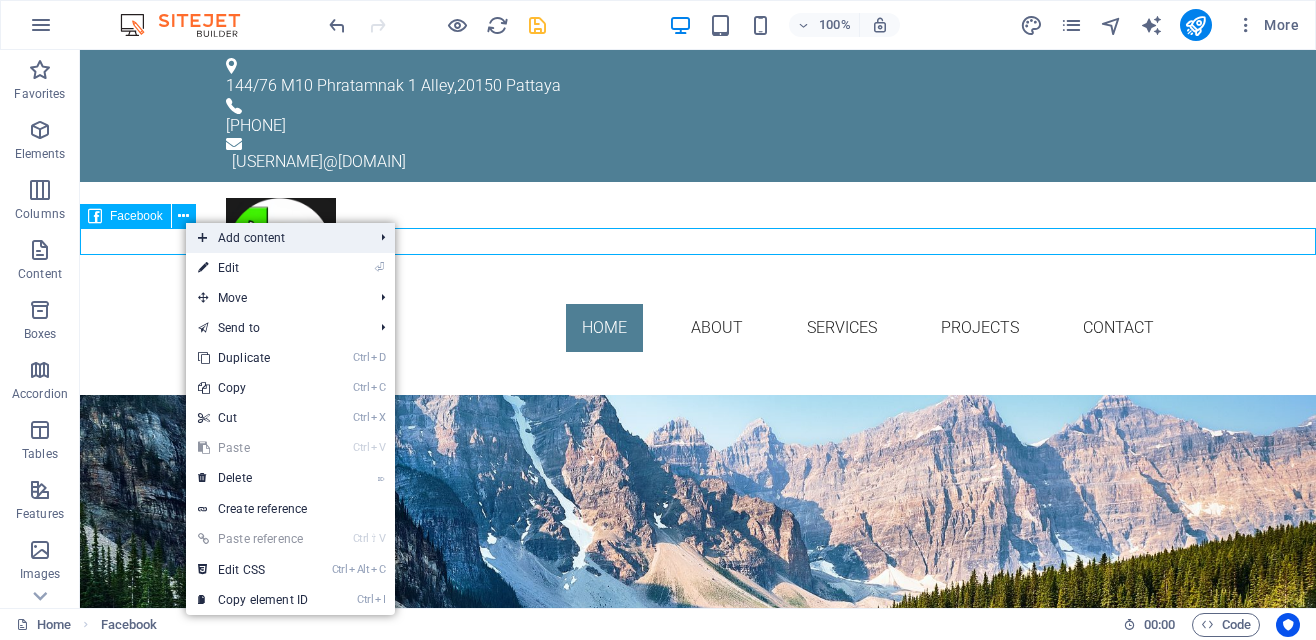 click on "Add content" at bounding box center [275, 238] 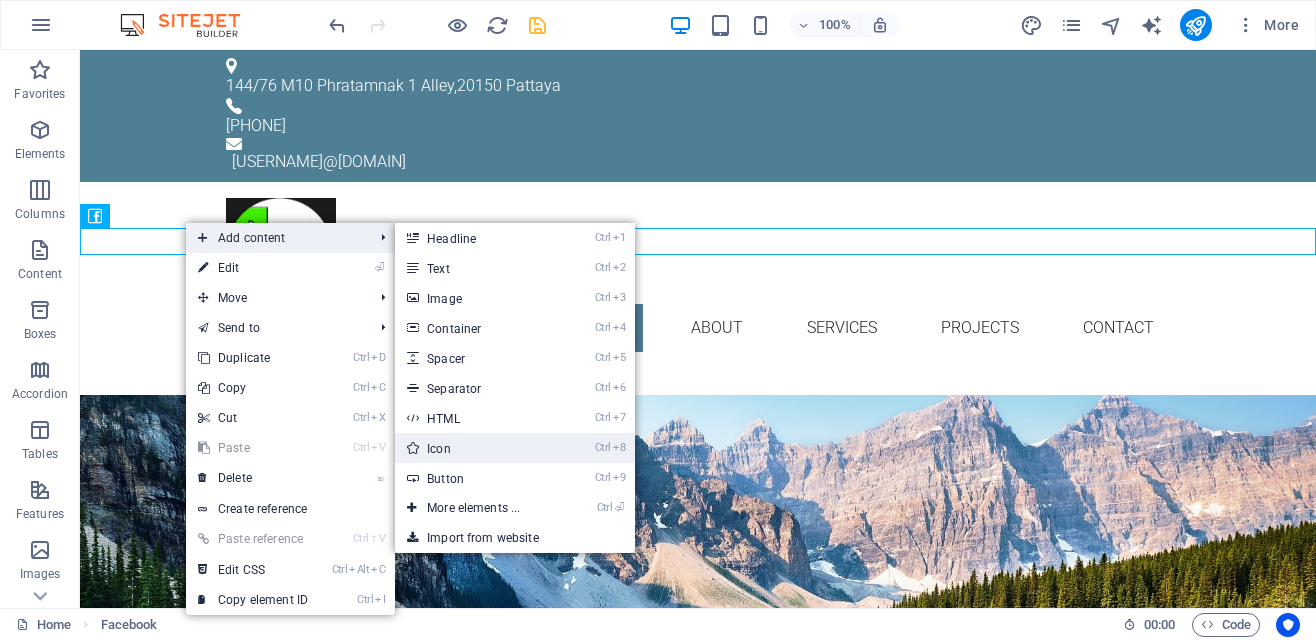 click on "Ctrl 8  Icon" at bounding box center (477, 448) 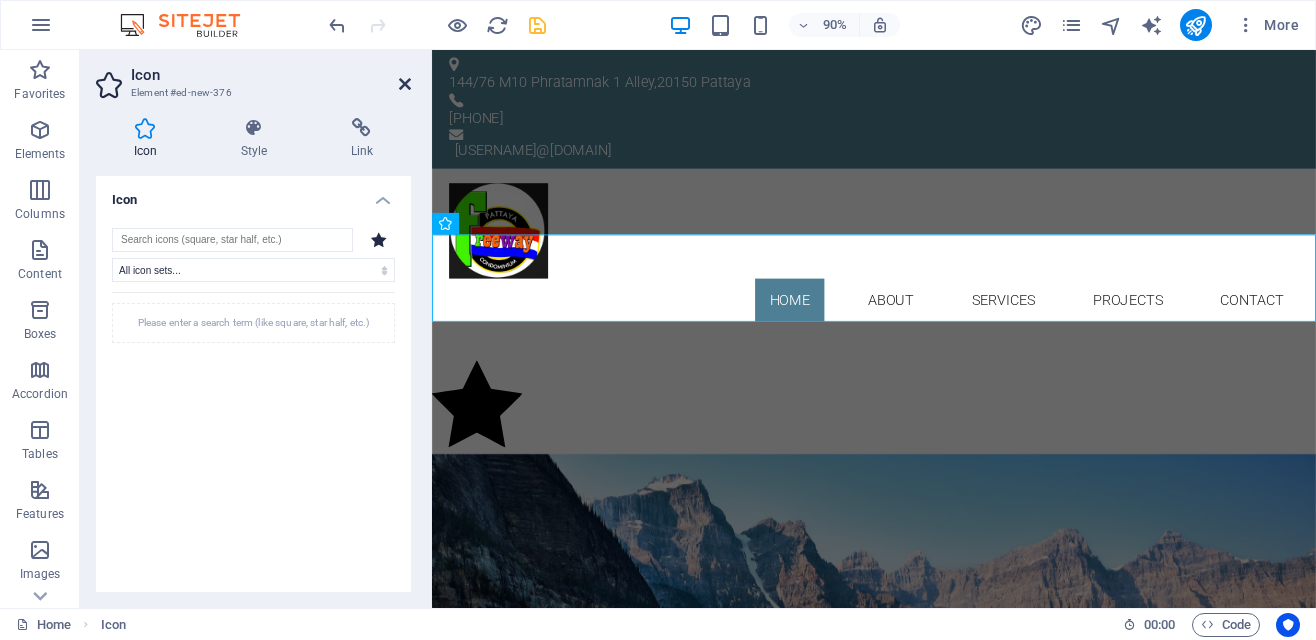 click at bounding box center [405, 84] 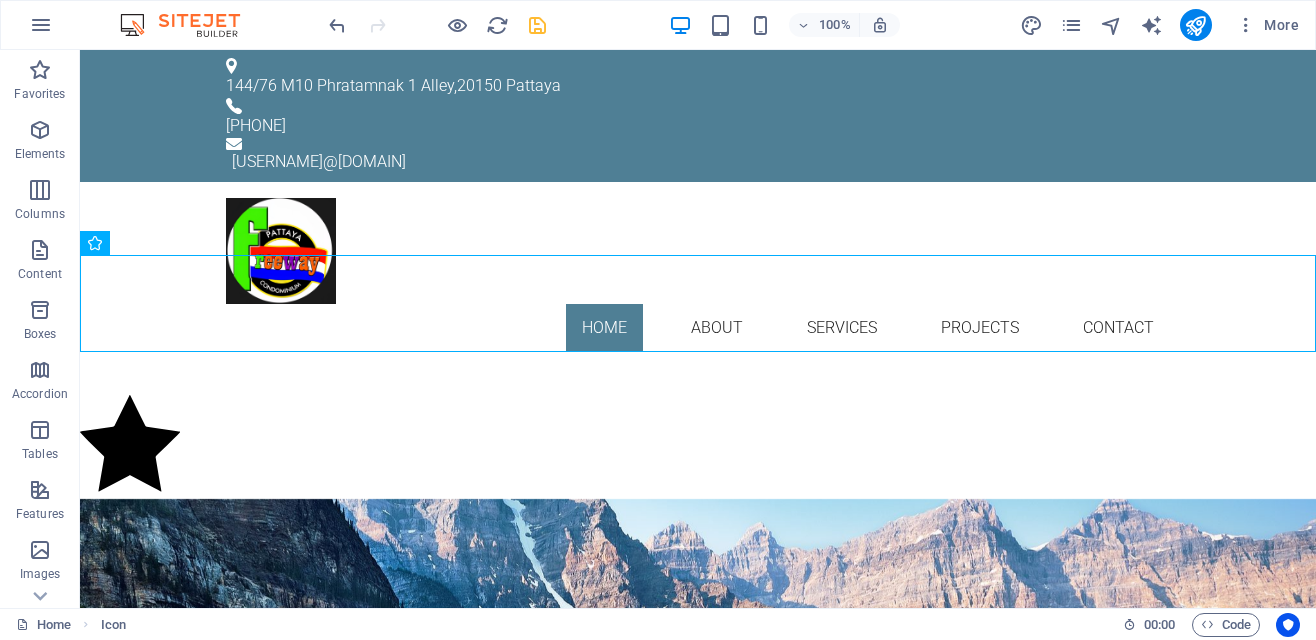 click at bounding box center (537, 25) 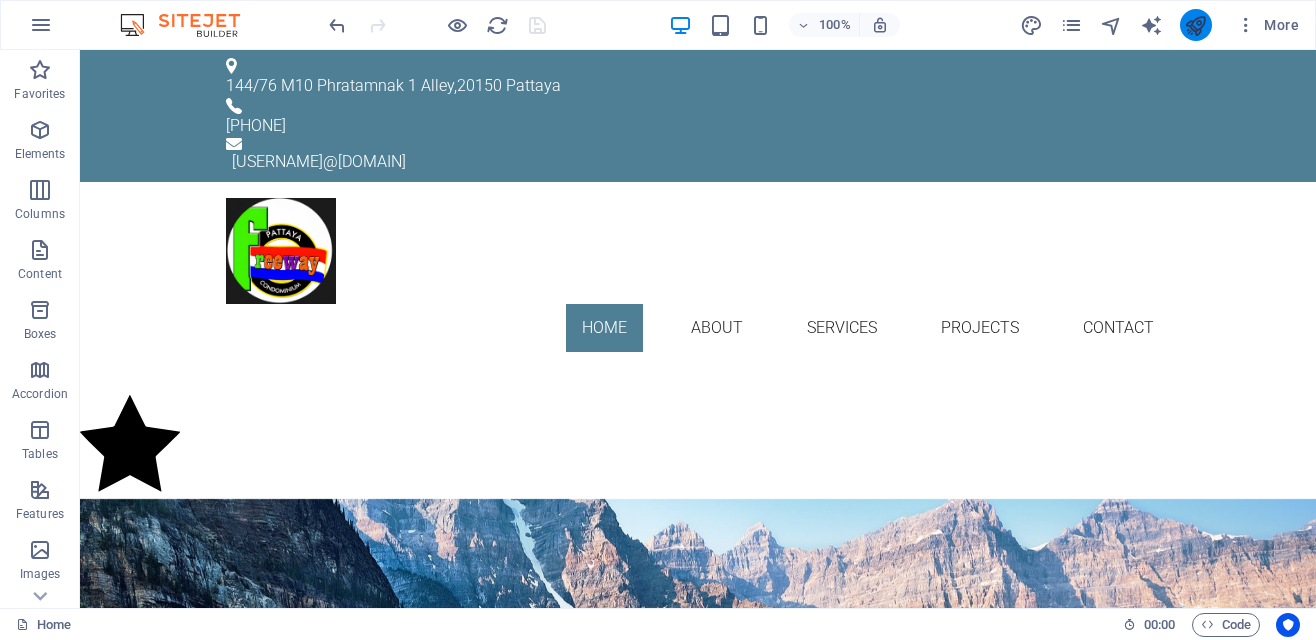 click at bounding box center [1195, 25] 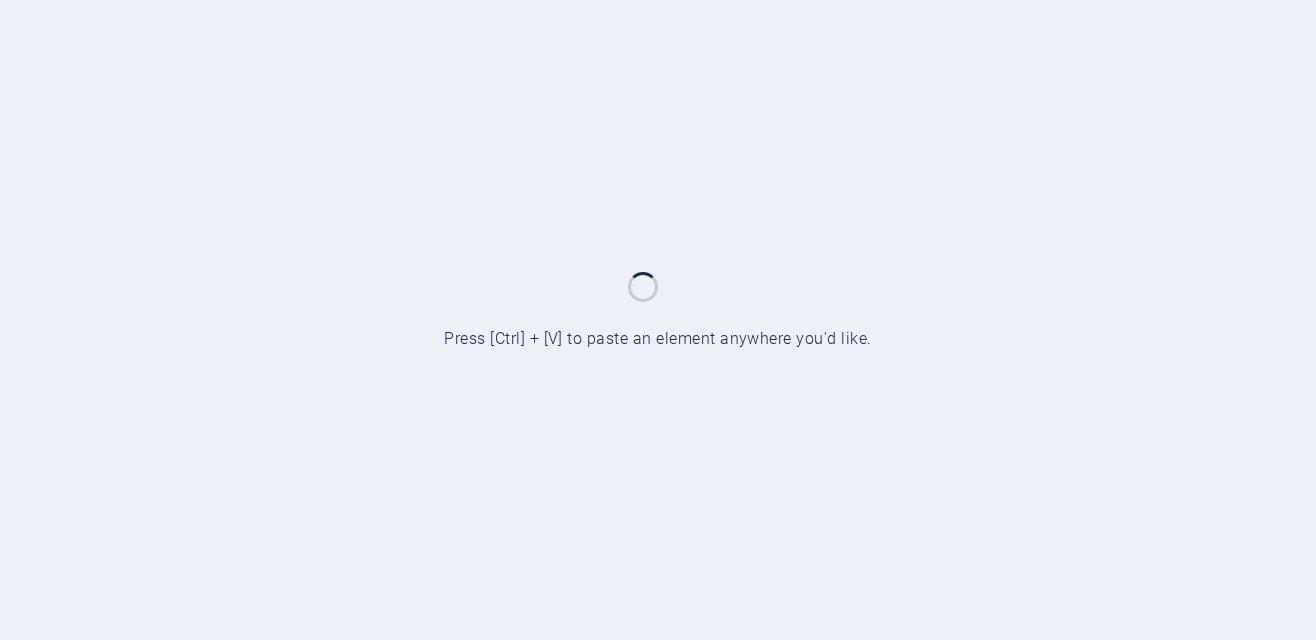 scroll, scrollTop: 0, scrollLeft: 0, axis: both 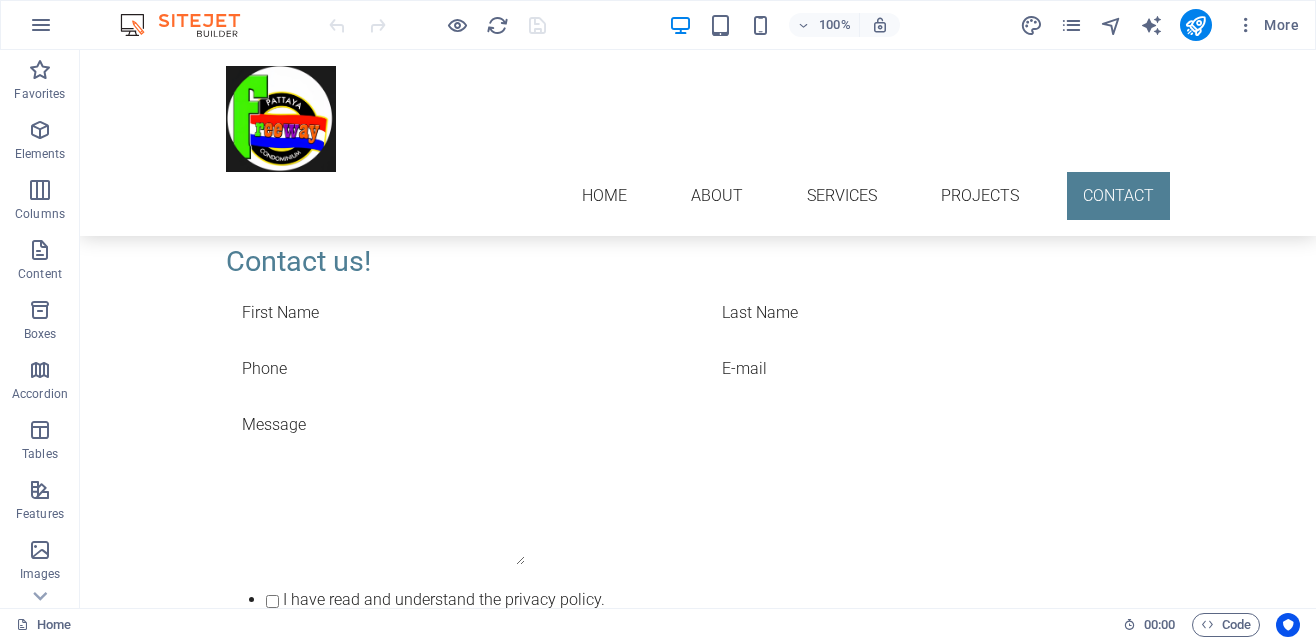 click on "To navigate the map with touch gestures double-tap and hold your finger on the map, then drag the map. ← Move left → Move right ↑ Move up ↓ Move down + Zoom in - Zoom out Home Jump left by 75% End Jump right by 75% Page Up Jump up by 75% Page Down Jump down by 75% Map Terrain Satellite Labels Keyboard shortcuts Map Data Map data ©2025 Google Map data ©2025 Google 1 km  Click to toggle between metric and imperial units Terms Report a map error" at bounding box center [698, 1672] 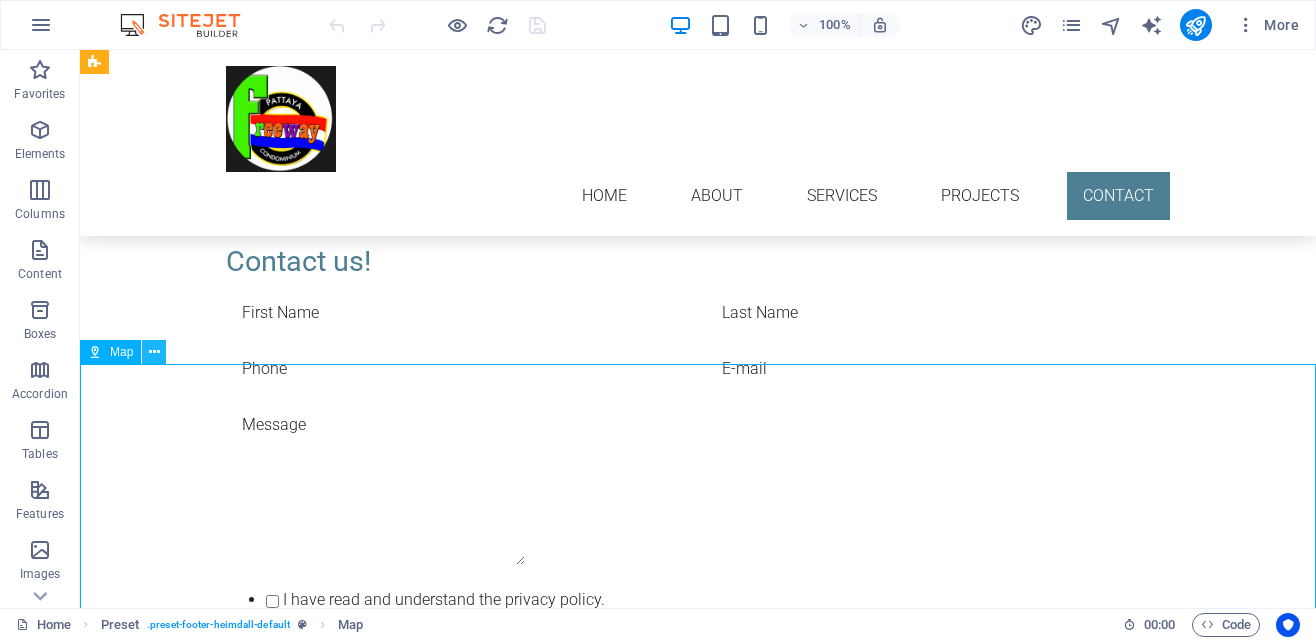 click at bounding box center (154, 352) 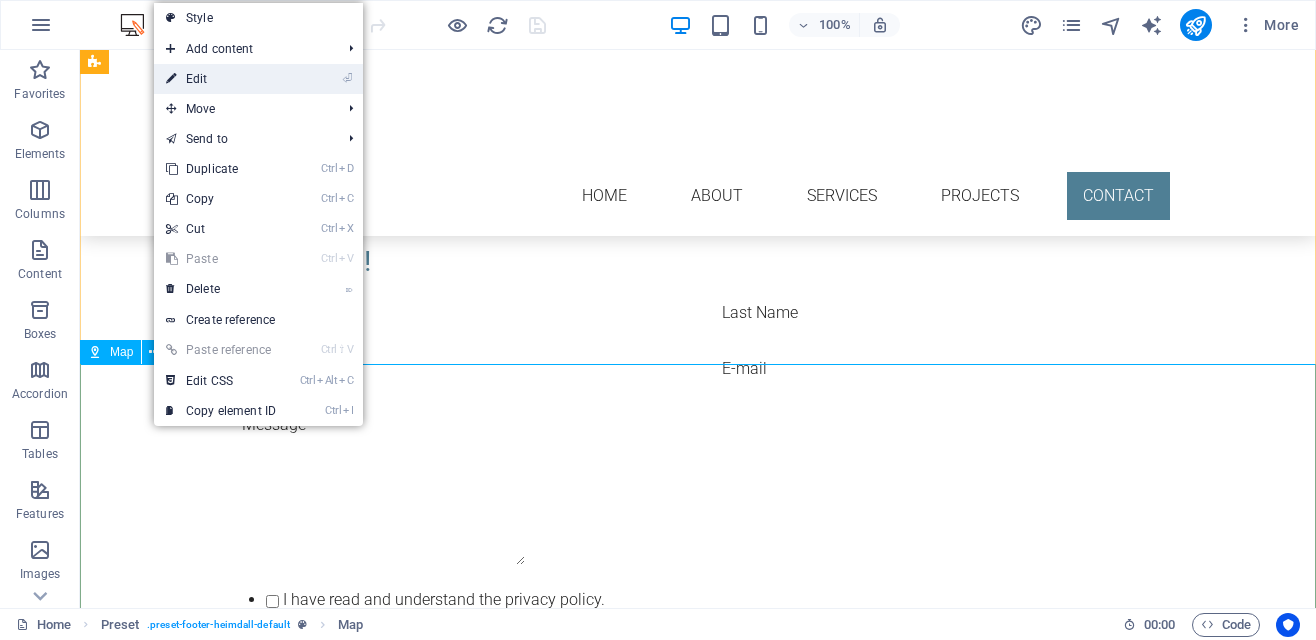 click on "⏎  Edit" at bounding box center [221, 79] 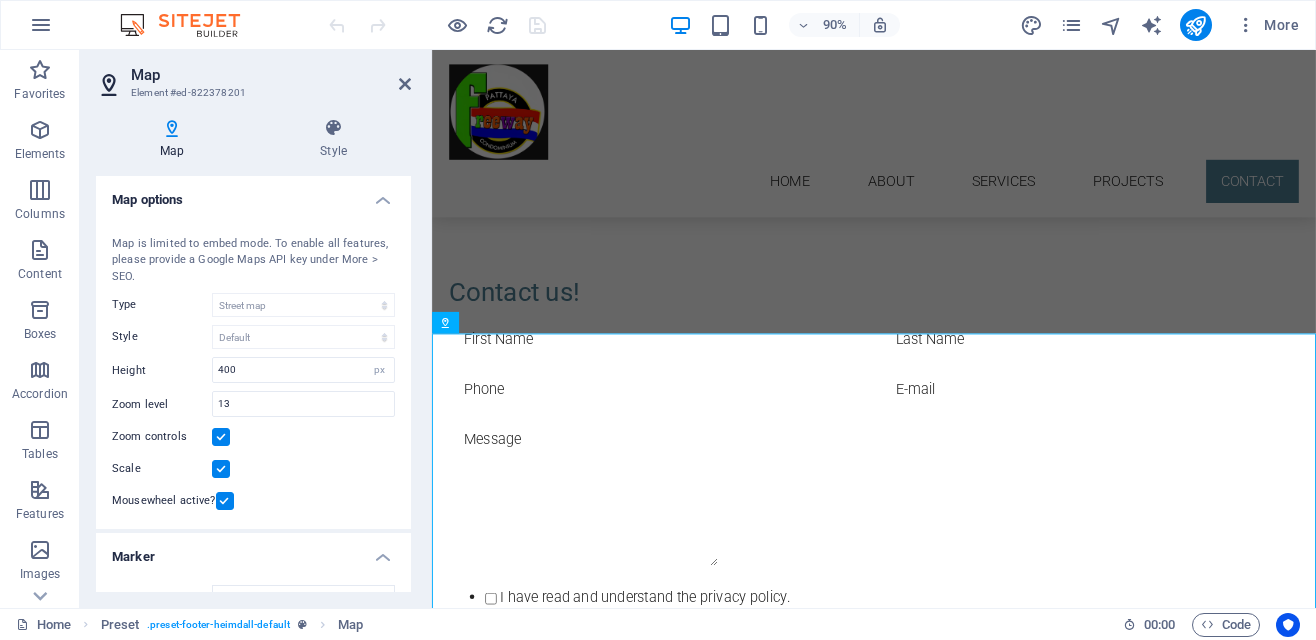 scroll, scrollTop: 4425, scrollLeft: 0, axis: vertical 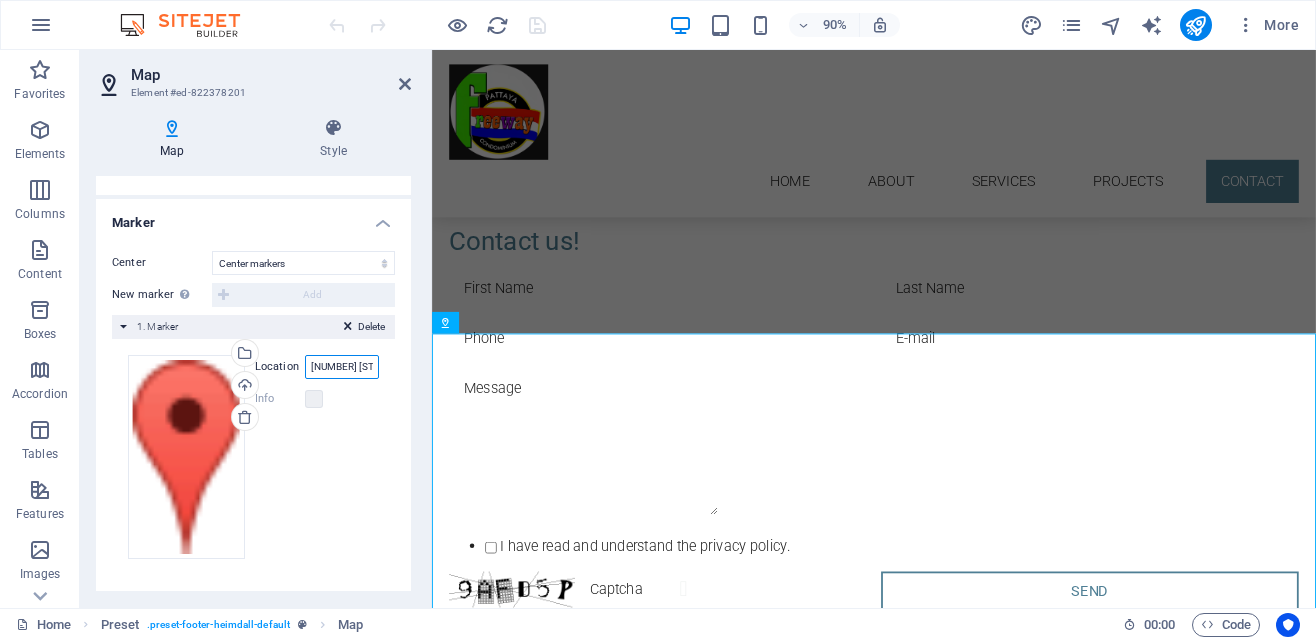 click on "[NUMBER] [STREET]" at bounding box center [342, 367] 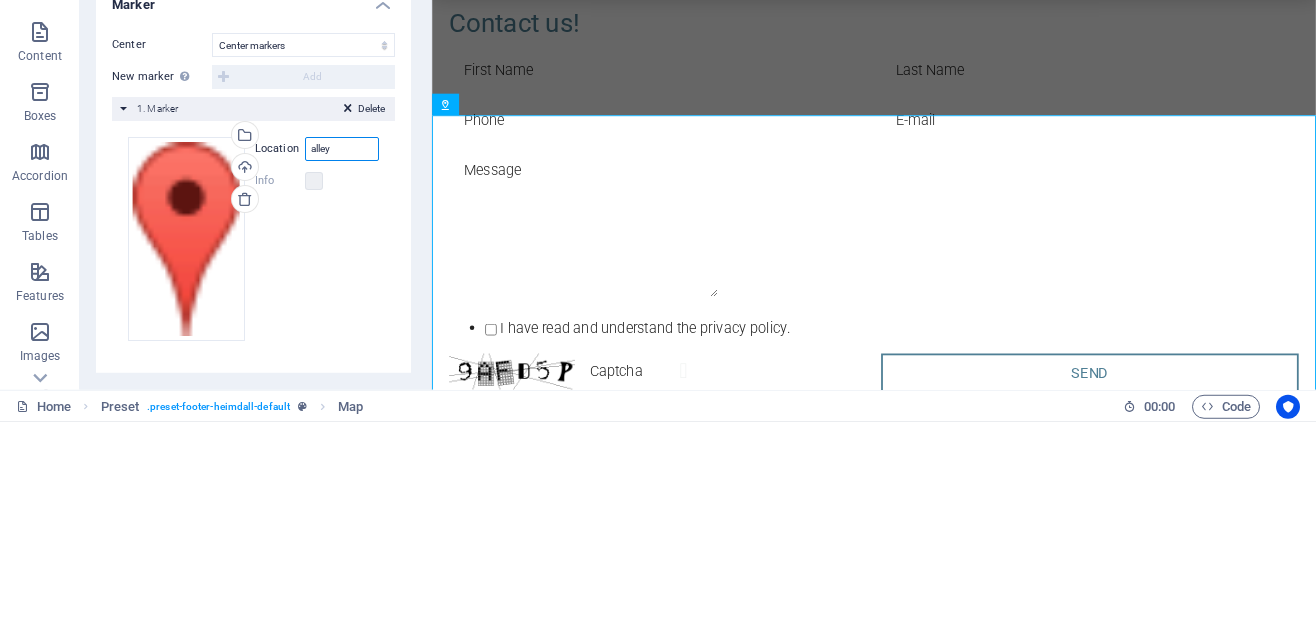 type on "lley" 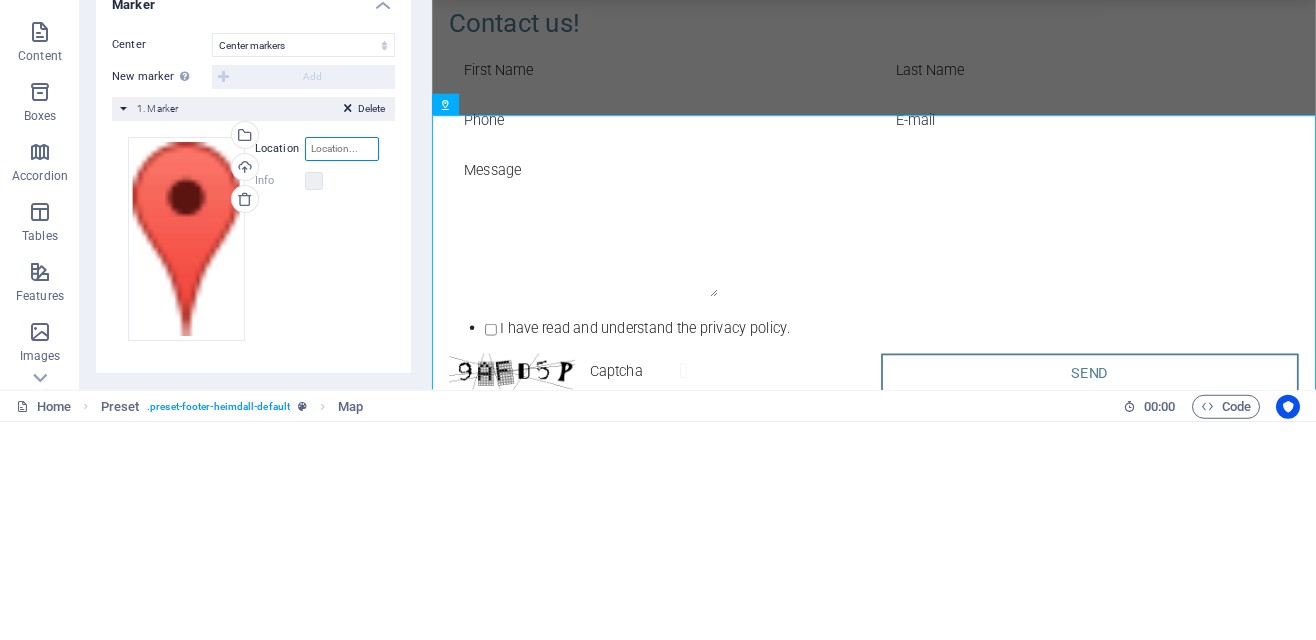 paste on "[POSTAL_CODE] [CITY], [DISTRICT], [PROVINCE]" 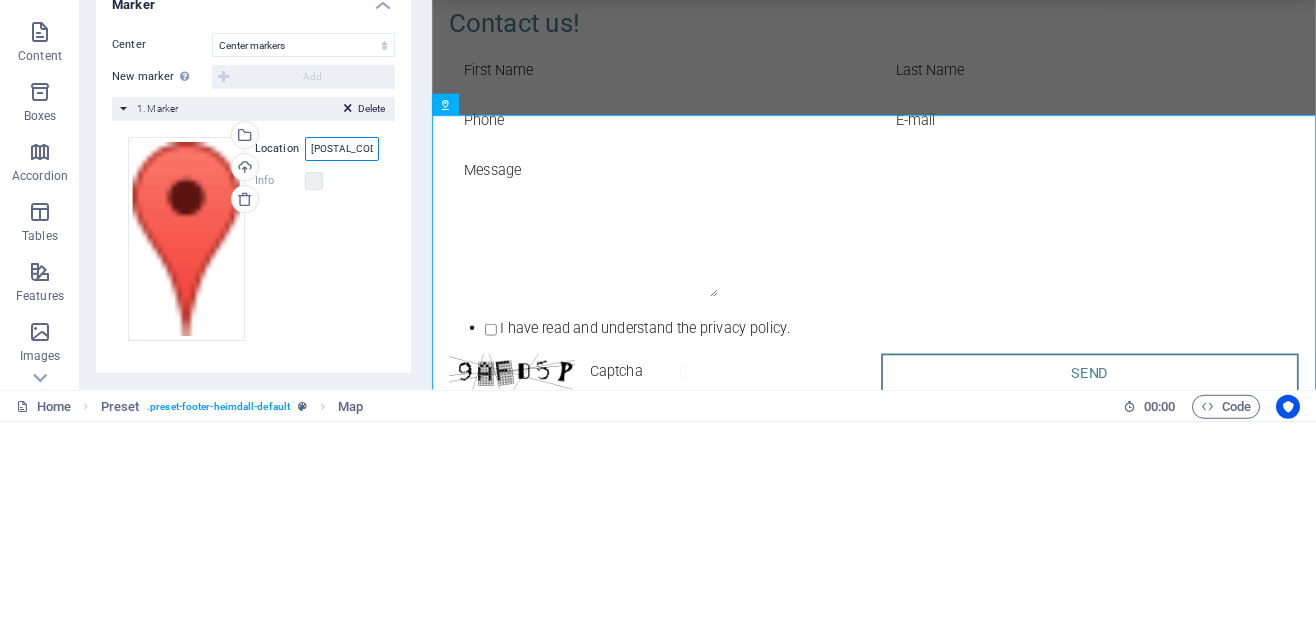 scroll, scrollTop: 0, scrollLeft: 186, axis: horizontal 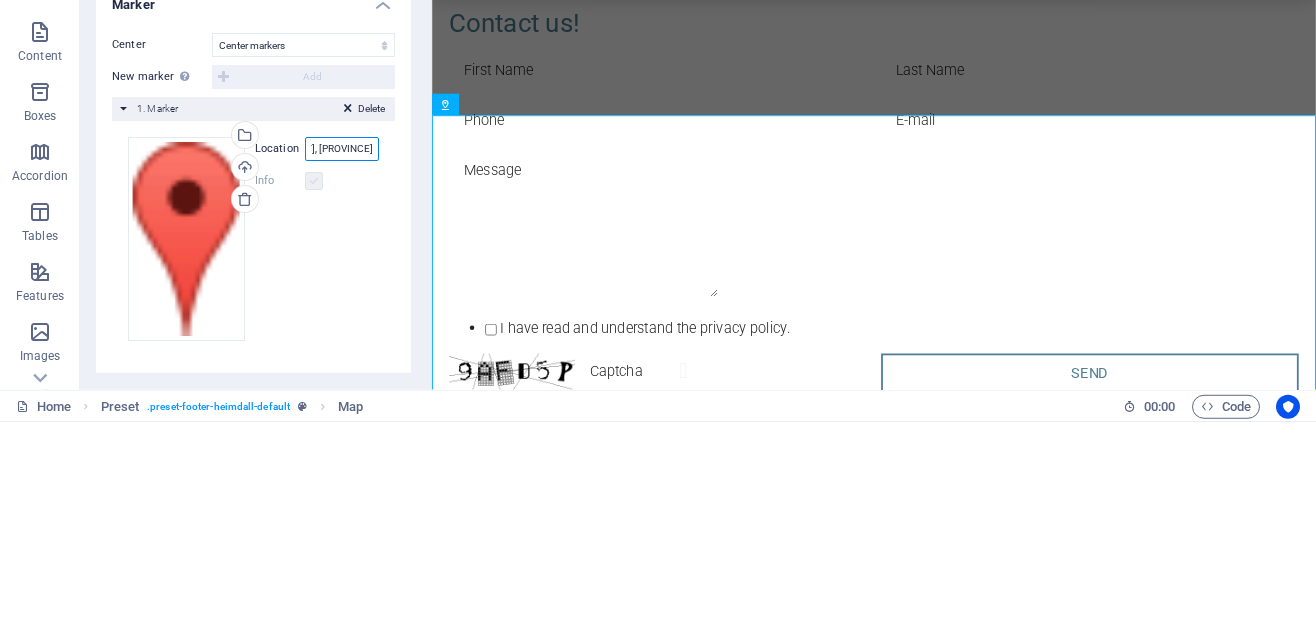 type on "[POSTAL_CODE] [CITY], [DISTRICT], [PROVINCE]" 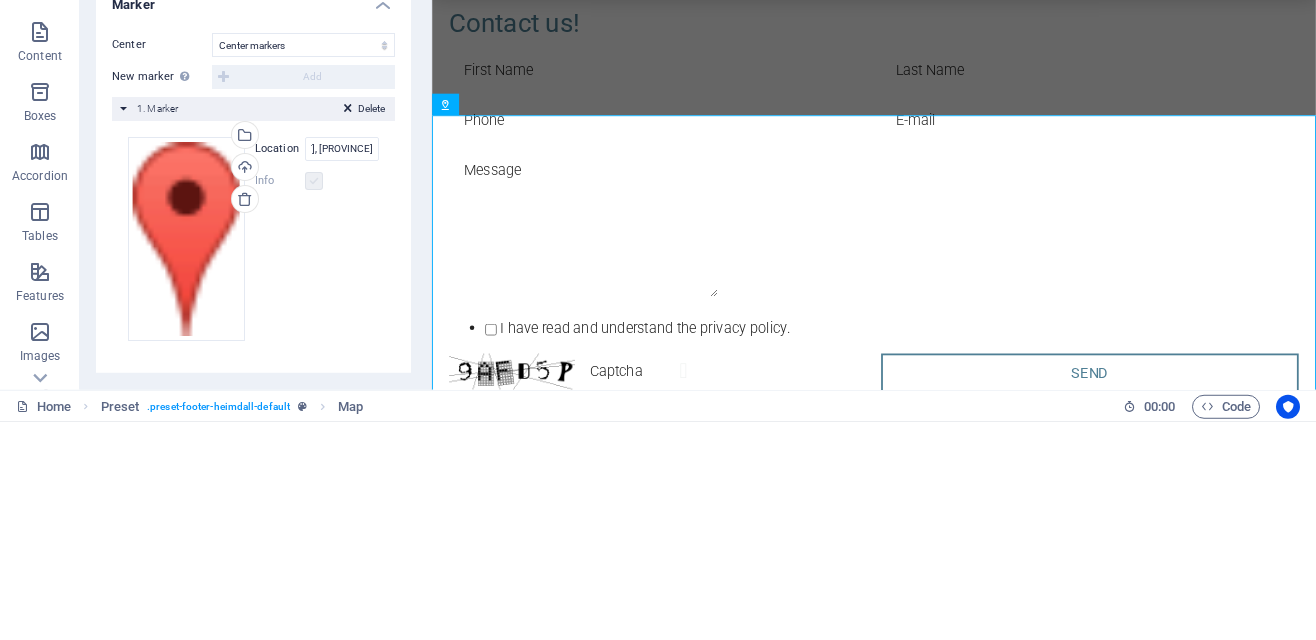click at bounding box center (314, 399) 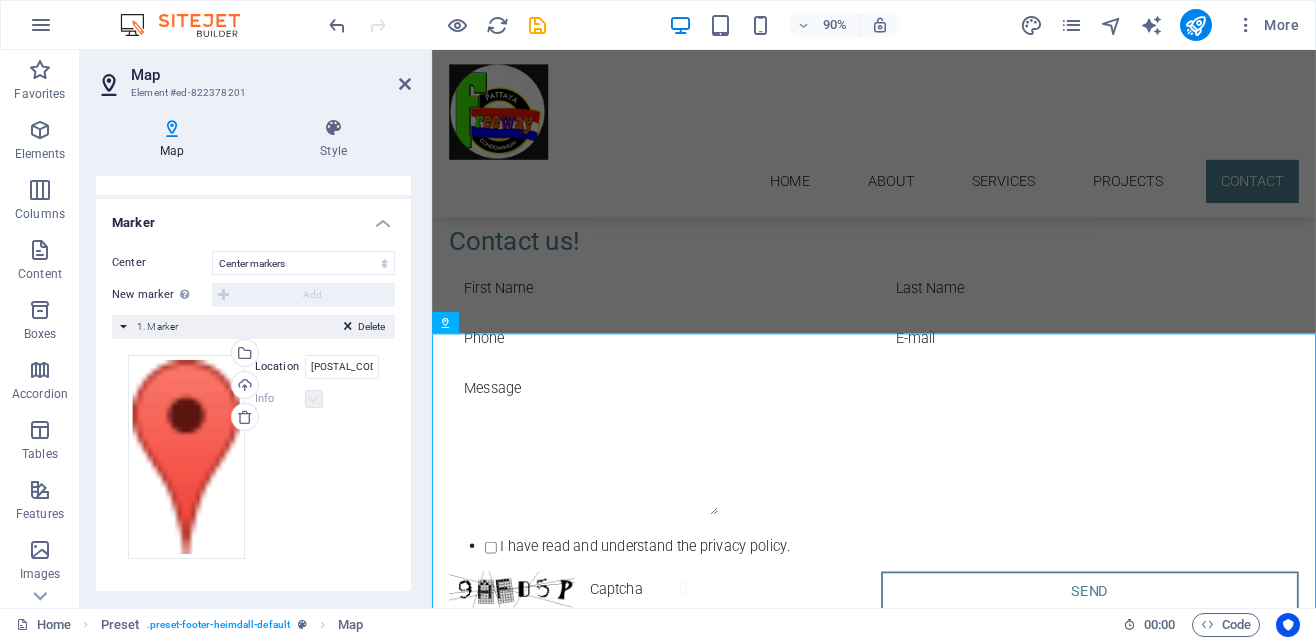 click at bounding box center (314, 399) 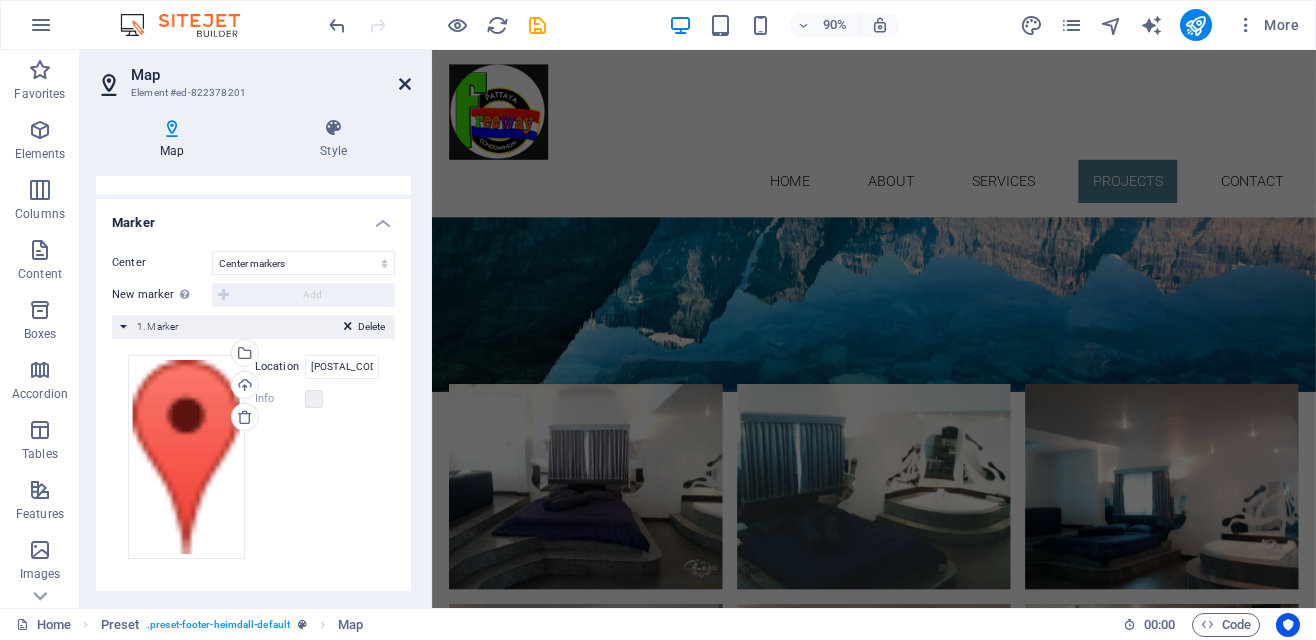 click at bounding box center [405, 84] 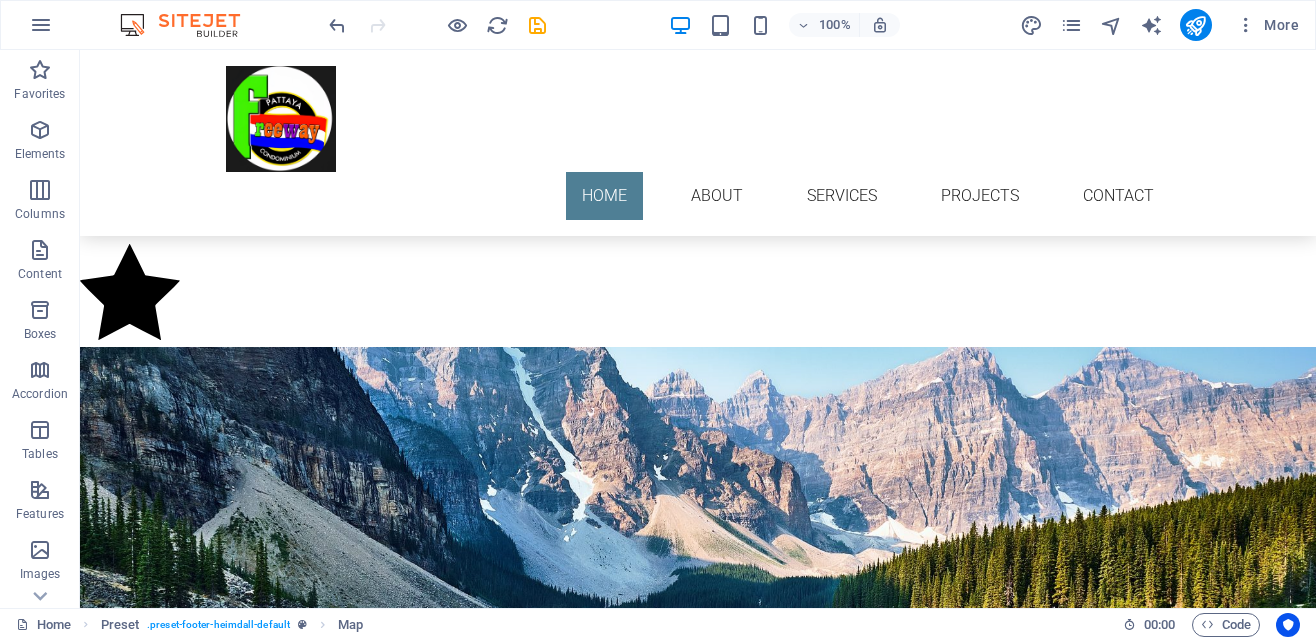 scroll, scrollTop: 0, scrollLeft: 0, axis: both 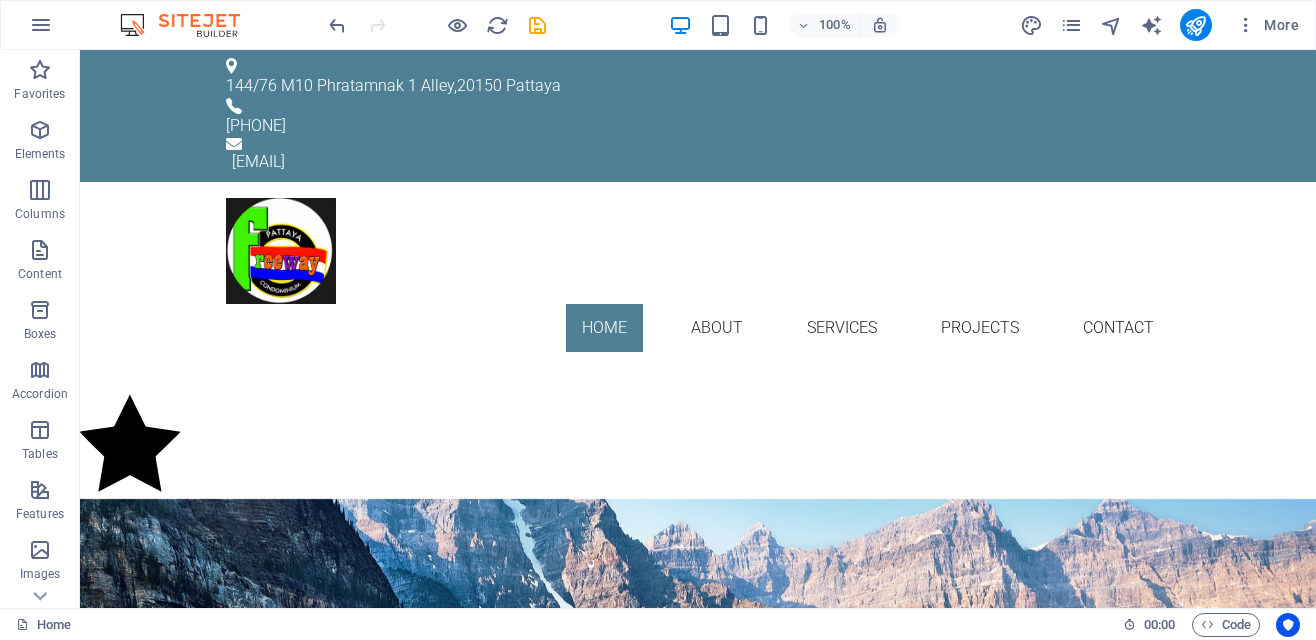 click at bounding box center [698, 446] 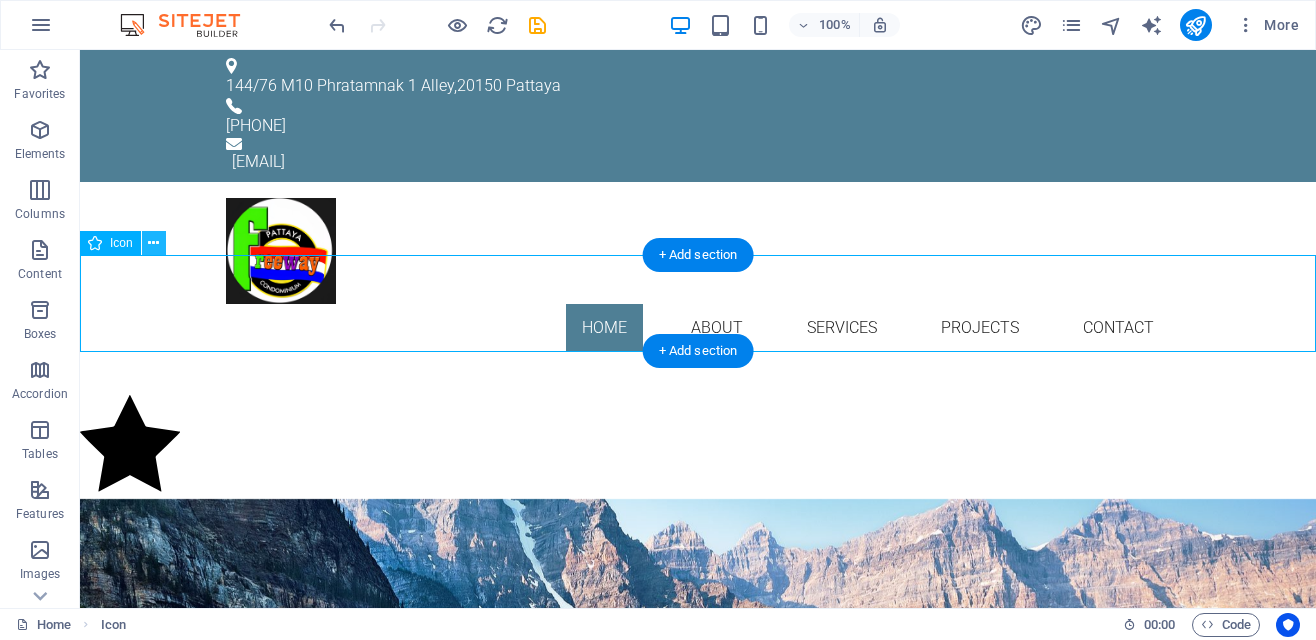 click at bounding box center (154, 243) 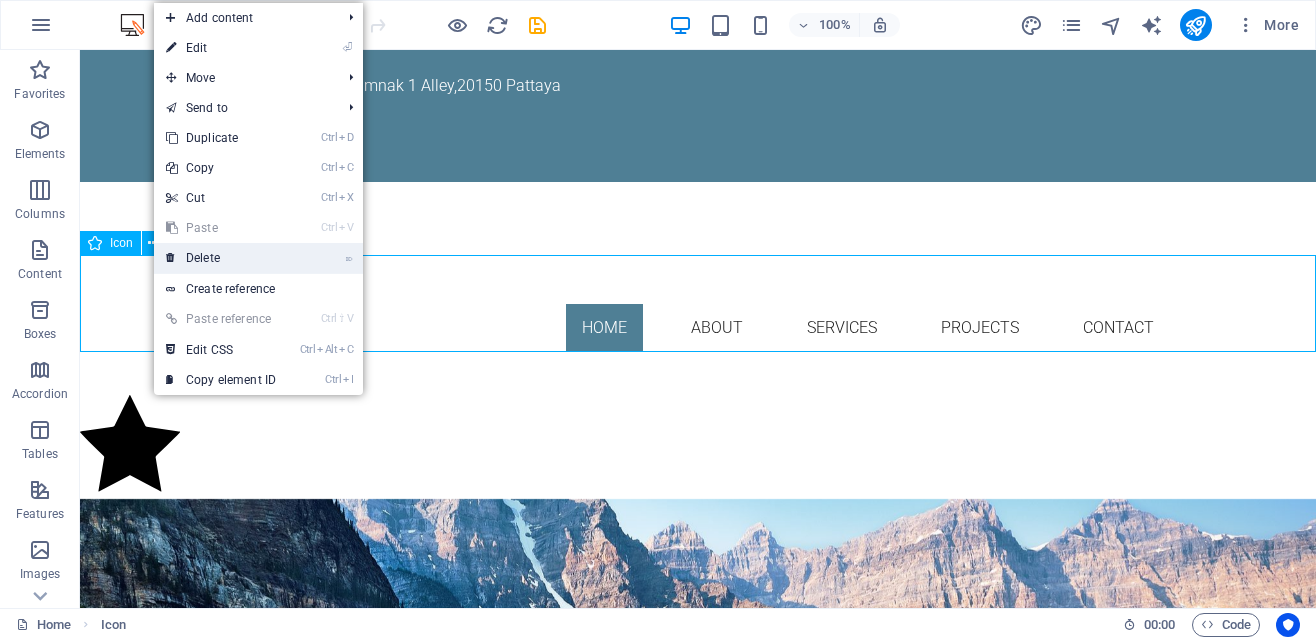 click on "⌦  Delete" at bounding box center (221, 258) 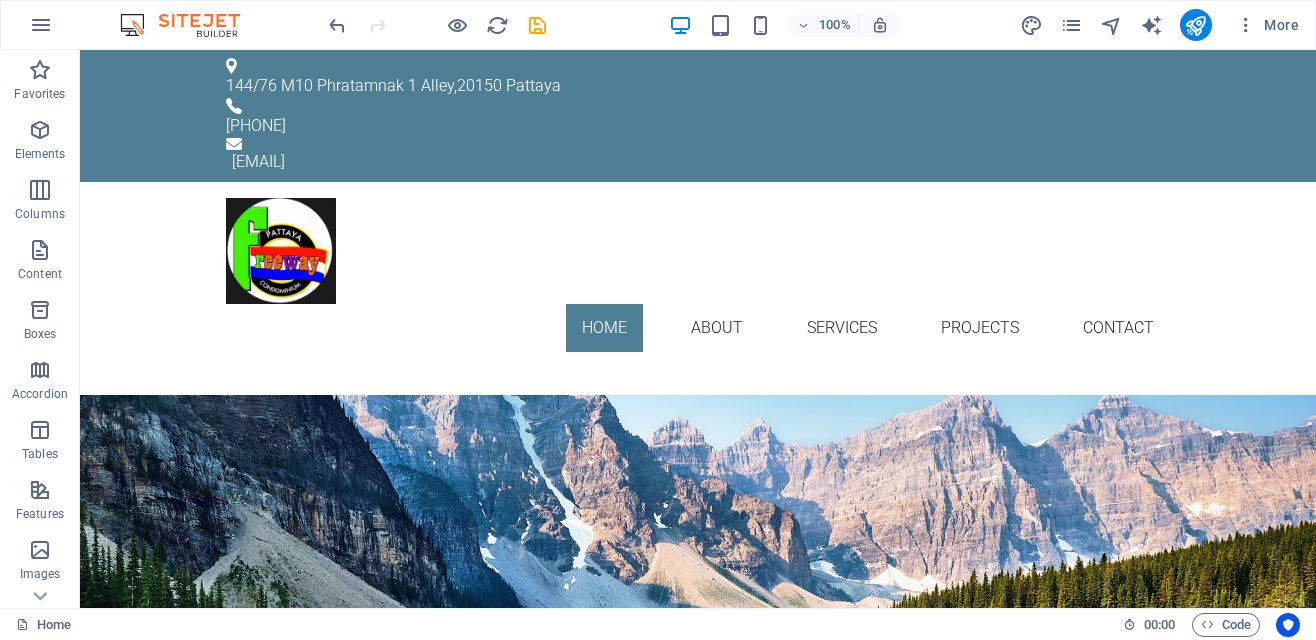click on "Freeway Apartments- Chivit Sai" at bounding box center (698, 1036) 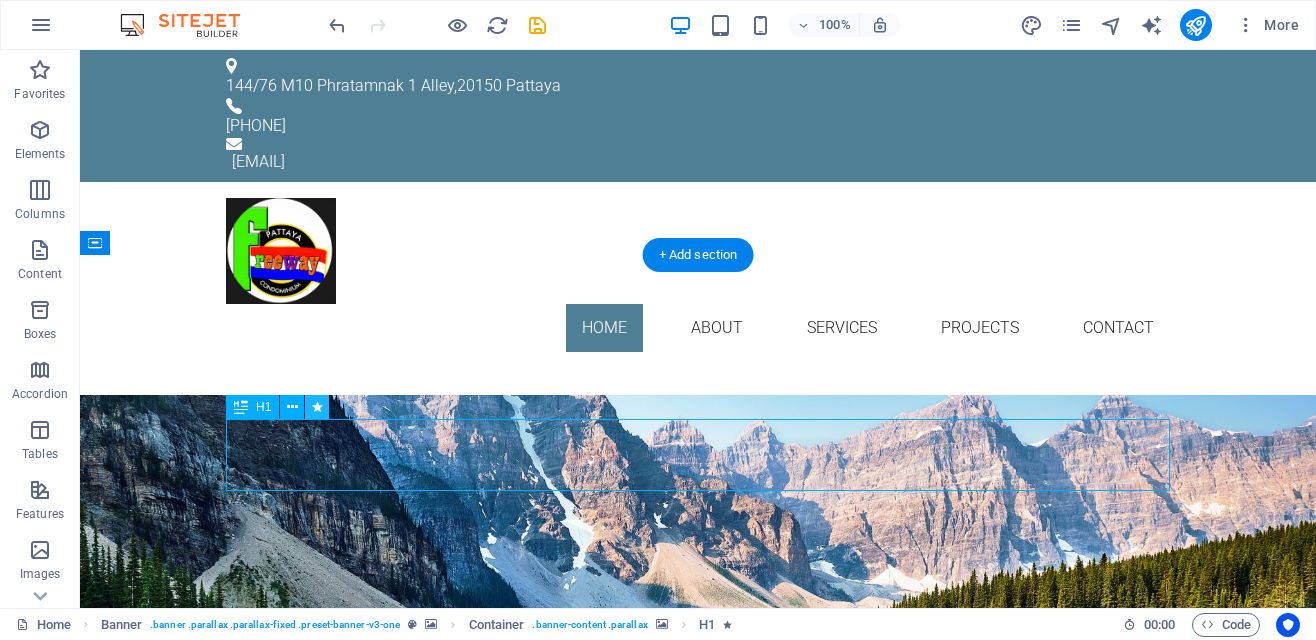 click at bounding box center [317, 407] 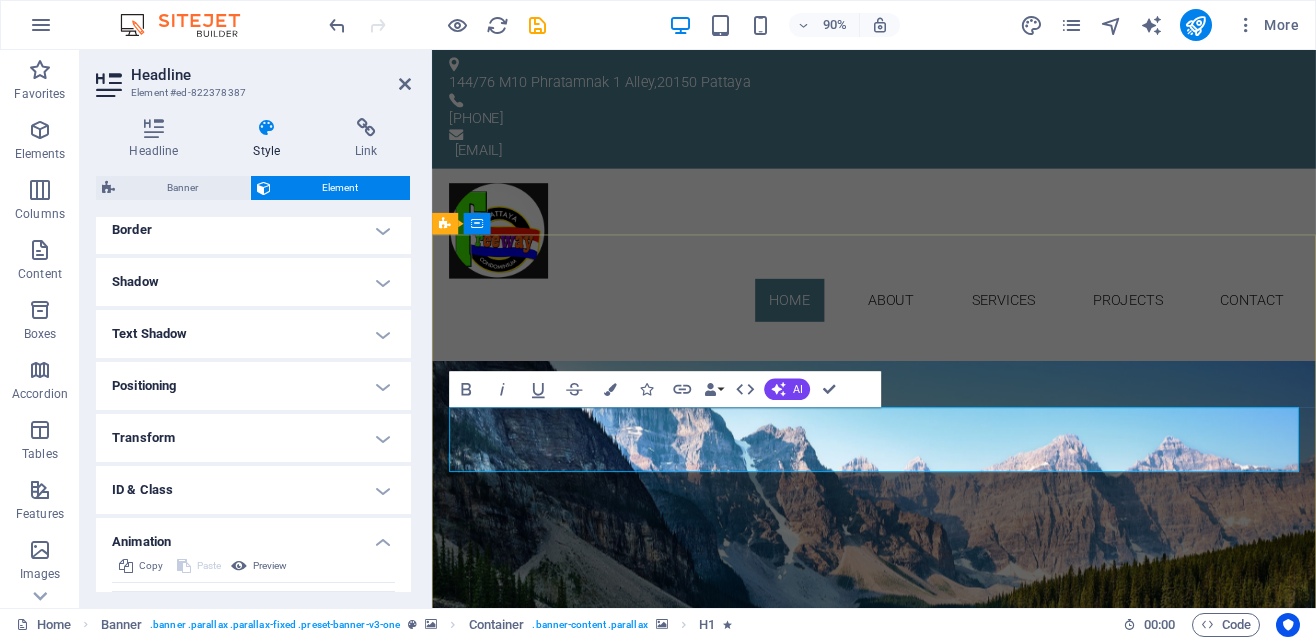 scroll, scrollTop: 0, scrollLeft: 0, axis: both 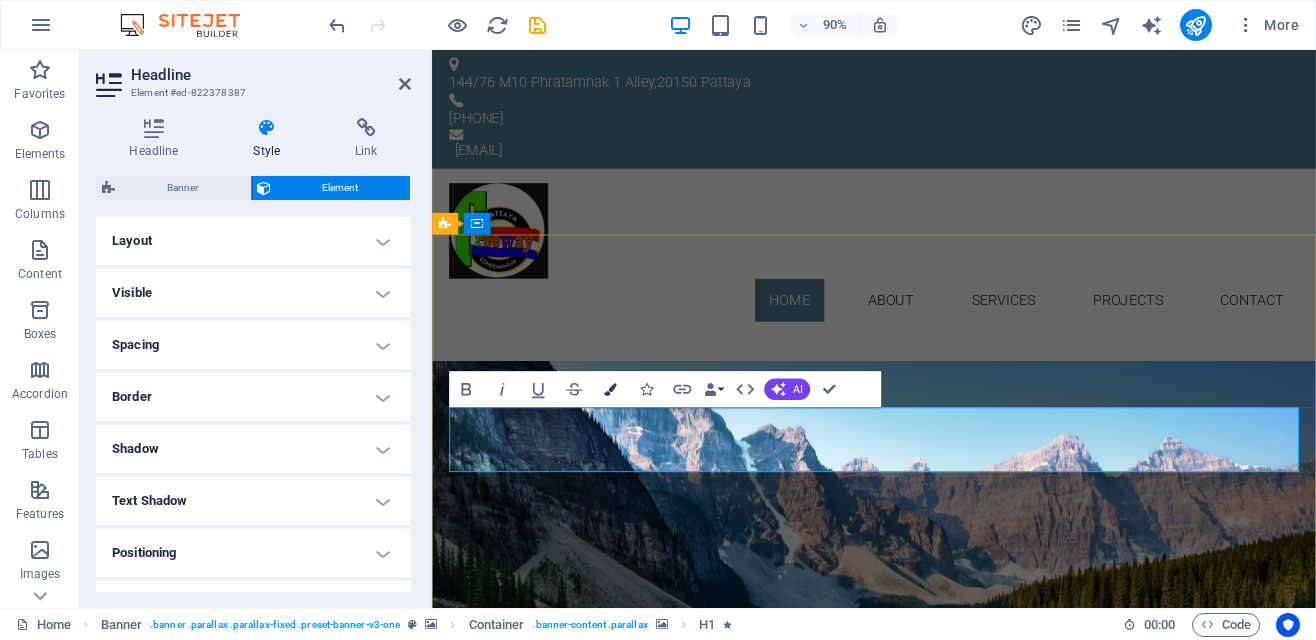 click on "Colors" at bounding box center (610, 390) 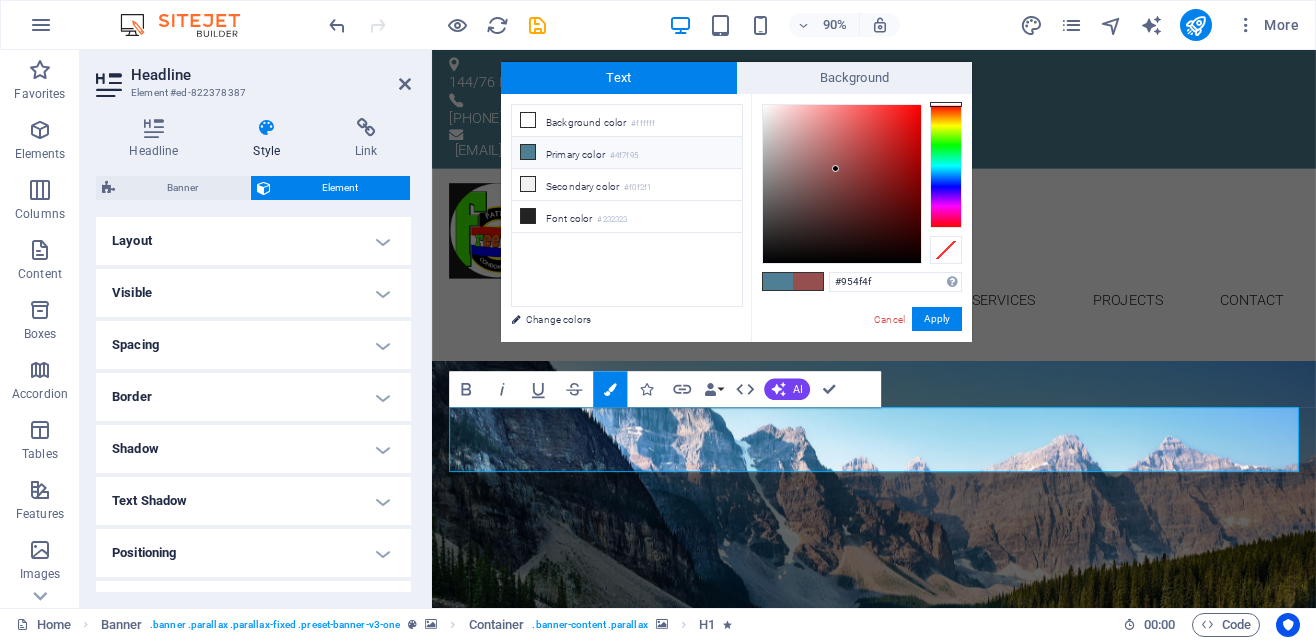 click on "Text" at bounding box center [619, 78] 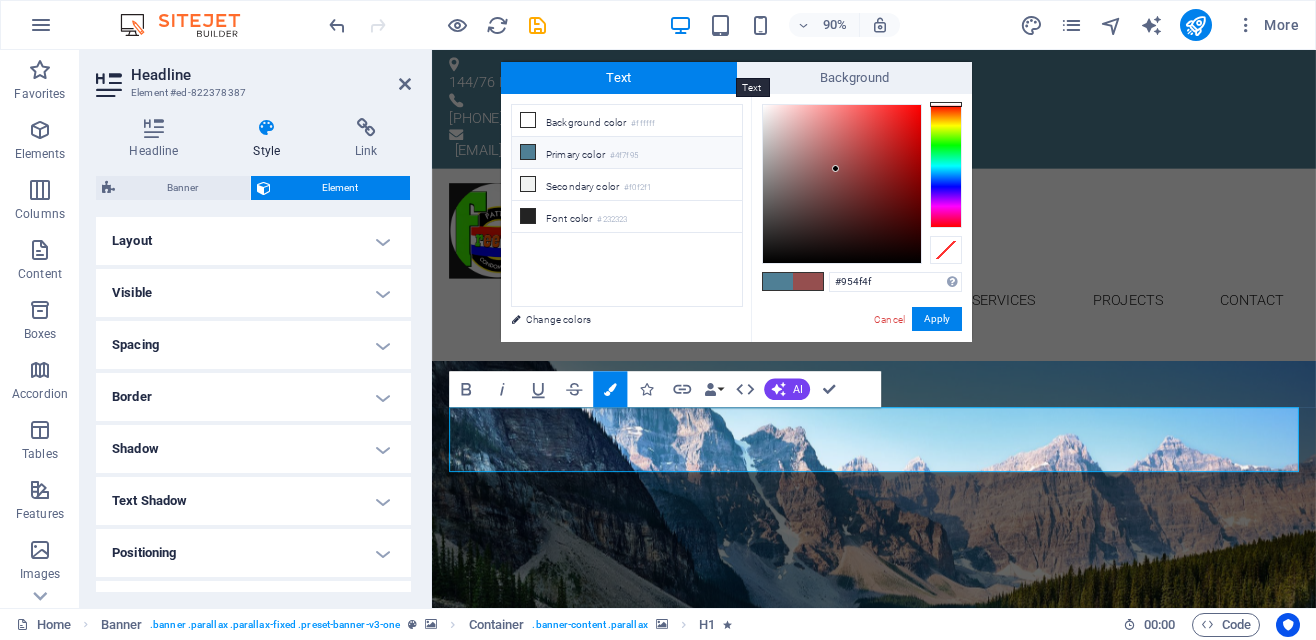 click on "Primary color
#4f7f95" at bounding box center (627, 153) 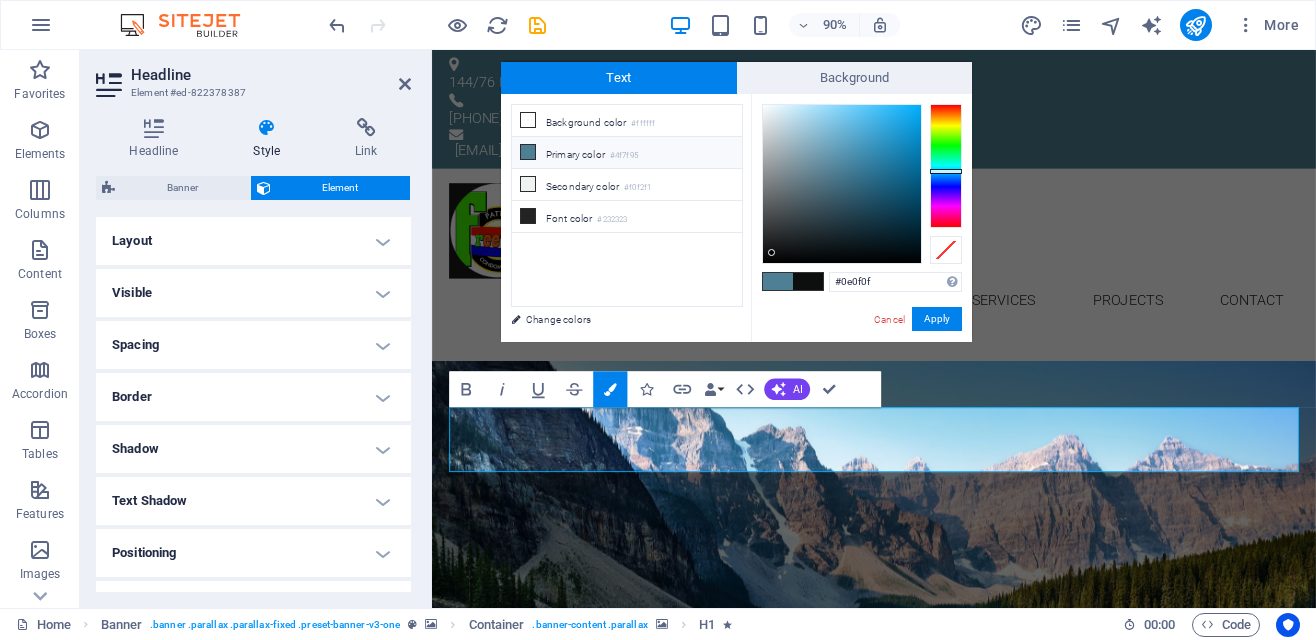 type on "#0c0d0d" 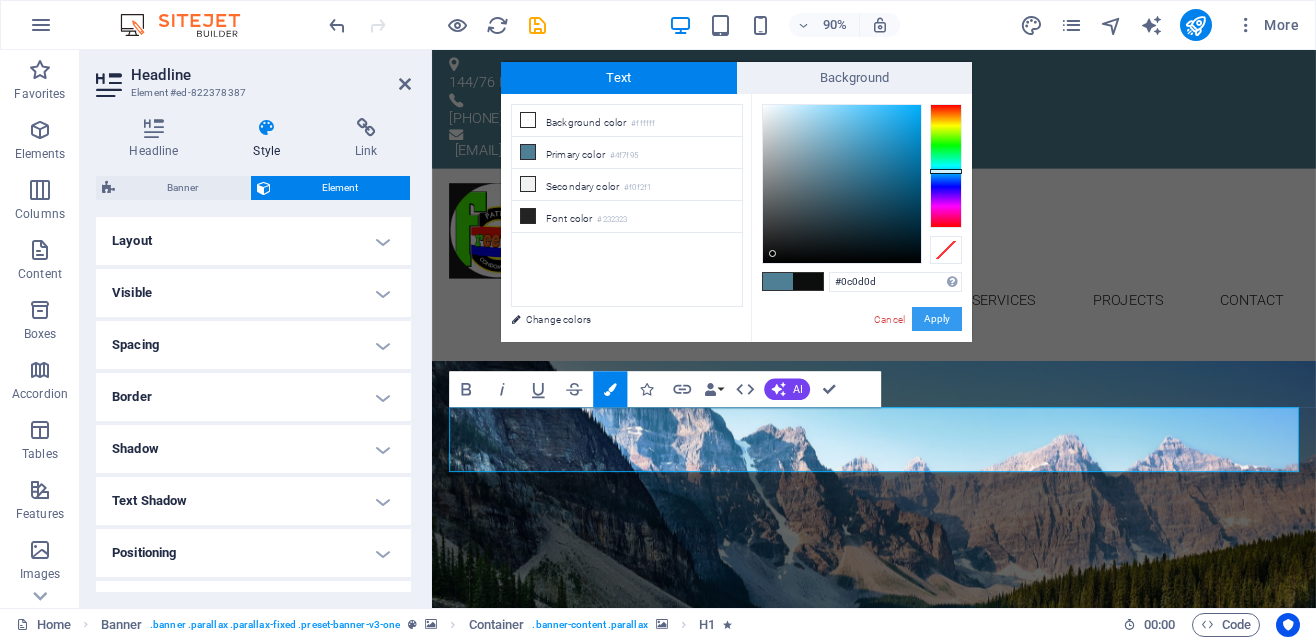 click on "Apply" at bounding box center (937, 319) 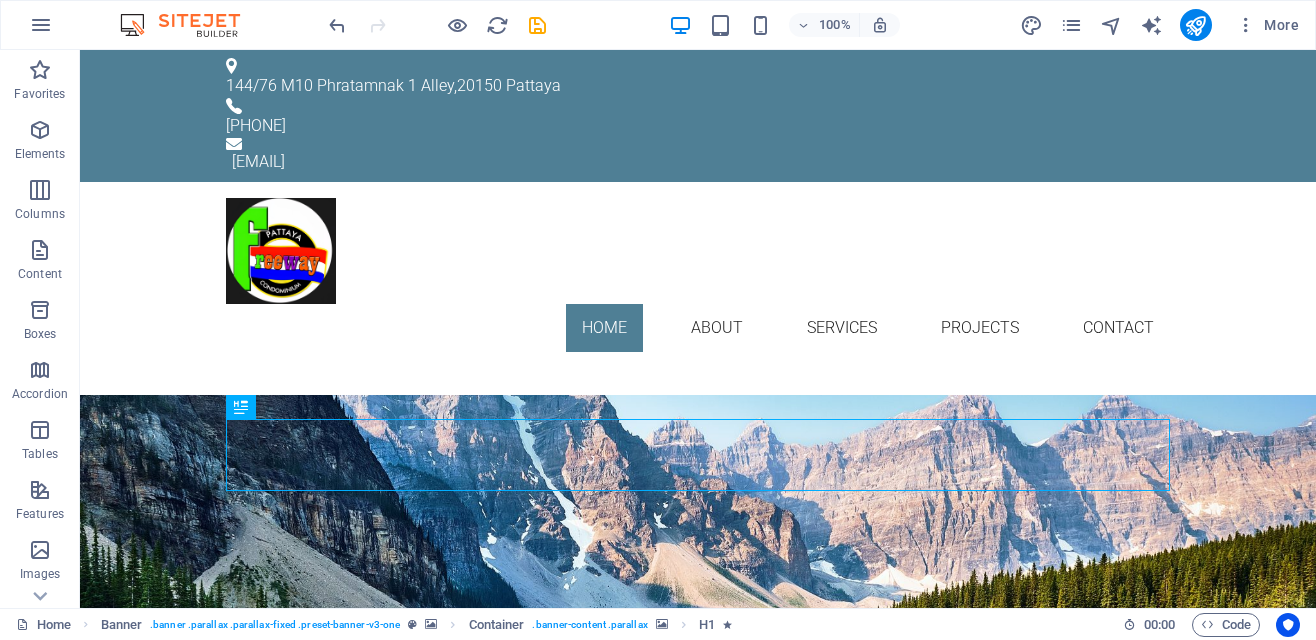 click at bounding box center (241, 407) 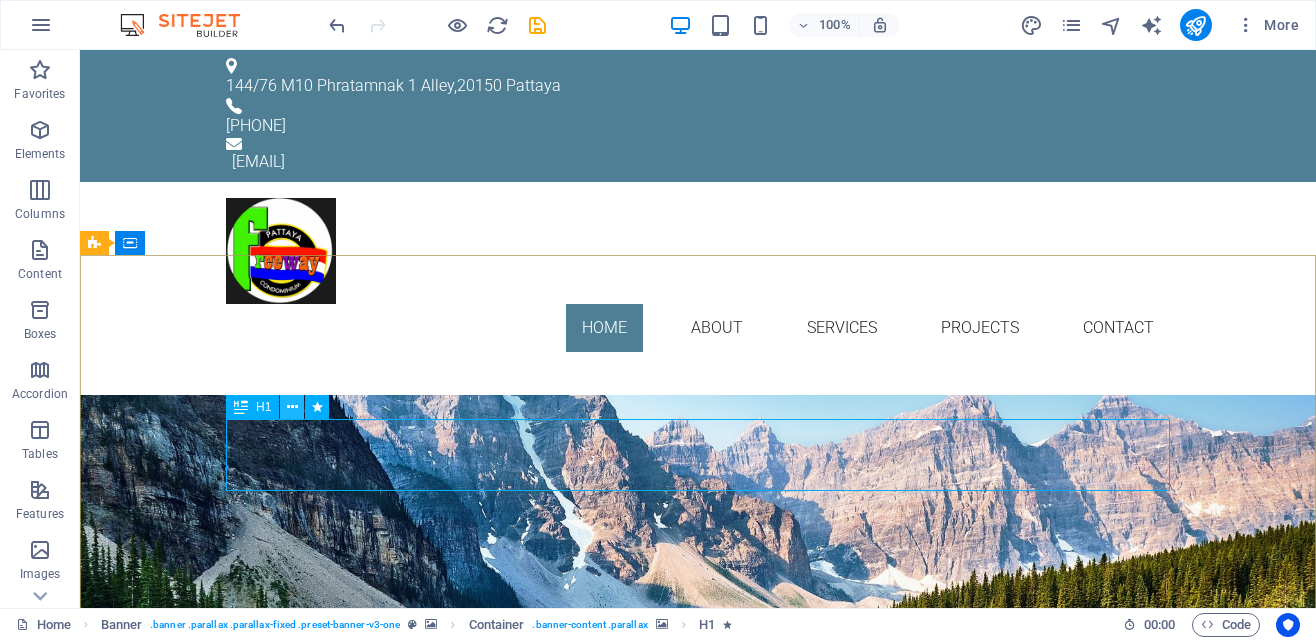 click at bounding box center [292, 407] 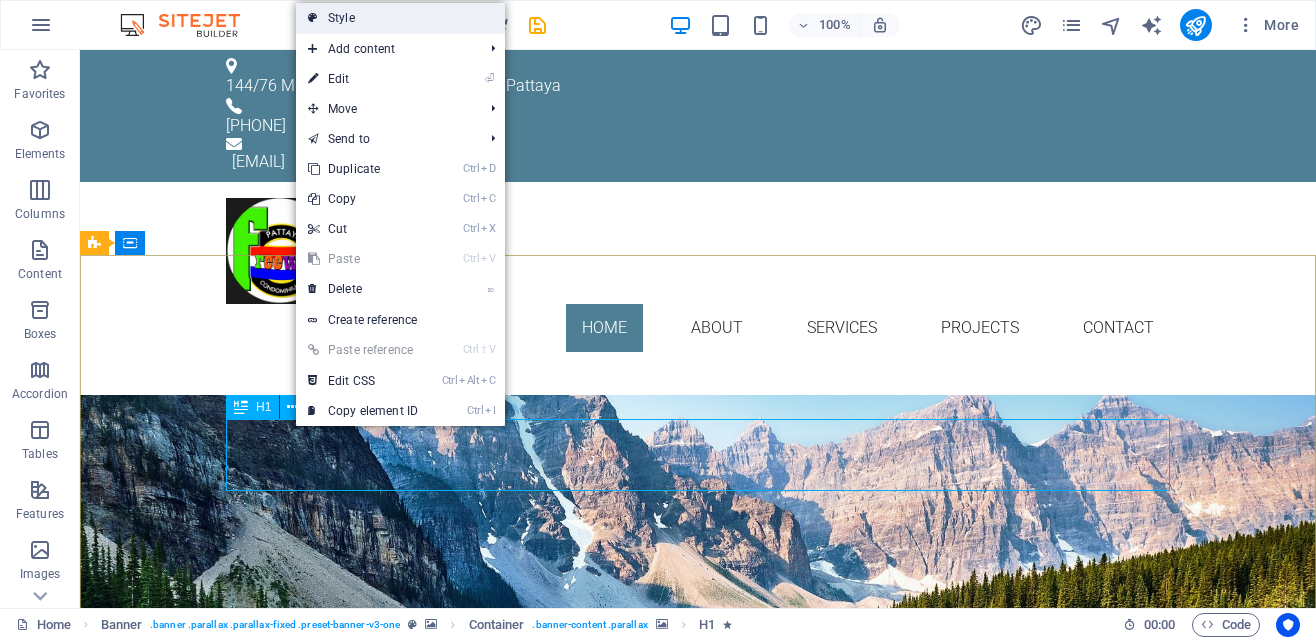 click on "Style" at bounding box center [400, 18] 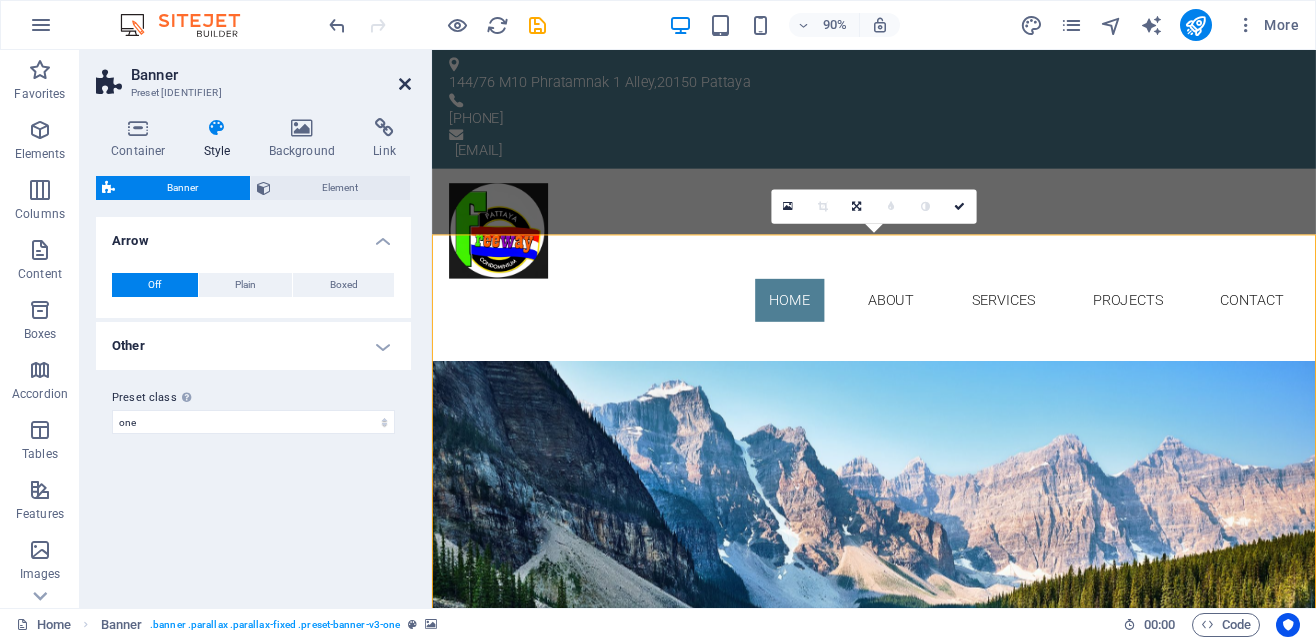 click at bounding box center (405, 84) 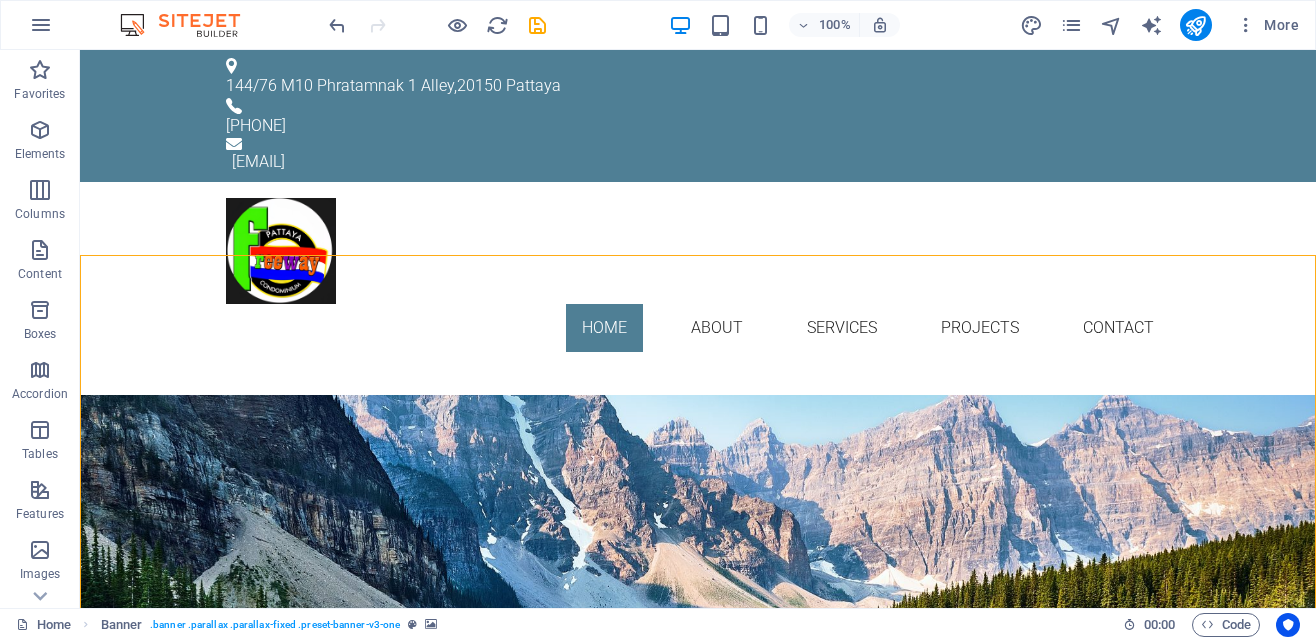 click on "Freeway Apartments- Chivit Sai" at bounding box center (698, 1094) 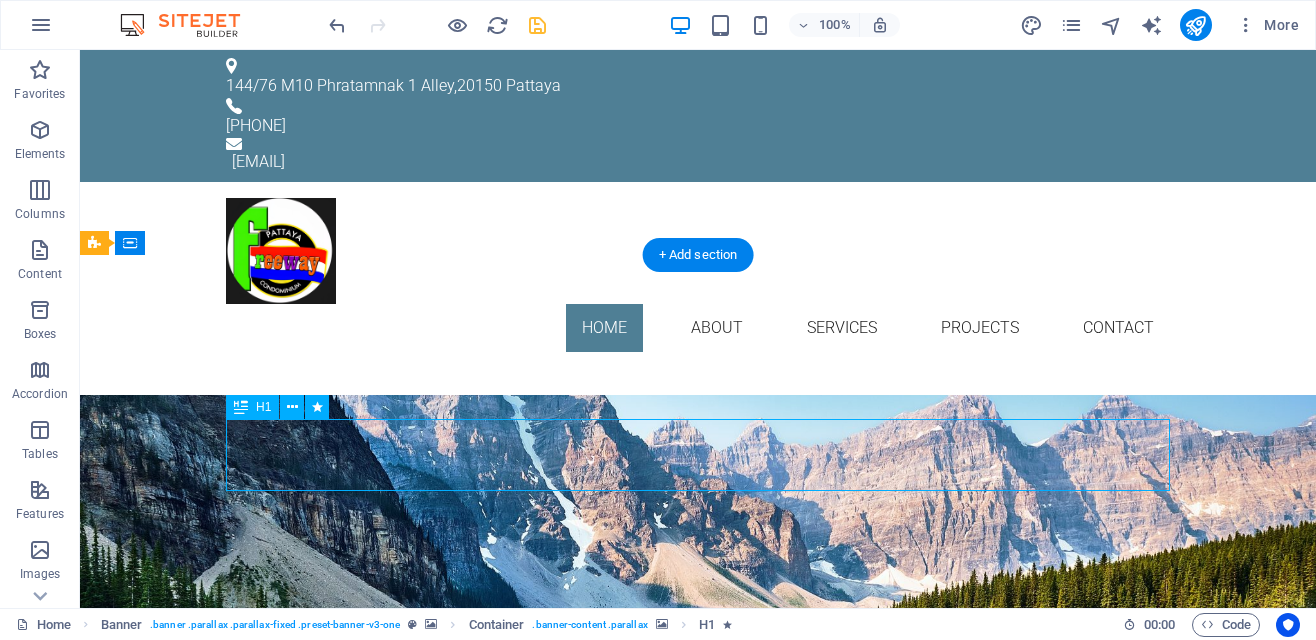click at bounding box center [537, 25] 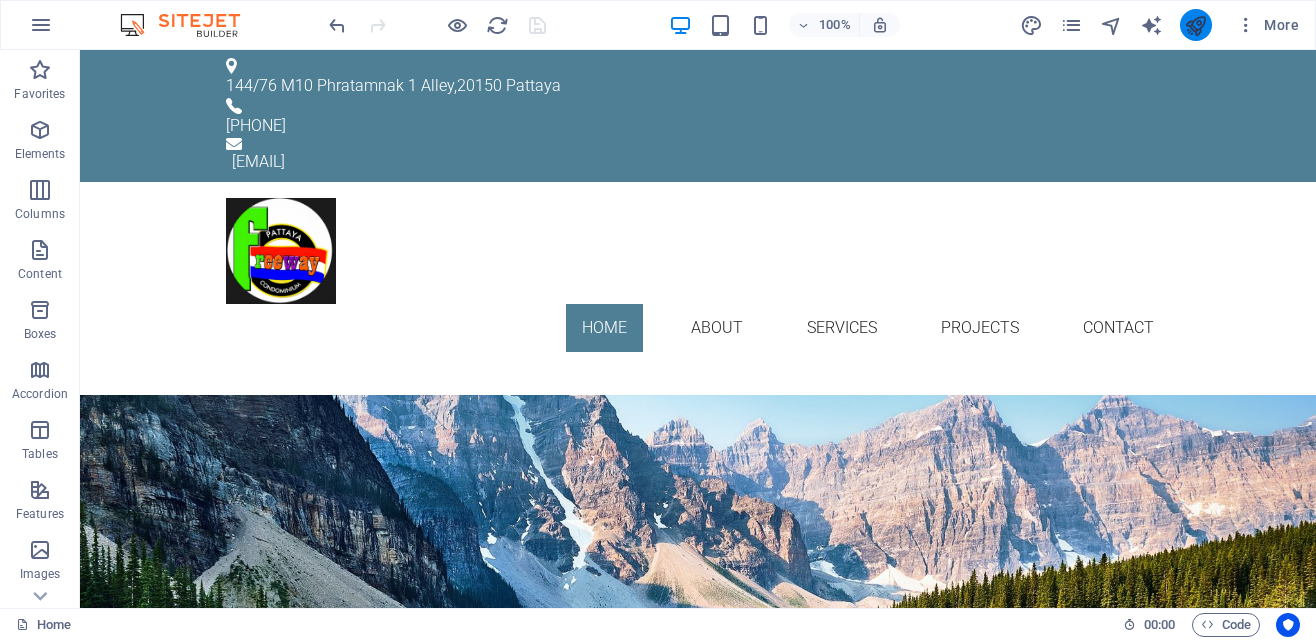 click at bounding box center (1195, 25) 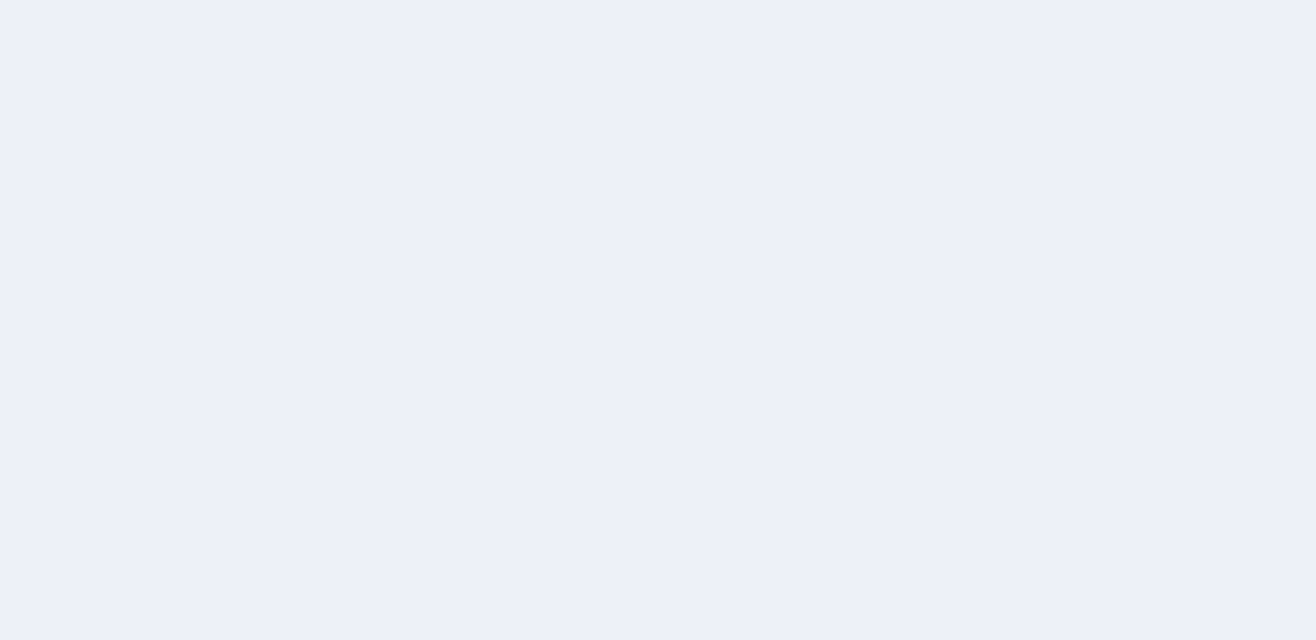 scroll, scrollTop: 0, scrollLeft: 0, axis: both 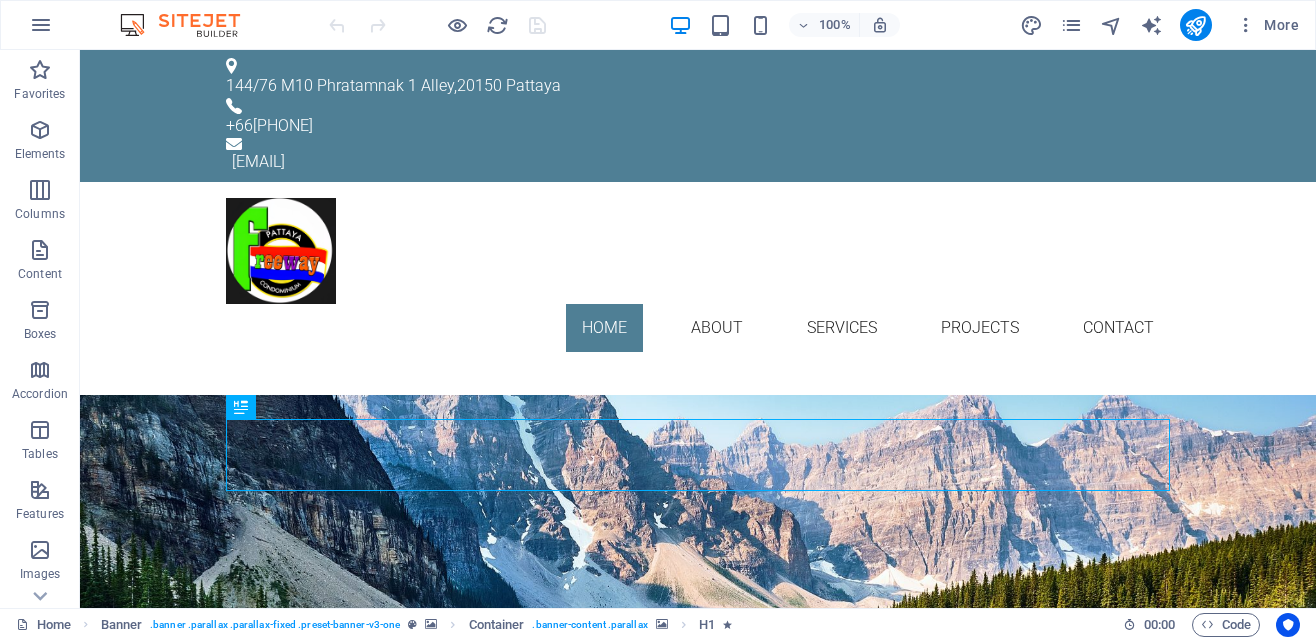 click at bounding box center (437, 25) 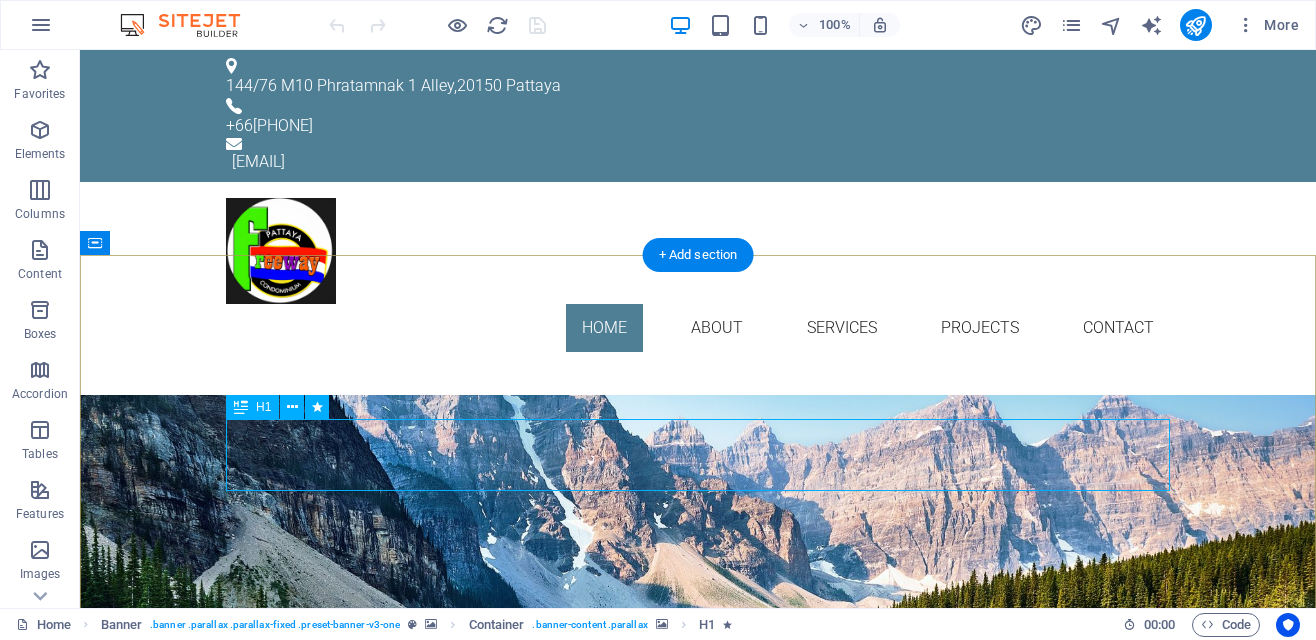 click on "H1" at bounding box center (252, 407) 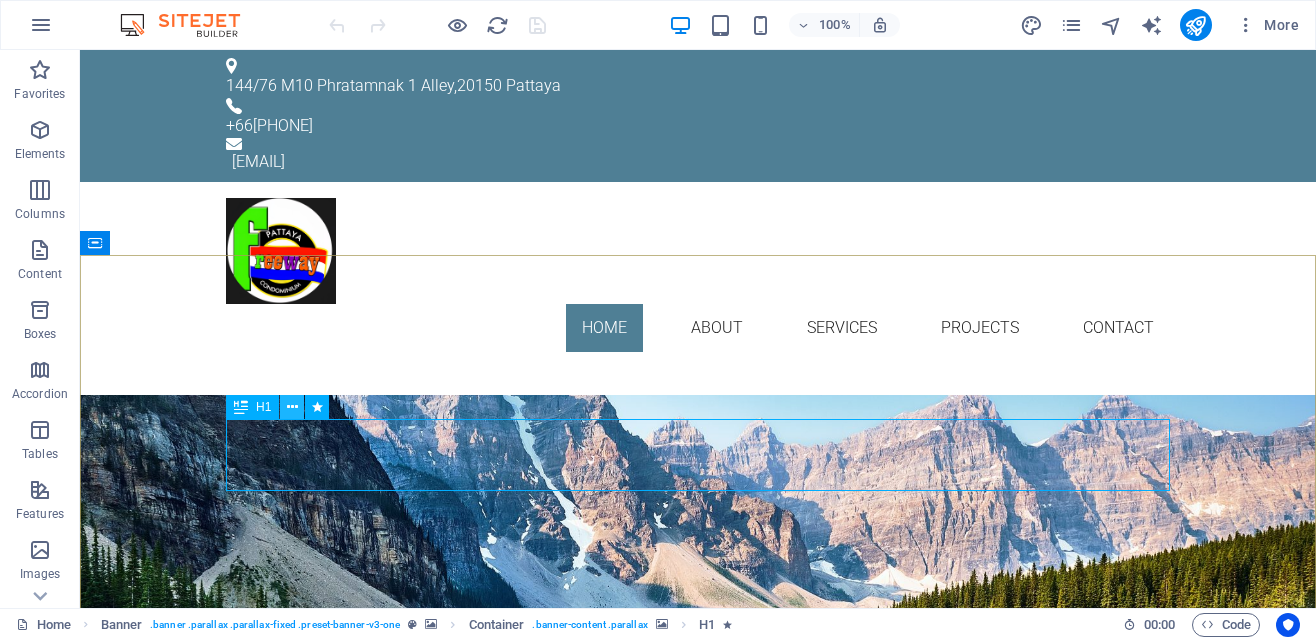 click at bounding box center (292, 407) 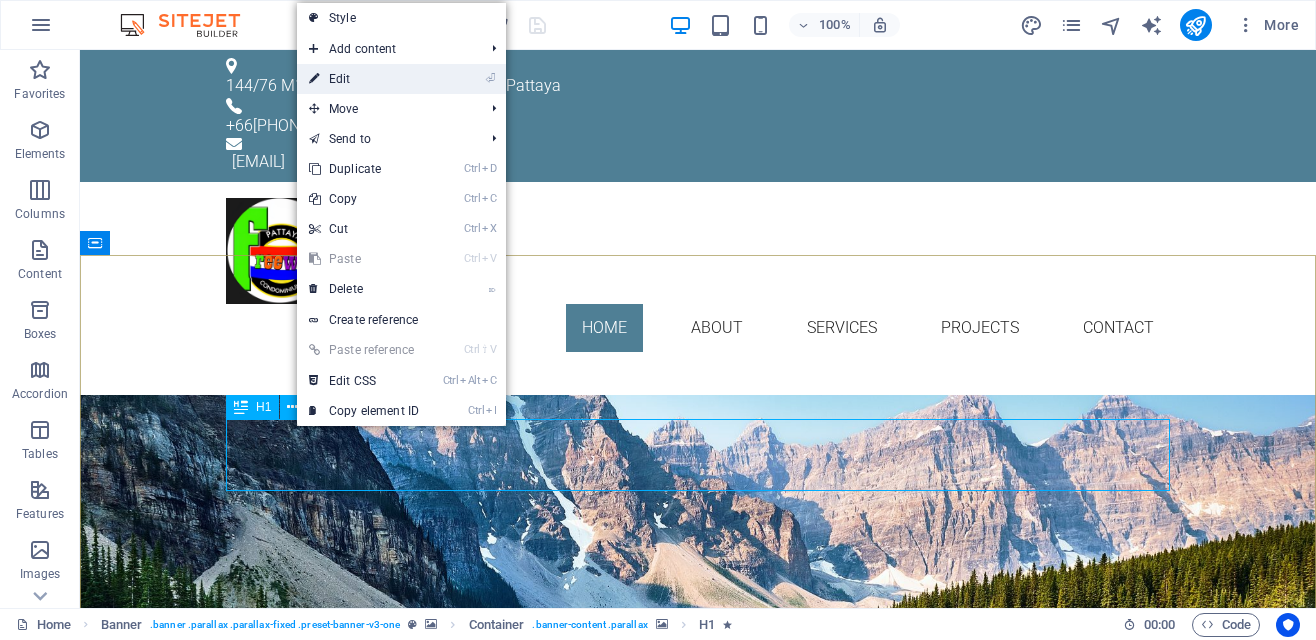 click on "⏎  Edit" at bounding box center [364, 79] 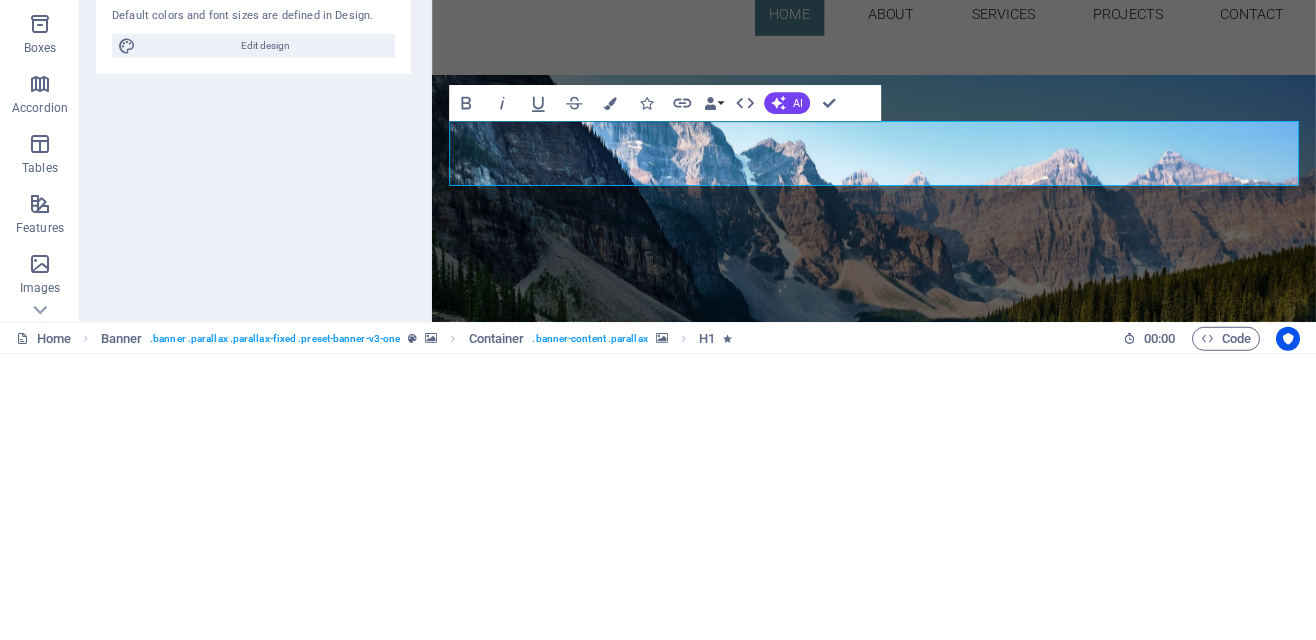 click on "Freeway Apartments- Chivit Sai" at bounding box center (923, 750) 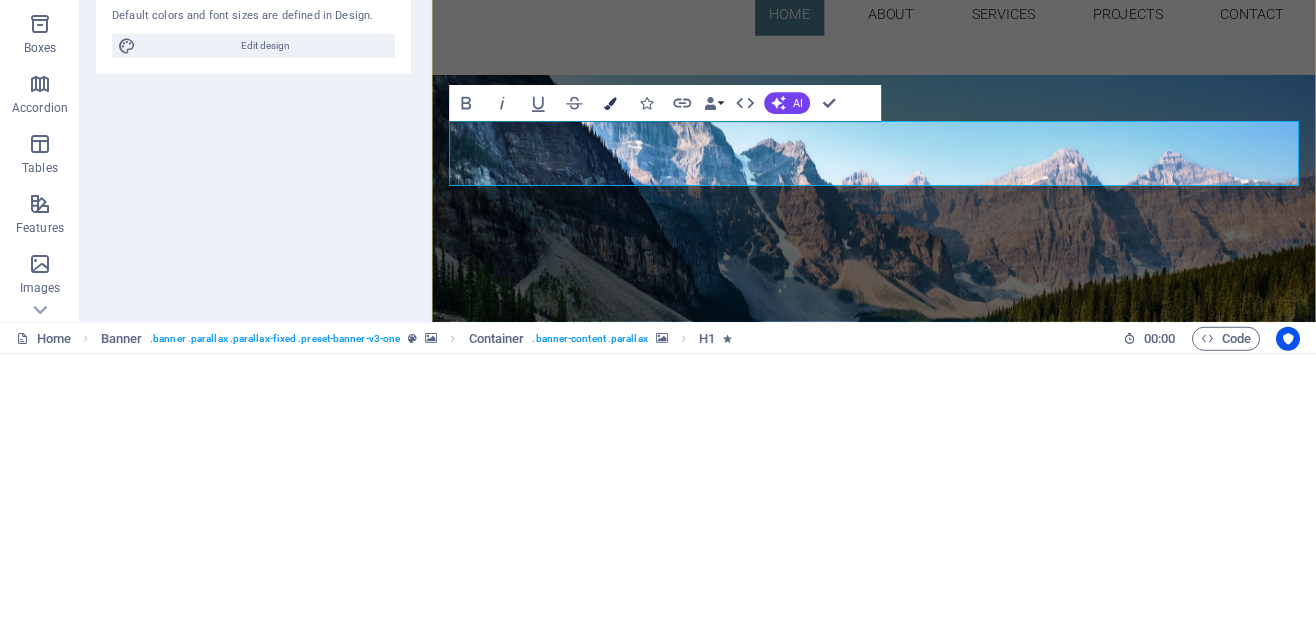 click on "Colors" at bounding box center [610, 390] 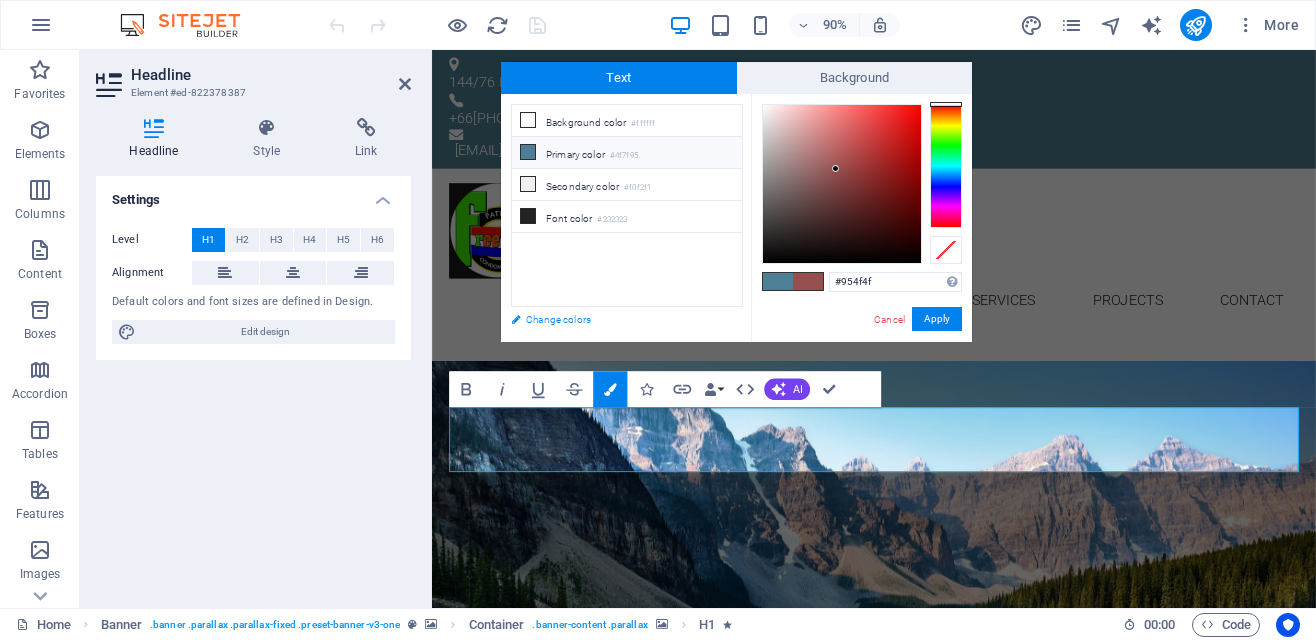 click on "Change colors" at bounding box center [617, 319] 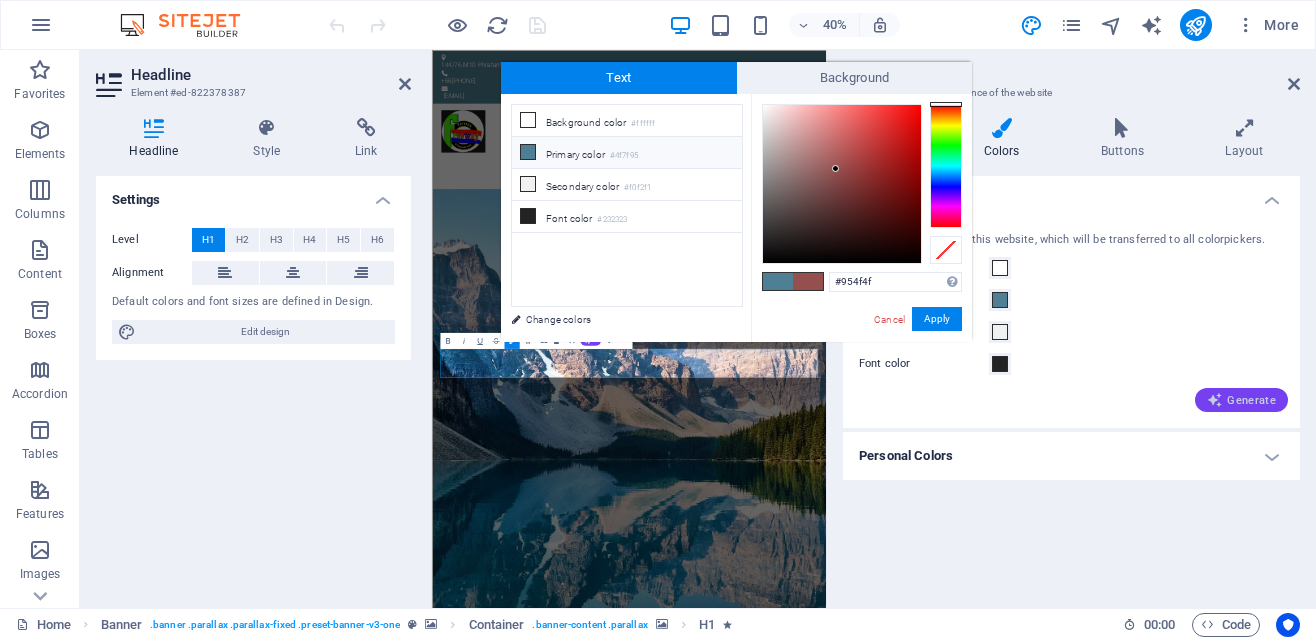 click on "Generate" at bounding box center (1241, 400) 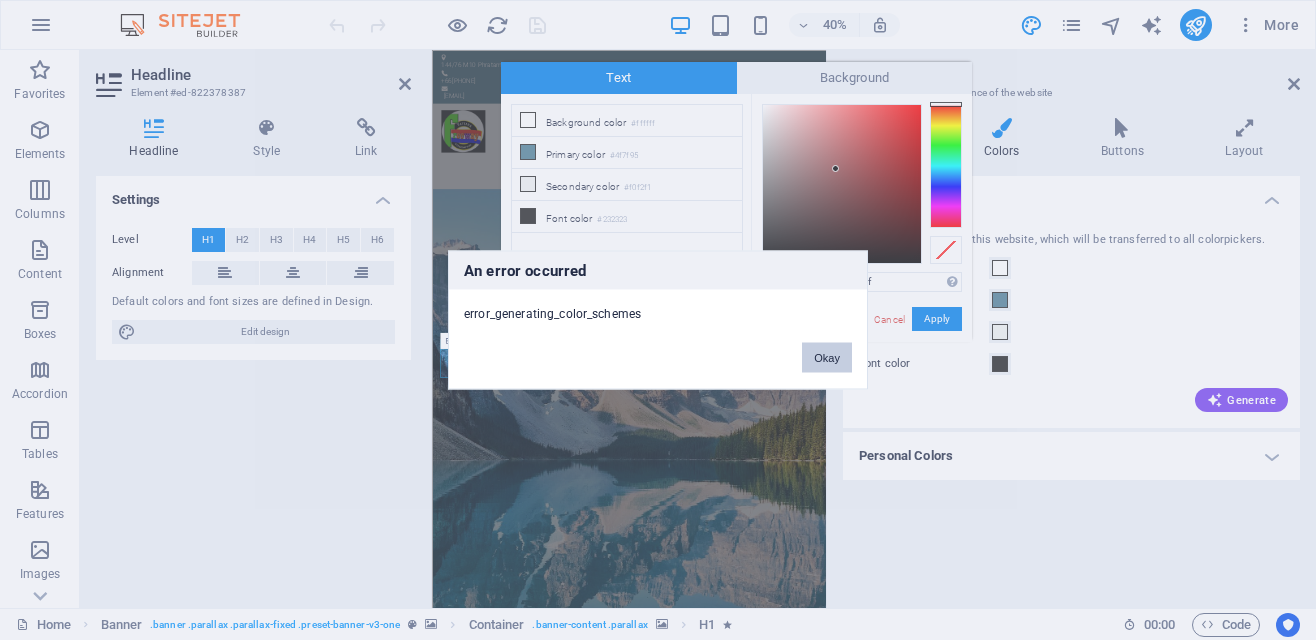 click on "Okay" at bounding box center [827, 358] 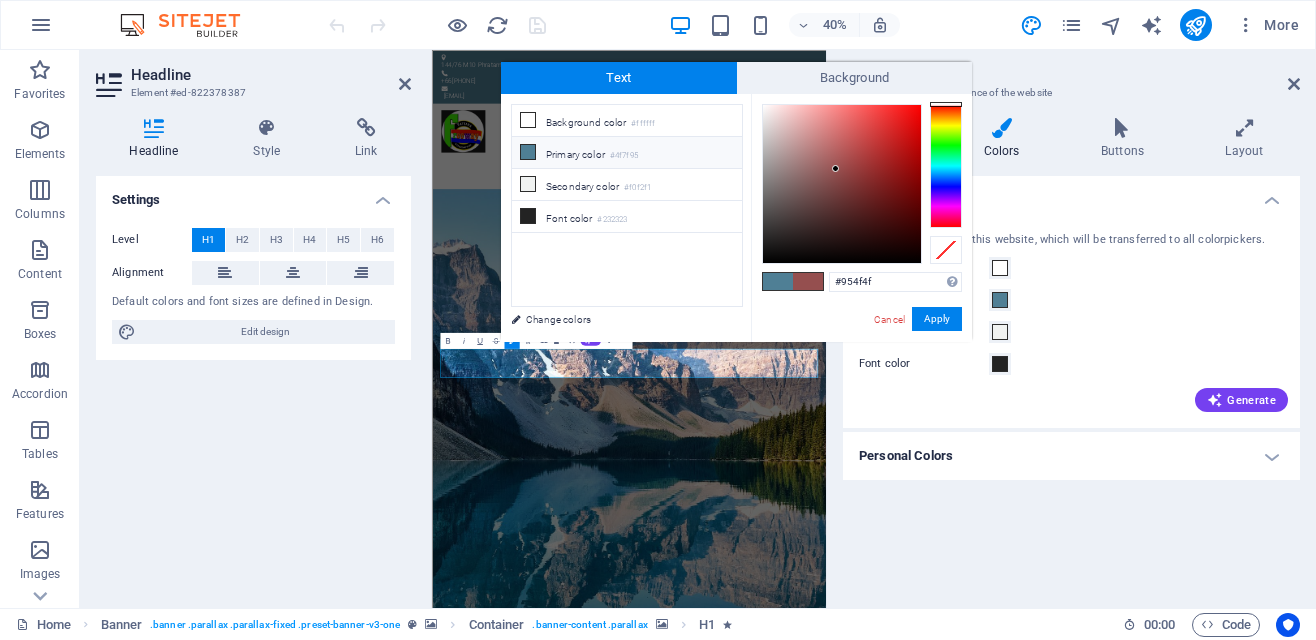 click on "Primary color
#4f7f95" at bounding box center (627, 153) 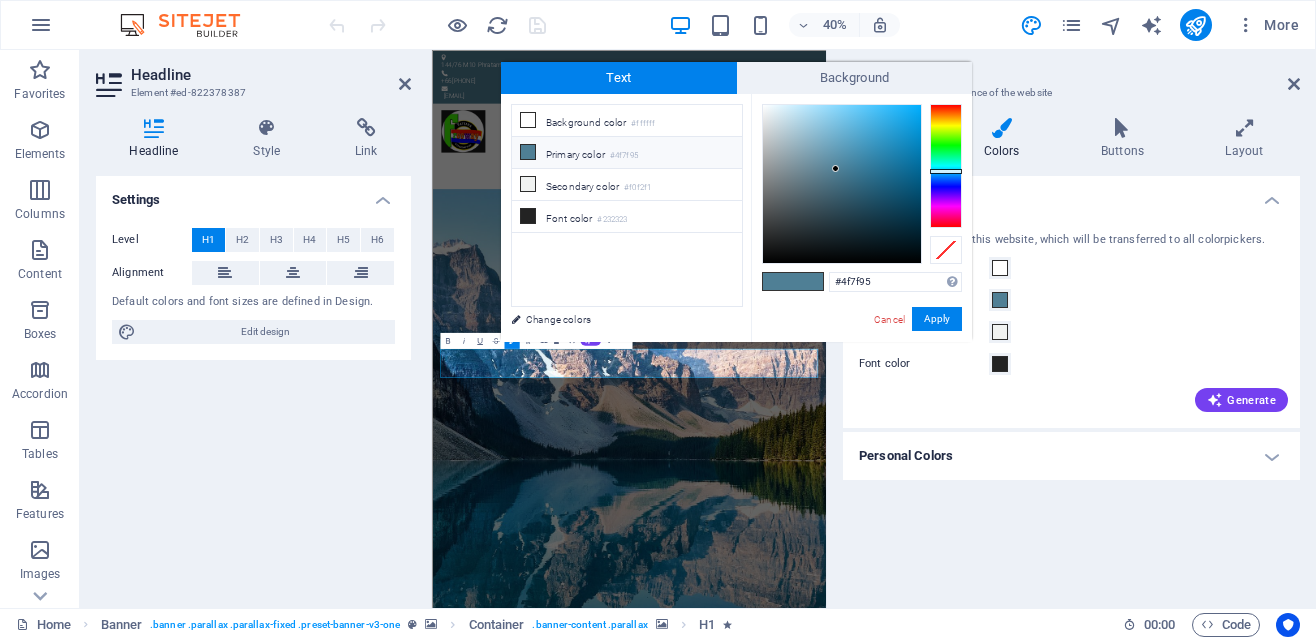 click at bounding box center [835, 168] 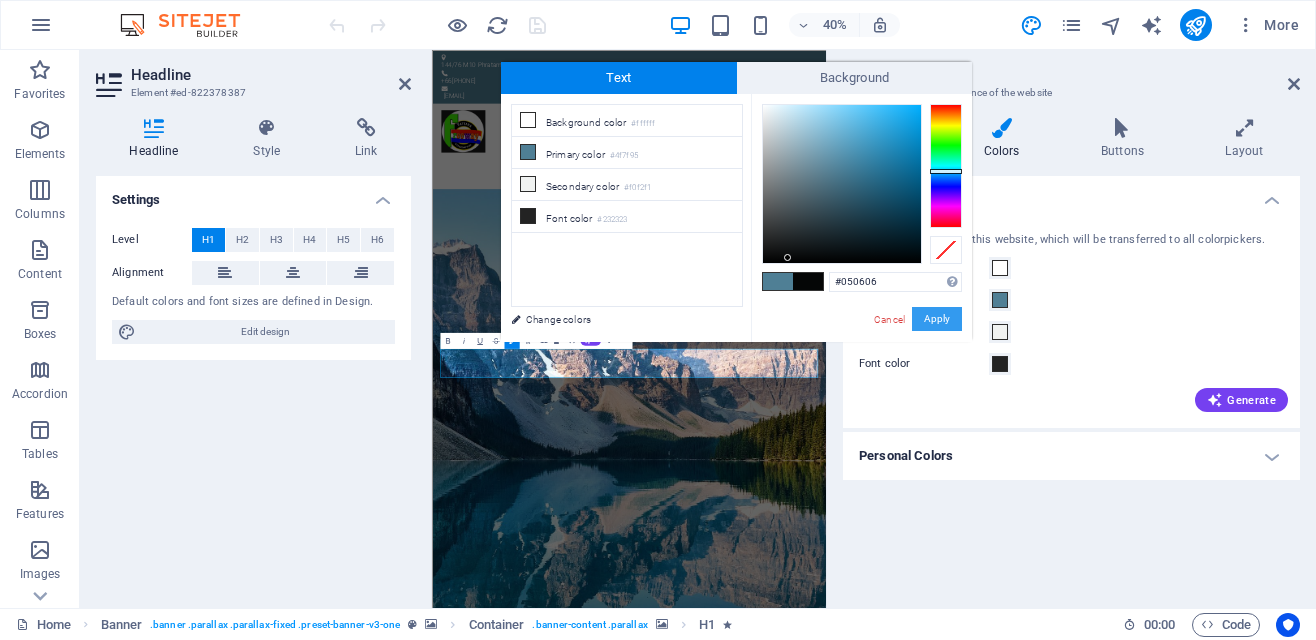 click on "Apply" at bounding box center [937, 319] 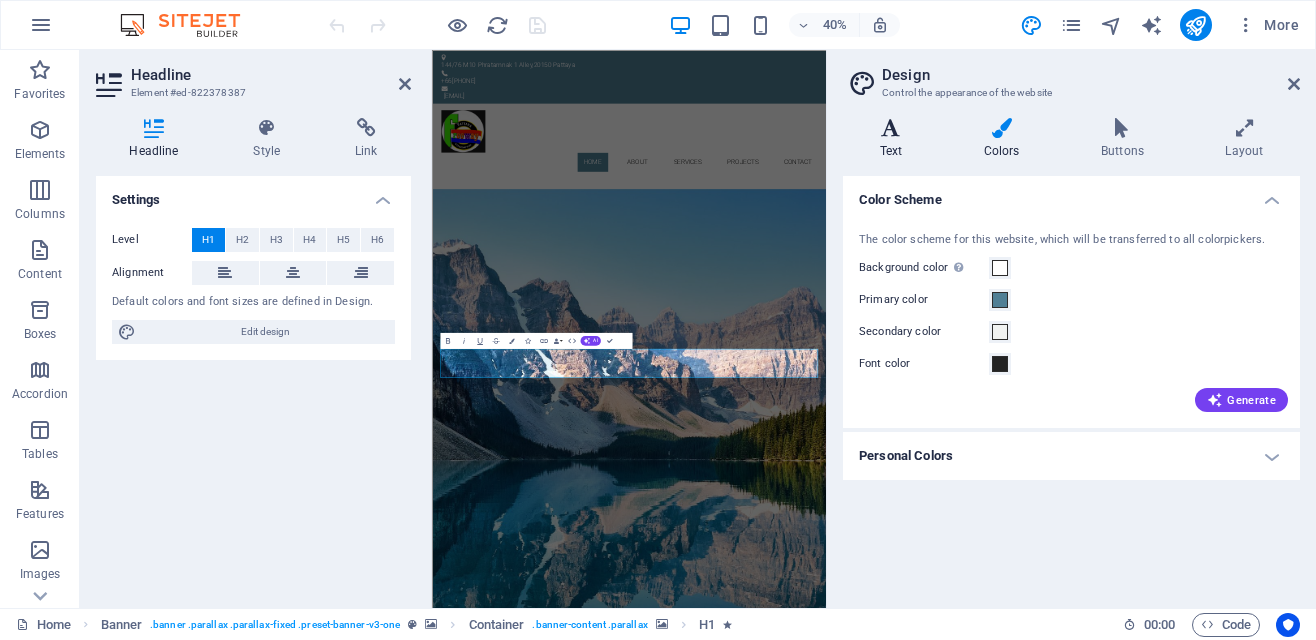 click on "Text" at bounding box center (895, 139) 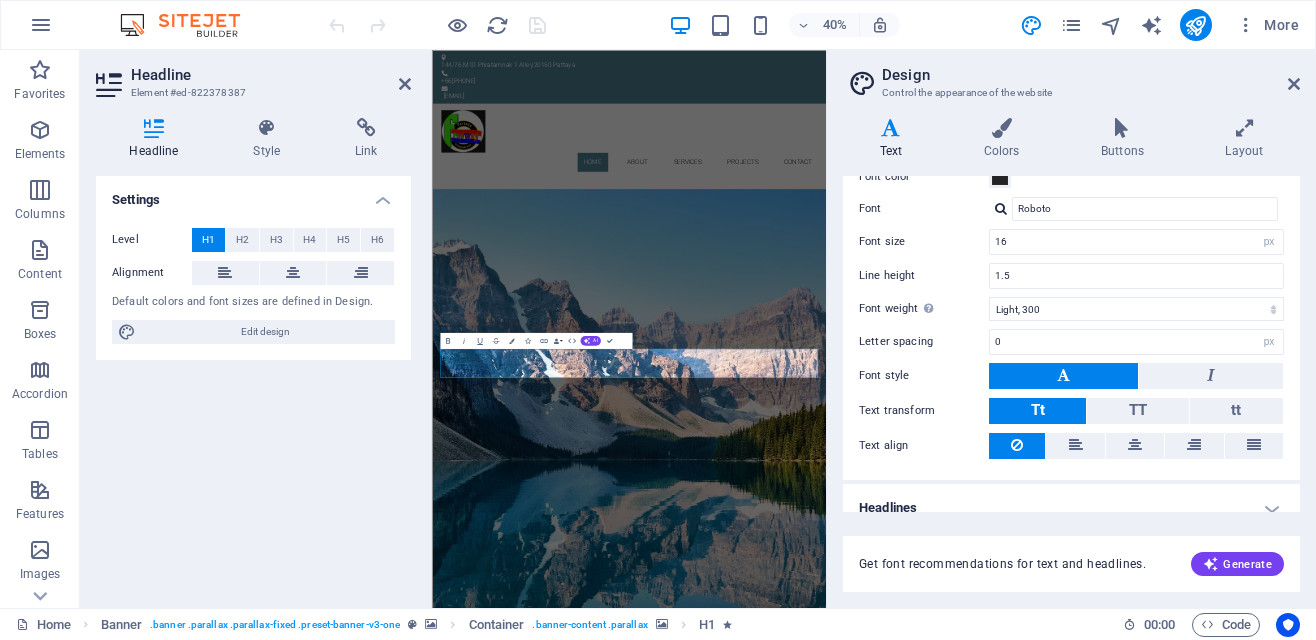 scroll, scrollTop: 117, scrollLeft: 0, axis: vertical 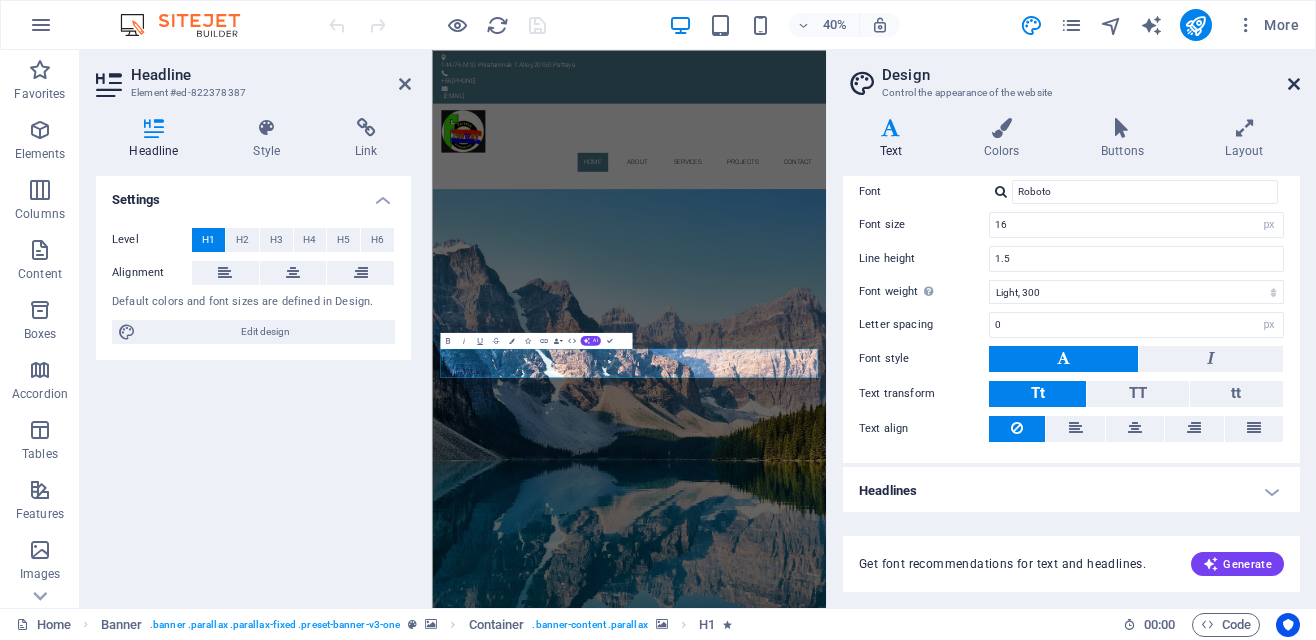 click at bounding box center (1294, 84) 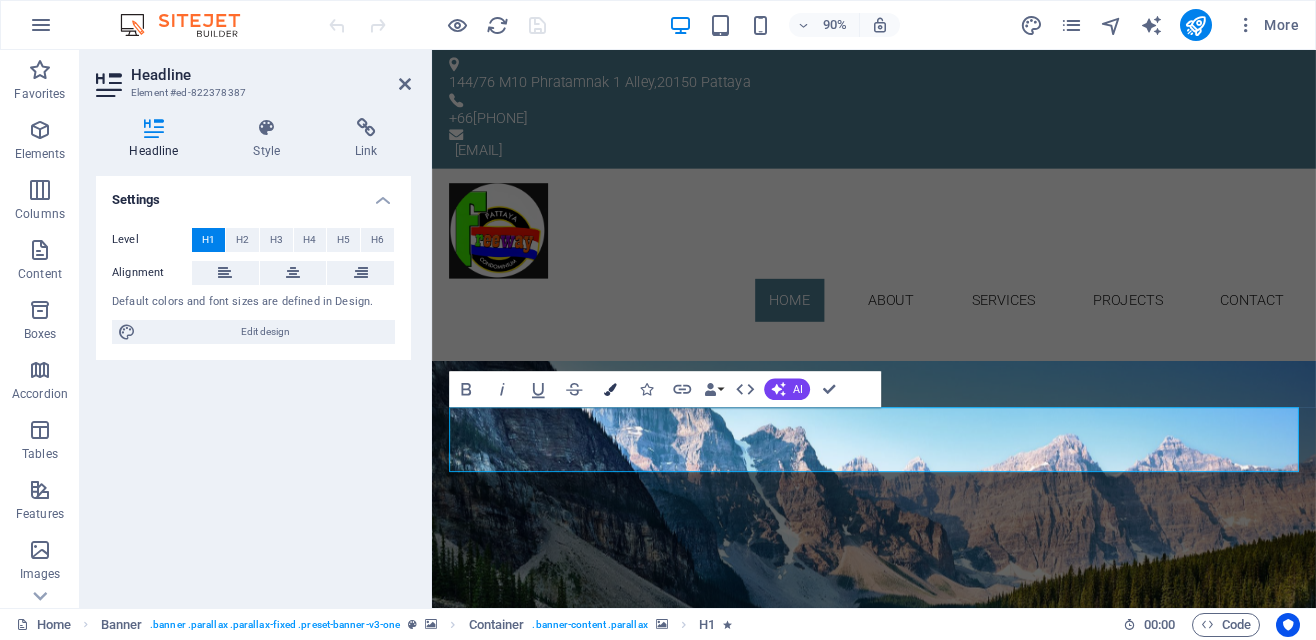 click on "Colors" at bounding box center [610, 390] 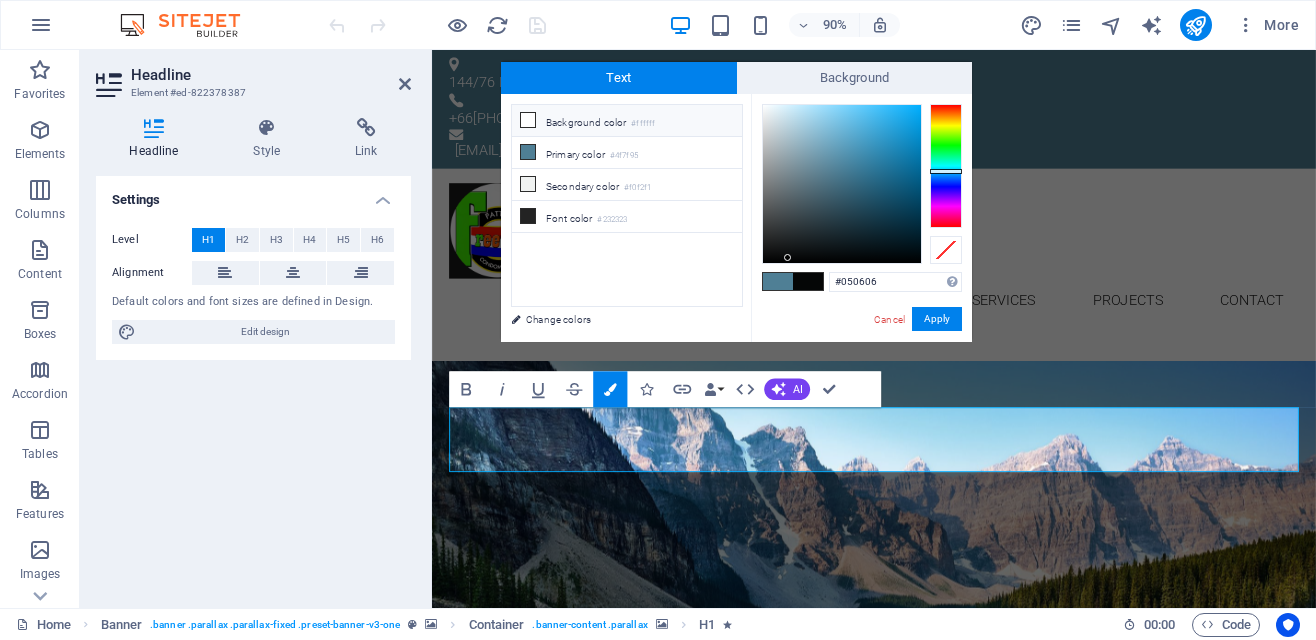 click on "Background color
#ffffff" at bounding box center (627, 121) 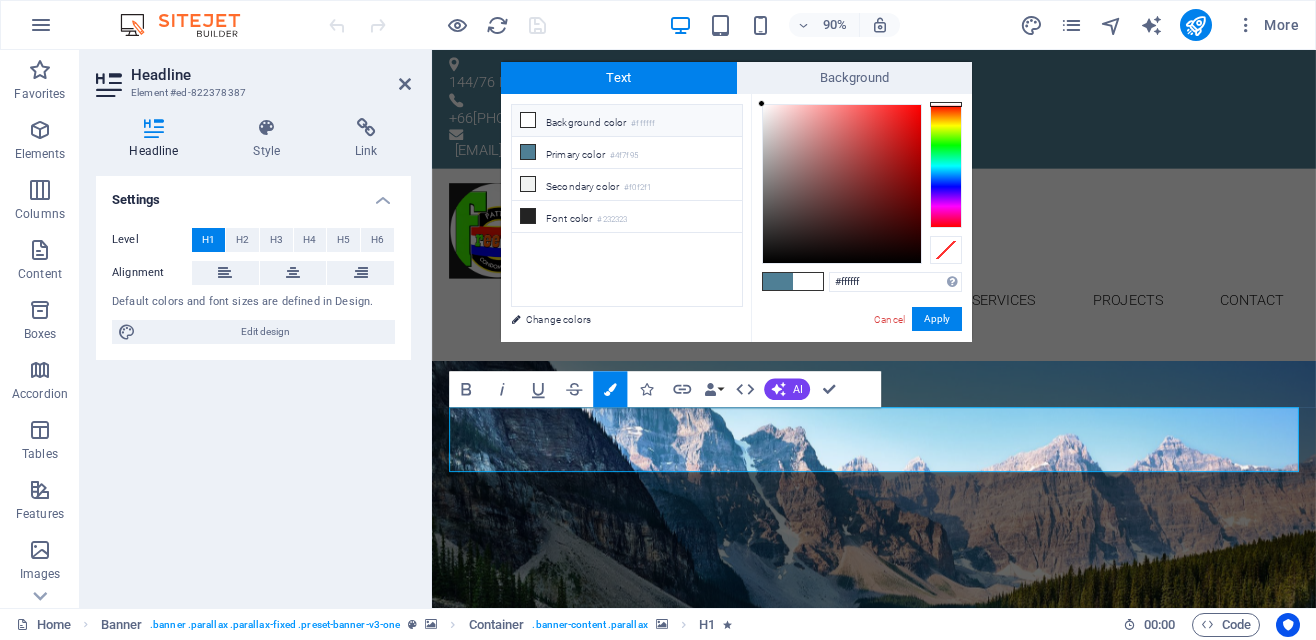 click on "Freeway Apartments- [CITY] Sai ​ ​" at bounding box center (923, 1823) 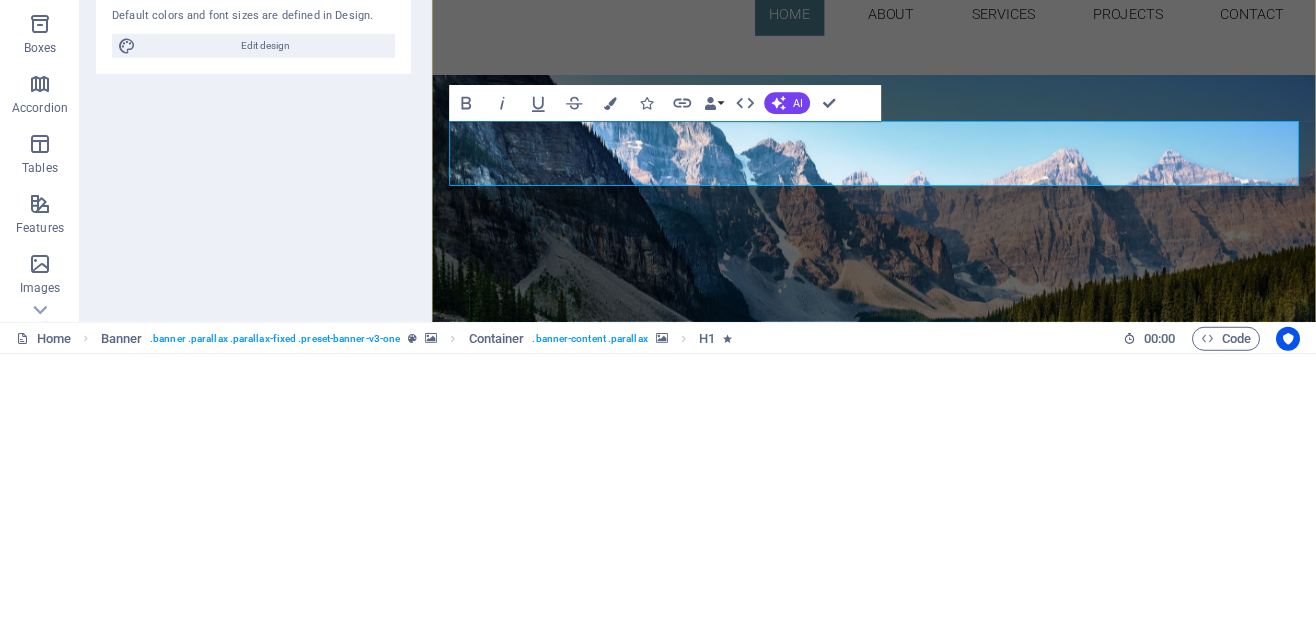 type 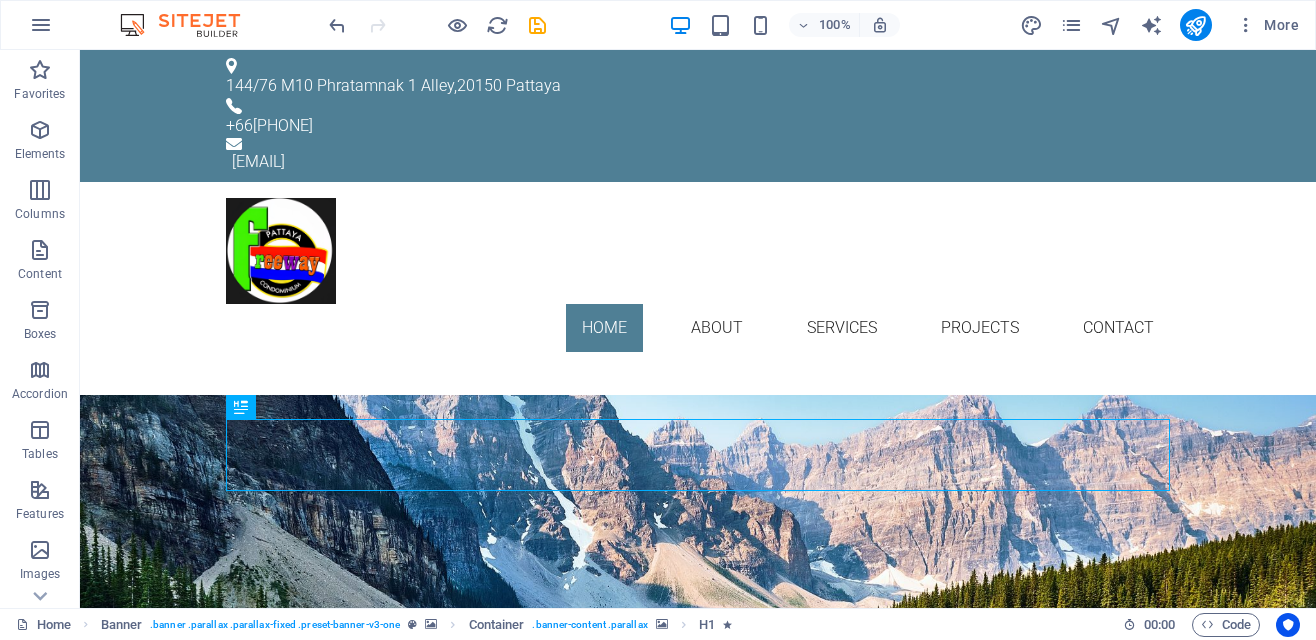 click on "Freeway Apartments-Chivit Sai" at bounding box center (698, 1036) 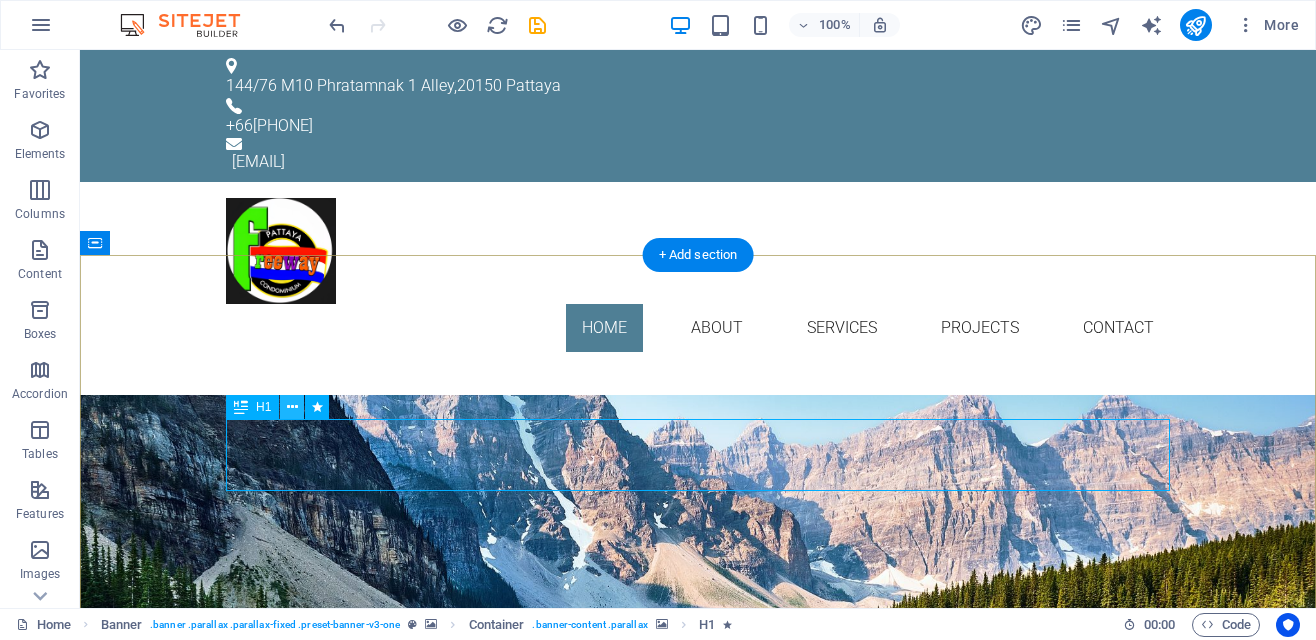 click at bounding box center (292, 407) 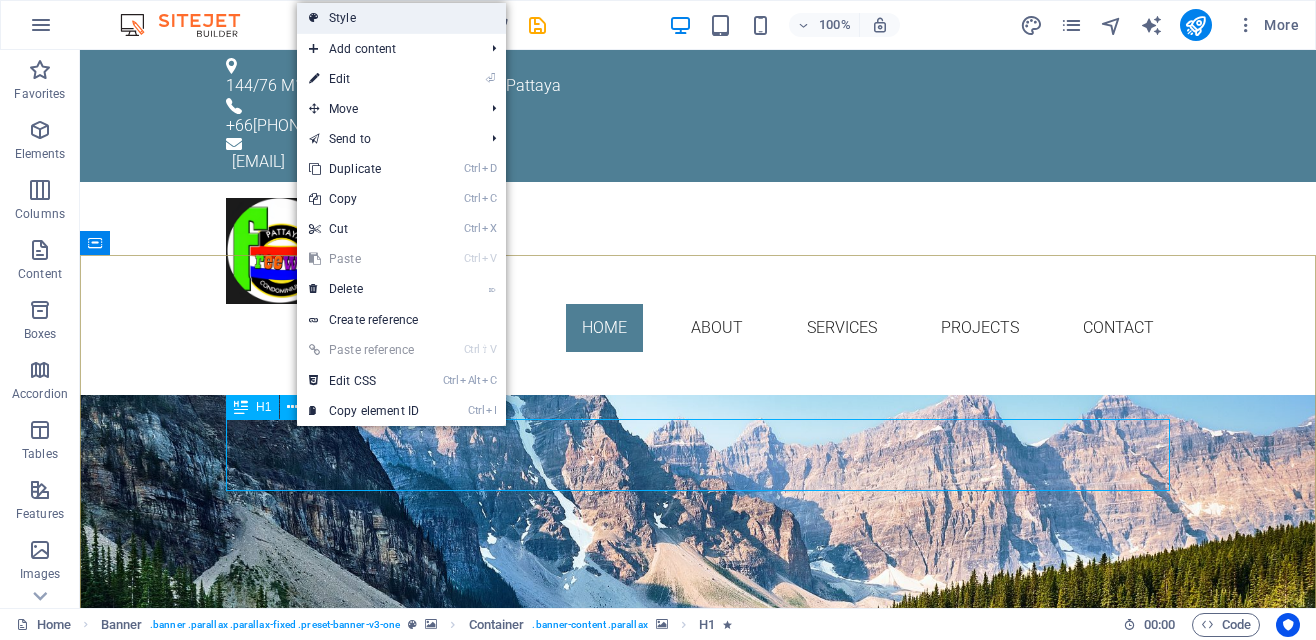 click on "Style" at bounding box center [401, 18] 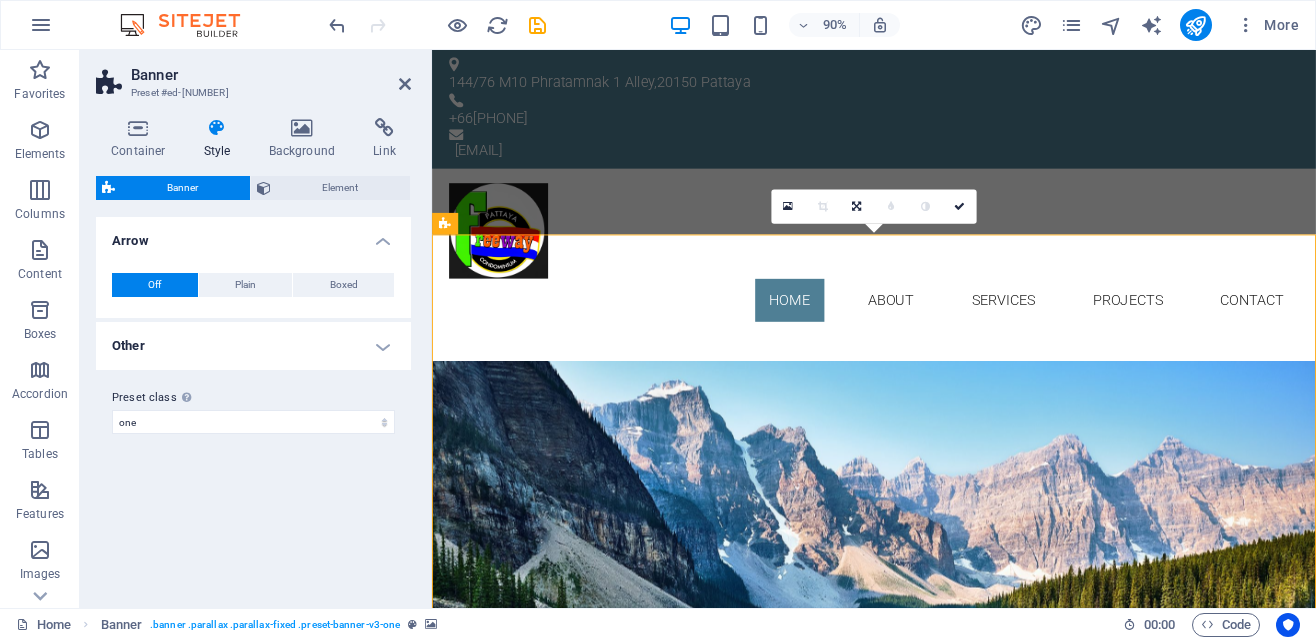 click on "Freeway Apartments-Chivit Sai" at bounding box center (923, 1036) 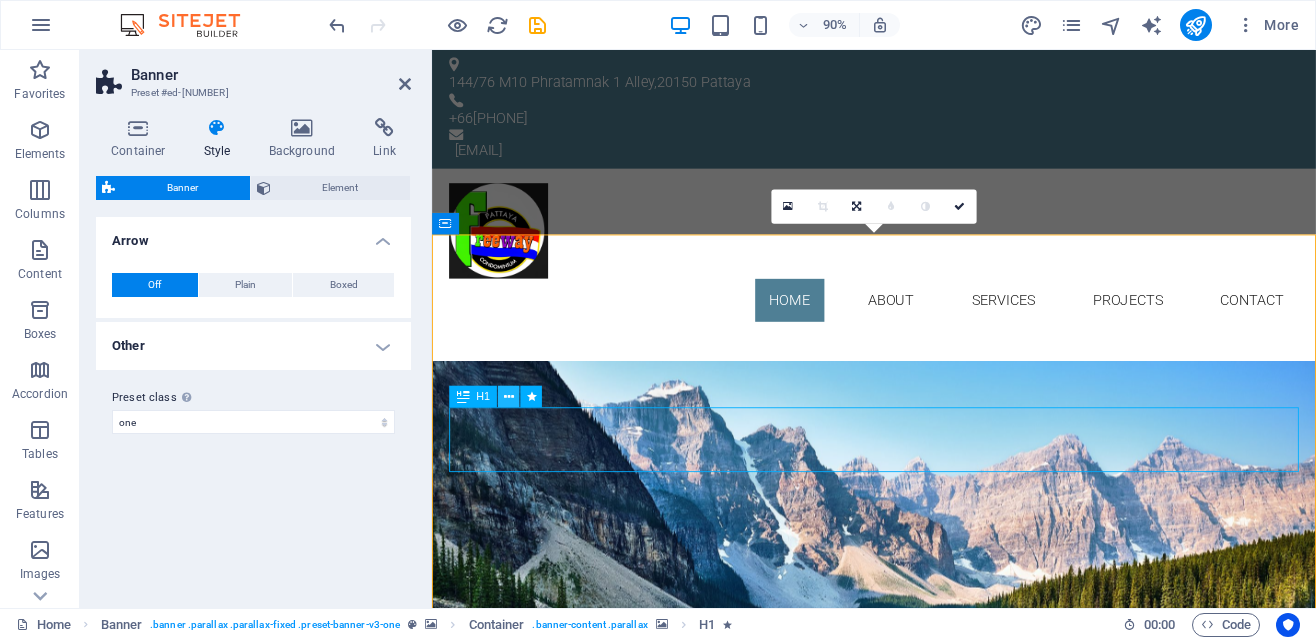 click at bounding box center [509, 396] 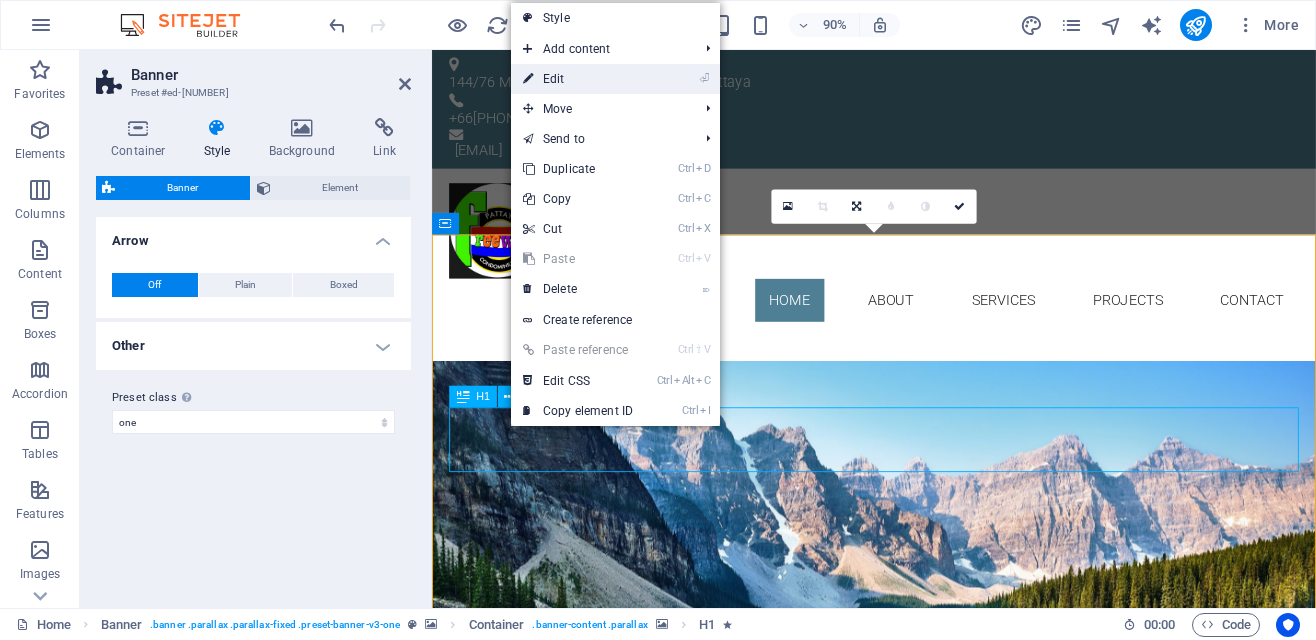 click on "⏎  Edit" at bounding box center [578, 79] 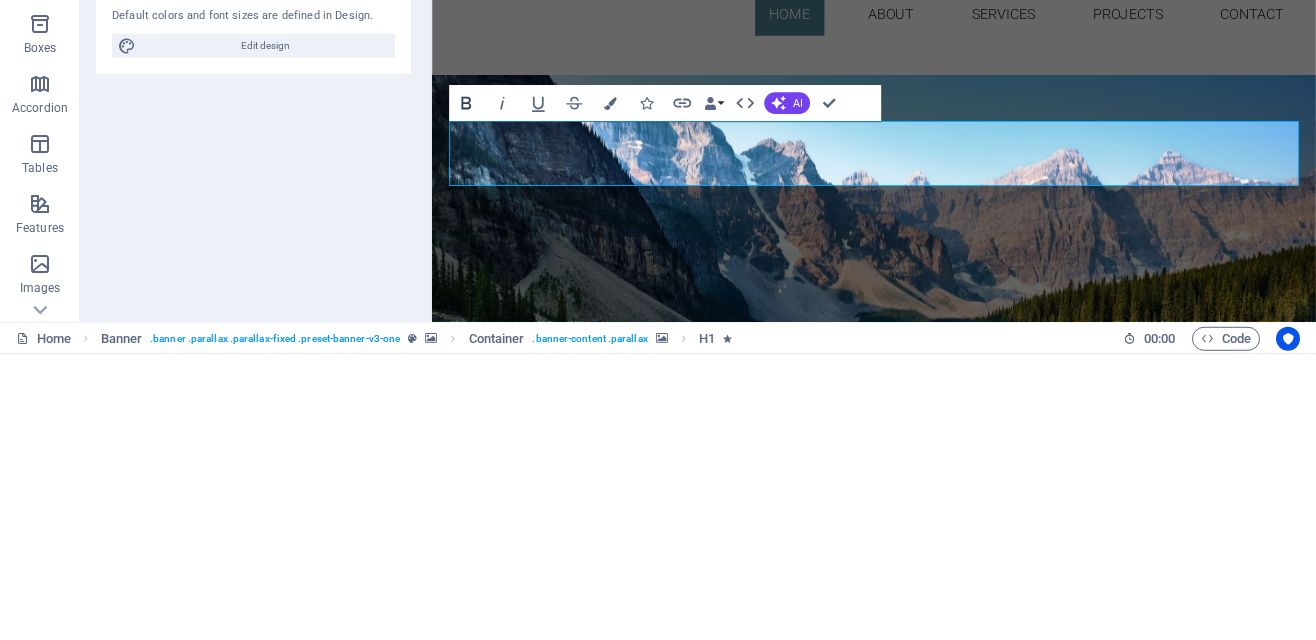 click 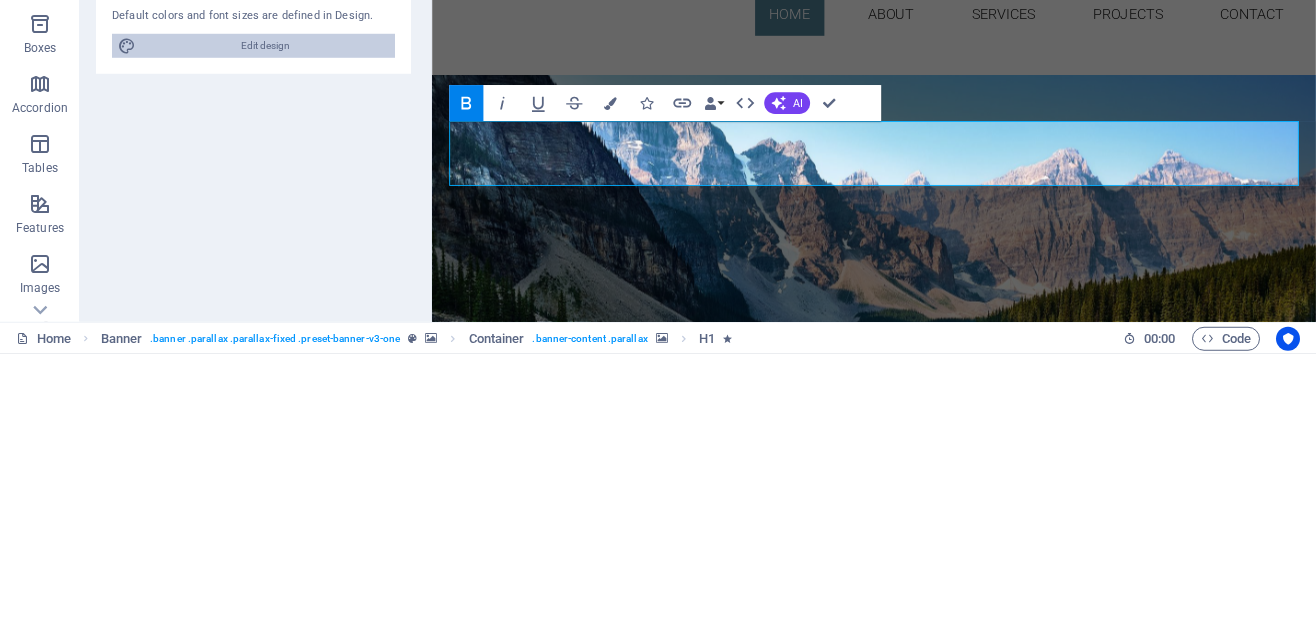 click on "Edit design" at bounding box center [265, 332] 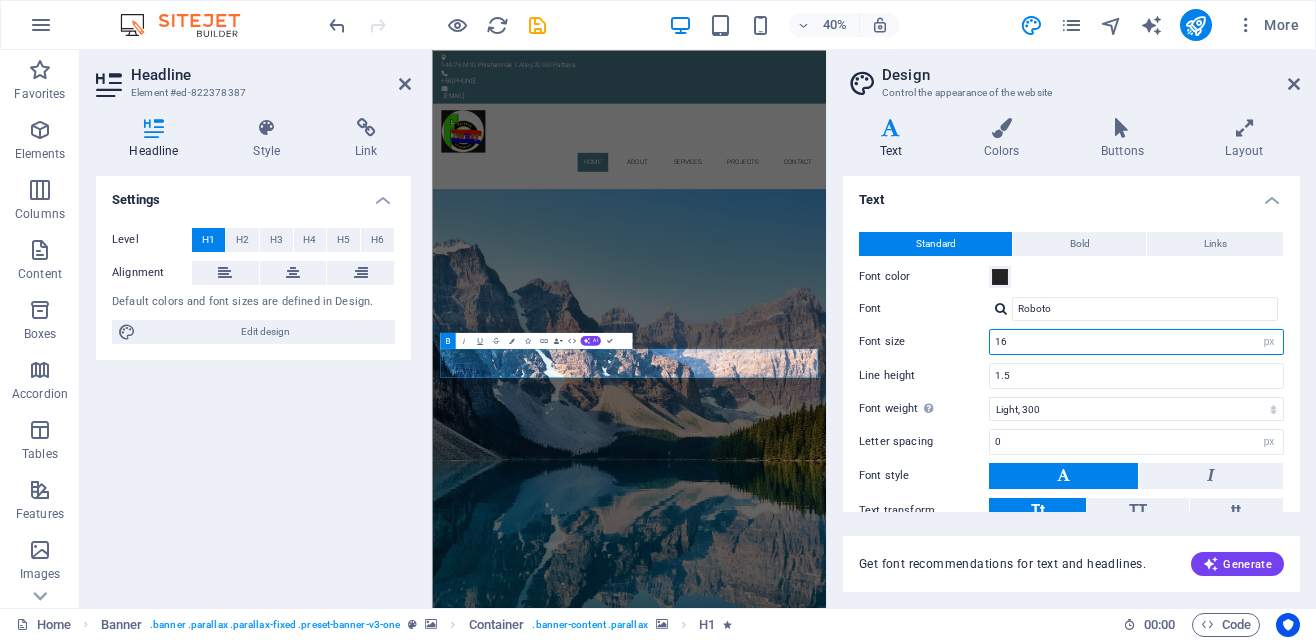 click on "16" at bounding box center [1136, 342] 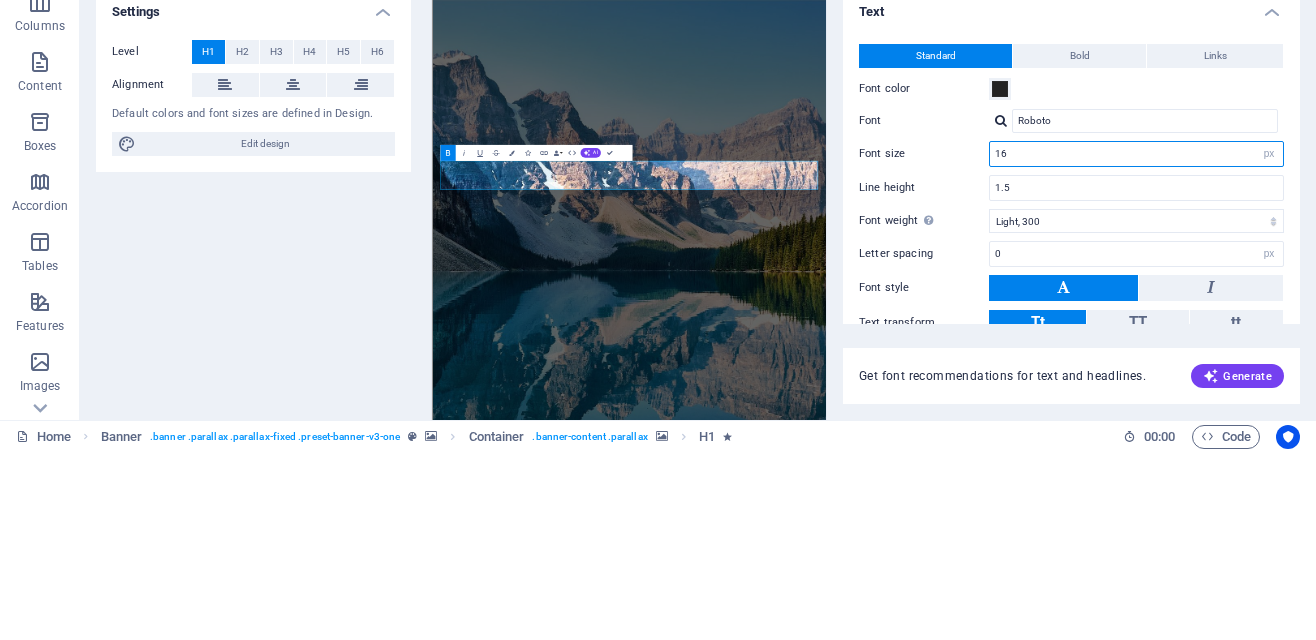 type on "1" 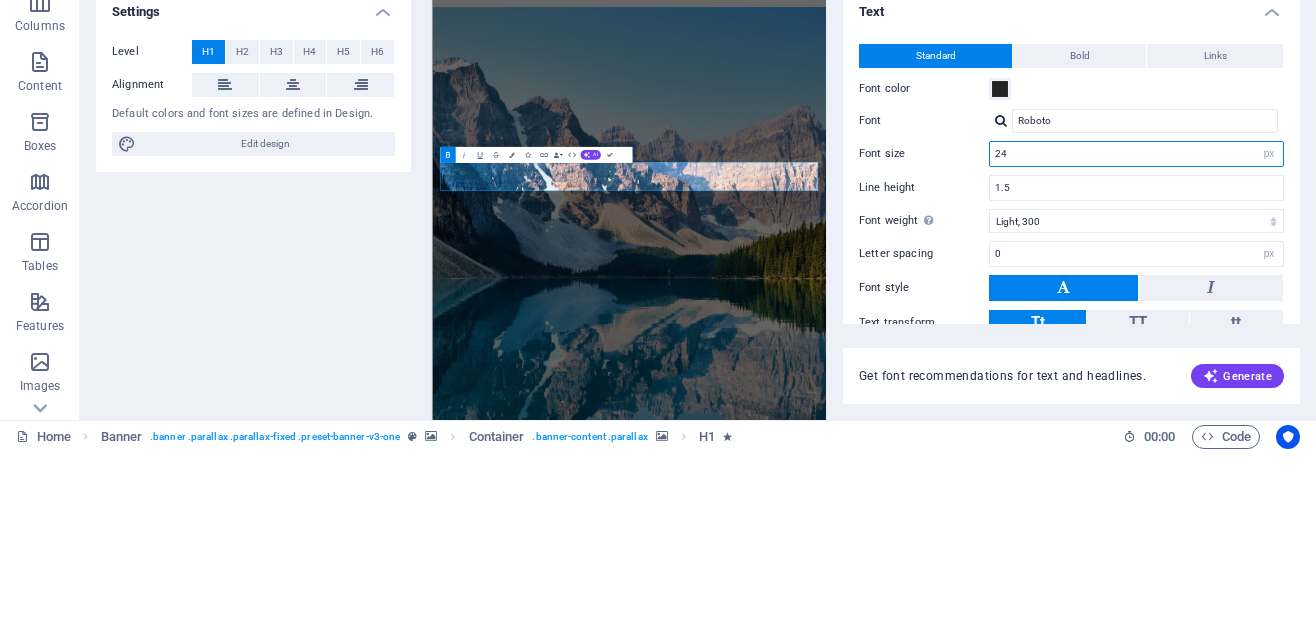 click on "24" at bounding box center (1136, 342) 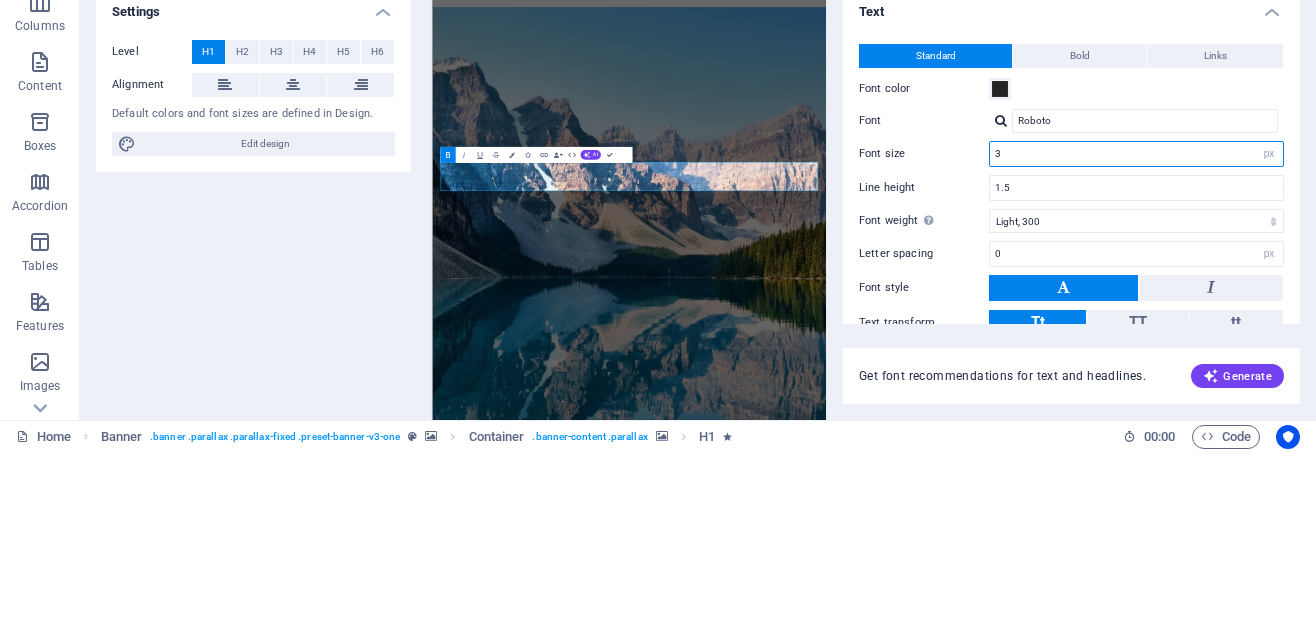 type on "36" 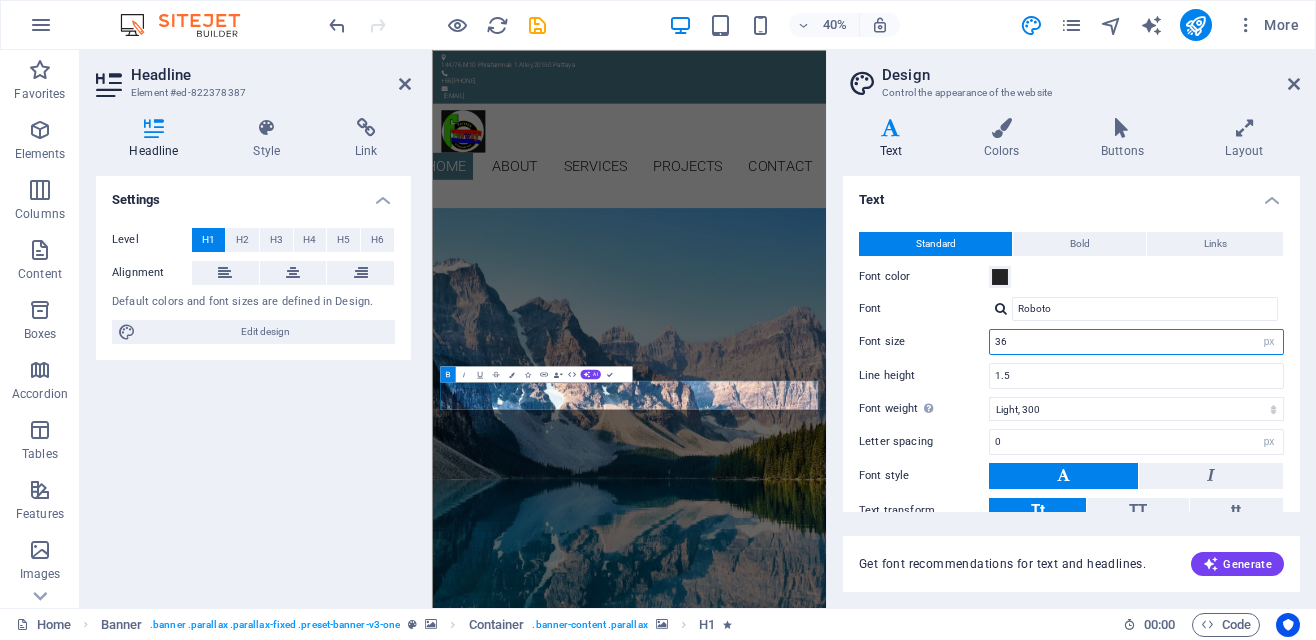 scroll, scrollTop: 117, scrollLeft: 0, axis: vertical 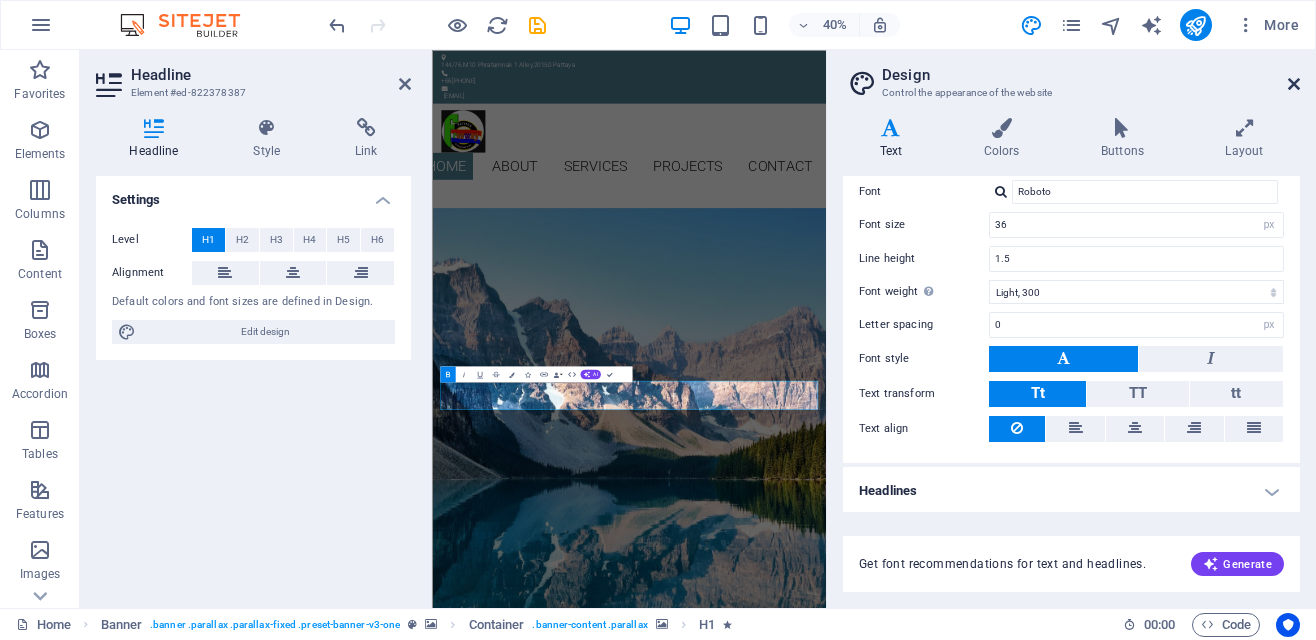 click at bounding box center [1294, 84] 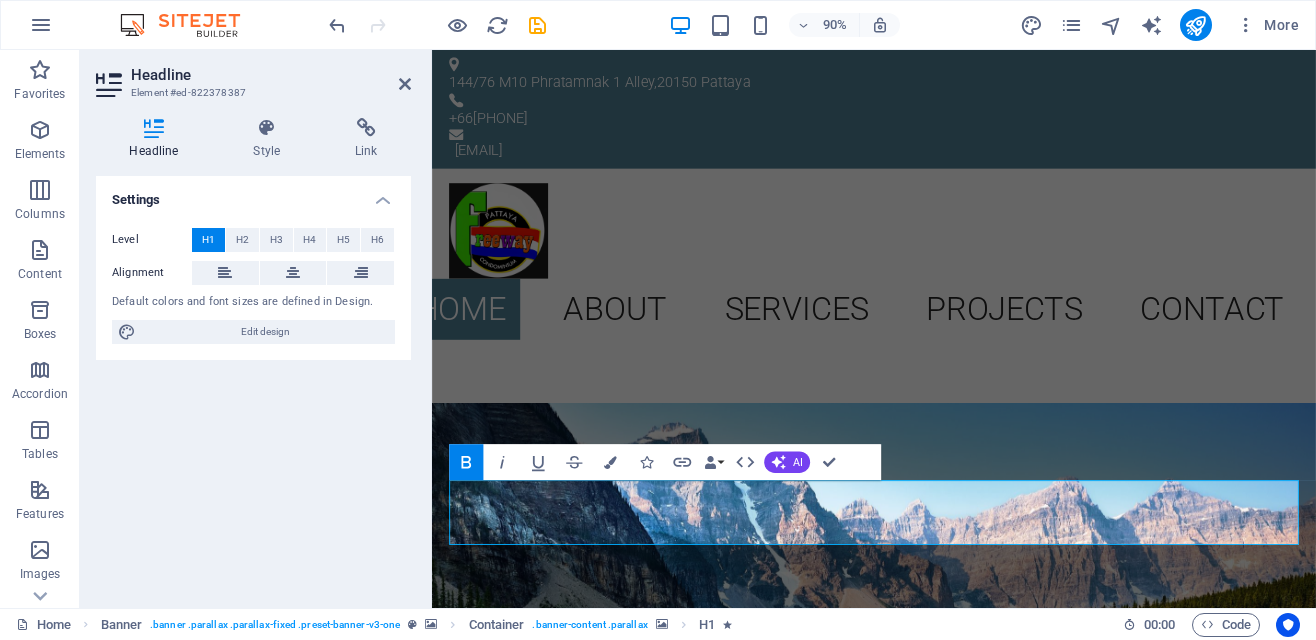 click at bounding box center (923, 322) 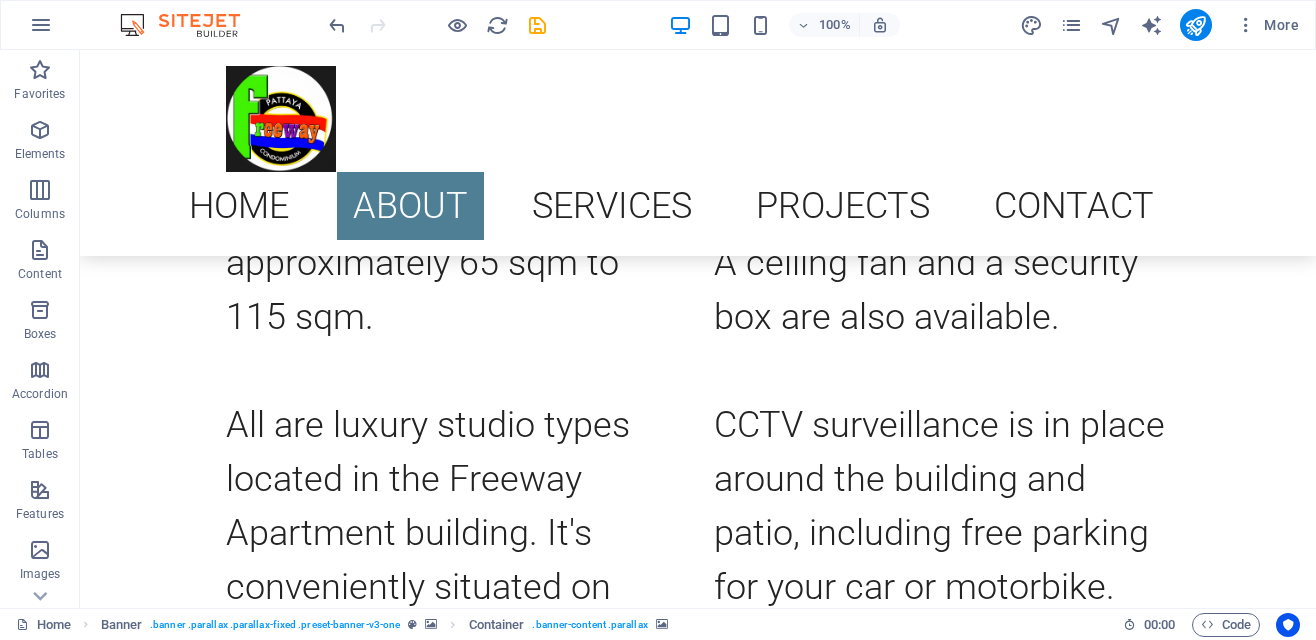 scroll, scrollTop: 1327, scrollLeft: 0, axis: vertical 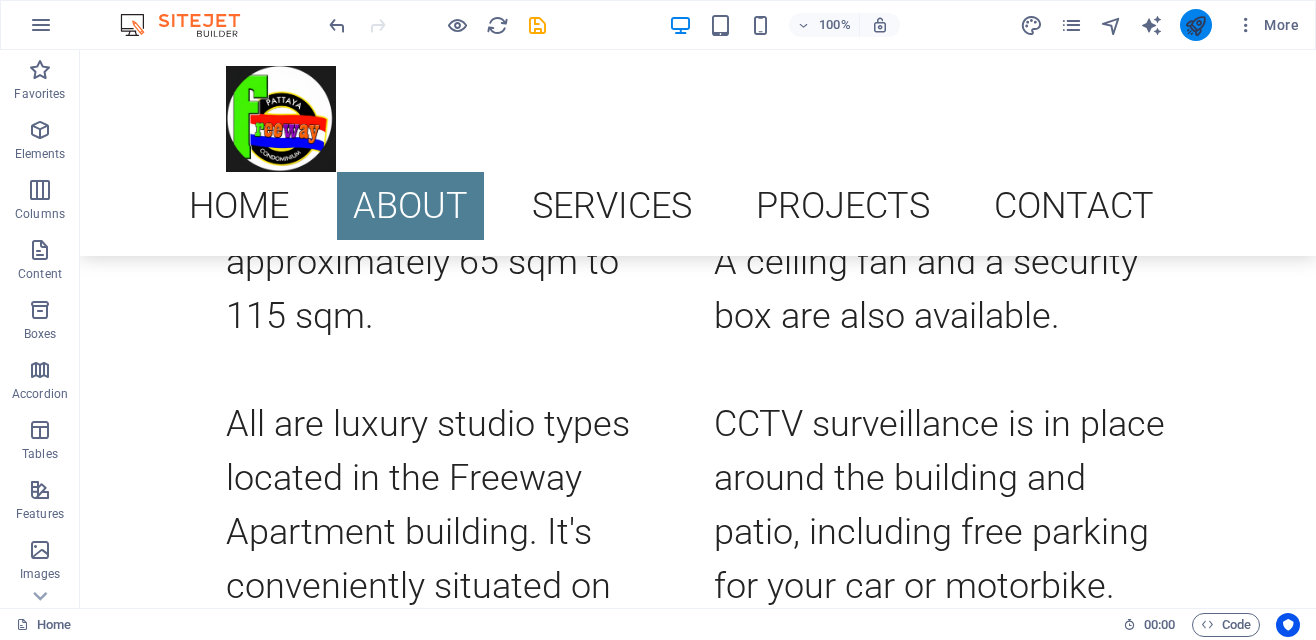 click at bounding box center [1195, 25] 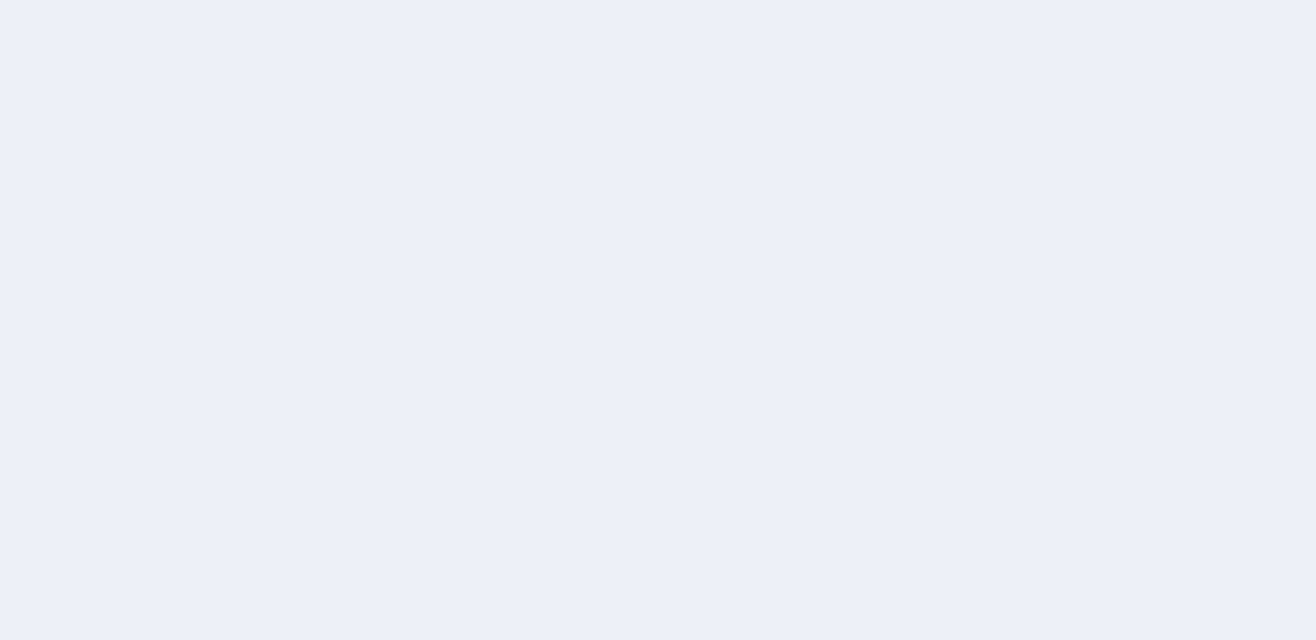 scroll, scrollTop: 0, scrollLeft: 0, axis: both 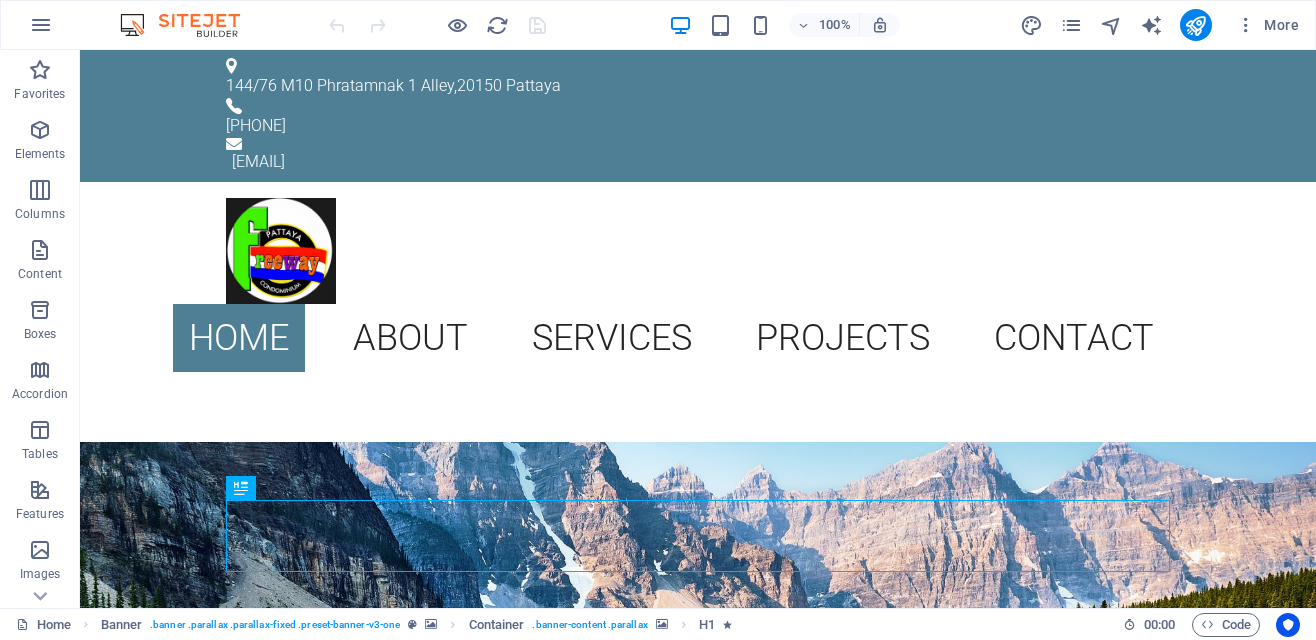 click on "Home About Services Projects Contact" at bounding box center [698, 338] 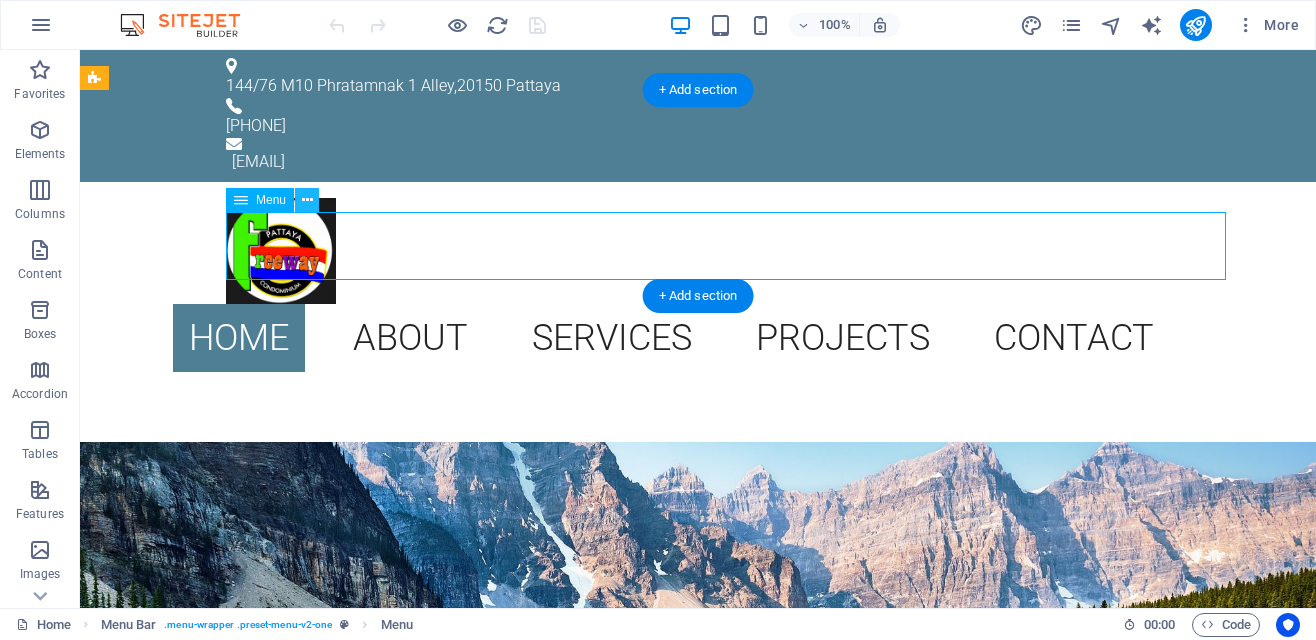click at bounding box center (307, 200) 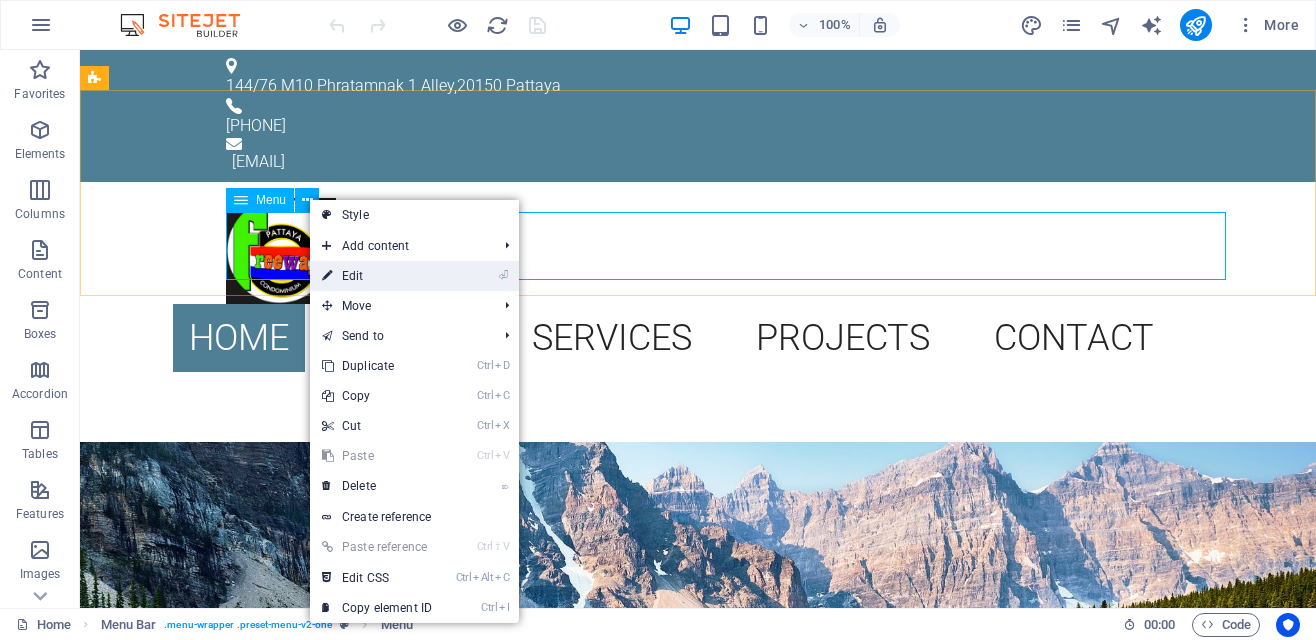 click on "⏎  Edit" at bounding box center [377, 276] 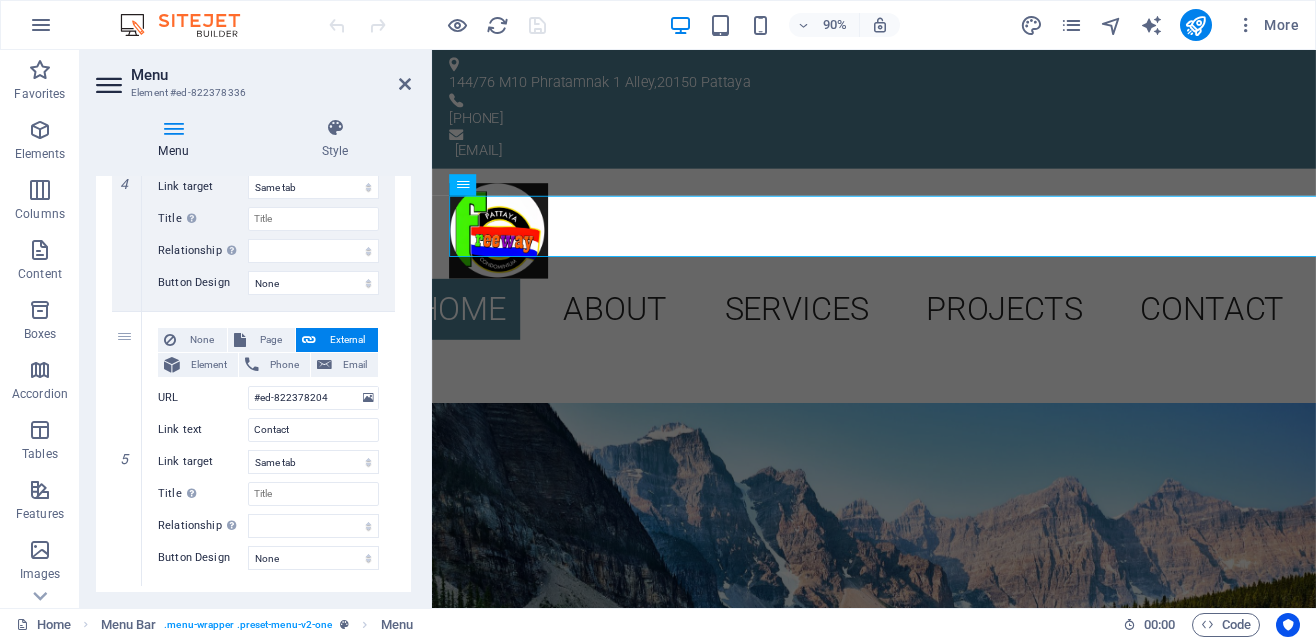 scroll, scrollTop: 1172, scrollLeft: 0, axis: vertical 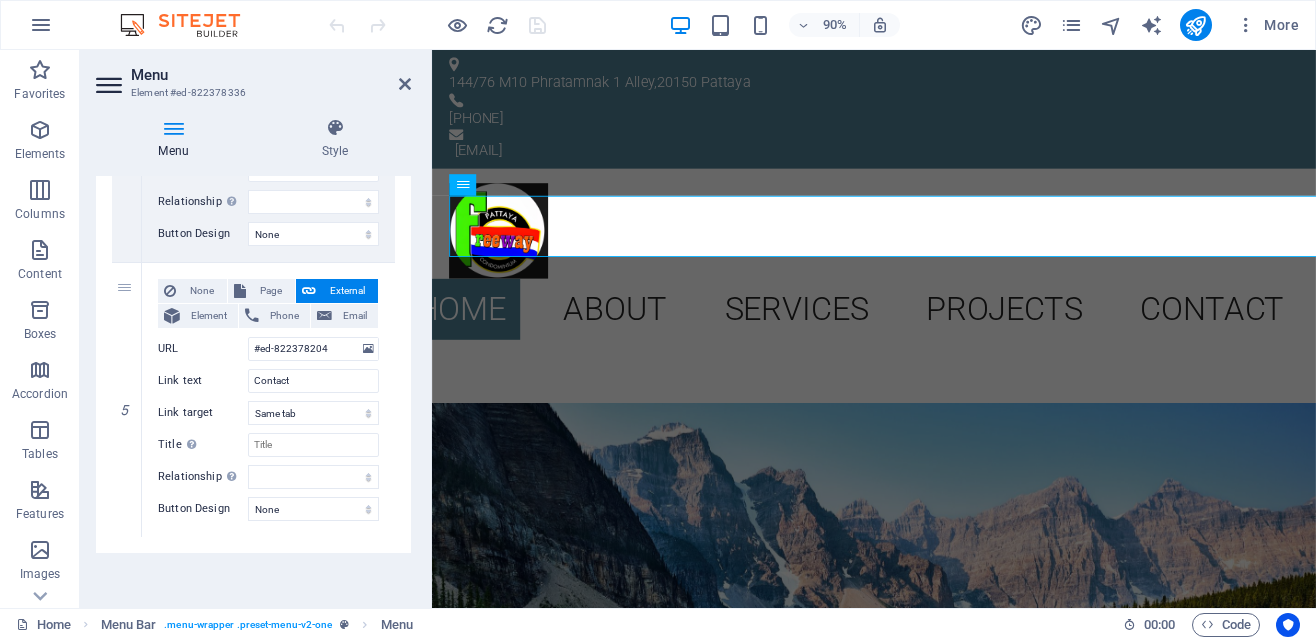 click at bounding box center [462, 186] 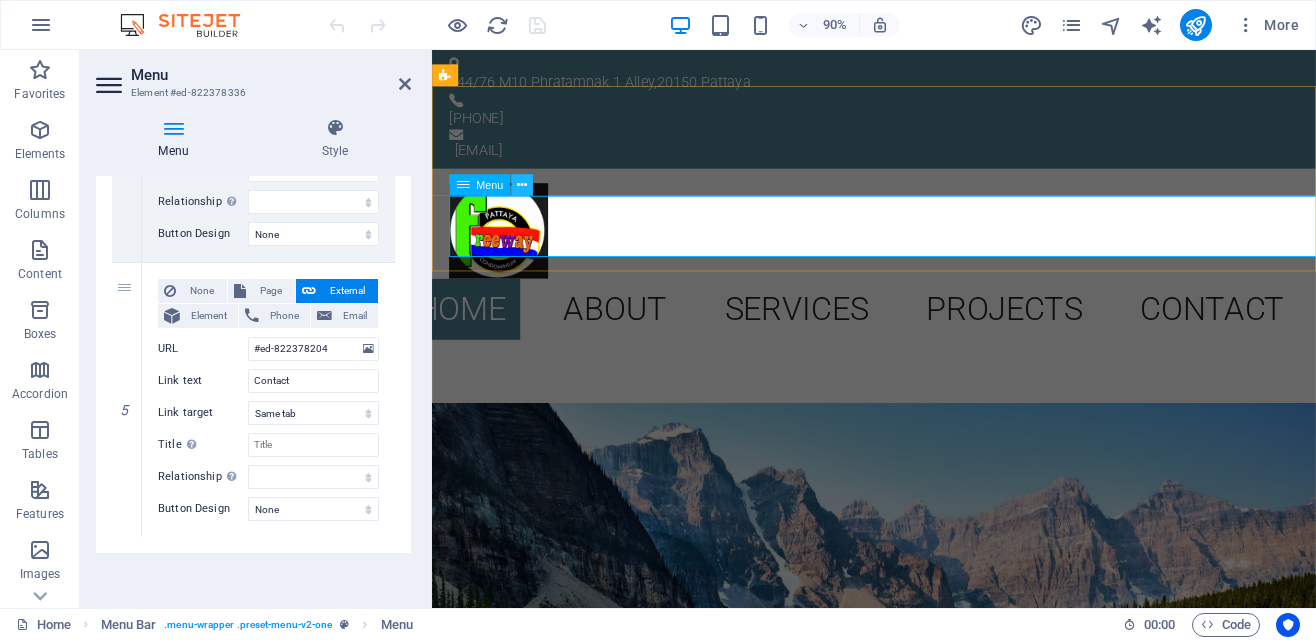 click at bounding box center (522, 186) 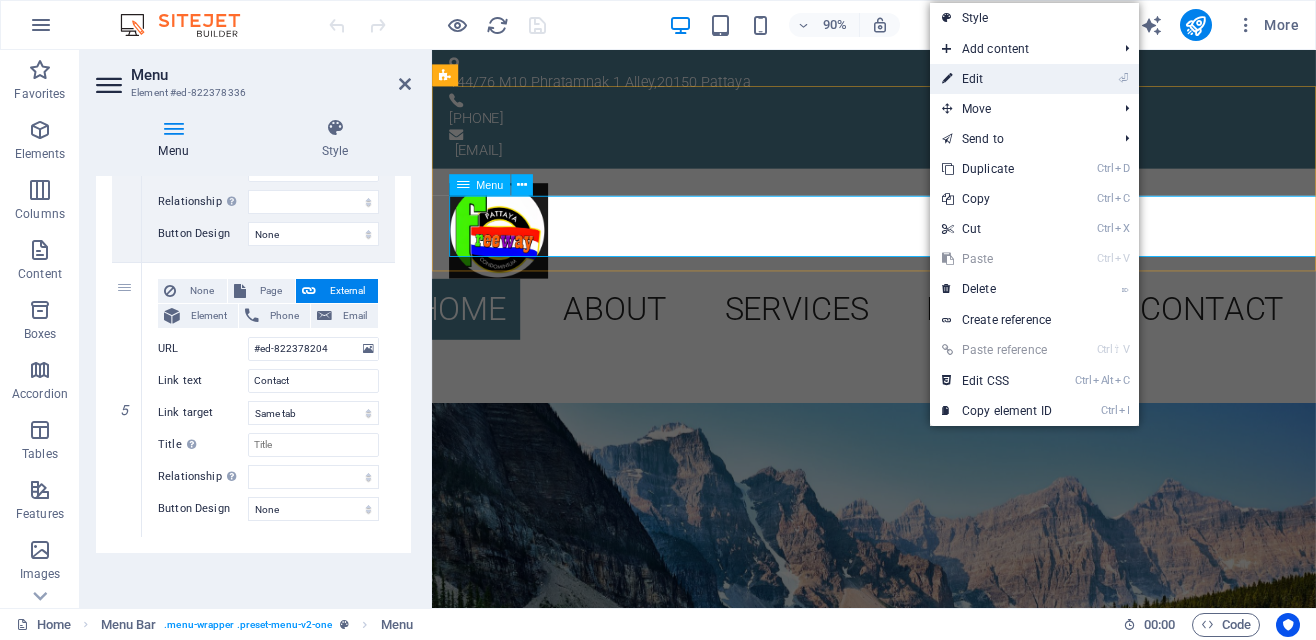 click on "⏎  Edit" at bounding box center [997, 79] 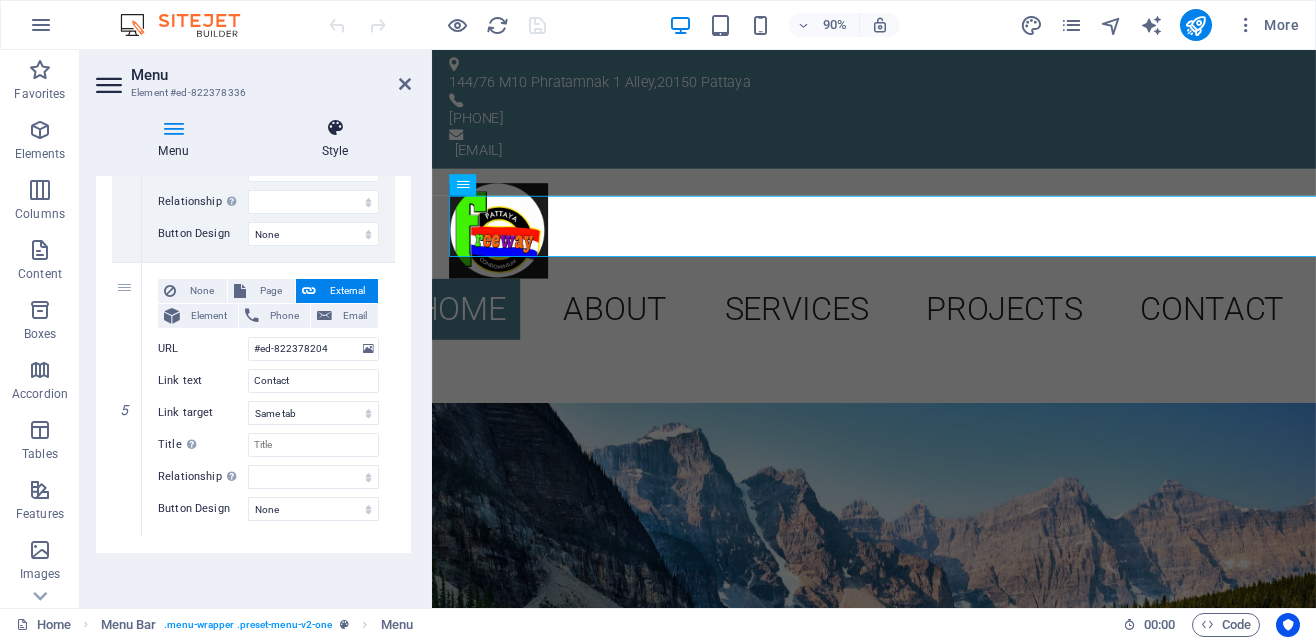 click at bounding box center [335, 128] 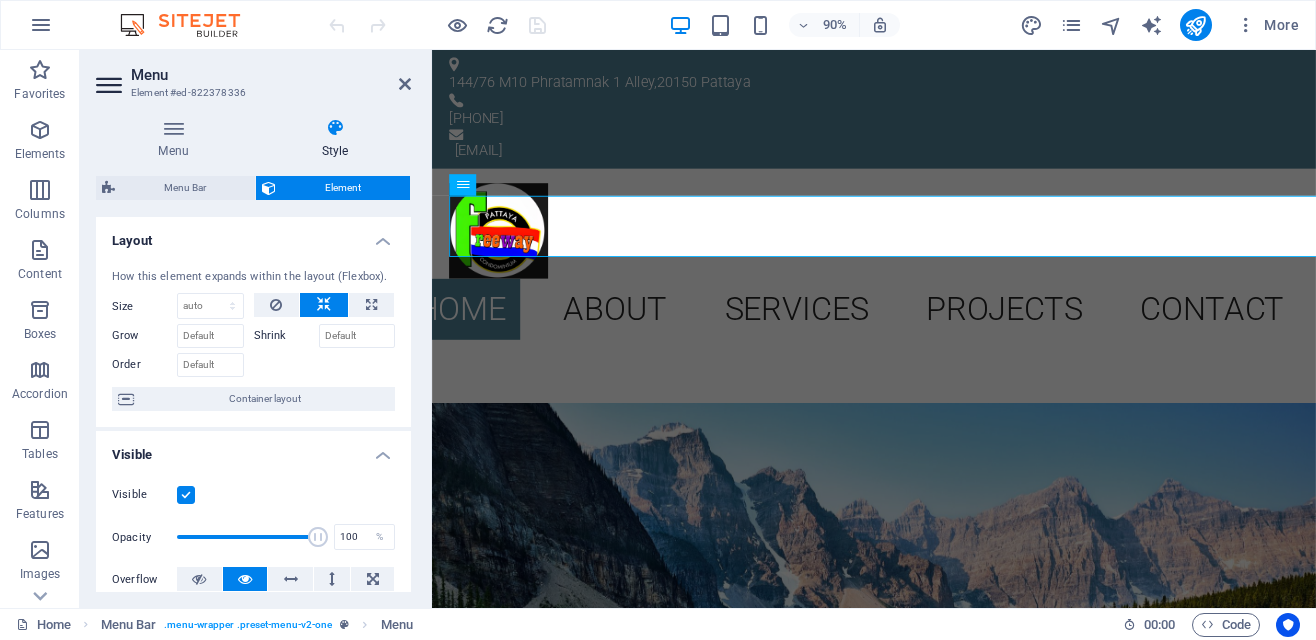 scroll, scrollTop: 0, scrollLeft: 0, axis: both 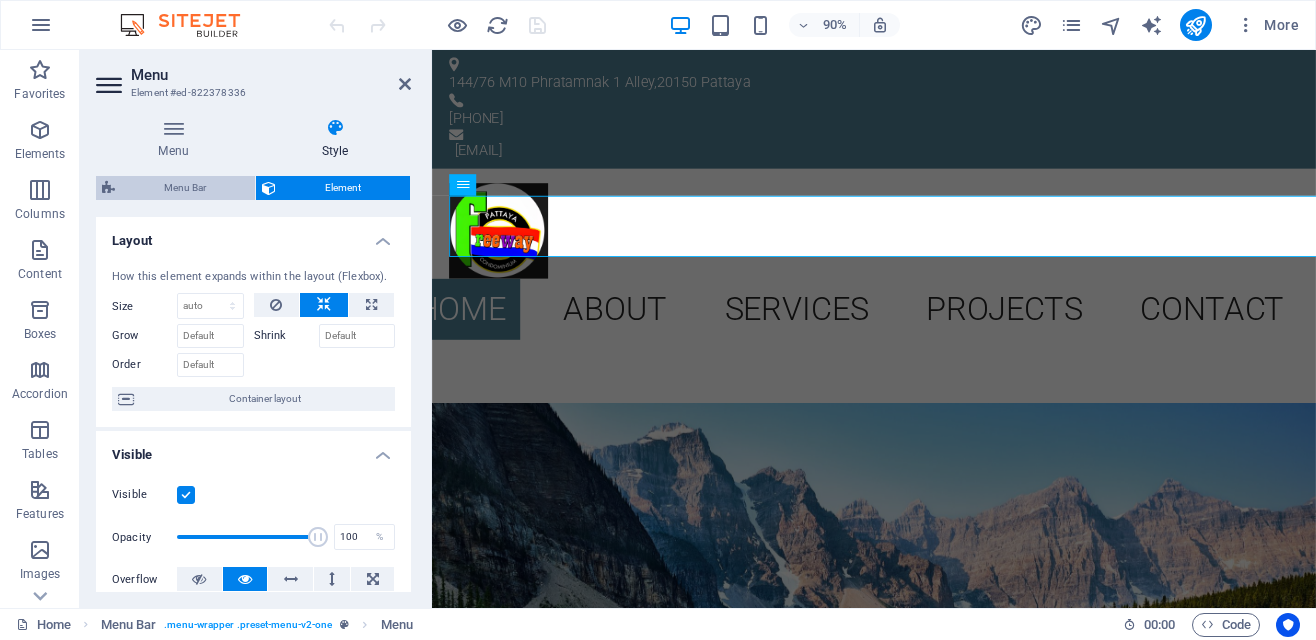 click on "Menu Bar" at bounding box center [185, 188] 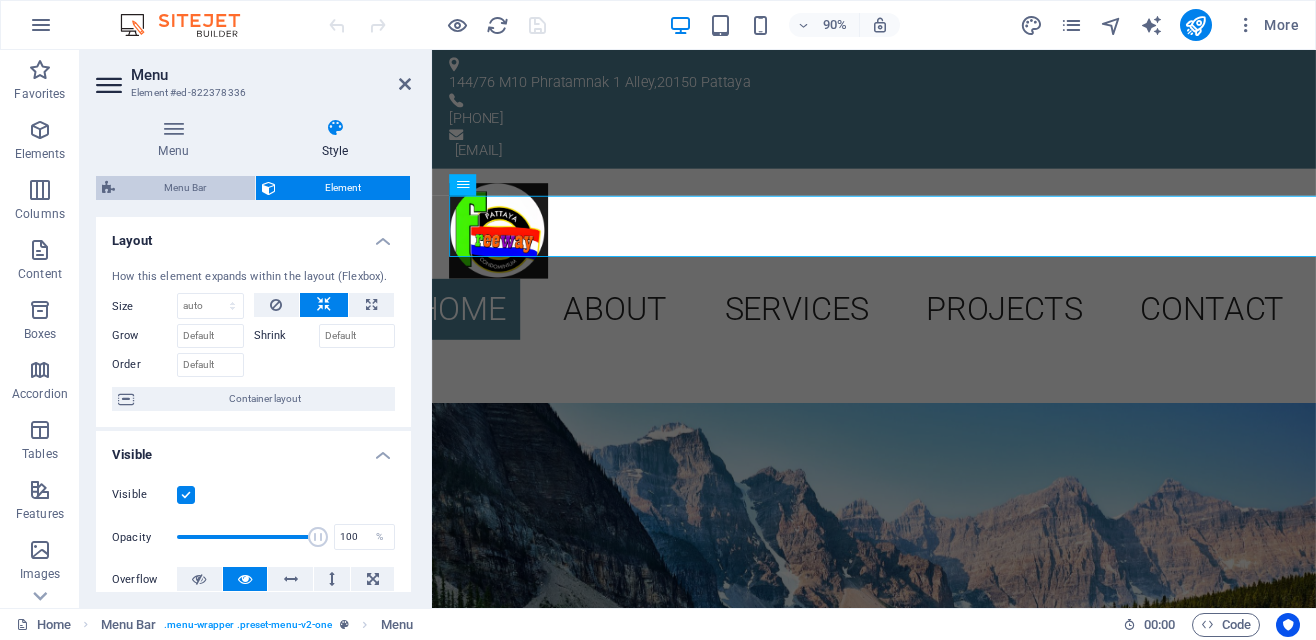 select on "rem" 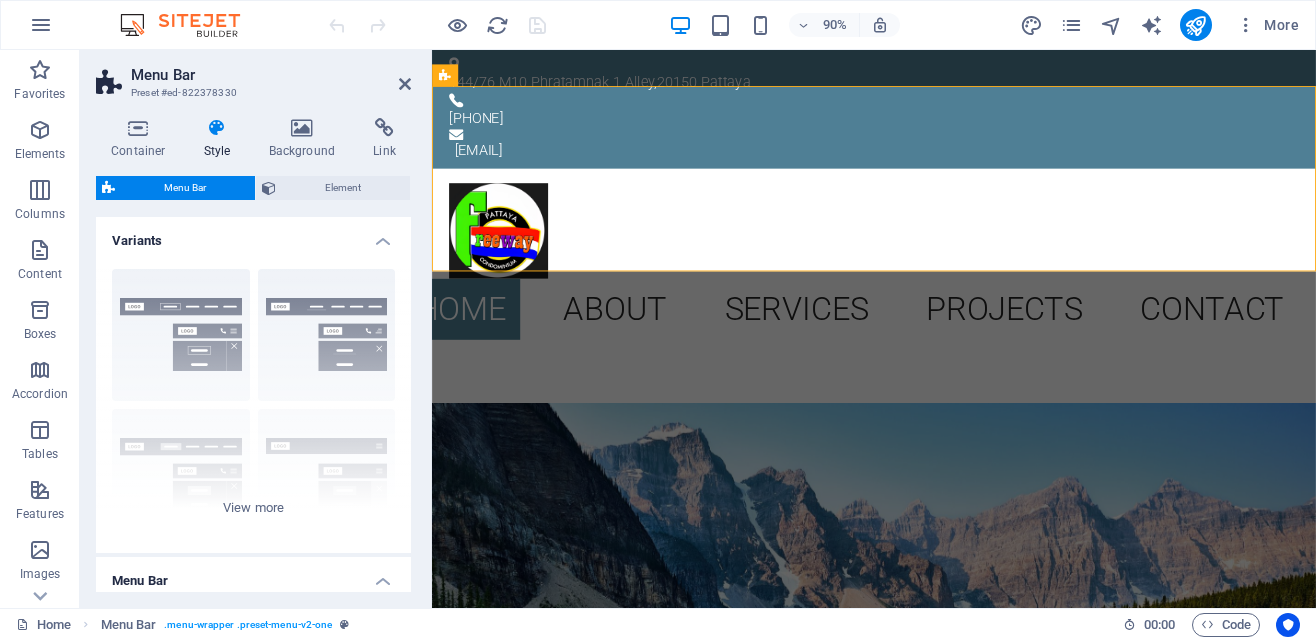 click on "Style" at bounding box center [221, 139] 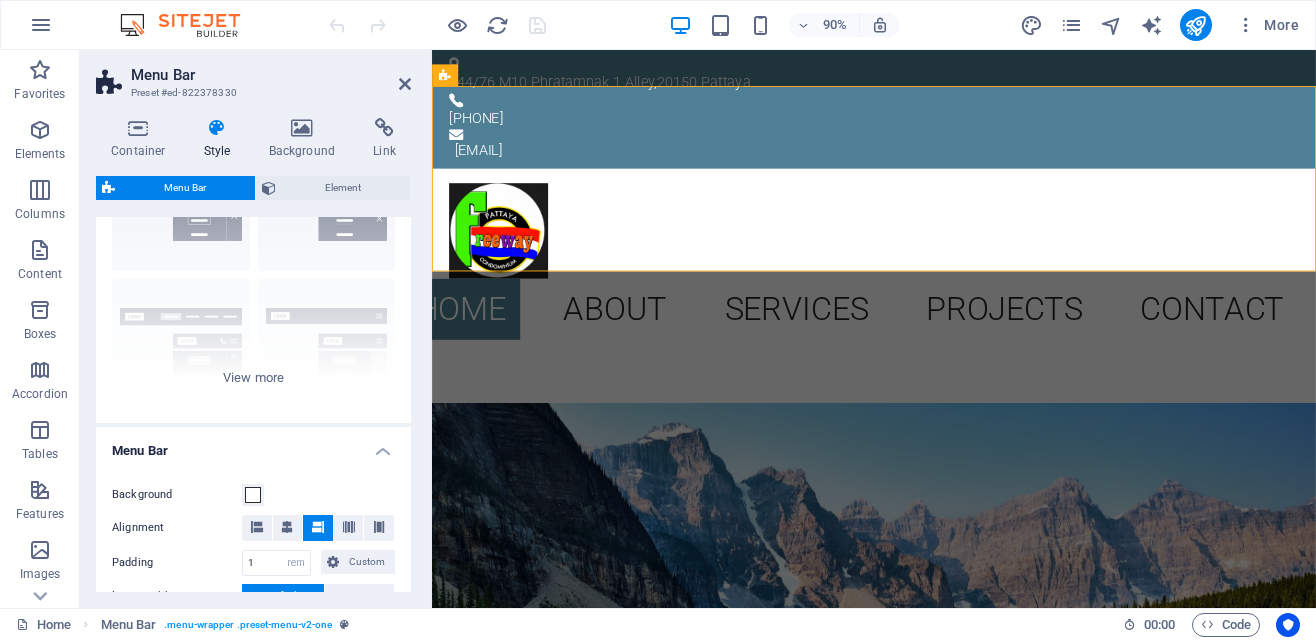 scroll, scrollTop: 0, scrollLeft: 0, axis: both 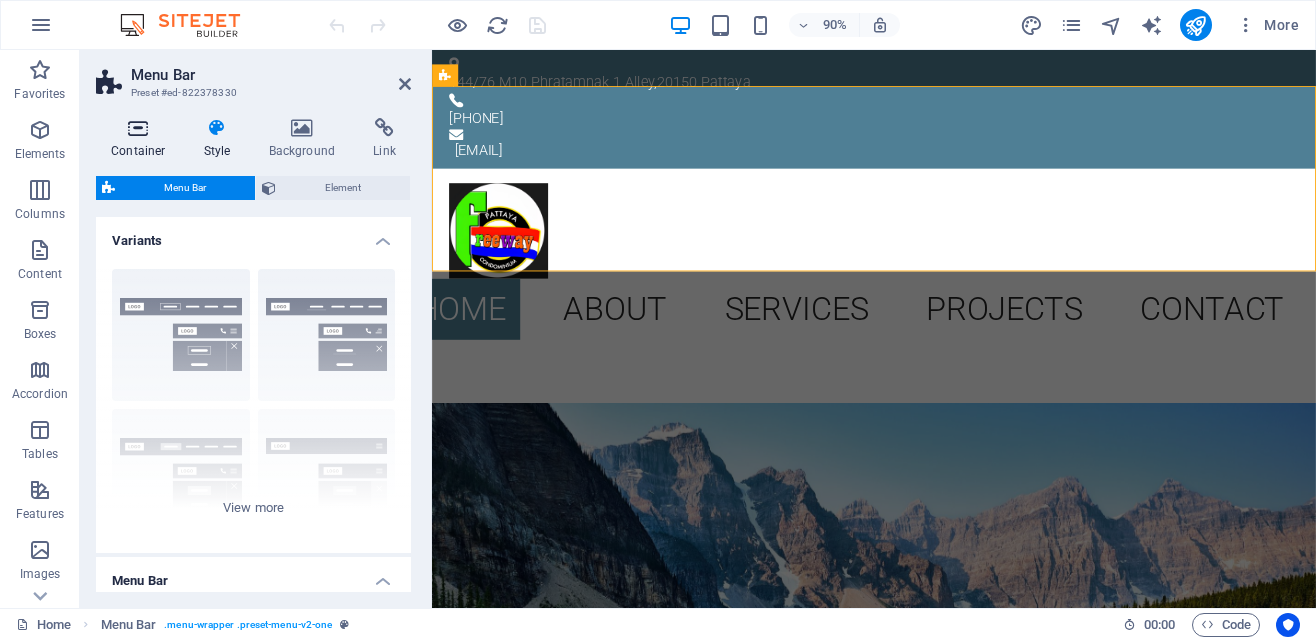 click on "Container" at bounding box center [142, 139] 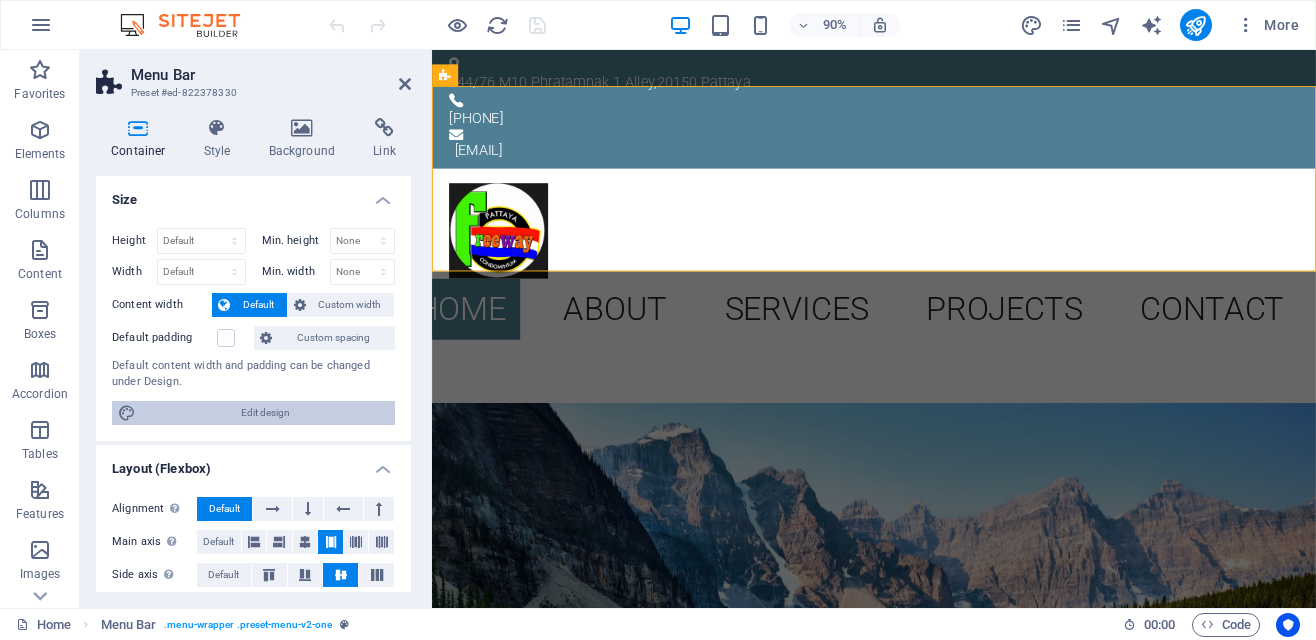 click on "Edit design" at bounding box center [265, 413] 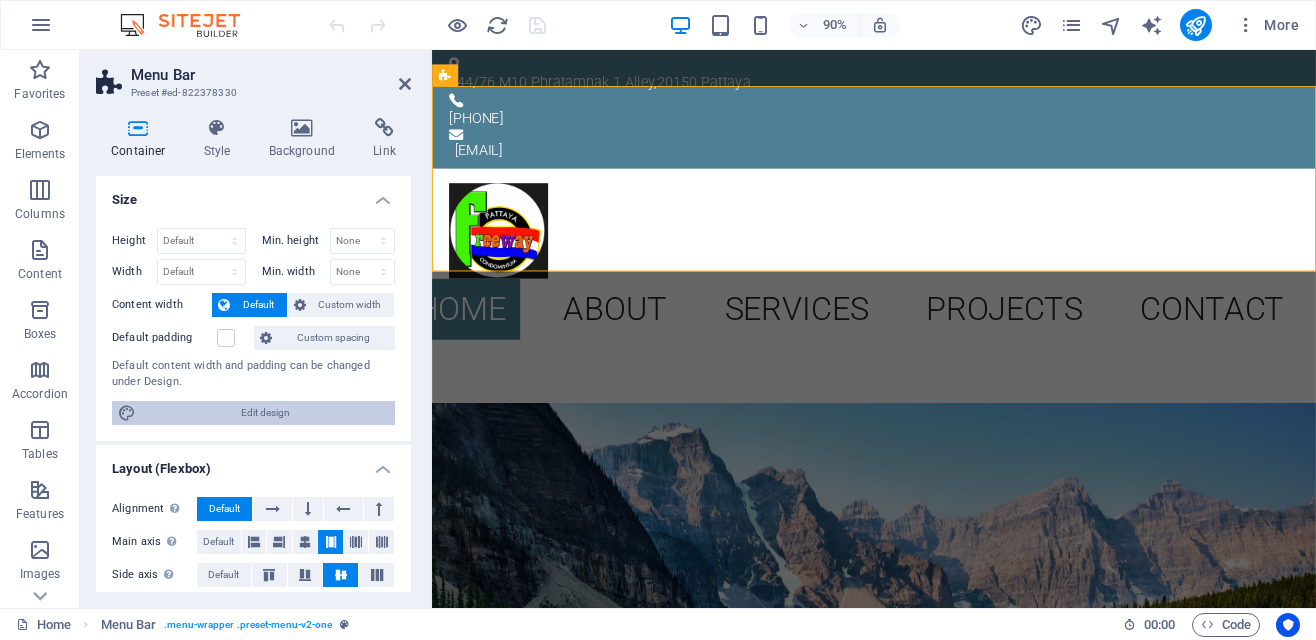 select on "rem" 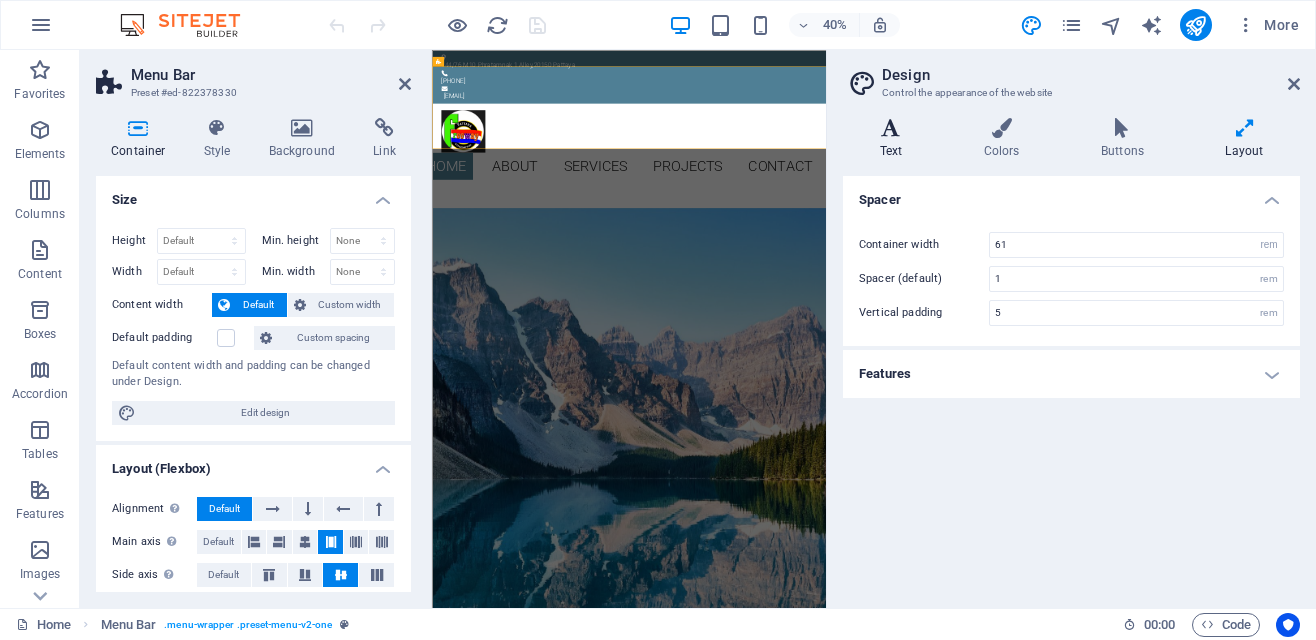 click at bounding box center [891, 128] 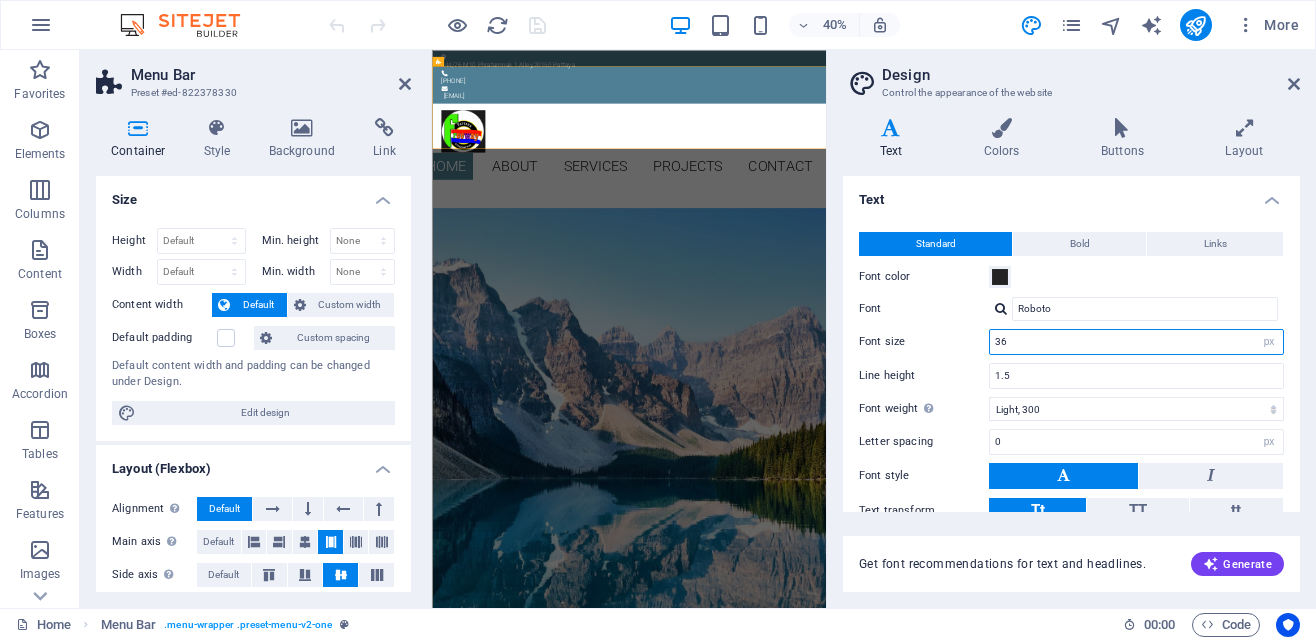 click on "36" at bounding box center (1136, 342) 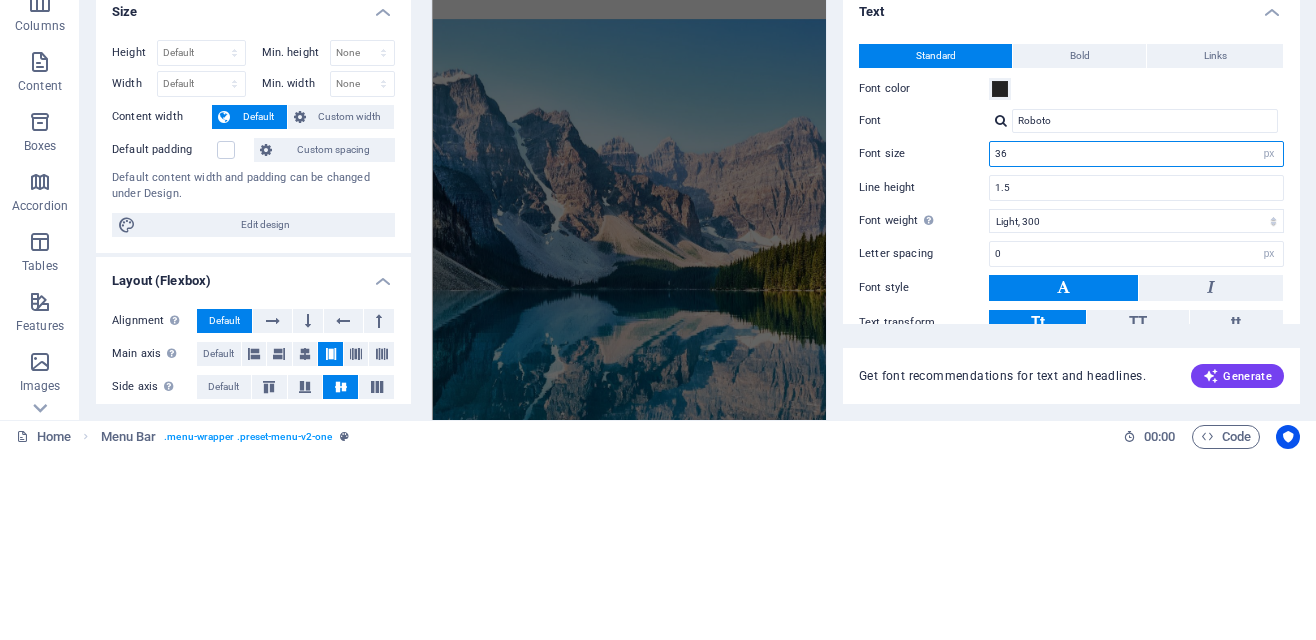 type on "3" 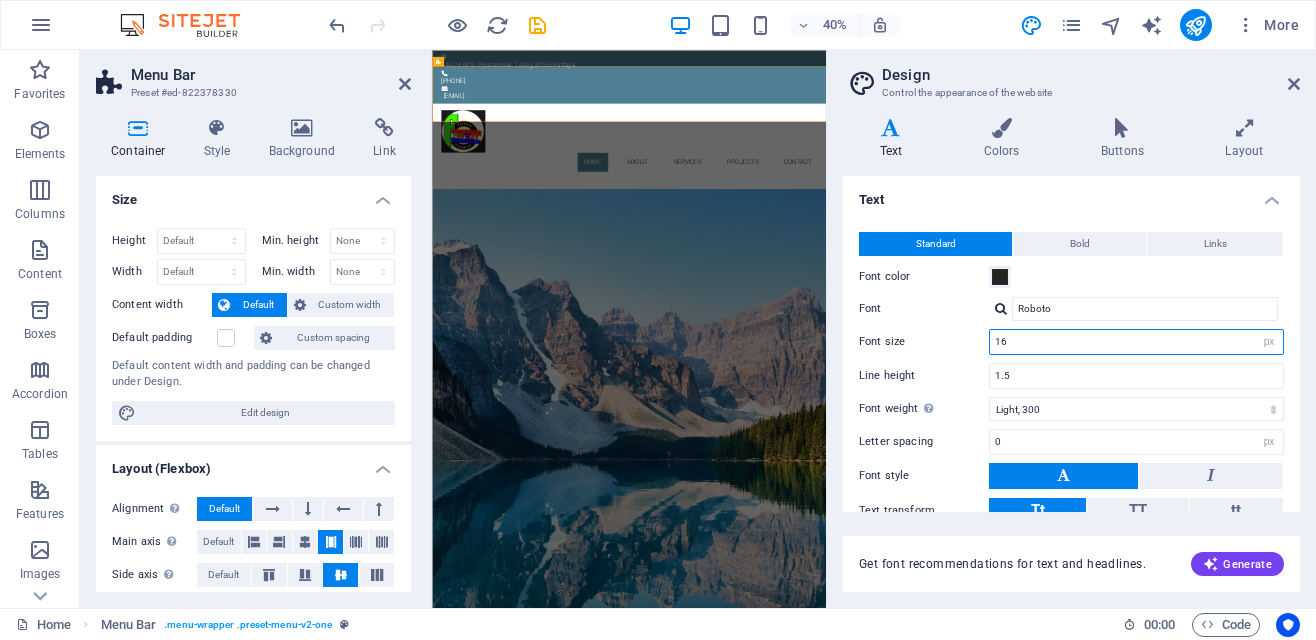 click on "16" at bounding box center [1136, 342] 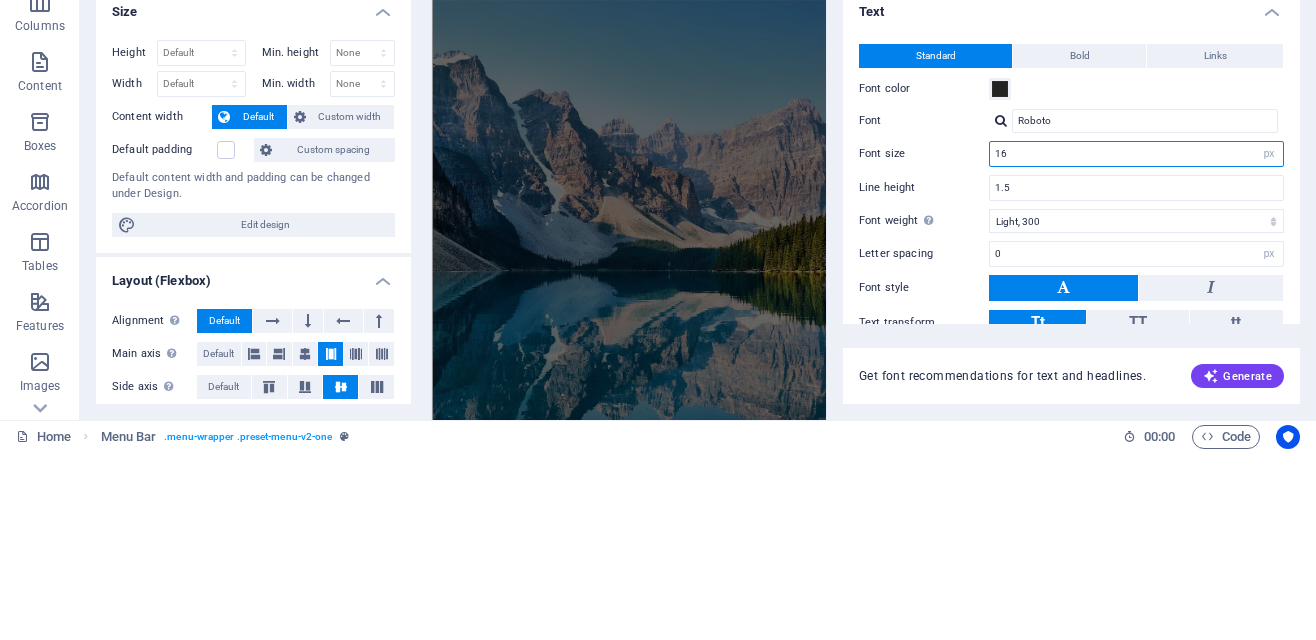 type on "1" 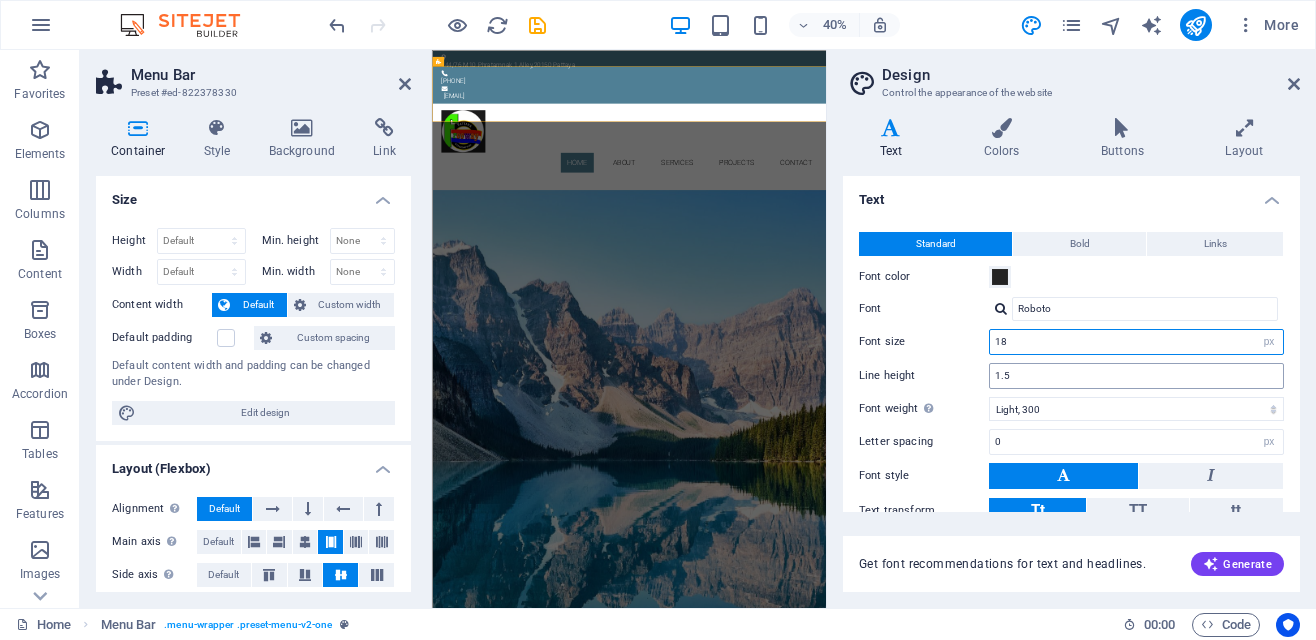 type on "18" 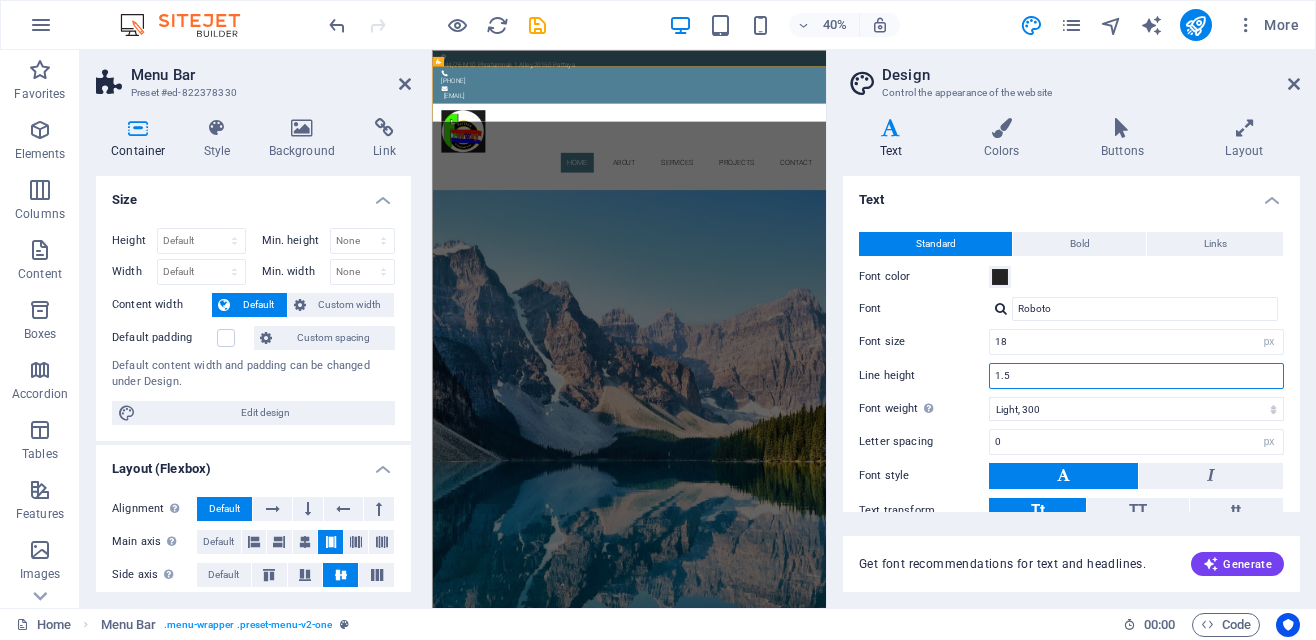 click on "1.5" at bounding box center [1136, 376] 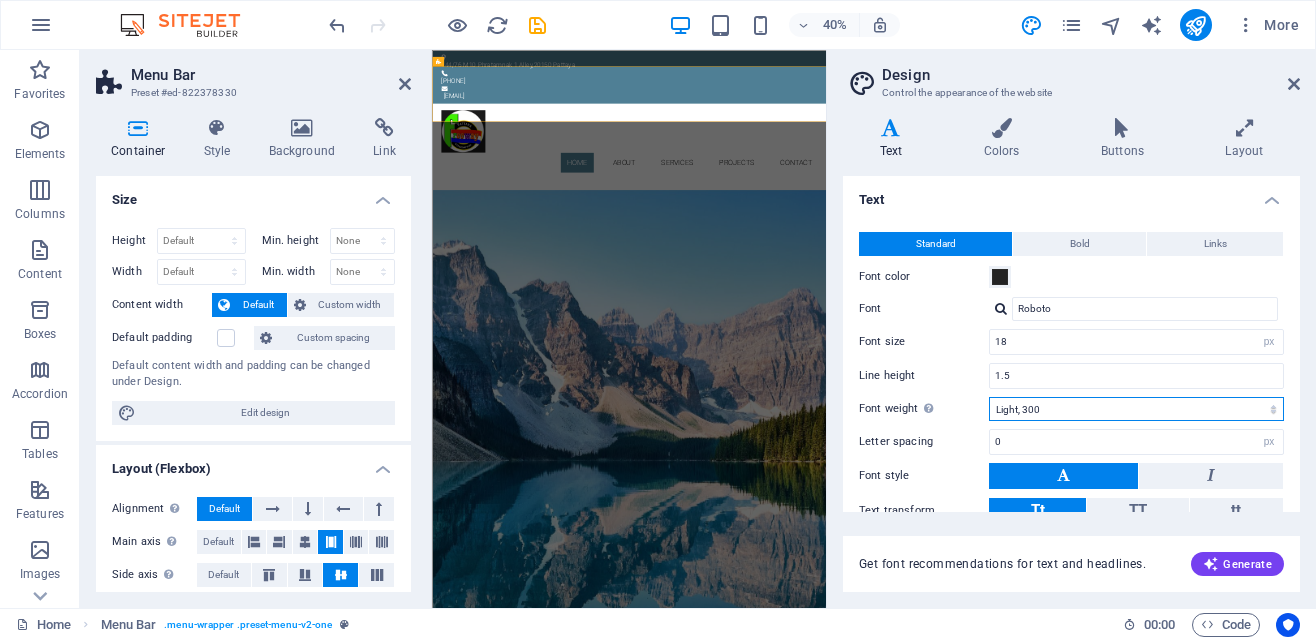 click on "Thin, 100 Extra-light, 200 Light, 300 Regular, 400 Medium, 500 Semi-bold, 600 Bold, 700 Extra-bold, 800 Black, 900" at bounding box center [1136, 409] 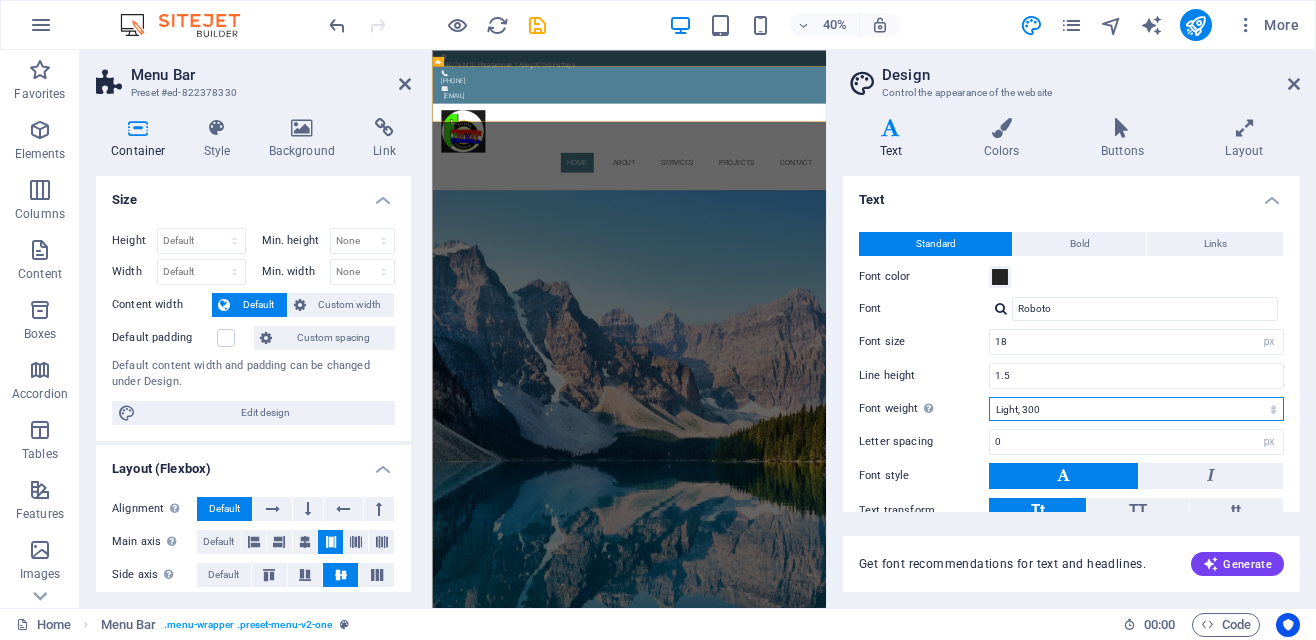 select on "700" 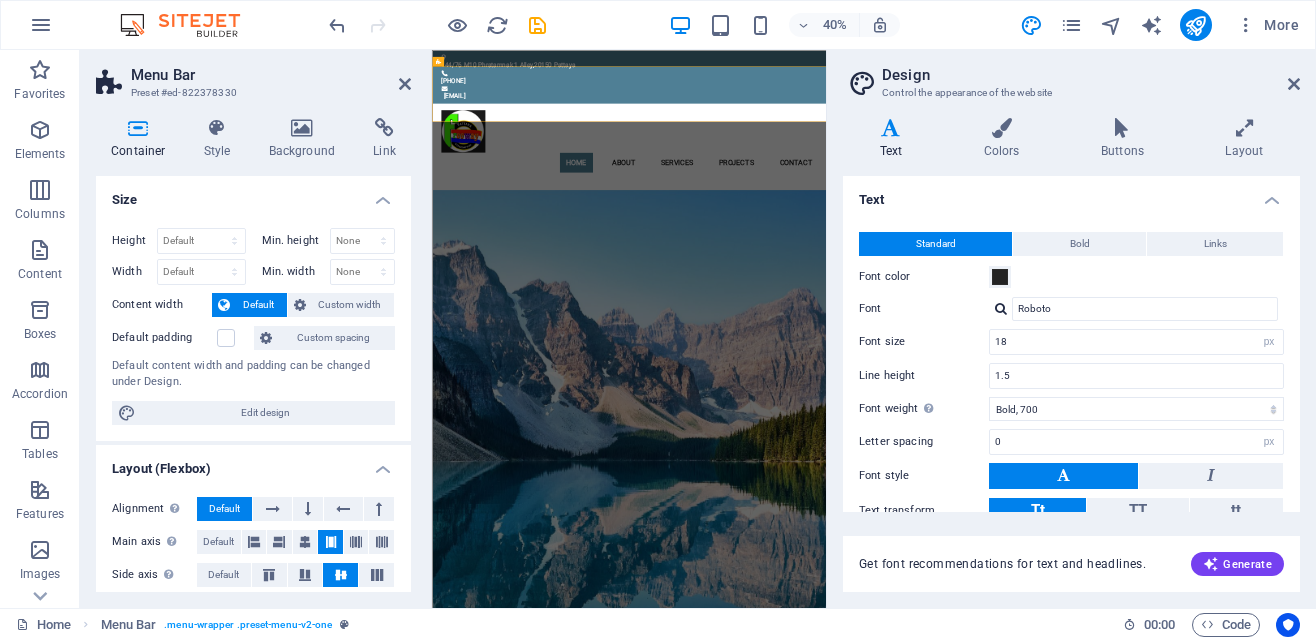 click on "We provide you with a holiday apartment in Pattaya Thailand." at bounding box center [925, 1882] 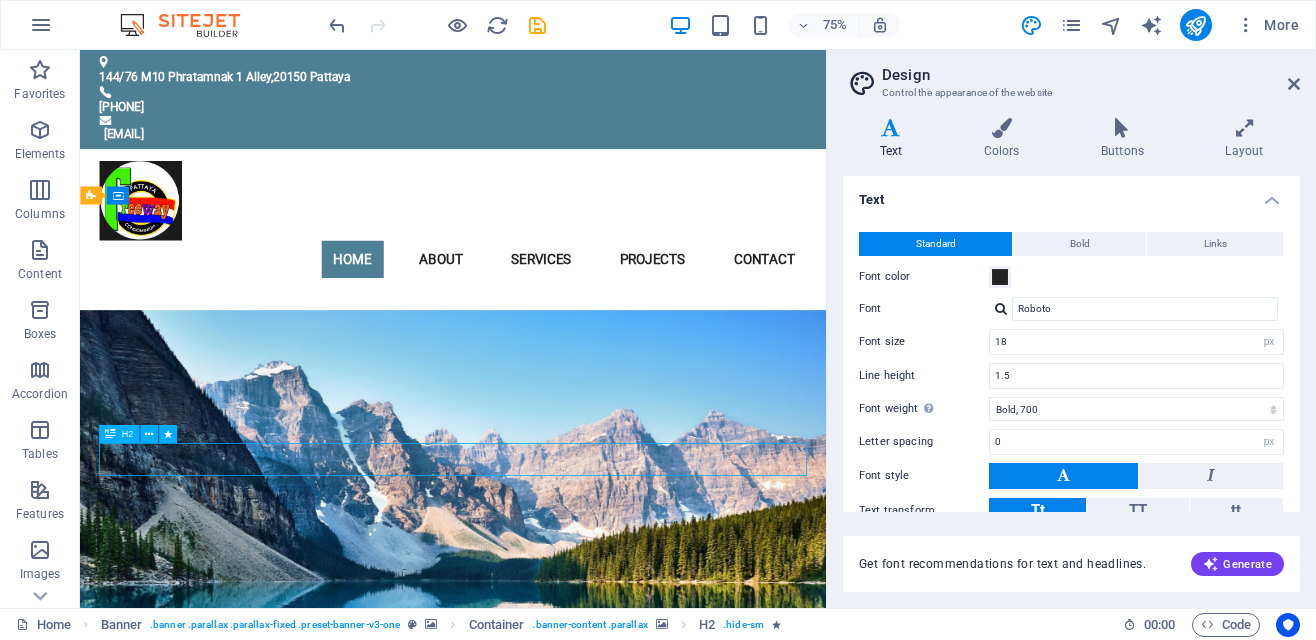 click on "Freeway Apartments-Chivit Sai" at bounding box center [578, 1825] 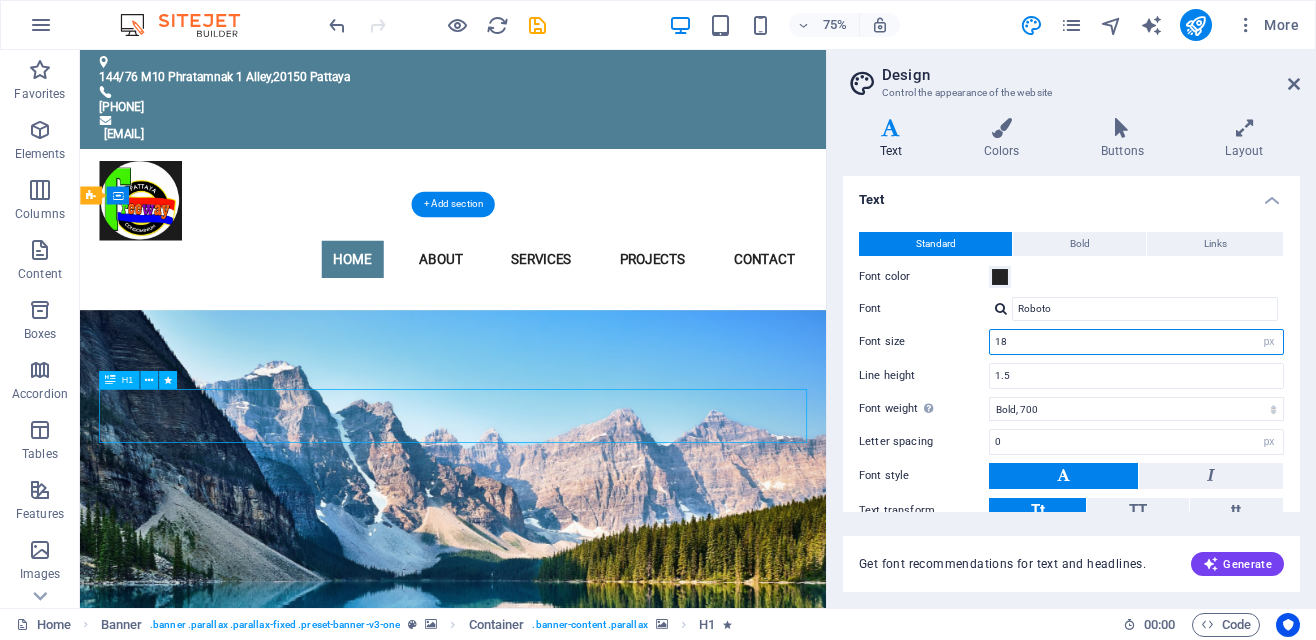 click on "18" at bounding box center (1136, 342) 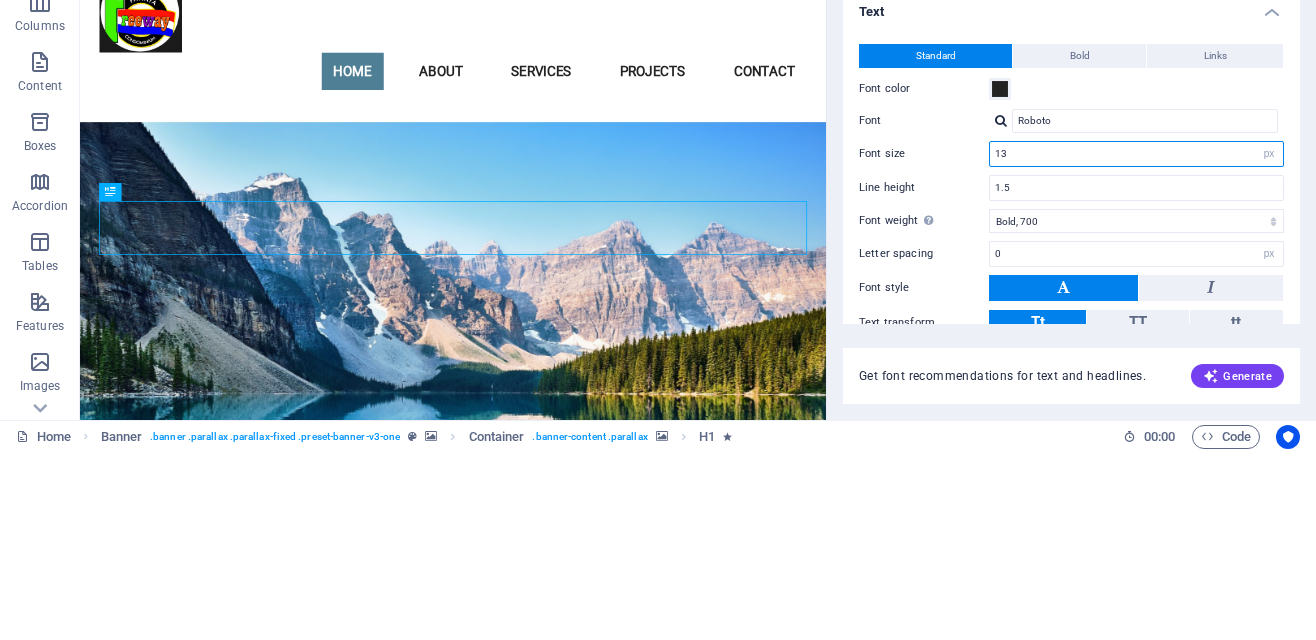 type on "1" 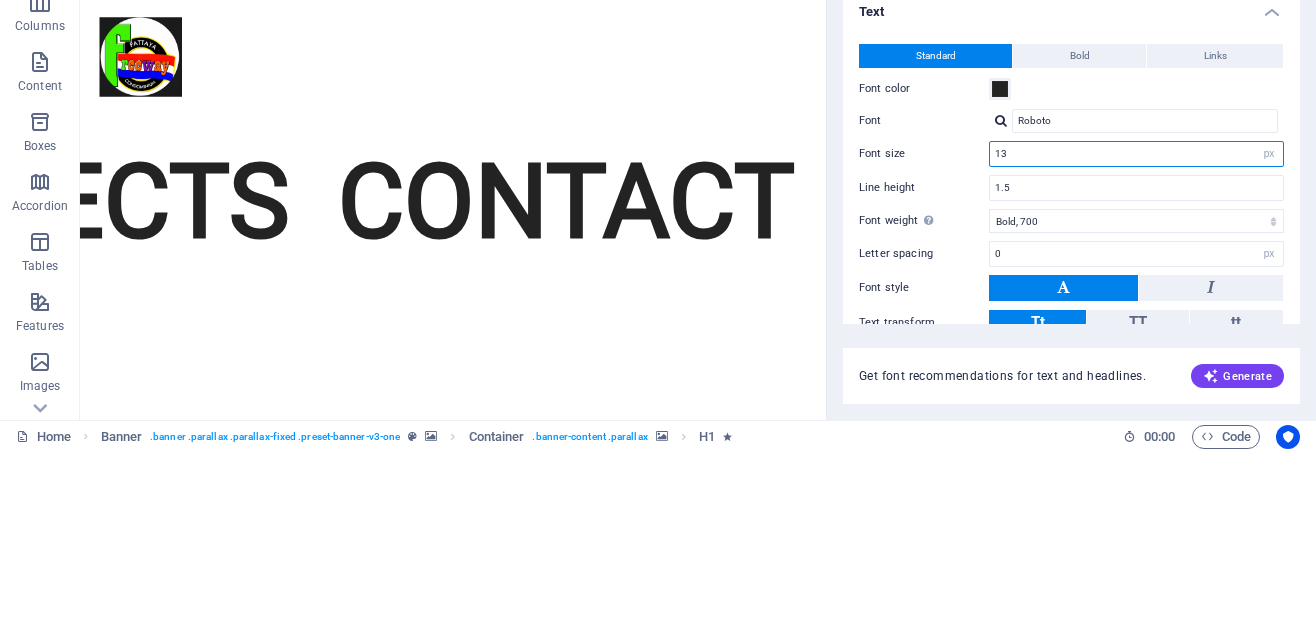 type on "1" 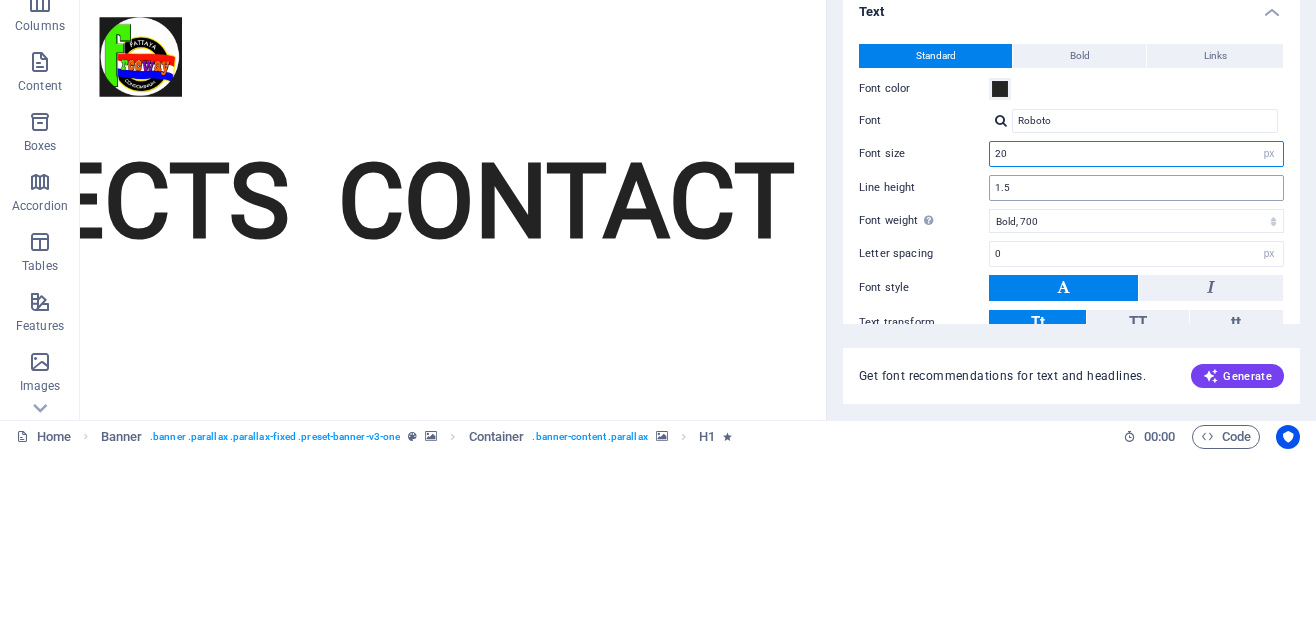 type on "20" 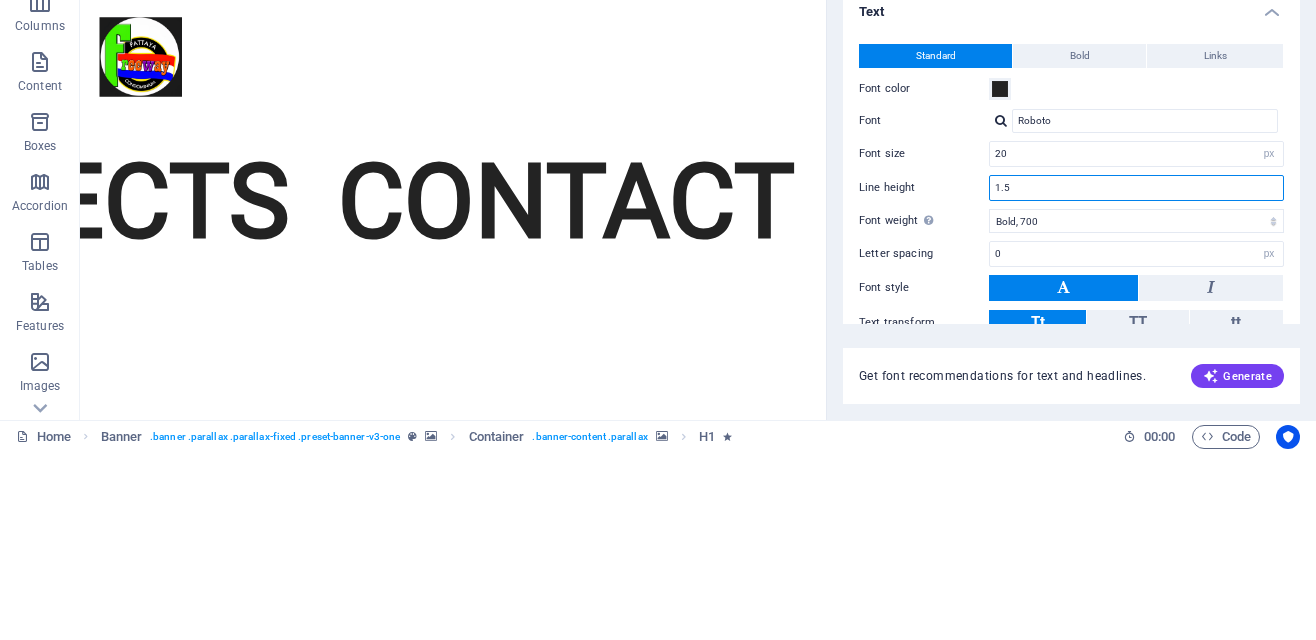 click on "1.5" at bounding box center (1136, 376) 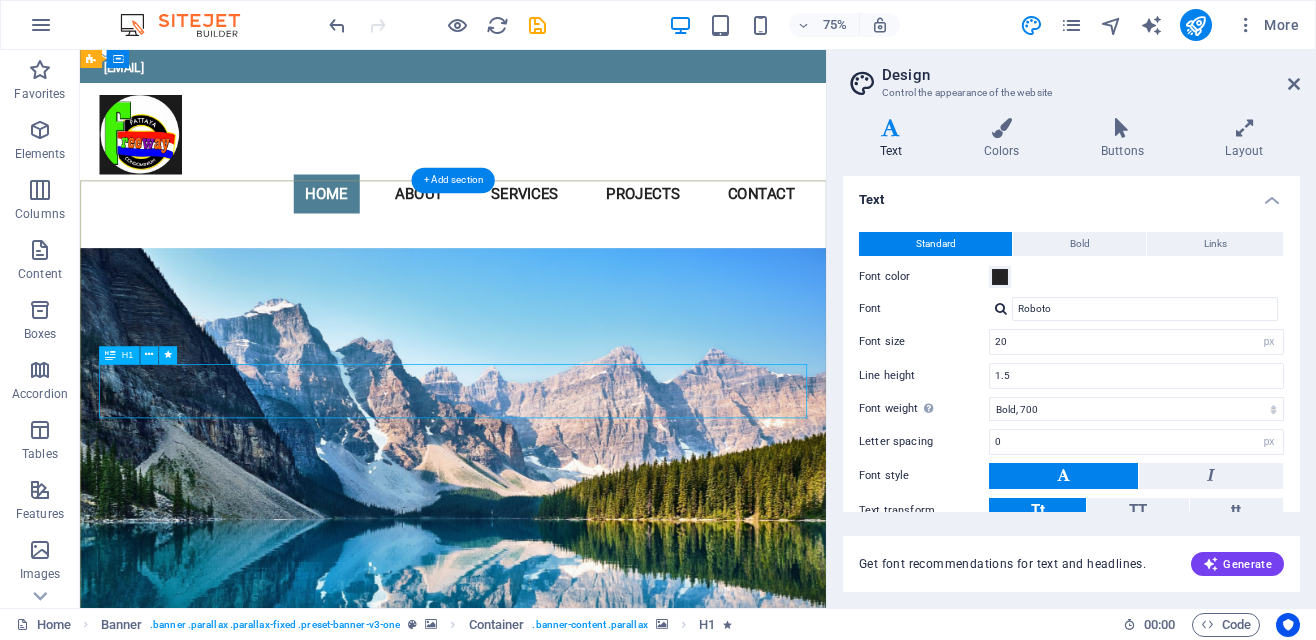 scroll, scrollTop: 18, scrollLeft: 0, axis: vertical 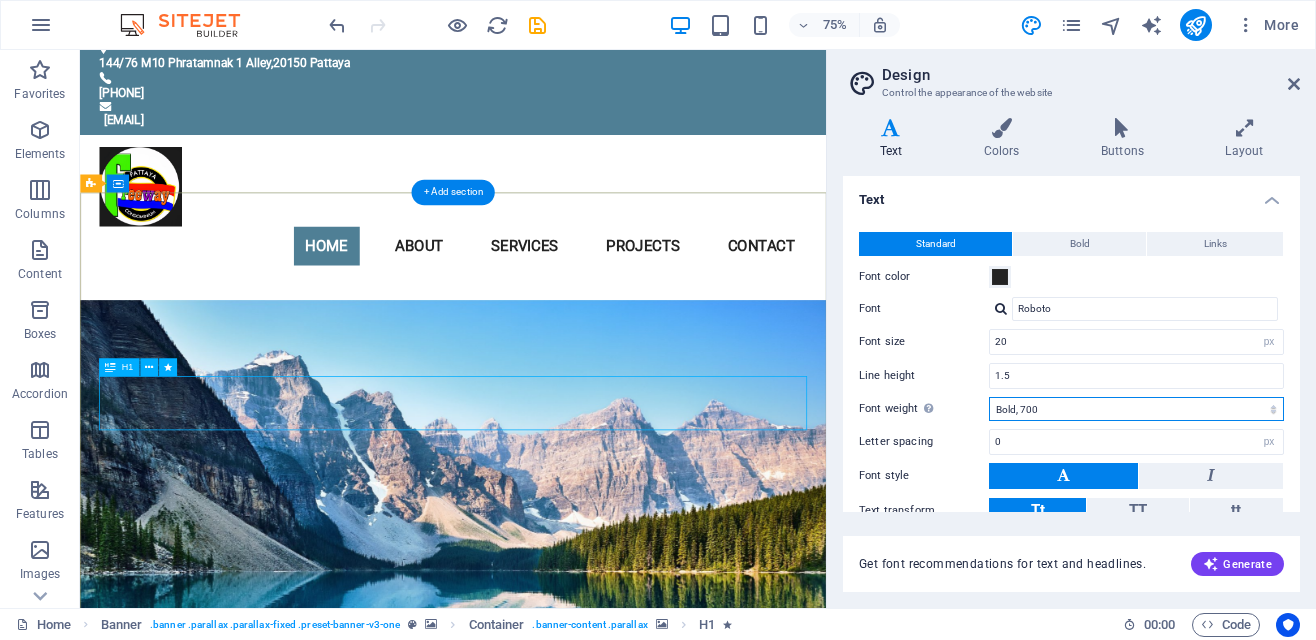 click on "Thin, 100 Extra-light, 200 Light, 300 Regular, 400 Medium, 500 Semi-bold, 600 Bold, 700 Extra-bold, 800 Black, 900" at bounding box center (1136, 409) 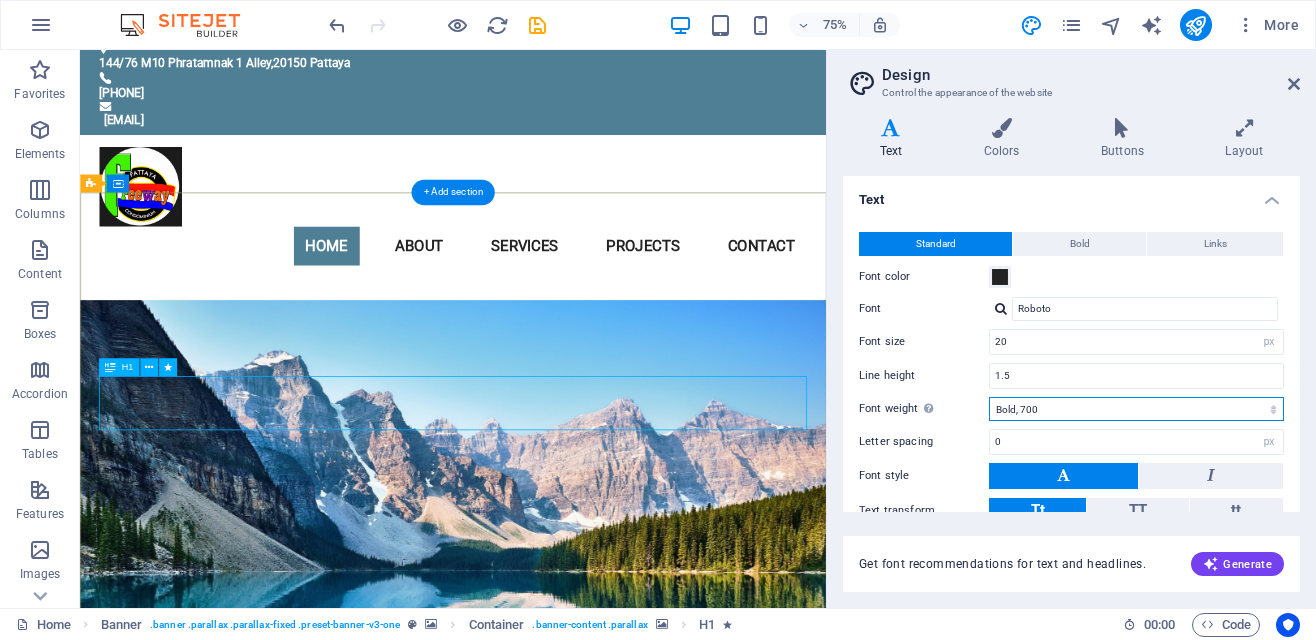 select on "500" 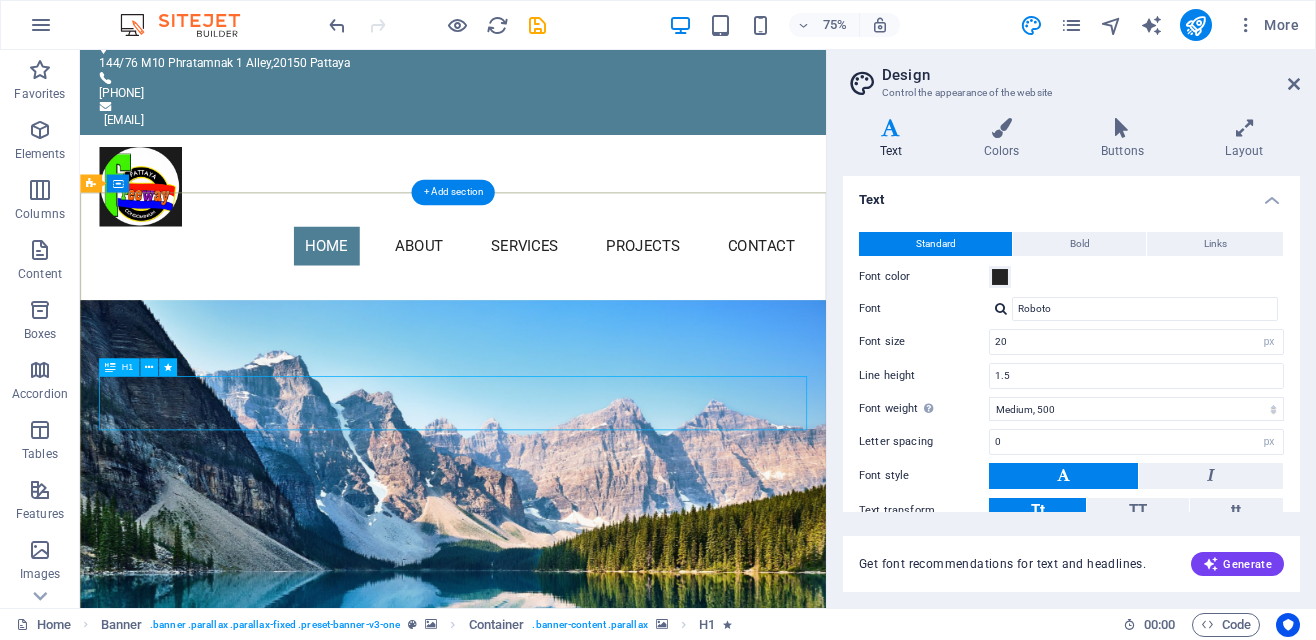 click on "Freeway Apartments-Chivit Sai" at bounding box center (578, 1200) 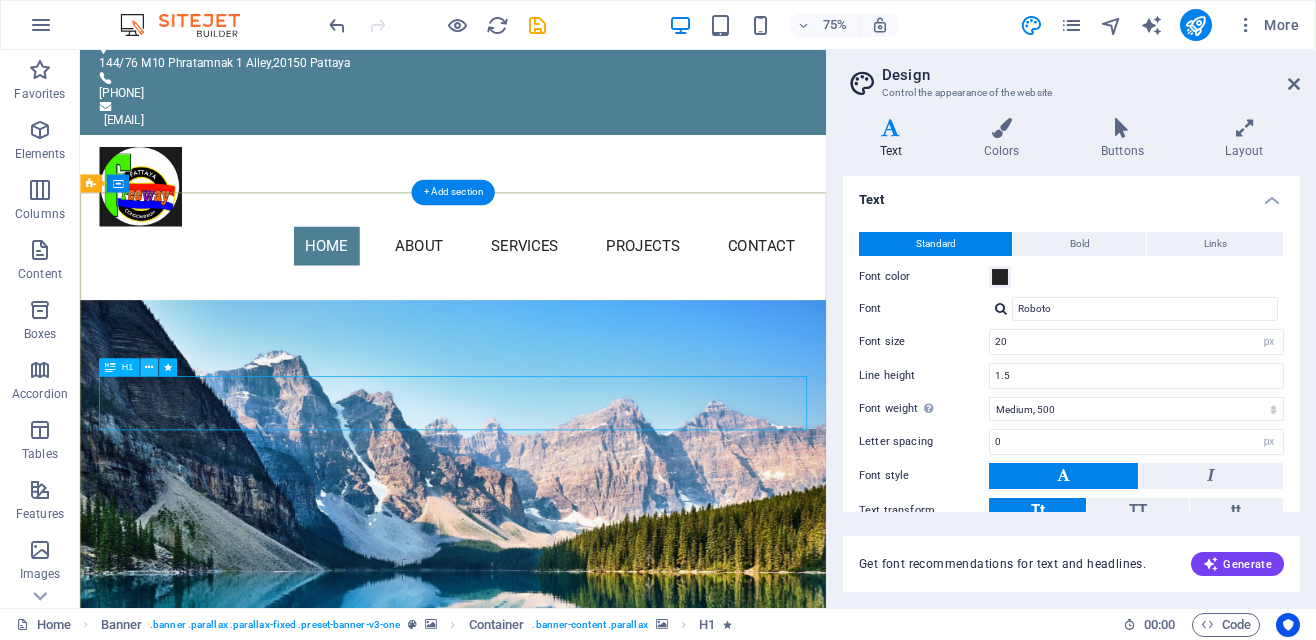 click at bounding box center (149, 367) 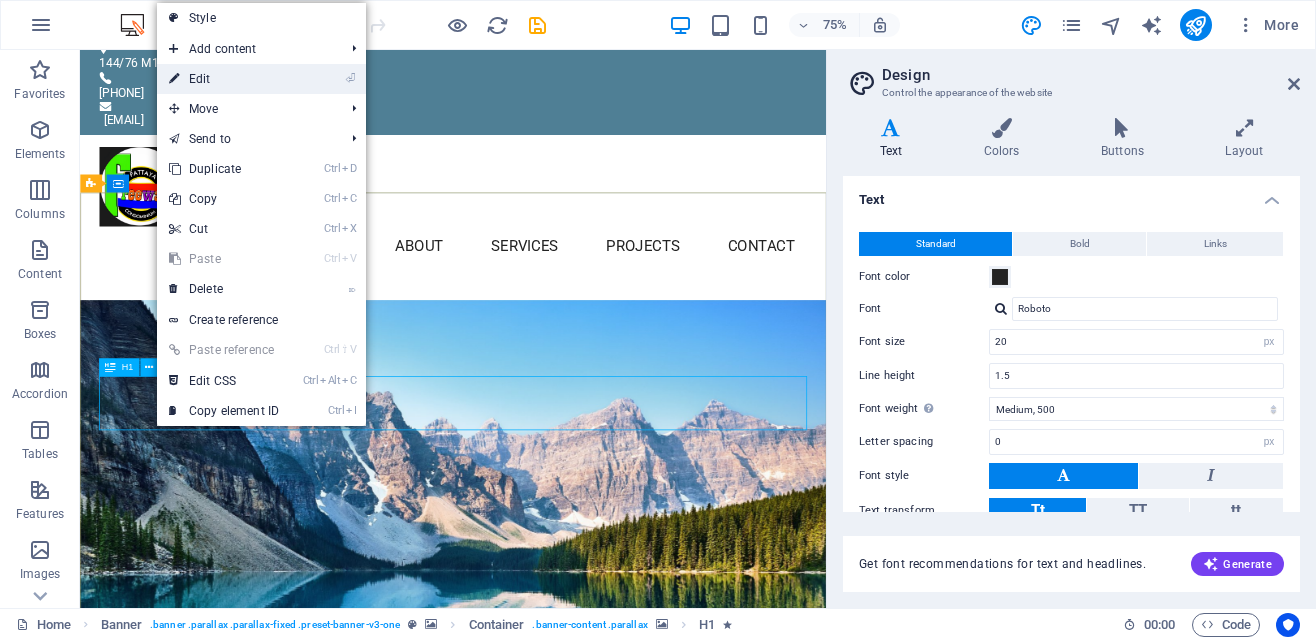 click on "⏎  Edit" at bounding box center (224, 79) 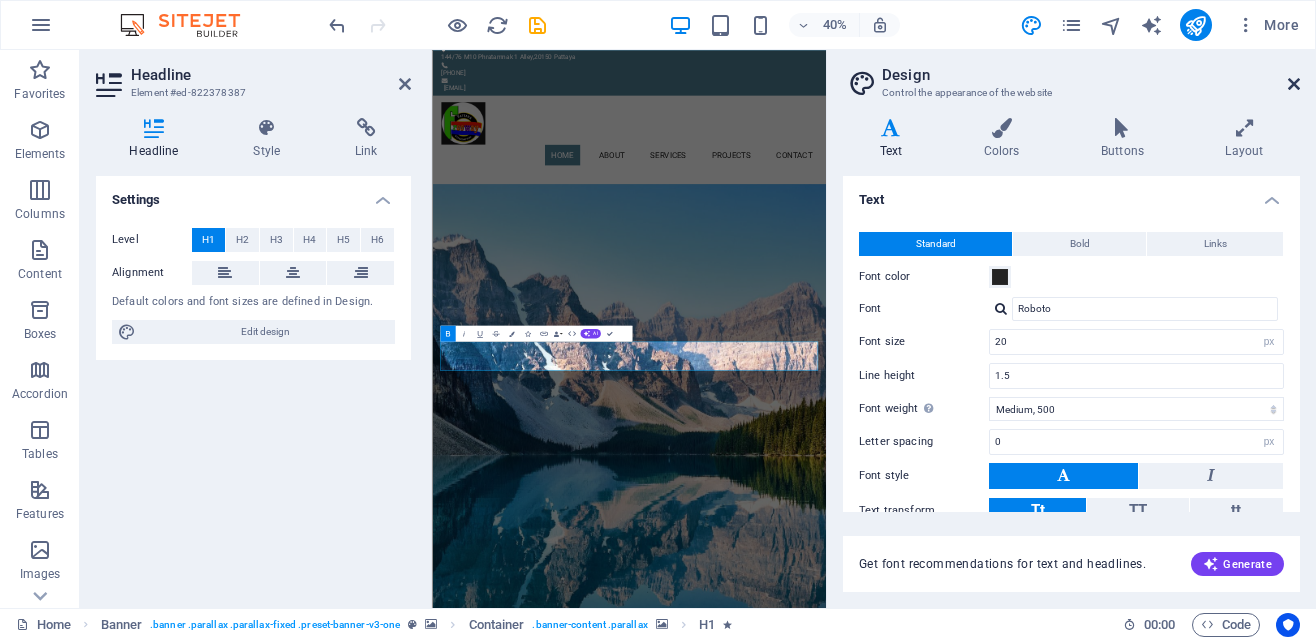 click at bounding box center [1294, 84] 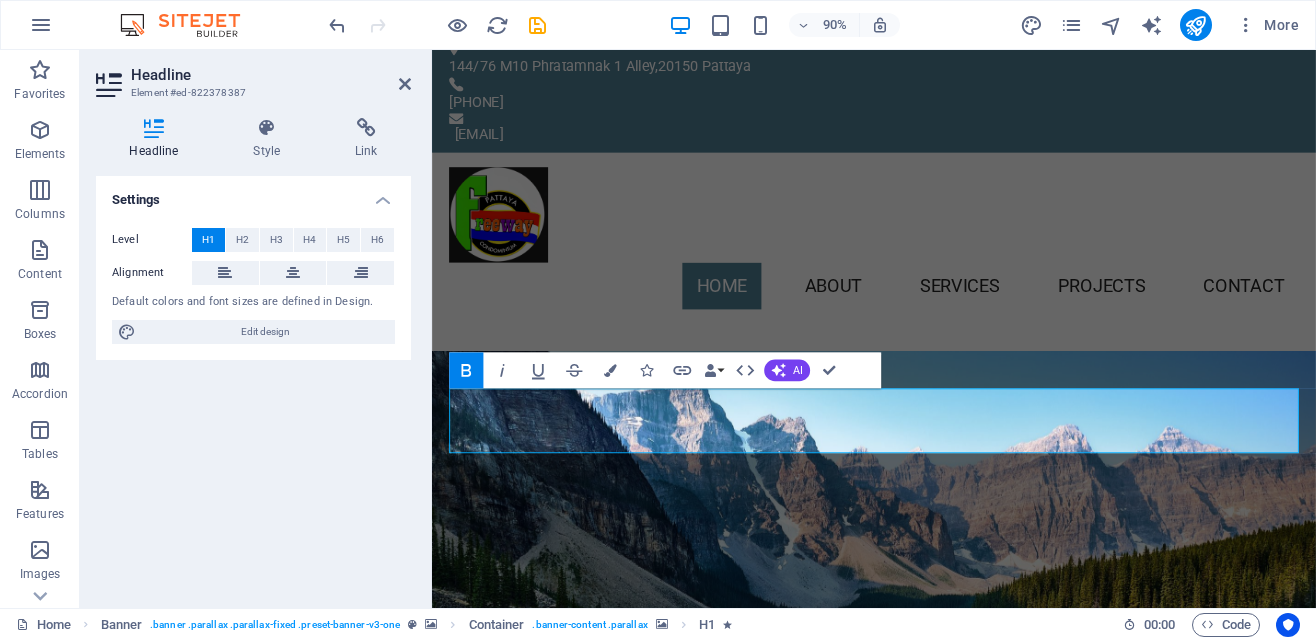 scroll, scrollTop: 17, scrollLeft: 0, axis: vertical 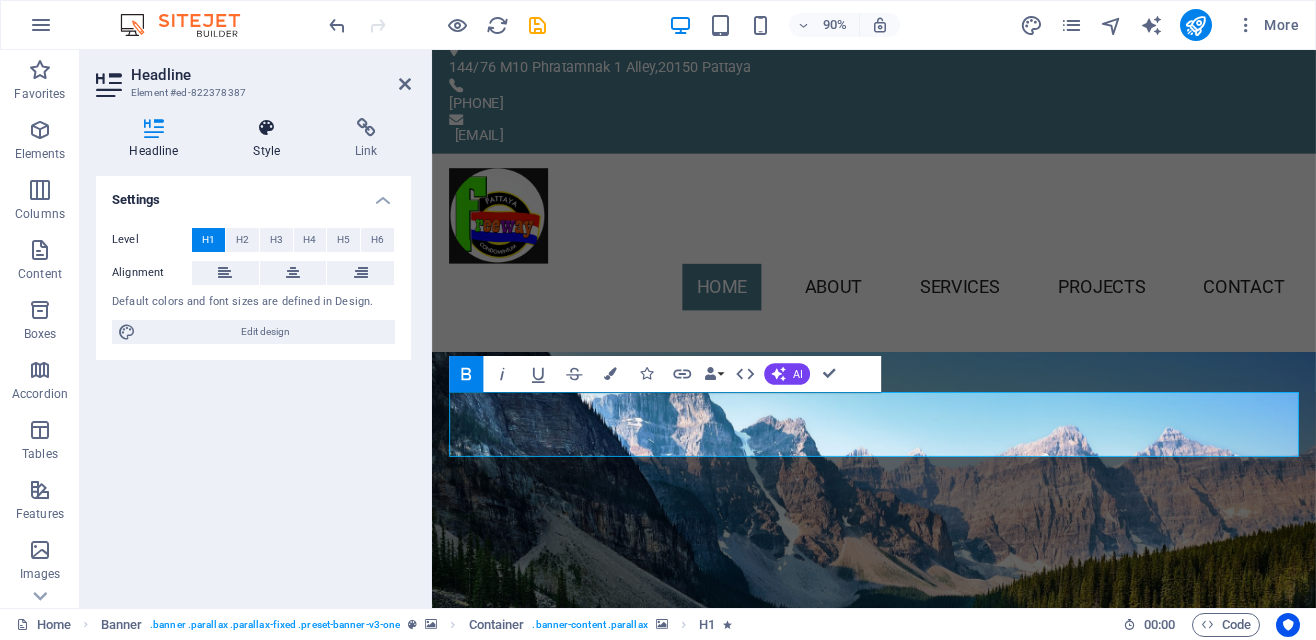 click at bounding box center (267, 128) 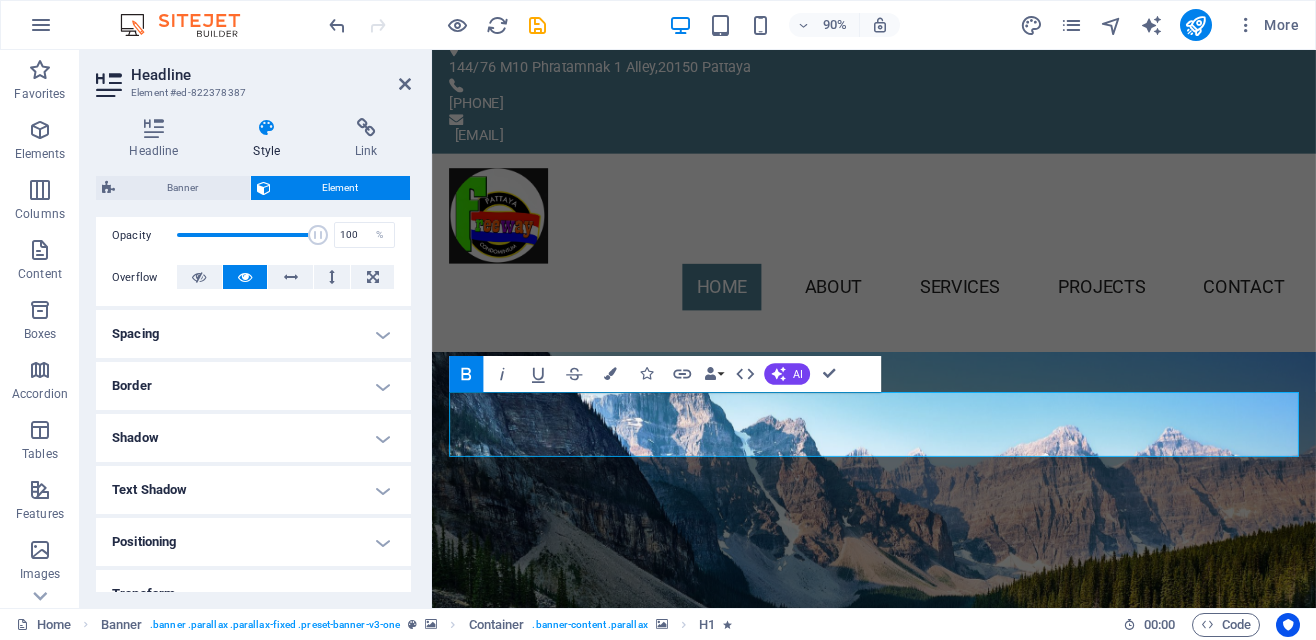 scroll, scrollTop: 362, scrollLeft: 0, axis: vertical 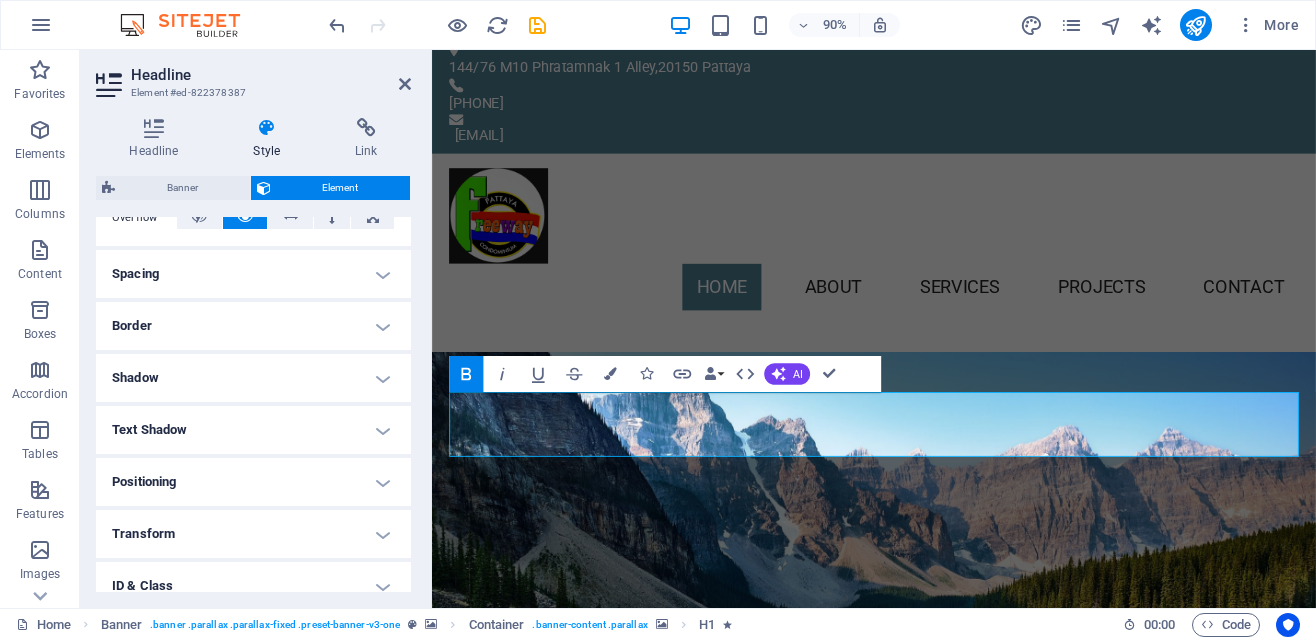 click on "Positioning" at bounding box center [253, 482] 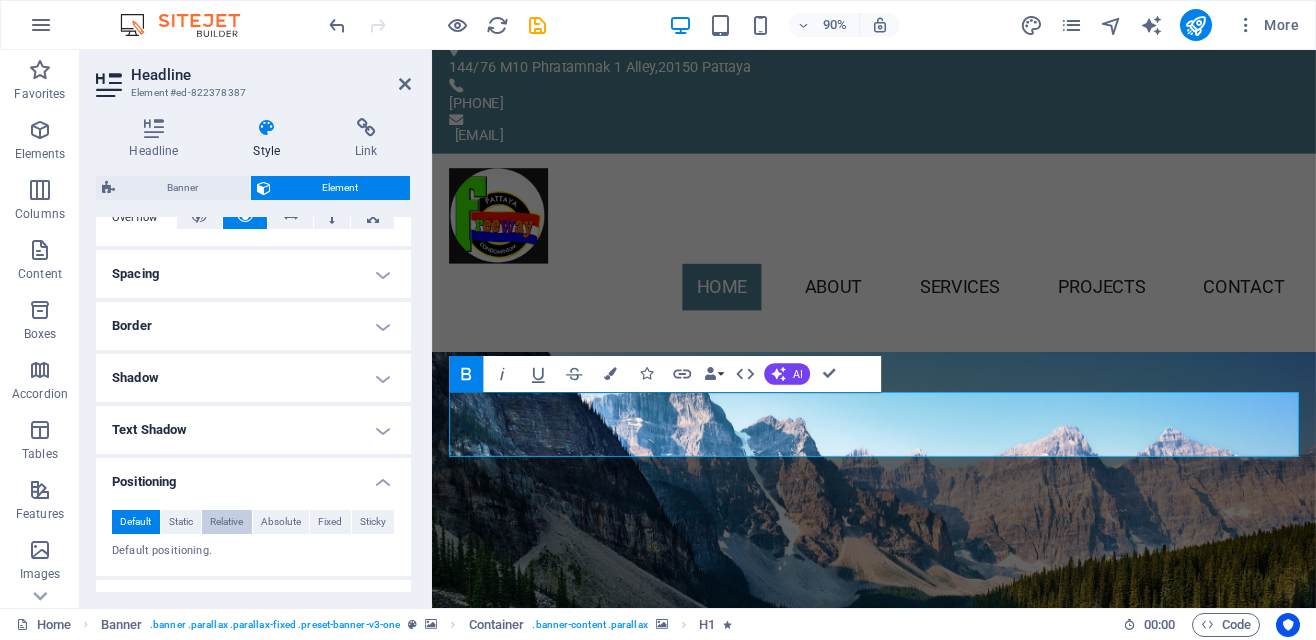 click on "Relative" at bounding box center [226, 522] 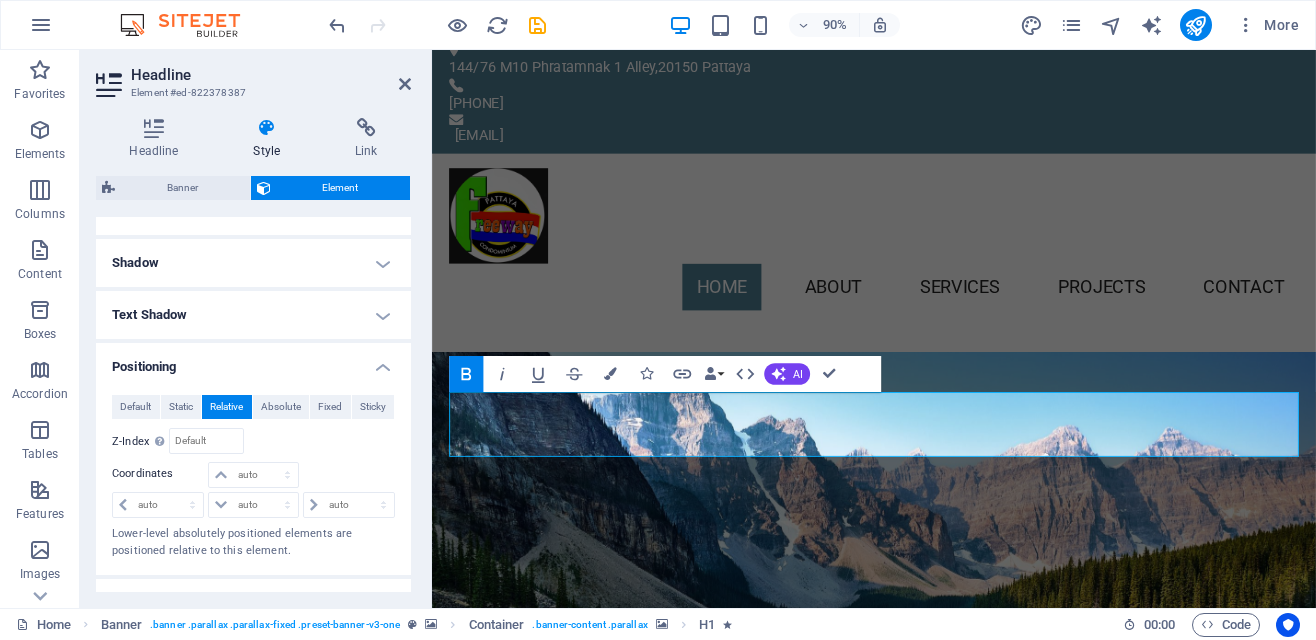 scroll, scrollTop: 476, scrollLeft: 0, axis: vertical 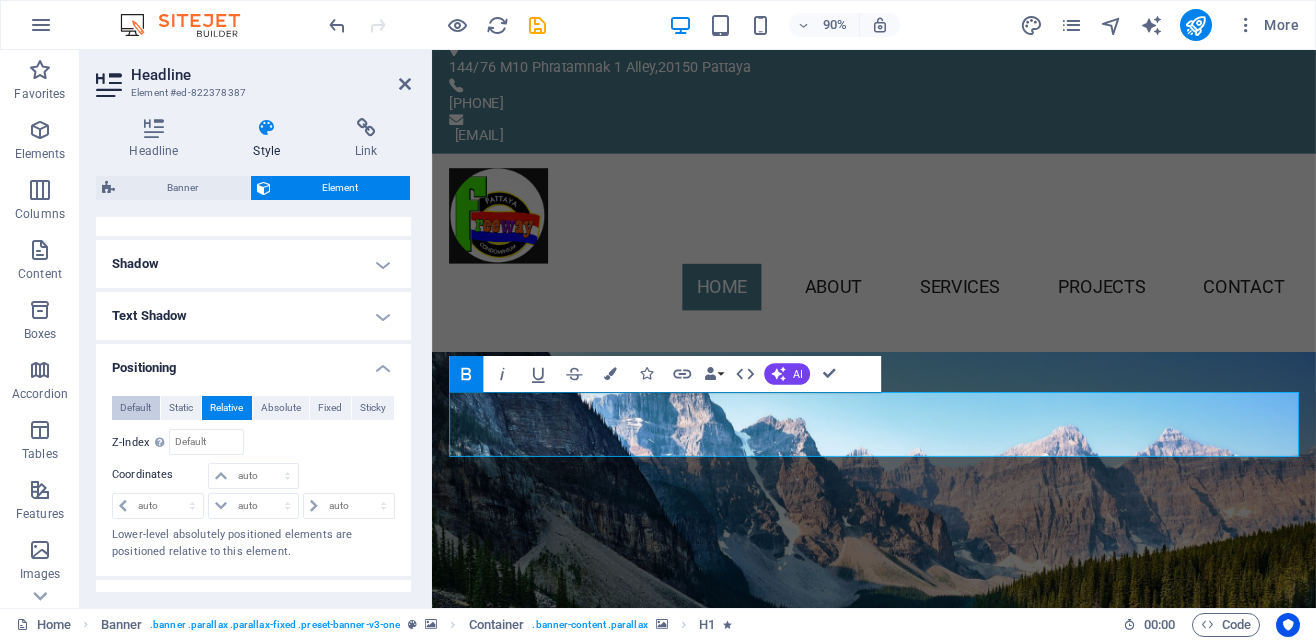 click on "Default" at bounding box center (135, 408) 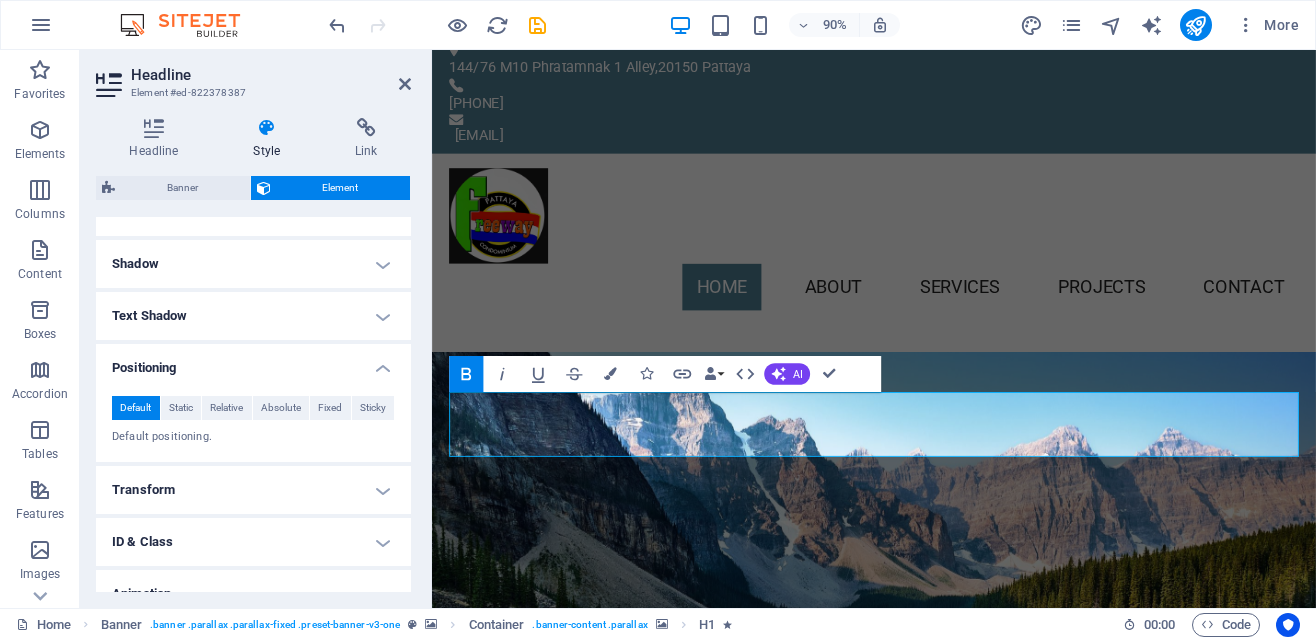 click on "Transform" at bounding box center [253, 490] 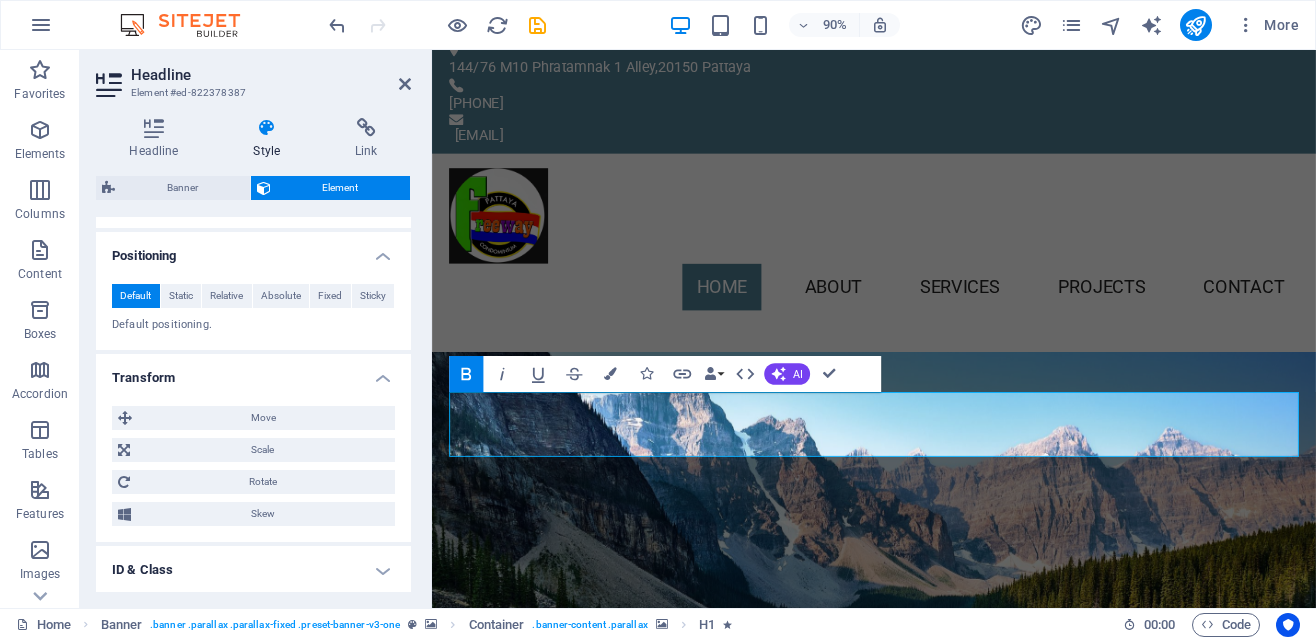 scroll, scrollTop: 593, scrollLeft: 0, axis: vertical 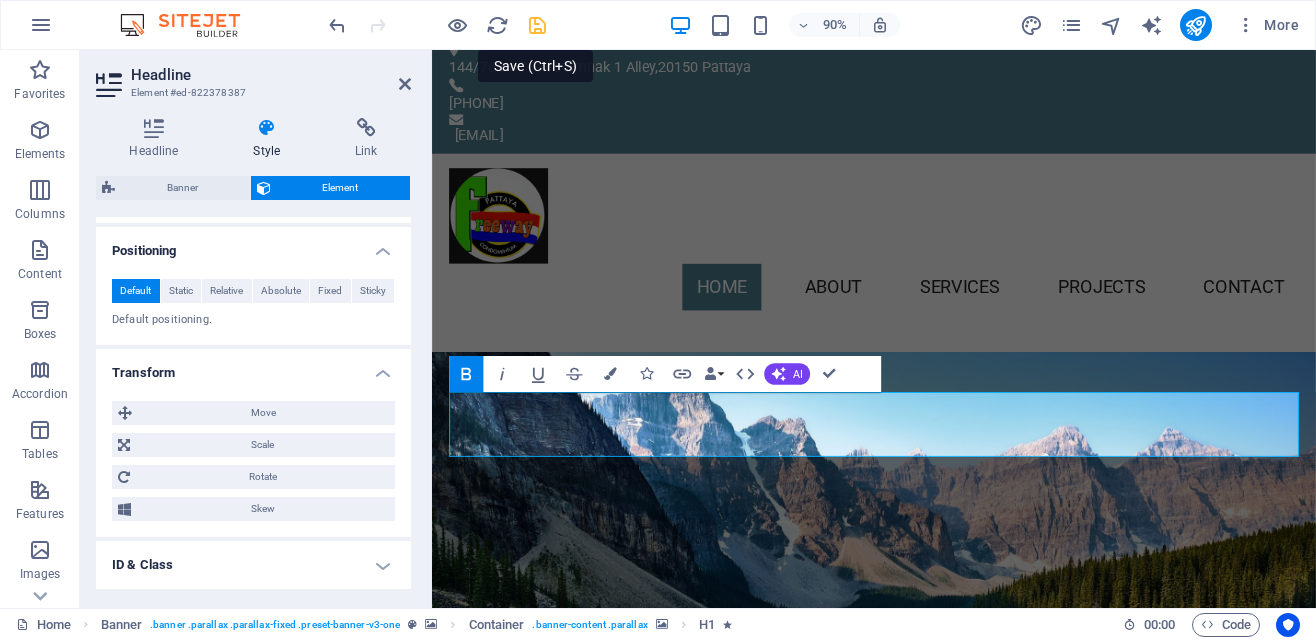 click at bounding box center [537, 25] 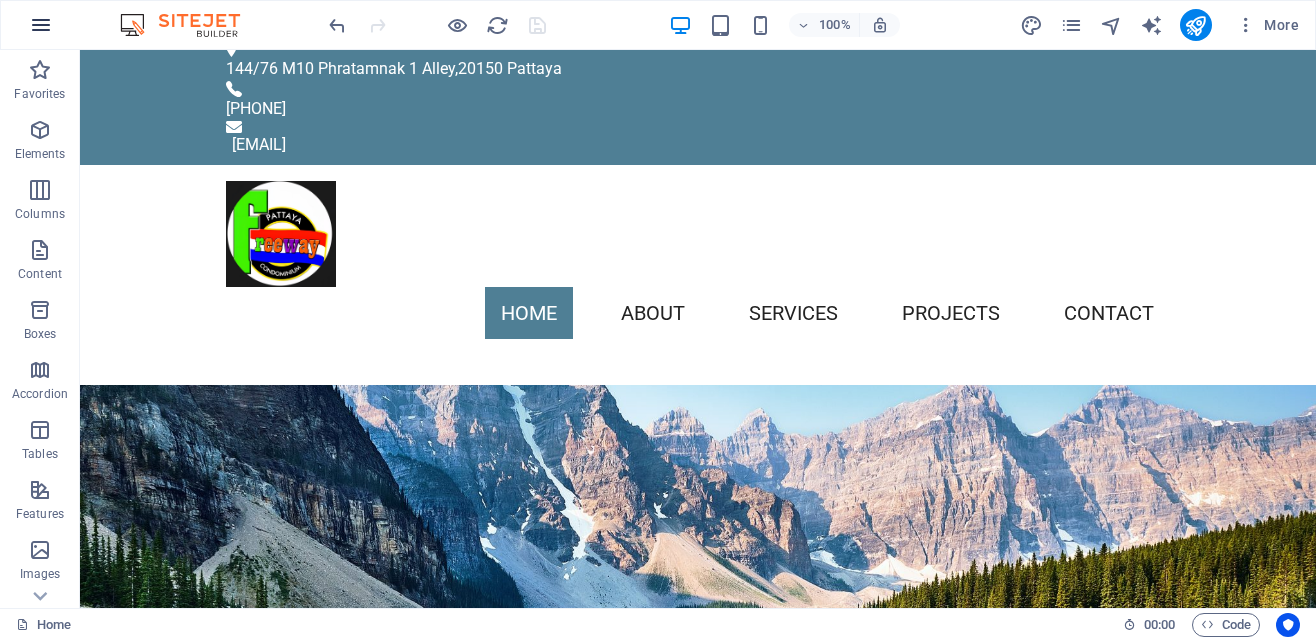 click at bounding box center [41, 25] 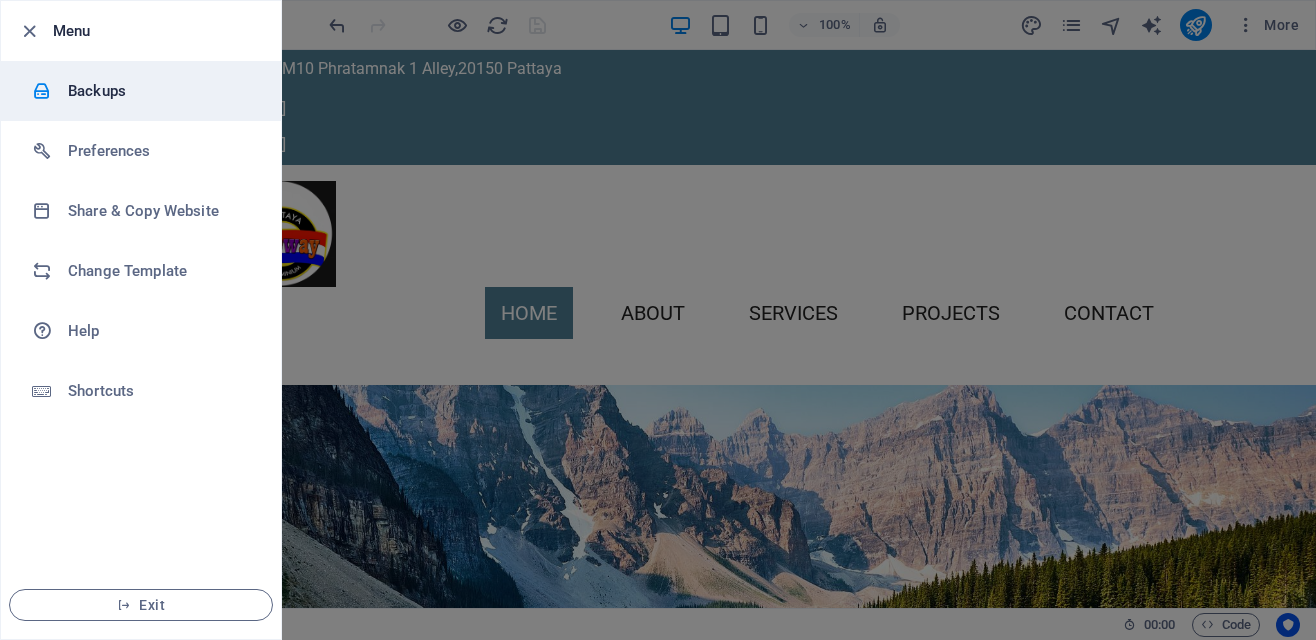 click on "Backups" at bounding box center [160, 91] 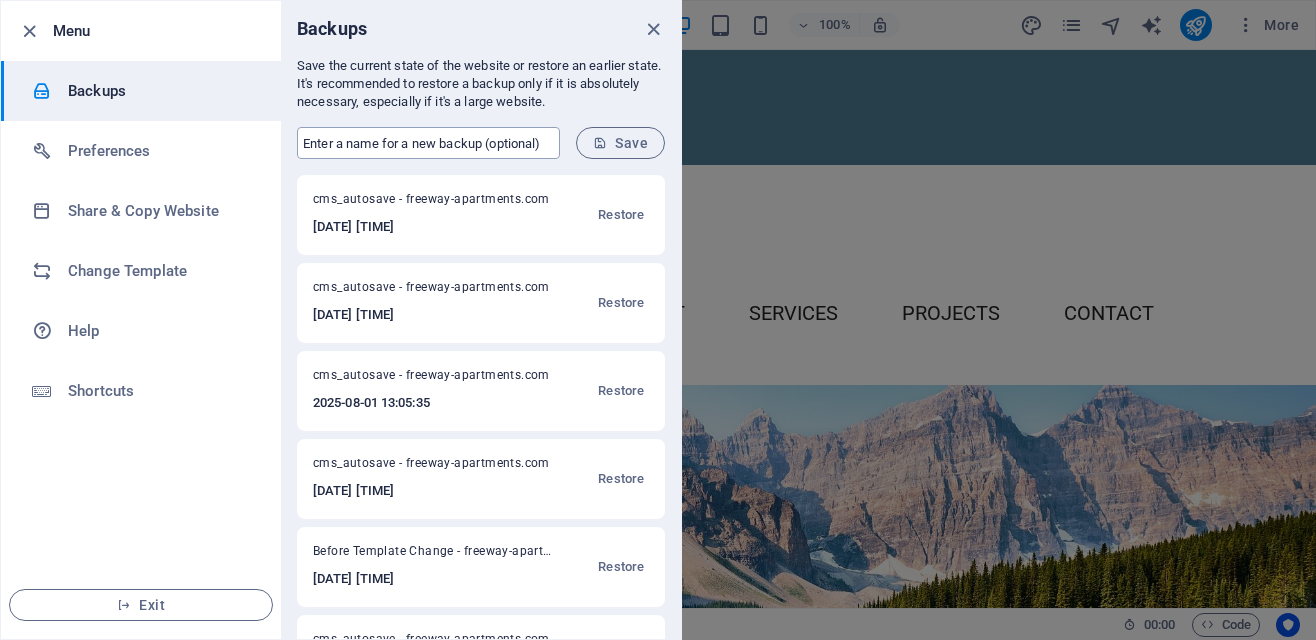 click at bounding box center (428, 143) 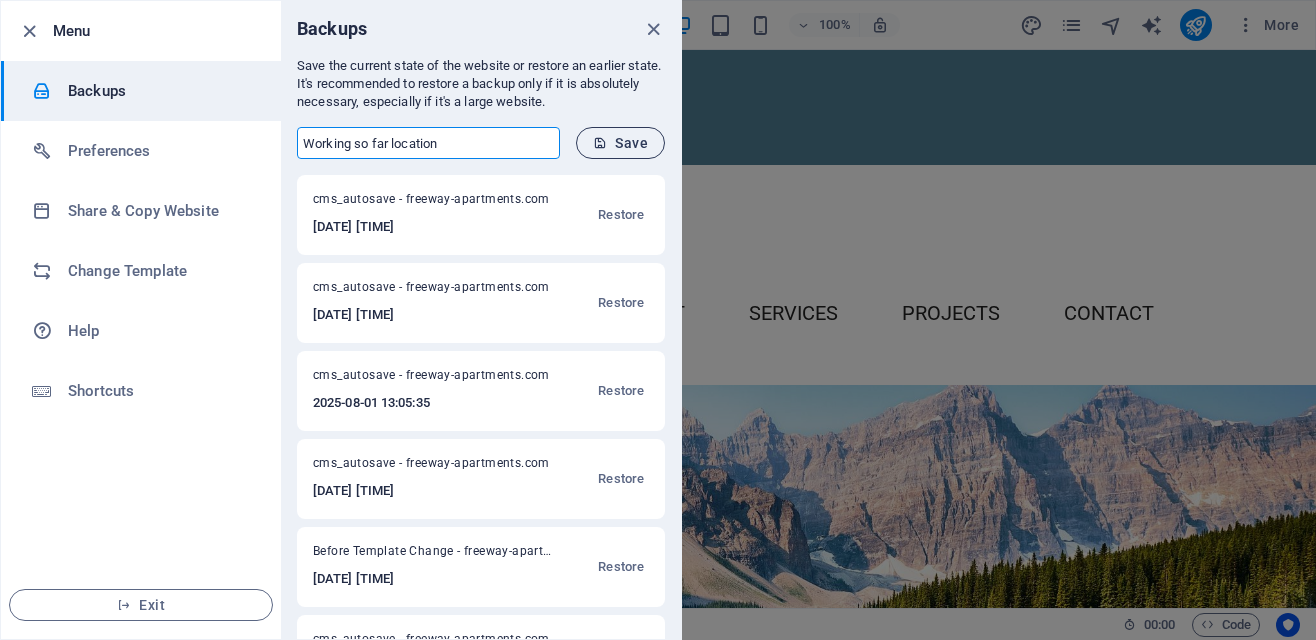 type on "Working so far location" 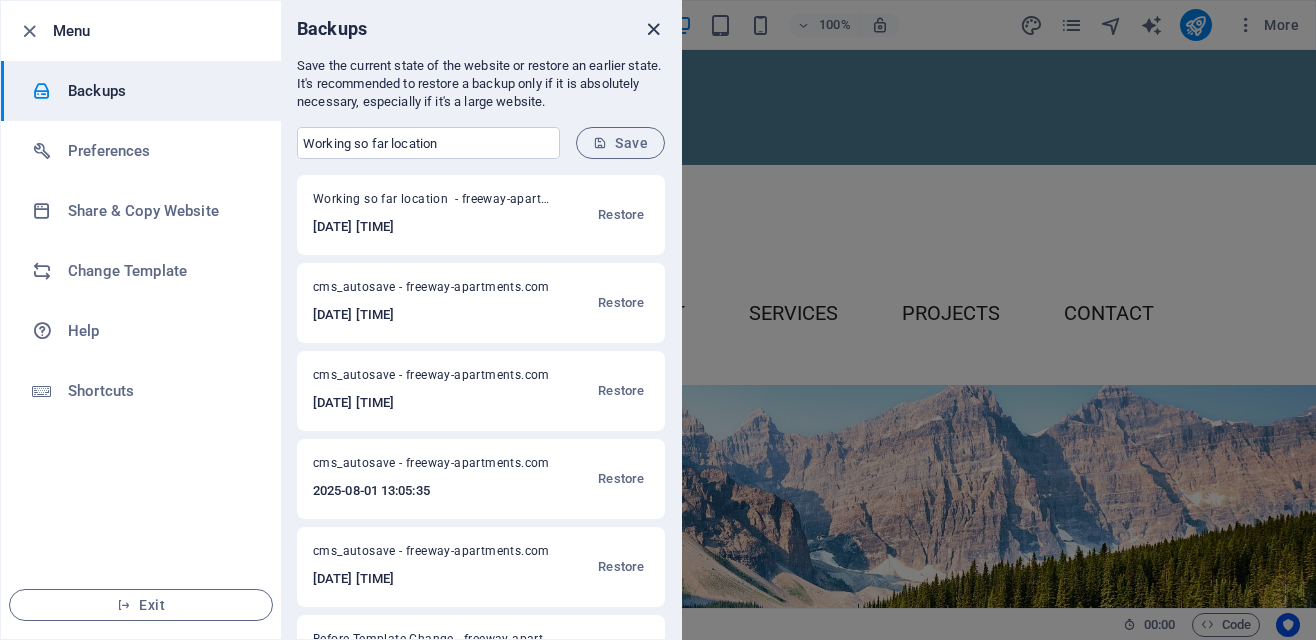 click at bounding box center [653, 29] 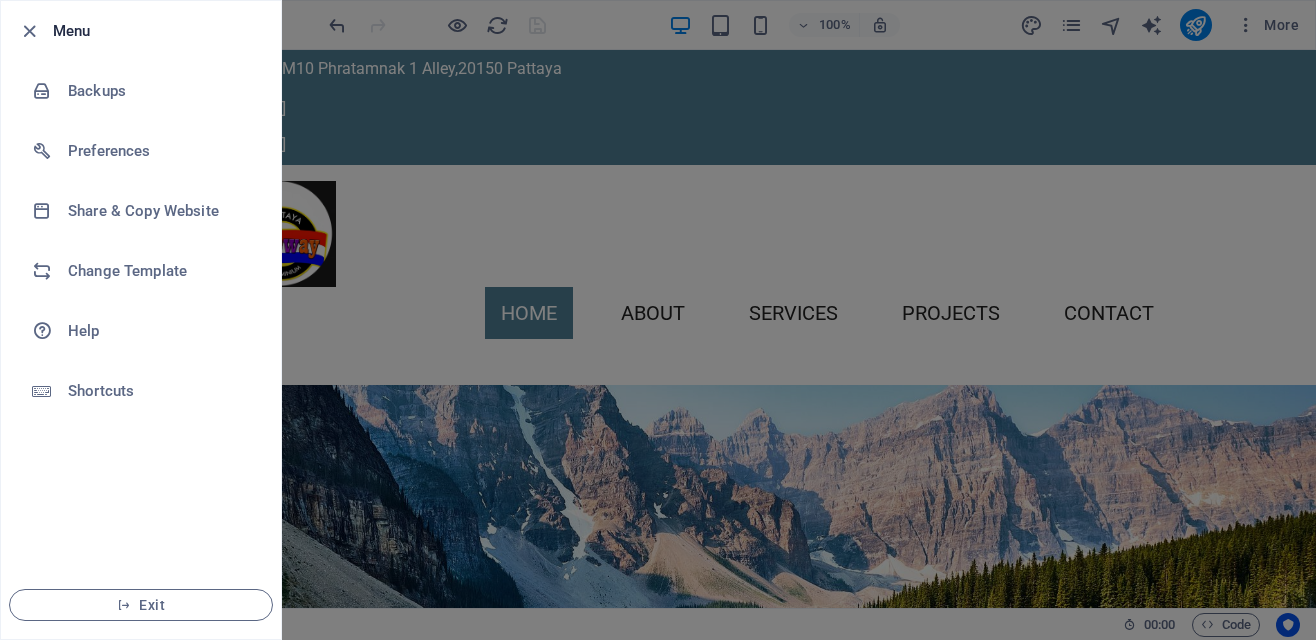 click at bounding box center (658, 320) 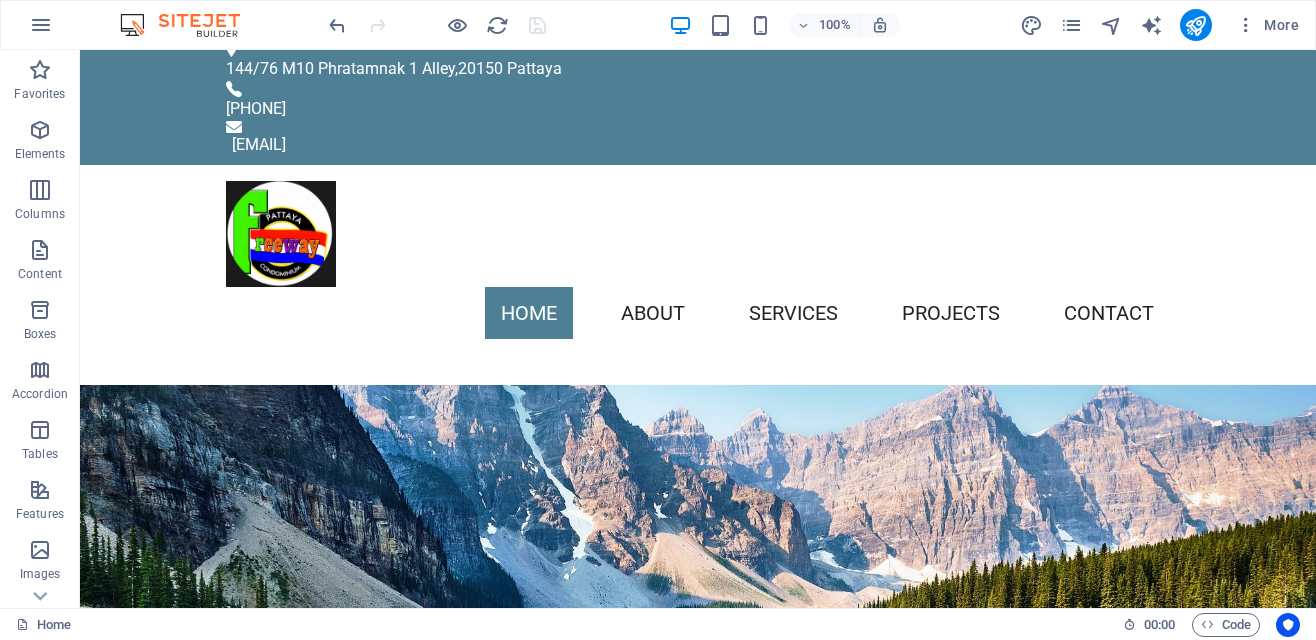 scroll, scrollTop: 0, scrollLeft: 0, axis: both 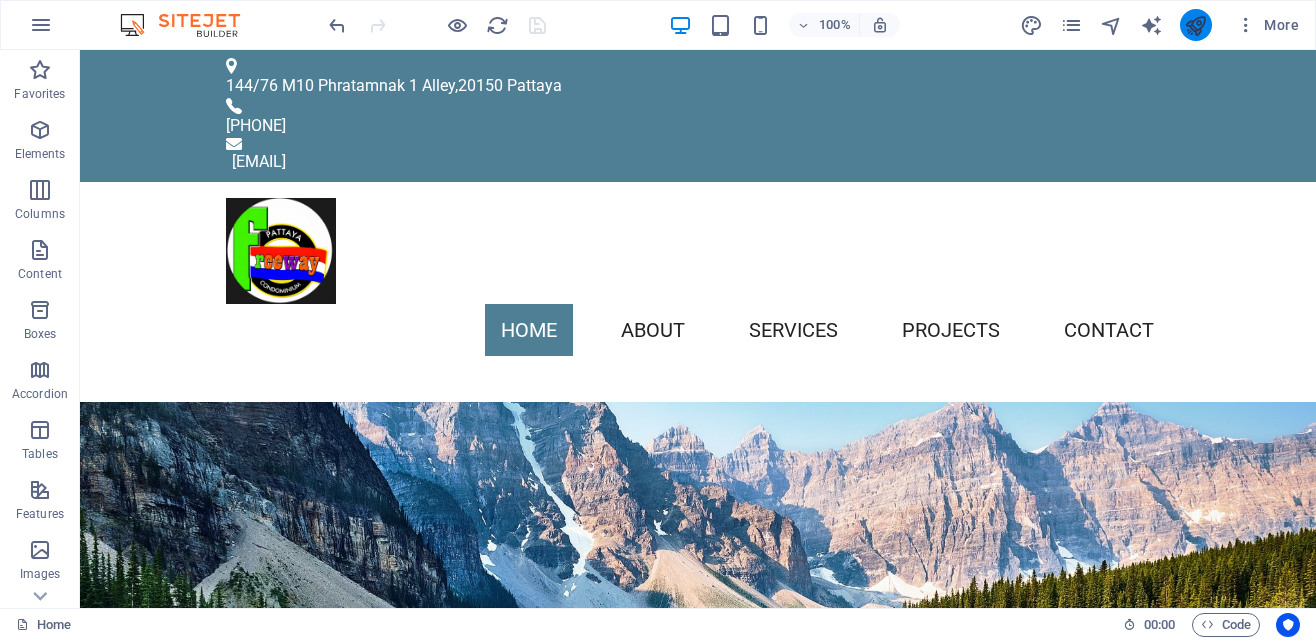 click at bounding box center [1195, 25] 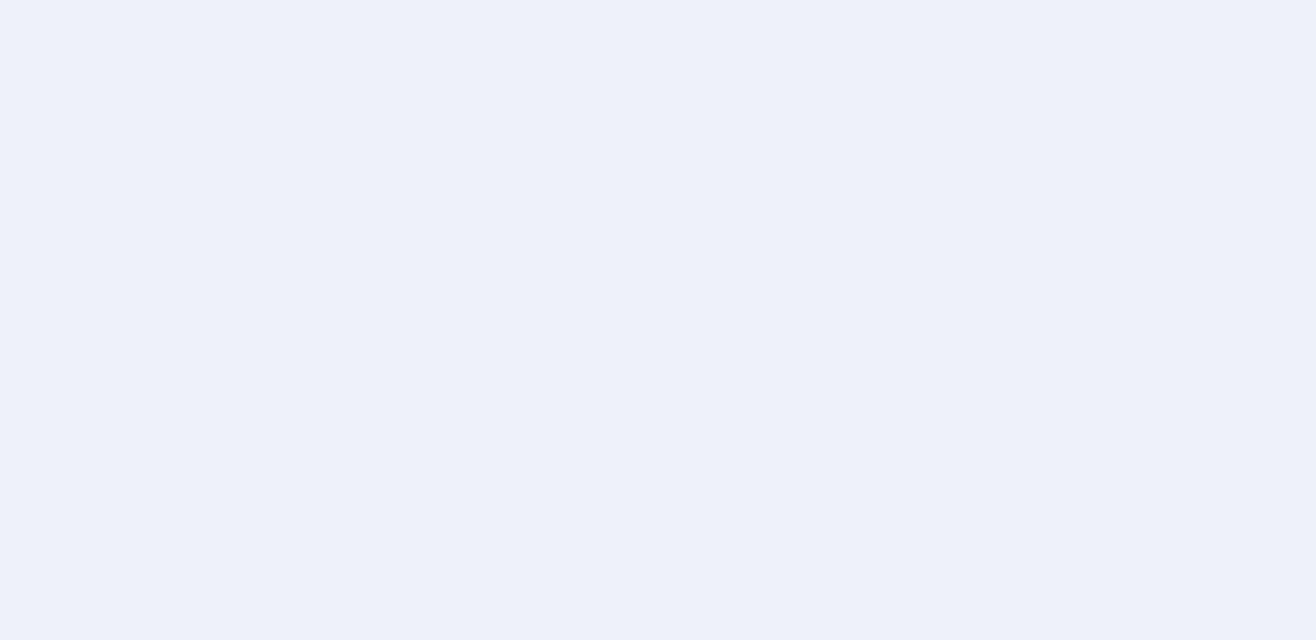 scroll, scrollTop: 0, scrollLeft: 0, axis: both 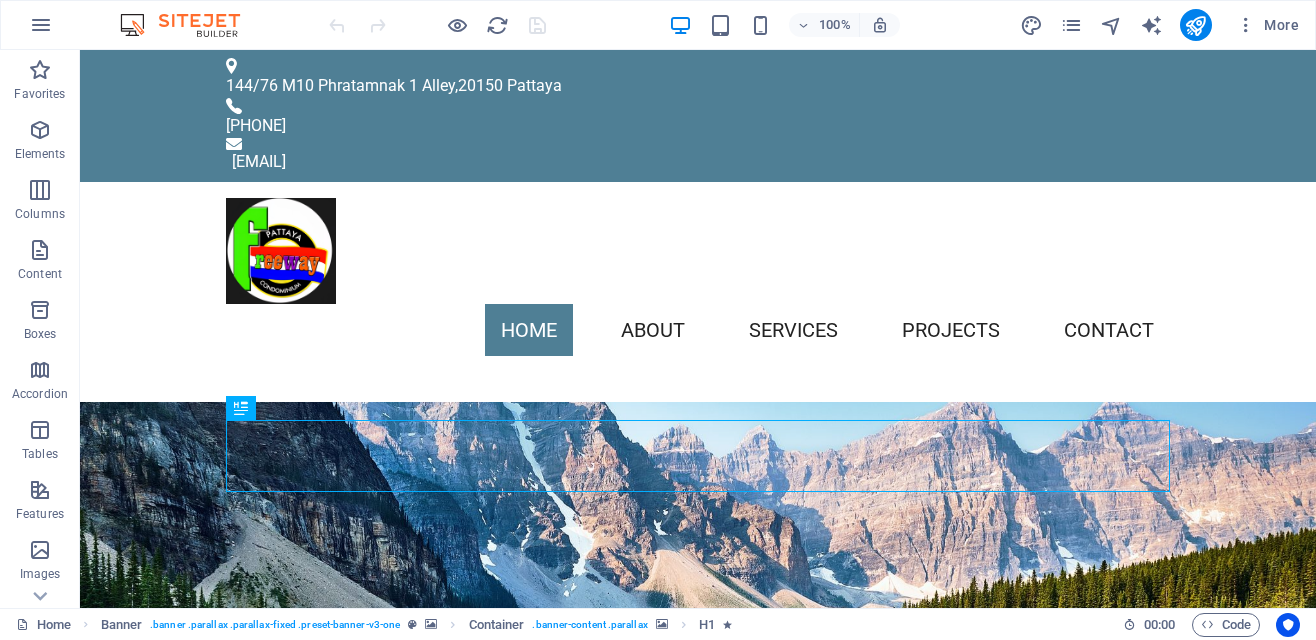 click on "Freeway Apartments-Chivit Sai" at bounding box center (698, 1043) 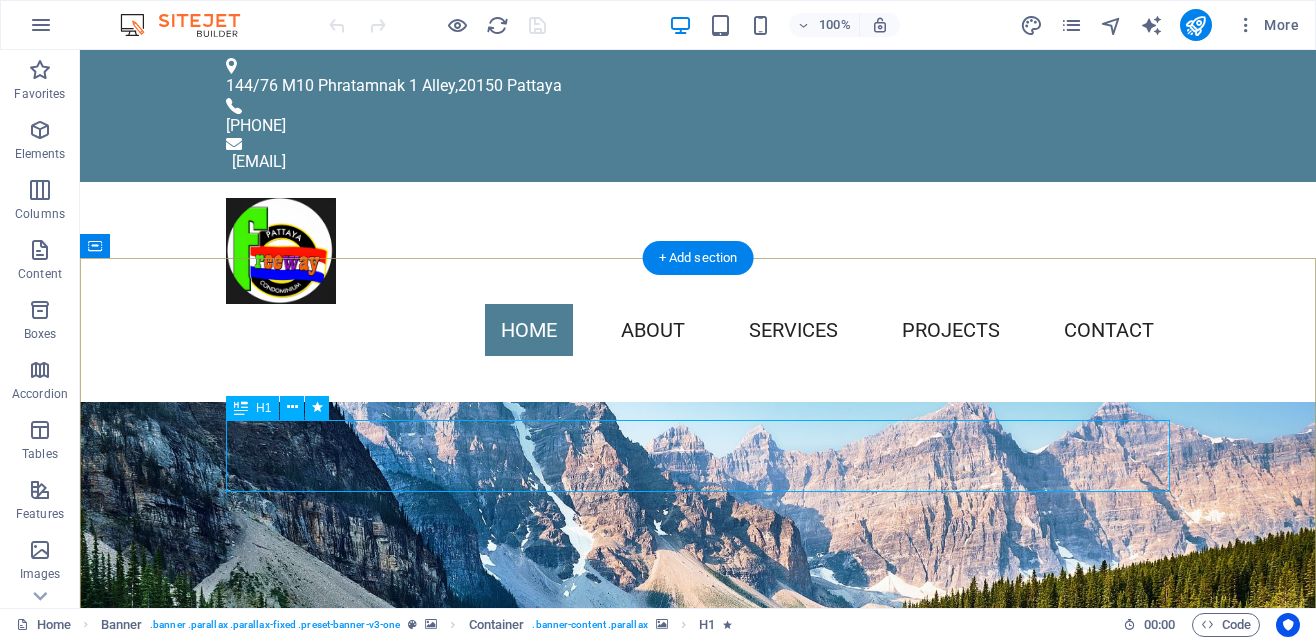 click on "Freeway Apartments-Chivit Sai" at bounding box center (698, 1043) 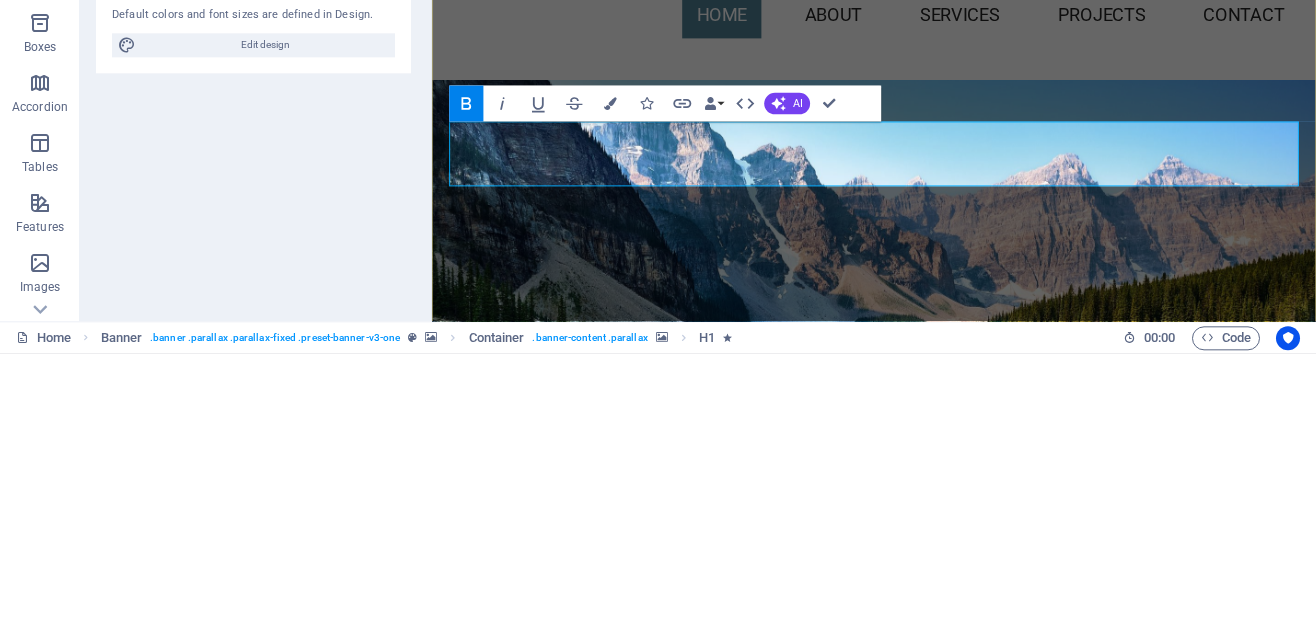 click on "Freeway Apartments-Chivit Sai" at bounding box center [923, 757] 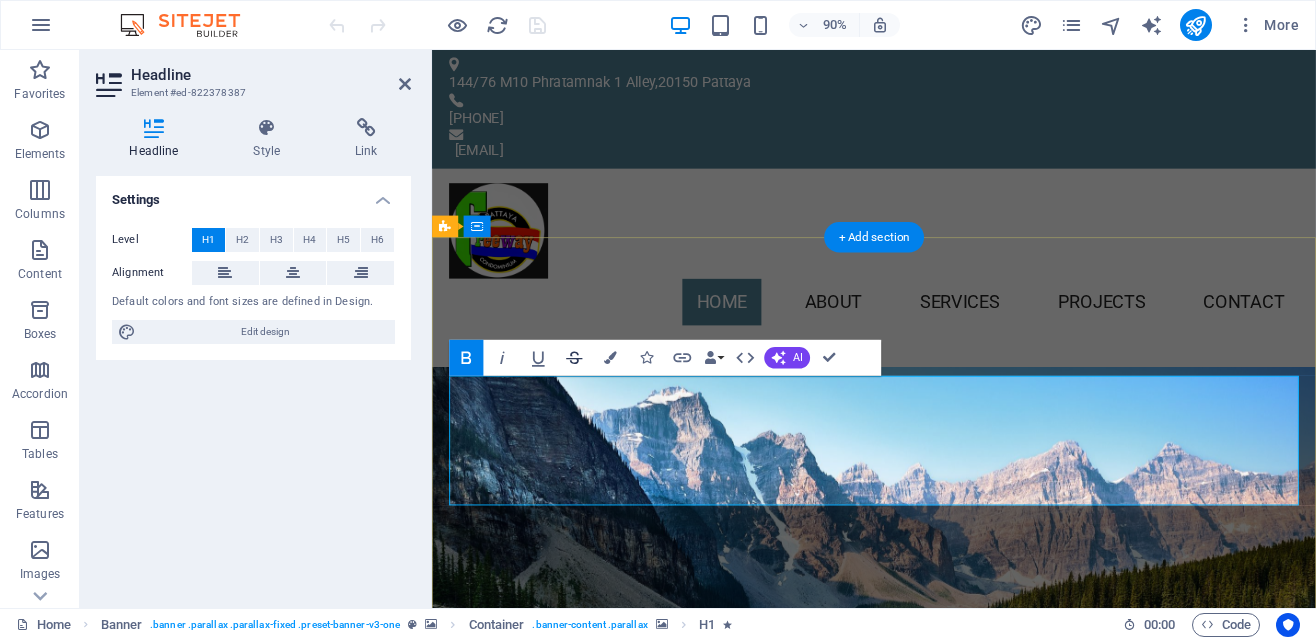 click 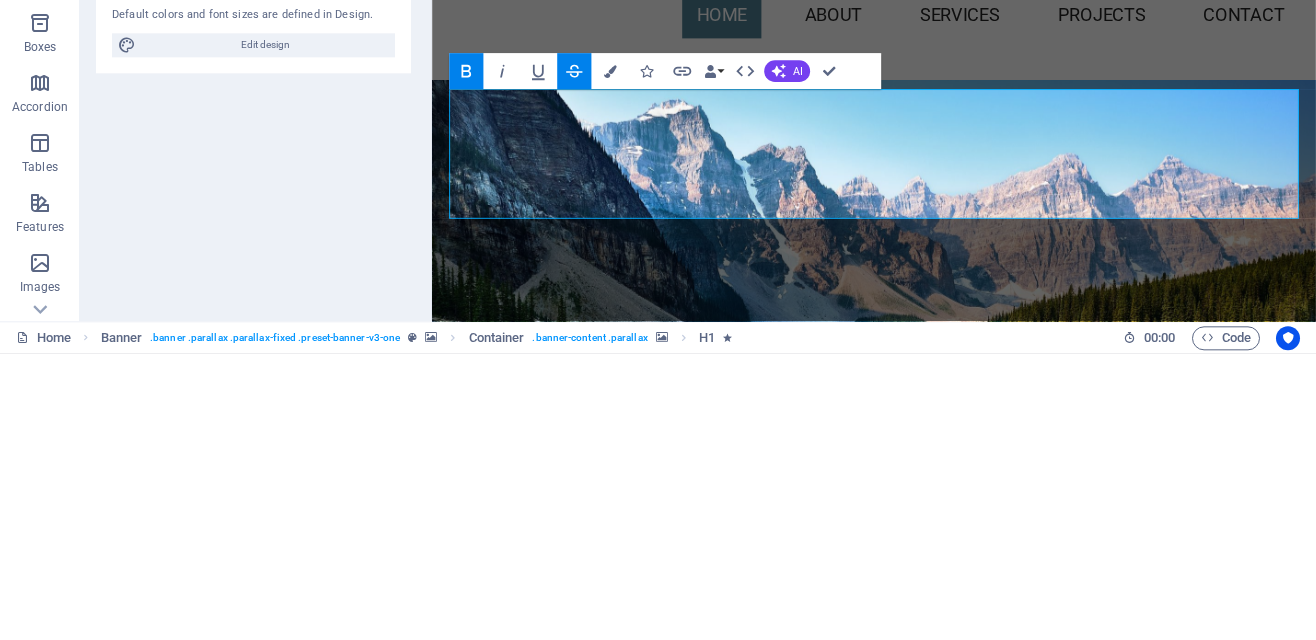 click 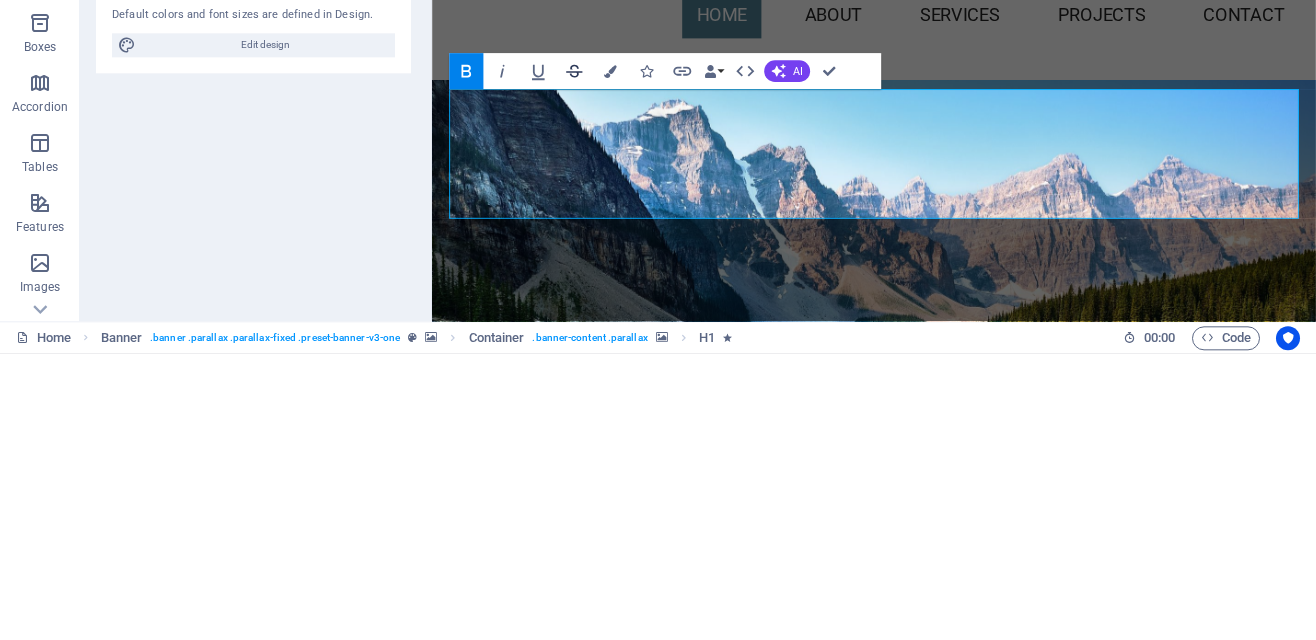 click 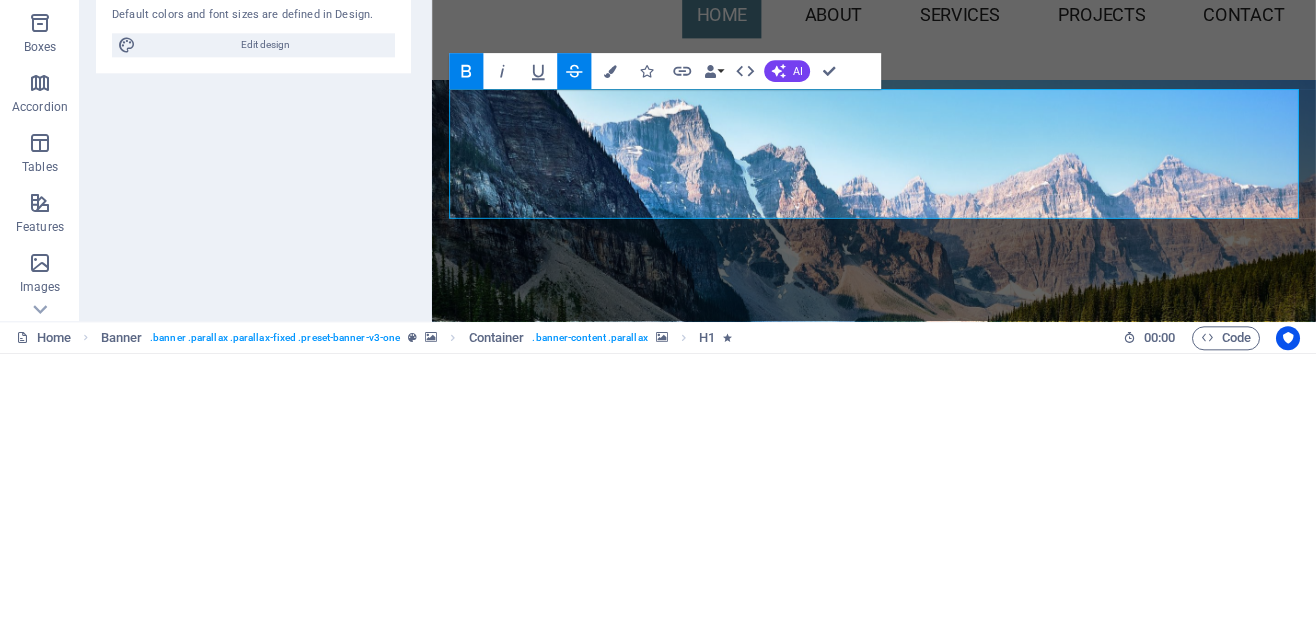 click on "Strikethrough" at bounding box center [574, 357] 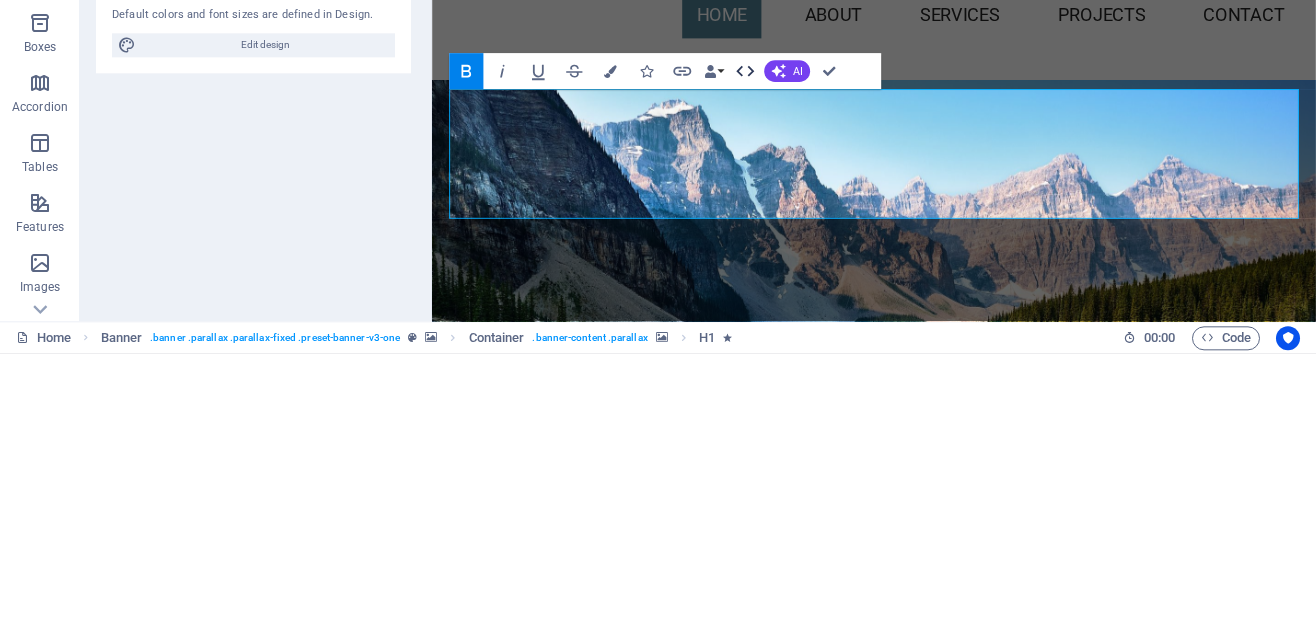 click on "HTML" at bounding box center [745, 357] 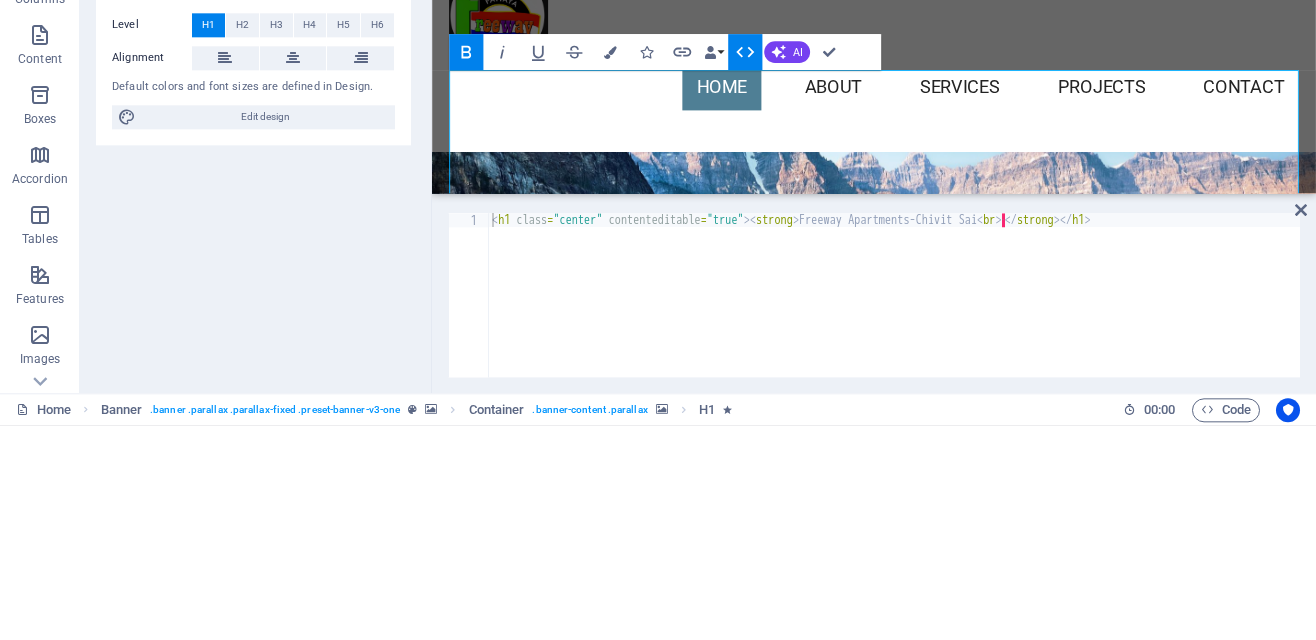 scroll, scrollTop: 27, scrollLeft: 0, axis: vertical 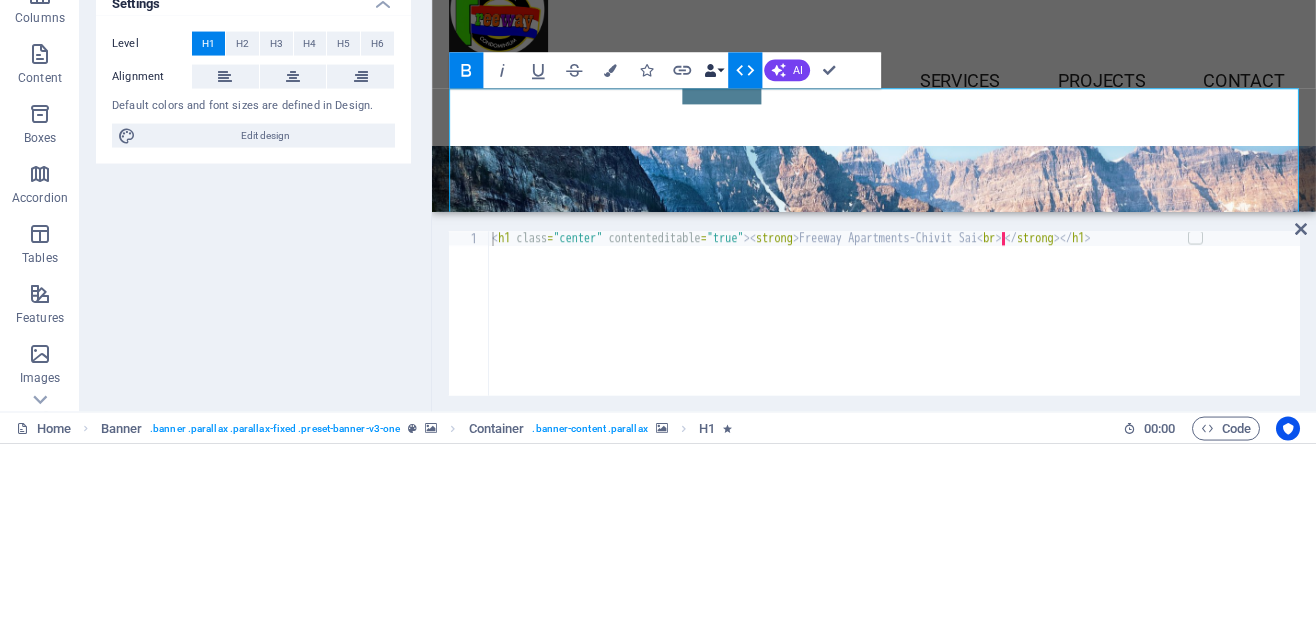 click on "Data Bindings" at bounding box center [713, 267] 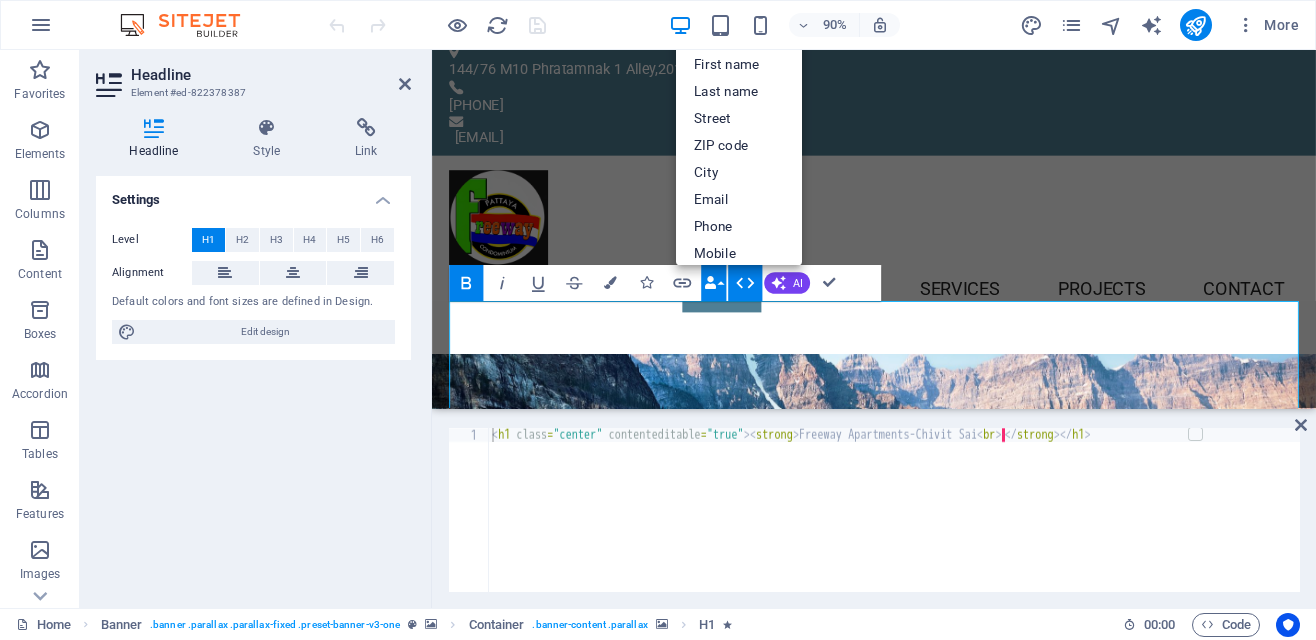 scroll, scrollTop: 27, scrollLeft: 0, axis: vertical 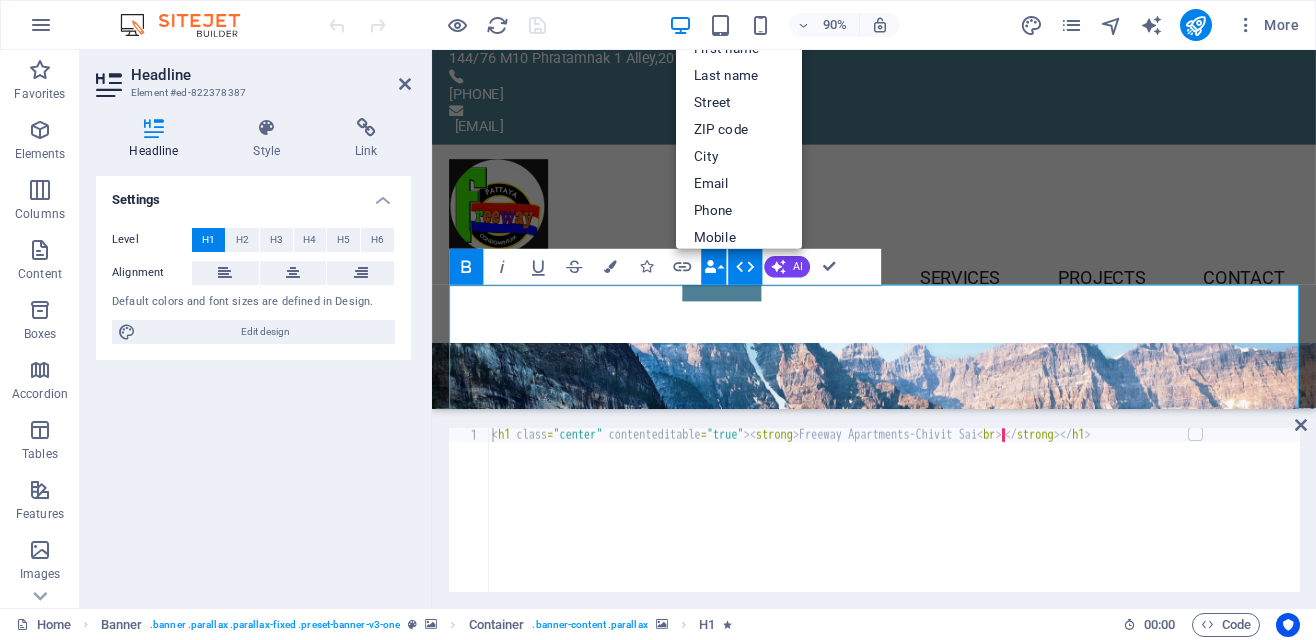 click on "< h1   class = "center"   contenteditable = "true" > < strong > Freeway Apartments-[PERSON] < br > · </ strong > </ h1 >" at bounding box center [894, 524] 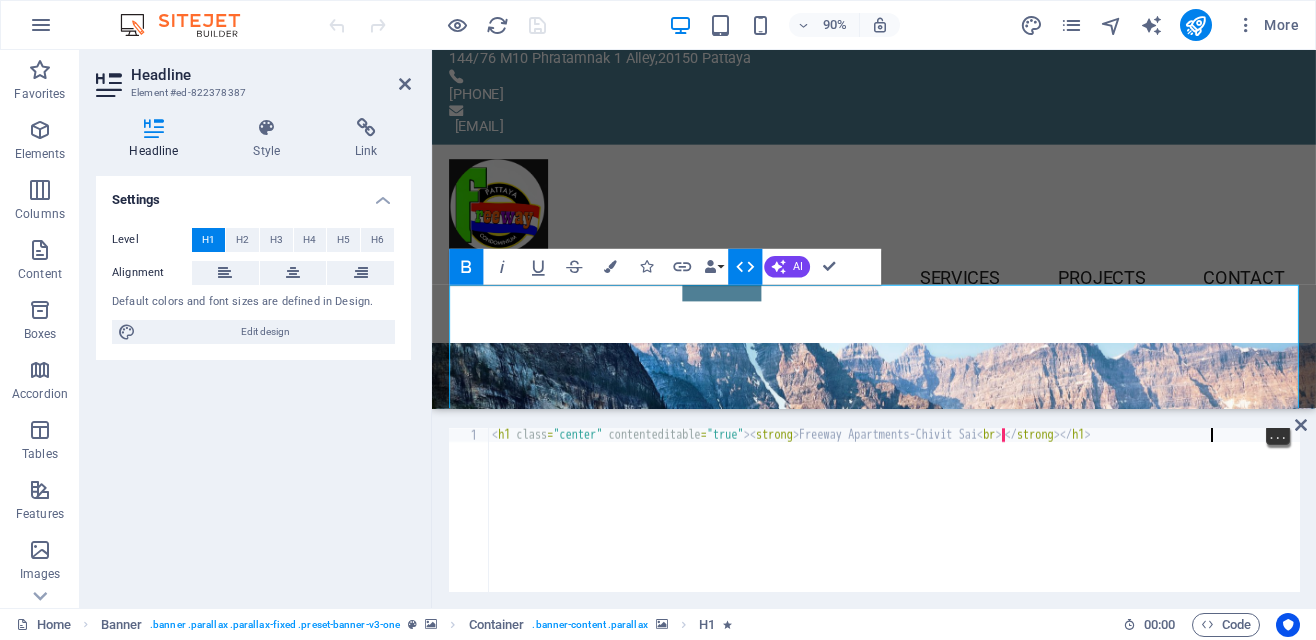 scroll, scrollTop: 0, scrollLeft: 56, axis: horizontal 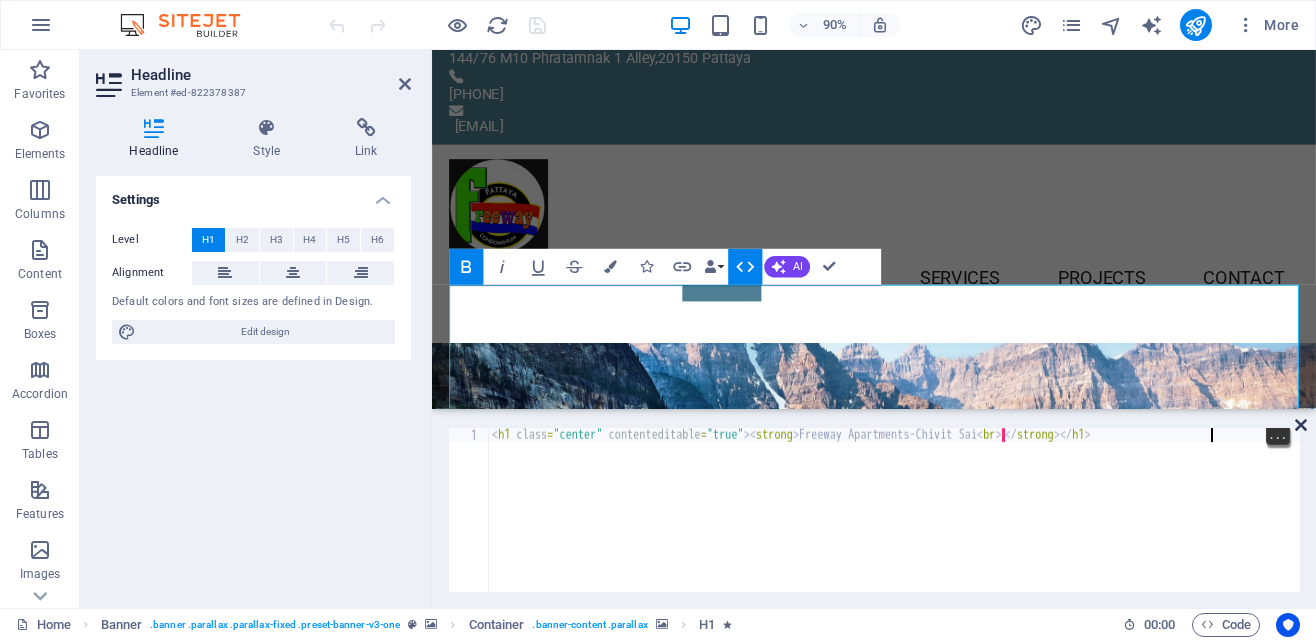 click at bounding box center [1301, 425] 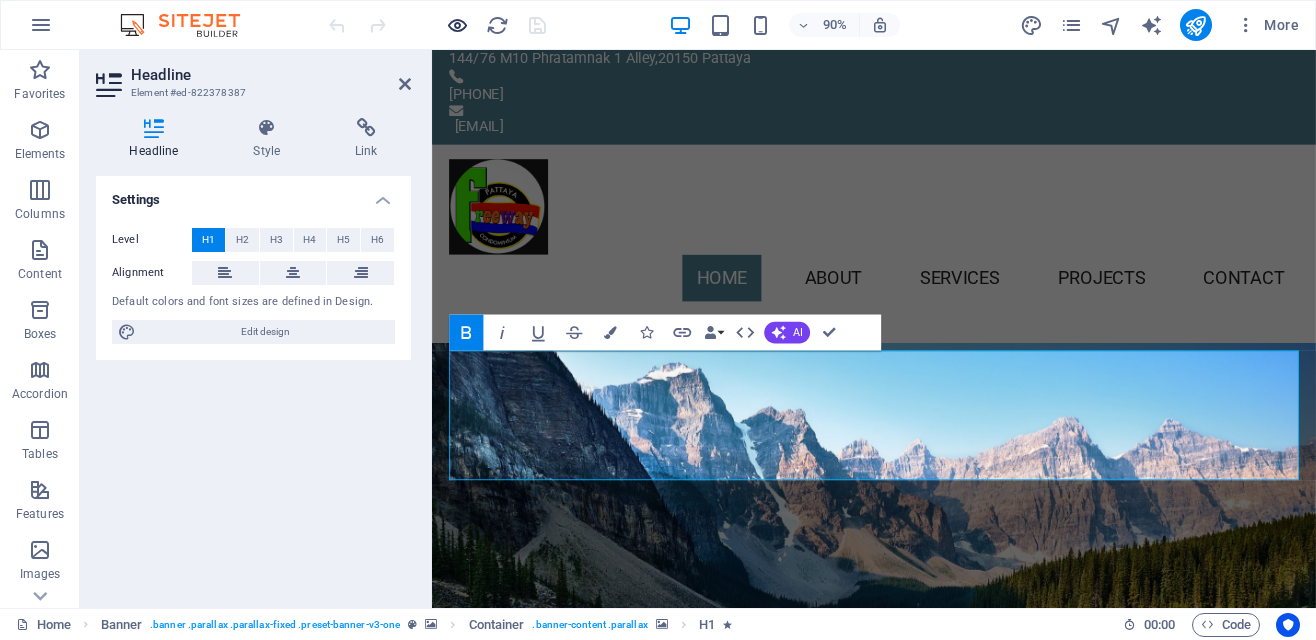 click at bounding box center (457, 25) 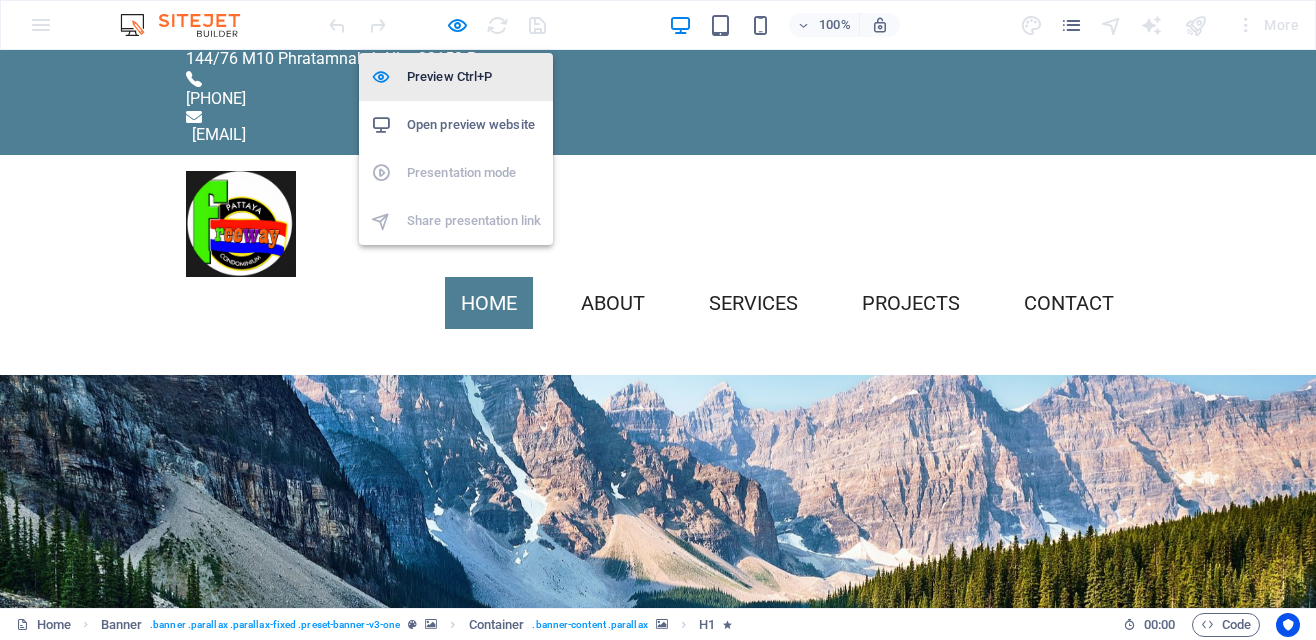 click on "Preview Ctrl+P" at bounding box center [474, 77] 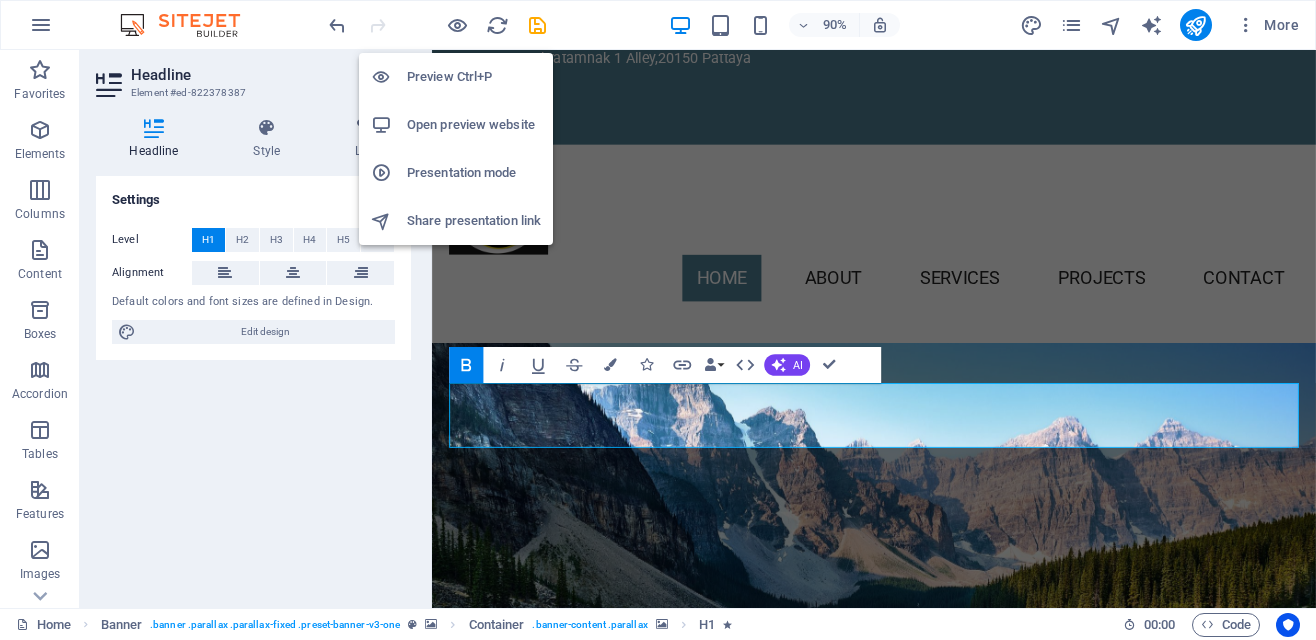 click on "Open preview website" at bounding box center (474, 125) 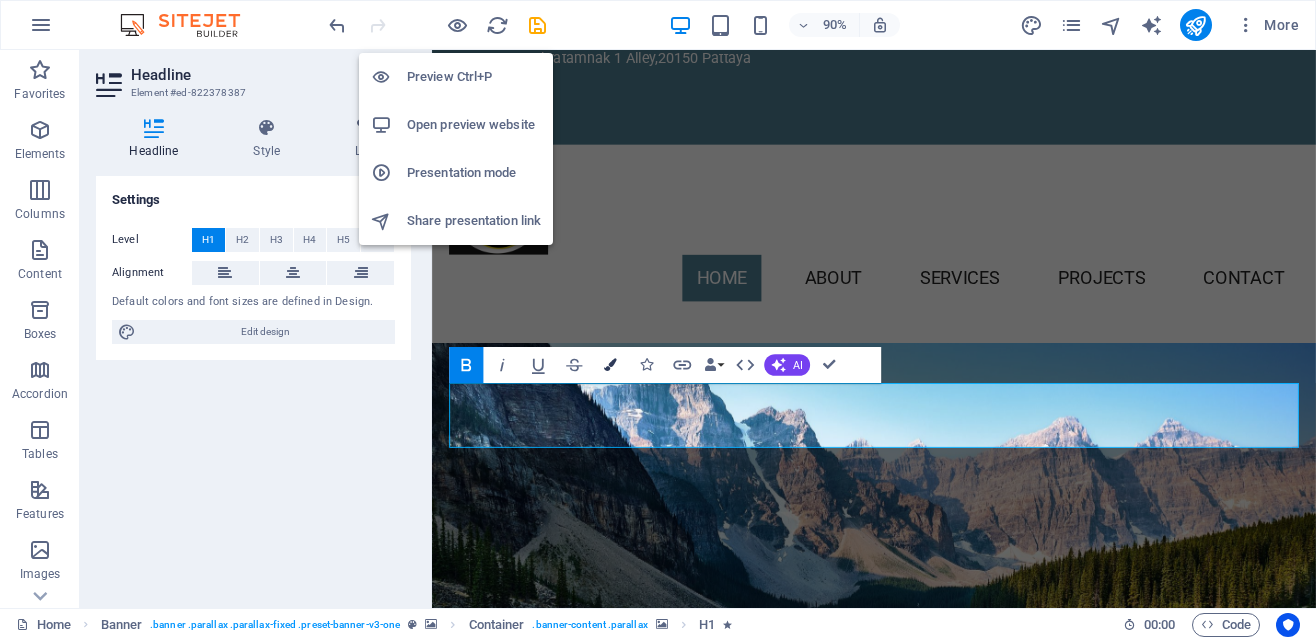 click at bounding box center [610, 365] 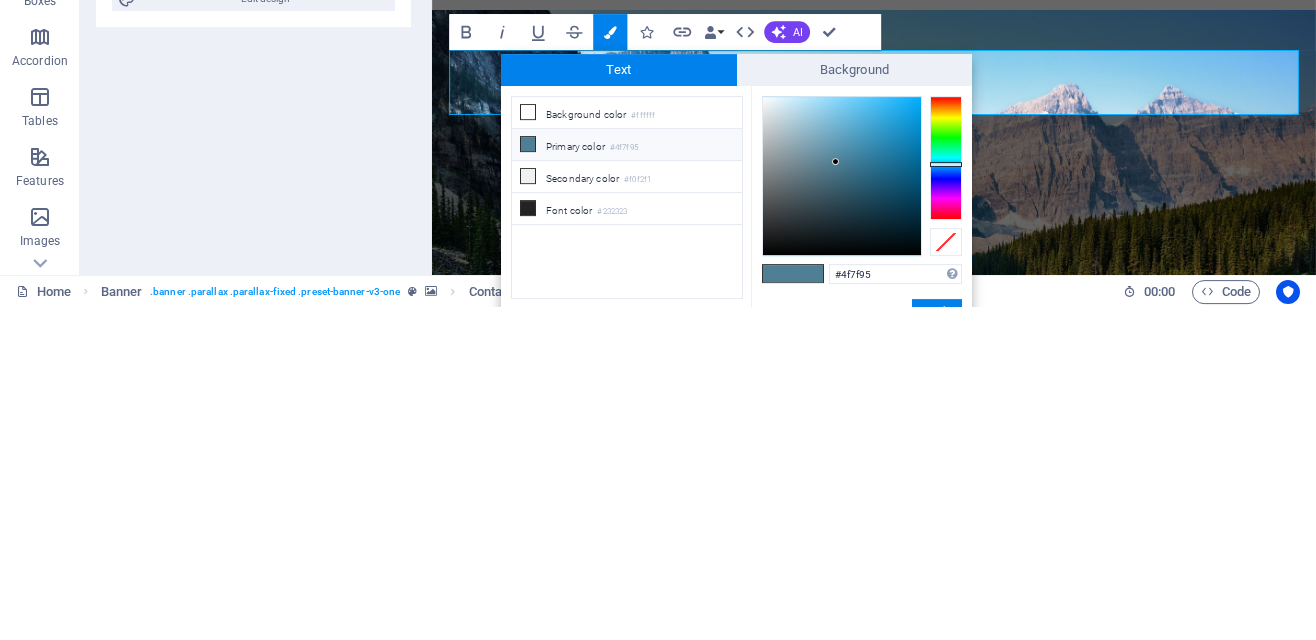 click on "#4f7f95" at bounding box center (624, 481) 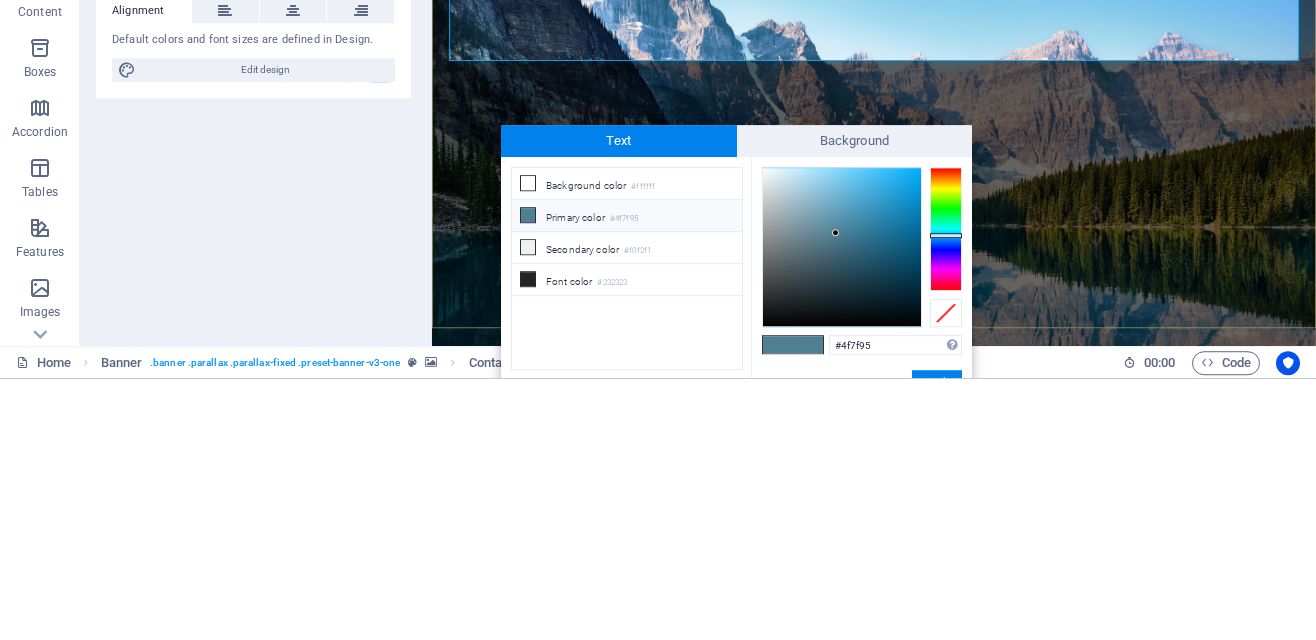 scroll, scrollTop: 162, scrollLeft: 0, axis: vertical 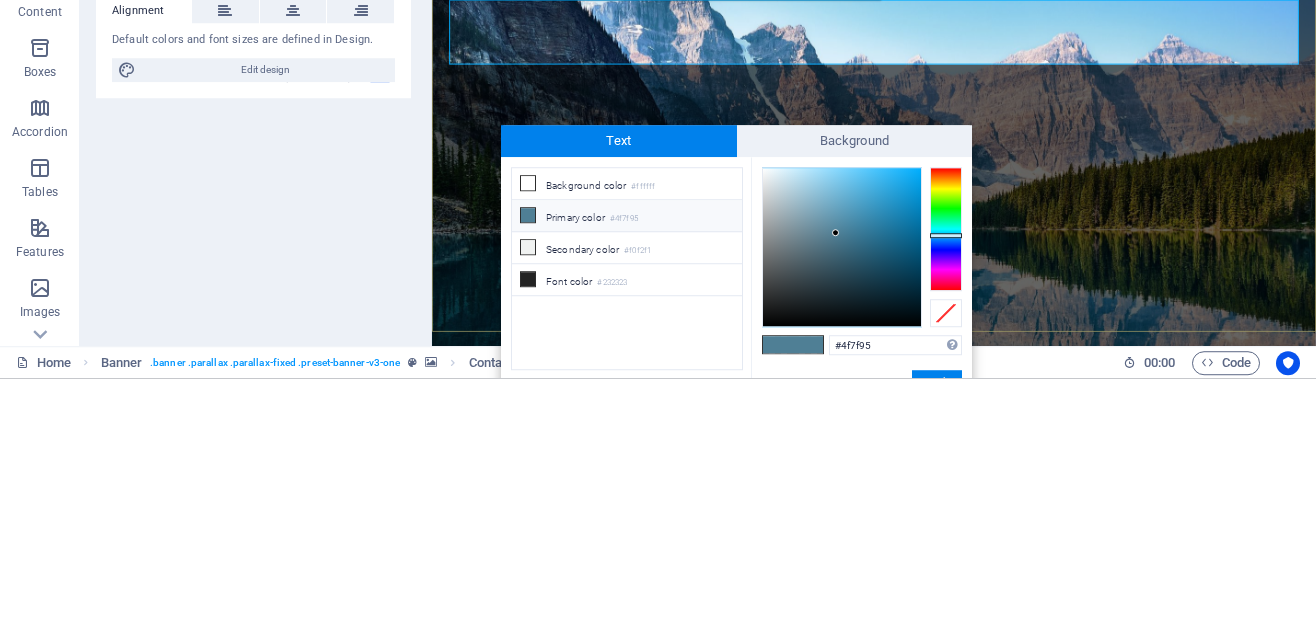click on "Primary color
#4f7f95" at bounding box center (627, 478) 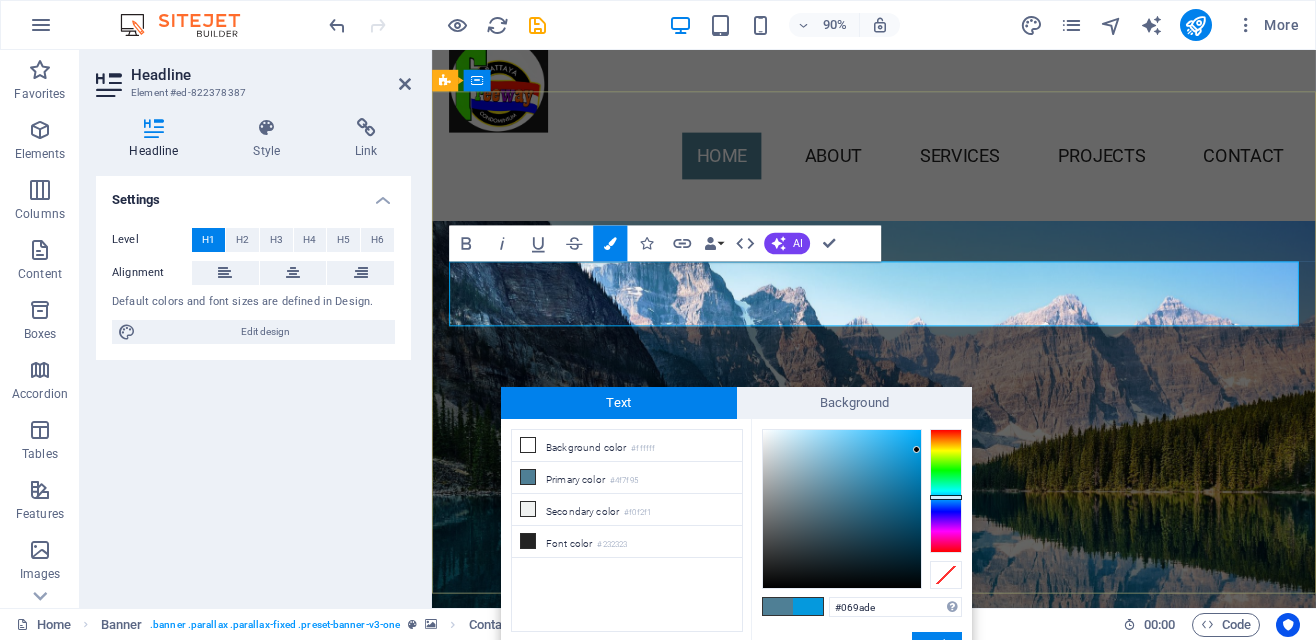 type on "#0599dd" 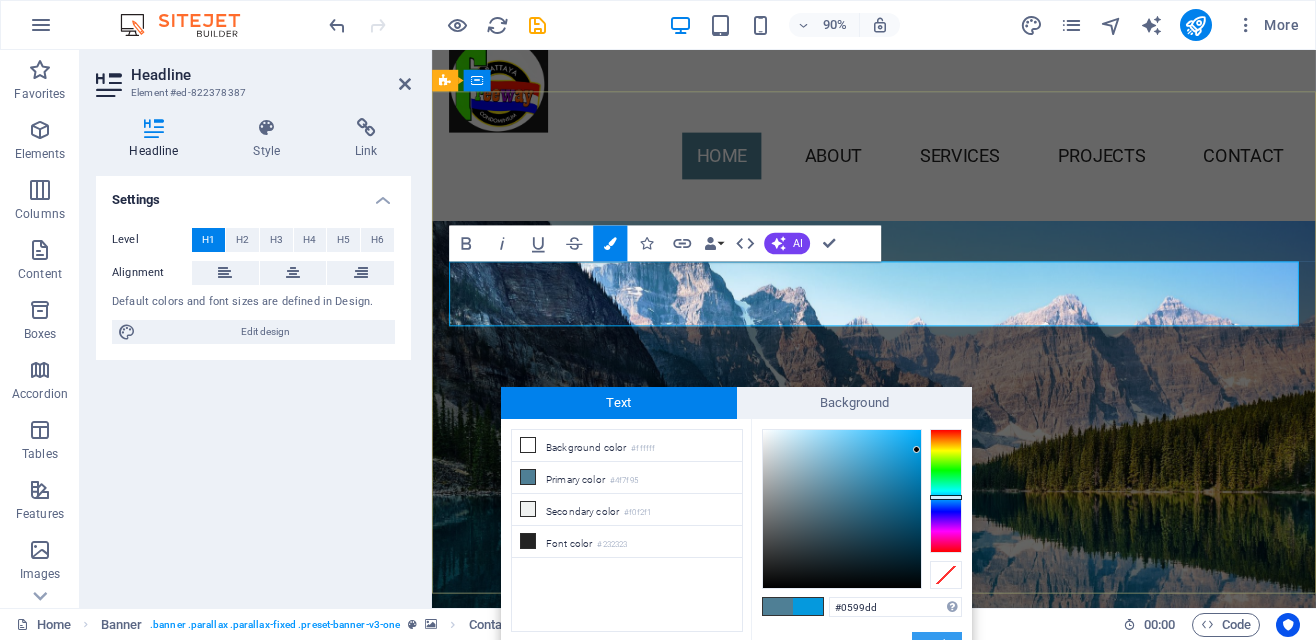 click on "Apply" at bounding box center (937, 644) 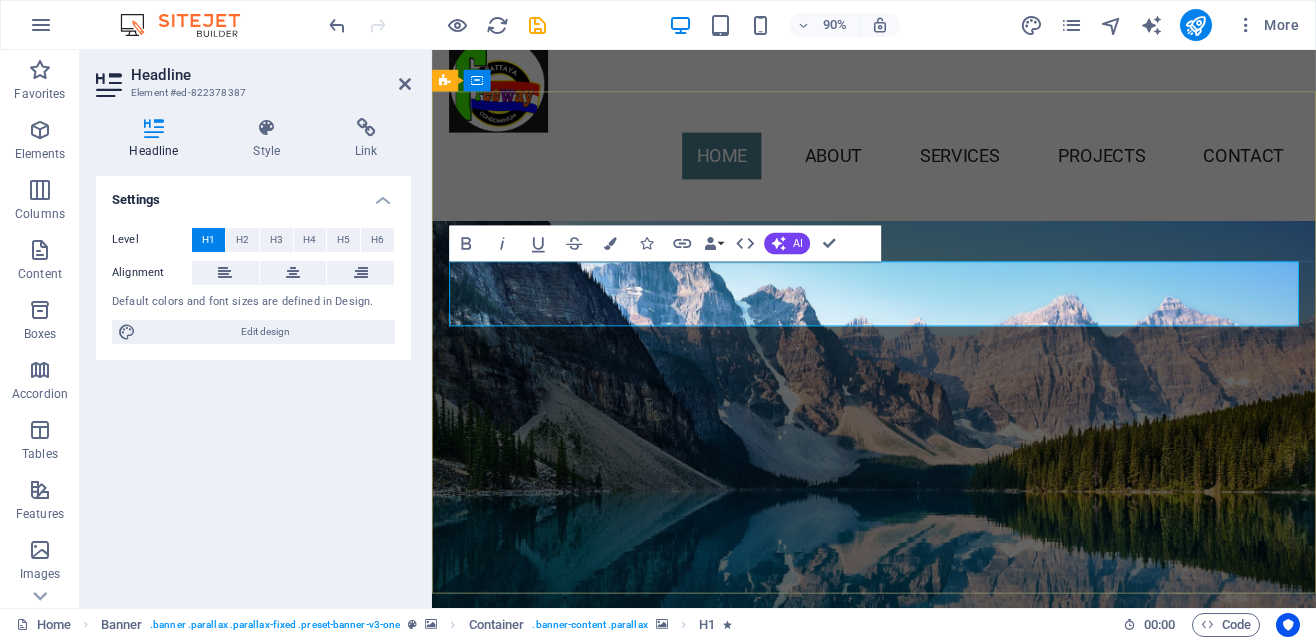 click on "Home Banner . banner .parallax .parallax-fixed .preset-banner-v3-one Container . banner-content .parallax H1" at bounding box center (561, 625) 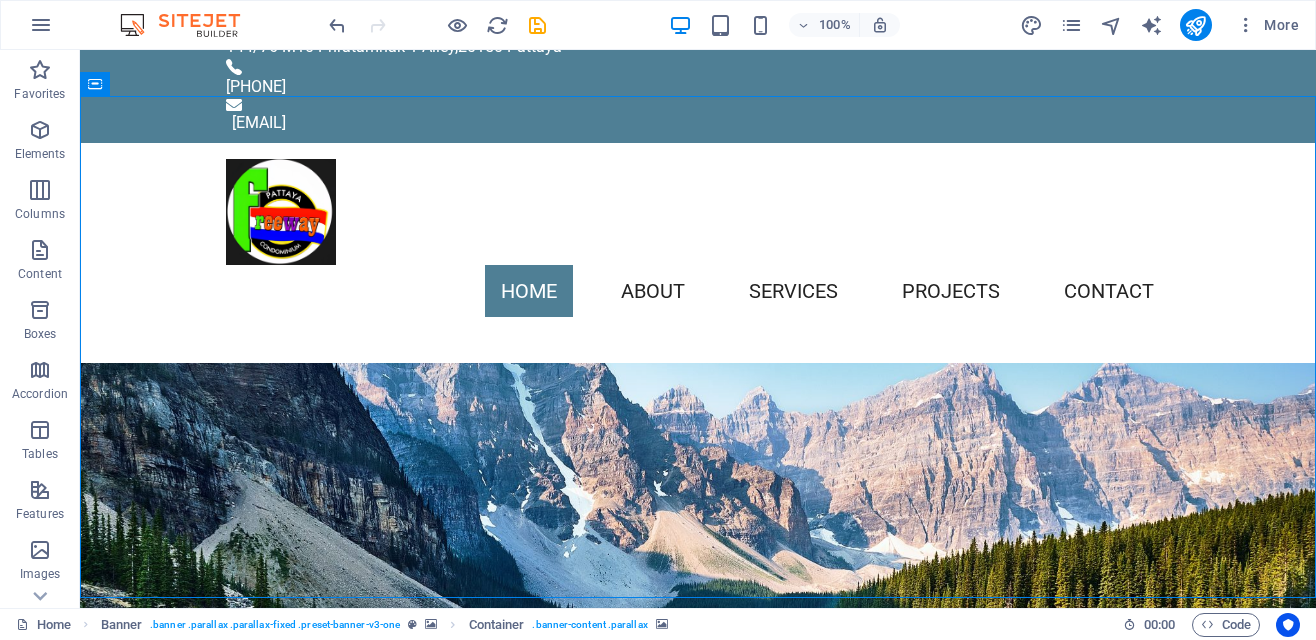 scroll, scrollTop: 0, scrollLeft: 0, axis: both 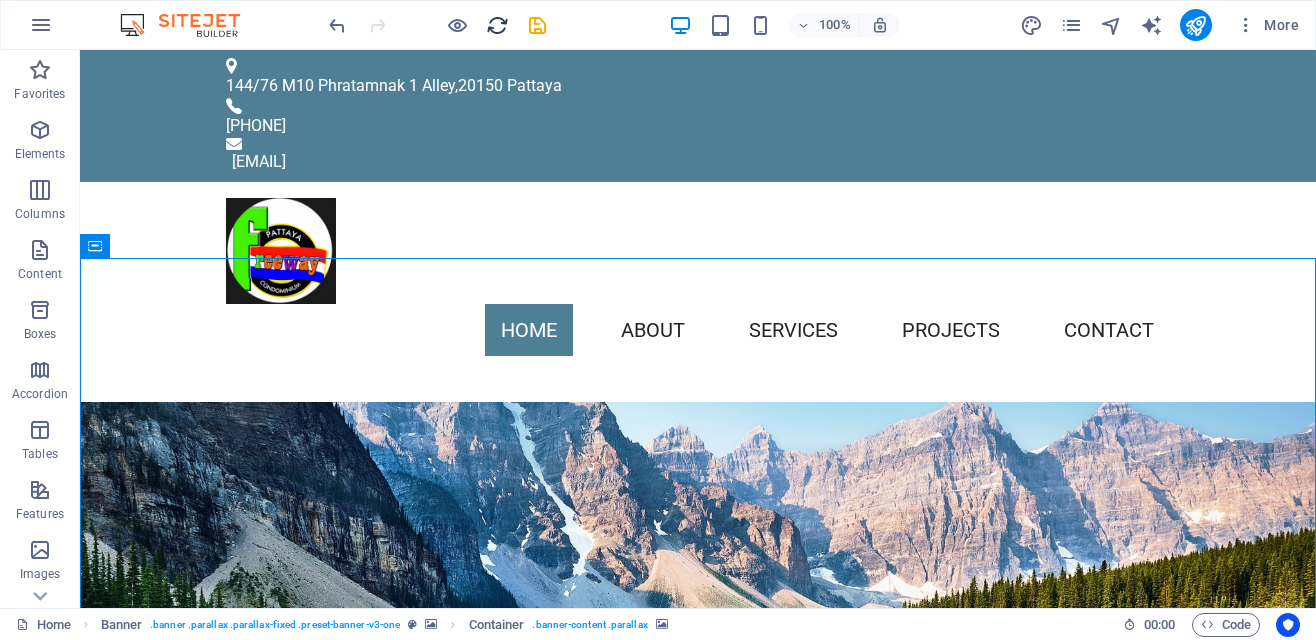 click at bounding box center (497, 25) 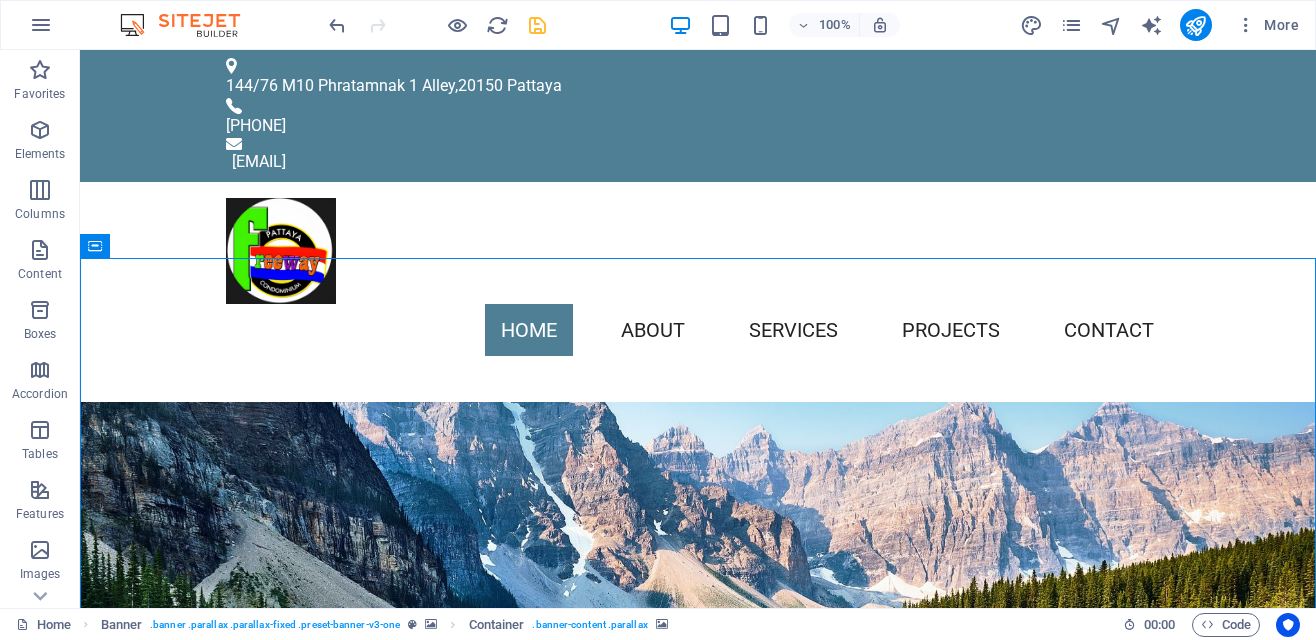 click at bounding box center (537, 25) 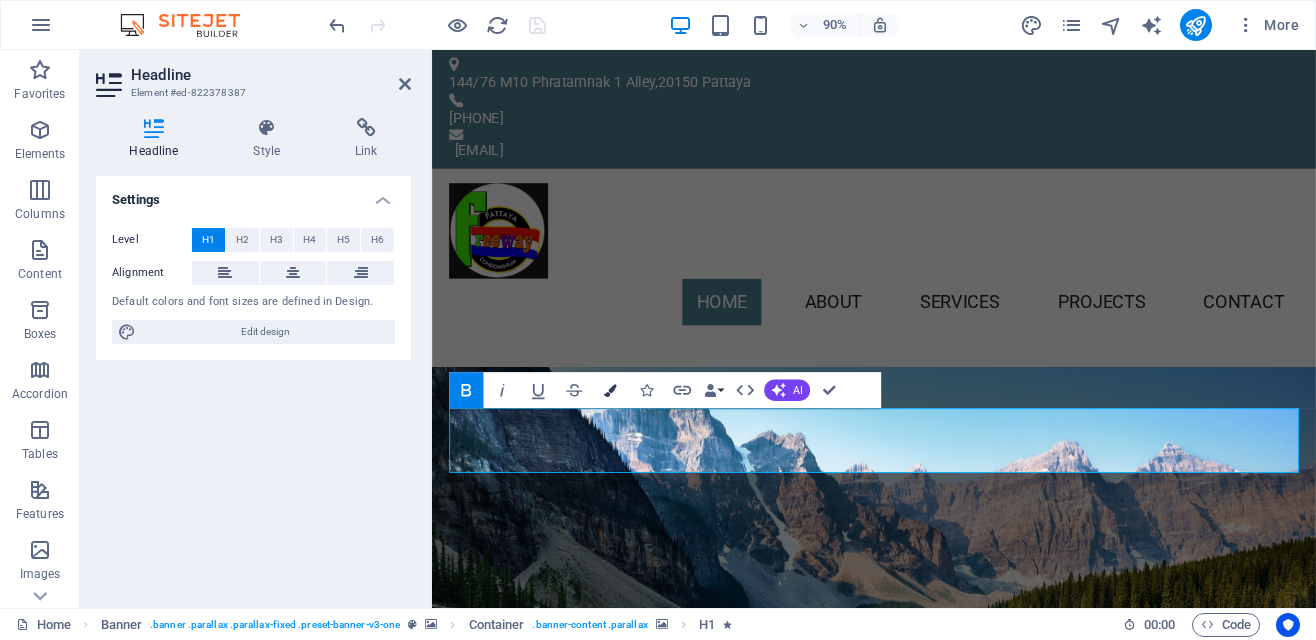 click at bounding box center (610, 390) 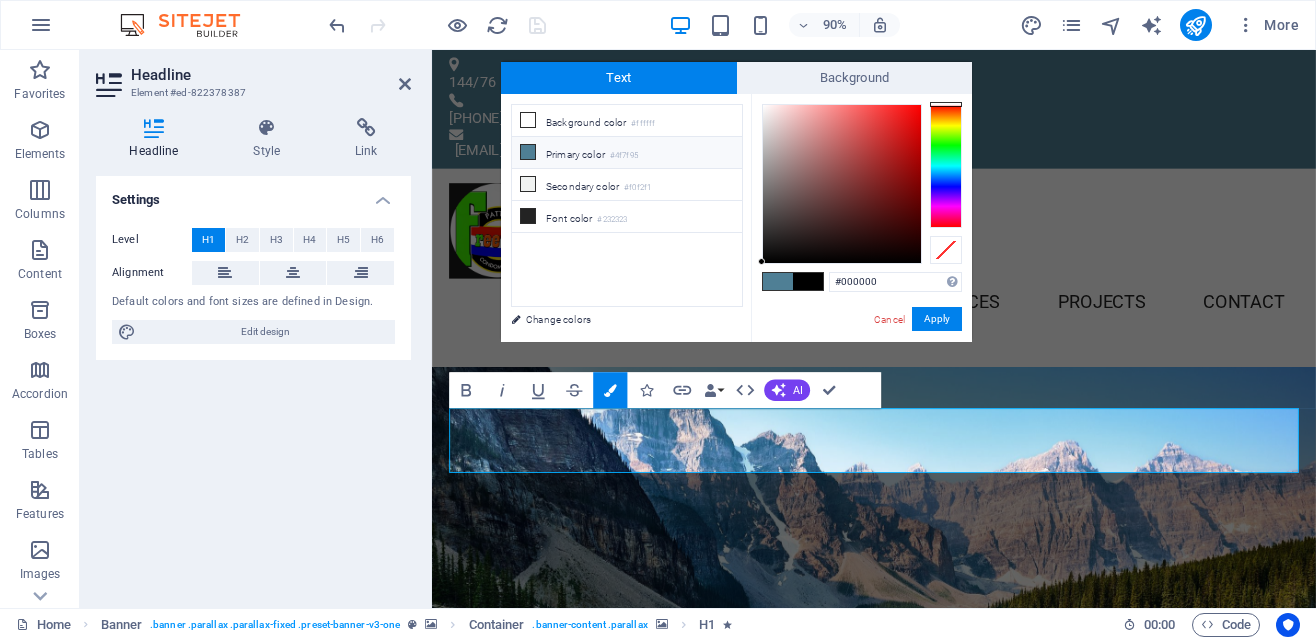 click on "Home About Services Projects Contact" at bounding box center (923, 277) 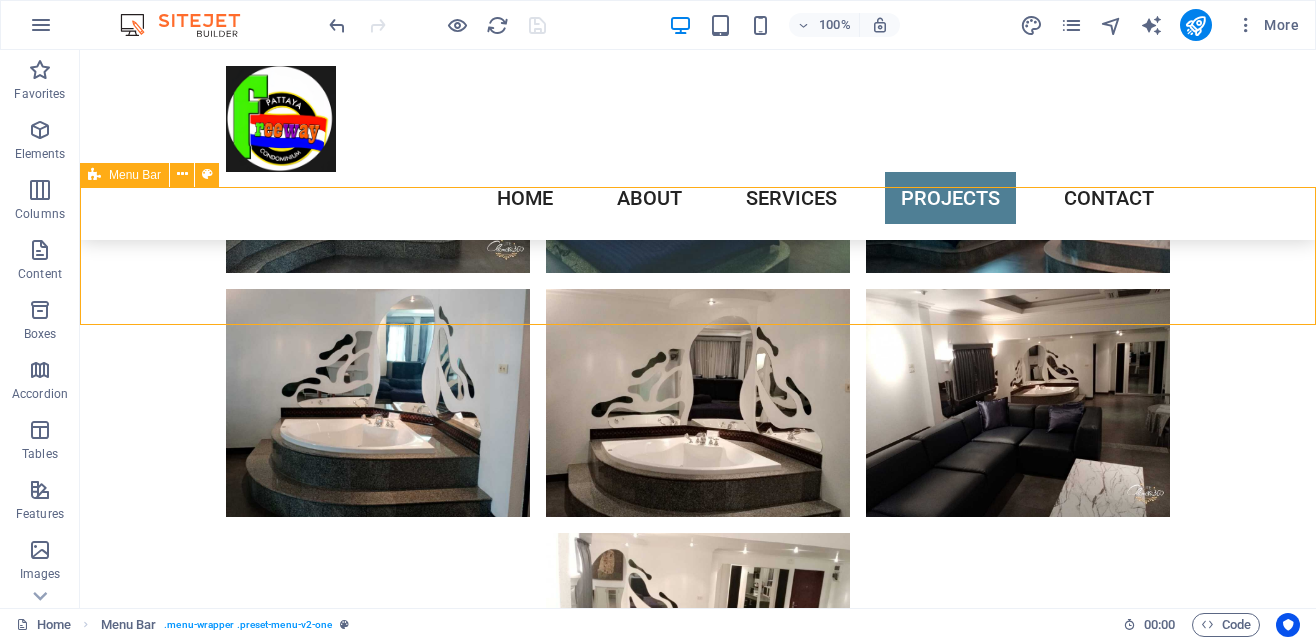 scroll, scrollTop: 3769, scrollLeft: 0, axis: vertical 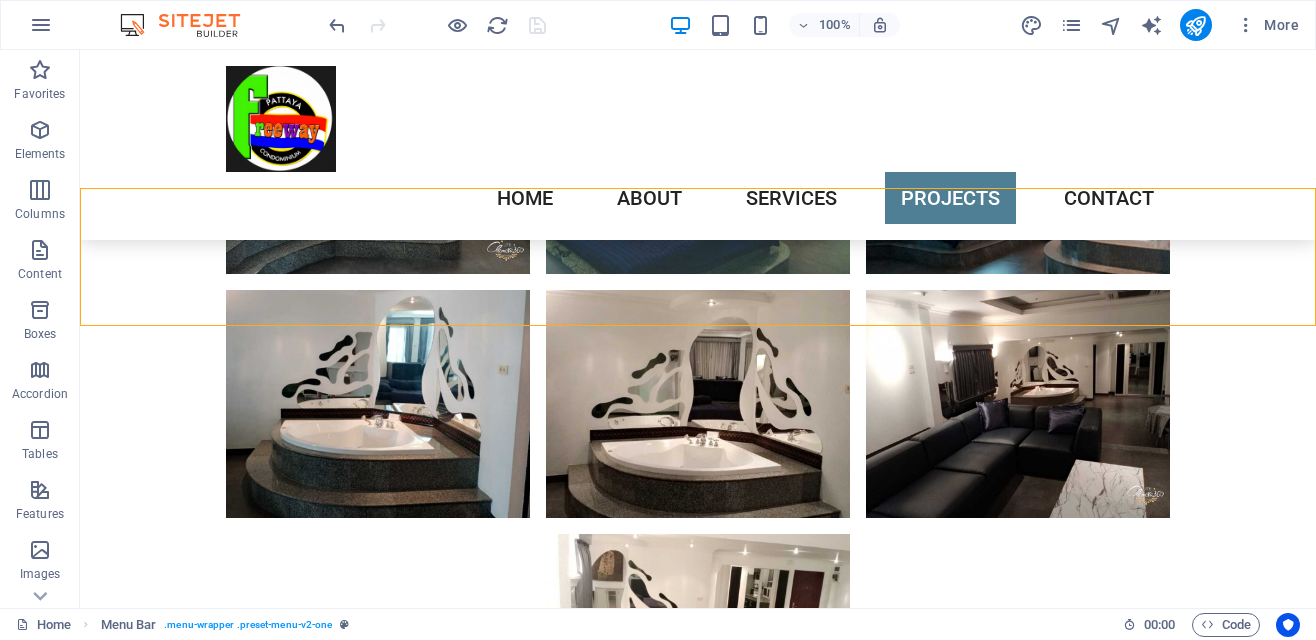 click on "Projects" at bounding box center [698, 499] 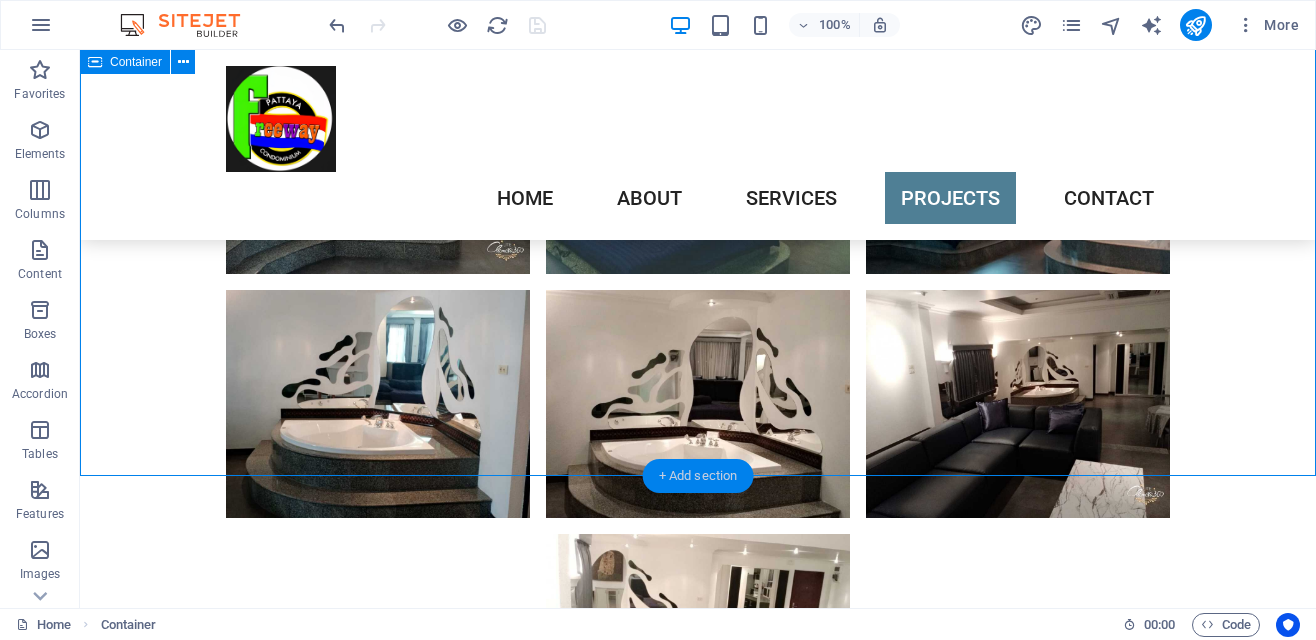 click on "+ Add section" at bounding box center (698, 476) 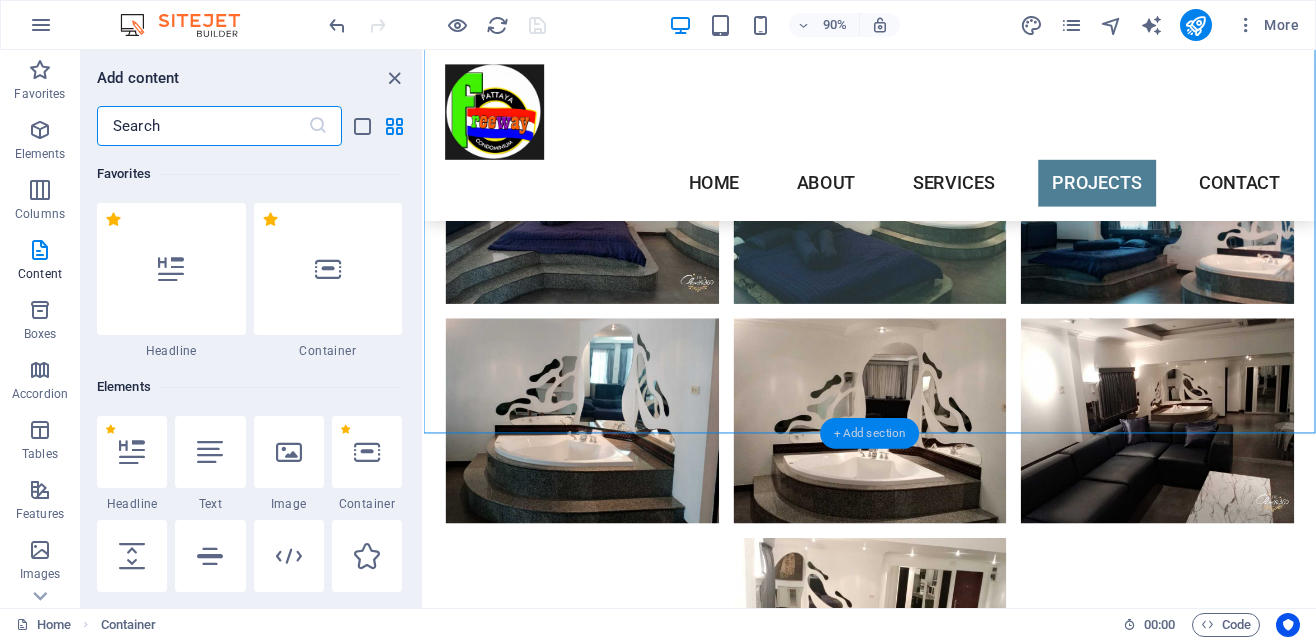 scroll, scrollTop: 3825, scrollLeft: 0, axis: vertical 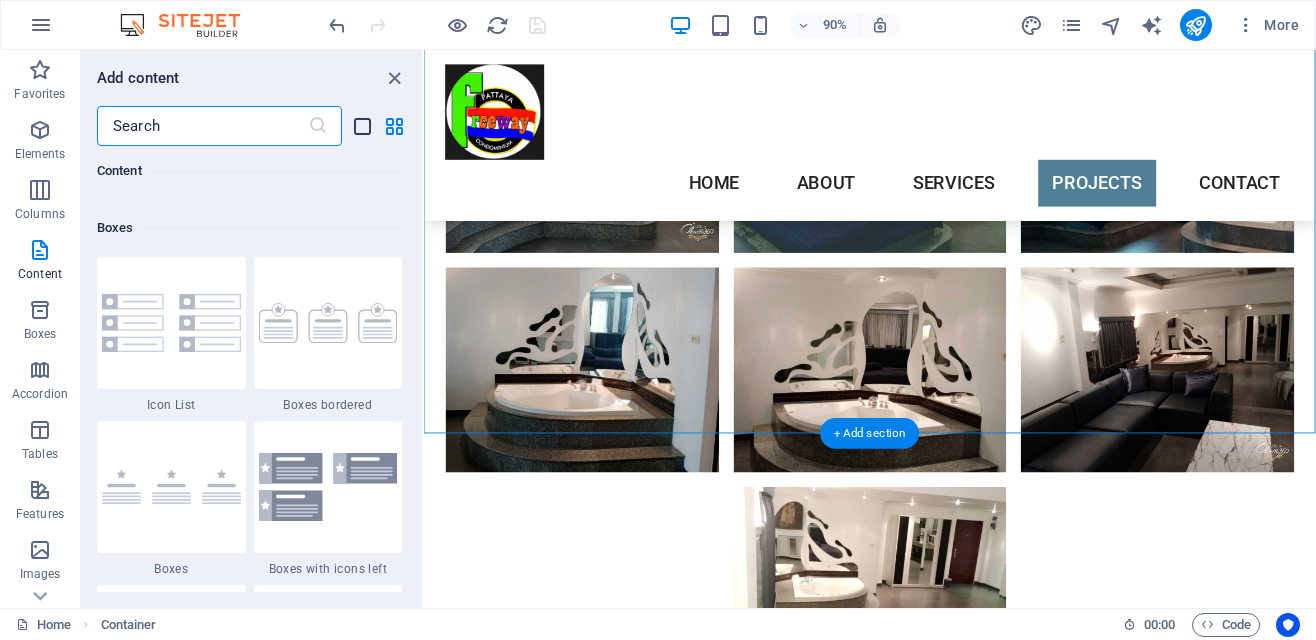 click at bounding box center [362, 126] 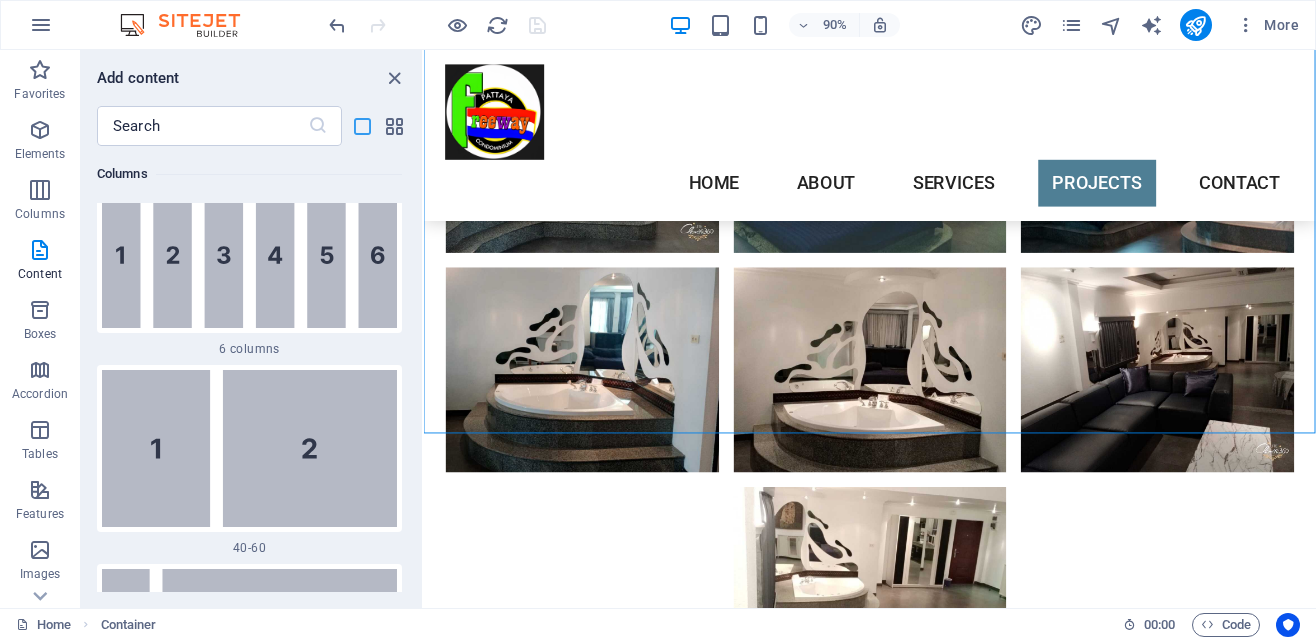 scroll, scrollTop: 14504, scrollLeft: 0, axis: vertical 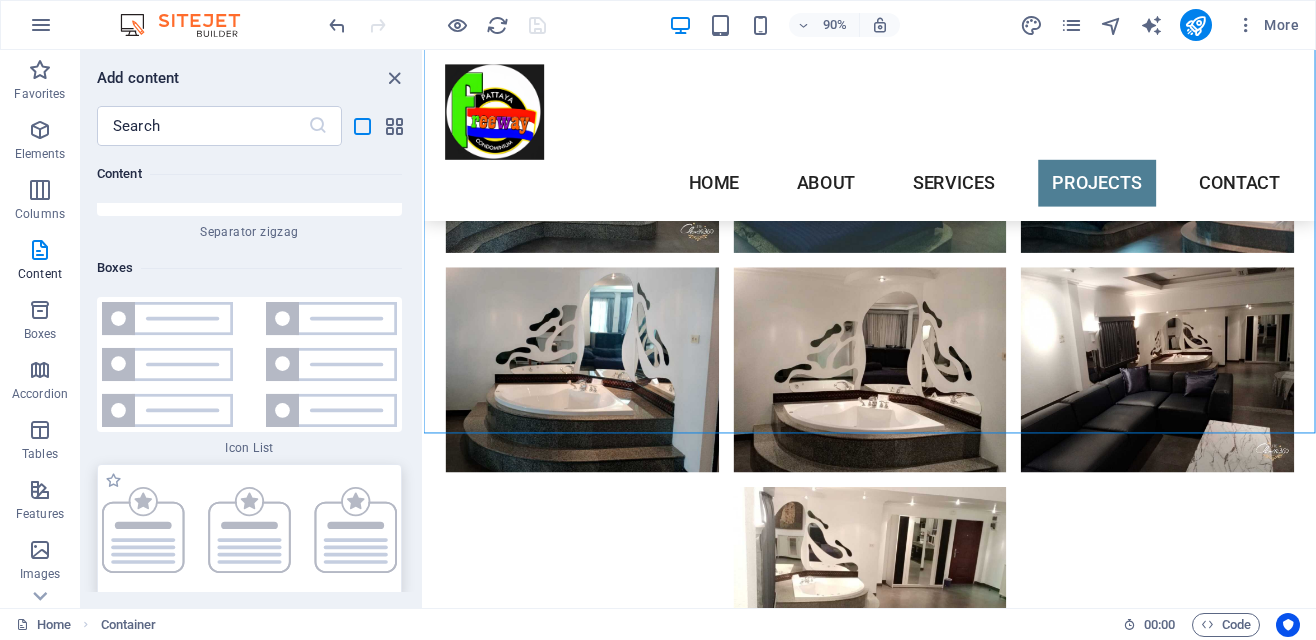 click at bounding box center [249, 530] 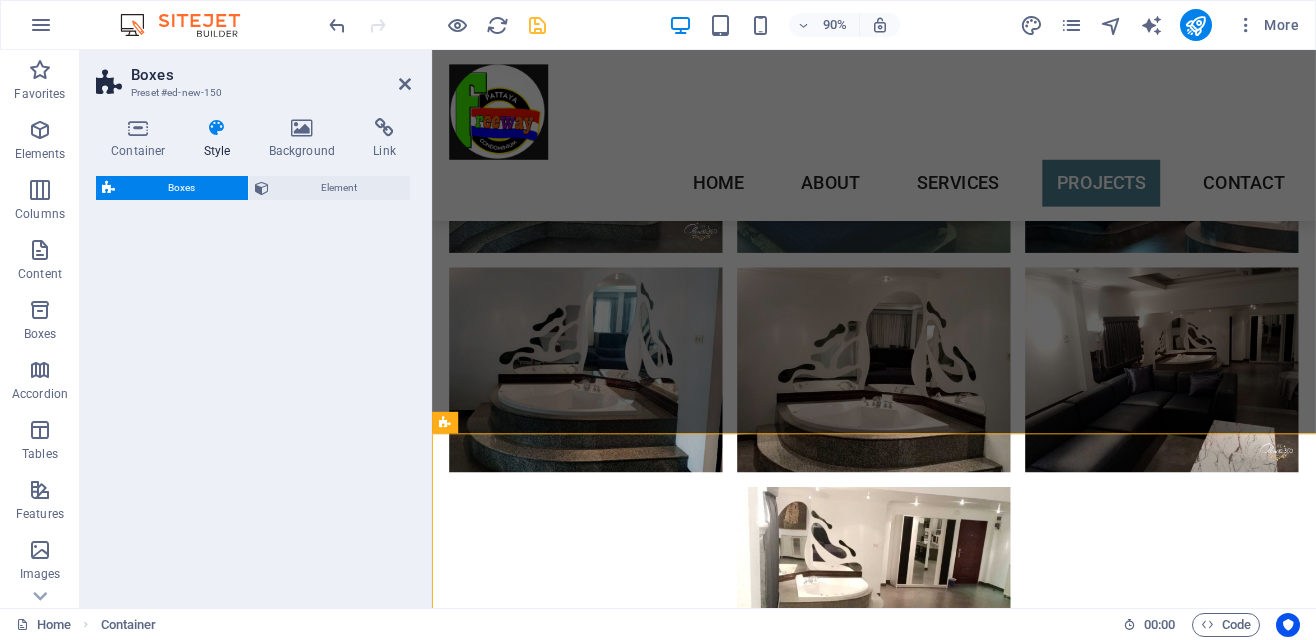 select on "rem" 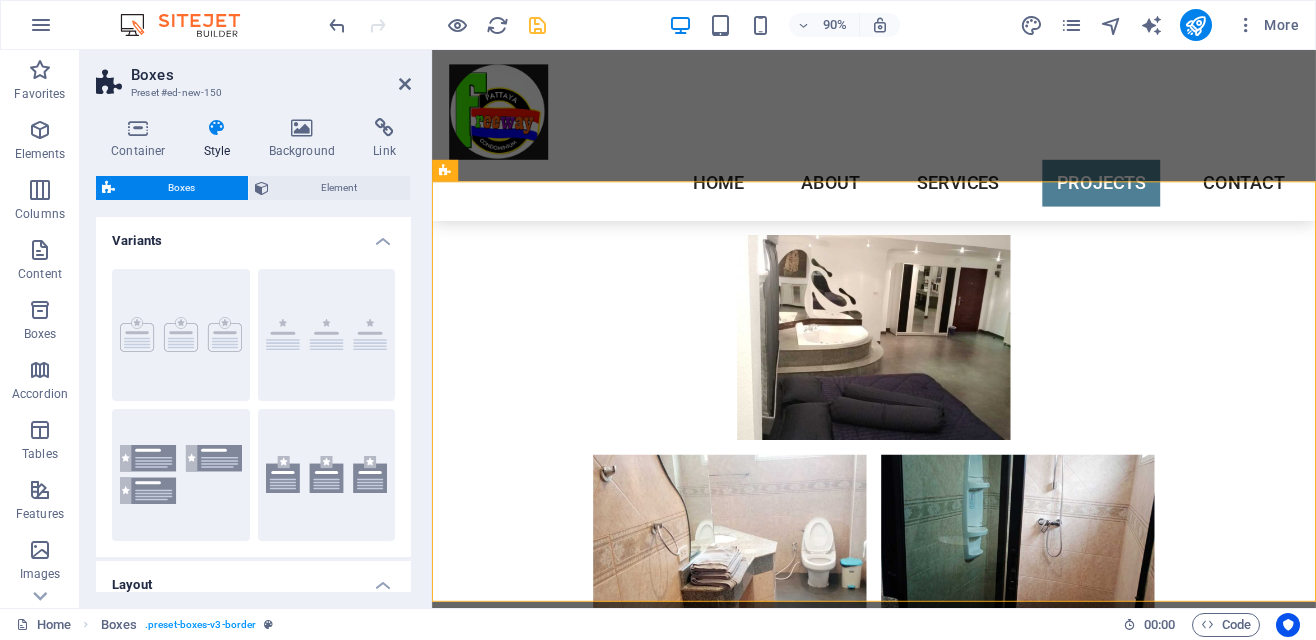 scroll, scrollTop: 4106, scrollLeft: 0, axis: vertical 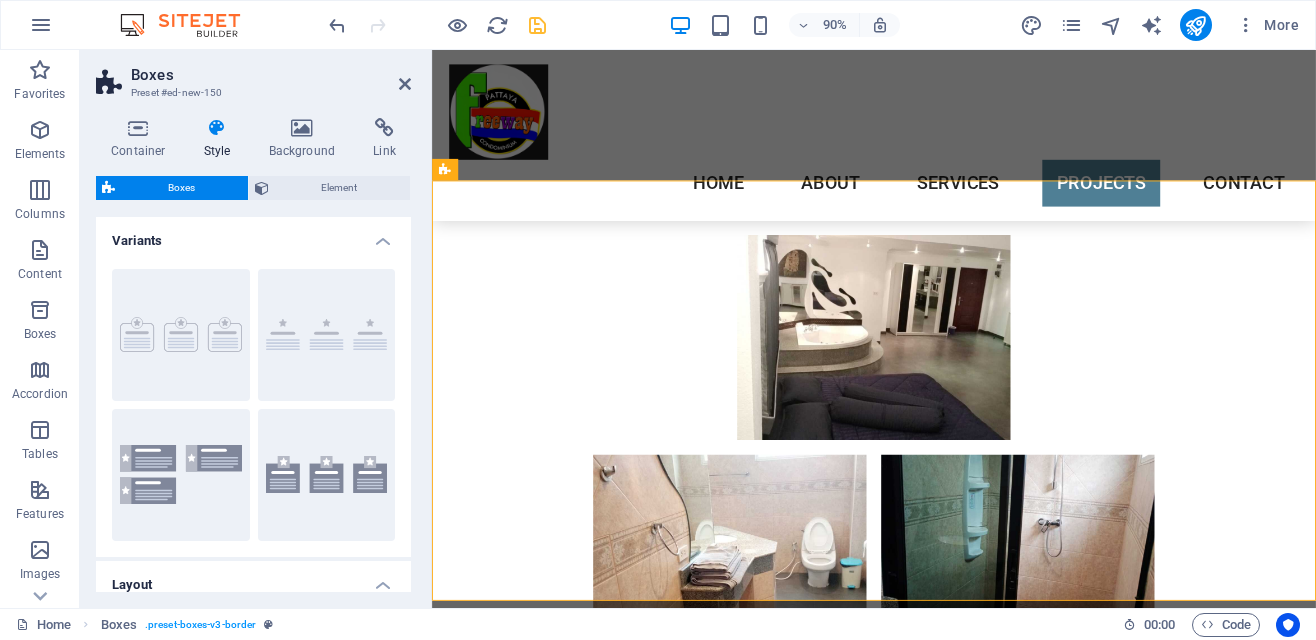 click at bounding box center [594, 925] 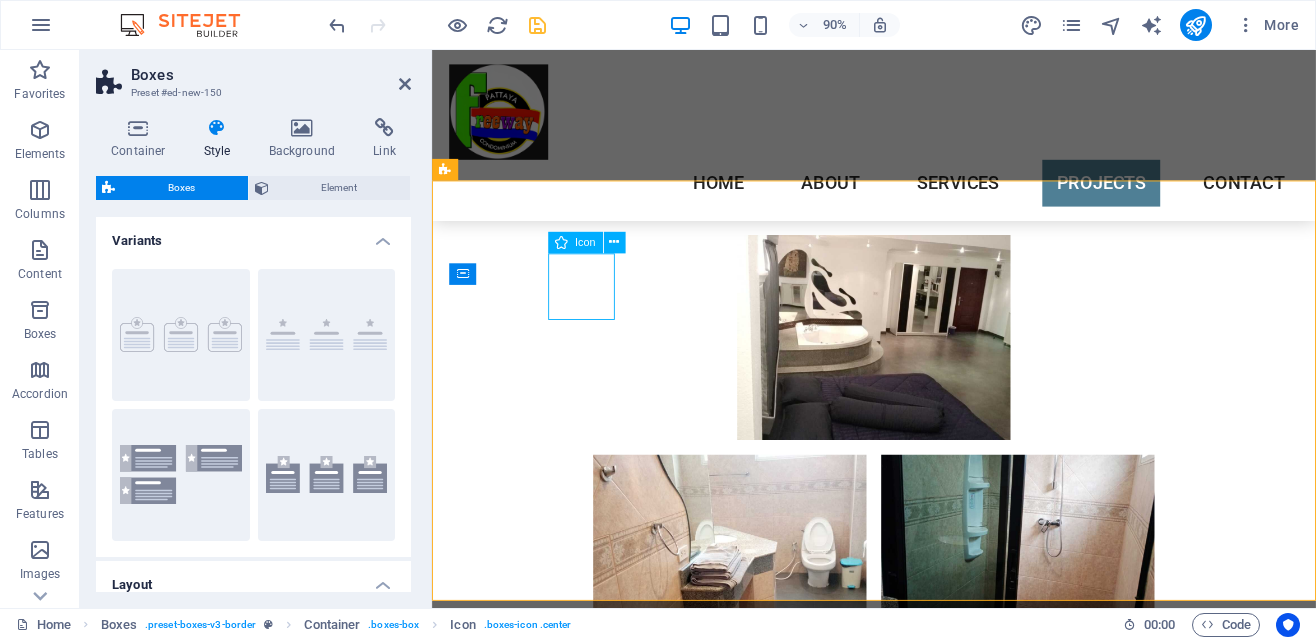 click on "Lorem ipsum dolor sit amet, consectetuer adipiscing elit. Aenean commodo ligula eget dolor. Lorem ipsum dolor sit amet, consectetuer adipiscing elit leget dolor." at bounding box center (594, 1088) 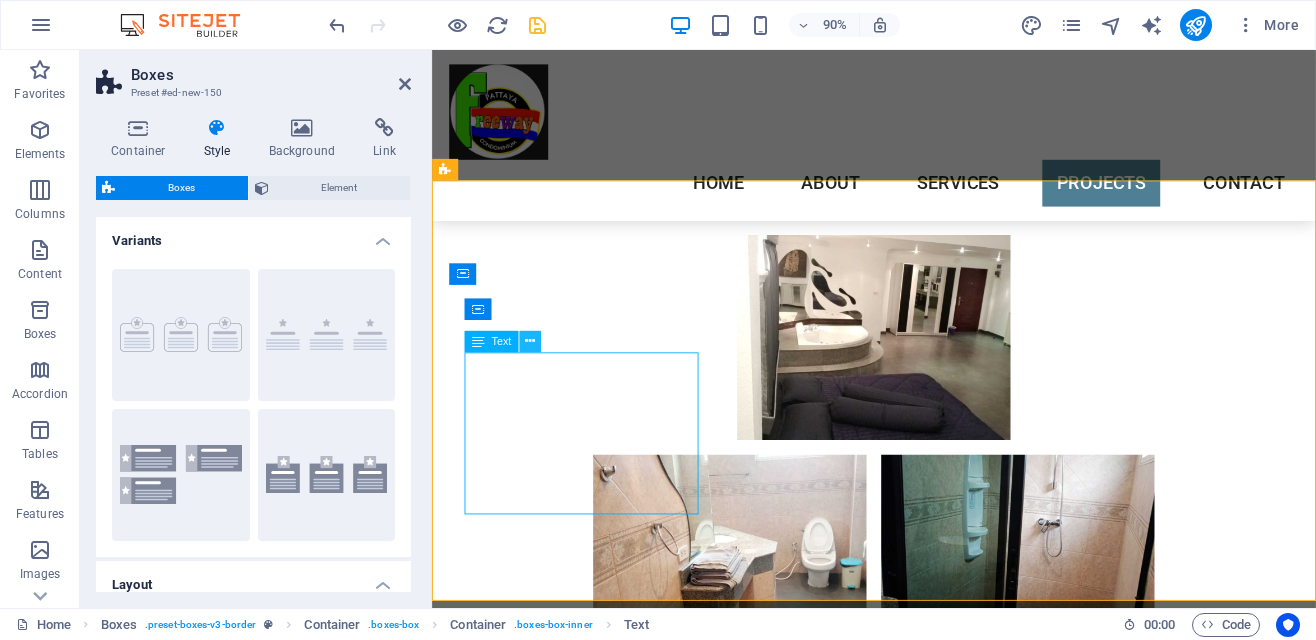 click at bounding box center [530, 341] 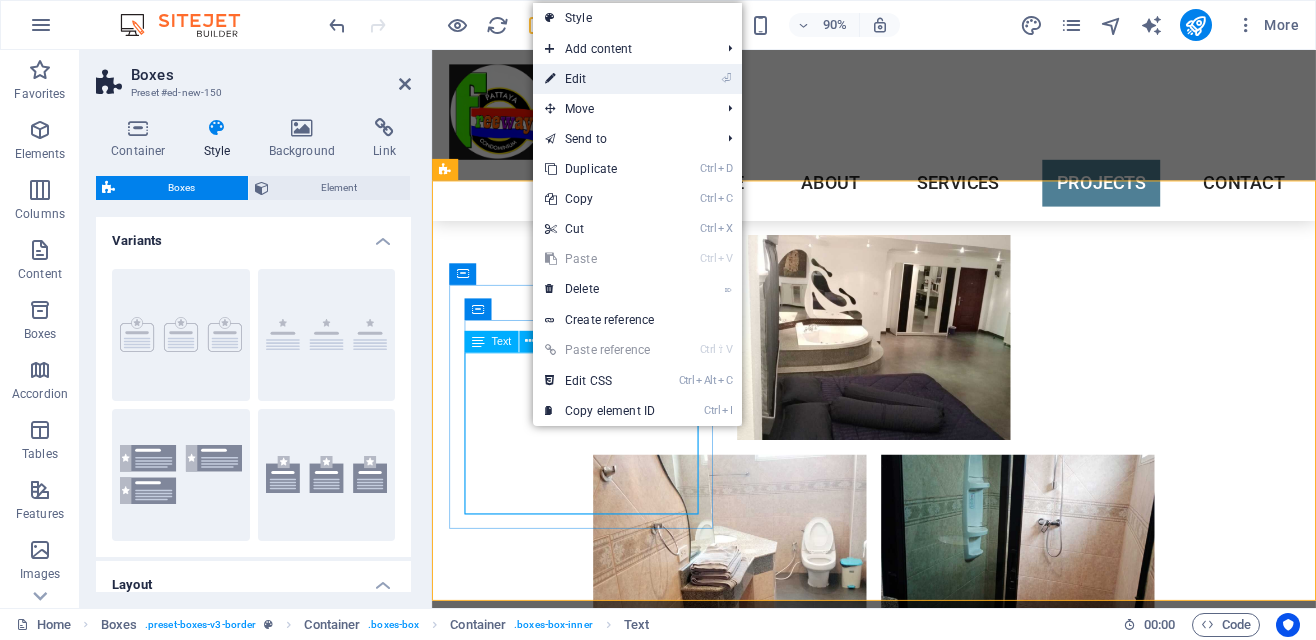click on "⏎  Edit" at bounding box center [600, 79] 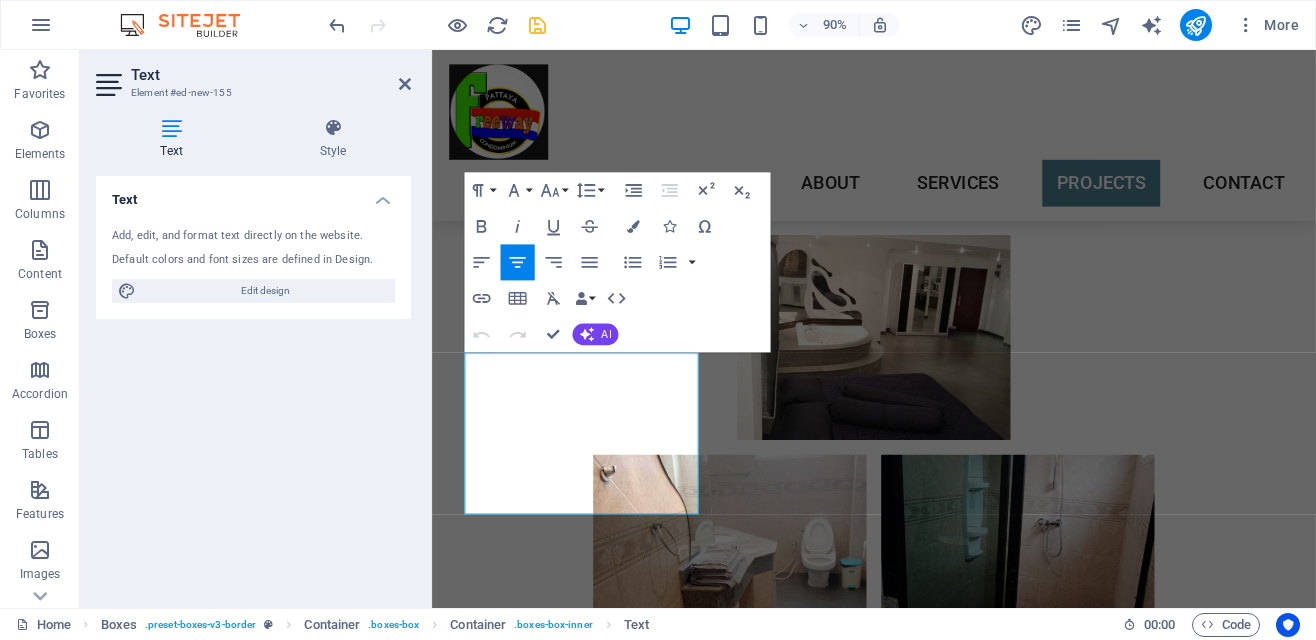 click on "Headline Lorem ipsum dolor sit amet, consectetuer adipiscing elit. Aenean commodo ligula eget dolor. Lorem ipsum dolor sit amet, consectetuer adipiscing elit leget dolor. Headline Lorem ipsum dolor sit amet, consectetuer adipiscing elit. Aenean commodo ligula eget dolor. Lorem ipsum dolor sit amet, consectetuer adipiscing elit leget dolor. Headline Lorem ipsum dolor sit amet, consectetuer adipiscing elit. Aenean commodo ligula eget dolor. Lorem ipsum dolor sit amet, consectetuer adipiscing elit leget dolor." at bounding box center (923, 1365) 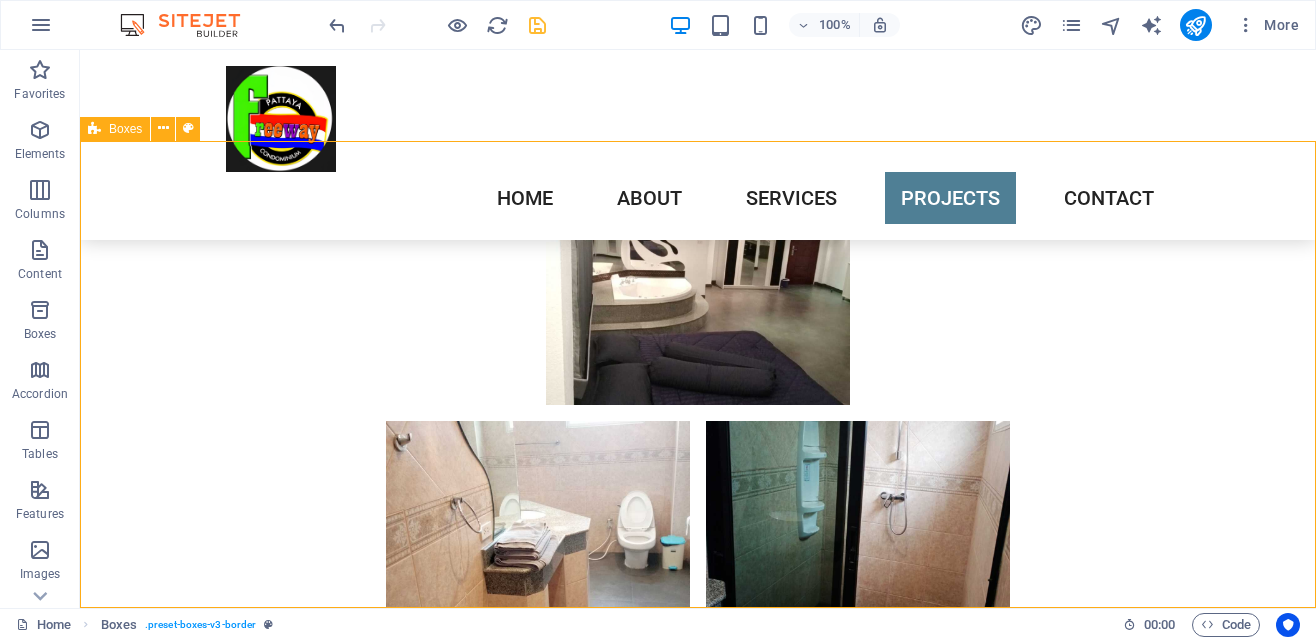 scroll, scrollTop: 4149, scrollLeft: 0, axis: vertical 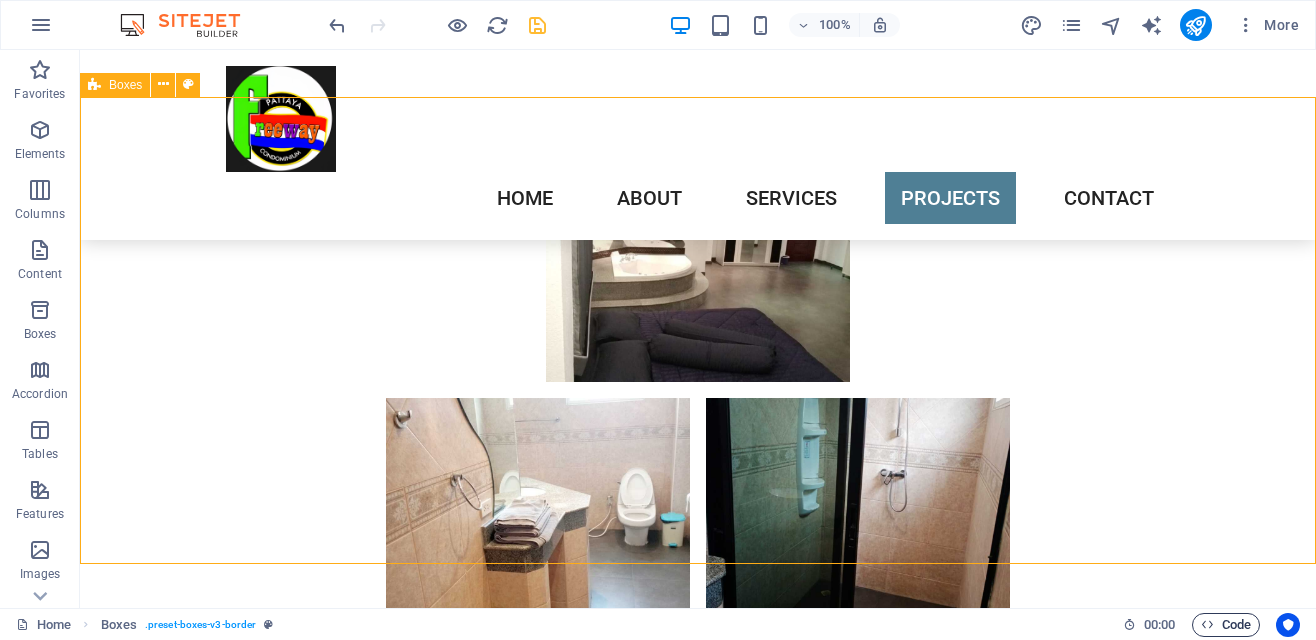 click on "Code" at bounding box center [1226, 625] 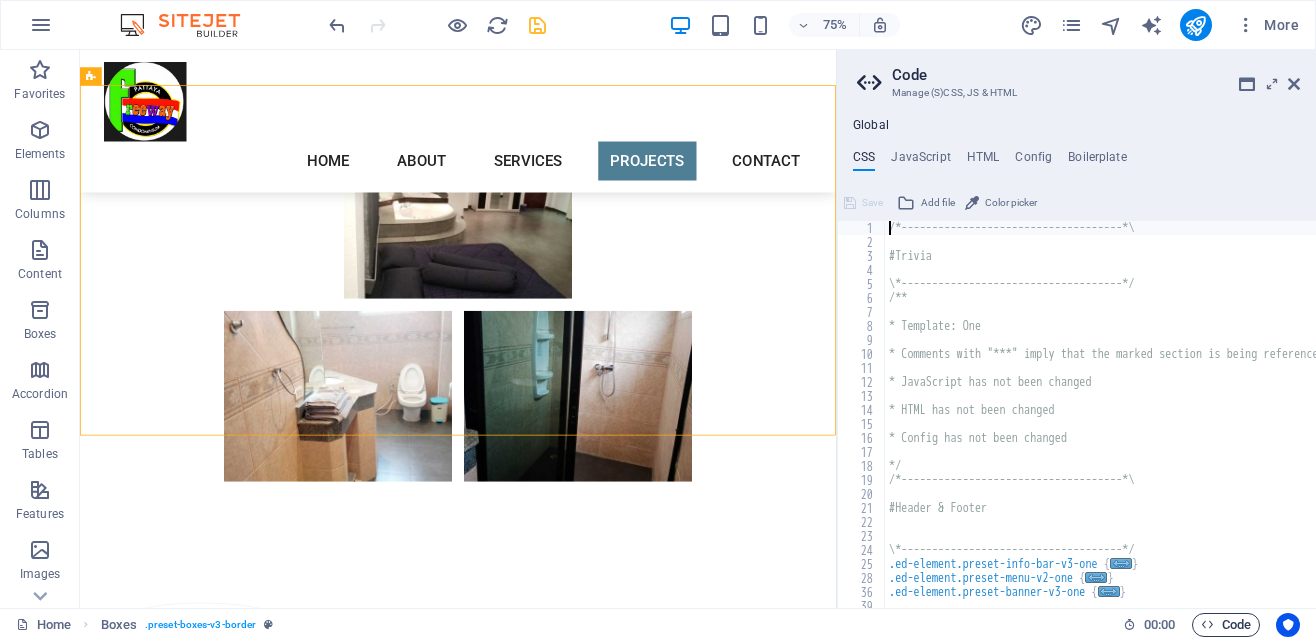 scroll, scrollTop: 4316, scrollLeft: 0, axis: vertical 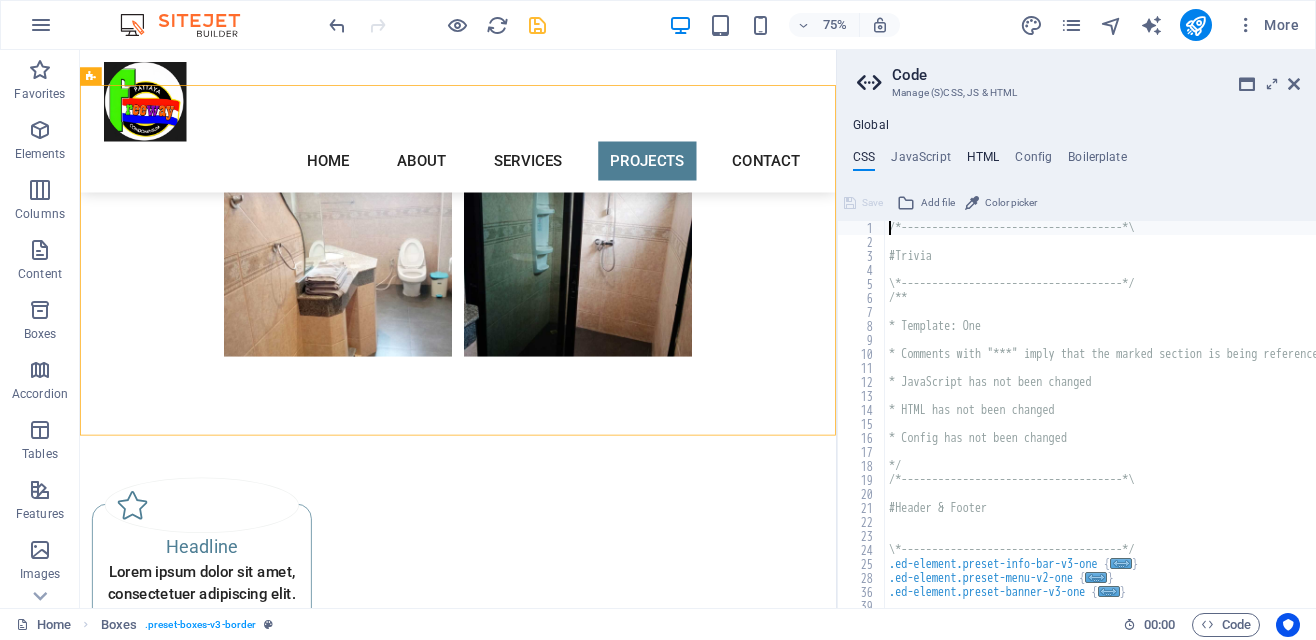 click on "HTML" at bounding box center [983, 161] 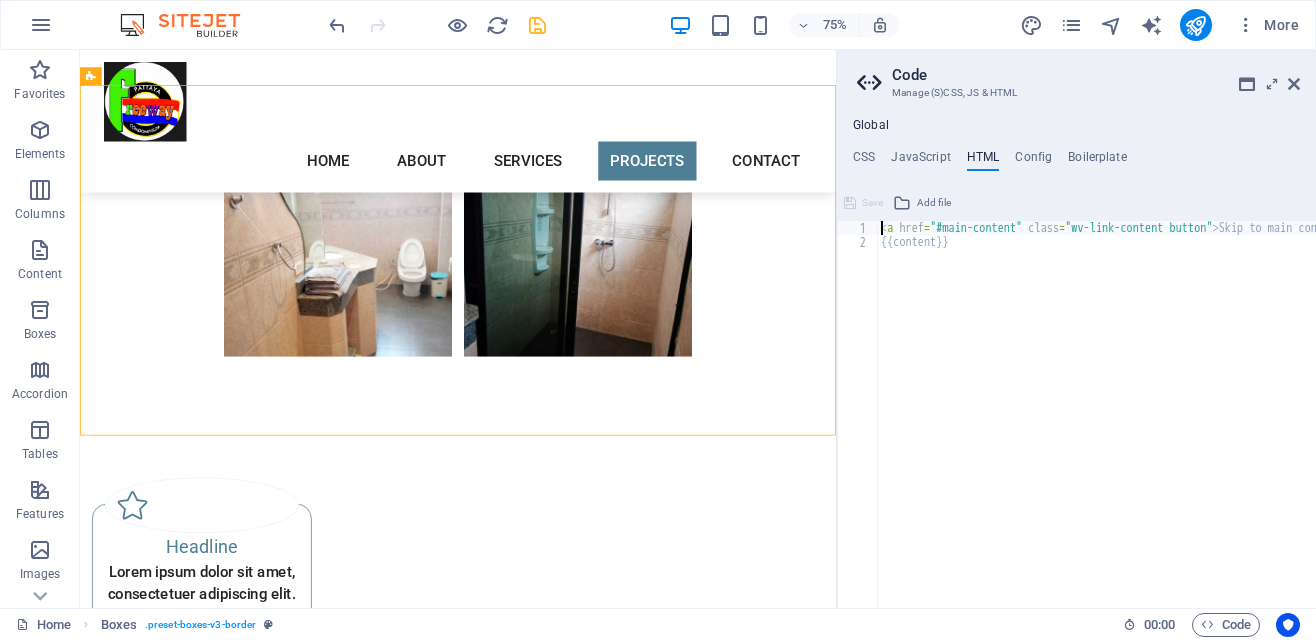 scroll, scrollTop: 0, scrollLeft: 0, axis: both 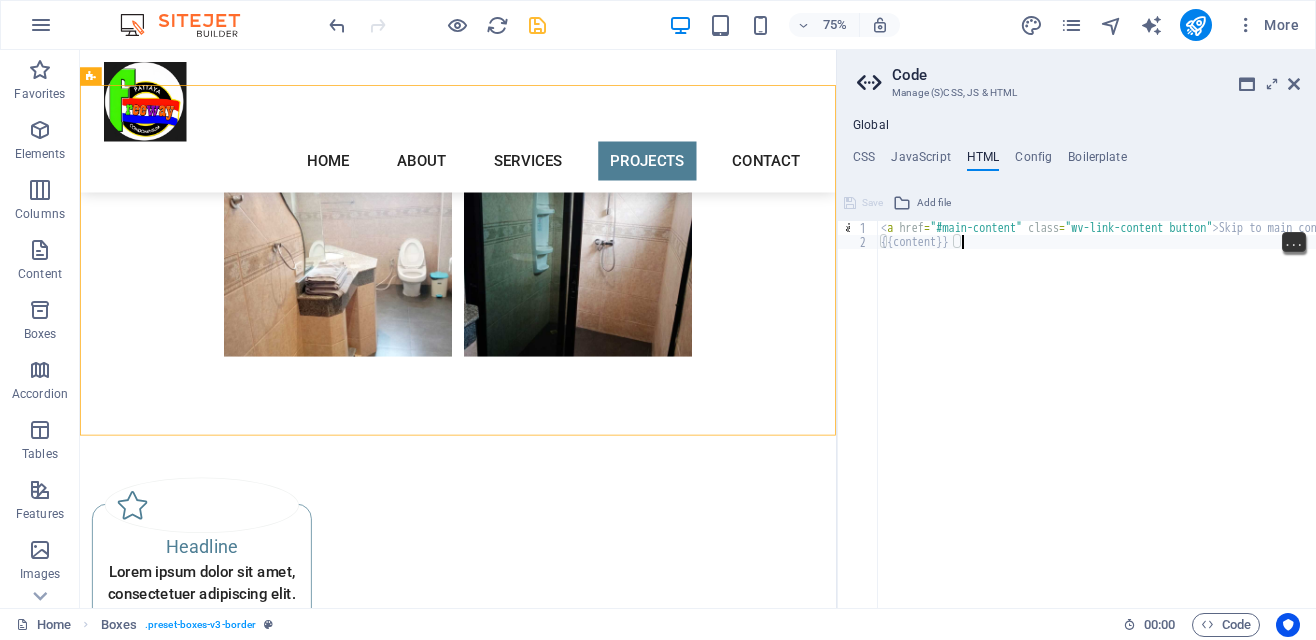 type on "<a href="#main-content" class="wv-link-content button">Skip to main content</a>" 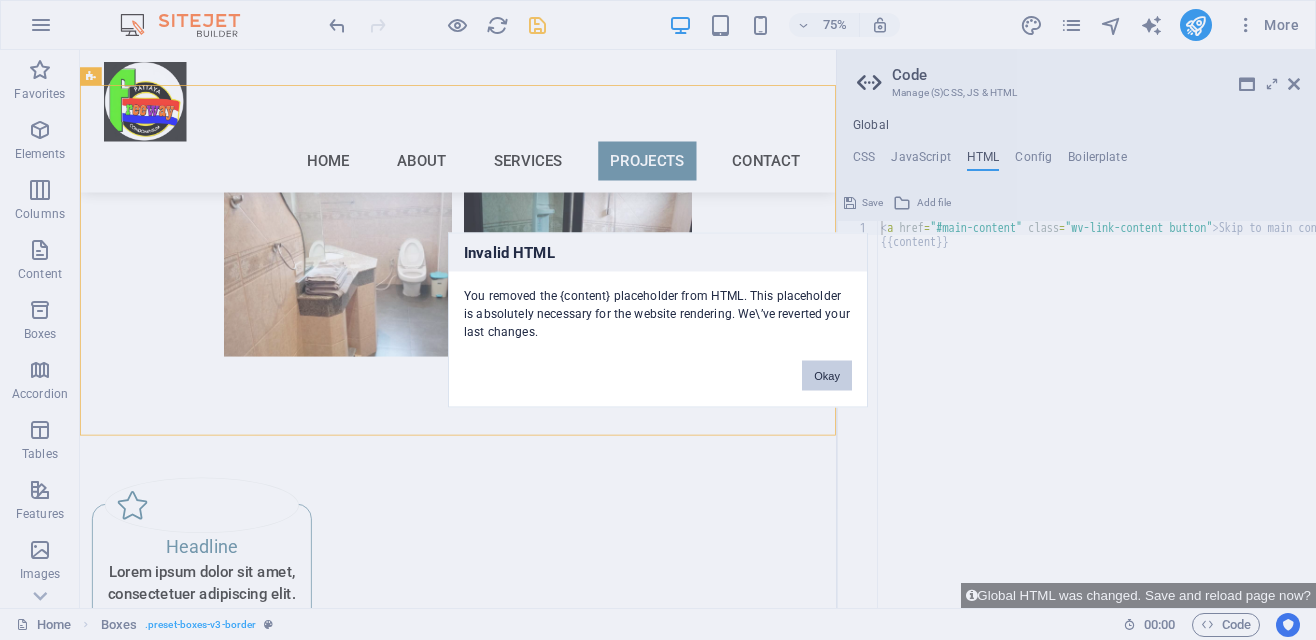 click on "Okay" at bounding box center (827, 376) 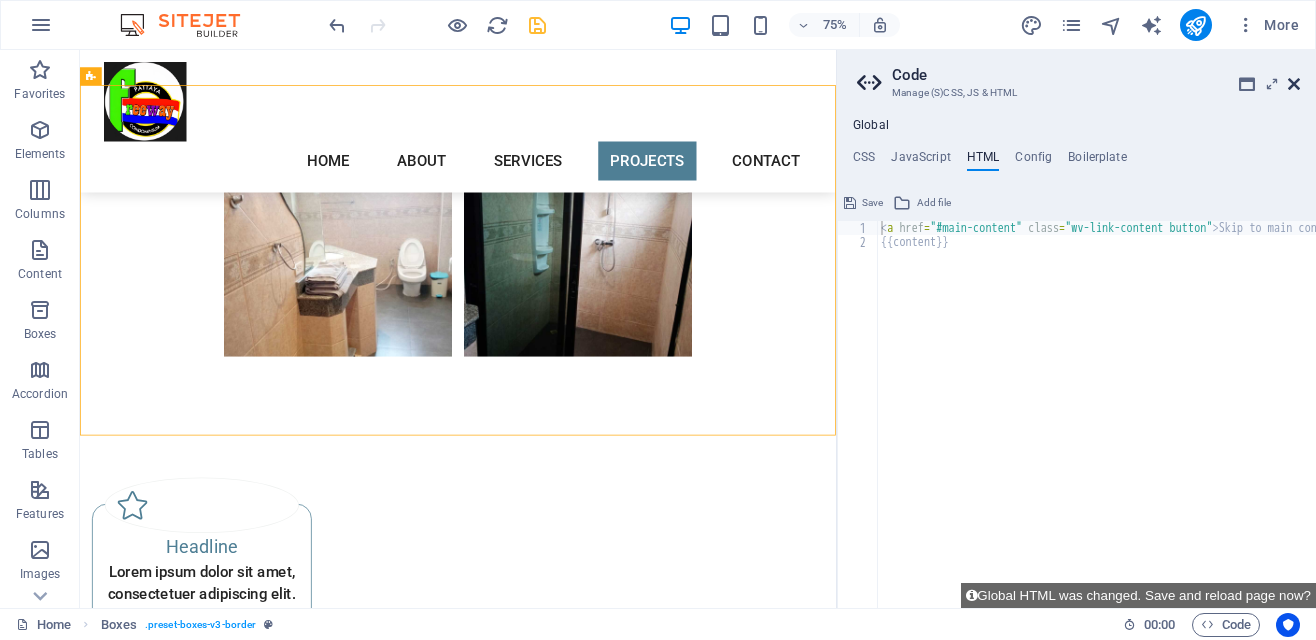 click at bounding box center [1294, 84] 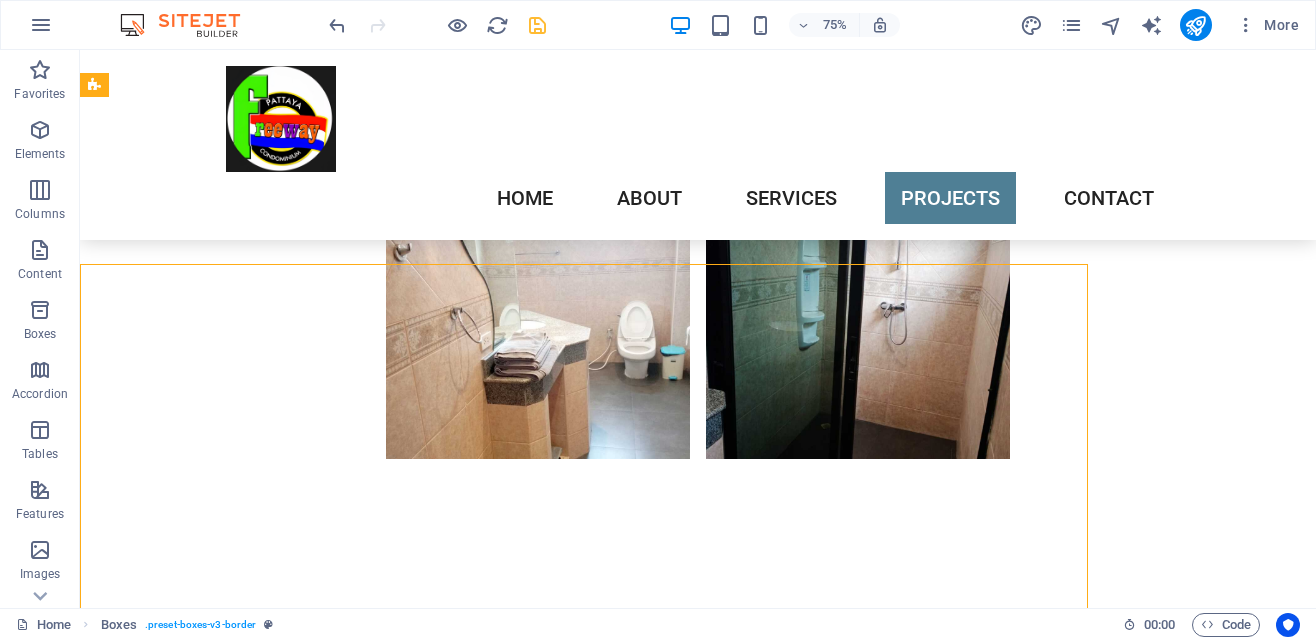 scroll, scrollTop: 4149, scrollLeft: 0, axis: vertical 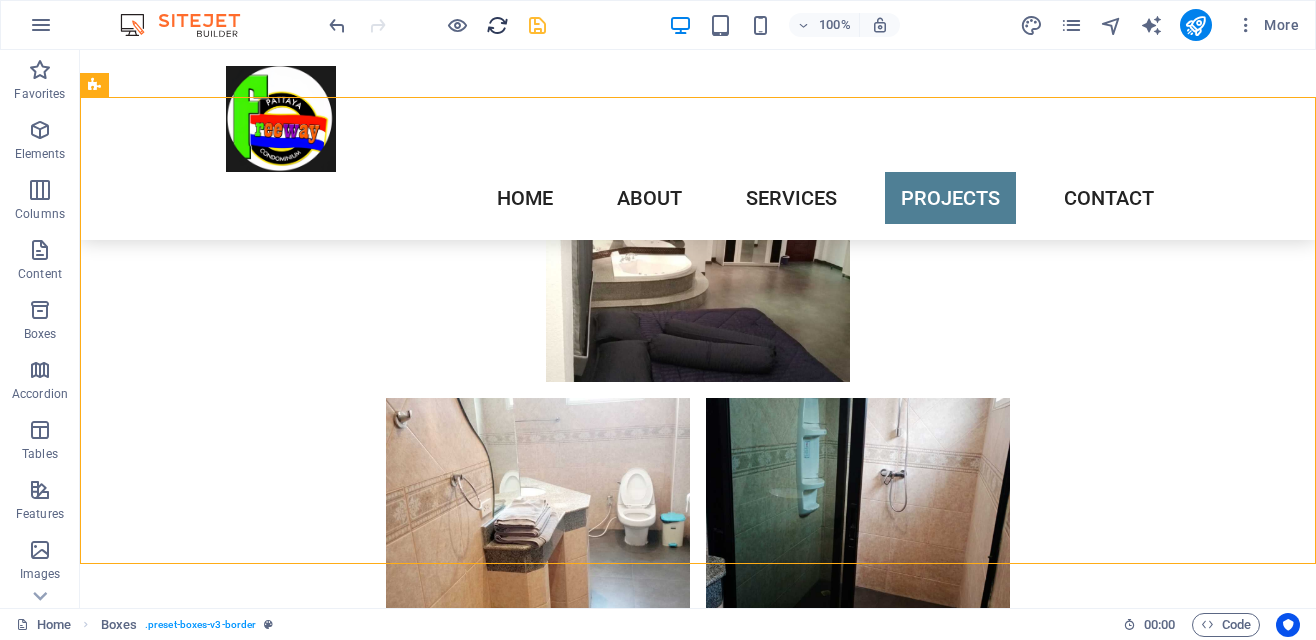 click at bounding box center (497, 25) 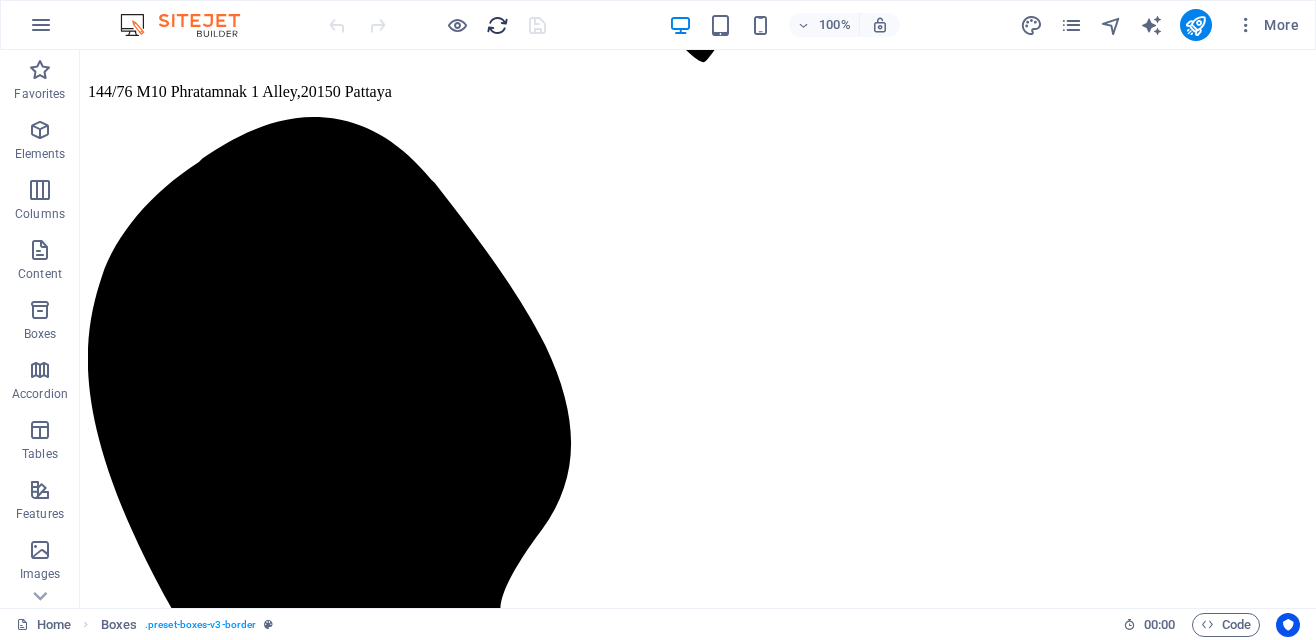 scroll, scrollTop: 1806, scrollLeft: 0, axis: vertical 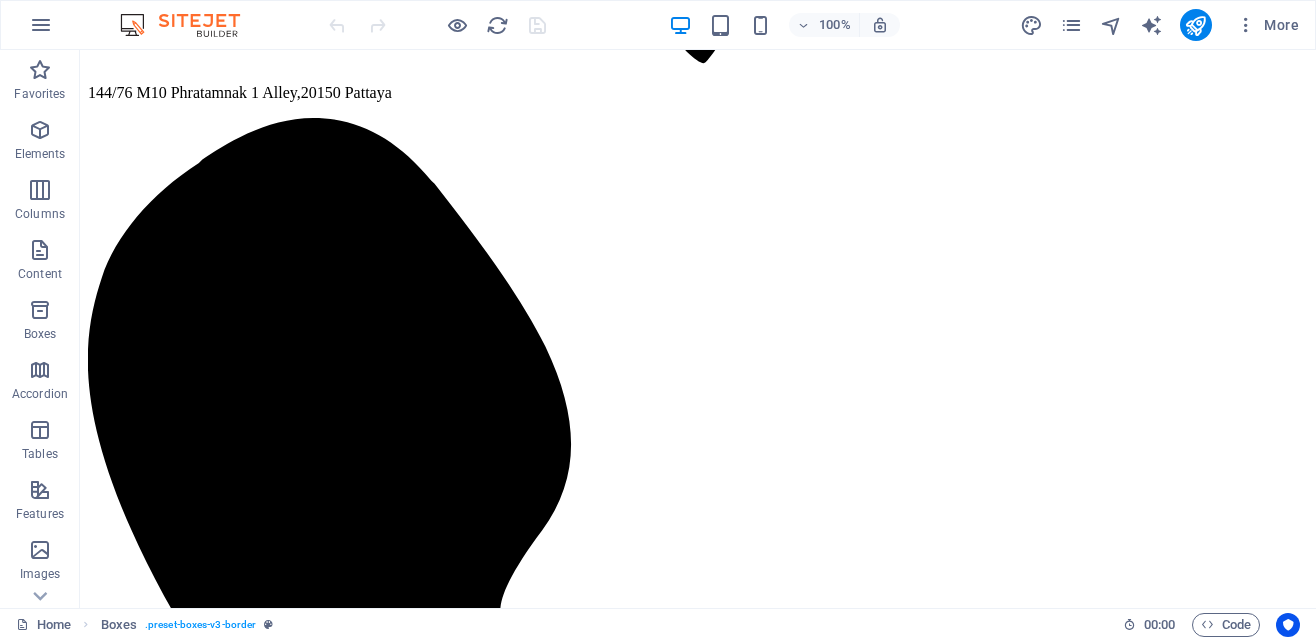 click at bounding box center (698, 5658) 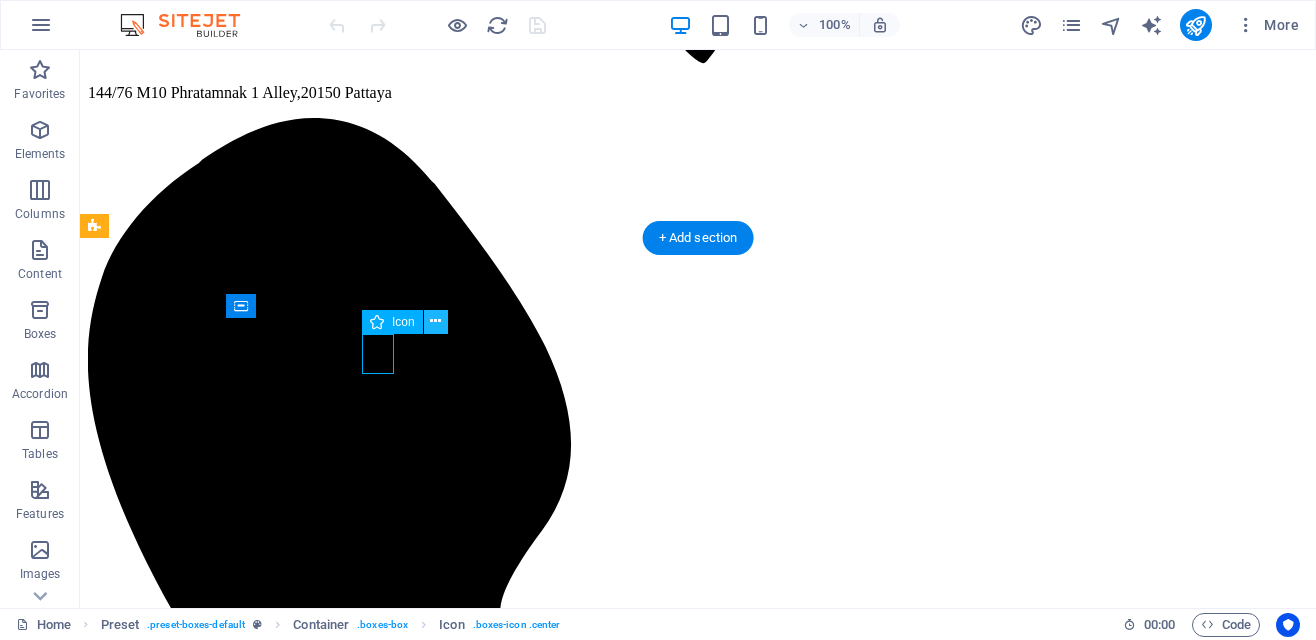 click at bounding box center [435, 321] 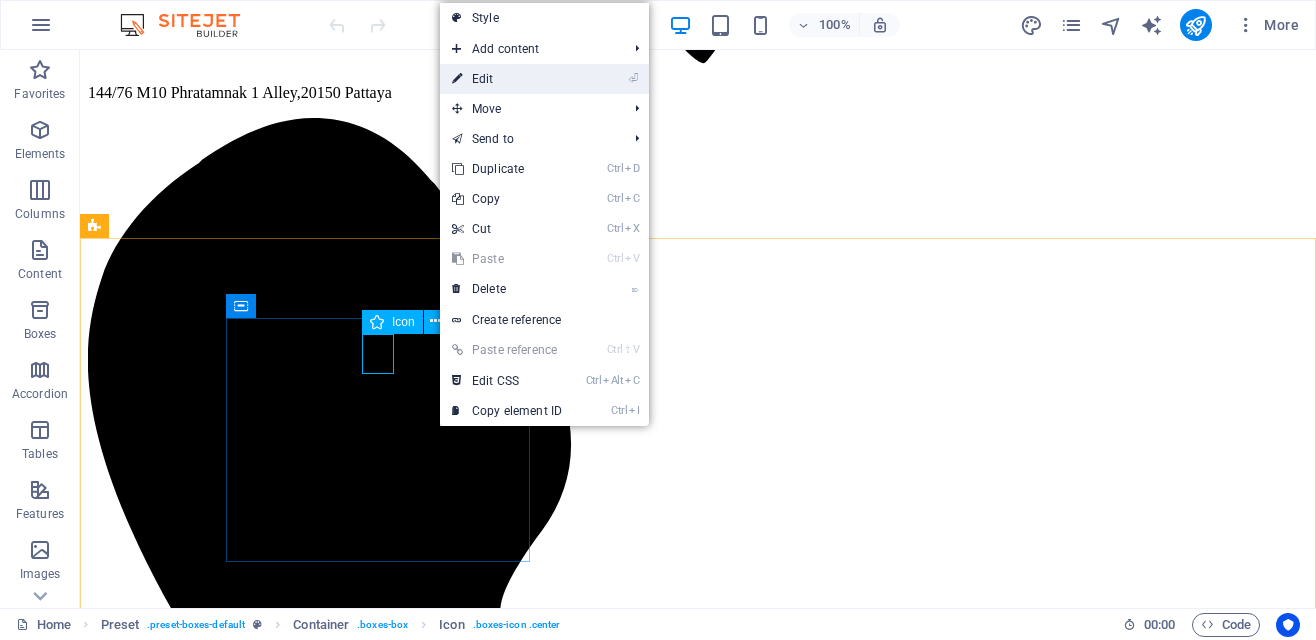 click on "⏎  Edit" at bounding box center (507, 79) 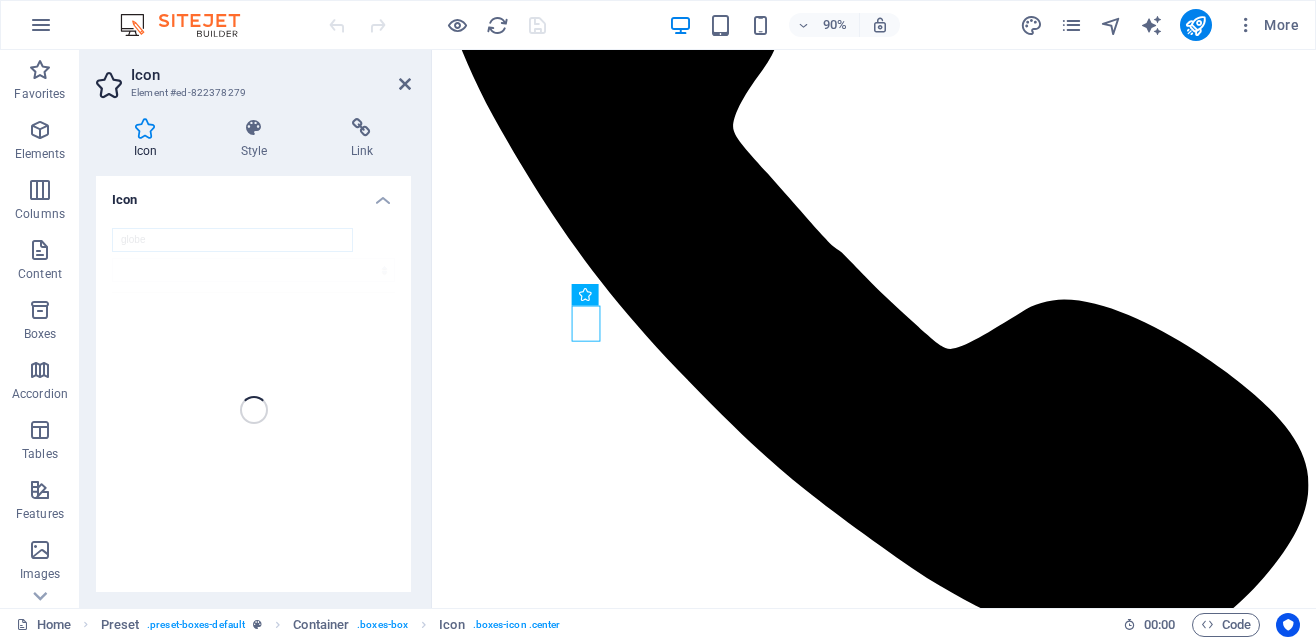 scroll, scrollTop: 1861, scrollLeft: 0, axis: vertical 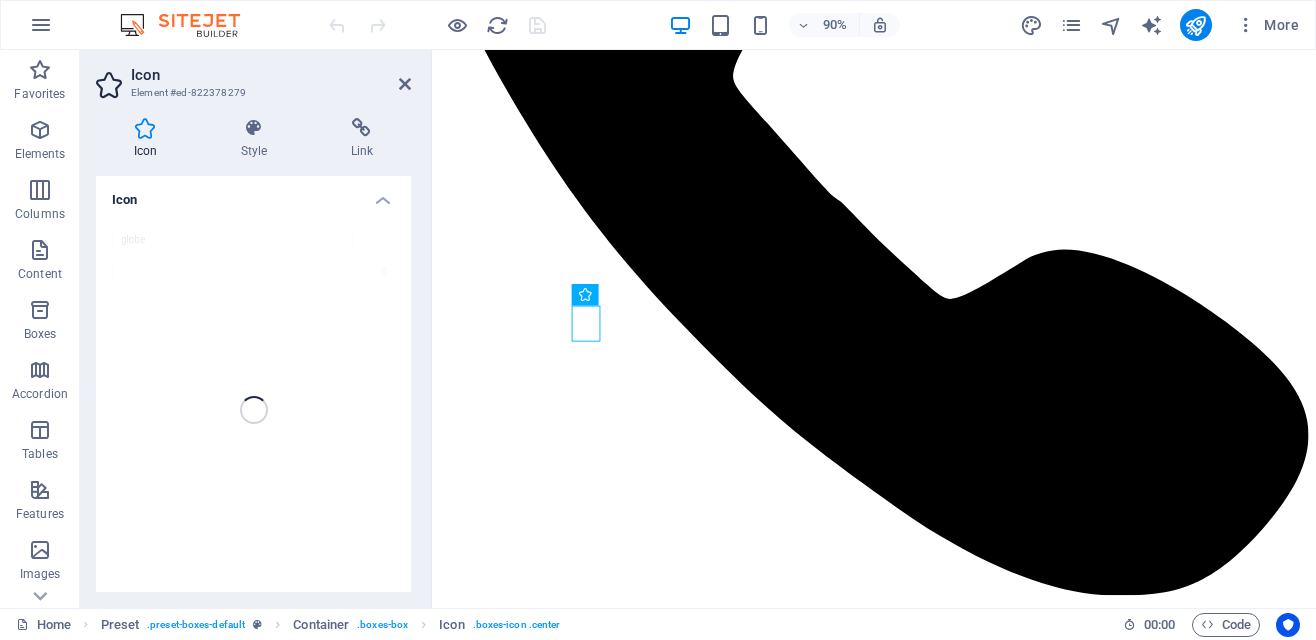 click at bounding box center [145, 128] 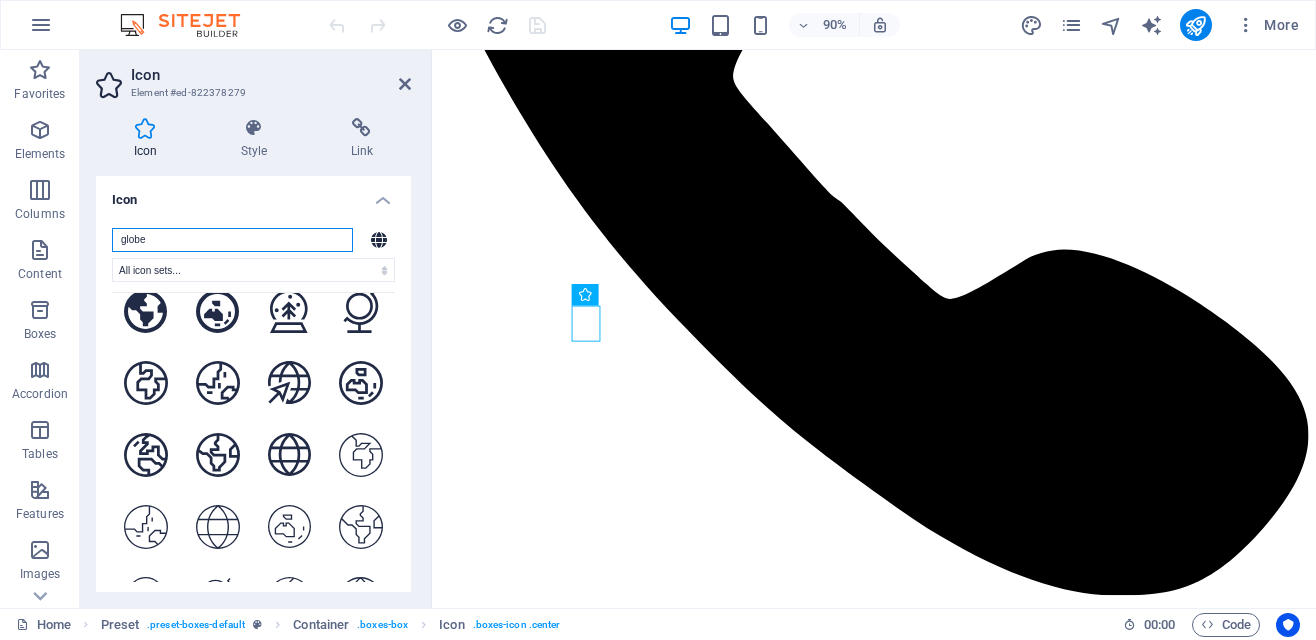 scroll, scrollTop: 1182, scrollLeft: 0, axis: vertical 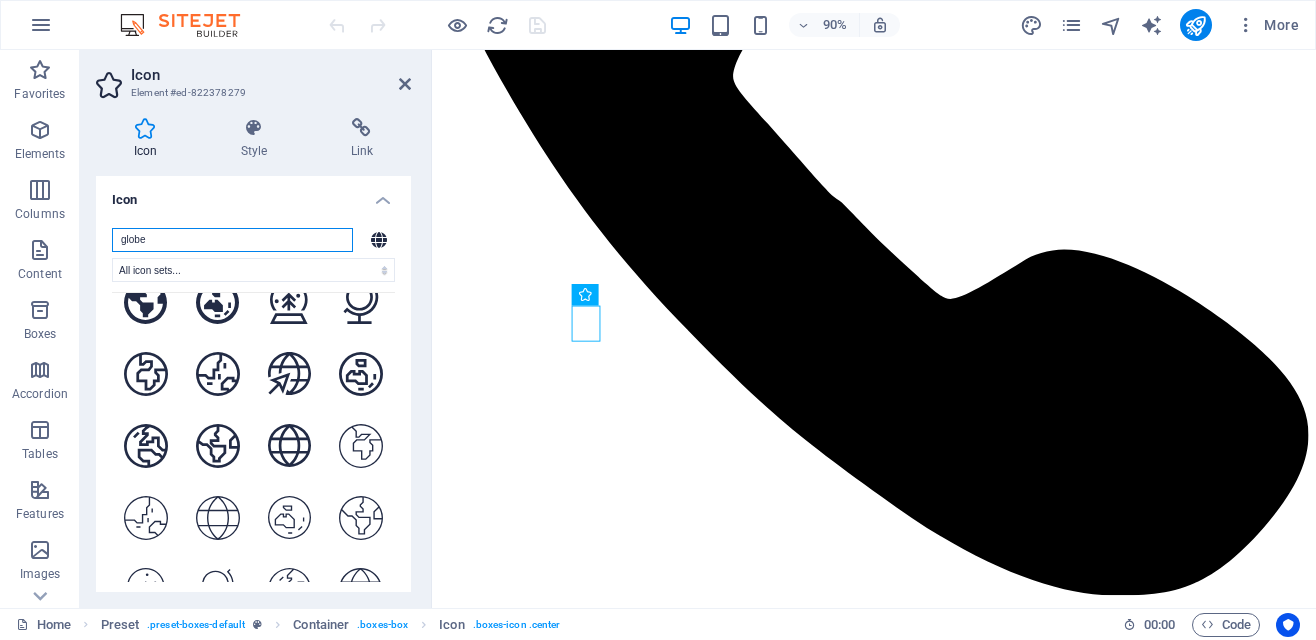 click on "globe" at bounding box center (232, 240) 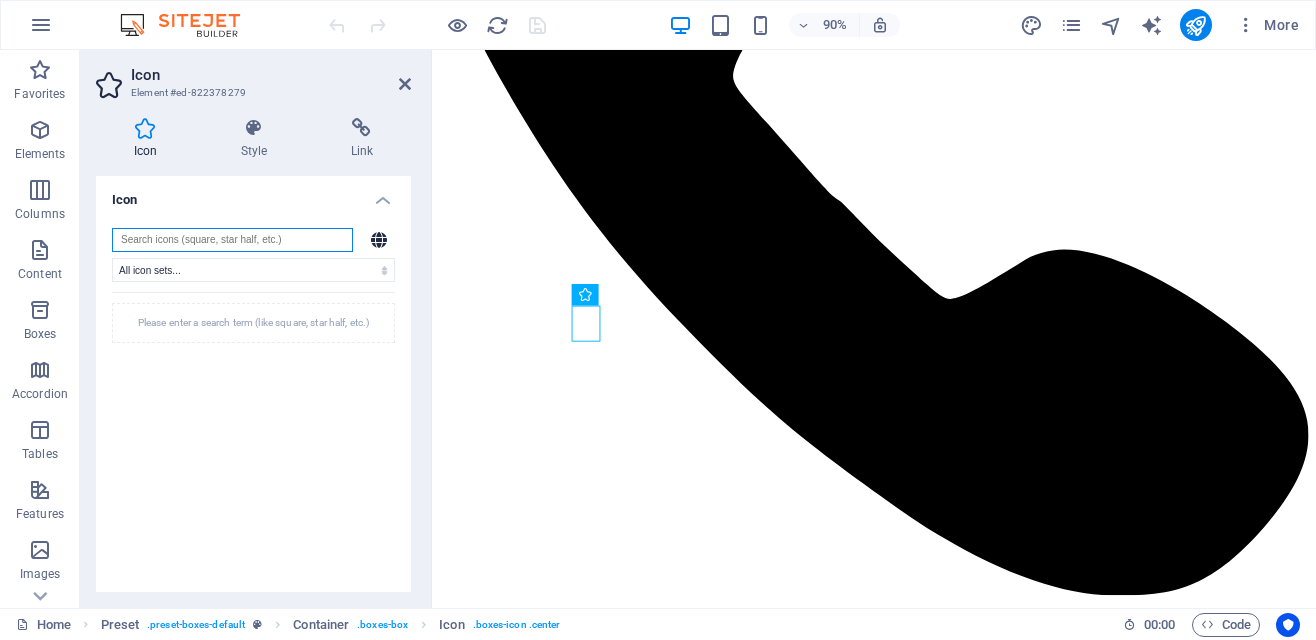 scroll, scrollTop: 0, scrollLeft: 0, axis: both 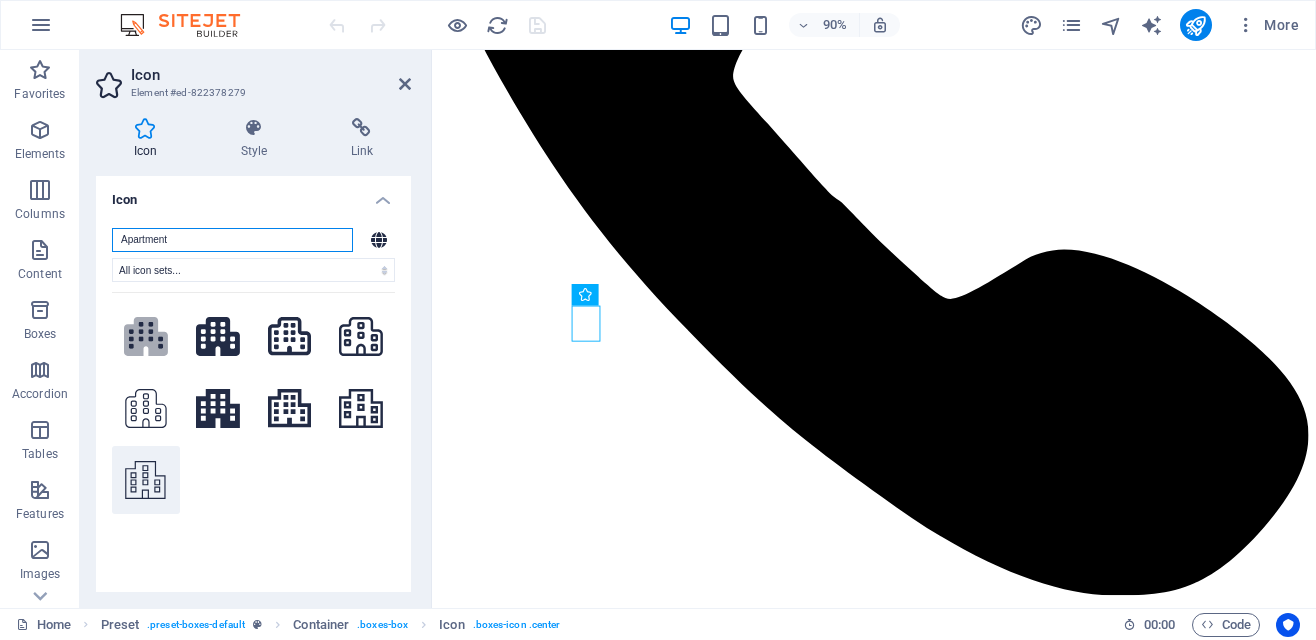 type on "Apartment" 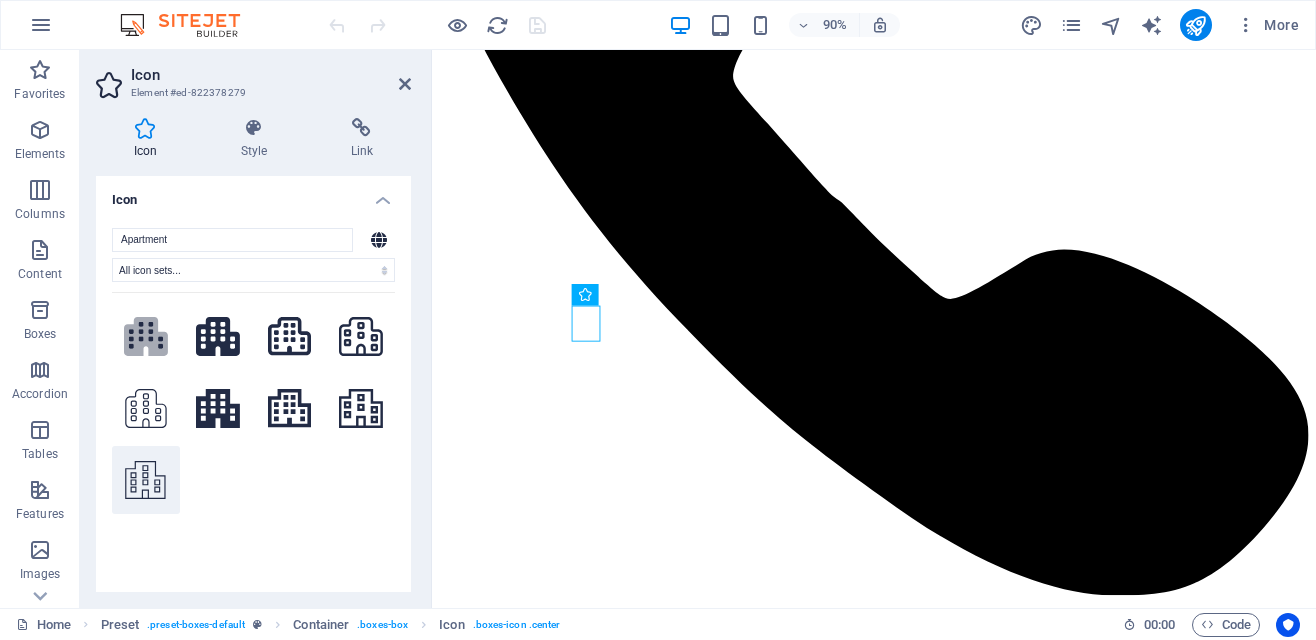 click 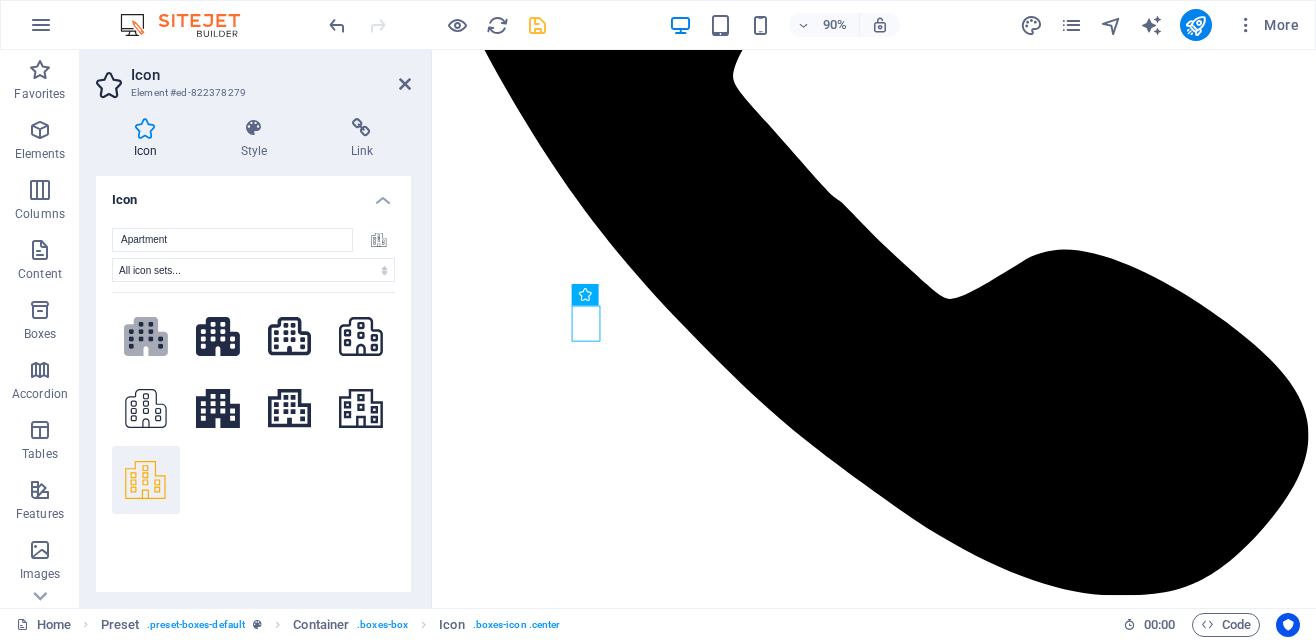 click on "Feature 1" at bounding box center [923, 4647] 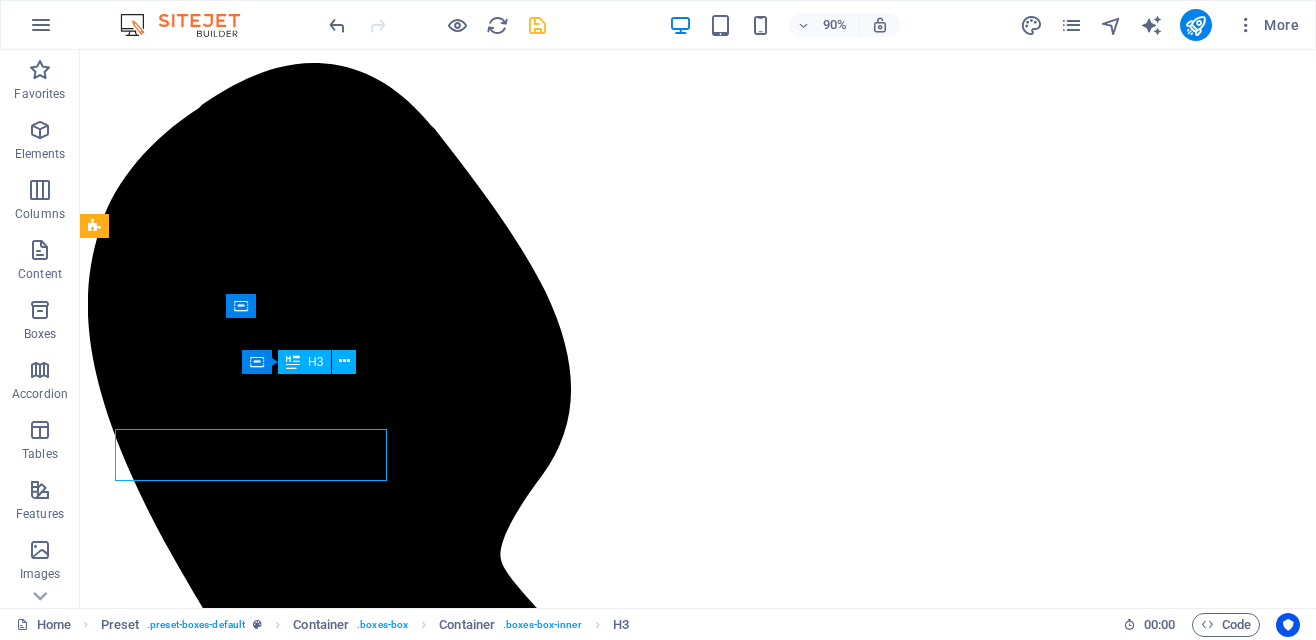 scroll, scrollTop: 1806, scrollLeft: 0, axis: vertical 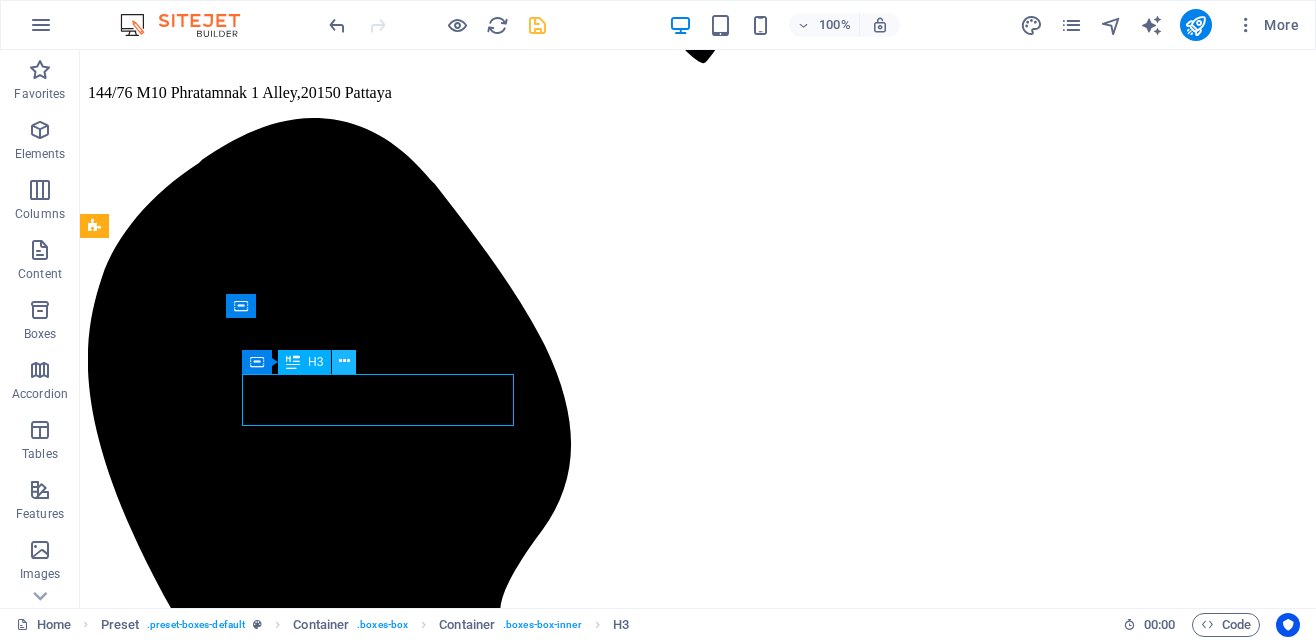 click at bounding box center (344, 361) 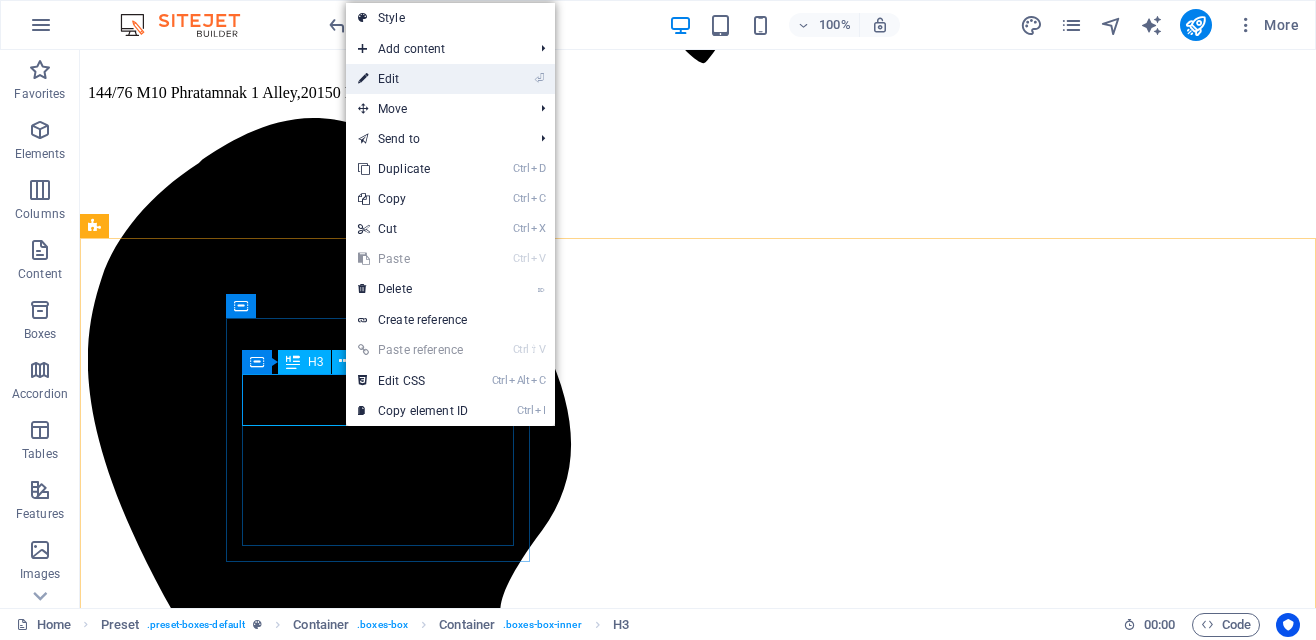 click on "⏎  Edit" at bounding box center (413, 79) 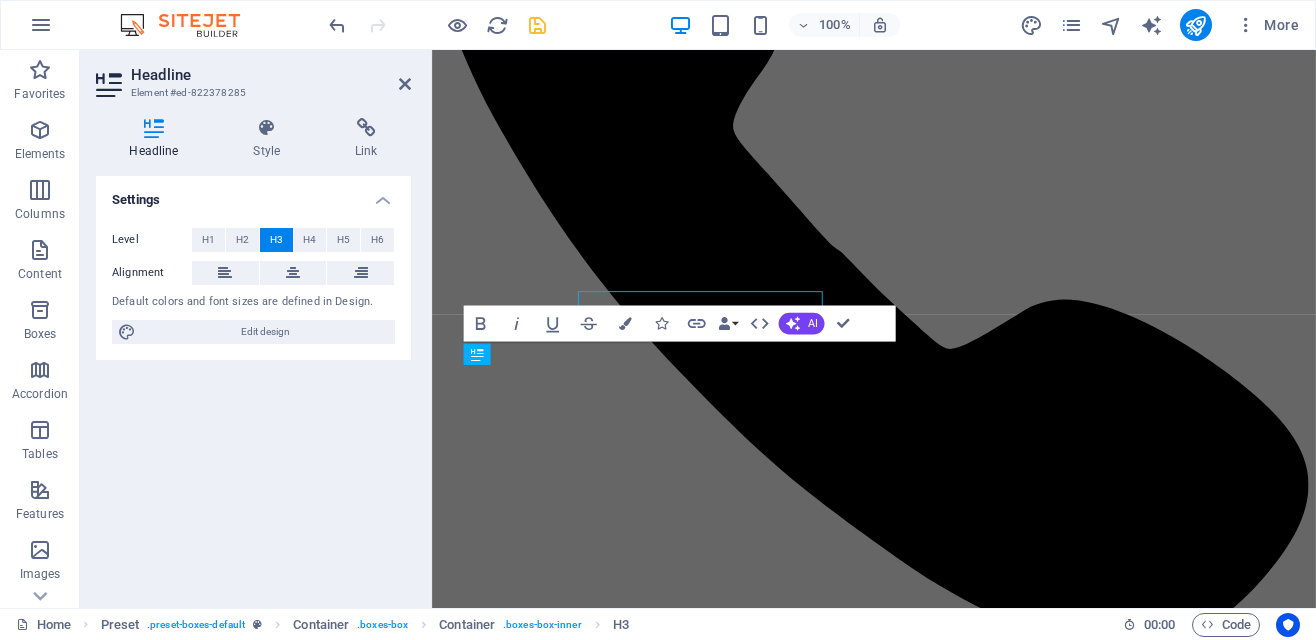 scroll, scrollTop: 1861, scrollLeft: 0, axis: vertical 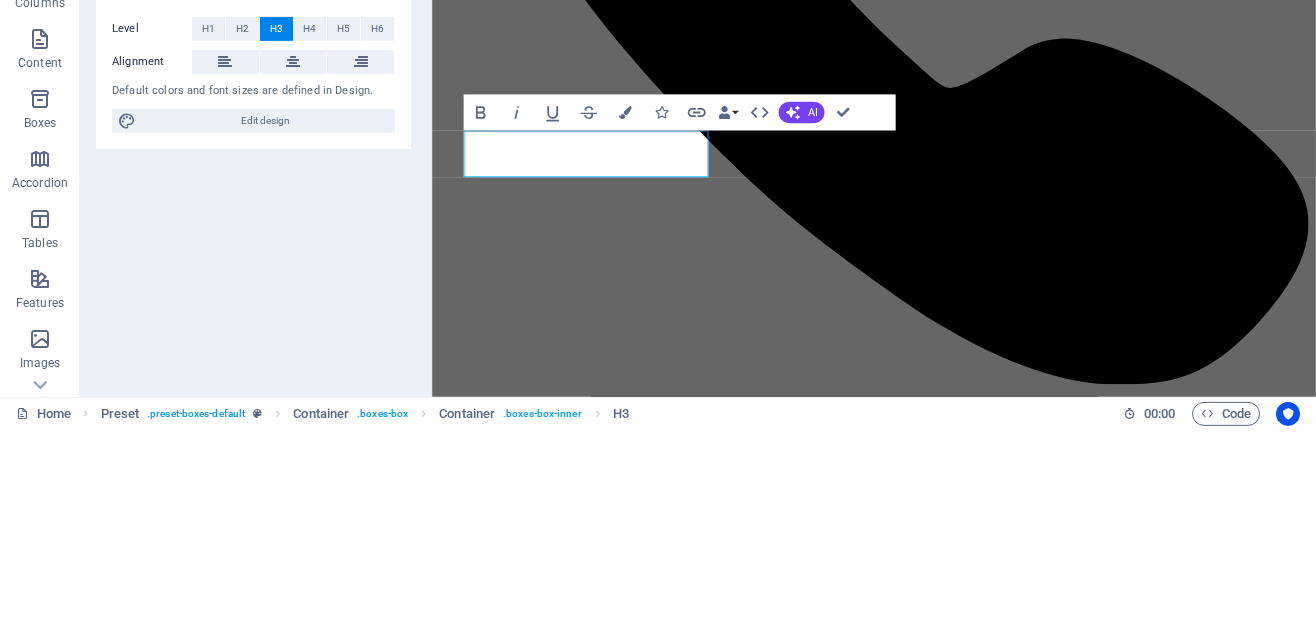 type 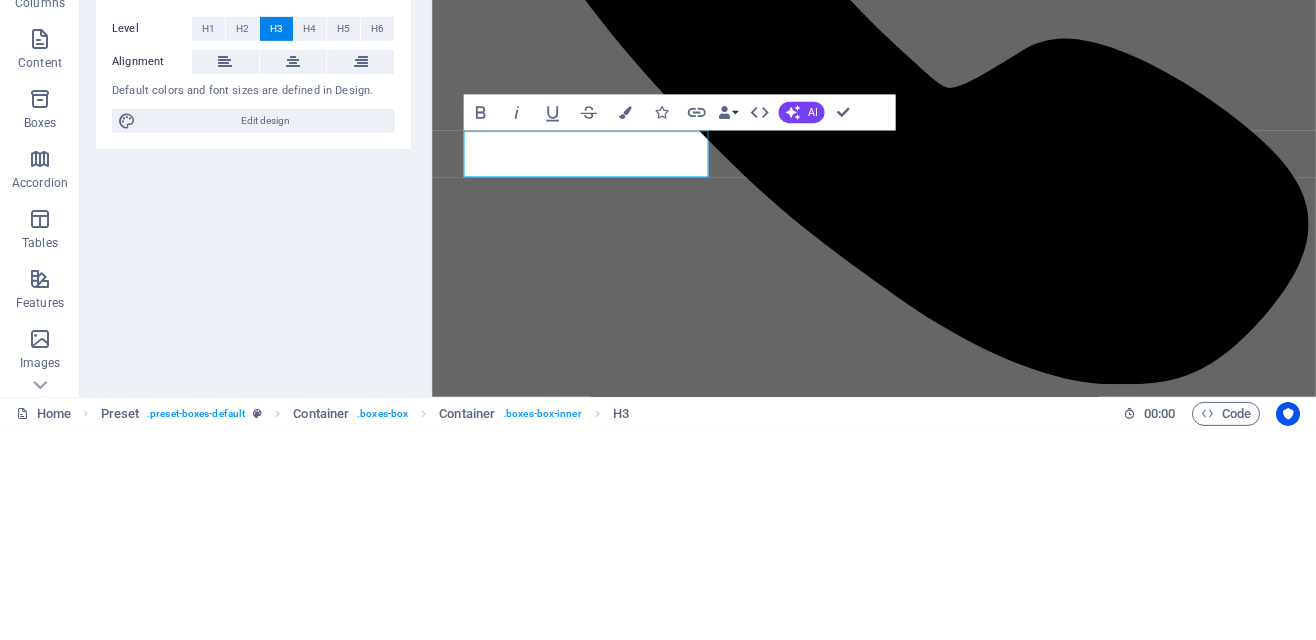 click on "​Apartment" at bounding box center [923, 4436] 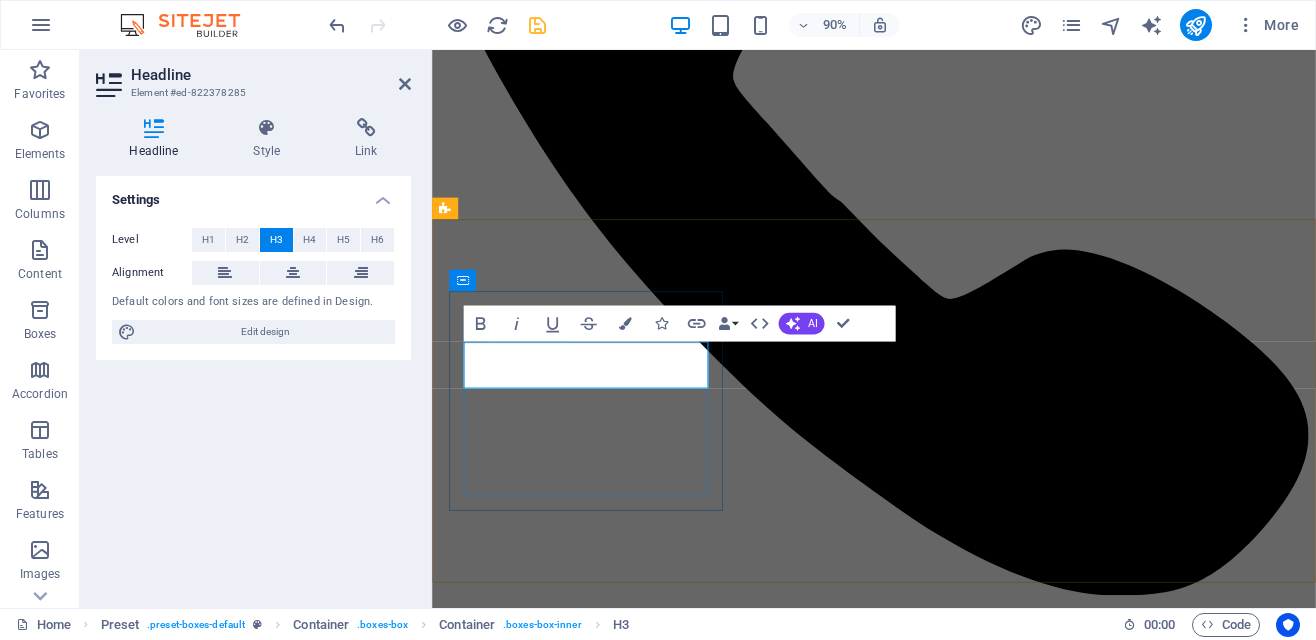click on "Feature 2" at bounding box center [923, 4785] 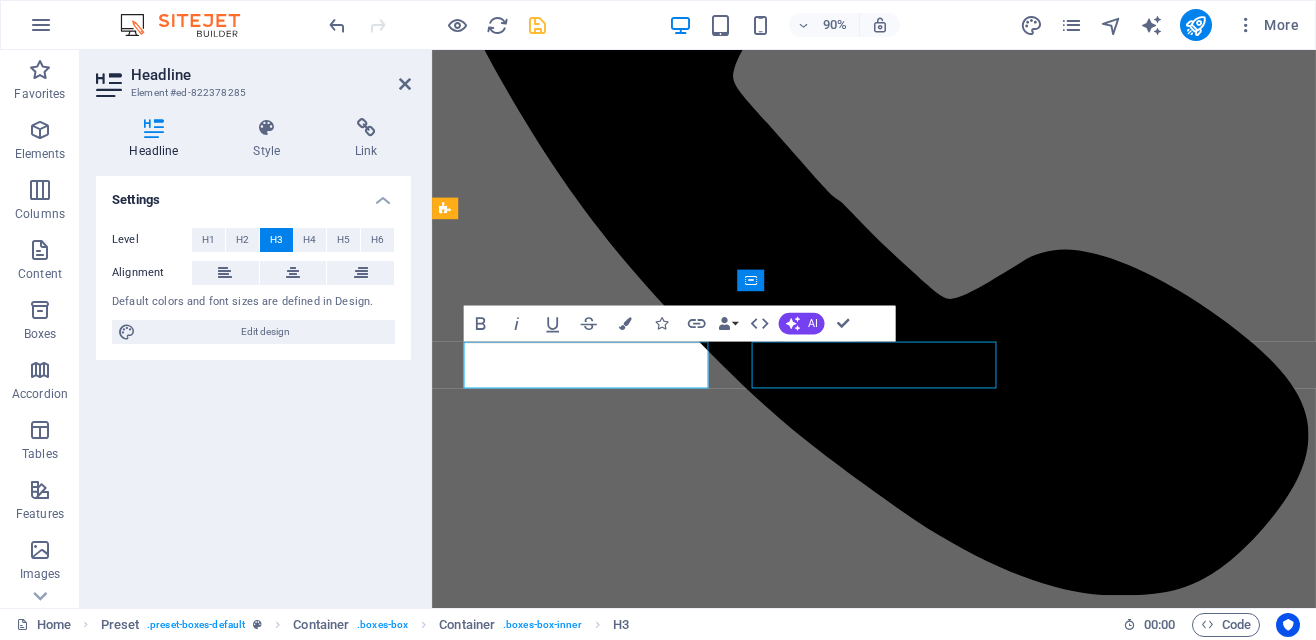 scroll, scrollTop: 1806, scrollLeft: 0, axis: vertical 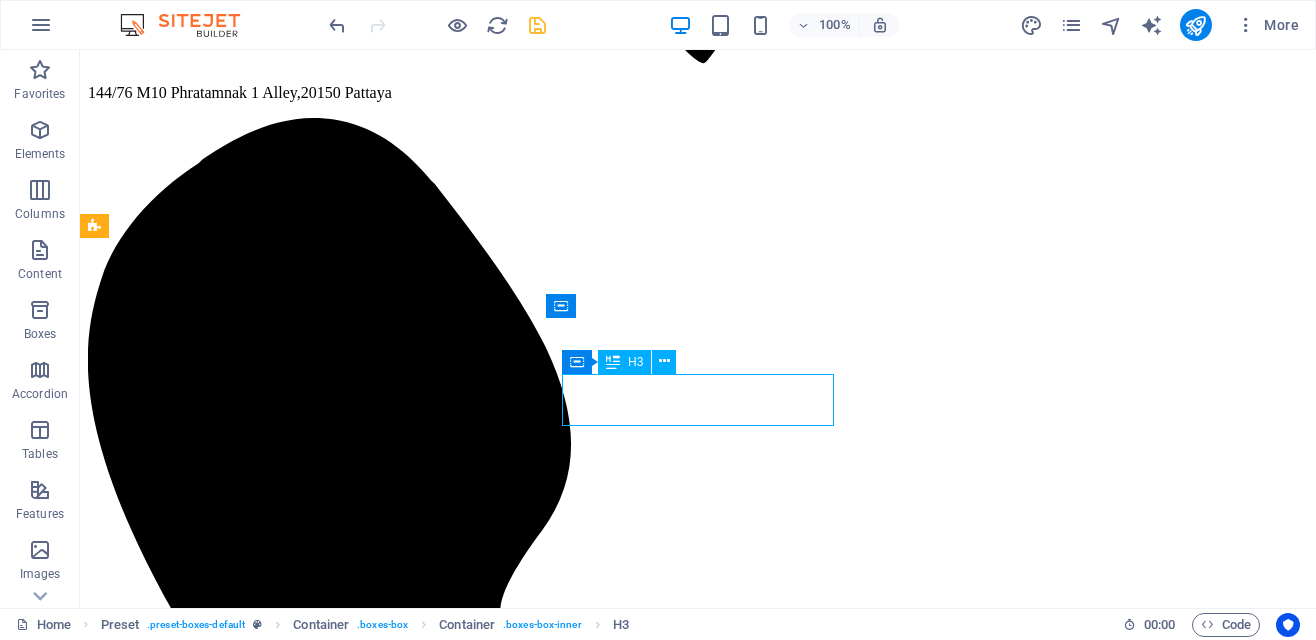 click on "Apartment" at bounding box center (698, 5710) 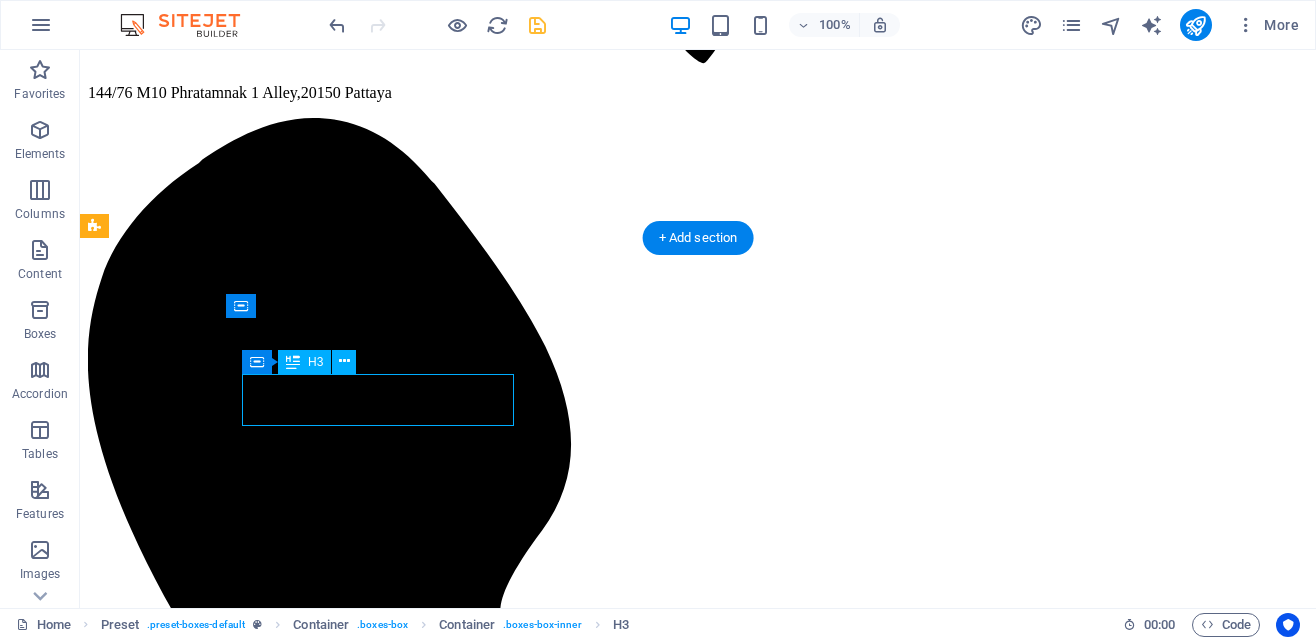 click on "Apartment" at bounding box center [698, 5710] 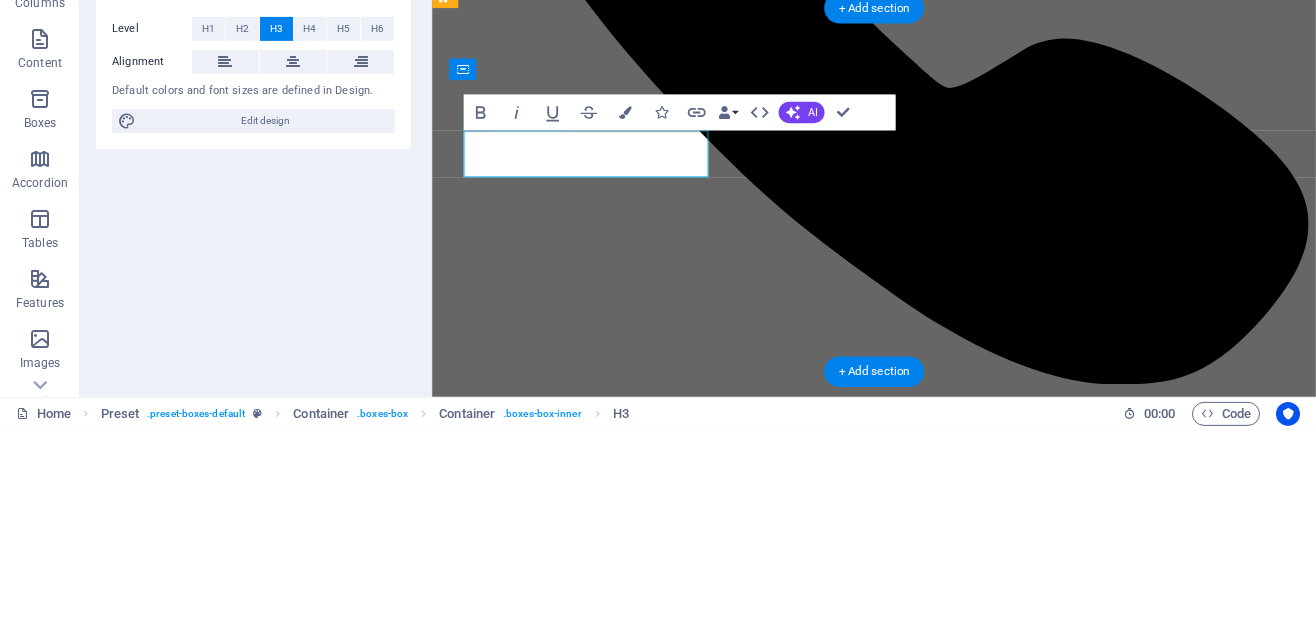 click on "Apartment" at bounding box center [923, 4436] 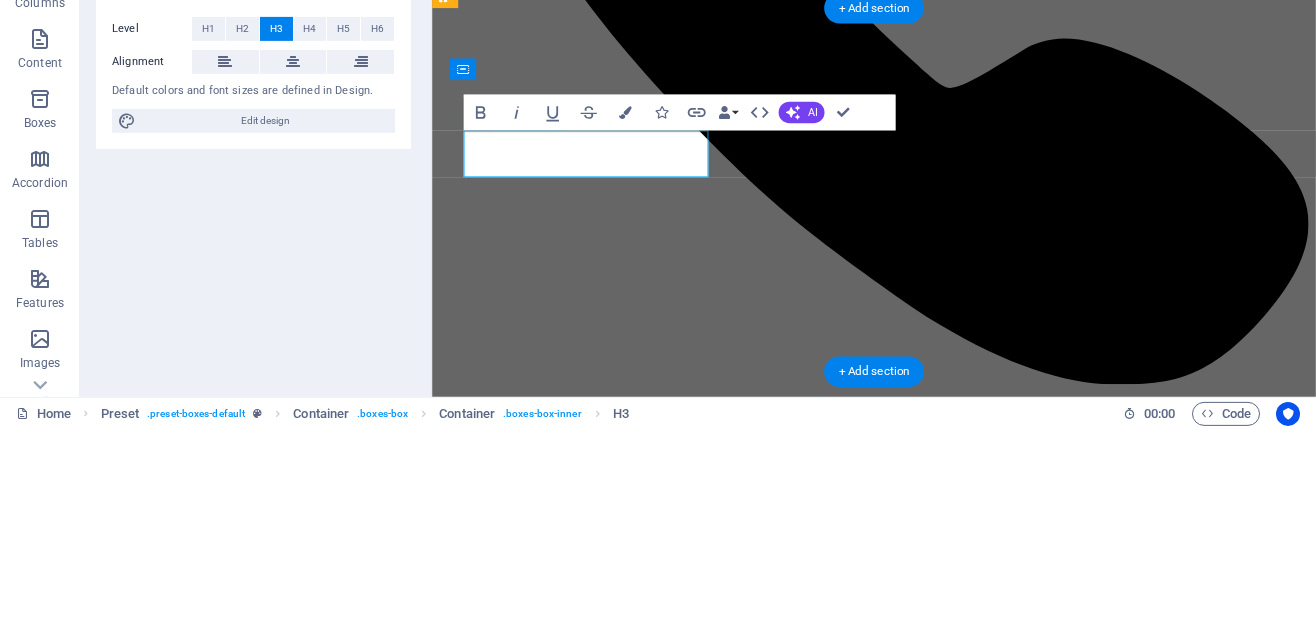 click on "Feature 2" at bounding box center [923, 4574] 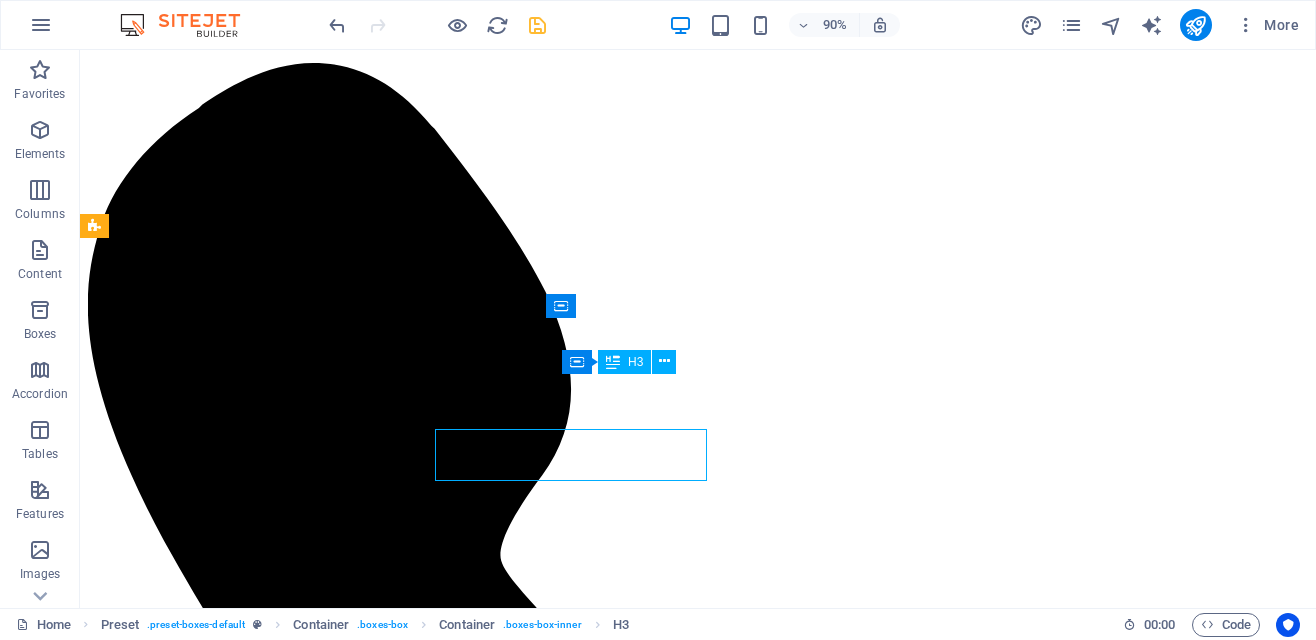scroll, scrollTop: 1806, scrollLeft: 0, axis: vertical 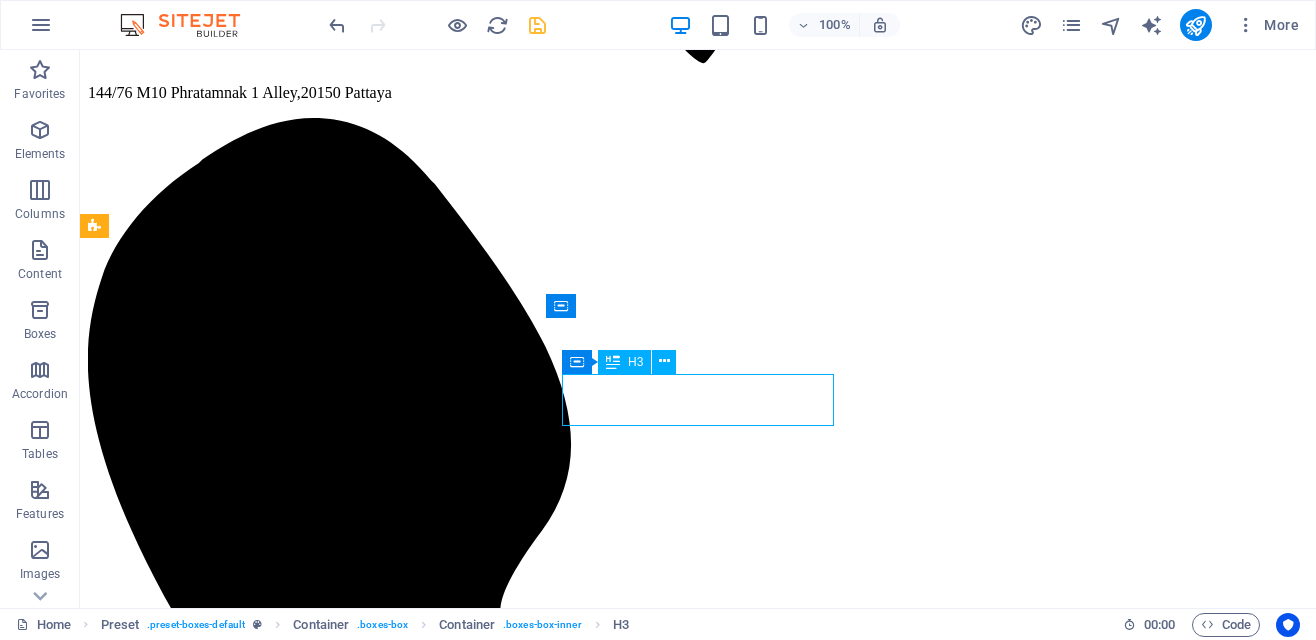 click on "Feature 2" at bounding box center (698, 5847) 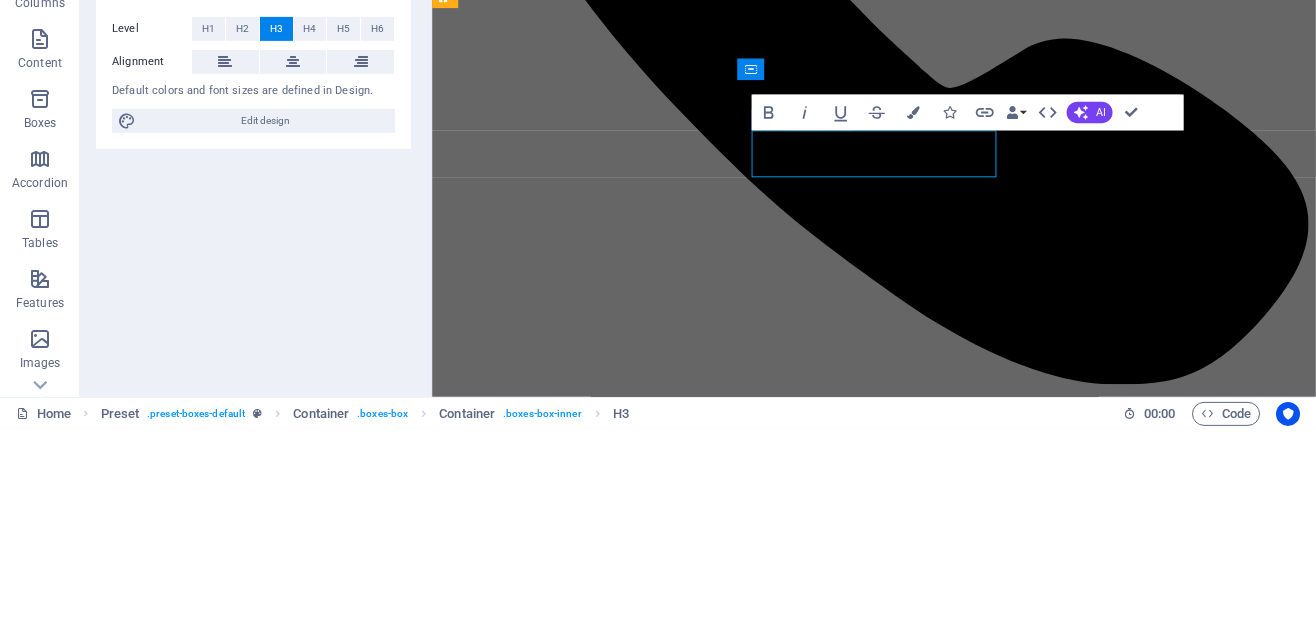 type 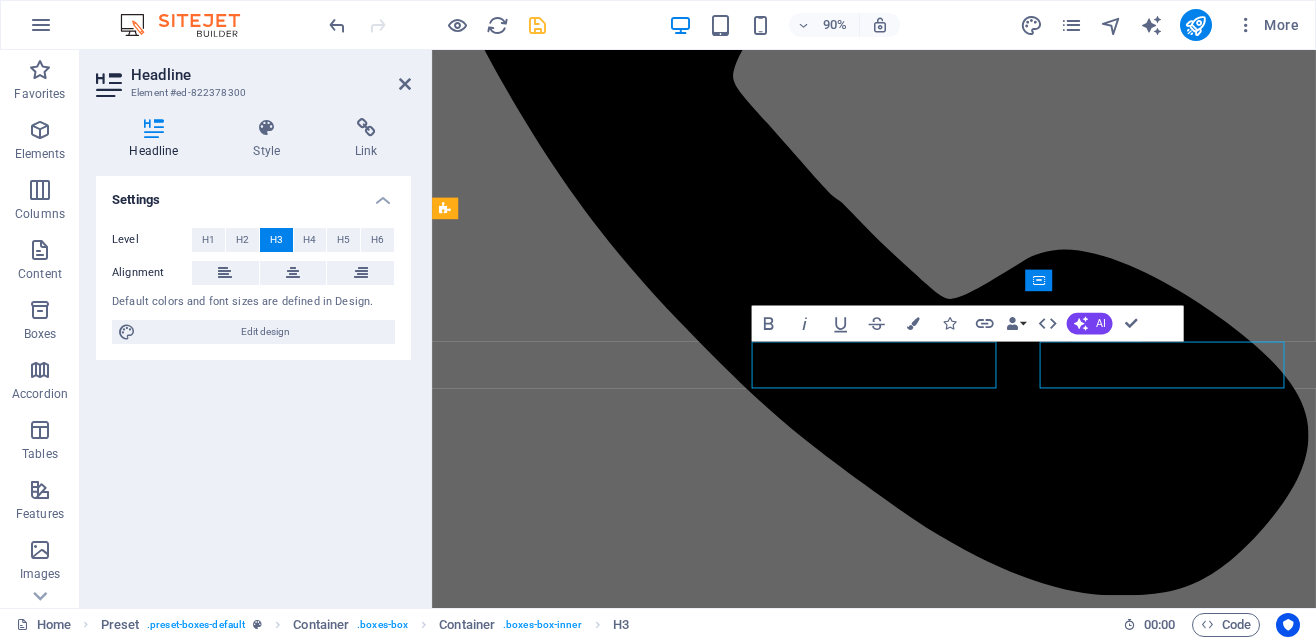 scroll, scrollTop: 1806, scrollLeft: 0, axis: vertical 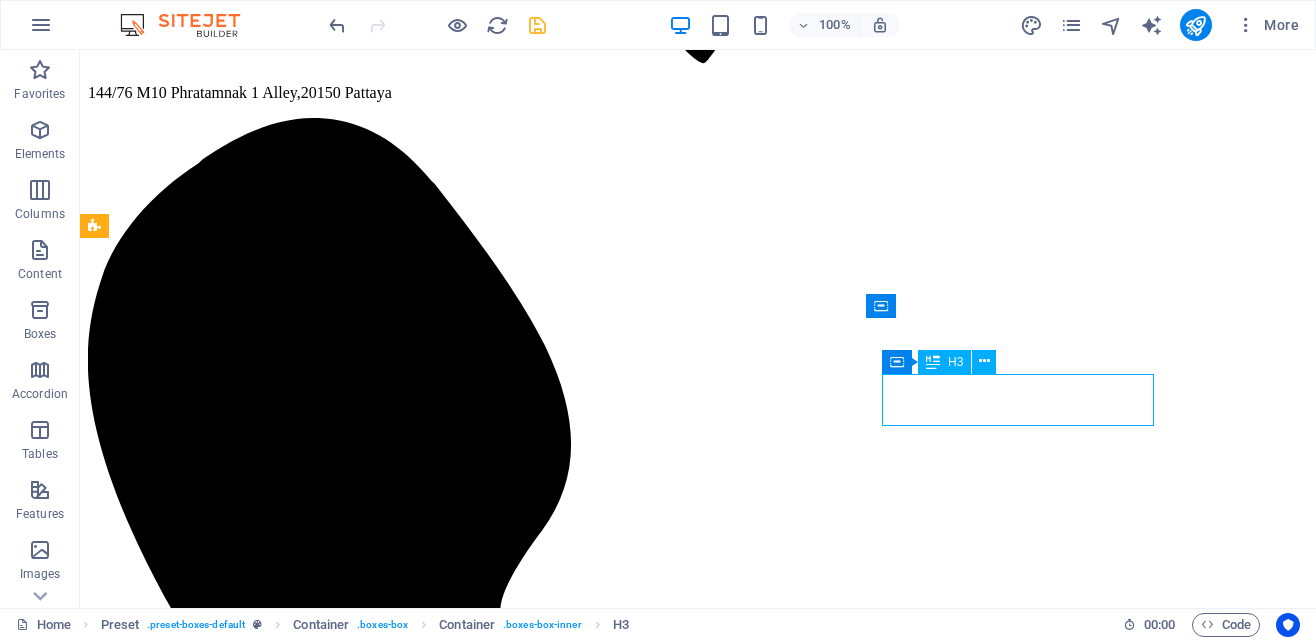 click on "Feature 3" at bounding box center [698, 5984] 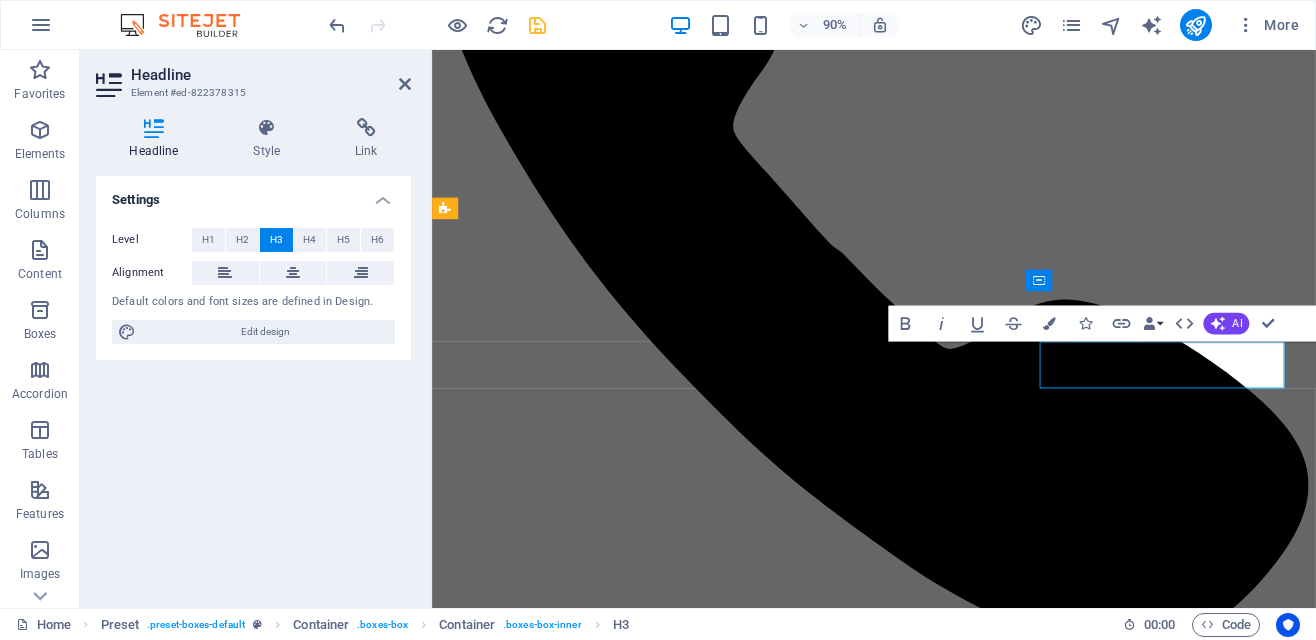 scroll, scrollTop: 1861, scrollLeft: 0, axis: vertical 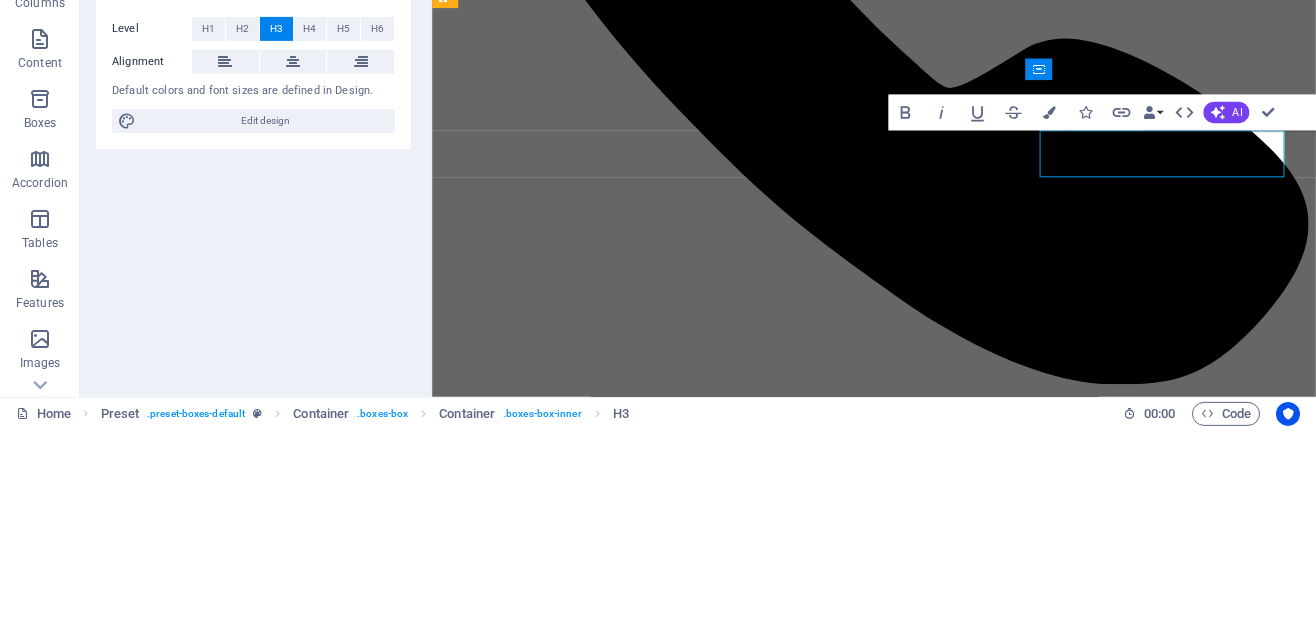 type 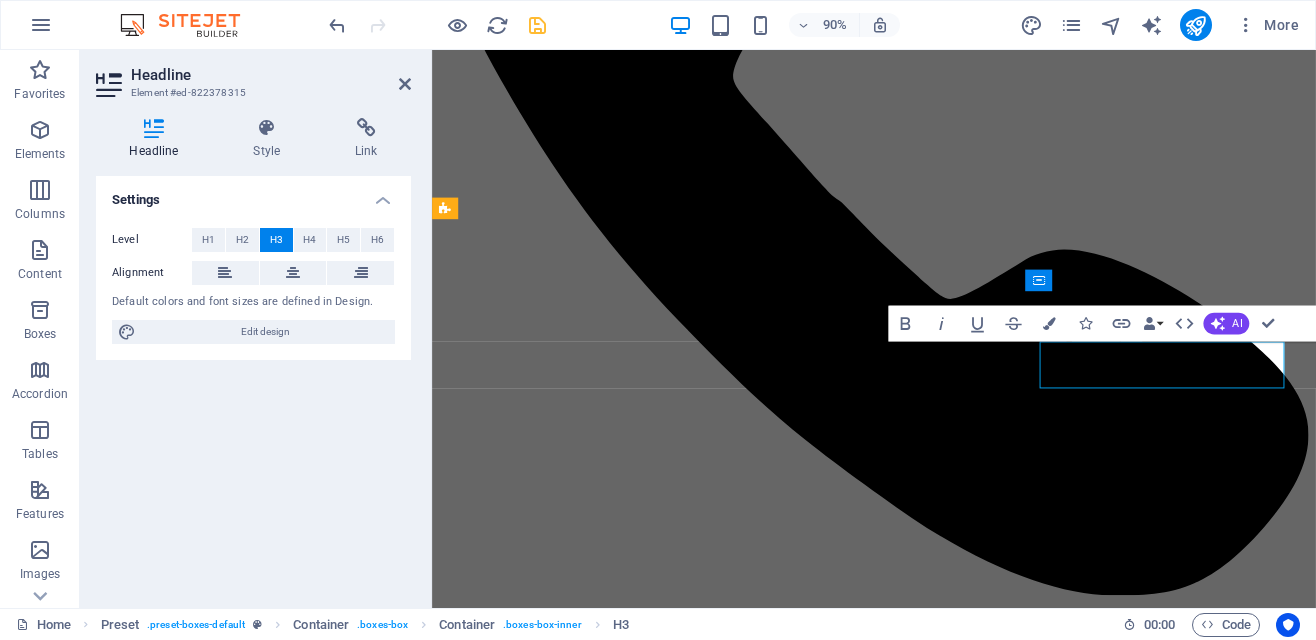 click on "Apartment 201 Lorem ipsum dolor sit amet, consetetur sadipscing elitr, sed diam nonumy eirmod tempor. Apartment 301 Lorem ipsum dolor sit amet, consetetur sadipscing elitr, sed diam nonumy eirmod tempor. Apartment 101 A Lorem ipsum dolor sit amet, consetetur sadipscing elitr, sed diam nonumy eirmod tempor." at bounding box center (923, 4772) 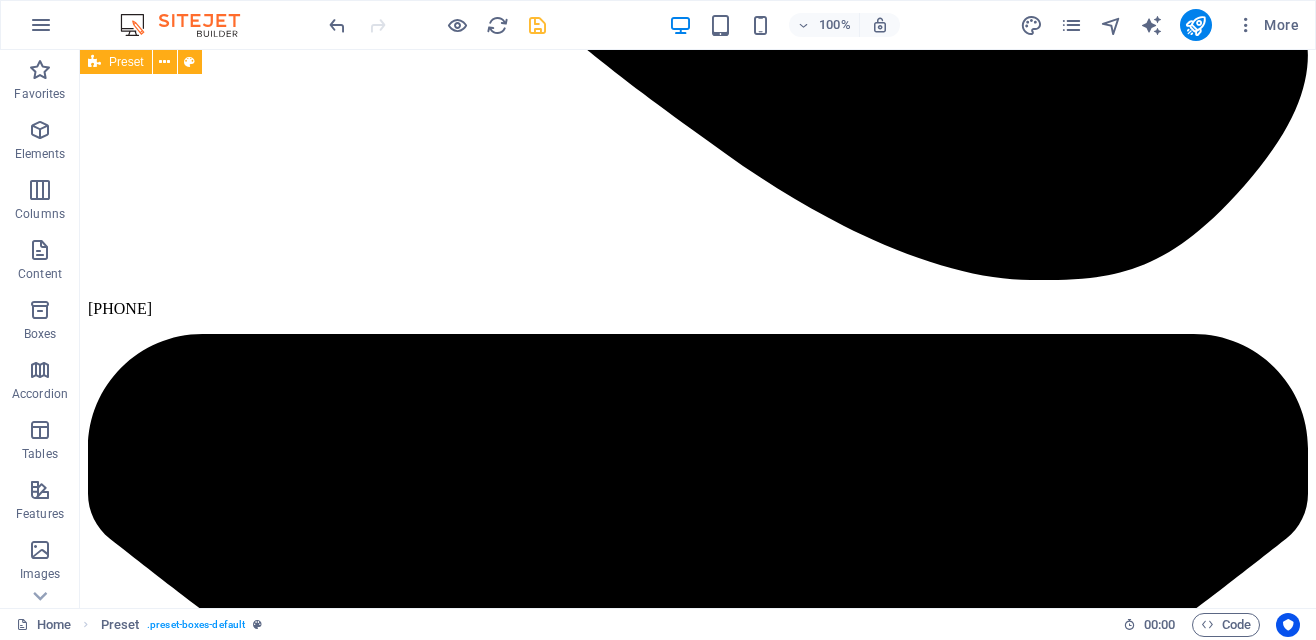 scroll, scrollTop: 2863, scrollLeft: 0, axis: vertical 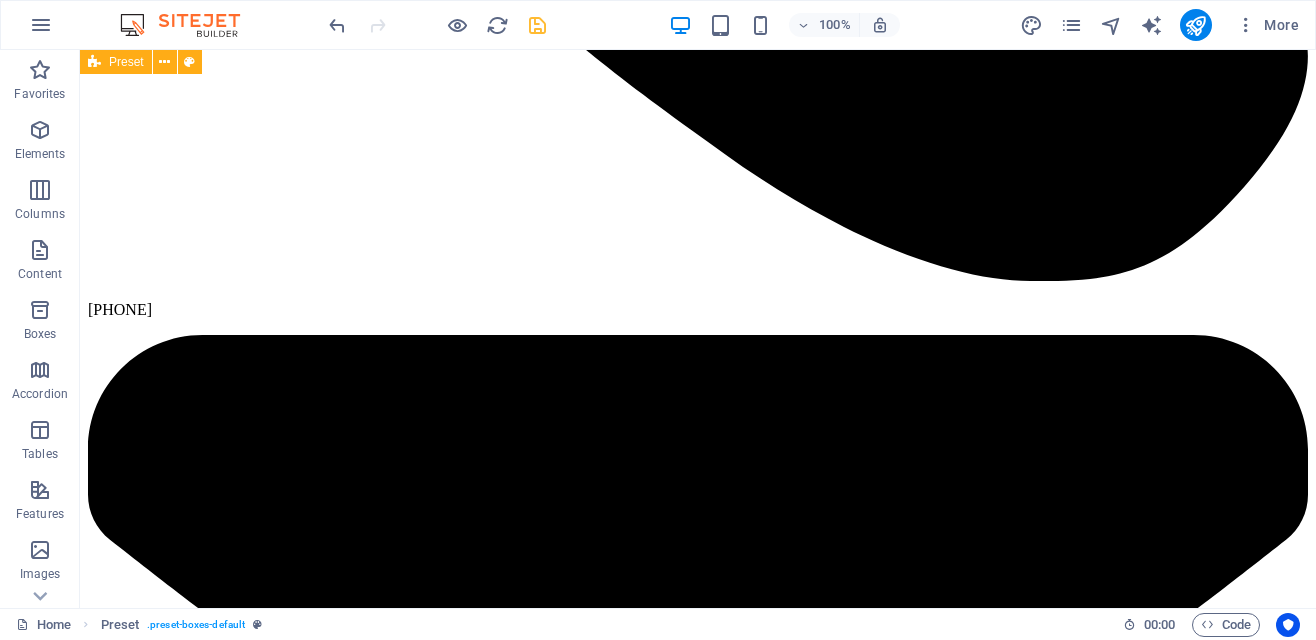 click at bounding box center [718, 6869] 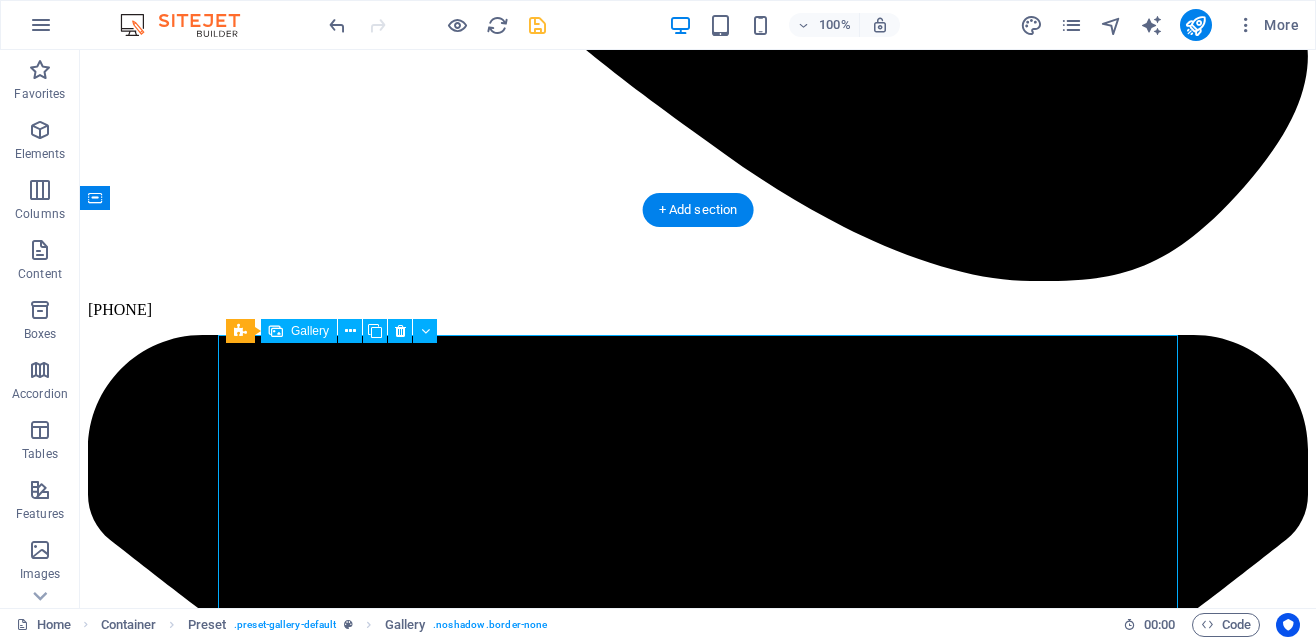 click on "Home About Services Projects Contact" at bounding box center (698, 1476) 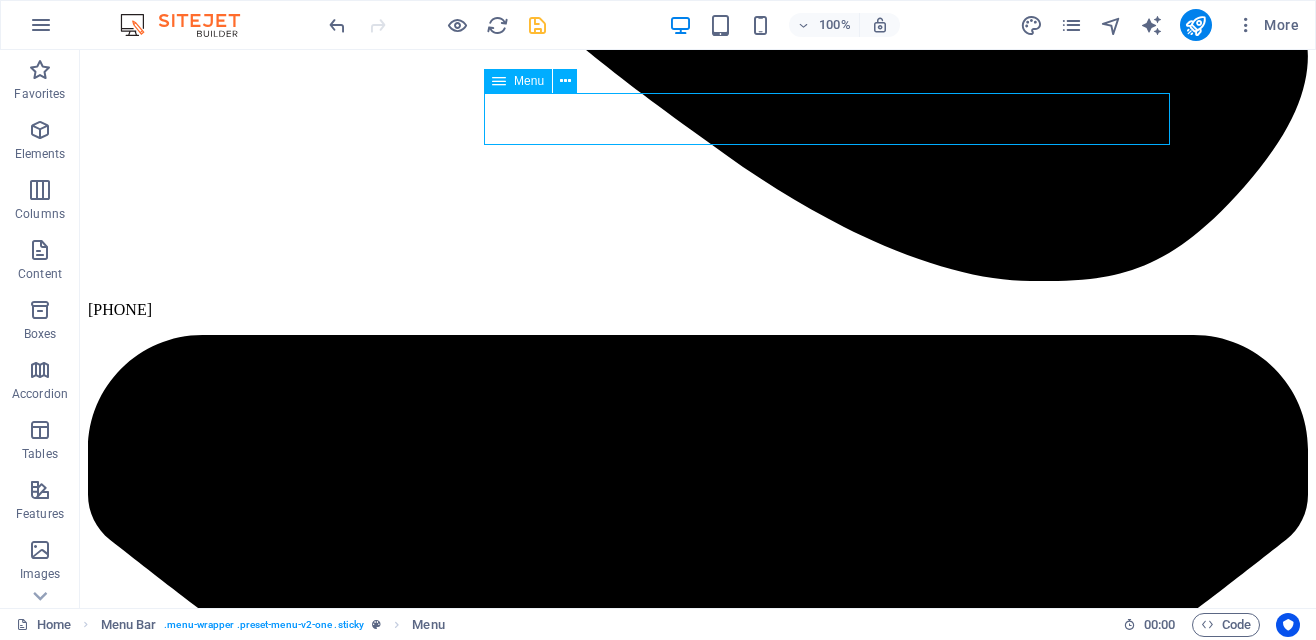 click on "Home About Services Projects Contact" at bounding box center (698, 1476) 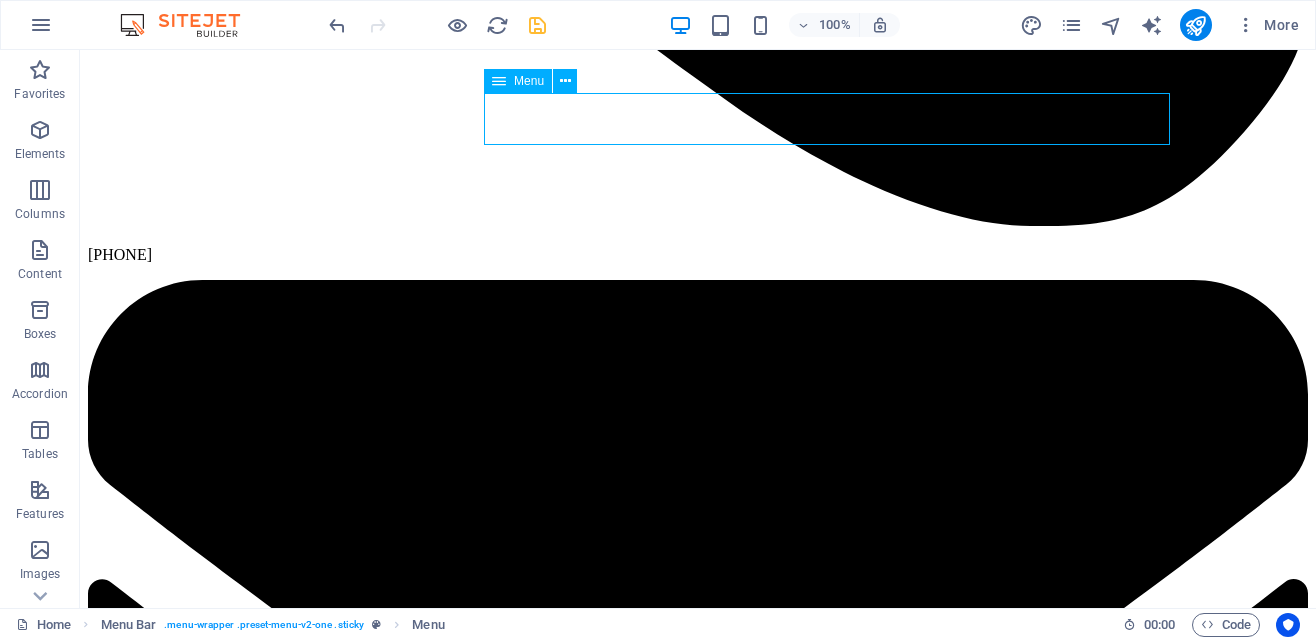 select 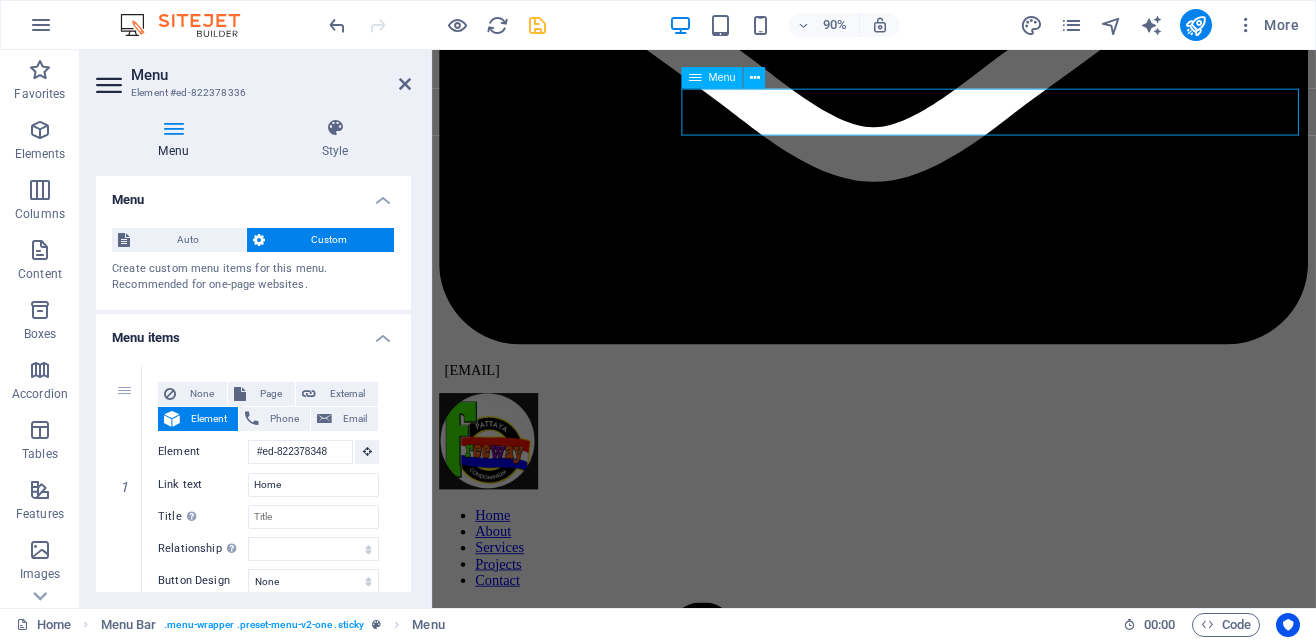 click on "Home About Services Projects Contact" at bounding box center [923, 603] 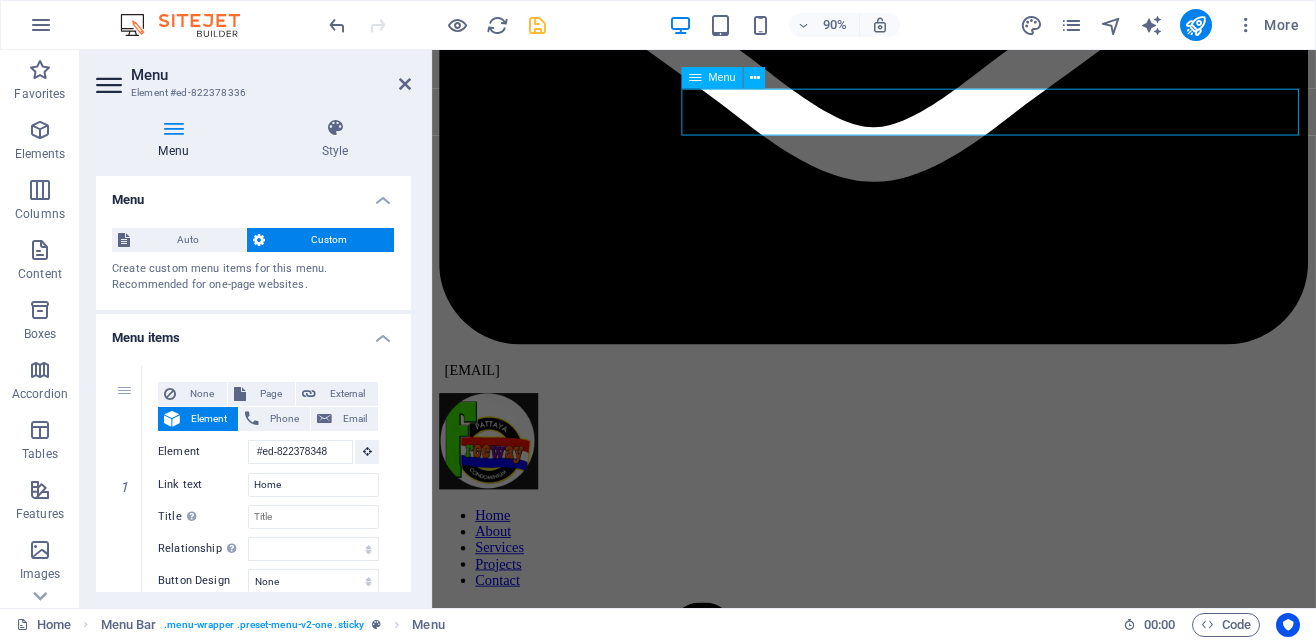 click at bounding box center (173, 128) 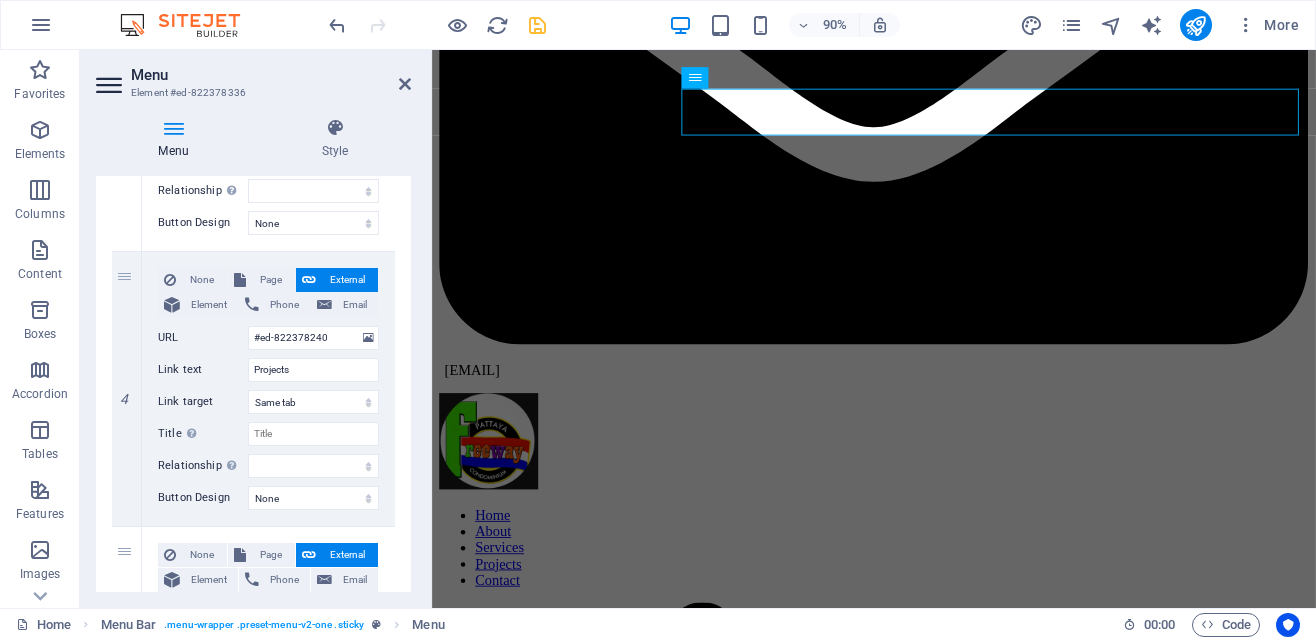 scroll, scrollTop: 911, scrollLeft: 0, axis: vertical 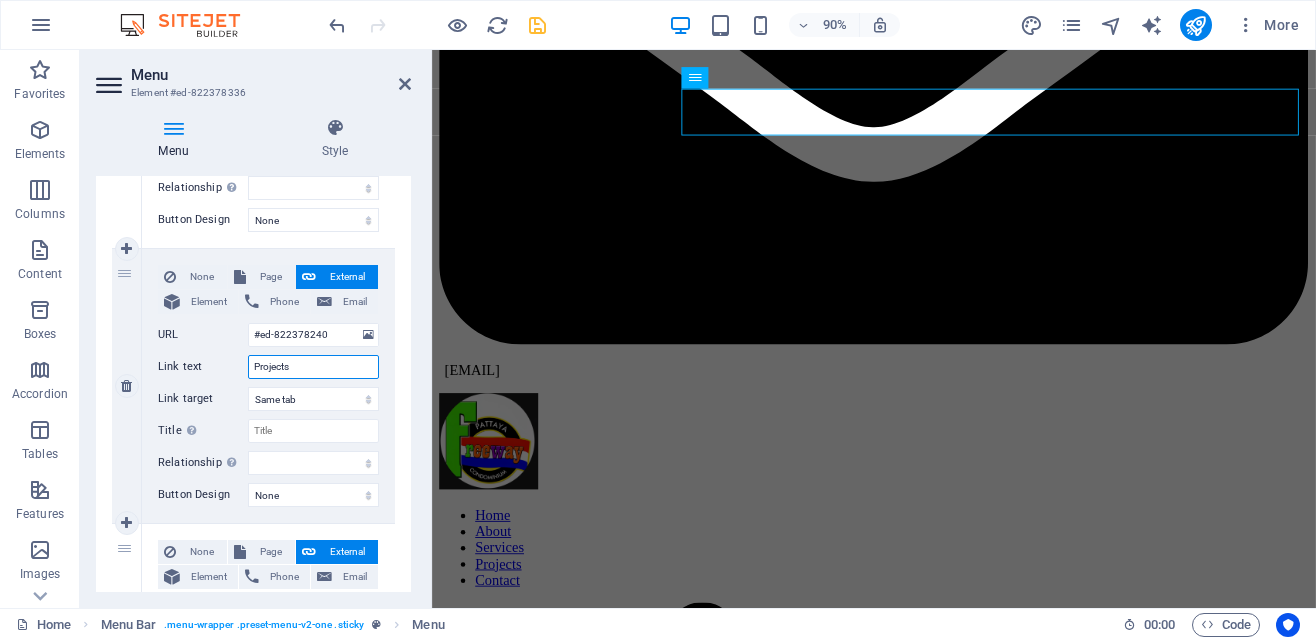 click on "Projects" at bounding box center (313, 367) 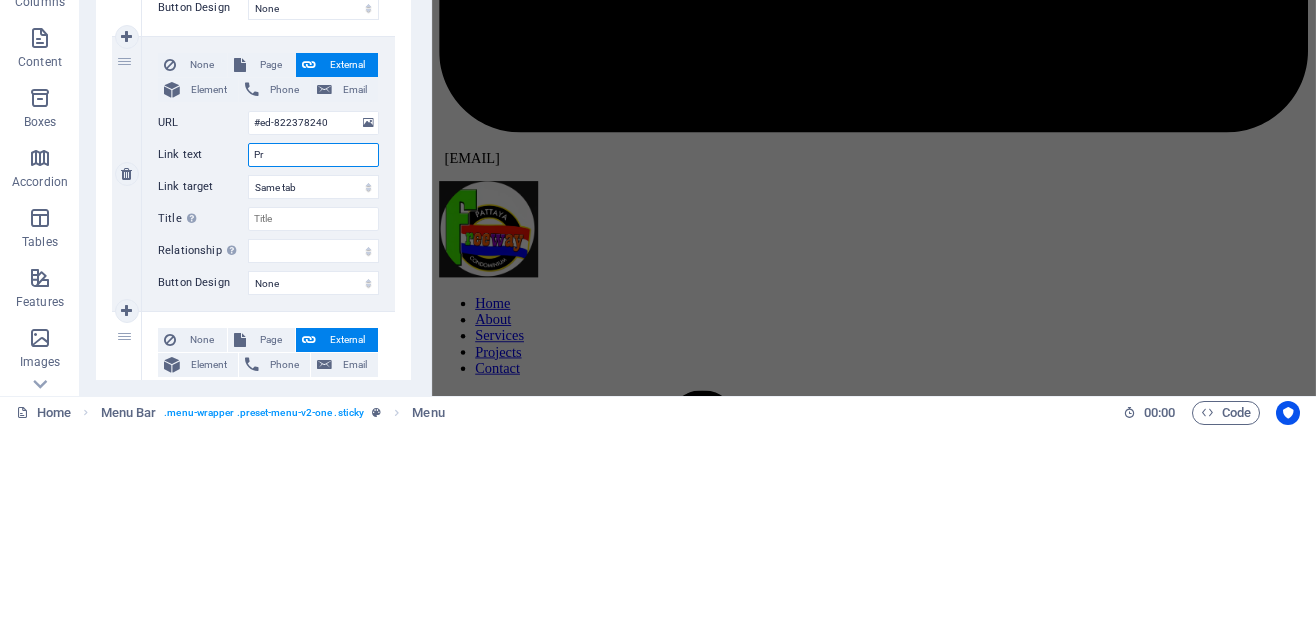 type on "P" 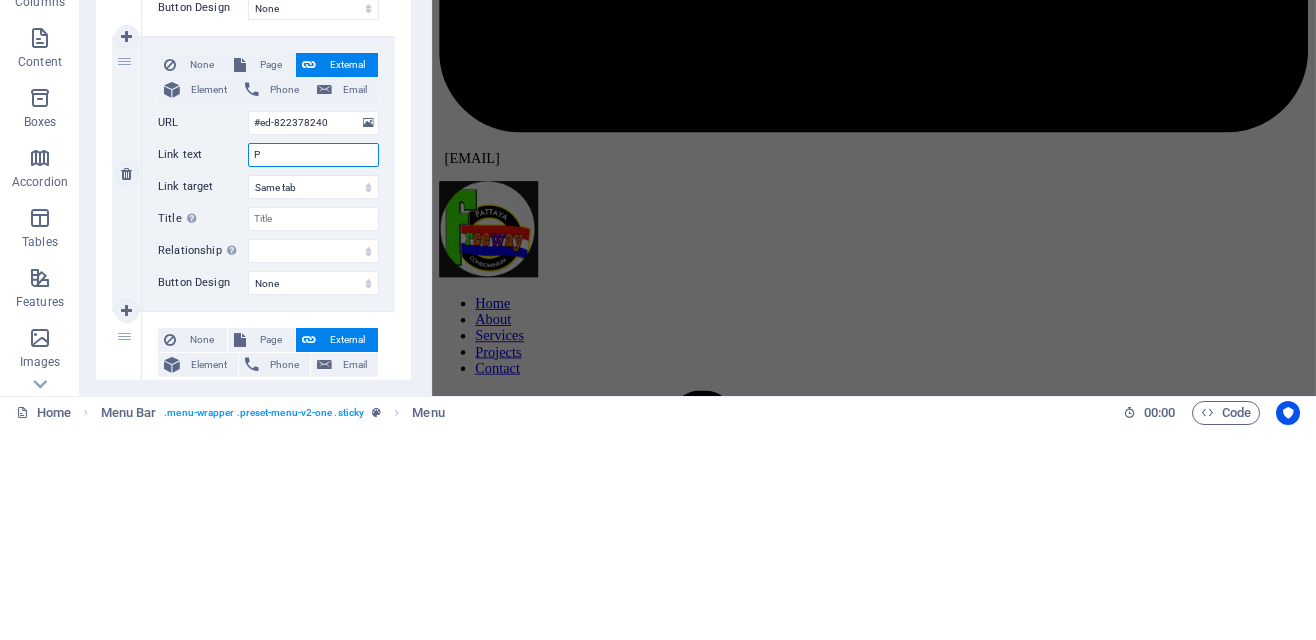 type 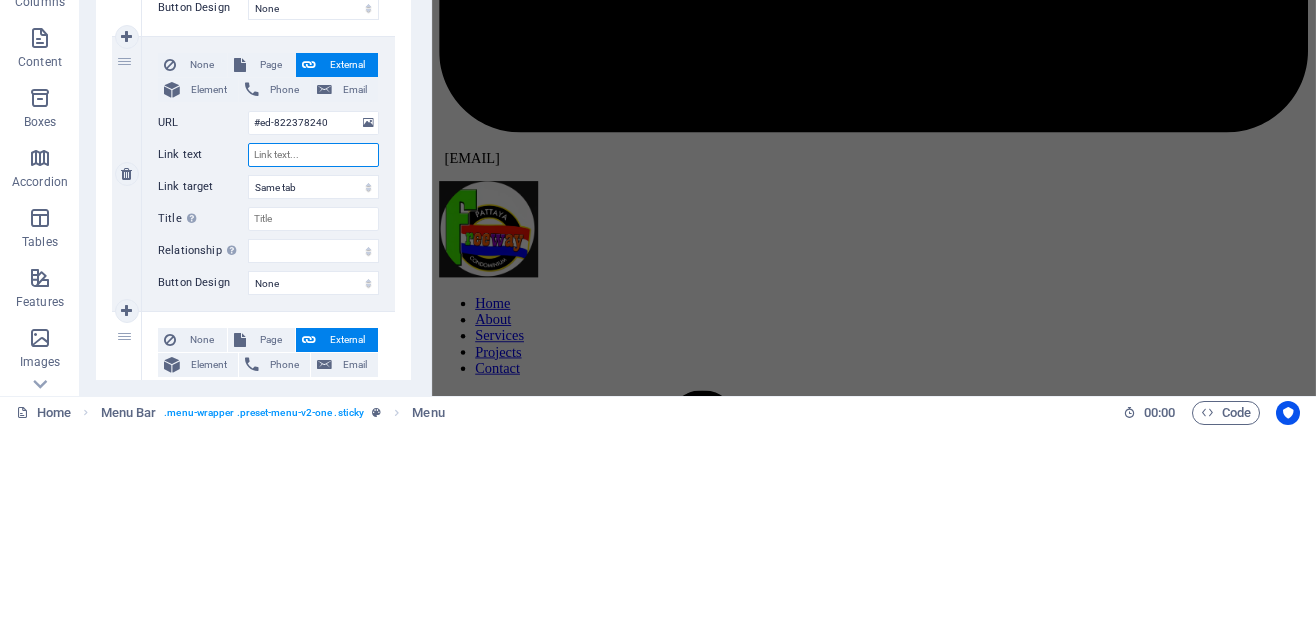 select 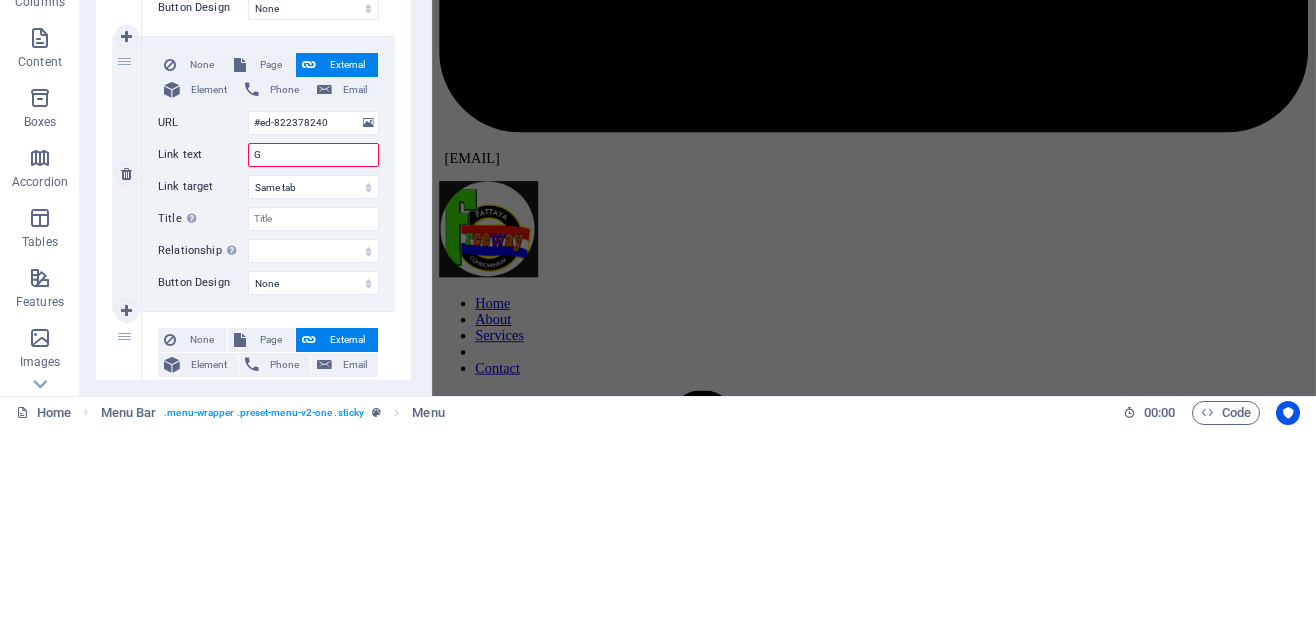 type on "Ga" 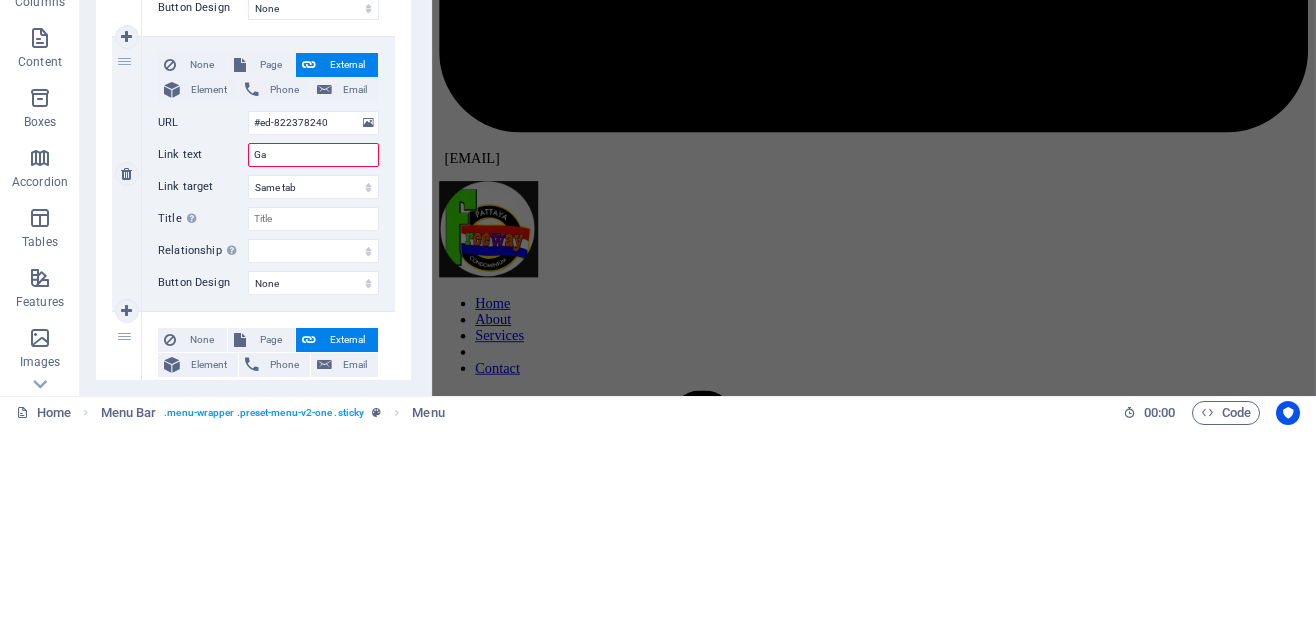 select 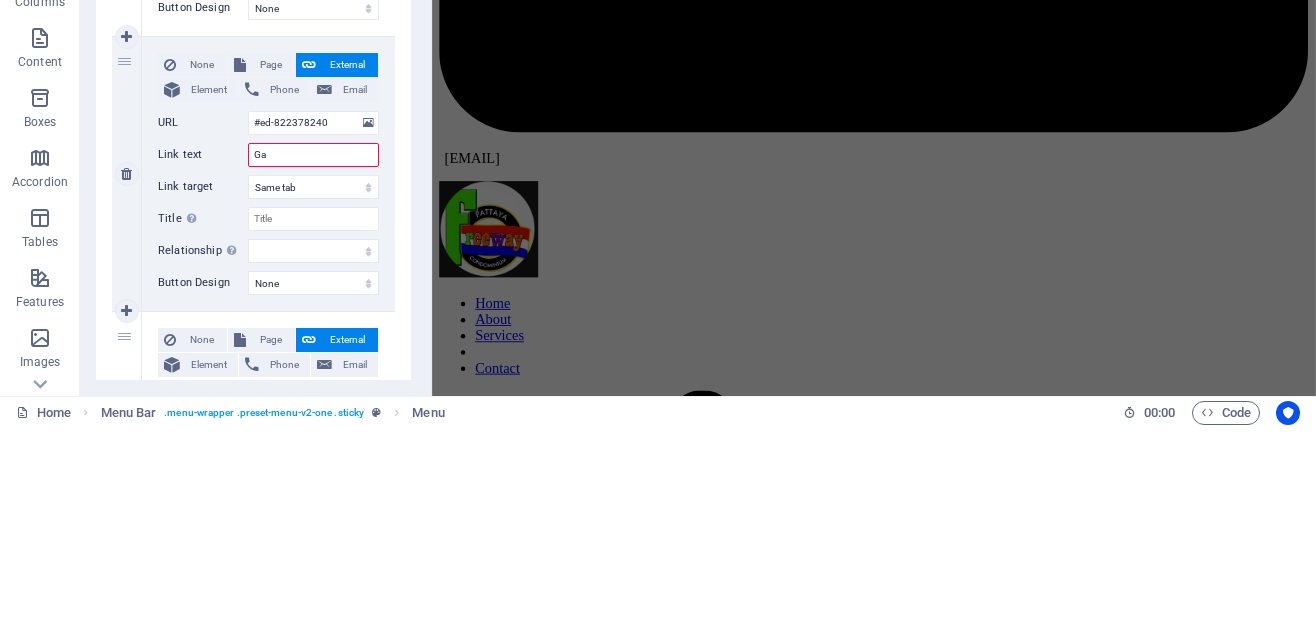 type on "Gal" 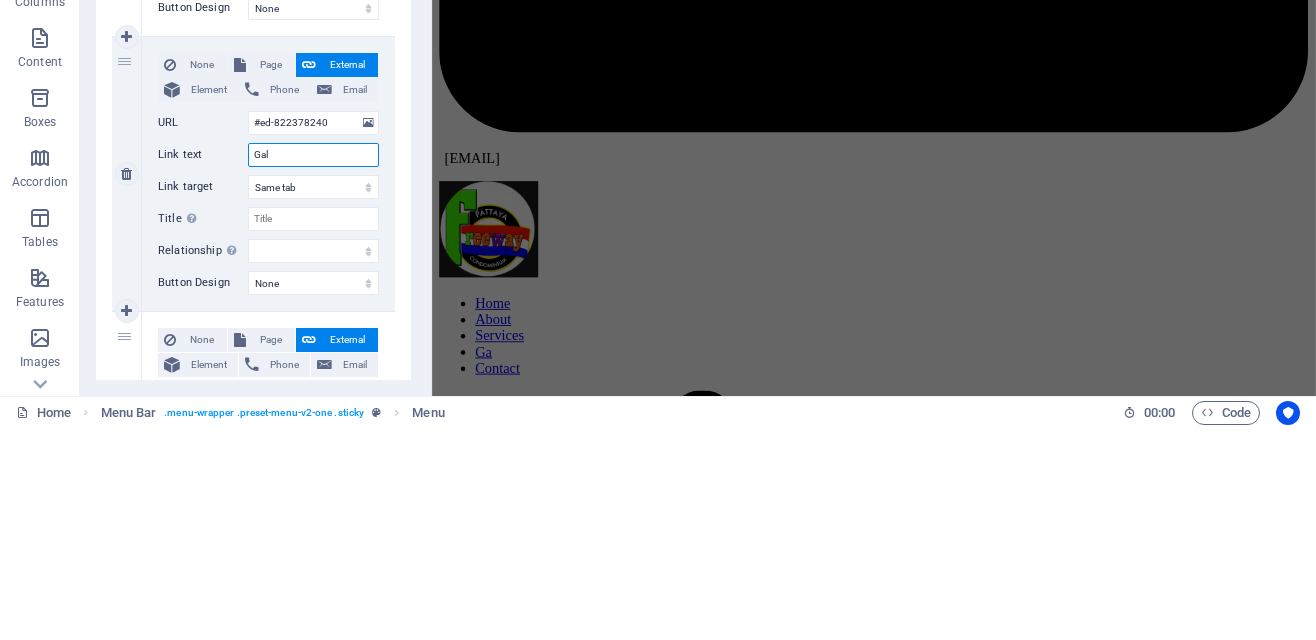 select 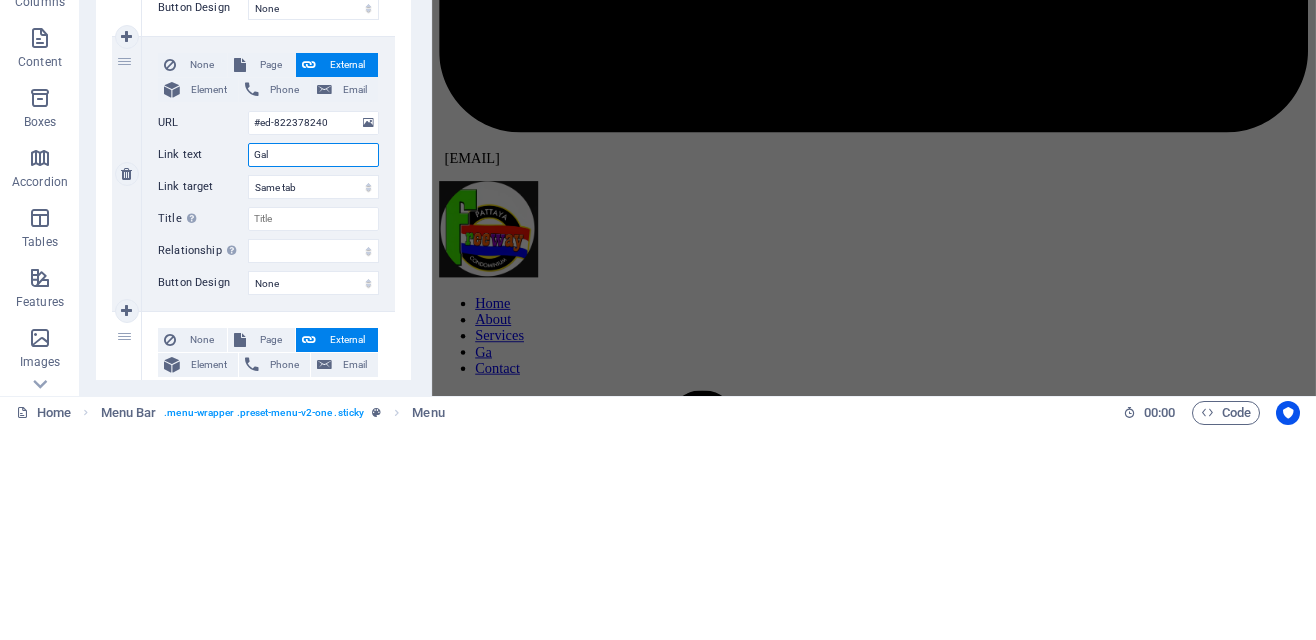 select 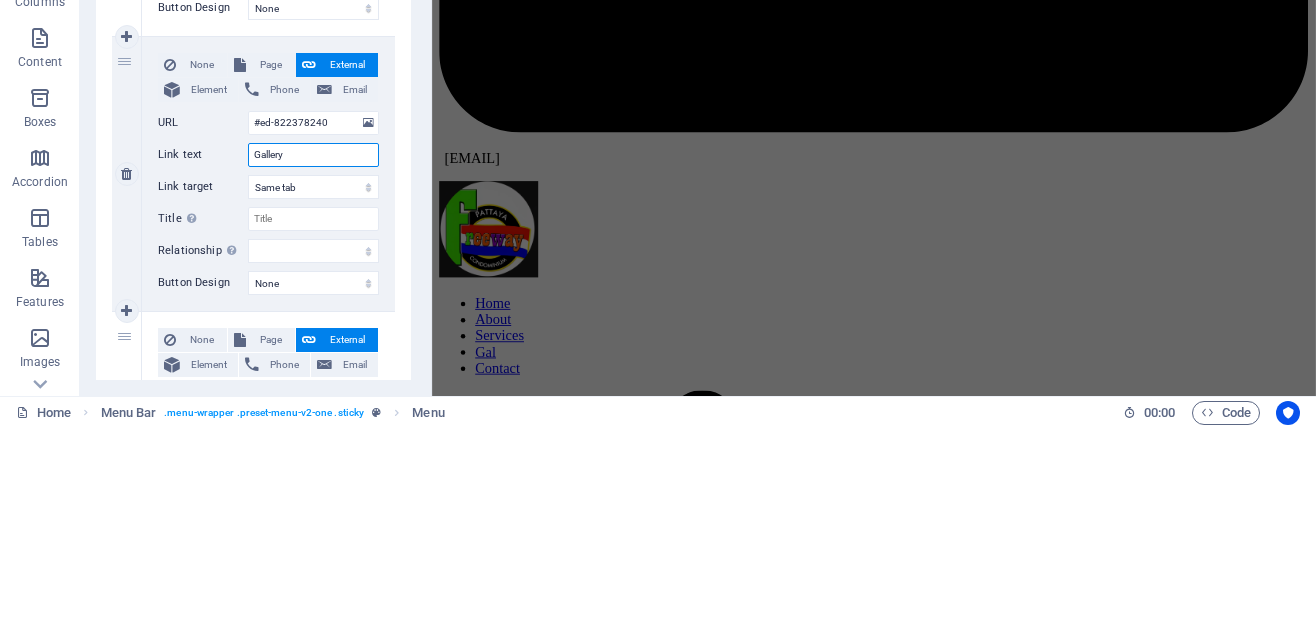 type on "Gallery" 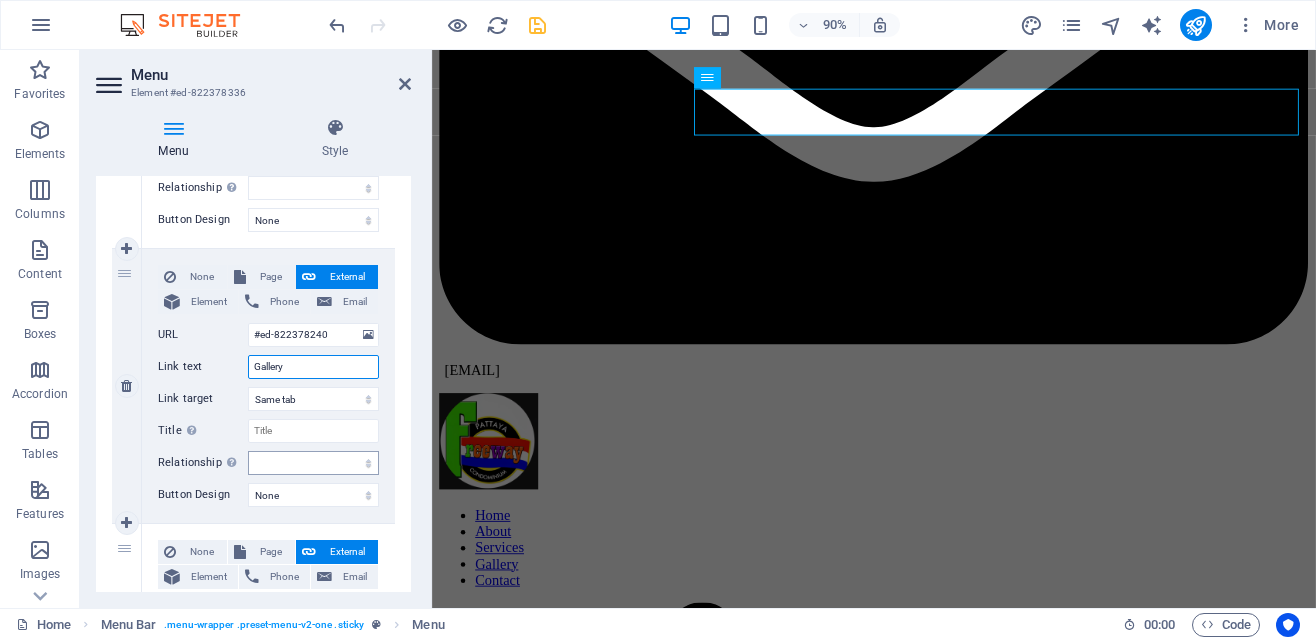type on "Gallery" 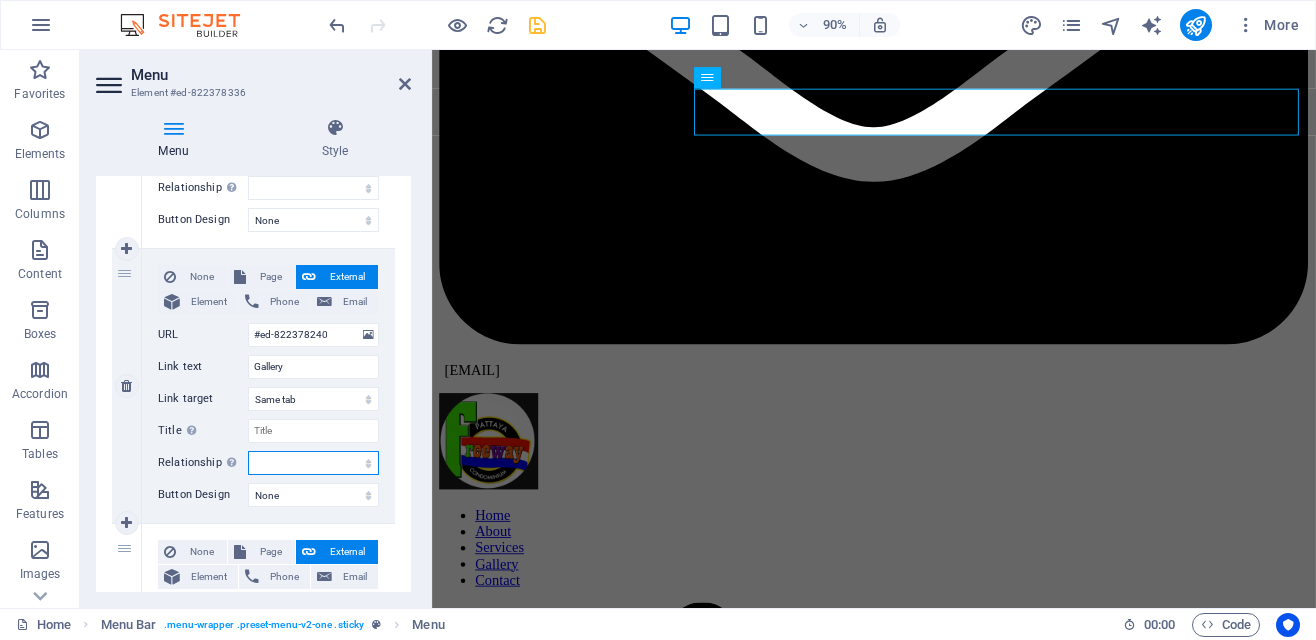 click on "alternate author bookmark external help license next nofollow noreferrer noopener prev search tag" at bounding box center [313, 463] 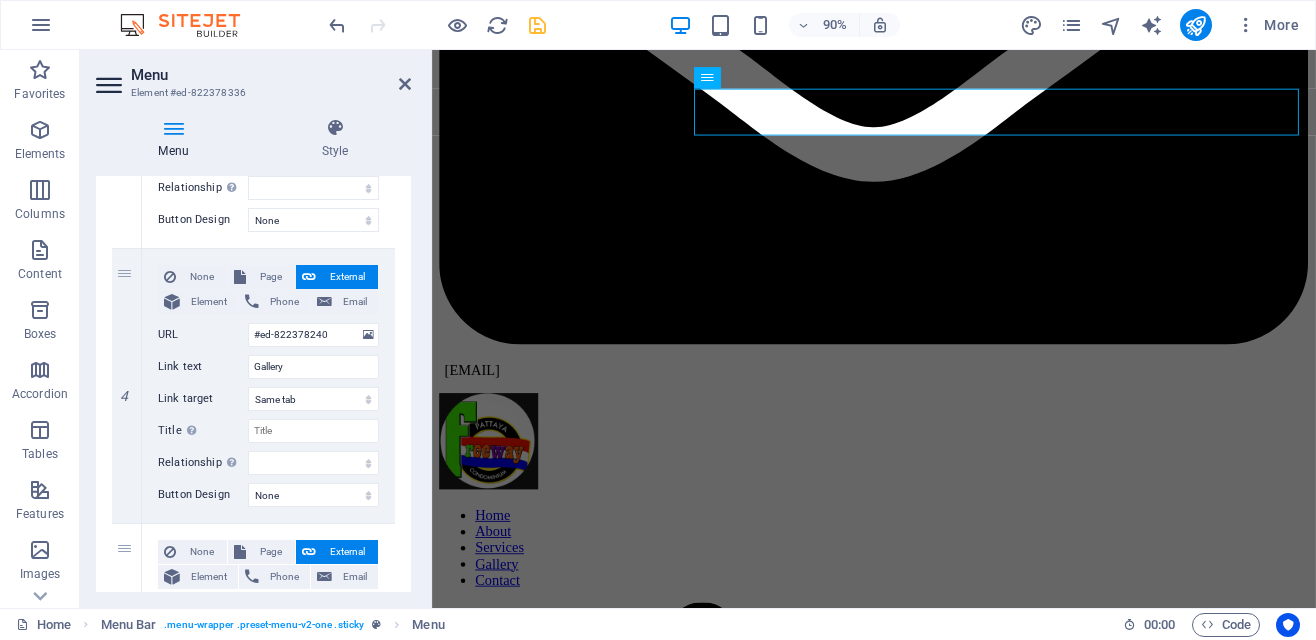 click on "Projects" at bounding box center (923, 4316) 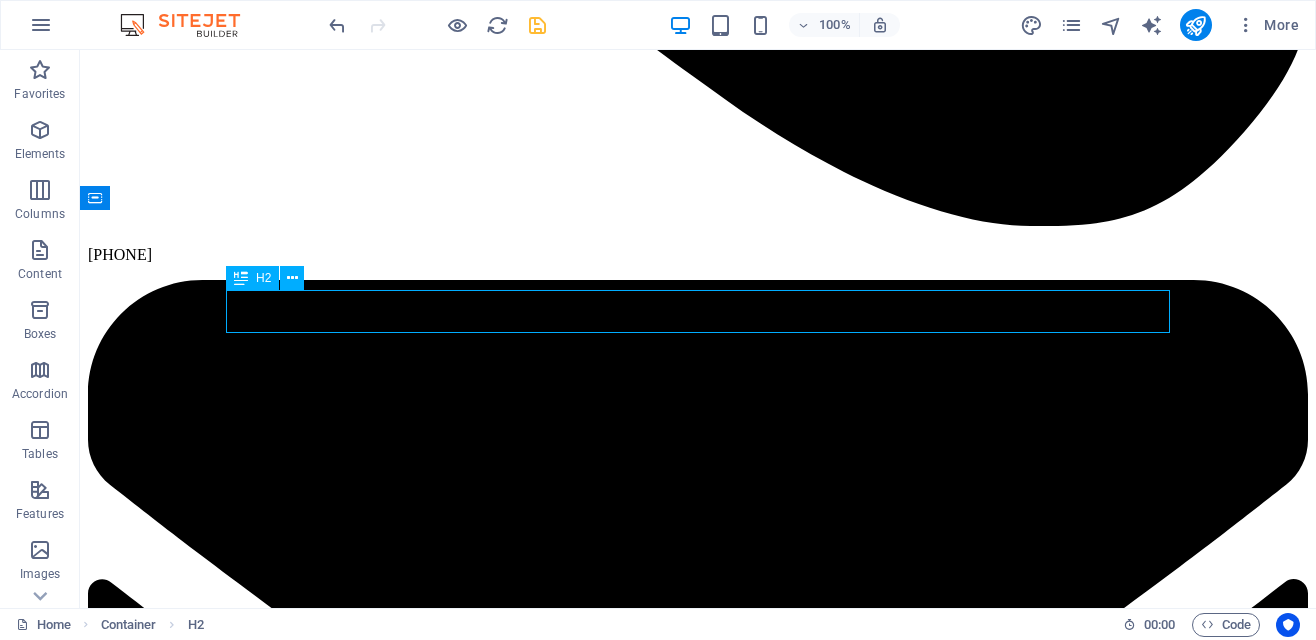 scroll, scrollTop: 2863, scrollLeft: 0, axis: vertical 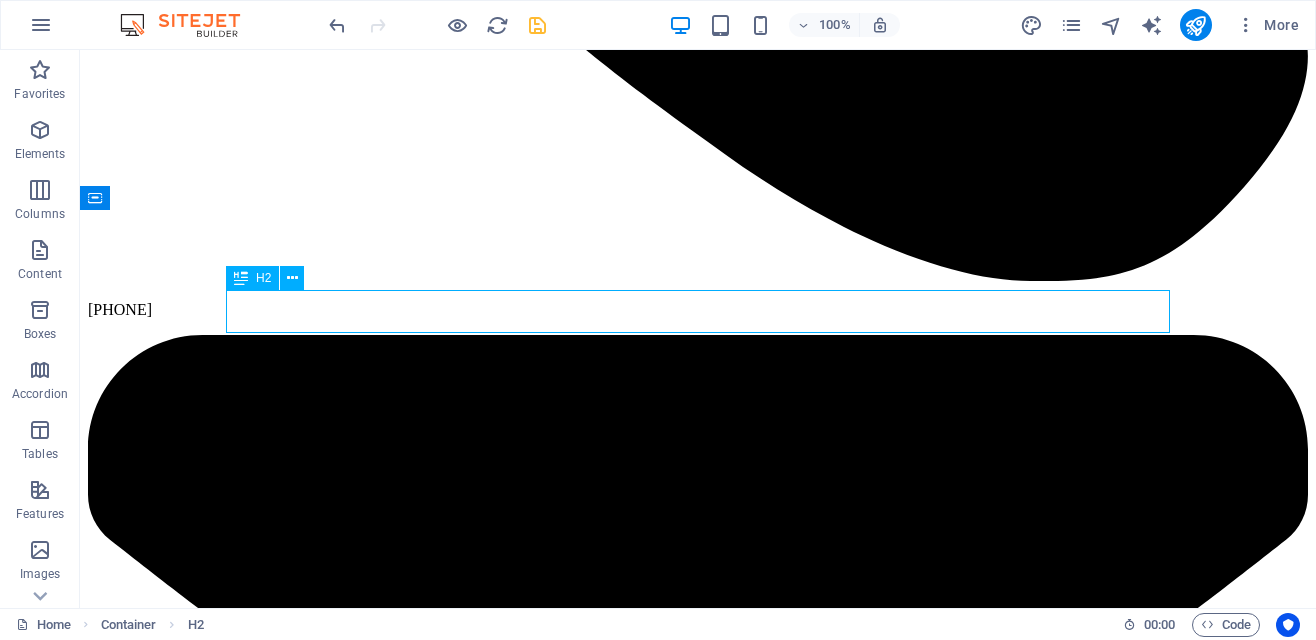 click on "Projects" at bounding box center [698, 5429] 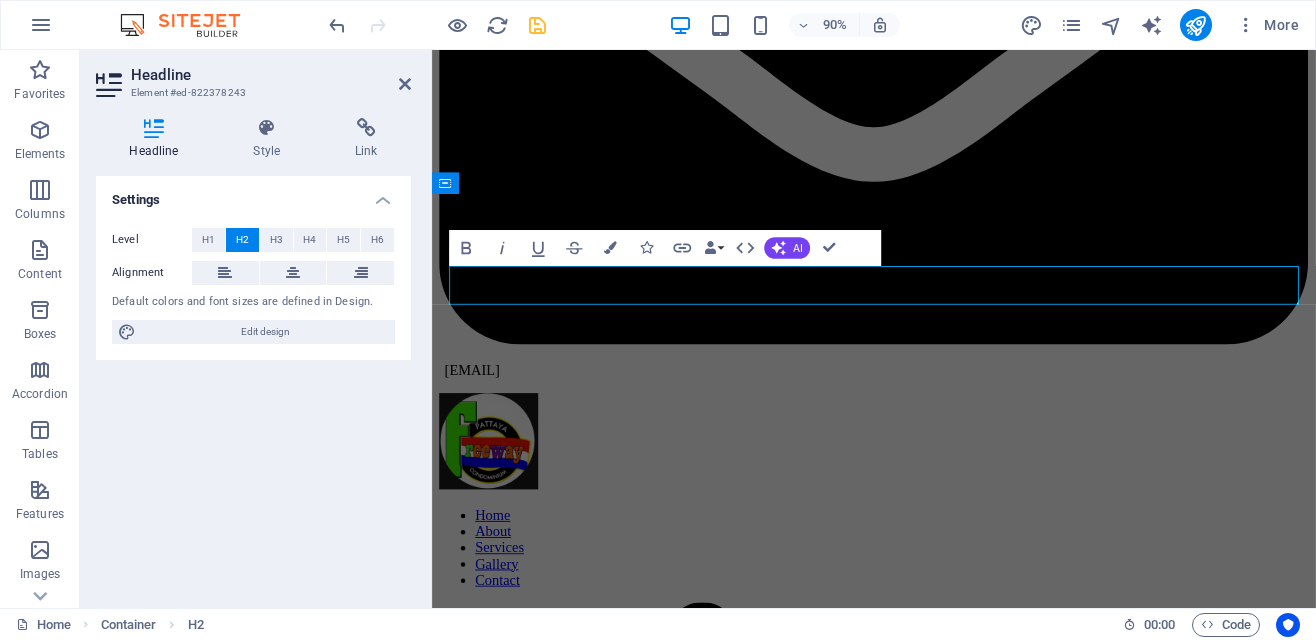 type 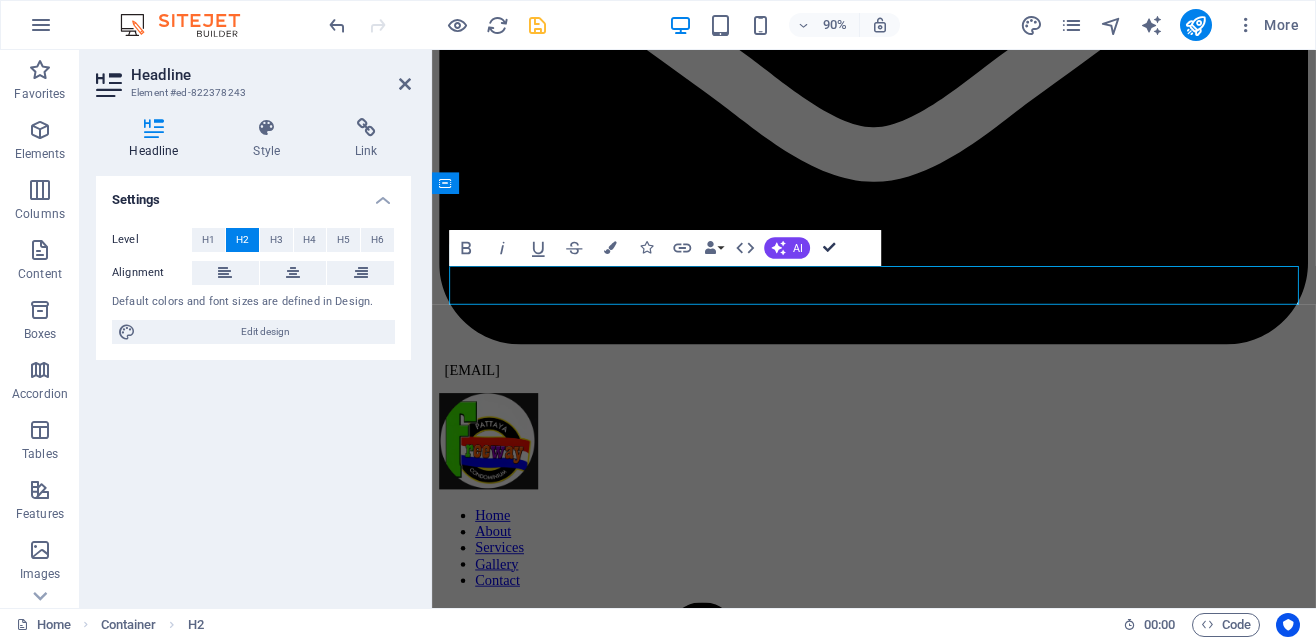 scroll, scrollTop: 2863, scrollLeft: 0, axis: vertical 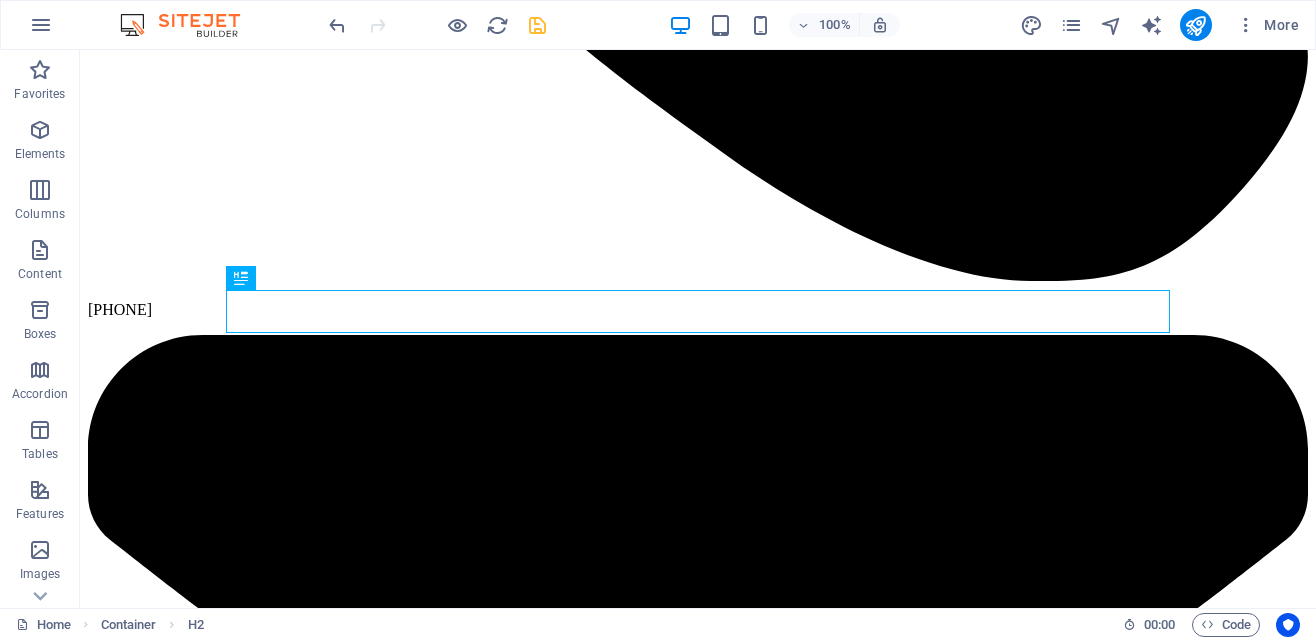 click at bounding box center [718, 6869] 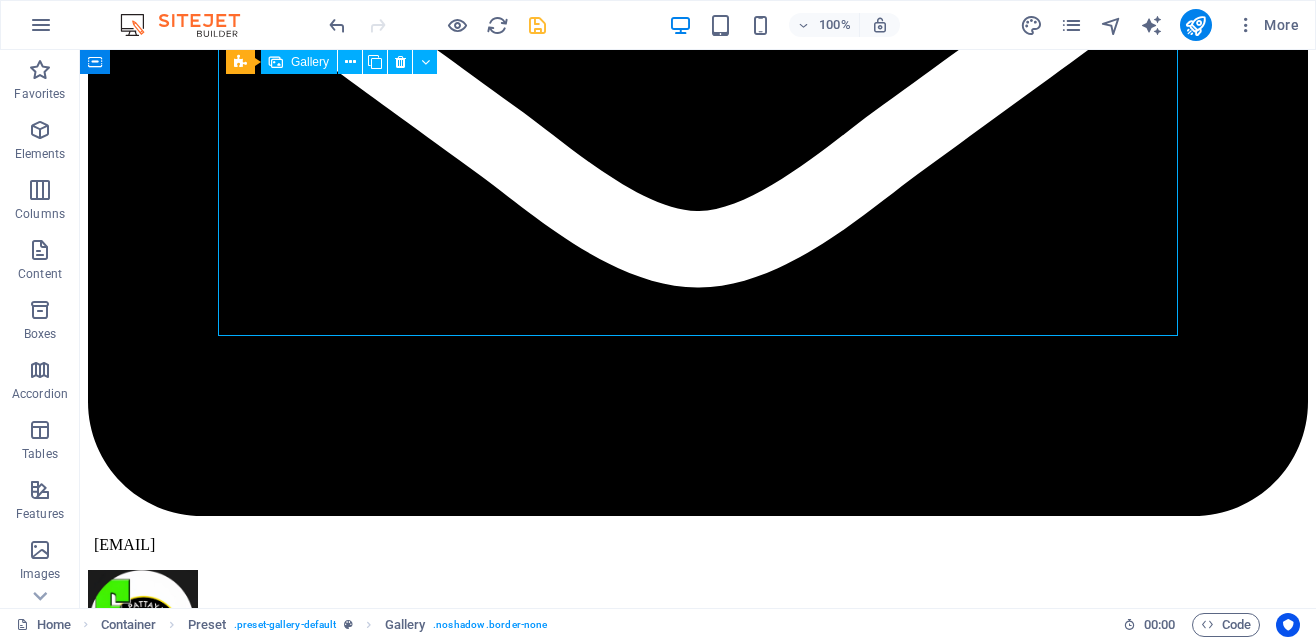 scroll, scrollTop: 3598, scrollLeft: 0, axis: vertical 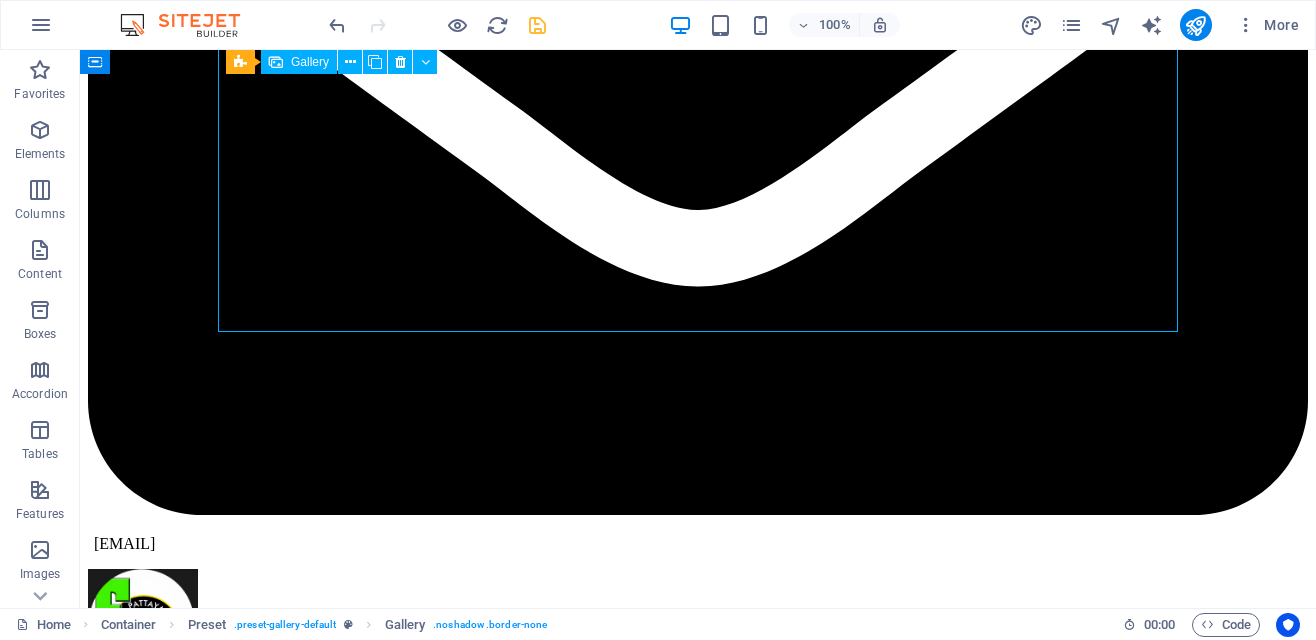 click at bounding box center [718, 12651] 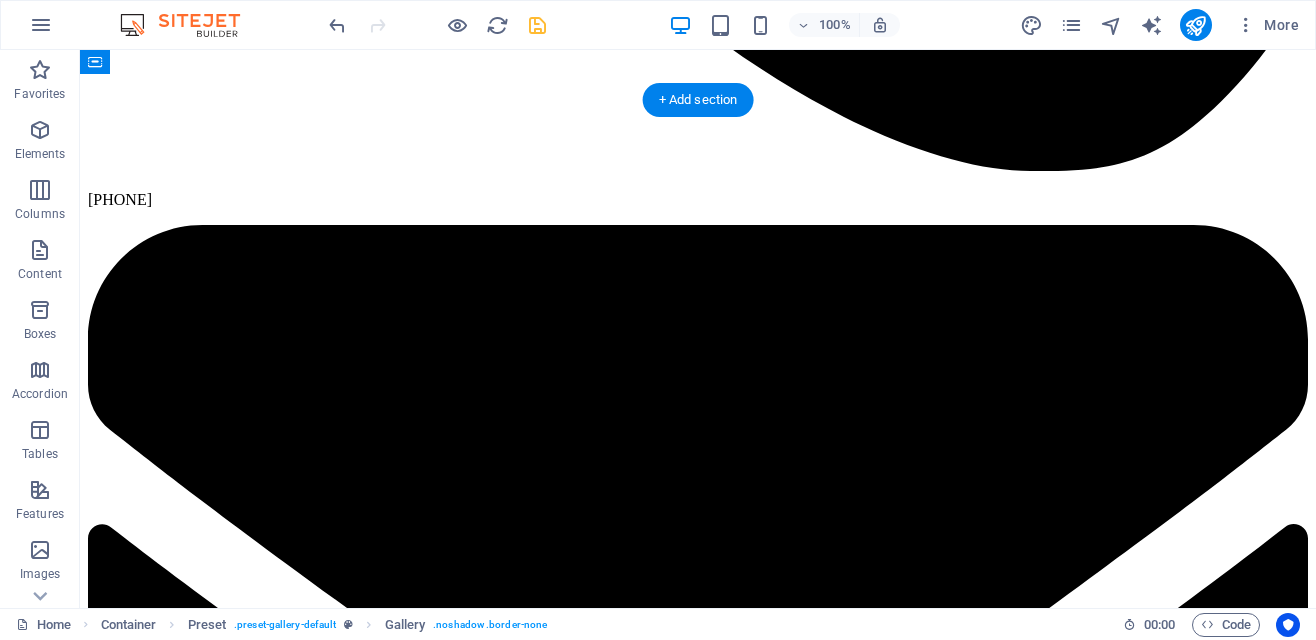 scroll, scrollTop: 2997, scrollLeft: 0, axis: vertical 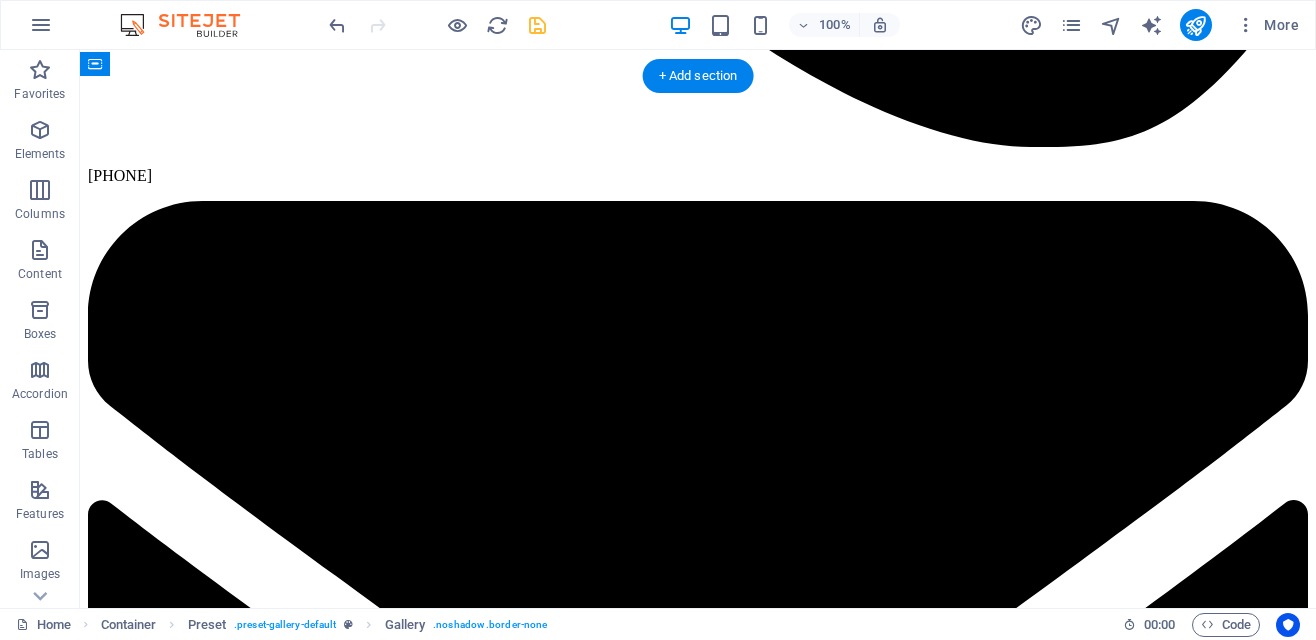 click at bounding box center (718, 6735) 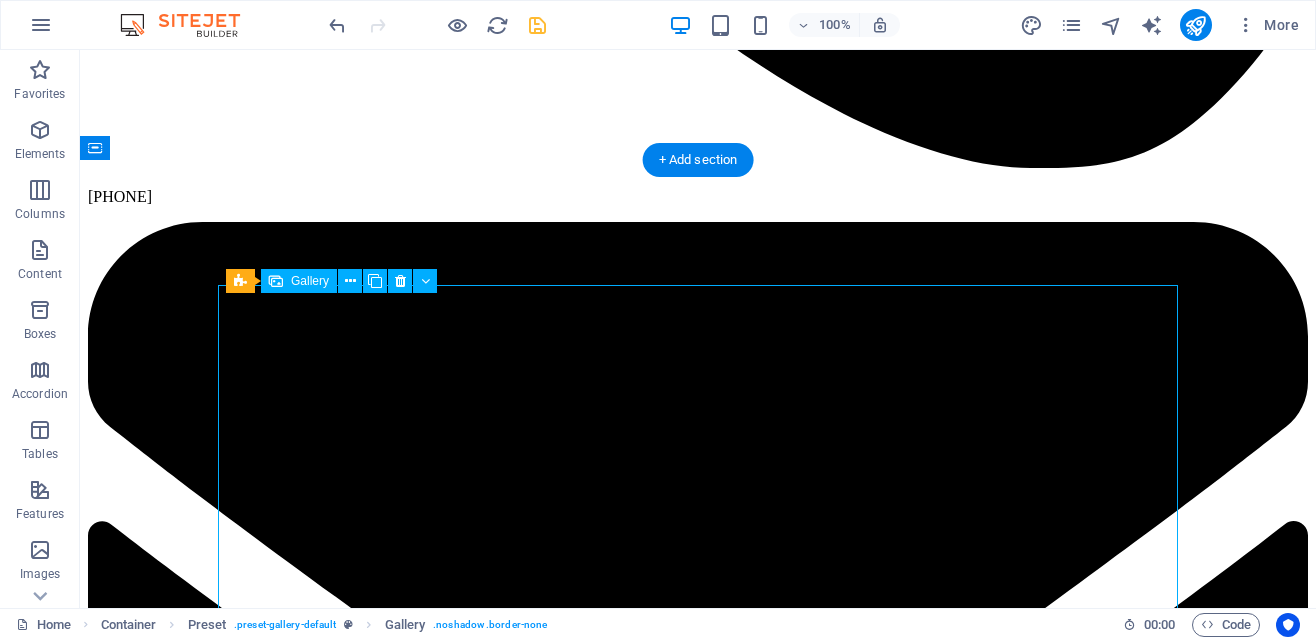 scroll, scrollTop: 2858, scrollLeft: 0, axis: vertical 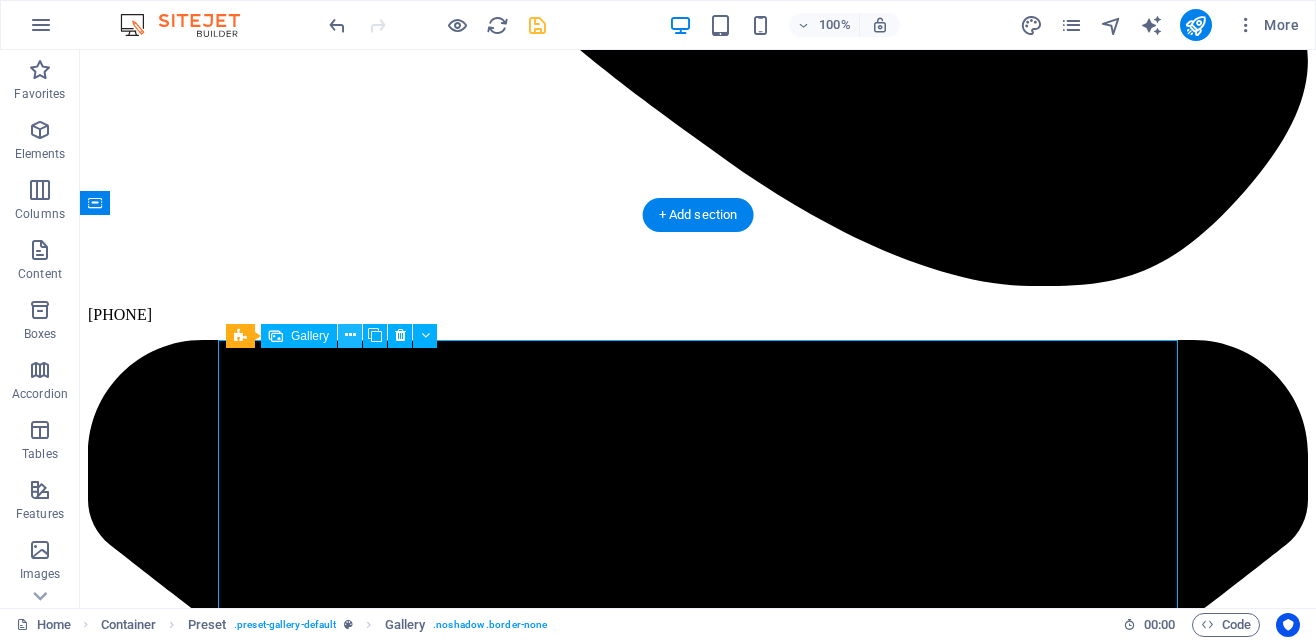 click at bounding box center [350, 335] 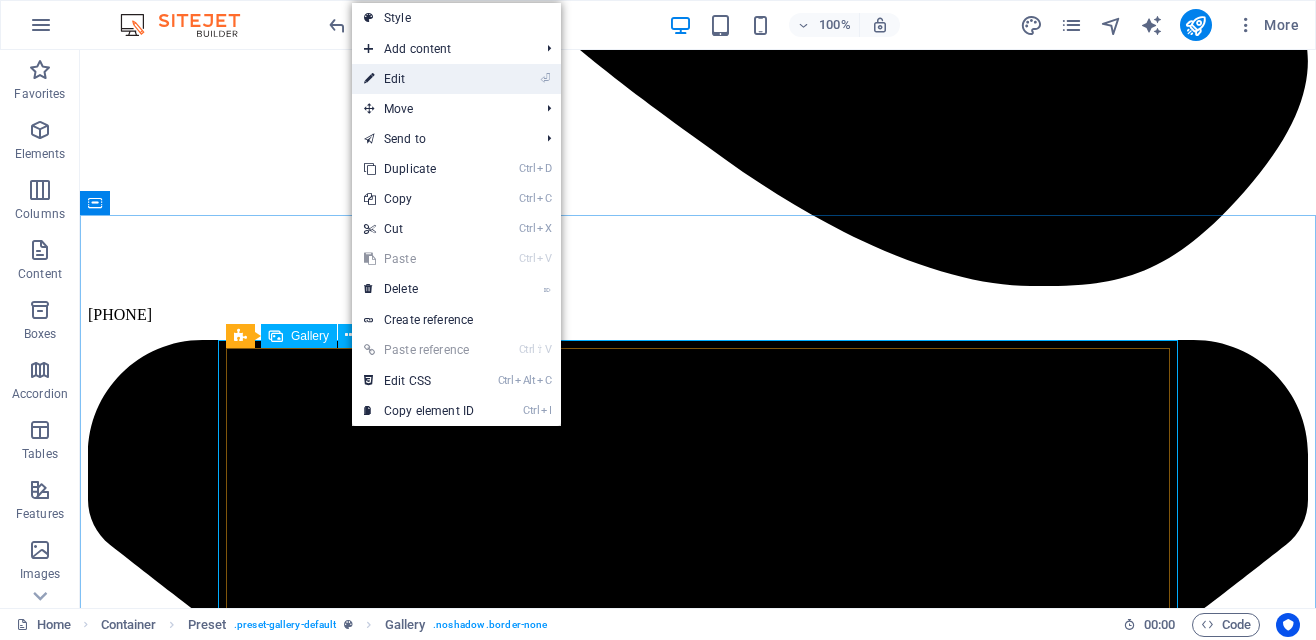 click on "⏎  Edit" at bounding box center [419, 79] 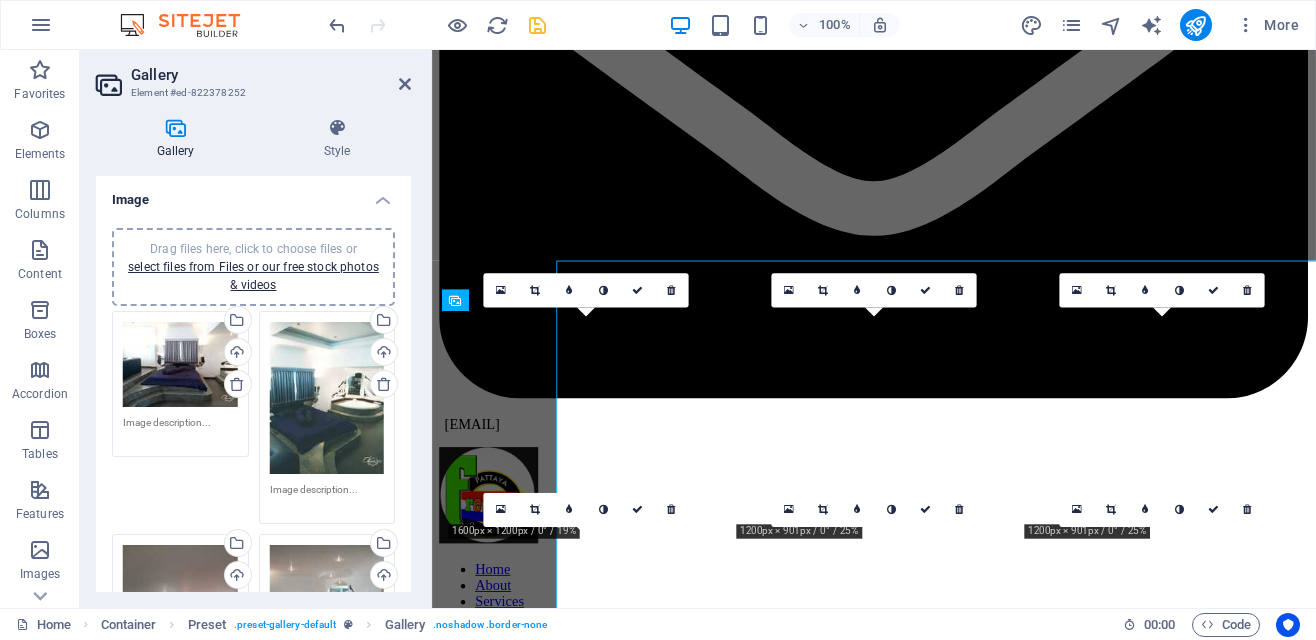 scroll, scrollTop: 2914, scrollLeft: 0, axis: vertical 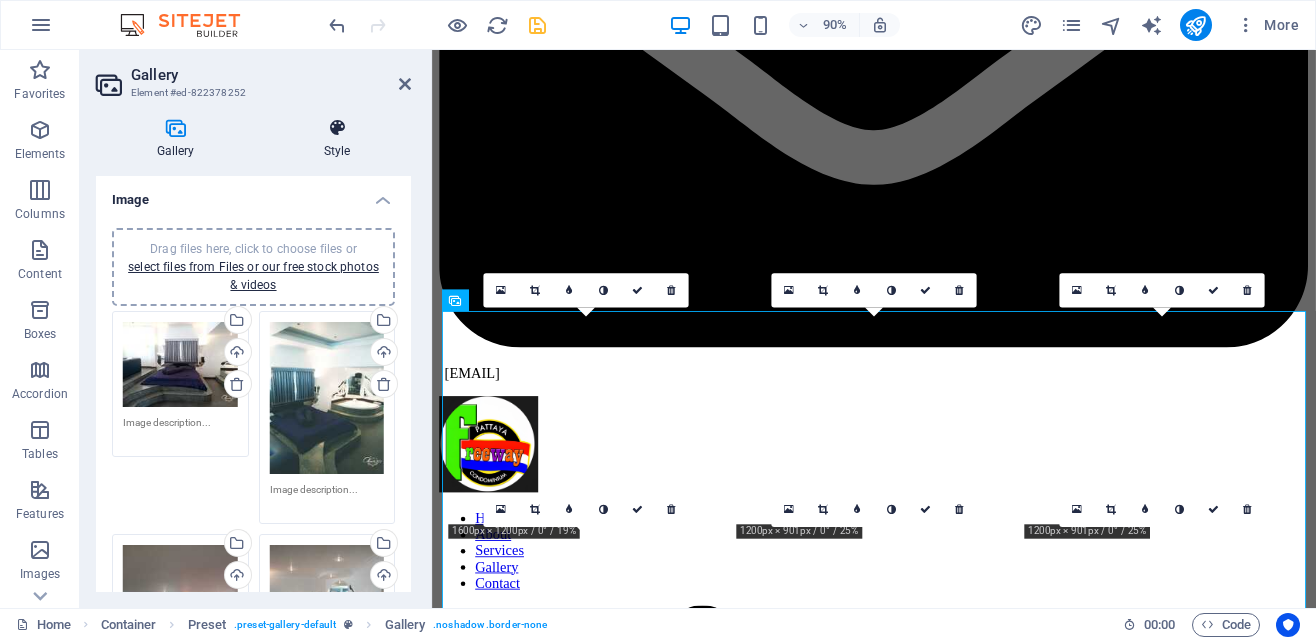 click on "Style" at bounding box center [337, 139] 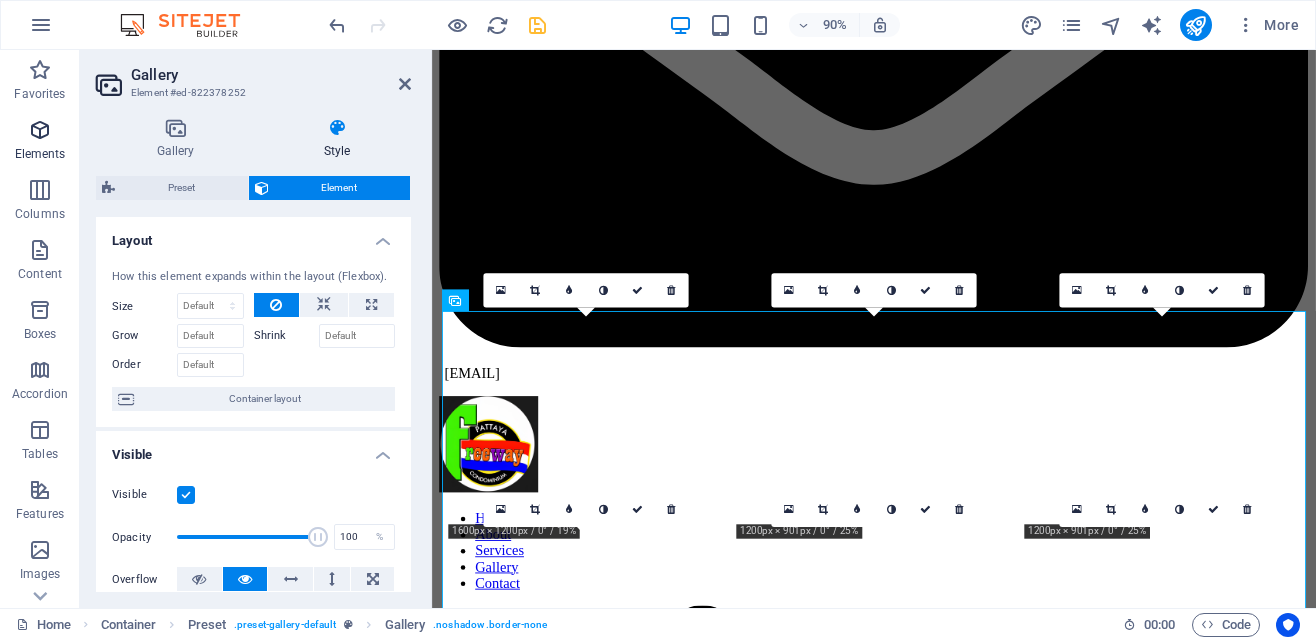 click on "Elements" at bounding box center (40, 142) 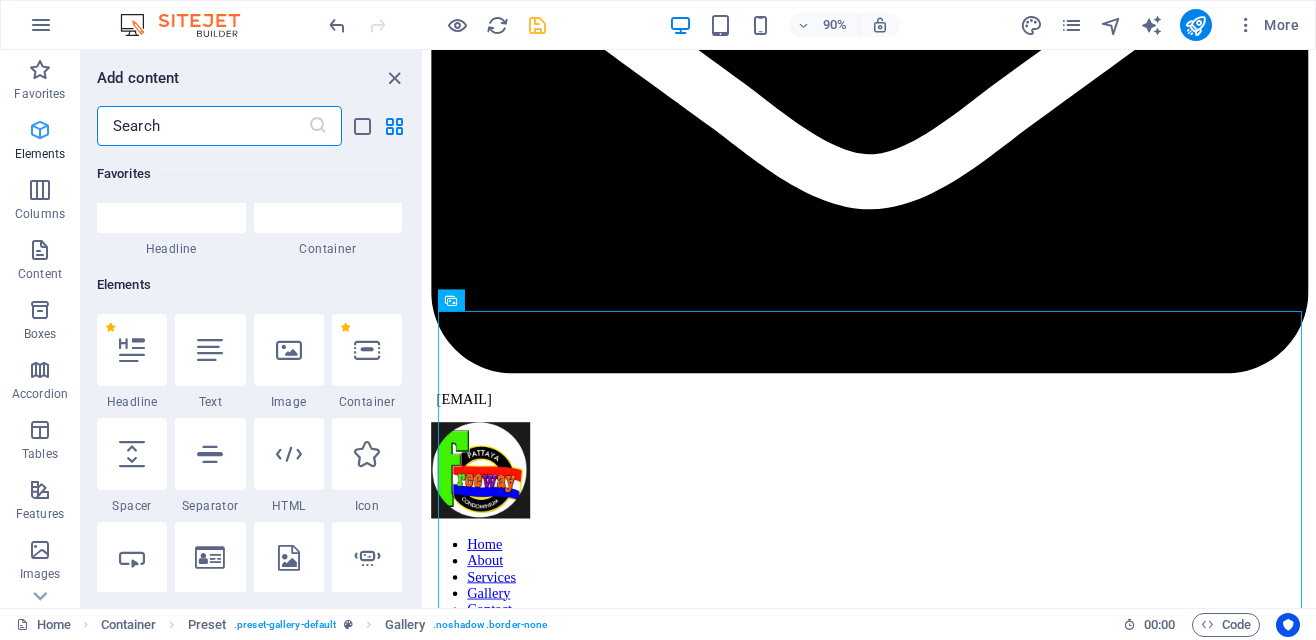 scroll, scrollTop: 212, scrollLeft: 0, axis: vertical 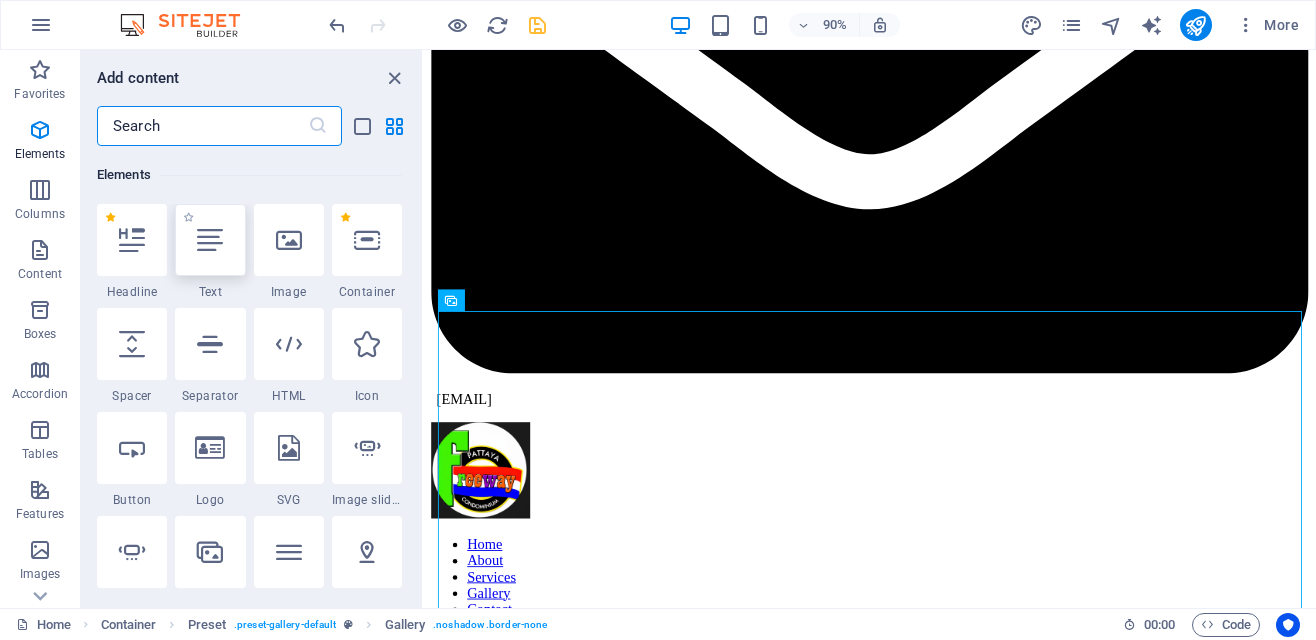 click at bounding box center [210, 240] 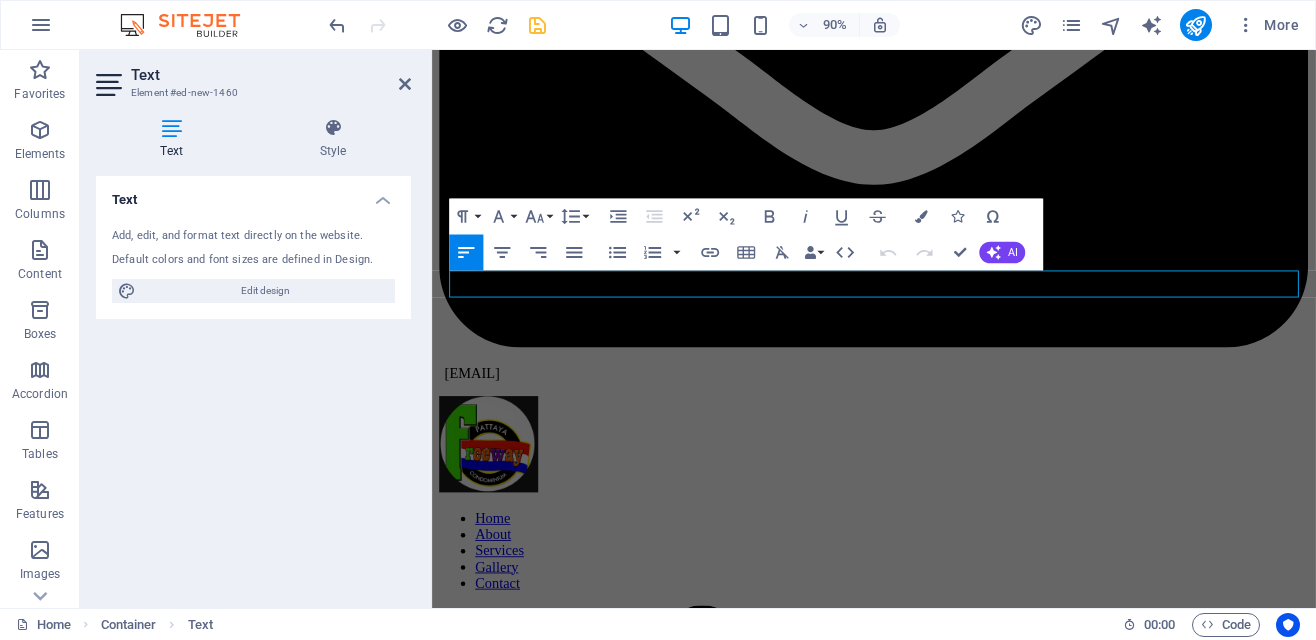 click on "New text element" at bounding box center (923, 4312) 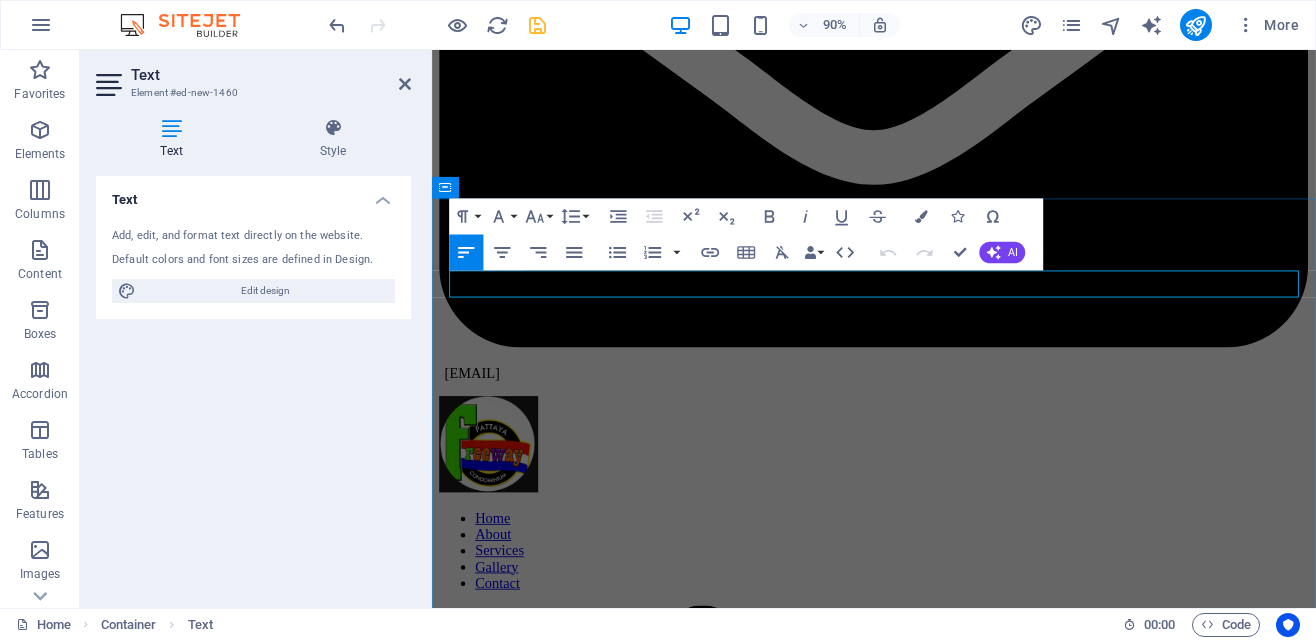 type 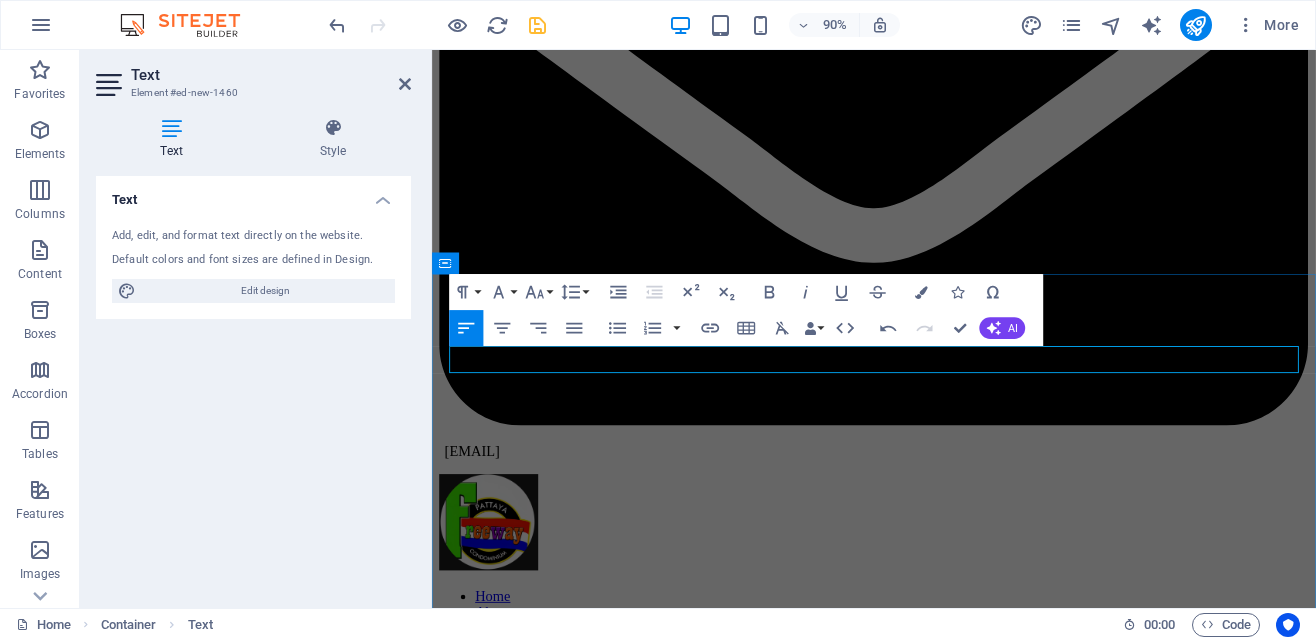 scroll, scrollTop: 2826, scrollLeft: 0, axis: vertical 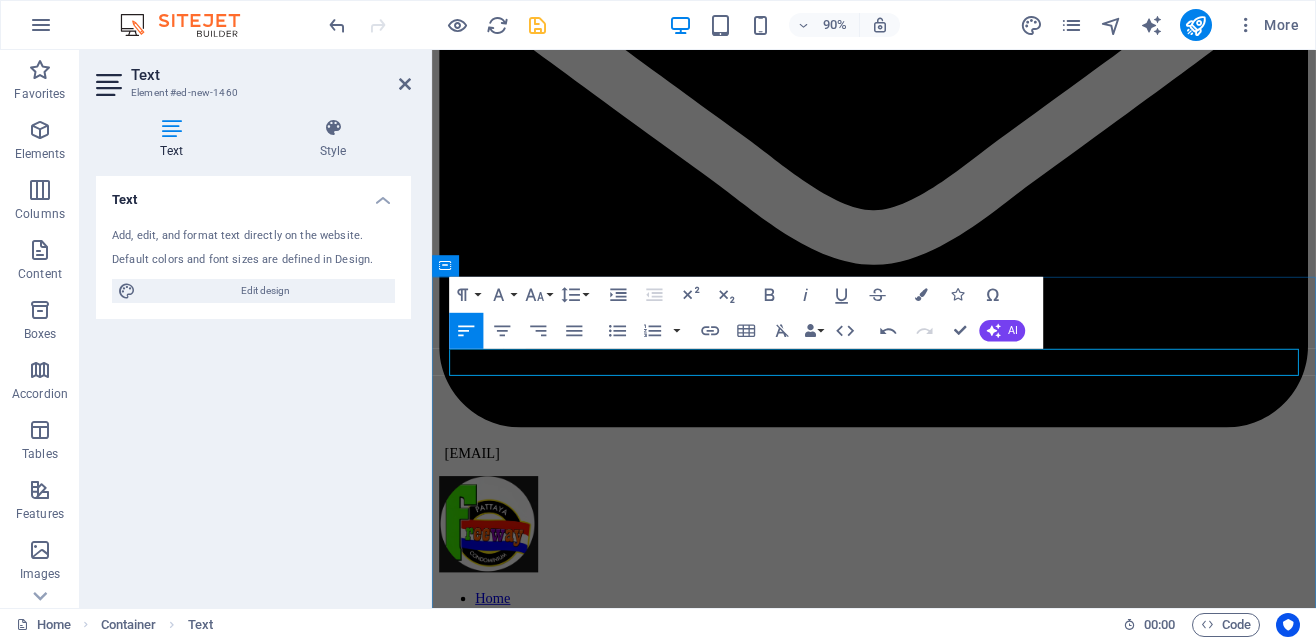 click on "Apartment 201" at bounding box center (923, 4400) 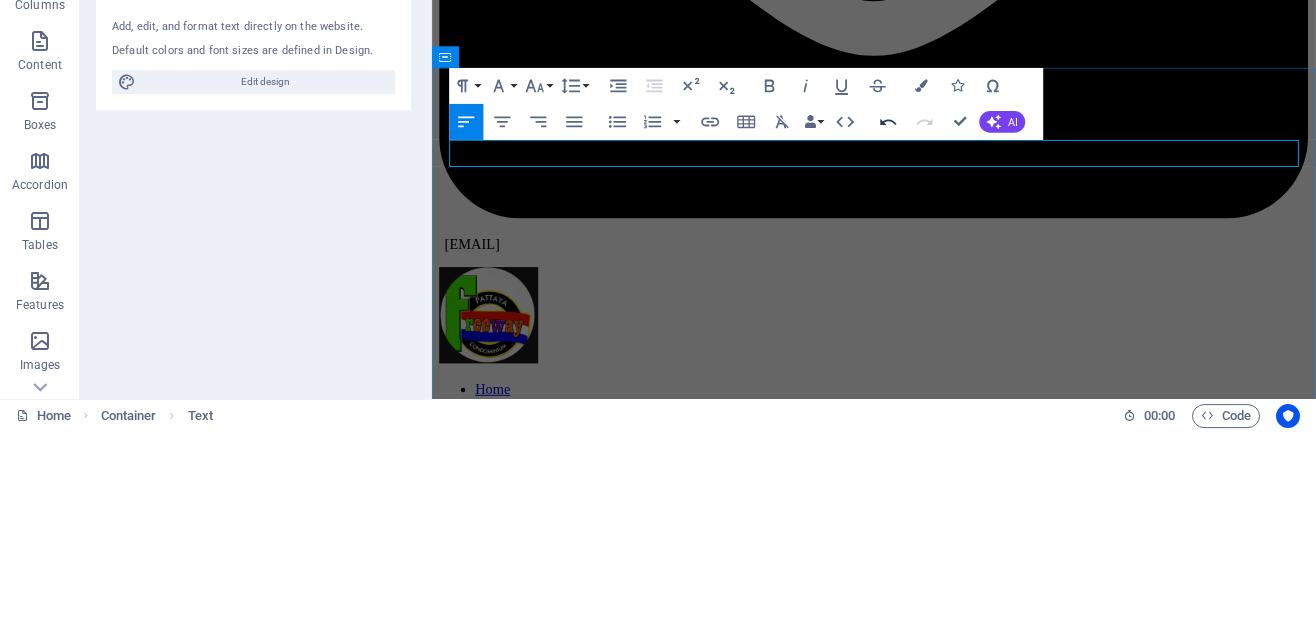 click 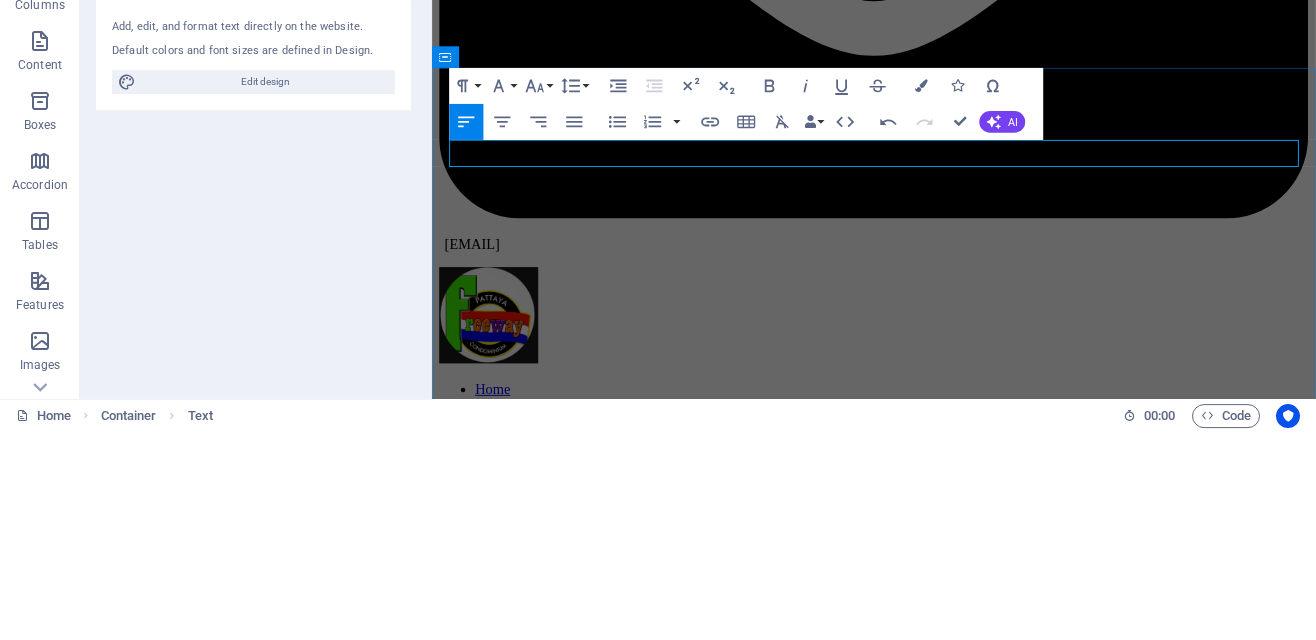 click on "Gallery" at bounding box center (923, 7562) 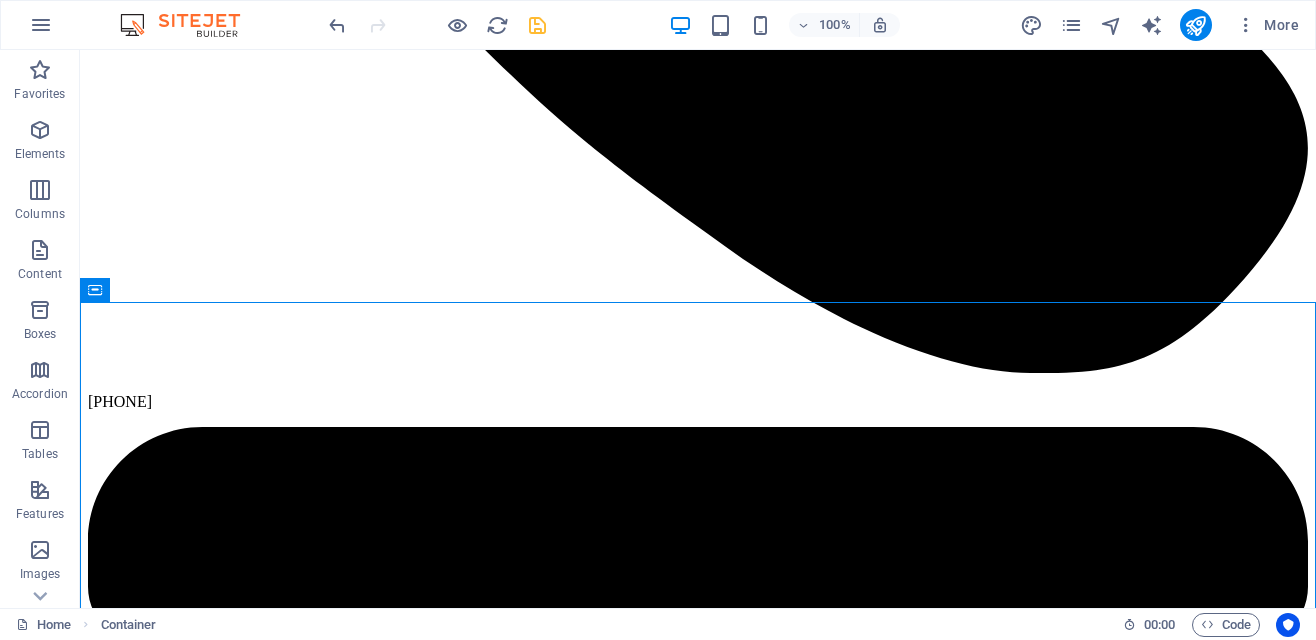 scroll, scrollTop: 2772, scrollLeft: 0, axis: vertical 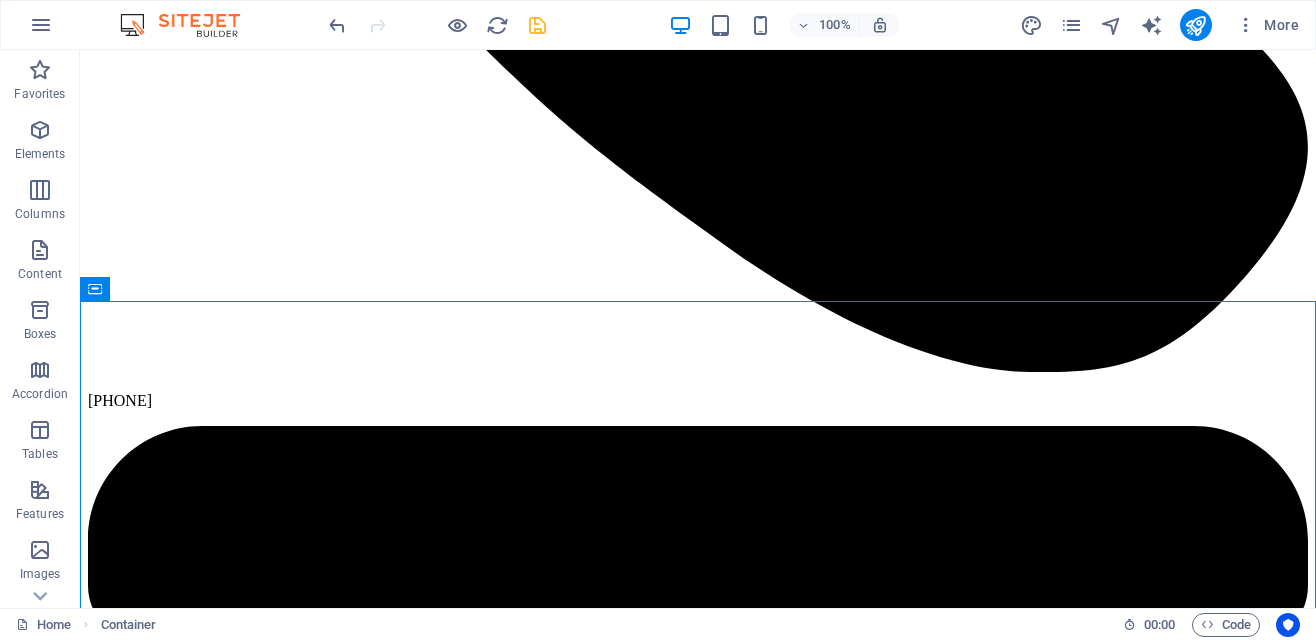 click on "Gallery" at bounding box center [698, 5520] 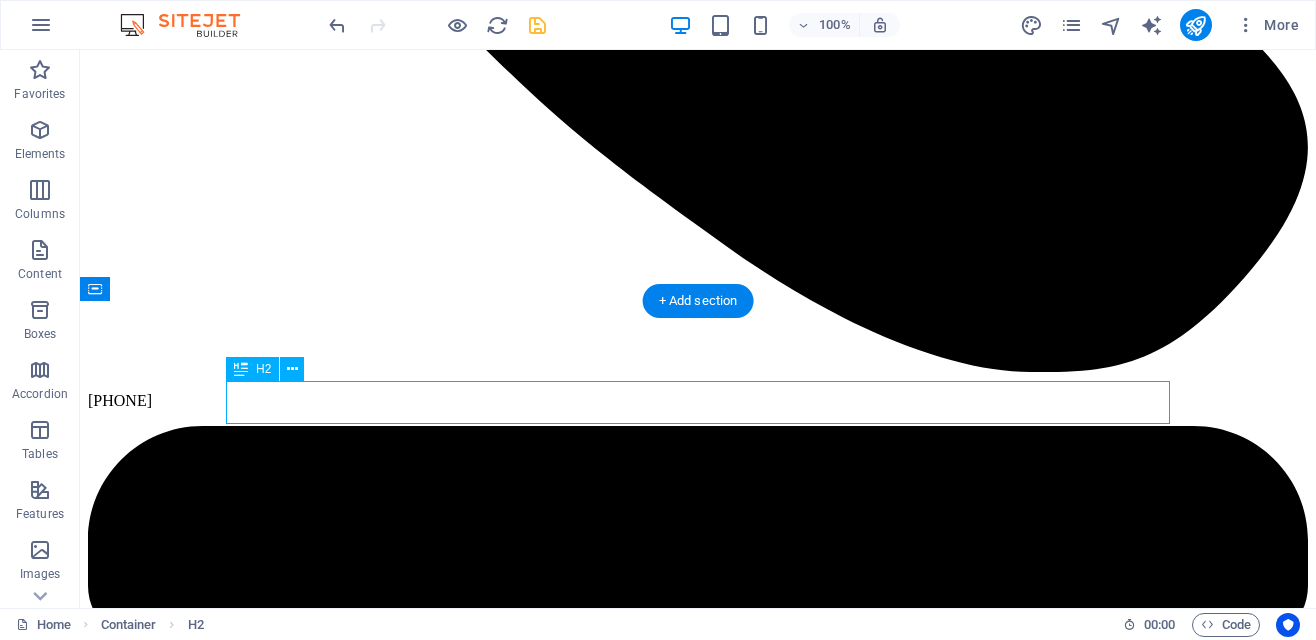 click at bounding box center [718, 7891] 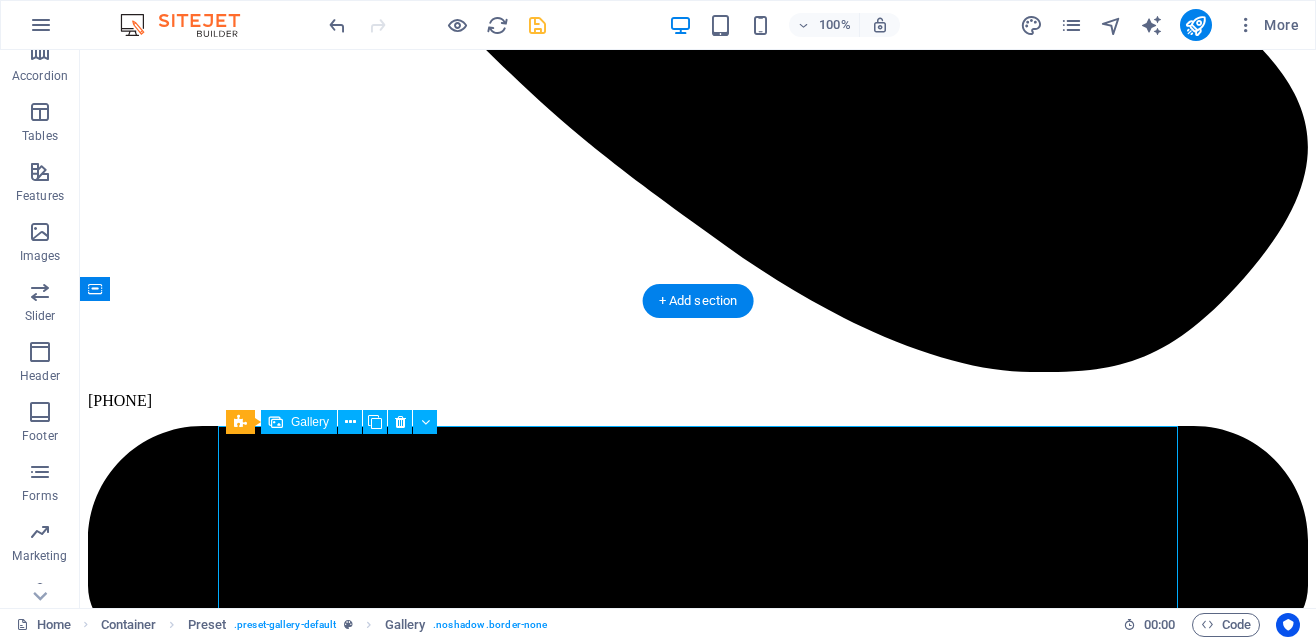 scroll, scrollTop: 341, scrollLeft: 0, axis: vertical 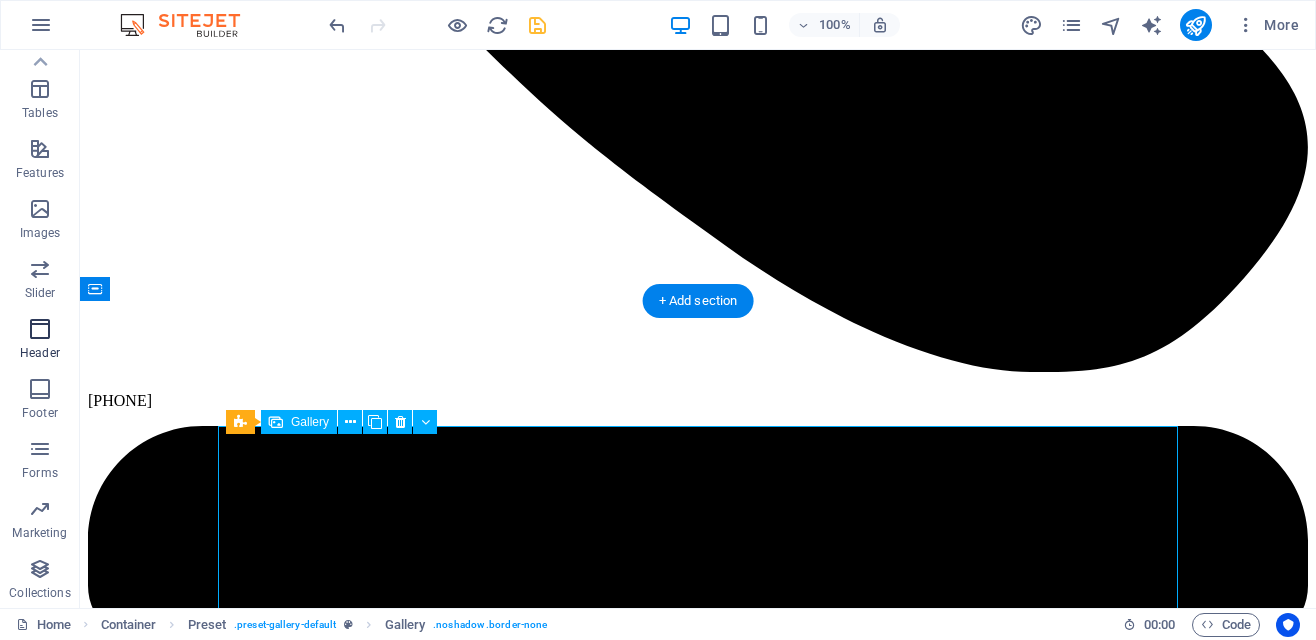 click on "Header" at bounding box center (40, 341) 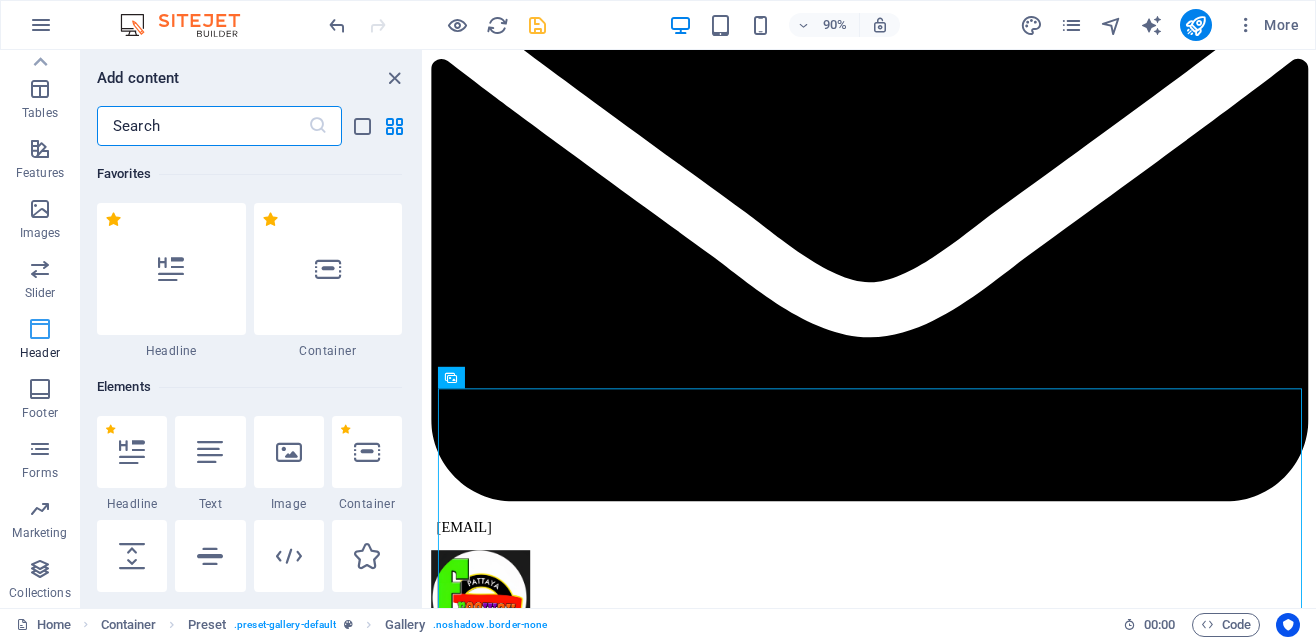 scroll, scrollTop: 2827, scrollLeft: 0, axis: vertical 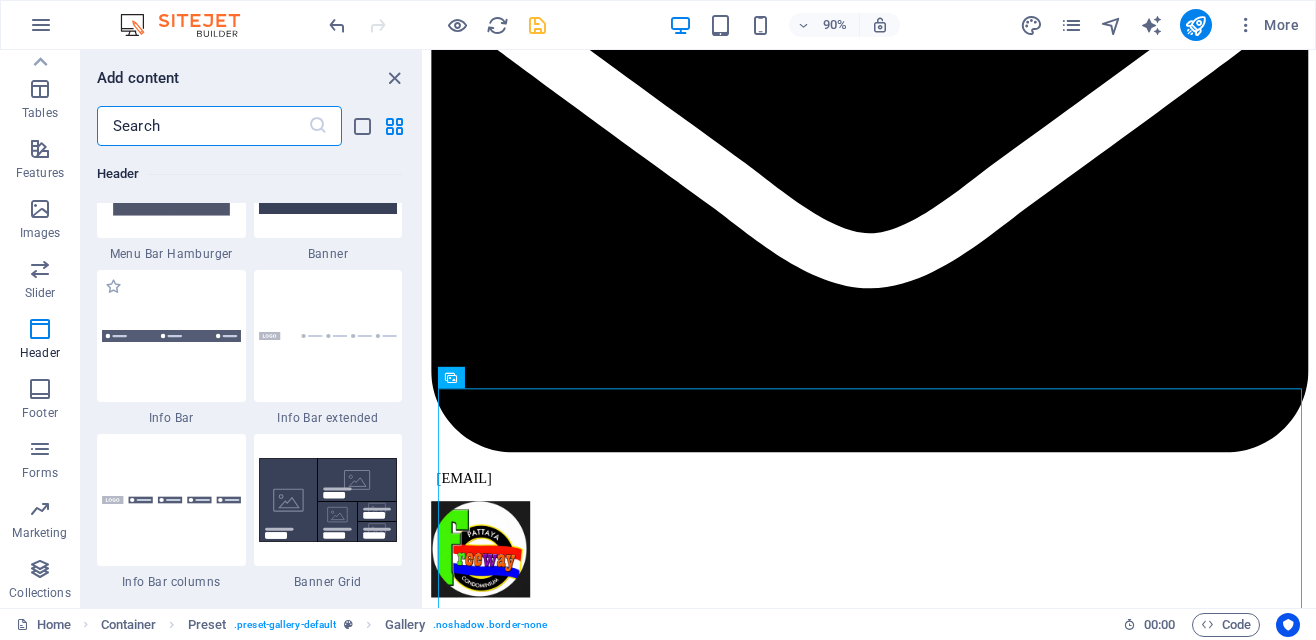 click on "Info Bar" at bounding box center (171, 418) 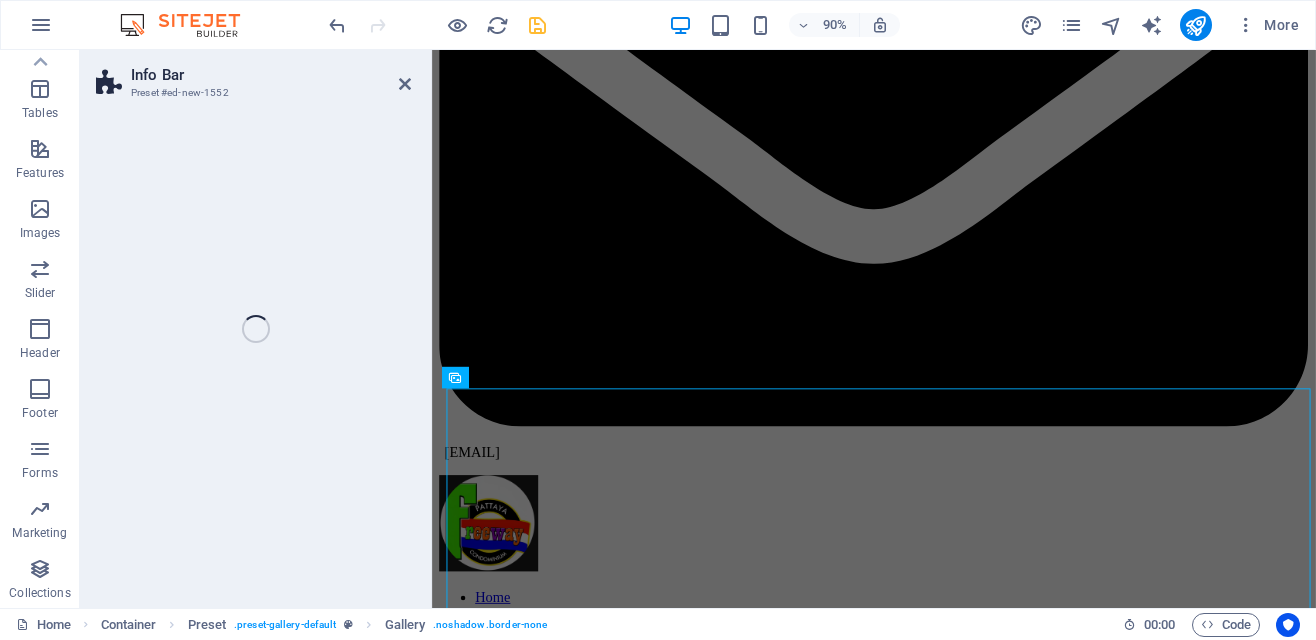 scroll, scrollTop: 5622, scrollLeft: 0, axis: vertical 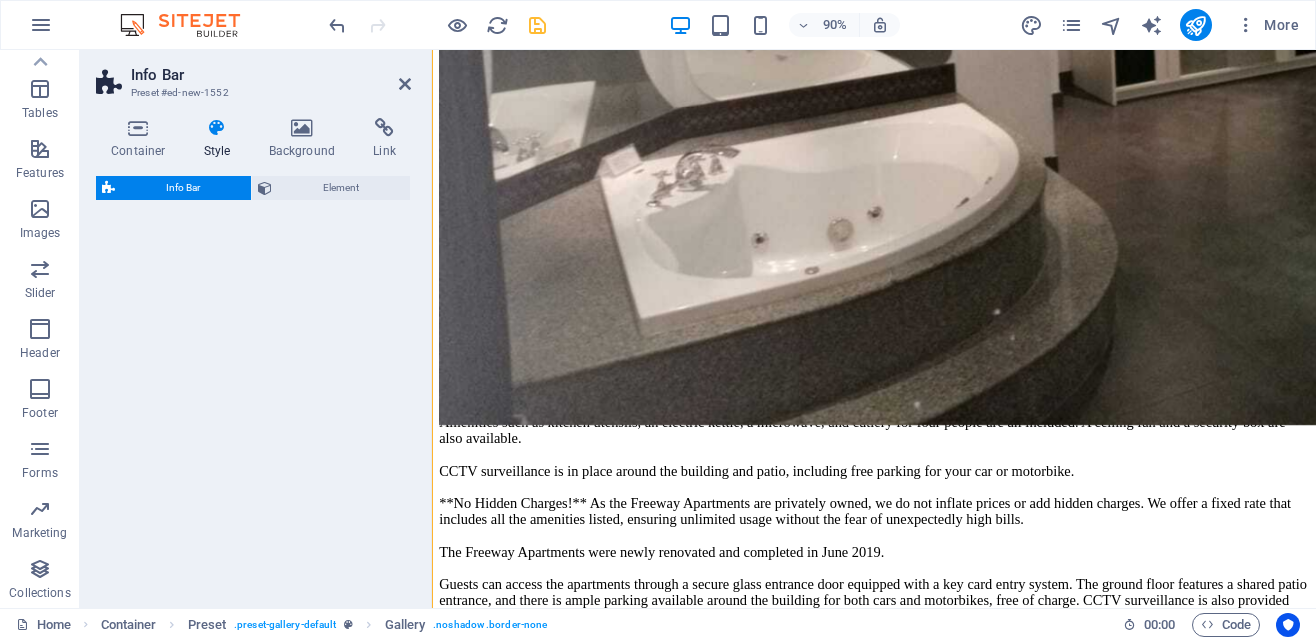 select on "rem" 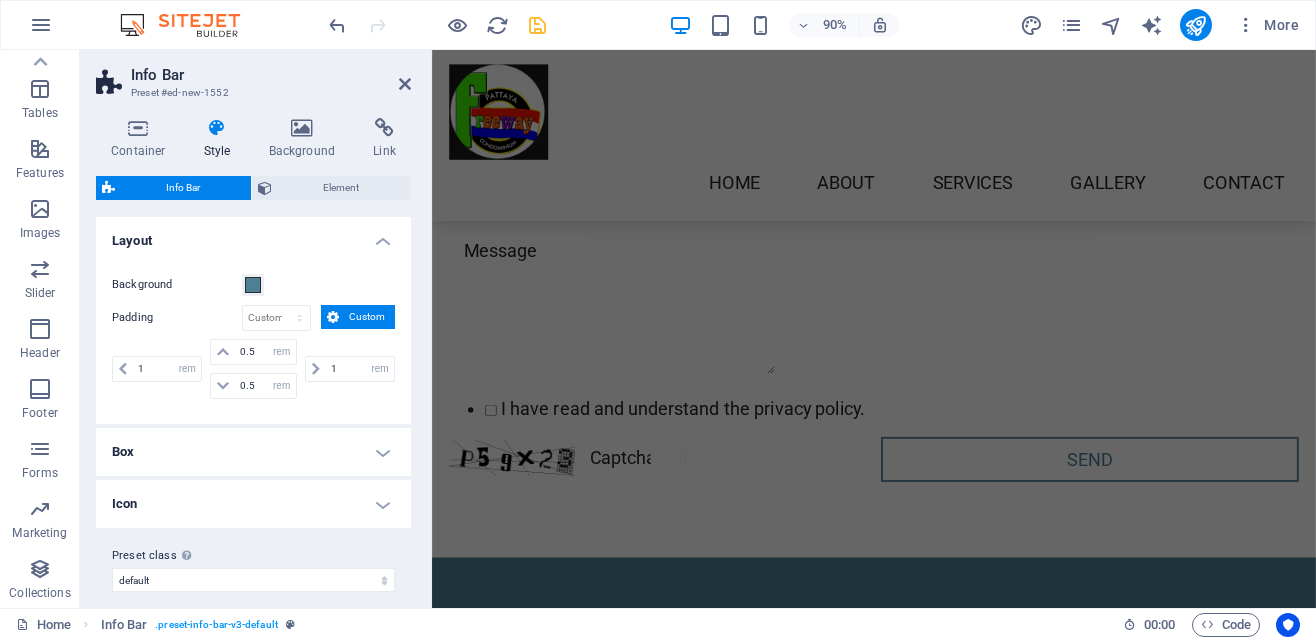 scroll, scrollTop: 5050, scrollLeft: 0, axis: vertical 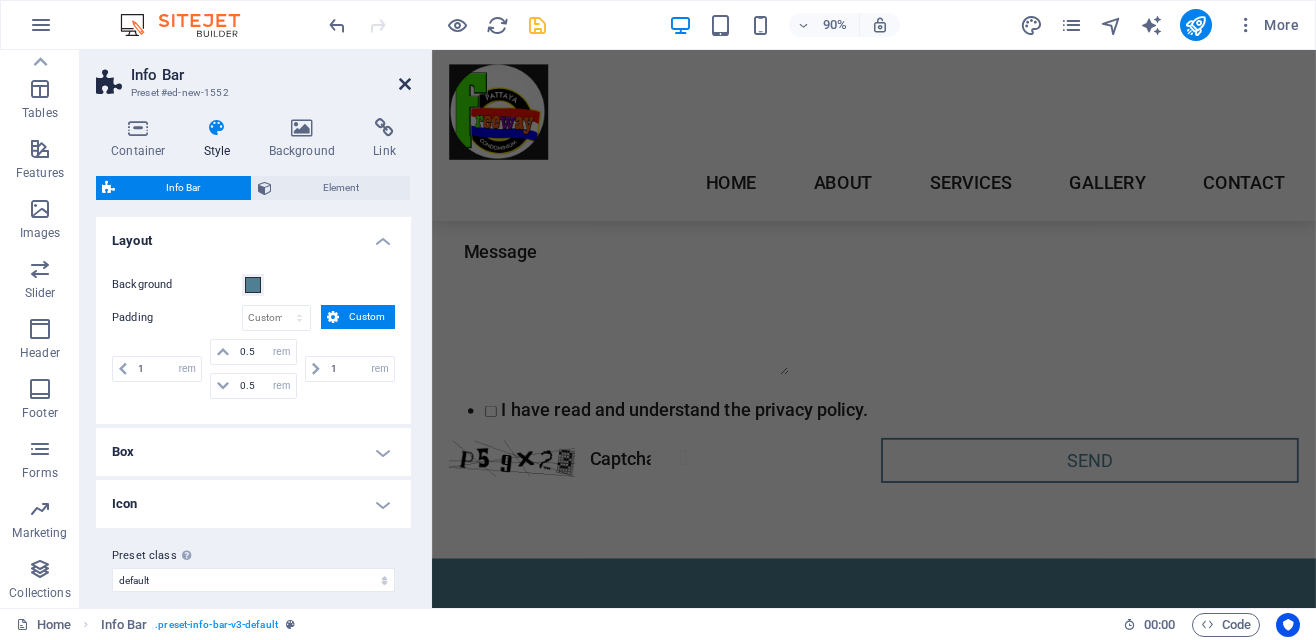 click at bounding box center (405, 84) 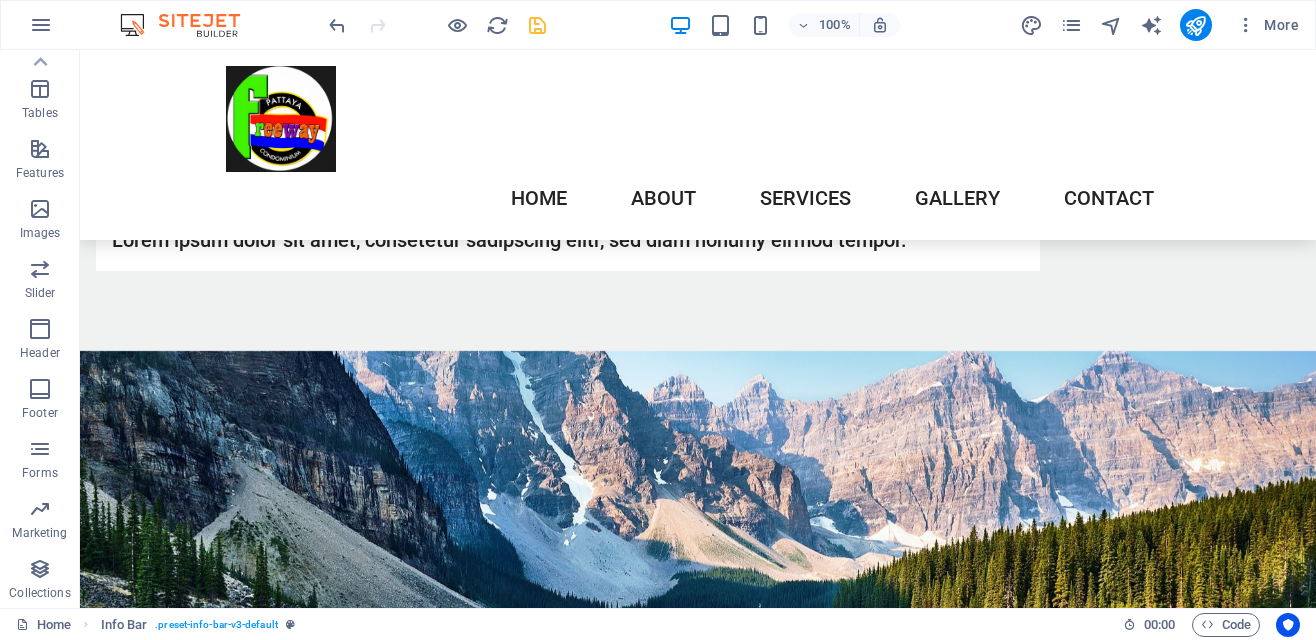 scroll, scrollTop: 2785, scrollLeft: 0, axis: vertical 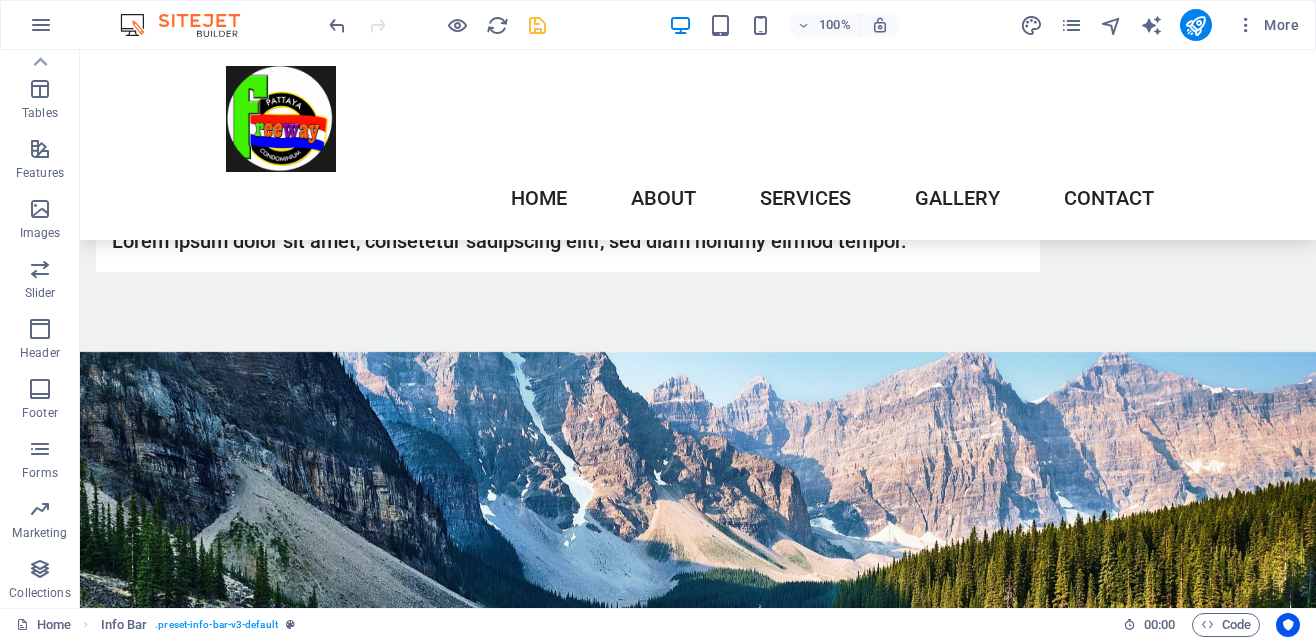 click on "Gallery" at bounding box center [698, 1483] 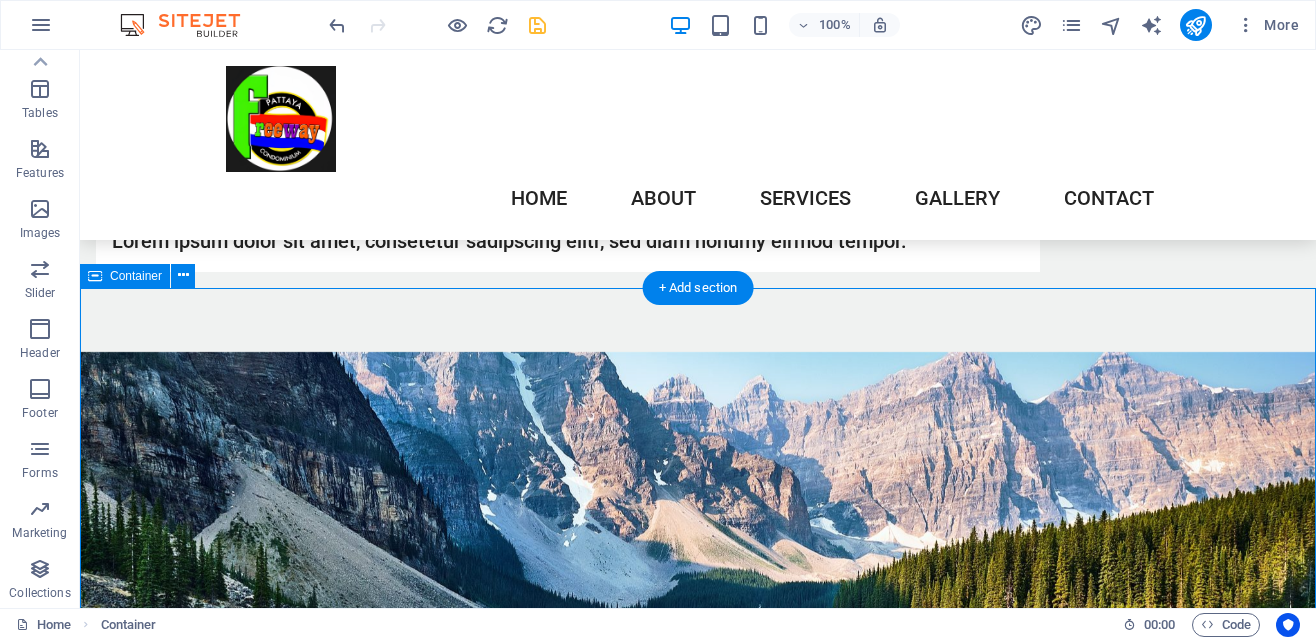 click on "Gallery" at bounding box center [698, 1483] 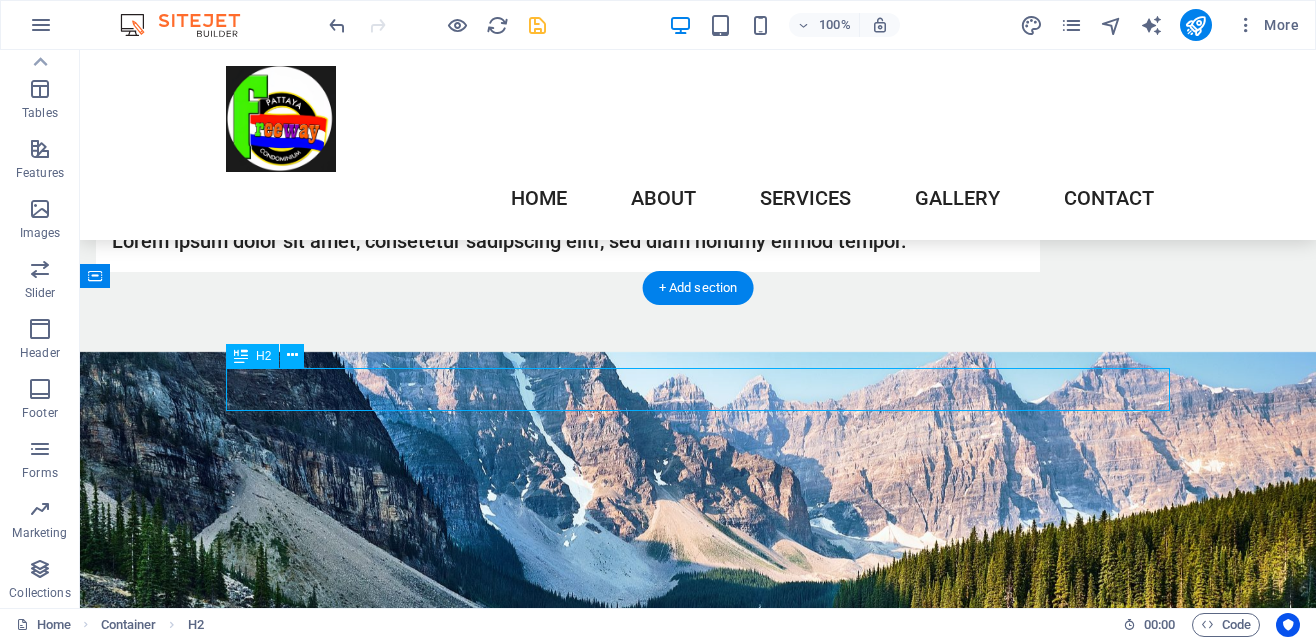 click at bounding box center [698, 1144] 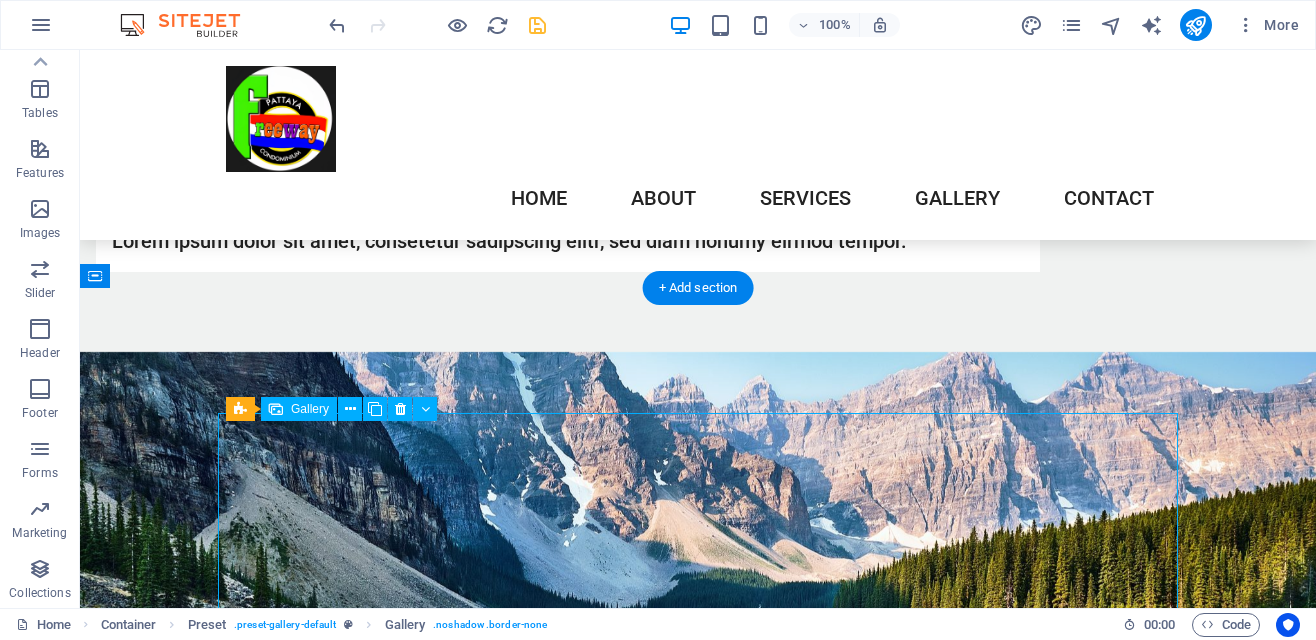 click on "Home About Services Gallery  Contact" at bounding box center (698, 198) 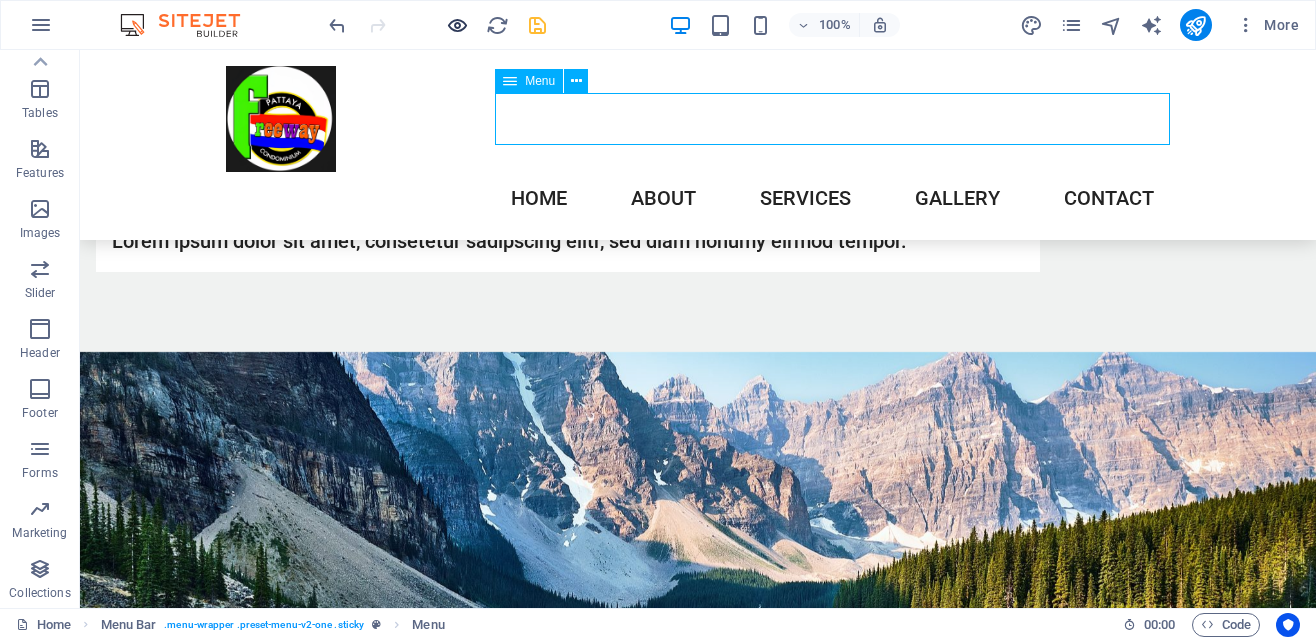 click at bounding box center [457, 25] 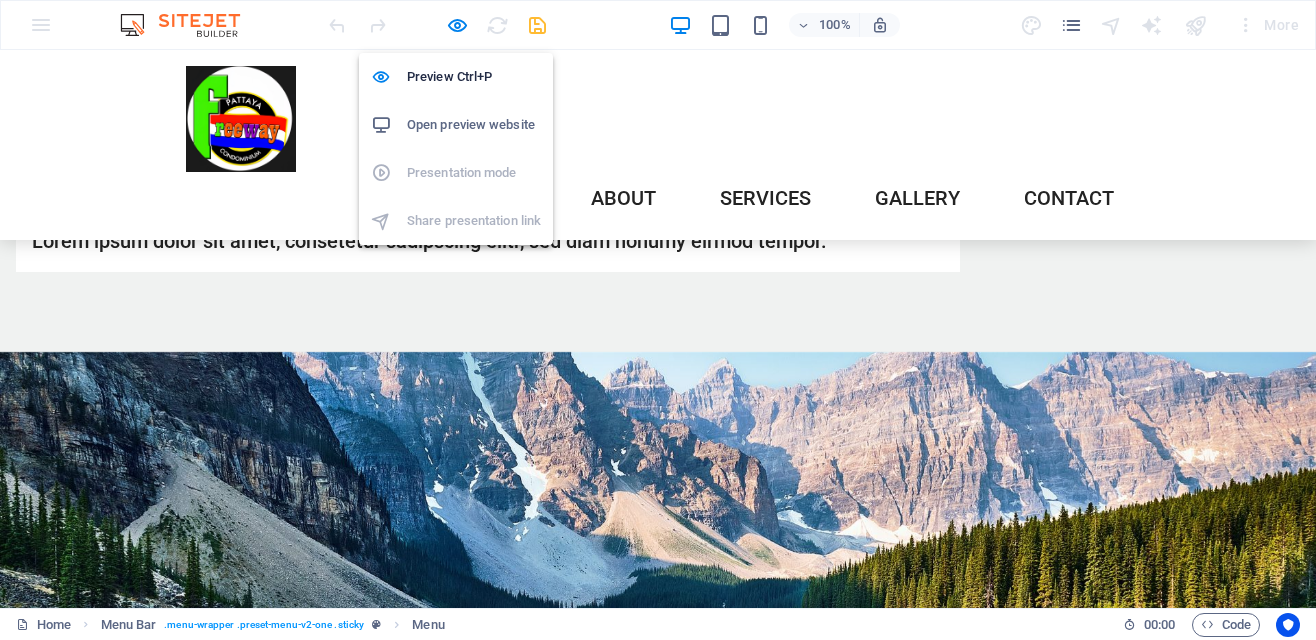 click on "Open preview website" at bounding box center (474, 125) 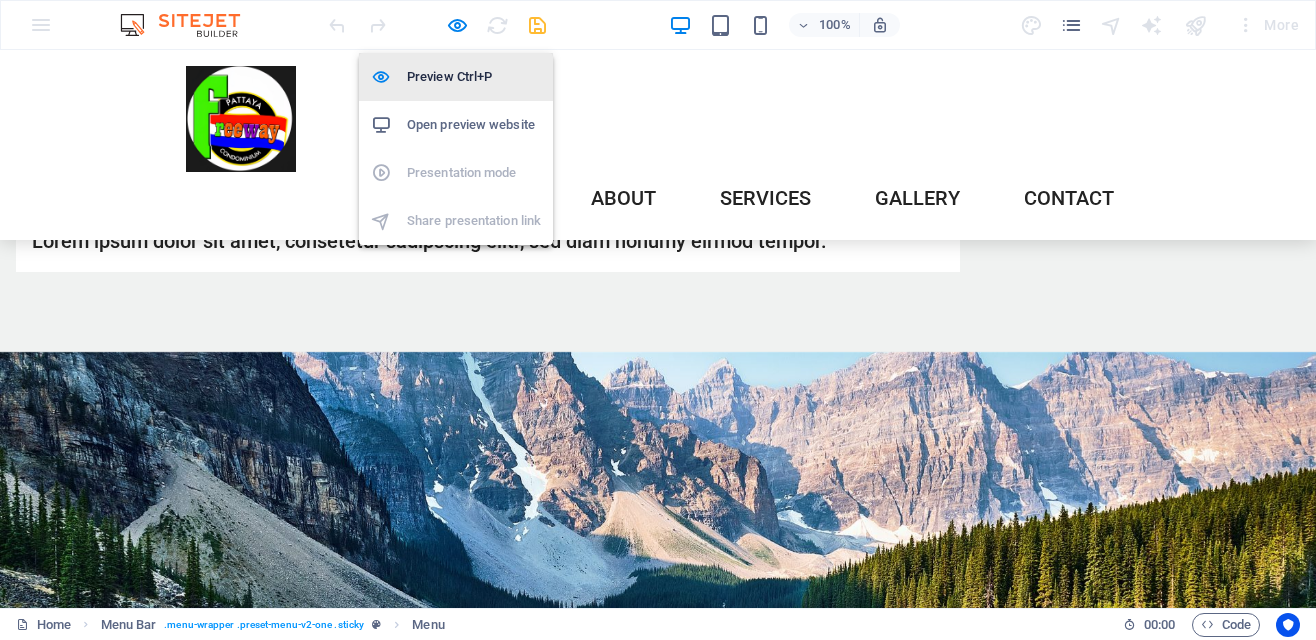 click on "Preview Ctrl+P" at bounding box center [474, 77] 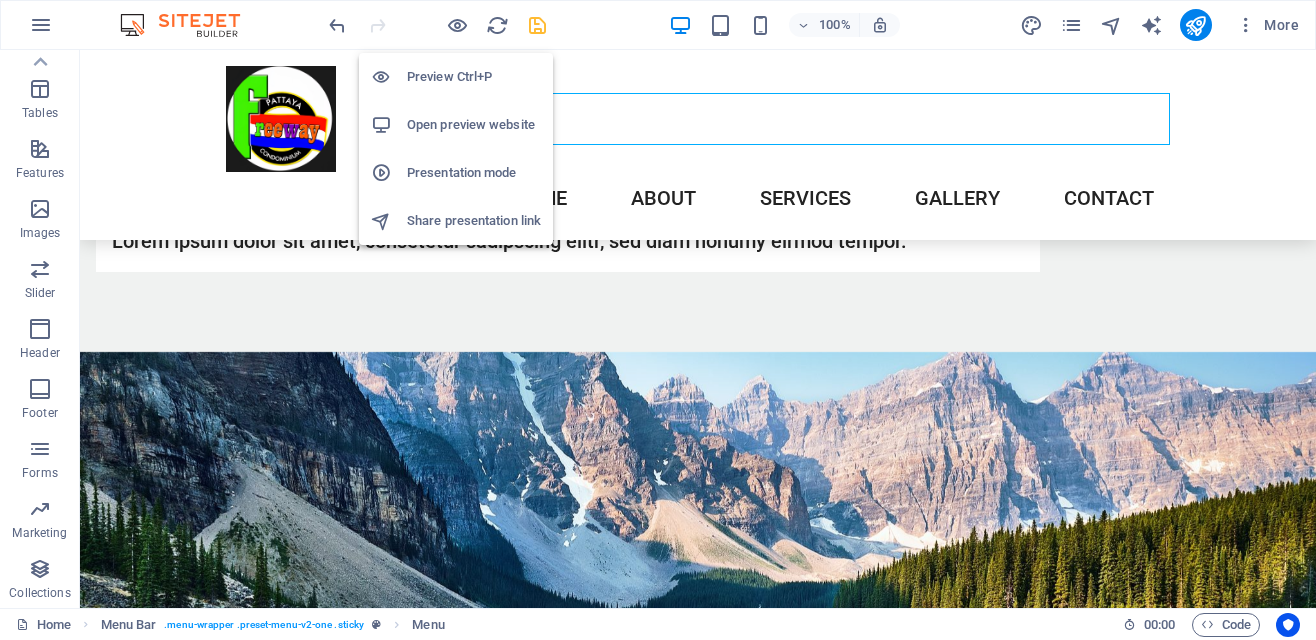 click on "Presentation mode" at bounding box center (474, 173) 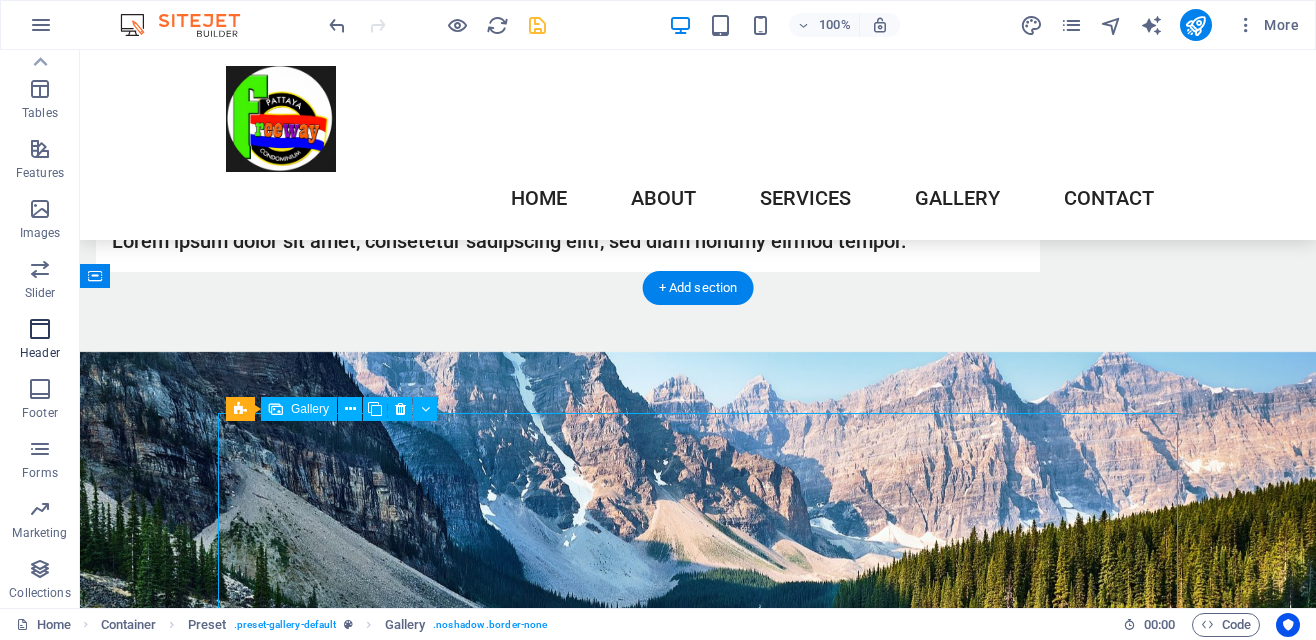 click at bounding box center (40, 329) 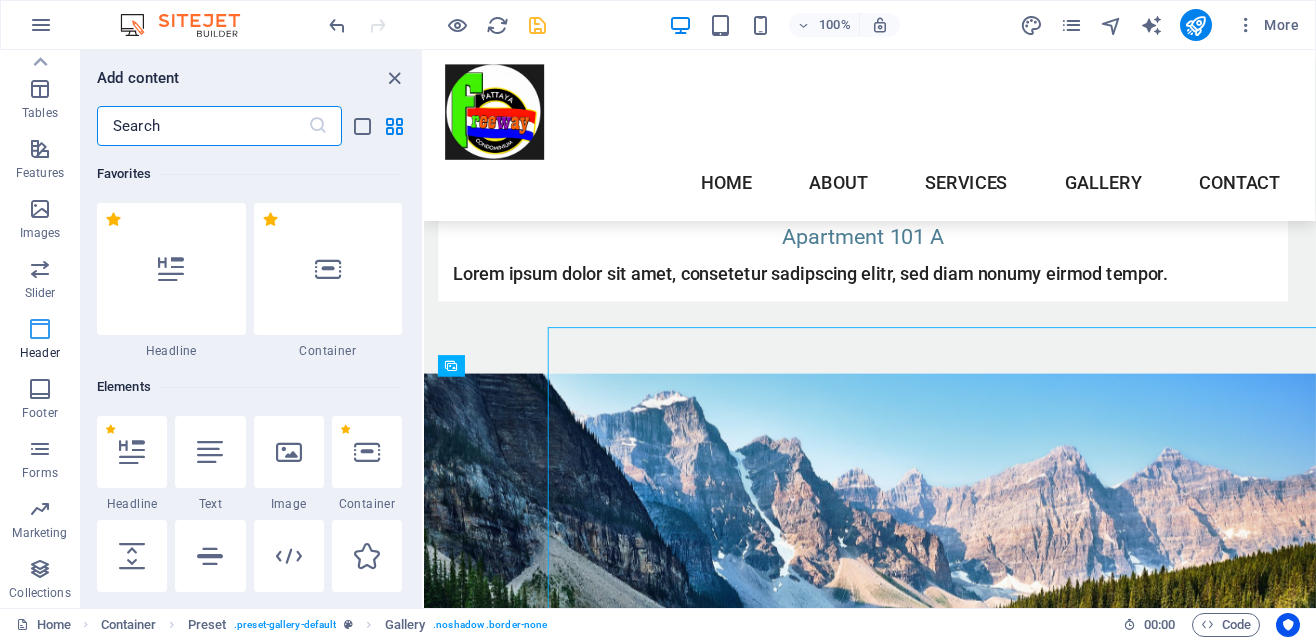scroll, scrollTop: 2840, scrollLeft: 0, axis: vertical 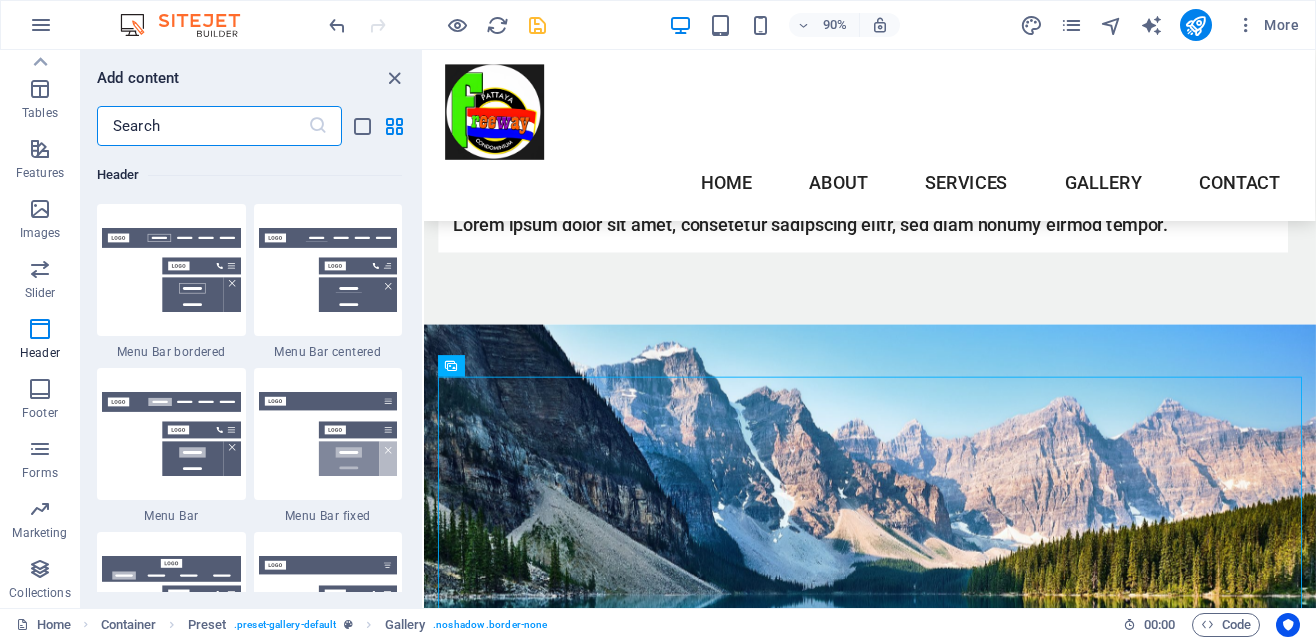 click on "Header" at bounding box center [249, 175] 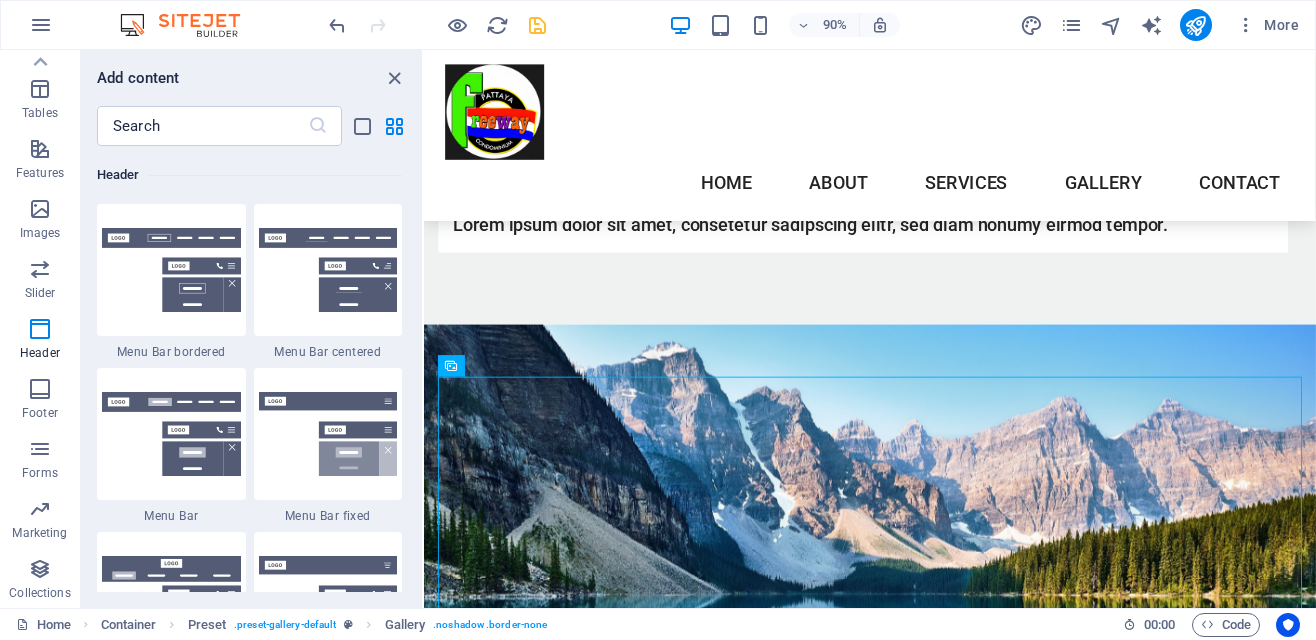 click on "Header" at bounding box center (249, 175) 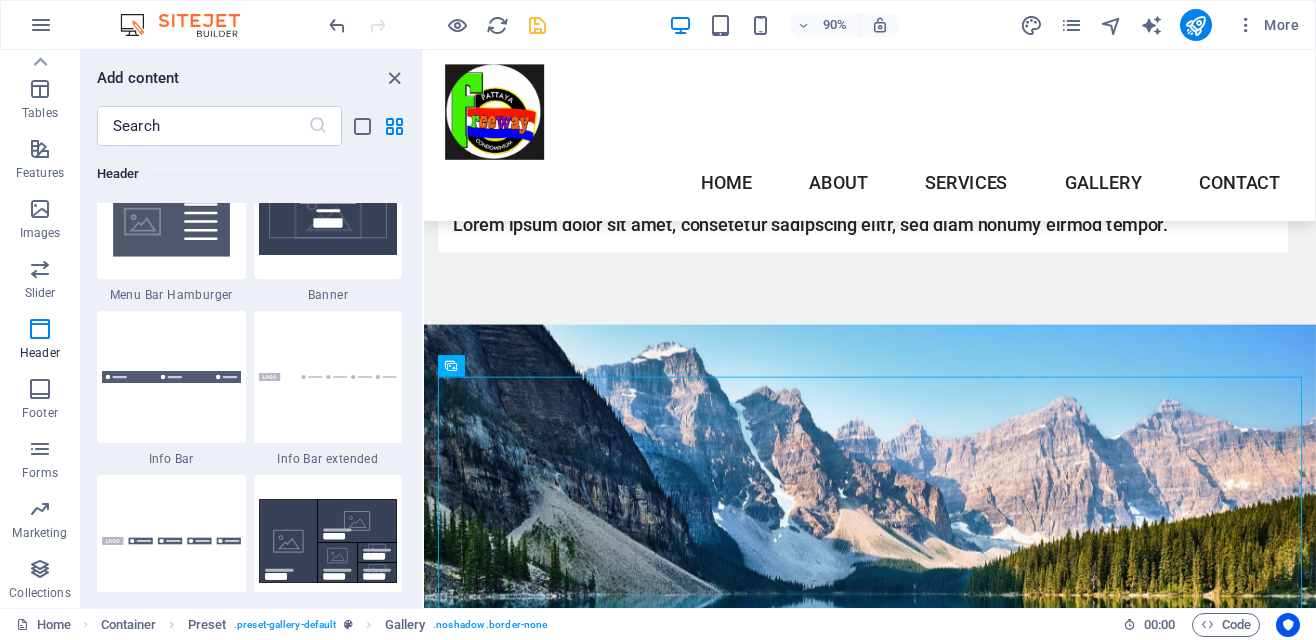 scroll, scrollTop: 12754, scrollLeft: 0, axis: vertical 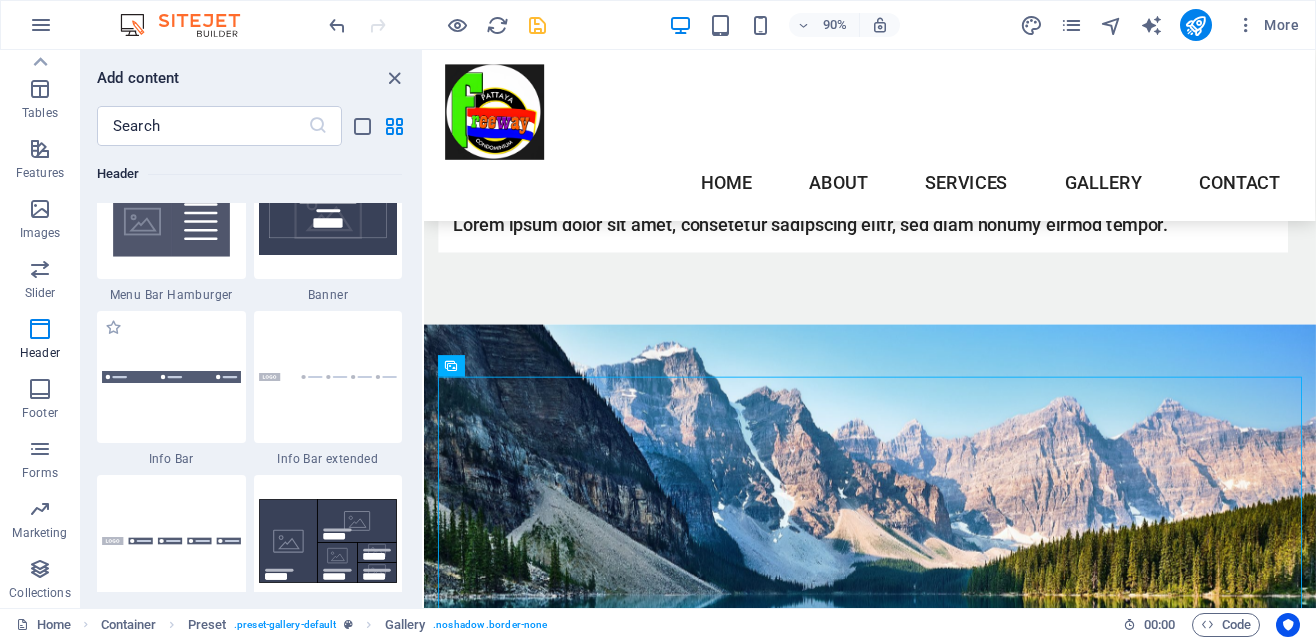 click on "Info Bar" at bounding box center (171, 459) 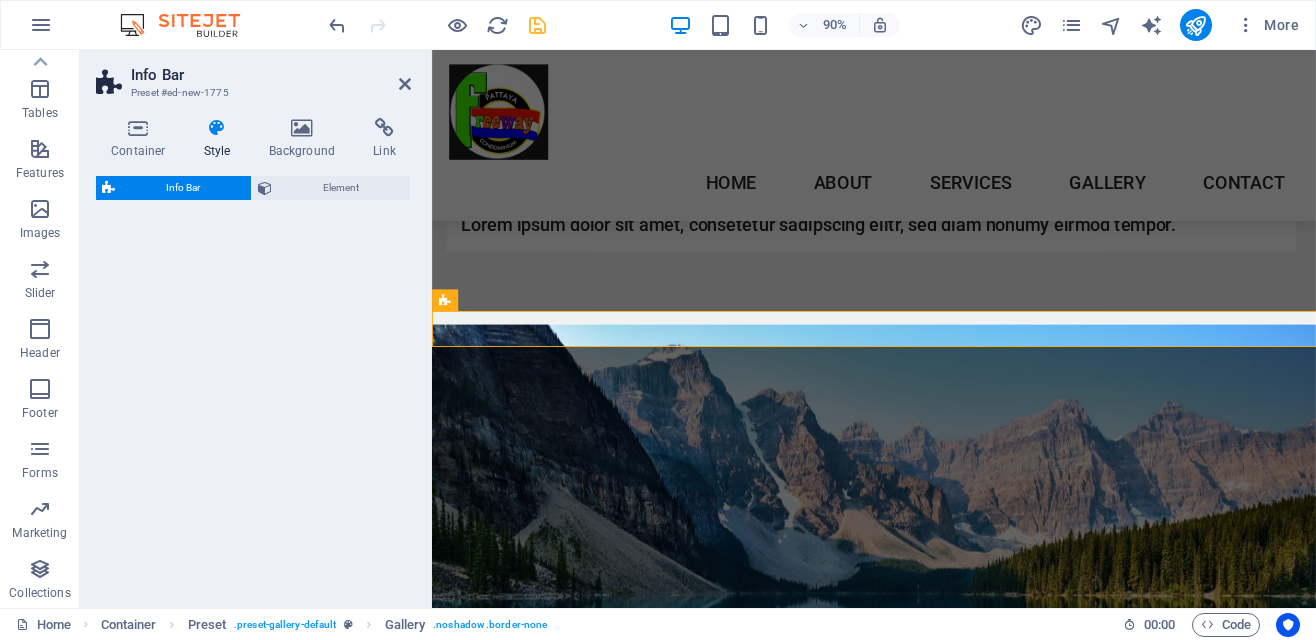 select on "rem" 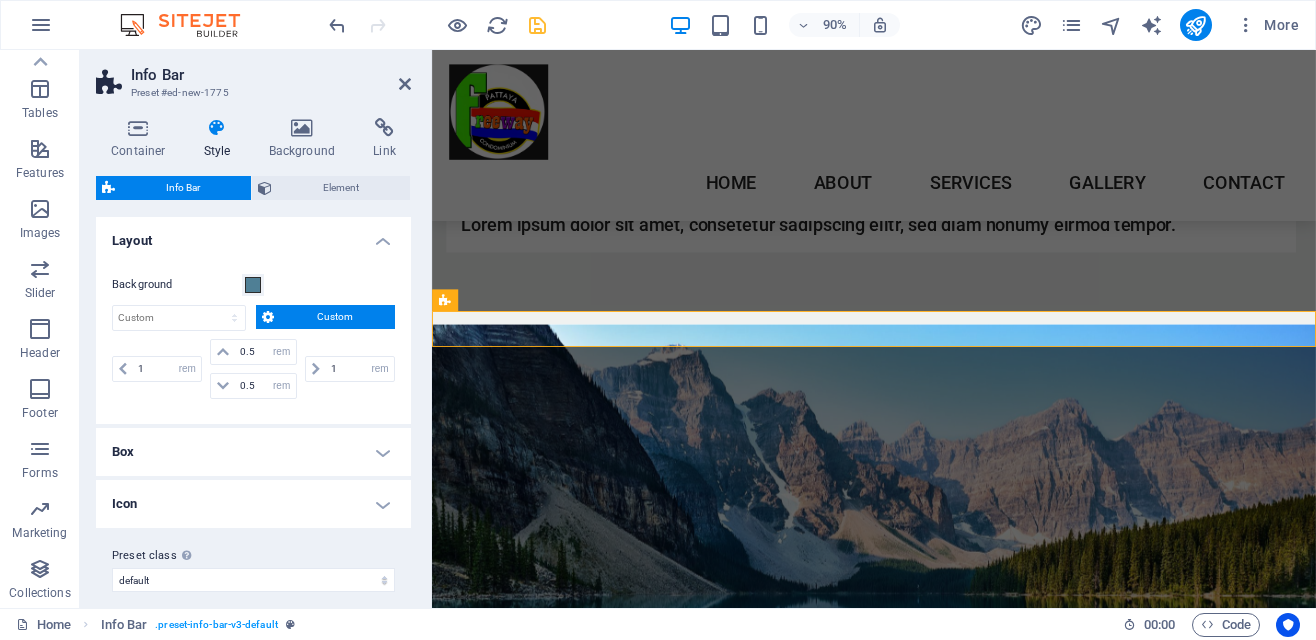 scroll, scrollTop: 3961, scrollLeft: 0, axis: vertical 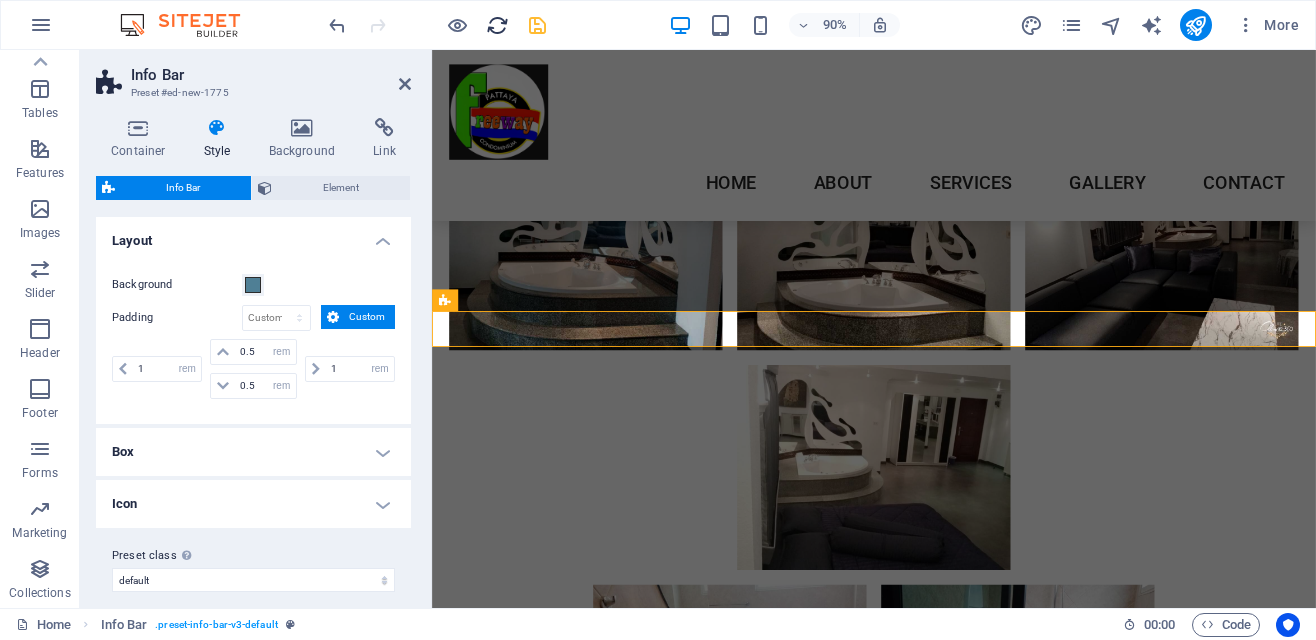 click at bounding box center (497, 25) 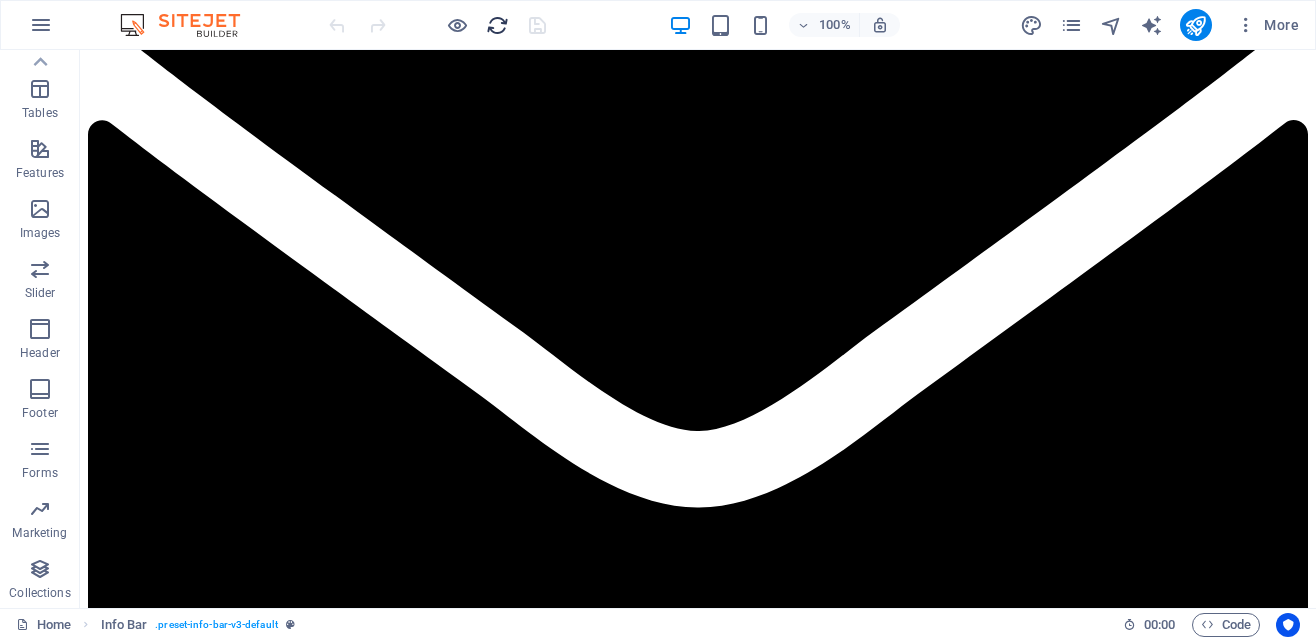 scroll, scrollTop: 3379, scrollLeft: 0, axis: vertical 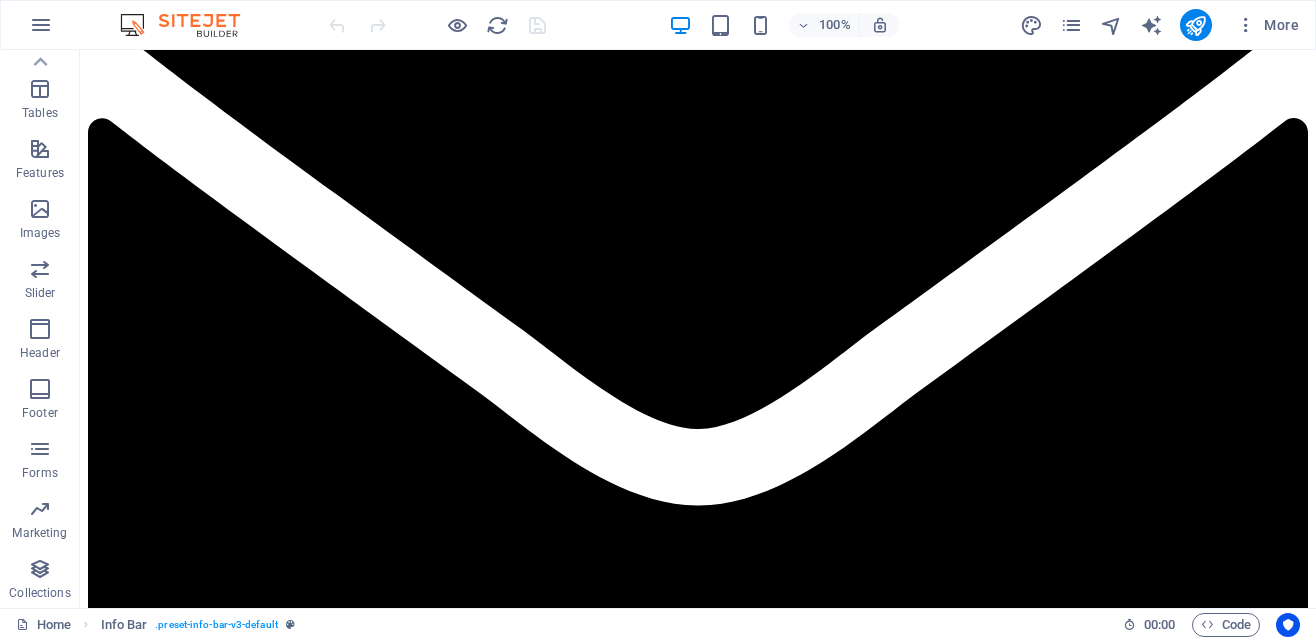 click at bounding box center (718, 11008) 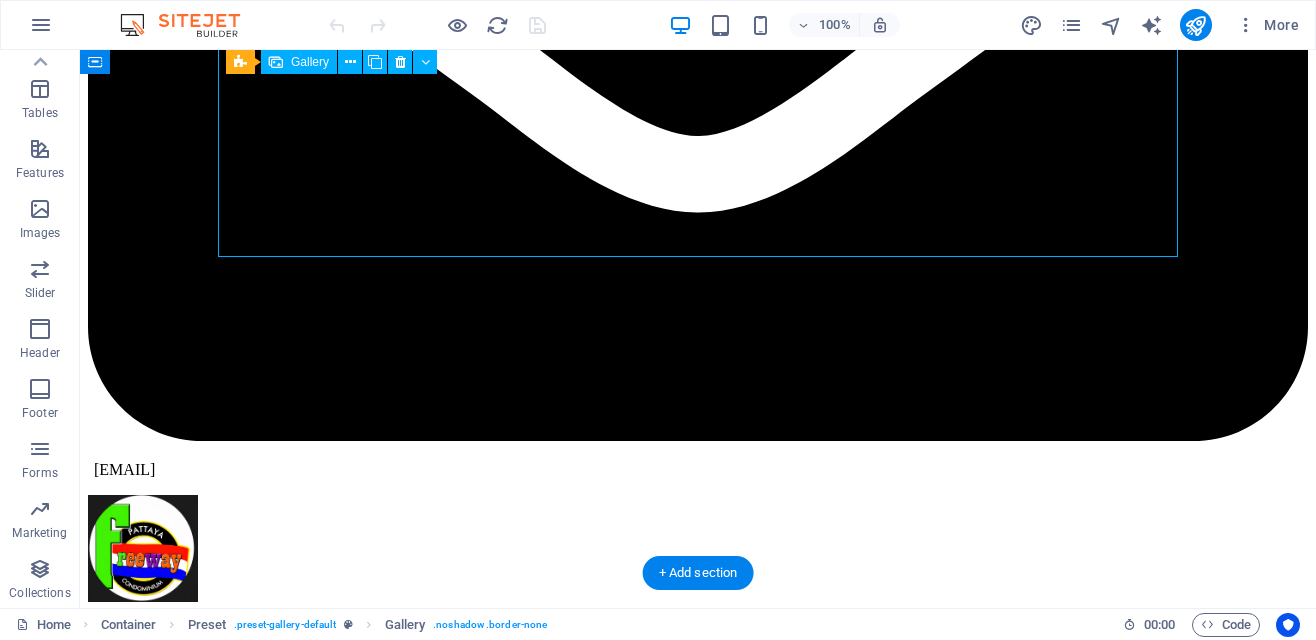 scroll, scrollTop: 3673, scrollLeft: 0, axis: vertical 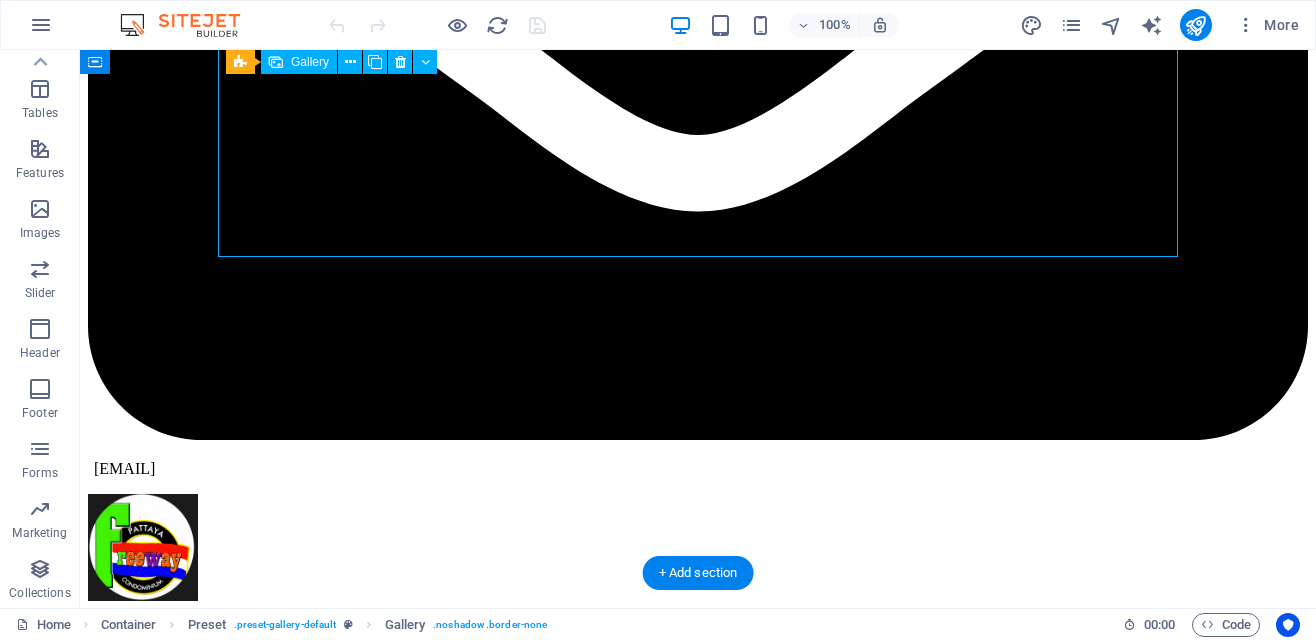 click at bounding box center [718, 12576] 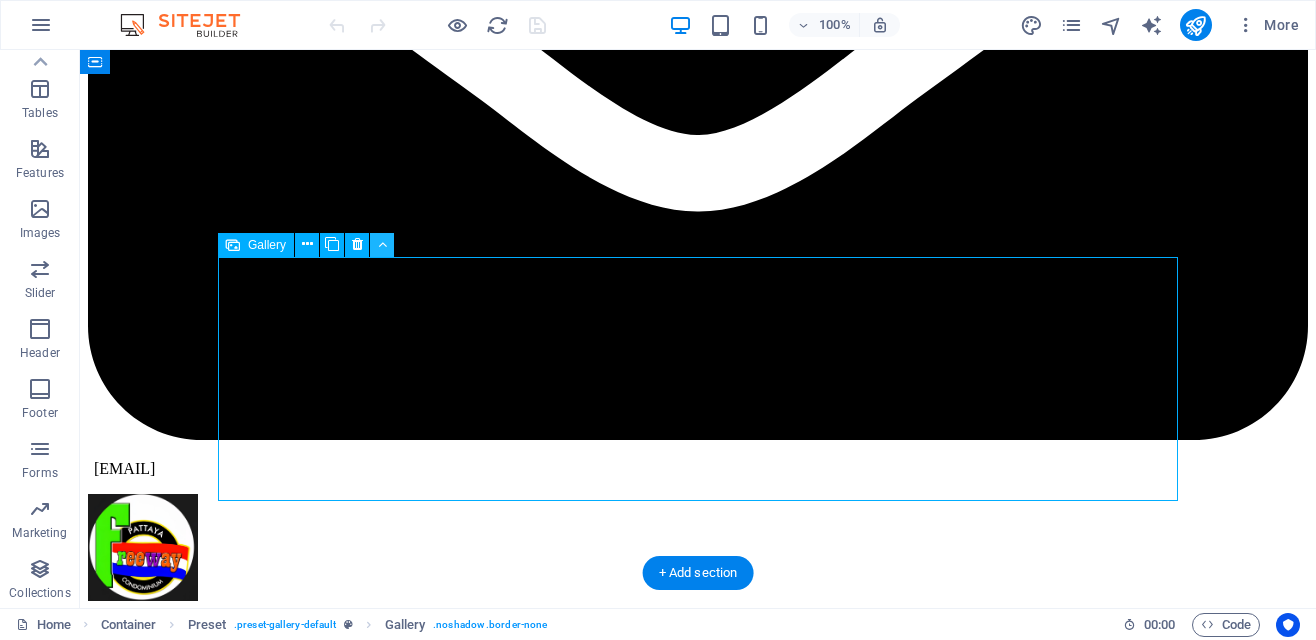 click at bounding box center [382, 244] 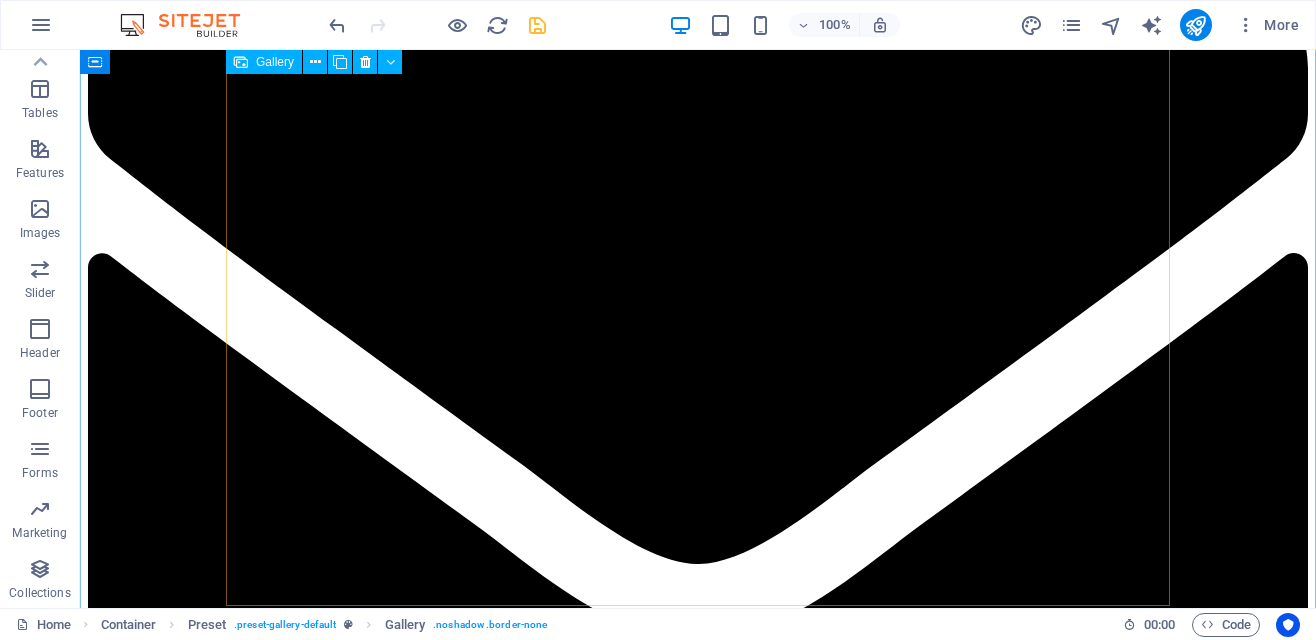 scroll, scrollTop: 2991, scrollLeft: 0, axis: vertical 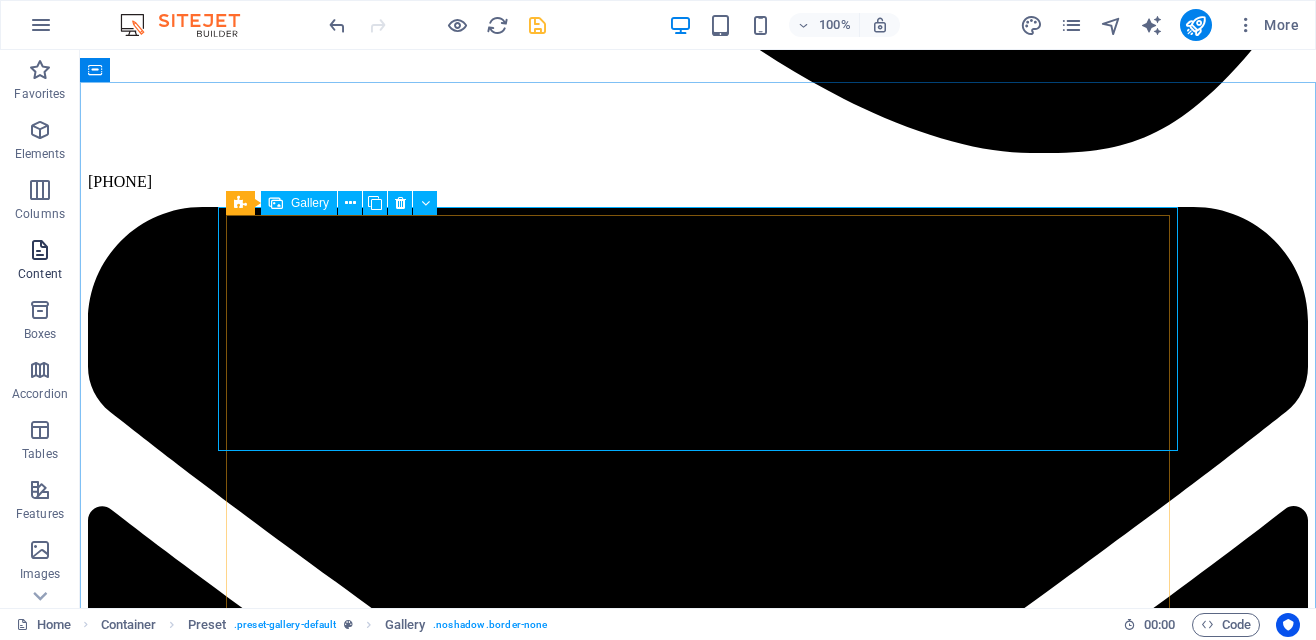 click at bounding box center [40, 250] 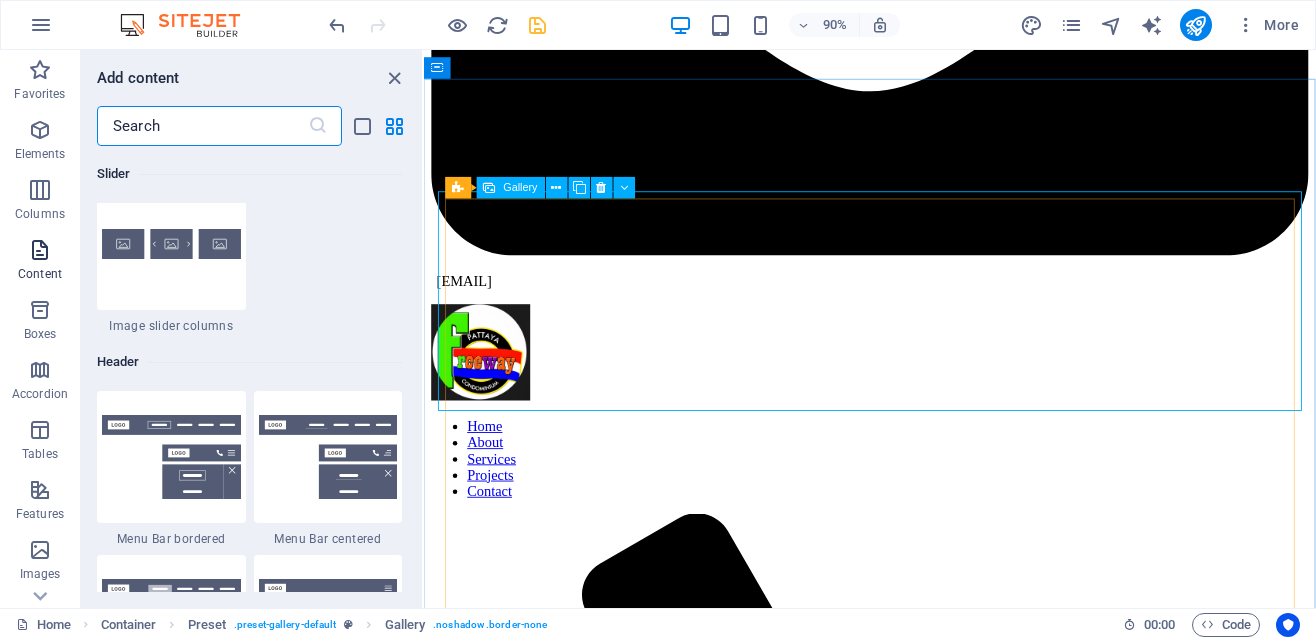 scroll, scrollTop: 11853, scrollLeft: 0, axis: vertical 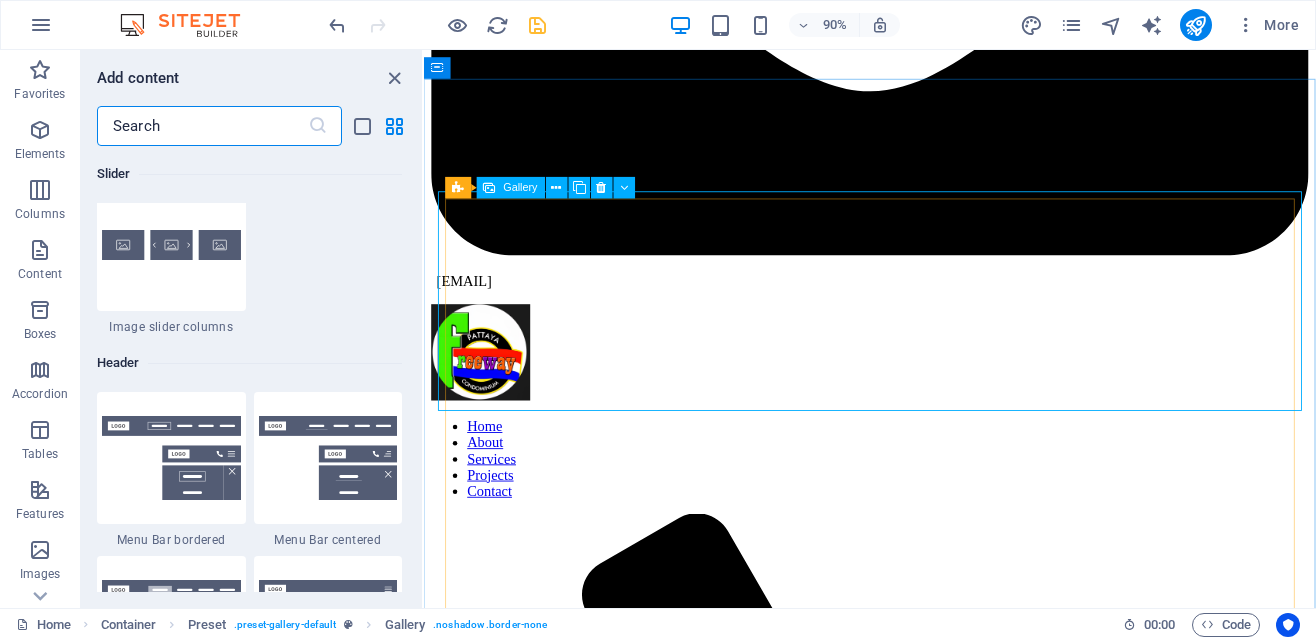 click on "Header" at bounding box center (249, 363) 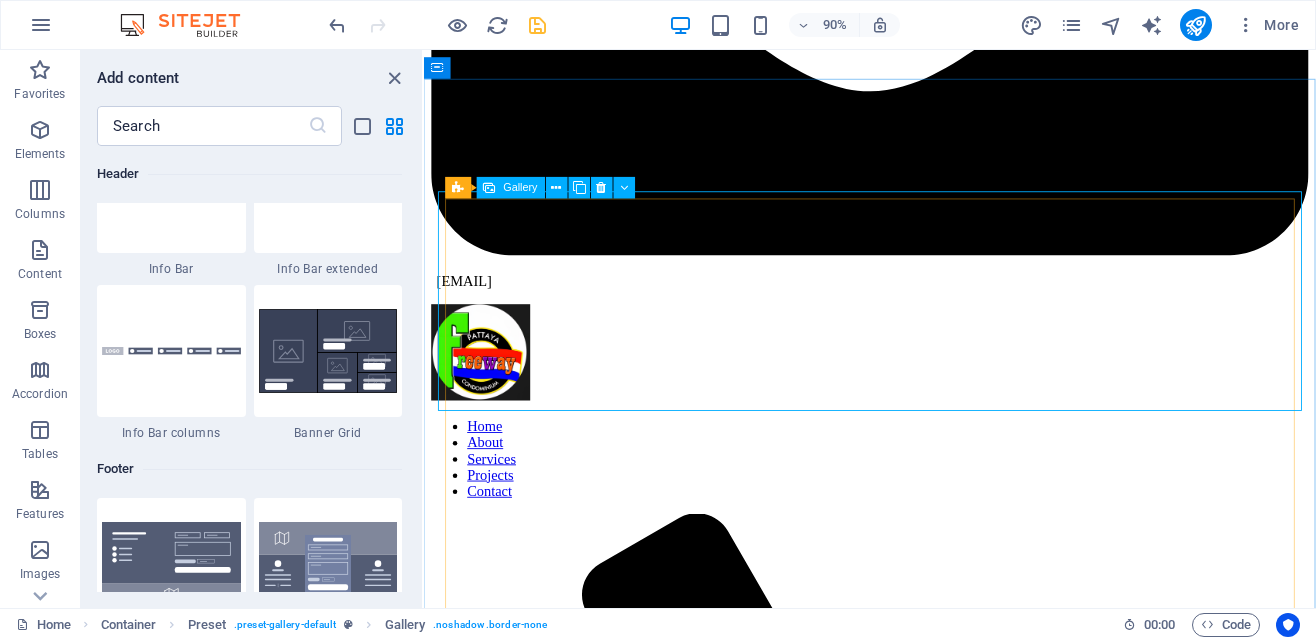 scroll, scrollTop: 12945, scrollLeft: 0, axis: vertical 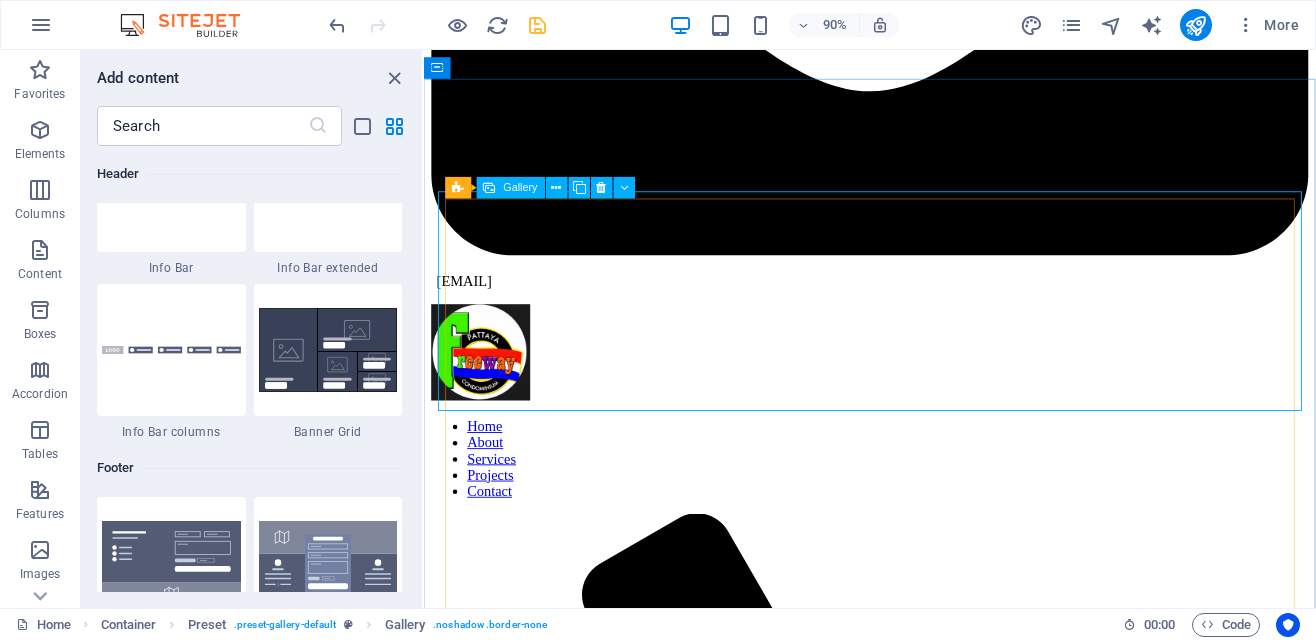 click on "Info Bar" at bounding box center (171, 268) 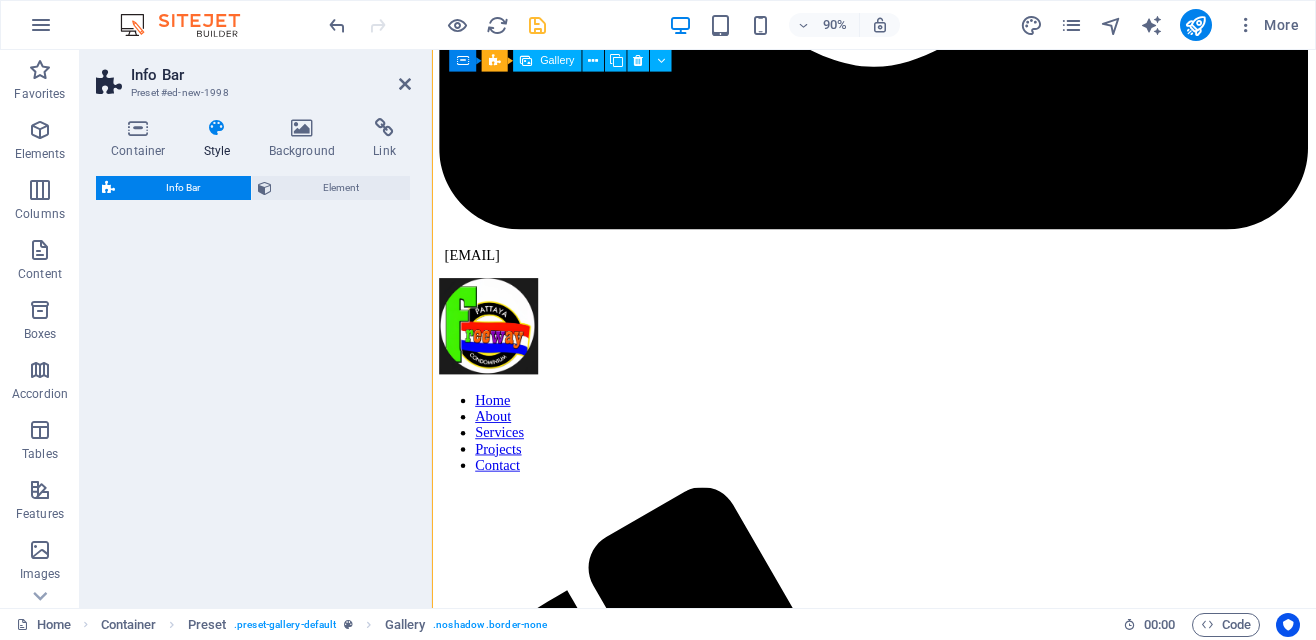 select on "rem" 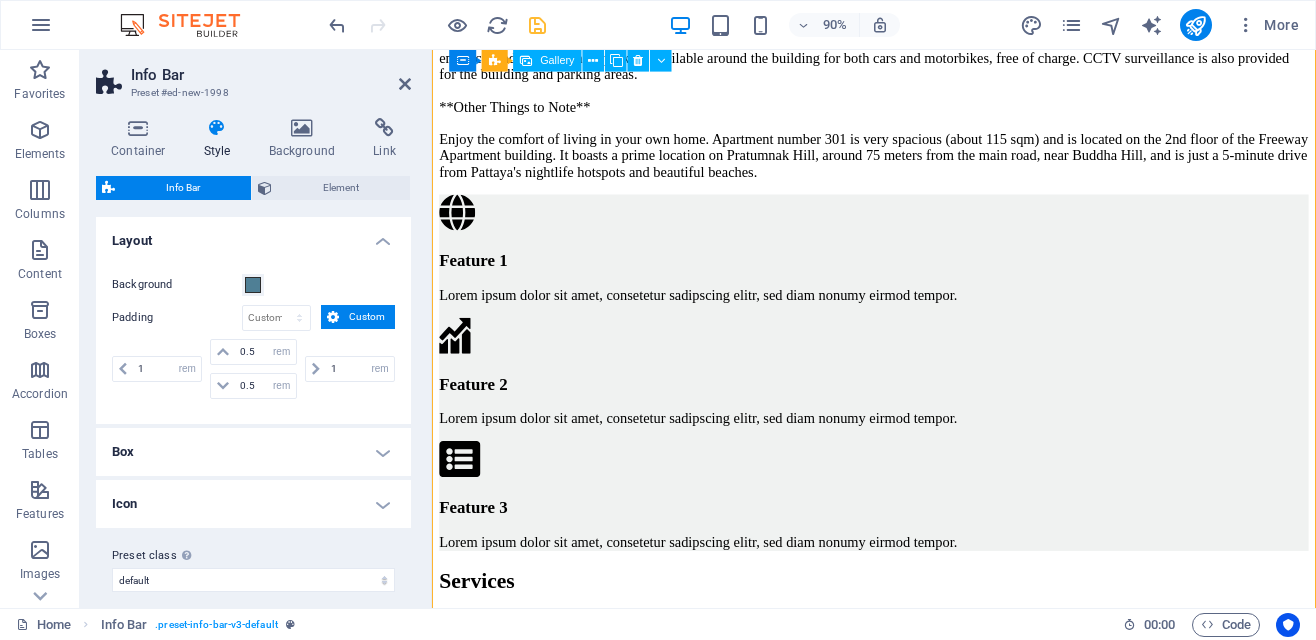 scroll, scrollTop: 6226, scrollLeft: 0, axis: vertical 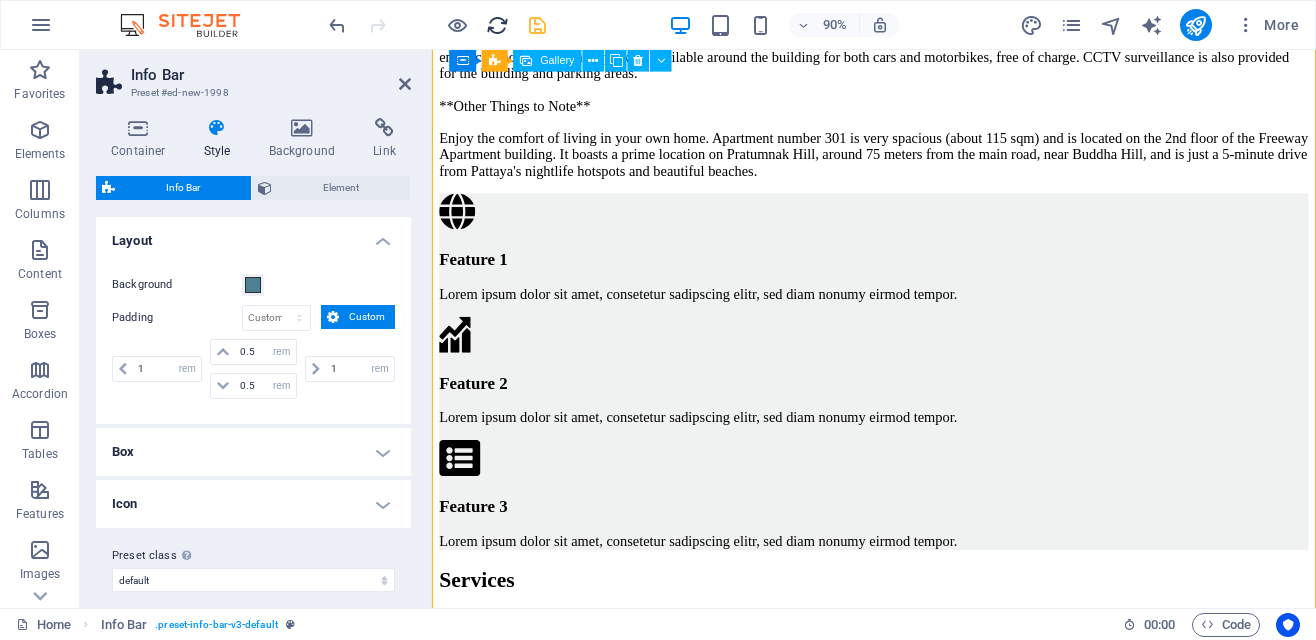 click at bounding box center (497, 25) 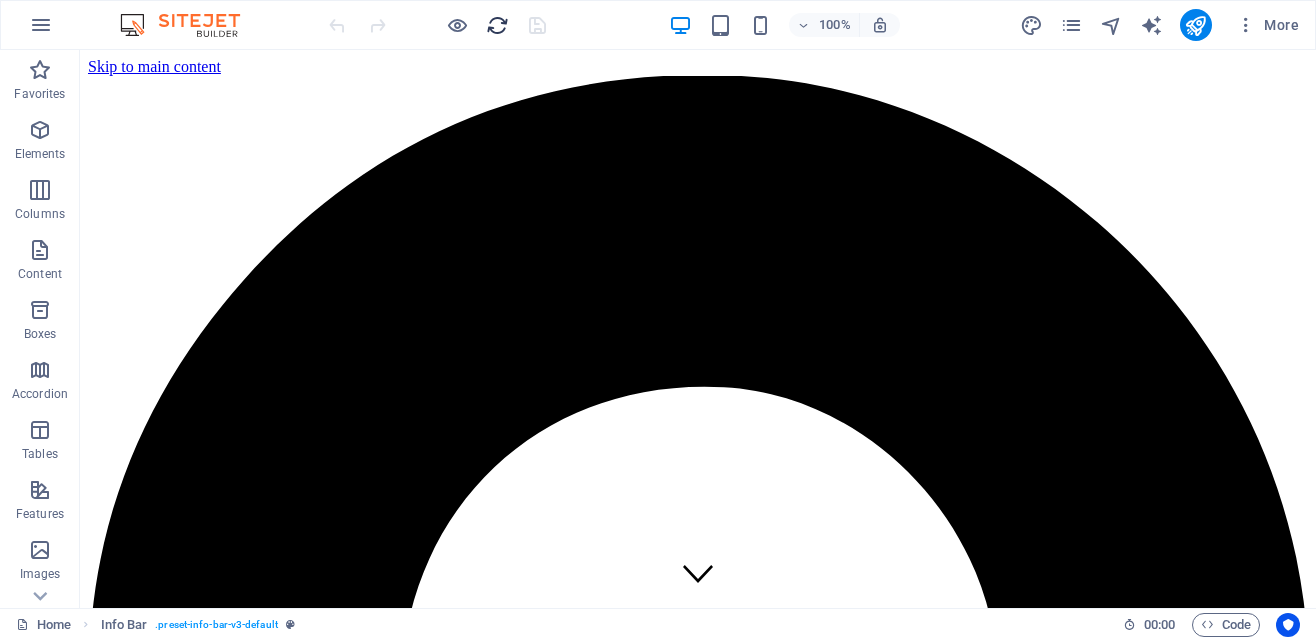 scroll, scrollTop: 0, scrollLeft: 0, axis: both 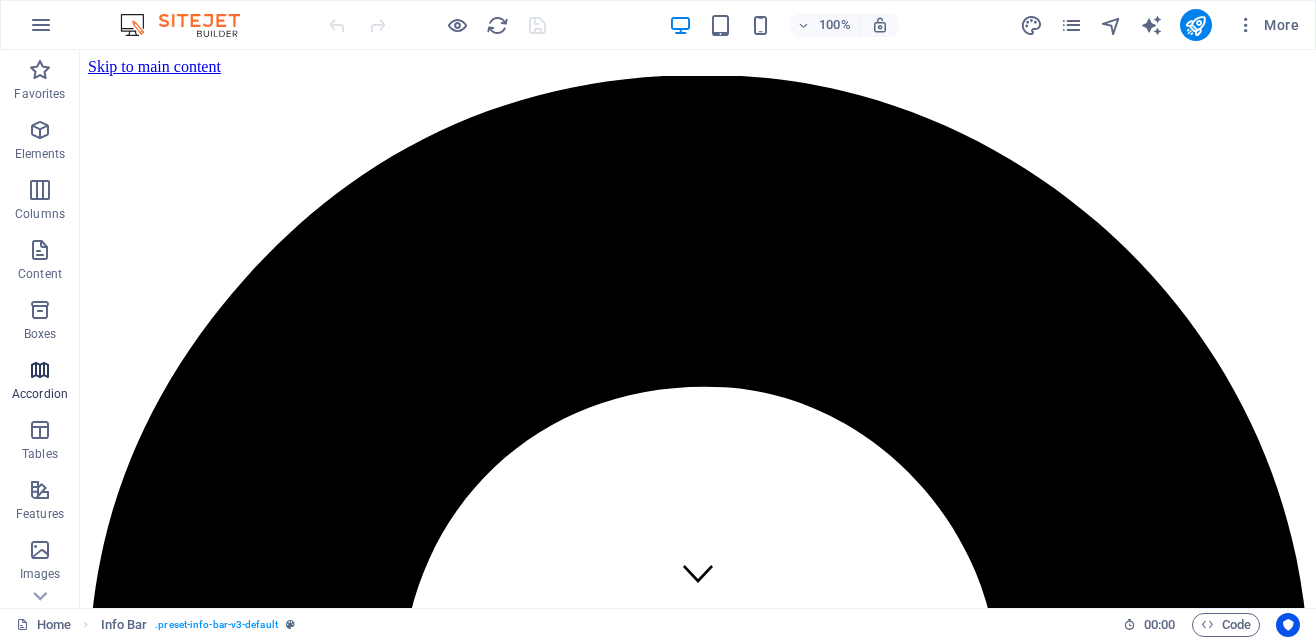 click at bounding box center (40, 370) 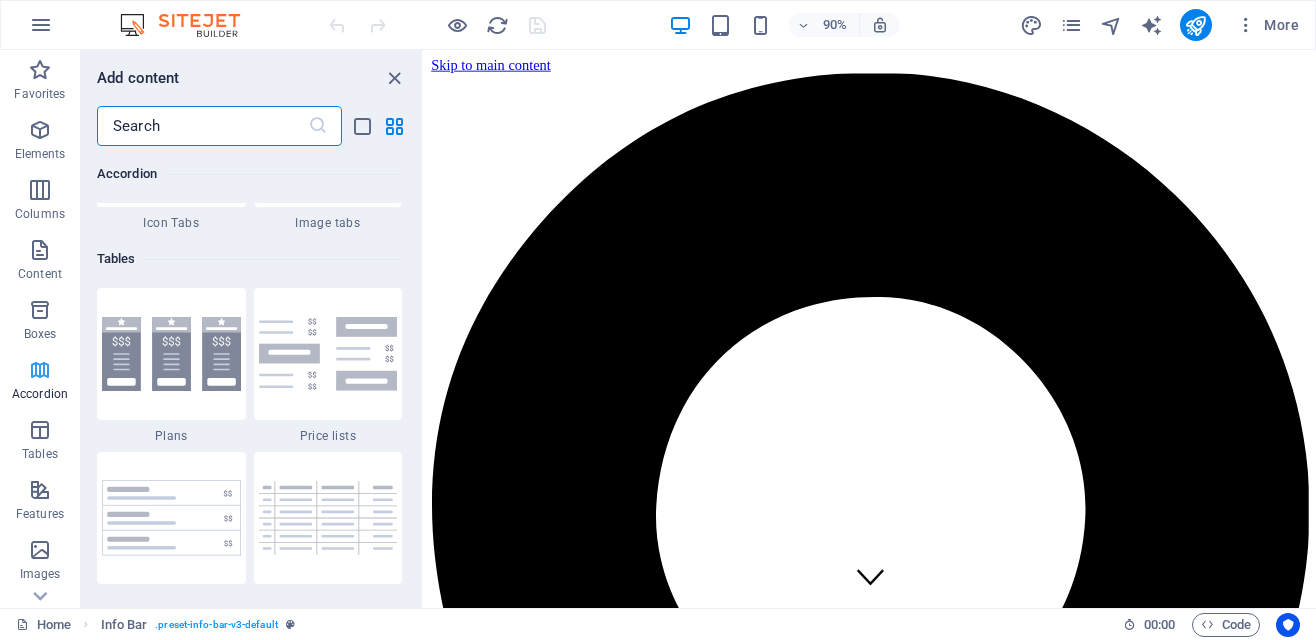 scroll, scrollTop: 6842, scrollLeft: 0, axis: vertical 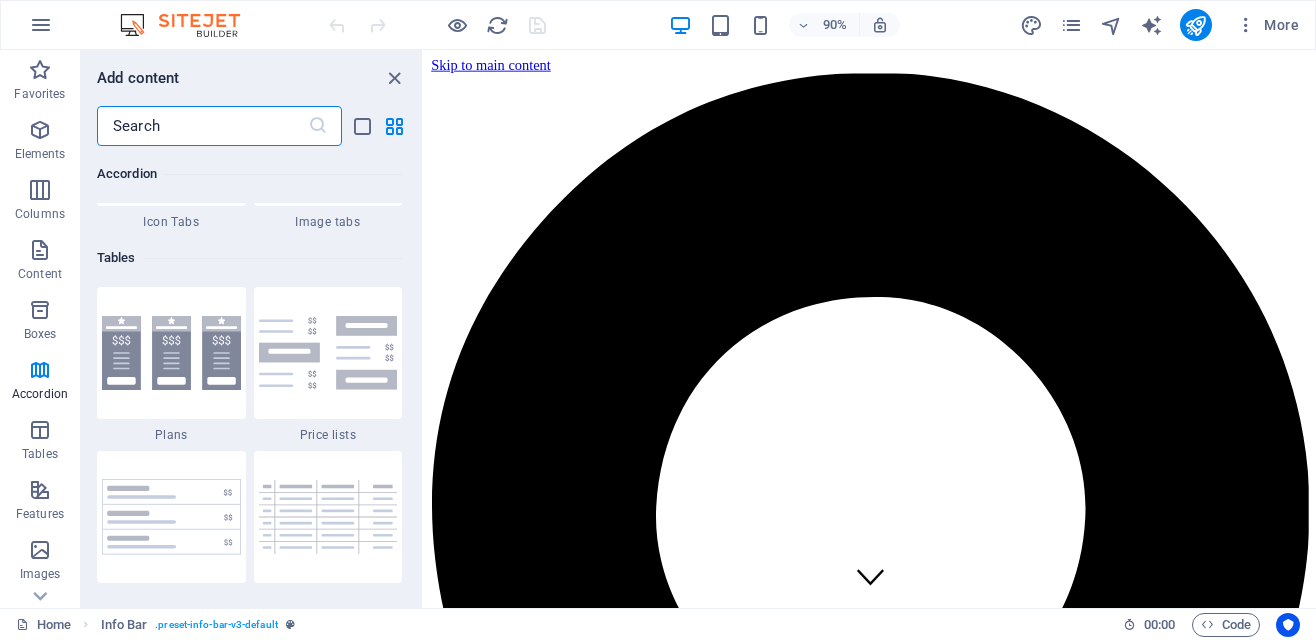 click on "Home About Services Projects Contact" at bounding box center (919, 3550) 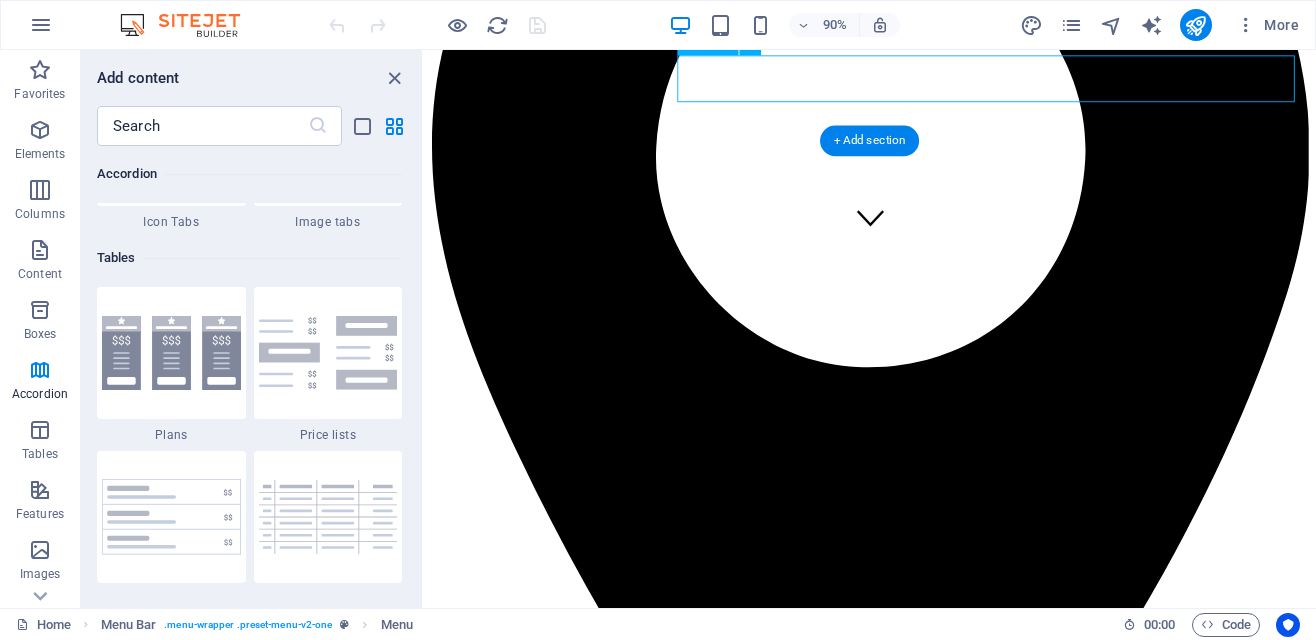 scroll, scrollTop: 400, scrollLeft: 0, axis: vertical 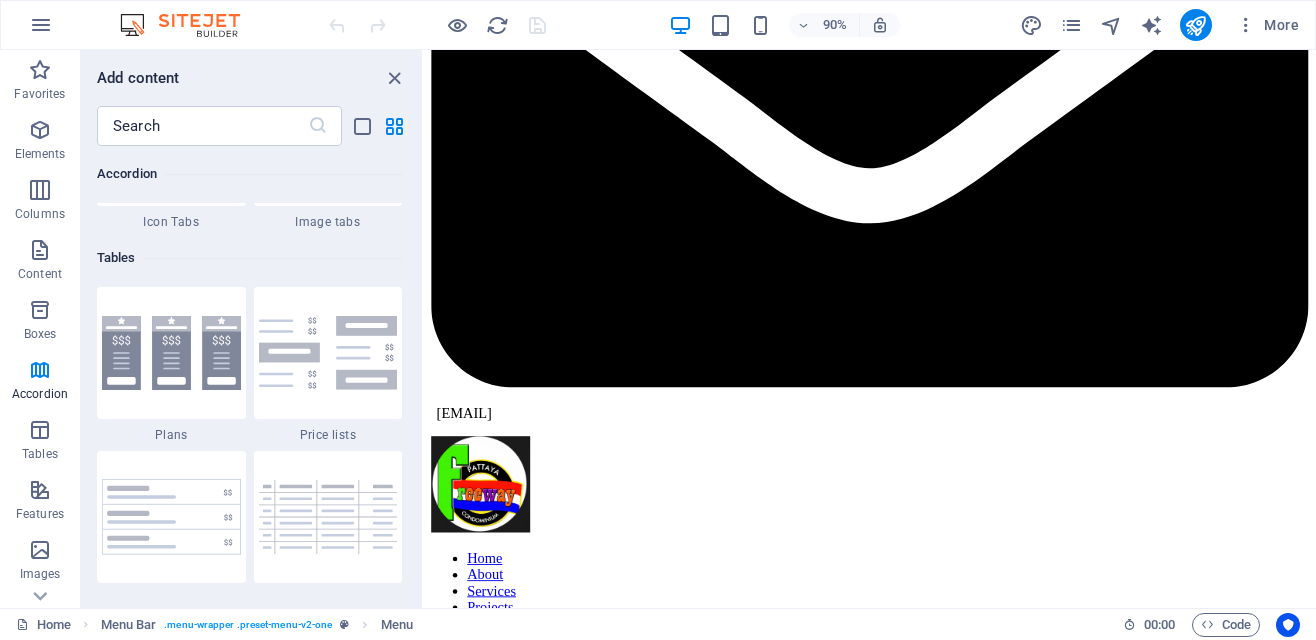 click on "Projects" at bounding box center [919, 4378] 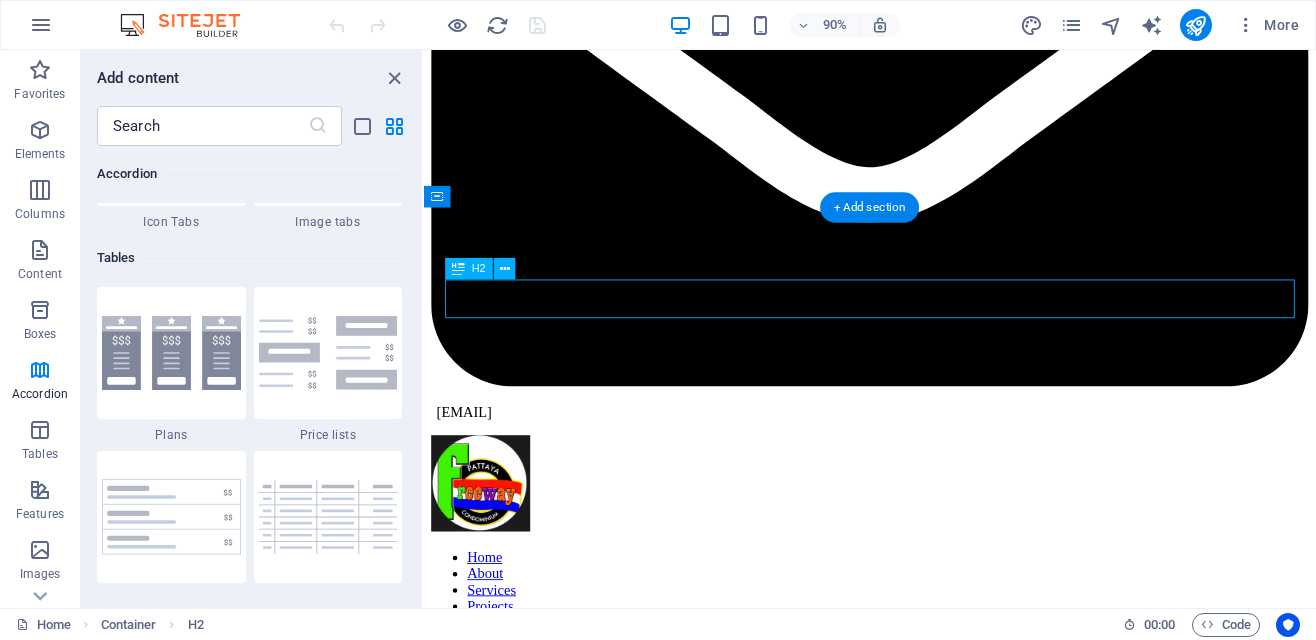 scroll, scrollTop: 2897, scrollLeft: 0, axis: vertical 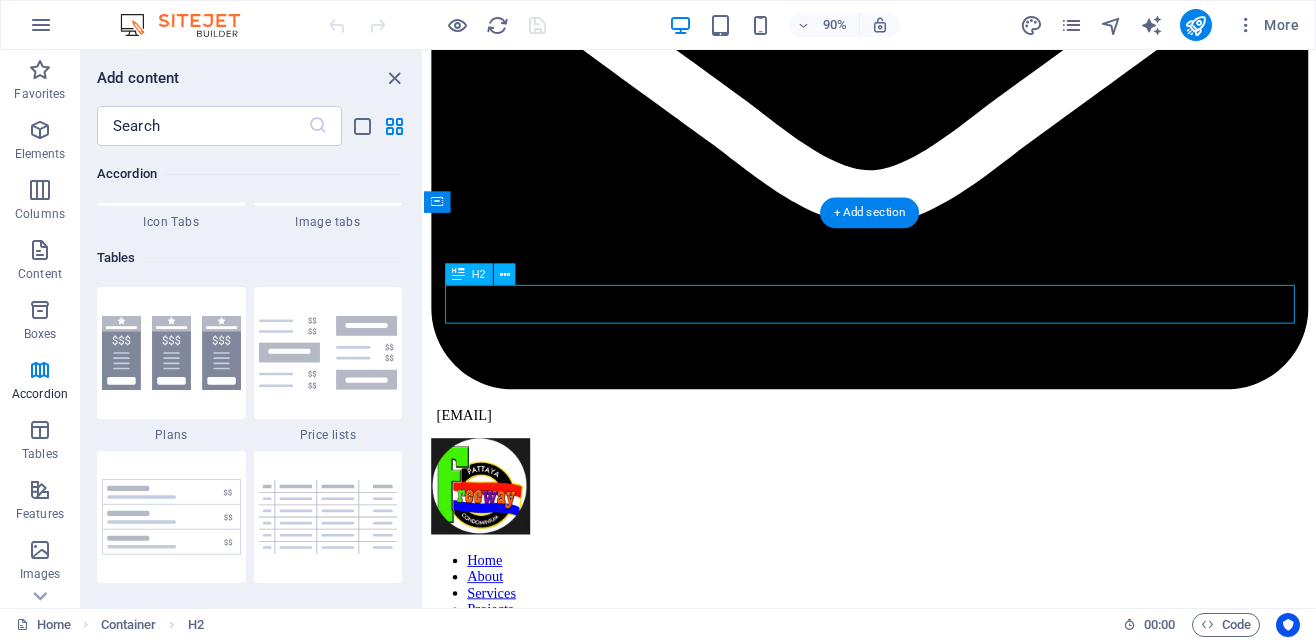 click on "Projects" at bounding box center (919, 4380) 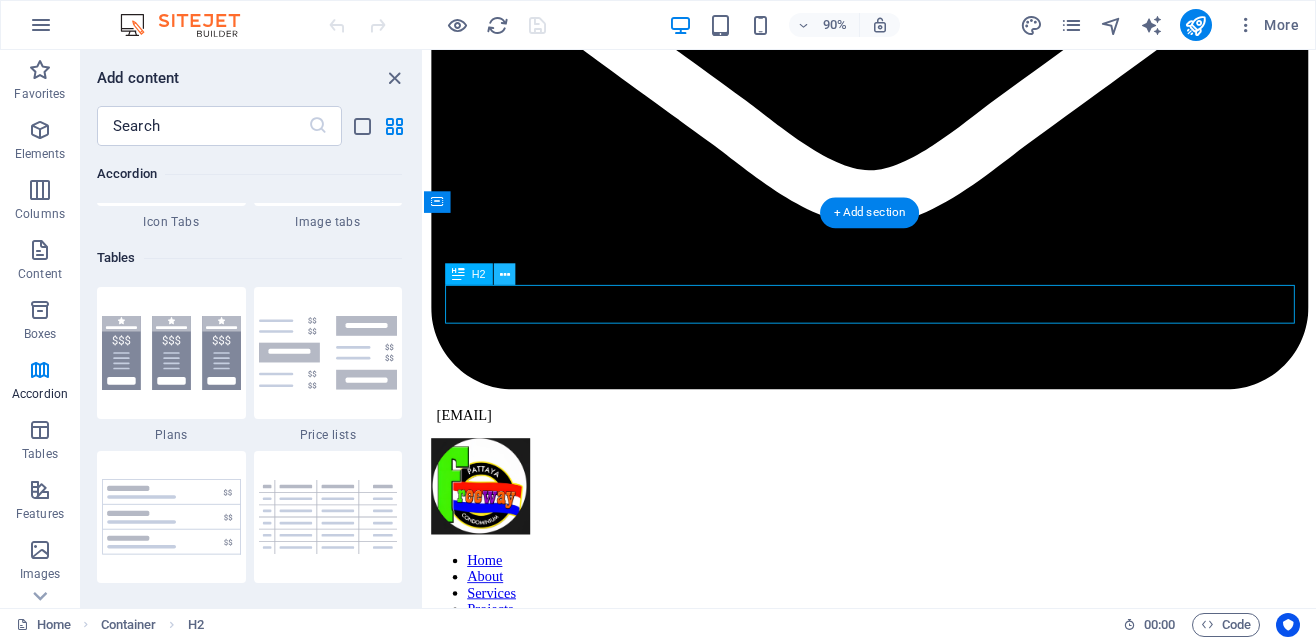 click at bounding box center [505, 274] 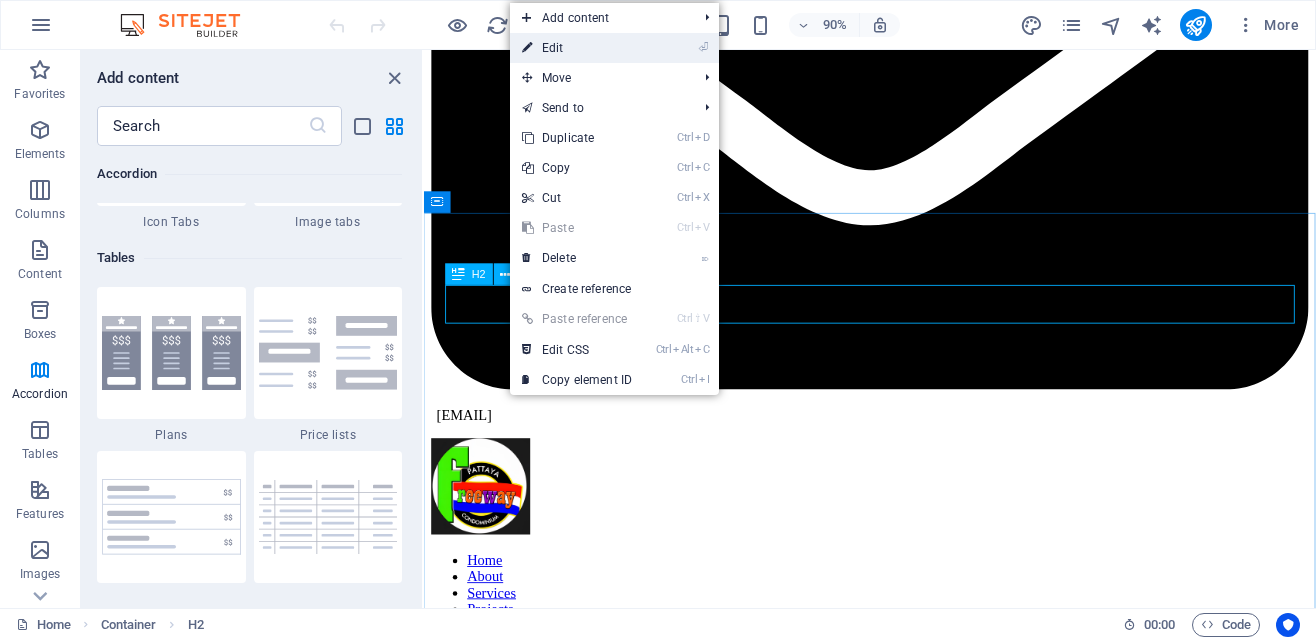 click on "⏎  Edit" at bounding box center [577, 48] 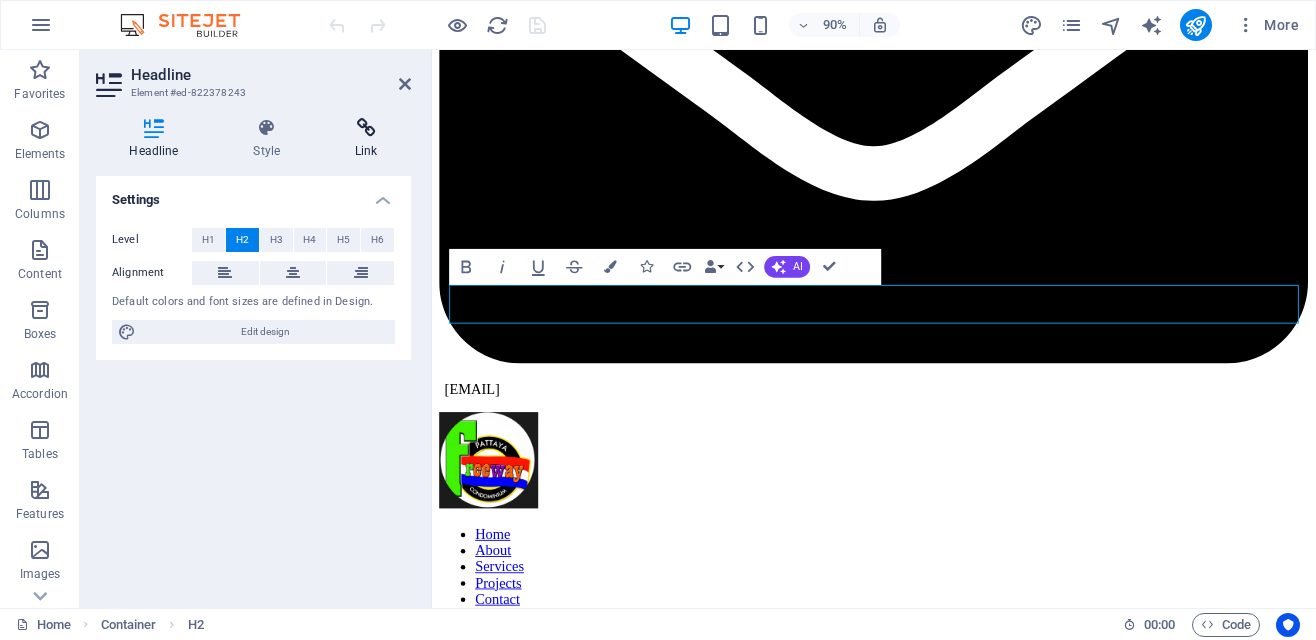 click at bounding box center (366, 128) 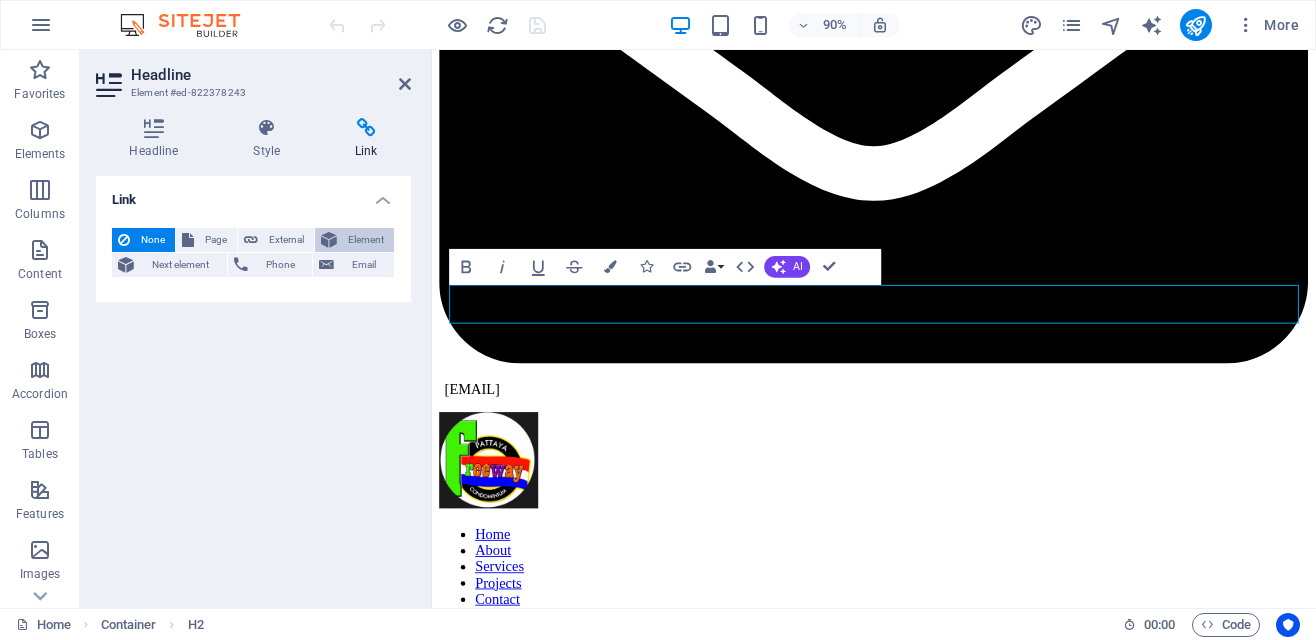 click on "Element" at bounding box center (365, 240) 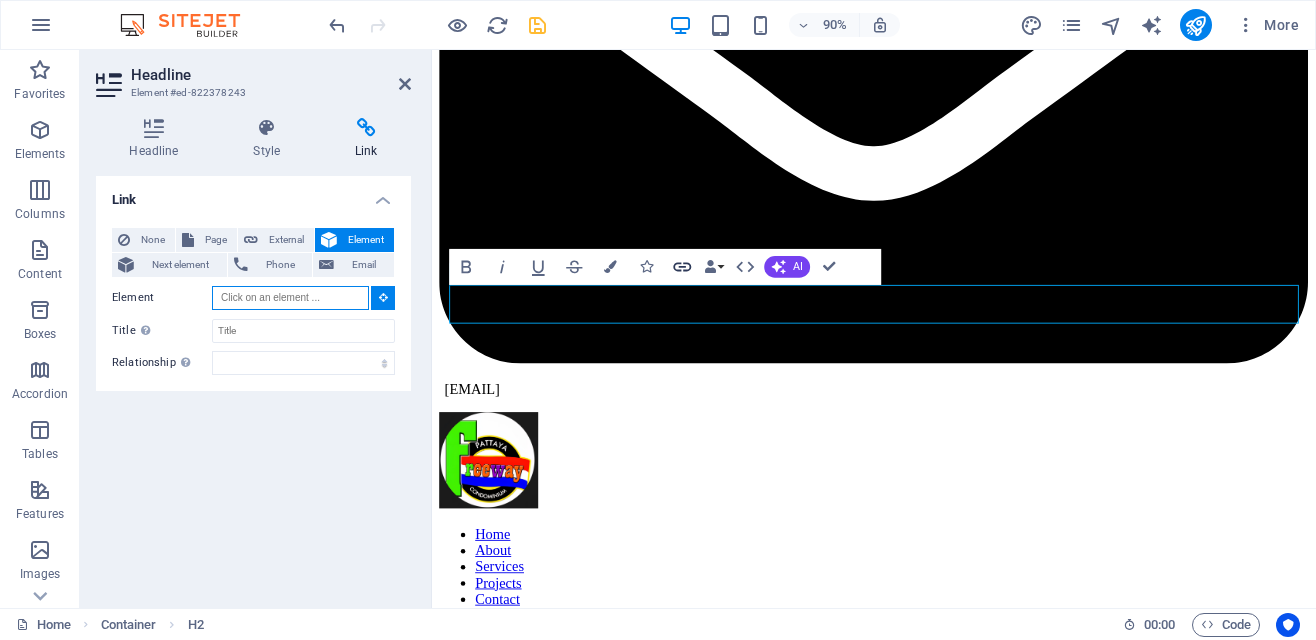 click 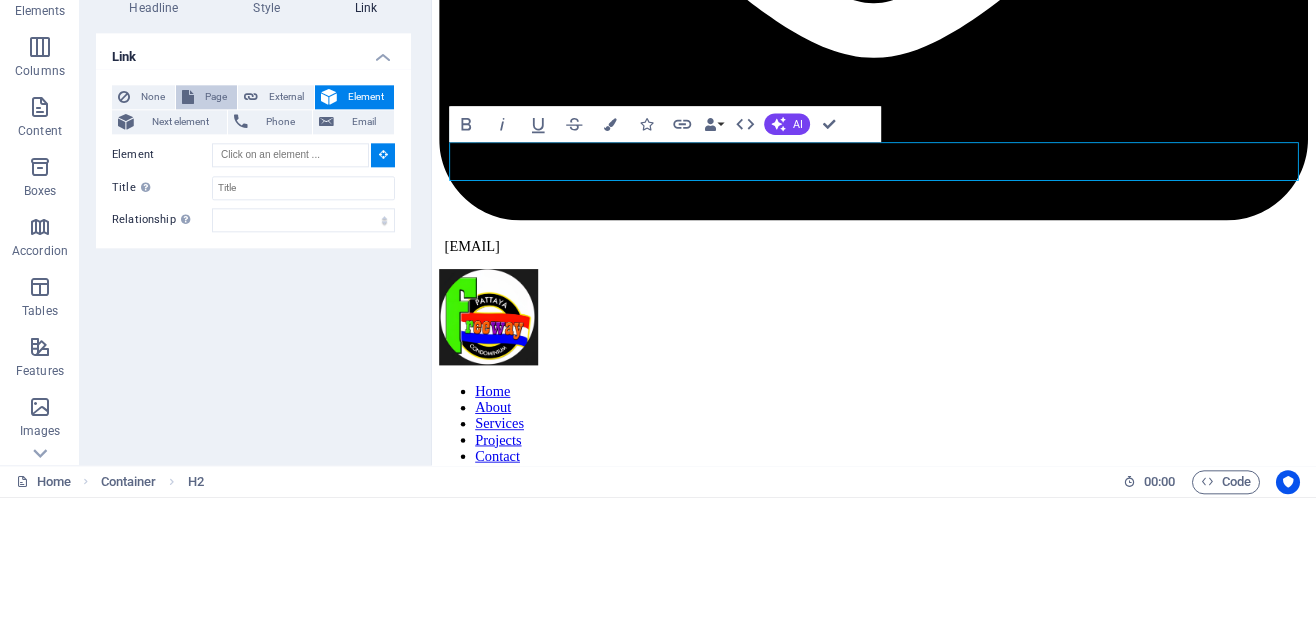 click on "Page" at bounding box center (215, 240) 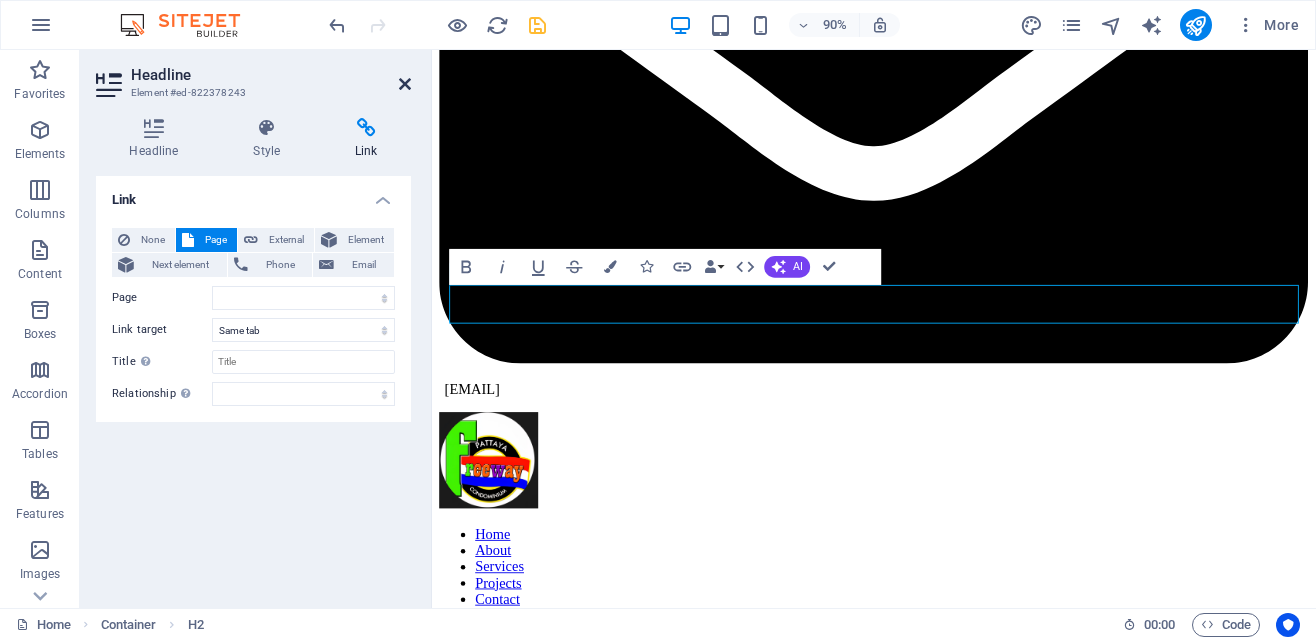 click at bounding box center (405, 84) 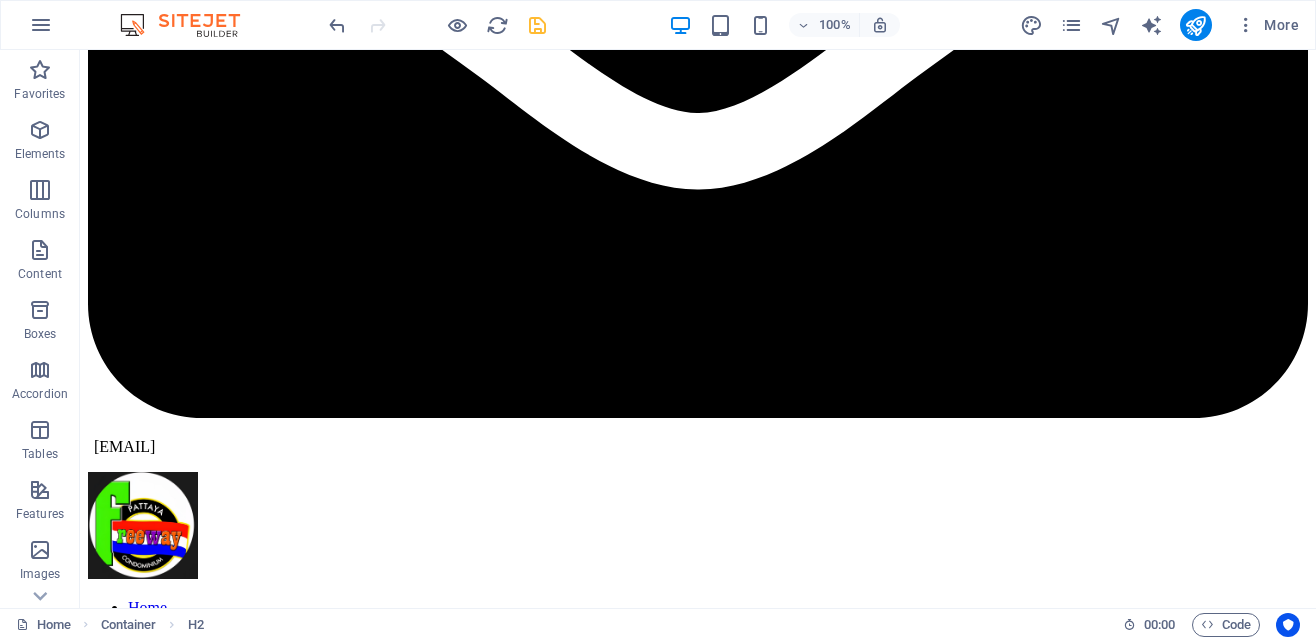 scroll, scrollTop: 3696, scrollLeft: 0, axis: vertical 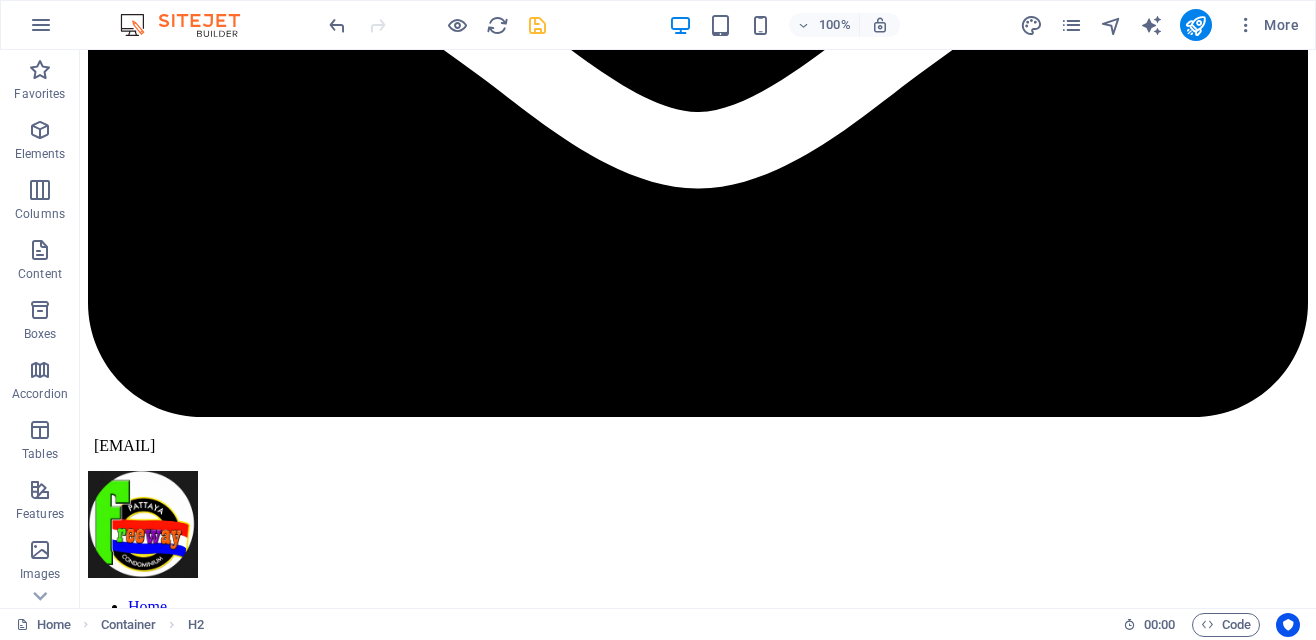 click at bounding box center [718, 12553] 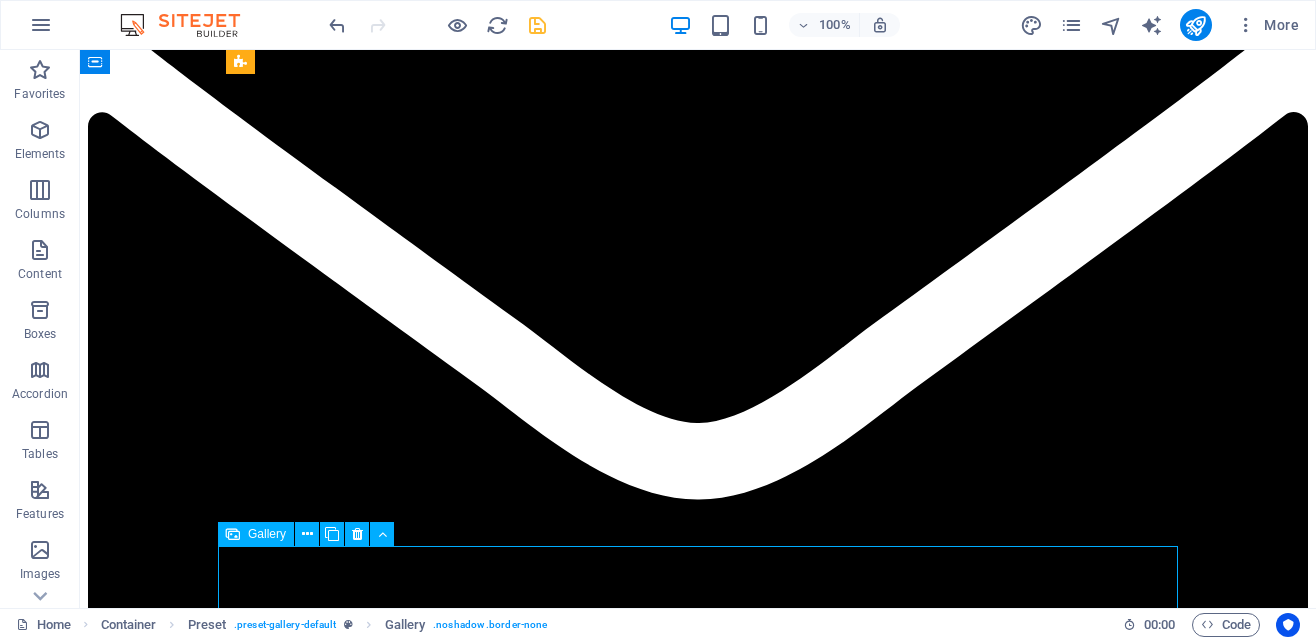 scroll, scrollTop: 3378, scrollLeft: 0, axis: vertical 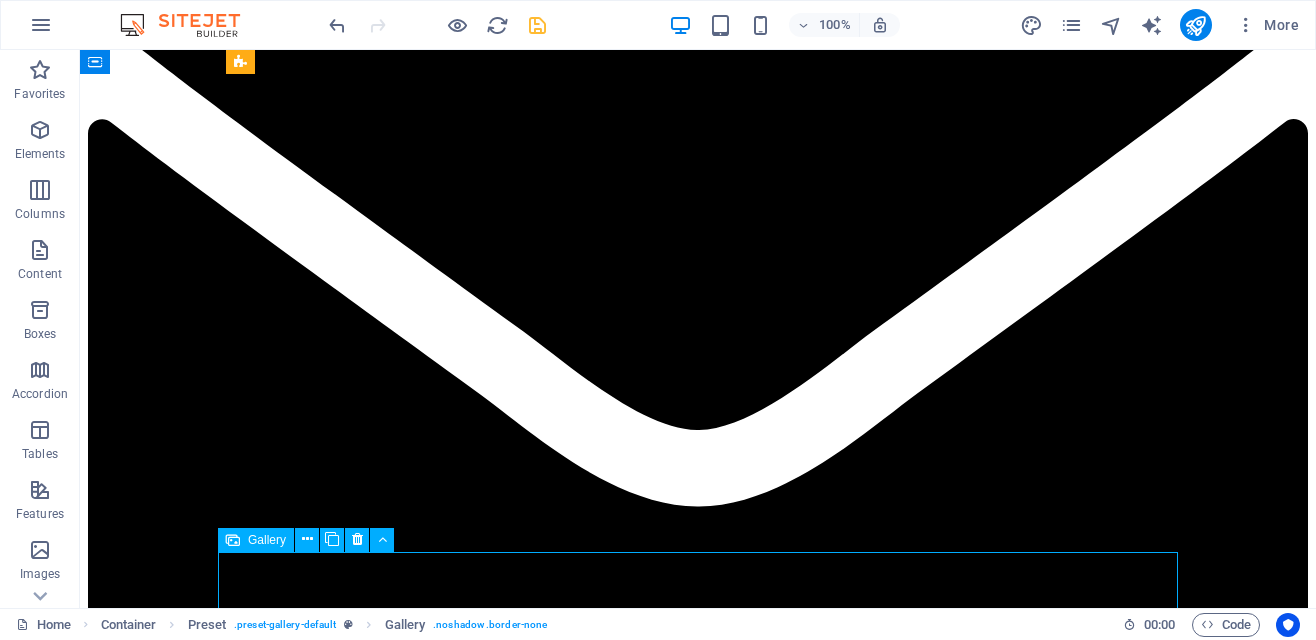 click at bounding box center [718, 11009] 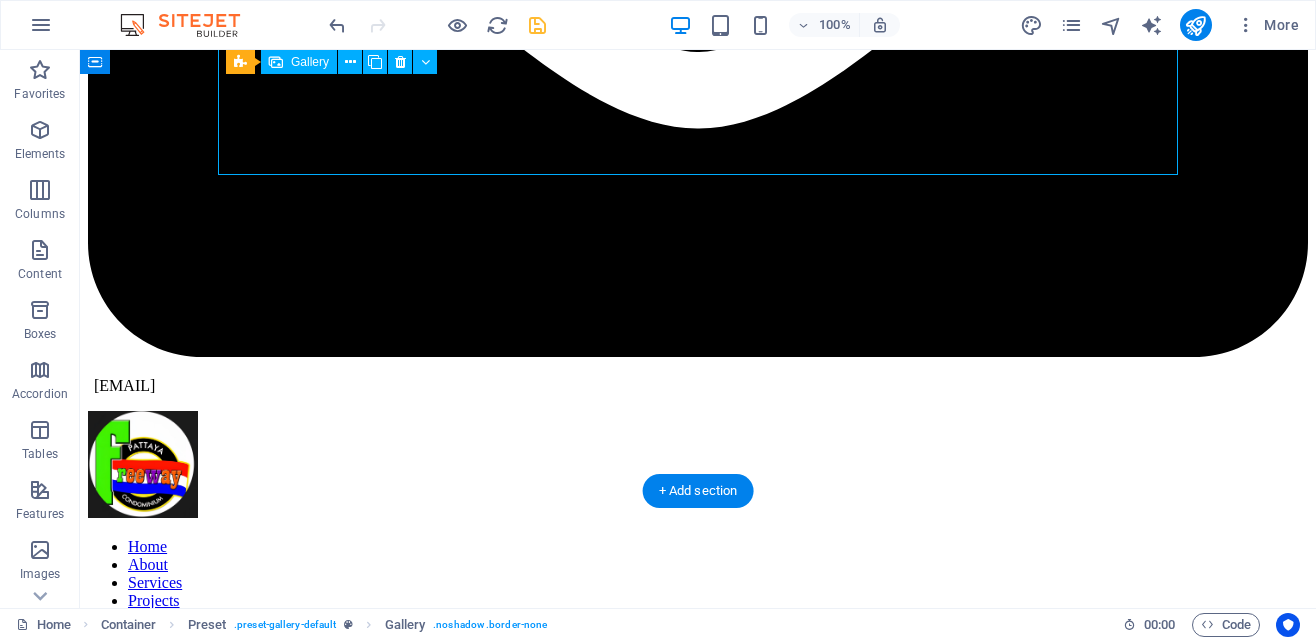 scroll, scrollTop: 3755, scrollLeft: 0, axis: vertical 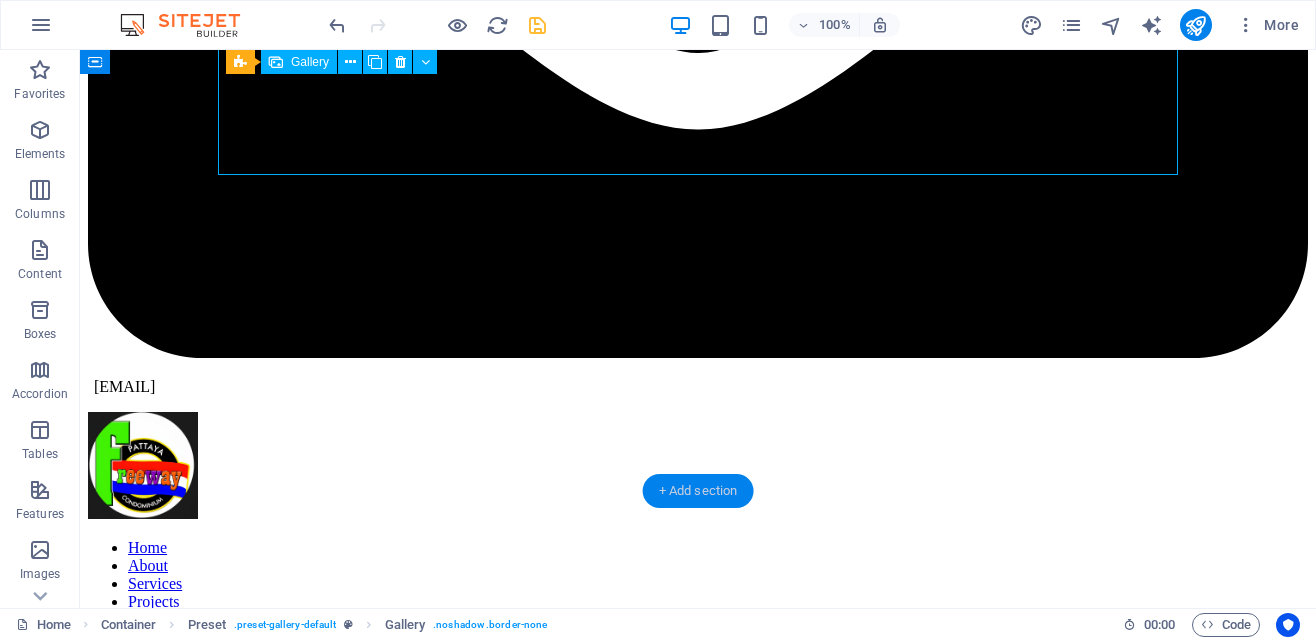 click on "+ Add section" at bounding box center (698, 491) 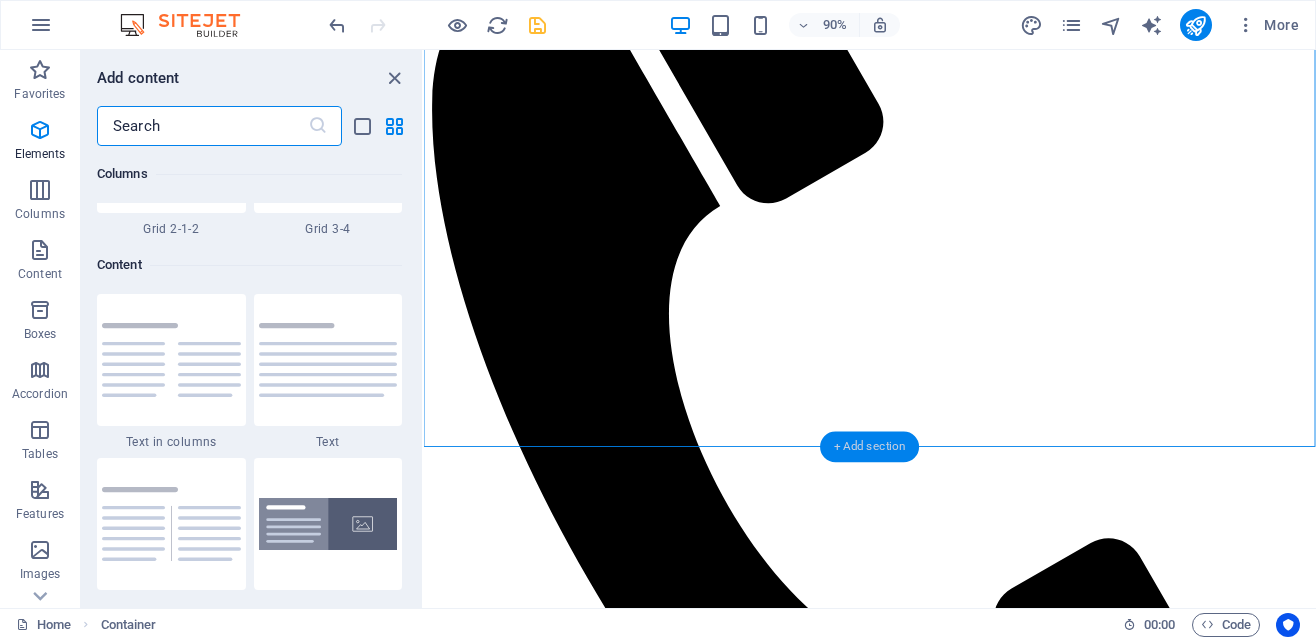 scroll, scrollTop: 3498, scrollLeft: 0, axis: vertical 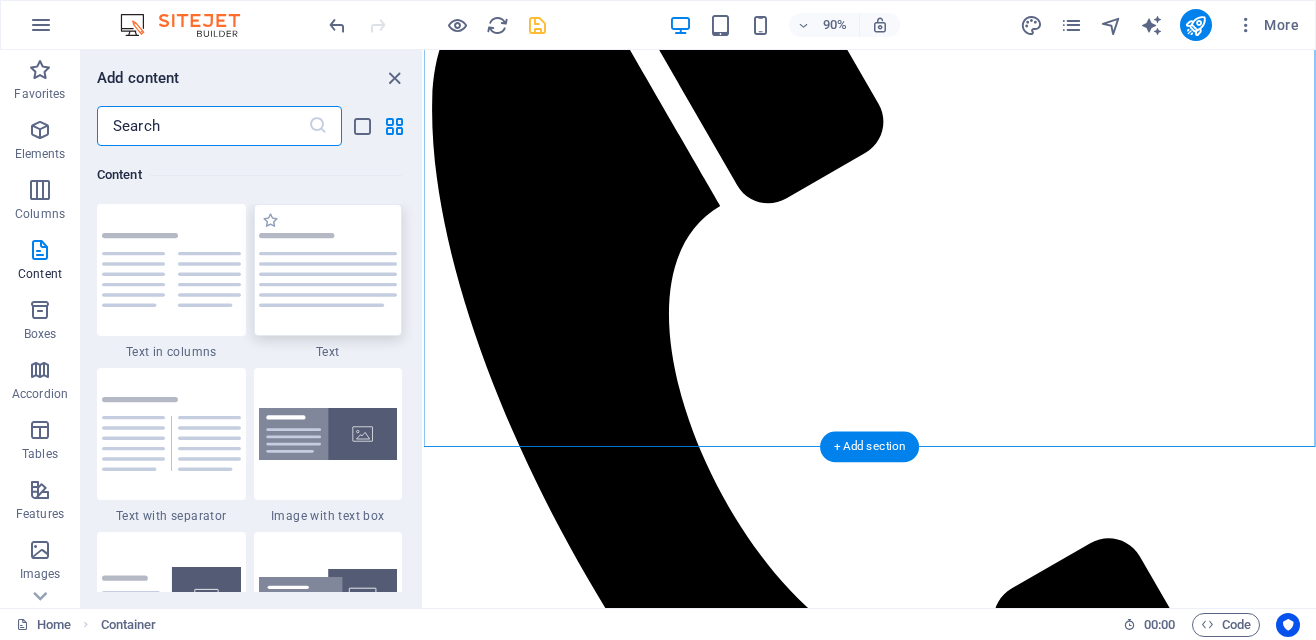 click at bounding box center (328, 270) 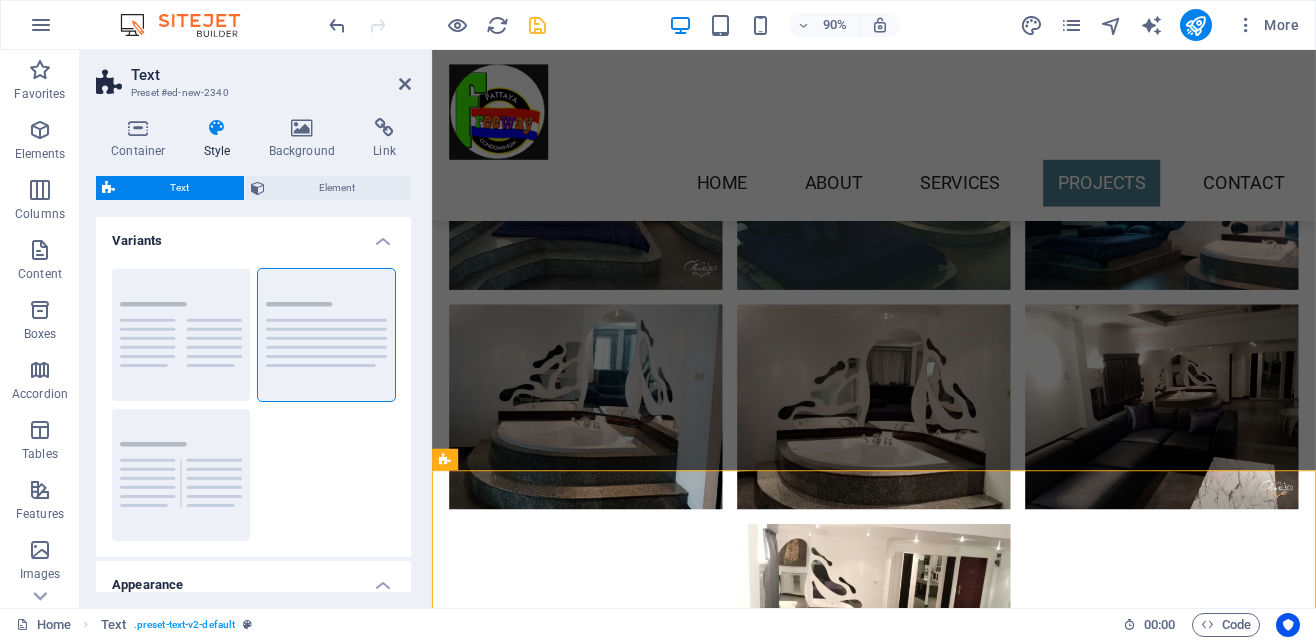 click at bounding box center [1083, 935] 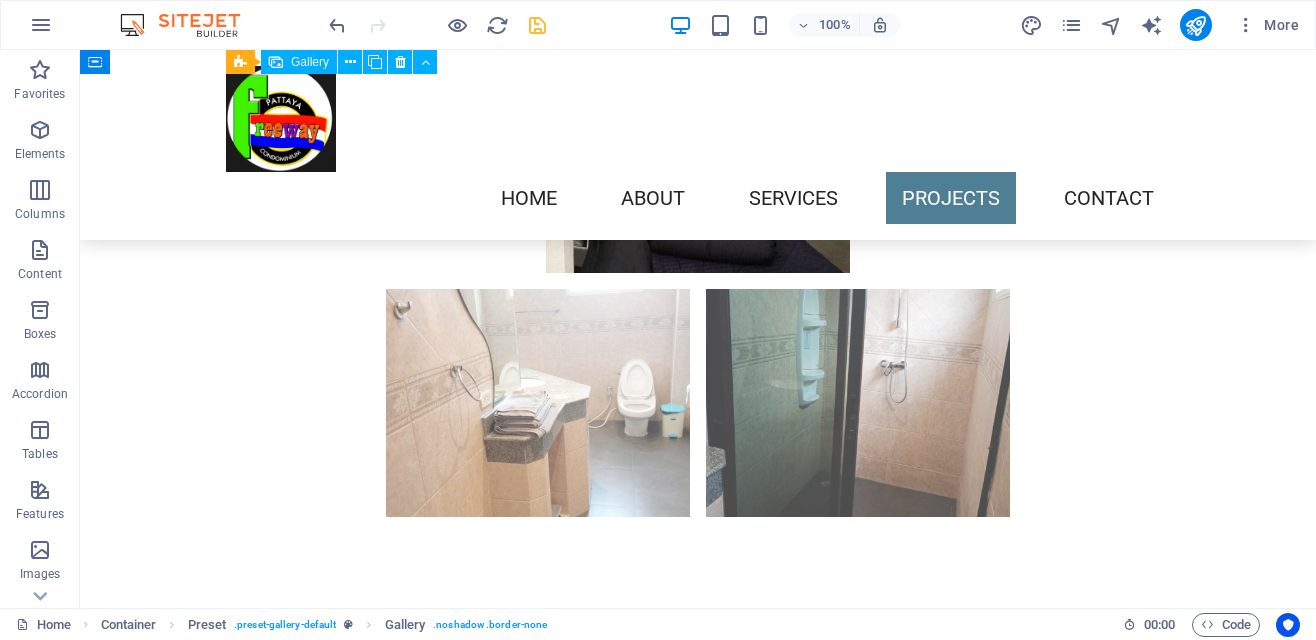 scroll, scrollTop: 4256, scrollLeft: 0, axis: vertical 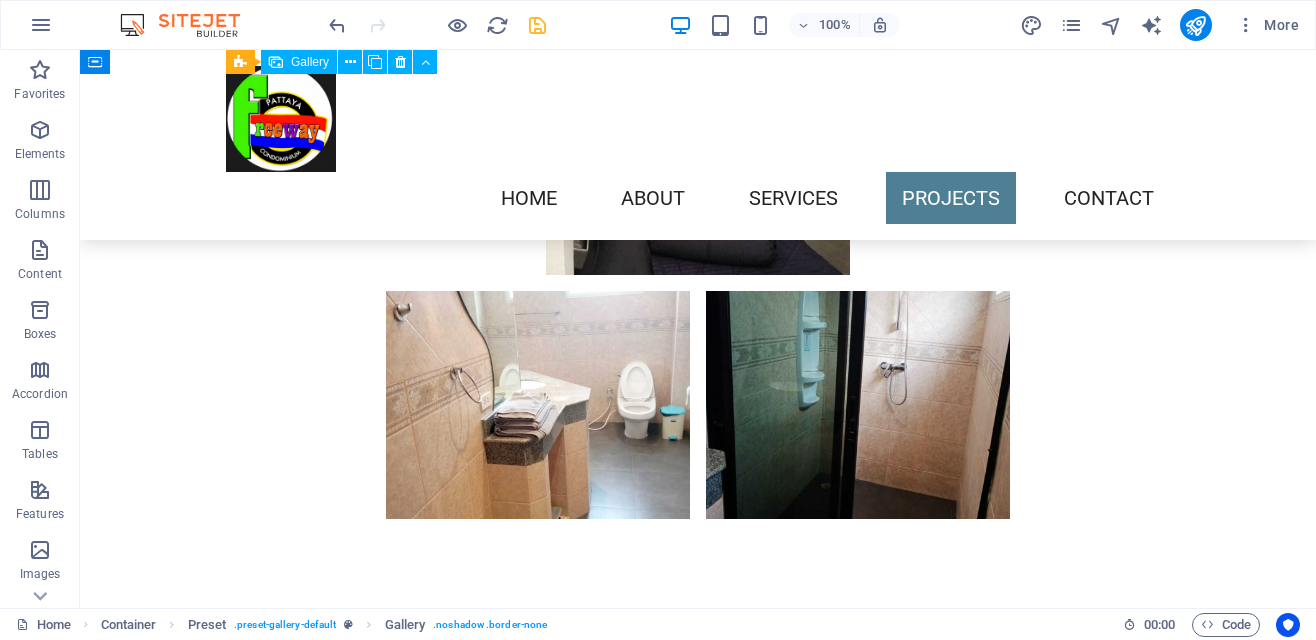 click on "Lorem ipsum dolor sitope amet, consectetur adipisicing elitip. Massumenda, dolore, cum vel modi asperiores consequatur suscipit quidem ducimus eveniet iure expedita consecteture odiogil voluptatum similique fugit voluptates atem accusamus quae quas dolorem tenetur facere tempora maiores adipisci reiciendis accusantium voluptatibus id voluptate tempore dolor harum nisi amet! Nobis, eaque. Aenean commodo ligula eget dolor. Lorem ipsum dolor sit amet, consectetuer adipiscing elit leget odiogil voluptatum similique fugit voluptates dolor. Libero assumenda, dolore, cum vel modi asperiores consequatur." at bounding box center (698, 843) 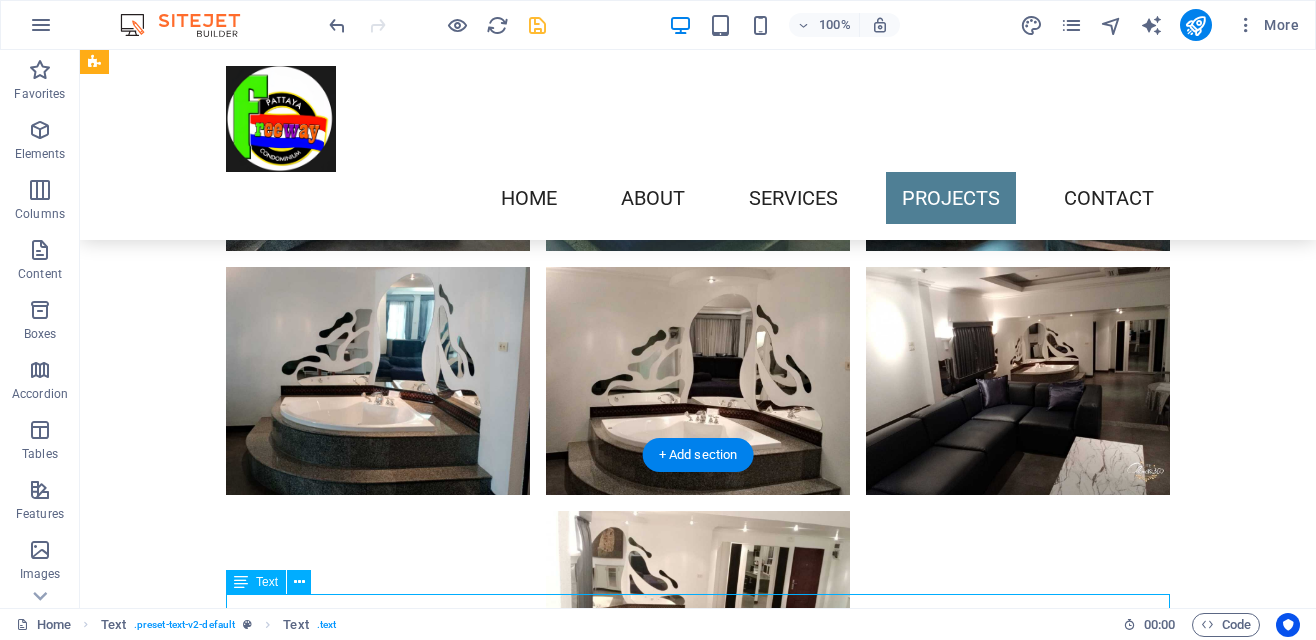 scroll, scrollTop: 3791, scrollLeft: 0, axis: vertical 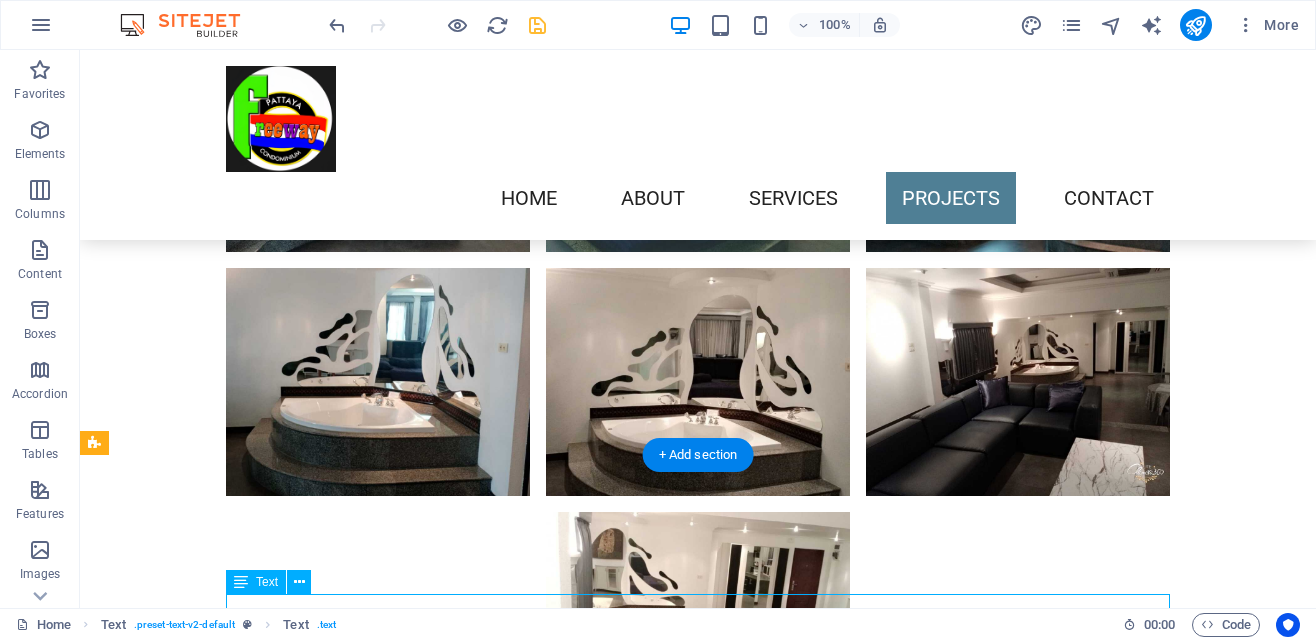 click at bounding box center (858, 870) 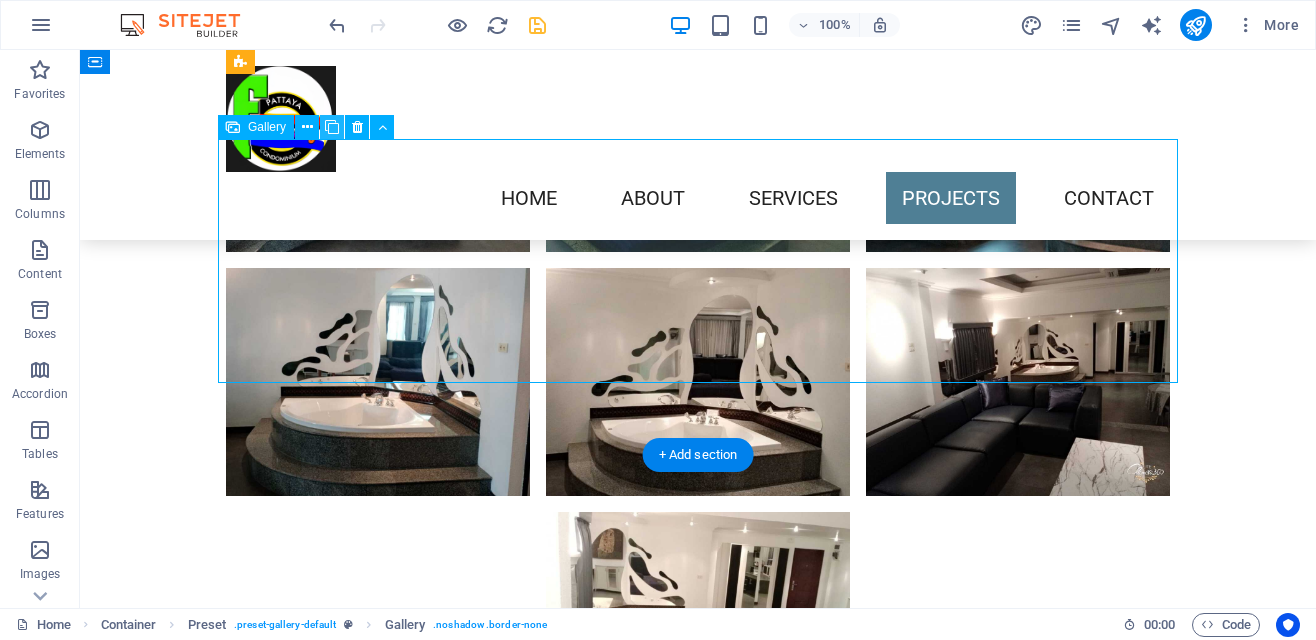 click at bounding box center [332, 127] 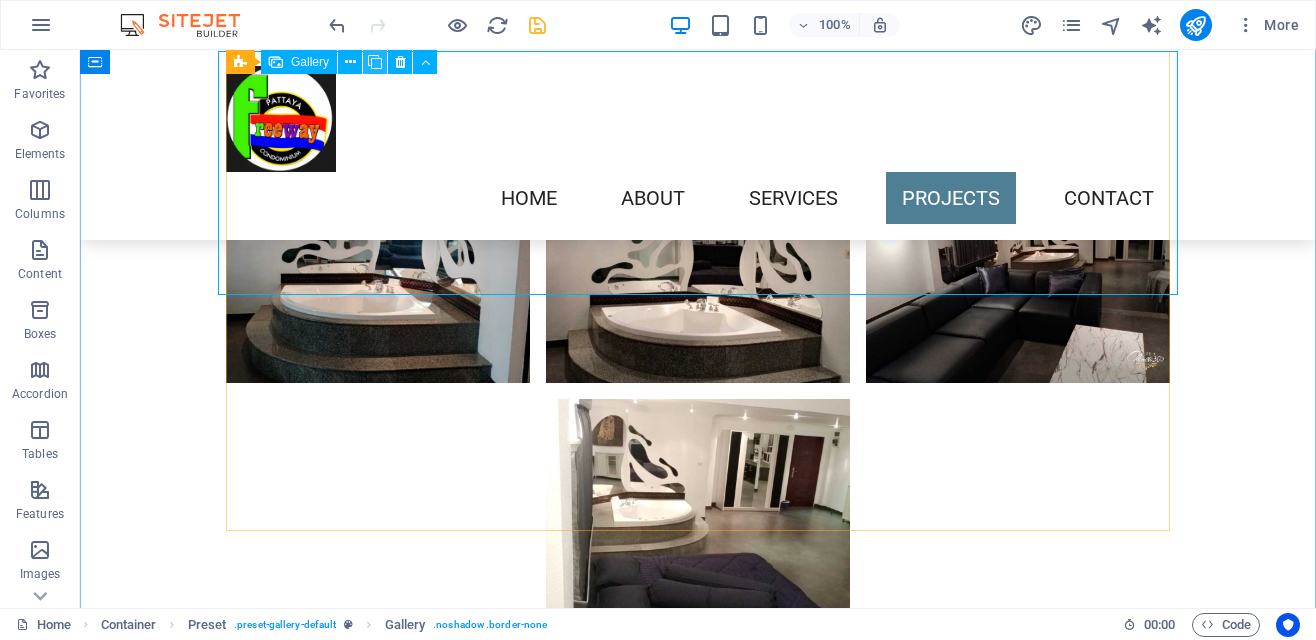 scroll, scrollTop: 3861, scrollLeft: 0, axis: vertical 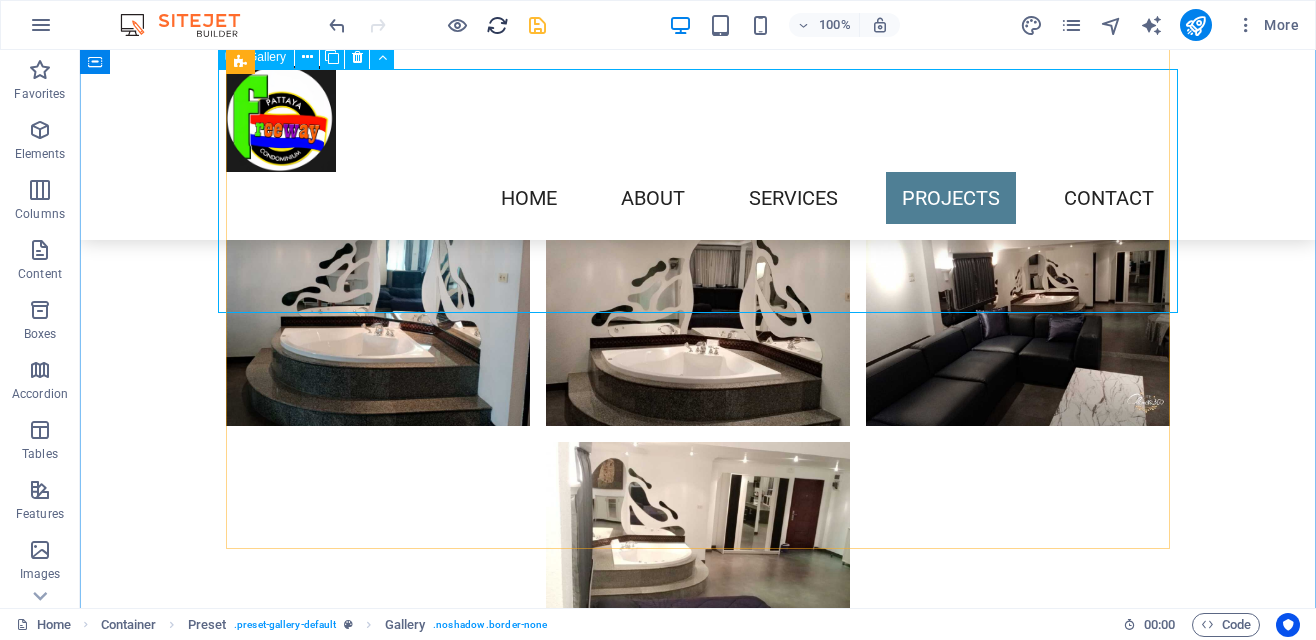 click at bounding box center [497, 25] 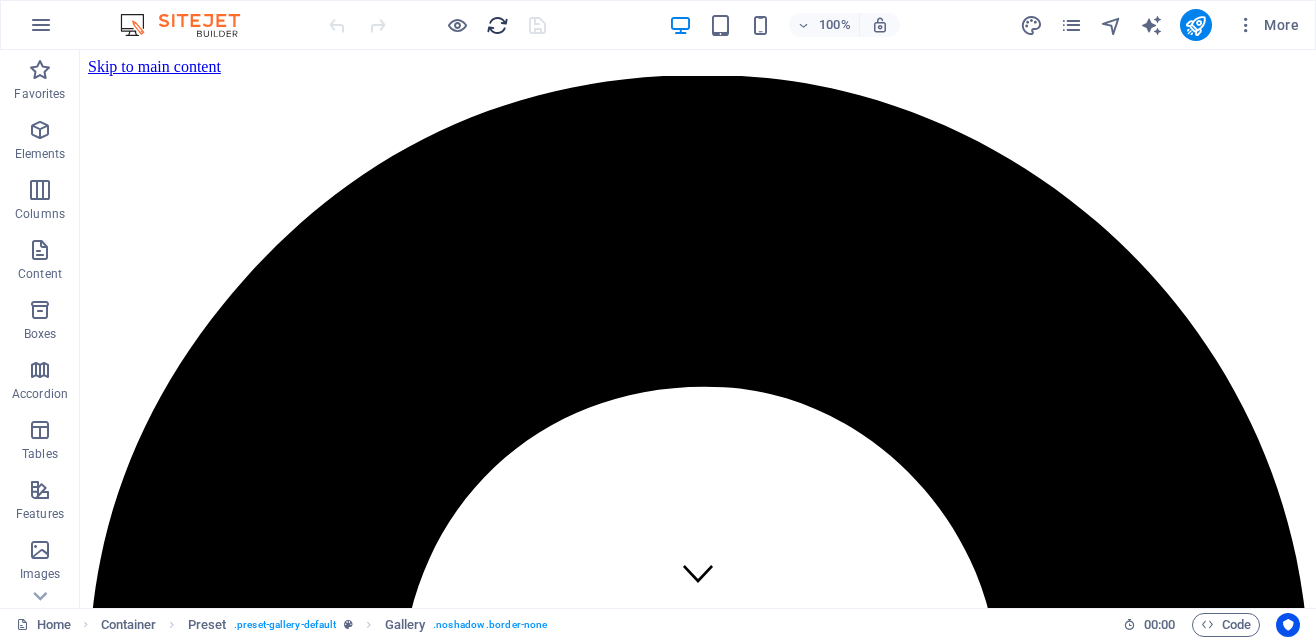 scroll, scrollTop: 0, scrollLeft: 0, axis: both 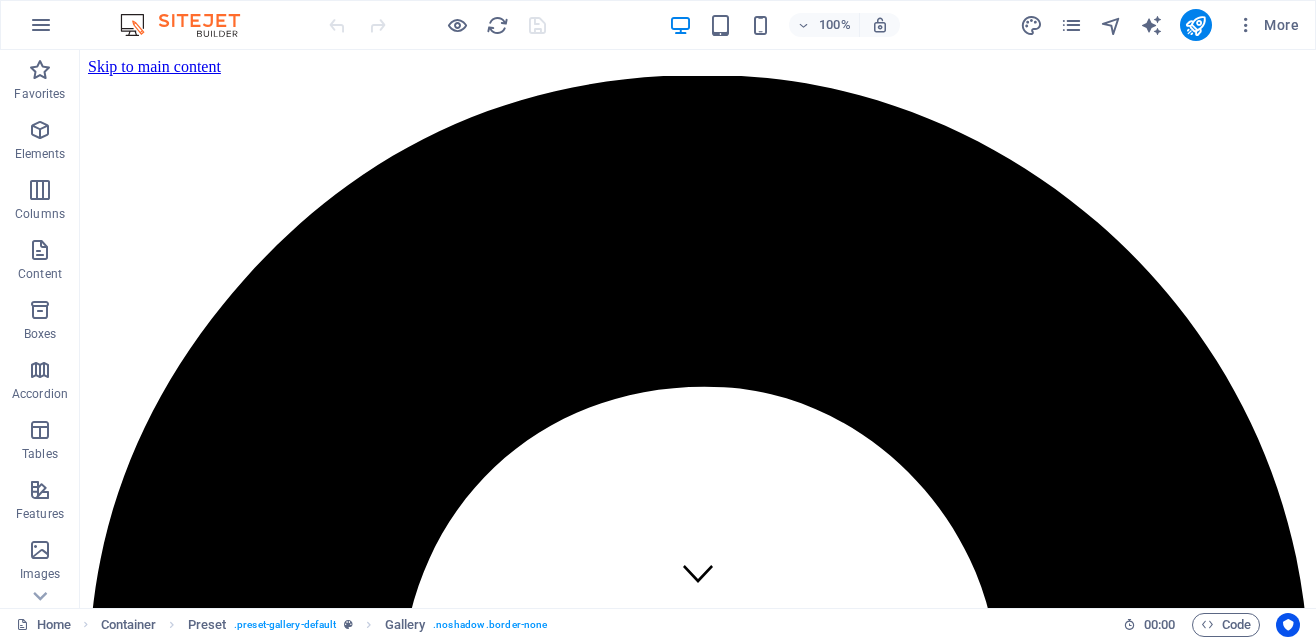 click at bounding box center (698, 6032) 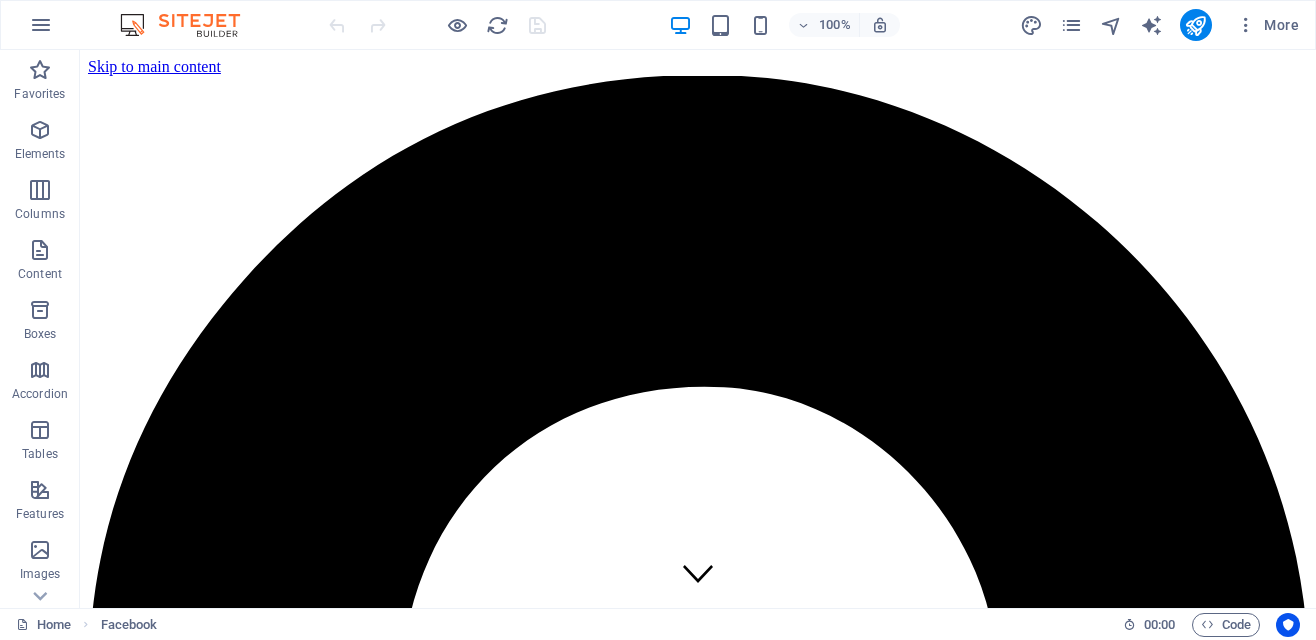 click at bounding box center [698, 6032] 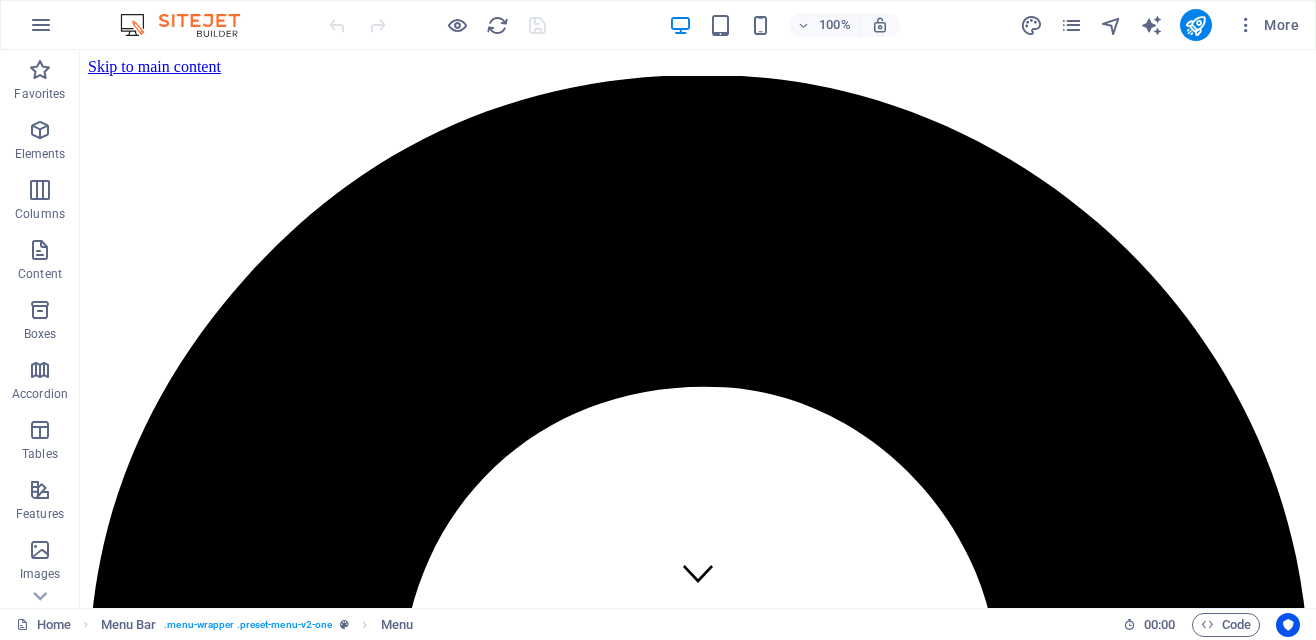click on "Home About Services Projects Contact" at bounding box center (698, 5093) 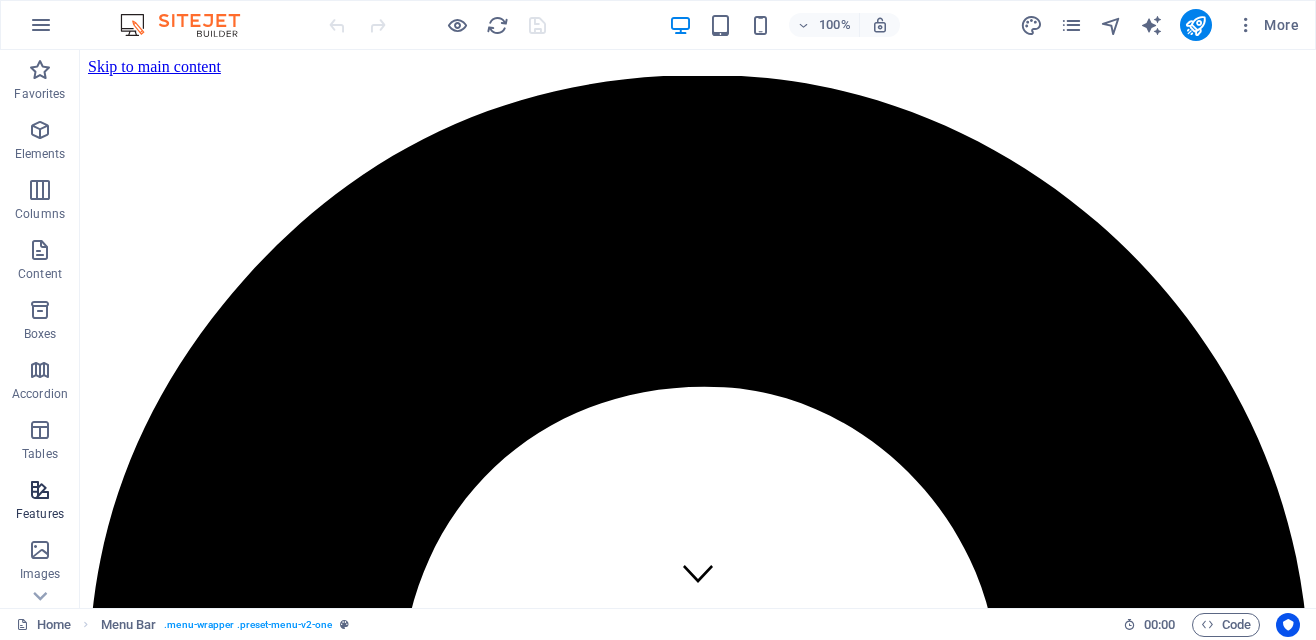 click at bounding box center [40, 490] 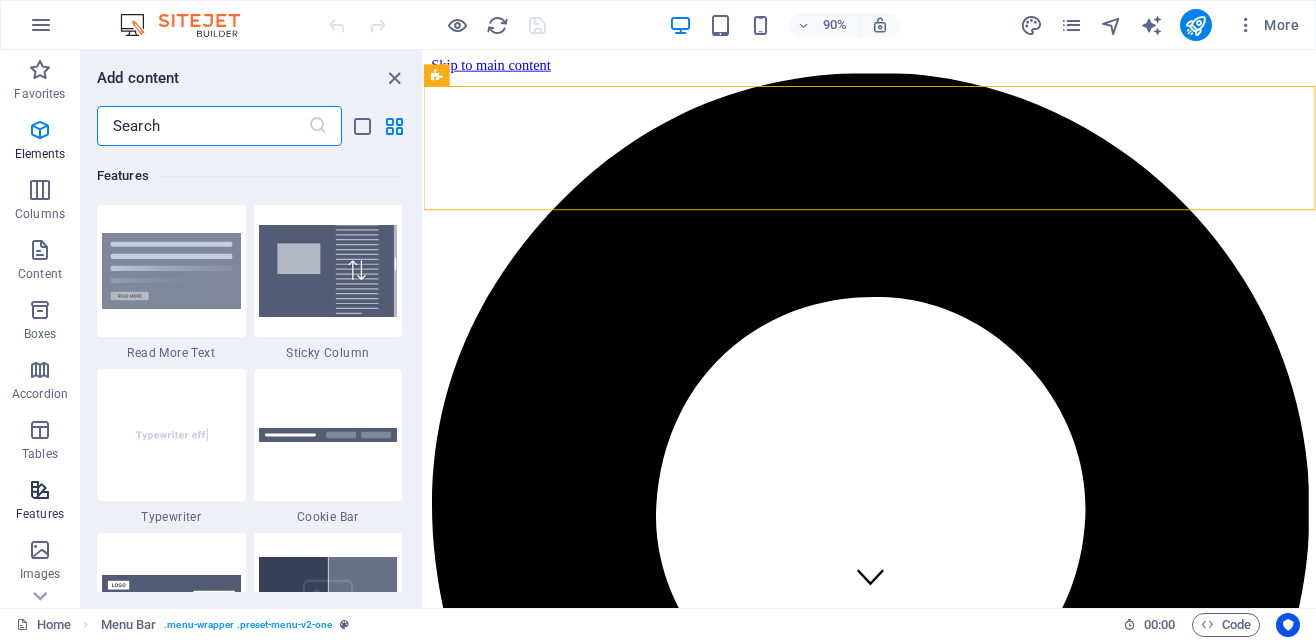 scroll, scrollTop: 7794, scrollLeft: 0, axis: vertical 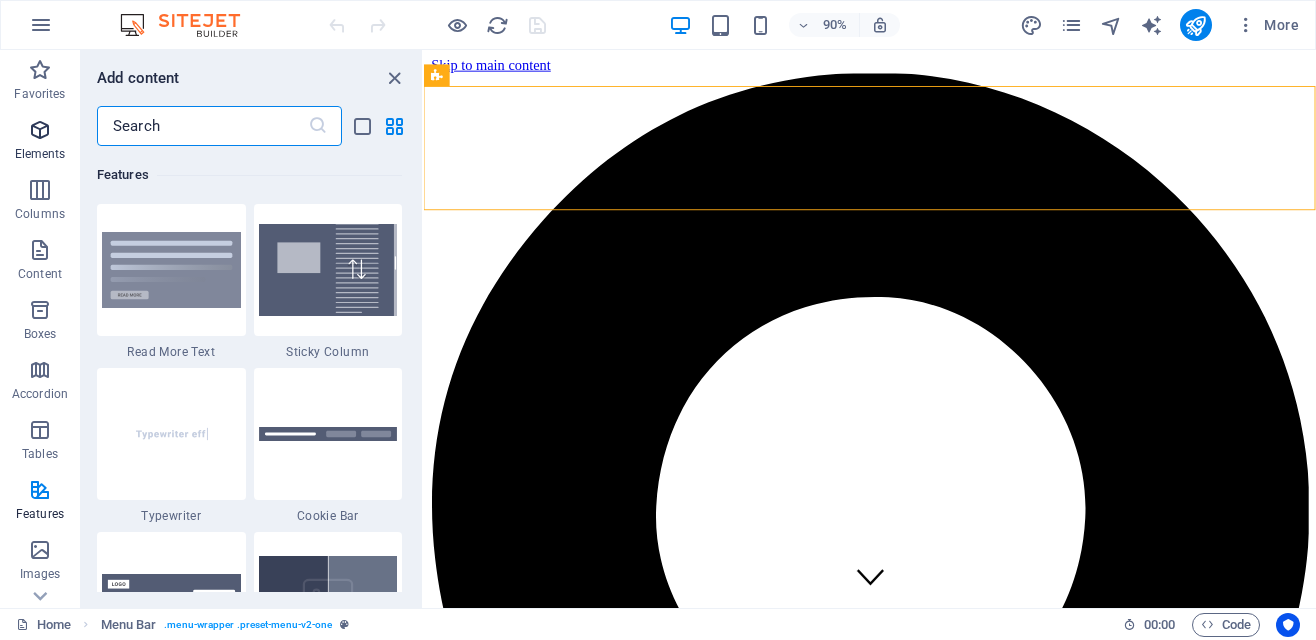 click at bounding box center [40, 130] 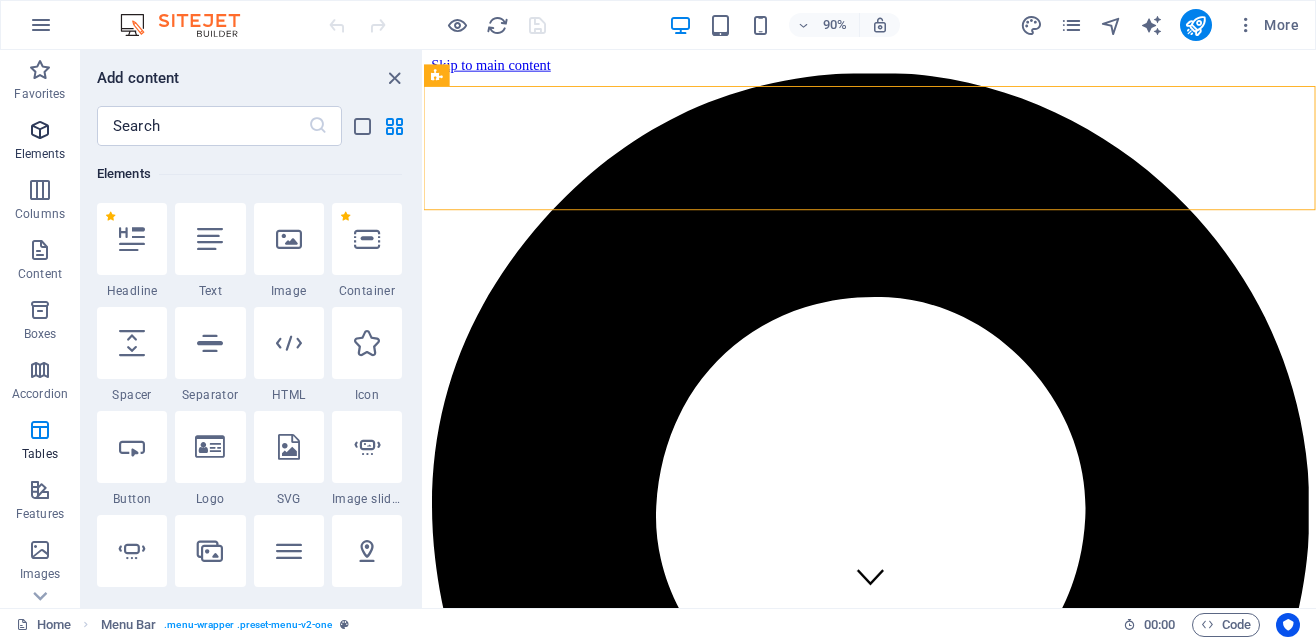 scroll, scrollTop: 212, scrollLeft: 0, axis: vertical 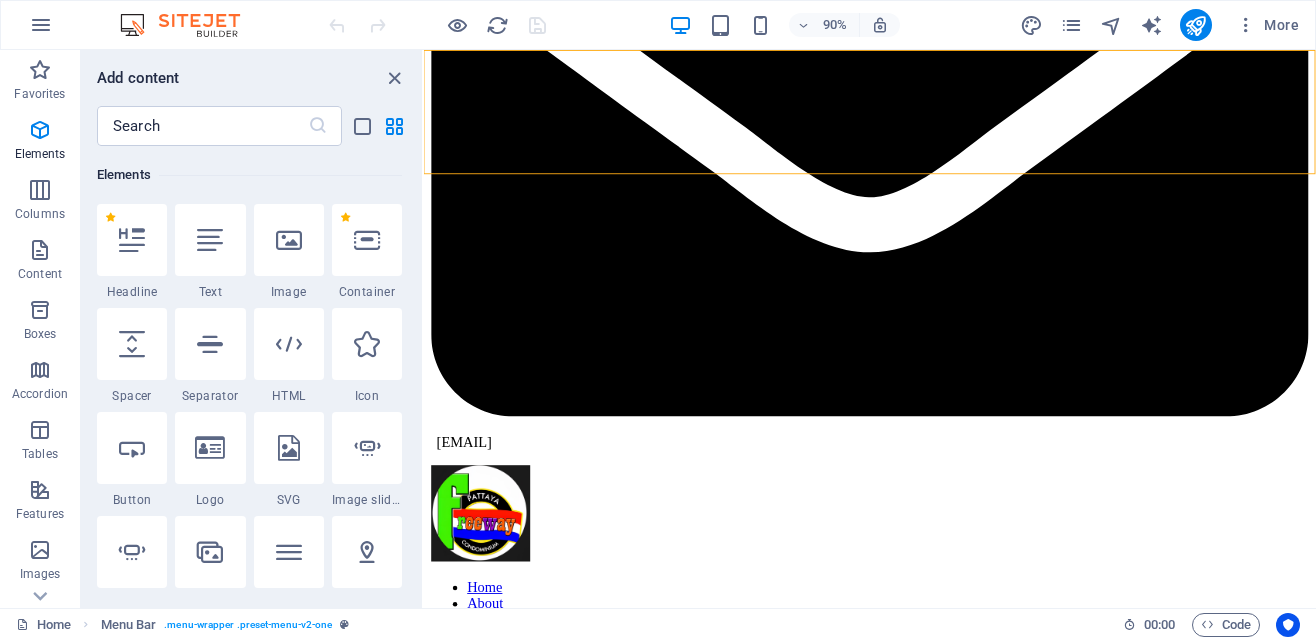 click on "Projects" at bounding box center [919, 4410] 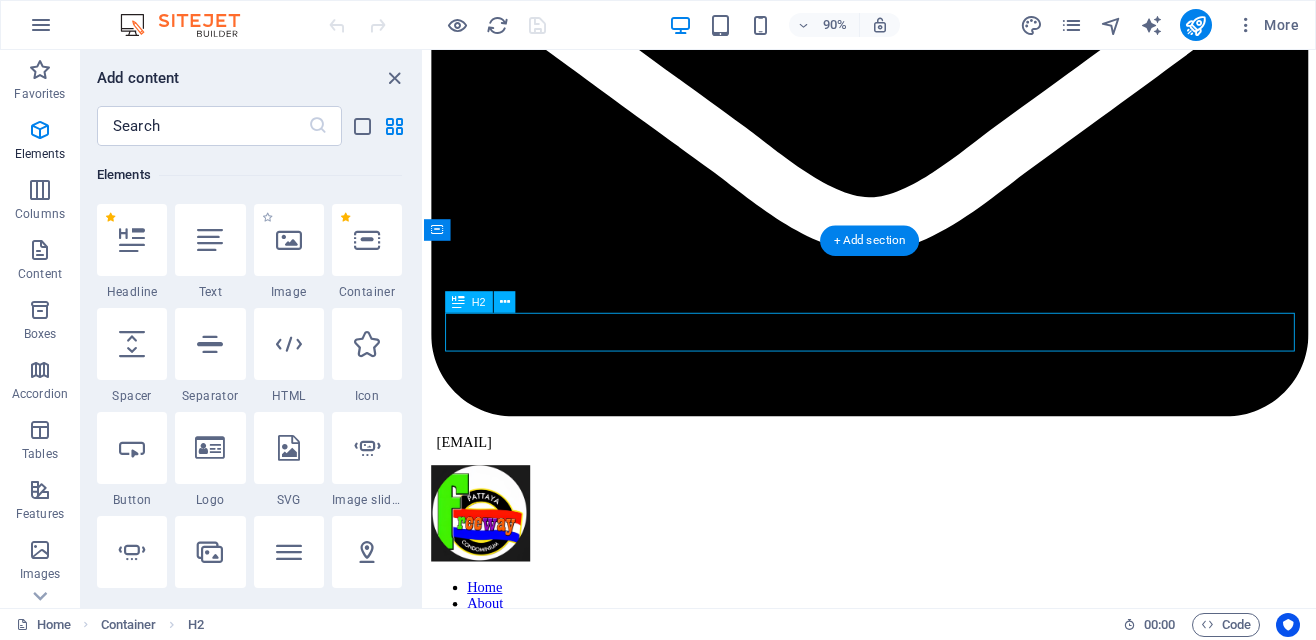 click on "Image" at bounding box center [289, 292] 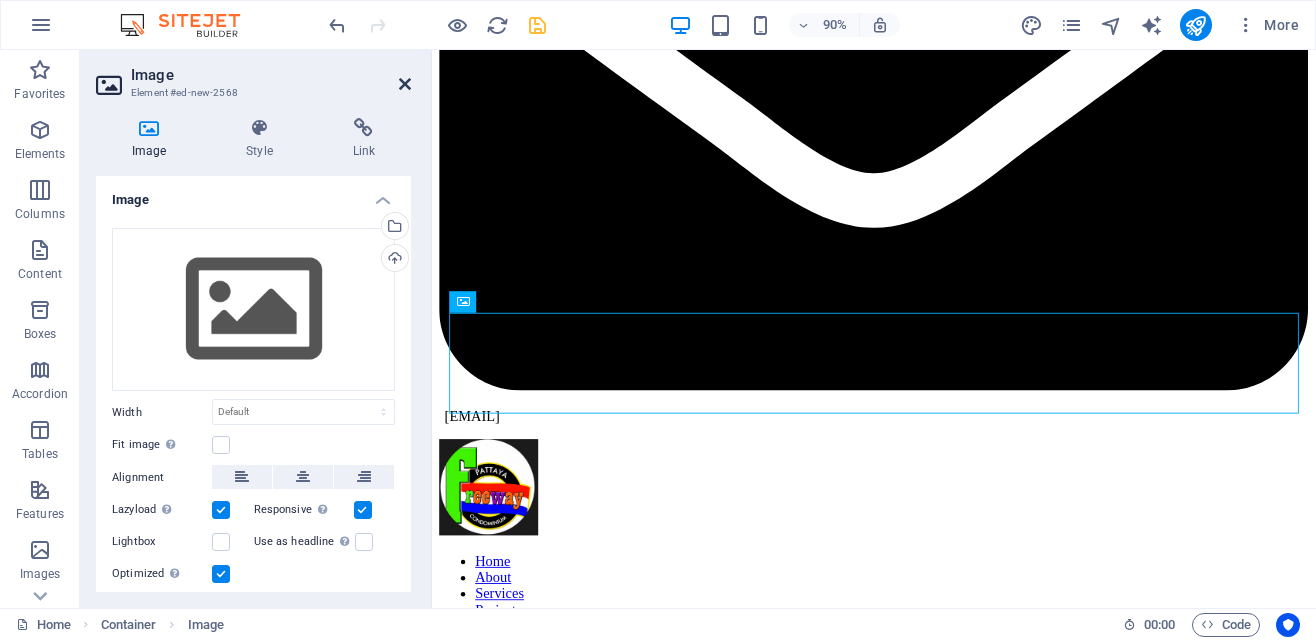click at bounding box center (405, 84) 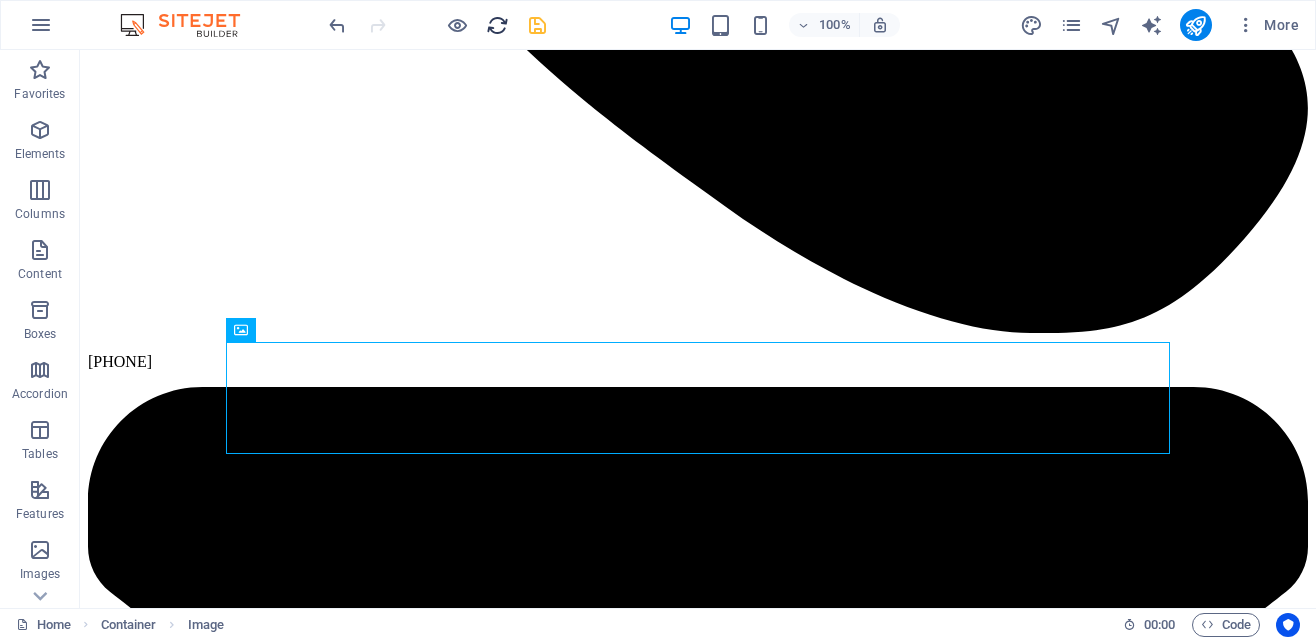 click at bounding box center [497, 25] 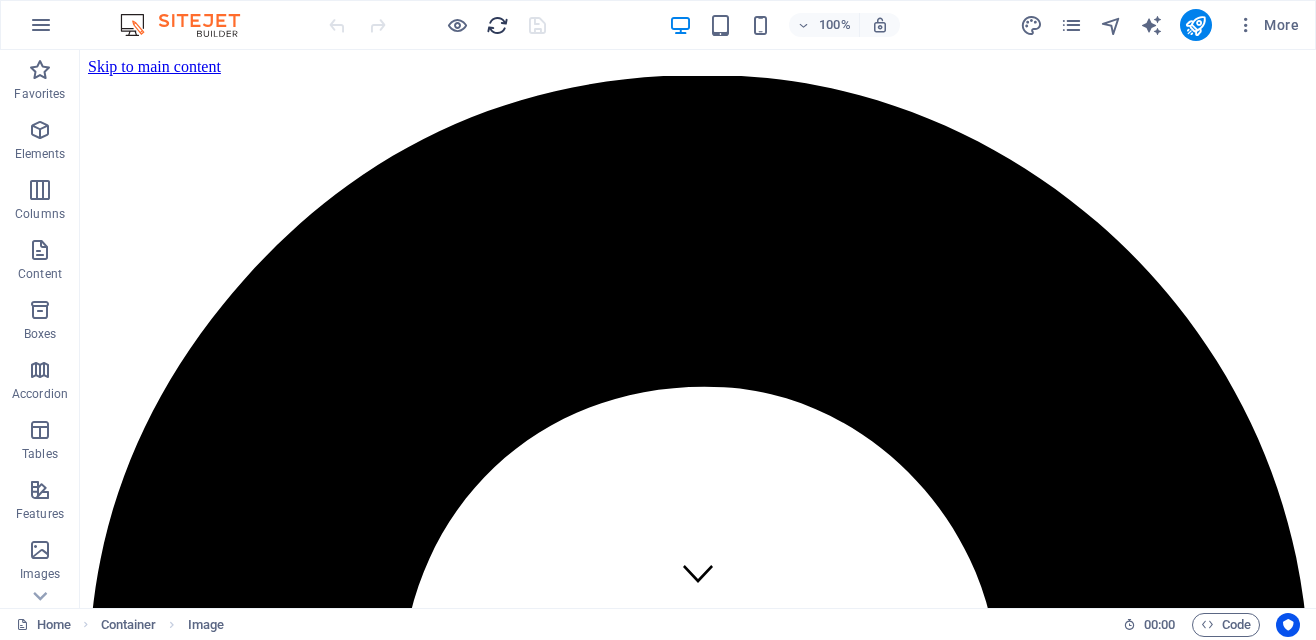scroll, scrollTop: 0, scrollLeft: 0, axis: both 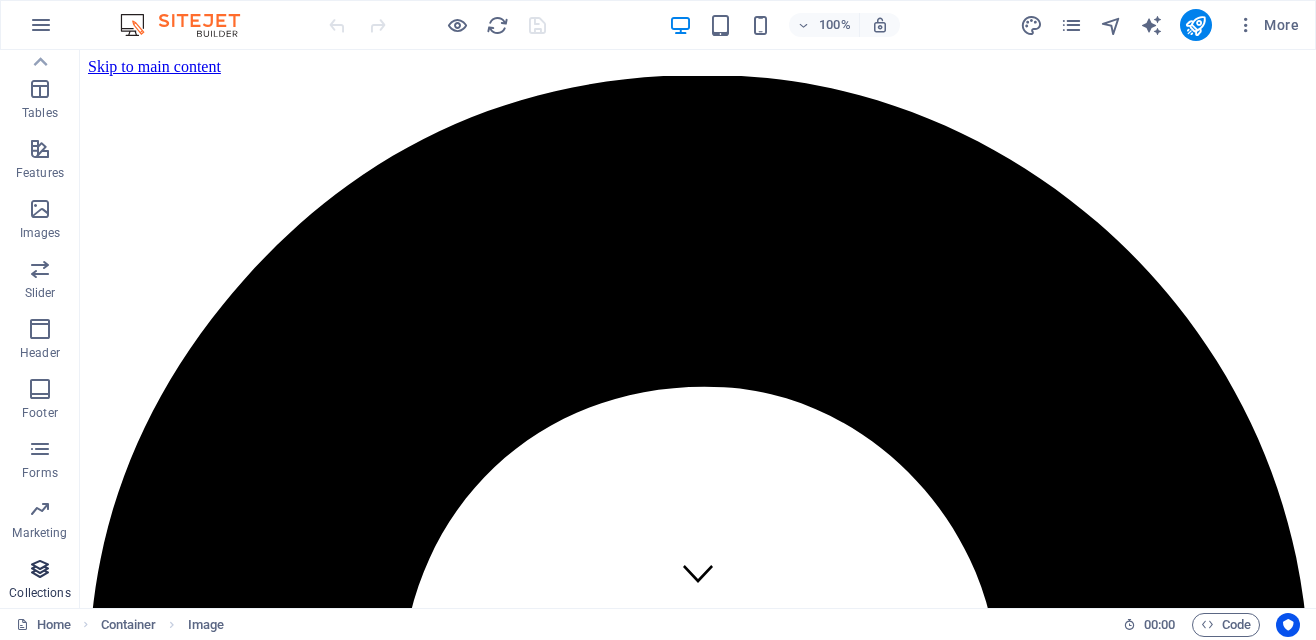 click at bounding box center [40, 569] 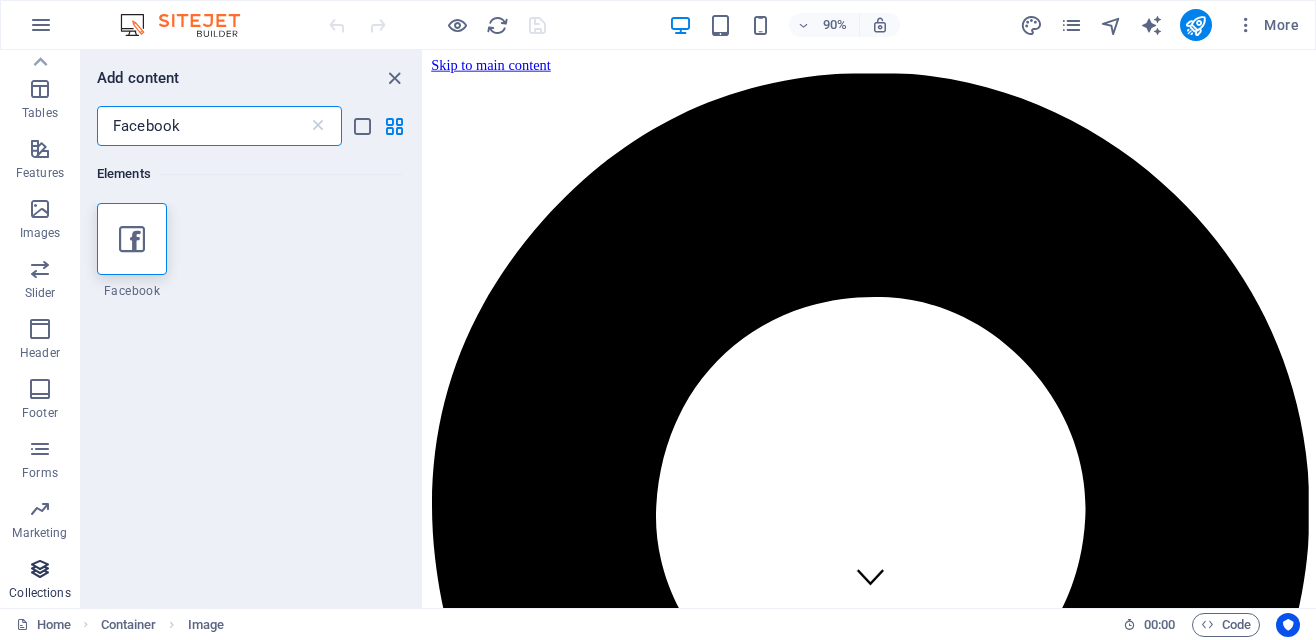 scroll, scrollTop: 0, scrollLeft: 0, axis: both 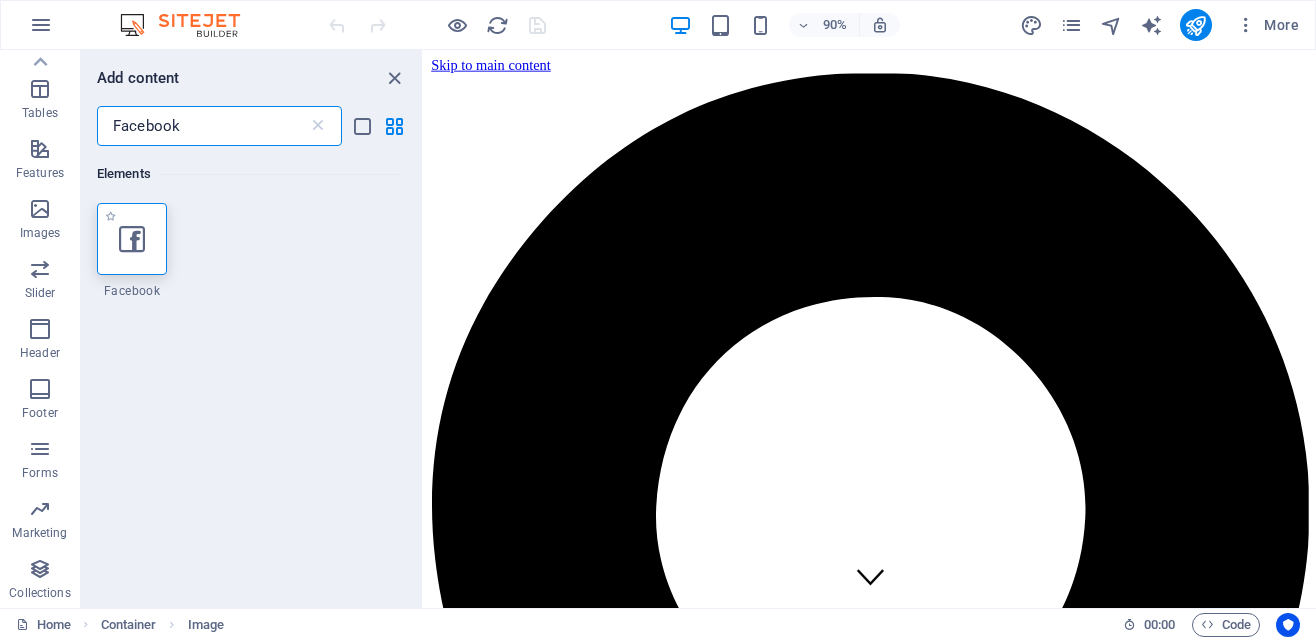 type on "Facebook" 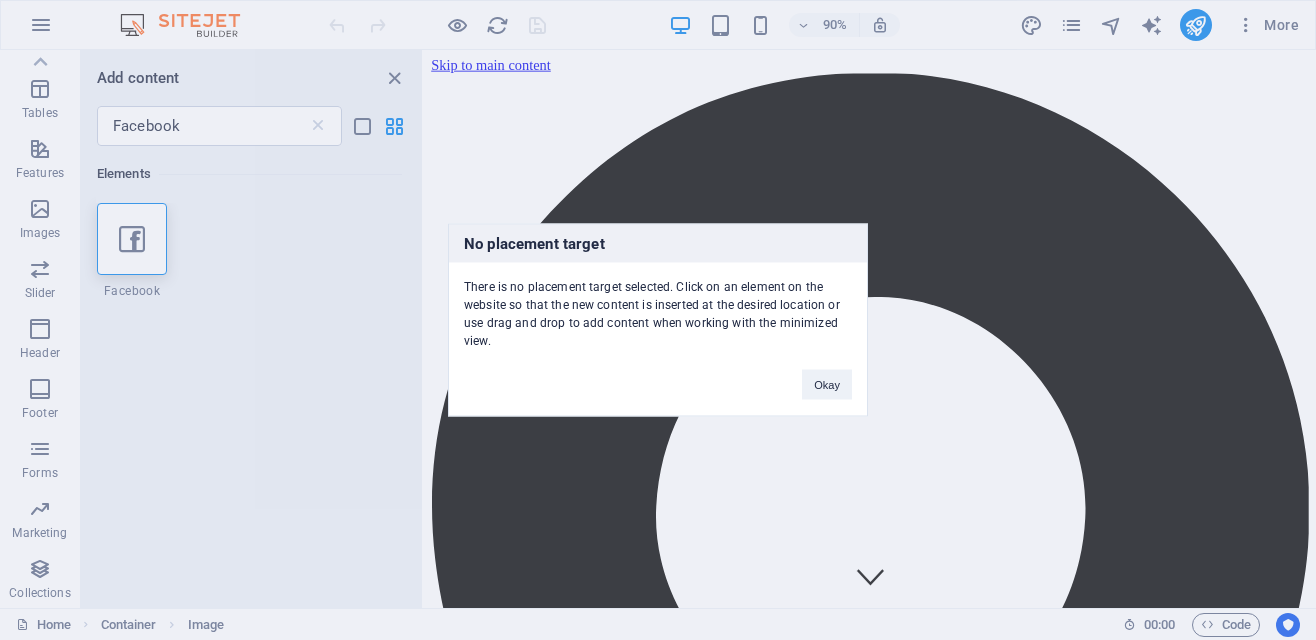 click on "No placement target There is no placement target selected. Click on an element on the website so that the new content is inserted at the desired location or use drag and drop to add content when working with the minimized view. Okay" at bounding box center (658, 320) 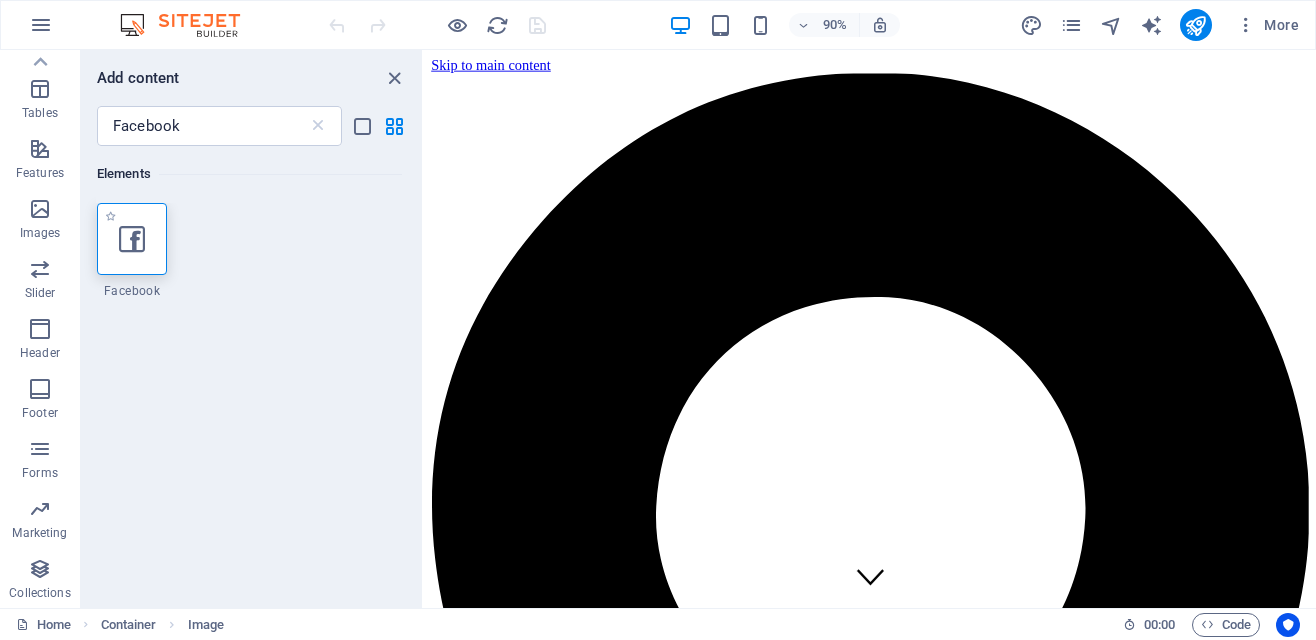 click at bounding box center (132, 239) 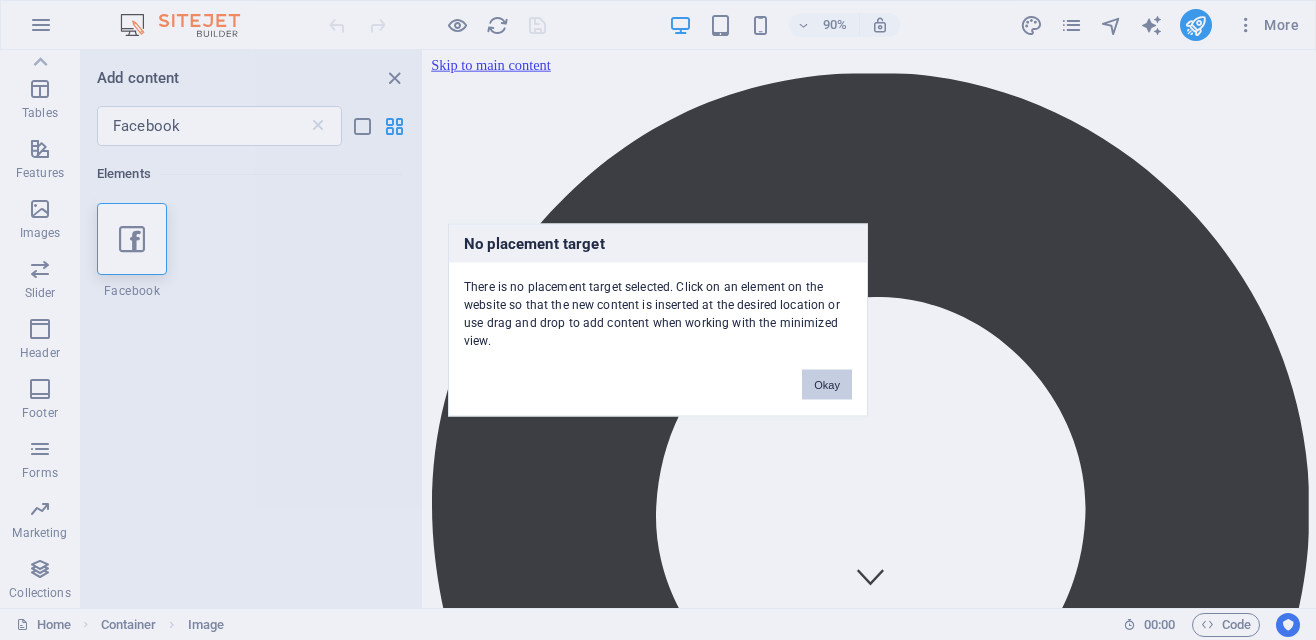 click on "Okay" at bounding box center [827, 385] 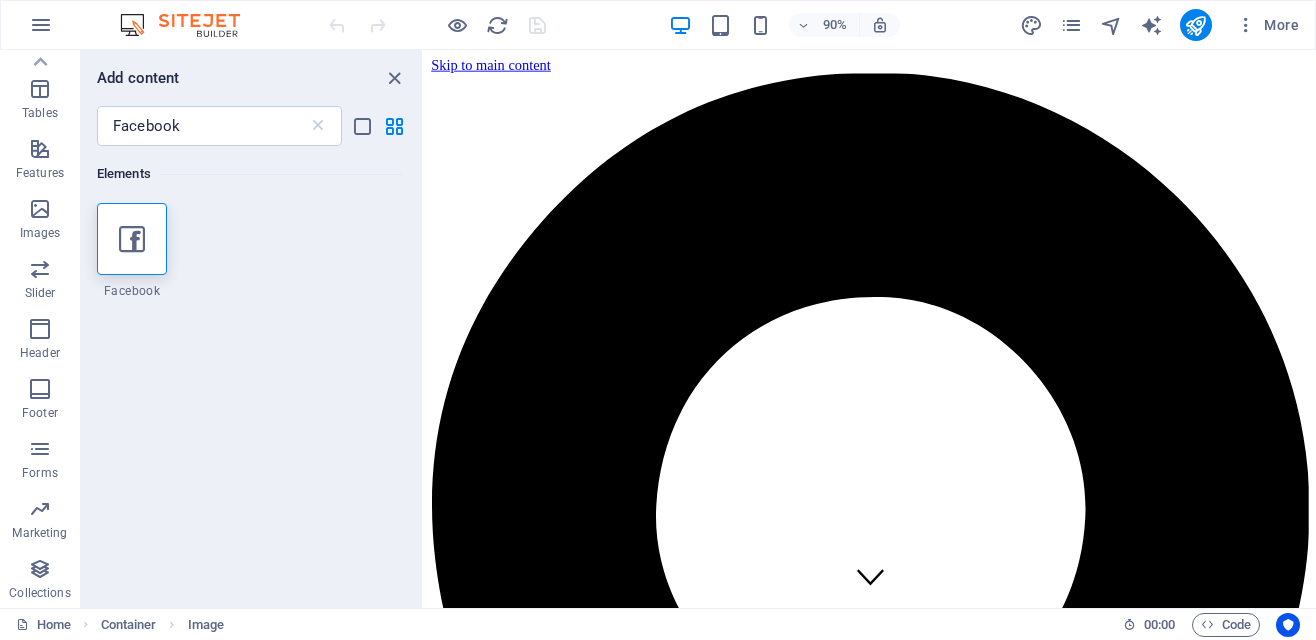 click on "Home About Services Projects Contact" at bounding box center (919, 3550) 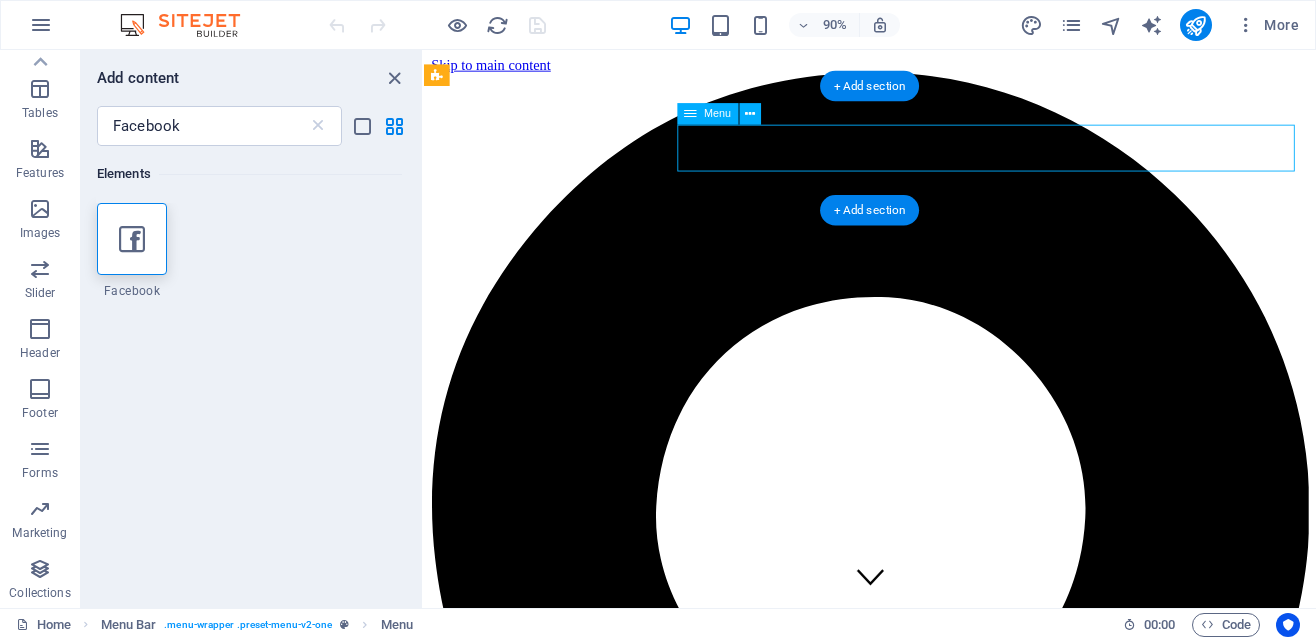 click on "Home About Services Projects Contact" at bounding box center (919, 3550) 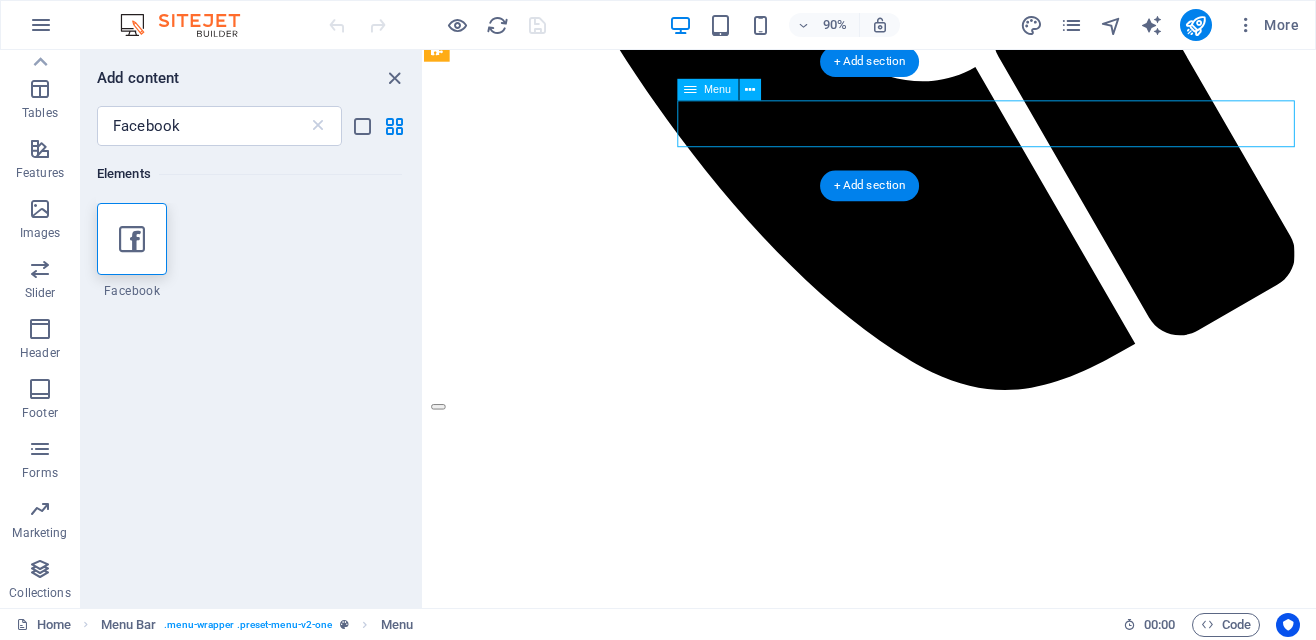 scroll, scrollTop: 4454, scrollLeft: 0, axis: vertical 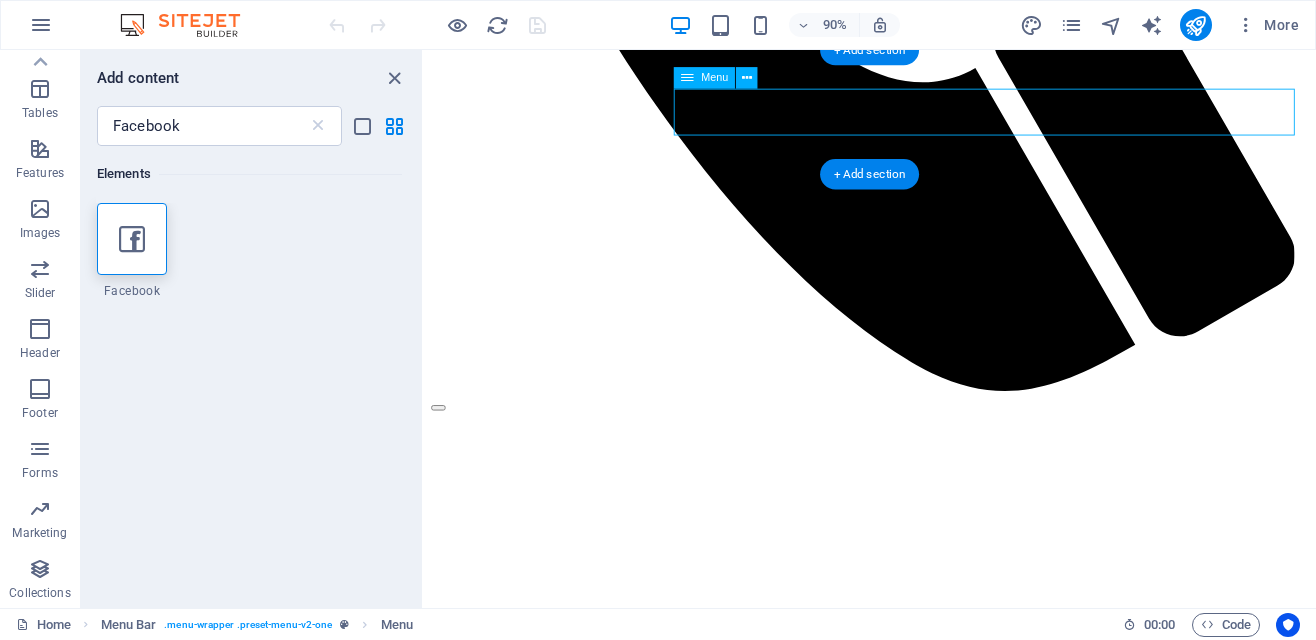 click on "Address 144/76 M10 Phratamnak 1 Alley  Pattaya    20150 Phone Call us now: +66831160906 Contact Freewayapartment@gmail.com Legal Notice  |  Privacy" at bounding box center (919, 11784) 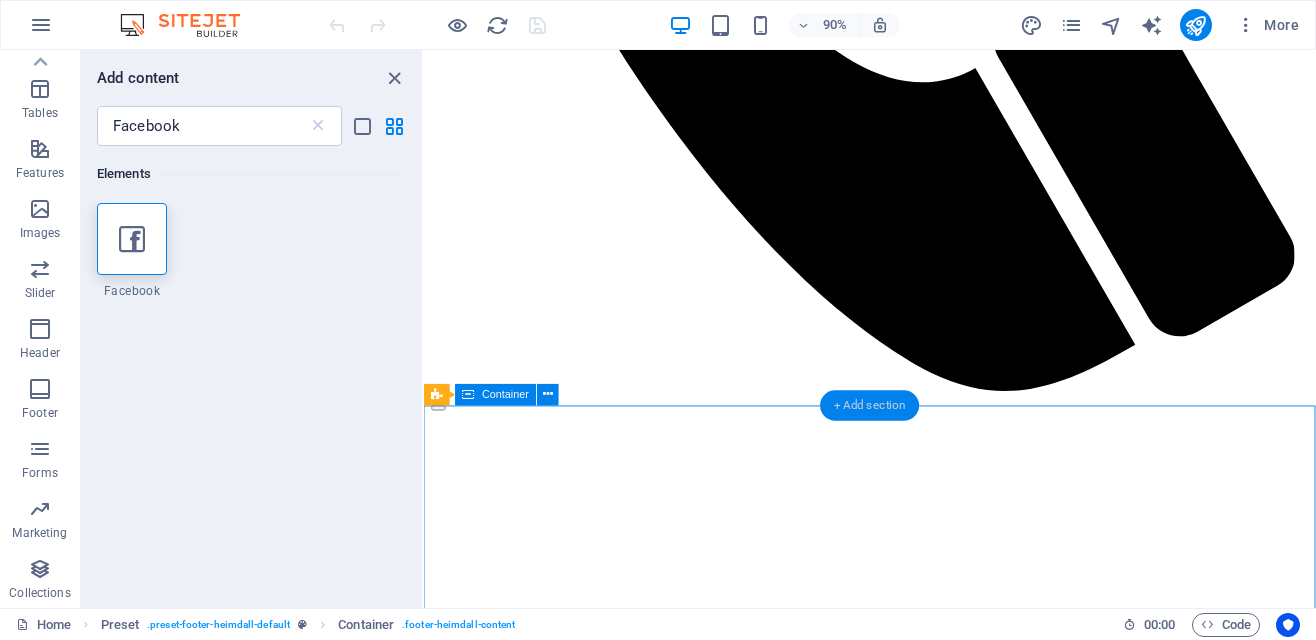 click on "+ Add section" at bounding box center (870, 405) 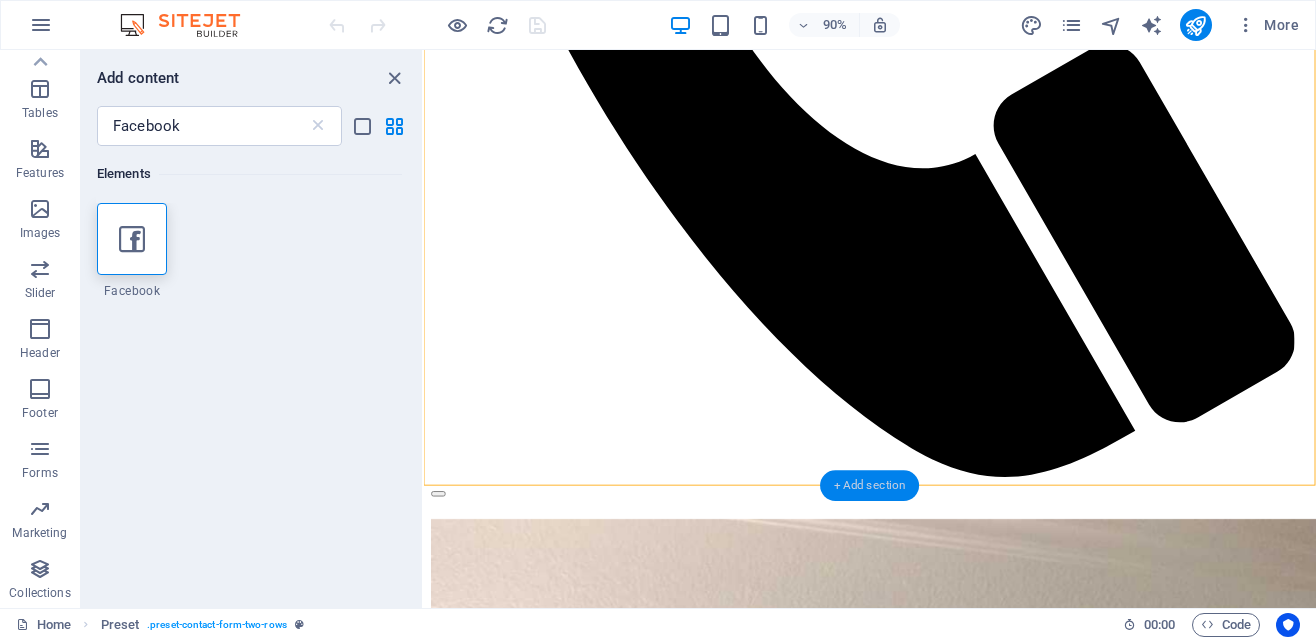 scroll, scrollTop: 4464, scrollLeft: 0, axis: vertical 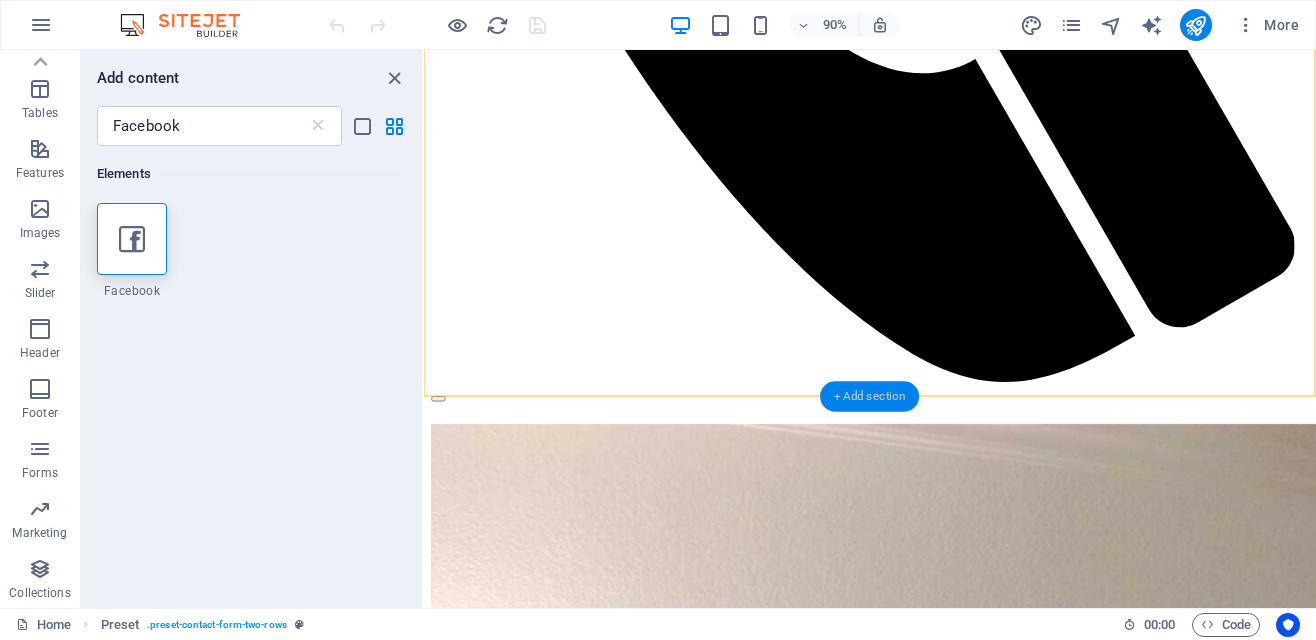click on "+ Add section" at bounding box center [870, 396] 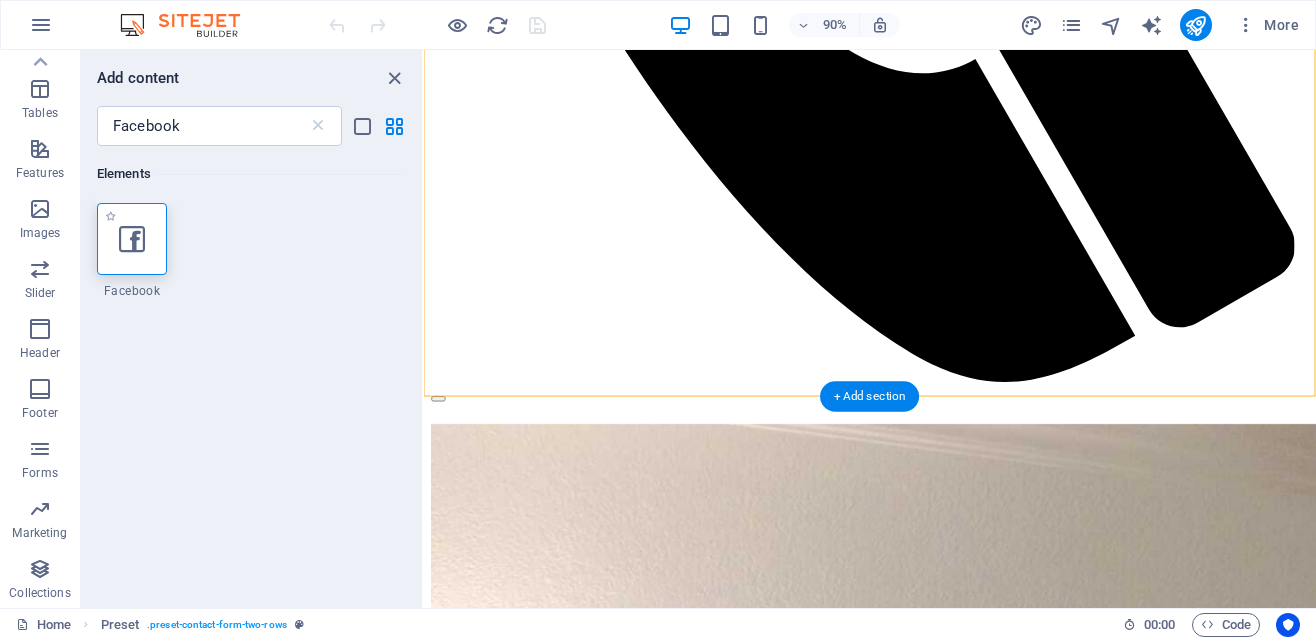 click at bounding box center (132, 239) 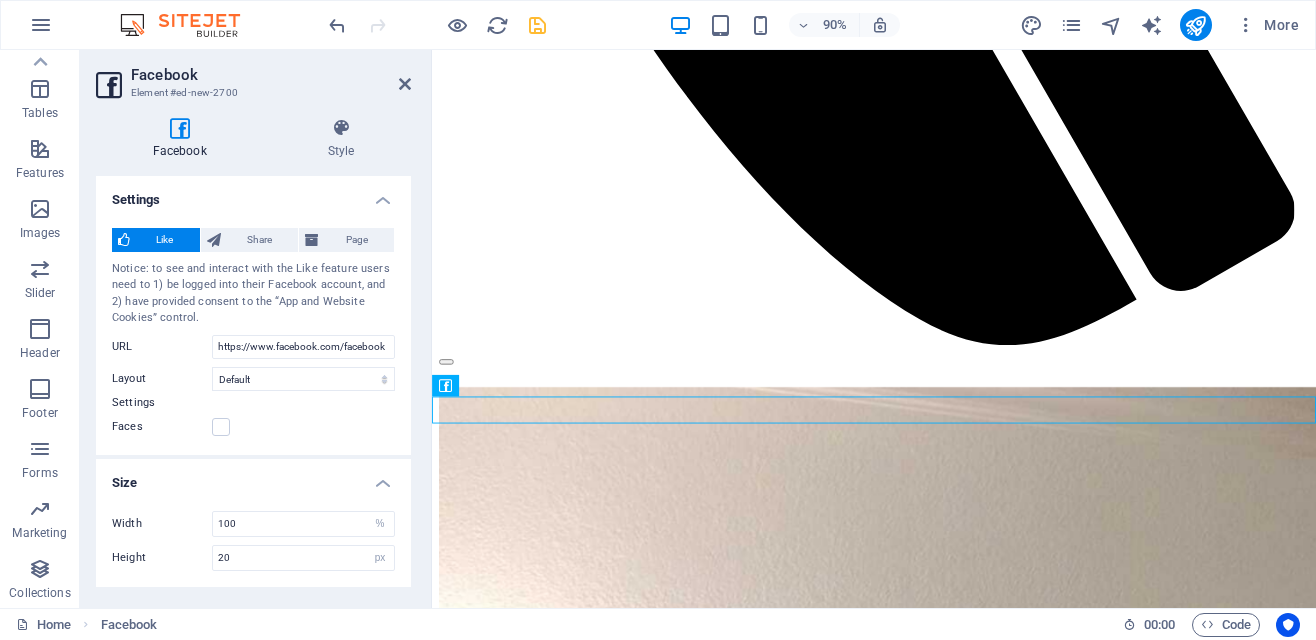 click at bounding box center (537, 25) 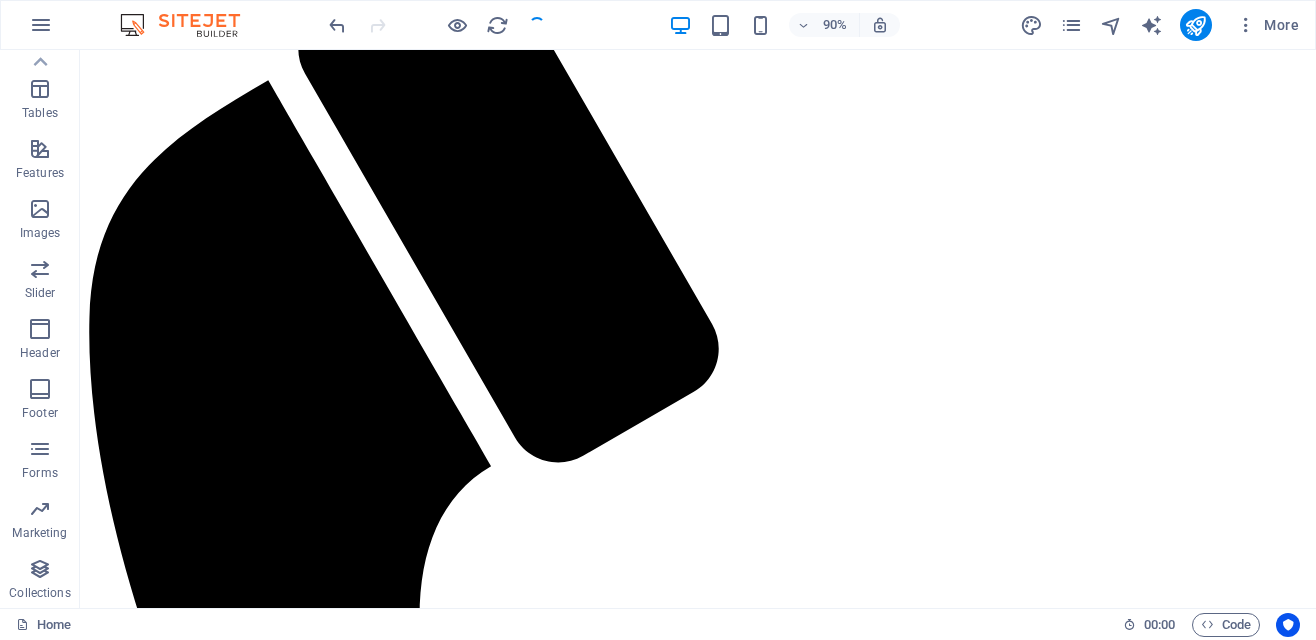 scroll, scrollTop: 4408, scrollLeft: 0, axis: vertical 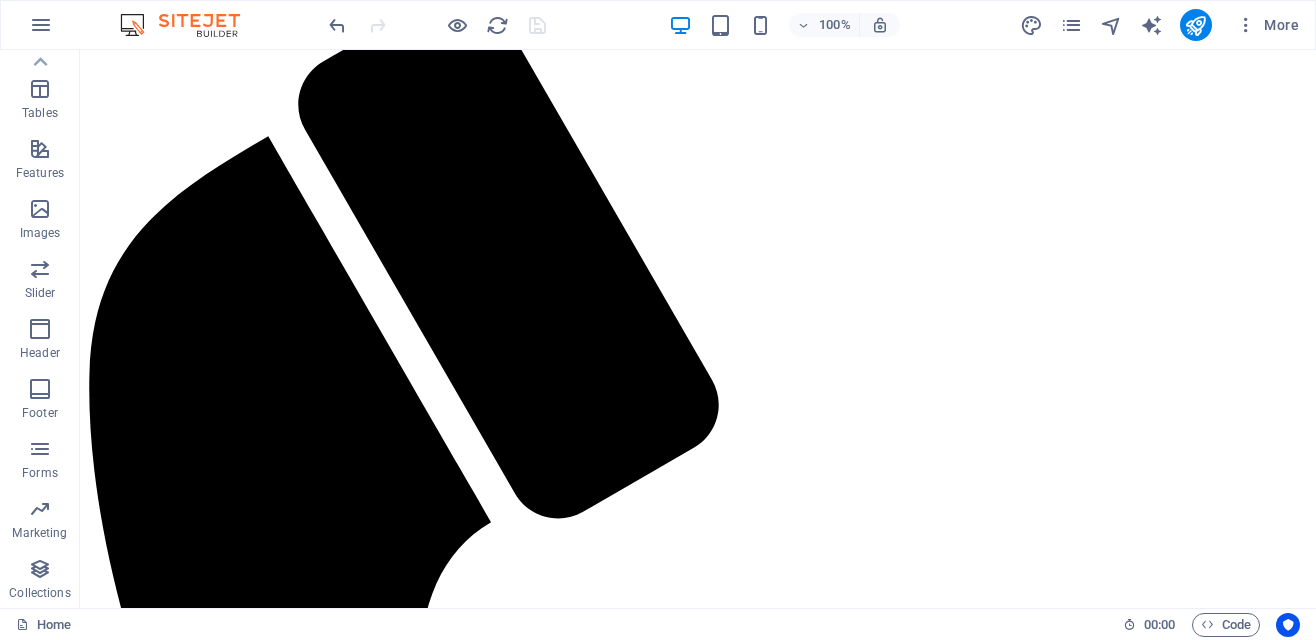 click at bounding box center (698, 12752) 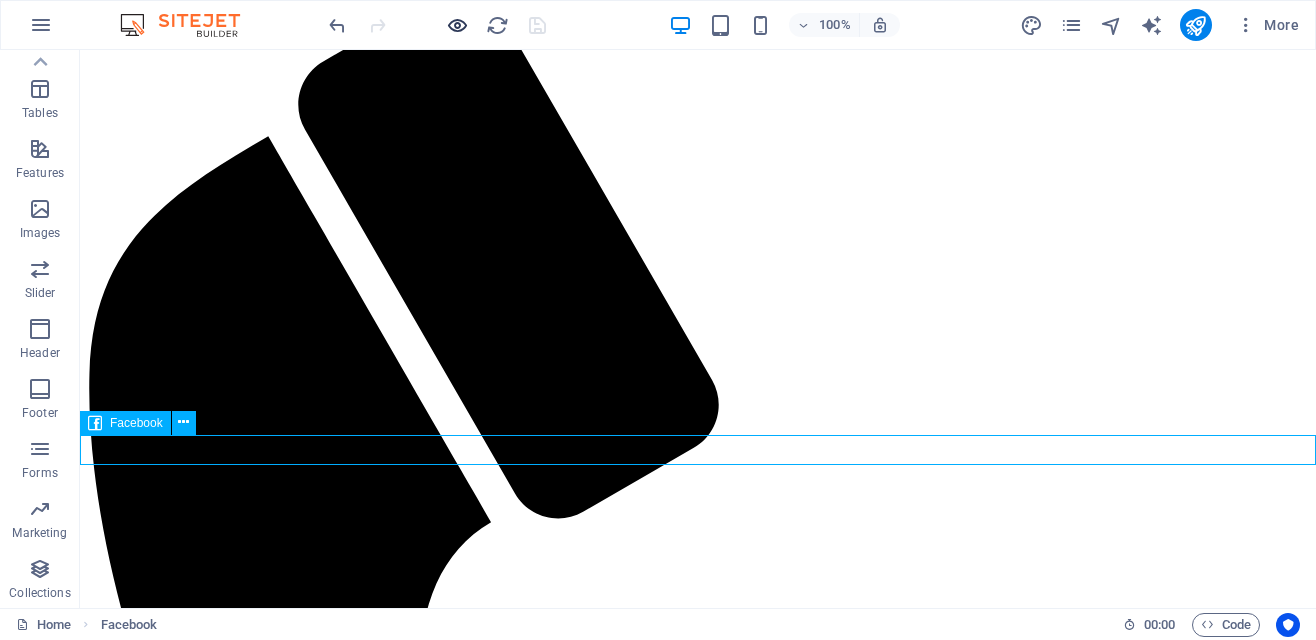 click at bounding box center [457, 25] 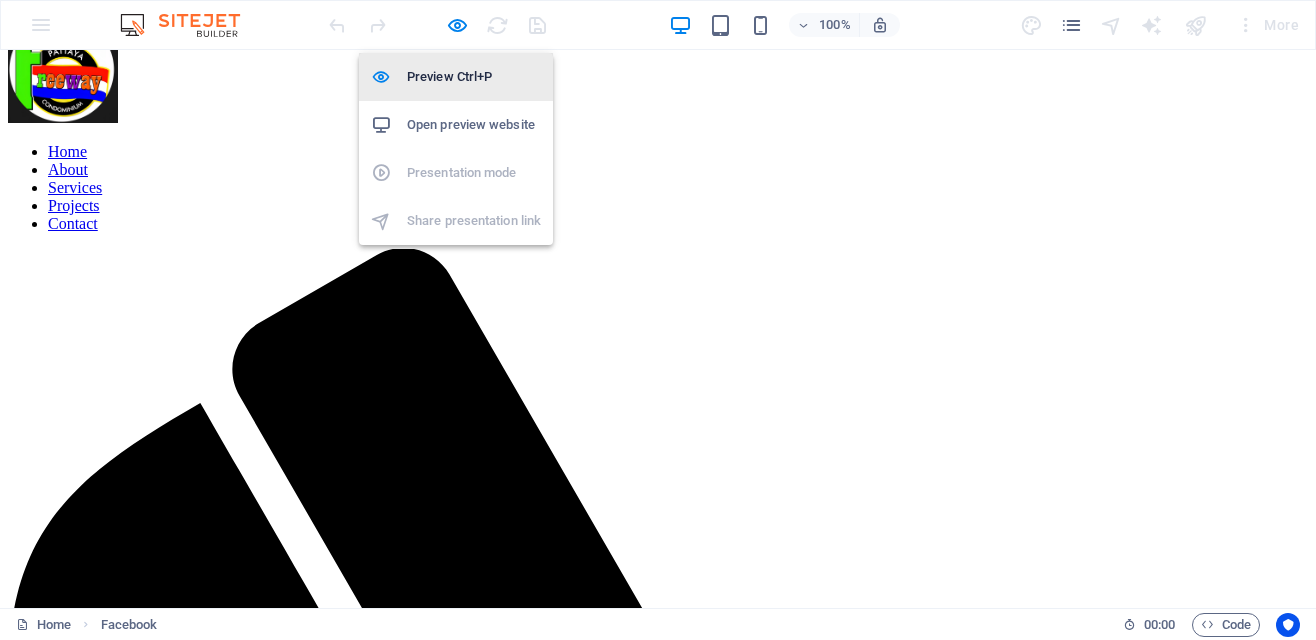 click on "Preview Ctrl+P" at bounding box center [474, 77] 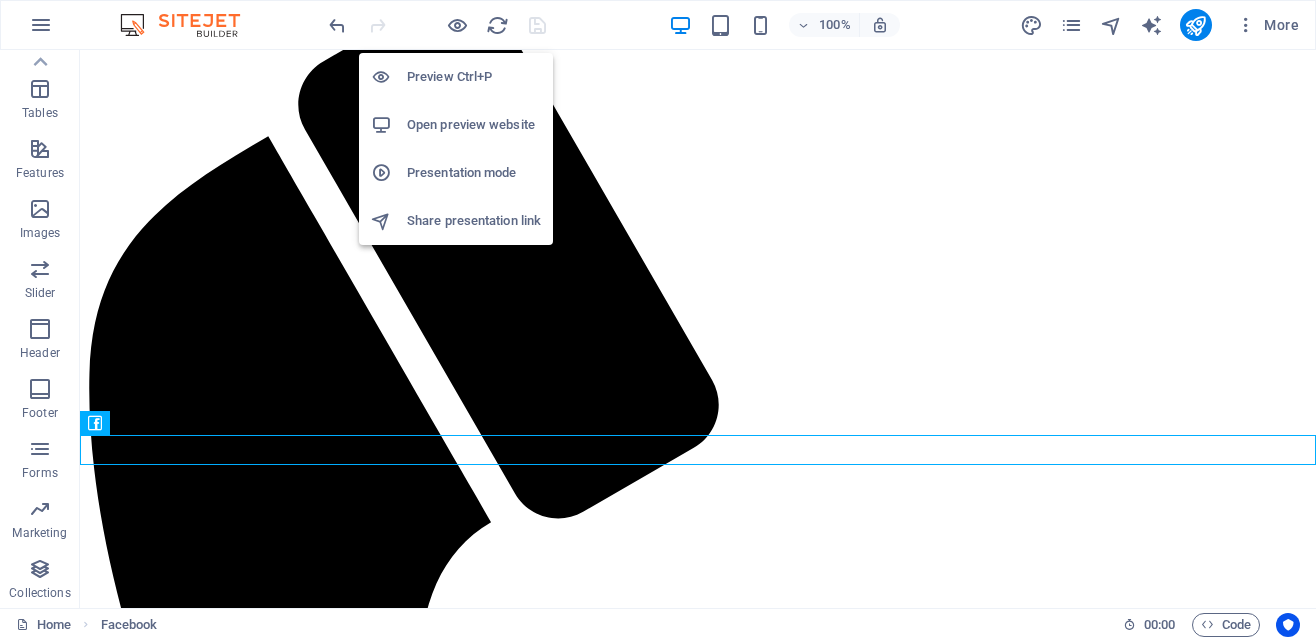 click on "Preview Ctrl+P" at bounding box center (474, 77) 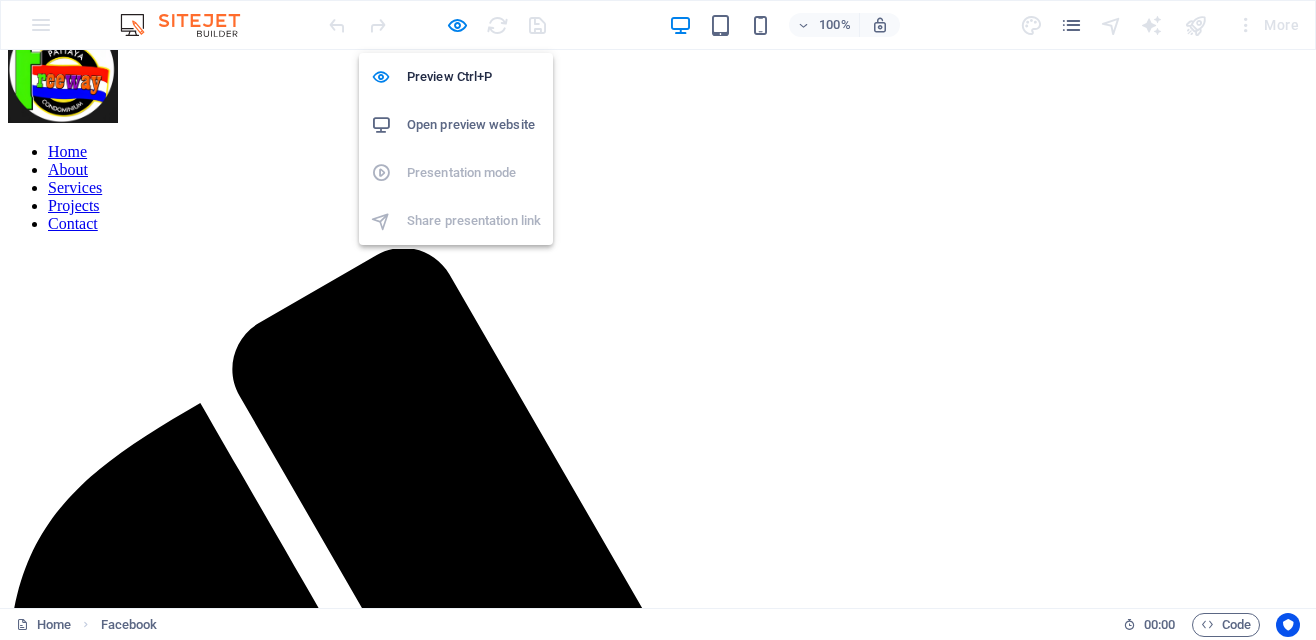 click on "Open preview website" at bounding box center (474, 125) 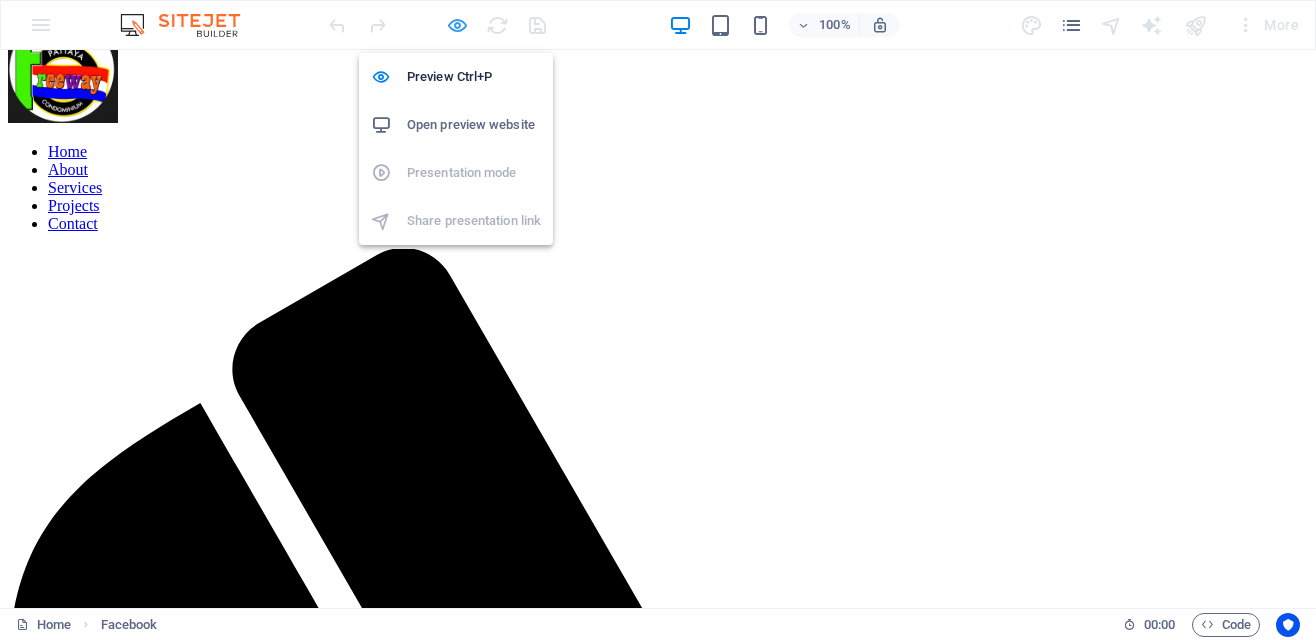 click at bounding box center (457, 25) 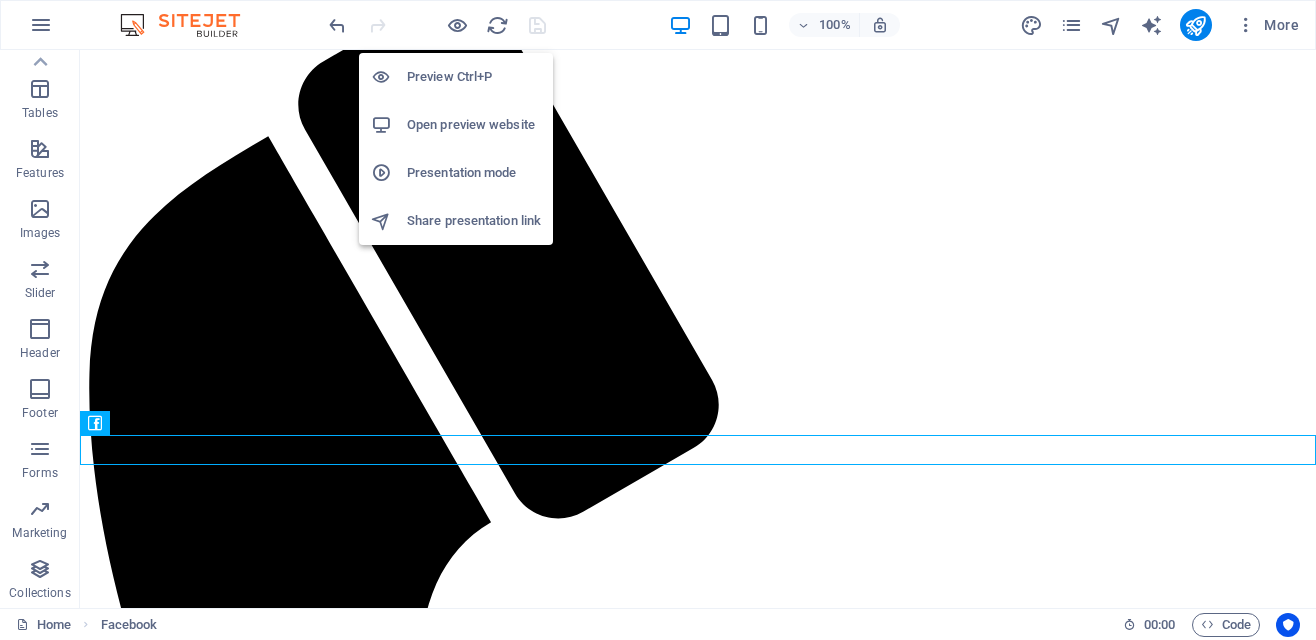 click at bounding box center (698, 12752) 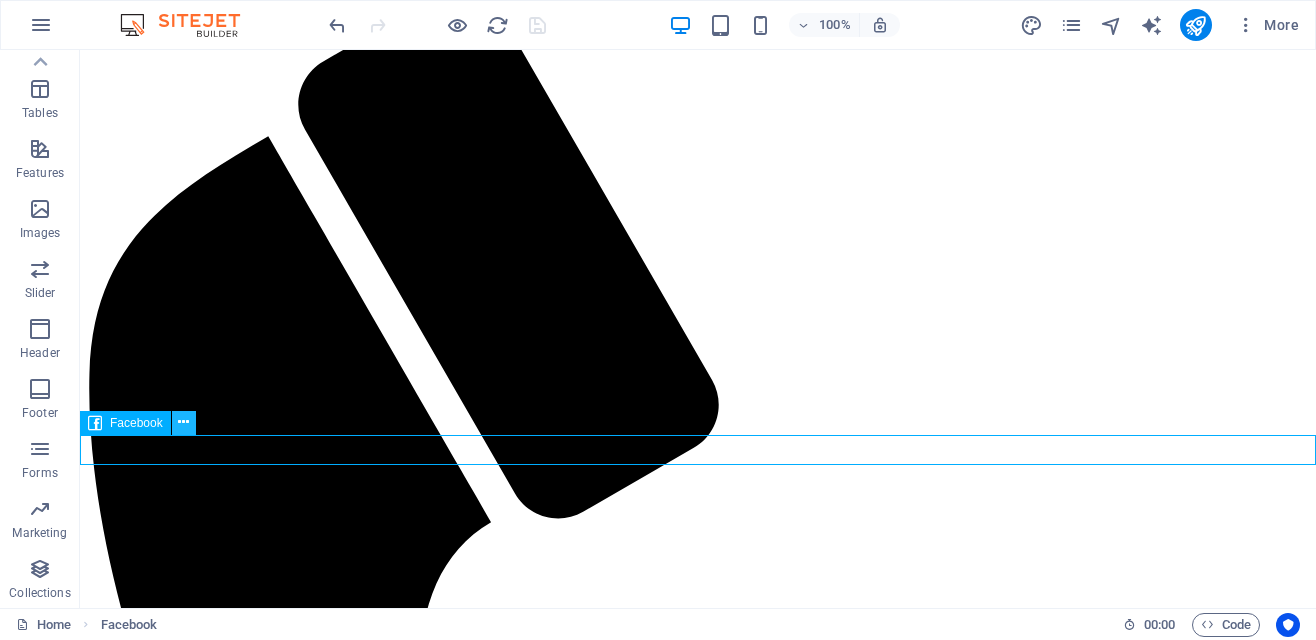 click at bounding box center [183, 422] 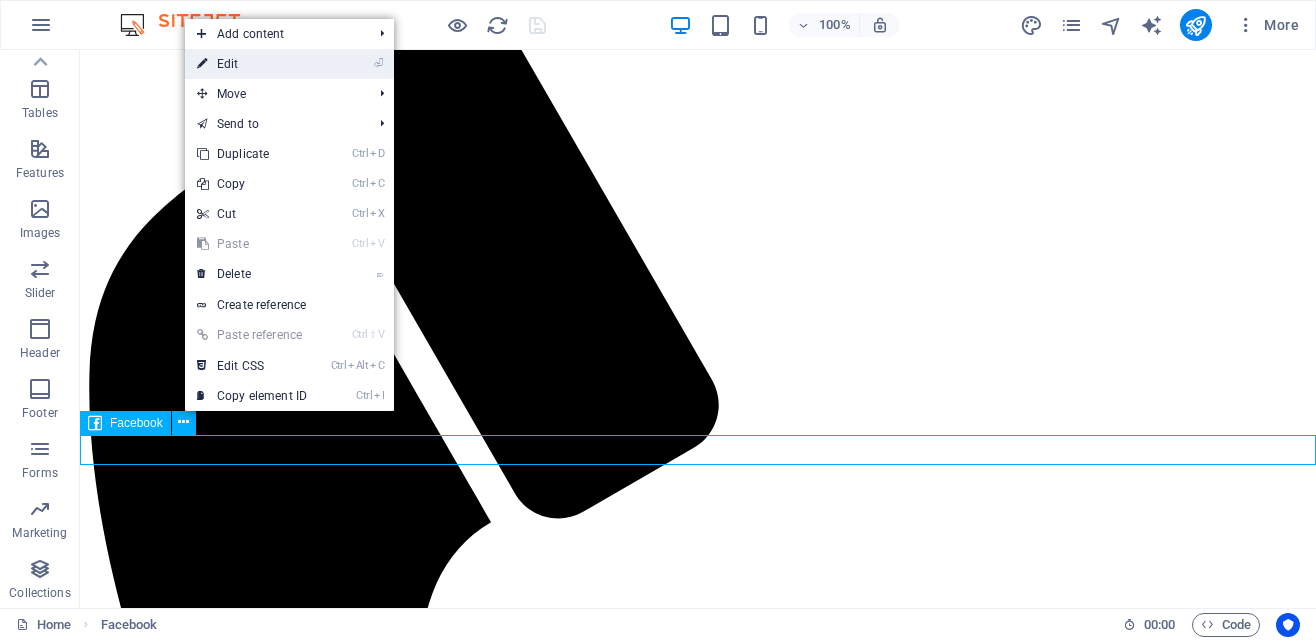 click on "⏎  Edit" at bounding box center [252, 64] 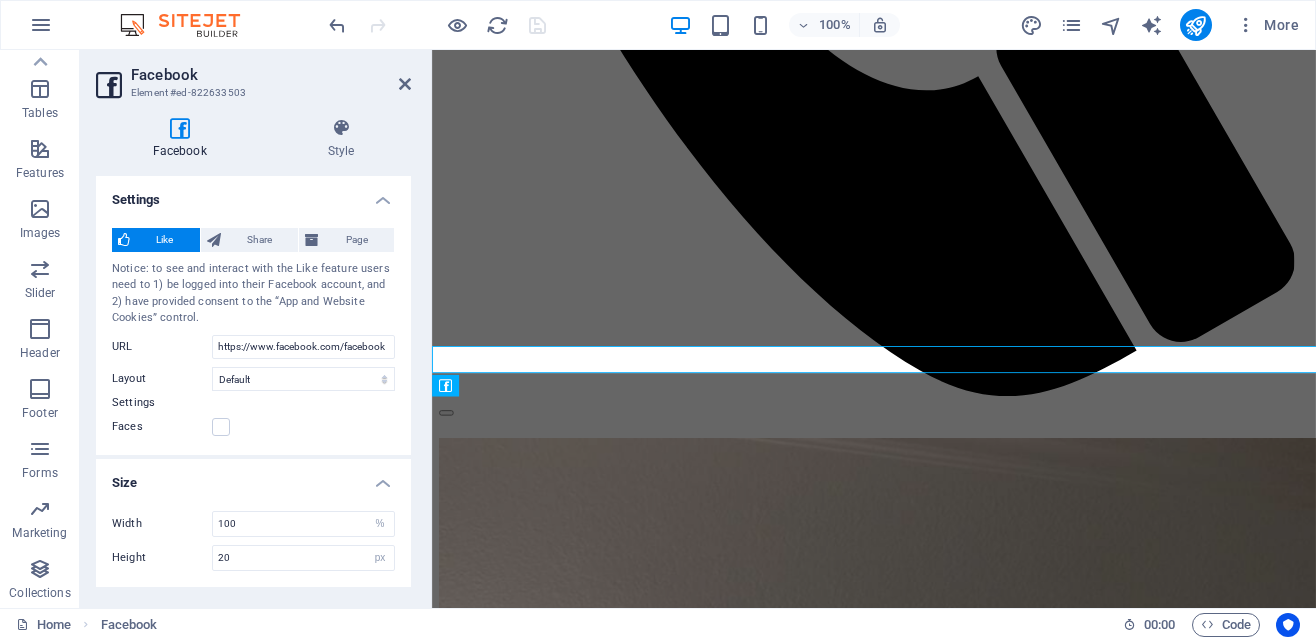 scroll, scrollTop: 4464, scrollLeft: 0, axis: vertical 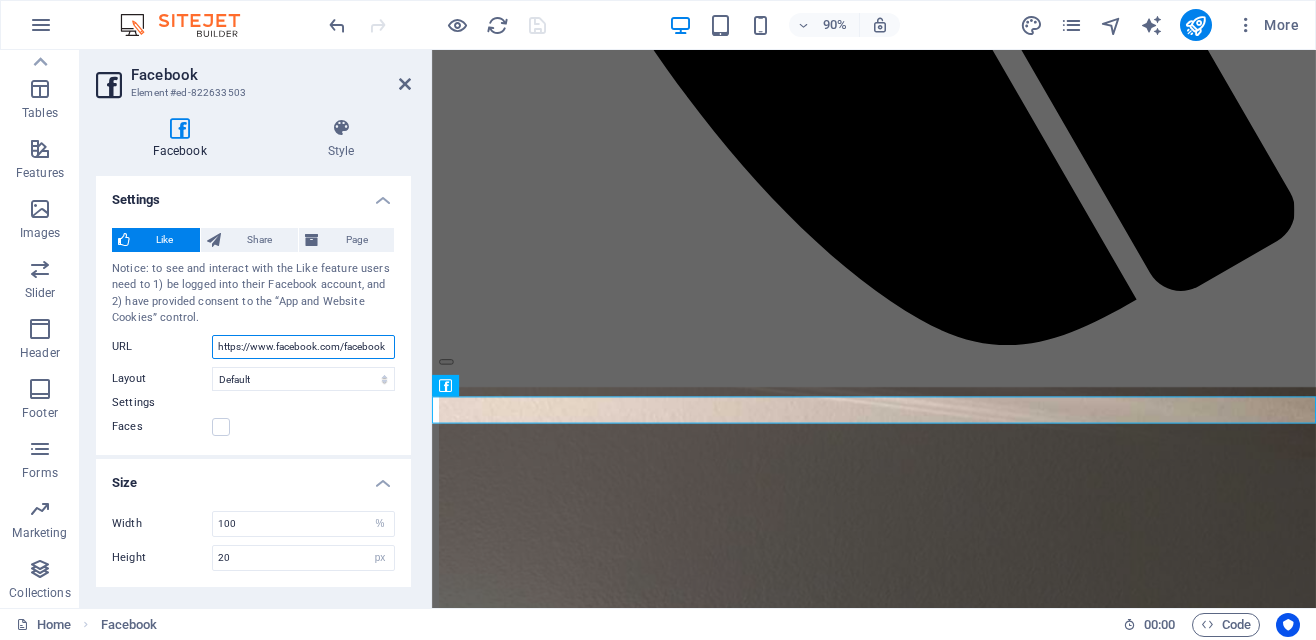 click on "https://www.facebook.com/facebook" at bounding box center (303, 347) 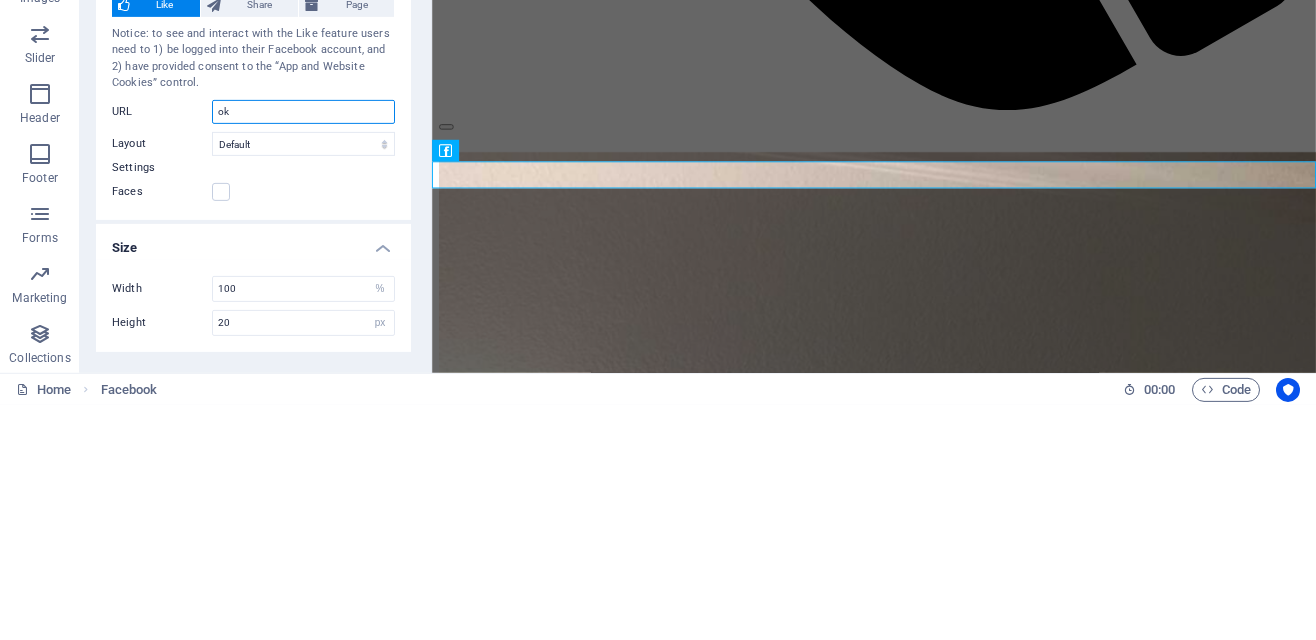 type on "k" 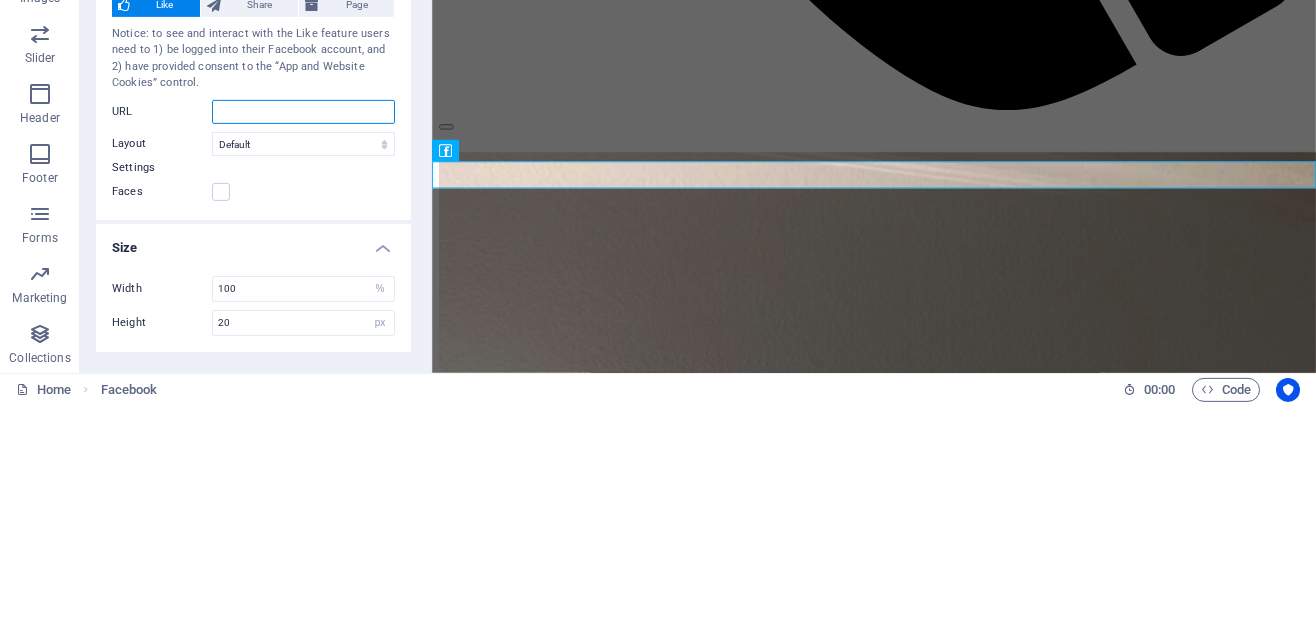 click on "URL" at bounding box center [303, 347] 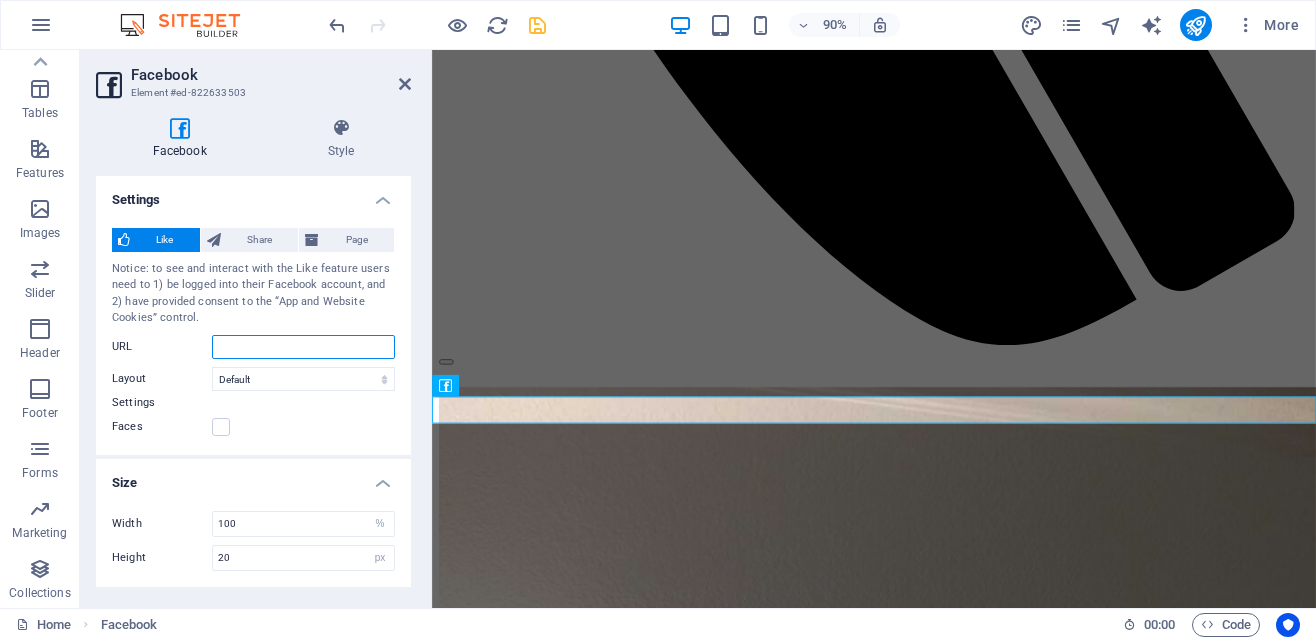 click on "URL" at bounding box center (303, 347) 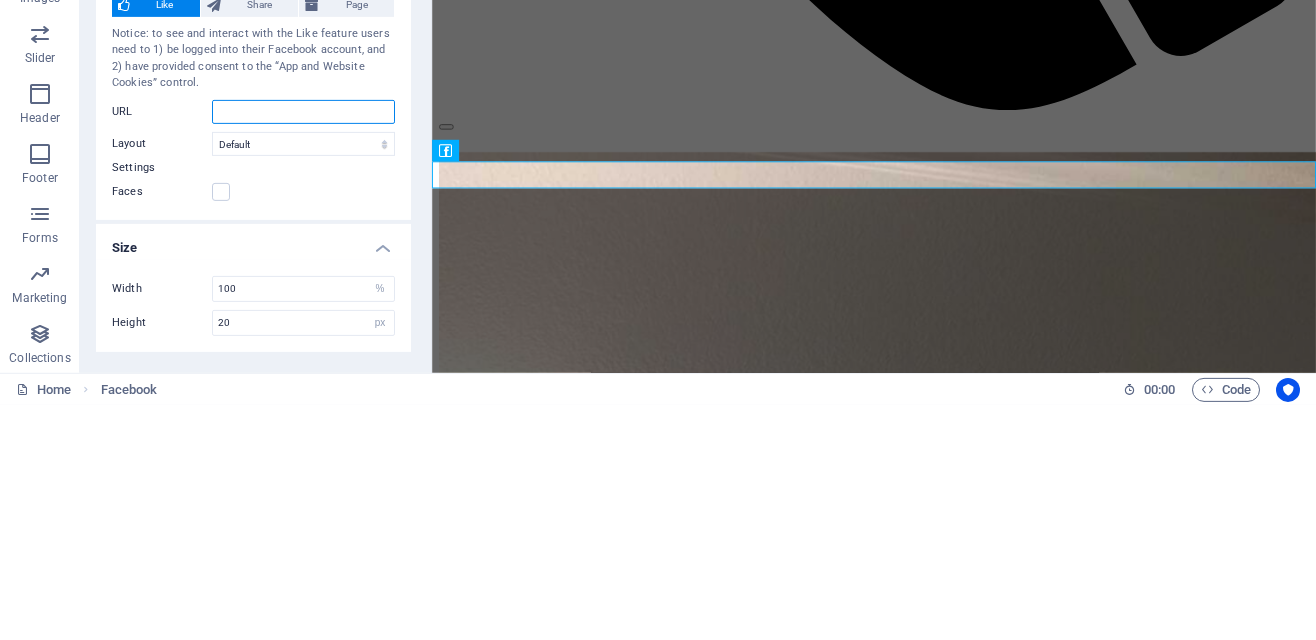 type on "https://www.facebook.com/share/19hwzzJpHL/" 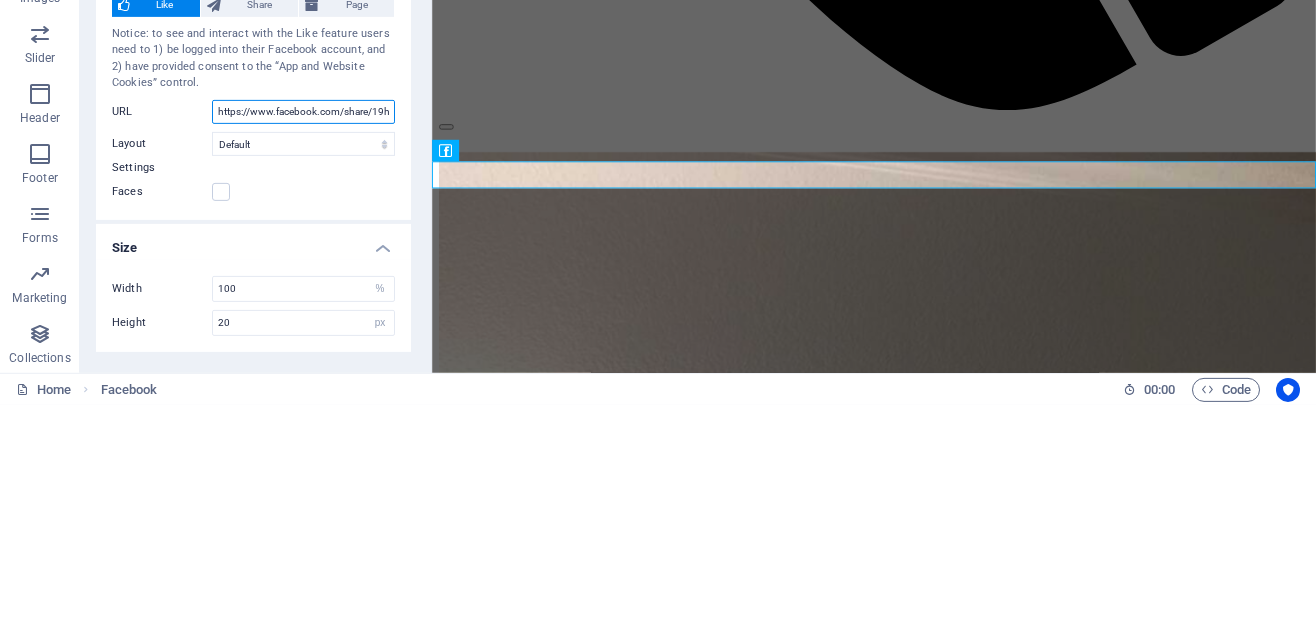 scroll, scrollTop: 0, scrollLeft: 48, axis: horizontal 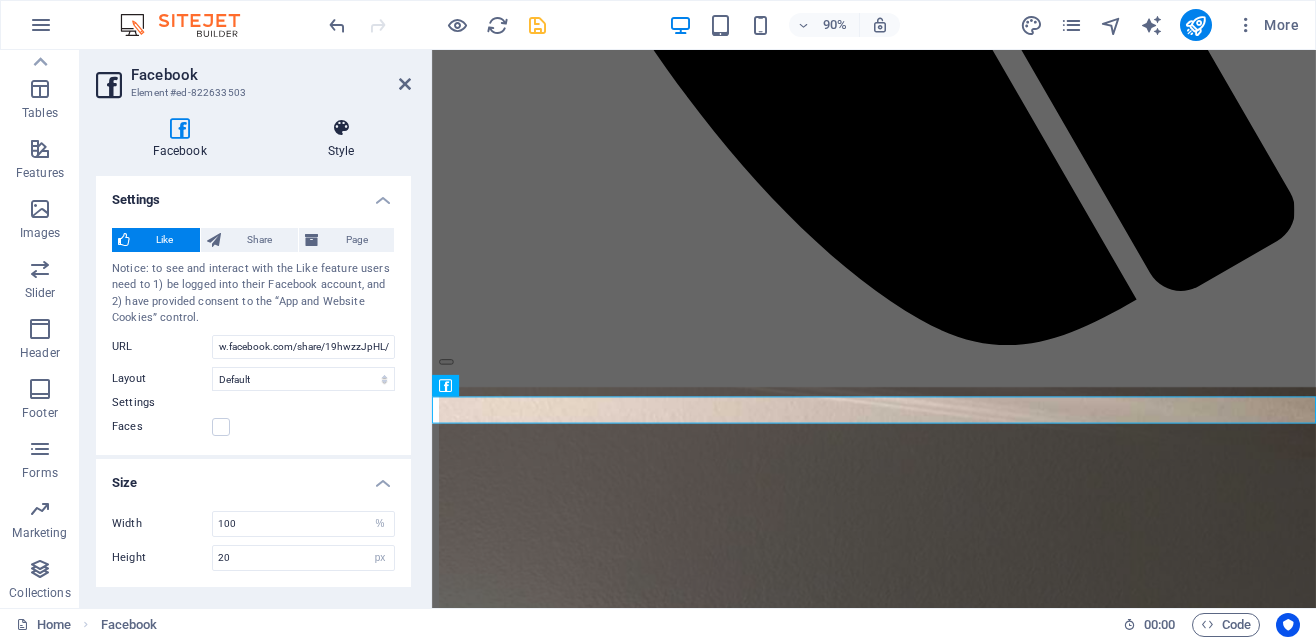 click at bounding box center [341, 128] 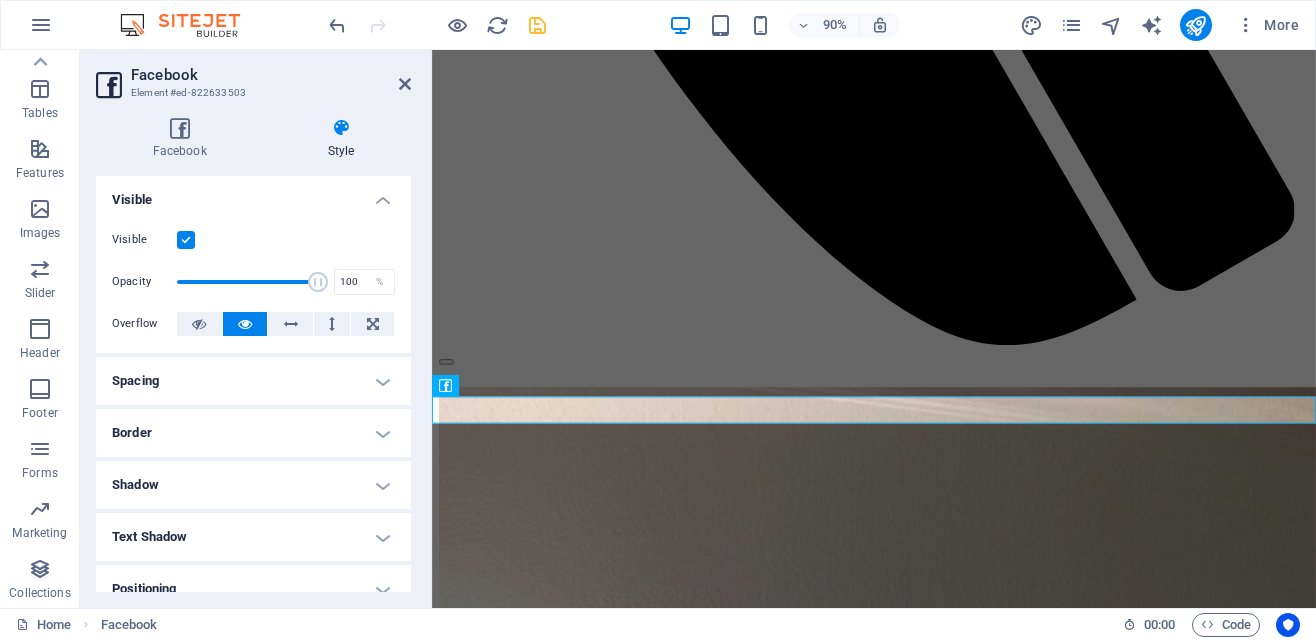 click at bounding box center (537, 25) 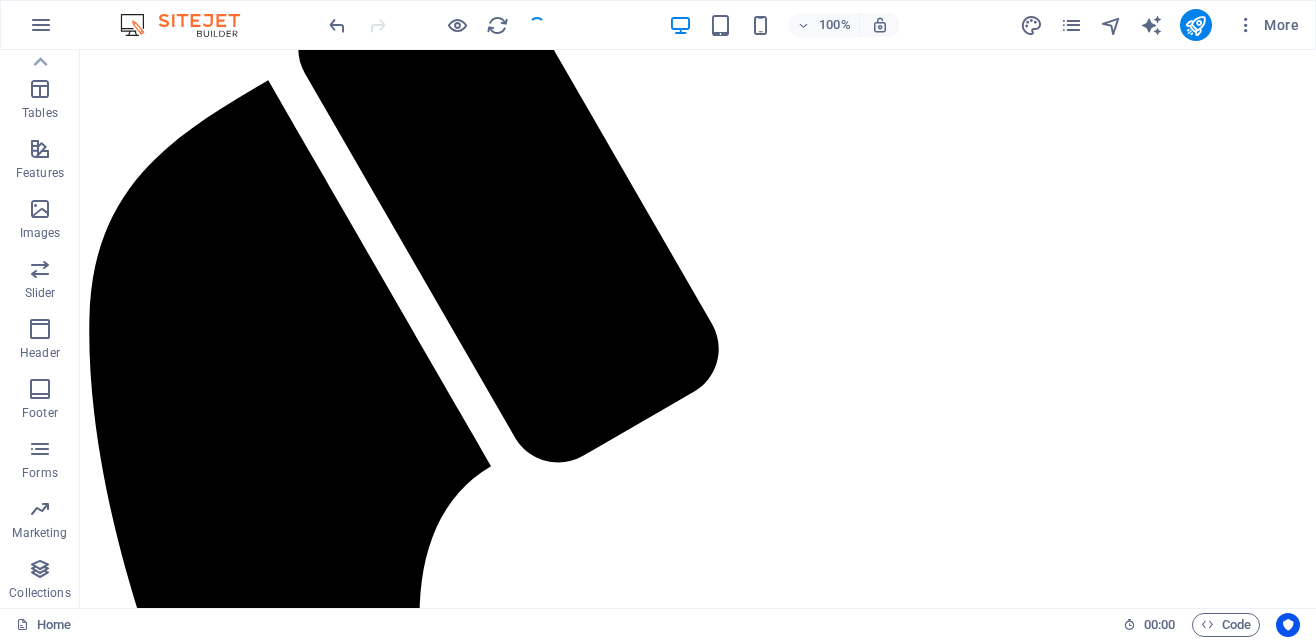 scroll, scrollTop: 4408, scrollLeft: 0, axis: vertical 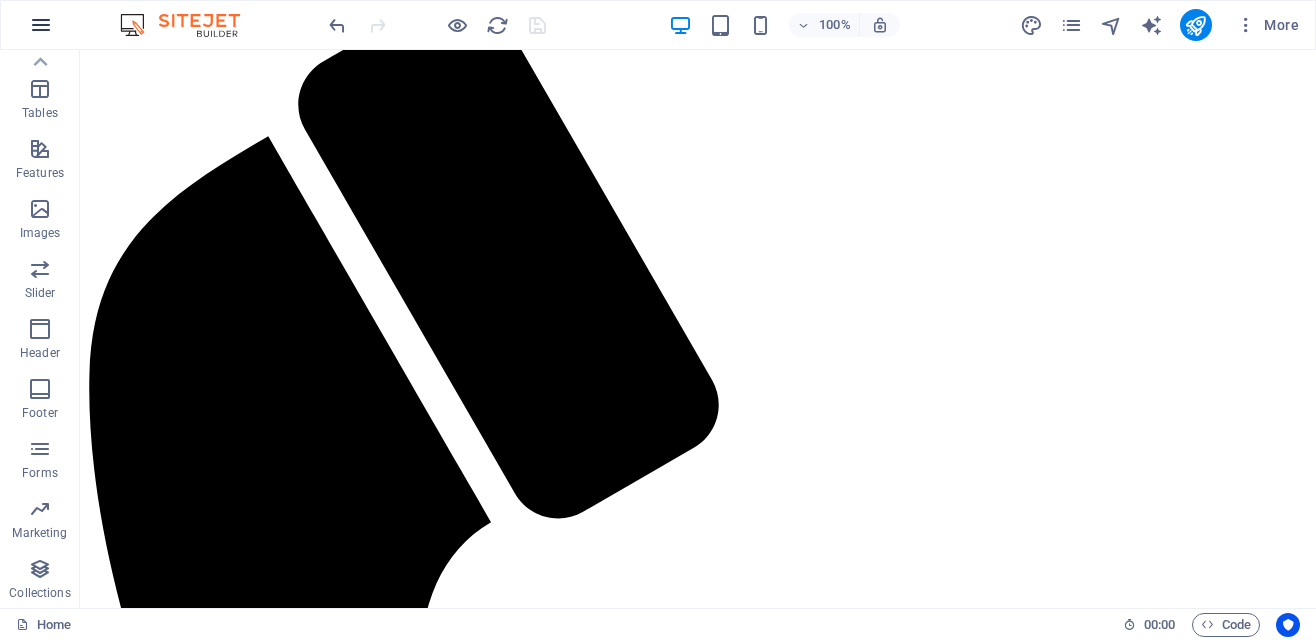 click at bounding box center [41, 25] 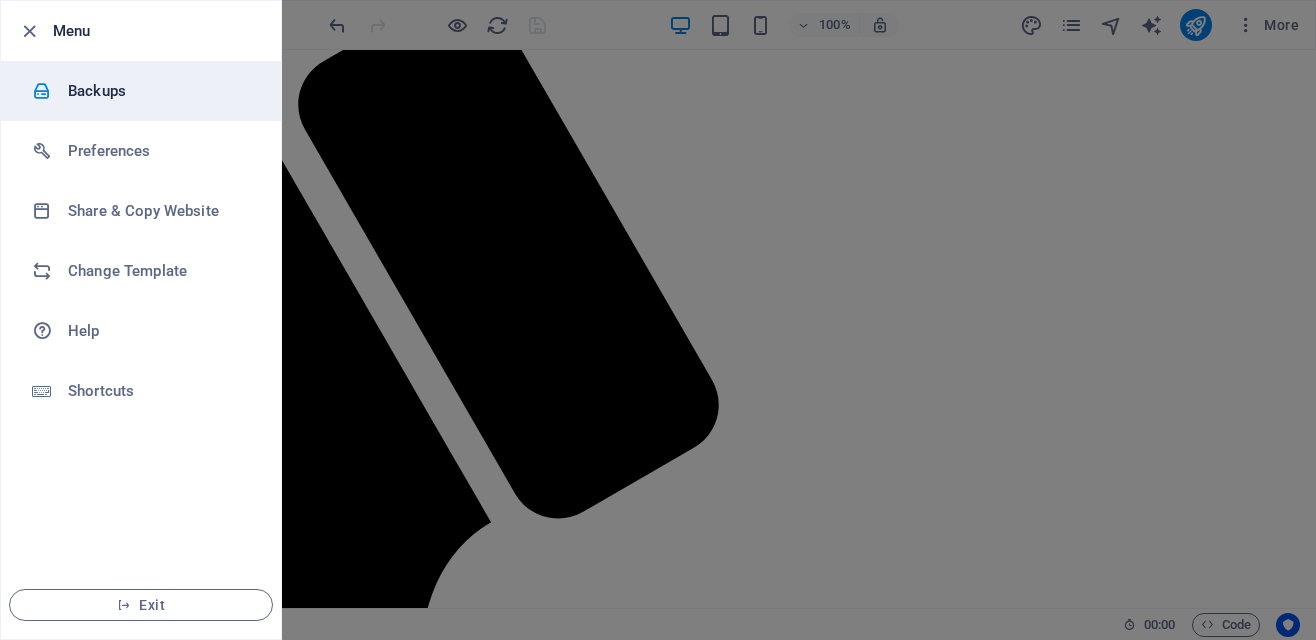click on "Backups" at bounding box center [160, 91] 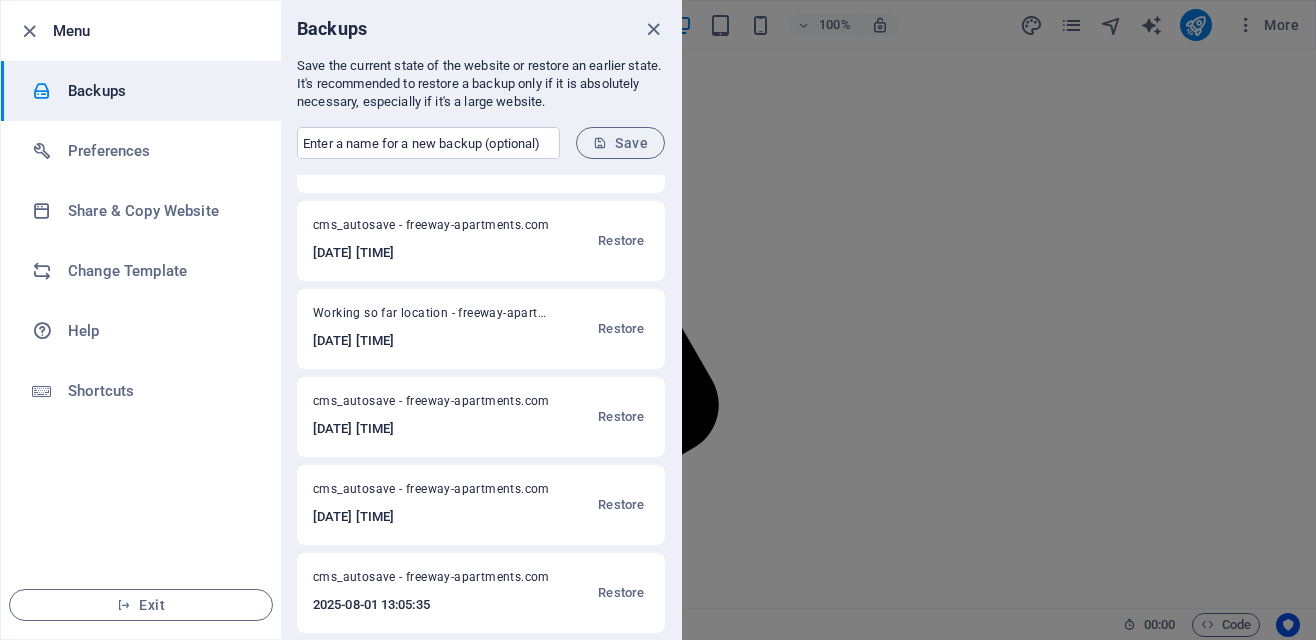 scroll, scrollTop: 60, scrollLeft: 0, axis: vertical 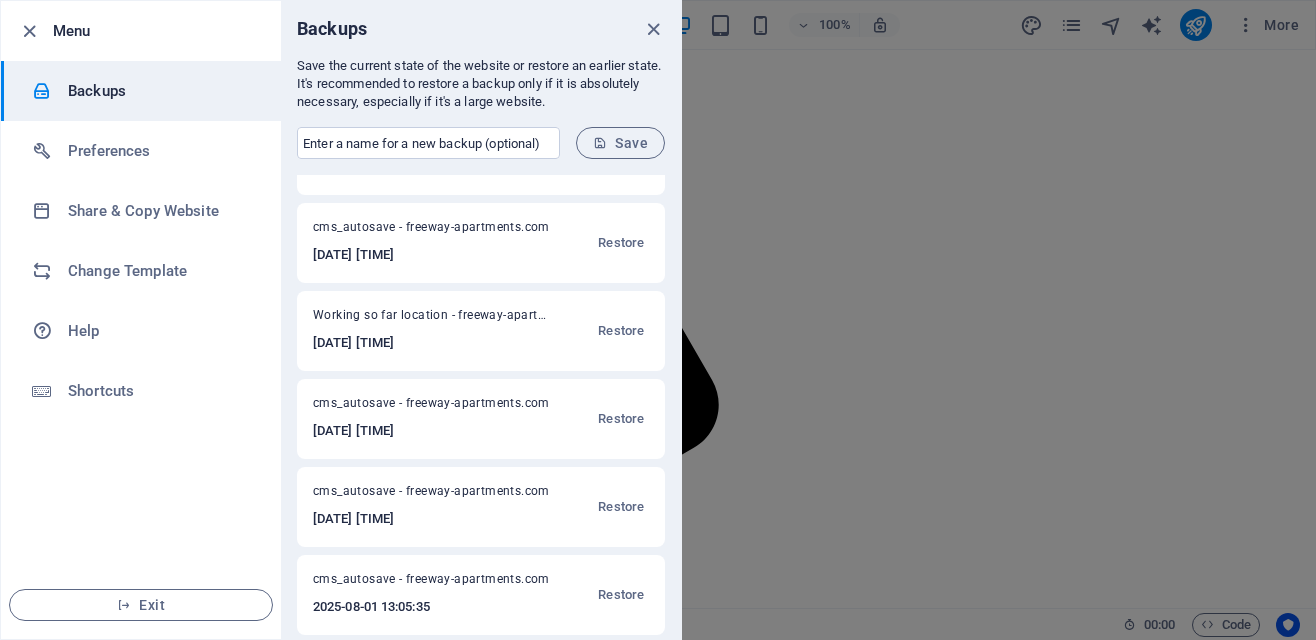 click on "Working so far location  - freeway-apartments.com" at bounding box center (433, 319) 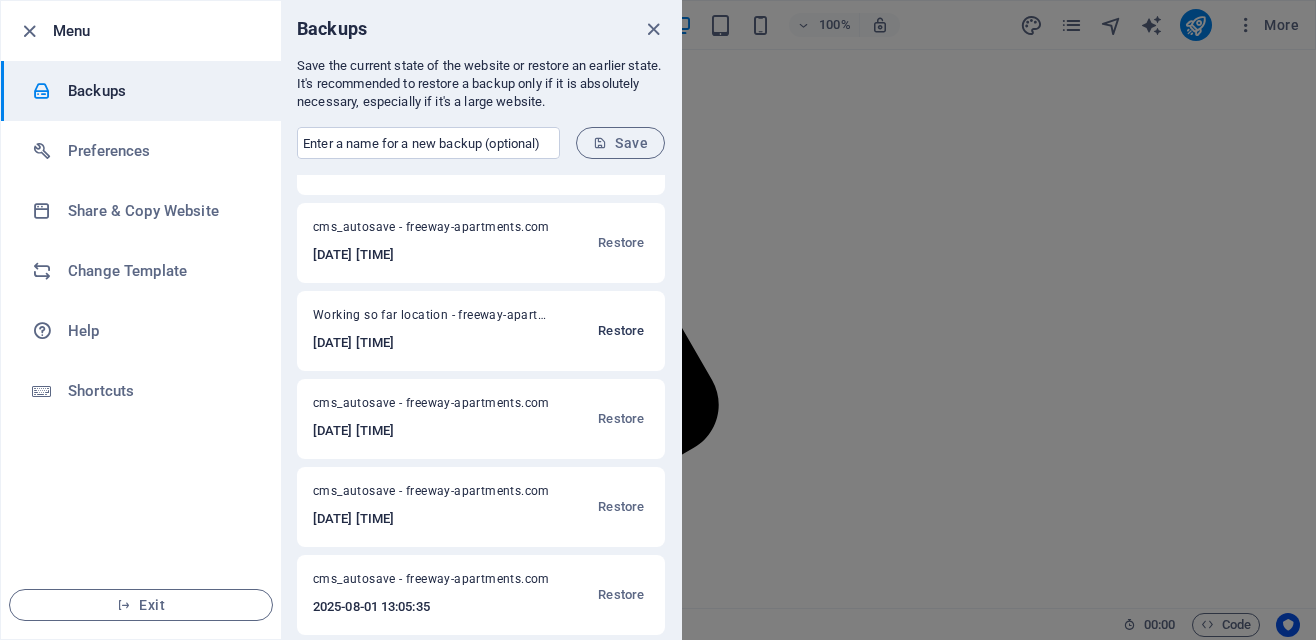click on "Restore" at bounding box center (621, 331) 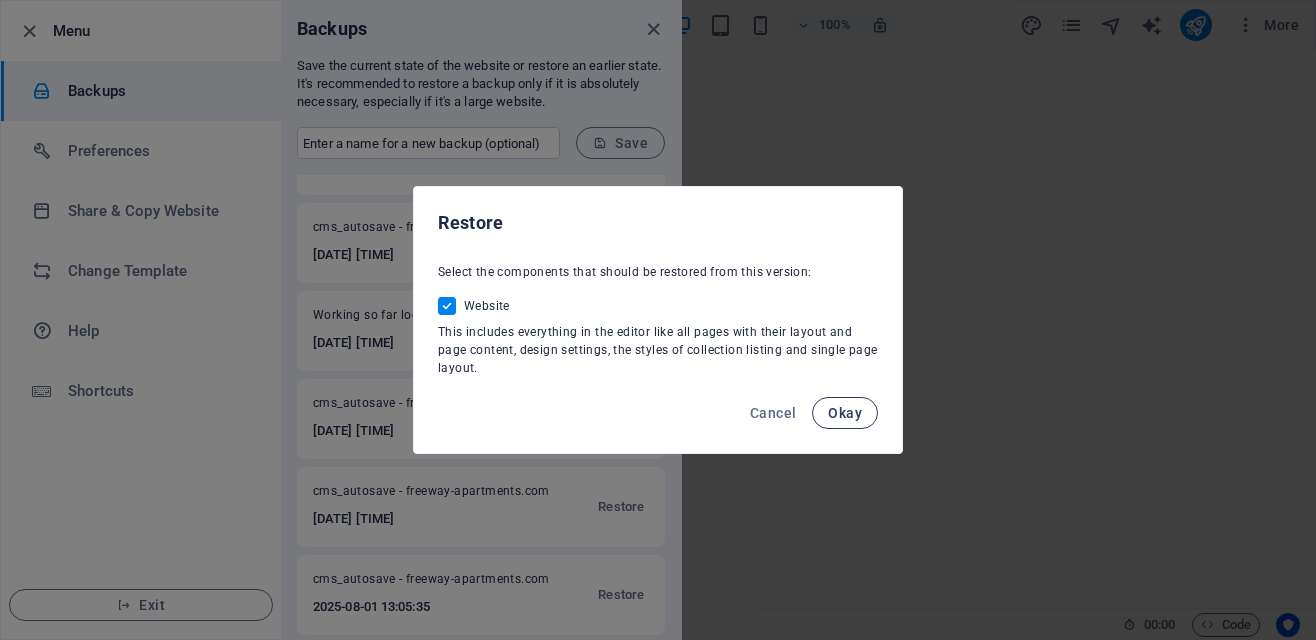 click on "Okay" at bounding box center (845, 413) 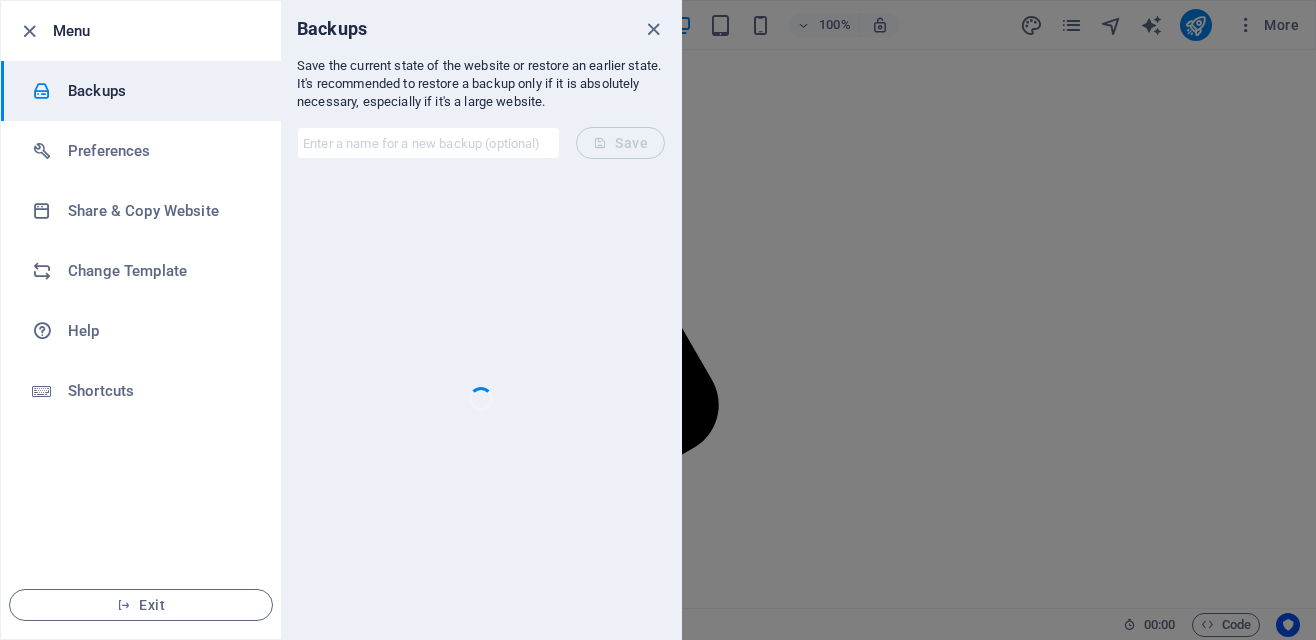 scroll, scrollTop: 0, scrollLeft: 0, axis: both 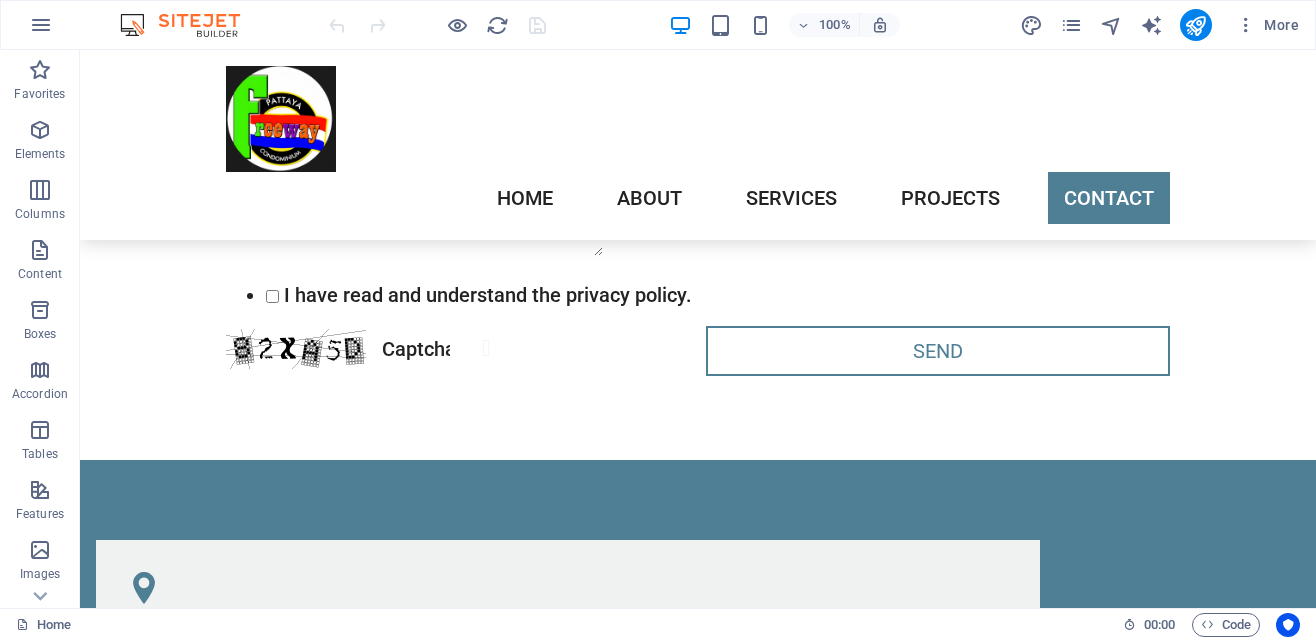 click on "To navigate the map with touch gestures double-tap and hold your finger on the map, then drag the map. ← Move left → Move right ↑ Move up ↓ Move down + Zoom in - Zoom out Home Jump left by 75% End Jump right by 75% Page Up Jump up by 75% Page Down Jump down by 75% Map Terrain Satellite Labels Keyboard shortcuts Map Data Map data ©2025 Google Map data ©2025 Google 1 km  Click to toggle between metric and imperial units Terms Report a map error" at bounding box center [698, 1412] 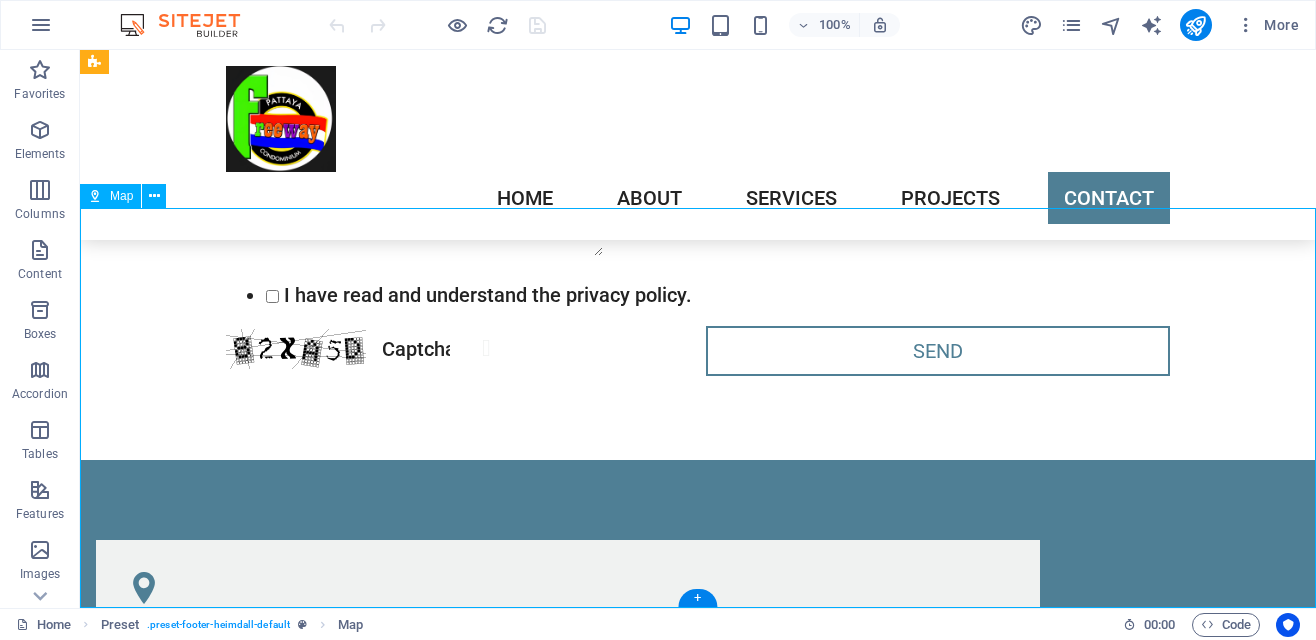 click on "To navigate the map with touch gestures double-tap and hold your finger on the map, then drag the map. ← Move left → Move right ↑ Move up ↓ Move down + Zoom in - Zoom out Home Jump left by 75% End Jump right by 75% Page Up Jump up by 75% Page Down Jump down by 75% Map Terrain Satellite Labels Keyboard shortcuts Map Data Map data ©2025 Google Map data ©2025 Google 1 km  Click to toggle between metric and imperial units Terms Report a map error" at bounding box center [698, 1412] 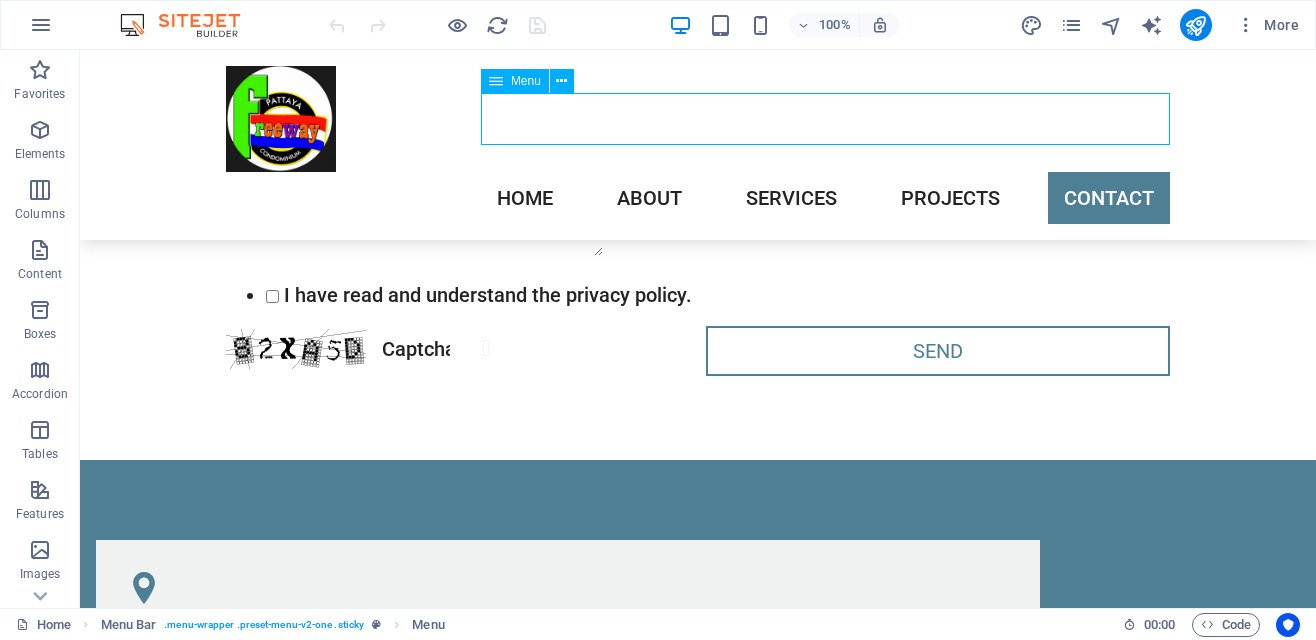 click on "Menu" at bounding box center [515, 81] 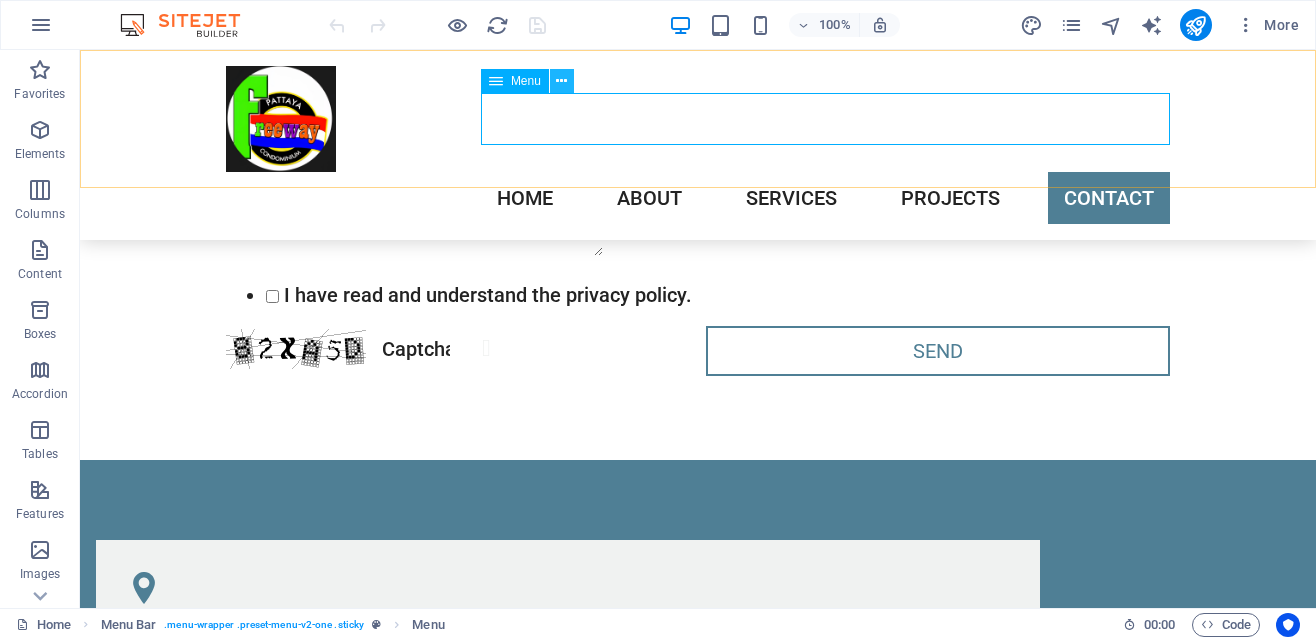 click at bounding box center (561, 81) 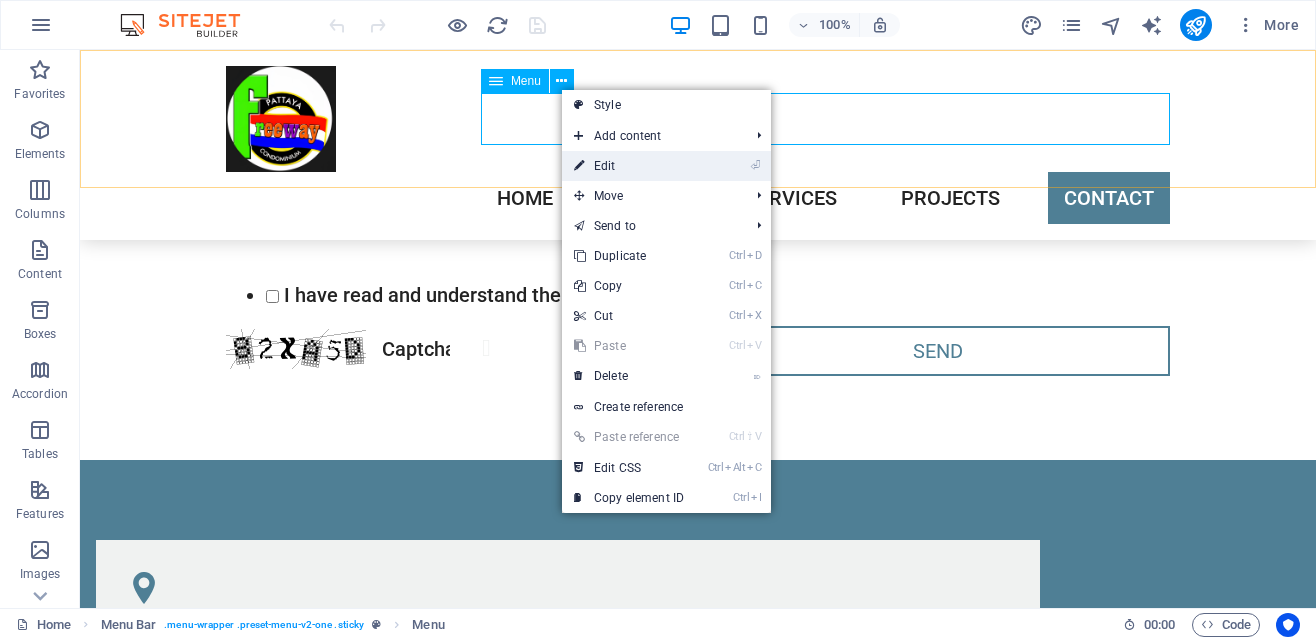 click on "⏎  Edit" at bounding box center (629, 166) 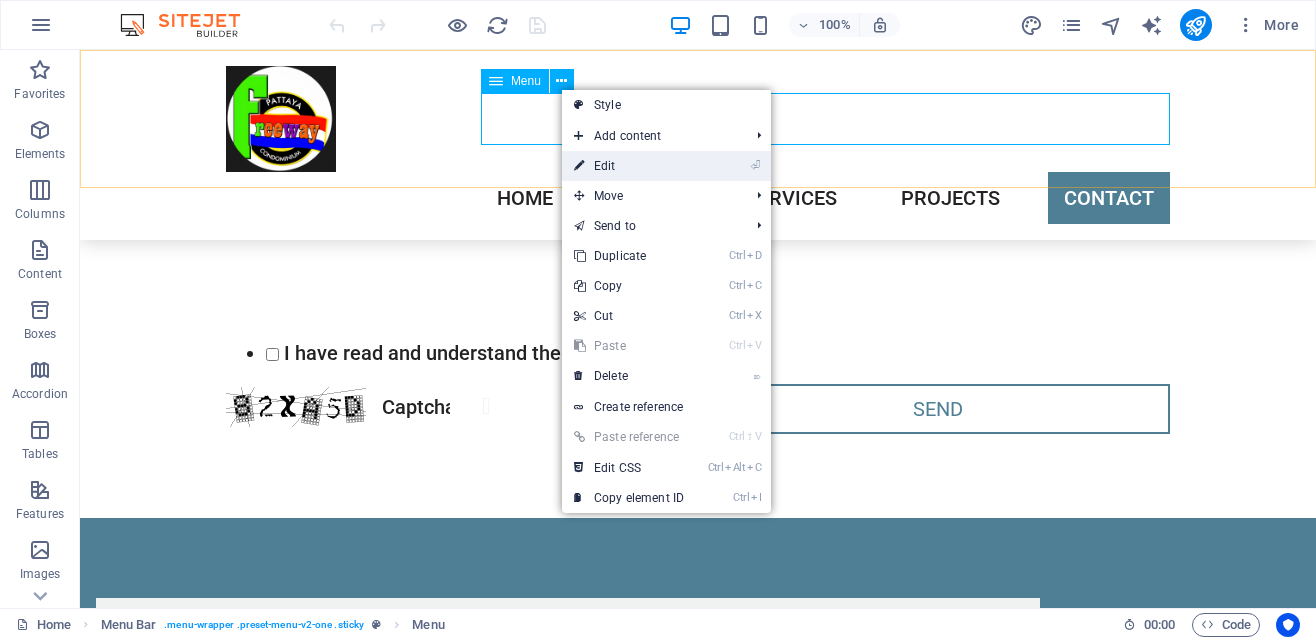 select 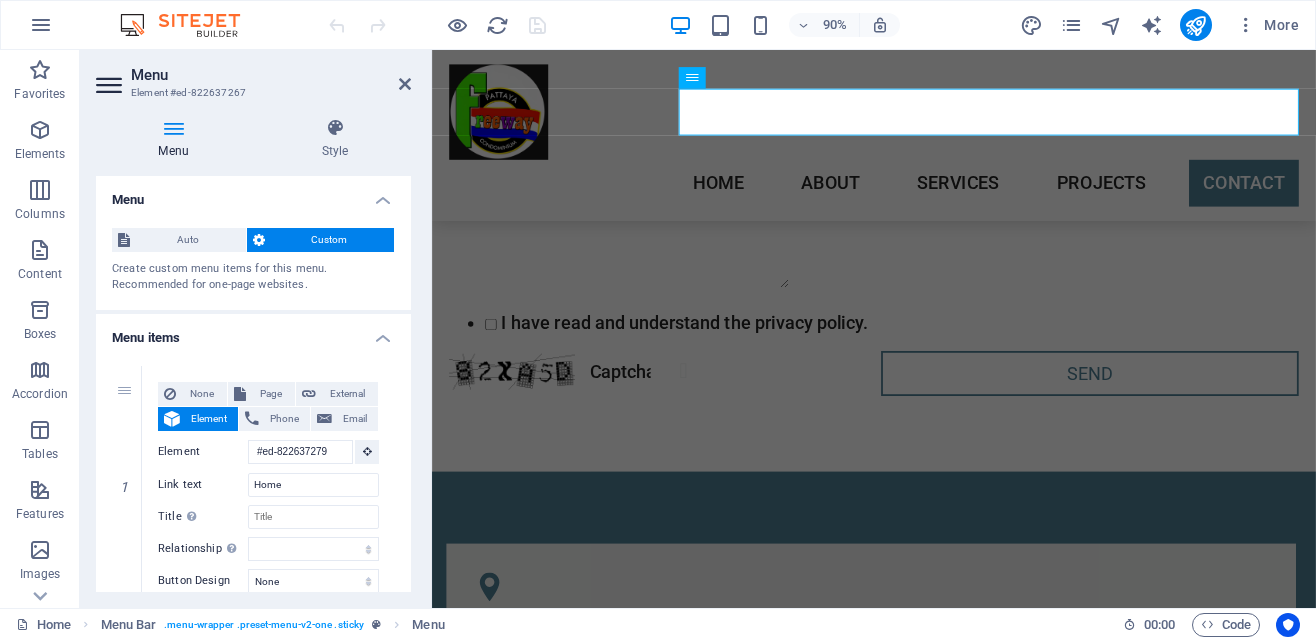 scroll, scrollTop: 5010, scrollLeft: 0, axis: vertical 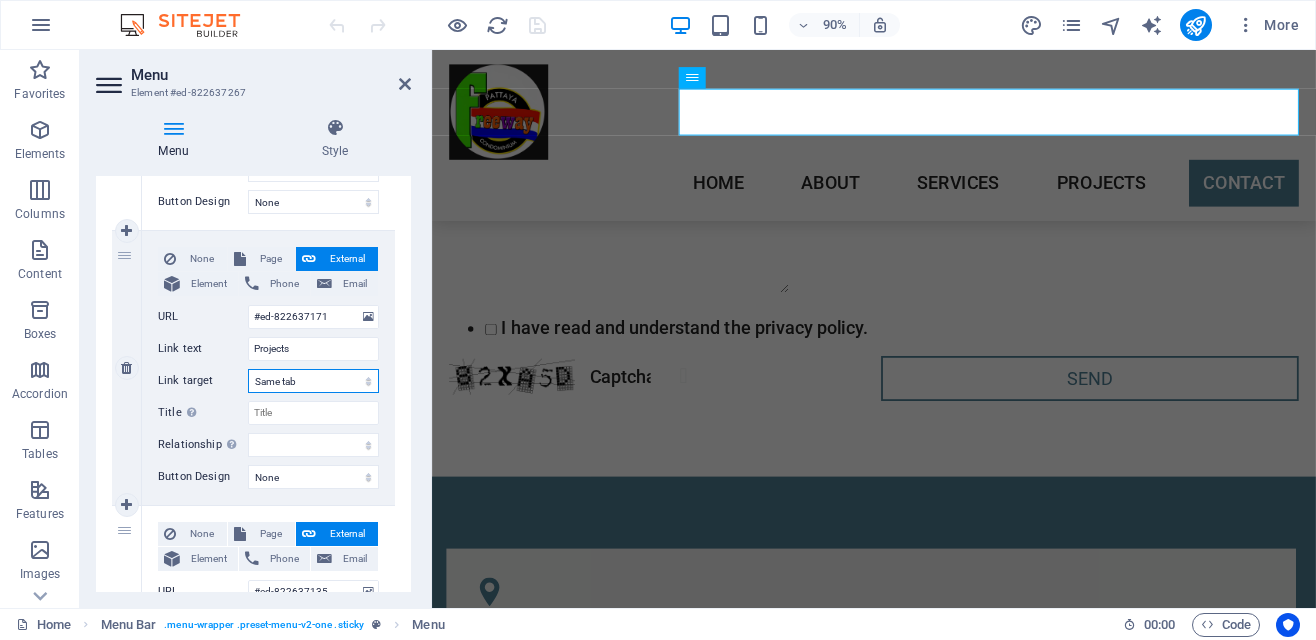 click on "New tab Same tab Overlay" at bounding box center (313, 381) 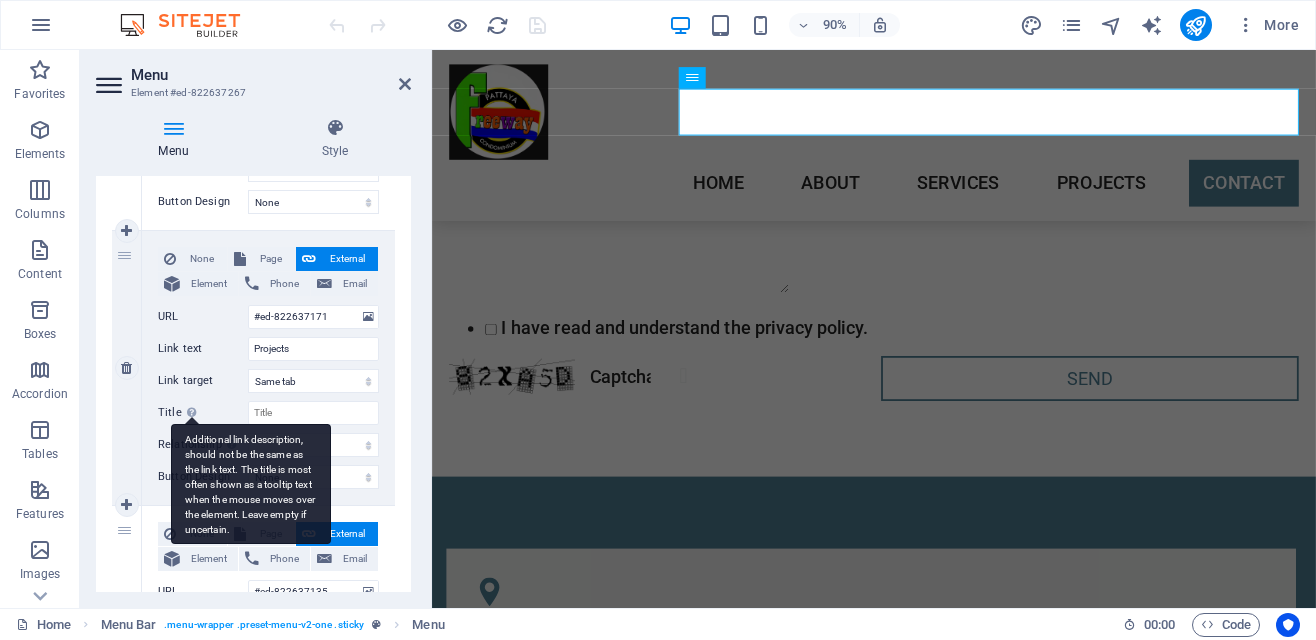 click on "Additional link description, should not be the same as the link text. The title is most often shown as a tooltip text when the mouse moves over the element. Leave empty if uncertain." at bounding box center [251, 484] 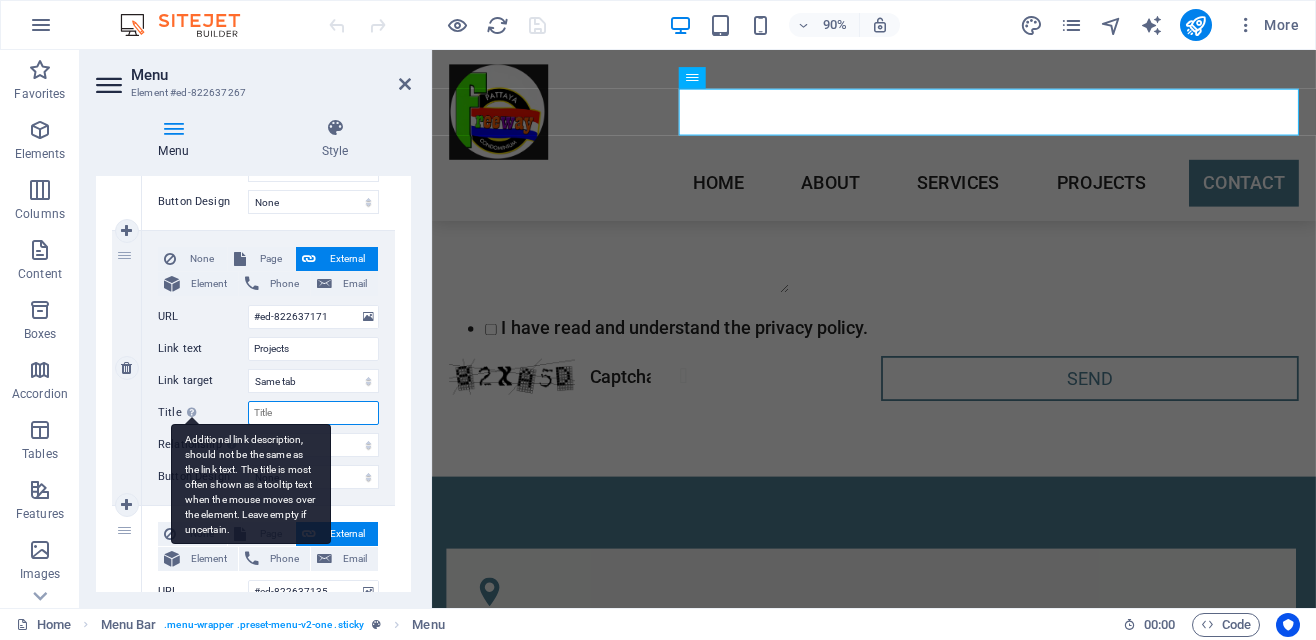 click on "Title Additional link description, should not be the same as the link text. The title is most often shown as a tooltip text when the mouse moves over the element. Leave empty if uncertain." at bounding box center [313, 413] 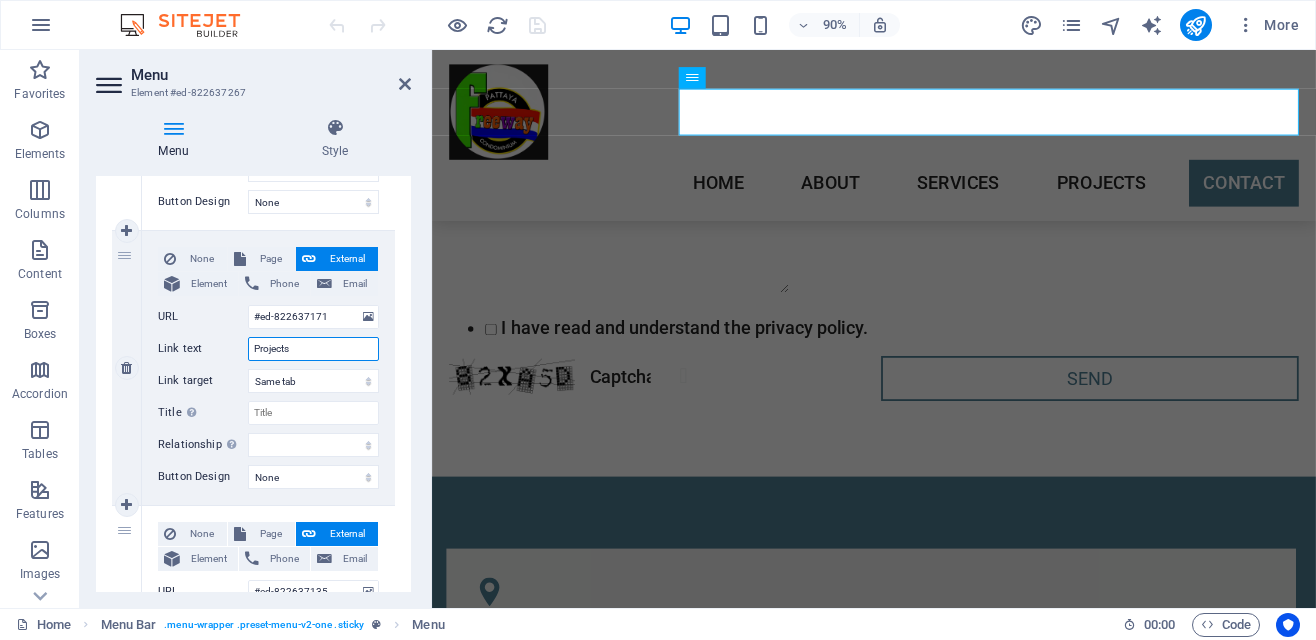 click on "Projects" at bounding box center (313, 349) 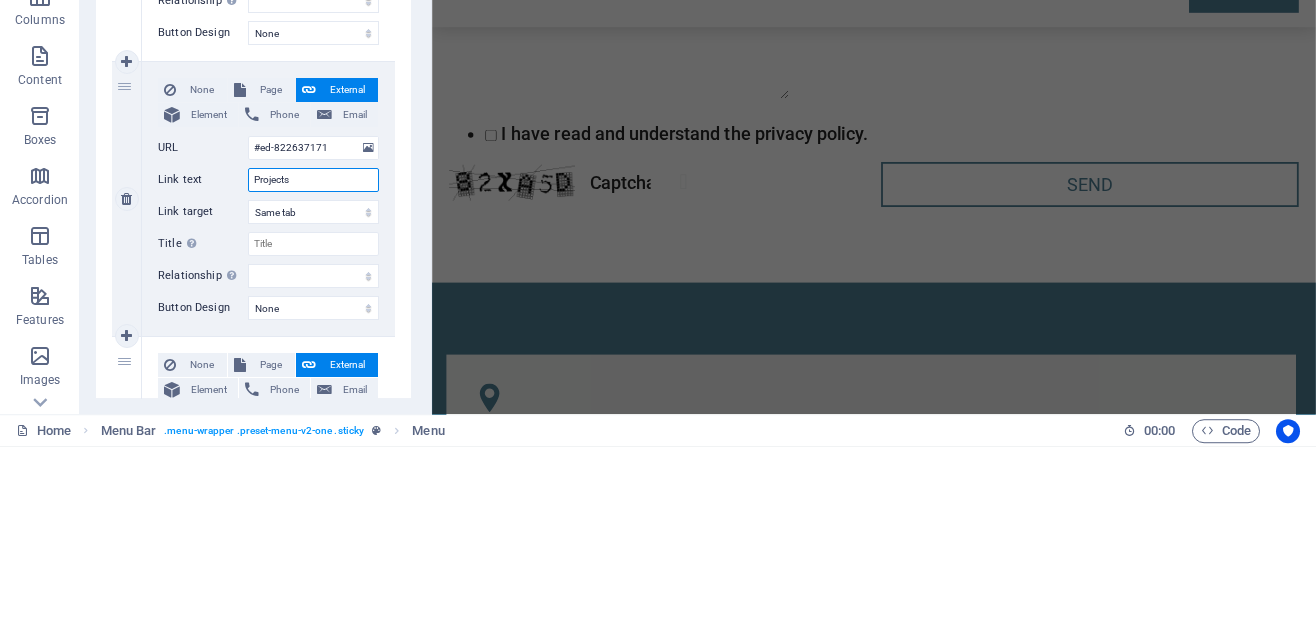 scroll, scrollTop: 904, scrollLeft: 0, axis: vertical 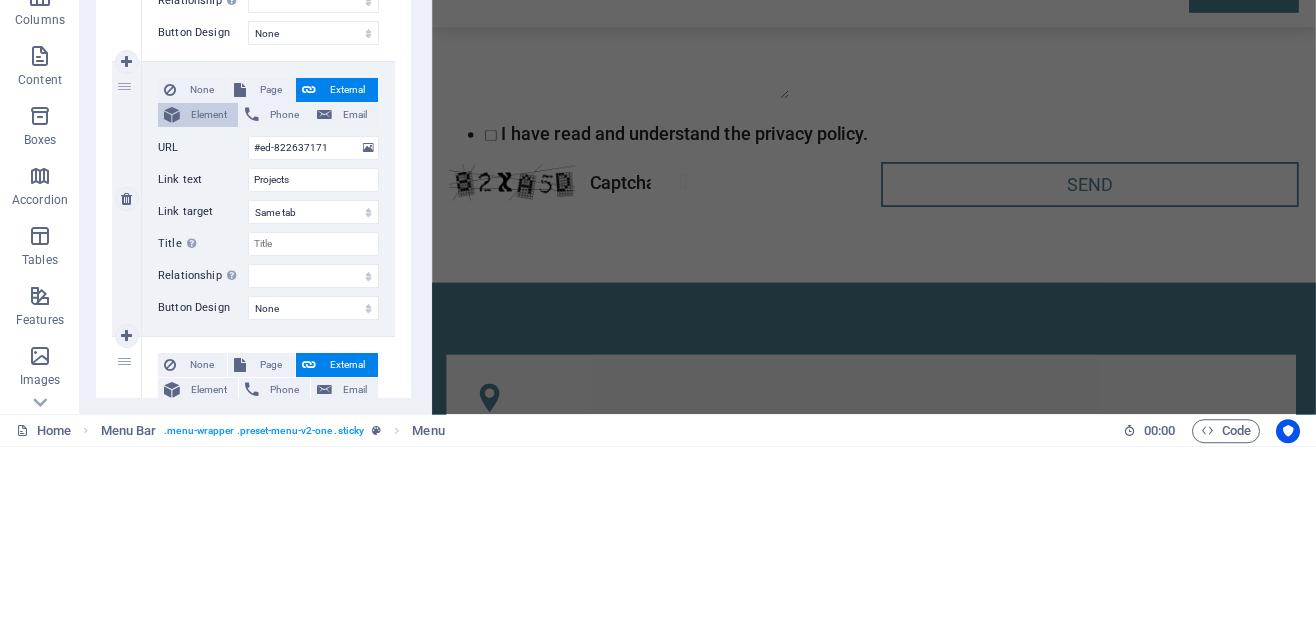 click on "Element" at bounding box center (209, 309) 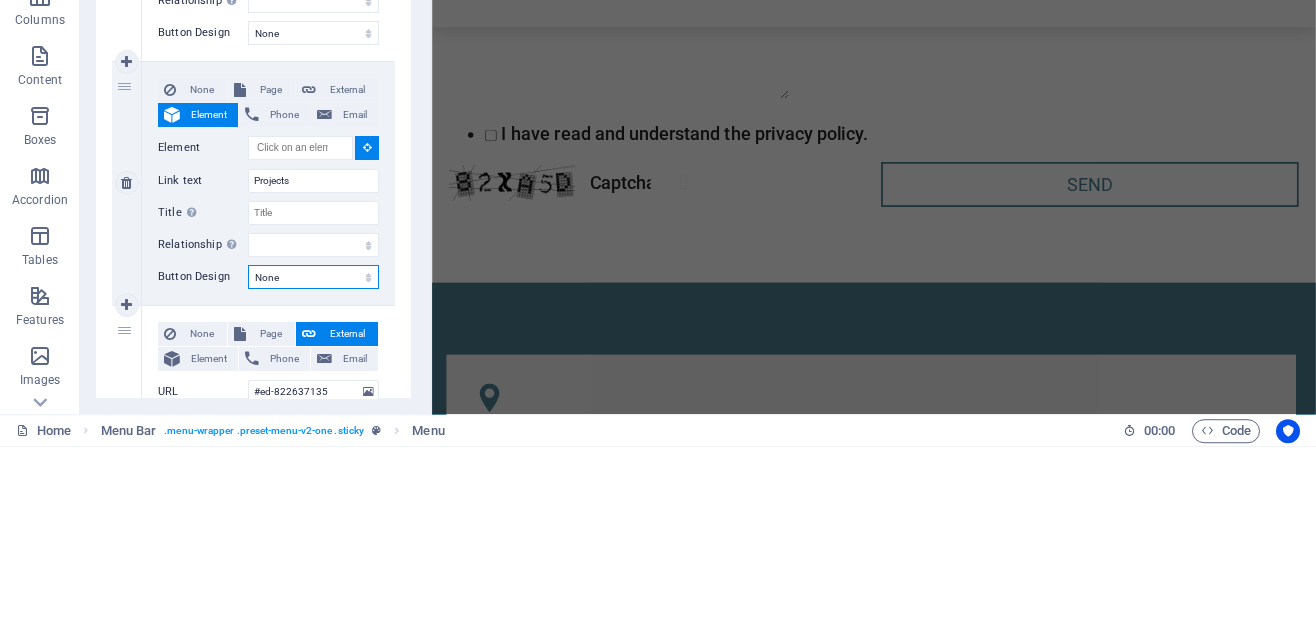 click on "None Default Primary Secondary" at bounding box center [313, 471] 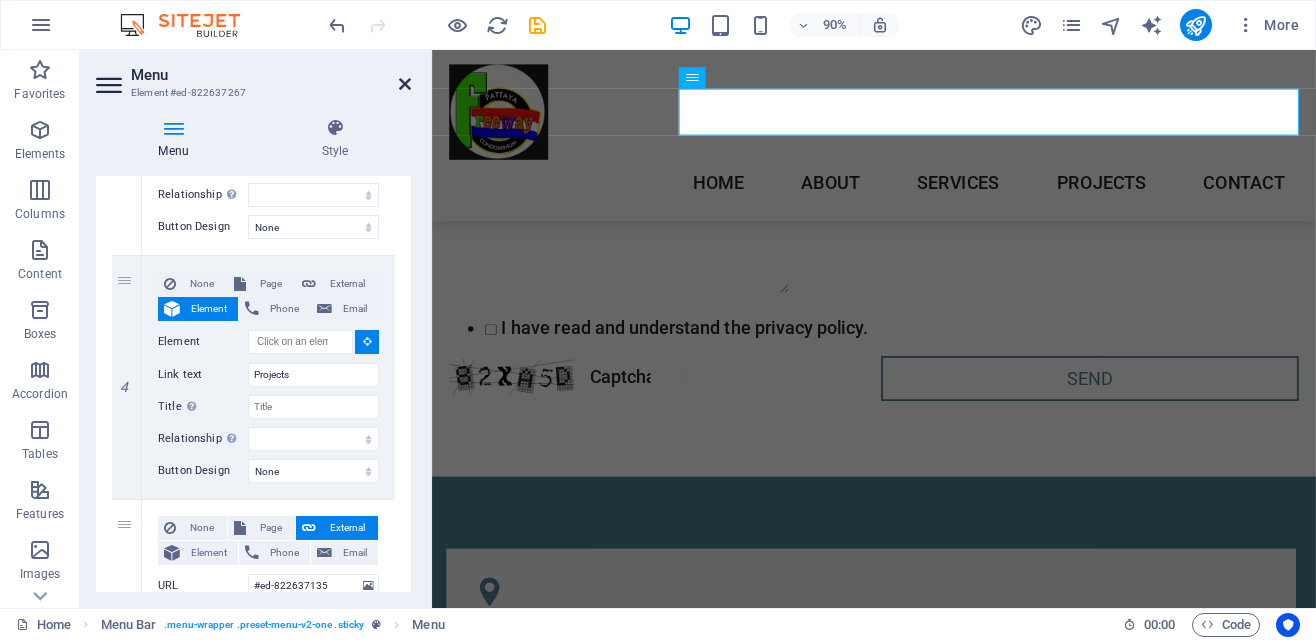 click at bounding box center [405, 84] 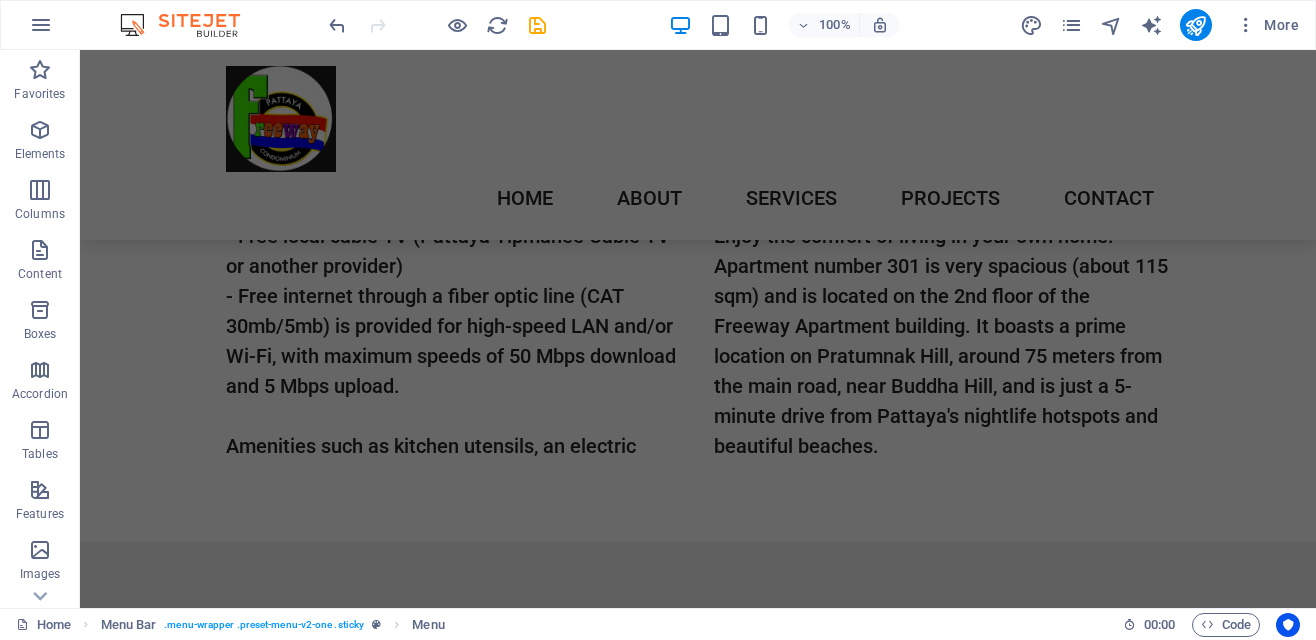 scroll, scrollTop: 1957, scrollLeft: 0, axis: vertical 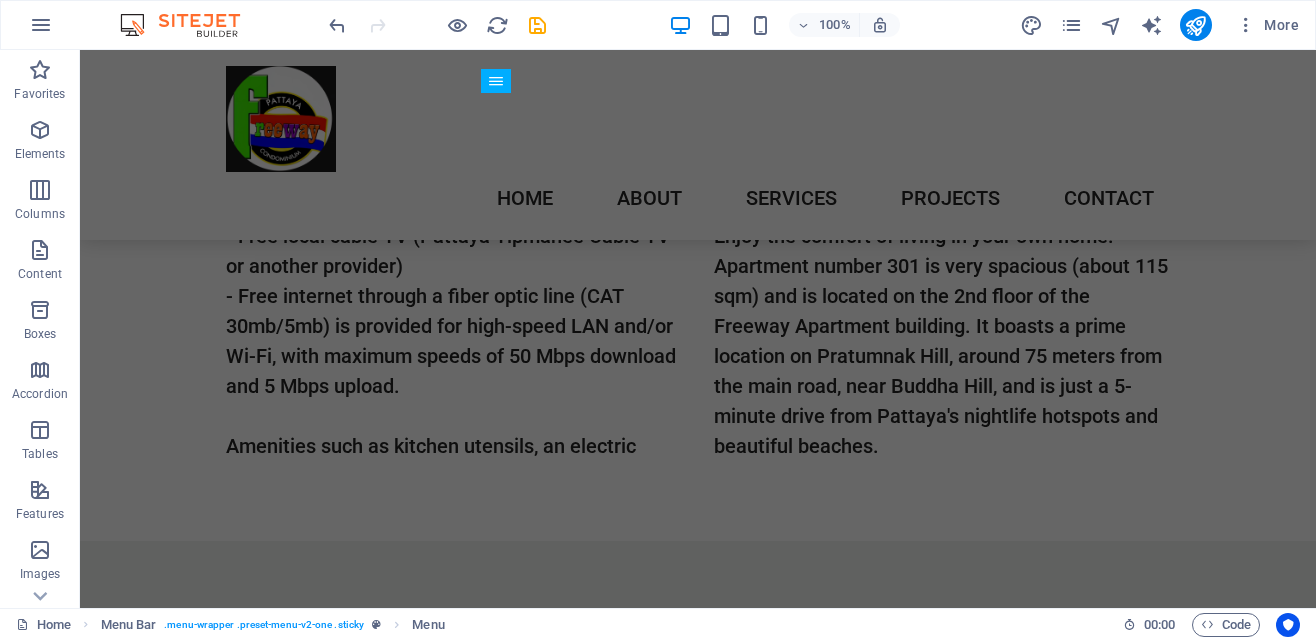 click on "Lorem ipsum dolor sit amet, consetetur sadipscing elitr, sed diam nonumy eirmod tempor." at bounding box center [568, 744] 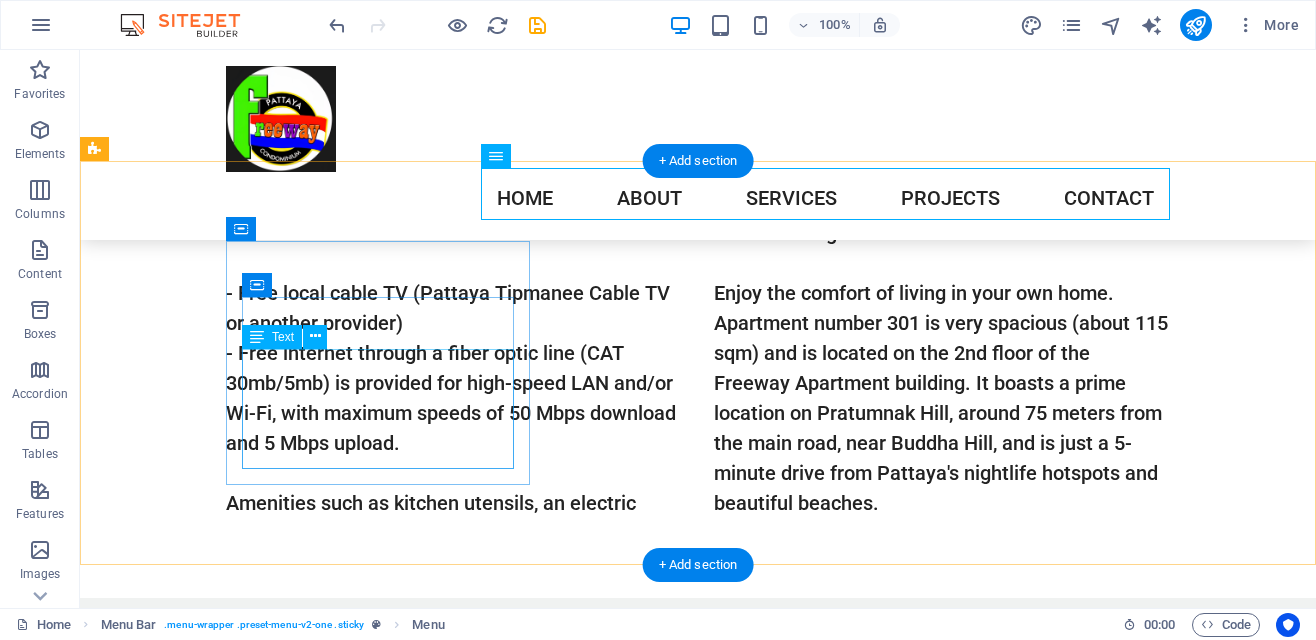 scroll, scrollTop: 1882, scrollLeft: 0, axis: vertical 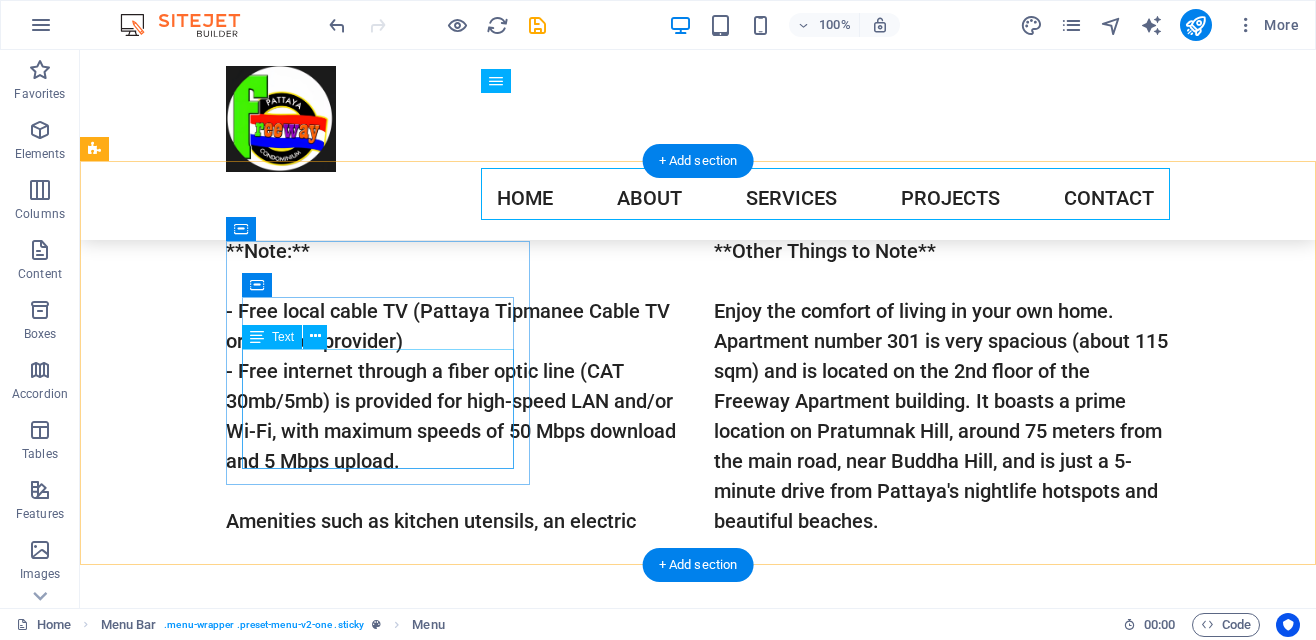 click at bounding box center [241, 229] 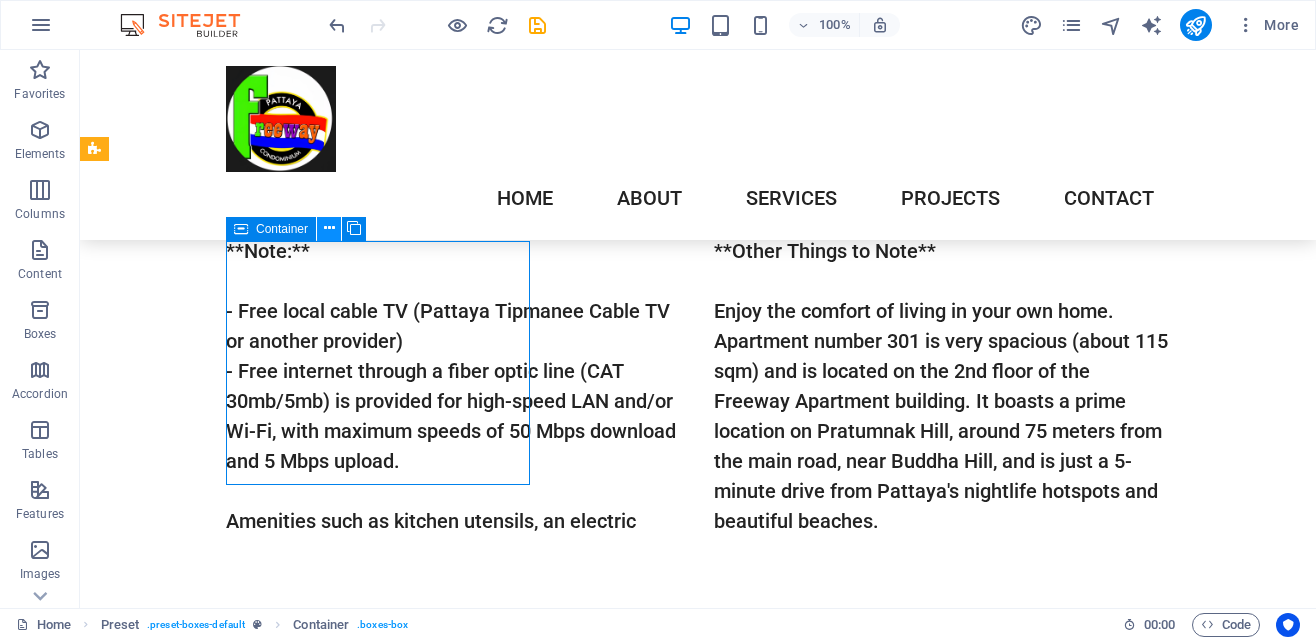 click at bounding box center [329, 228] 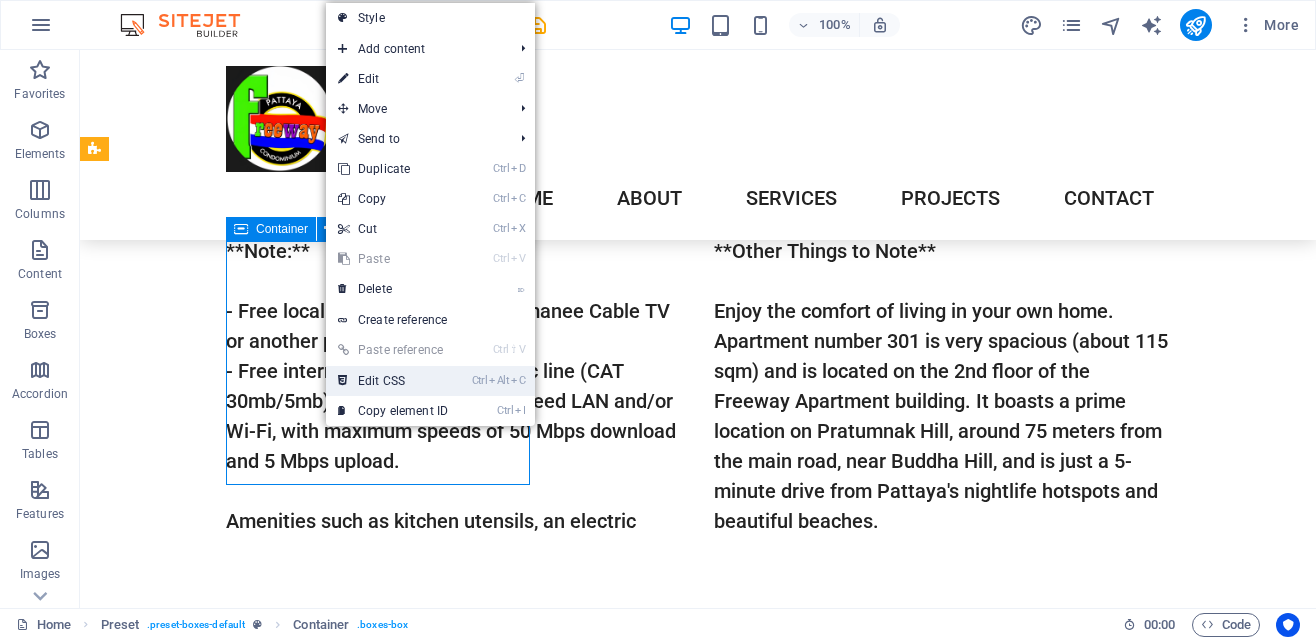 click on "Ctrl Alt C  Edit CSS" at bounding box center (393, 381) 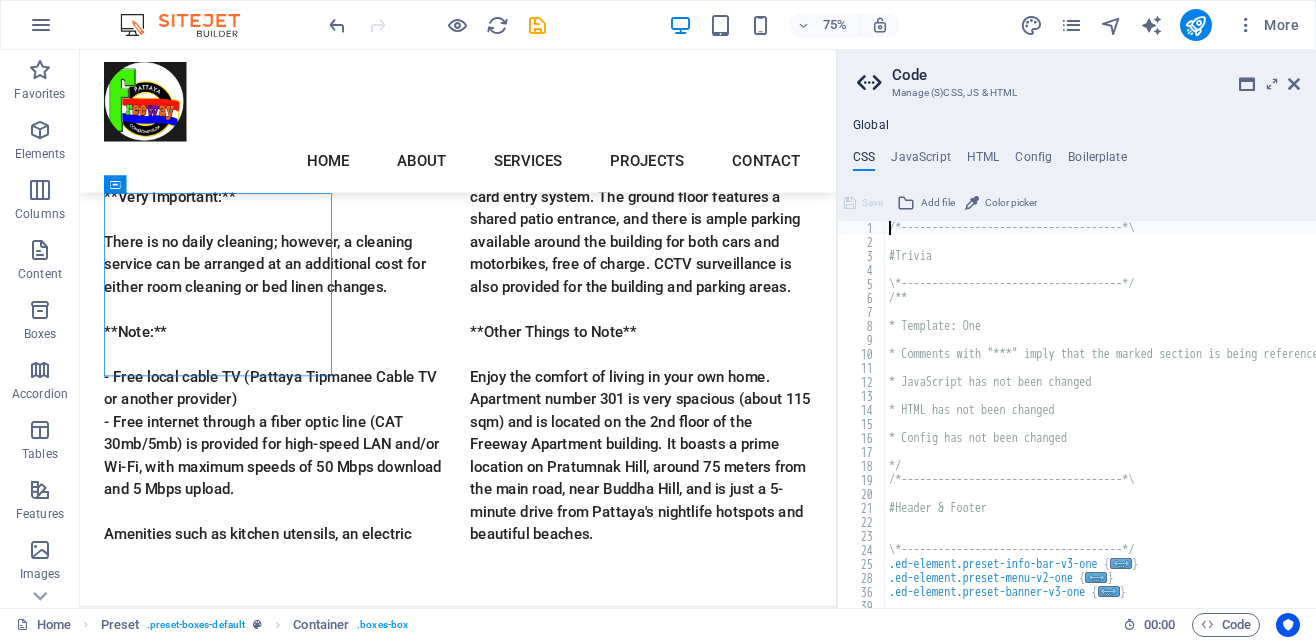 scroll, scrollTop: 2049, scrollLeft: 0, axis: vertical 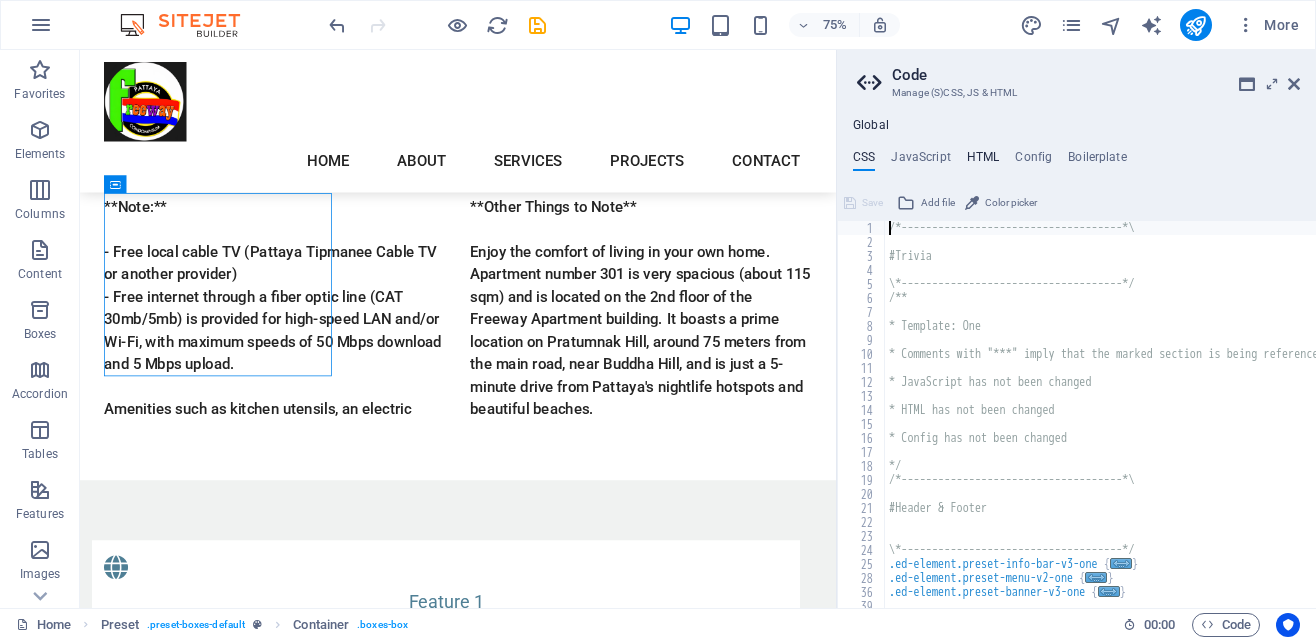 click on "HTML" at bounding box center [983, 161] 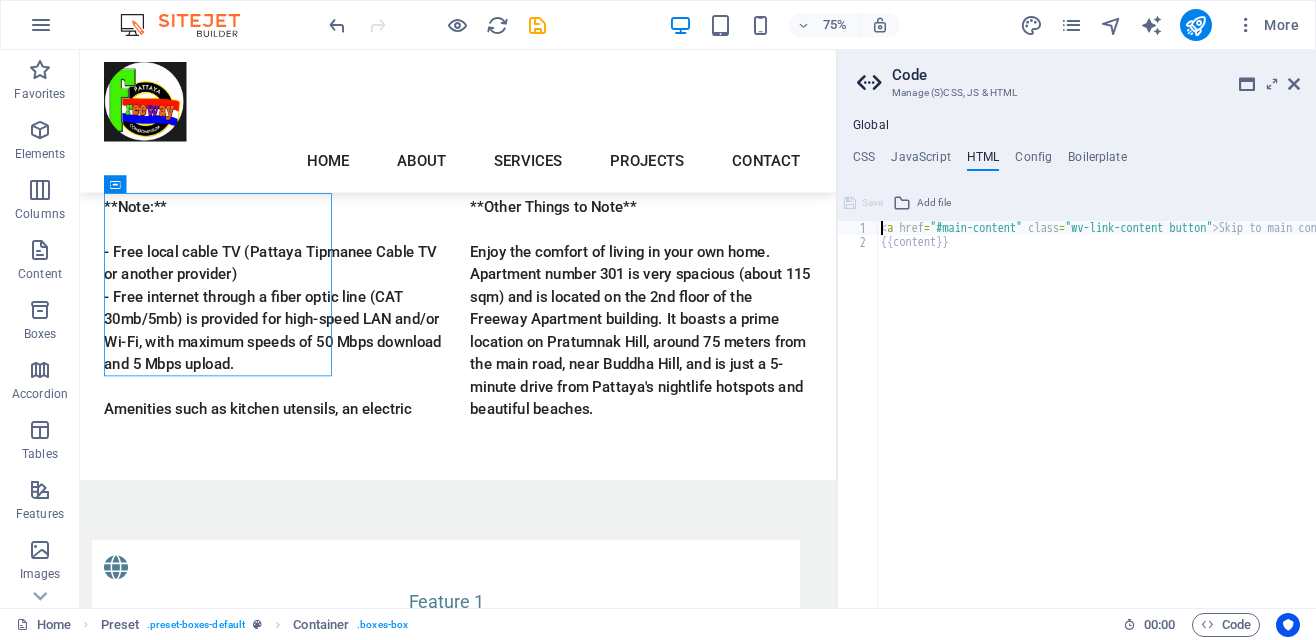 click on "< a   href = "#main-content"   class = "wv-link-content button" > Skip to main content </ a > {{content}}" at bounding box center [1171, 428] 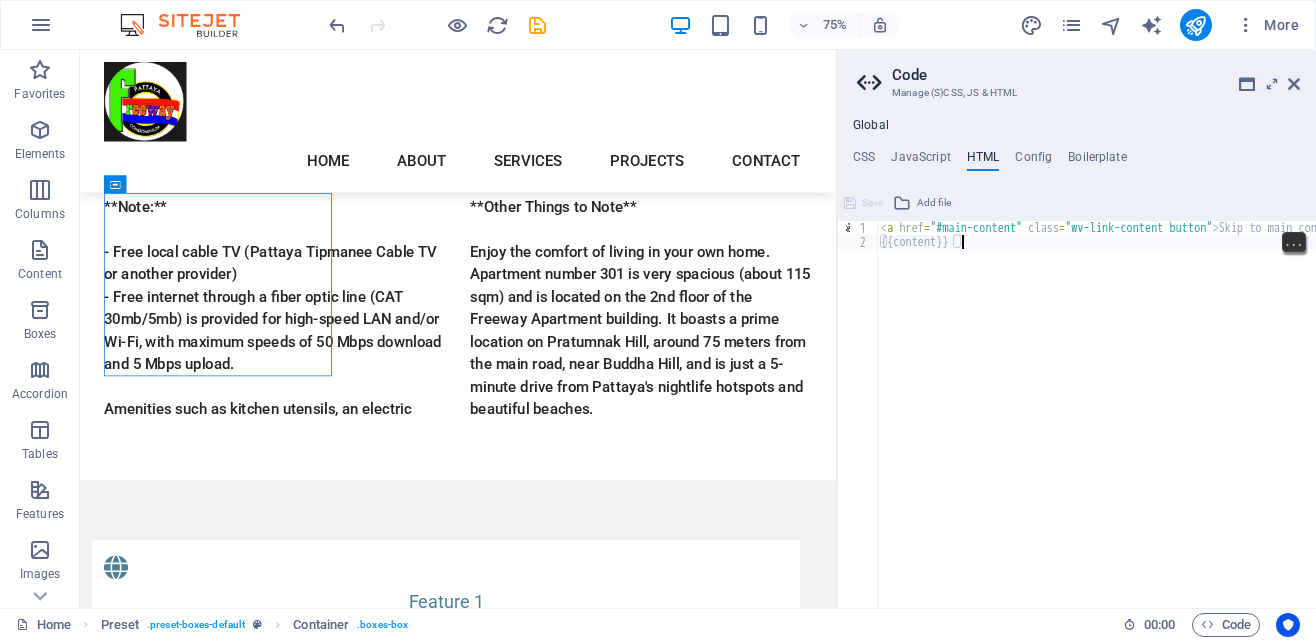 scroll, scrollTop: 0, scrollLeft: 5, axis: horizontal 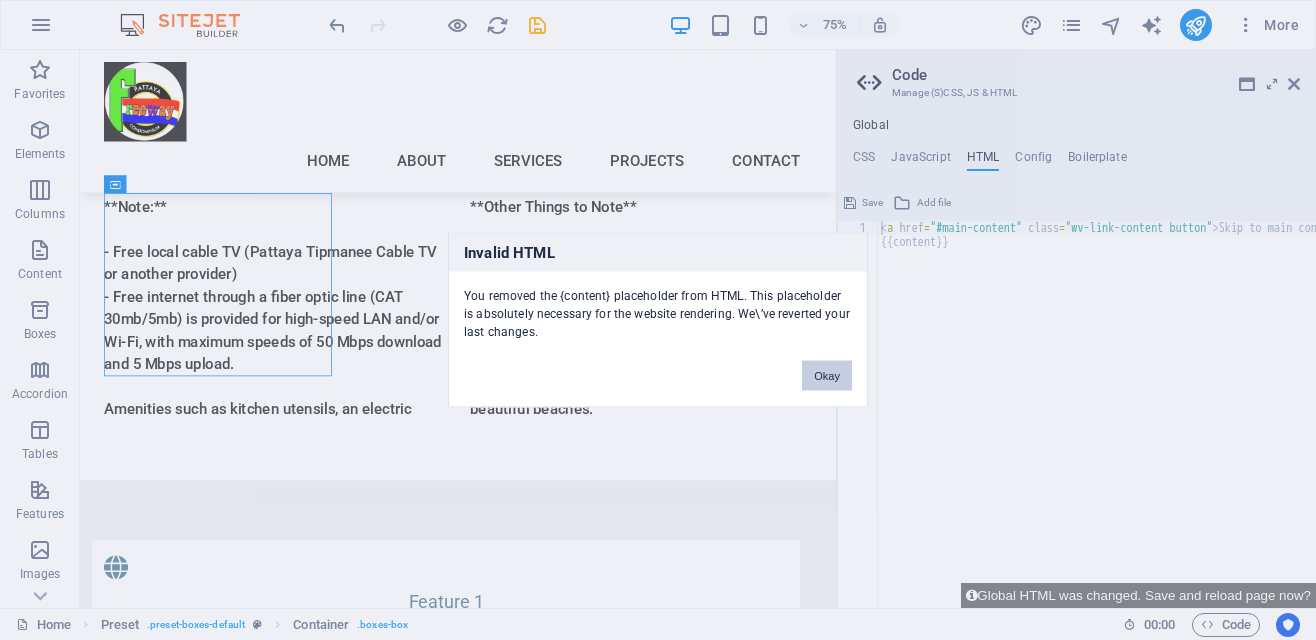 click on "Okay" at bounding box center [827, 376] 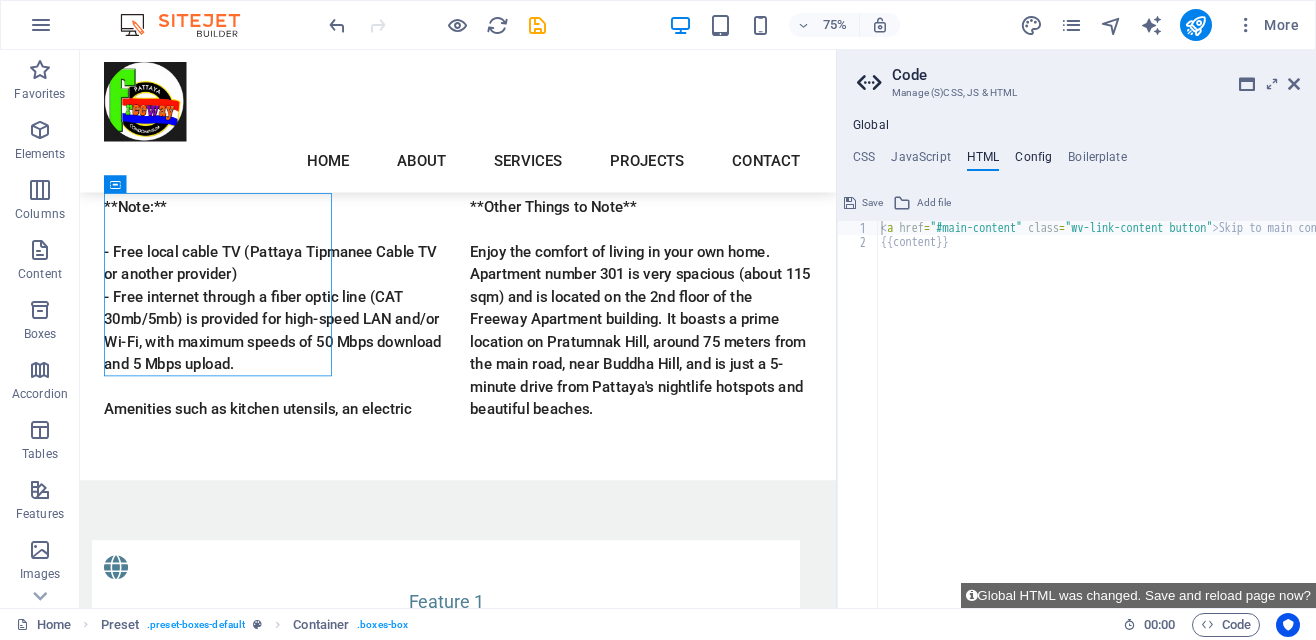 click on "Config" at bounding box center (1033, 161) 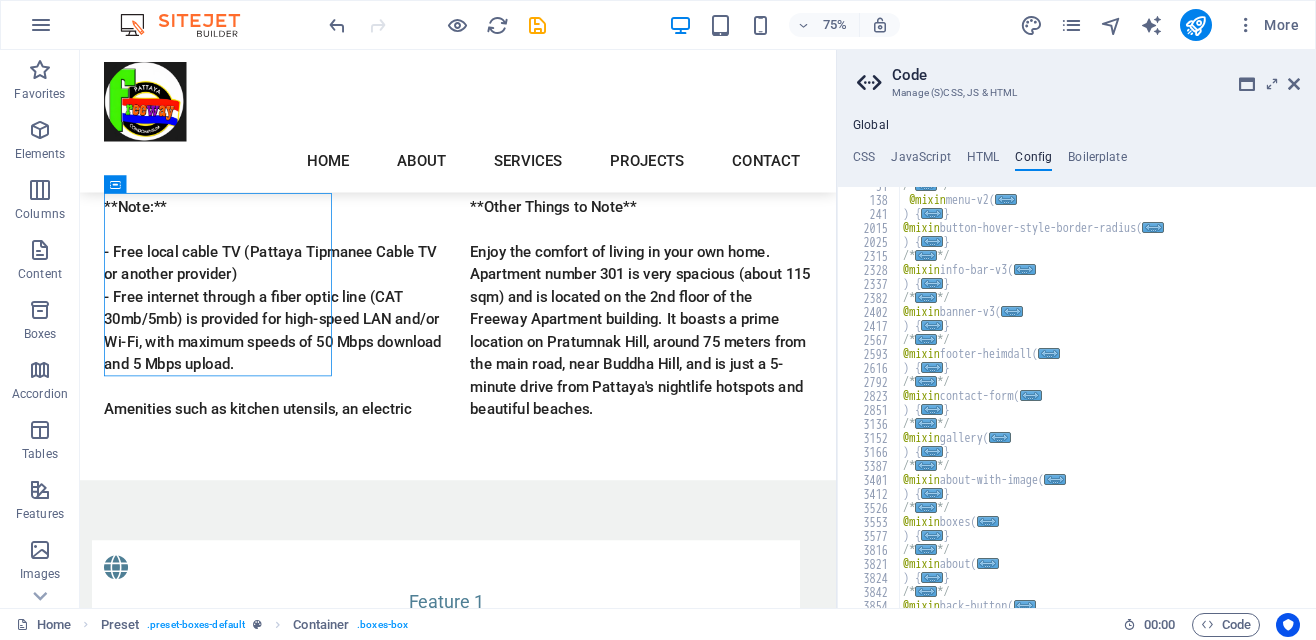 scroll, scrollTop: 446, scrollLeft: 0, axis: vertical 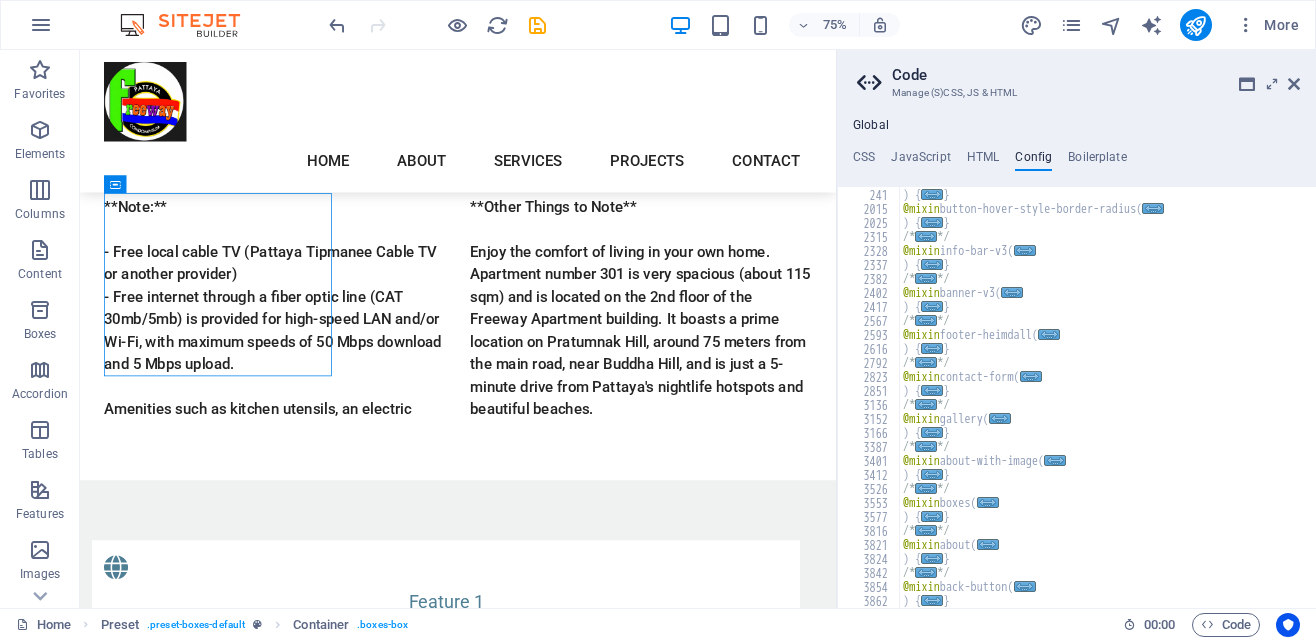 click on "@mixin  menu-v2 ( ... )   { ... } @mixin  button-hover-style-border-radius ( ... )   { ... } /* ... */ @mixin  info-bar-v3 ( ... )   { ... } /* ... */ @mixin  banner-v3 ( ... )   { ... } /* ... */ @mixin  footer-heimdall ( ... )   { ... } /* ... */ @mixin  contact-form ( ... )   { ... } /* ... */ @mixin  gallery ( ... )   { ... } /* ... */ @mixin  about-with-image ( ... )   { ... } /* ... */ @mixin  boxes ( ... )   { ... } /* ... */ @mixin  about ( ... )   { ... } /* ... */ @mixin  back-button ( ... )   { ... }" at bounding box center (1107, 398) 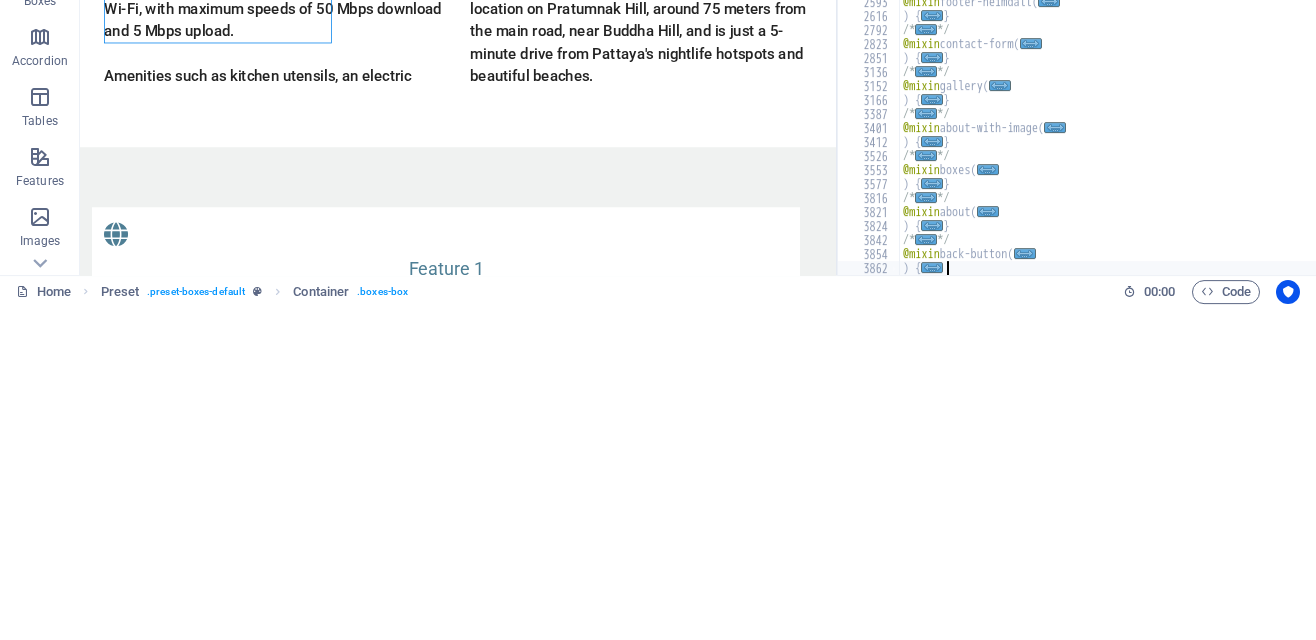 type on ")" 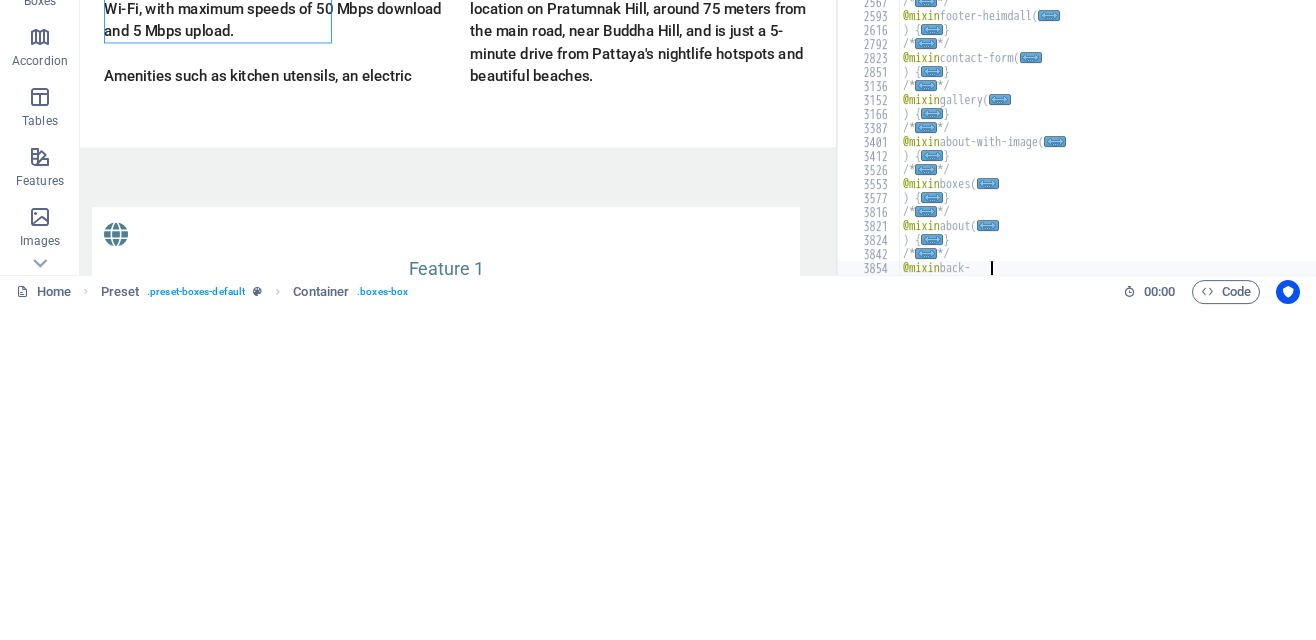 type on "@mixin" 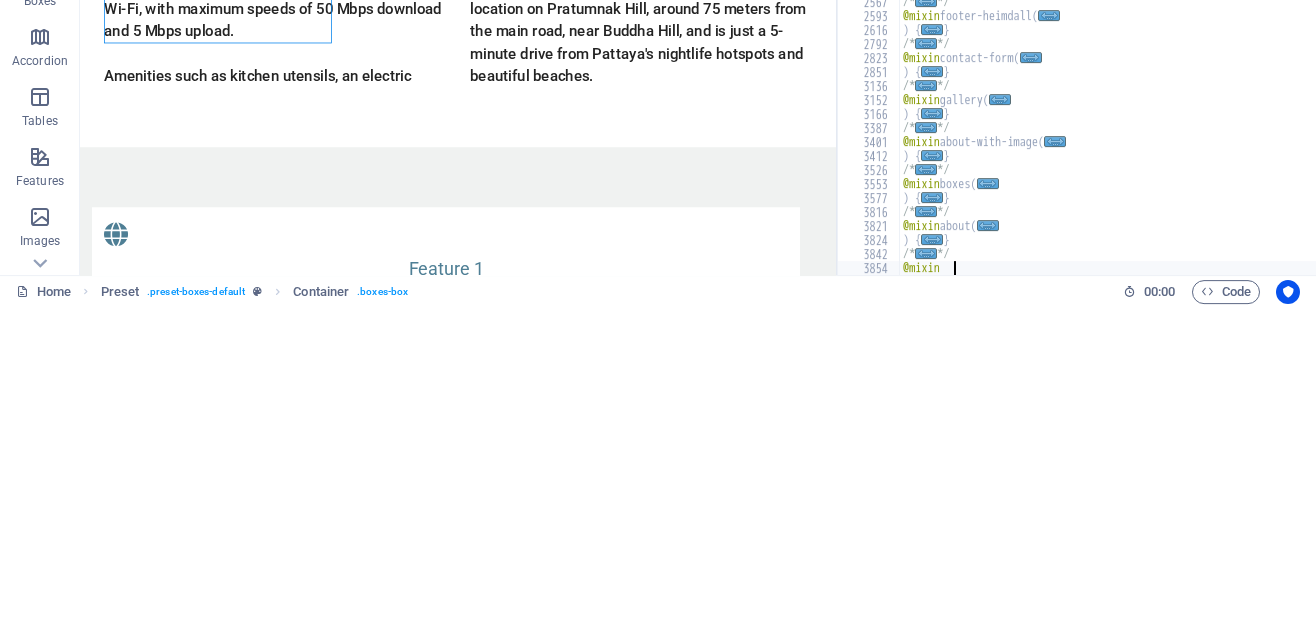 type on "*" 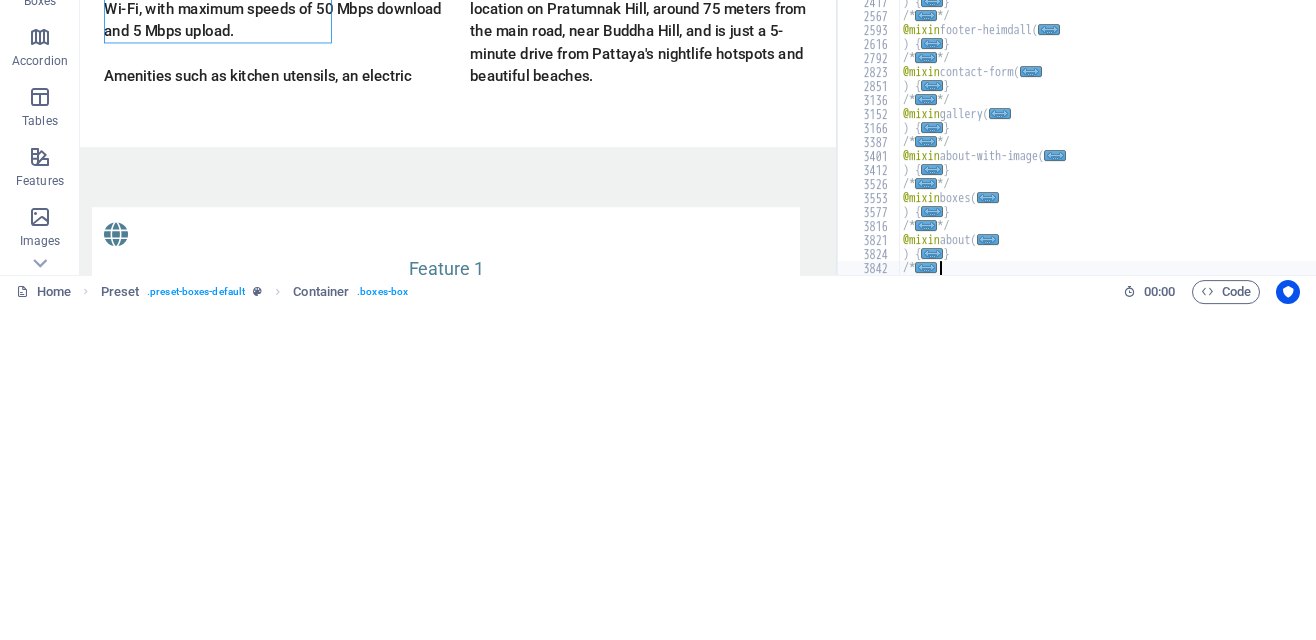type on "/" 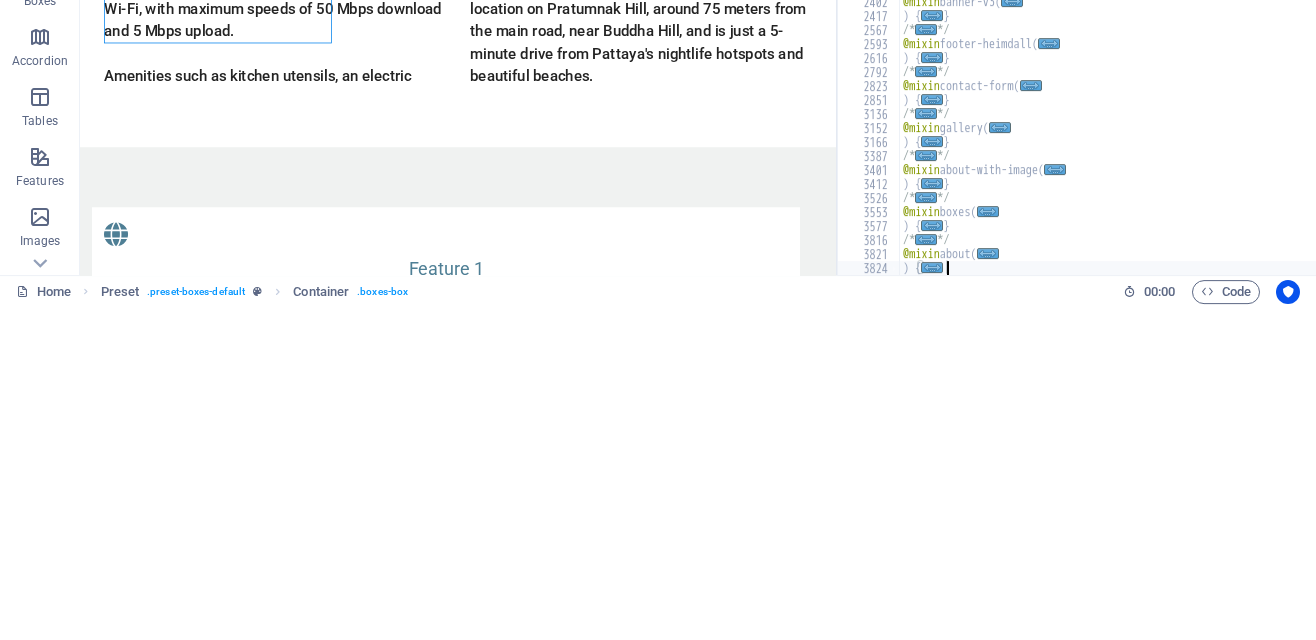 type on ")" 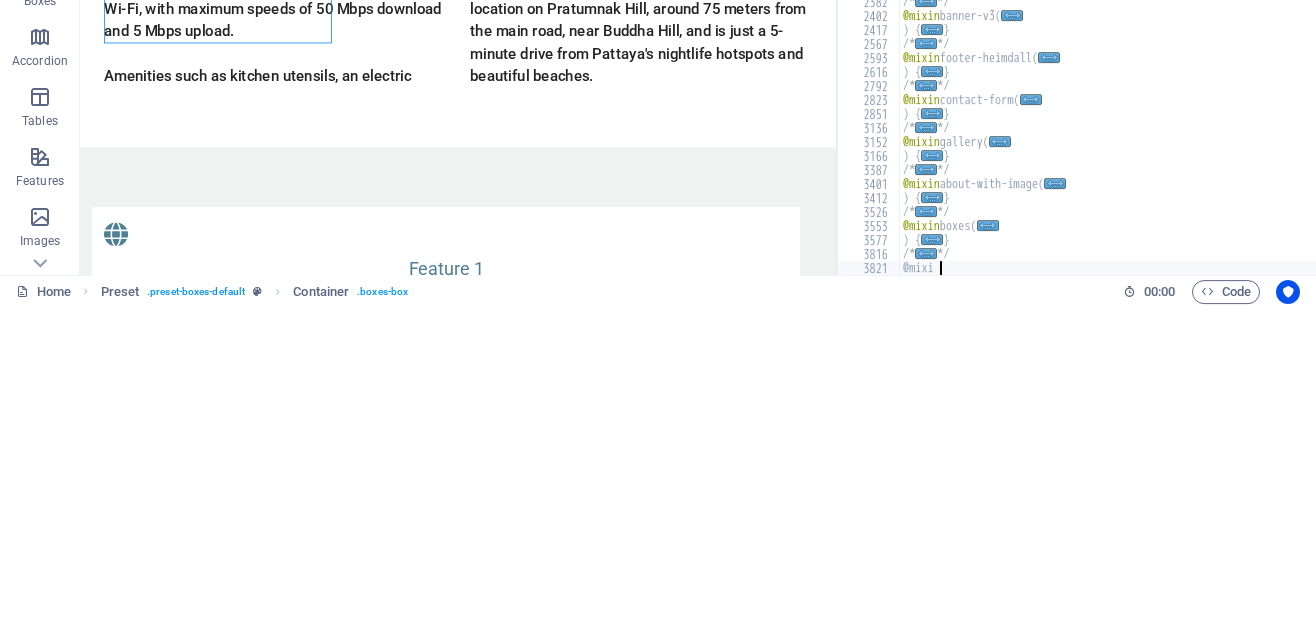 type on "@mix" 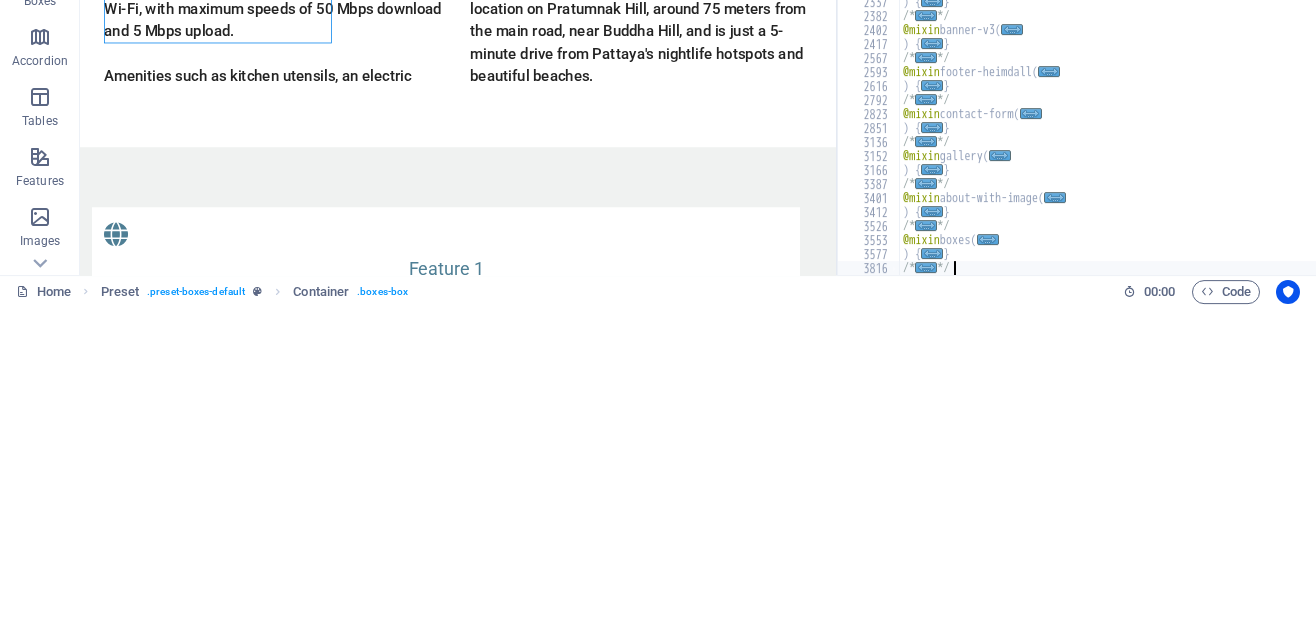 type on "/" 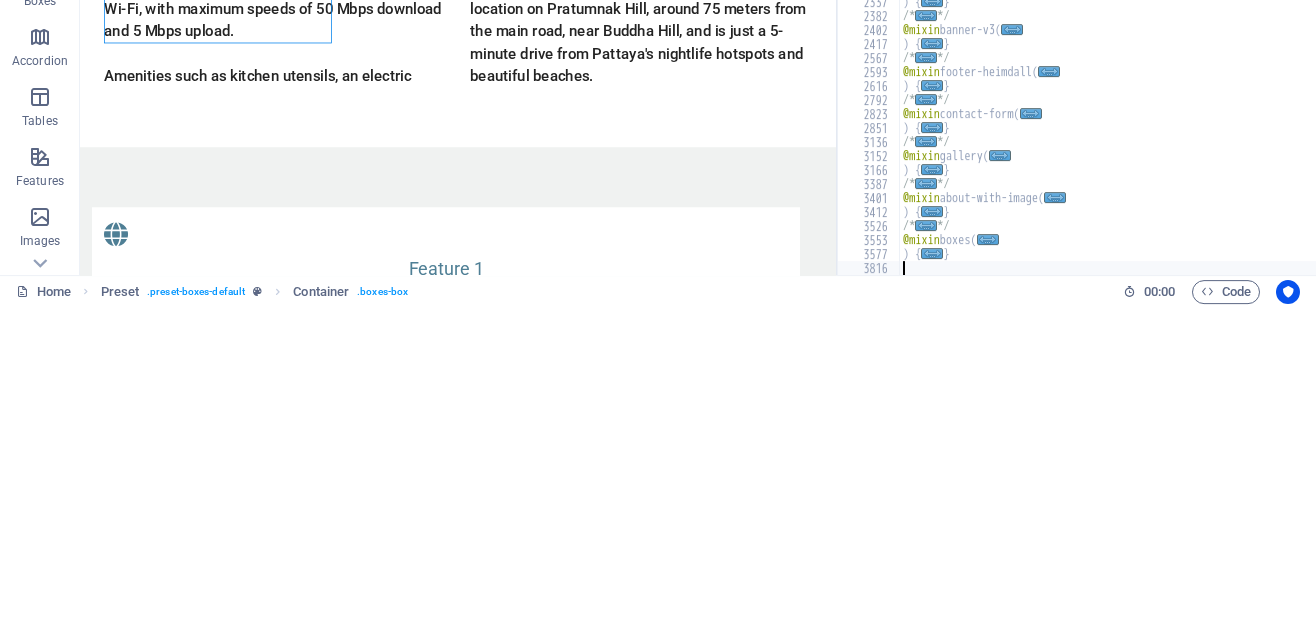 type on "}" 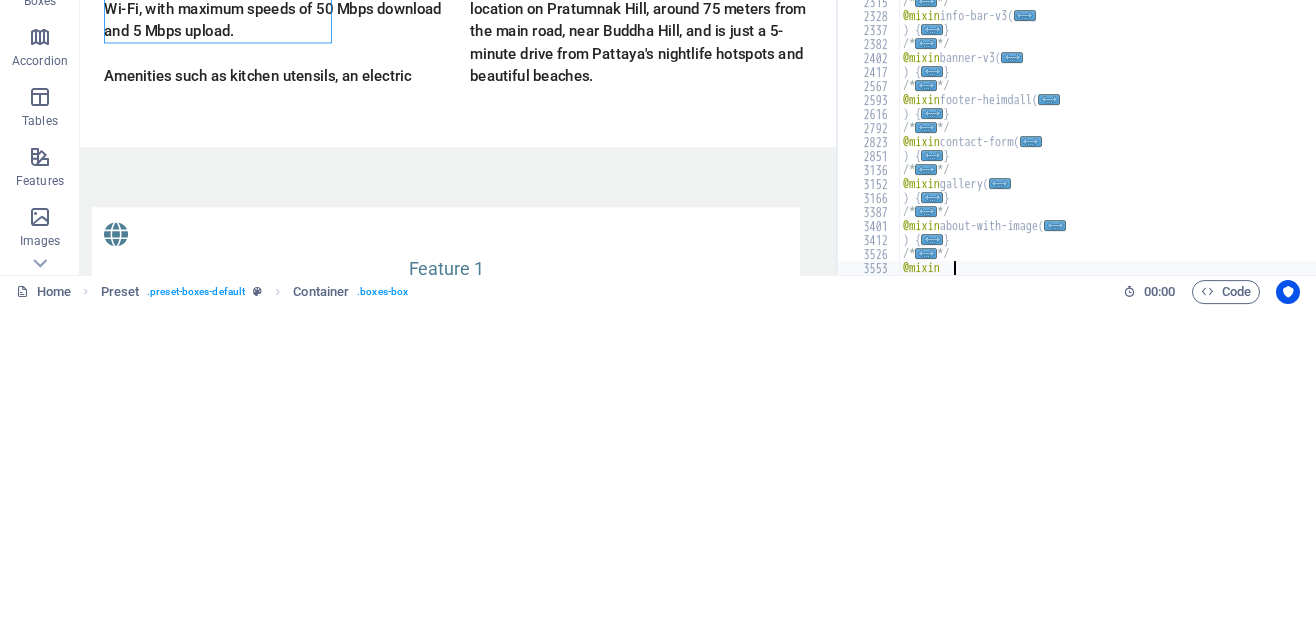 type on "@mix" 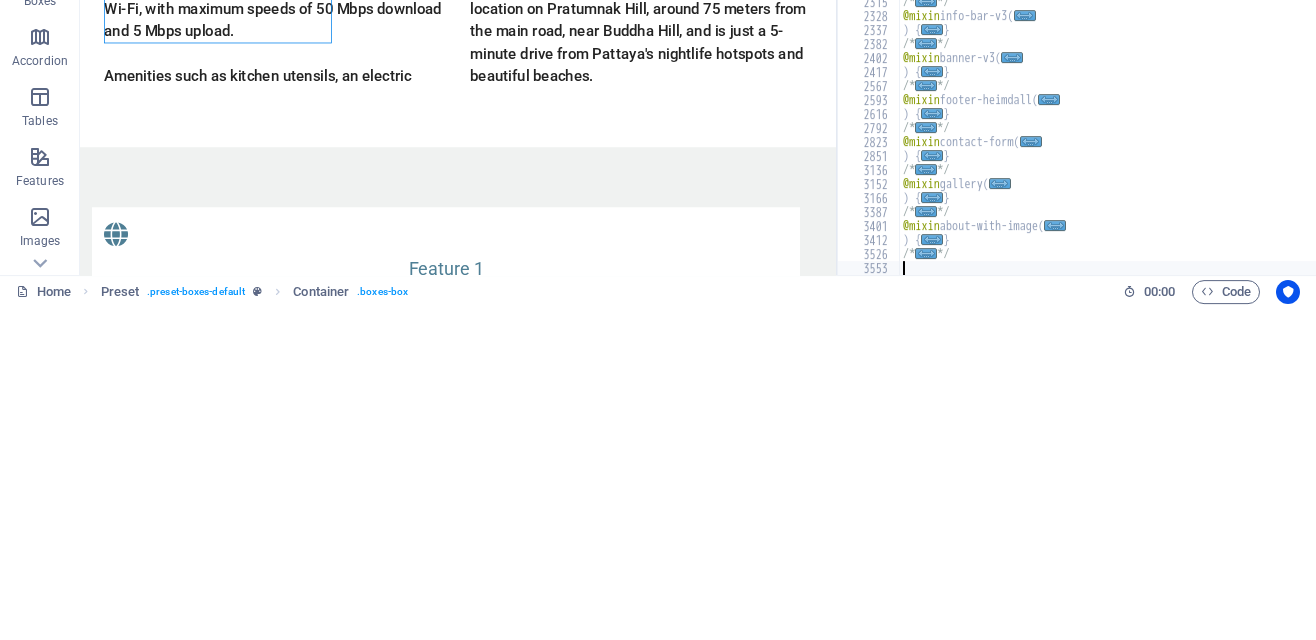 type on "/" 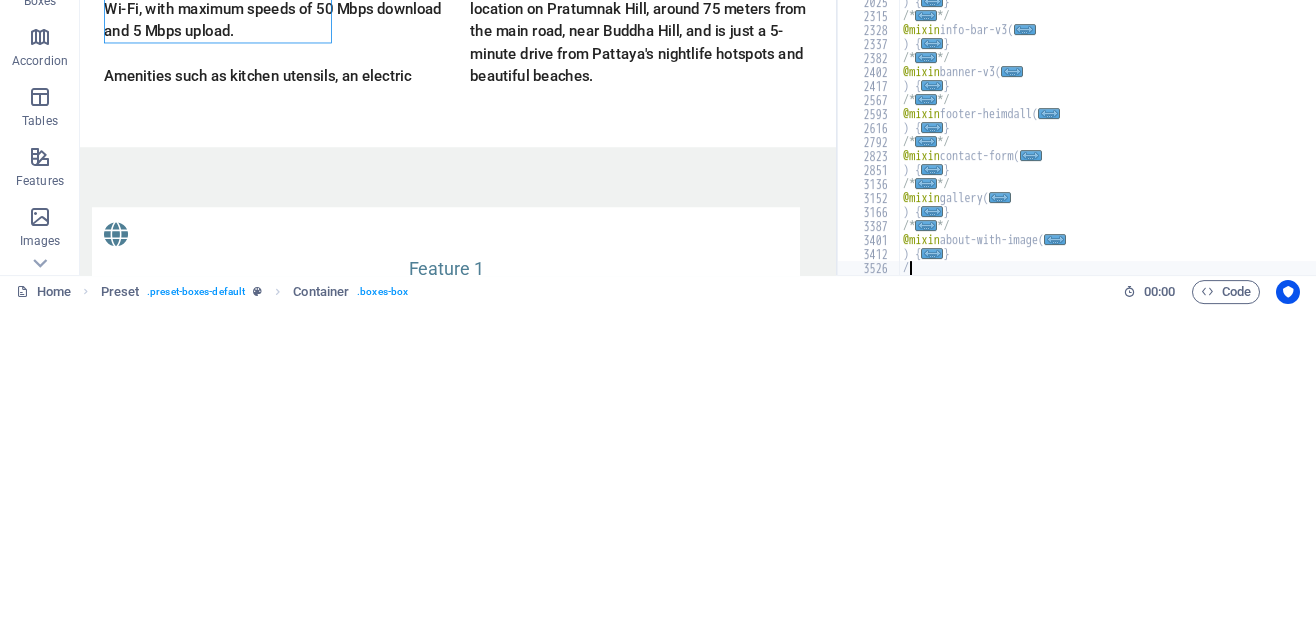 type on "}" 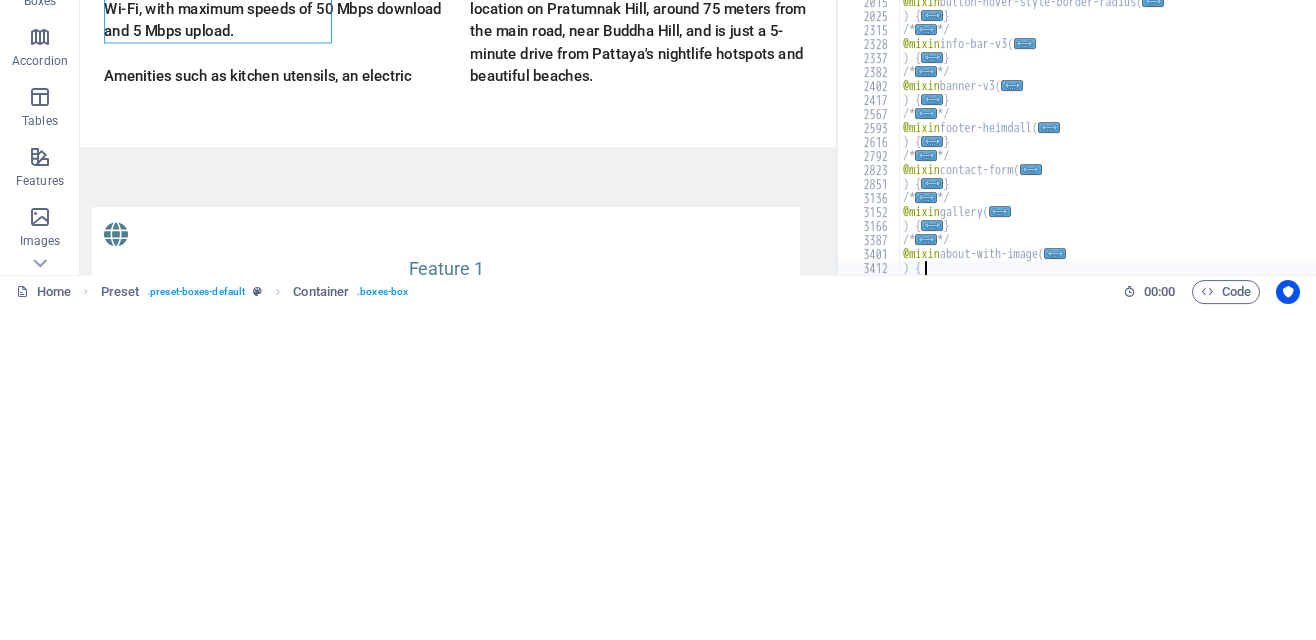 type on ")" 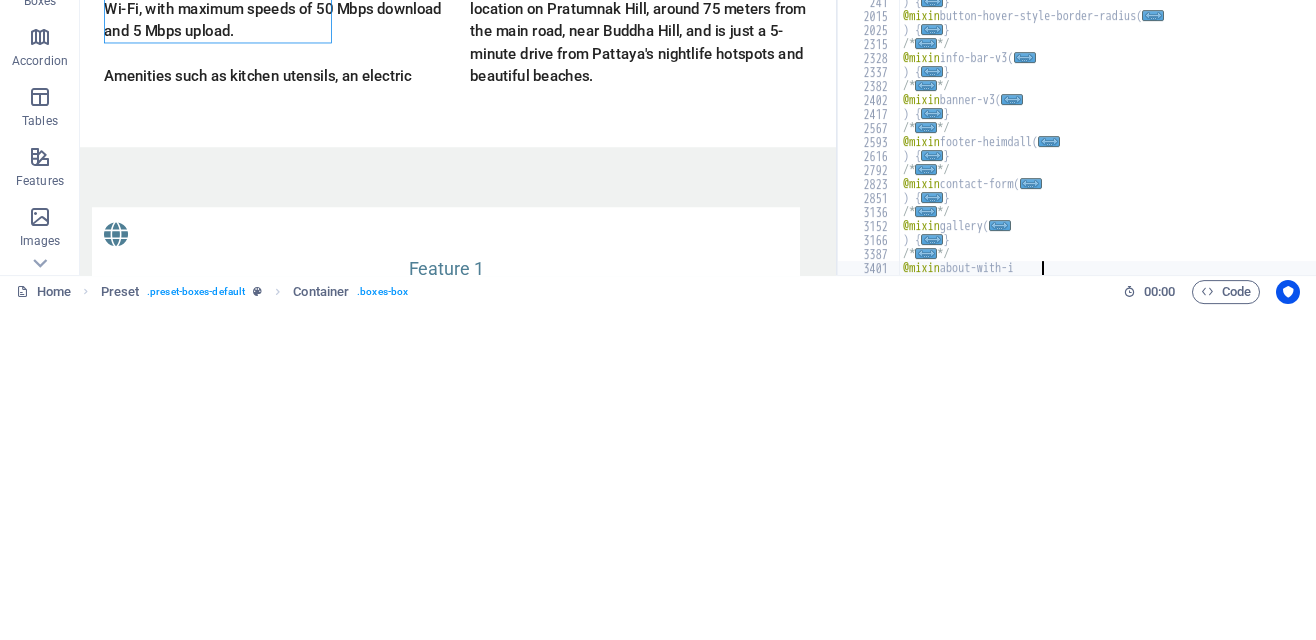 type on "@mixin about-wi" 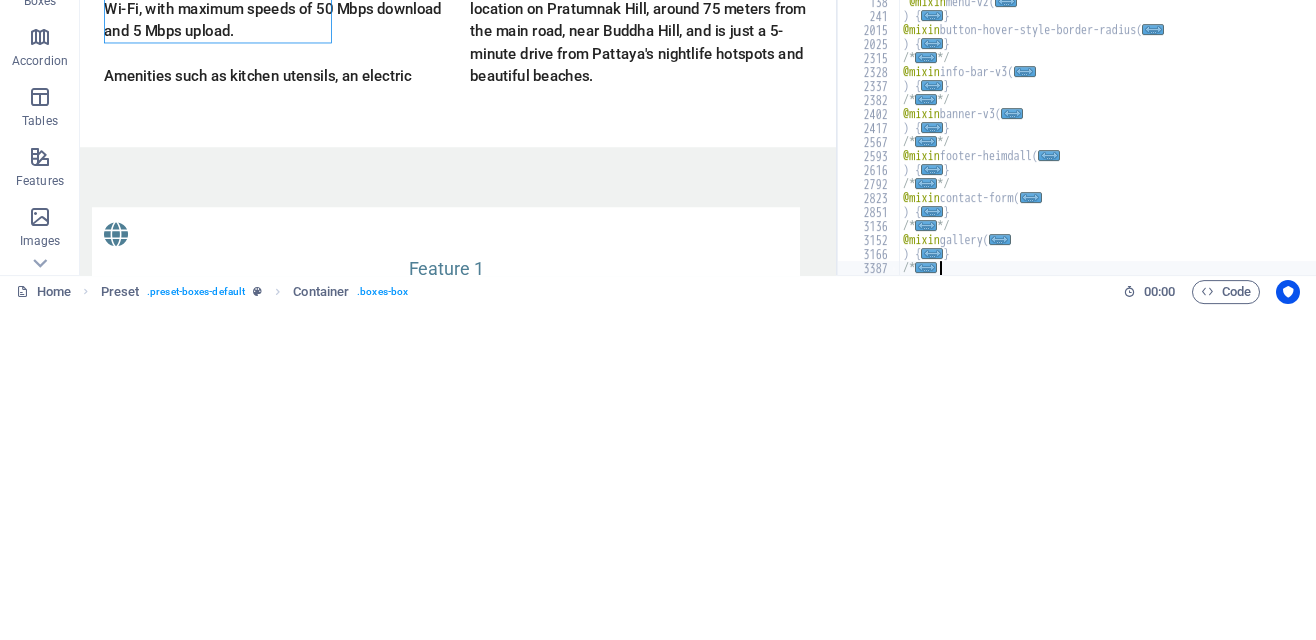 type on "/" 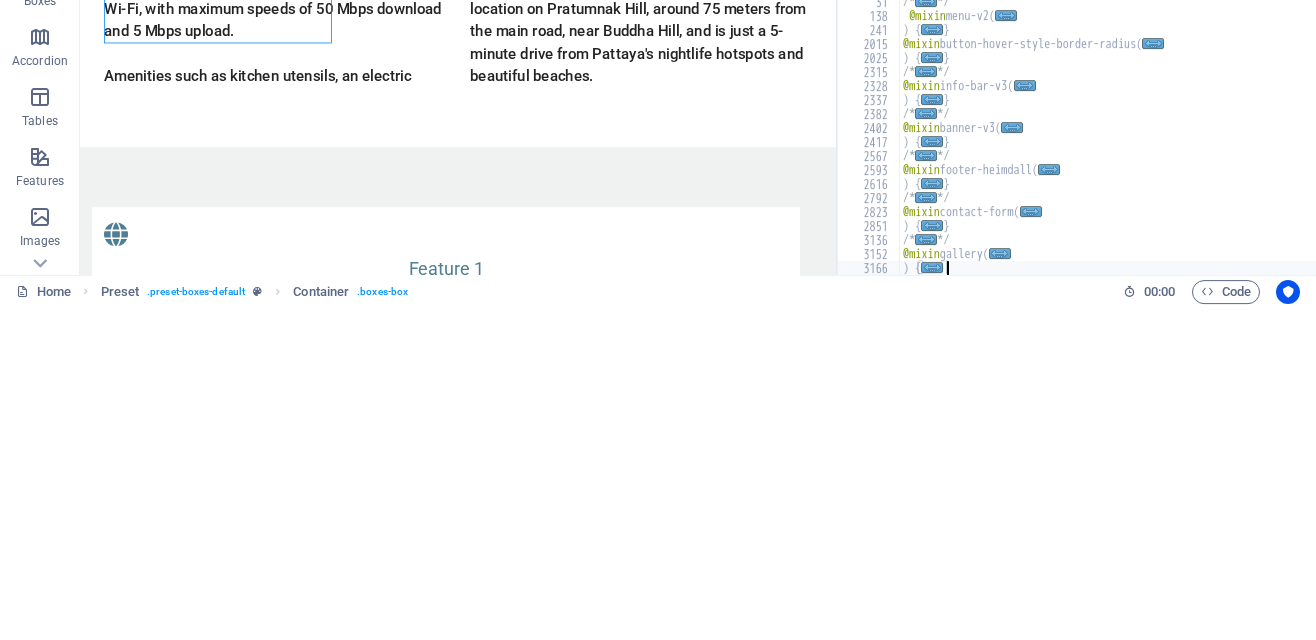 type on ")" 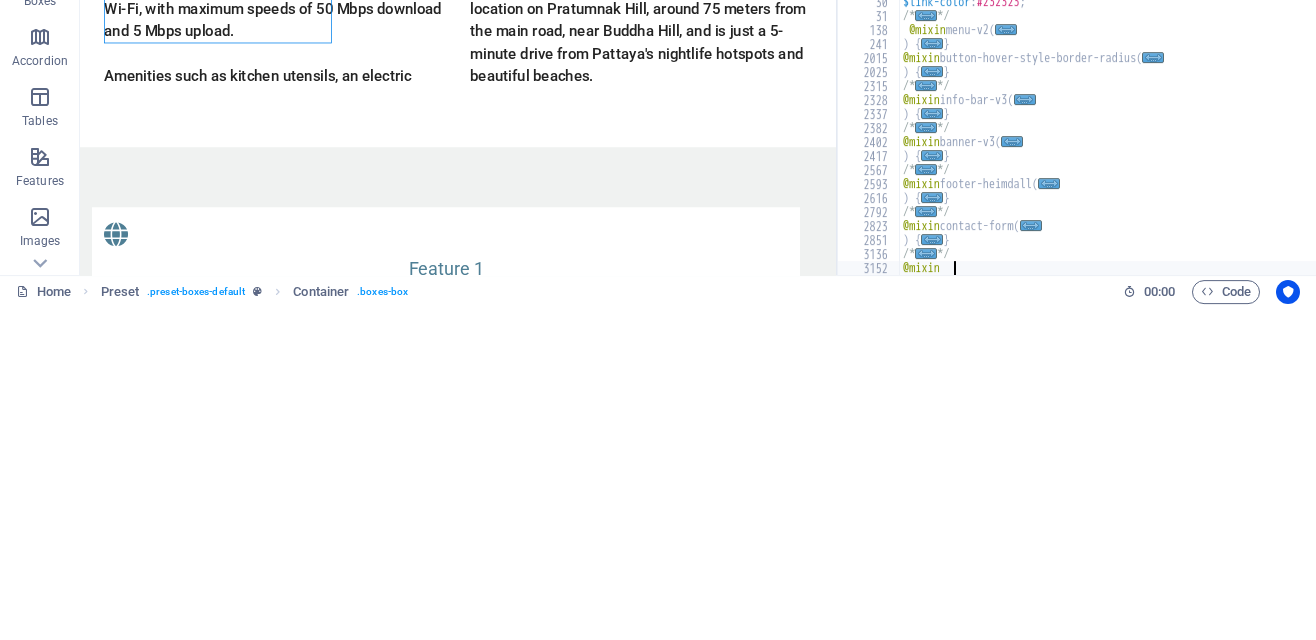 type on "@mixin" 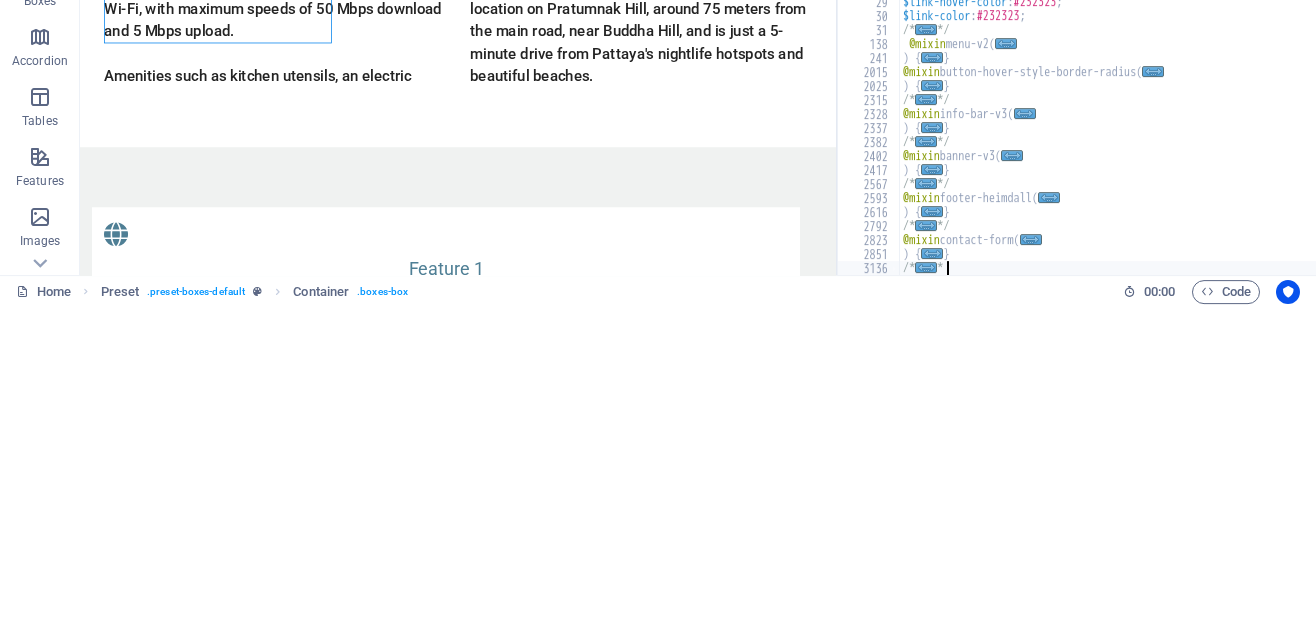 type on "/" 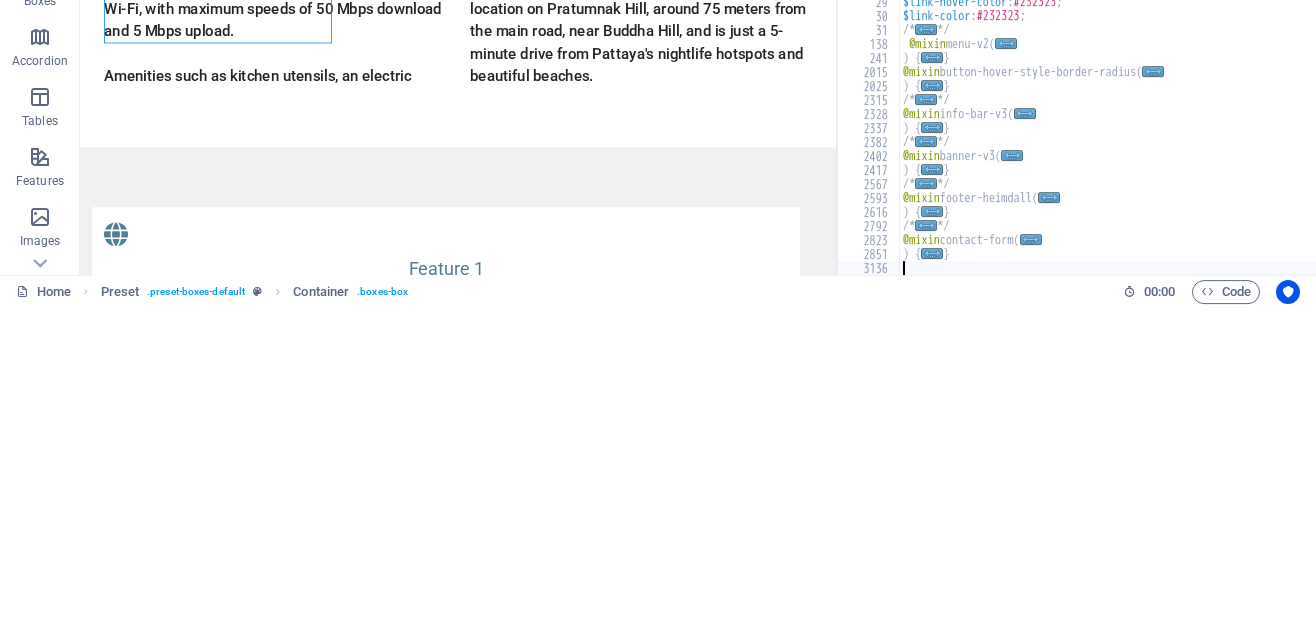 type on "}" 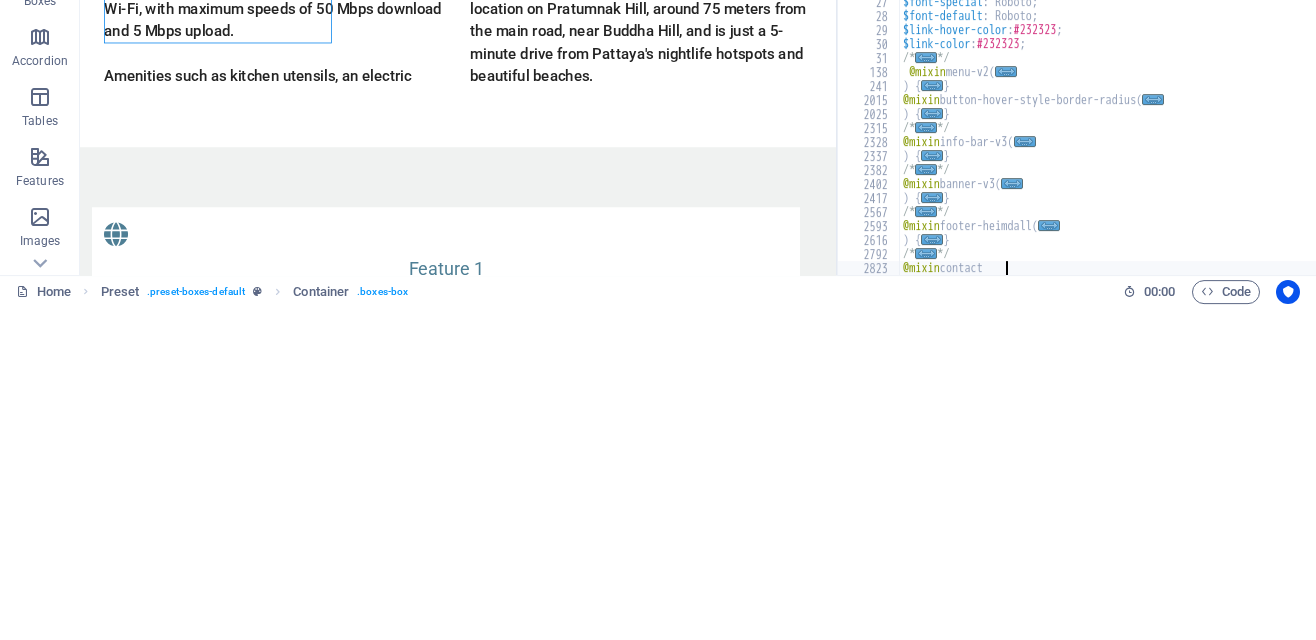type on "@mixin cont" 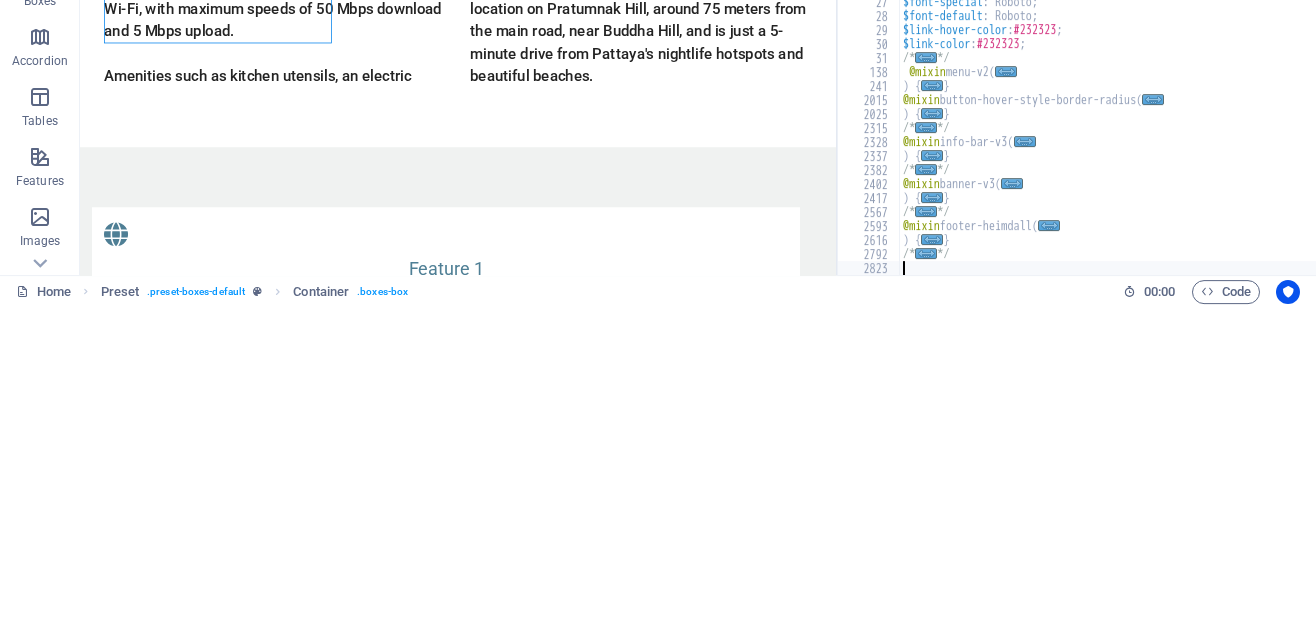 type on "/" 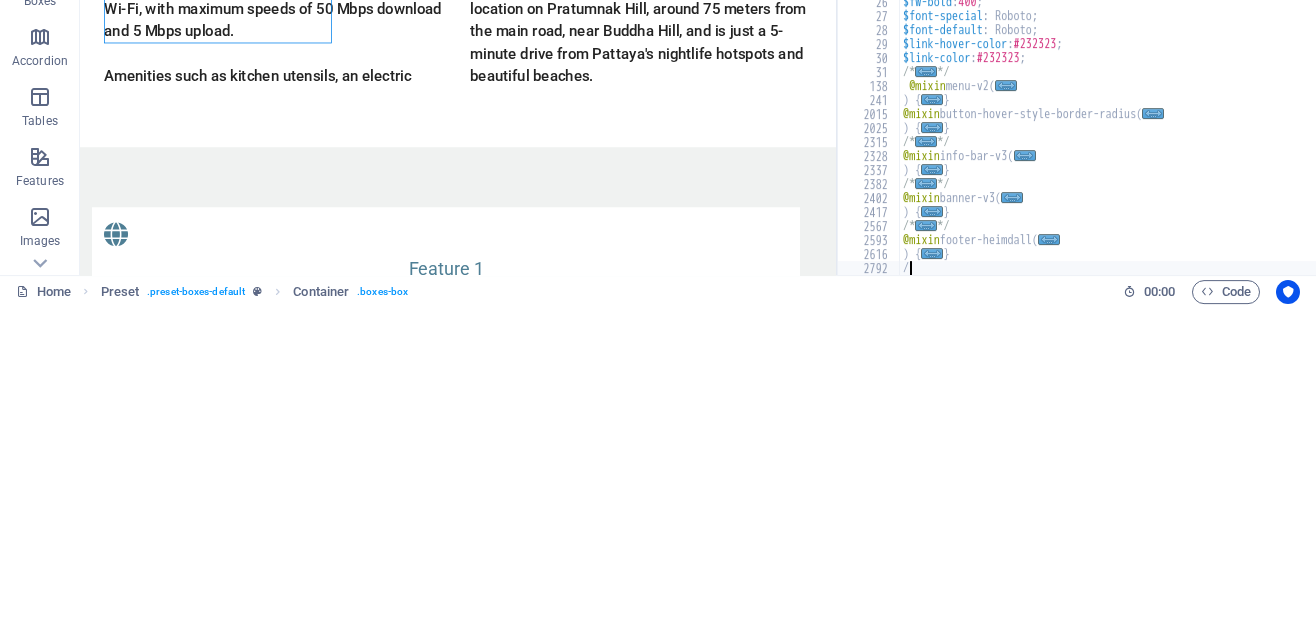 type on "}" 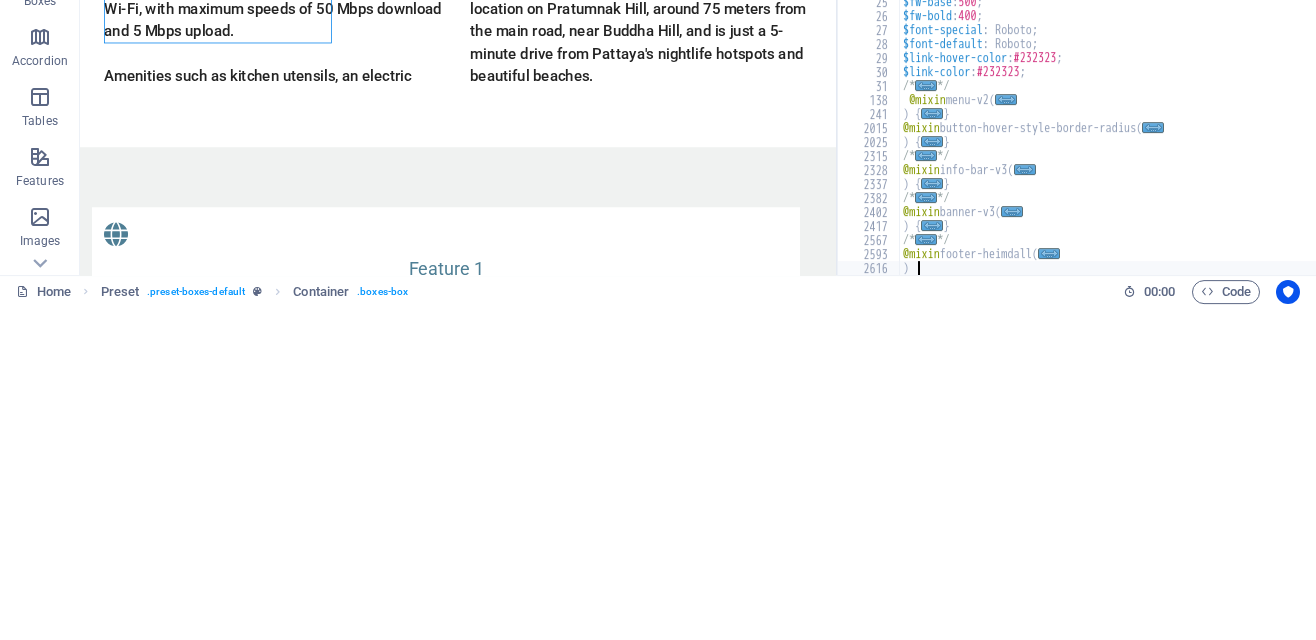 type on ")" 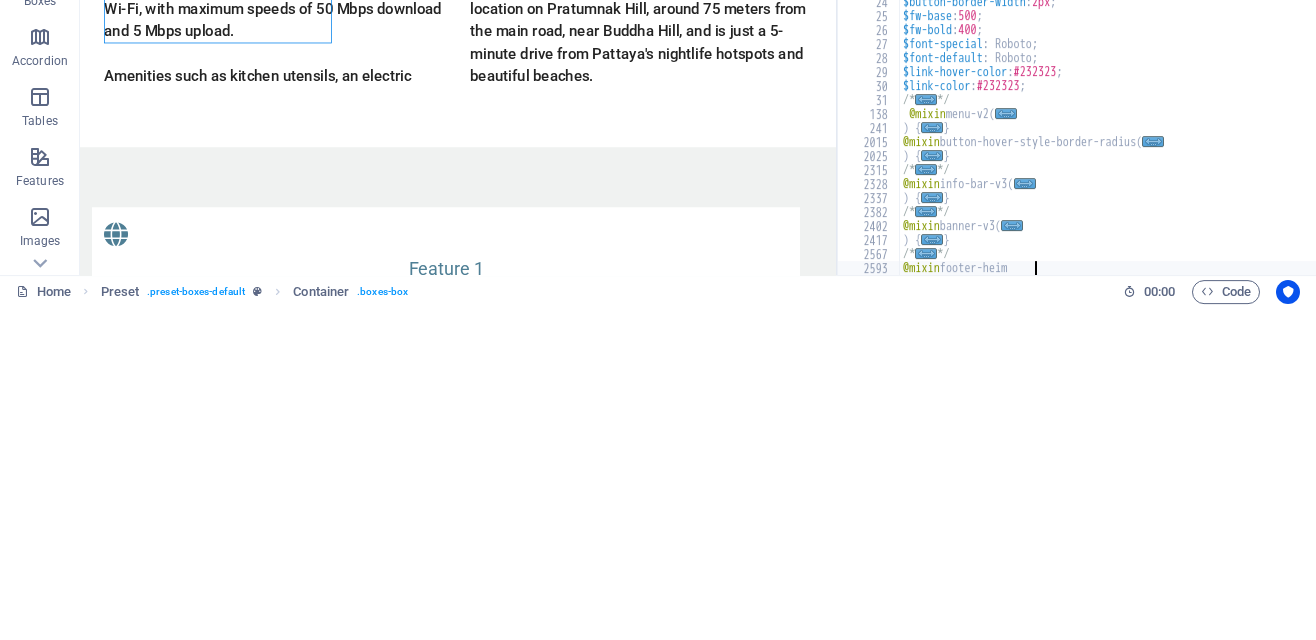 type on "@mixin" 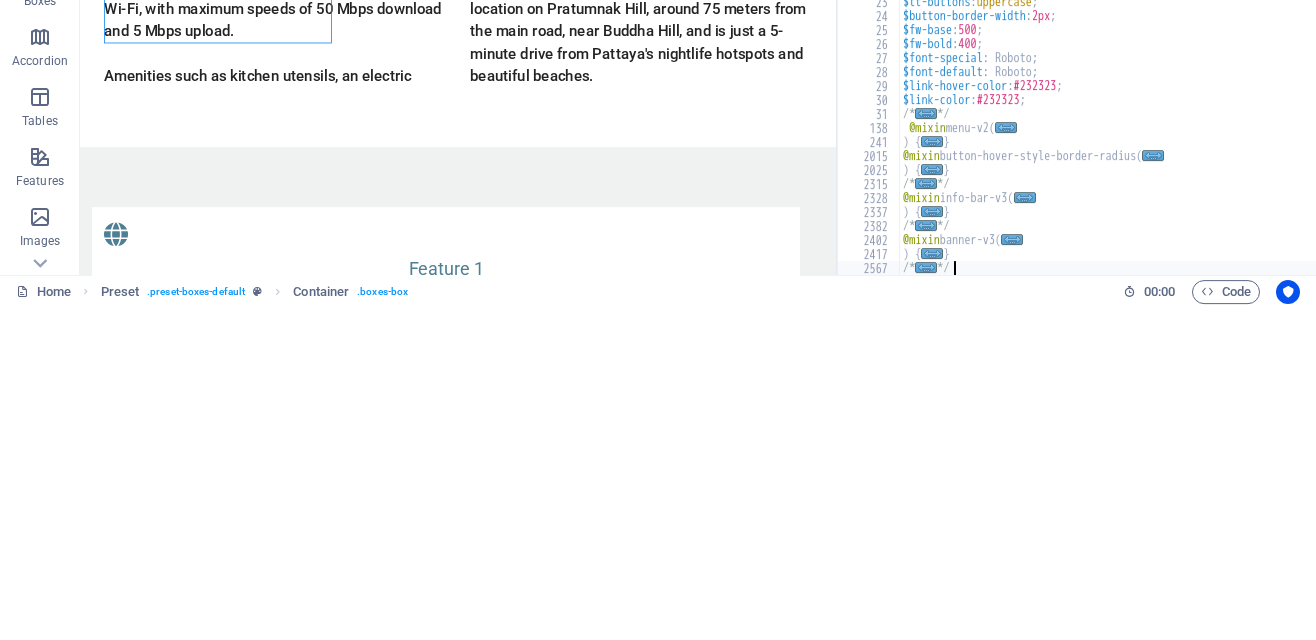 type on "/" 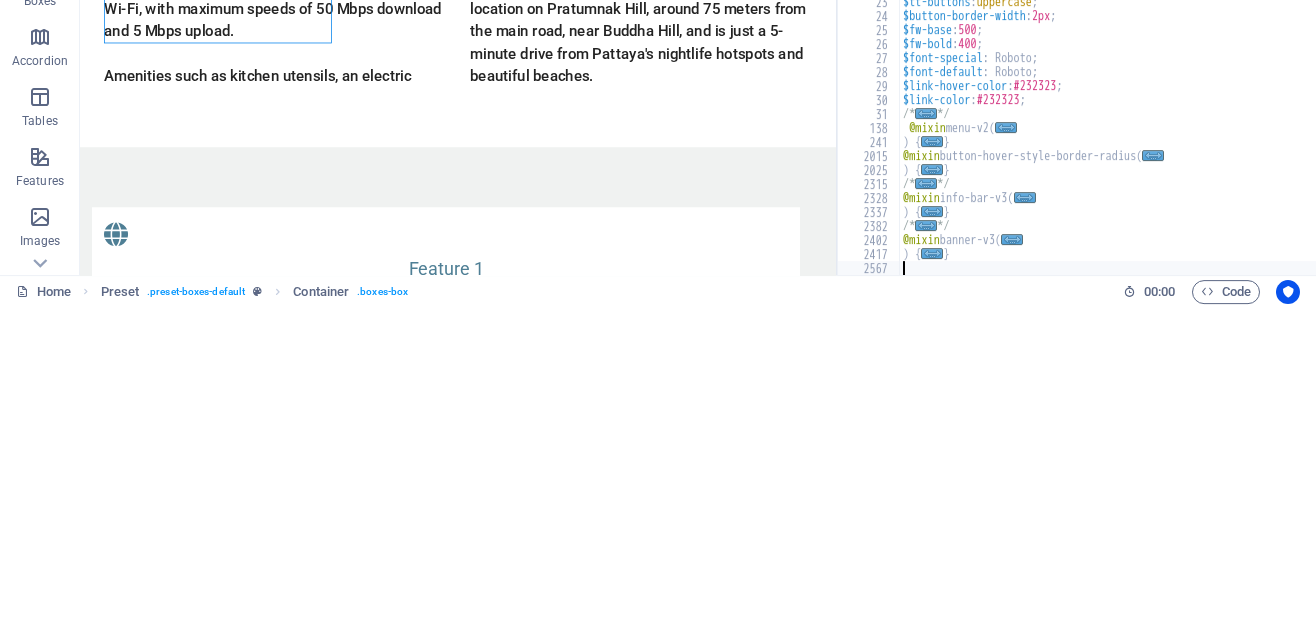 type on "}" 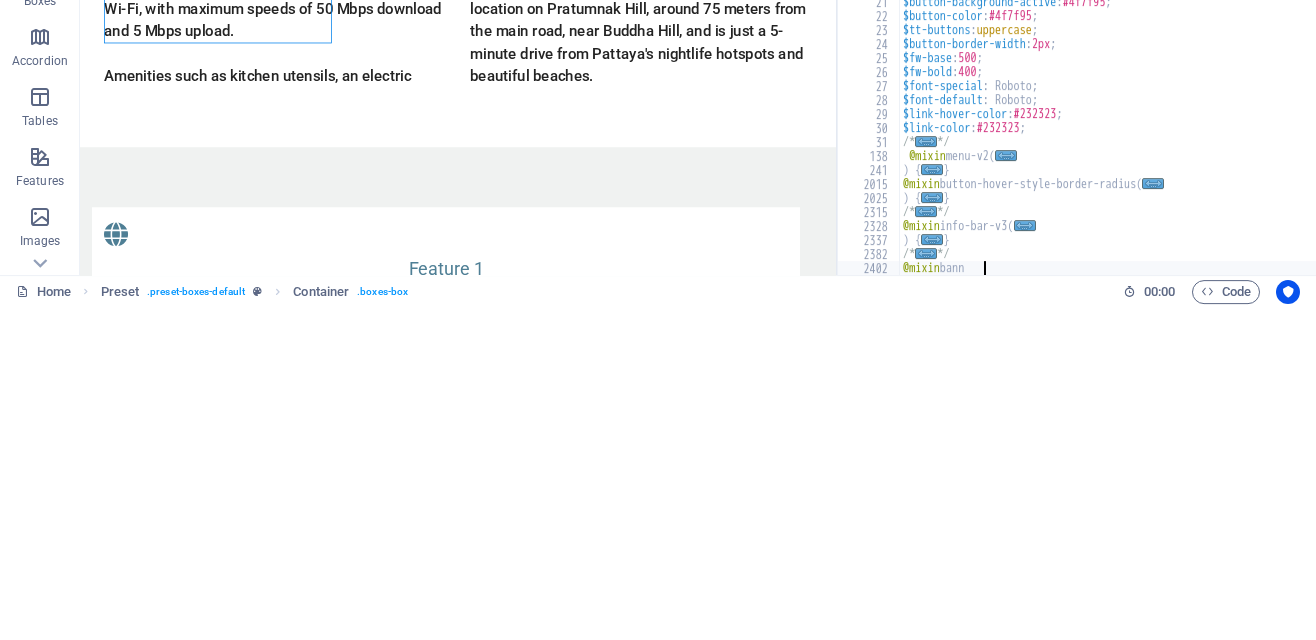 type on "@mixin b" 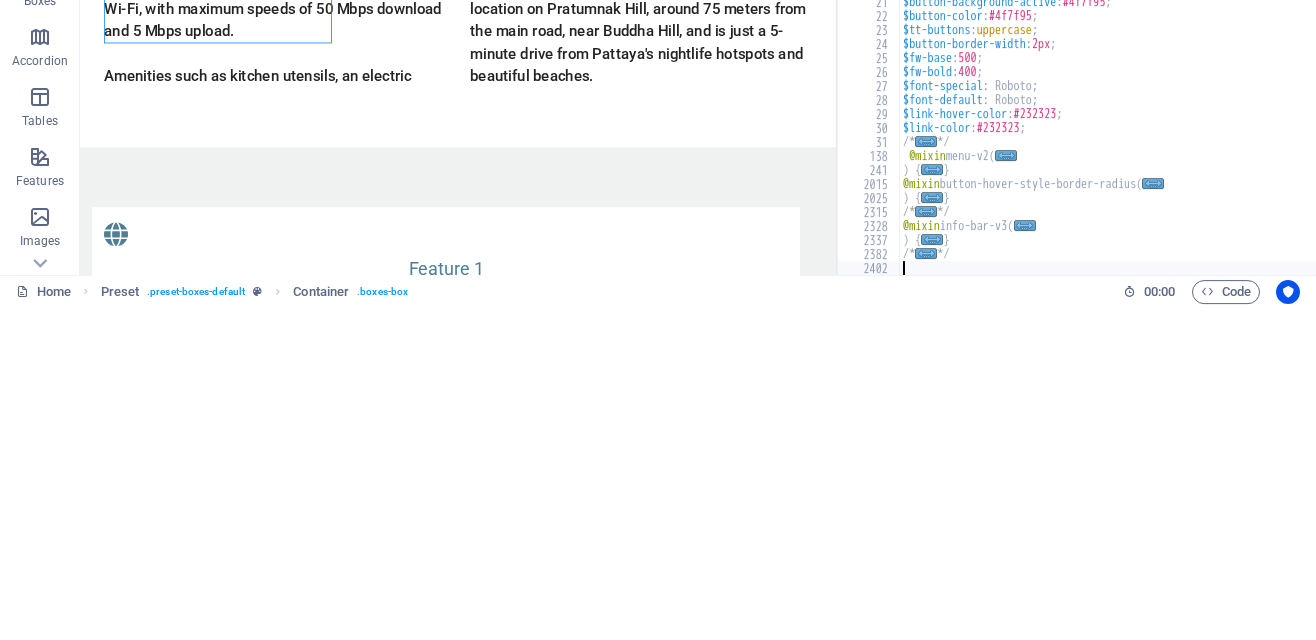 type on "*" 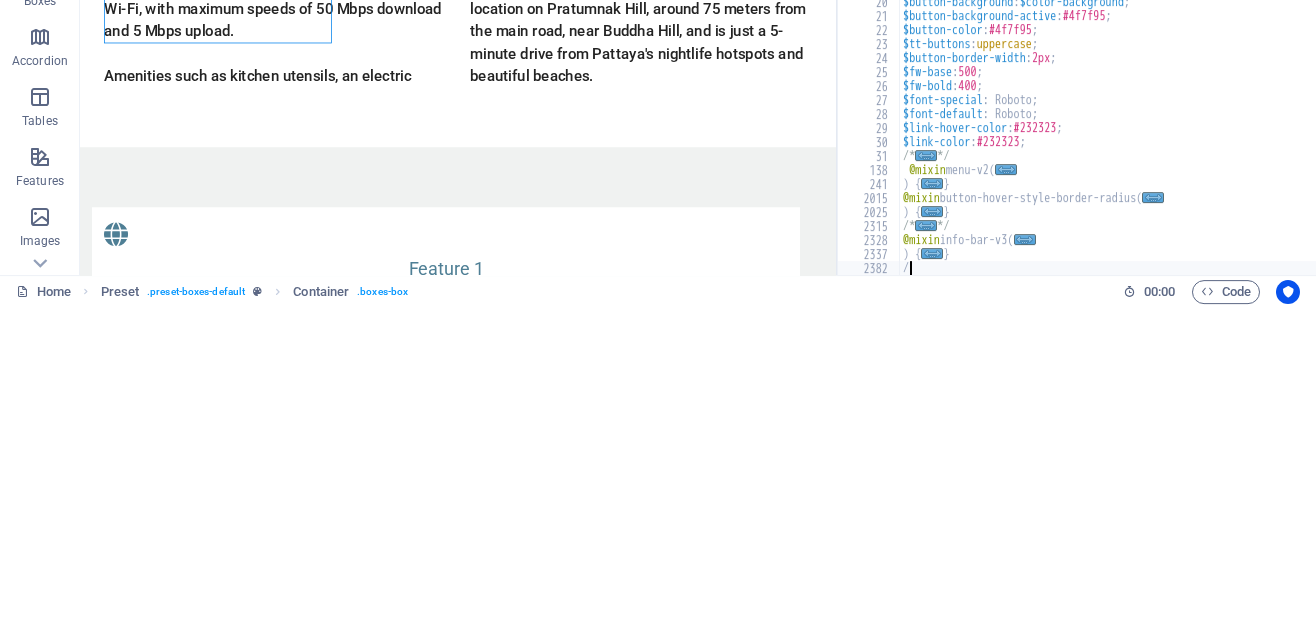 type on "}" 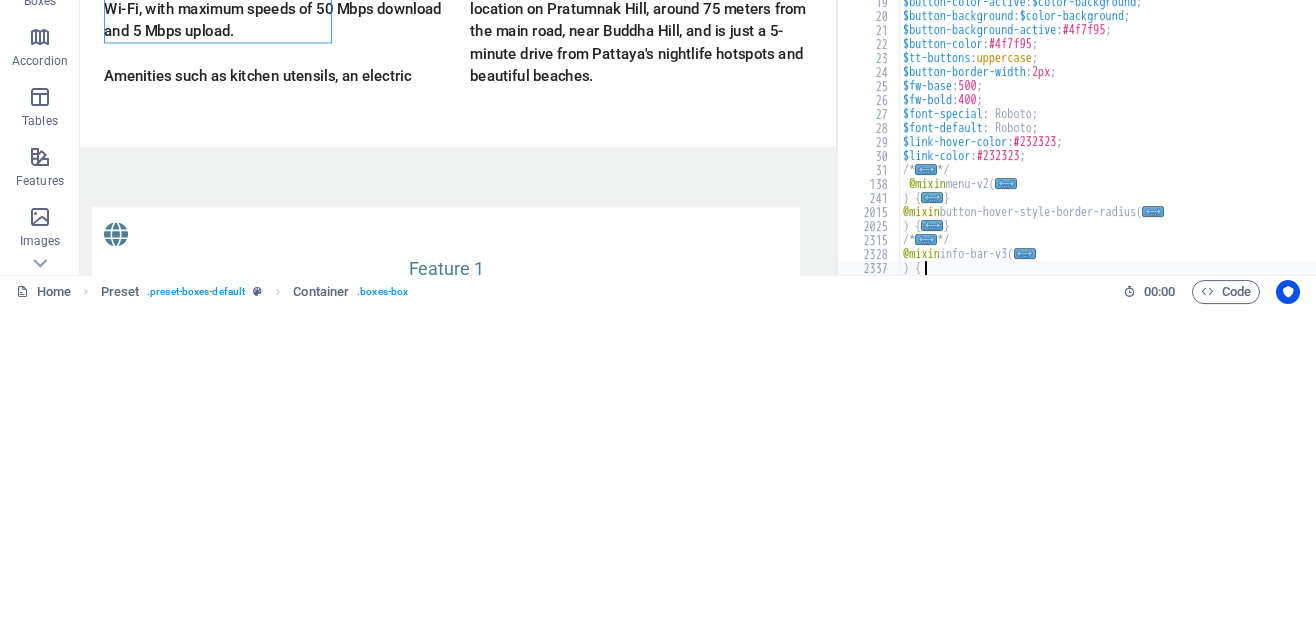 type on ")" 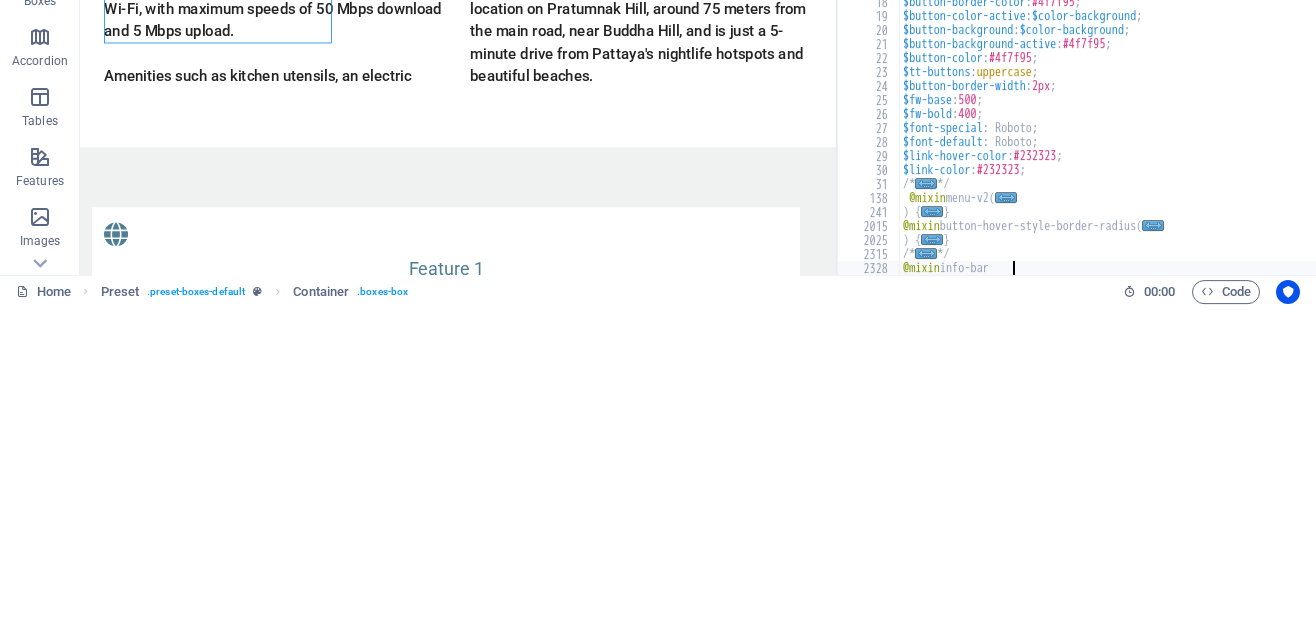 type on "@mixin inf" 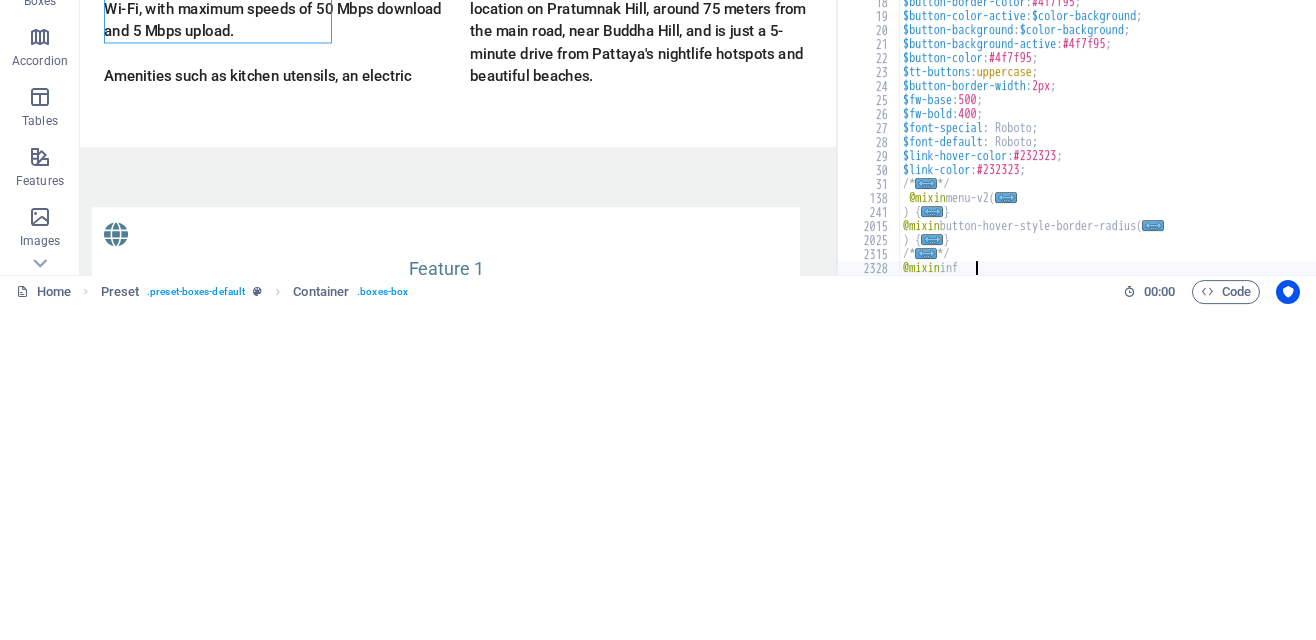 type on "*" 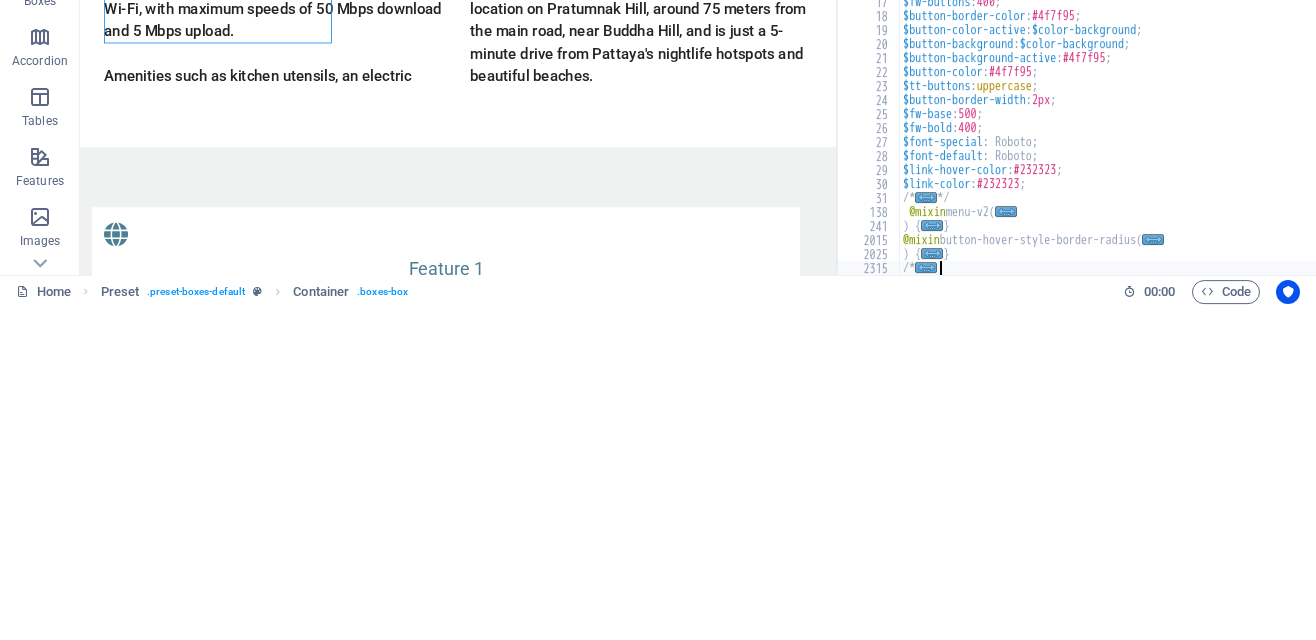 type on "/" 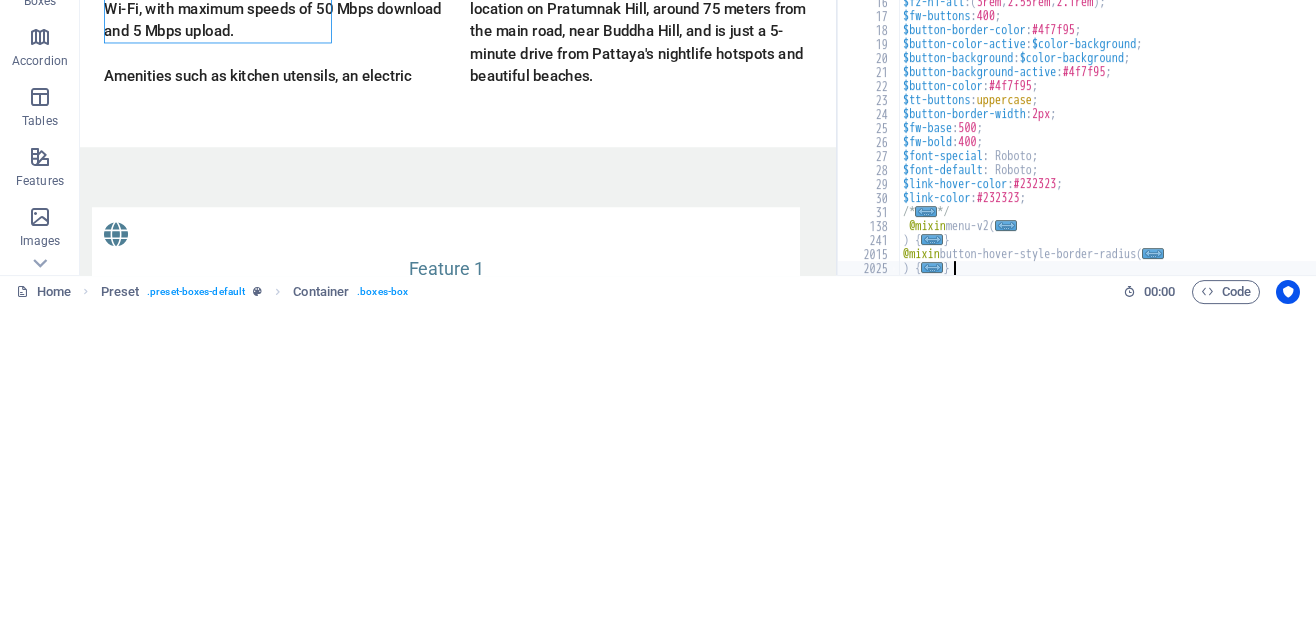 type on ")" 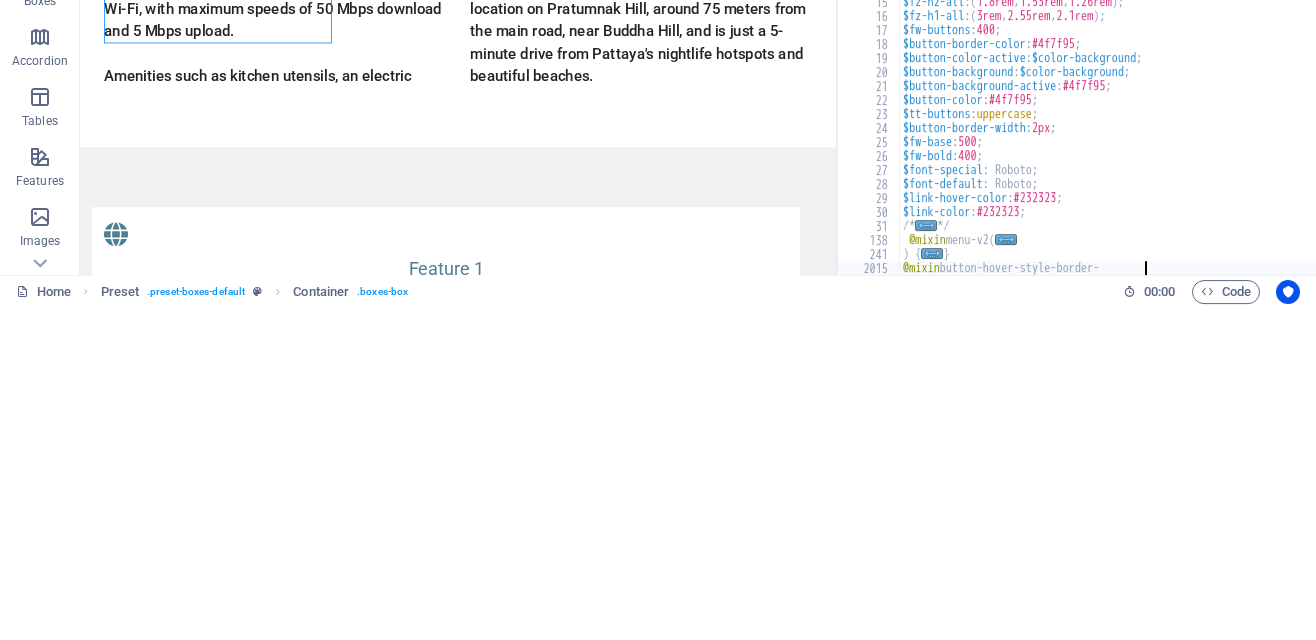 type on "@mixin" 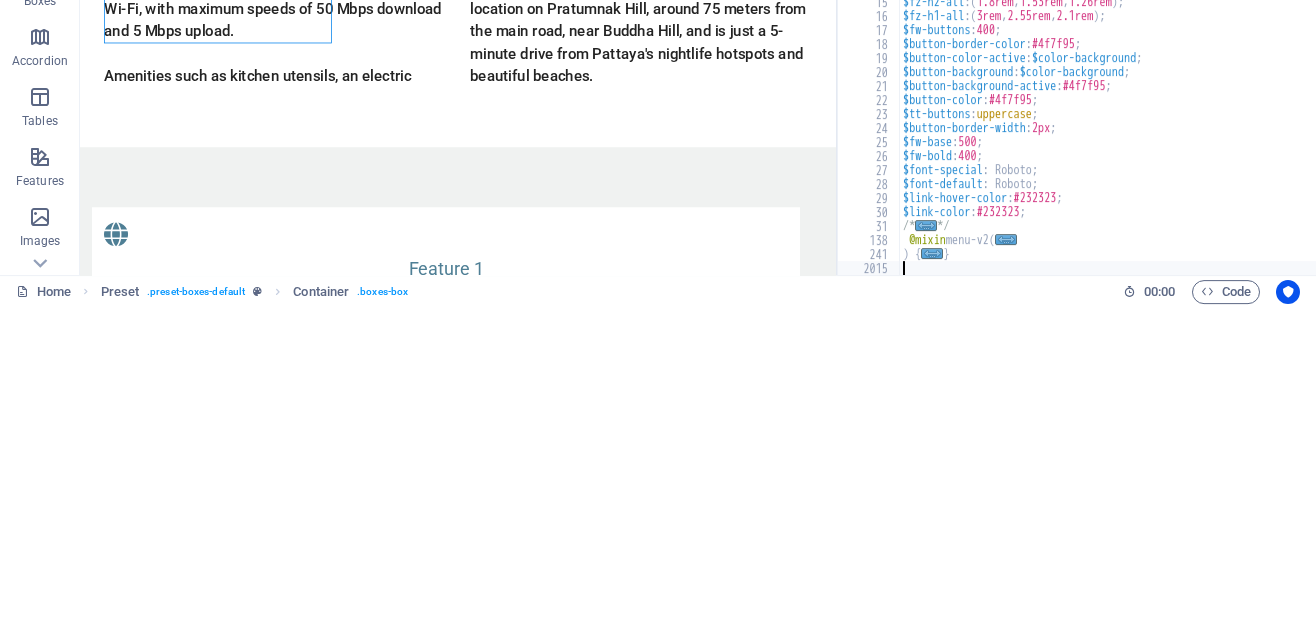 type on "}" 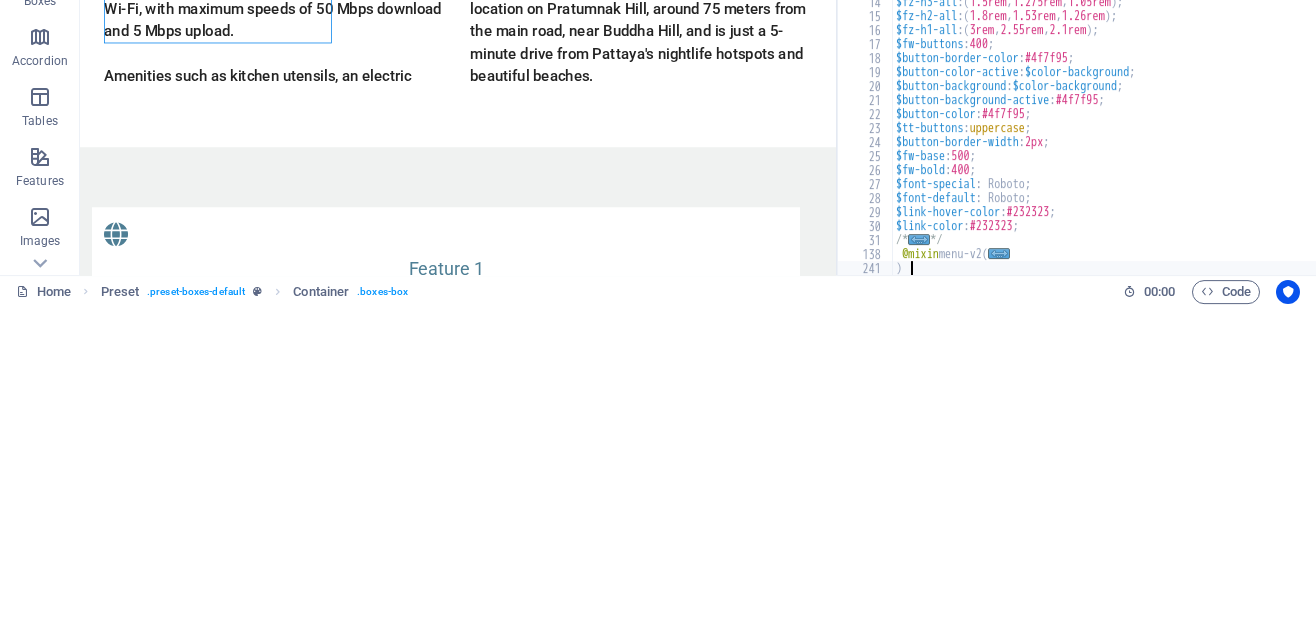type on ")" 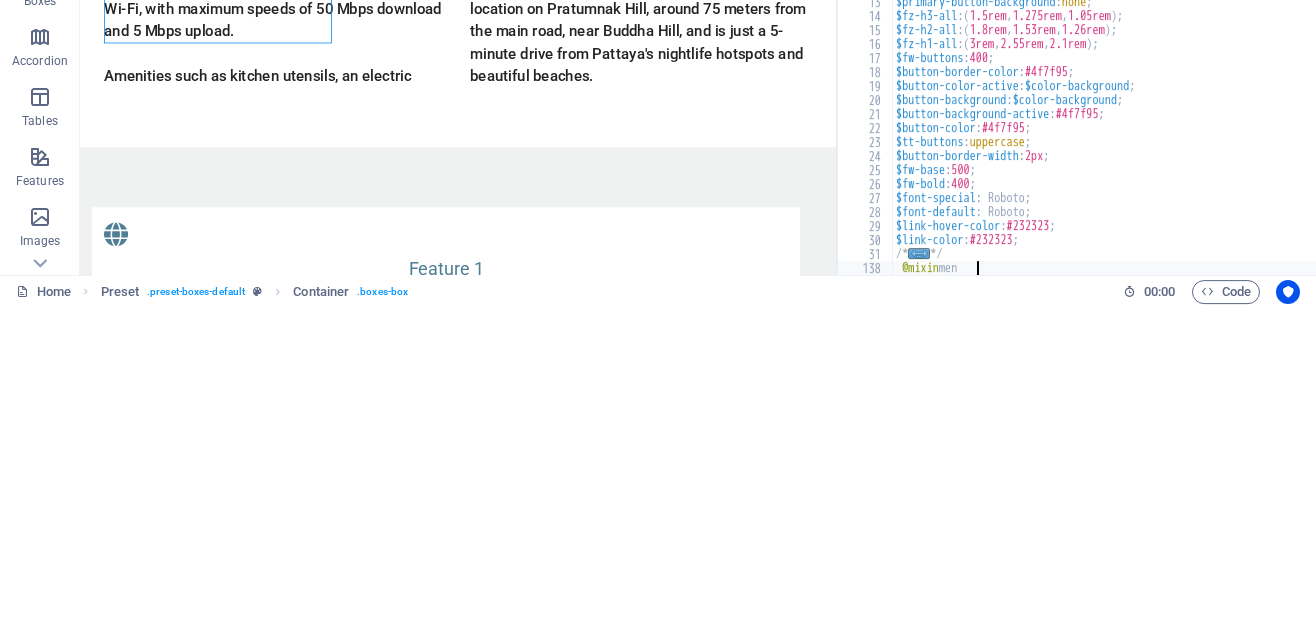 type on "@mixin" 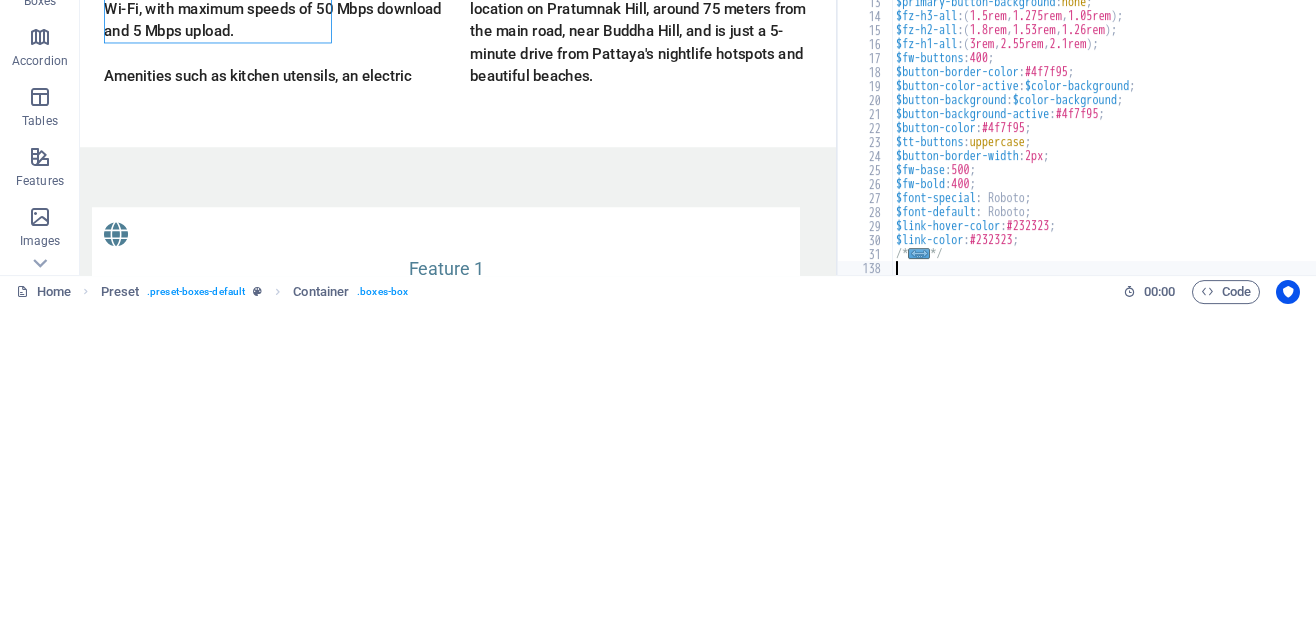 type on "*" 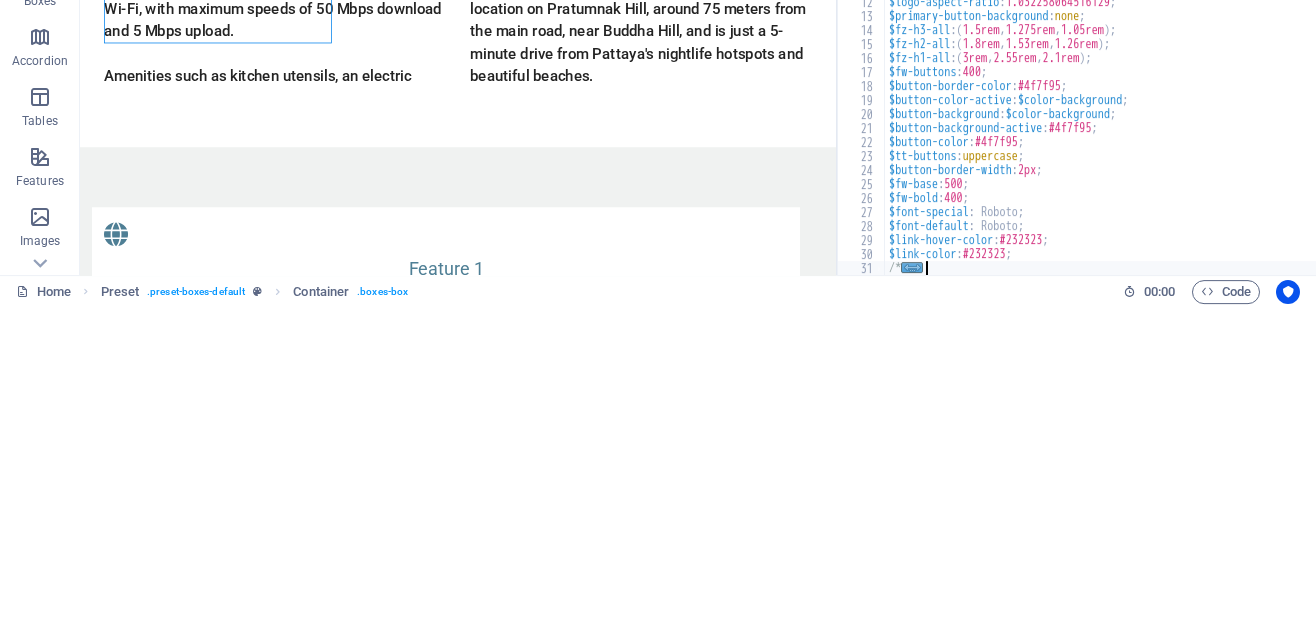 type on "/" 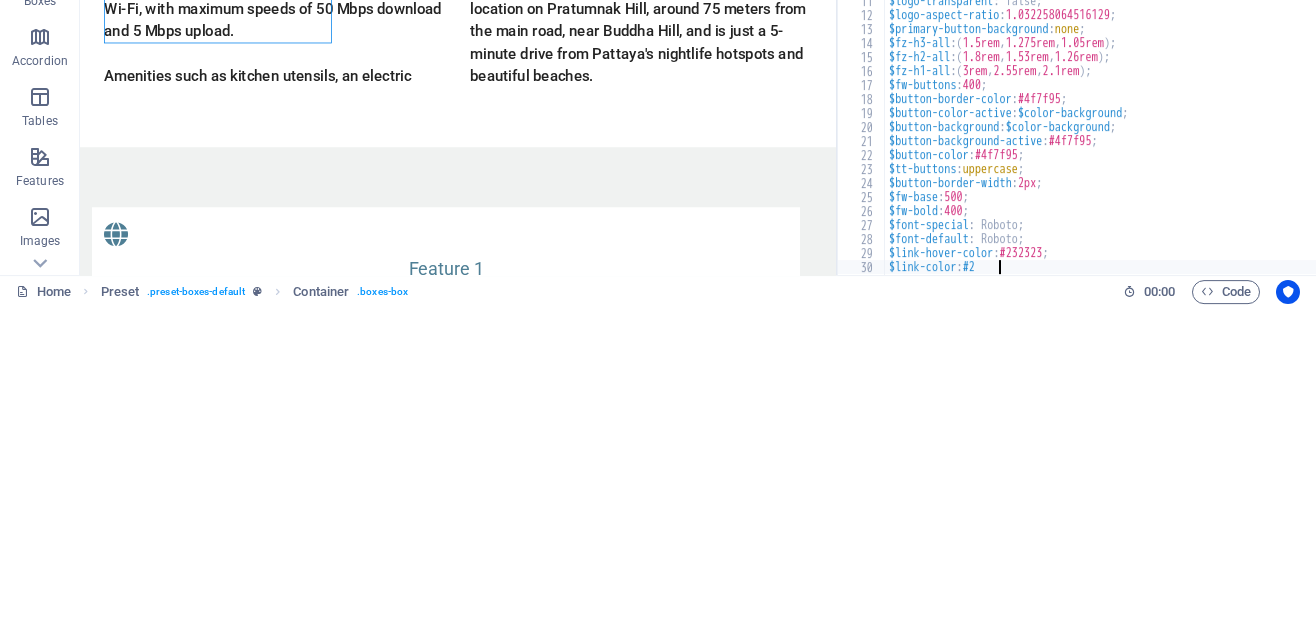 type on "$link-color" 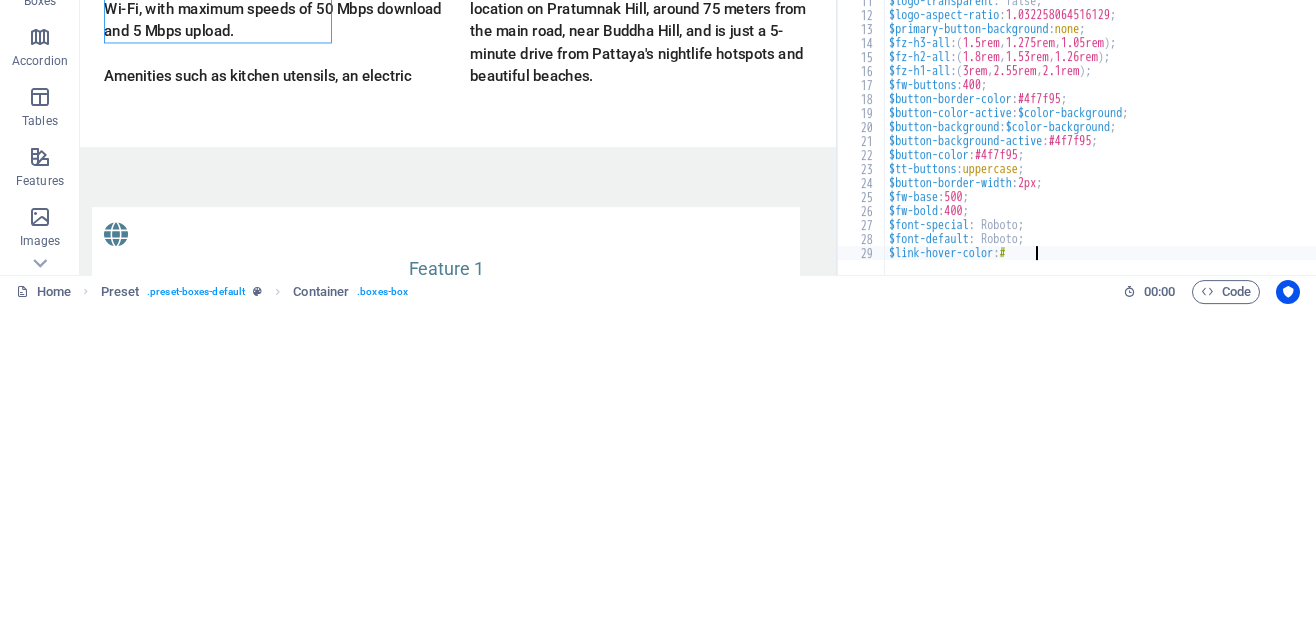 type on "$link-hover-color" 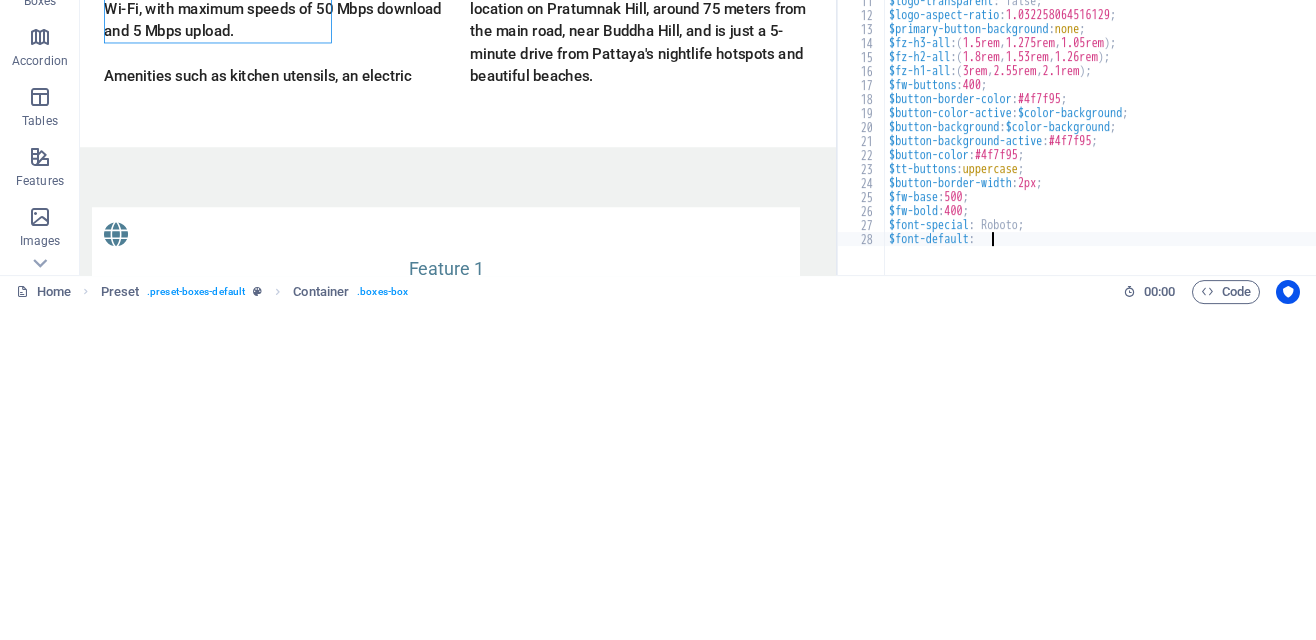 type on "$font-defaul" 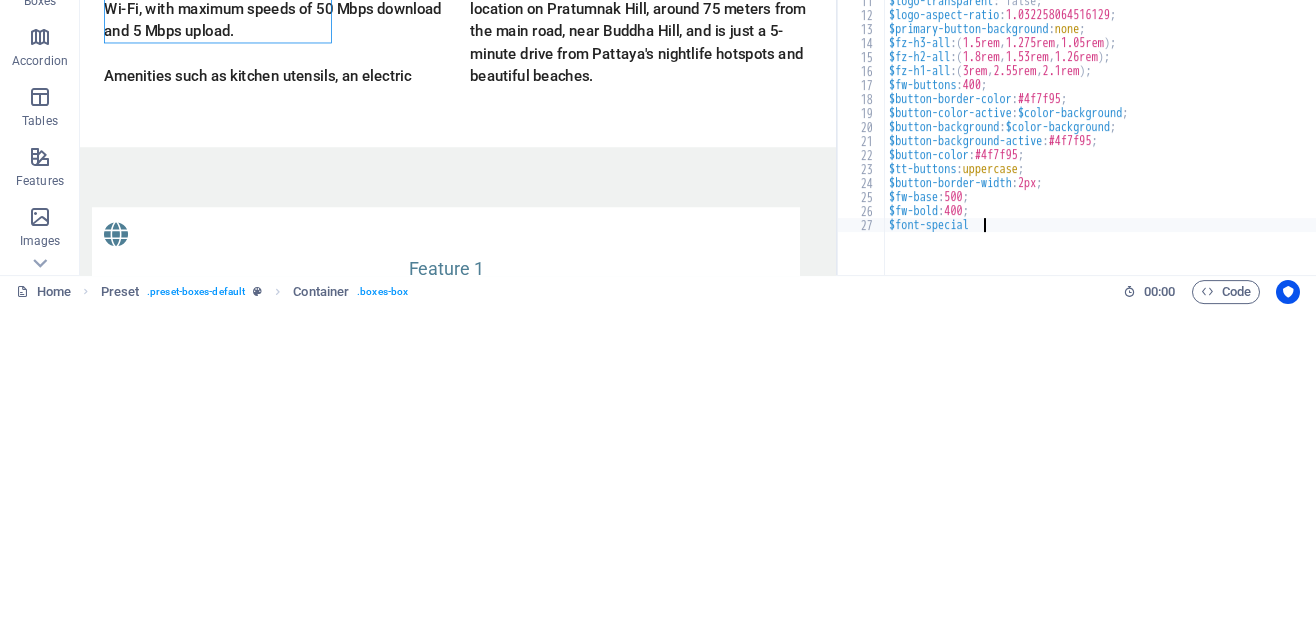 type on "$font-specia" 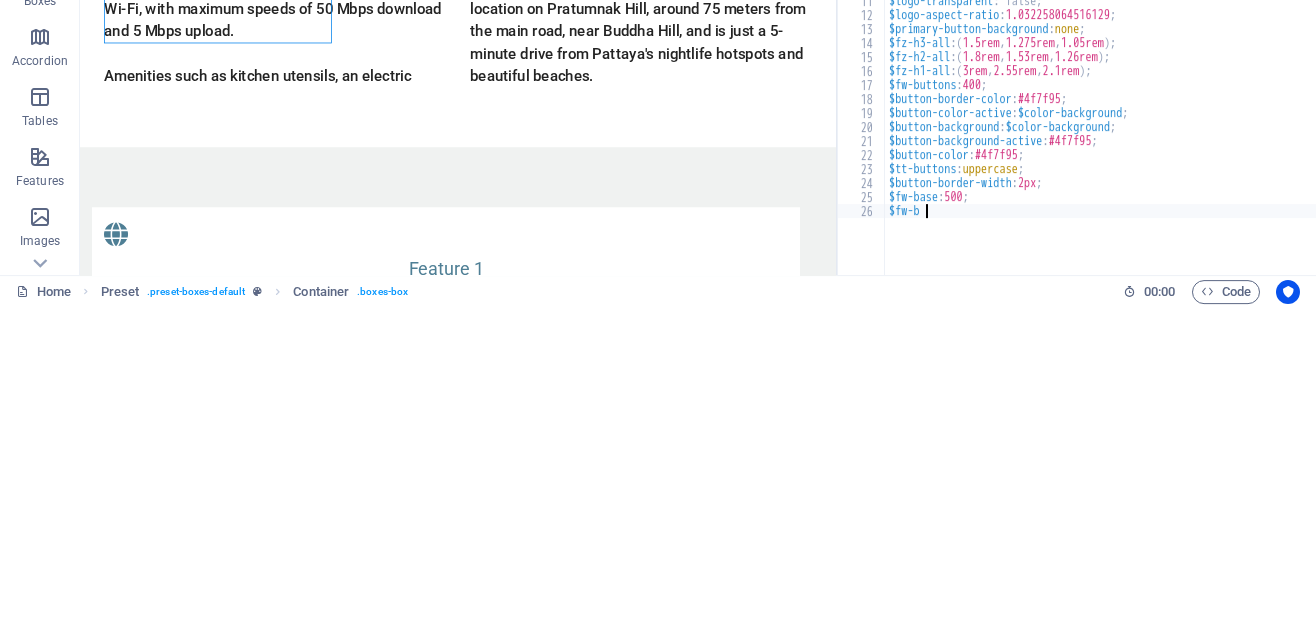 type on "$fw-" 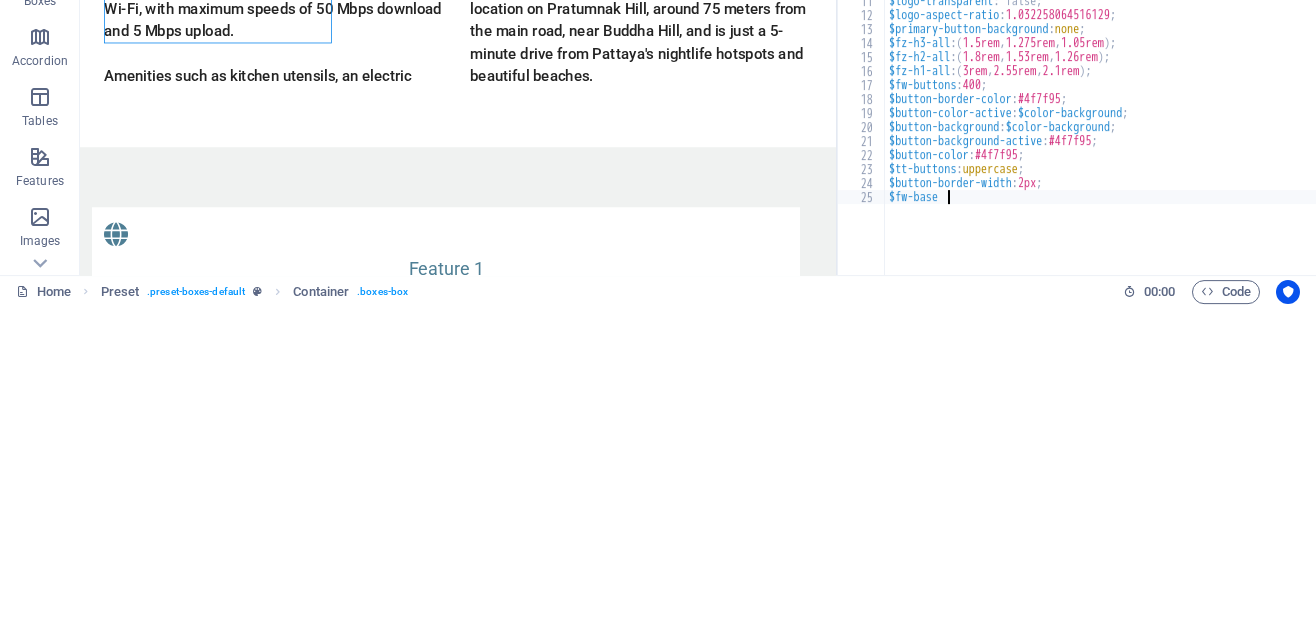 type on "$fw-" 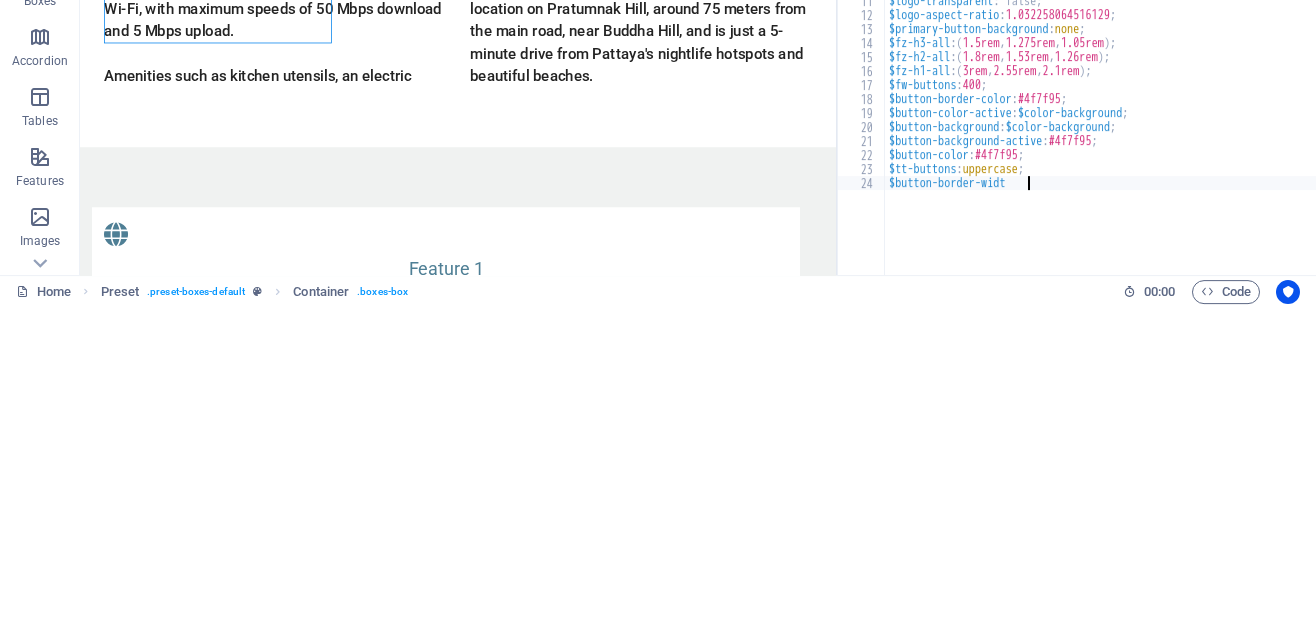 type on "$button-border-w" 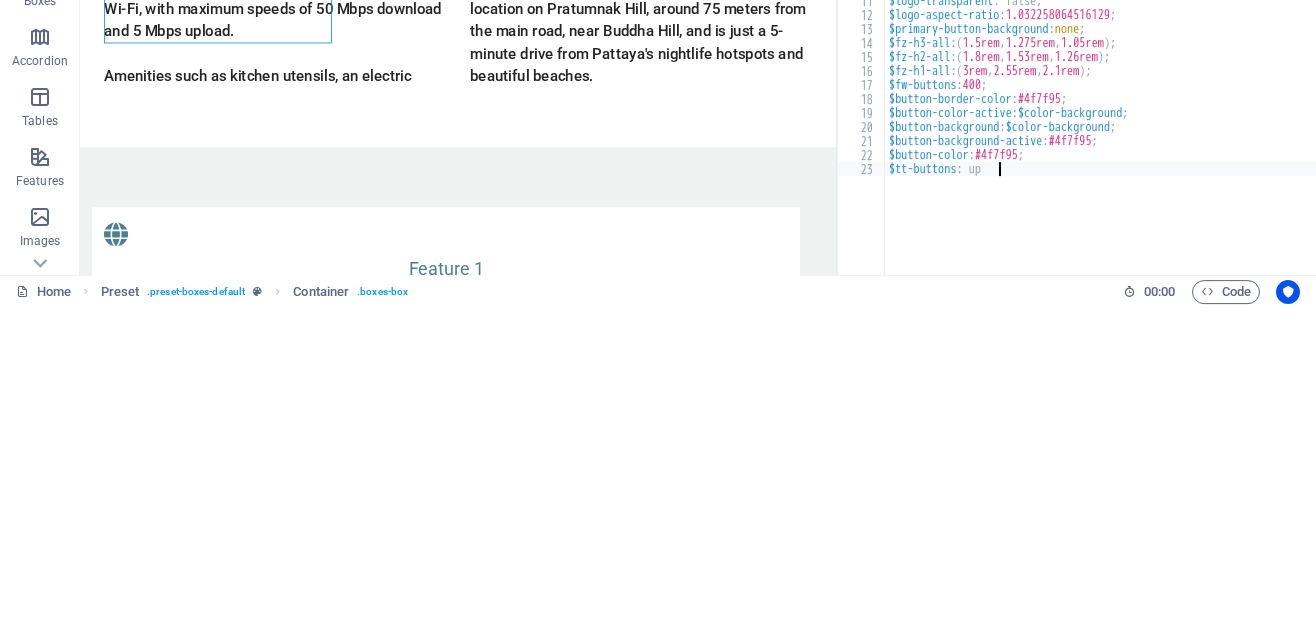 type on "$tt-buttons:" 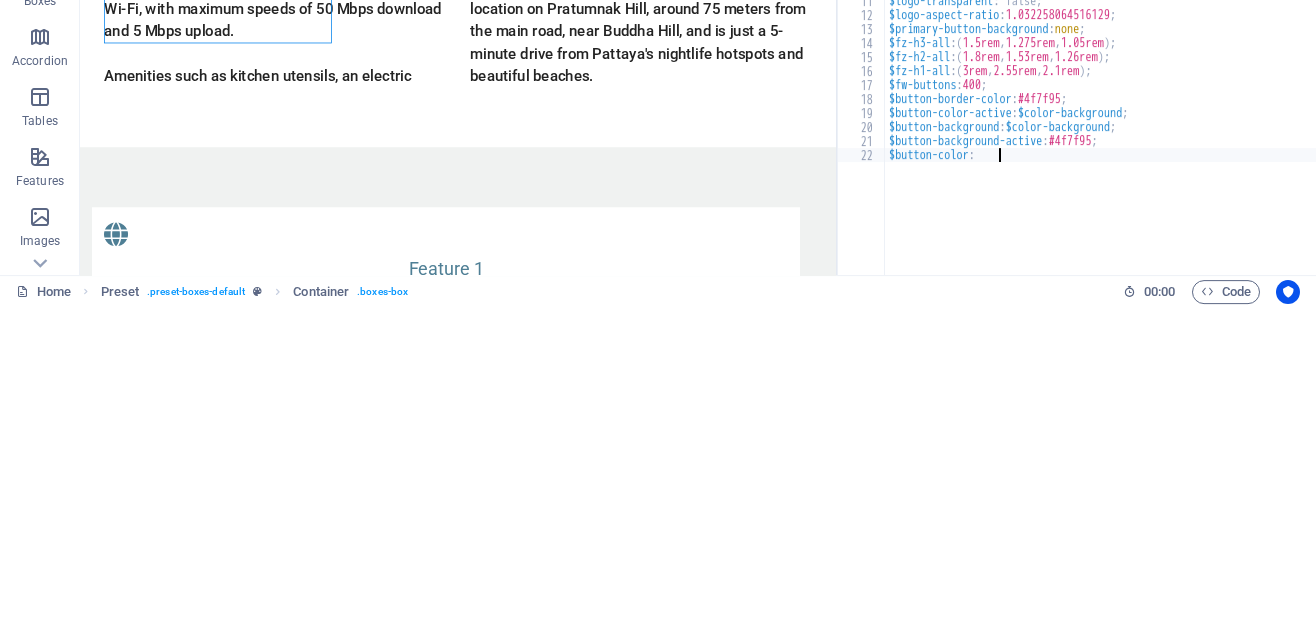type on "$button-color" 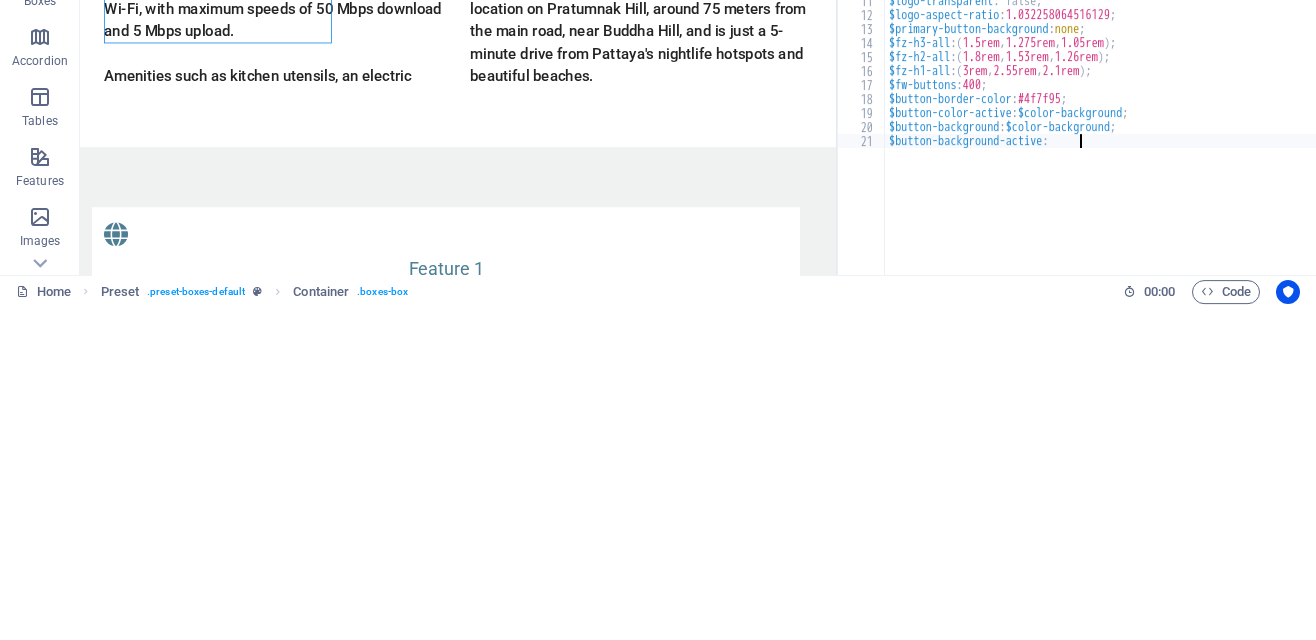 type on "$button-background-active" 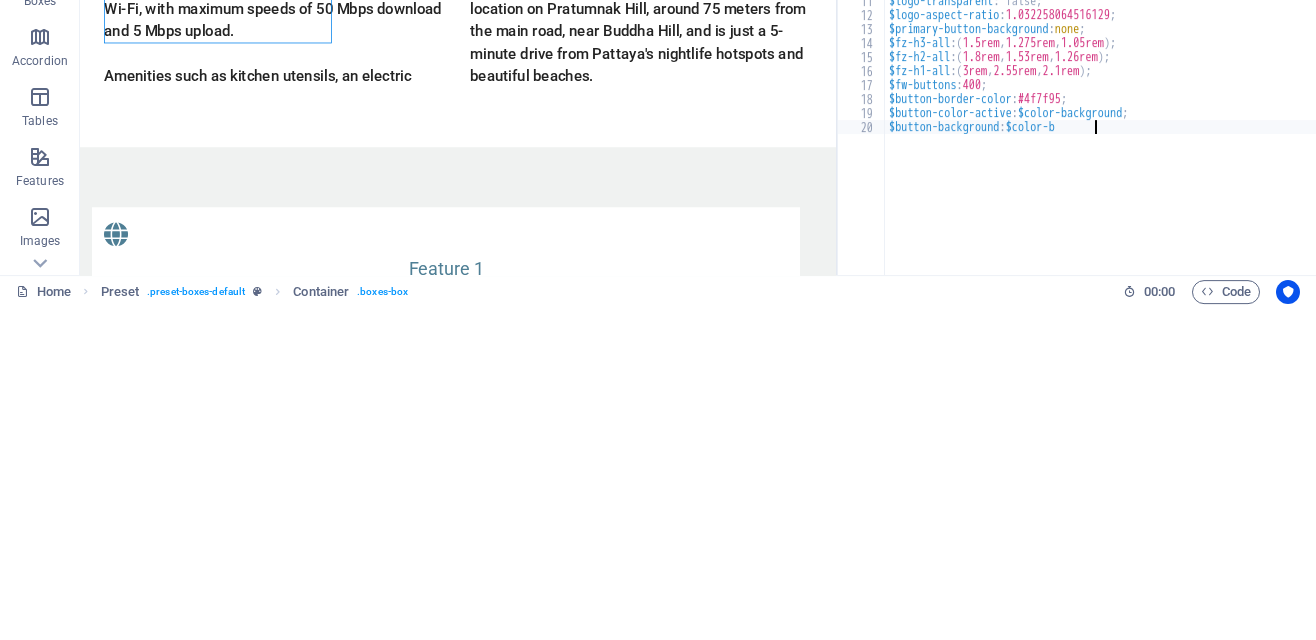 type on "$button-background:" 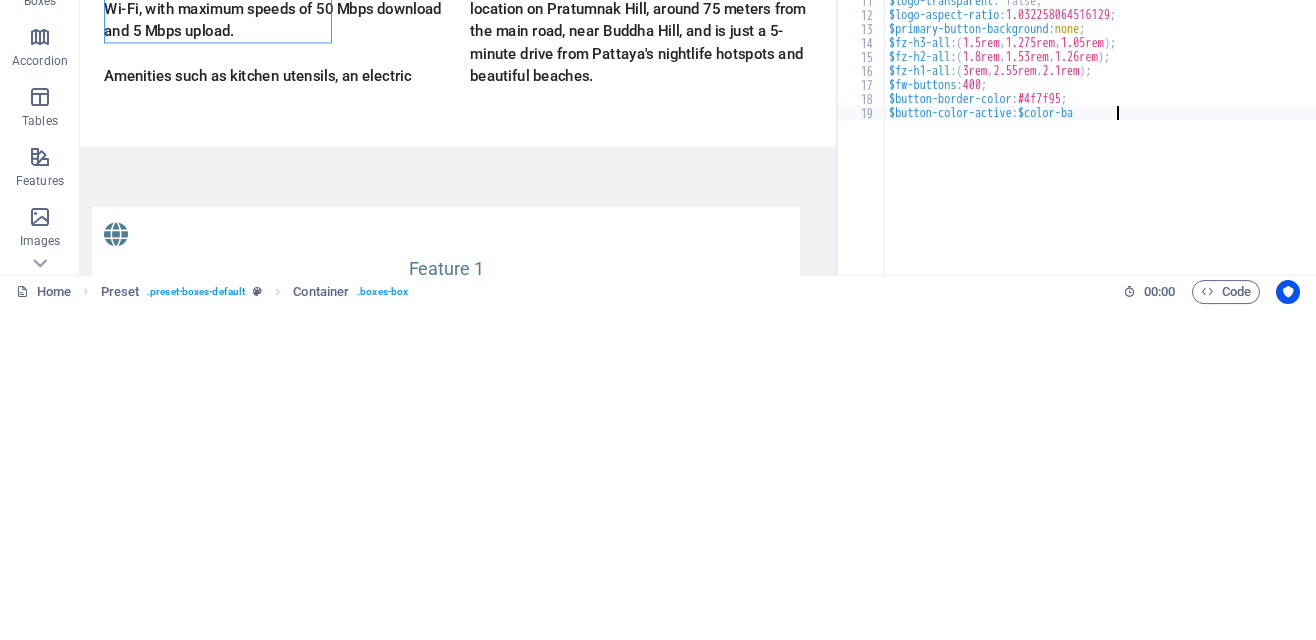 type on "$button-color-active:" 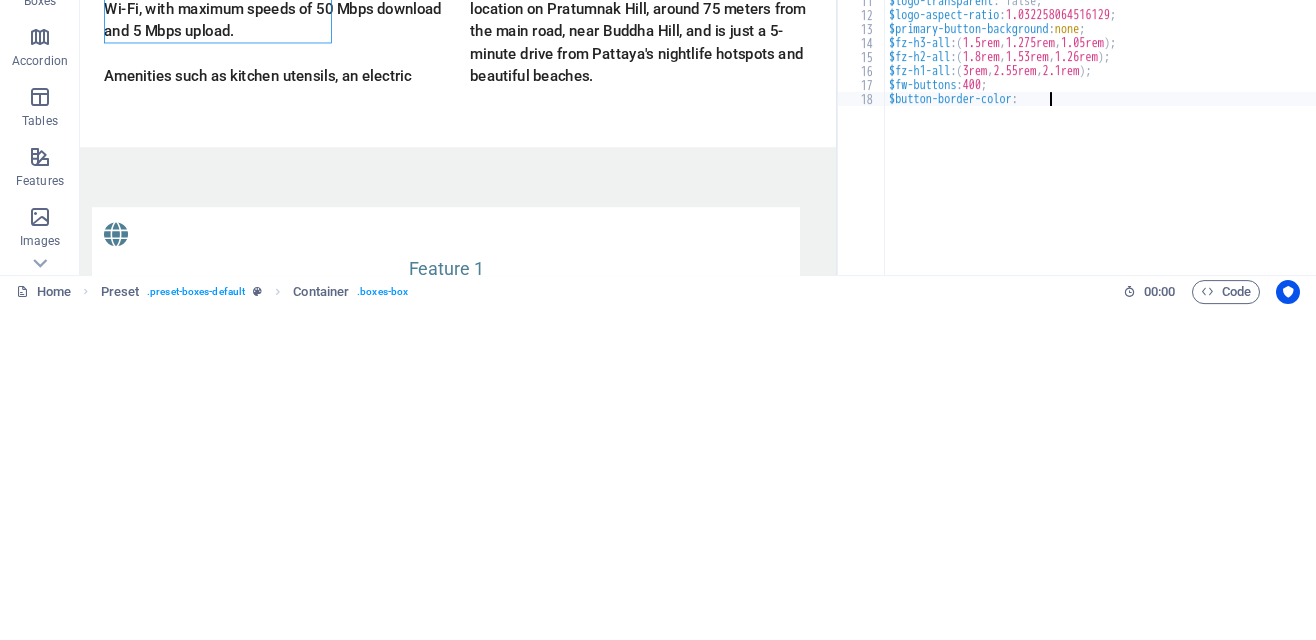 type on "$button-border-color" 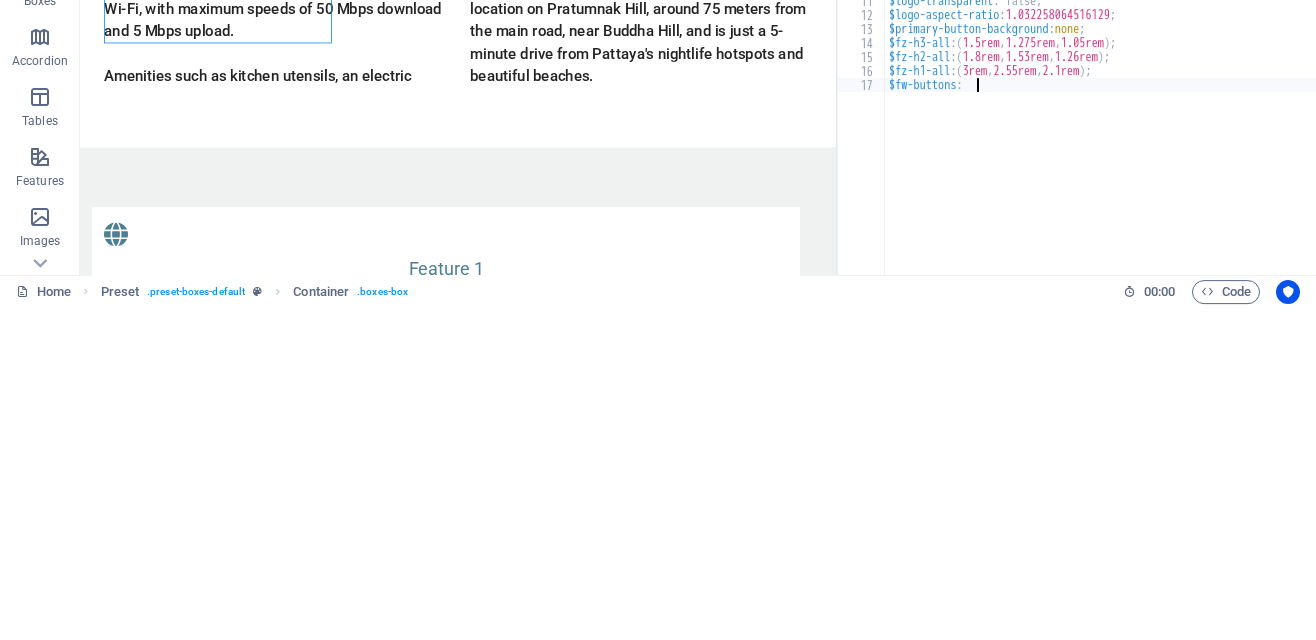 type on "$fw-but" 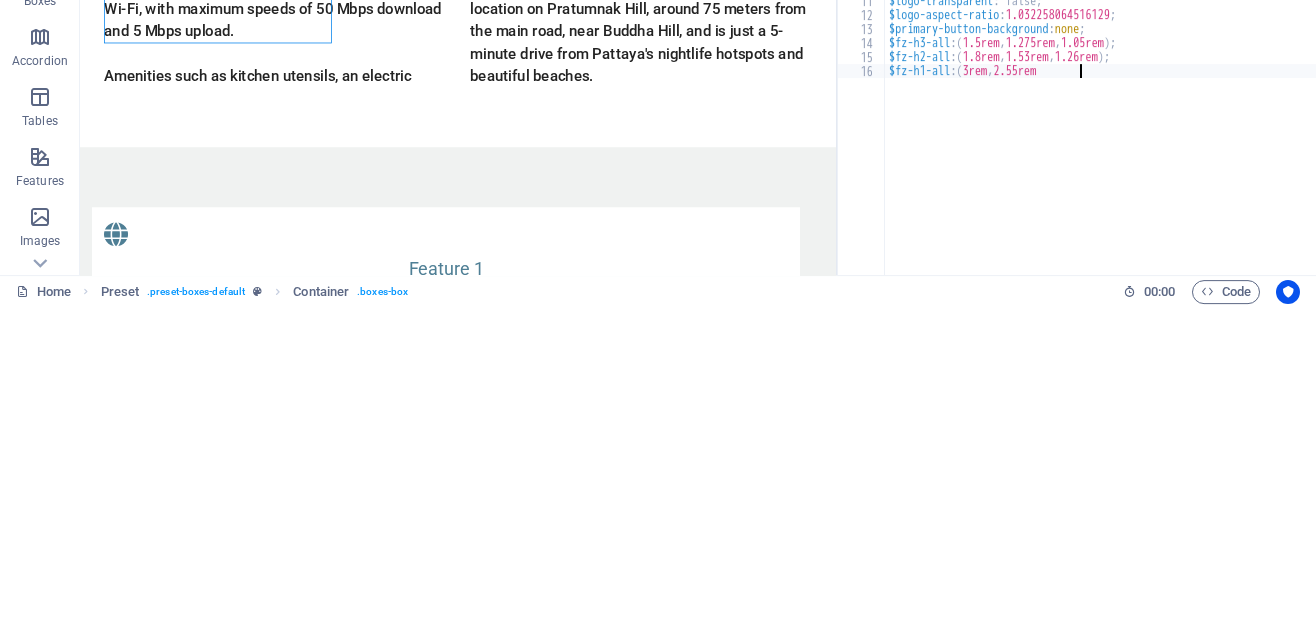 type on "$fz-h1-all:" 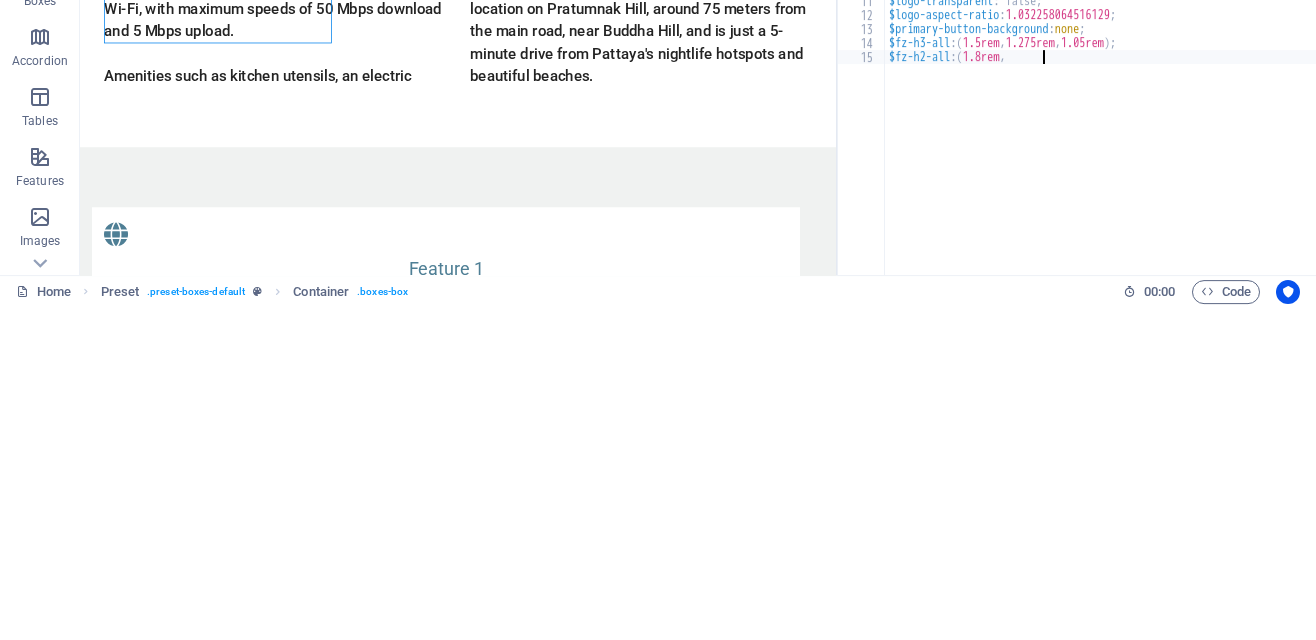 type on "$fz-h2-all:" 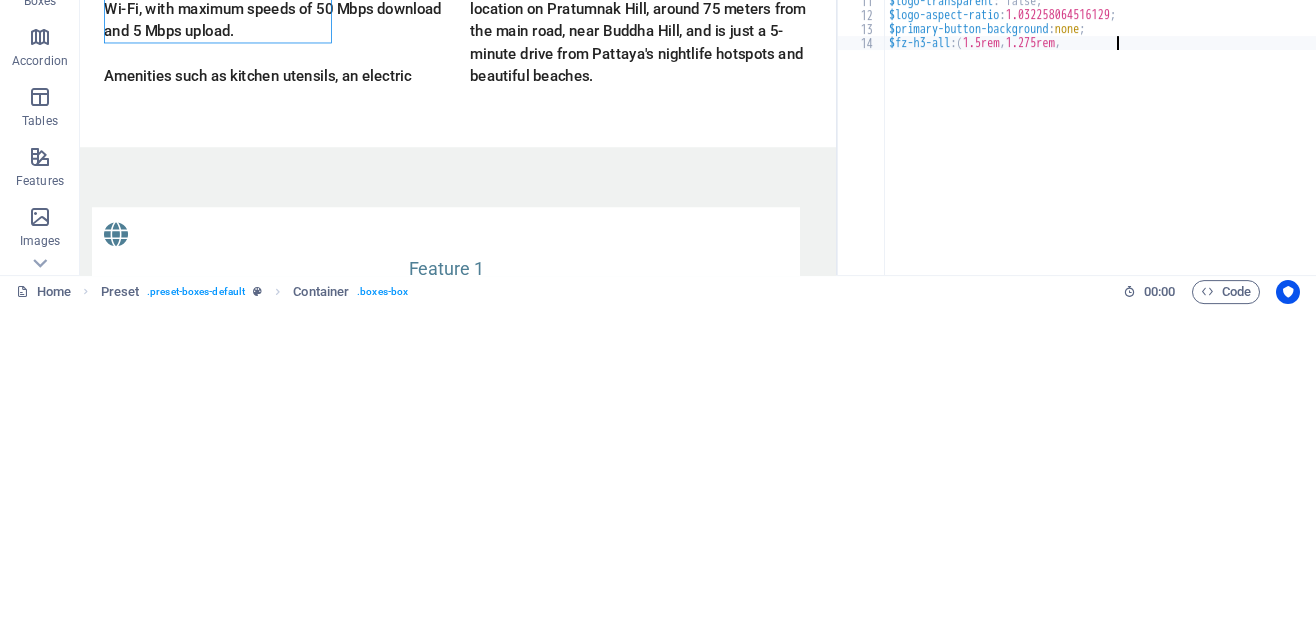 type on "$fz-h3-all:" 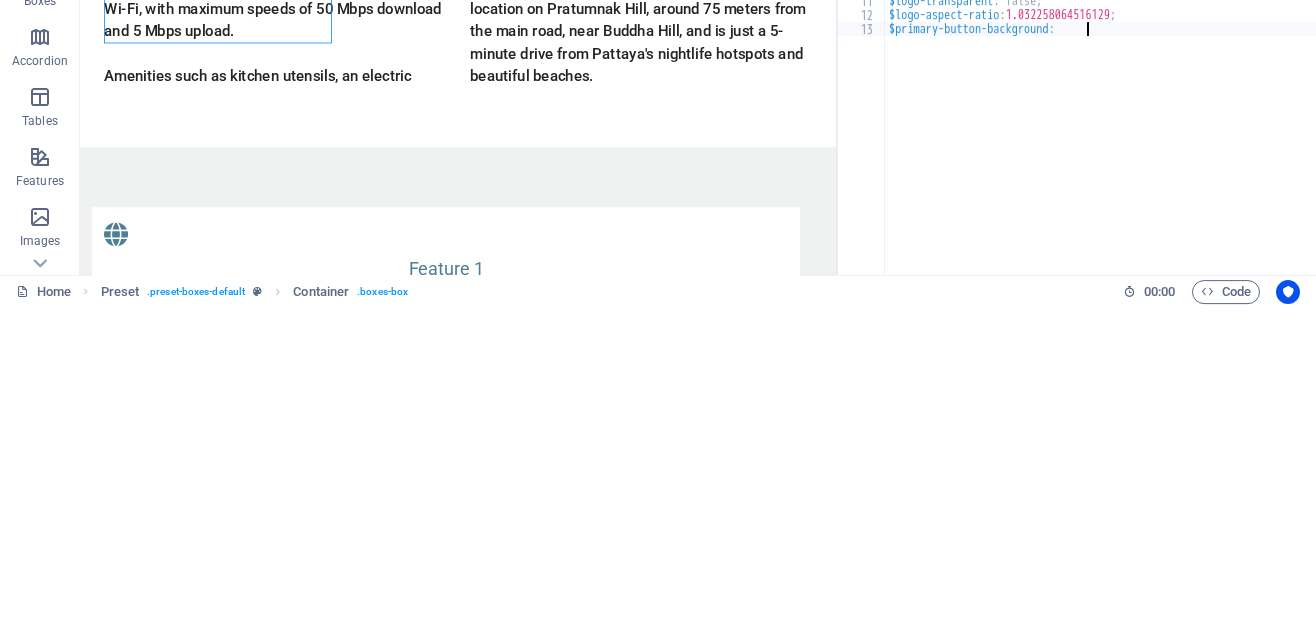 type on "$primary-button-backgro" 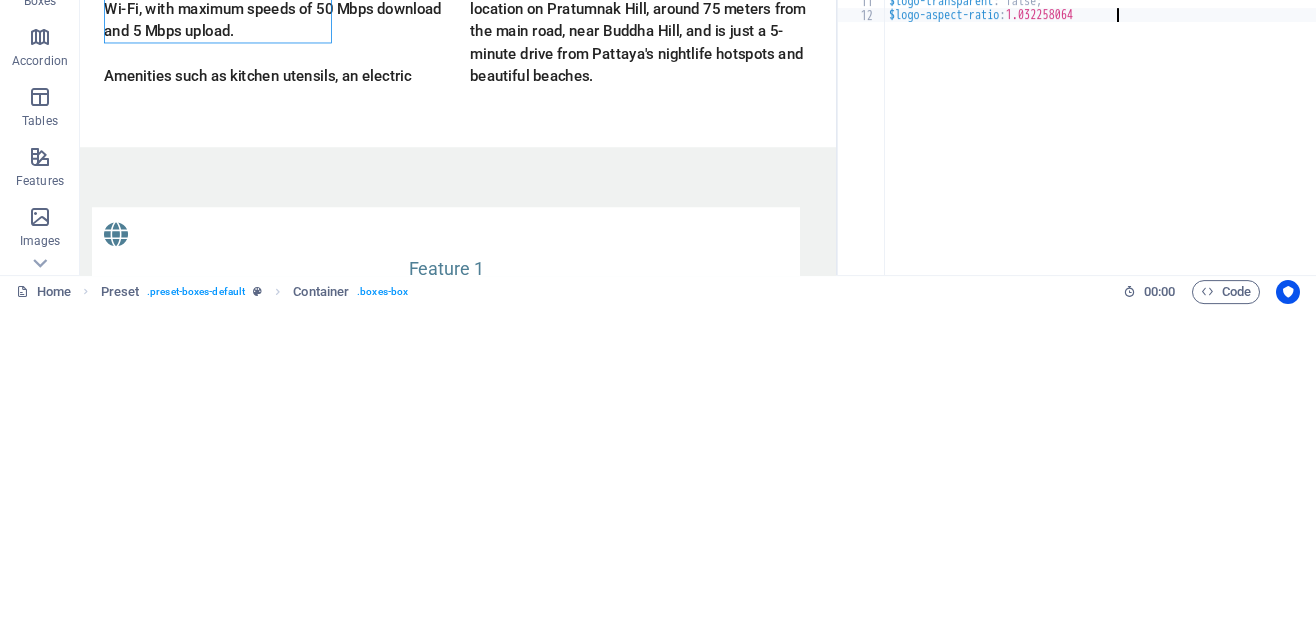 type on "$logo-aspect-ratio:" 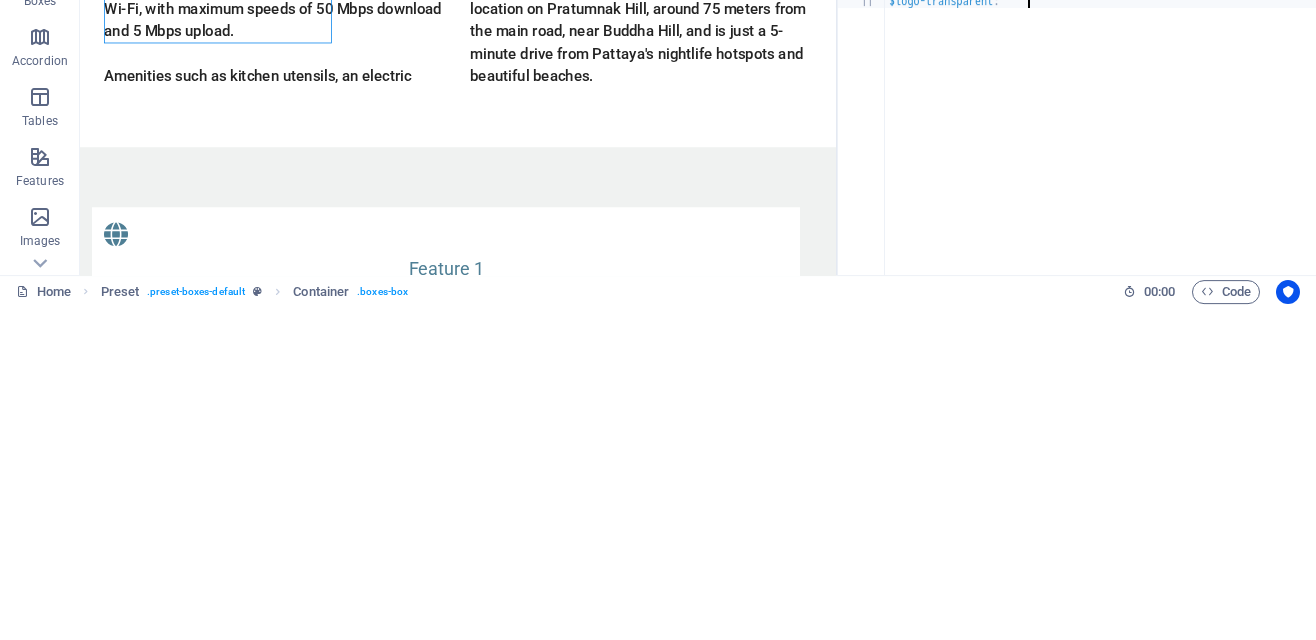 type on "$logo-transpare" 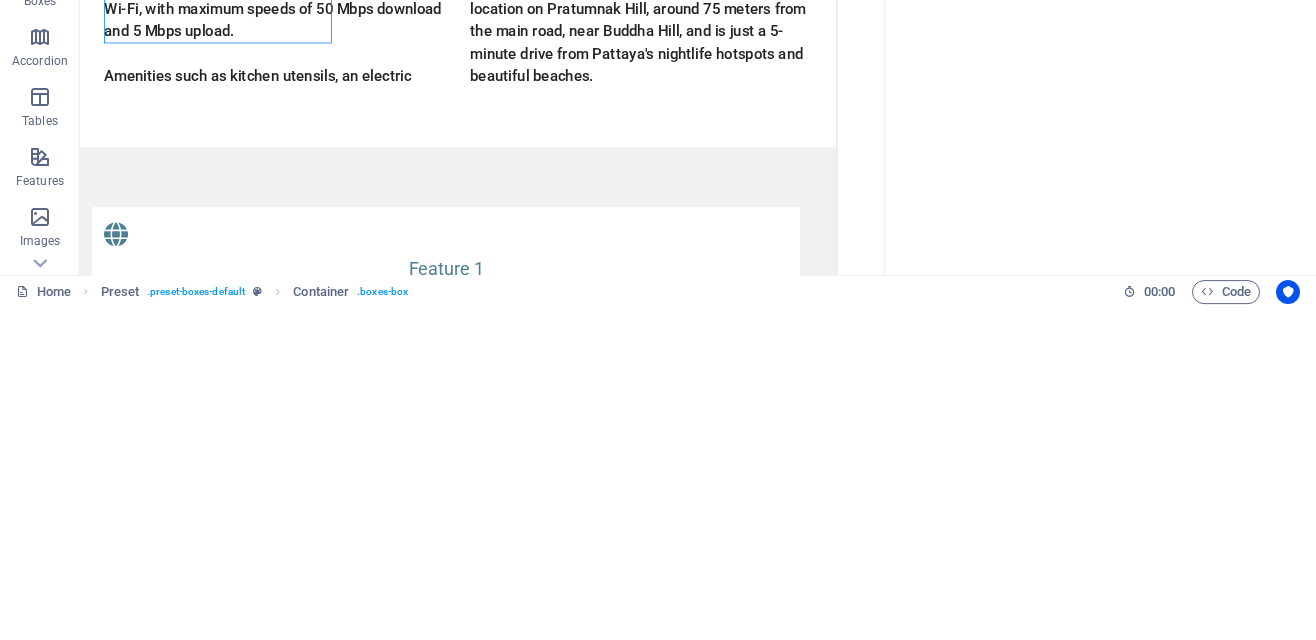 type on "$logo-has-te" 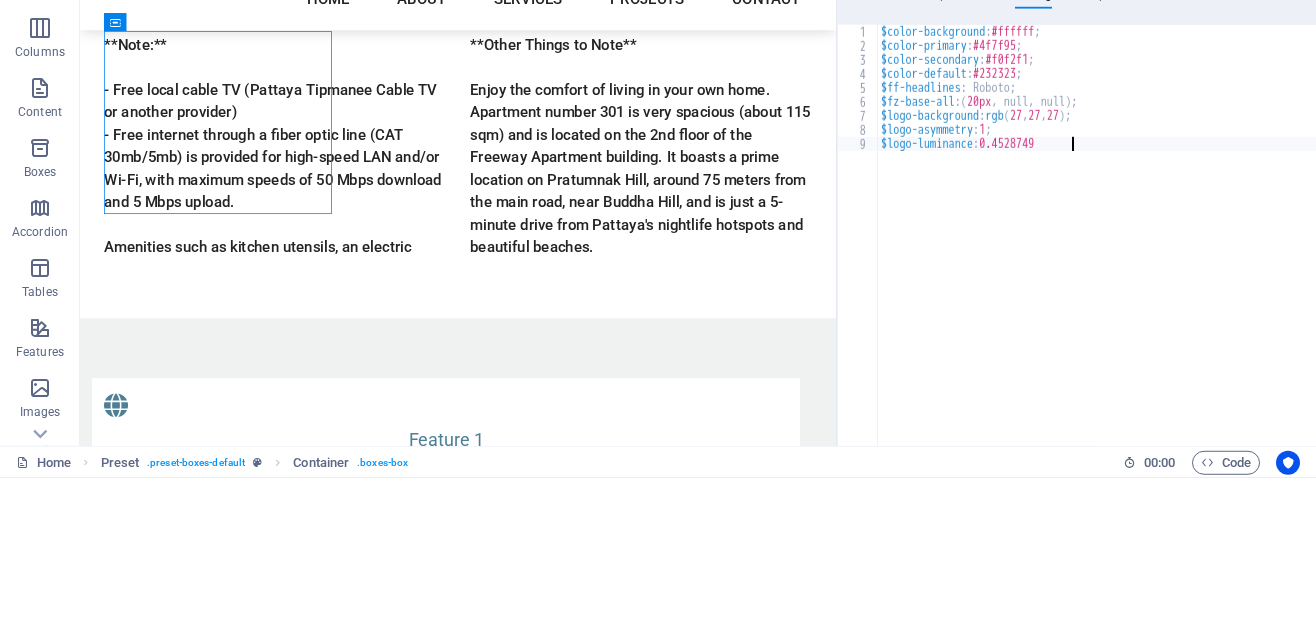 type on "$logo-luminance:" 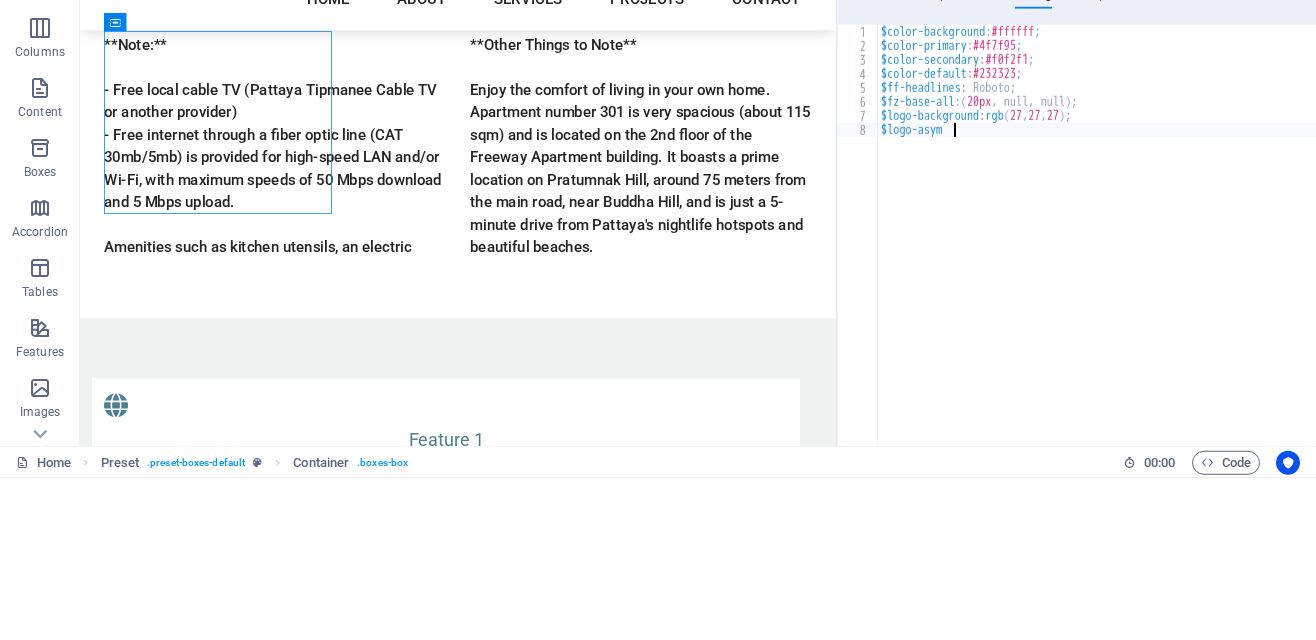 type on "$logo-asy" 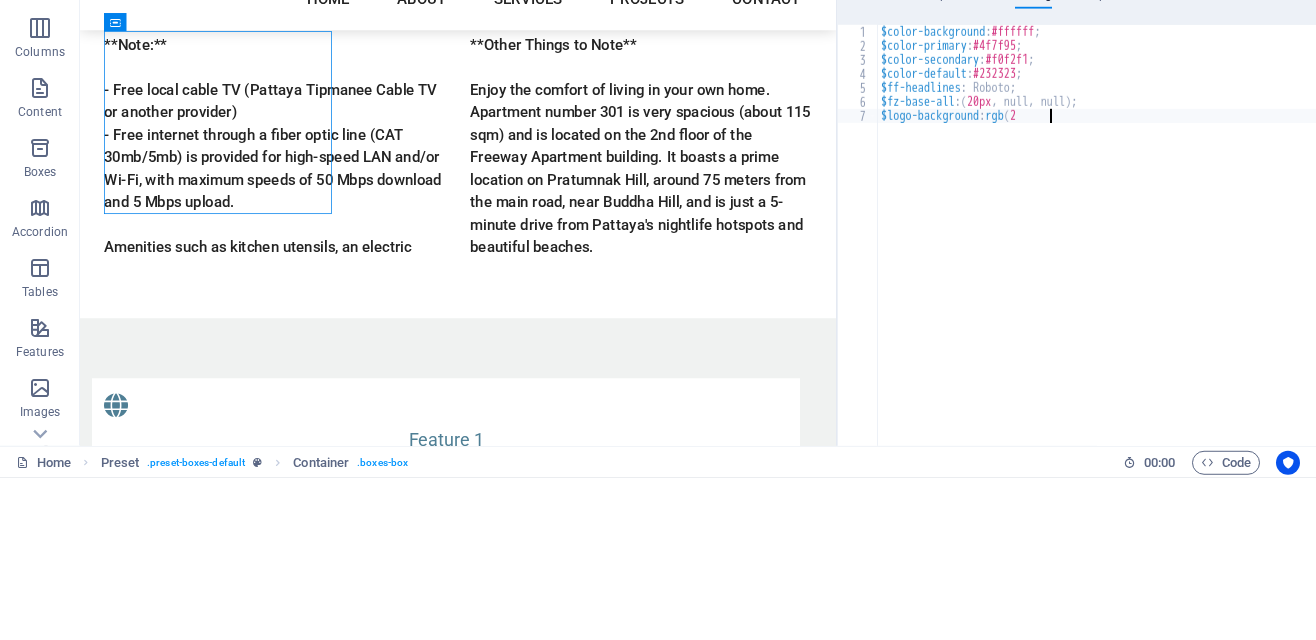 type on "$logo-background:" 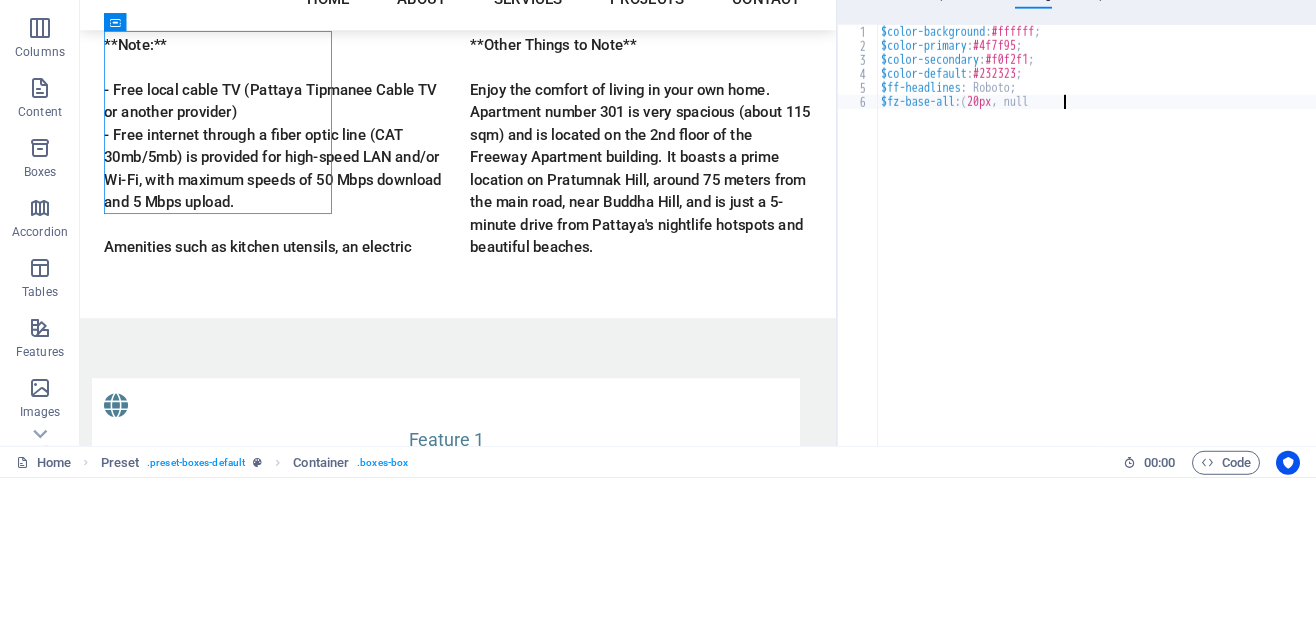type on "$fz-base-all:" 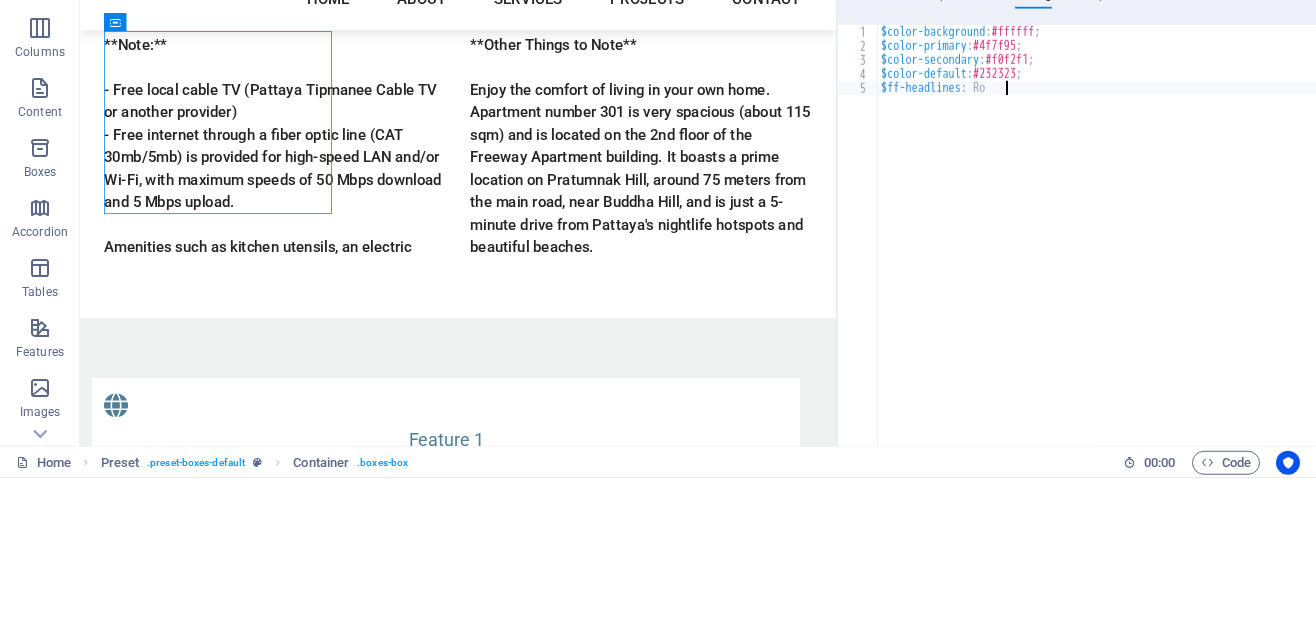 type on "$ff-headline" 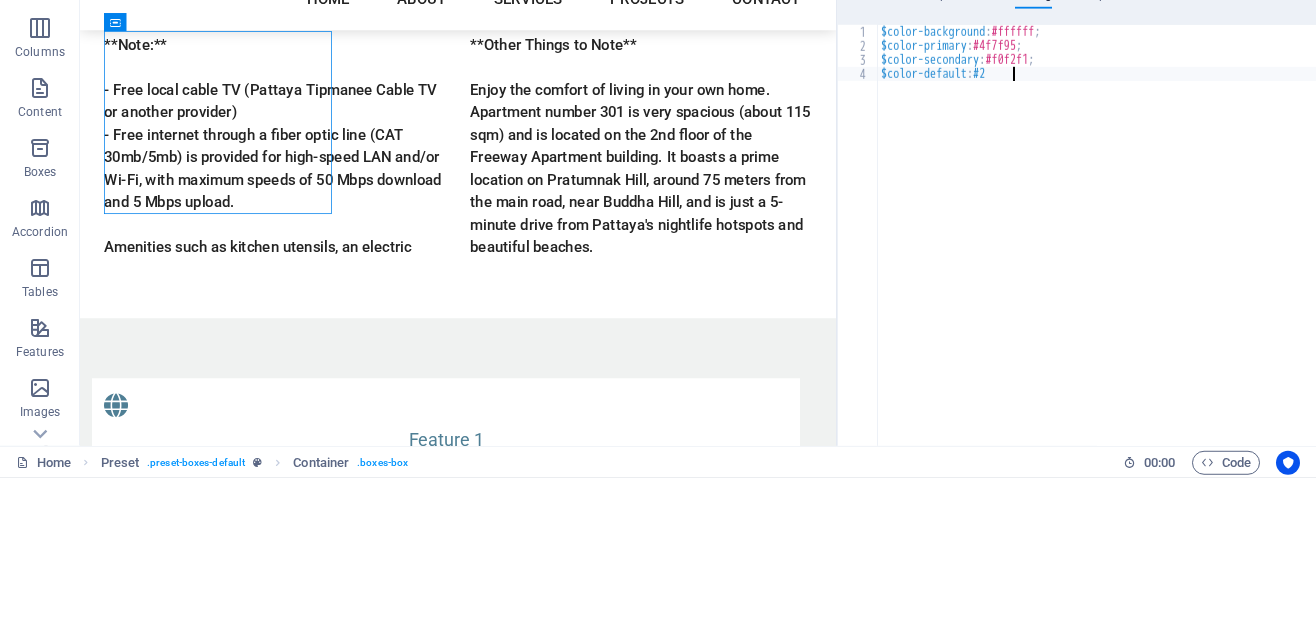 type on "$color-default" 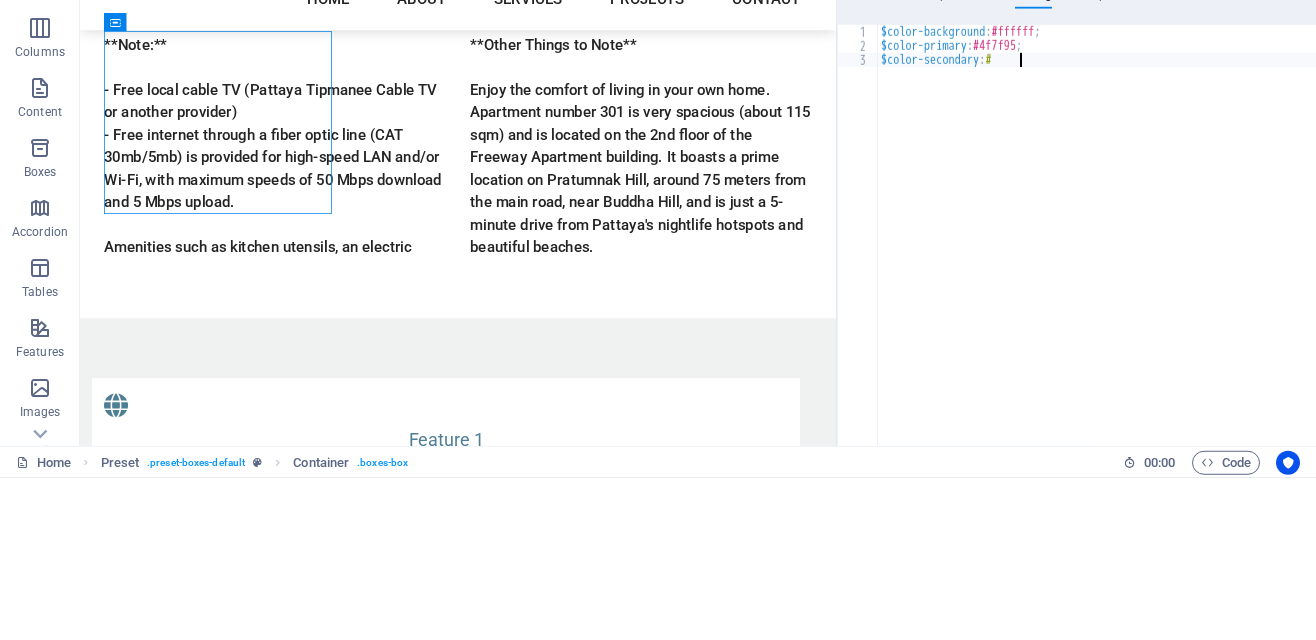 type on "$color-secondary" 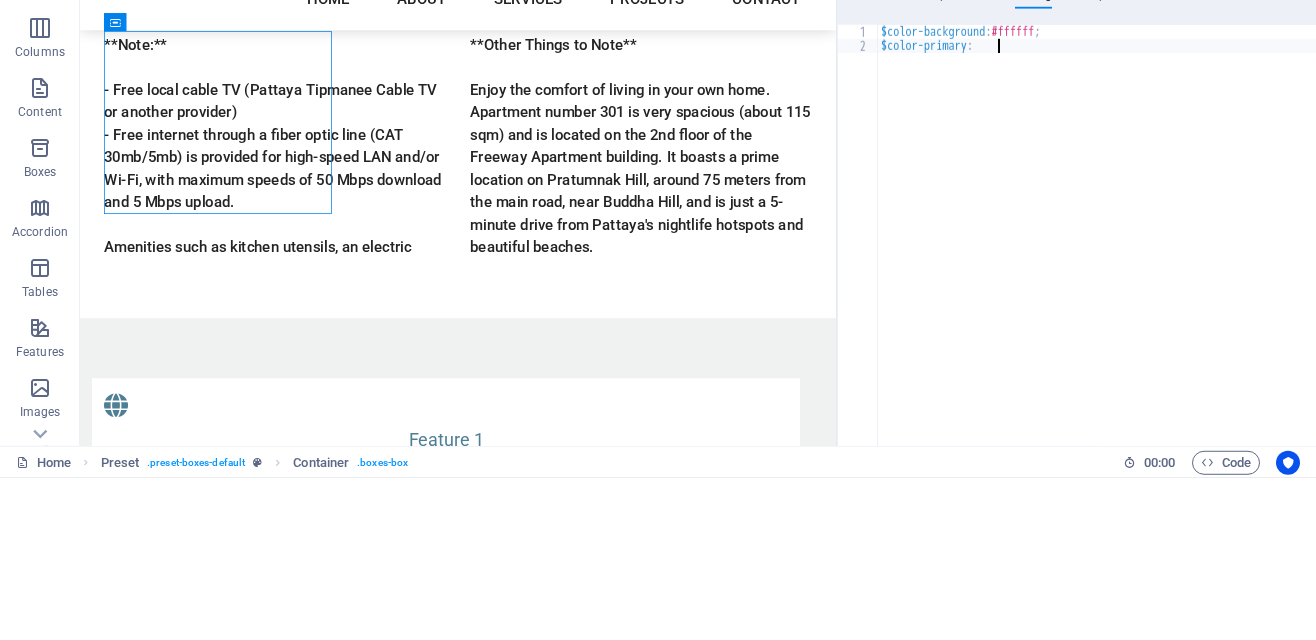 type on "$color-primary" 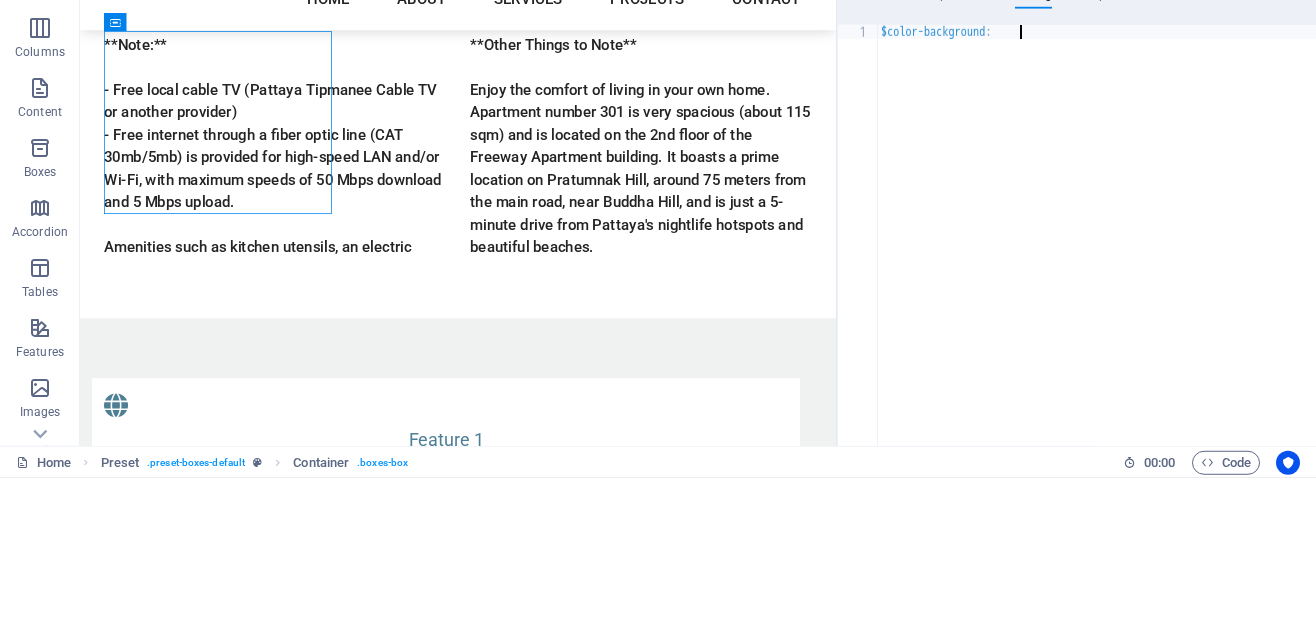 type on "$color-background" 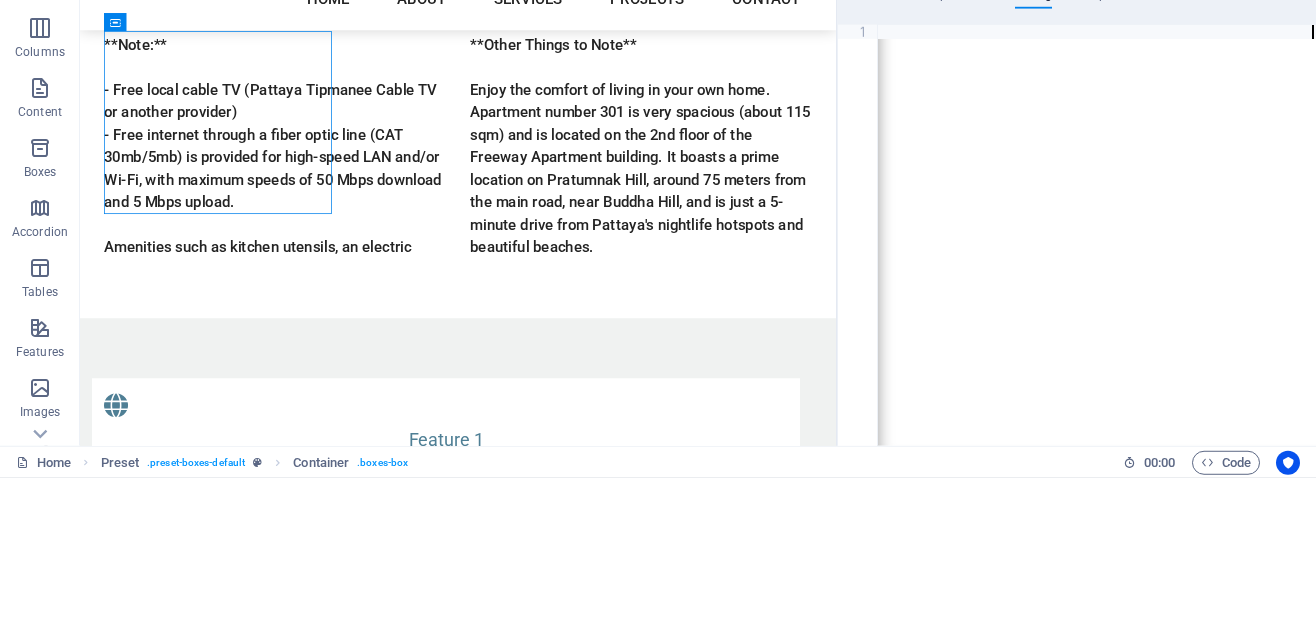 scroll, scrollTop: 0, scrollLeft: 0, axis: both 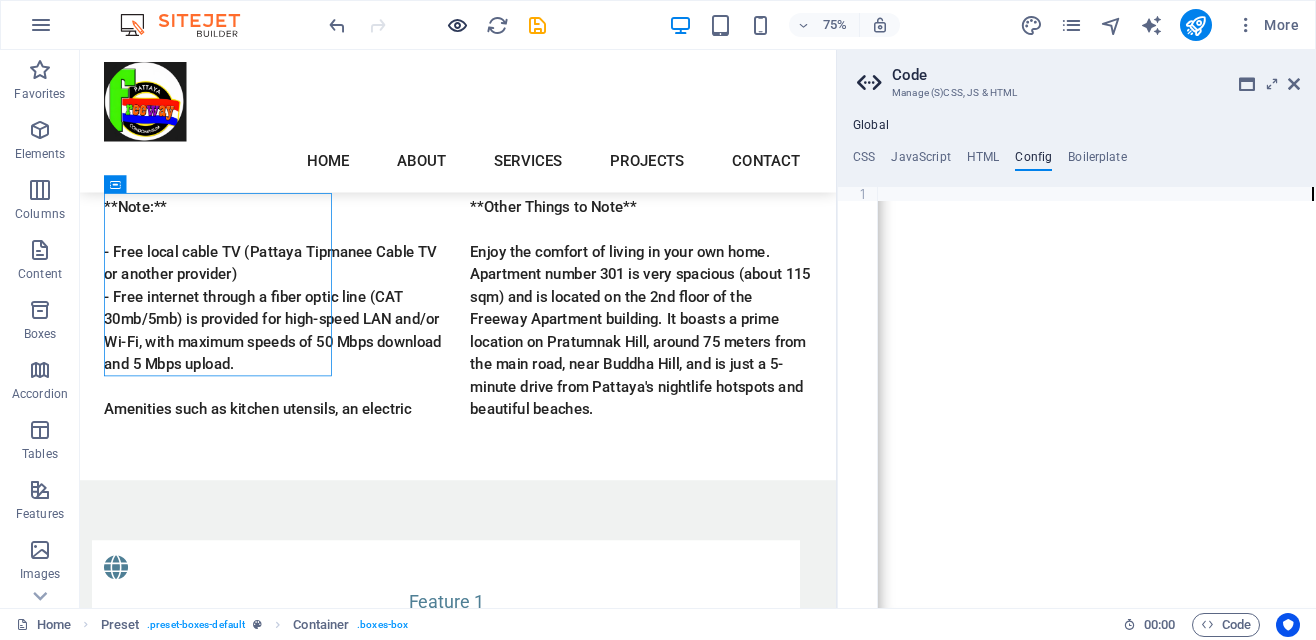 type 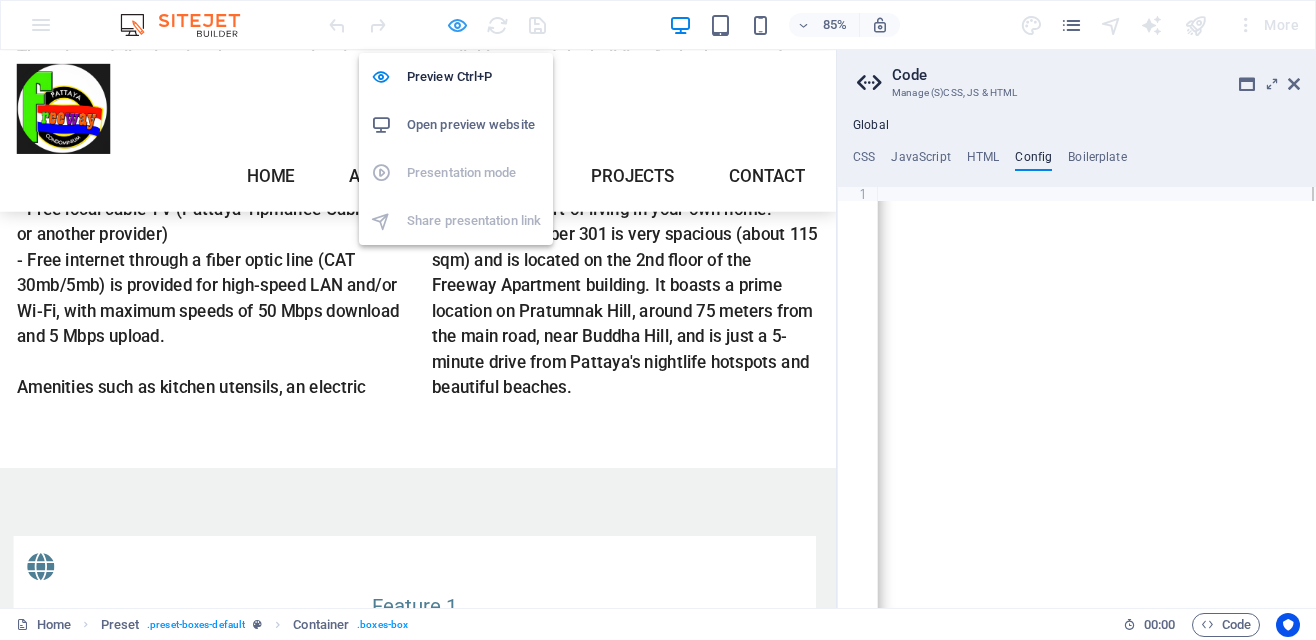 scroll, scrollTop: 1970, scrollLeft: 0, axis: vertical 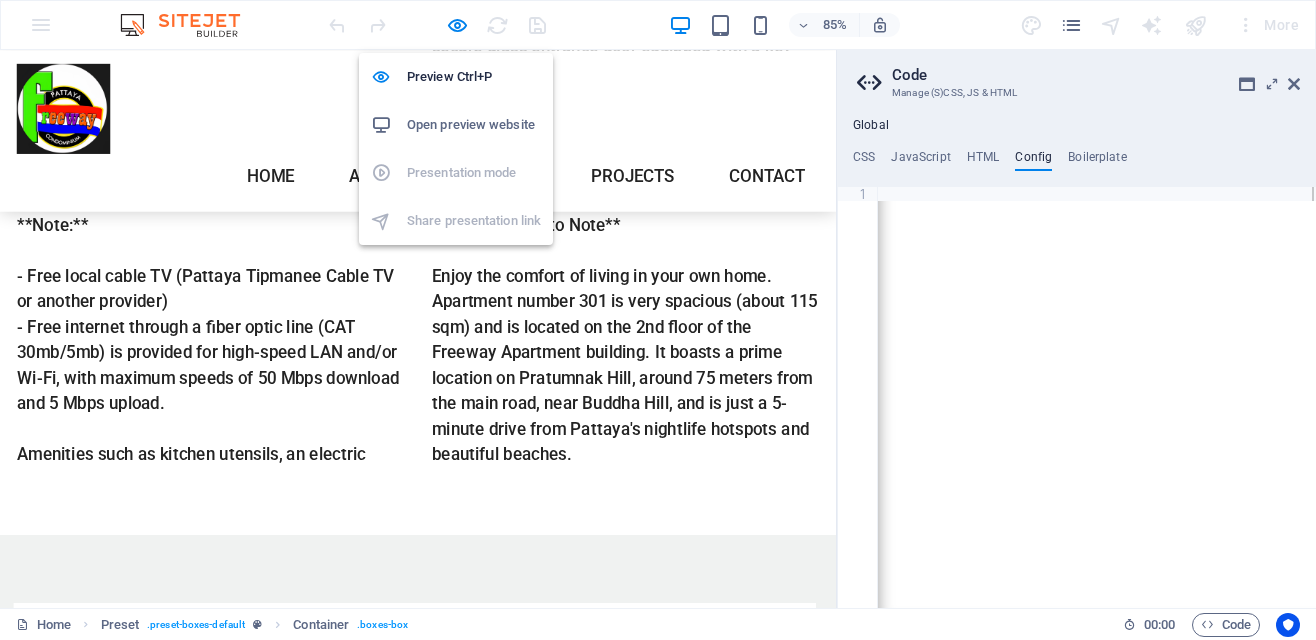 click on "Open preview website" at bounding box center (474, 125) 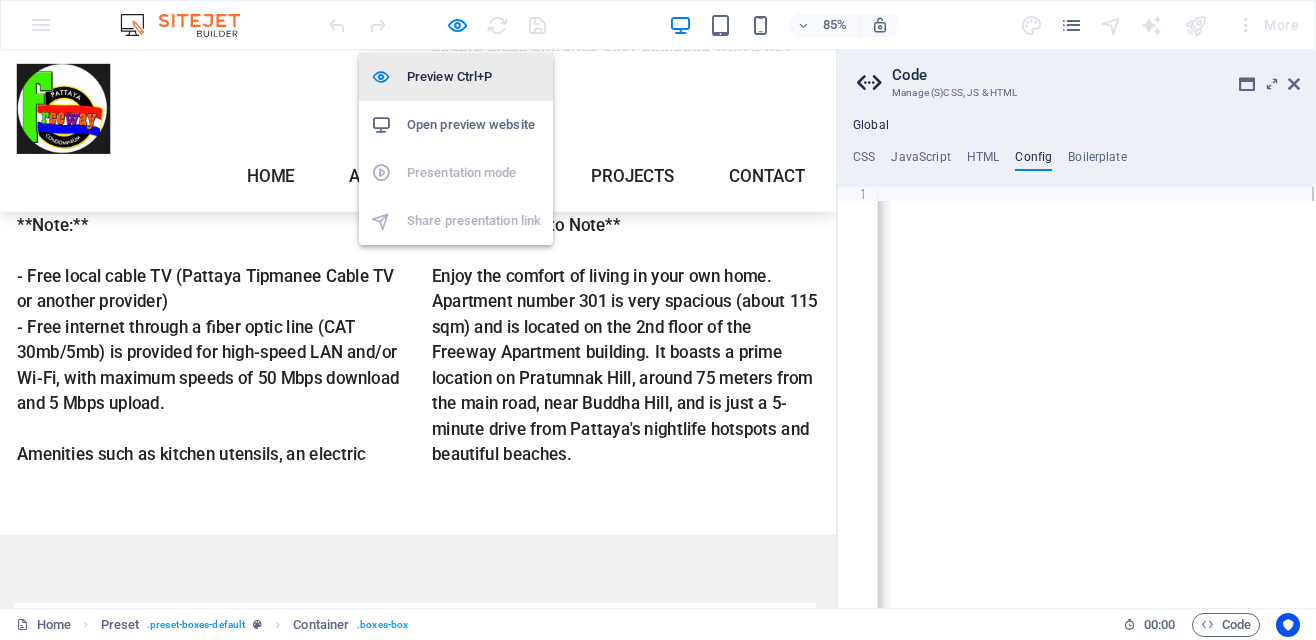 click on "Preview Ctrl+P" at bounding box center [474, 77] 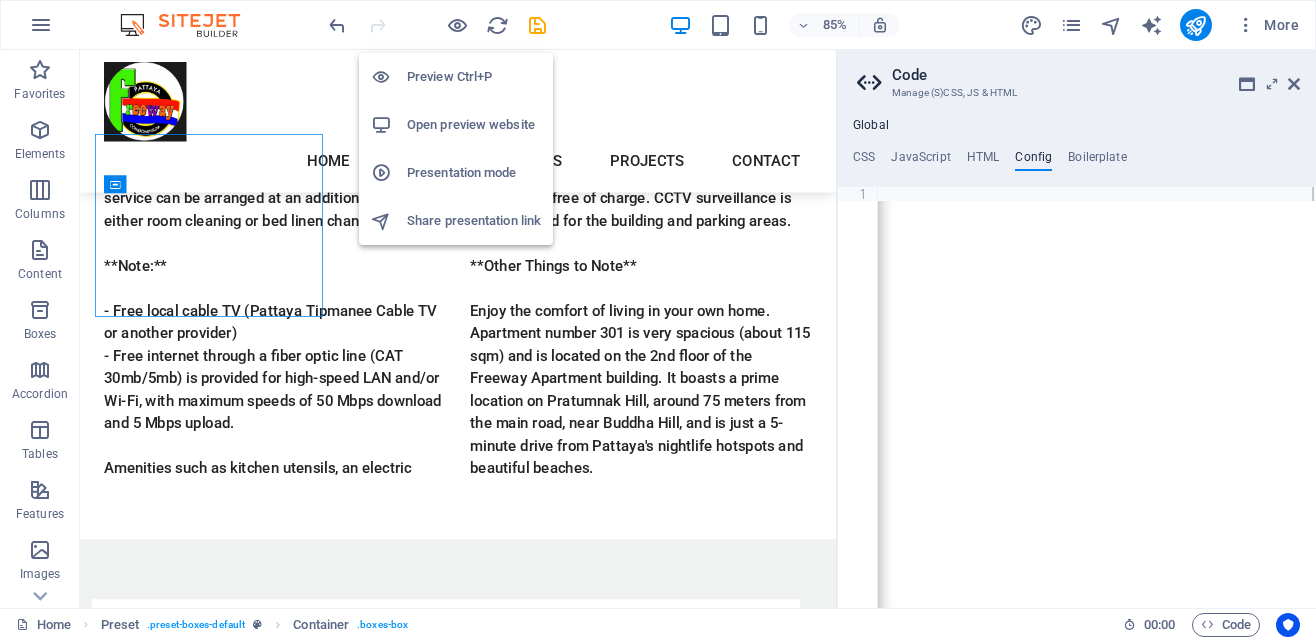 scroll, scrollTop: 2049, scrollLeft: 0, axis: vertical 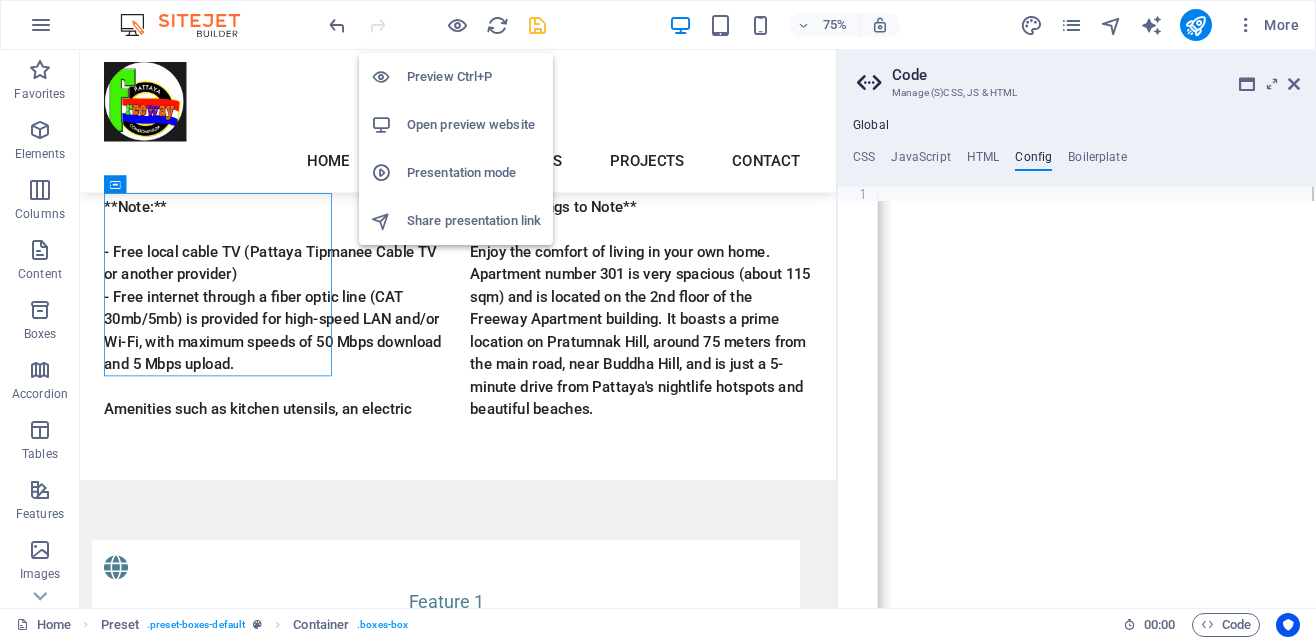 click at bounding box center (537, 25) 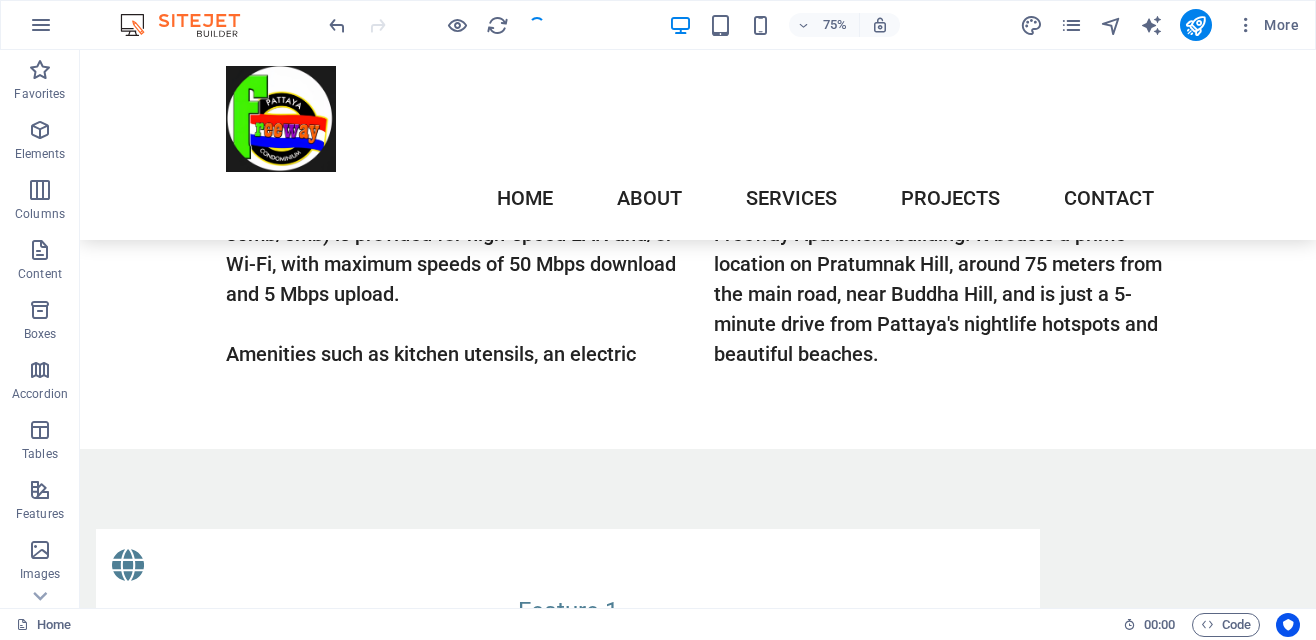 scroll, scrollTop: 1882, scrollLeft: 0, axis: vertical 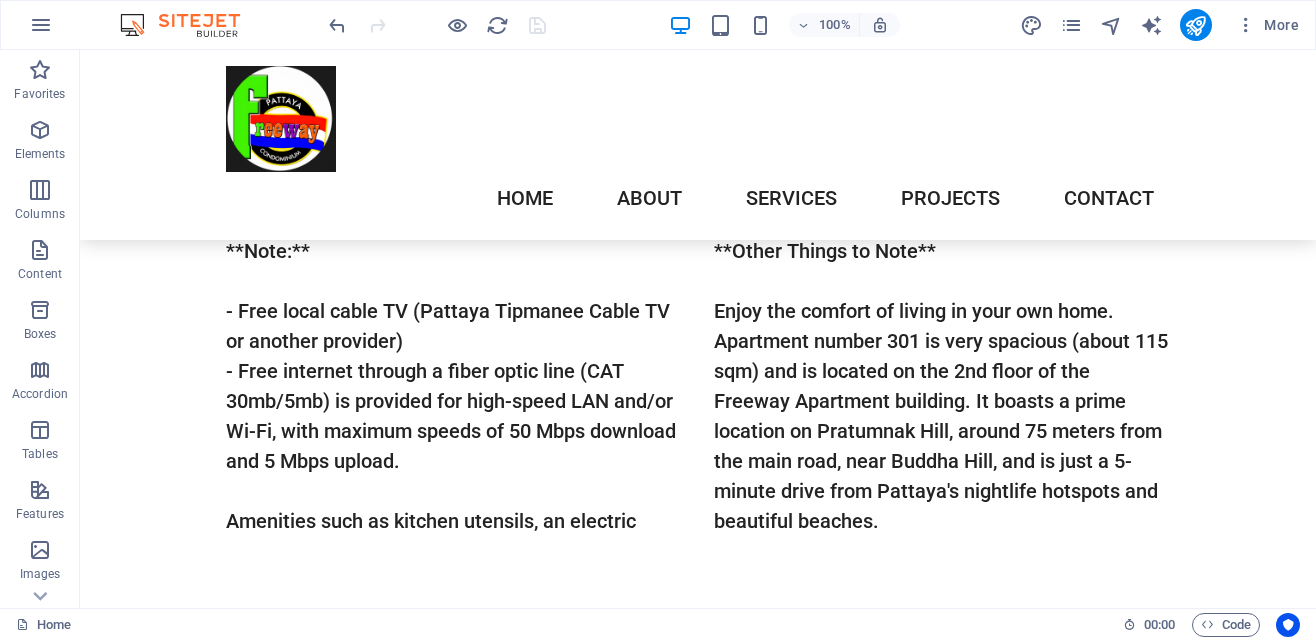click on "Feature 1" at bounding box center (568, 778) 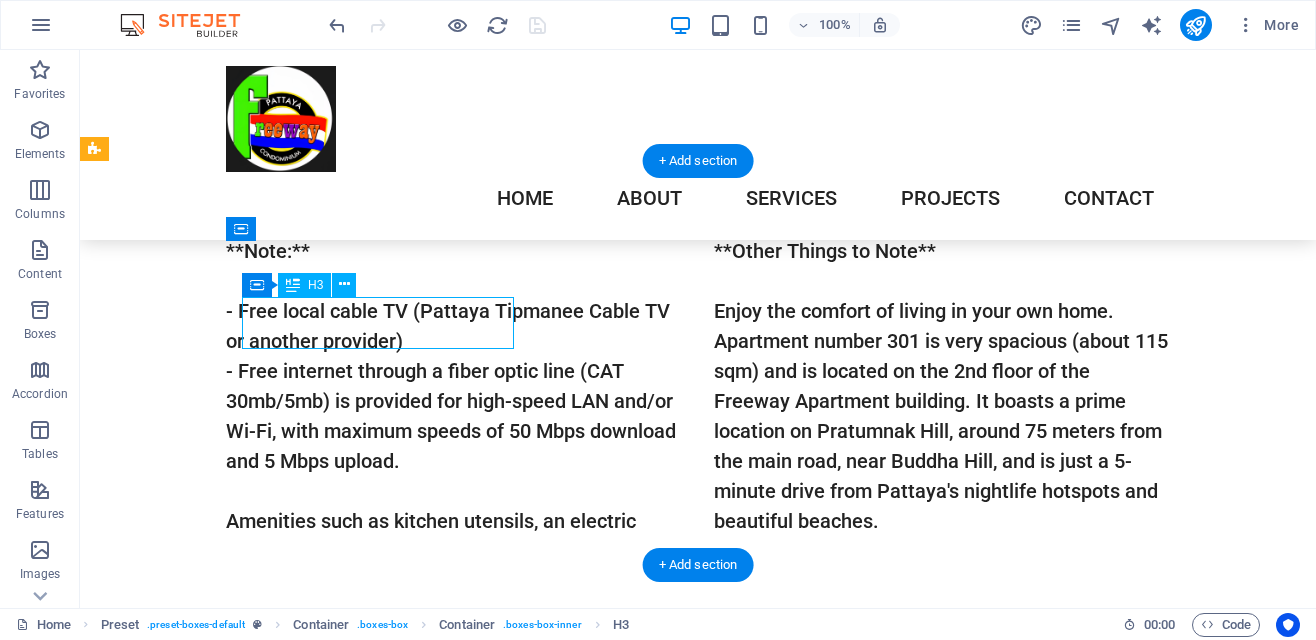 click at bounding box center [568, 732] 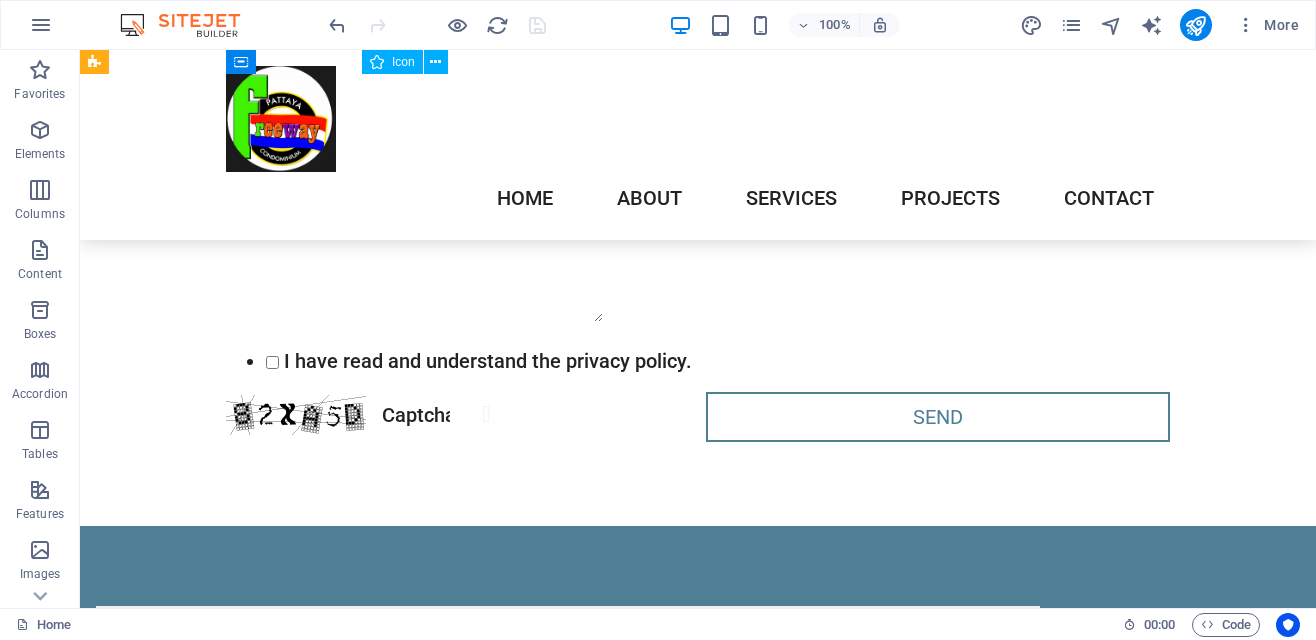 scroll, scrollTop: 4949, scrollLeft: 0, axis: vertical 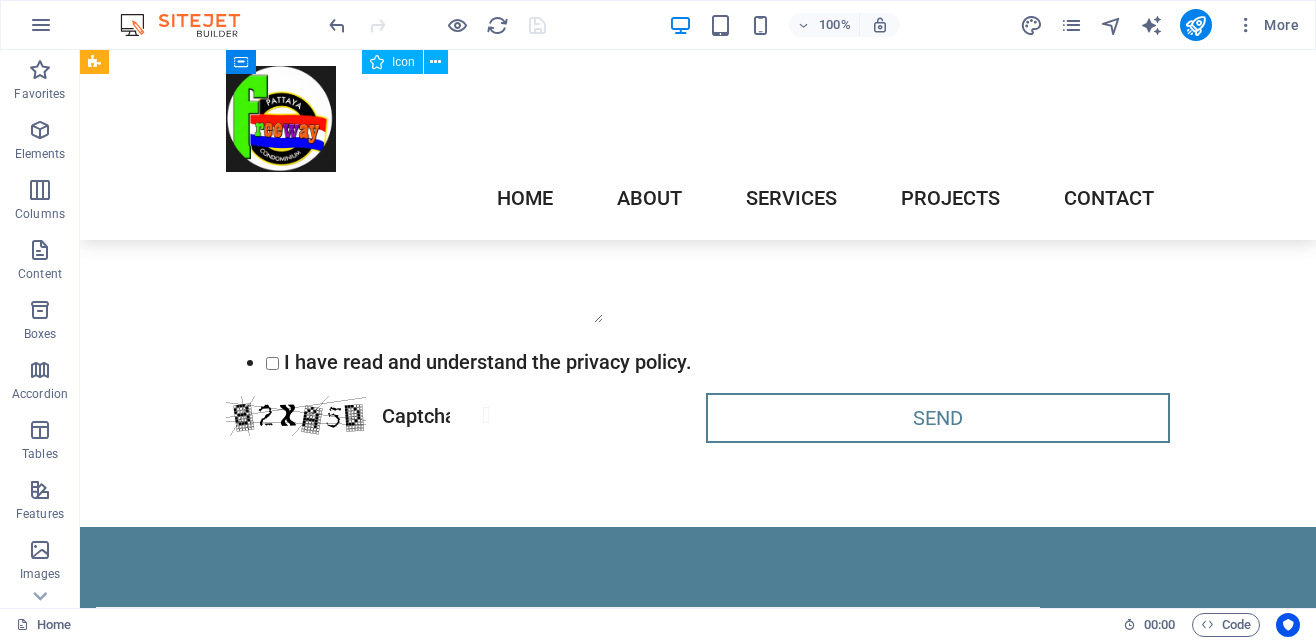 click on "Address [NUMBER] [STREET] [CITY] [POSTAL_CODE] Phone Call us now: [PHONE] Contact [EMAIL] Legal Notice  |  Privacy" at bounding box center (698, 903) 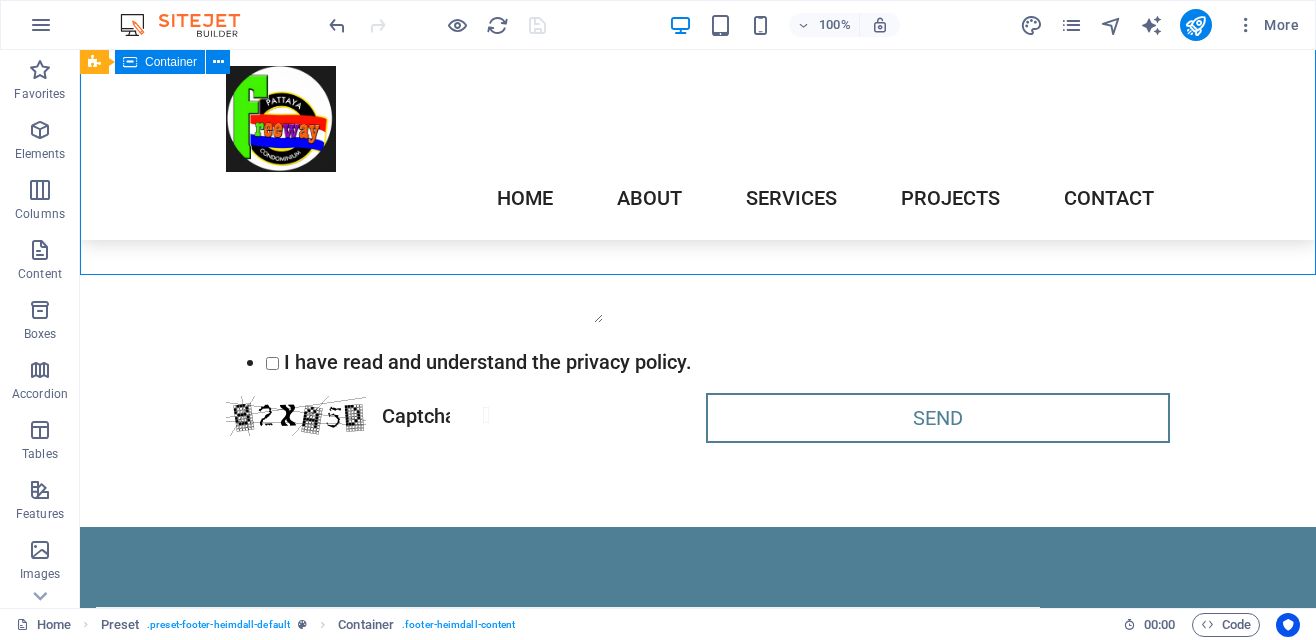click on "Address [NUMBER] [STREET] [CITY] [POSTAL_CODE] Phone Call us now: [PHONE] Contact [EMAIL] Legal Notice  |  Privacy" at bounding box center [698, 903] 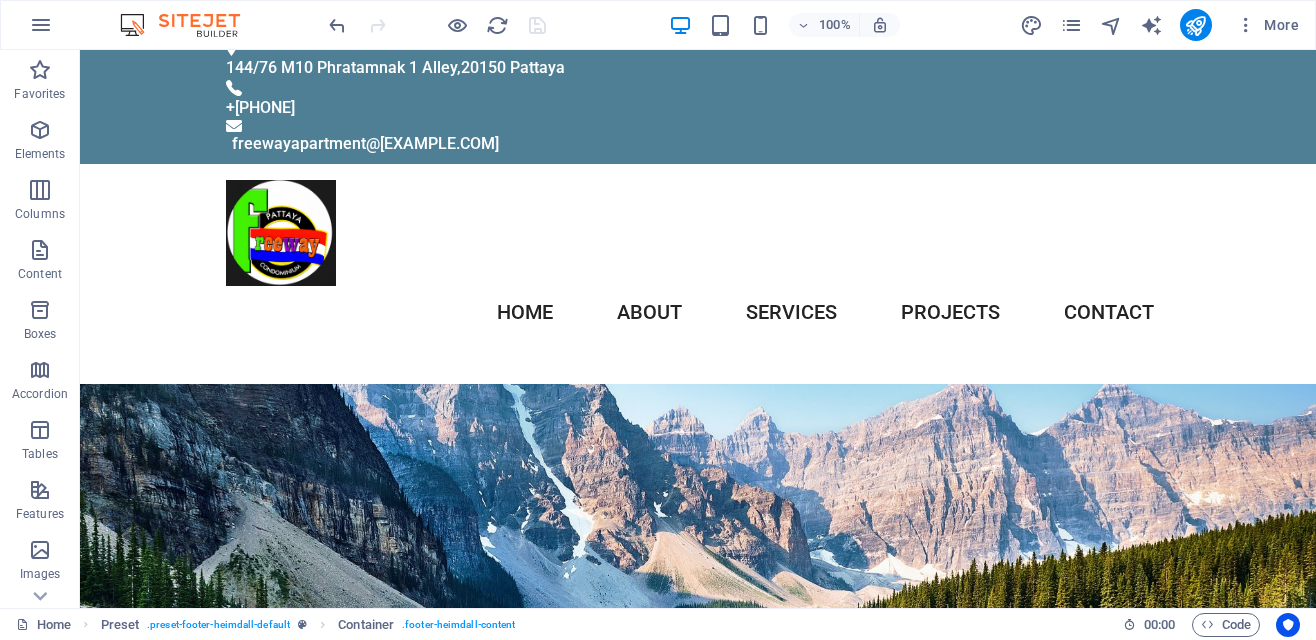 scroll, scrollTop: 0, scrollLeft: 0, axis: both 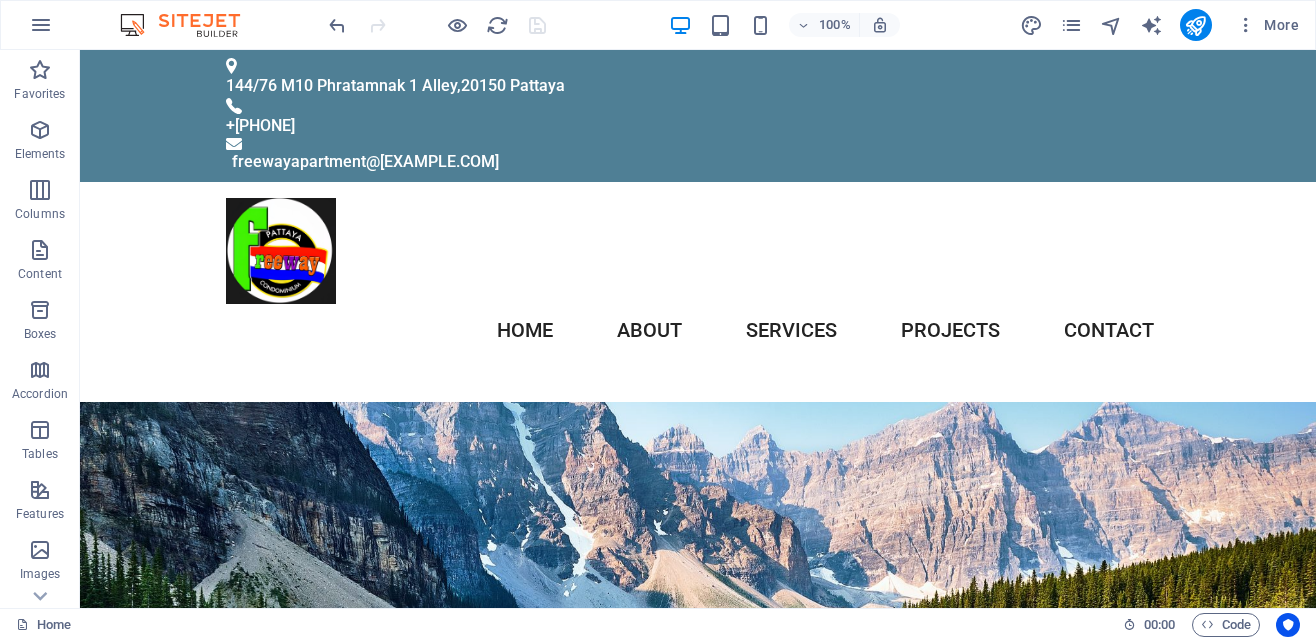 click at bounding box center [698, 387] 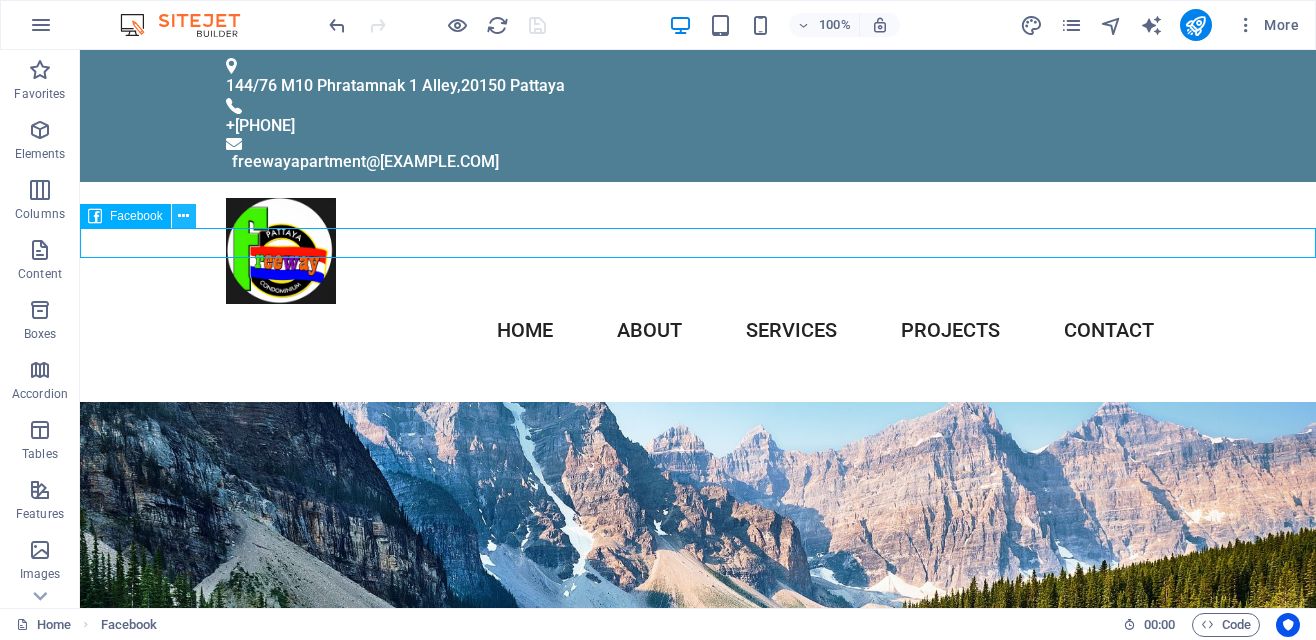 click at bounding box center (184, 216) 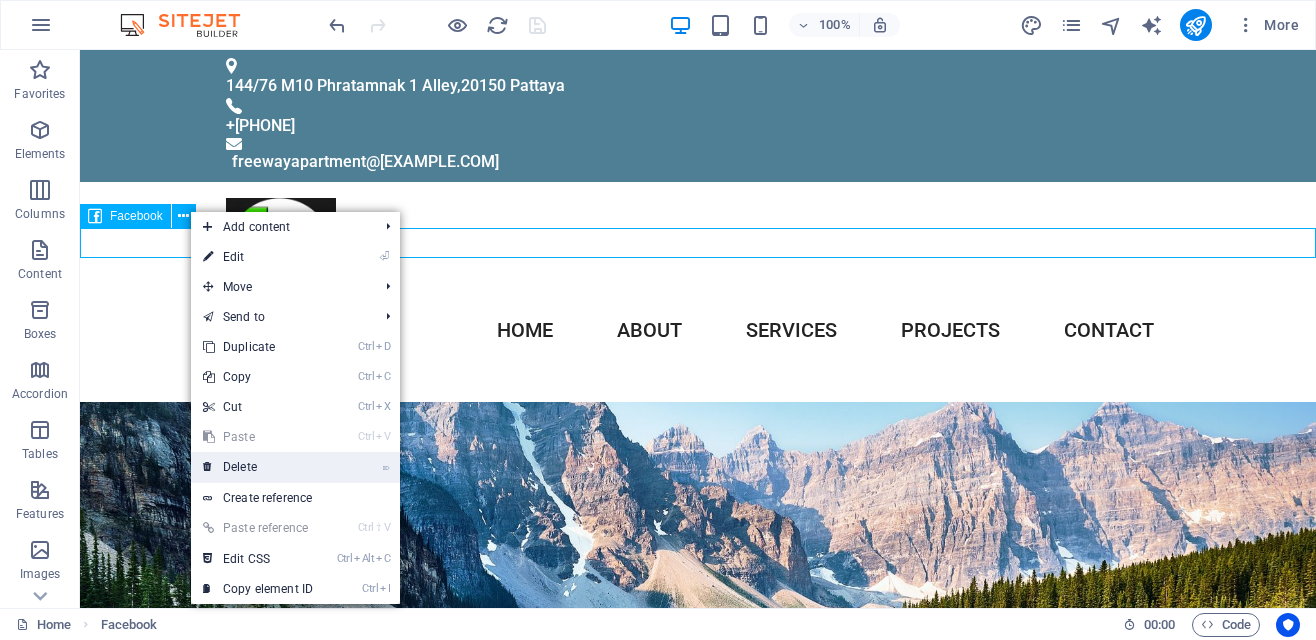 click on "⌦  Delete" at bounding box center [258, 467] 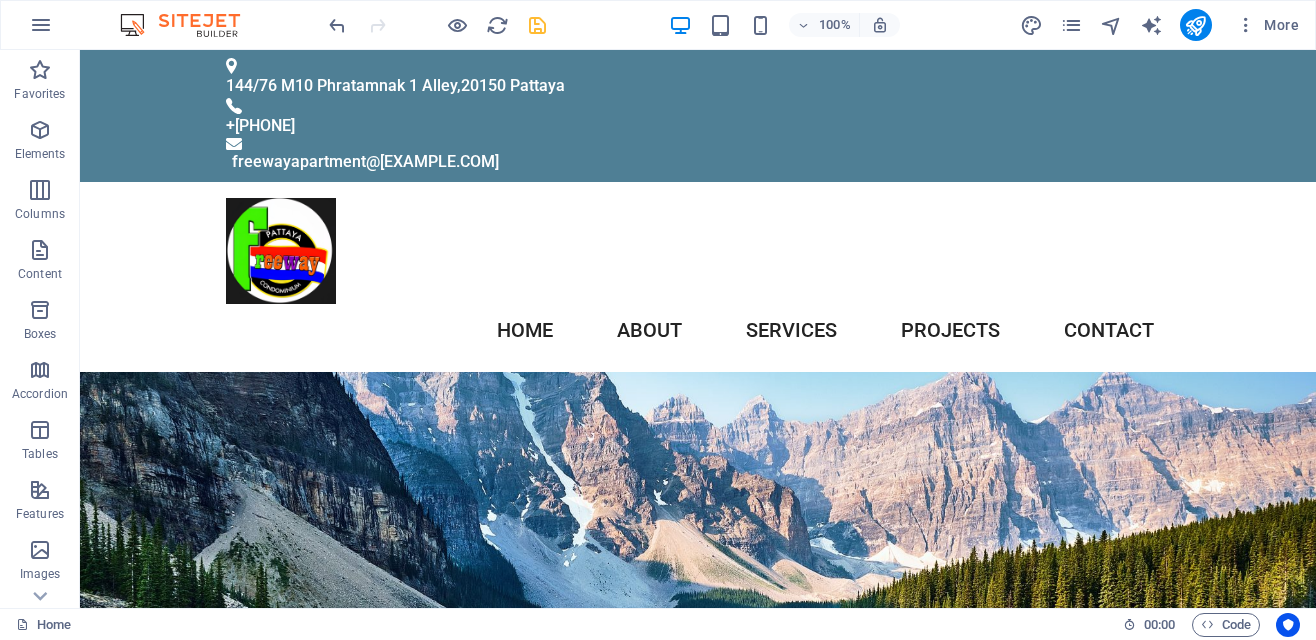 click on "Home About Services Projects Contact" at bounding box center (698, 277) 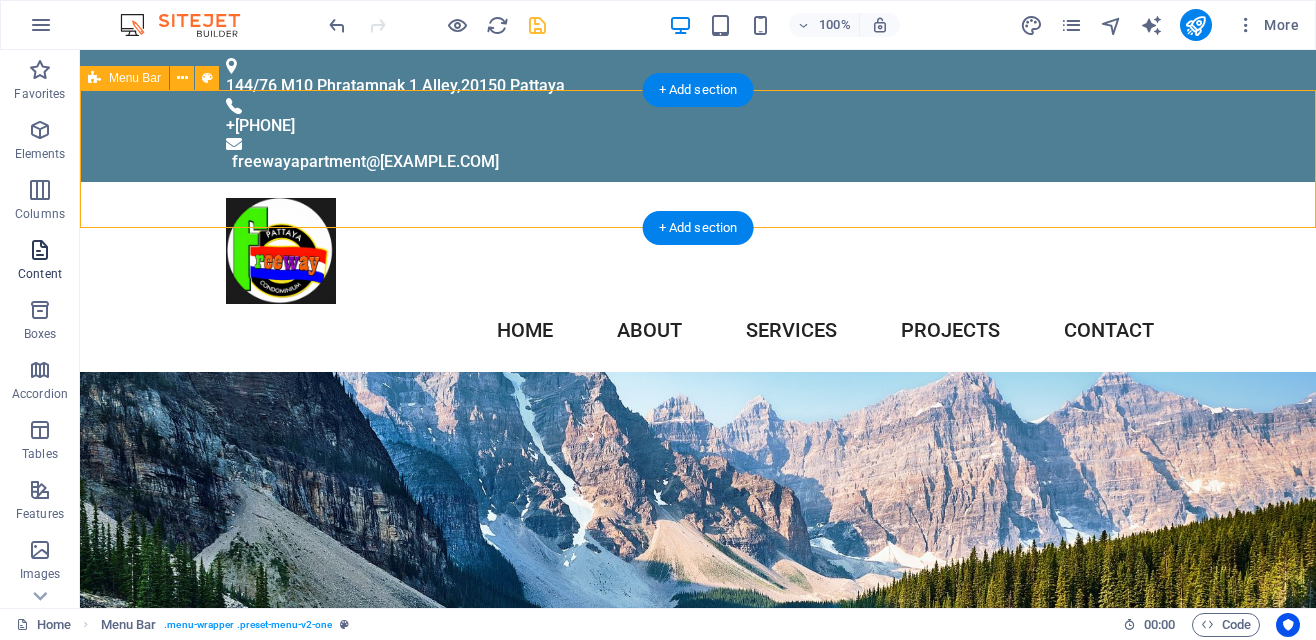 click at bounding box center (40, 250) 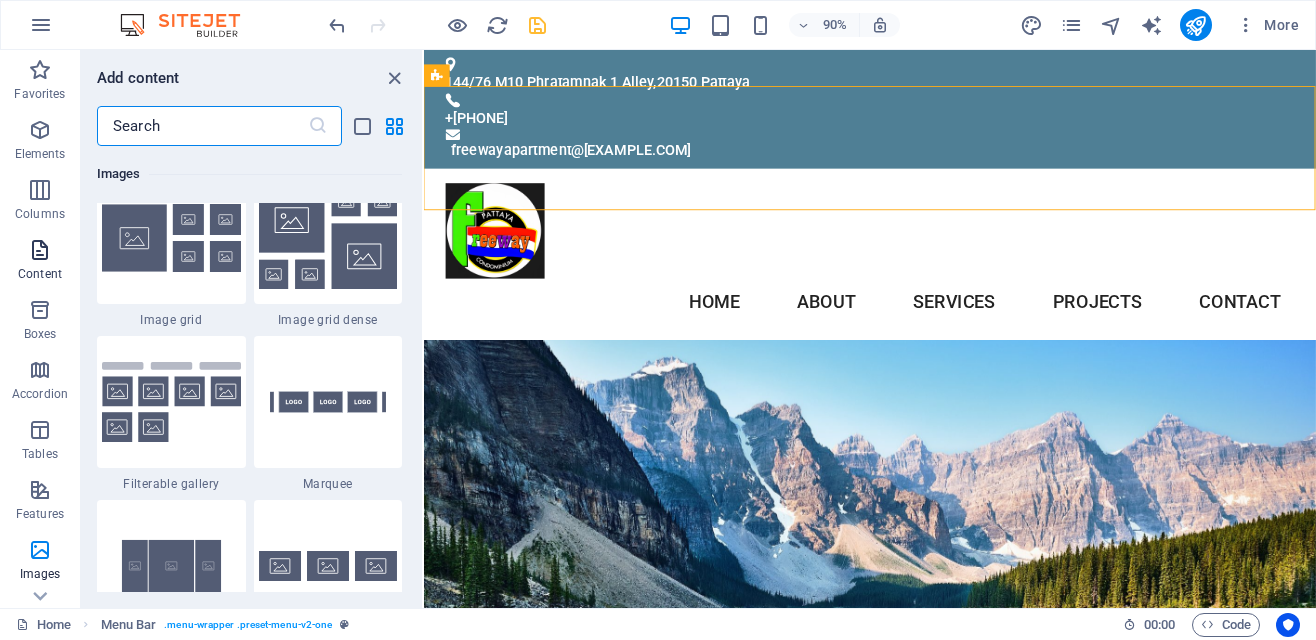 scroll, scrollTop: 10496, scrollLeft: 0, axis: vertical 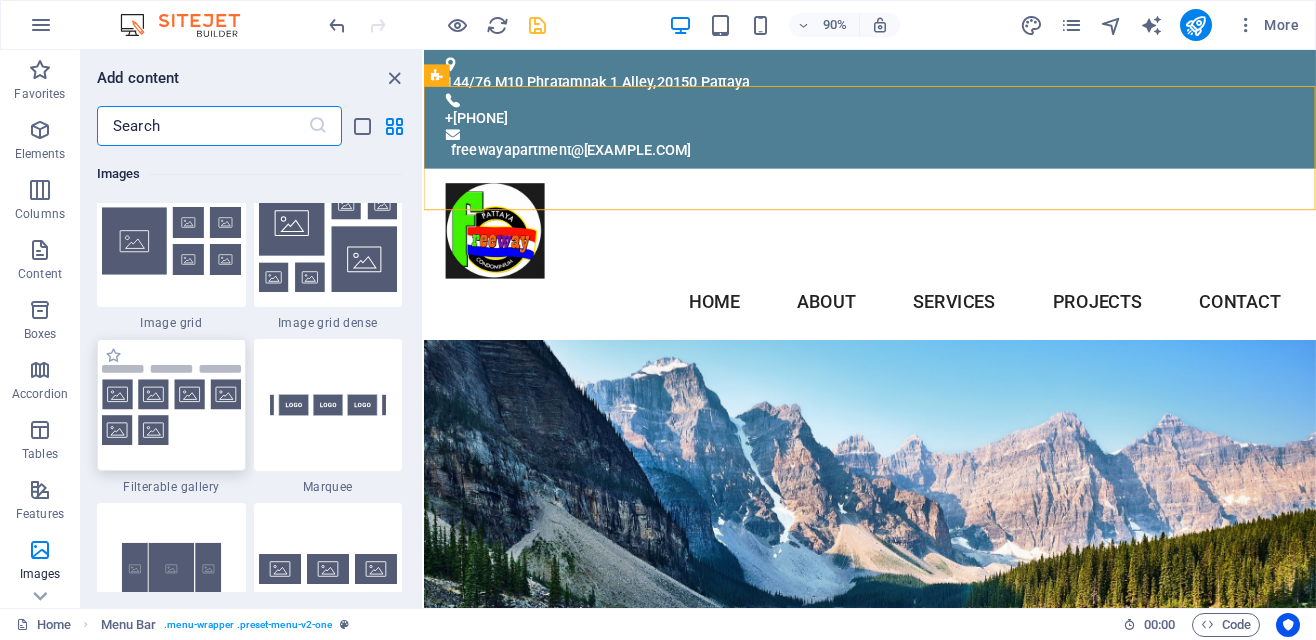 click at bounding box center (171, 405) 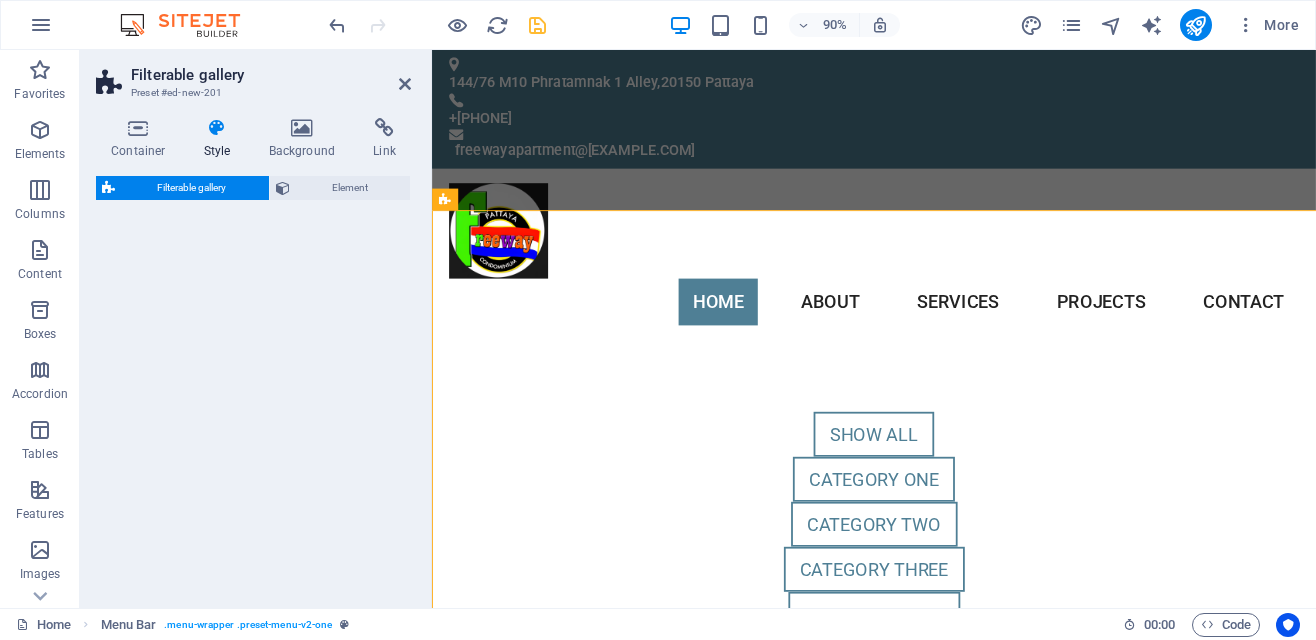select on "rem" 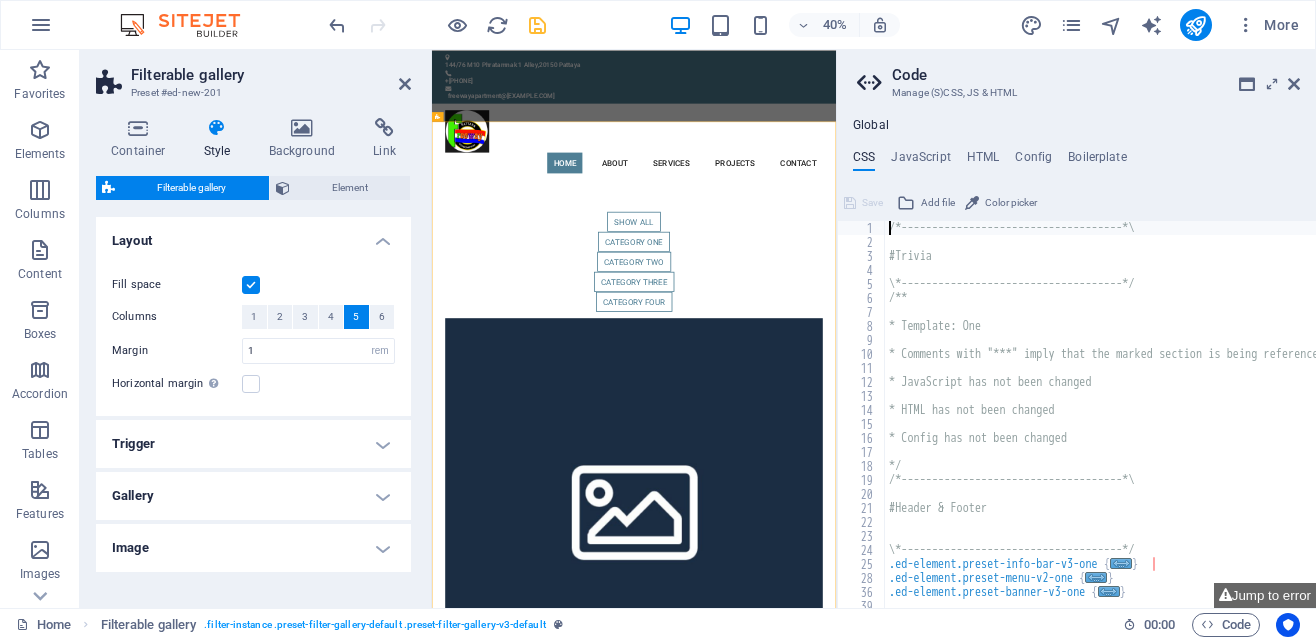 scroll, scrollTop: 0, scrollLeft: 0, axis: both 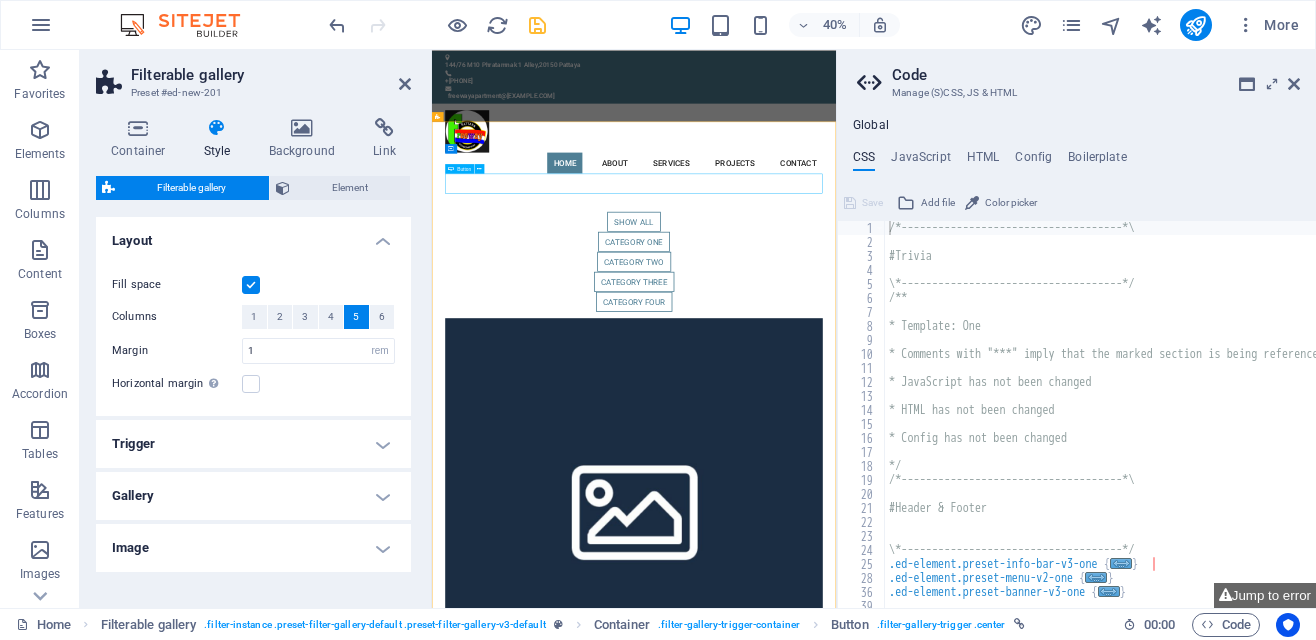 click on "Category two" at bounding box center (937, 577) 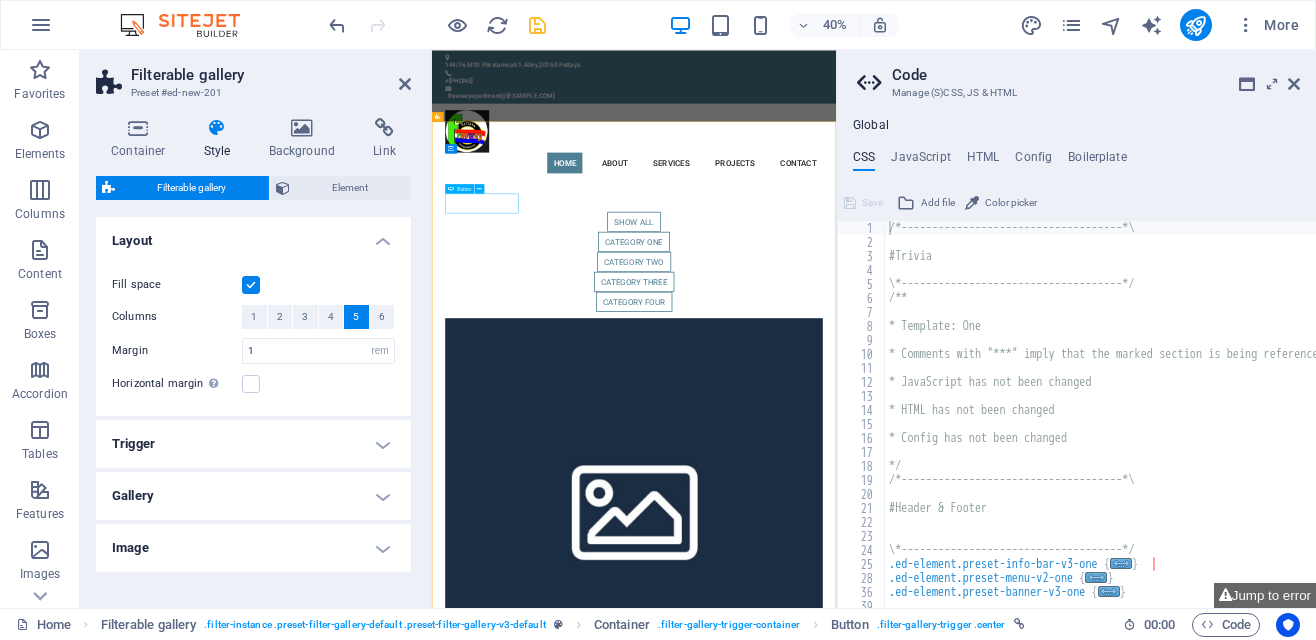 click on "Gallery" at bounding box center [253, 496] 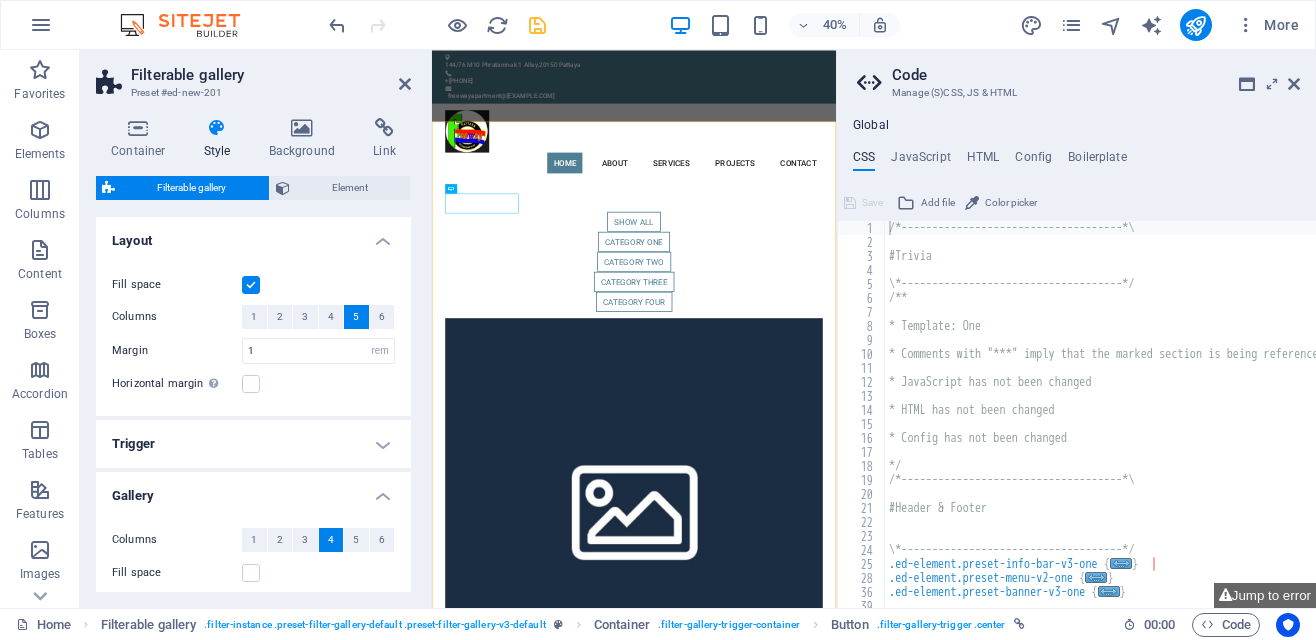 click on "Columns 1 2 3 4 5 6 Fill space Gap 1 px rem % vh vw Horizontal margin Only if the containers "Content width" is not set to "Default" Alignment Reverse order" at bounding box center (253, 623) 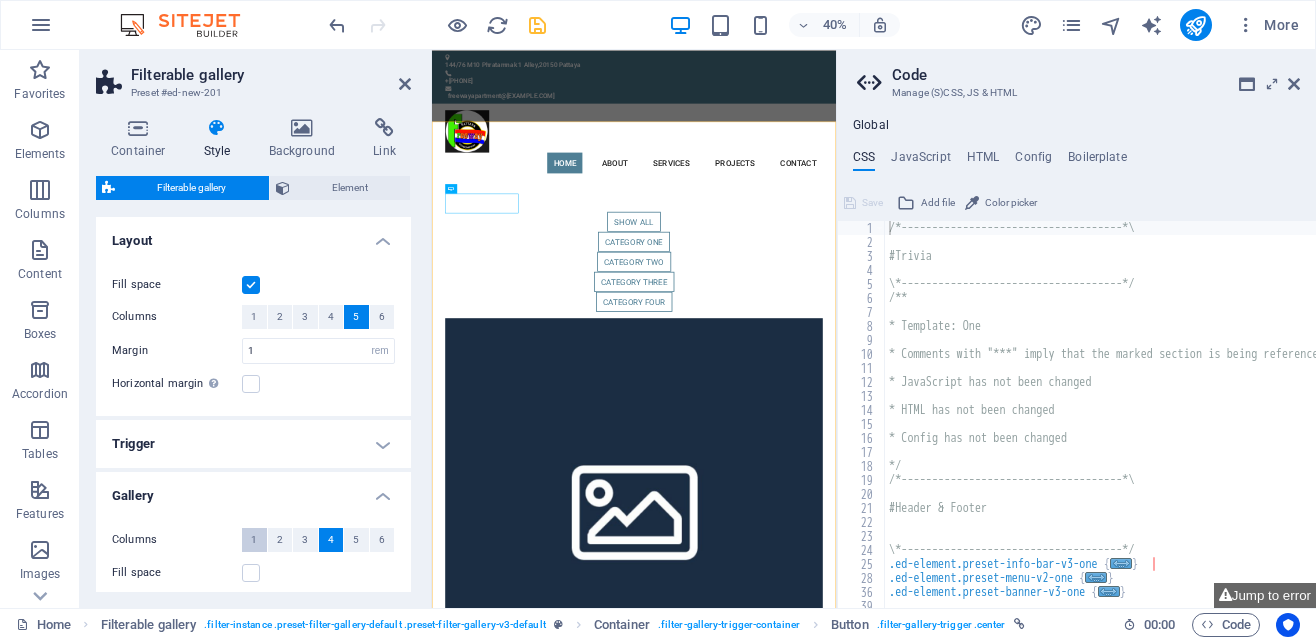 click on "1" at bounding box center (254, 540) 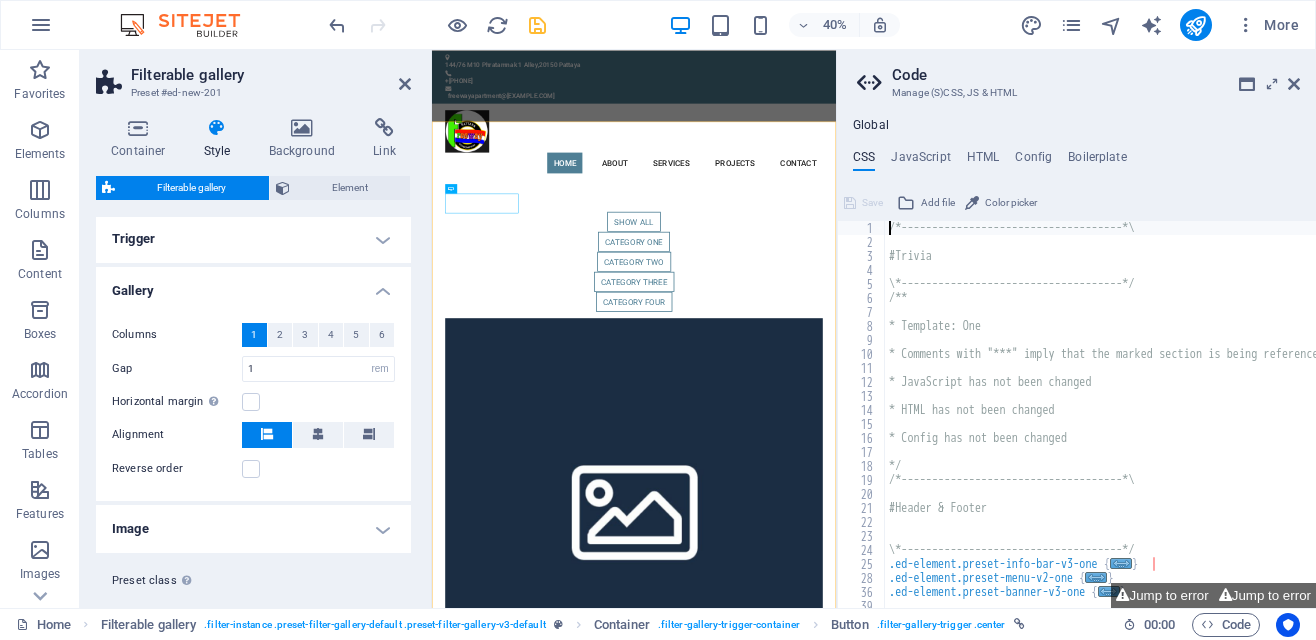 scroll, scrollTop: 244, scrollLeft: 0, axis: vertical 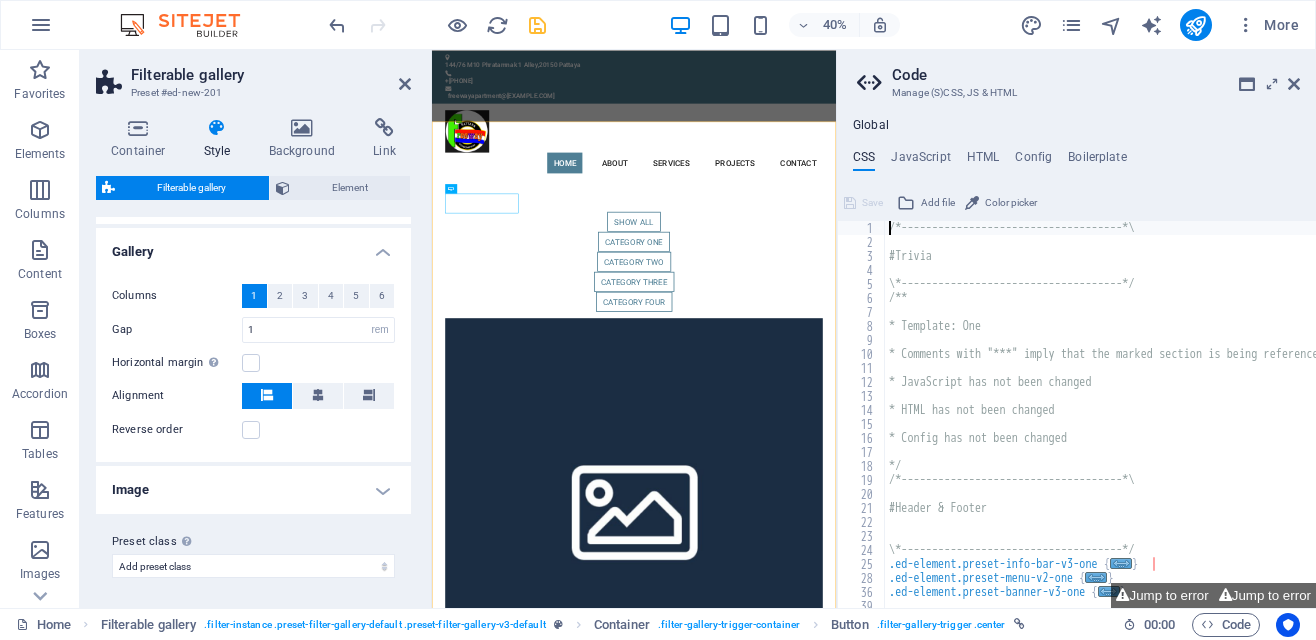 click on "Image" at bounding box center (253, 490) 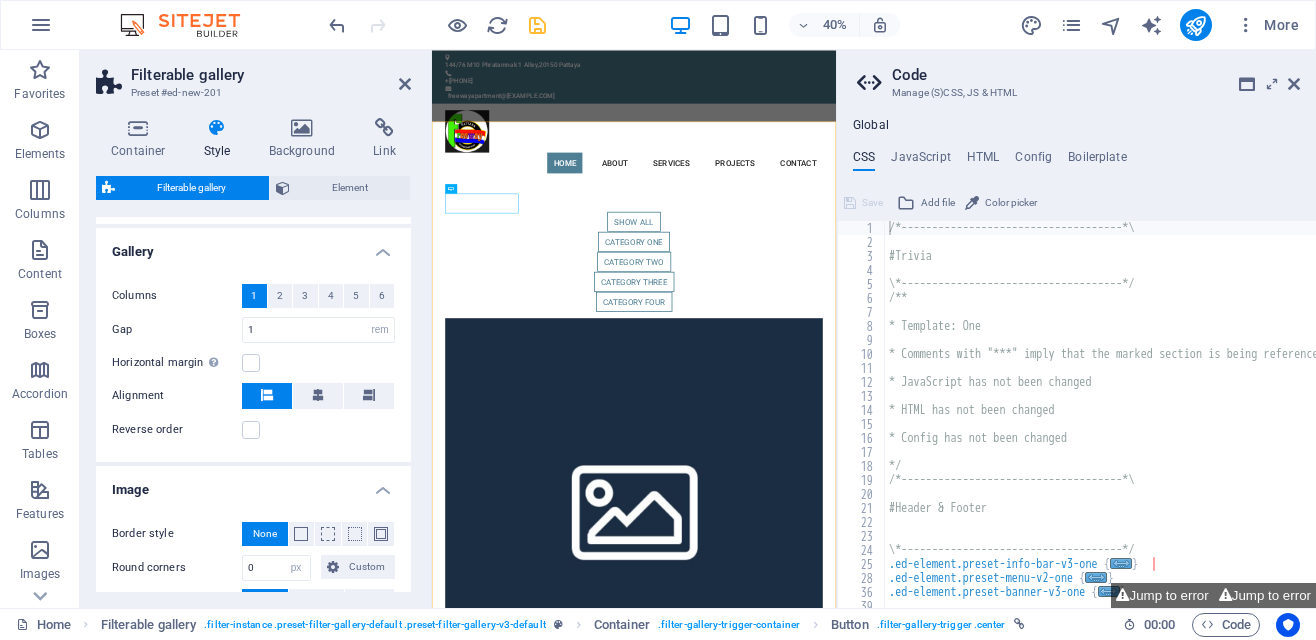 click on "Image" at bounding box center (253, 484) 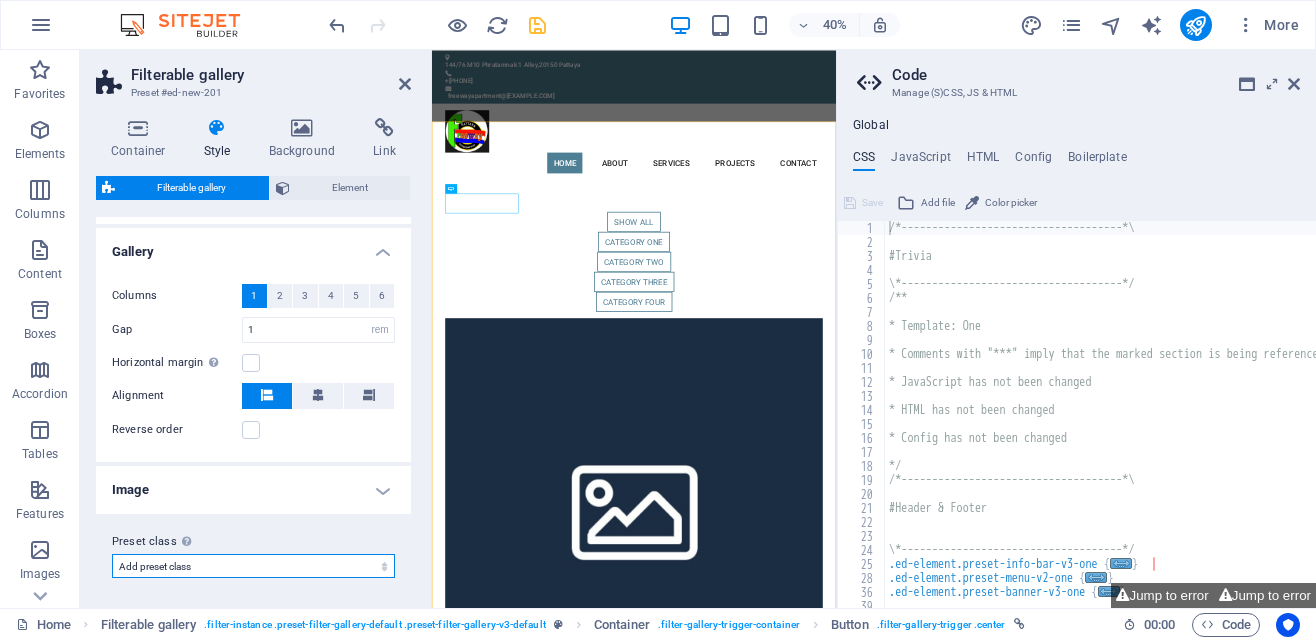 click on "Add preset class" at bounding box center (253, 566) 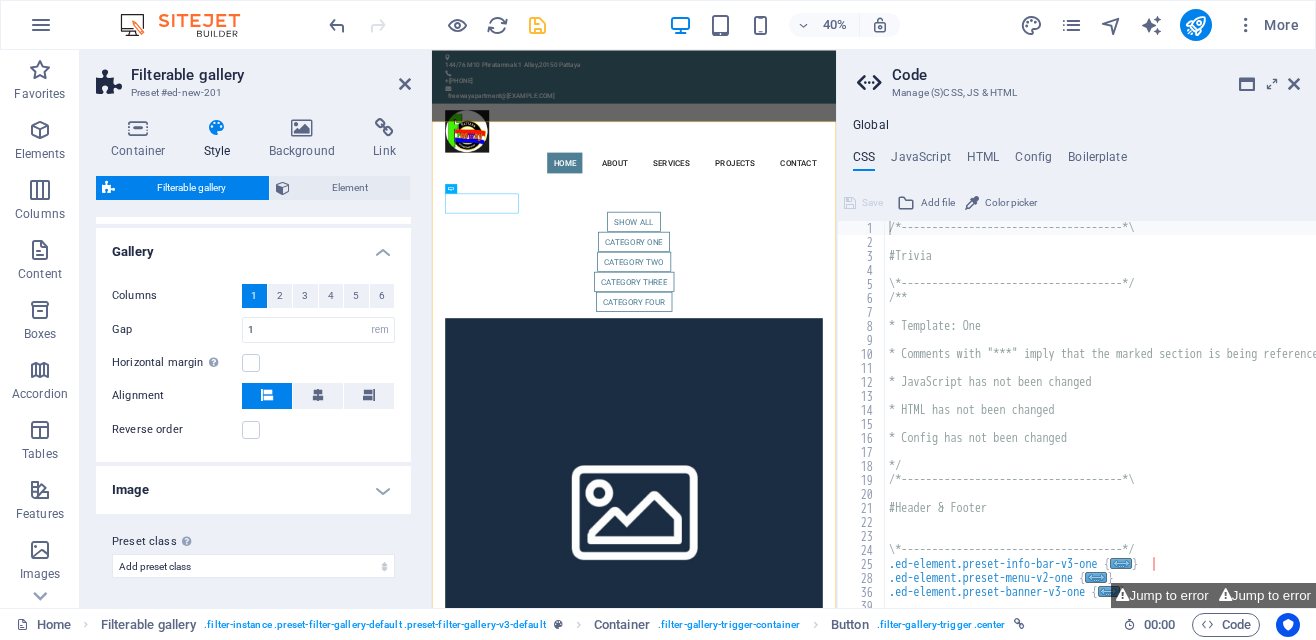 click at bounding box center (937, 1190) 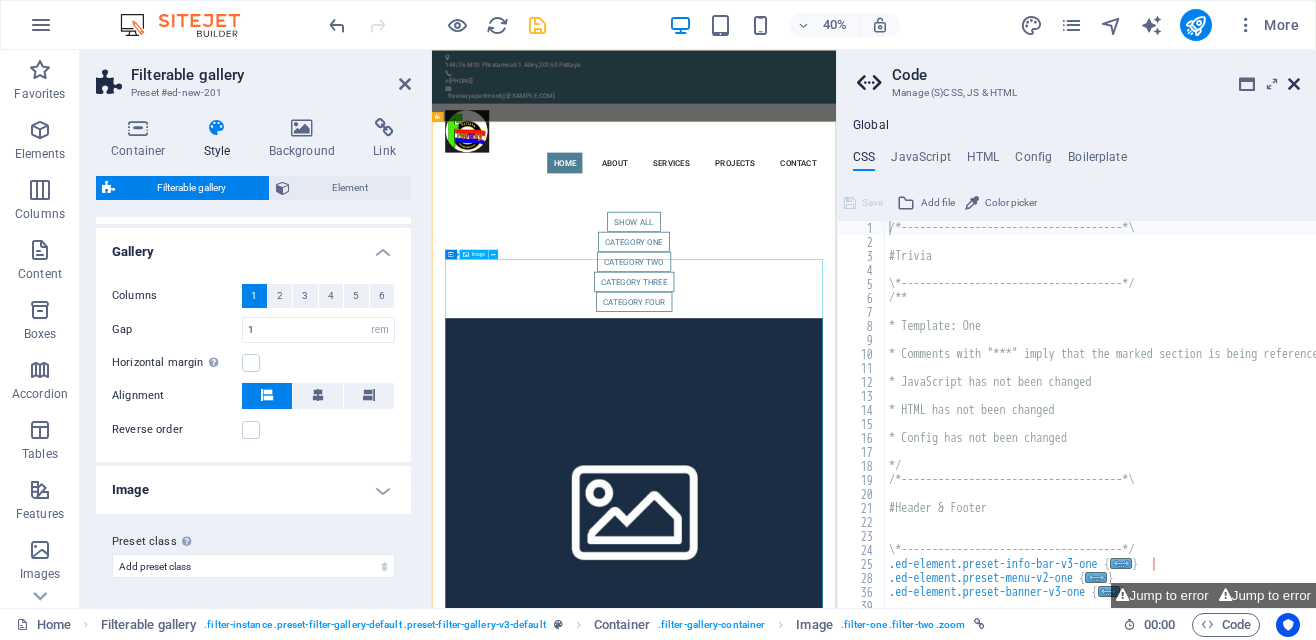 click at bounding box center (1294, 84) 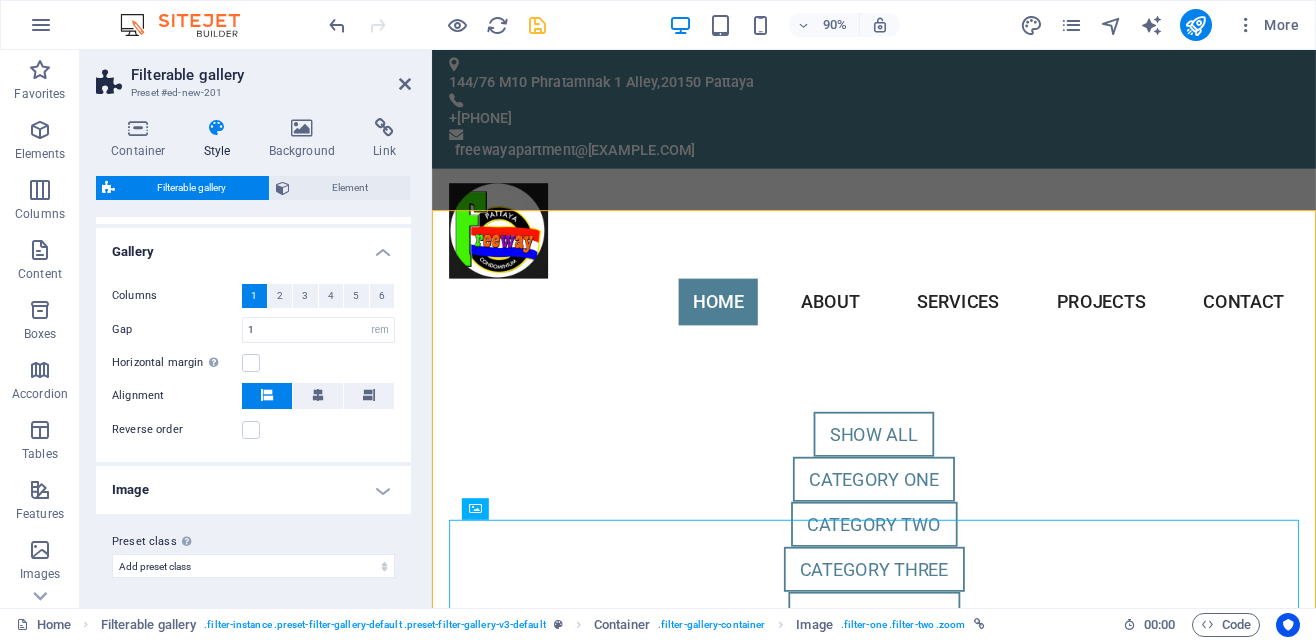 click on "Show all" at bounding box center (923, 477) 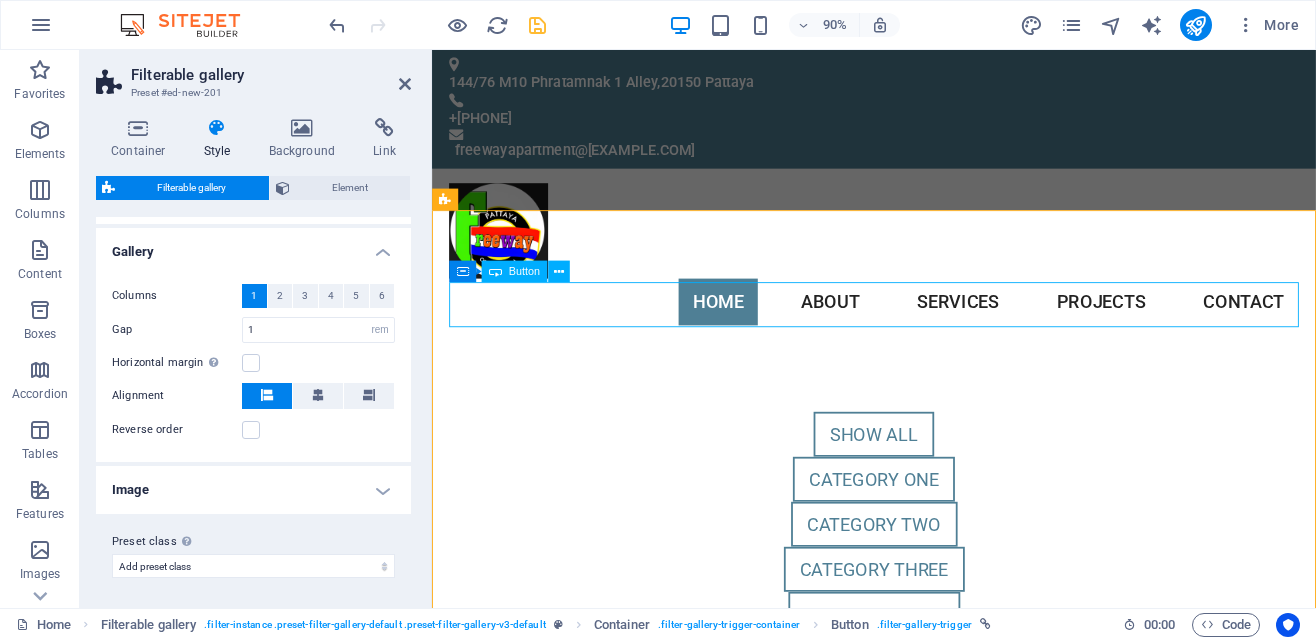 click on "Category two" at bounding box center [923, 577] 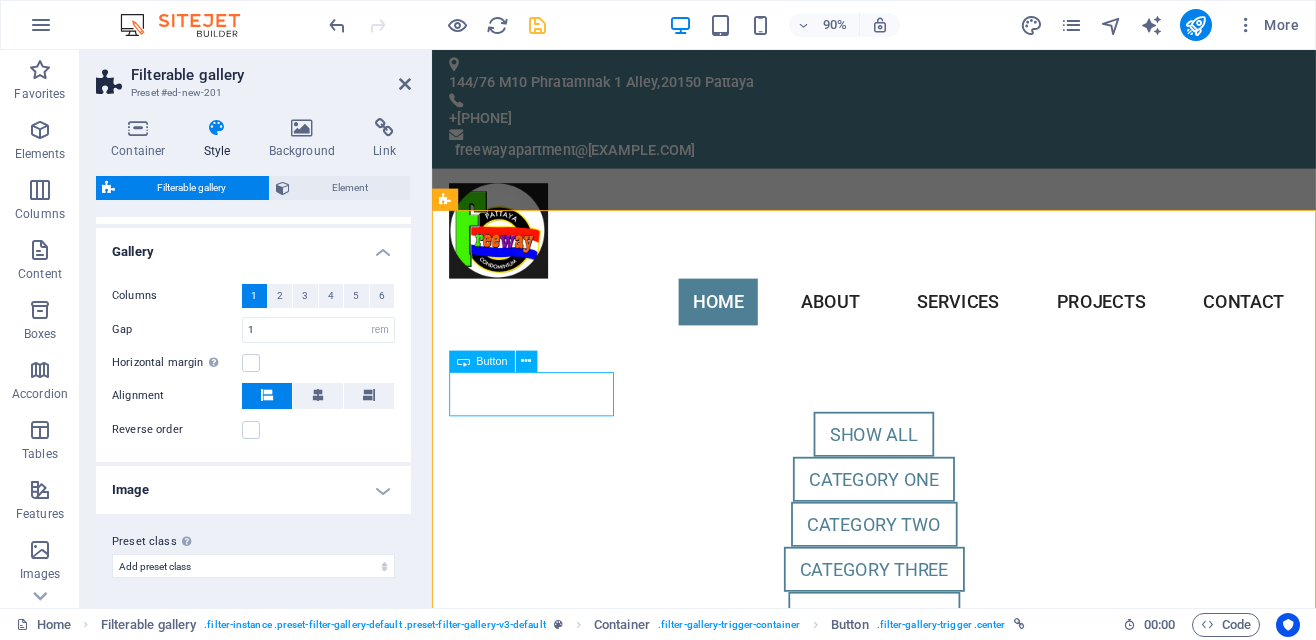click on "Show all" at bounding box center (923, 477) 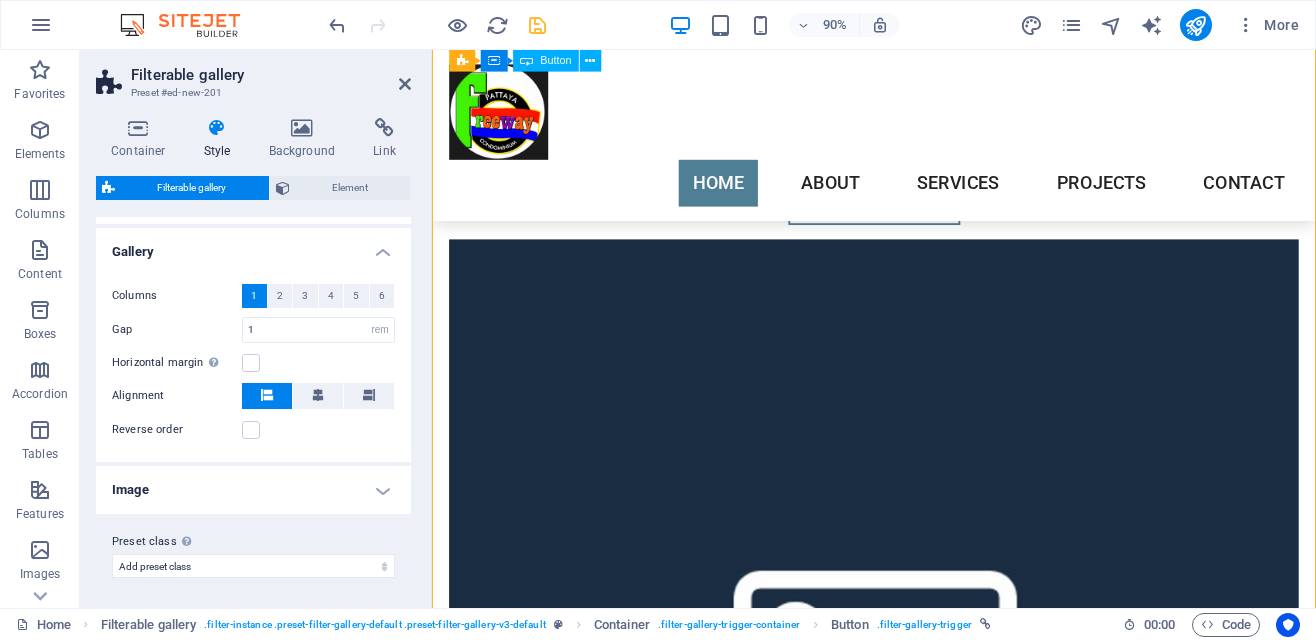 scroll, scrollTop: 0, scrollLeft: 0, axis: both 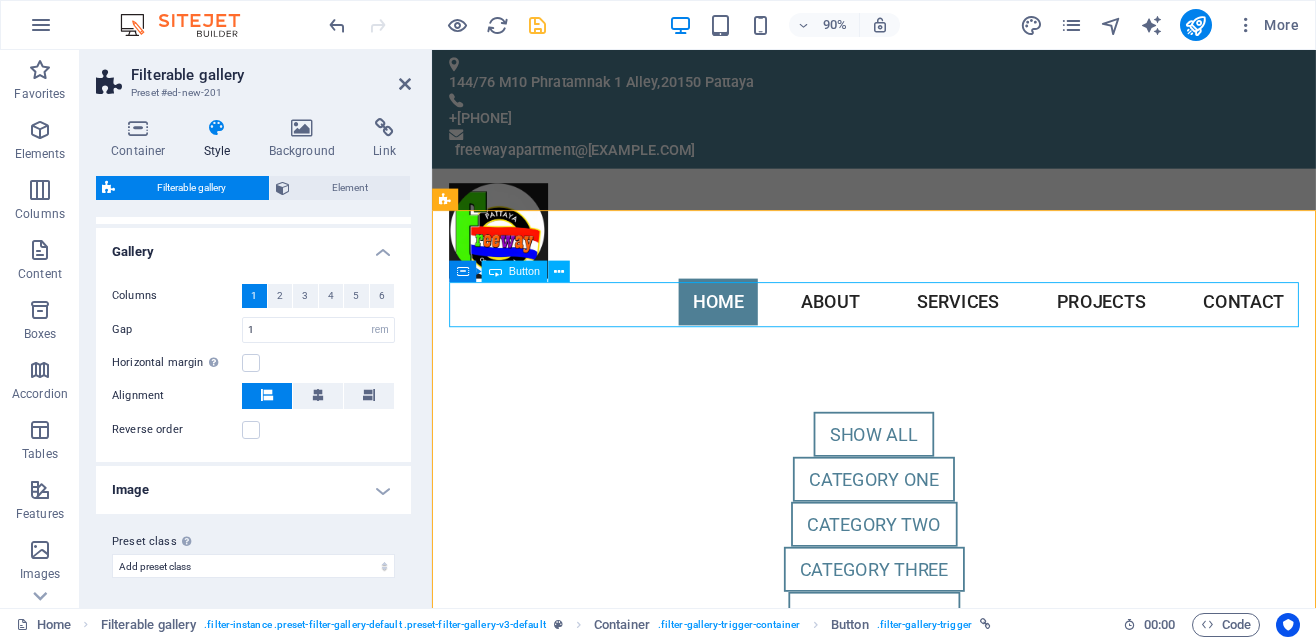click on "Category one" at bounding box center (923, 527) 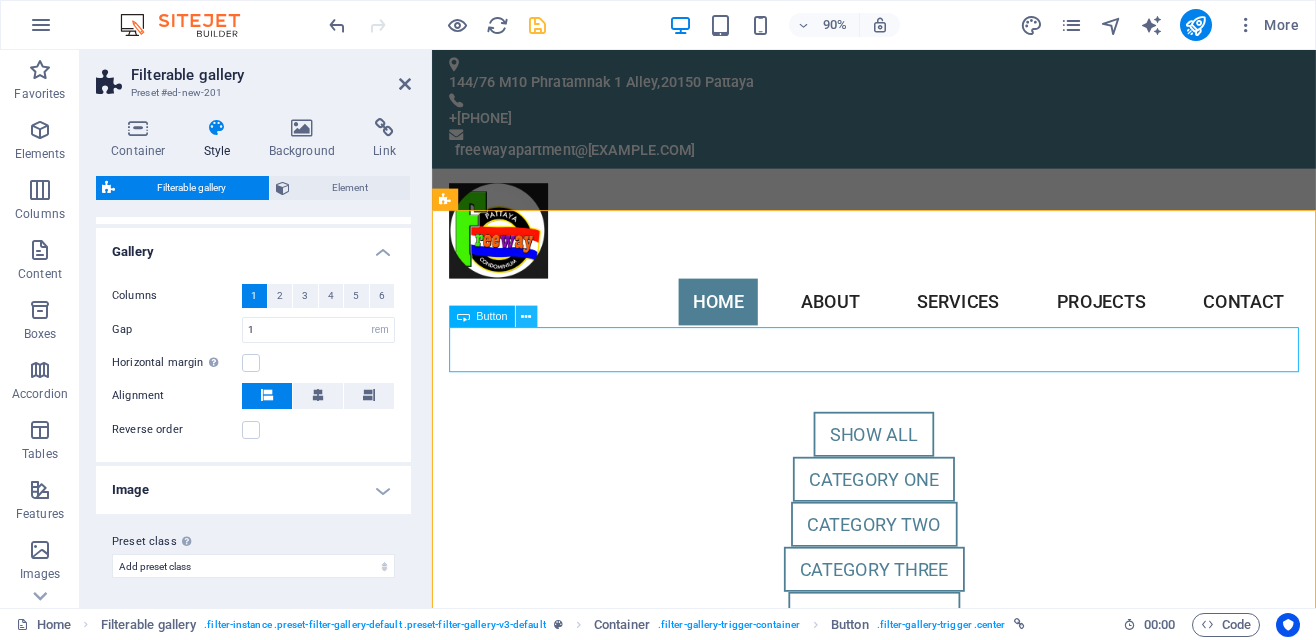 click at bounding box center [526, 316] 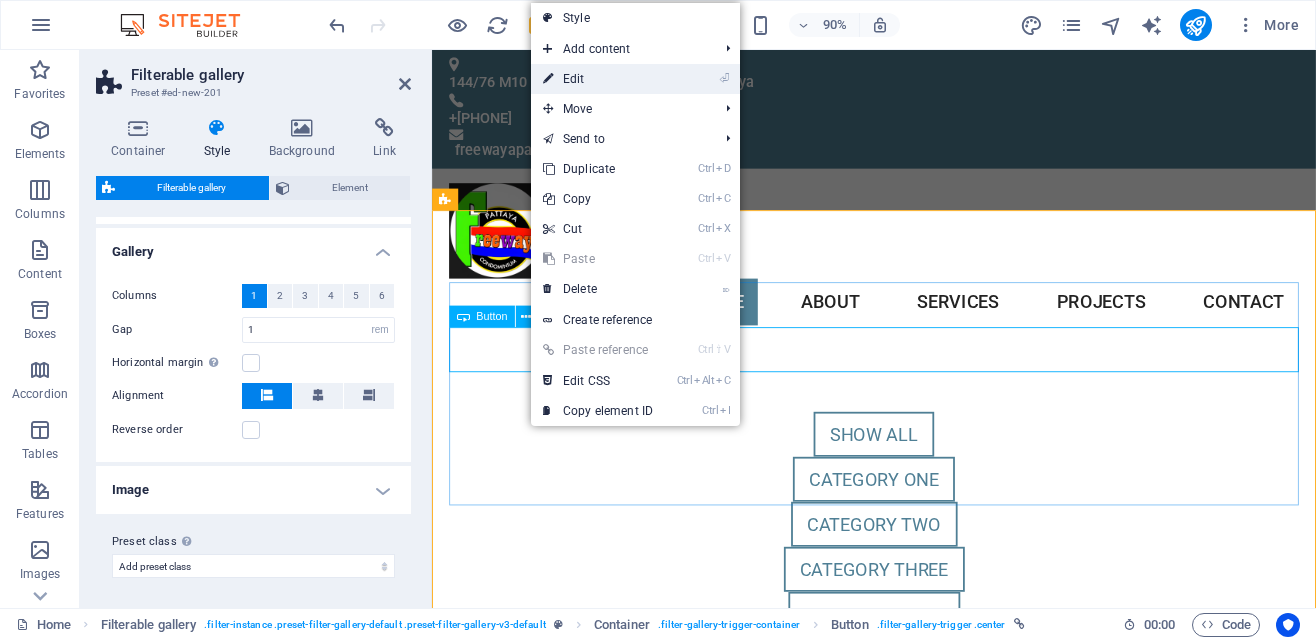 click on "⏎  Edit" at bounding box center [598, 79] 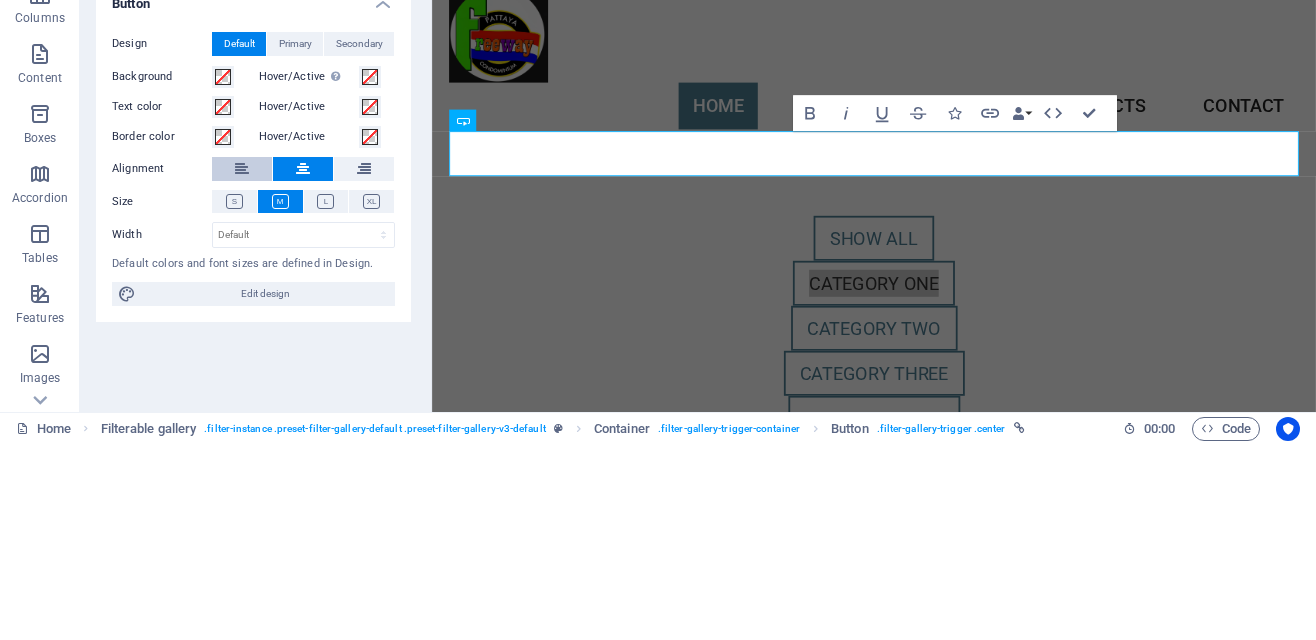 click at bounding box center [242, 365] 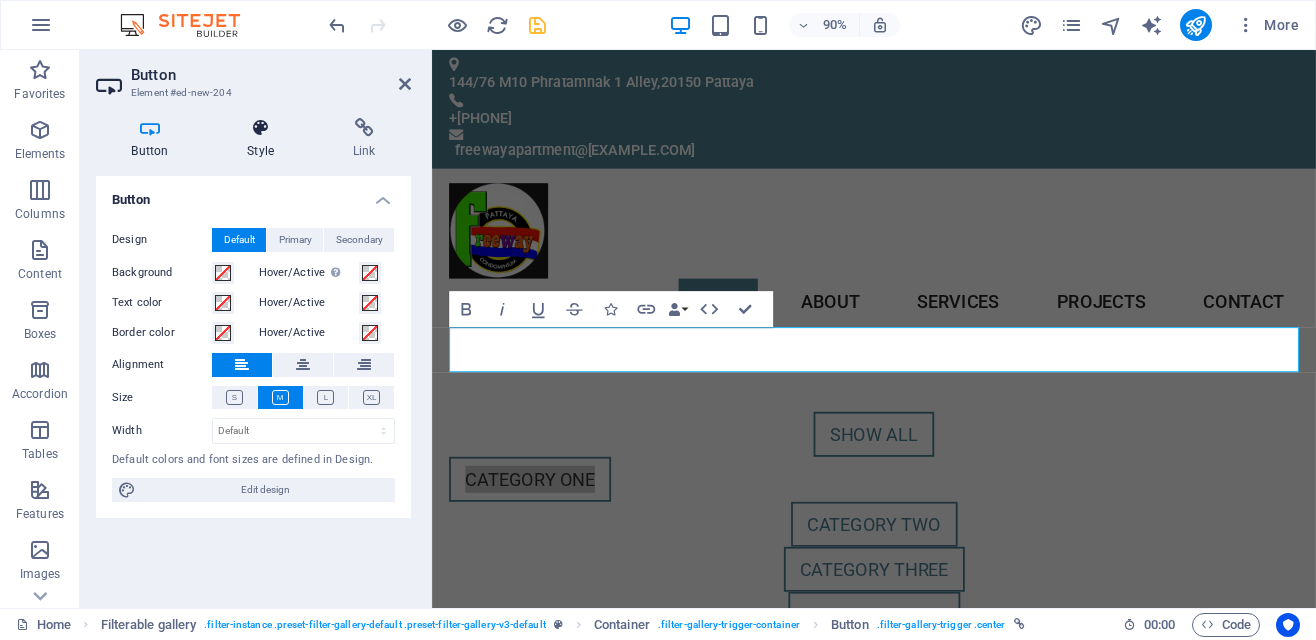 click at bounding box center (261, 128) 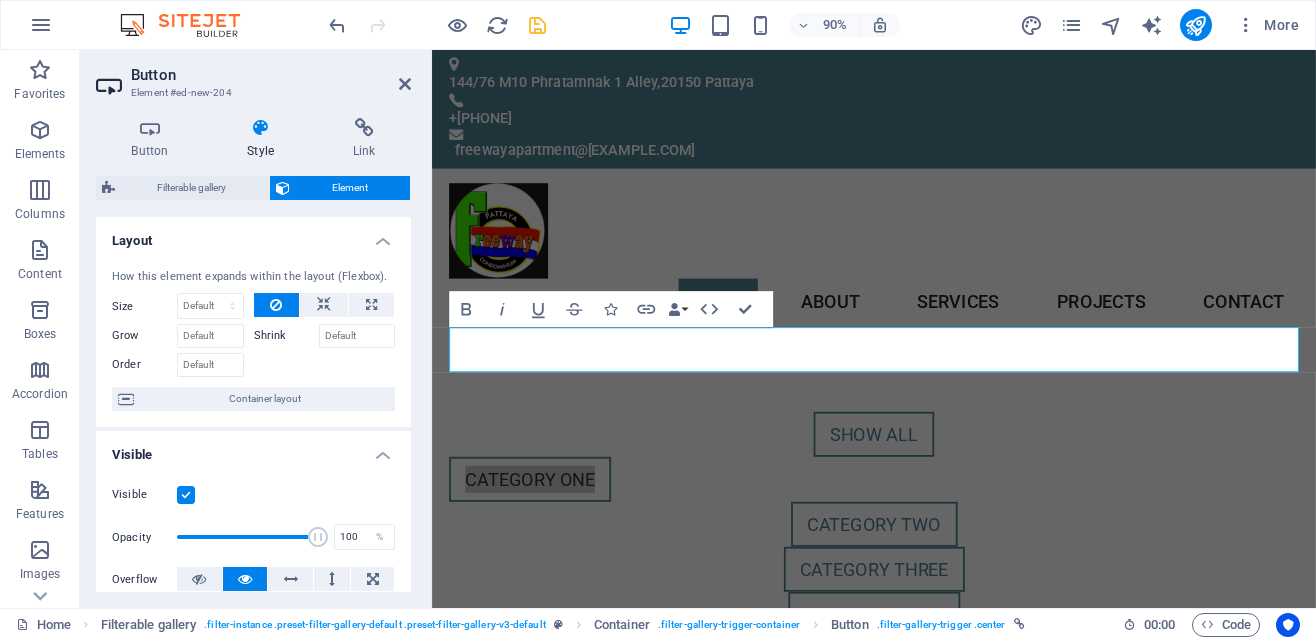 click on "Show all Category one Category two Category three Category four" at bounding box center (923, 5307) 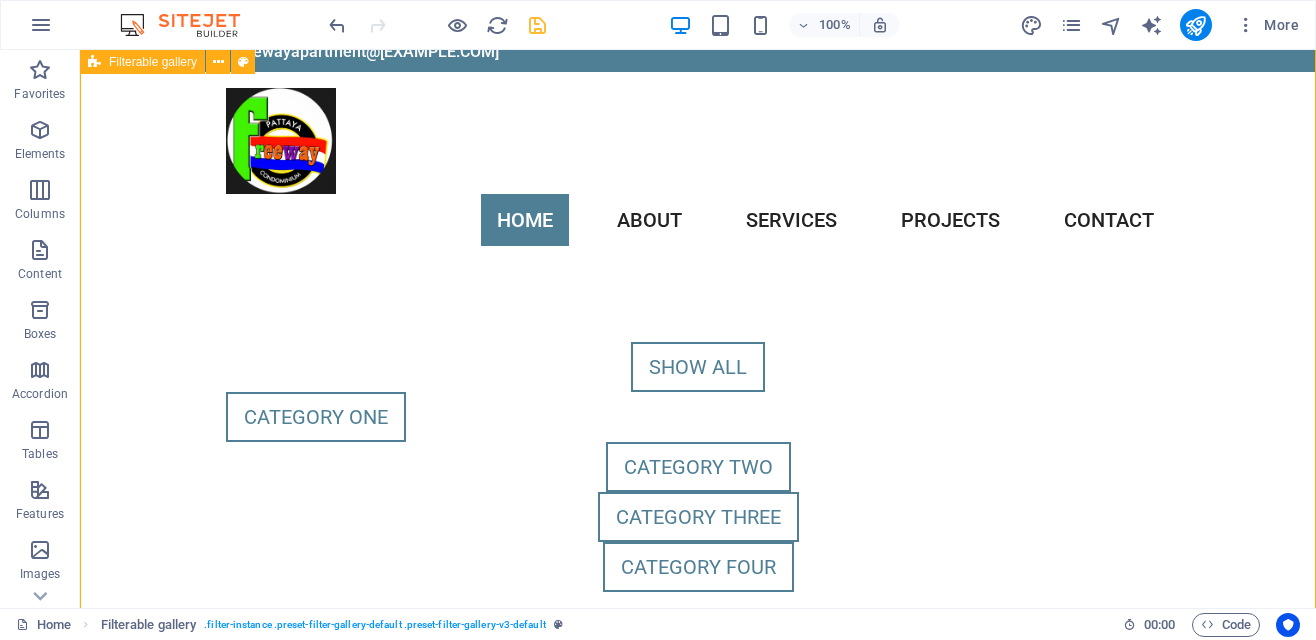 scroll, scrollTop: 0, scrollLeft: 0, axis: both 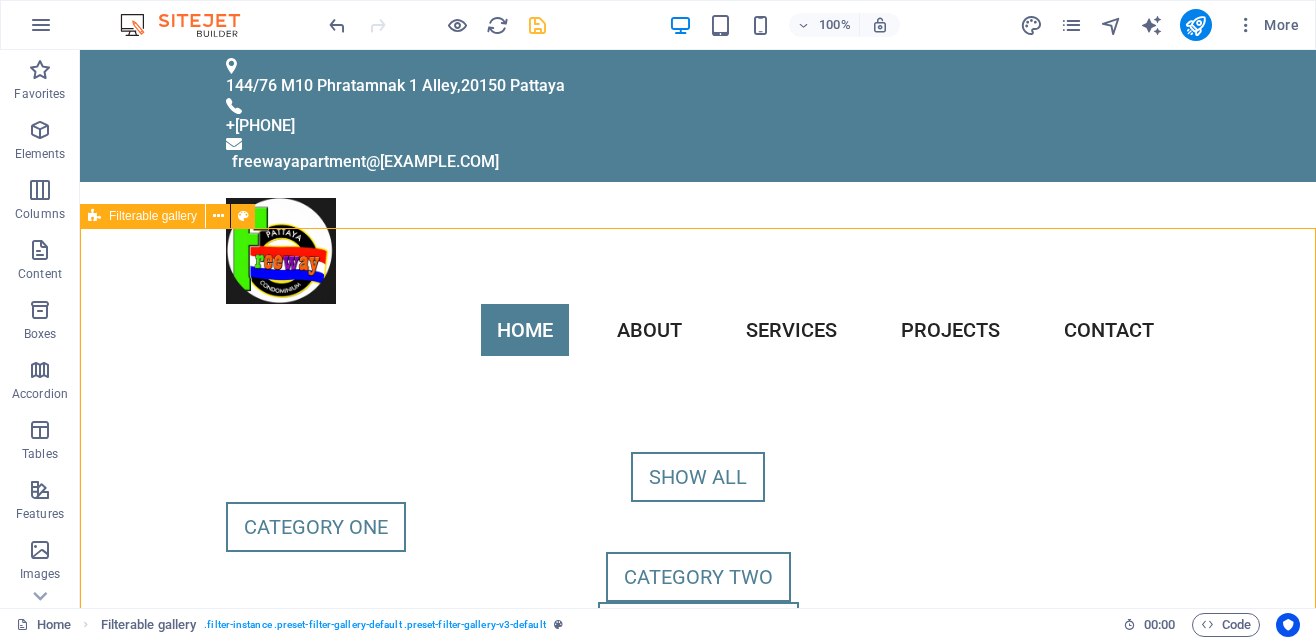 click on "Category one" at bounding box center [698, 527] 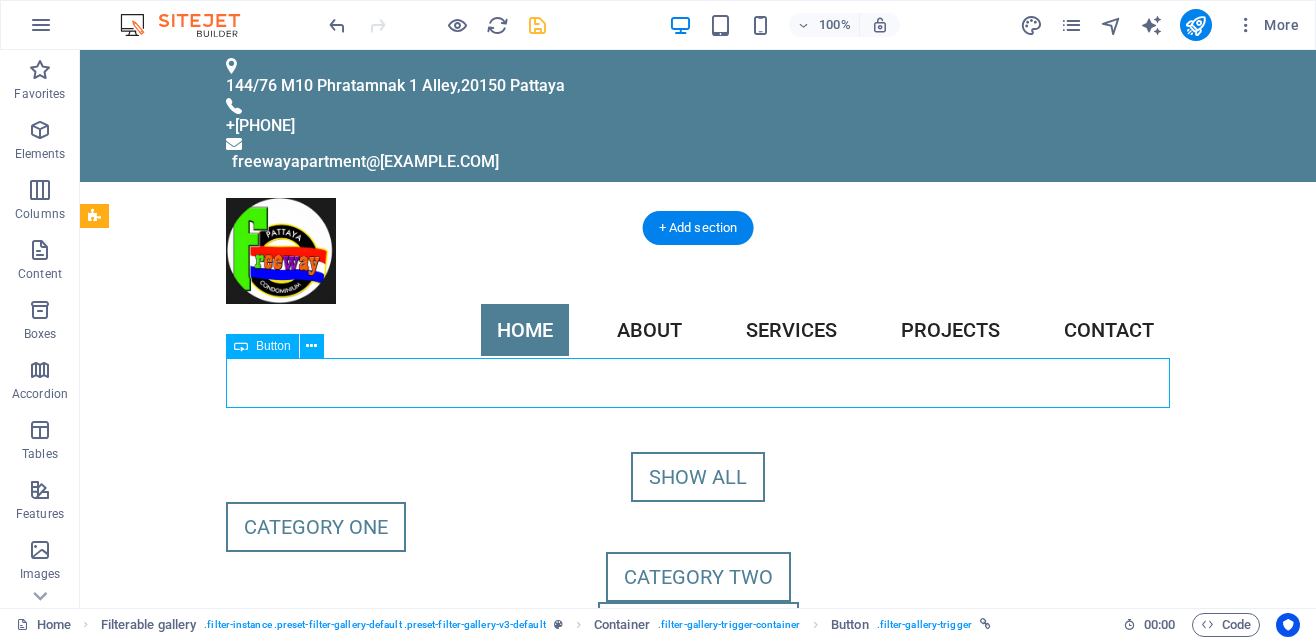 click at bounding box center (537, 25) 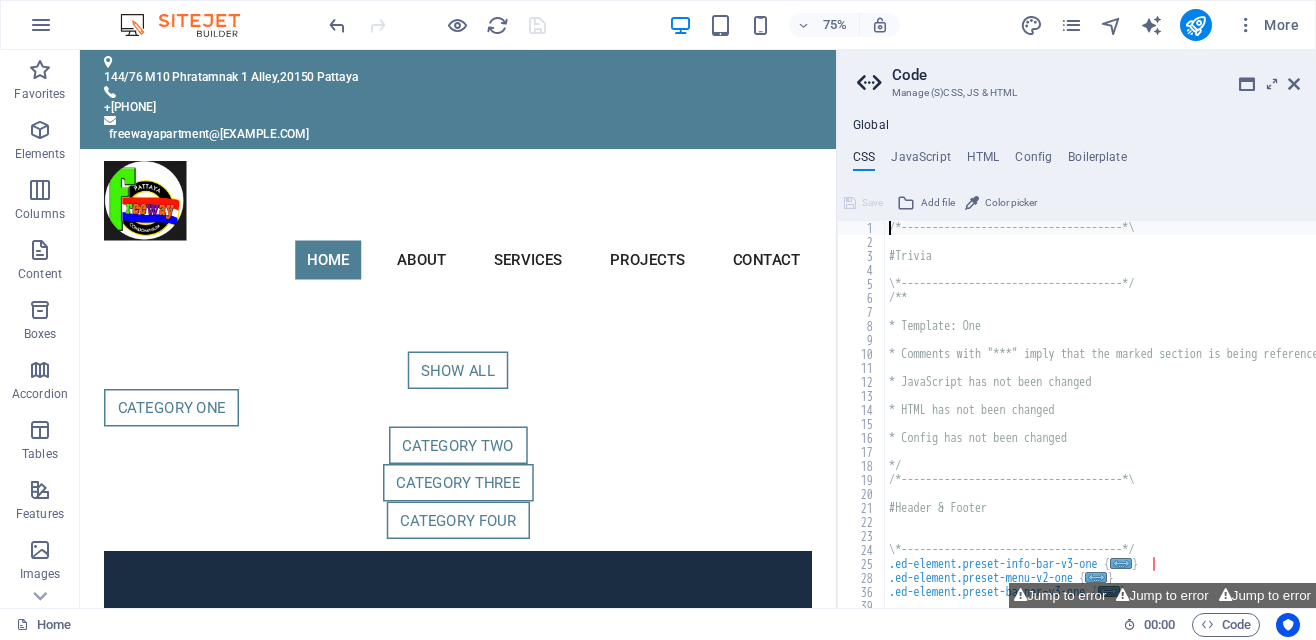 scroll, scrollTop: 0, scrollLeft: 0, axis: both 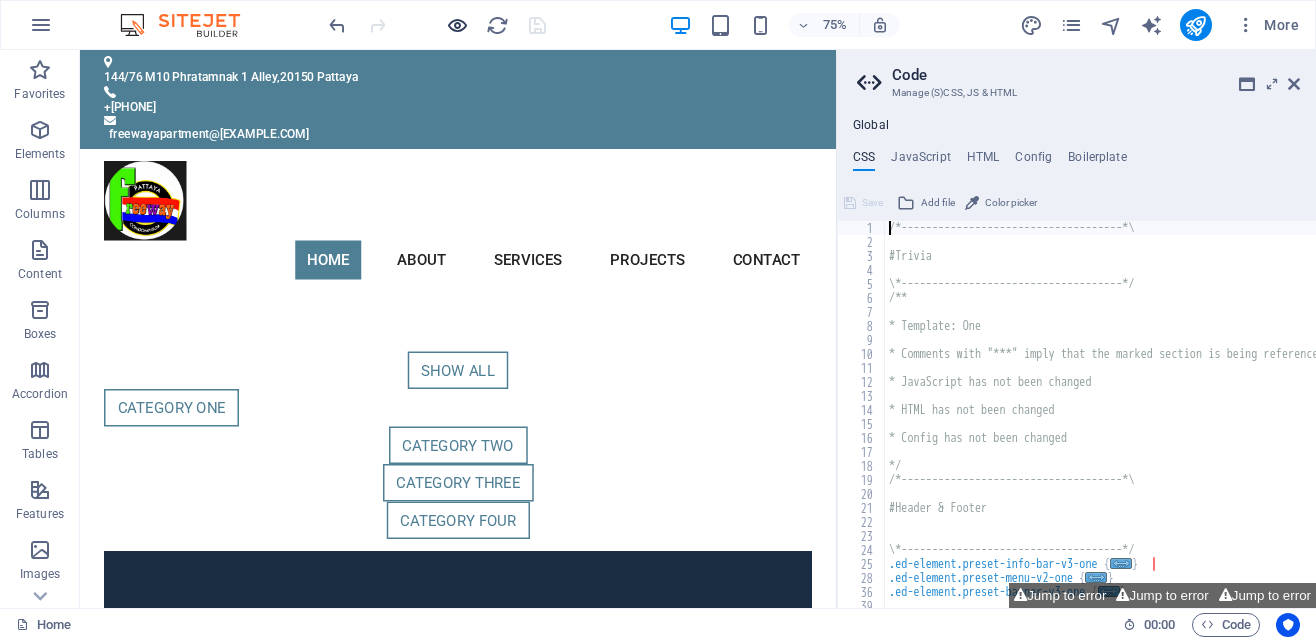 click at bounding box center [457, 25] 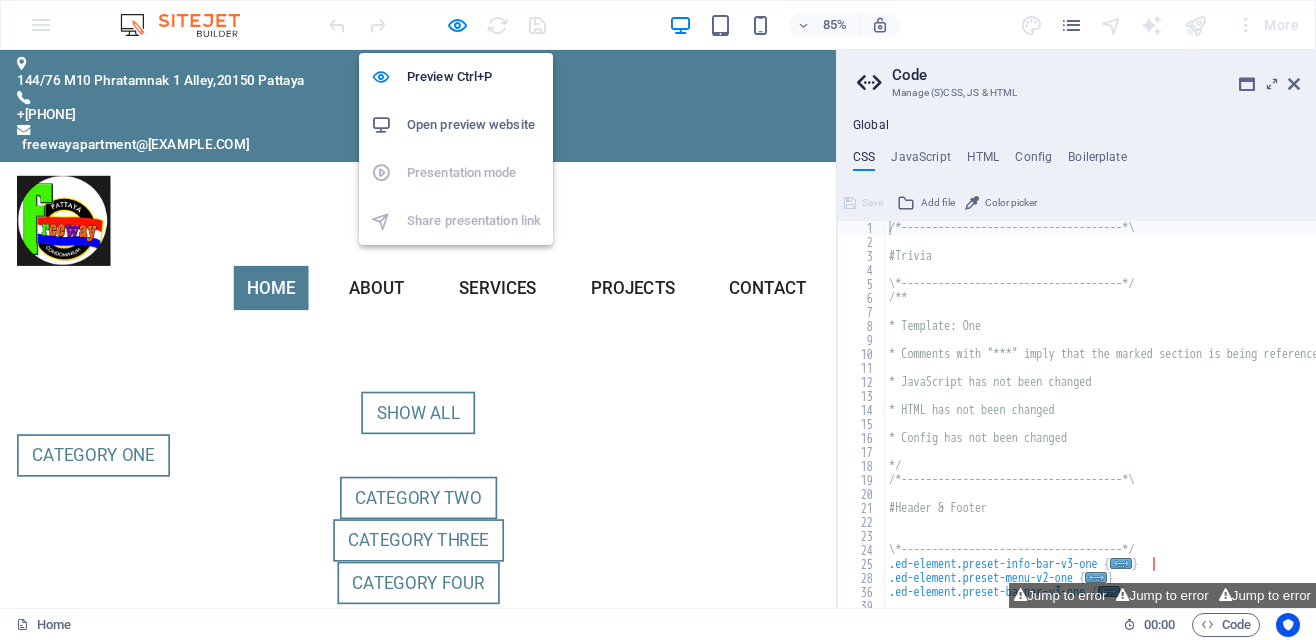 click on "Open preview website" at bounding box center [456, 125] 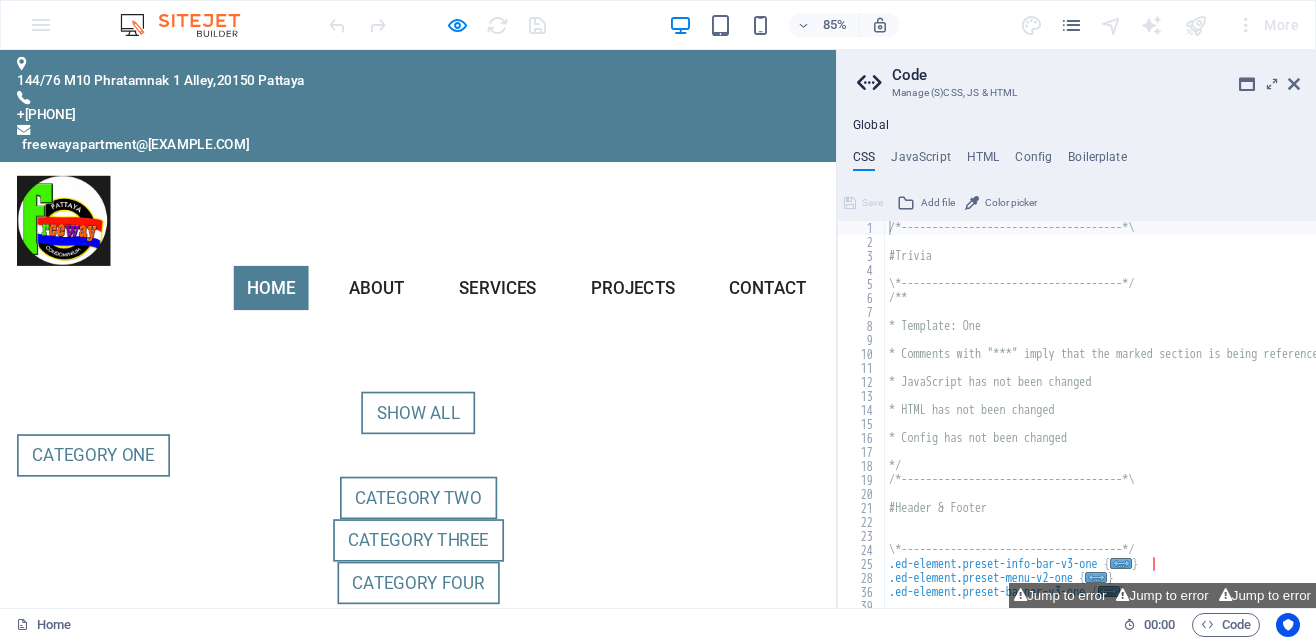 click at bounding box center [437, 25] 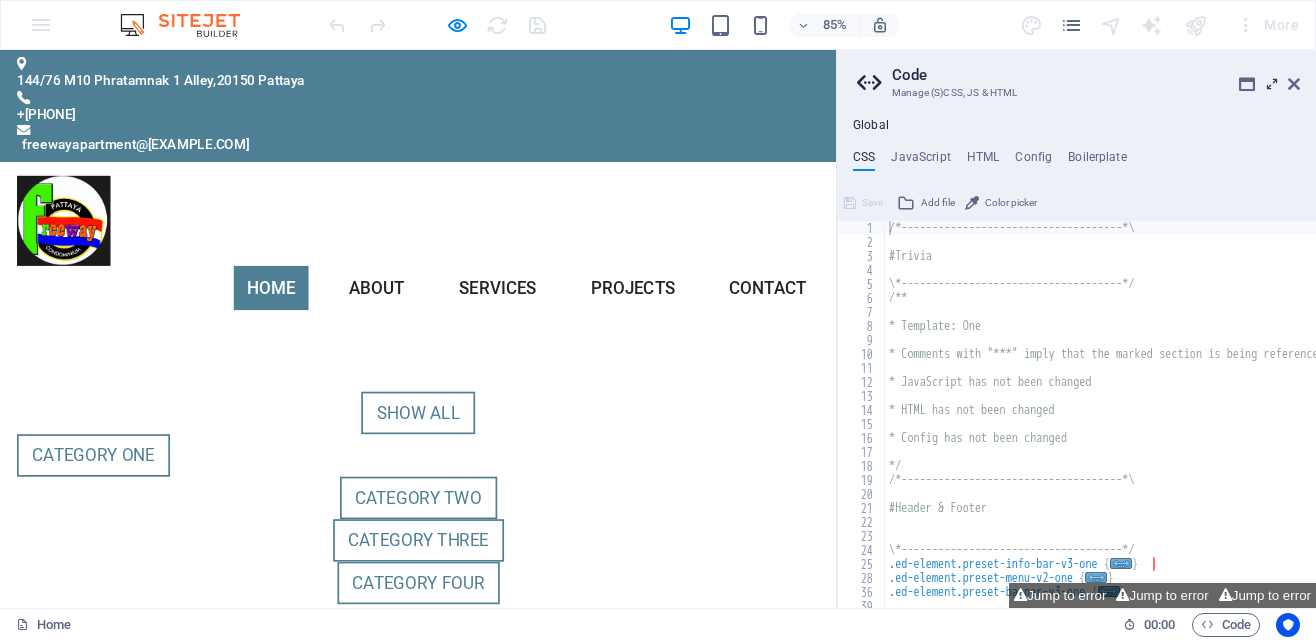 click at bounding box center [1272, 84] 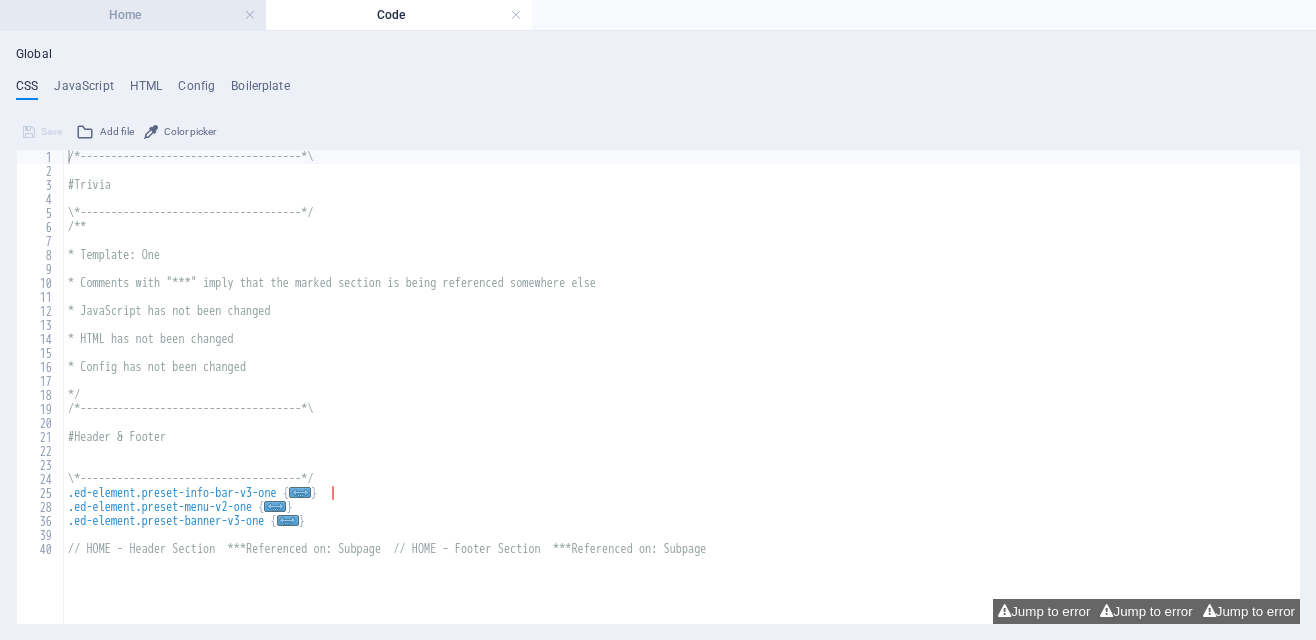 click on "Home" at bounding box center (133, 15) 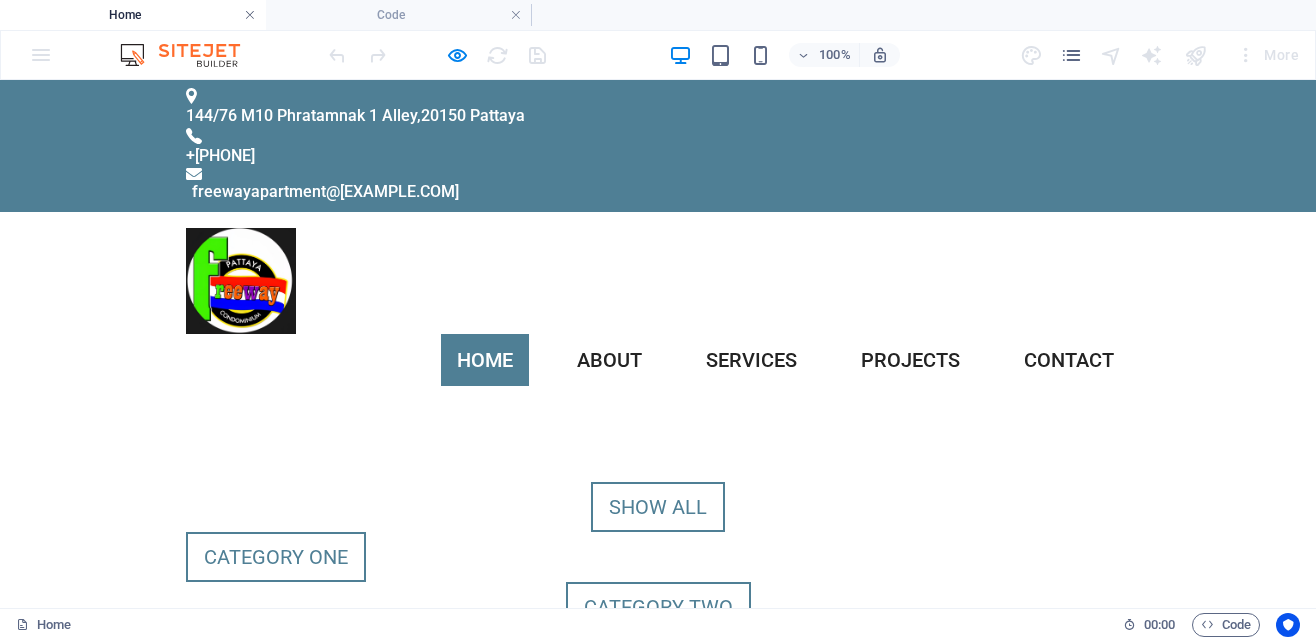 click at bounding box center [250, 15] 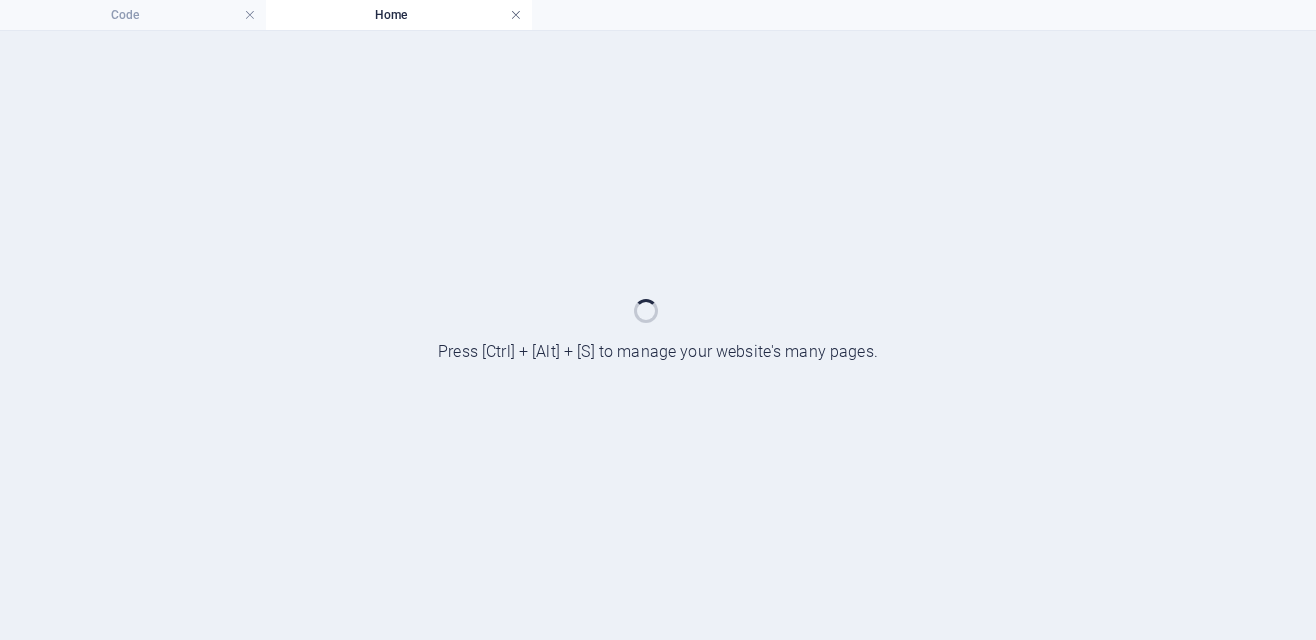 click at bounding box center (516, 15) 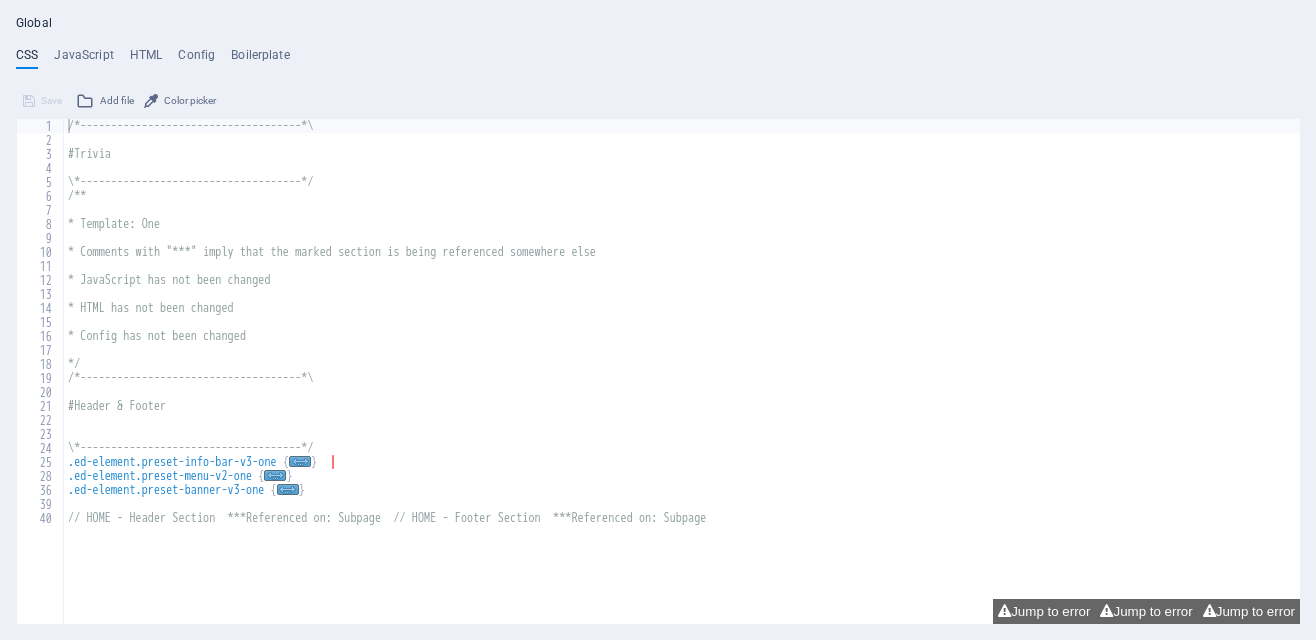 click on "Global" at bounding box center (34, 24) 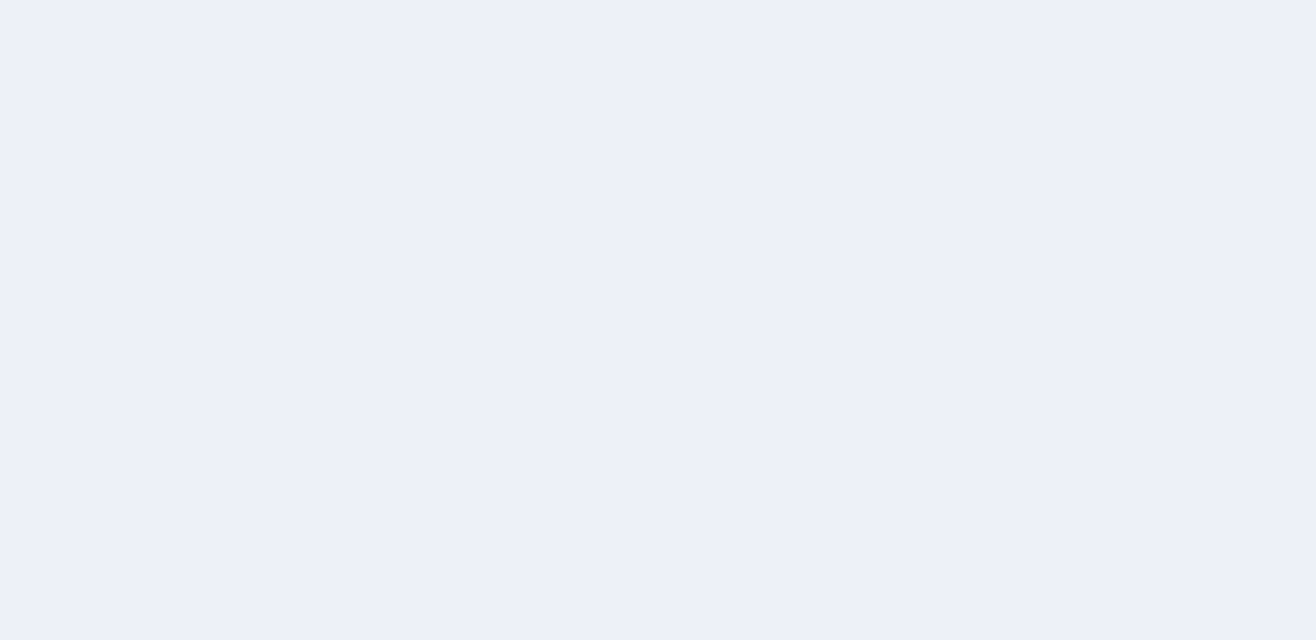scroll, scrollTop: 0, scrollLeft: 0, axis: both 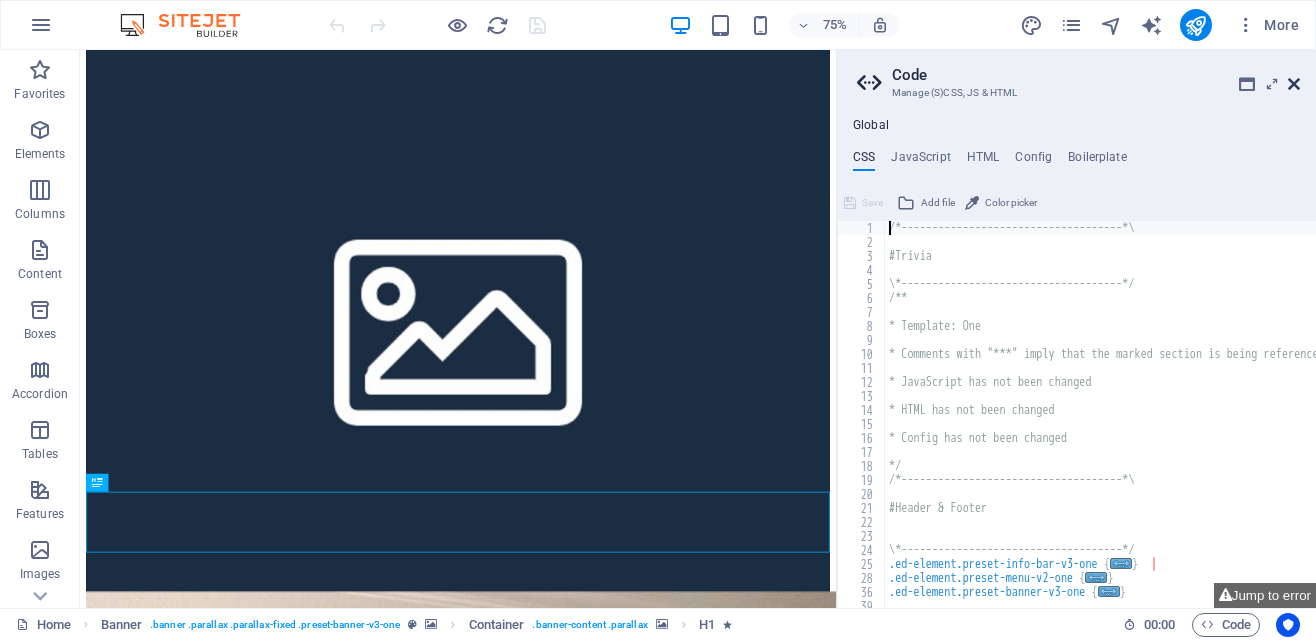 click at bounding box center (1294, 84) 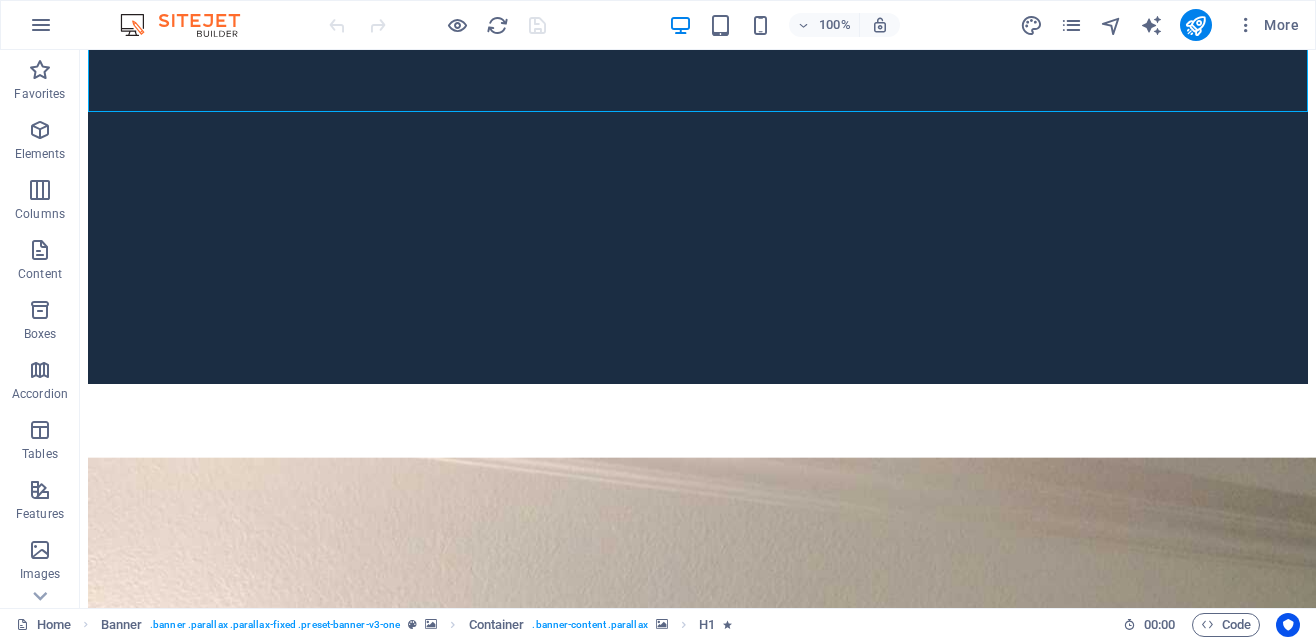 scroll, scrollTop: 17984, scrollLeft: 0, axis: vertical 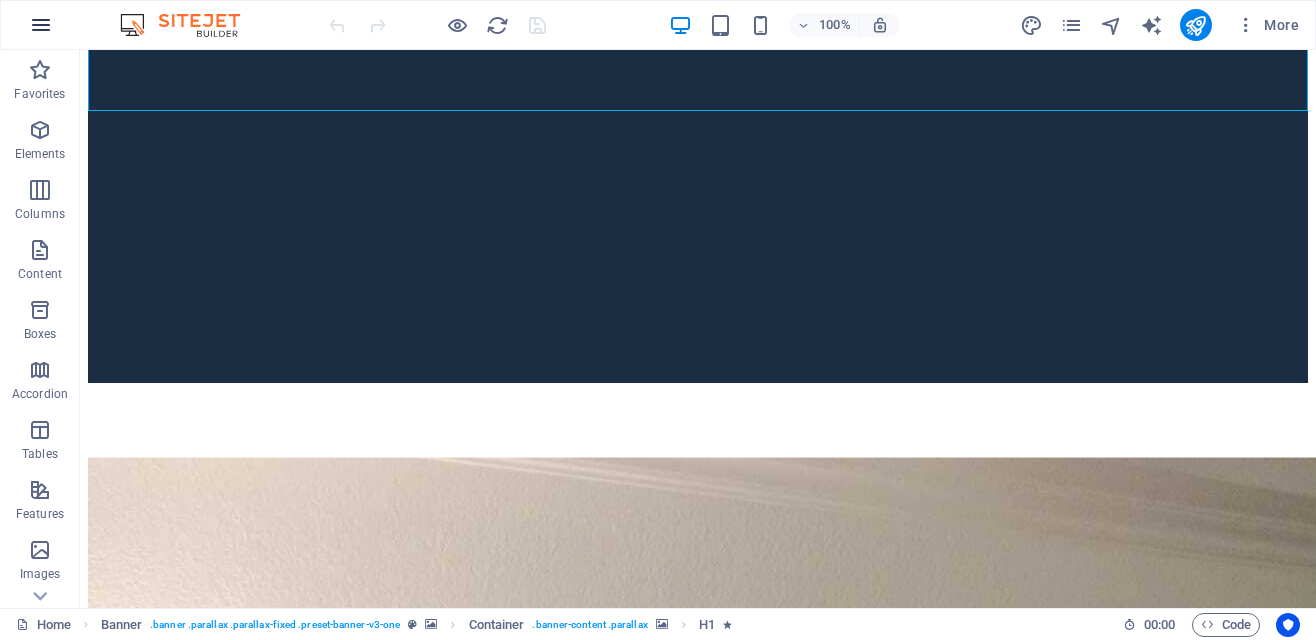 click at bounding box center (41, 25) 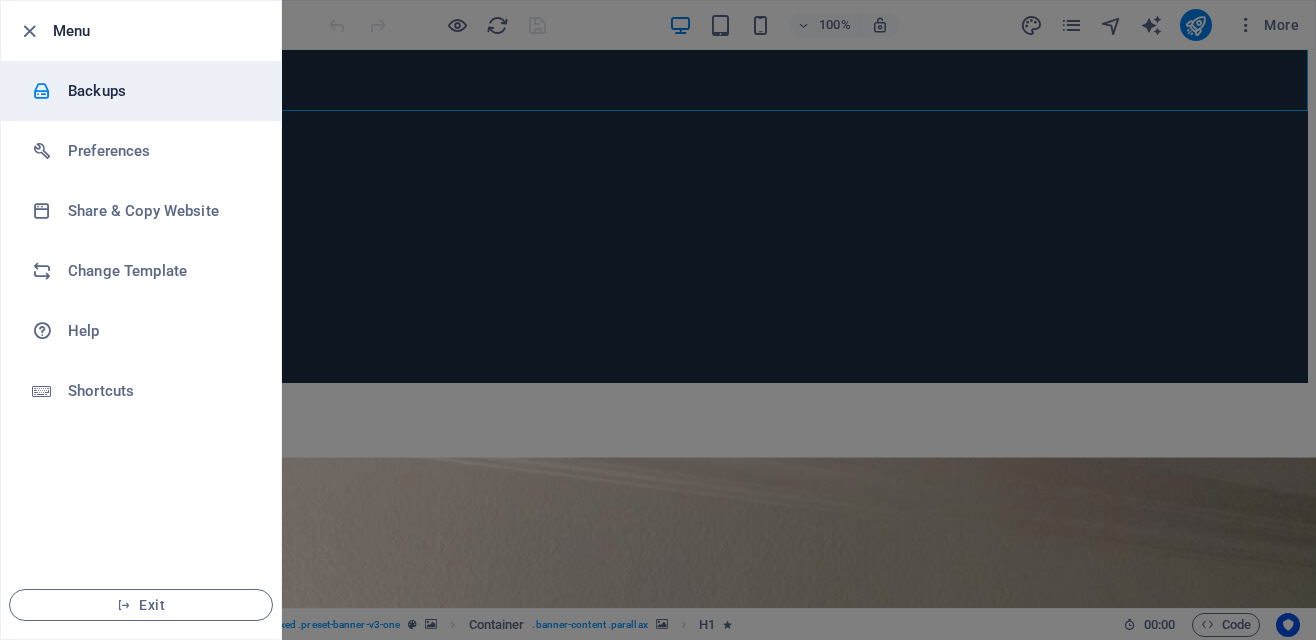 click on "Backups" at bounding box center (160, 91) 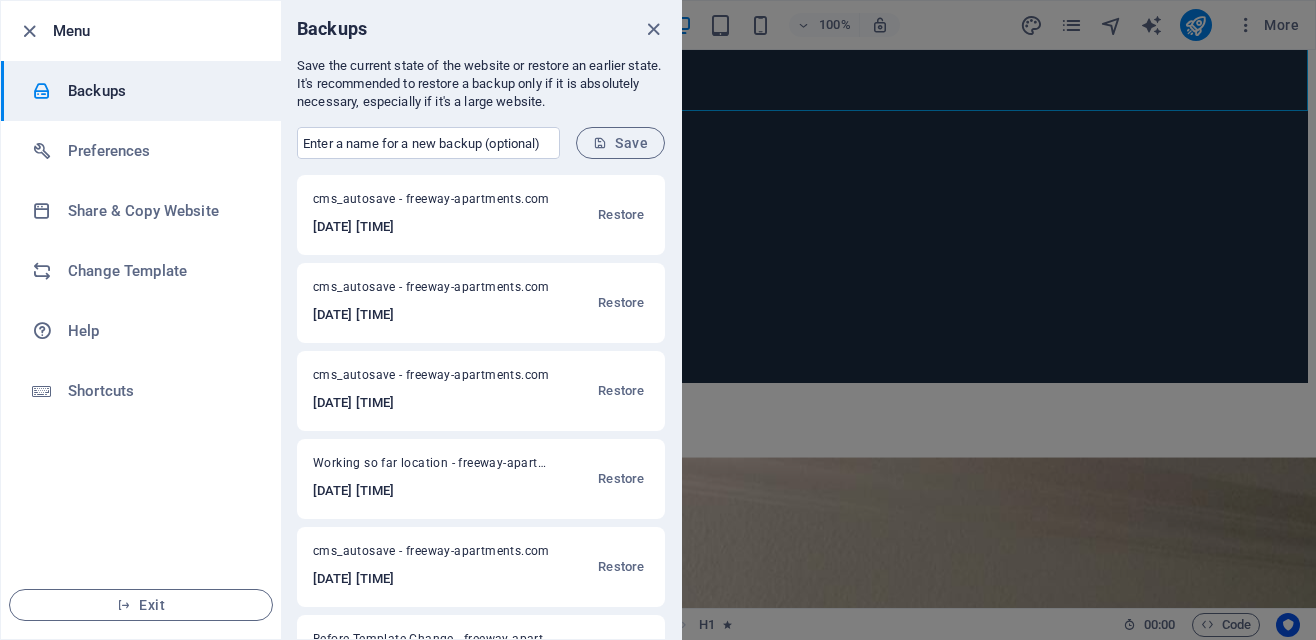 click on "[DATE] [TIME]" at bounding box center (433, 491) 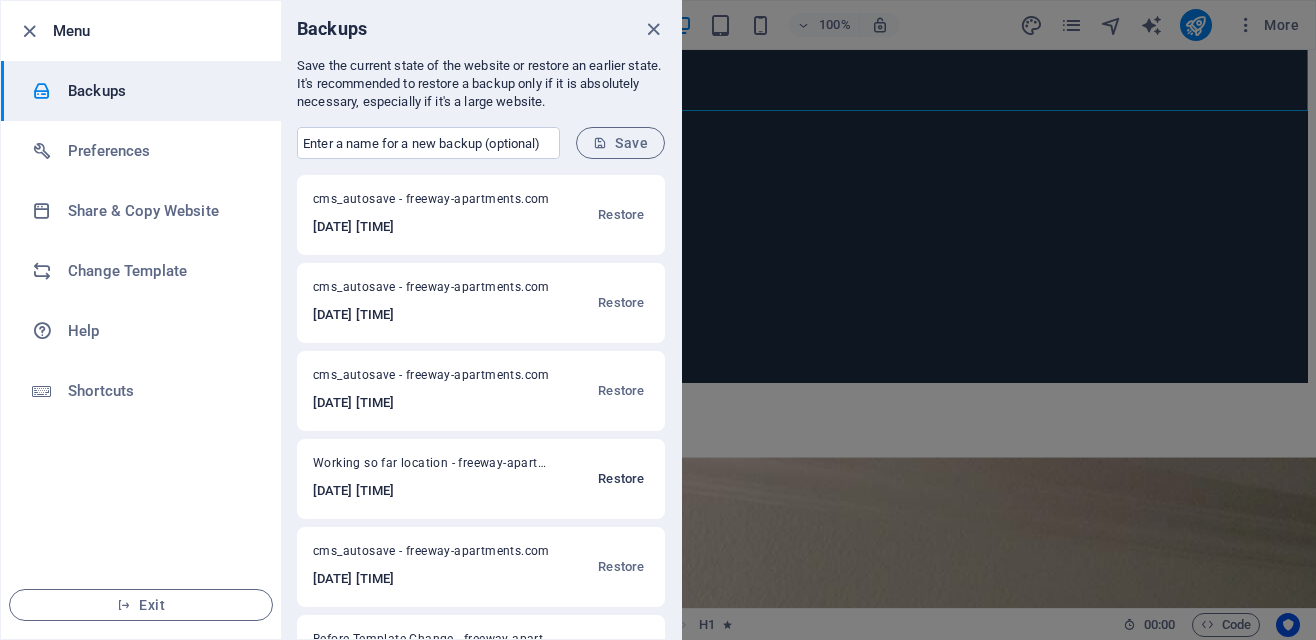 click on "Restore" at bounding box center [621, 479] 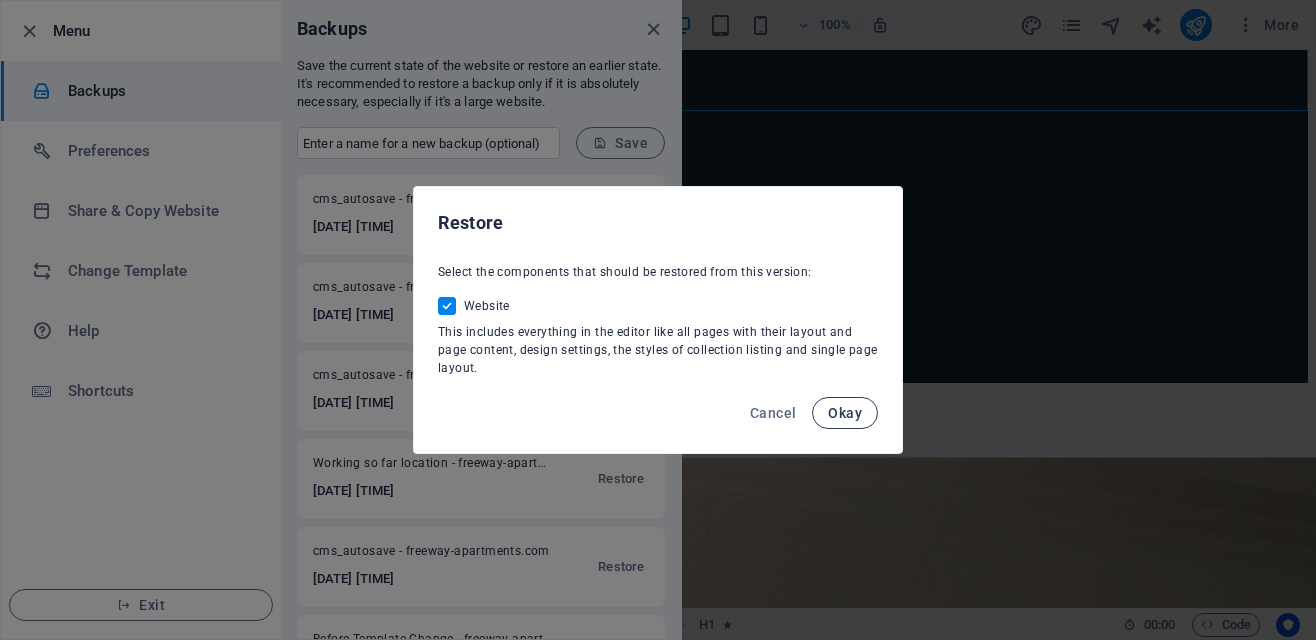 click on "Okay" at bounding box center [845, 413] 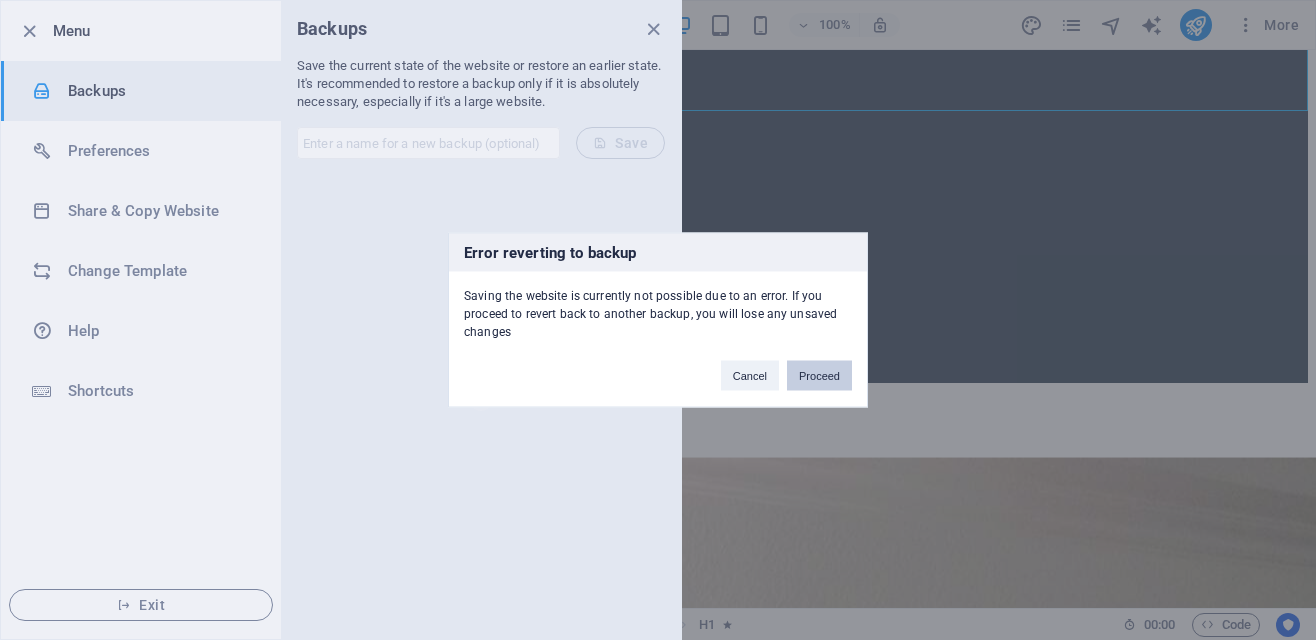 click on "Proceed" at bounding box center (819, 376) 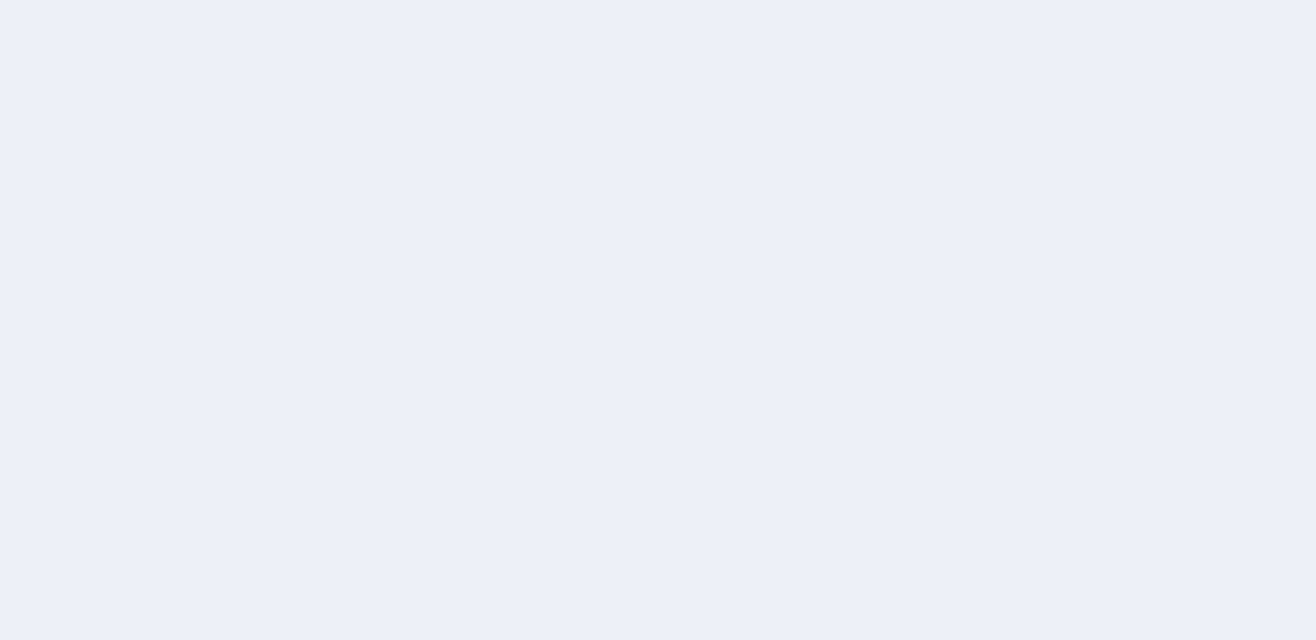 scroll, scrollTop: 0, scrollLeft: 0, axis: both 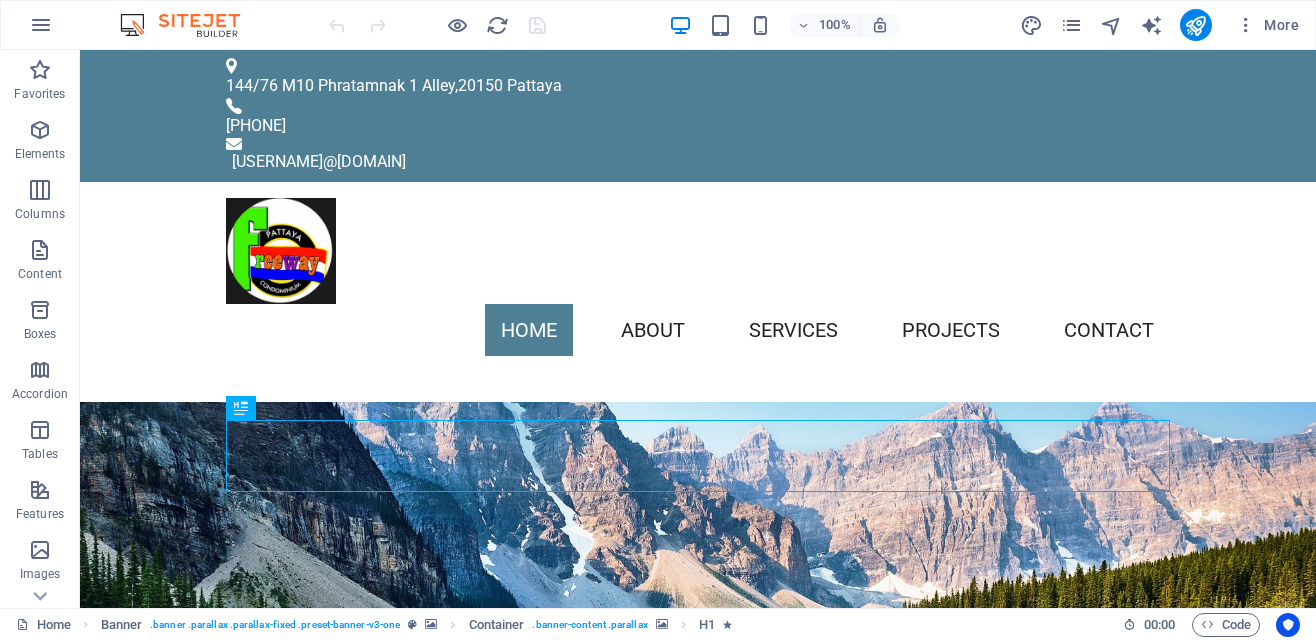 click at bounding box center [698, 387] 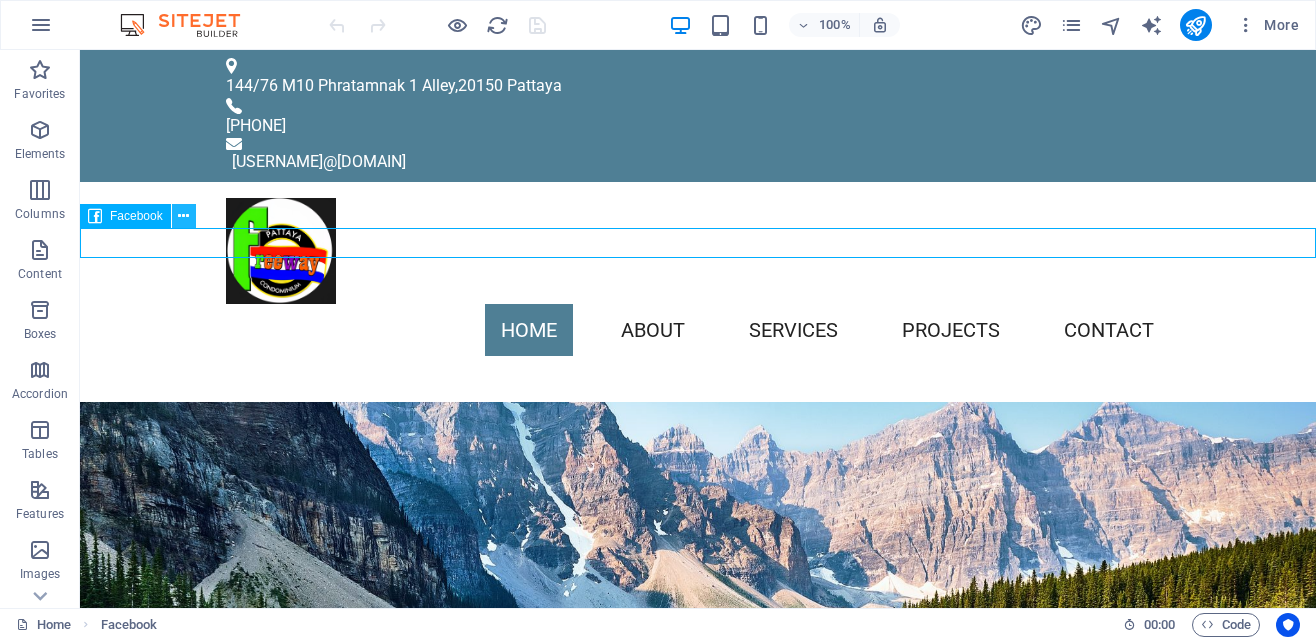 click at bounding box center [183, 216] 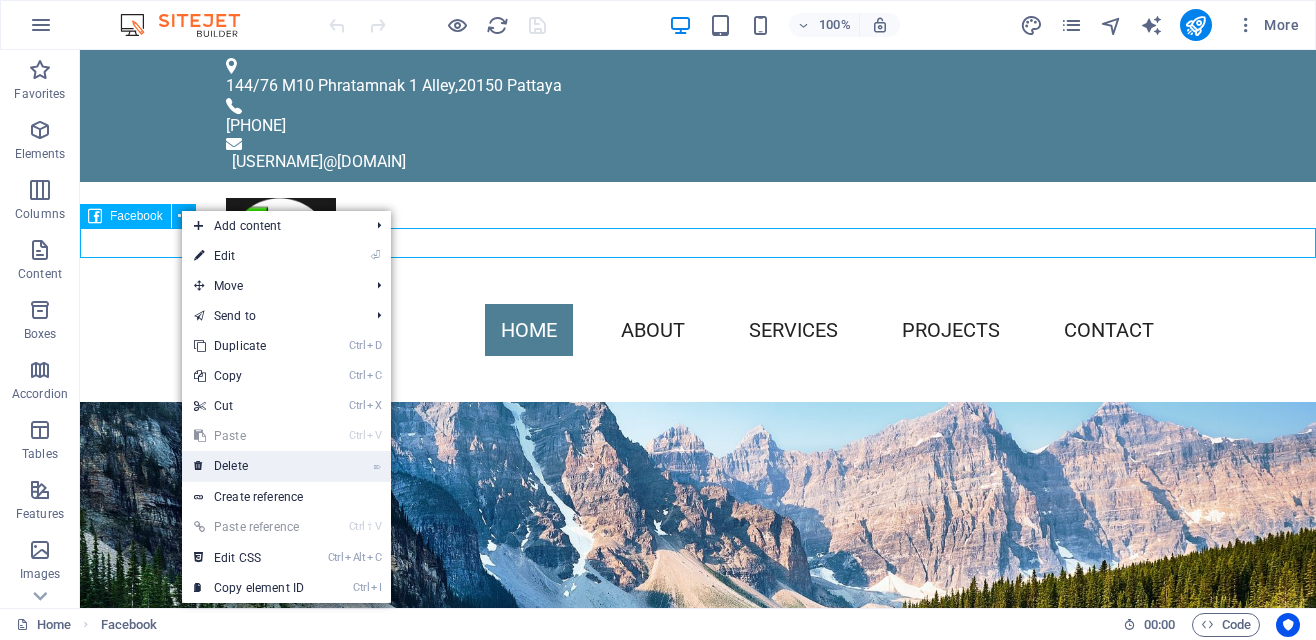 click on "⌦  Delete" at bounding box center (249, 466) 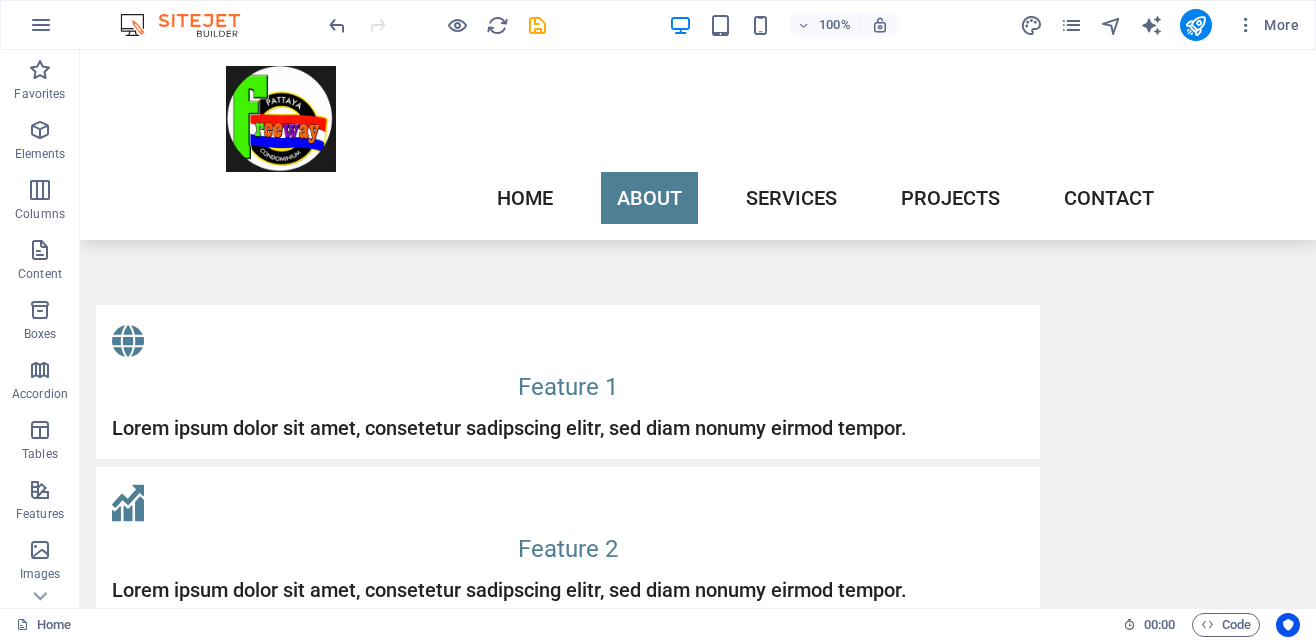 scroll, scrollTop: 2159, scrollLeft: 0, axis: vertical 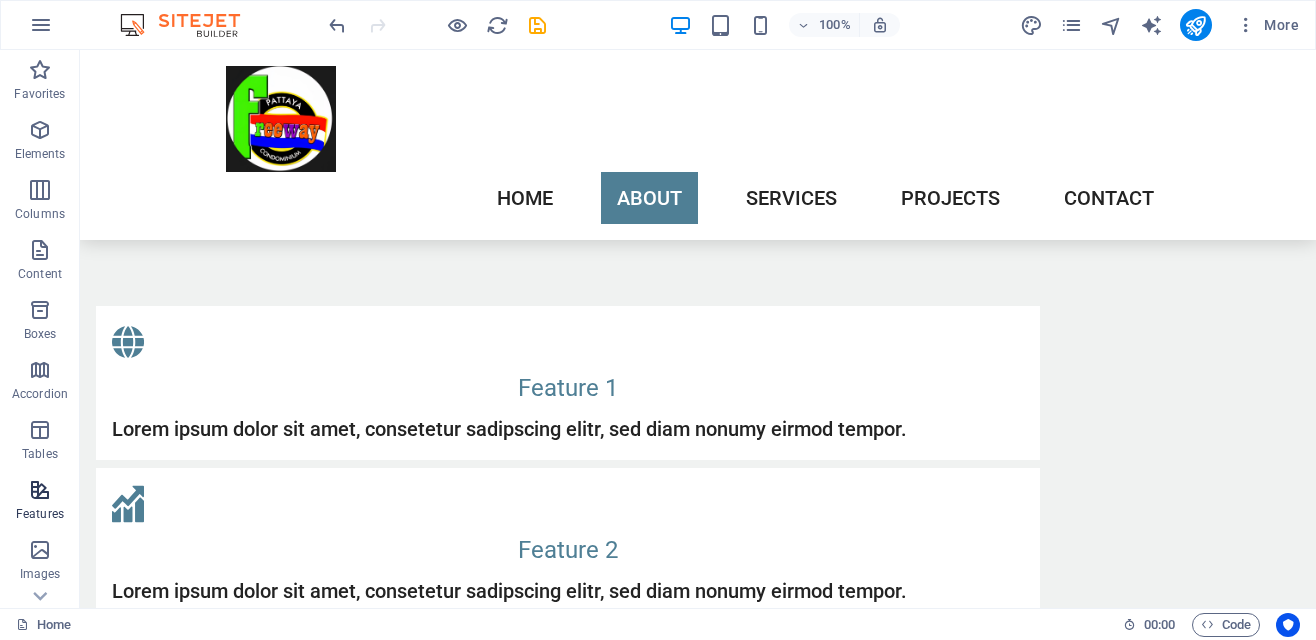 click at bounding box center (40, 490) 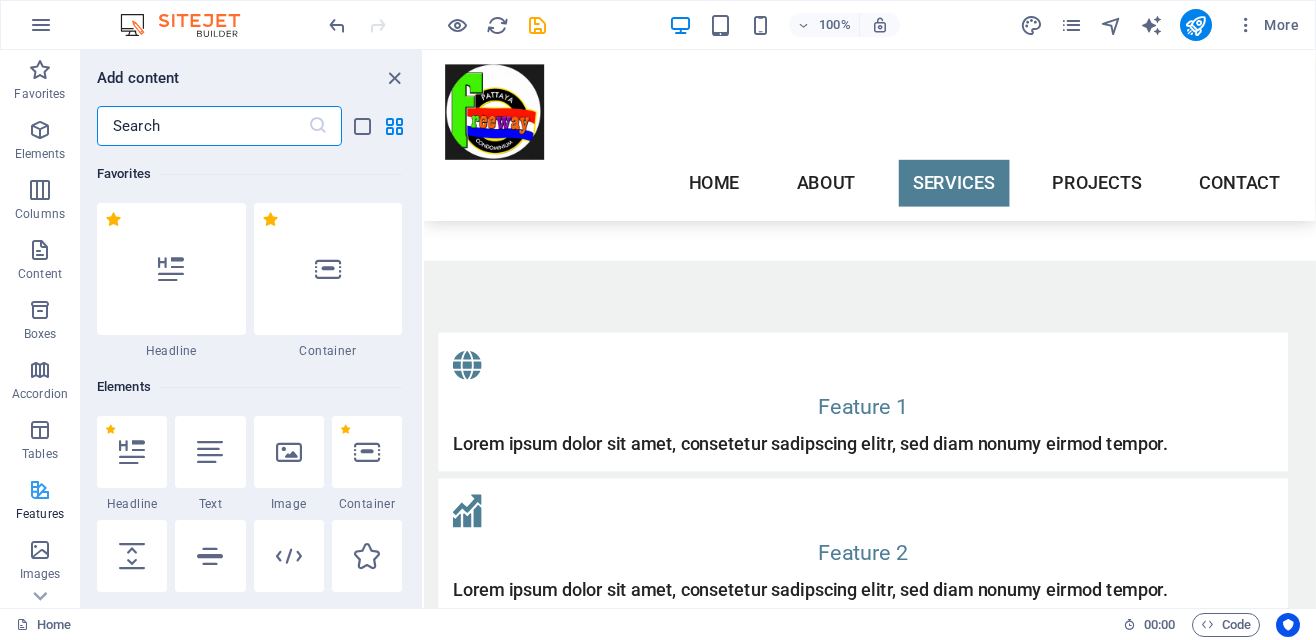 scroll, scrollTop: 2215, scrollLeft: 0, axis: vertical 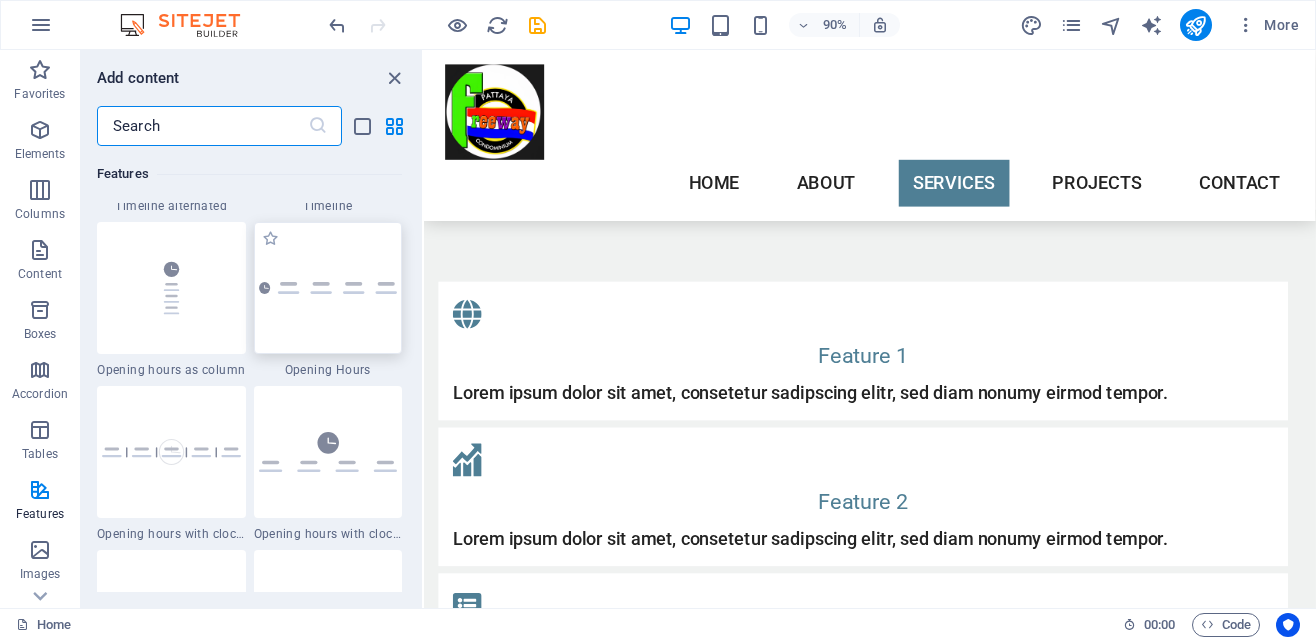 click at bounding box center [328, 288] 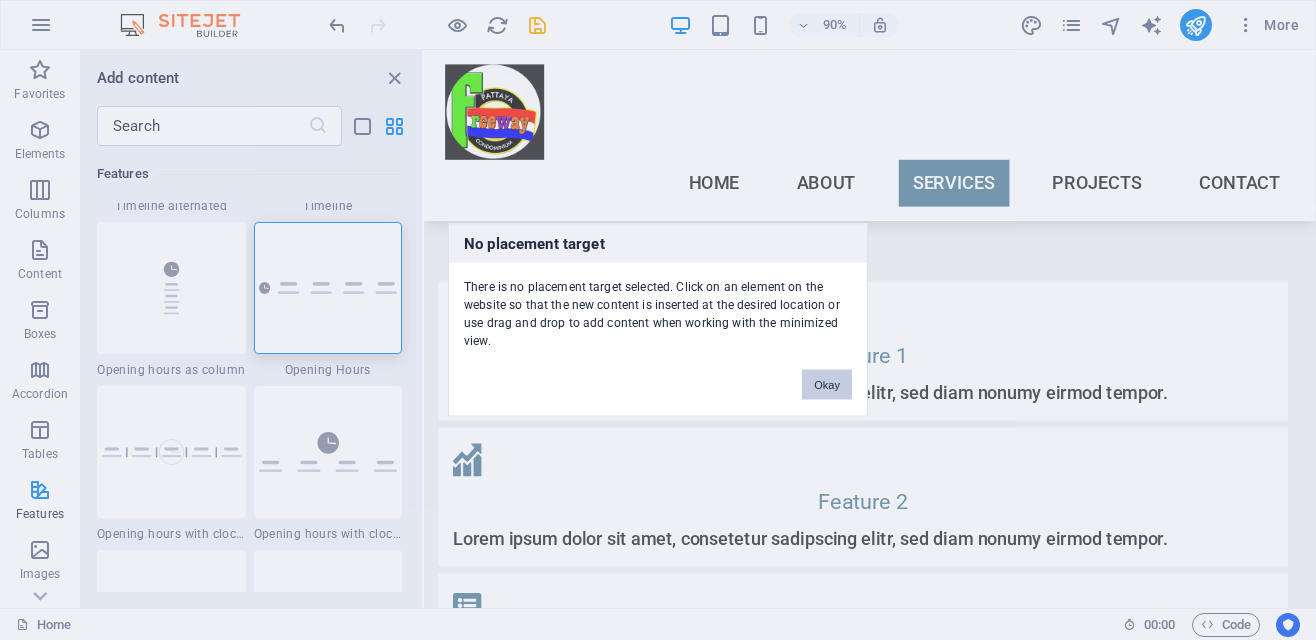 click on "Okay" at bounding box center [827, 385] 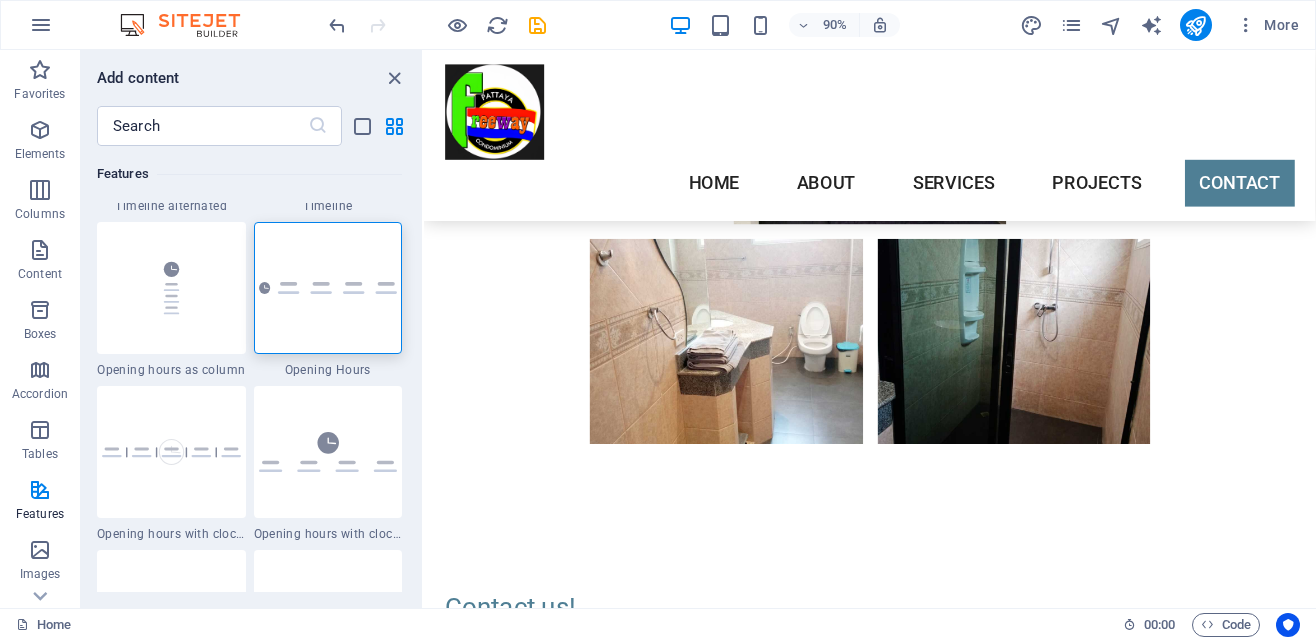 scroll, scrollTop: 4292, scrollLeft: 0, axis: vertical 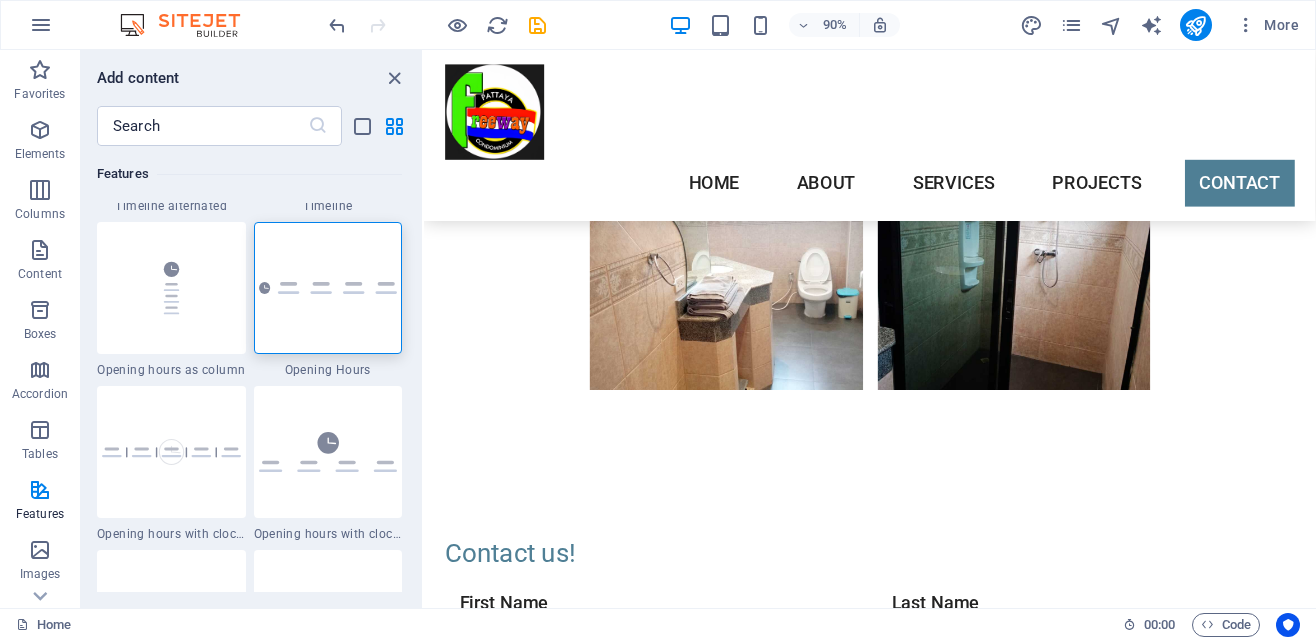 click on "Address [NUMBER]/[NUMBER] [STREET] [ALLEY] [CITY] [POSTAL_CODE] Phone Call us now: [PHONE] Contact [USERNAME]@[DOMAIN] Legal Notice  |  Privacy" at bounding box center [919, 1505] 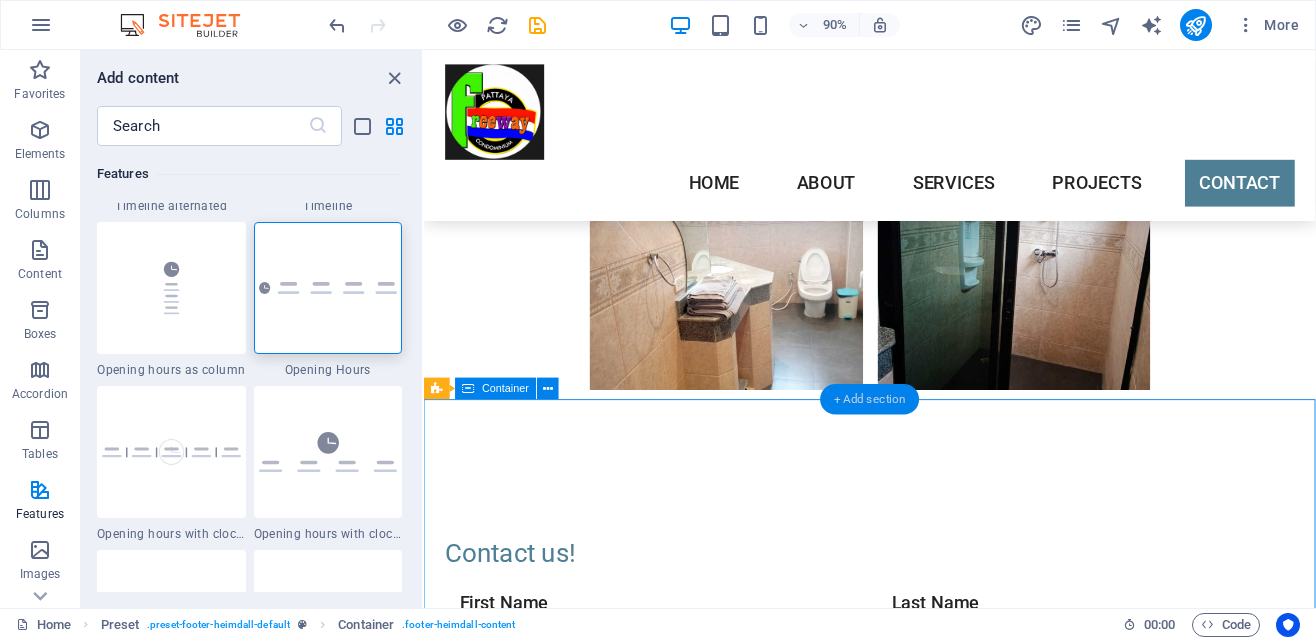 click on "+ Add section" at bounding box center (870, 399) 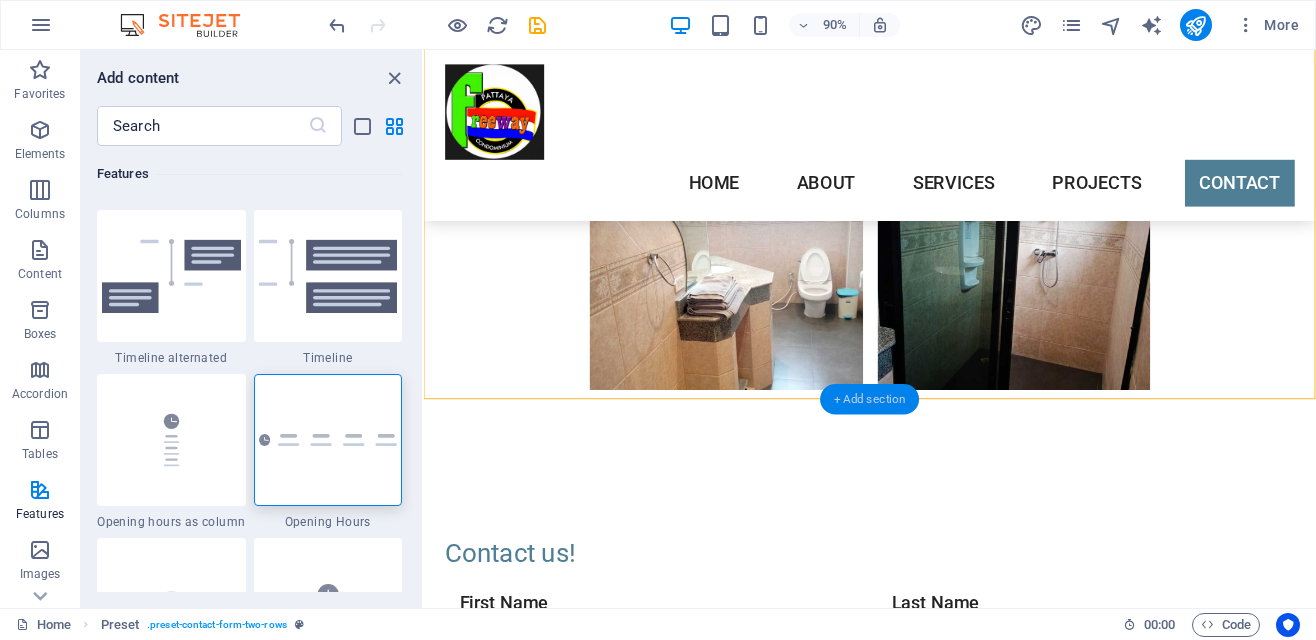 scroll, scrollTop: 8444, scrollLeft: 0, axis: vertical 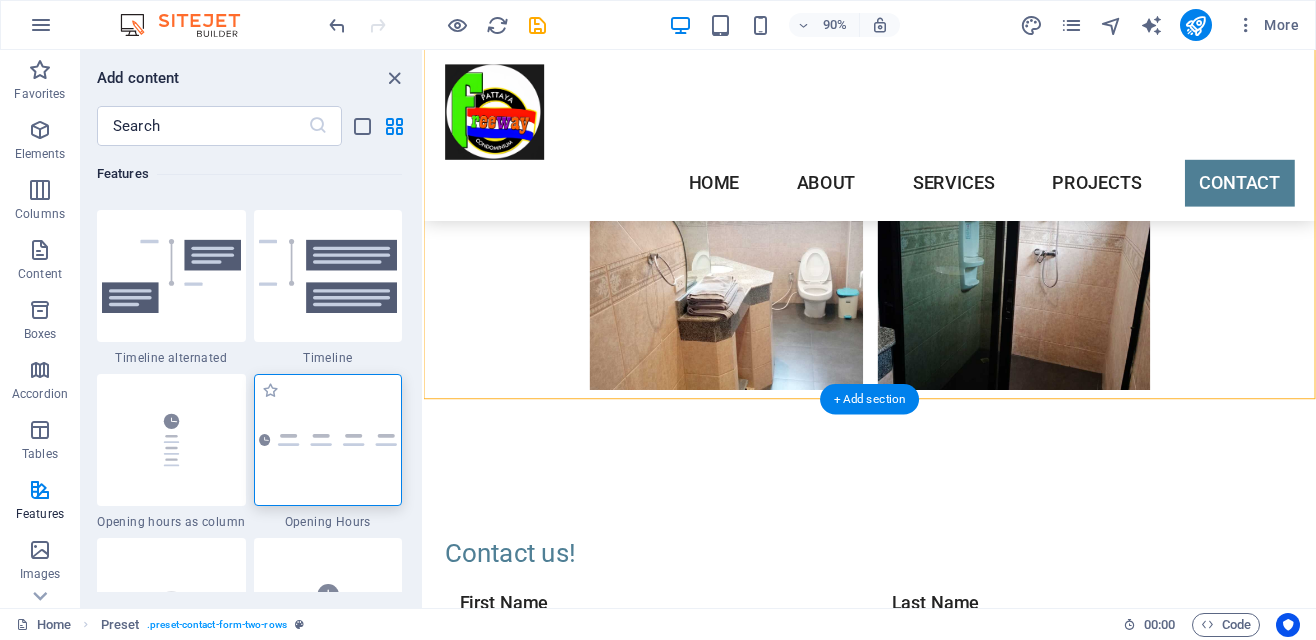 click at bounding box center [328, 439] 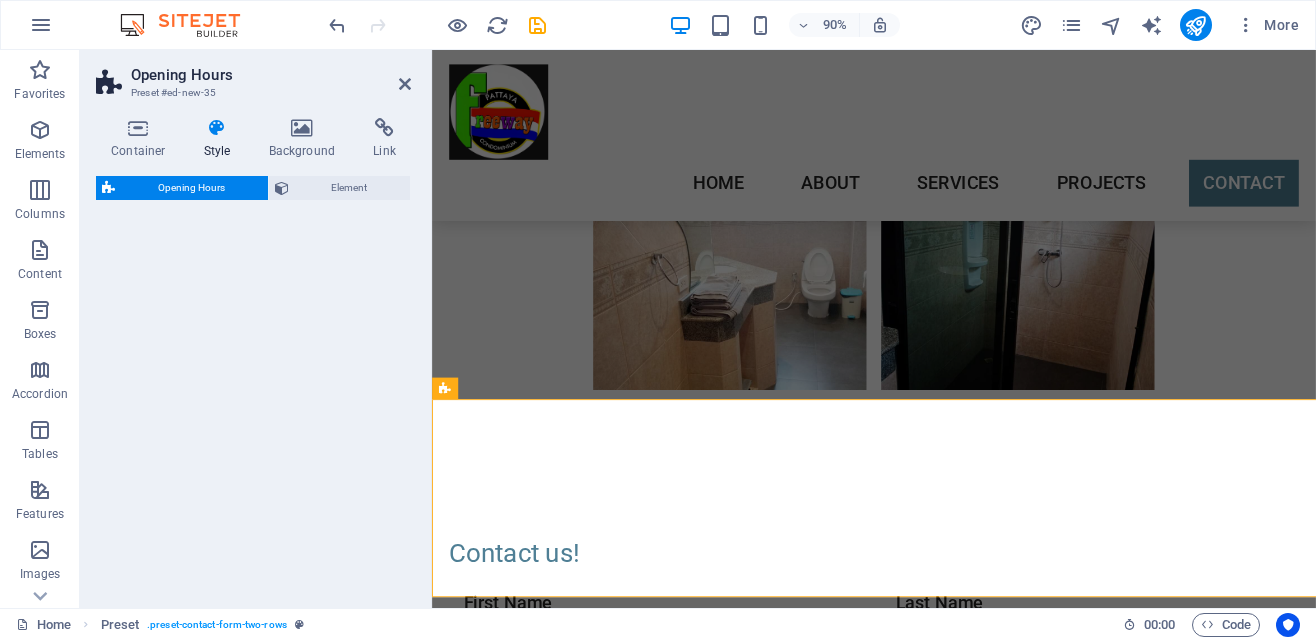 select on "rem" 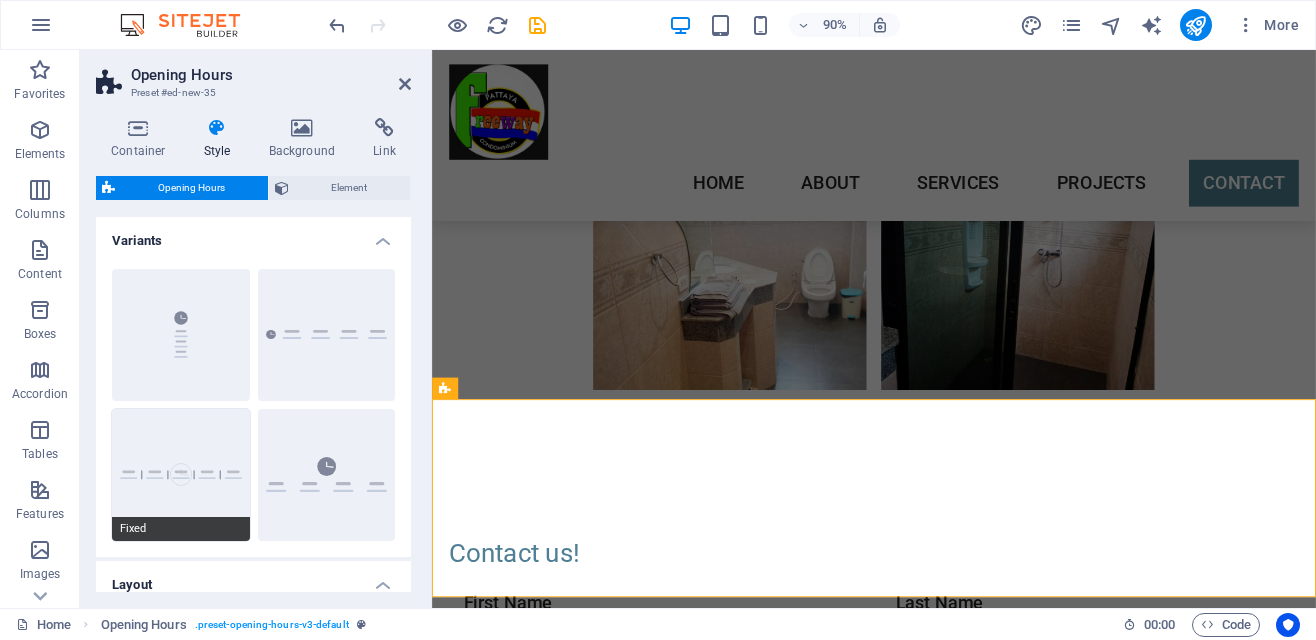 click on "Fixed" at bounding box center (181, 475) 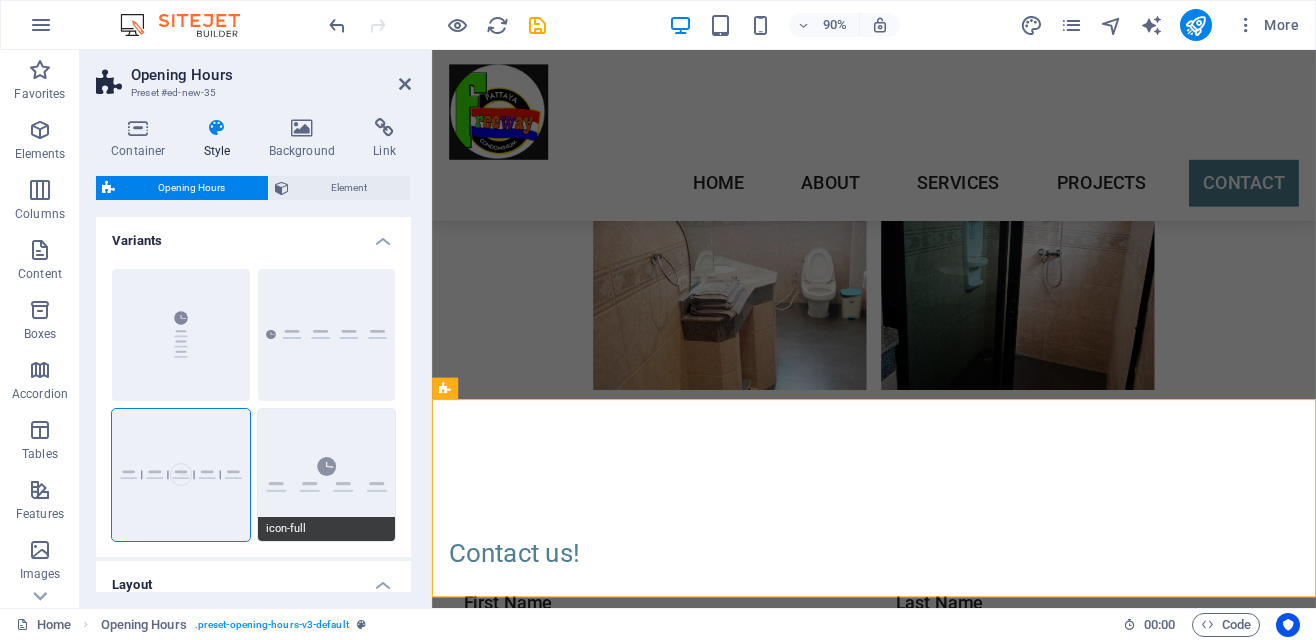click on "icon-full" at bounding box center [327, 475] 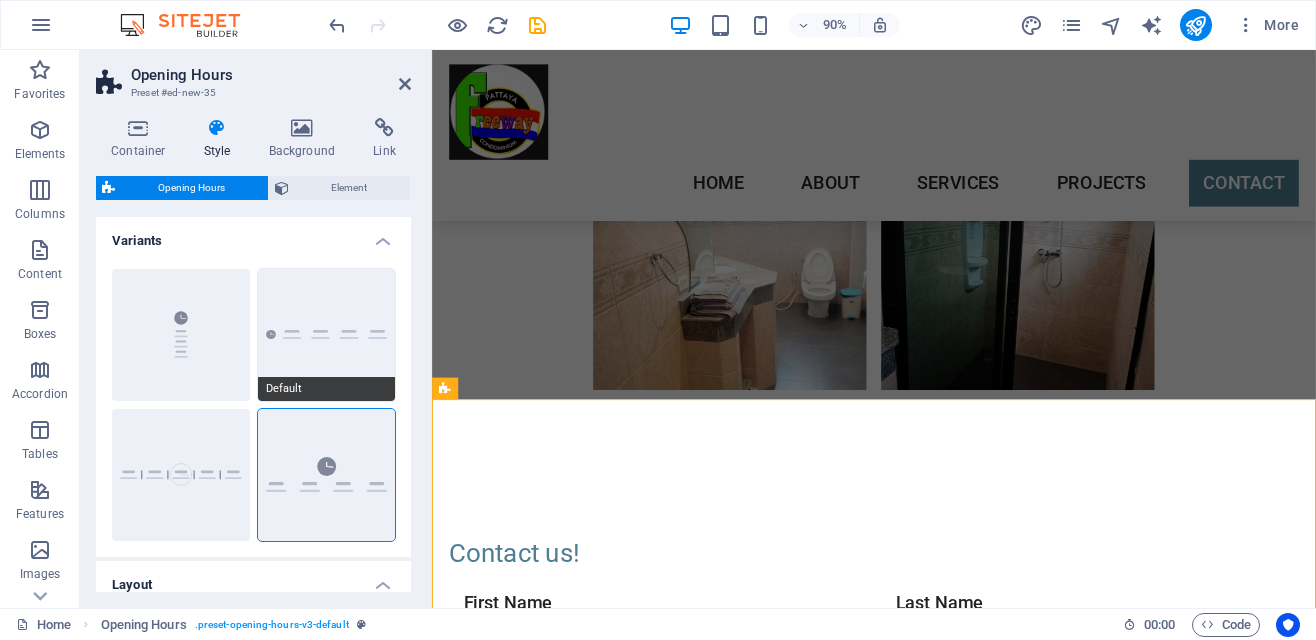 click on "Default" at bounding box center [327, 335] 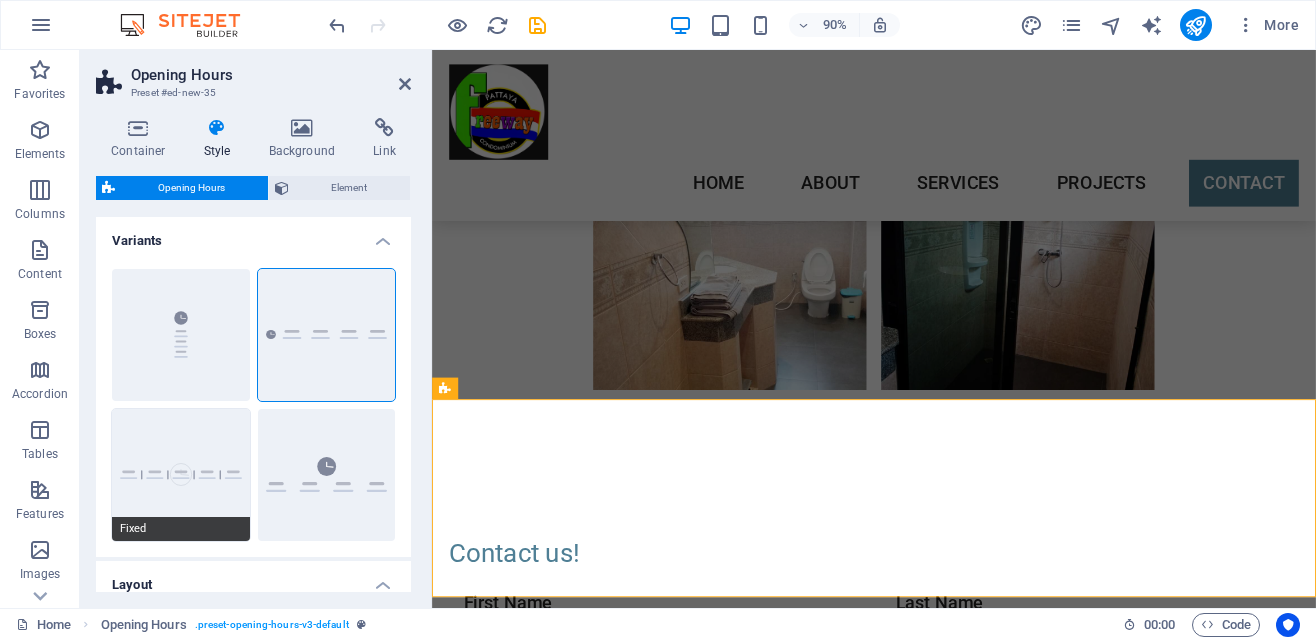 click on "Fixed" at bounding box center (181, 475) 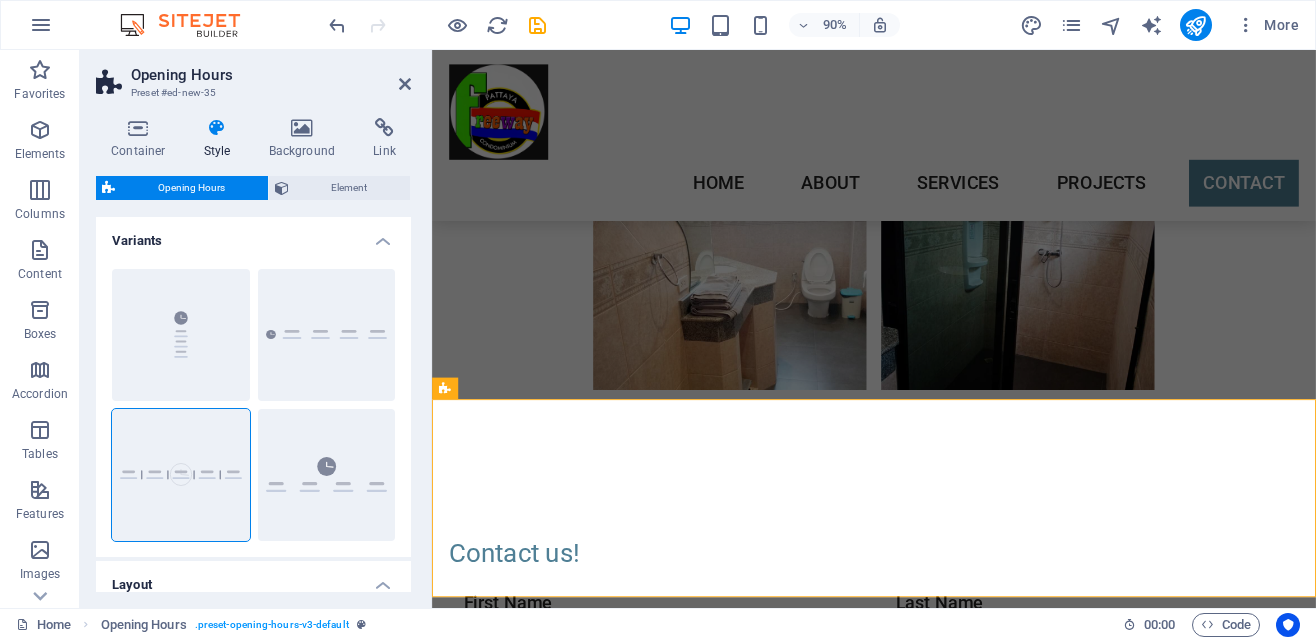 click on "Monday closed Tuesday 09:00 - 18:30 Wednesday 09:00 - 18:30 Thursday 09:00 - 18:30 Friday 09:00 - 18:30 Saturday 09:00 - 18:30 Sunday 09:00 - 18:30" at bounding box center (923, 1416) 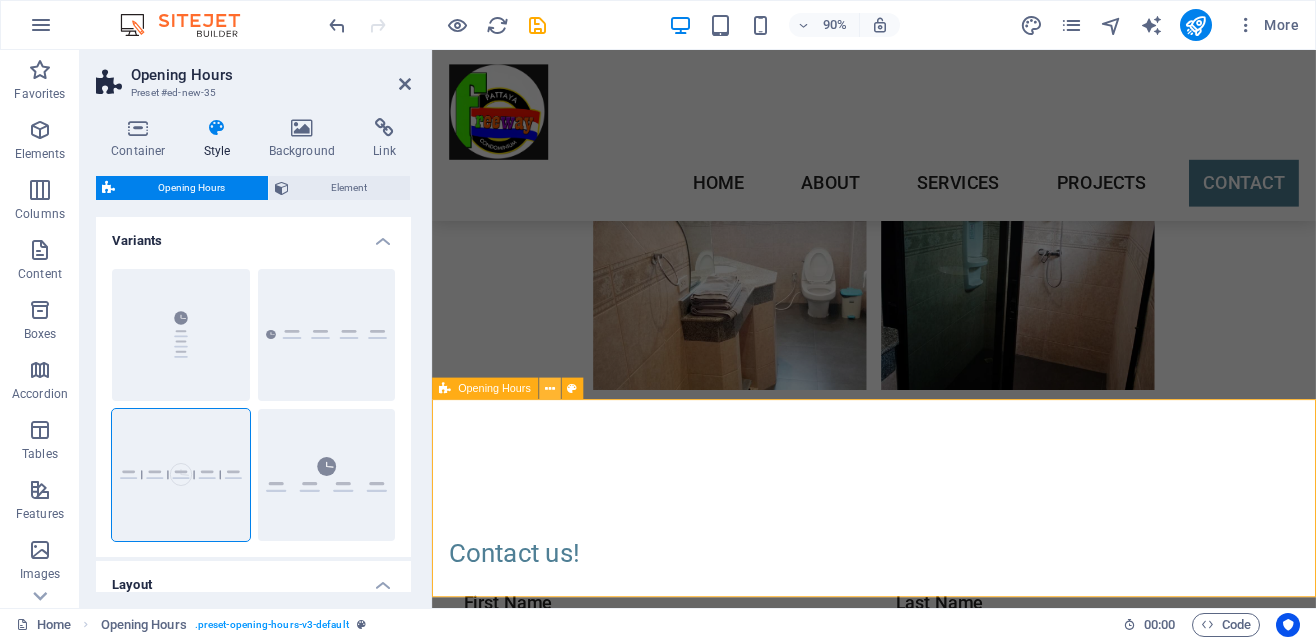 click at bounding box center (550, 388) 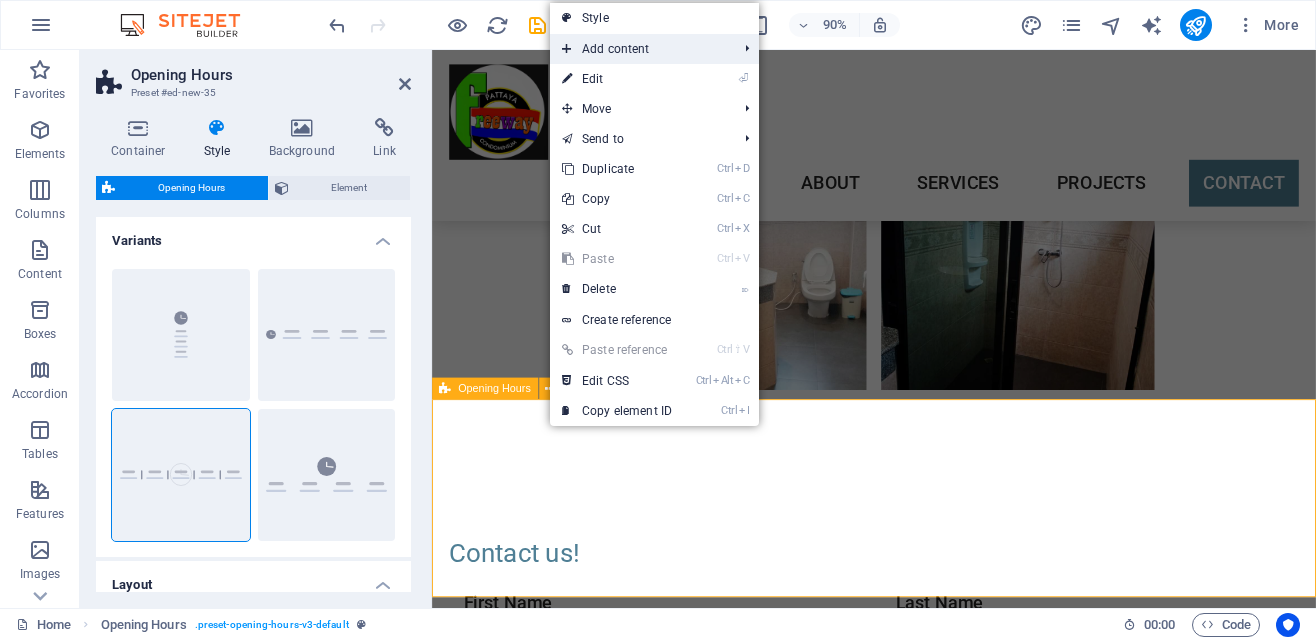 click on "Add content" at bounding box center [639, 49] 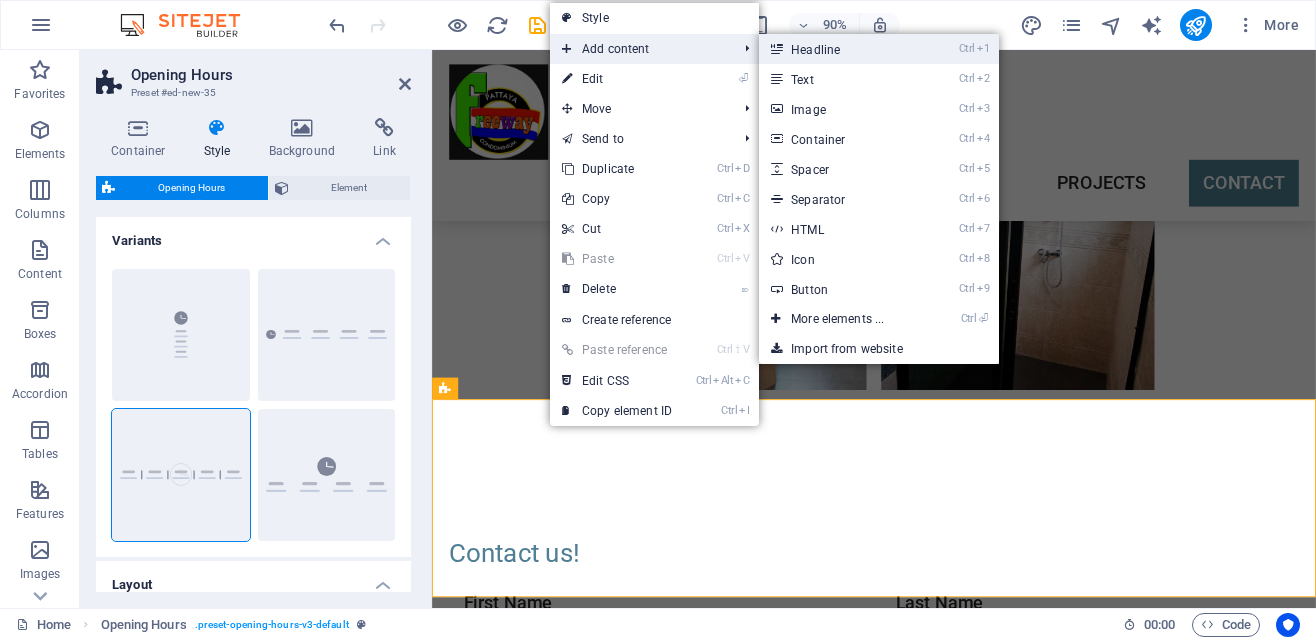 click on "Ctrl 1  Headline" at bounding box center [841, 49] 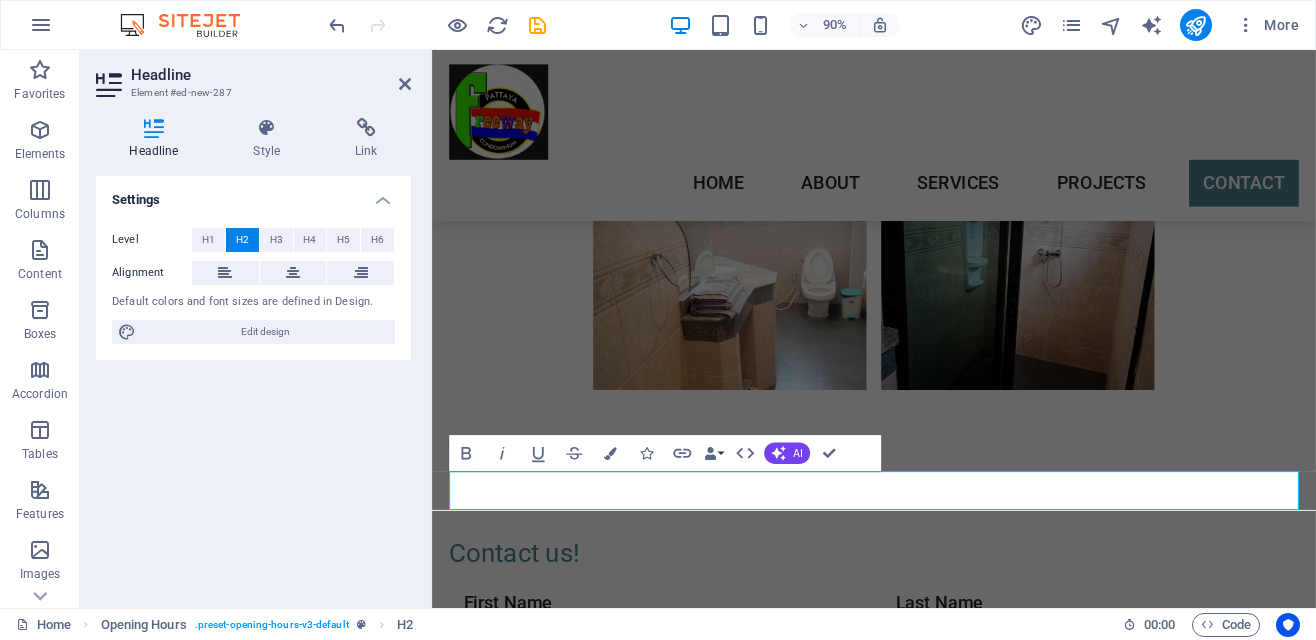 click on "New headline" at bounding box center [920, 1230] 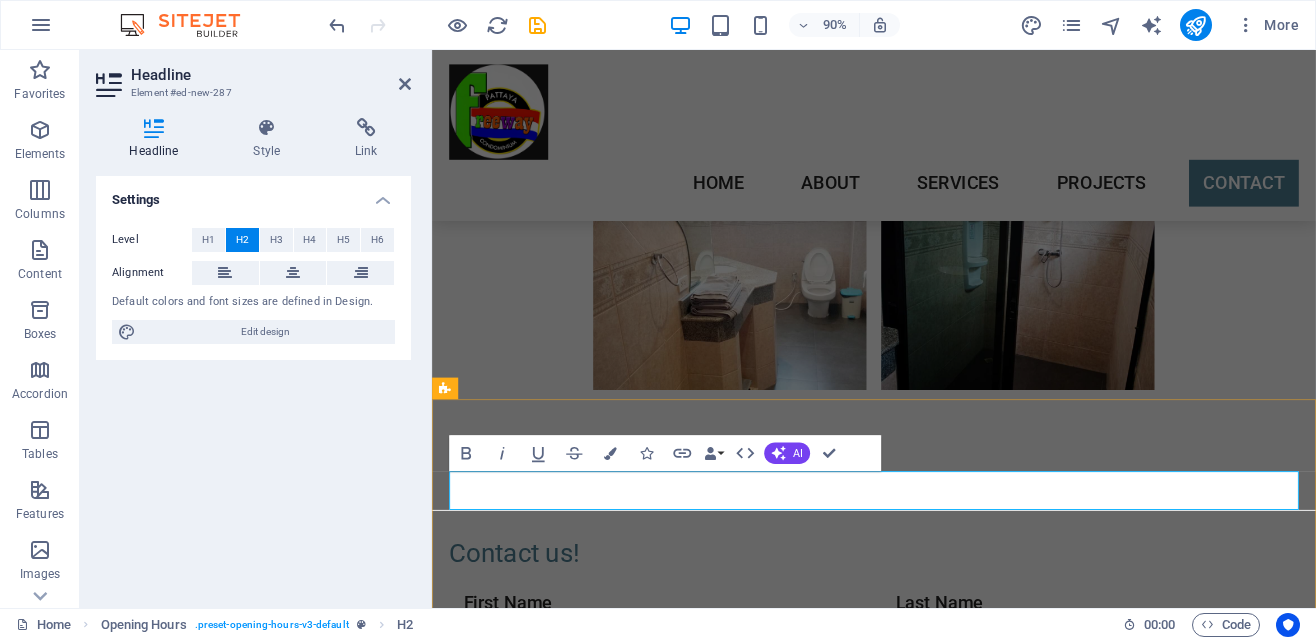 click on "New headline" at bounding box center (920, 1230) 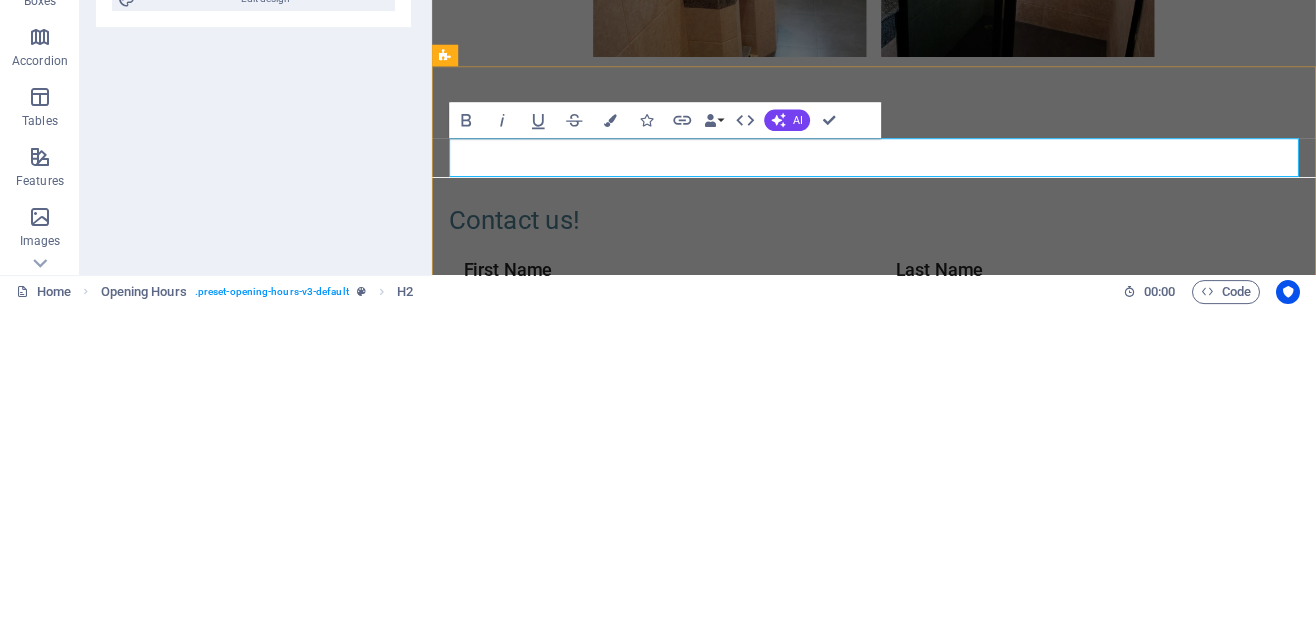 type 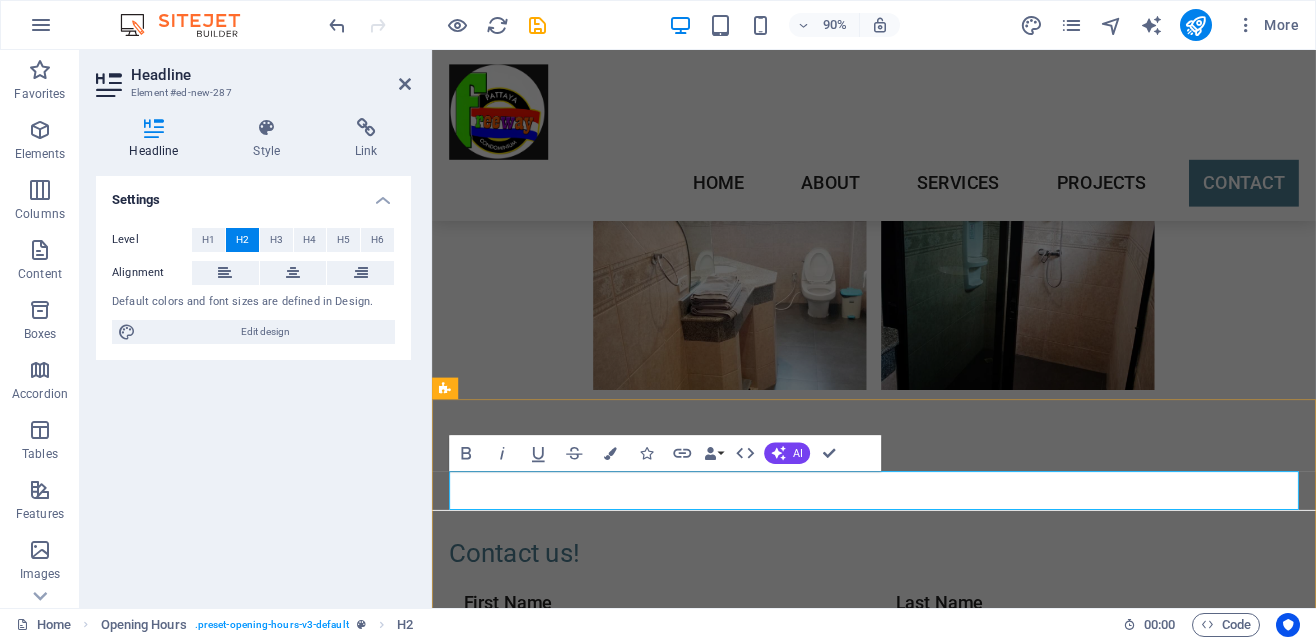 click on "Monday closed" at bounding box center [920, 1281] 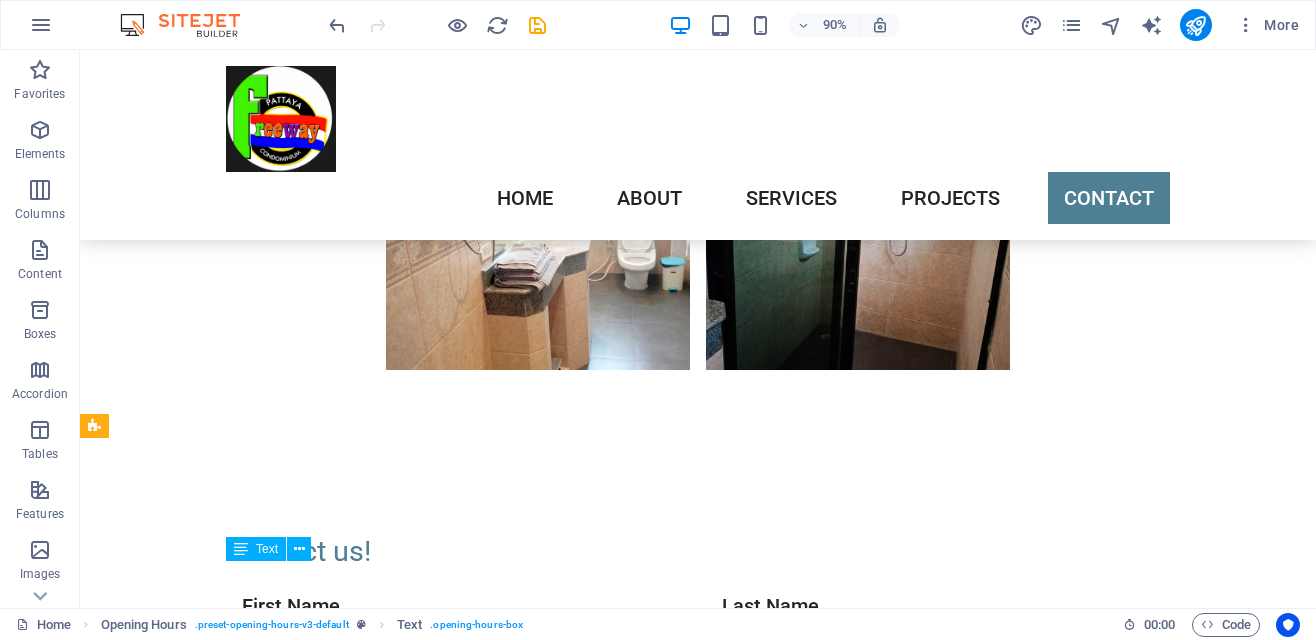 scroll, scrollTop: 4236, scrollLeft: 0, axis: vertical 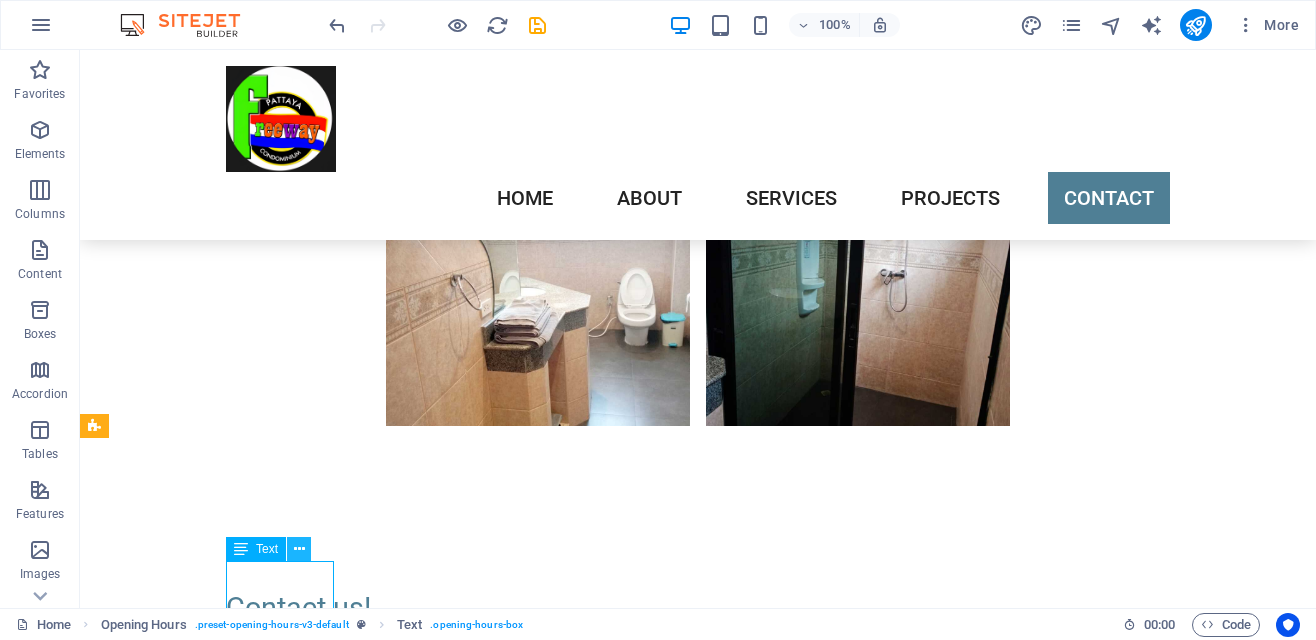 click at bounding box center (299, 549) 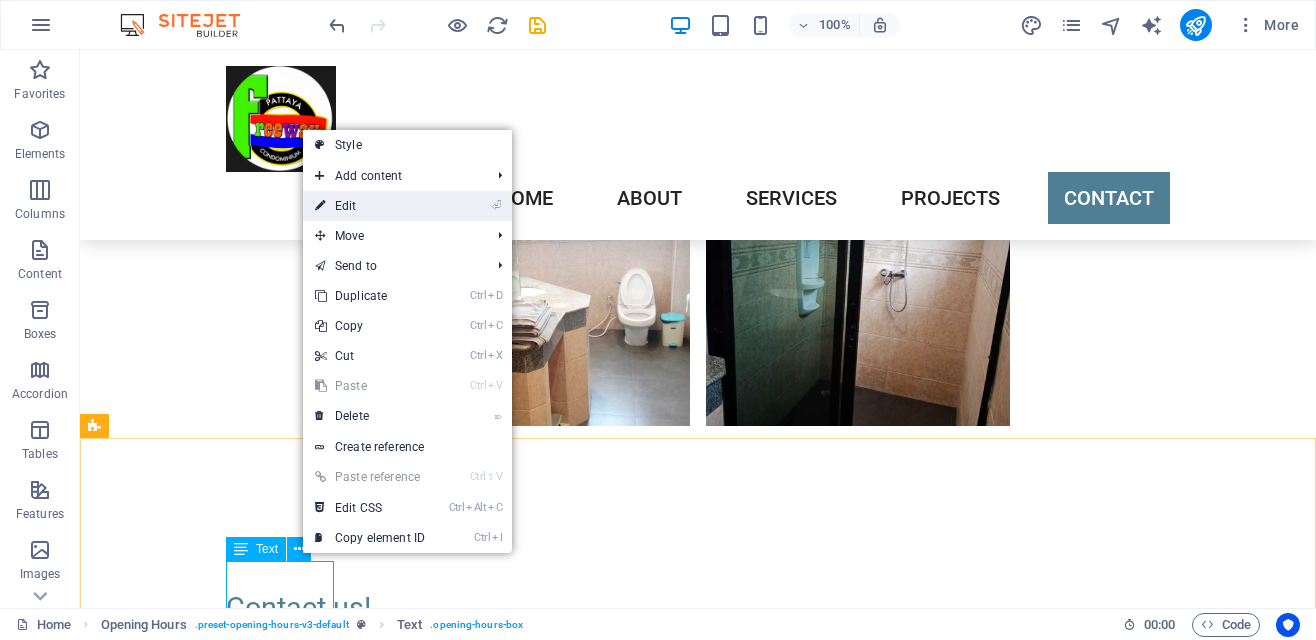 click on "⏎  Edit" at bounding box center [370, 206] 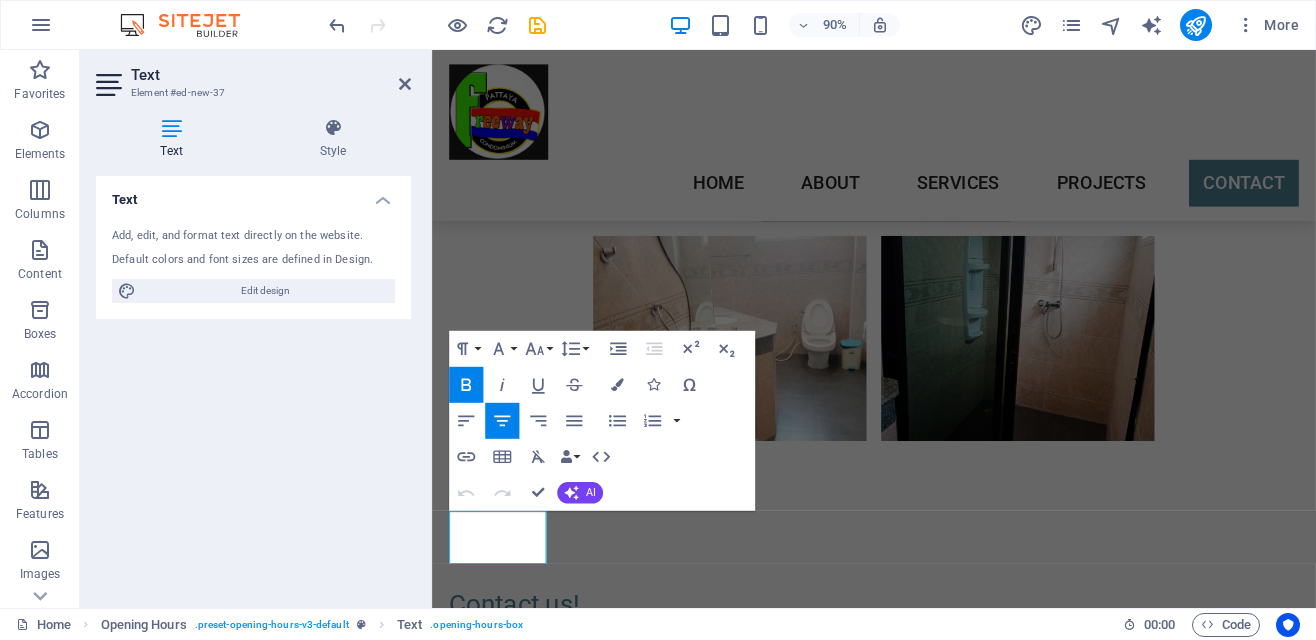 scroll, scrollTop: 4292, scrollLeft: 0, axis: vertical 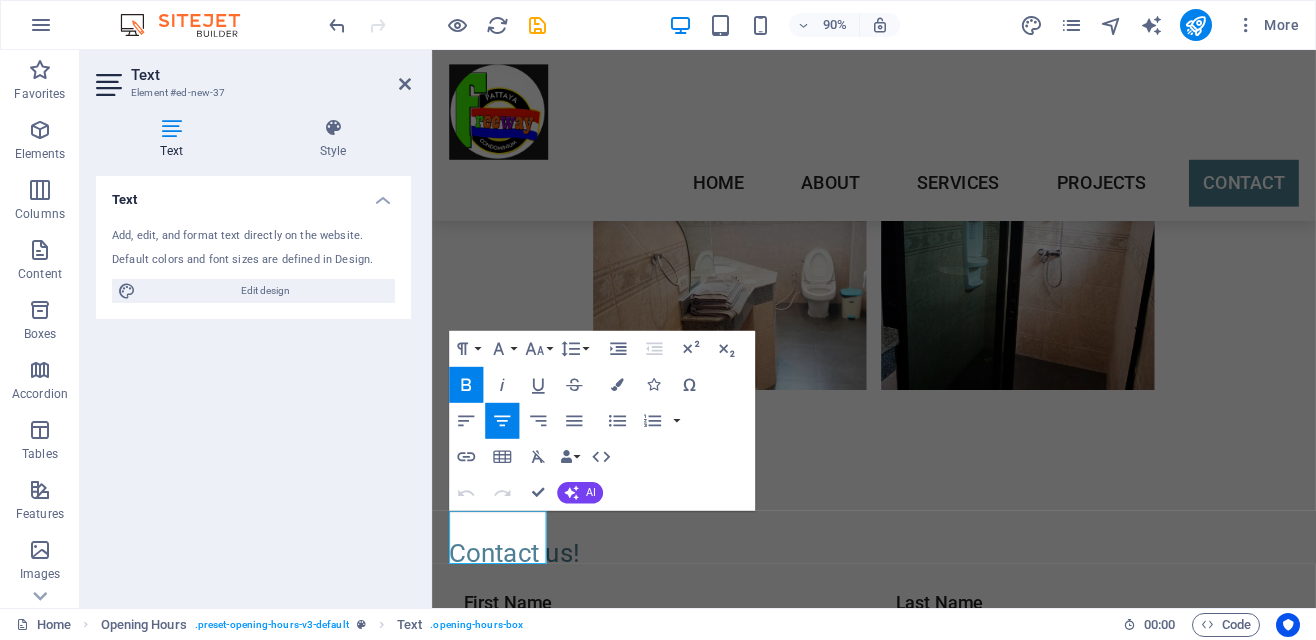 click on "Contact us!   I have read and understand the privacy policy. Unreadable? Load new Send" at bounding box center (923, 818) 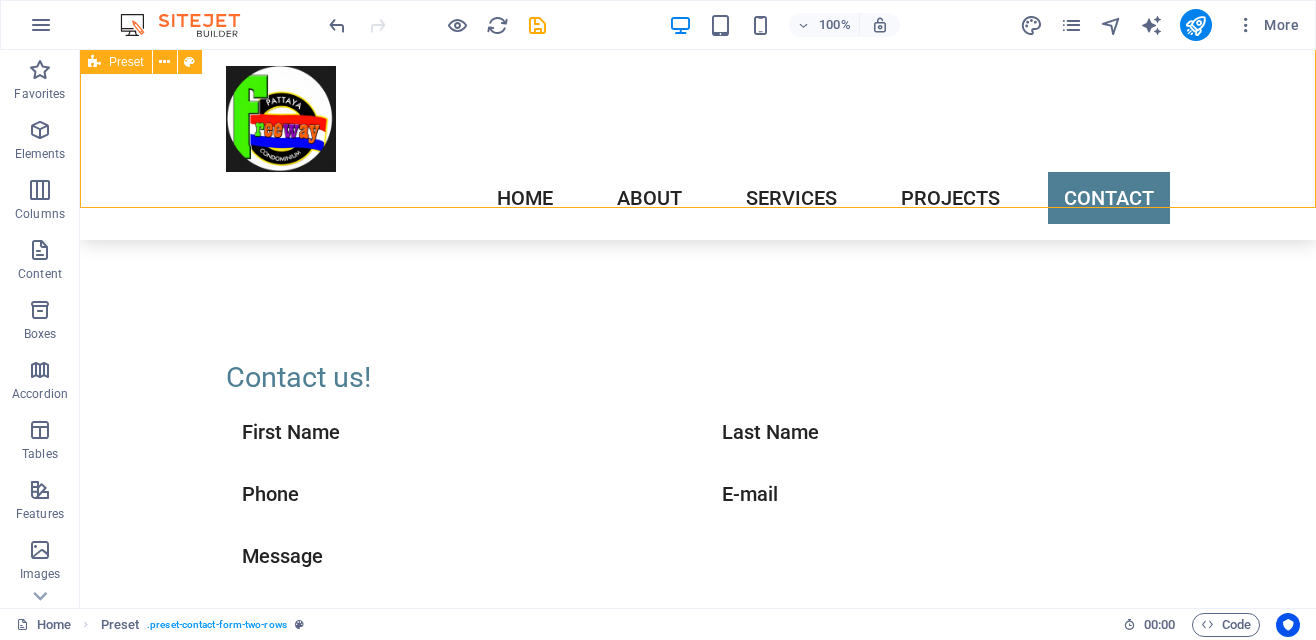 scroll, scrollTop: 4466, scrollLeft: 0, axis: vertical 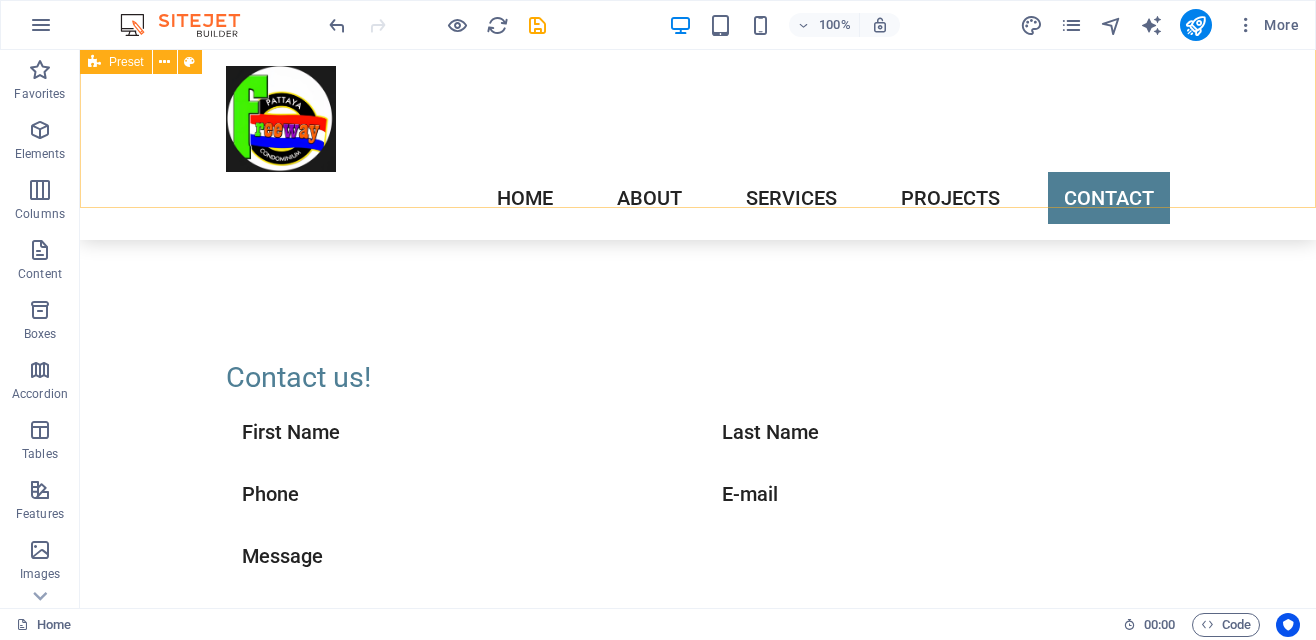 click on "Monday closed" at bounding box center (568, 1049) 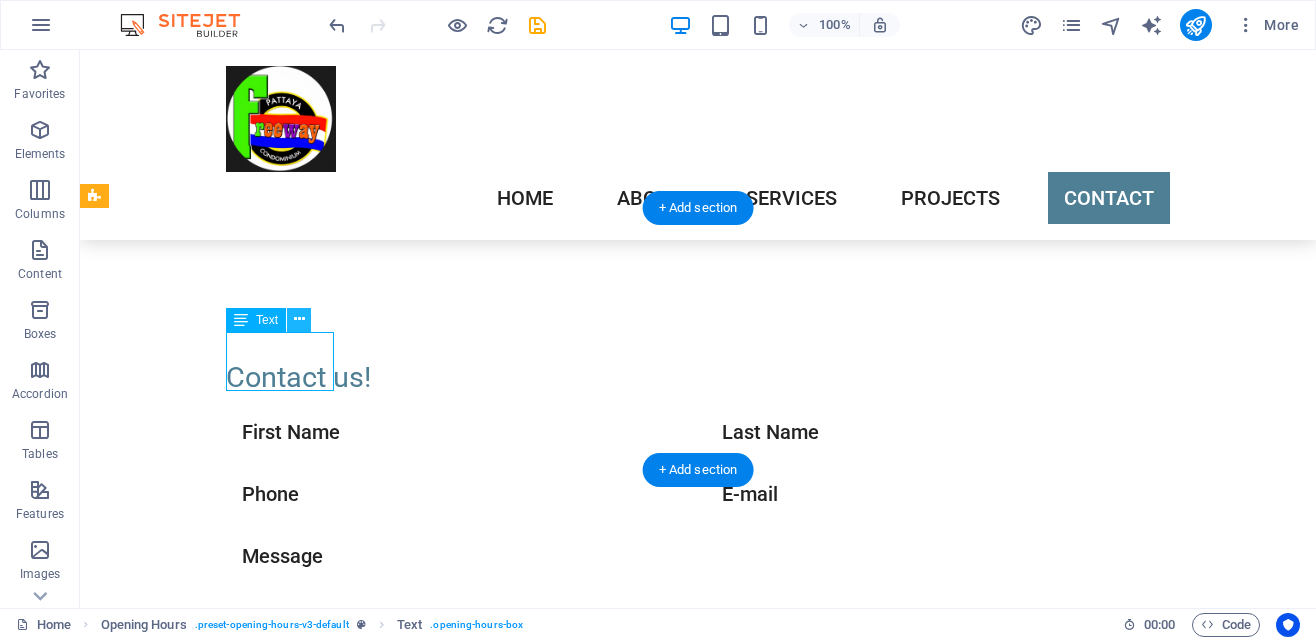 click at bounding box center (299, 319) 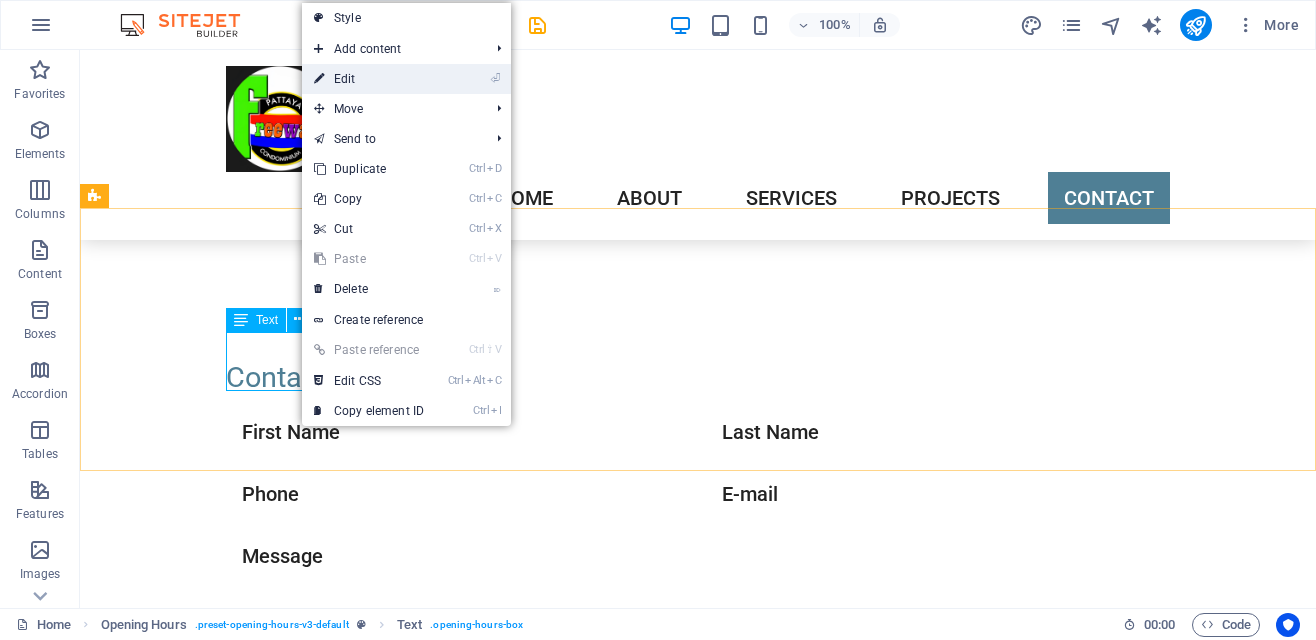 click on "⏎  Edit" at bounding box center [369, 79] 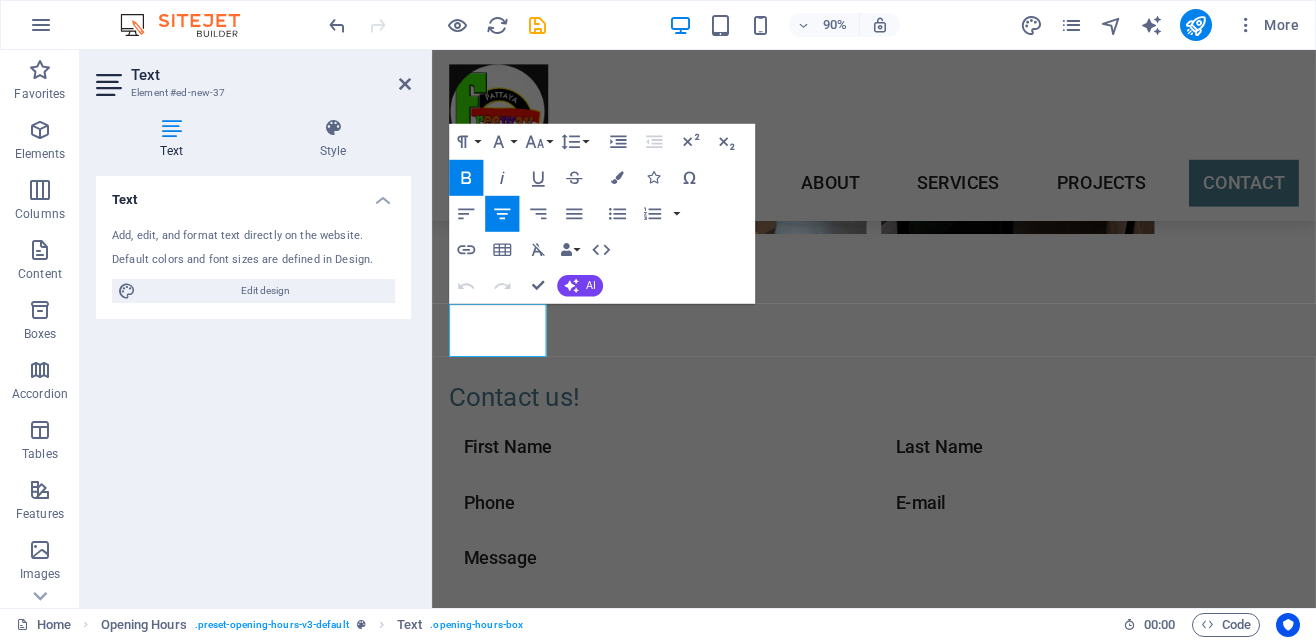 scroll, scrollTop: 4521, scrollLeft: 0, axis: vertical 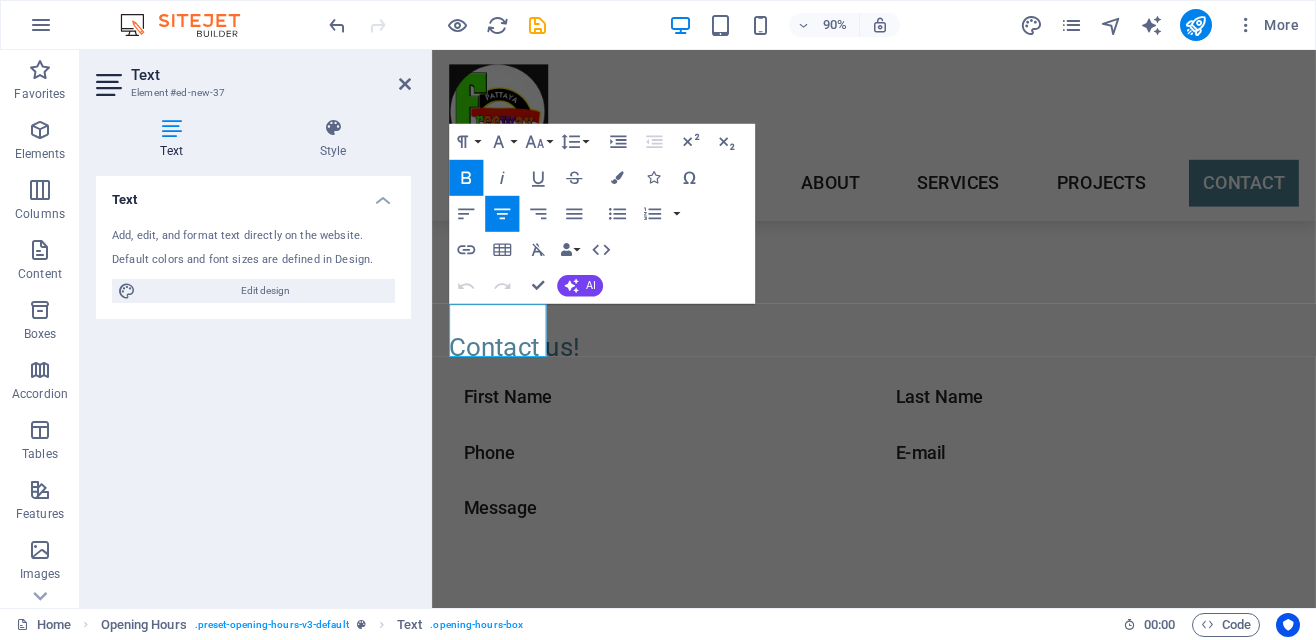 click on "Tuesday 09:00 - 18:30" at bounding box center (920, 1111) 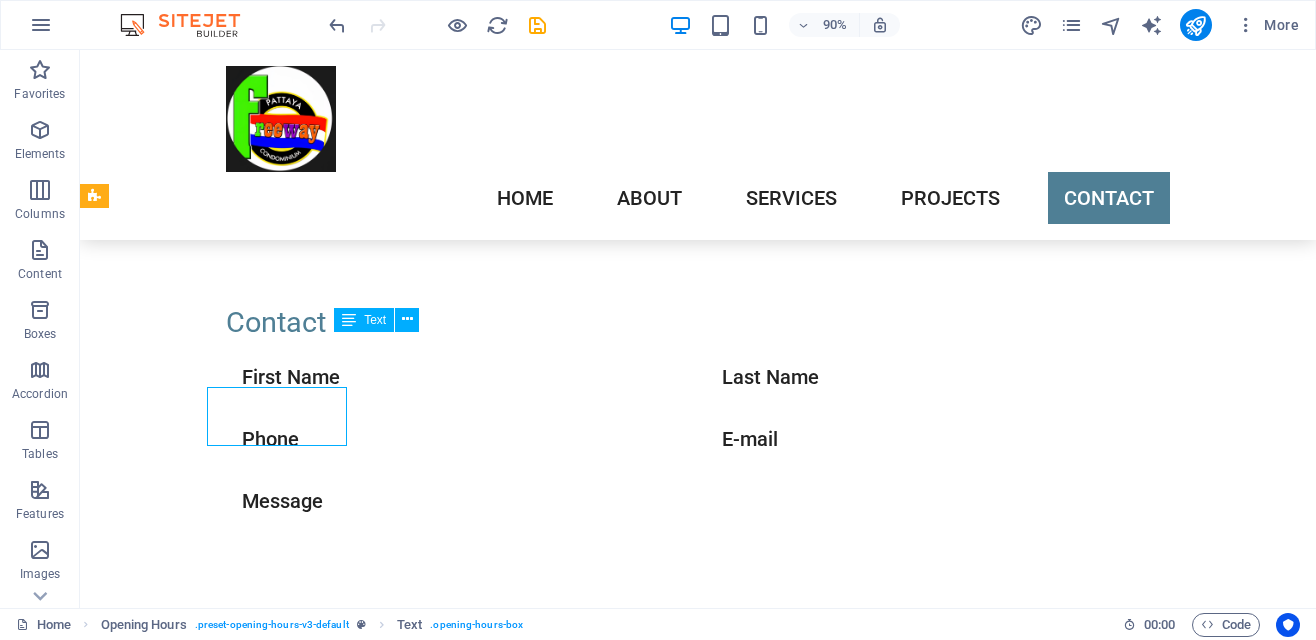 scroll, scrollTop: 4466, scrollLeft: 0, axis: vertical 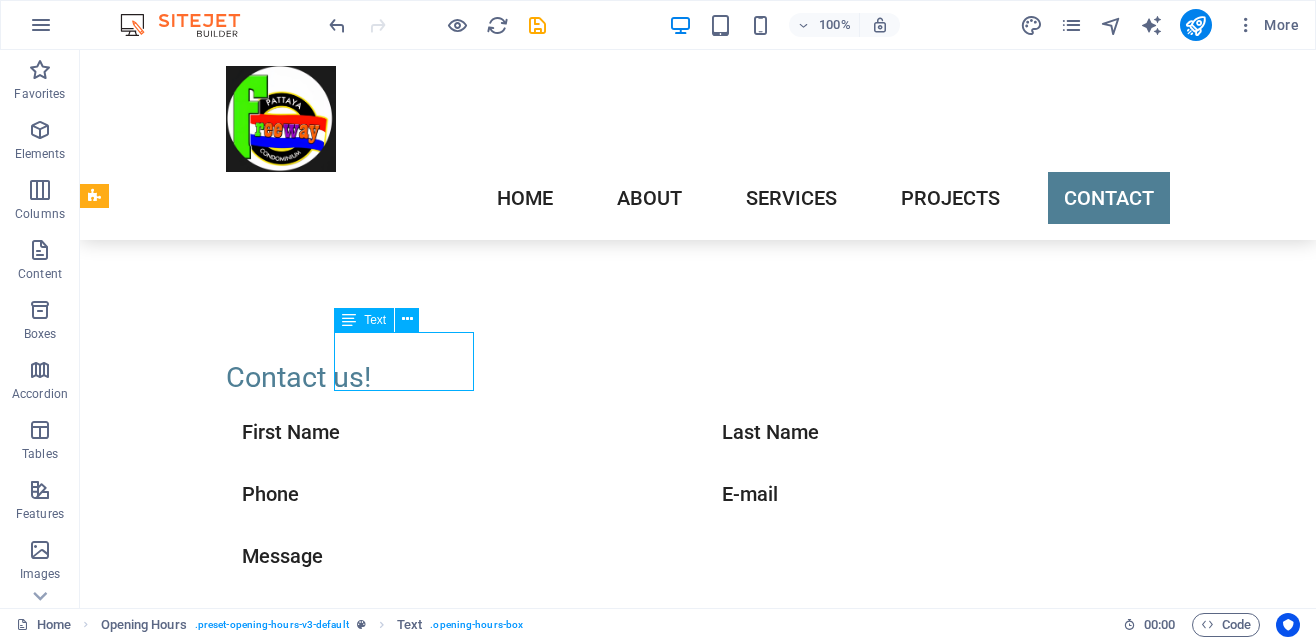 click at bounding box center (349, 320) 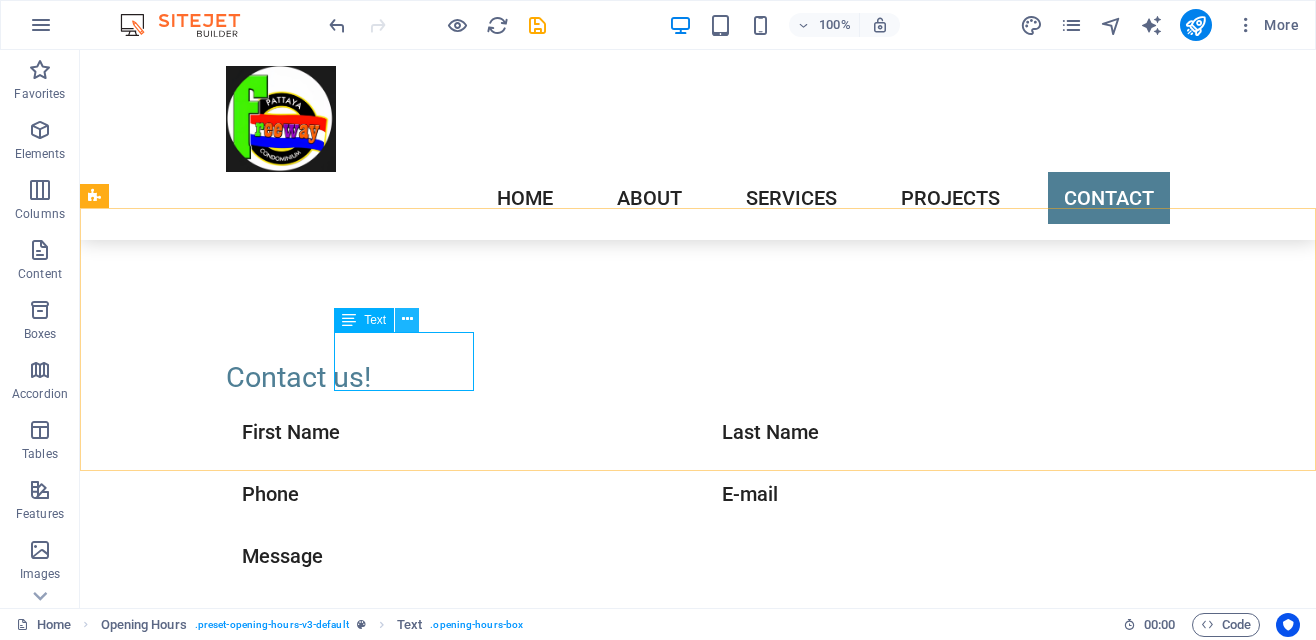 click at bounding box center (407, 320) 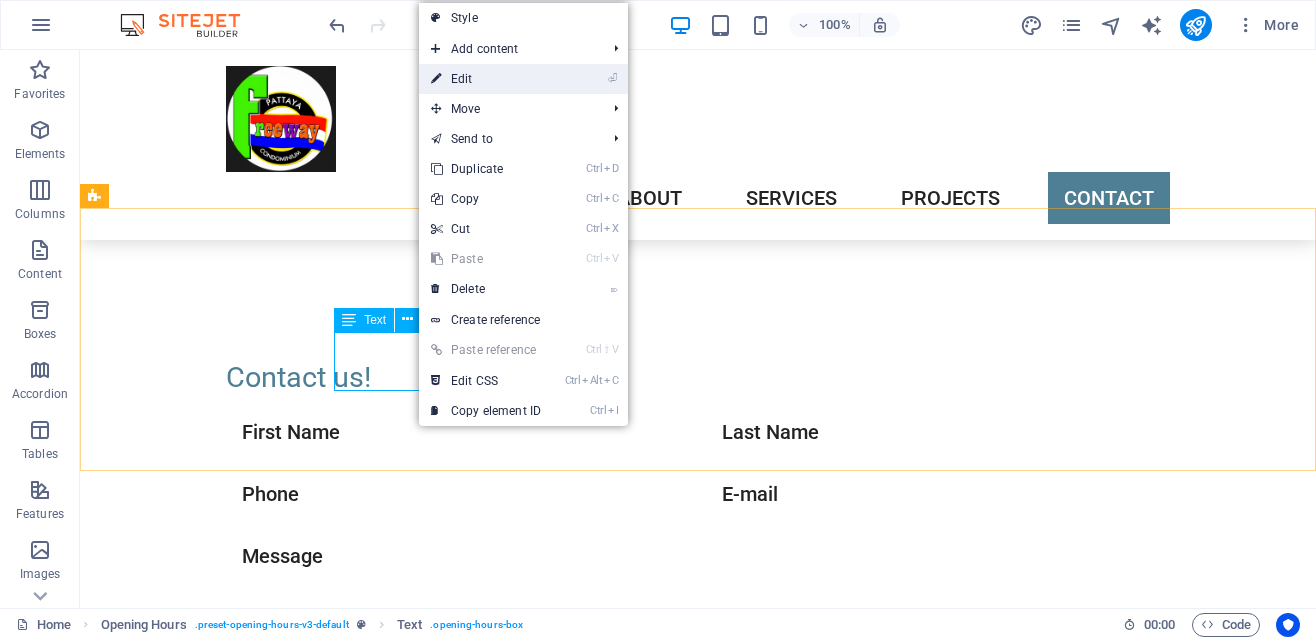 click on "⏎  Edit" at bounding box center (486, 79) 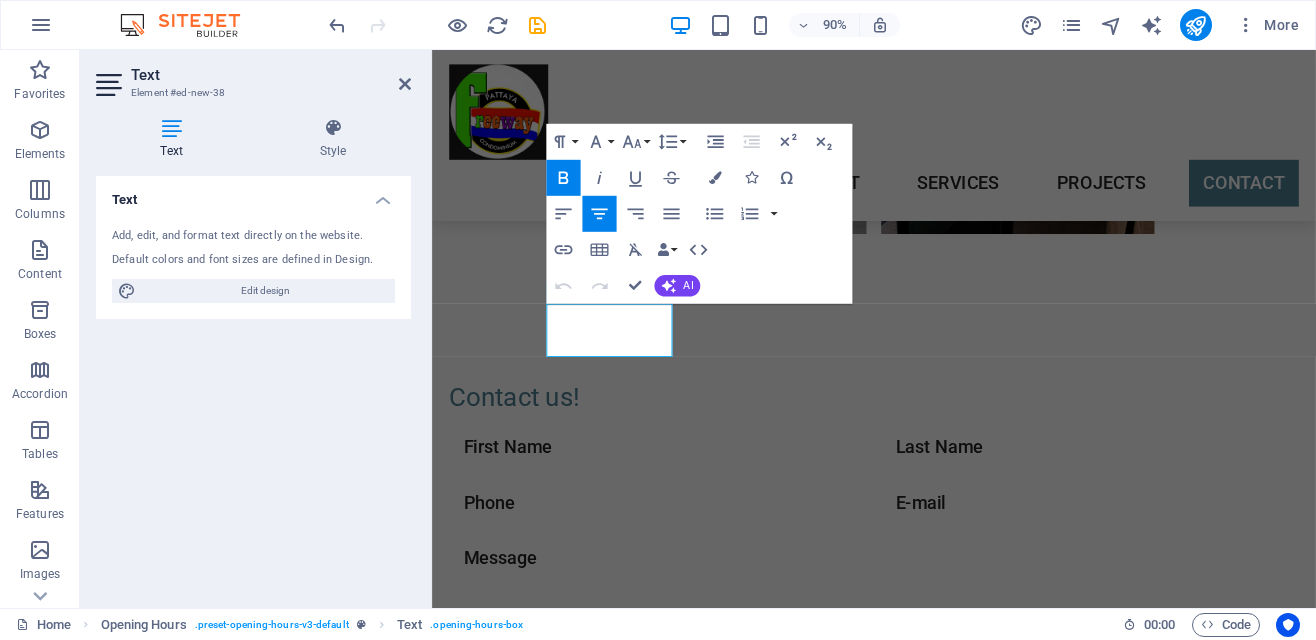 scroll, scrollTop: 4521, scrollLeft: 0, axis: vertical 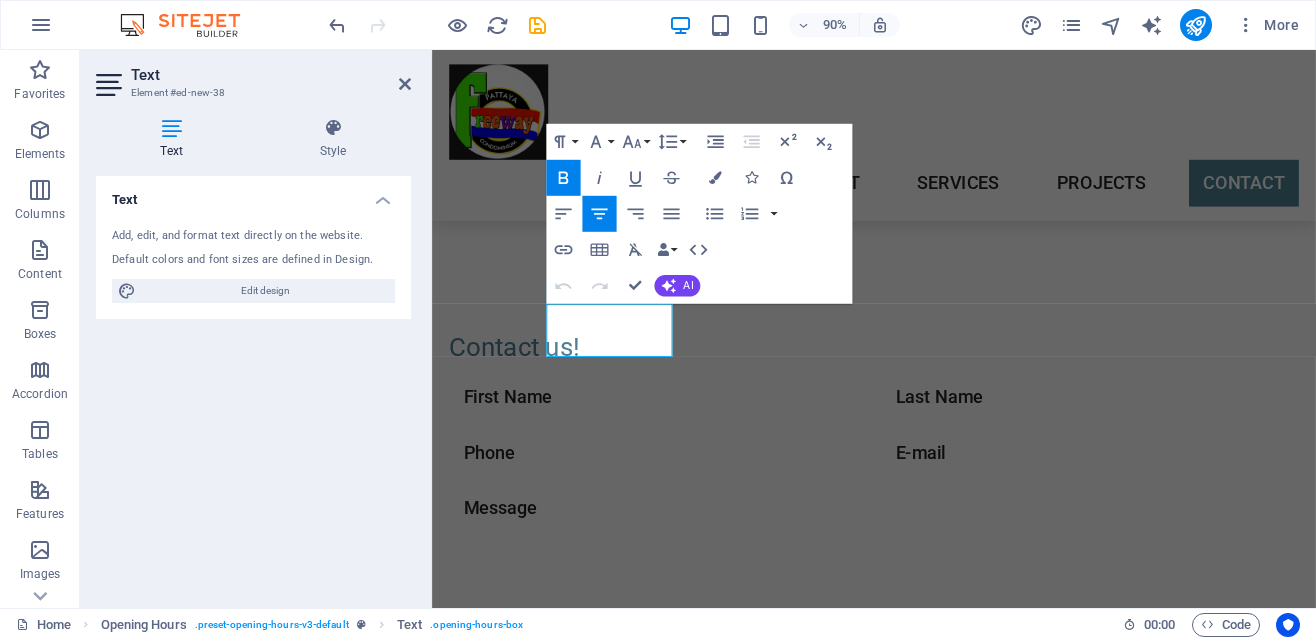click on "Monday closed" at bounding box center (920, 1052) 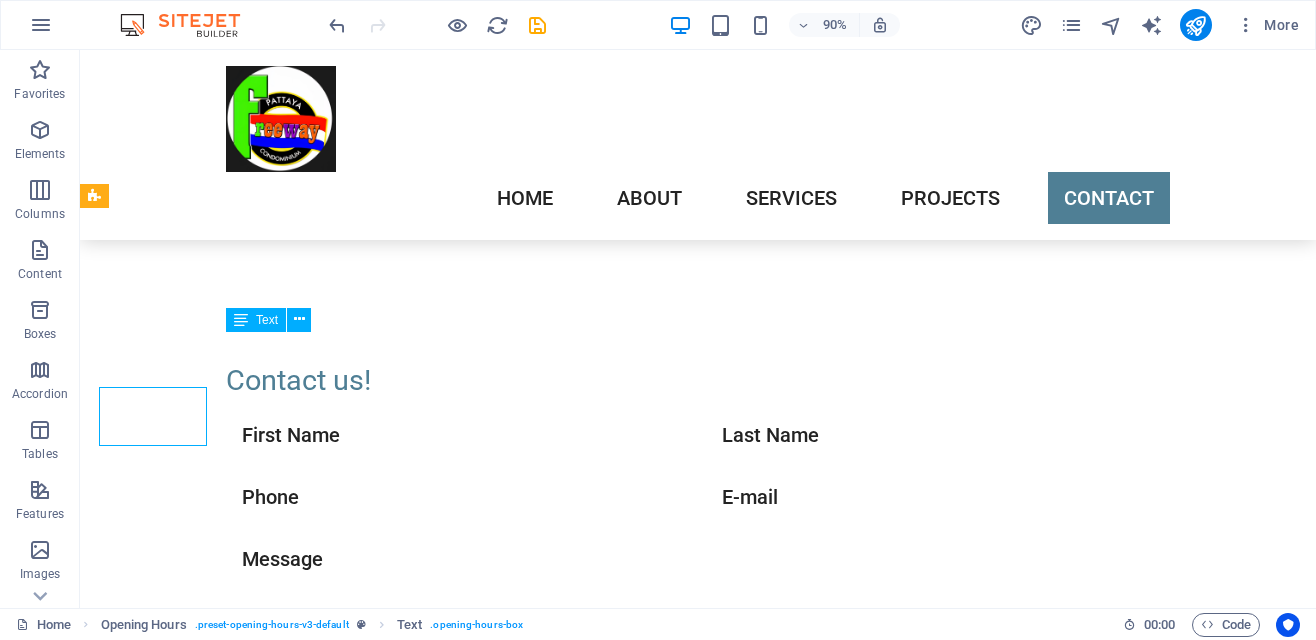 scroll, scrollTop: 4466, scrollLeft: 0, axis: vertical 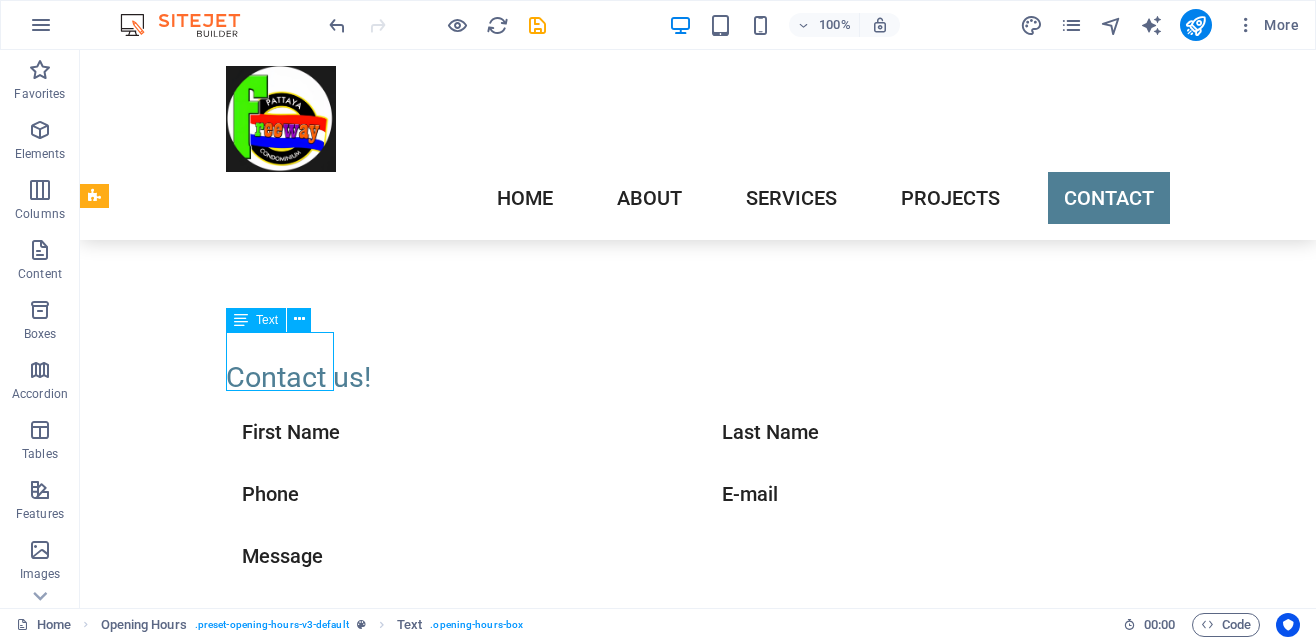 click on "Monday closed" at bounding box center (568, 1049) 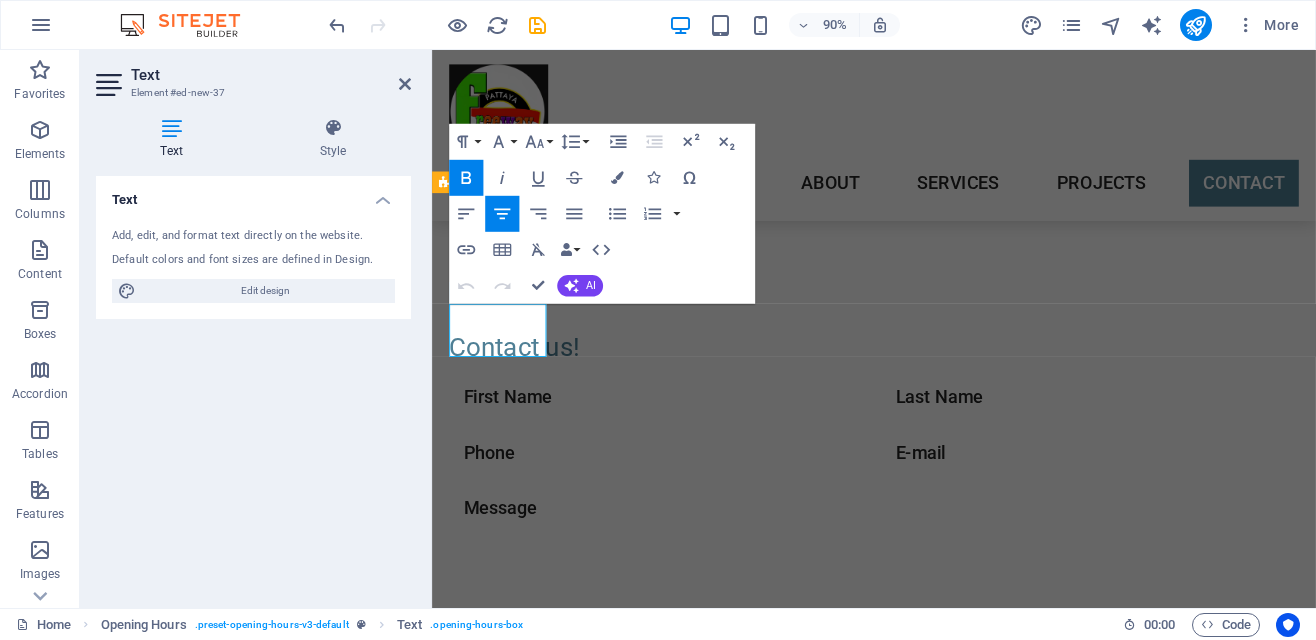 click on "closed" at bounding box center (919, 1064) 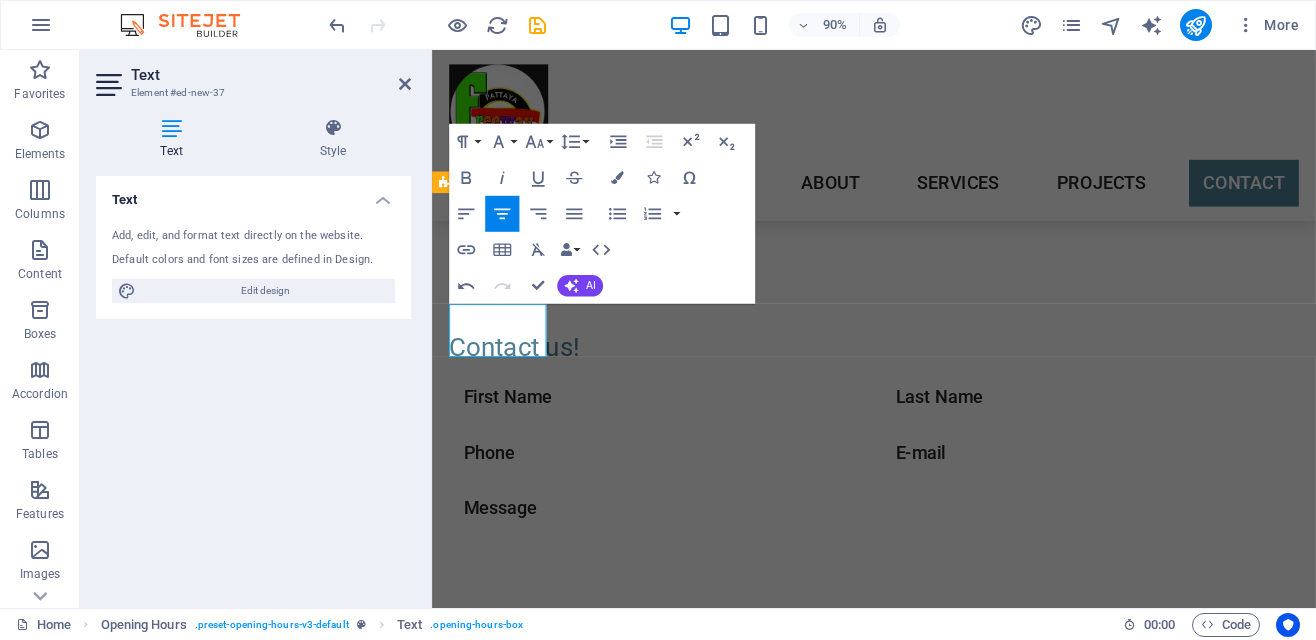 type 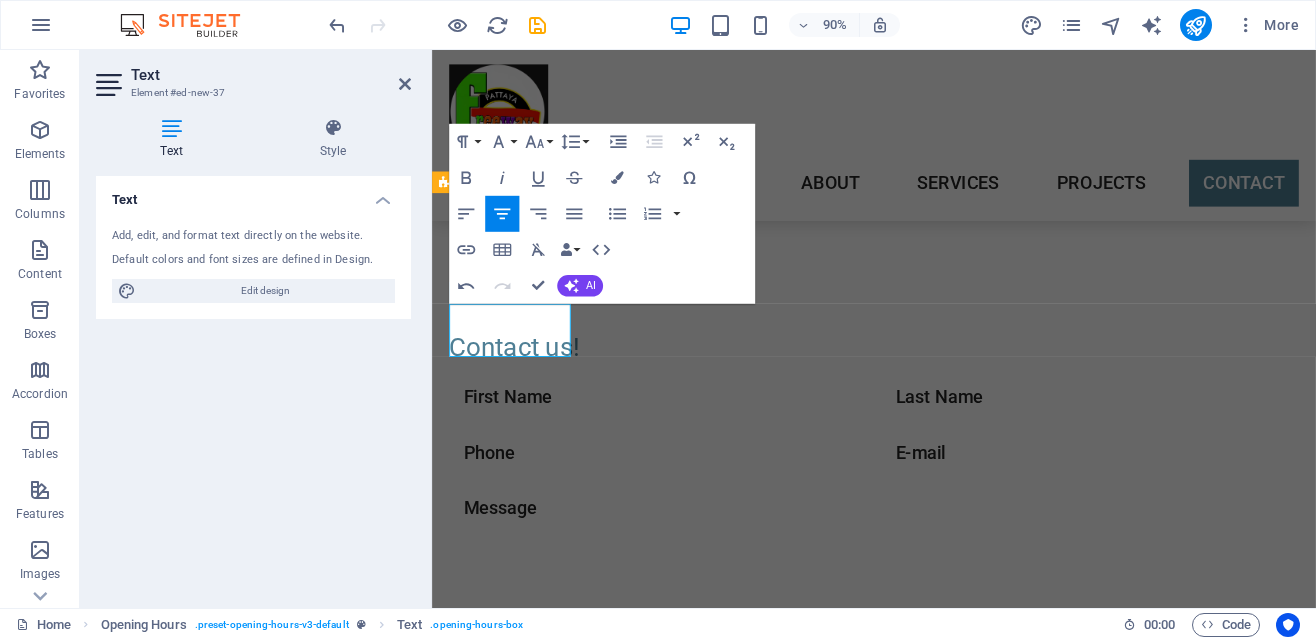 click on "Tuesday 09:00 - 18:30" at bounding box center [920, 1111] 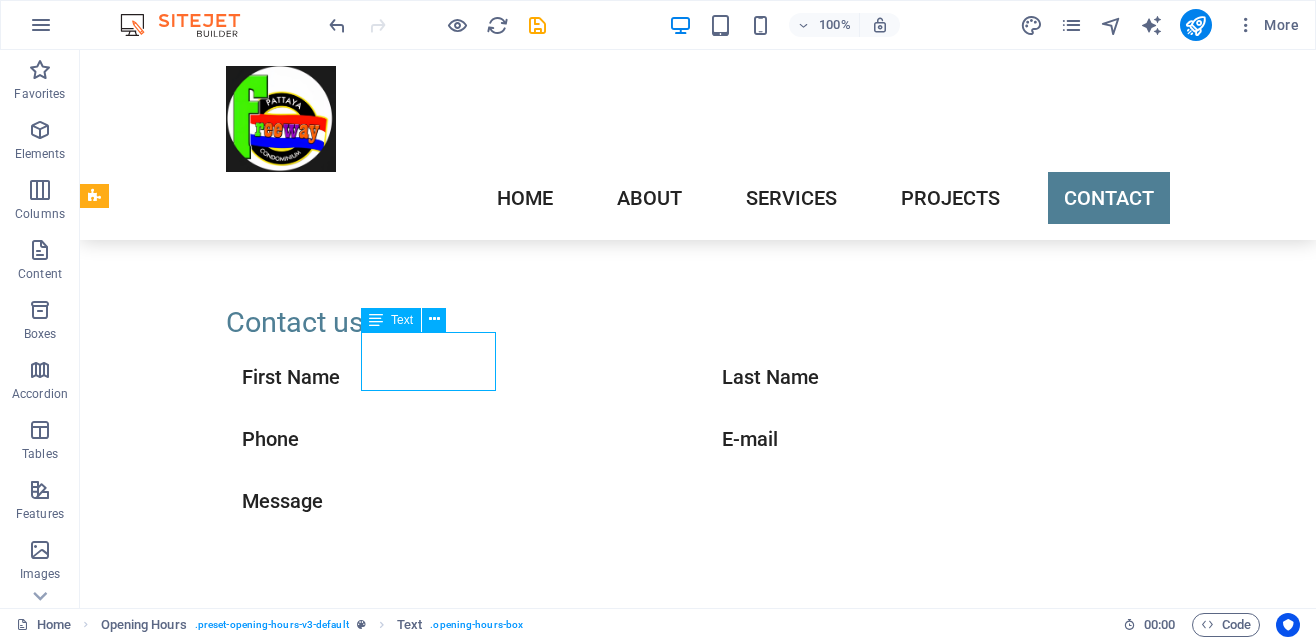scroll, scrollTop: 4466, scrollLeft: 0, axis: vertical 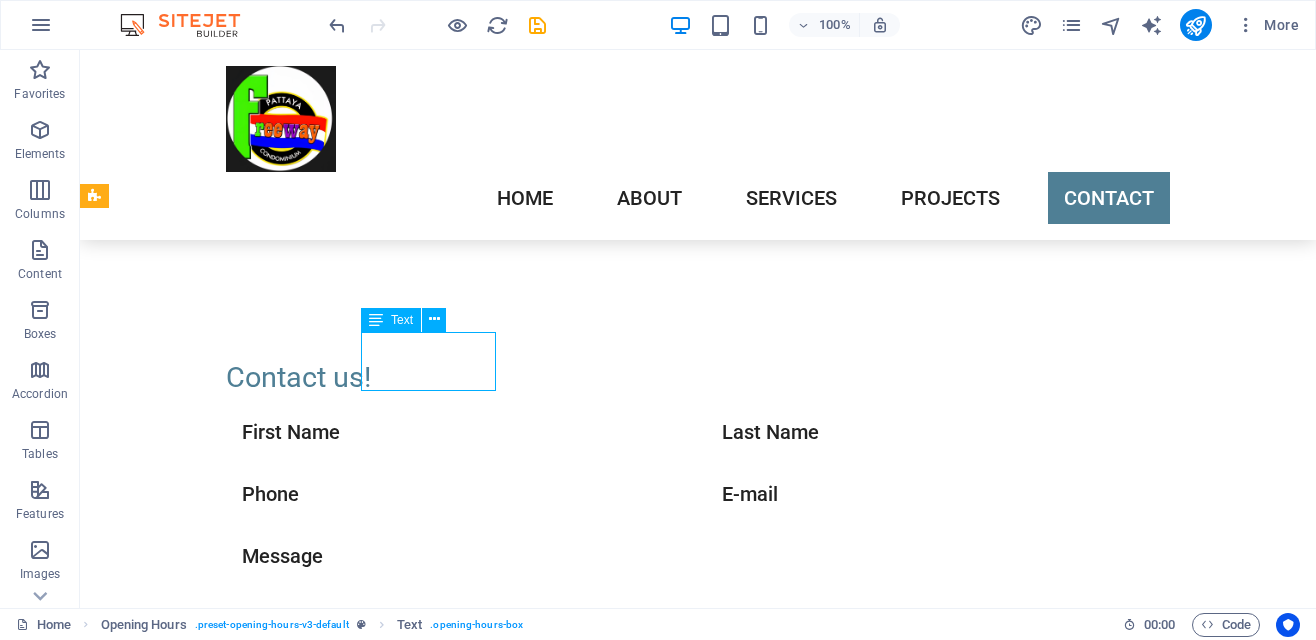 click on "Tuesday 09:00 - 18:30" at bounding box center (568, 1108) 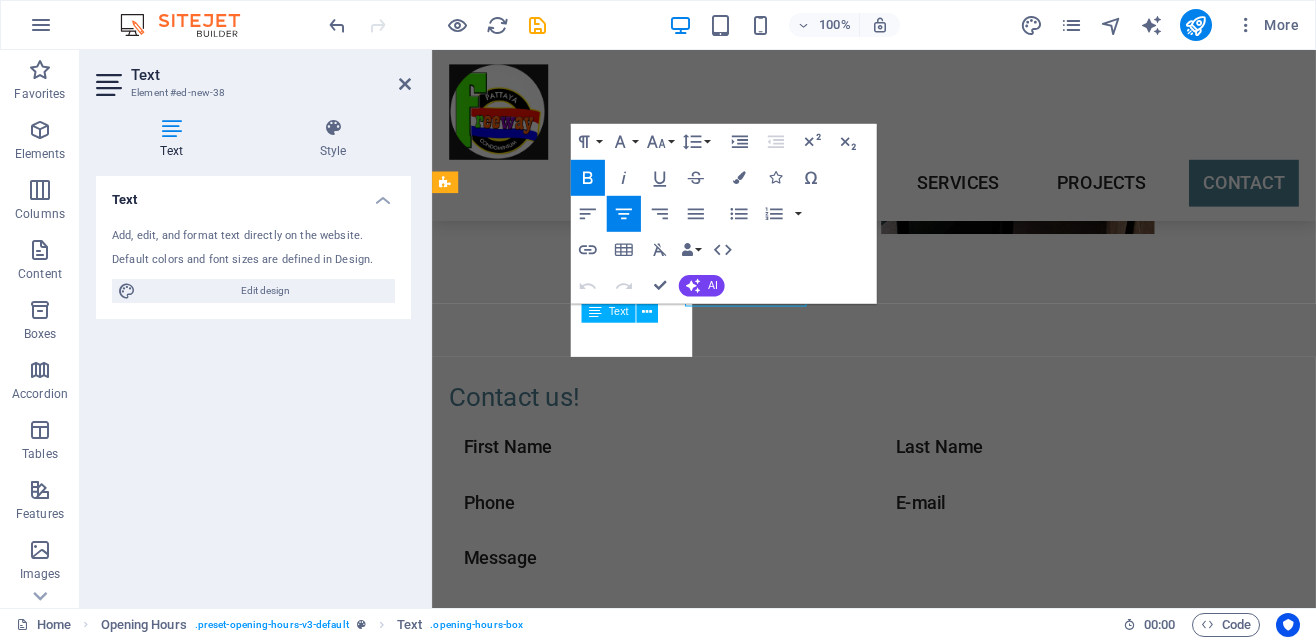 scroll, scrollTop: 4521, scrollLeft: 0, axis: vertical 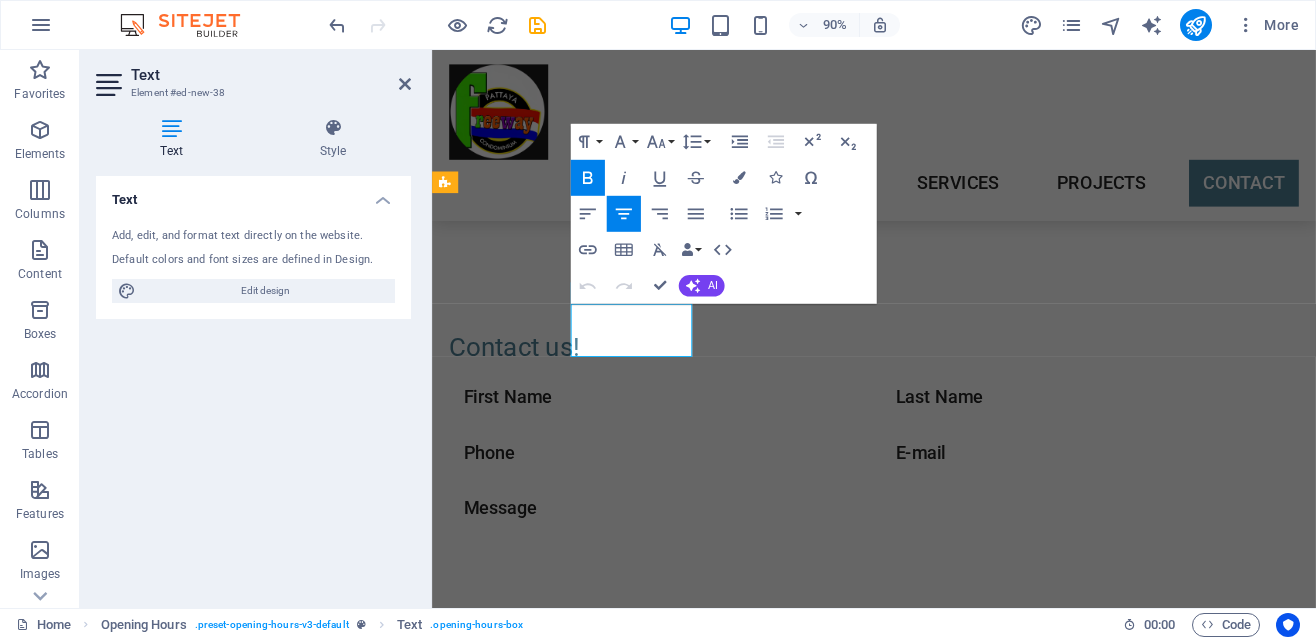 click on "09:00 - 18:30" at bounding box center [919, 1123] 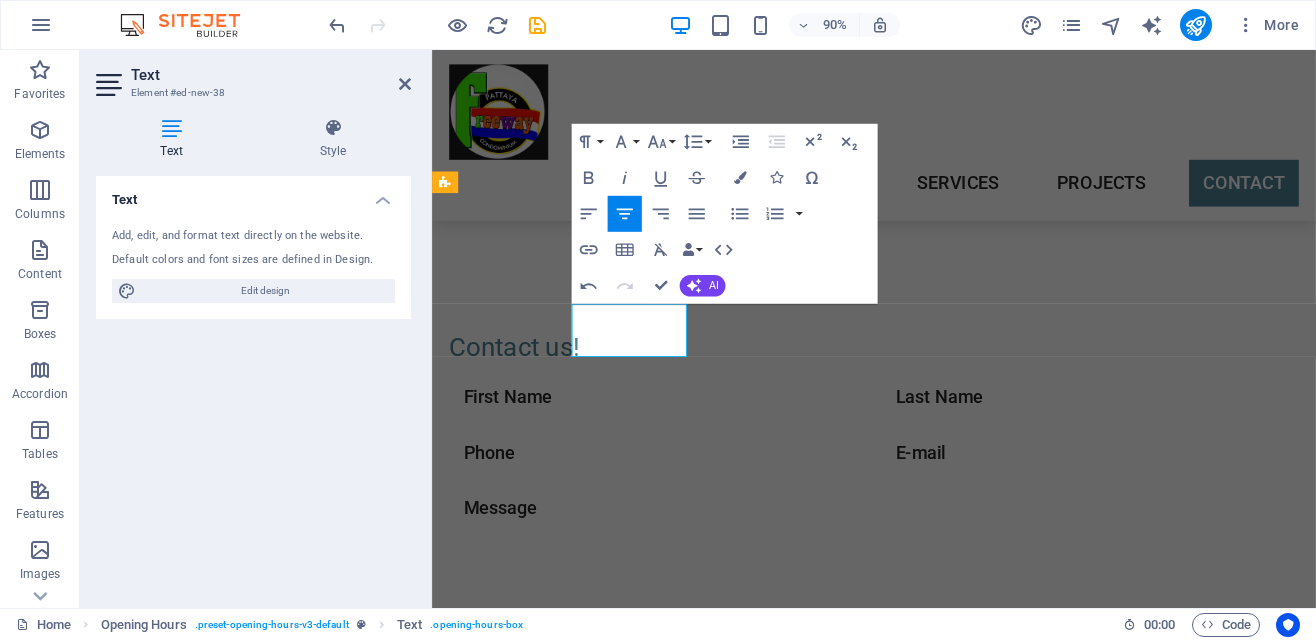 type 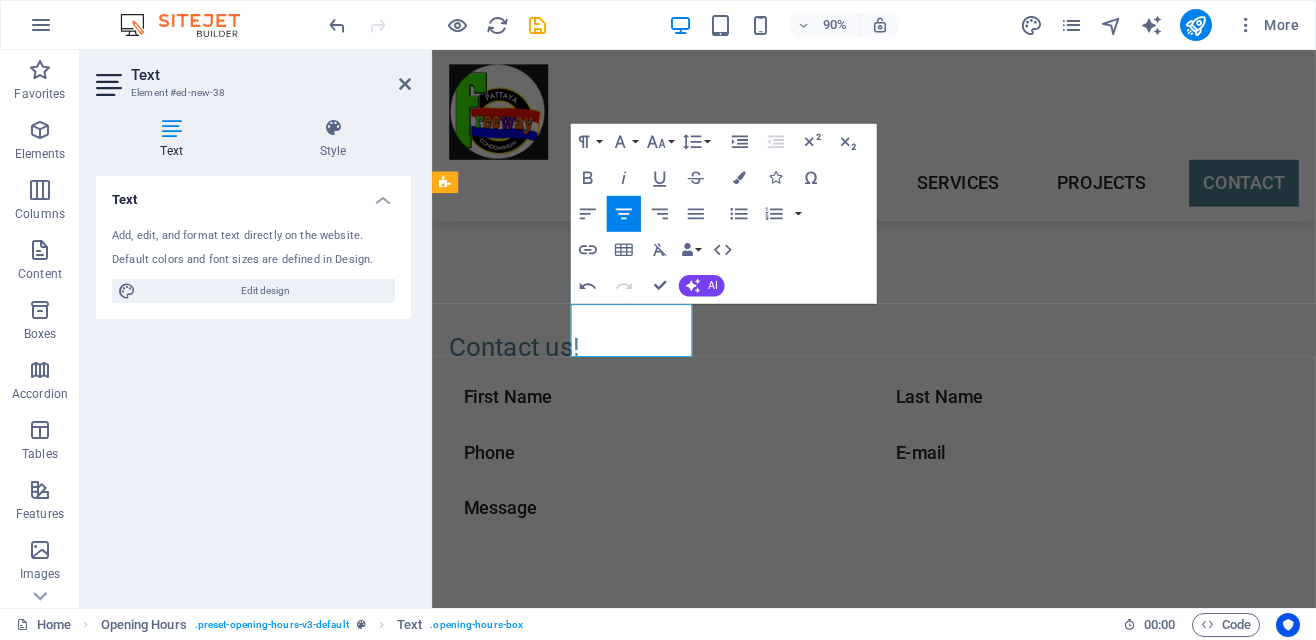 click on "09:30 - 18:30" at bounding box center [919, 1123] 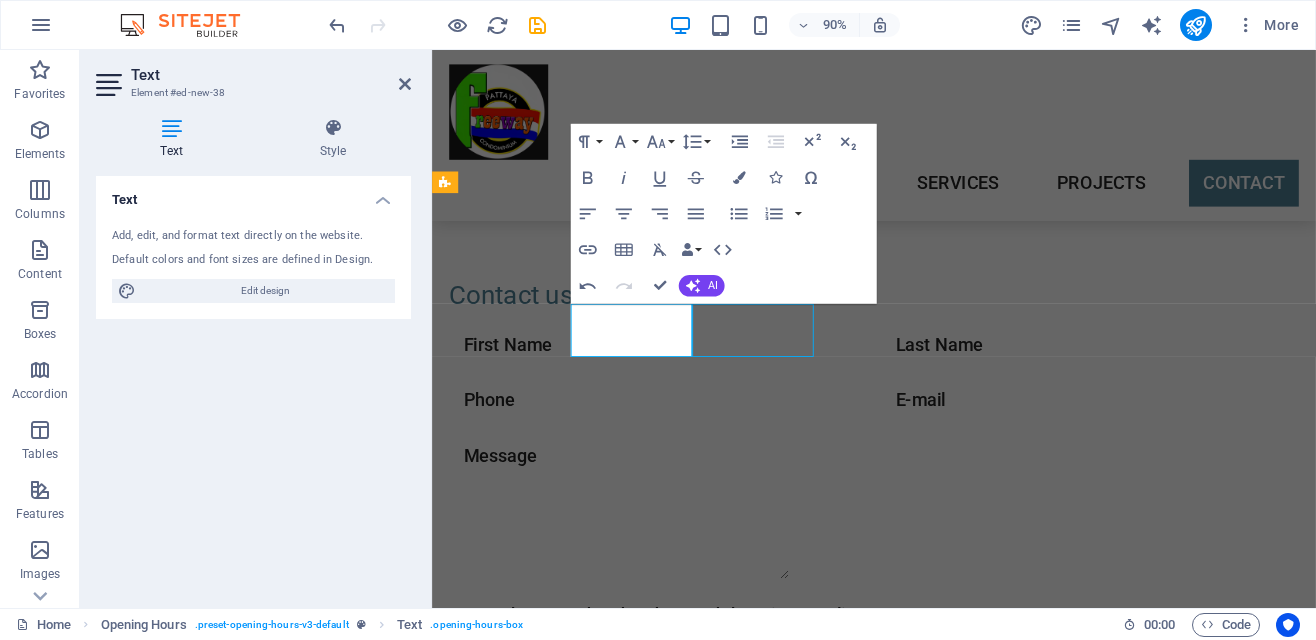 scroll, scrollTop: 4466, scrollLeft: 0, axis: vertical 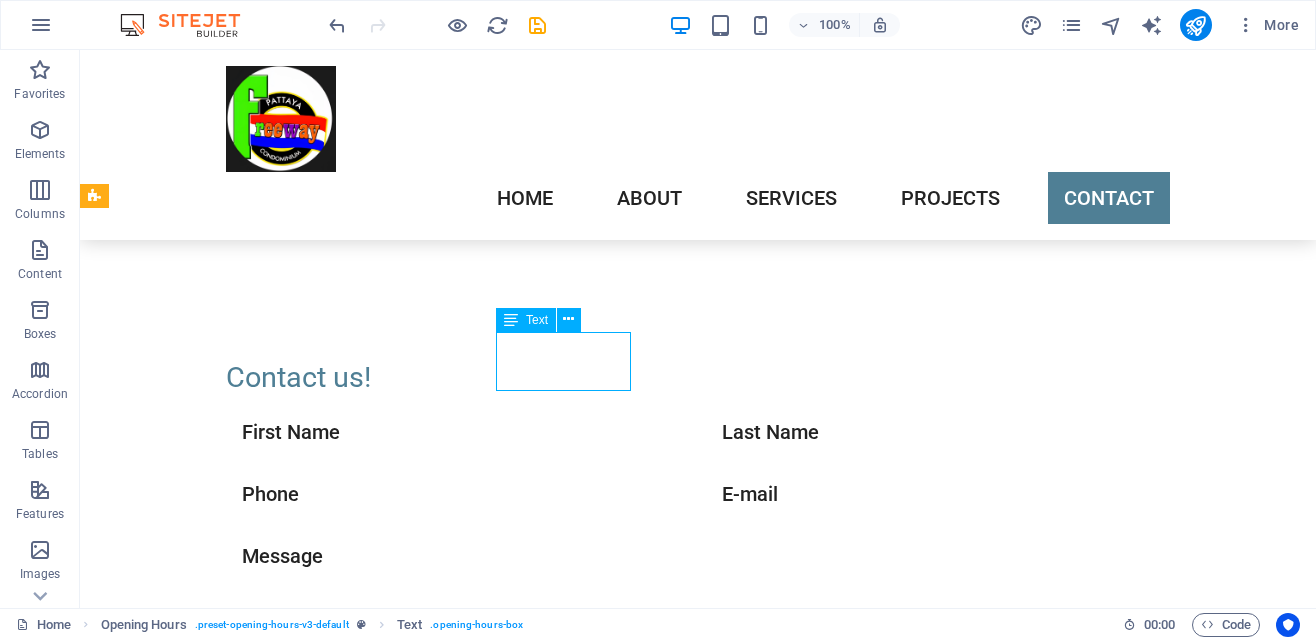 click on "Wednesday 09:00 - 18:30" at bounding box center [568, 1168] 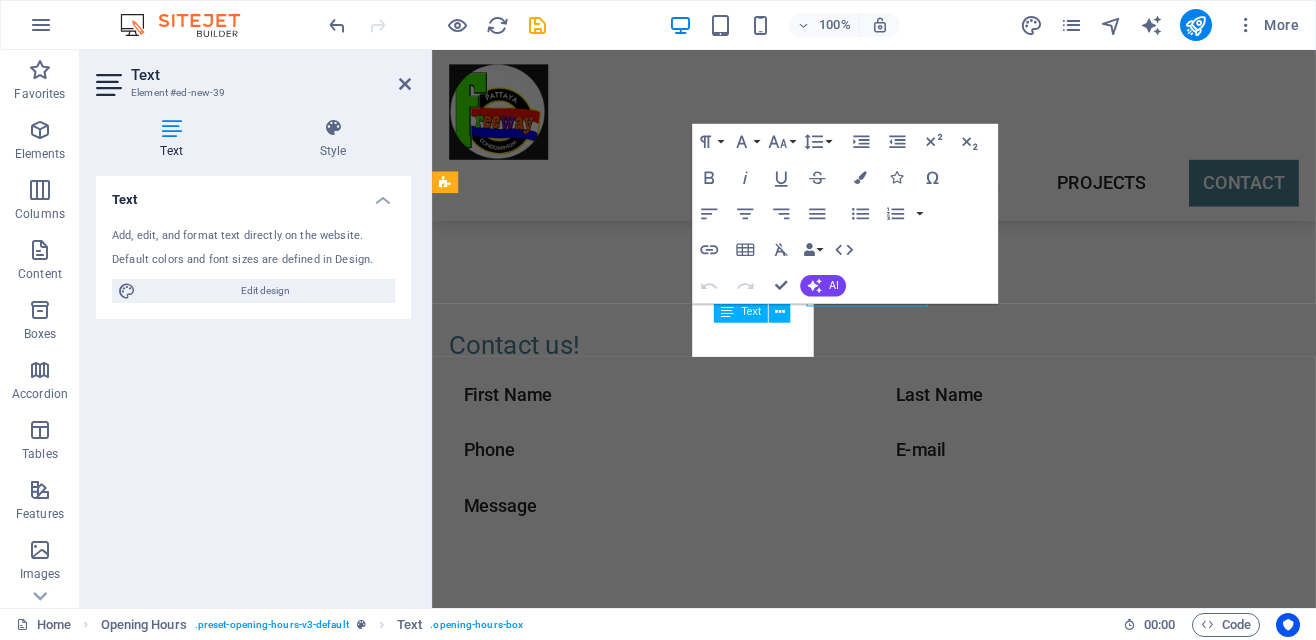 scroll, scrollTop: 4521, scrollLeft: 0, axis: vertical 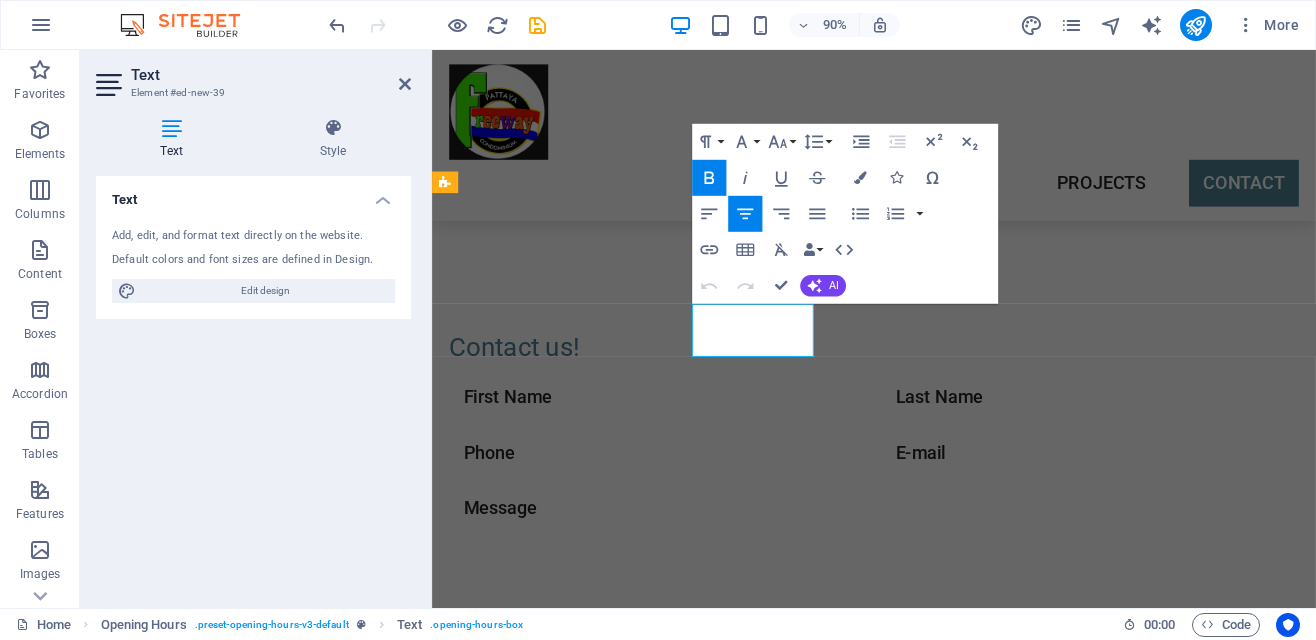 click on "09:00 - 18:30" at bounding box center (919, 1182) 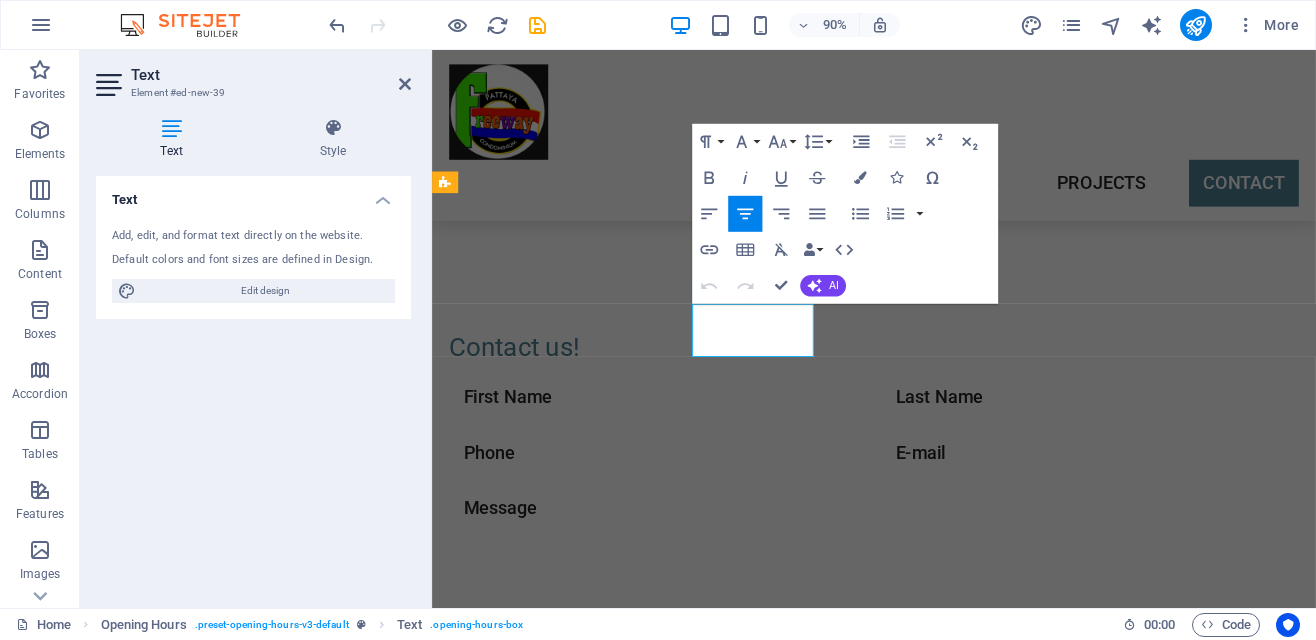 type 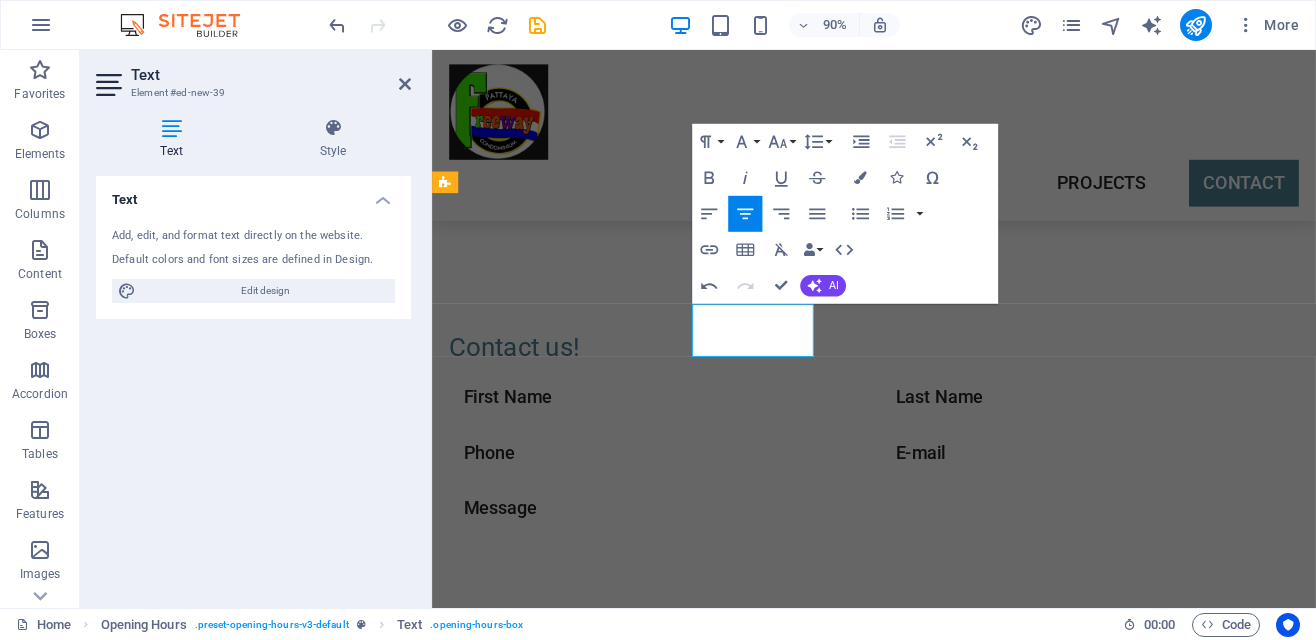 click on "09:30 - 18:30" at bounding box center (919, 1182) 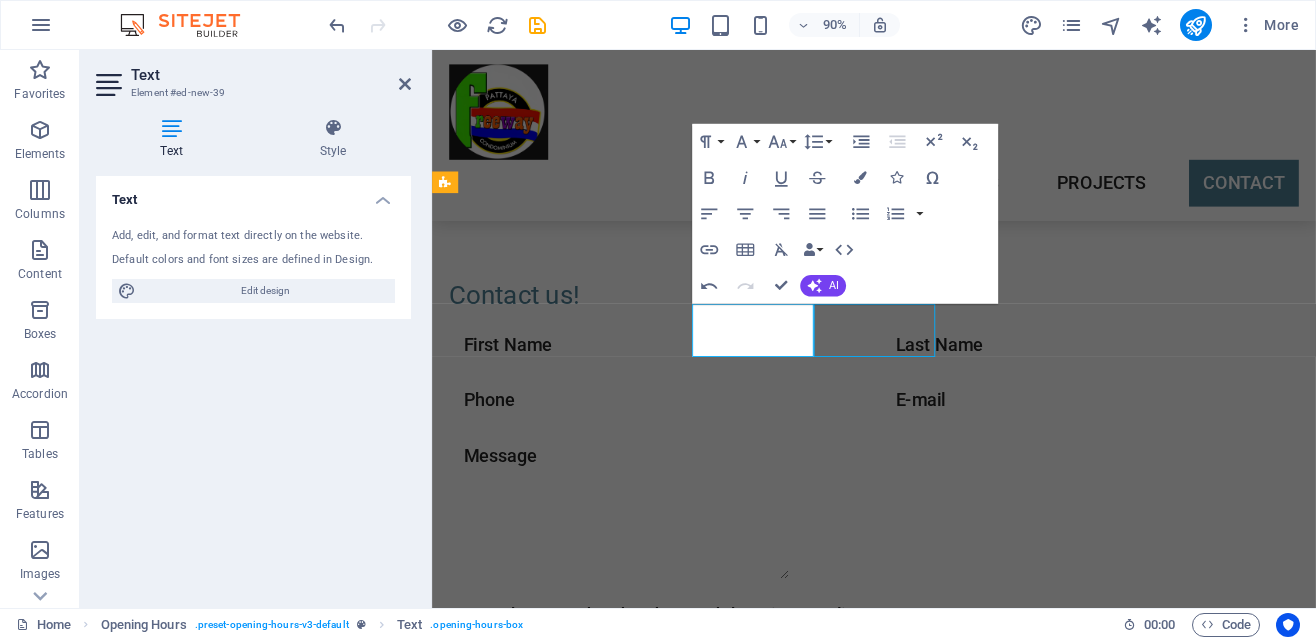 scroll, scrollTop: 4466, scrollLeft: 0, axis: vertical 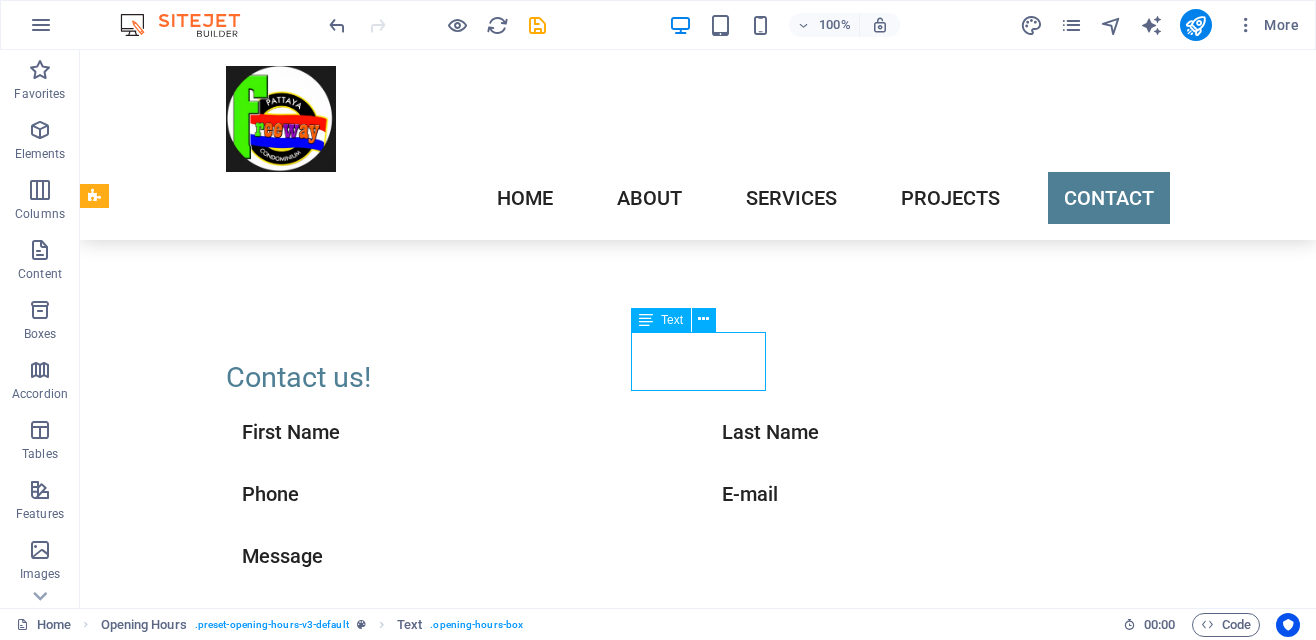 click on "Thursday 09:00 - 18:30" at bounding box center (568, 1227) 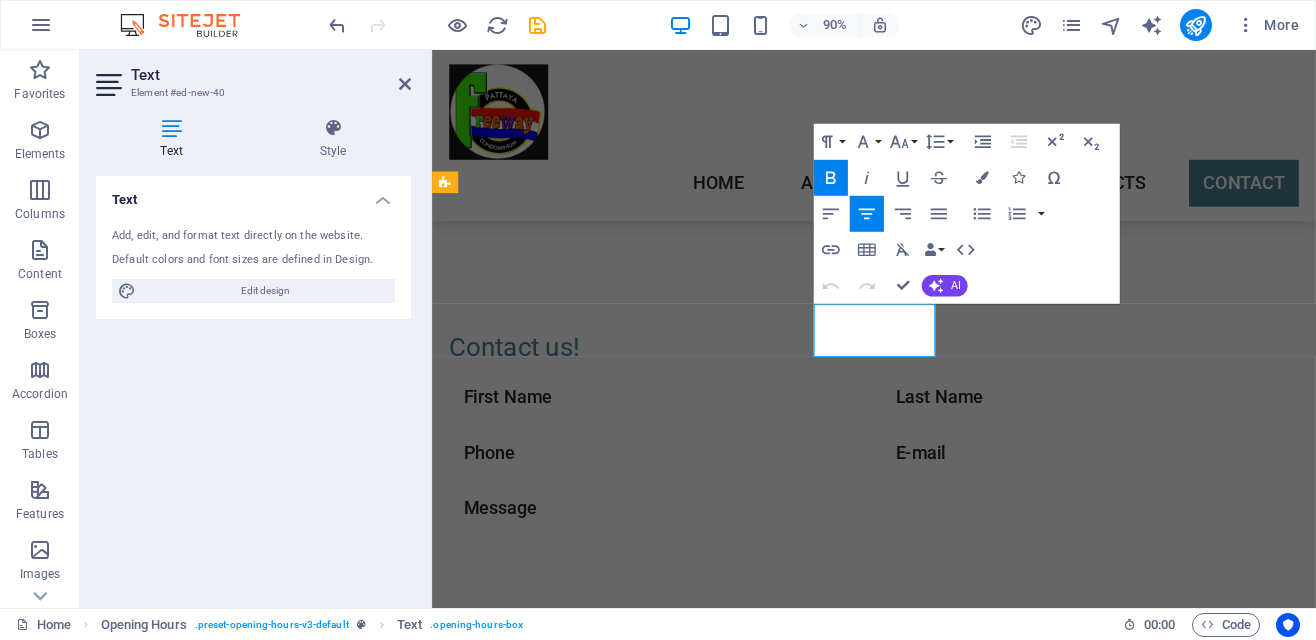 click on "09:00 - 18:30" at bounding box center (919, 1241) 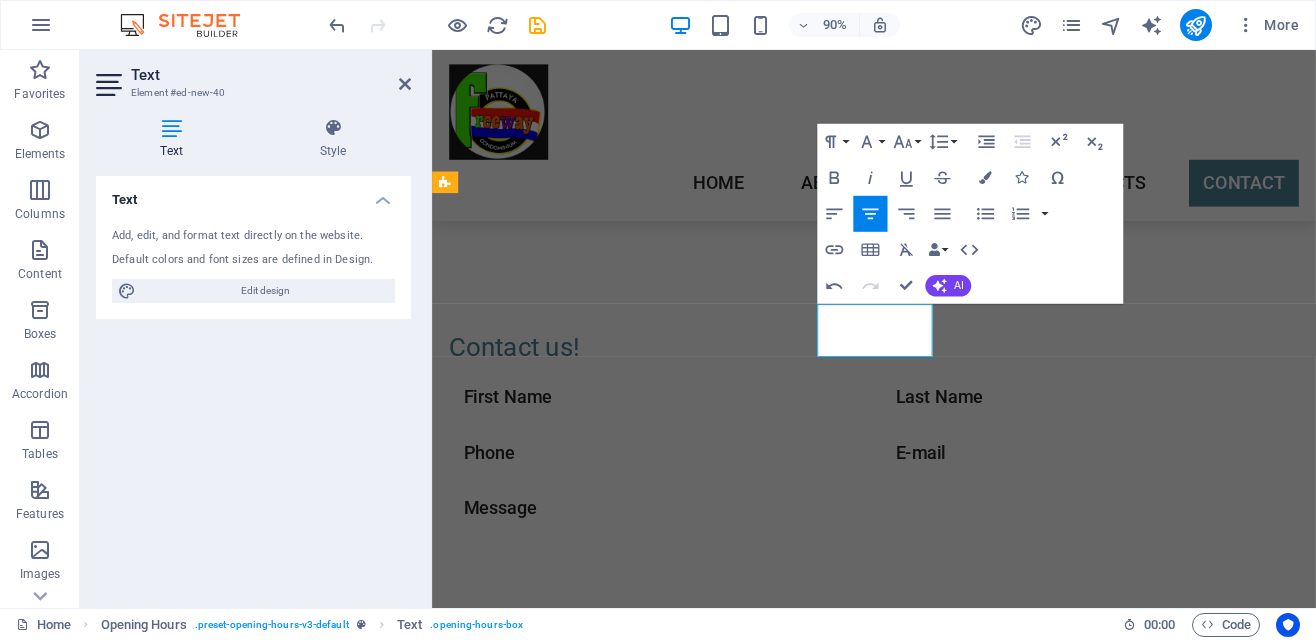 type 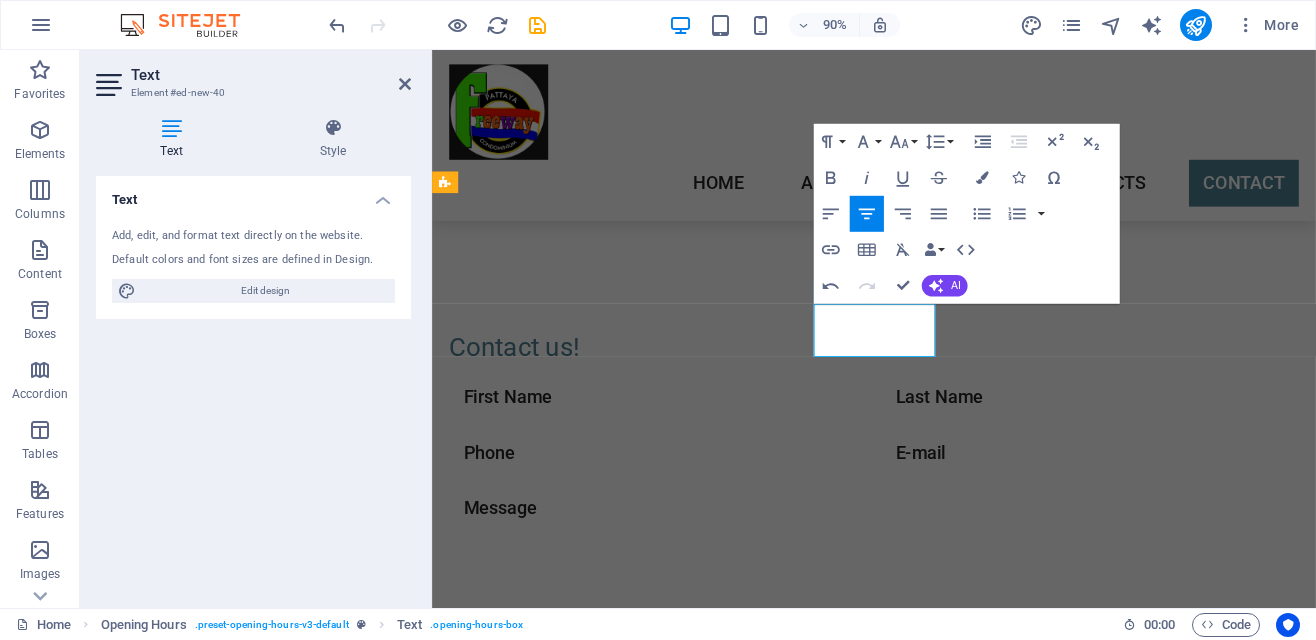 click on "09:30 - 18:30" at bounding box center [919, 1241] 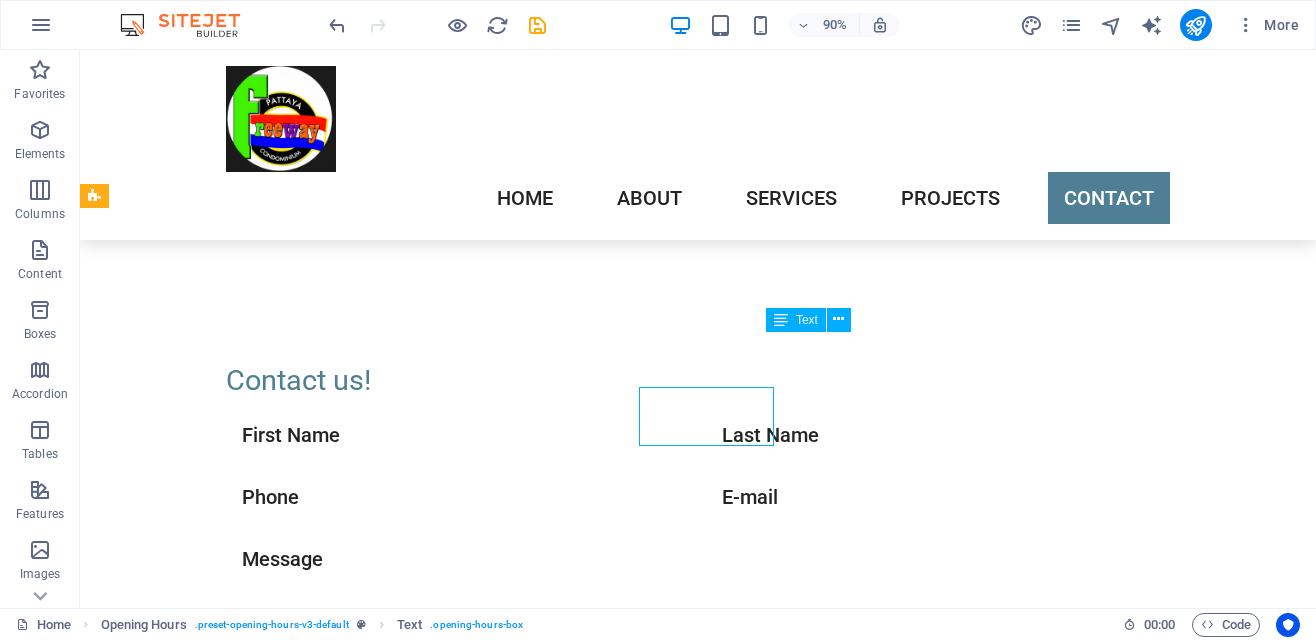 scroll, scrollTop: 4466, scrollLeft: 0, axis: vertical 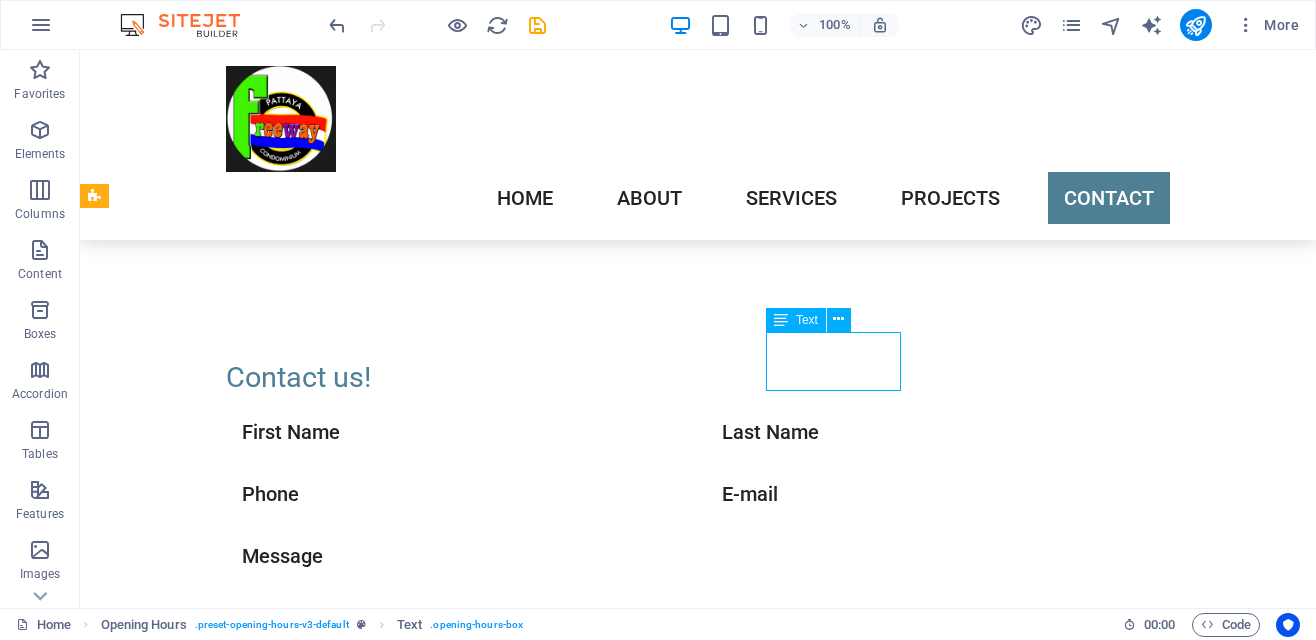 click on "Friday 09:00 - 18:30" at bounding box center [568, 1286] 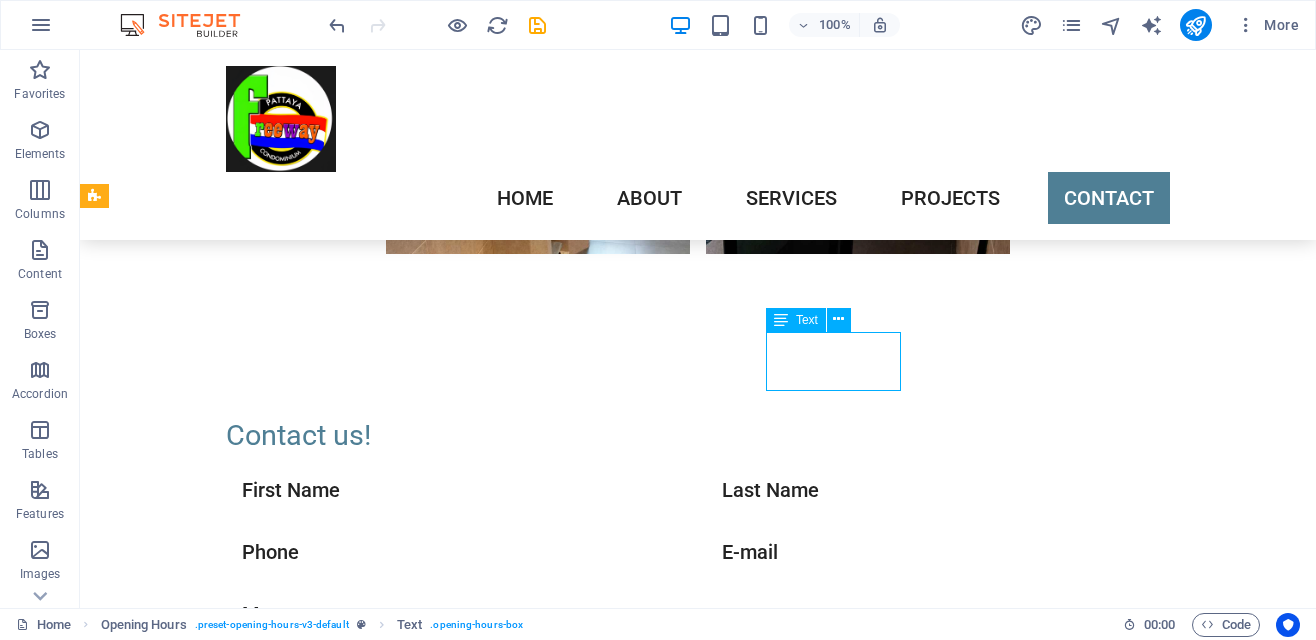 scroll, scrollTop: 4521, scrollLeft: 0, axis: vertical 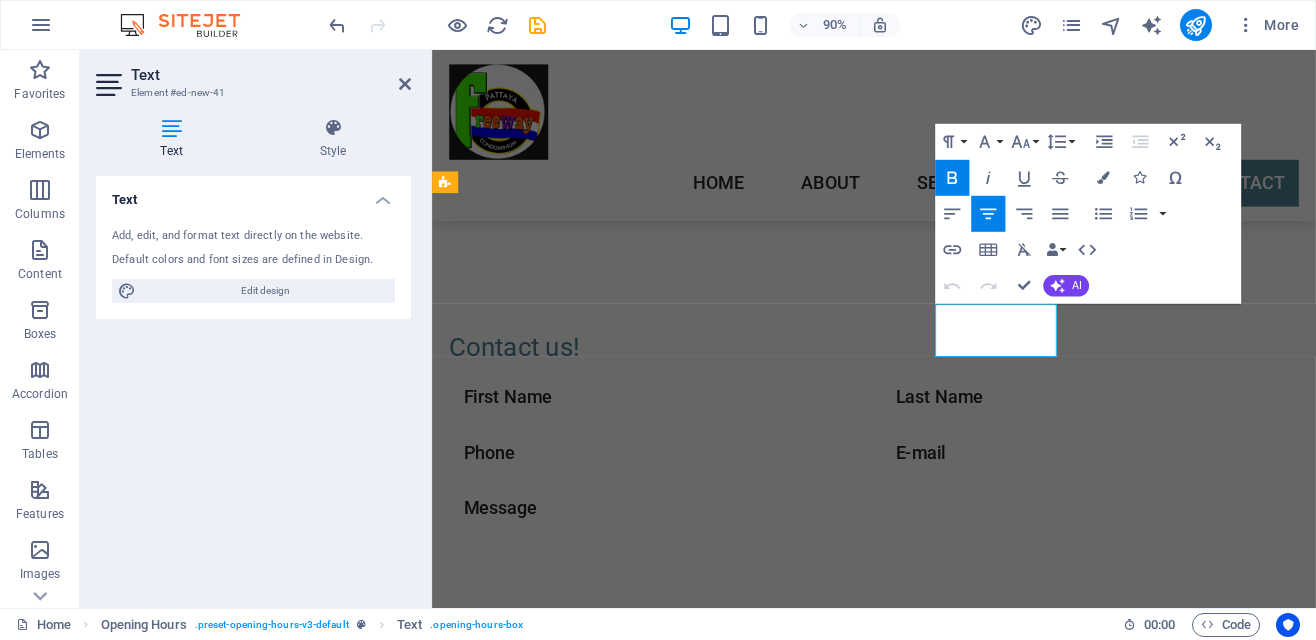 click on "09:00 - 18:30" at bounding box center [919, 1301] 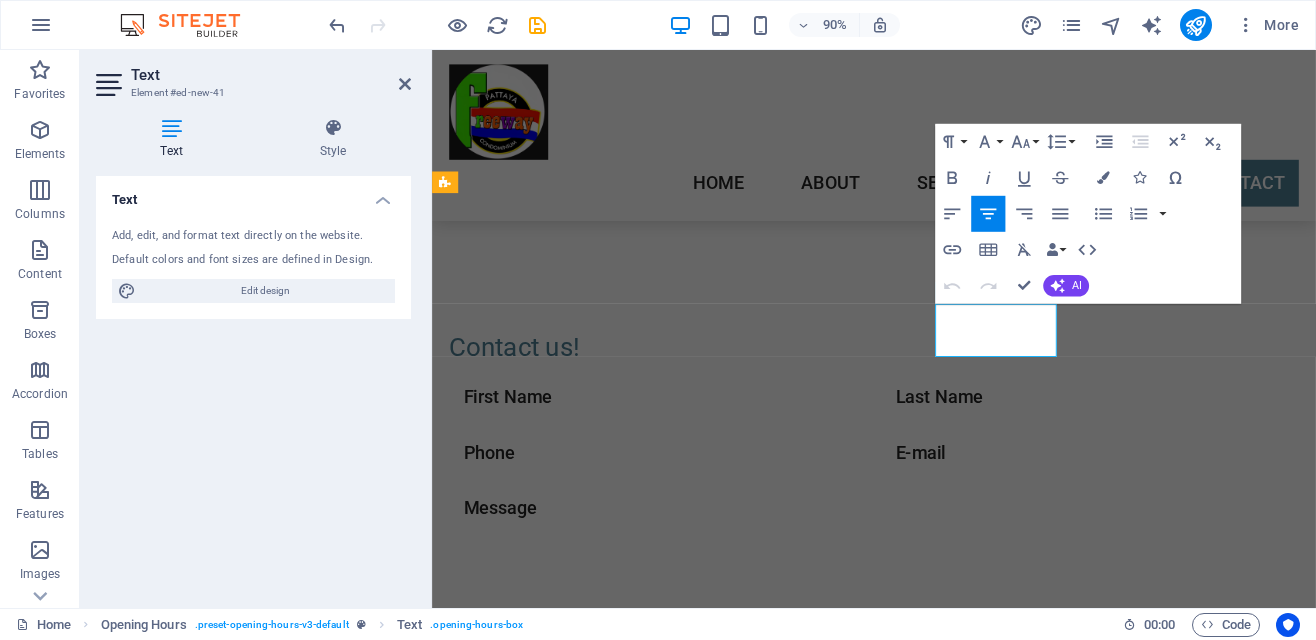 type 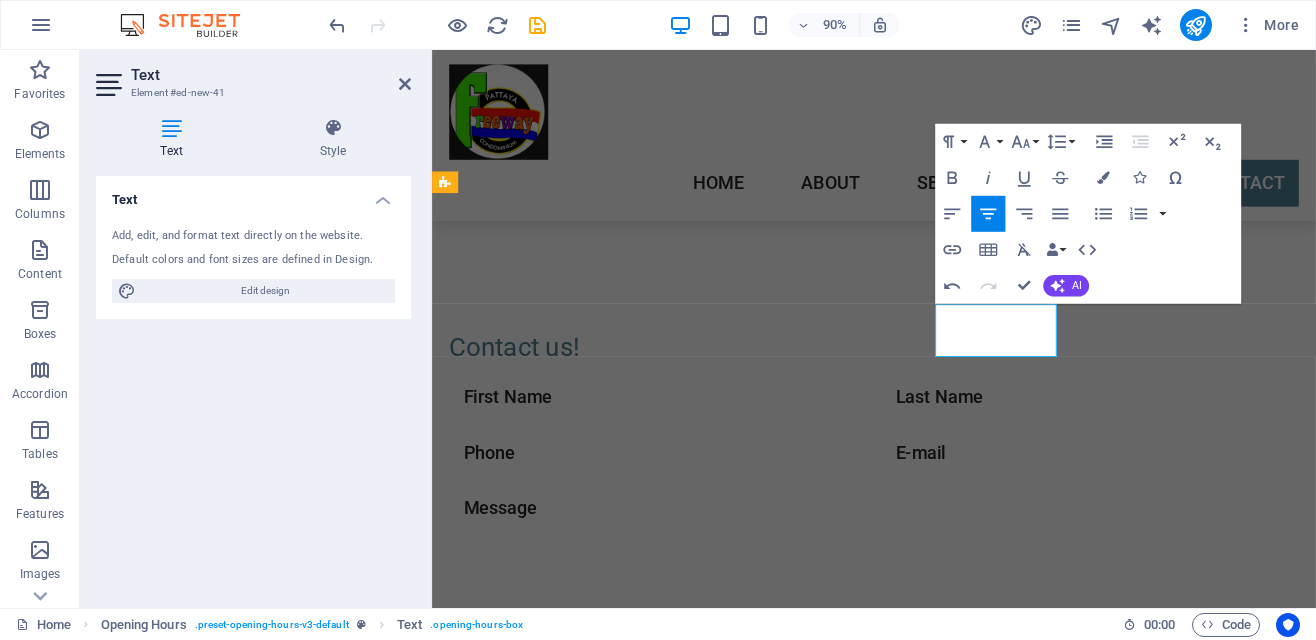 click on "09:30 - 18:30" at bounding box center [919, 1301] 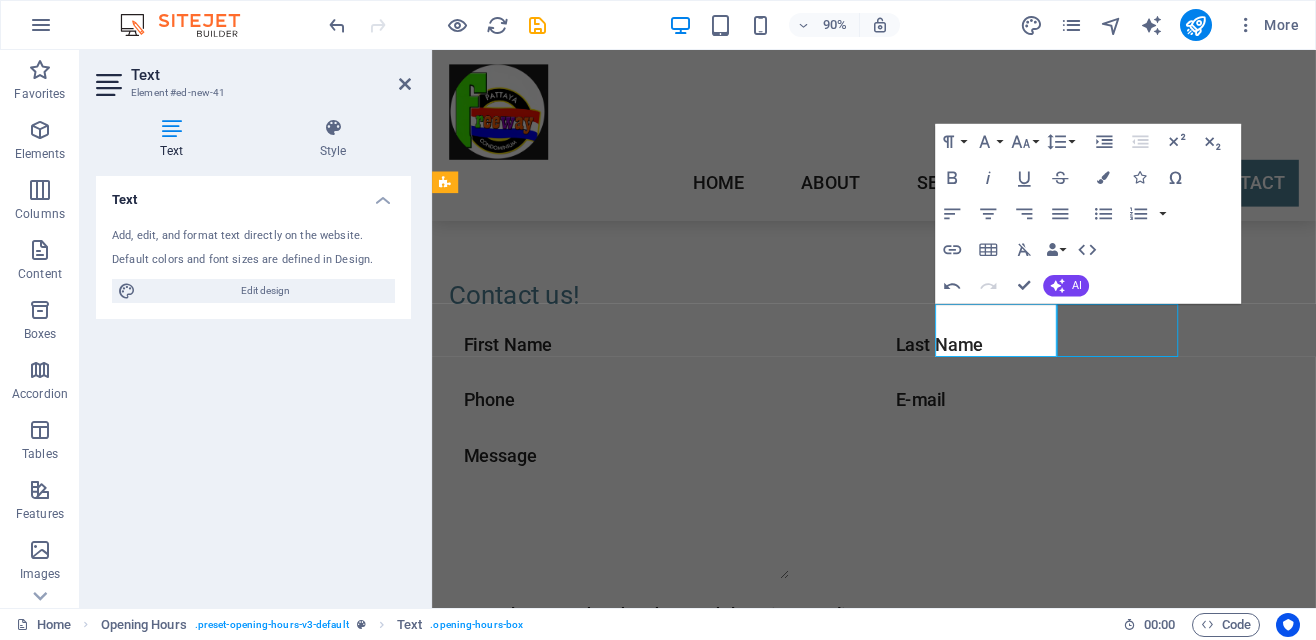 scroll, scrollTop: 4466, scrollLeft: 0, axis: vertical 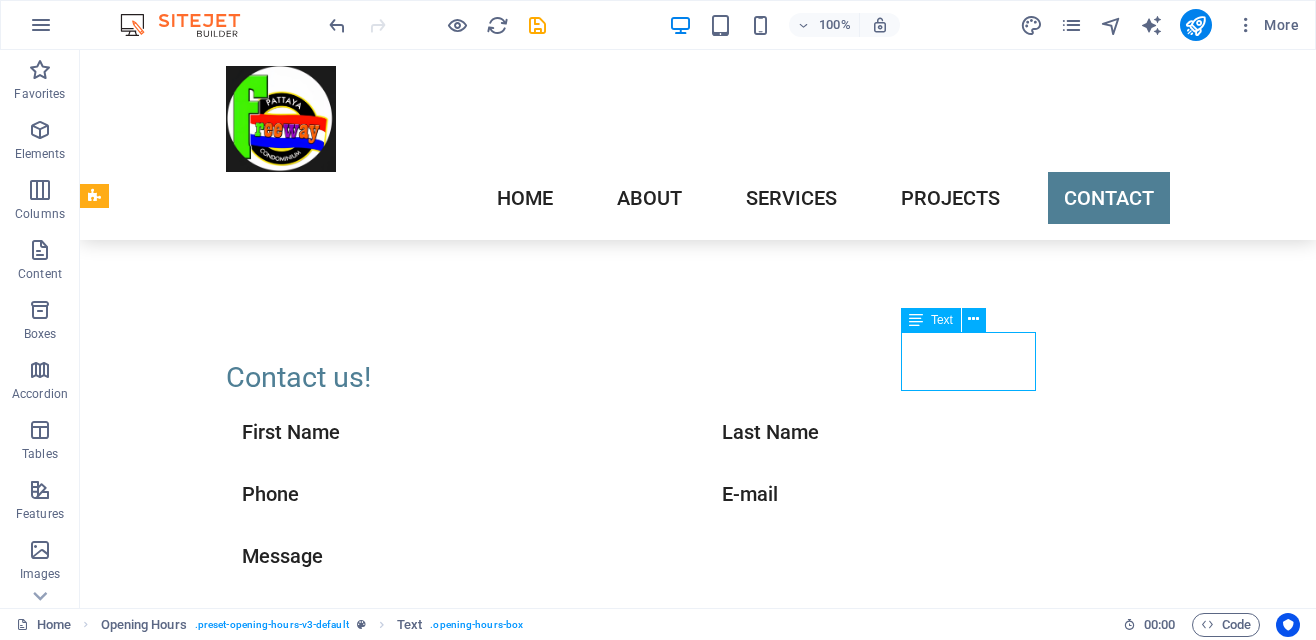click on "Saturday 09:00 - 18:30" at bounding box center [568, 1345] 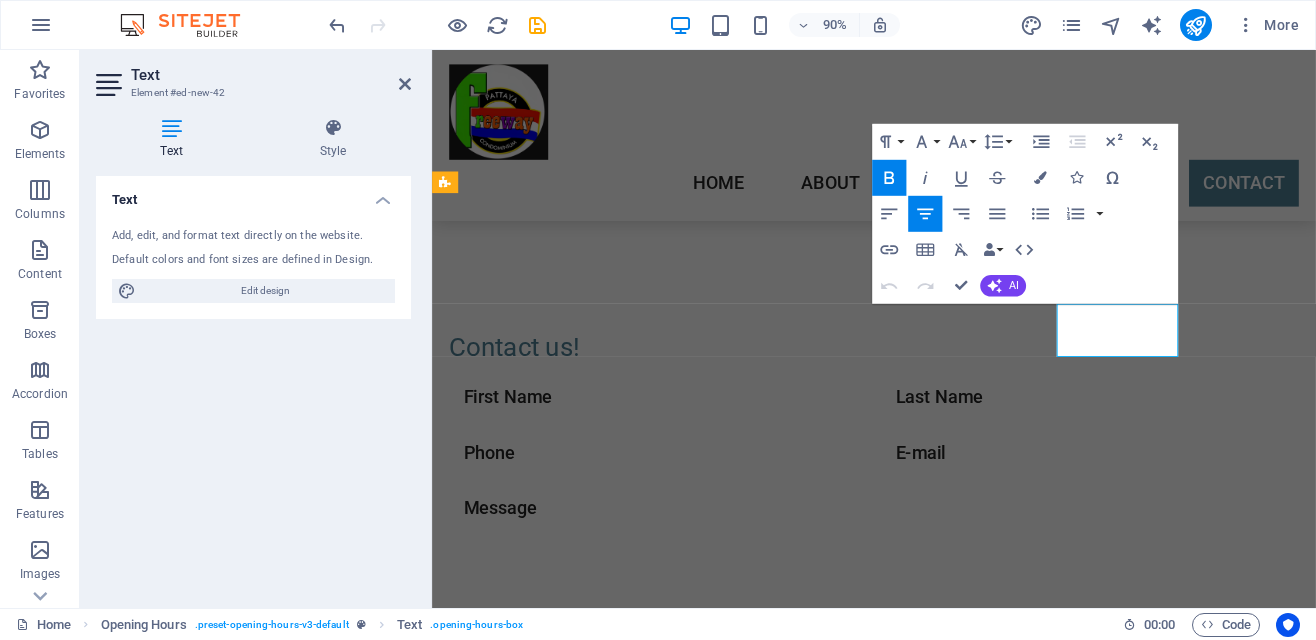 click on "09:00 - 18:30" at bounding box center (919, 1360) 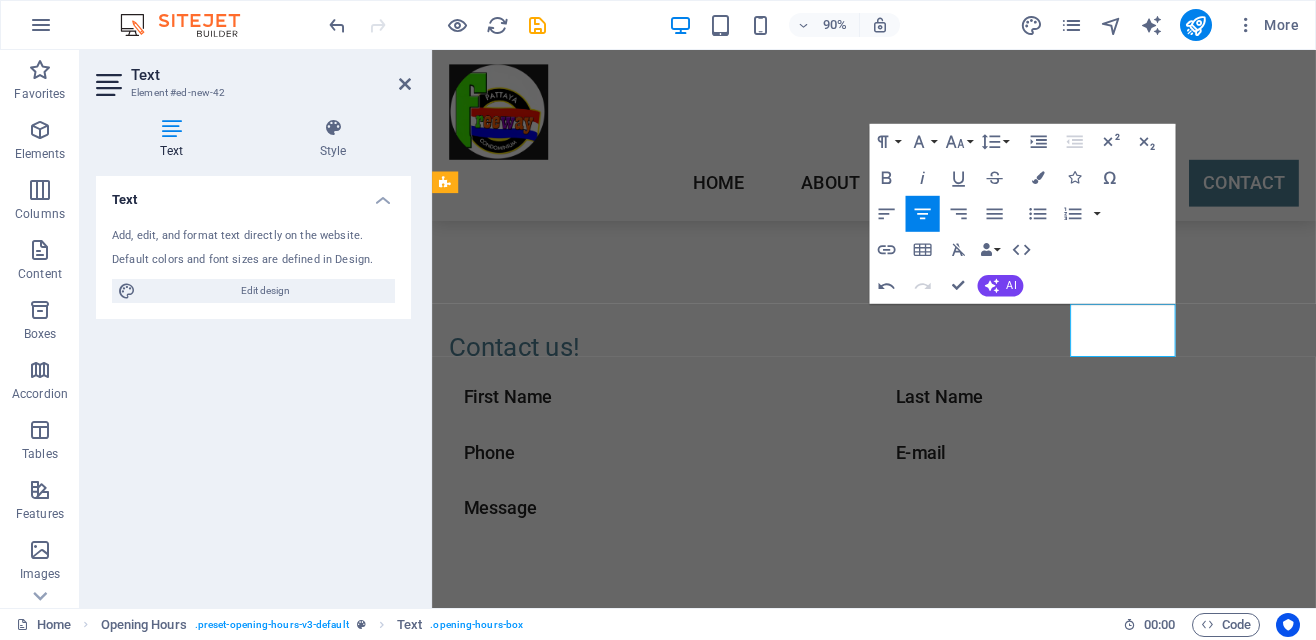 type 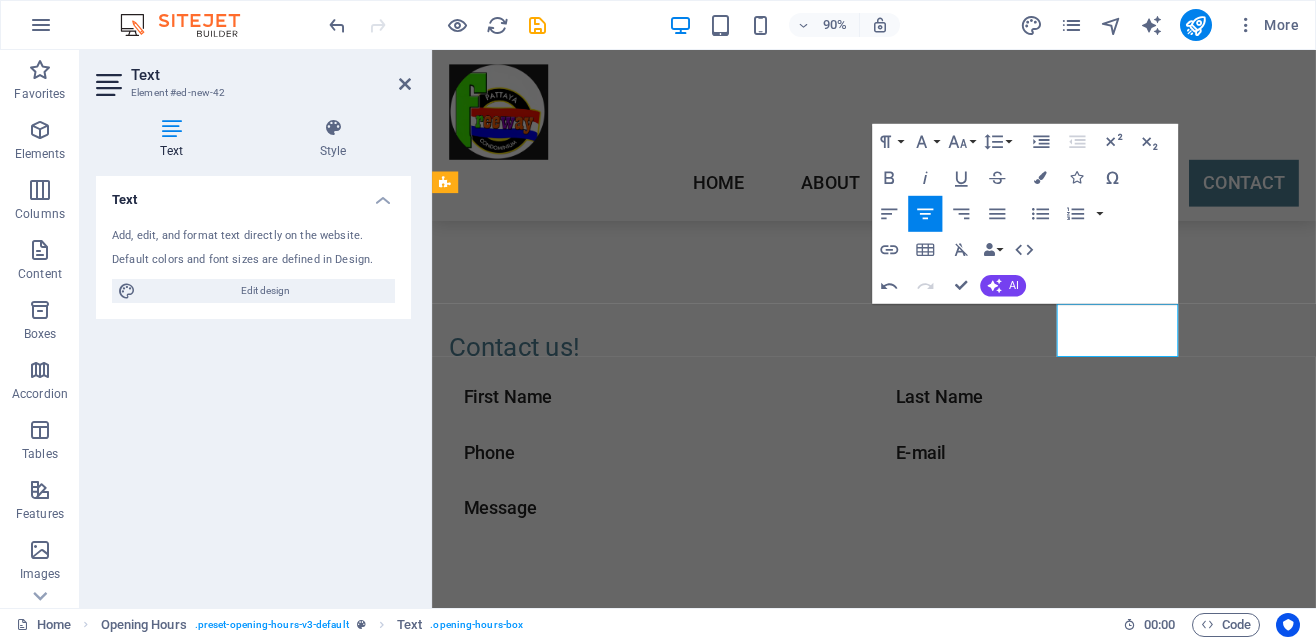 click on "12:00 - 18:30" at bounding box center (919, 1360) 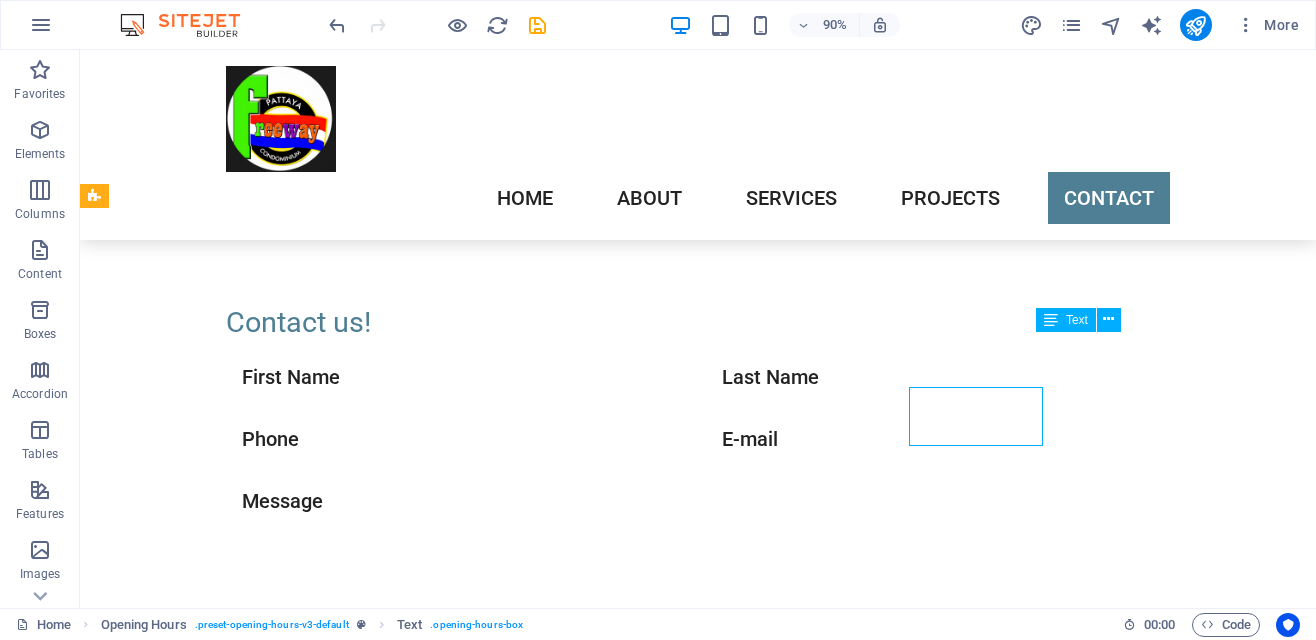scroll, scrollTop: 4466, scrollLeft: 0, axis: vertical 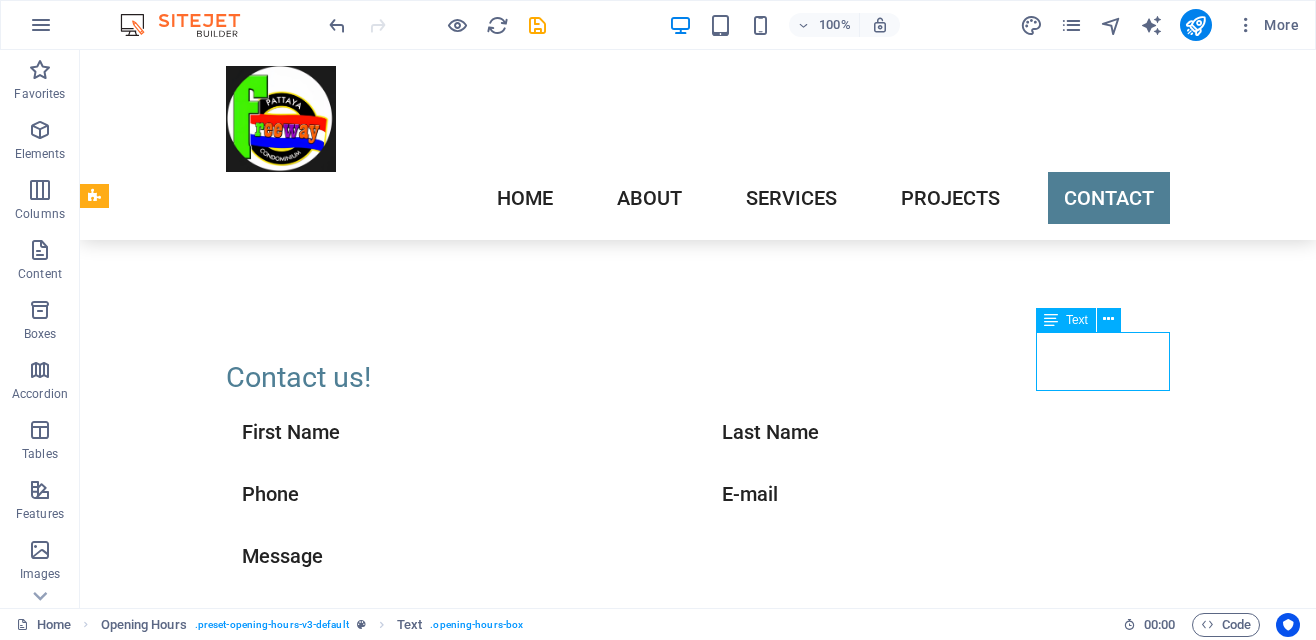 click on "Sunday 09:00 - 18:30" at bounding box center [568, 1404] 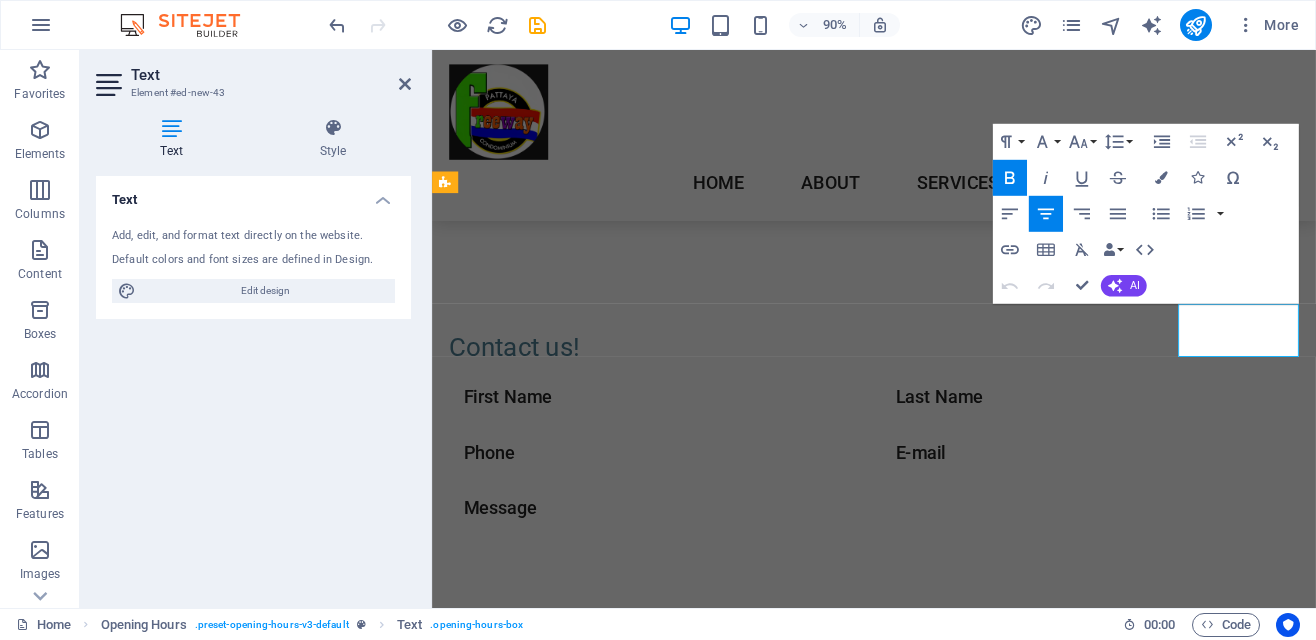 click on "09:00 - 18:30" at bounding box center [920, 1419] 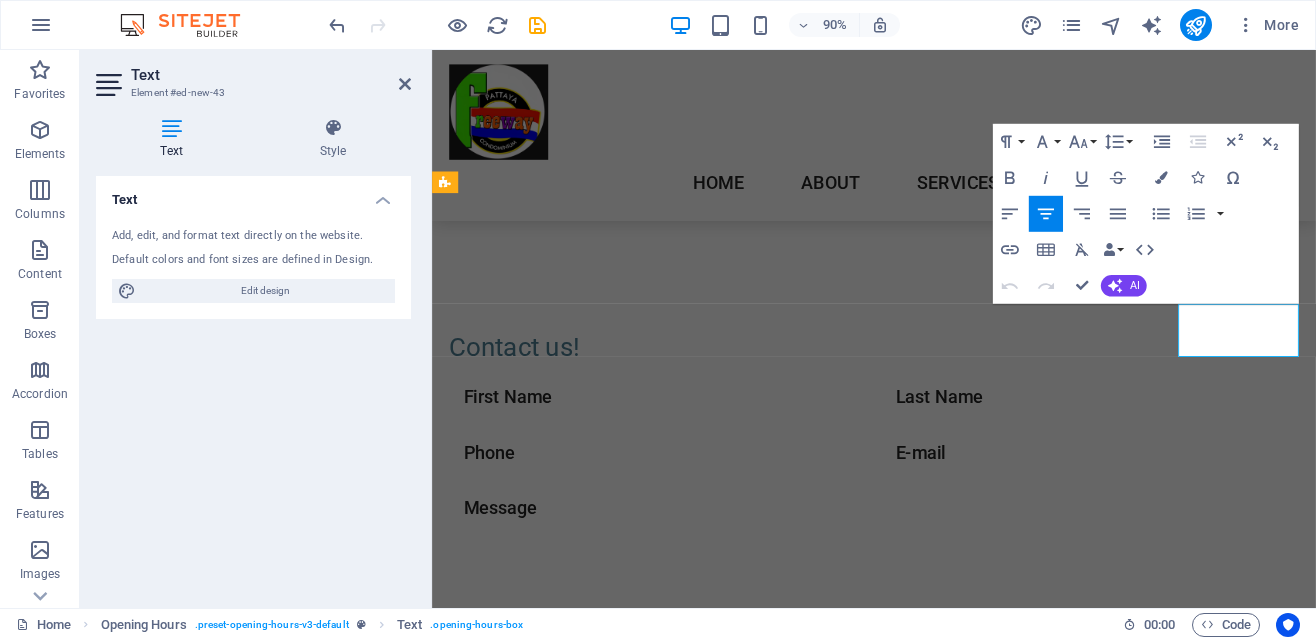 click on "09:00 - 18:30" at bounding box center [920, 1419] 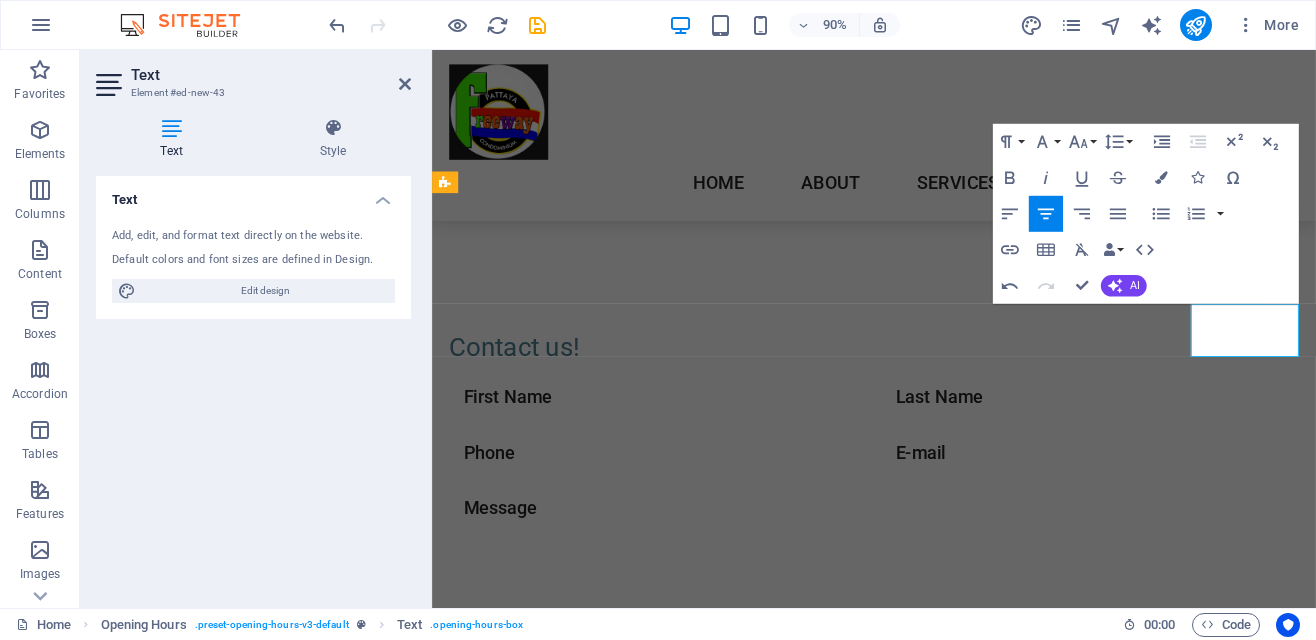 type 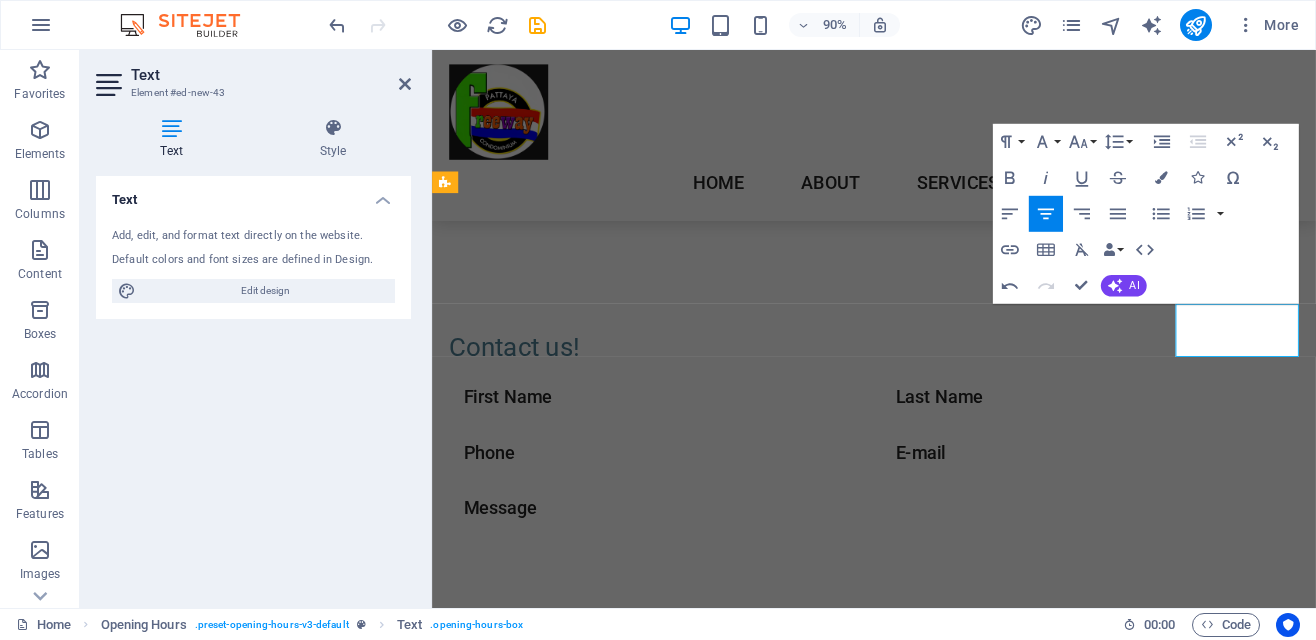click on "10::00 - 18:30" at bounding box center [920, 1419] 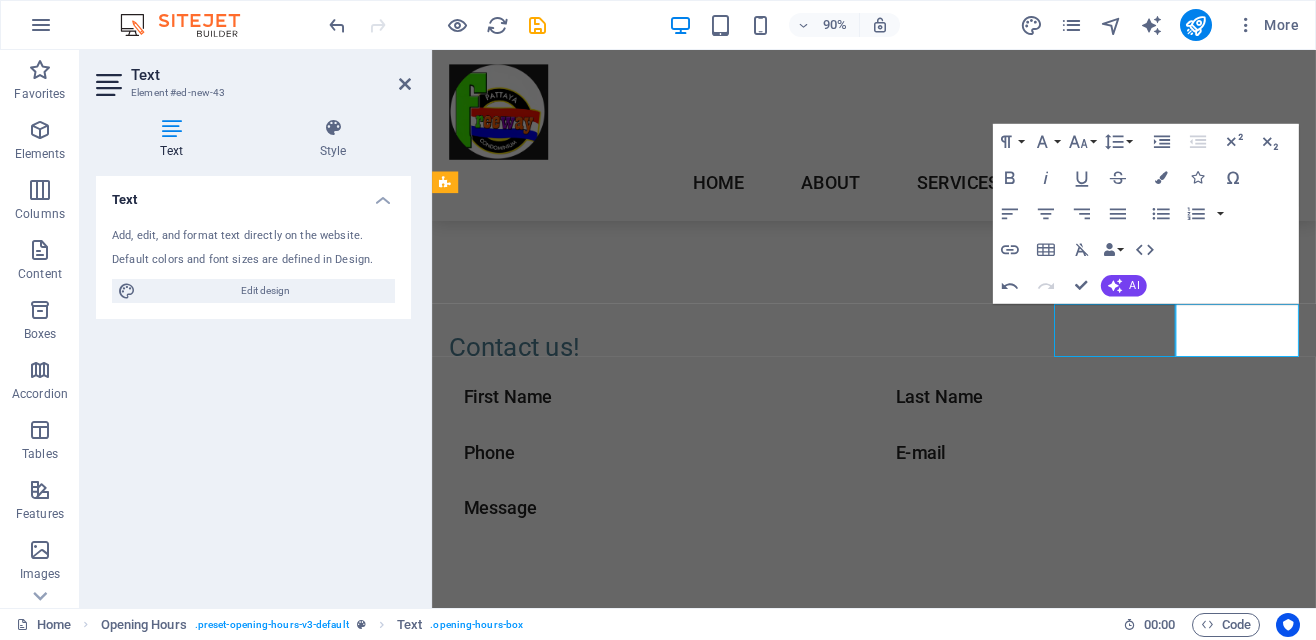 scroll, scrollTop: 4466, scrollLeft: 0, axis: vertical 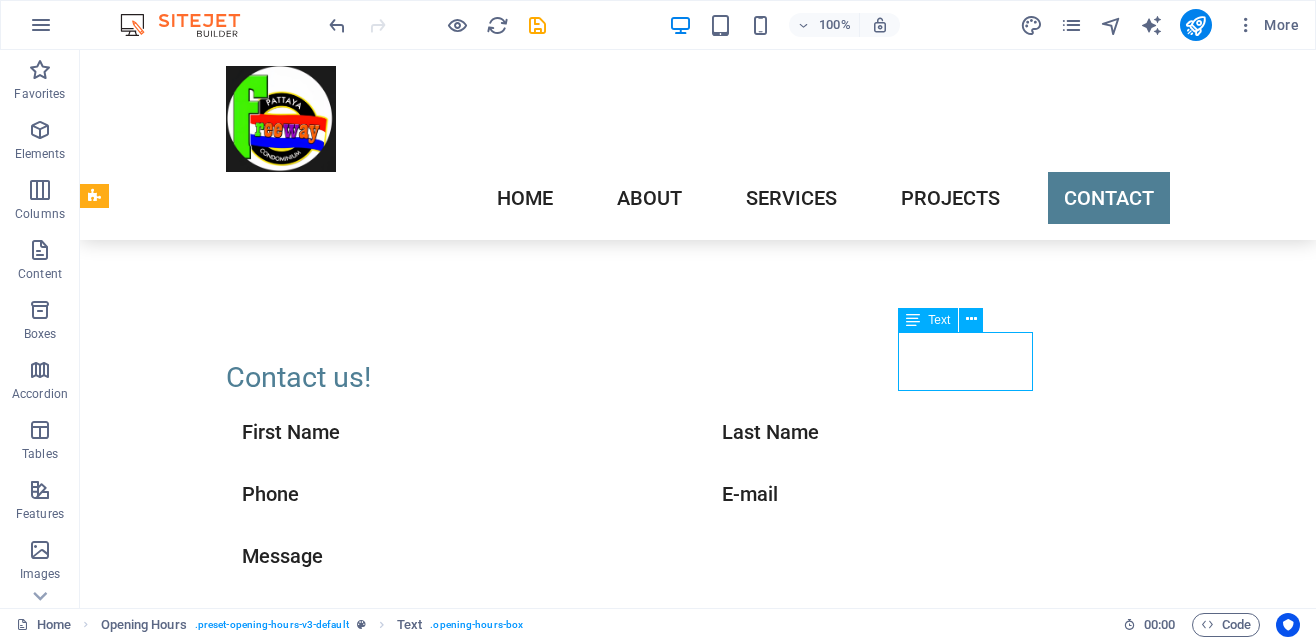 click on "Saturday 12:00 - 16:00" at bounding box center [568, 1345] 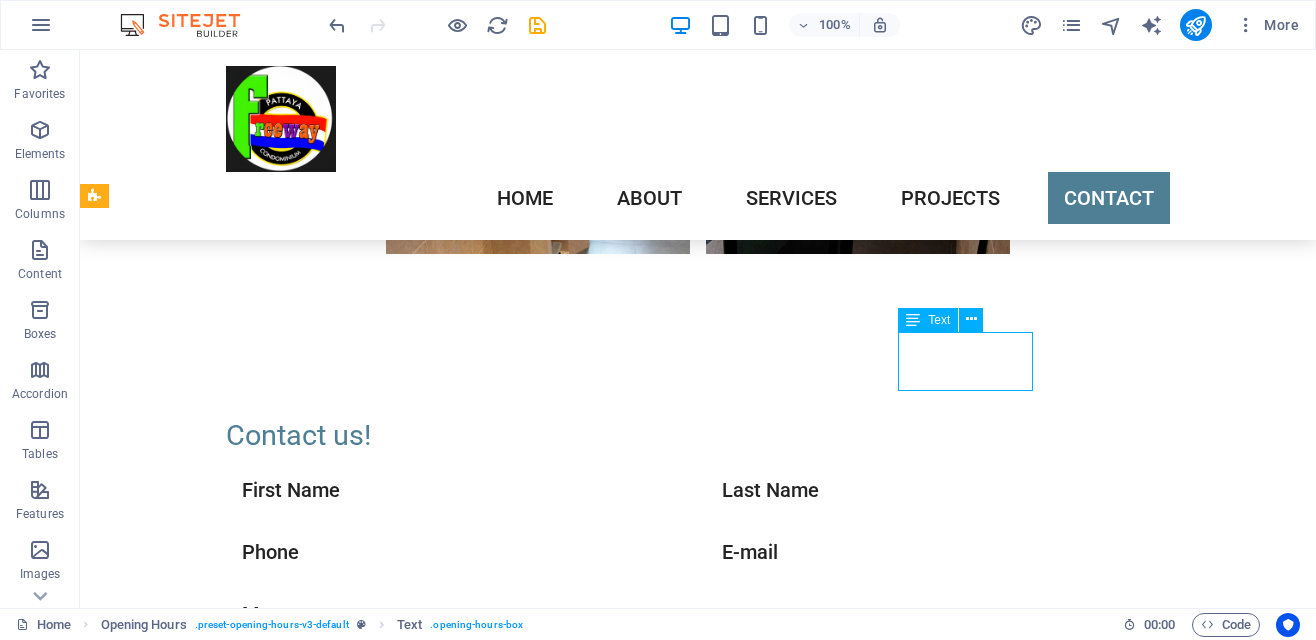 scroll, scrollTop: 4521, scrollLeft: 0, axis: vertical 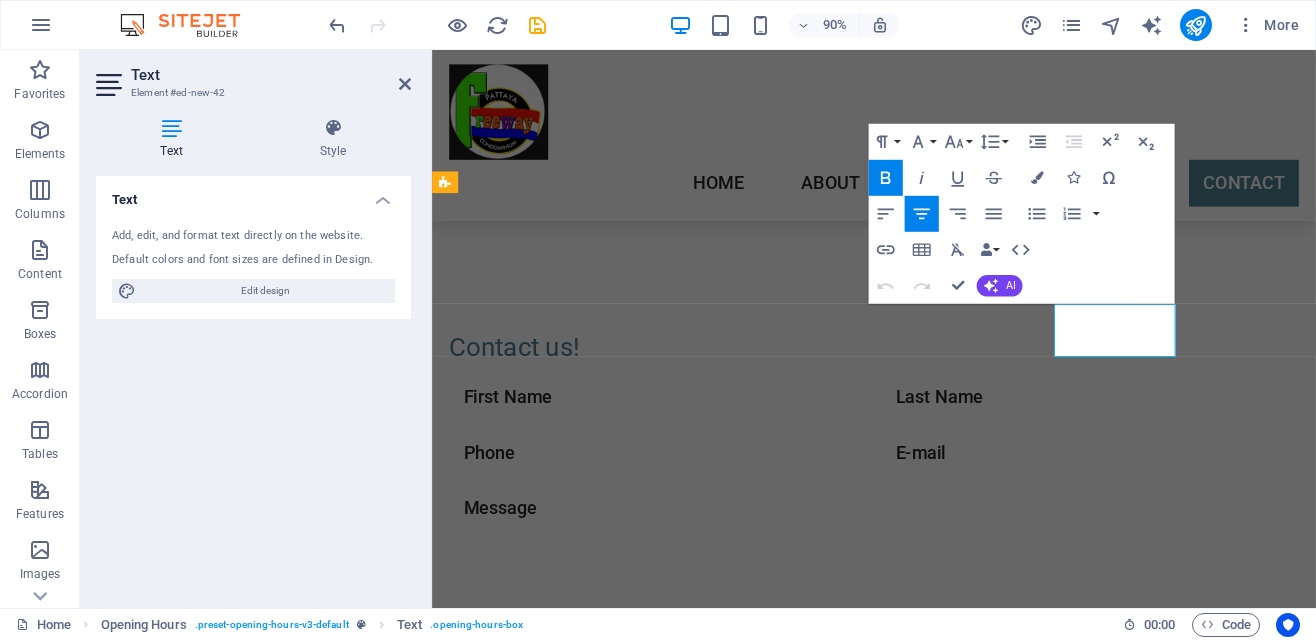 click on "12:00 - 16:00" at bounding box center [919, 1360] 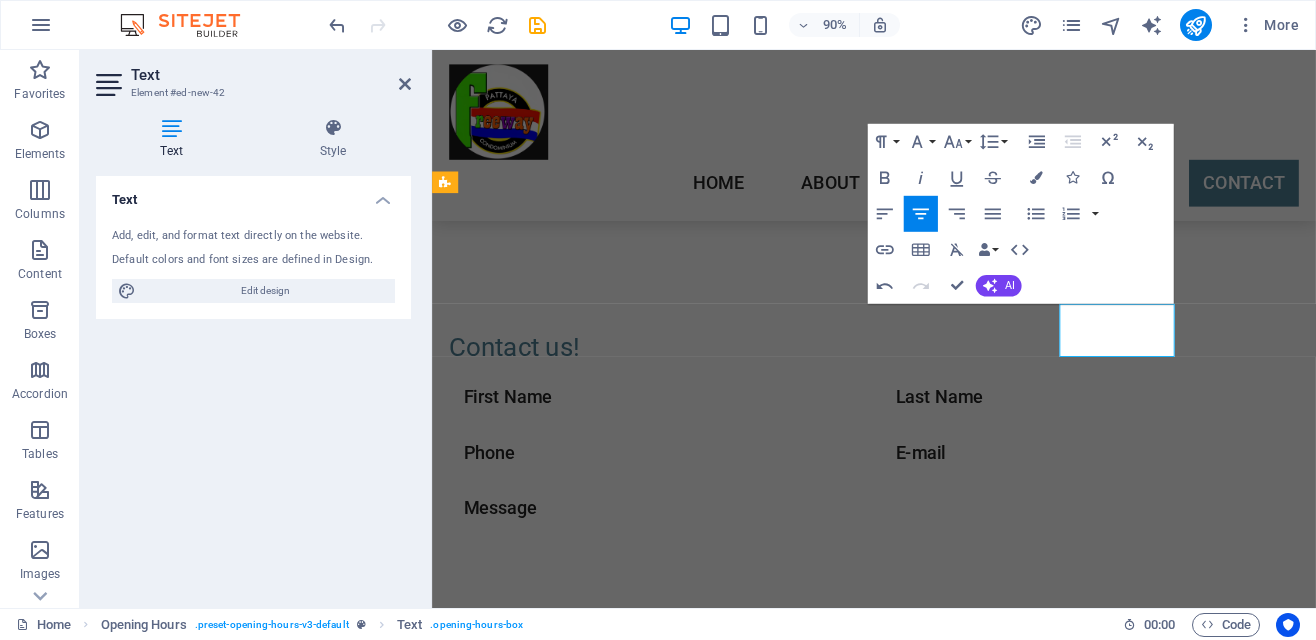 type 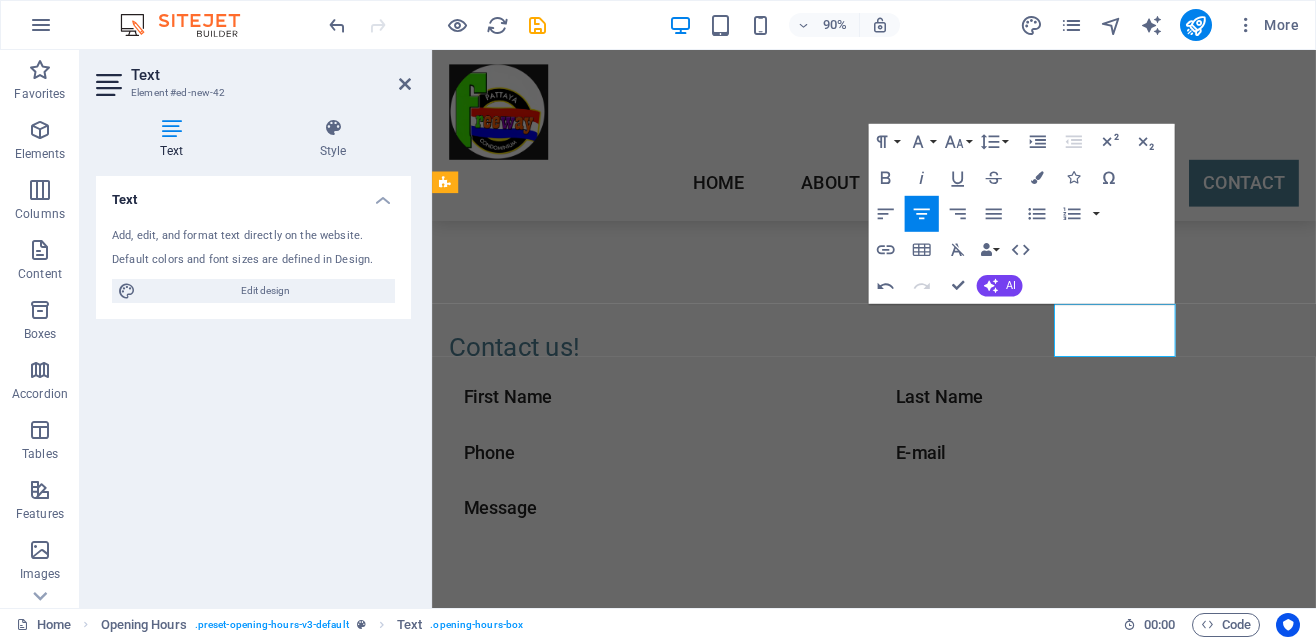 click on "11:00 - 16:00" at bounding box center (919, 1360) 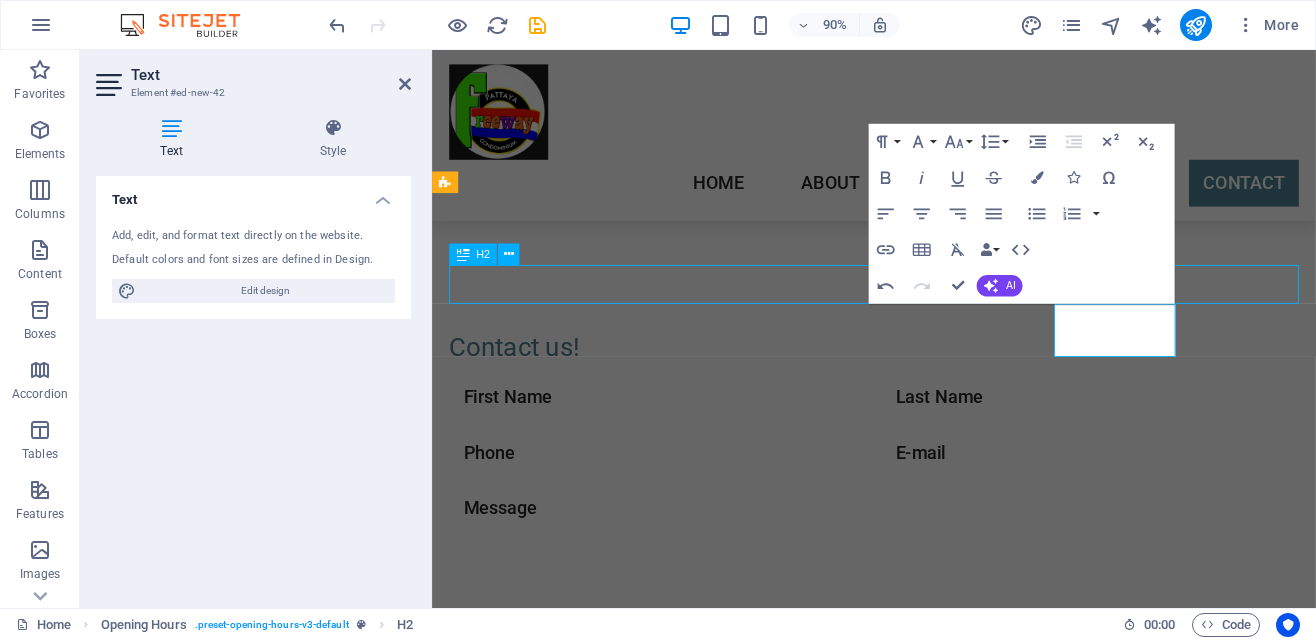 scroll, scrollTop: 4466, scrollLeft: 0, axis: vertical 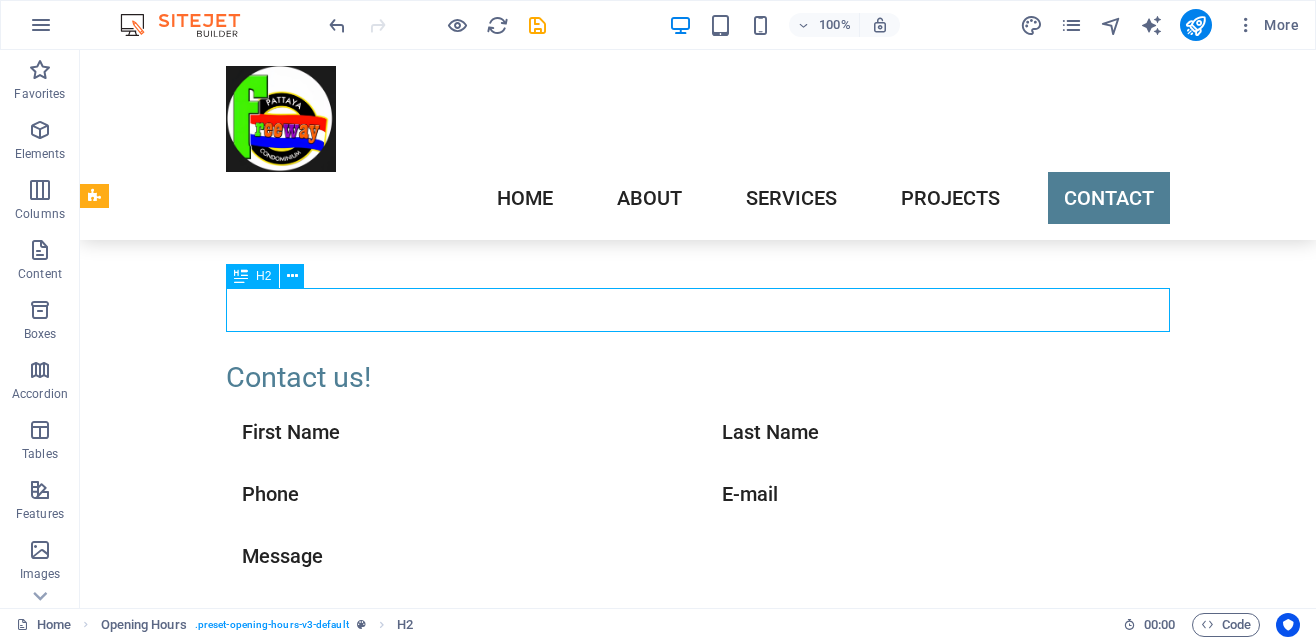 click on "Our opening hours:" at bounding box center (568, 998) 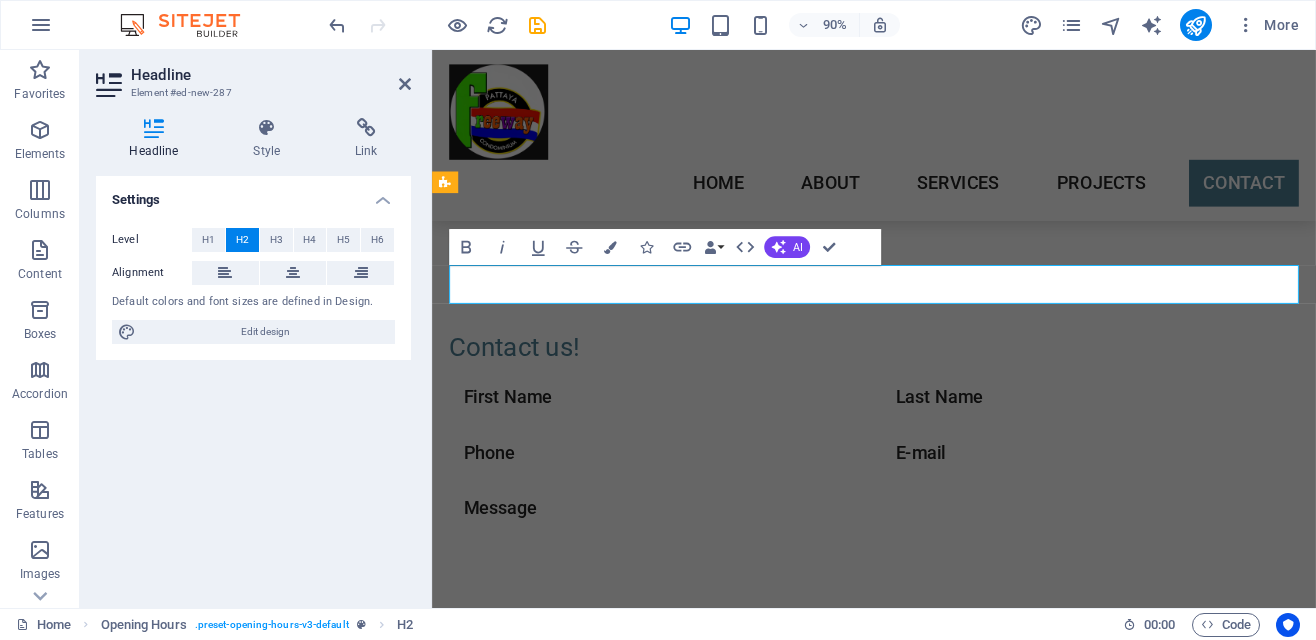 click on "Our opening hours:" at bounding box center [920, 1001] 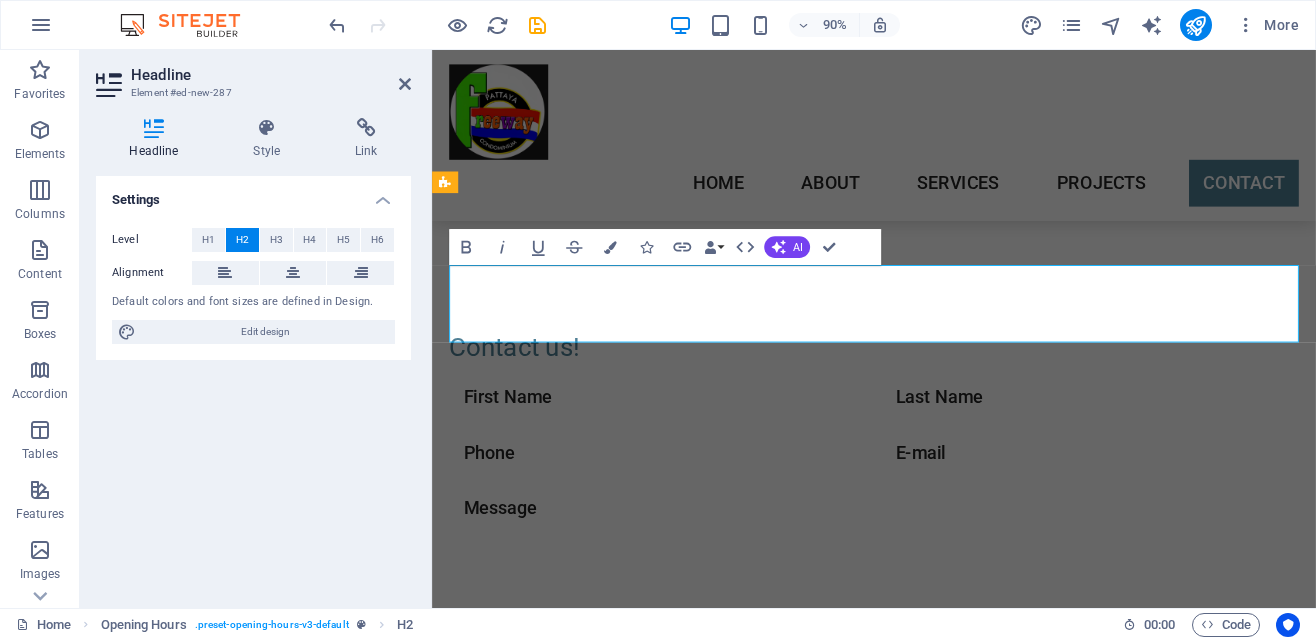 click on "Our normal opening hours: for other hours please inform us with a call or message" at bounding box center (920, 1023) 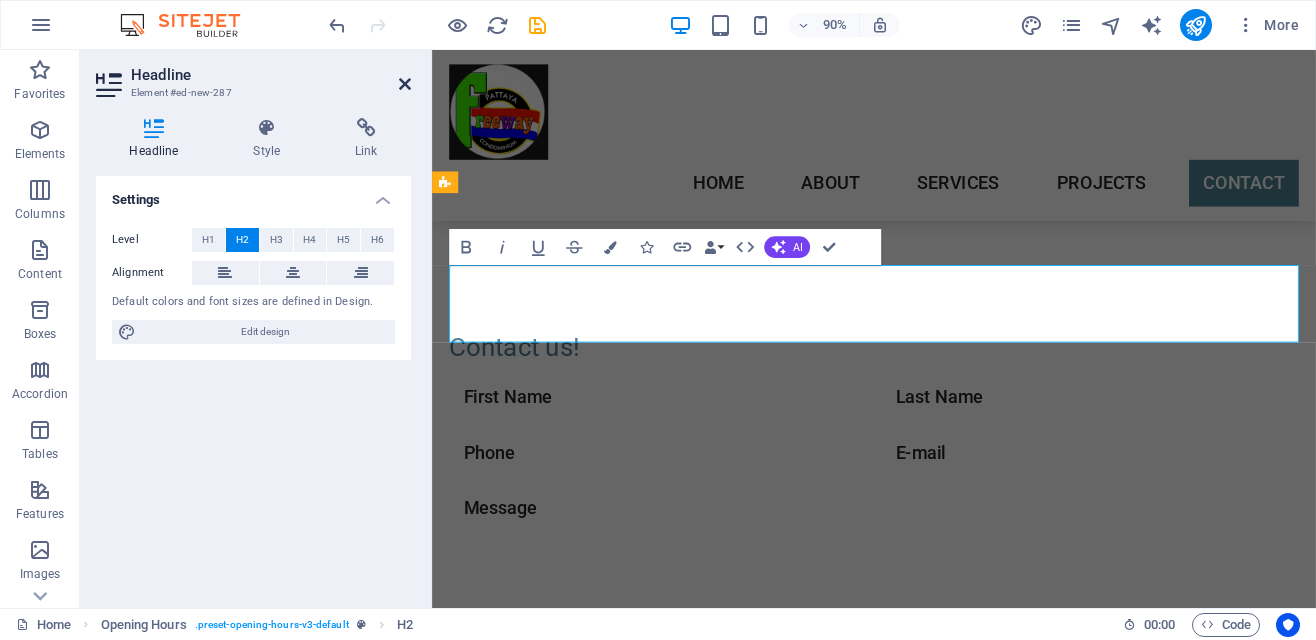 click at bounding box center (405, 84) 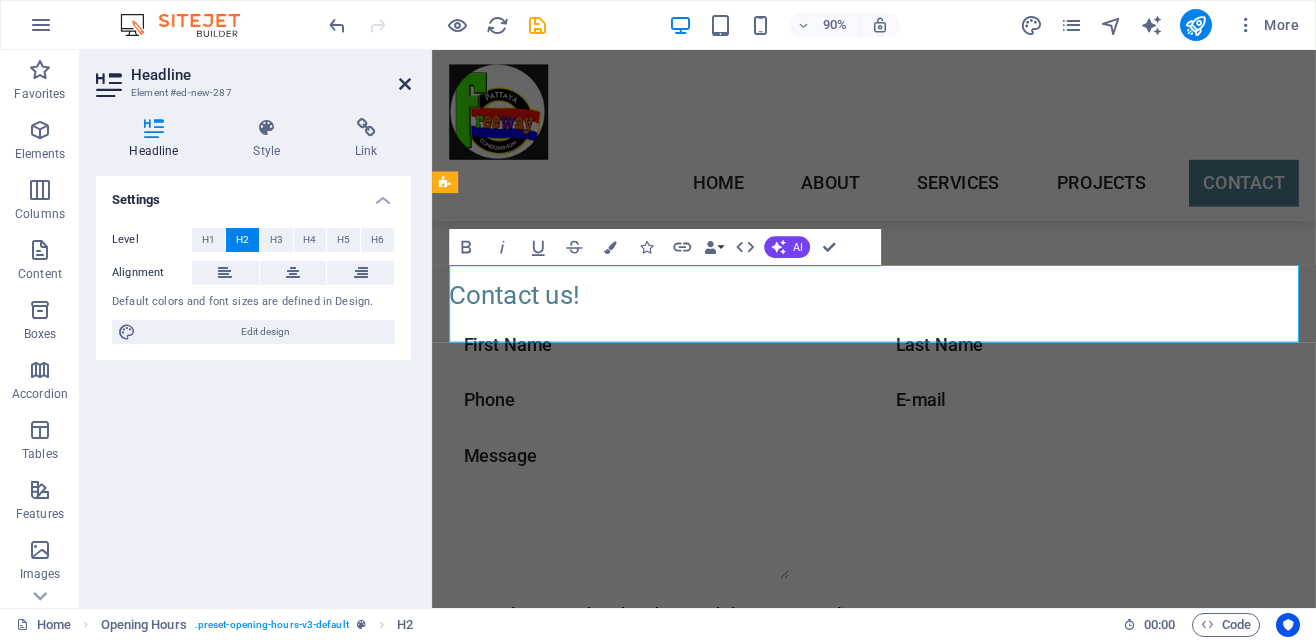 scroll, scrollTop: 4466, scrollLeft: 0, axis: vertical 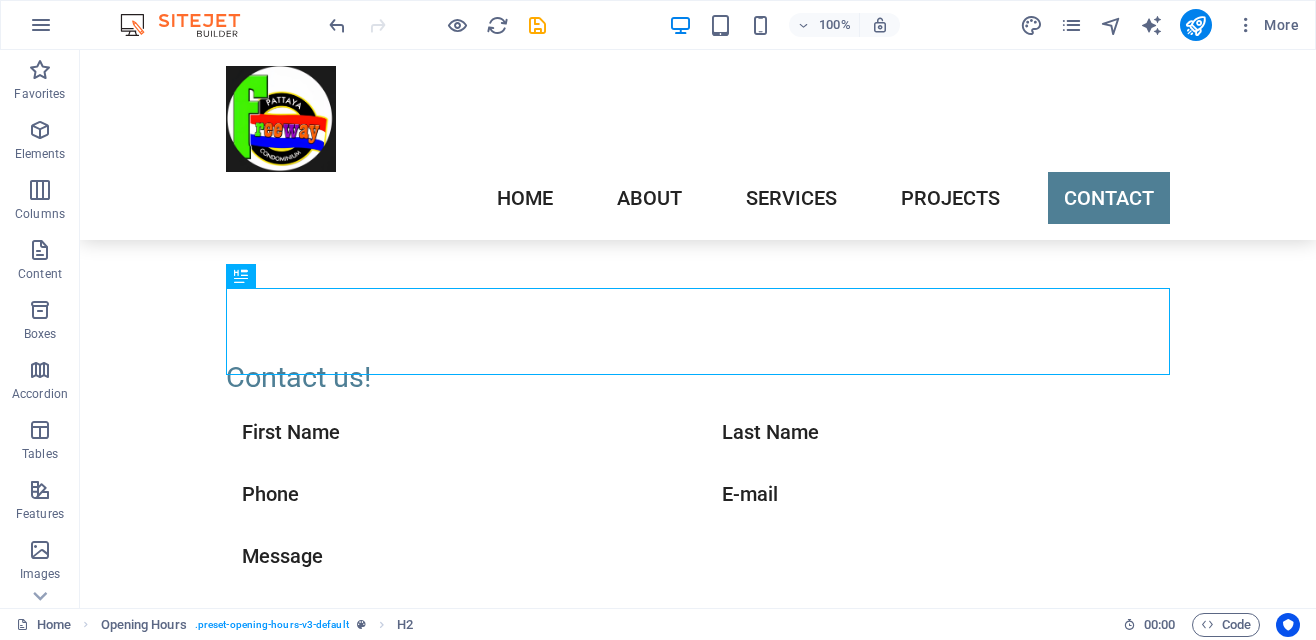 click on "Our normal opening hours: for other hours such as check-in/out please inform us with a call or message. Monday 09:30 - 15:00 Tuesday 09:30 - 15:00 Wednesday 09:30 - 15:00 Thursday 09:30 - 15:00 Friday 09:30 - 15:00 Saturday 11:00 - 15:00 Sunday 11::00 - 15:00" at bounding box center [698, 1227] 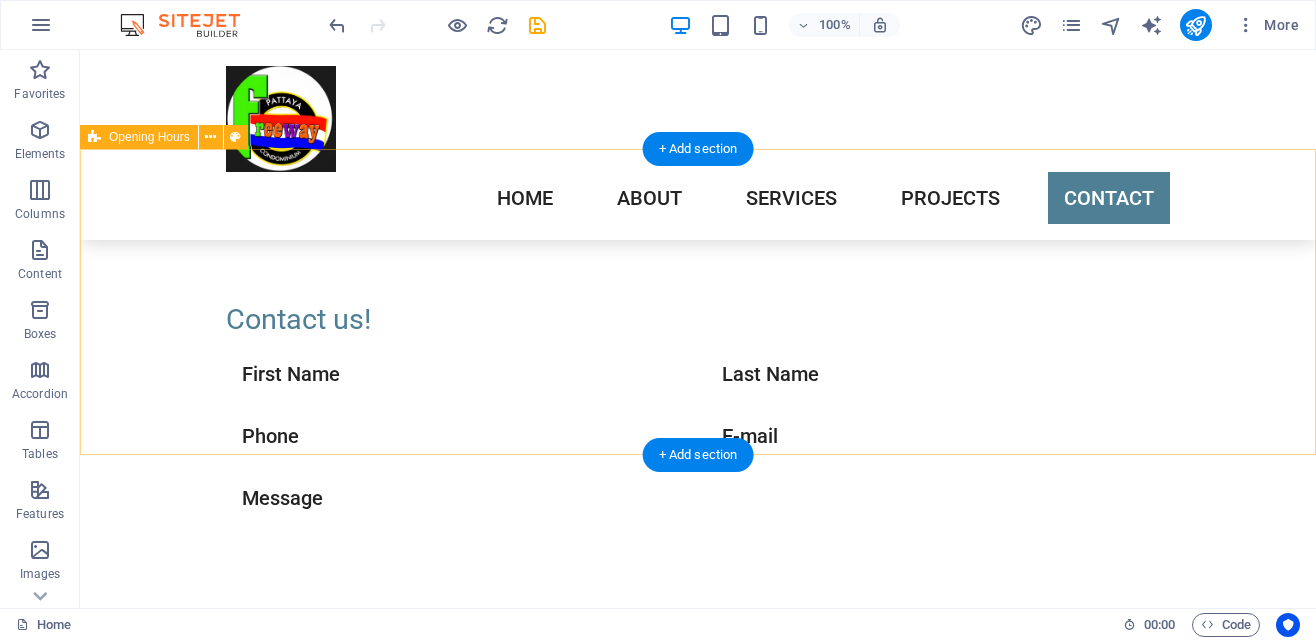 scroll, scrollTop: 4527, scrollLeft: 0, axis: vertical 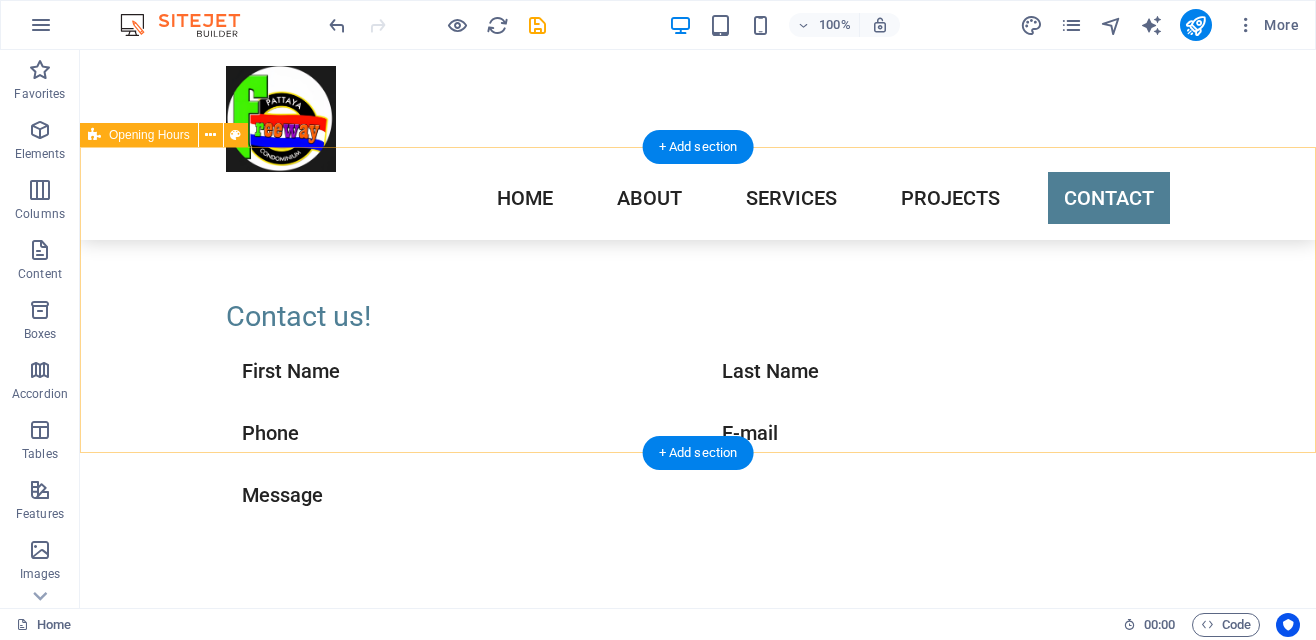 click on "Home About Services Projects Contact" at bounding box center [698, 198] 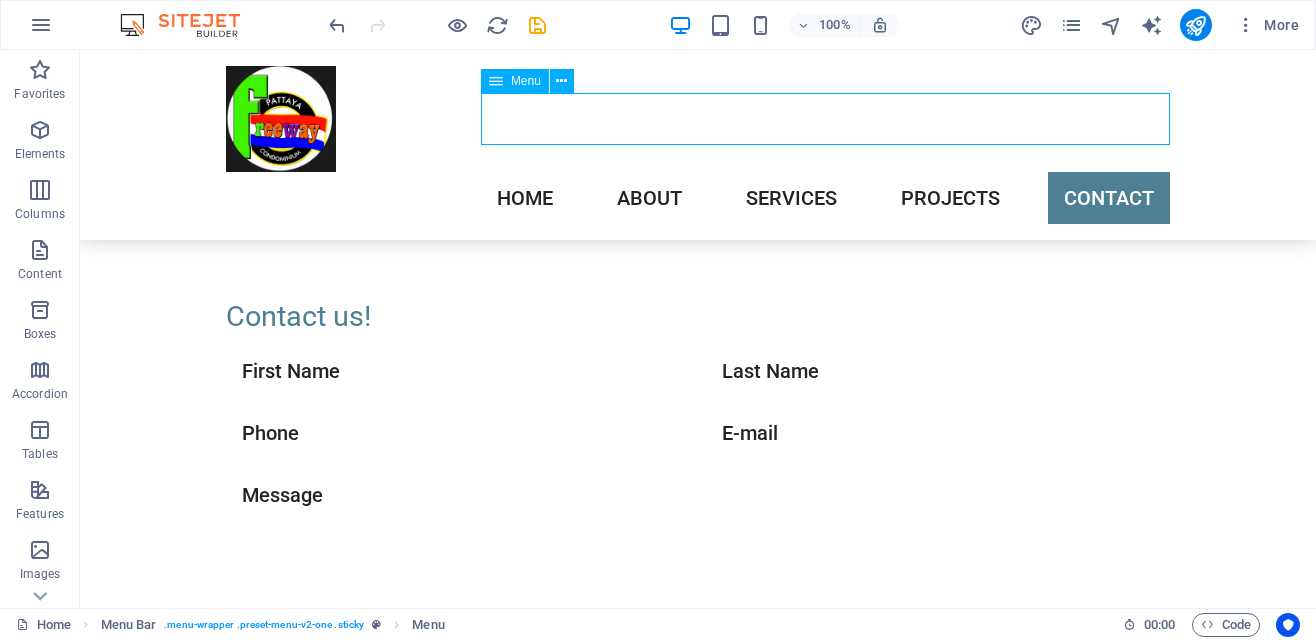 click on "Home About Services Projects Contact" at bounding box center [698, 198] 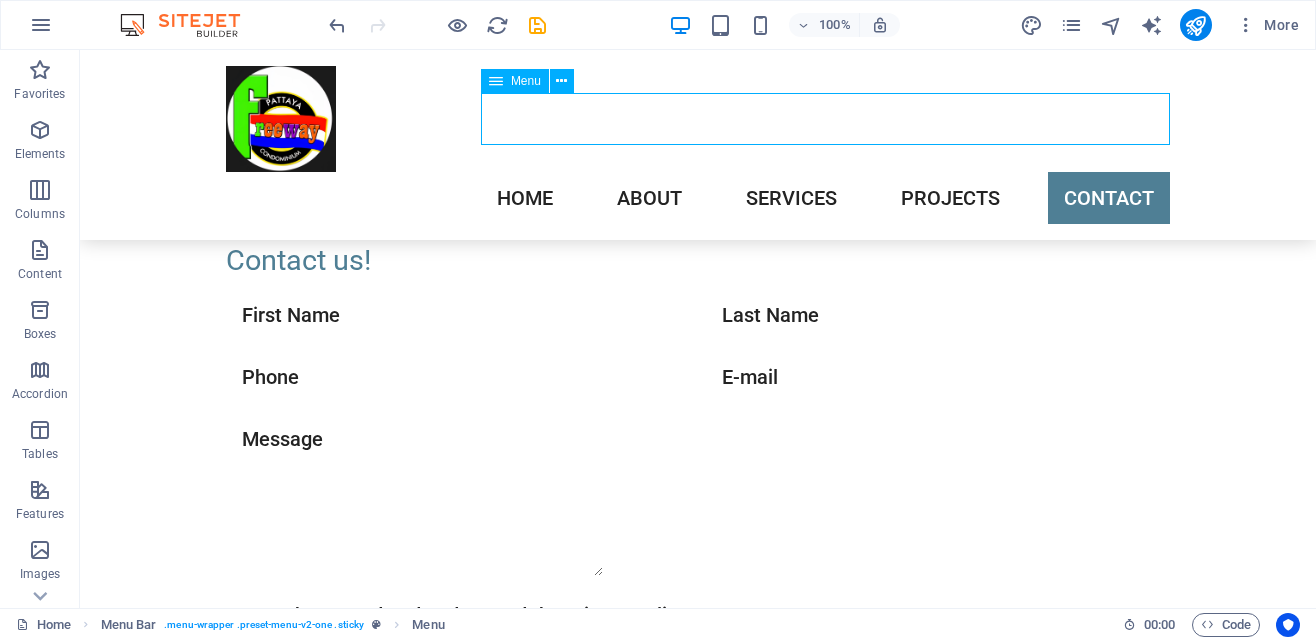 select 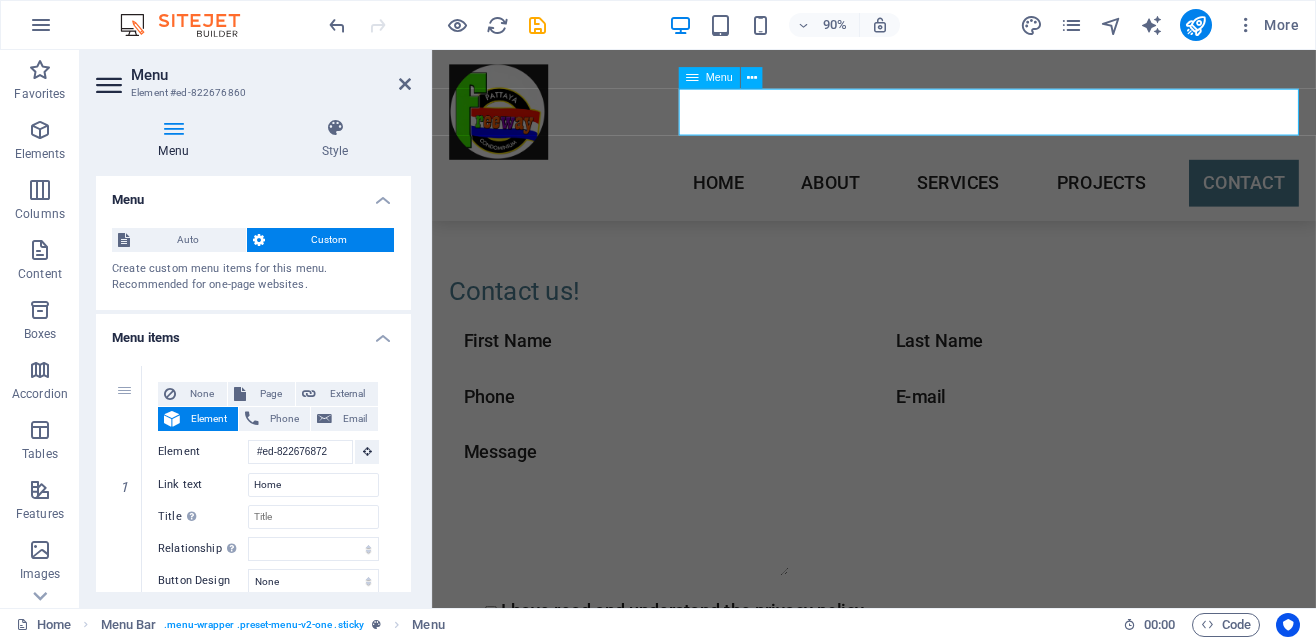 click on "Home About Services Projects Contact" at bounding box center (923, 198) 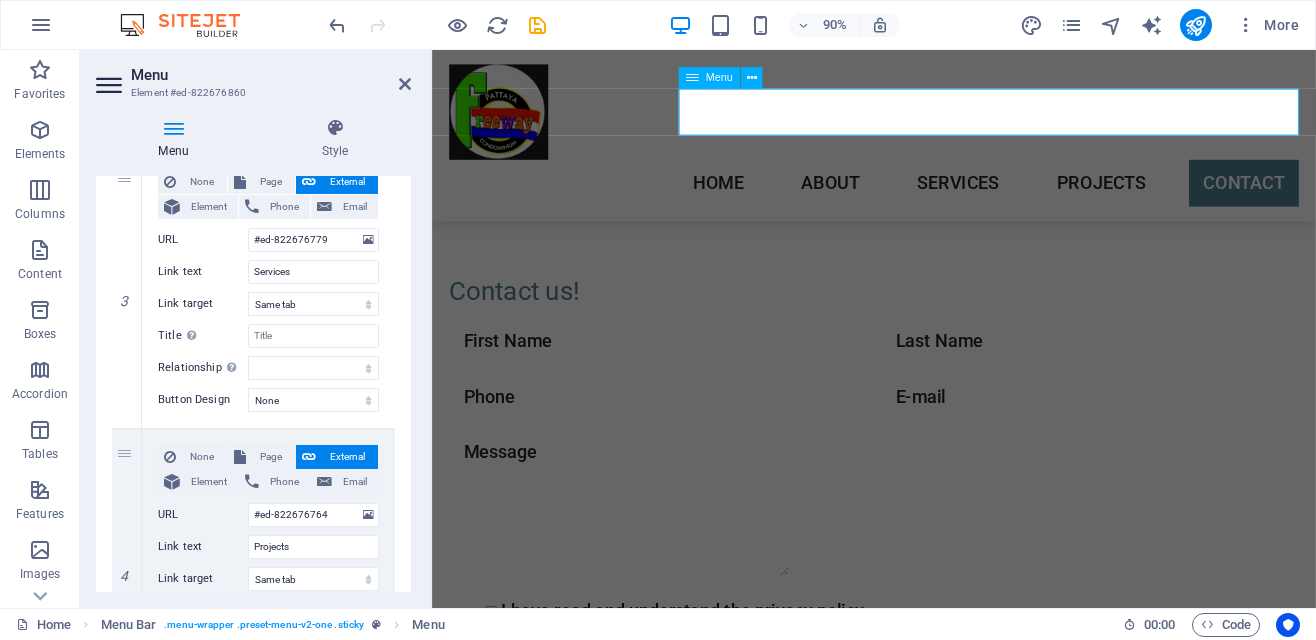 scroll, scrollTop: 732, scrollLeft: 0, axis: vertical 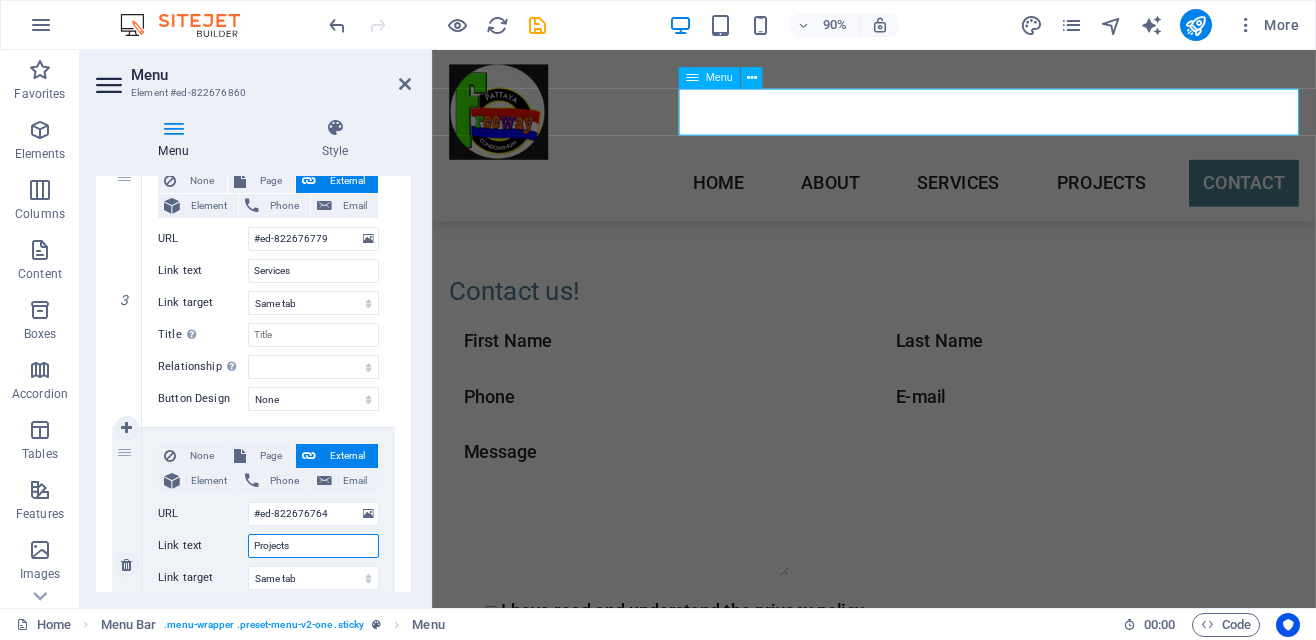 click on "Projects" at bounding box center (313, 546) 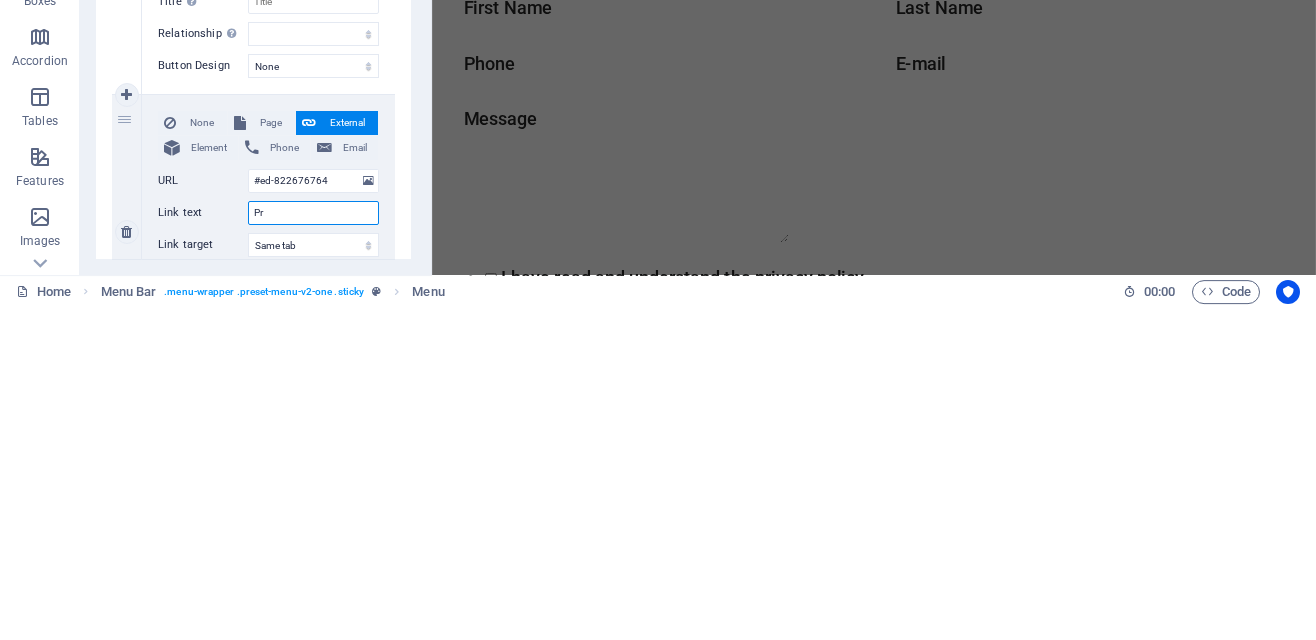 type on "P" 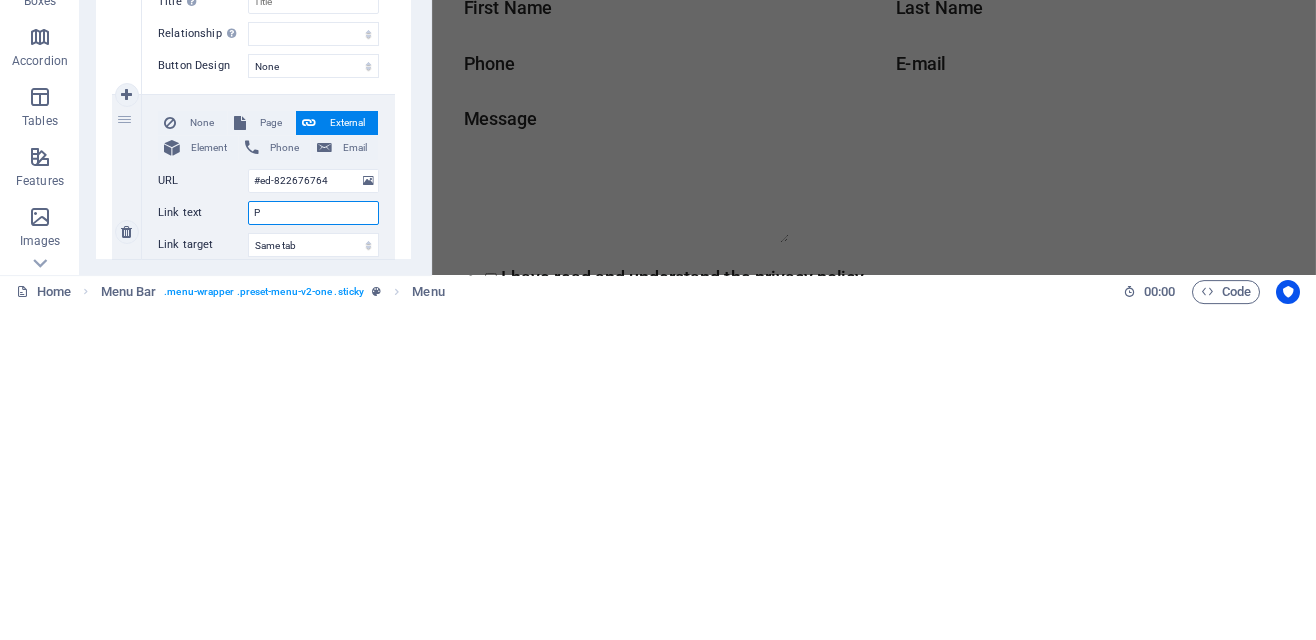 type 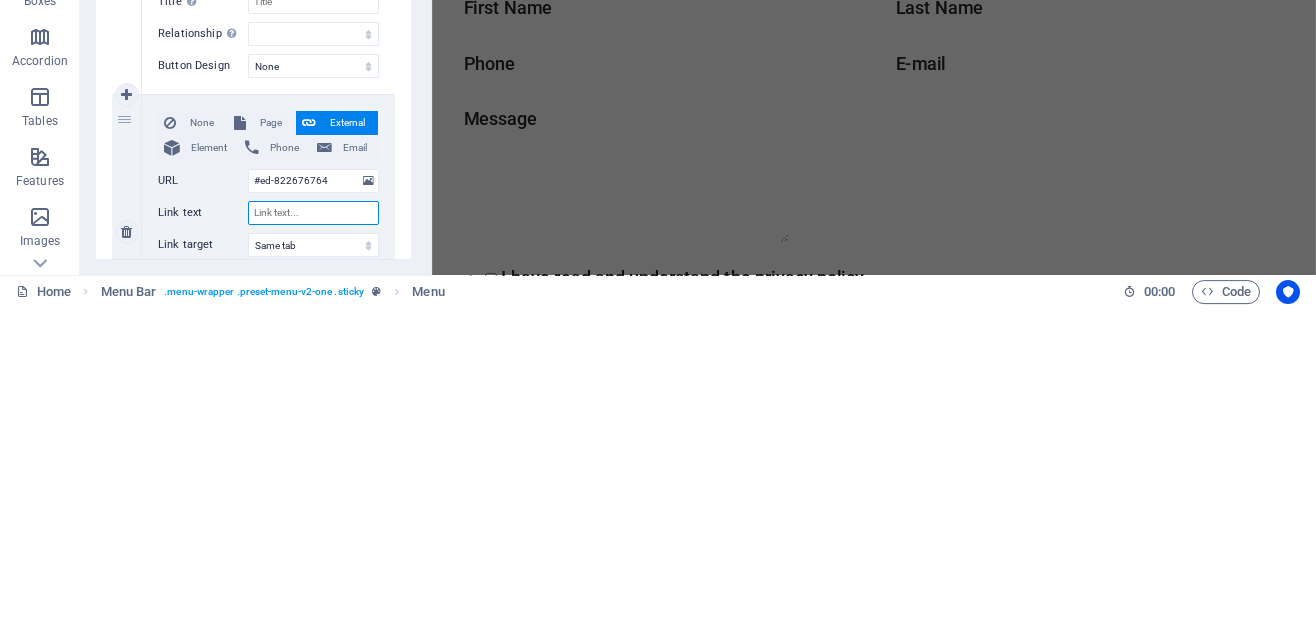 select 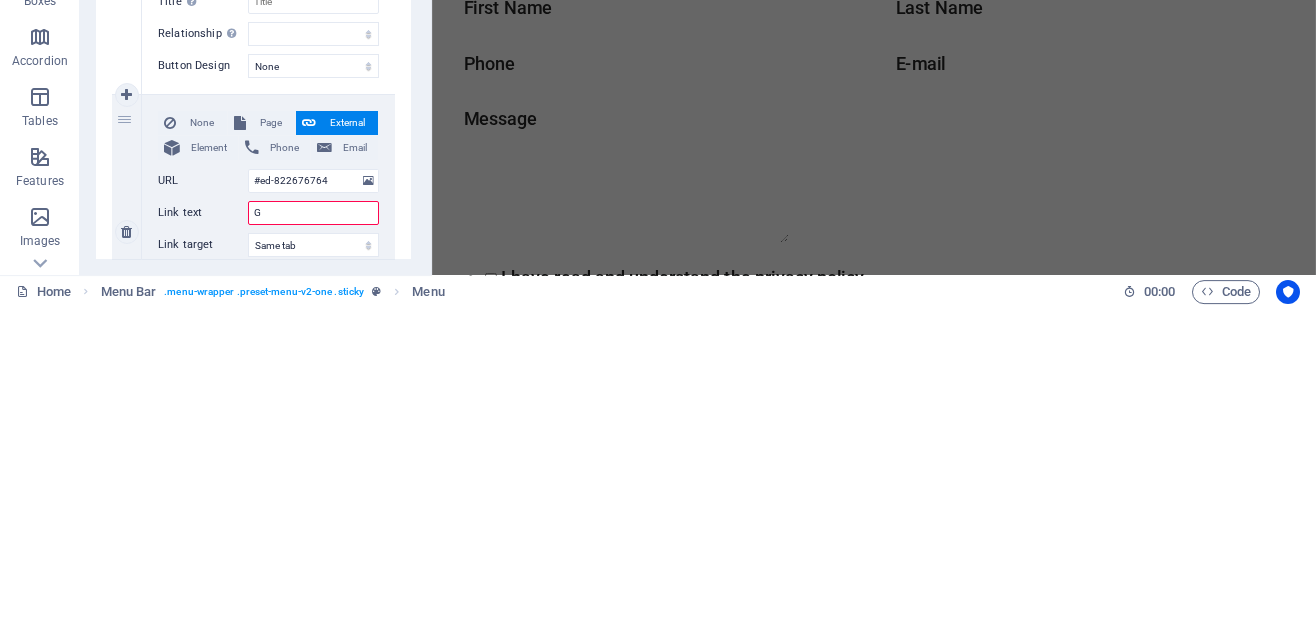 type on "Ga" 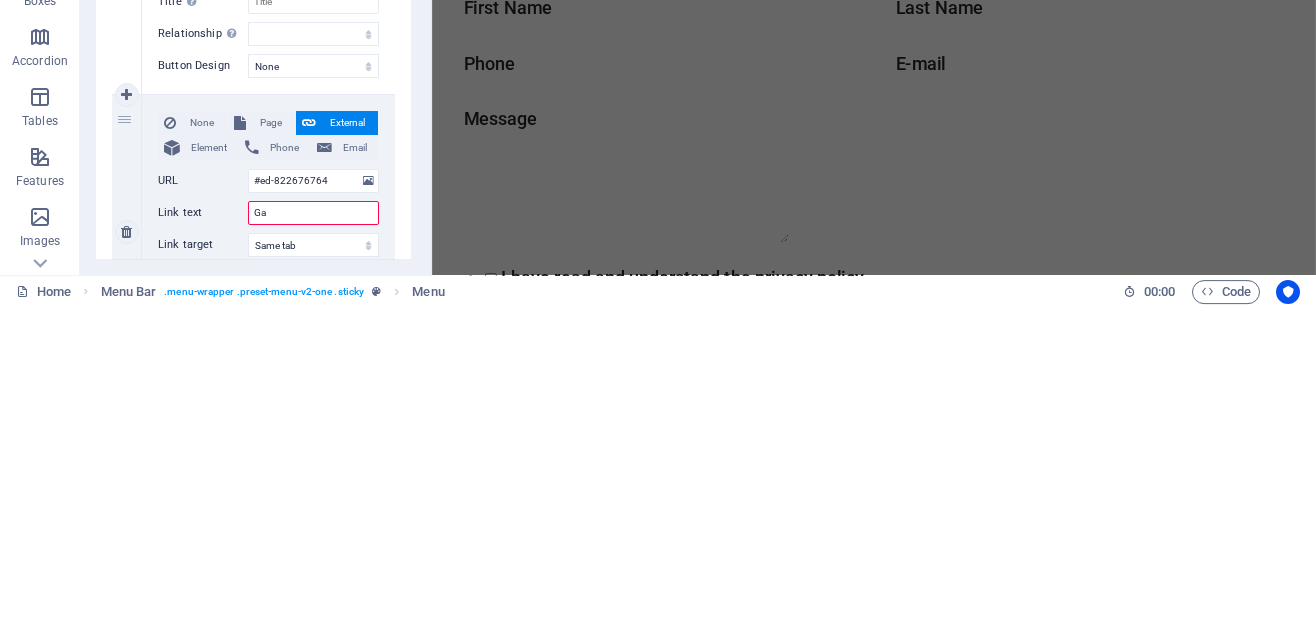 select 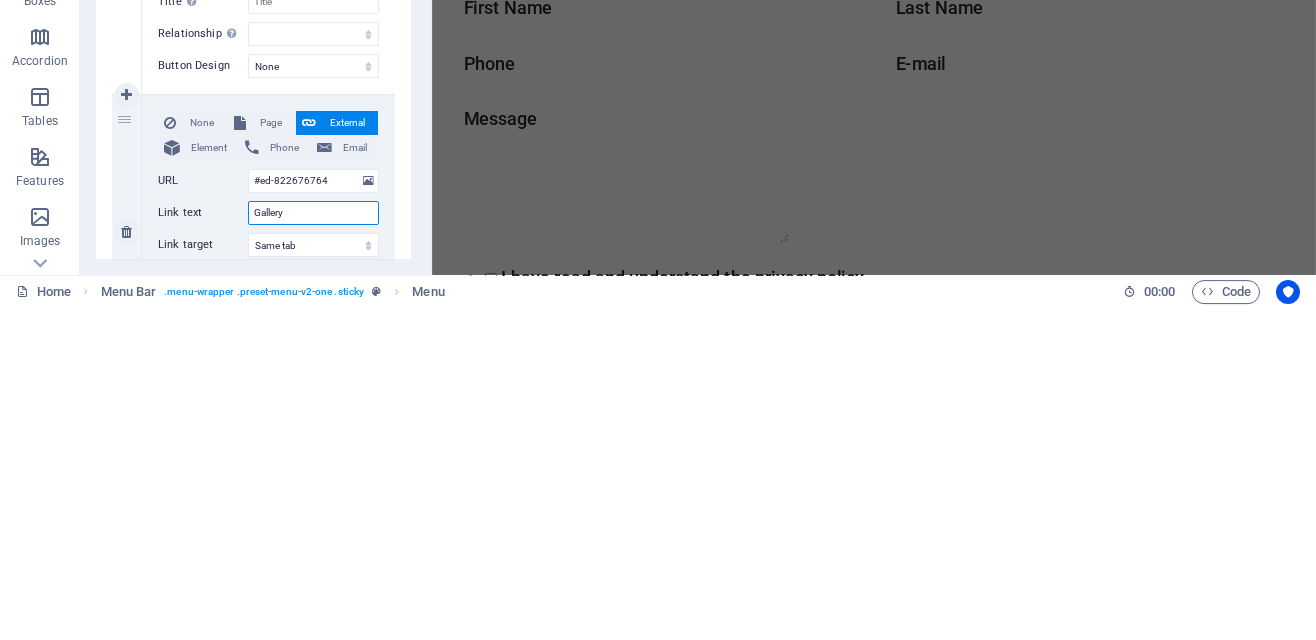 type on "Gallery" 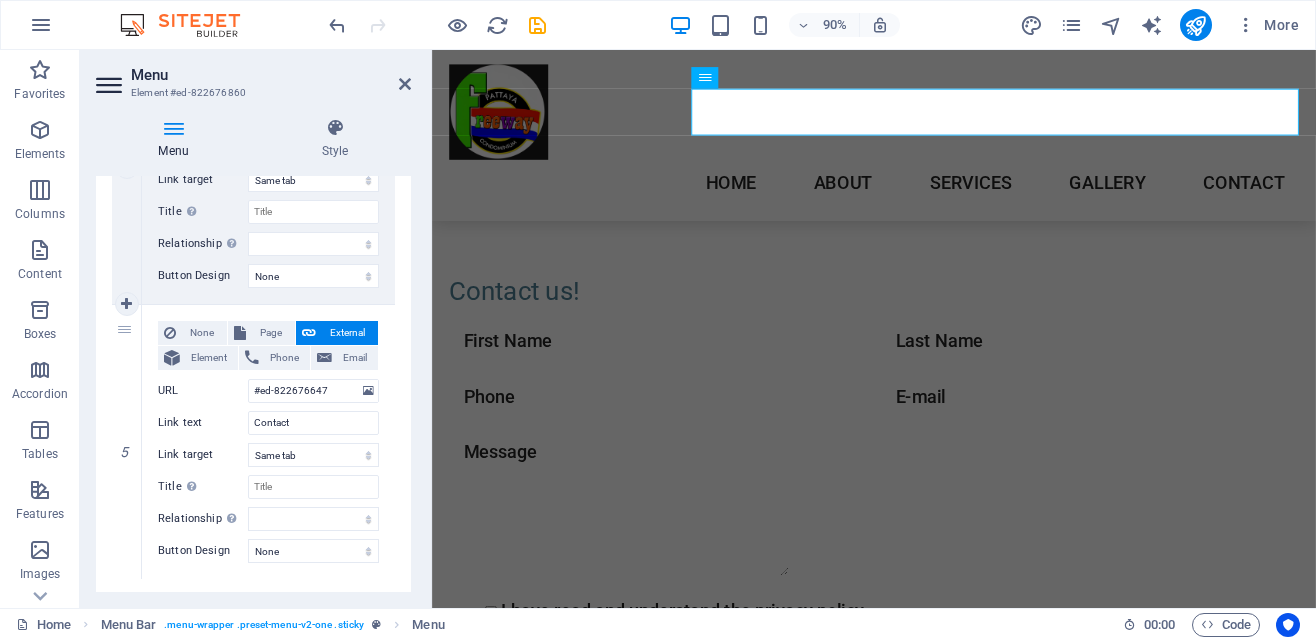 scroll, scrollTop: 1172, scrollLeft: 0, axis: vertical 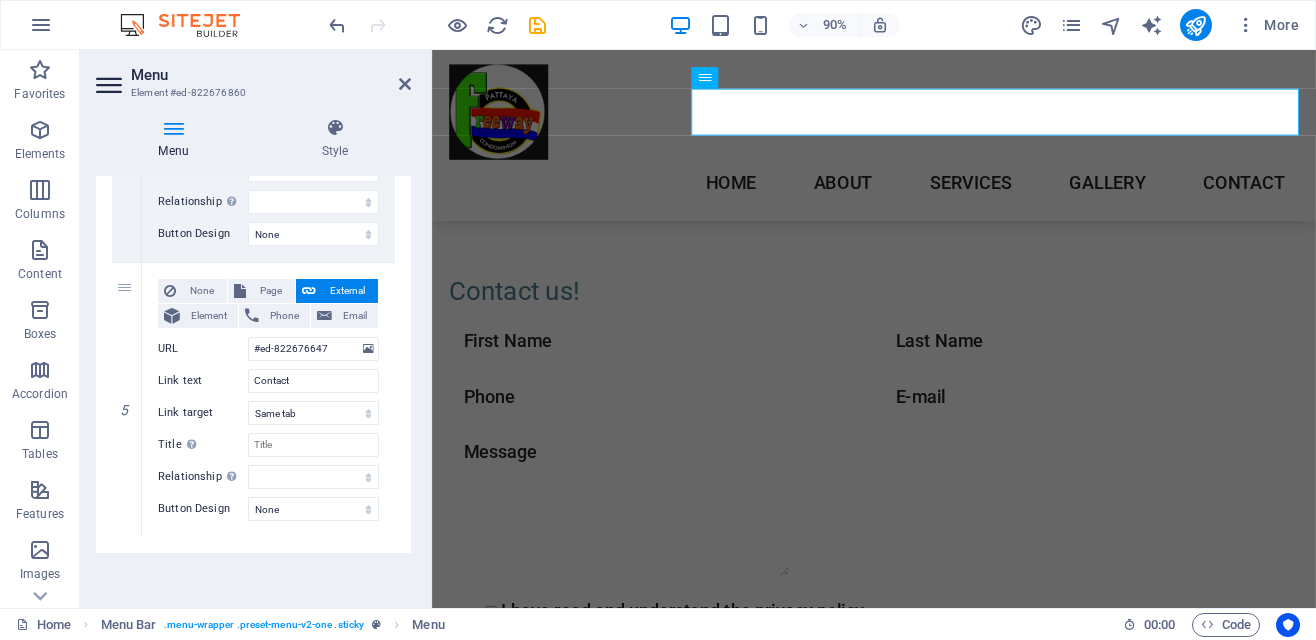 type on "Gallery" 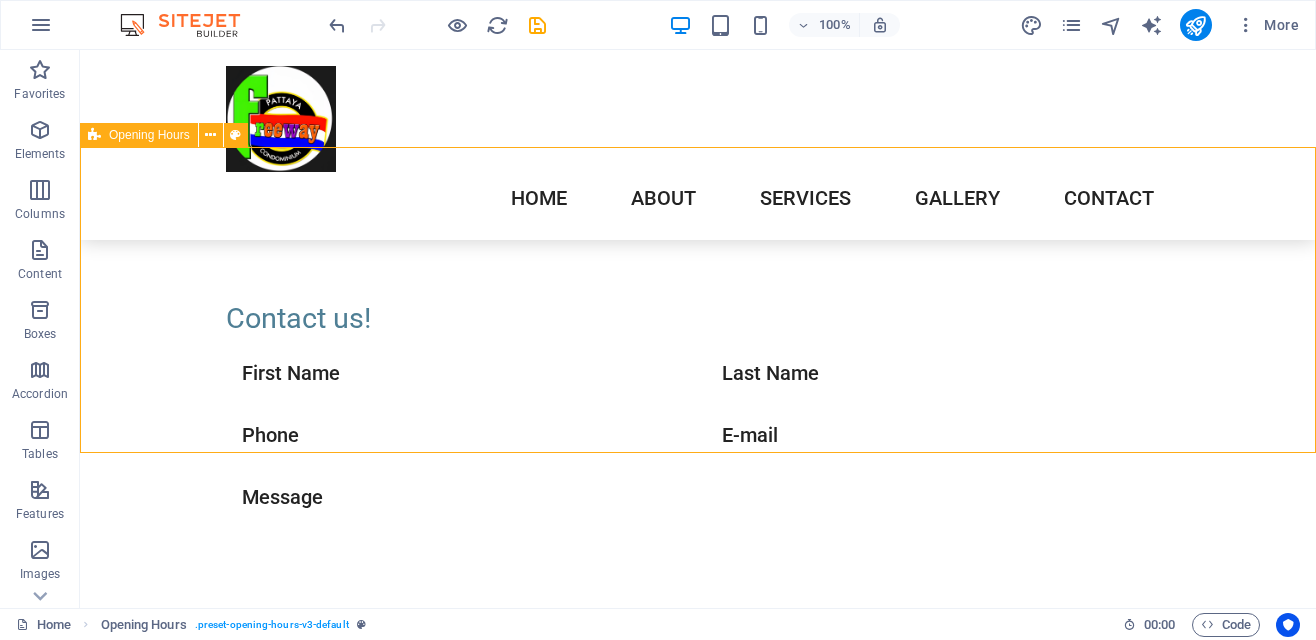 scroll, scrollTop: 4527, scrollLeft: 0, axis: vertical 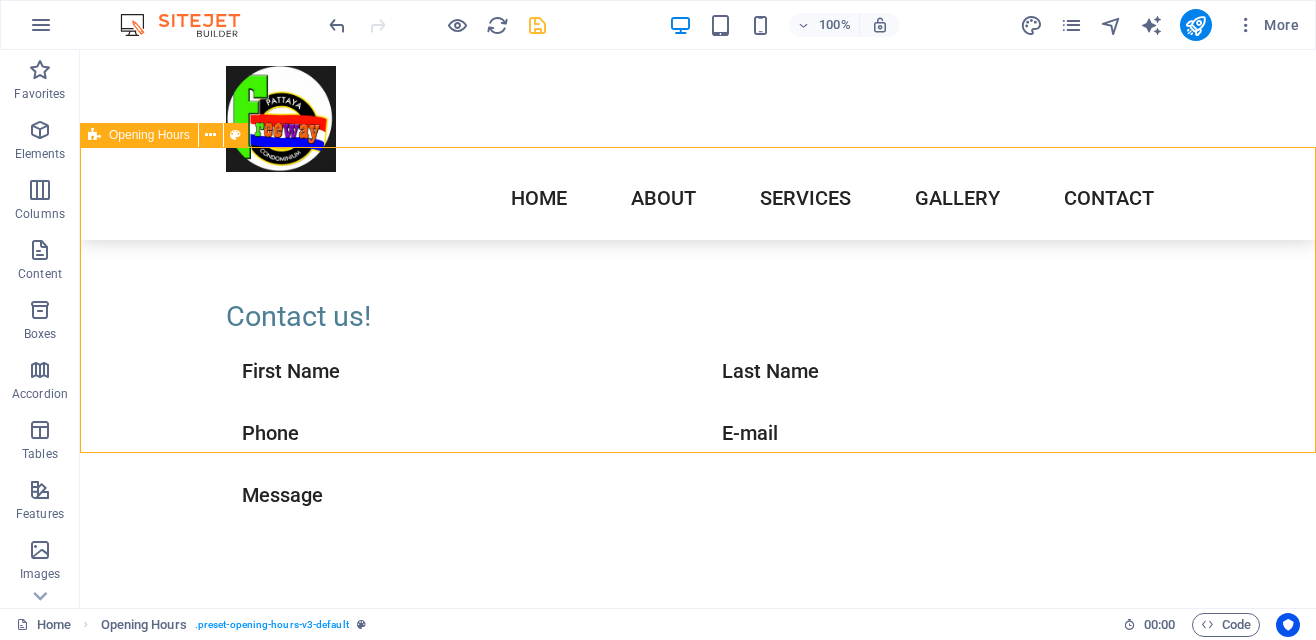 click at bounding box center [537, 25] 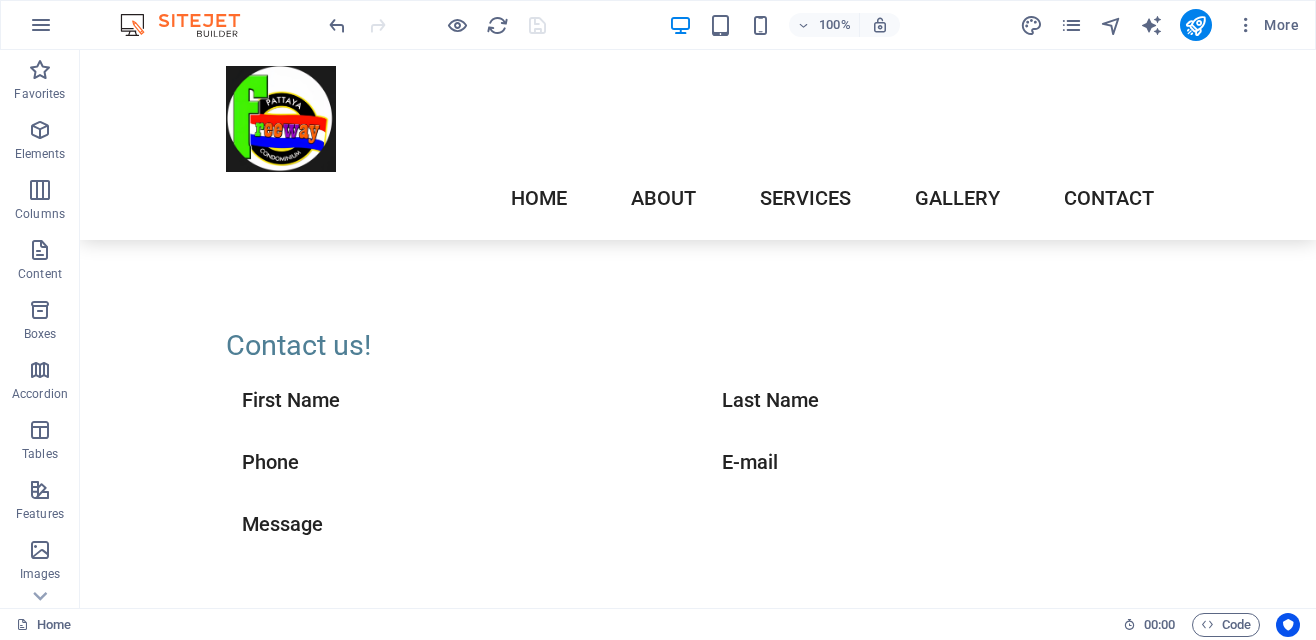 scroll, scrollTop: 4496, scrollLeft: 0, axis: vertical 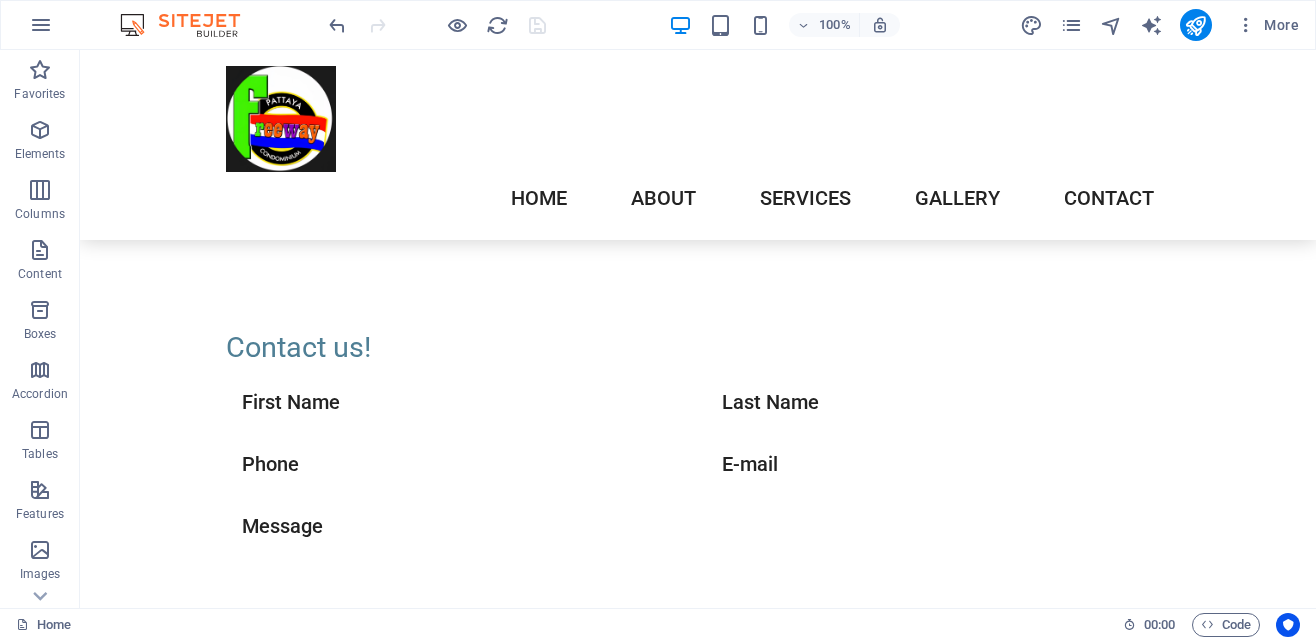 click on "Our normal opening hours: for other hours such as check-in/out please inform us with a call or message." at bounding box center (568, 990) 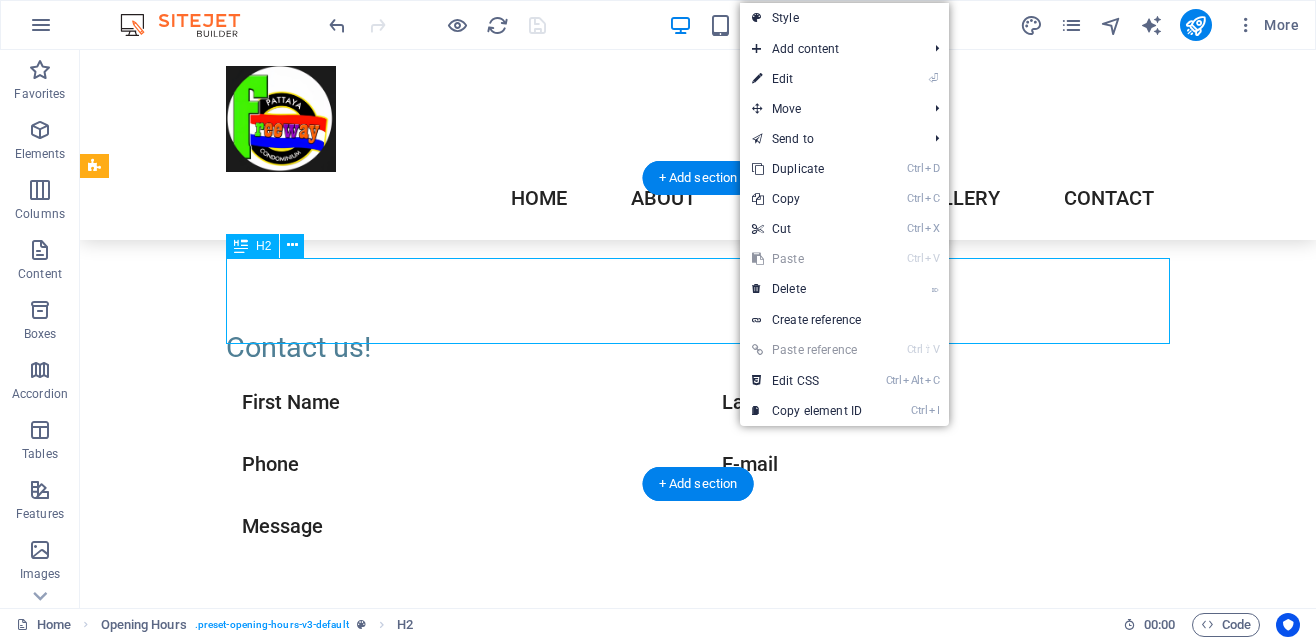 click on "Our normal opening hours: for other hours such as check-in/out please inform us with a call or message." at bounding box center [568, 990] 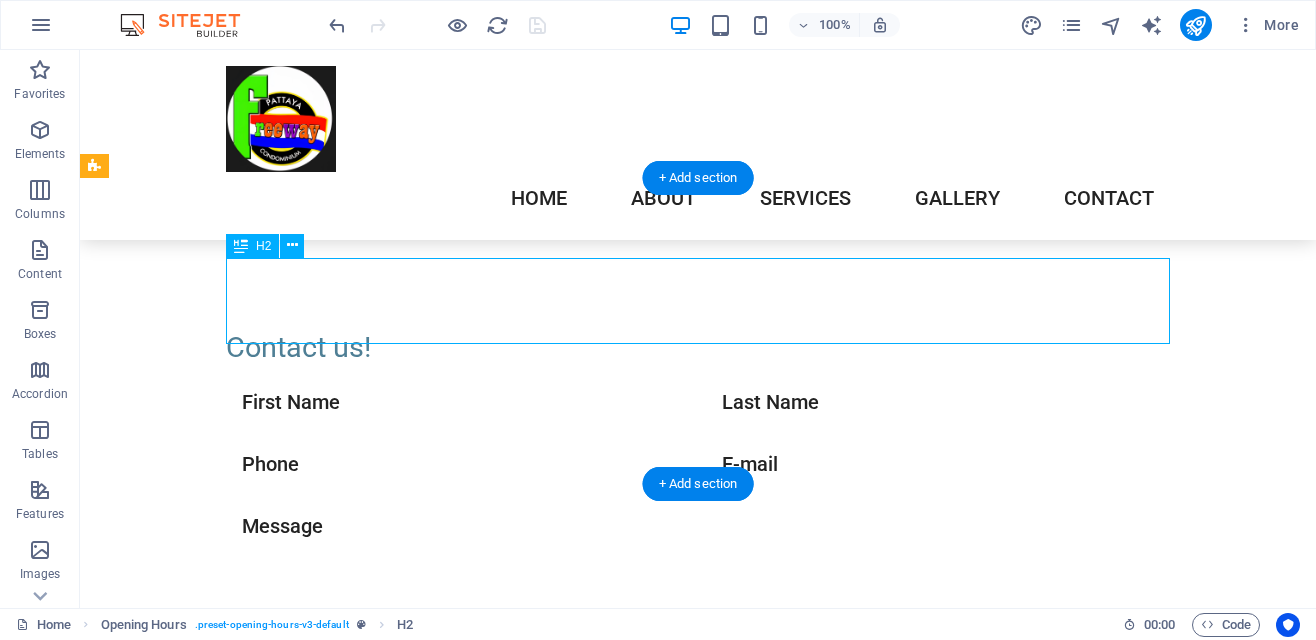 click on "Our normal opening hours: for other hours such as check-in/out please inform us with a call or message." at bounding box center (568, 990) 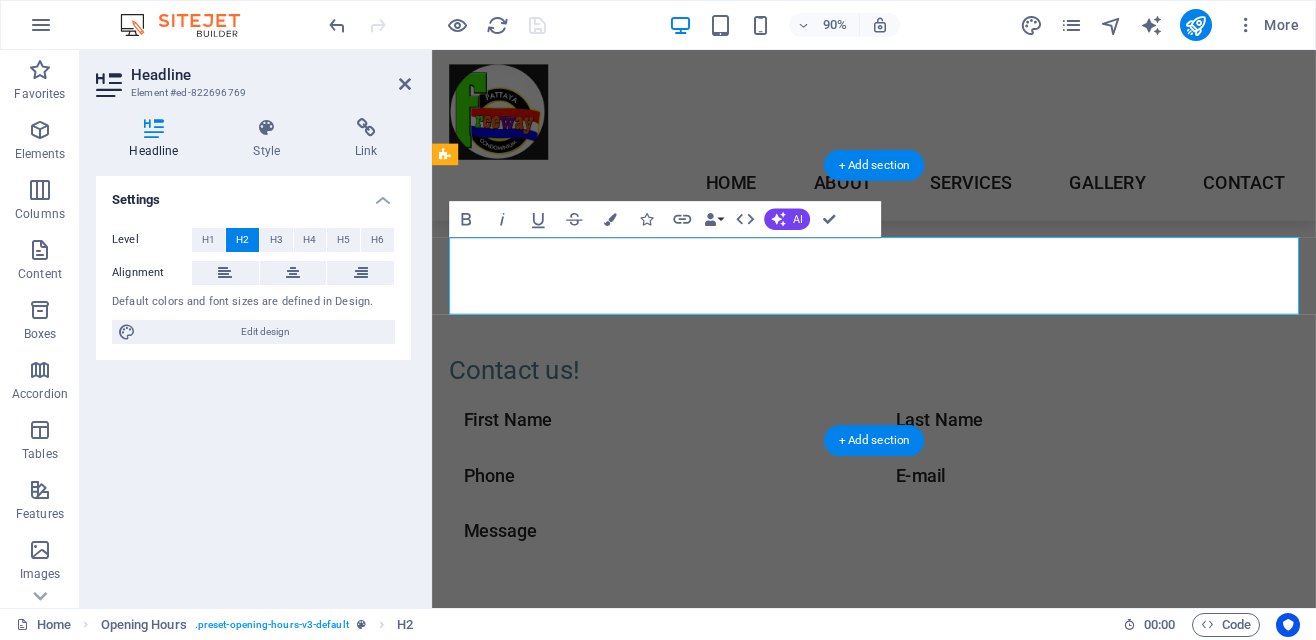 scroll, scrollTop: 4552, scrollLeft: 0, axis: vertical 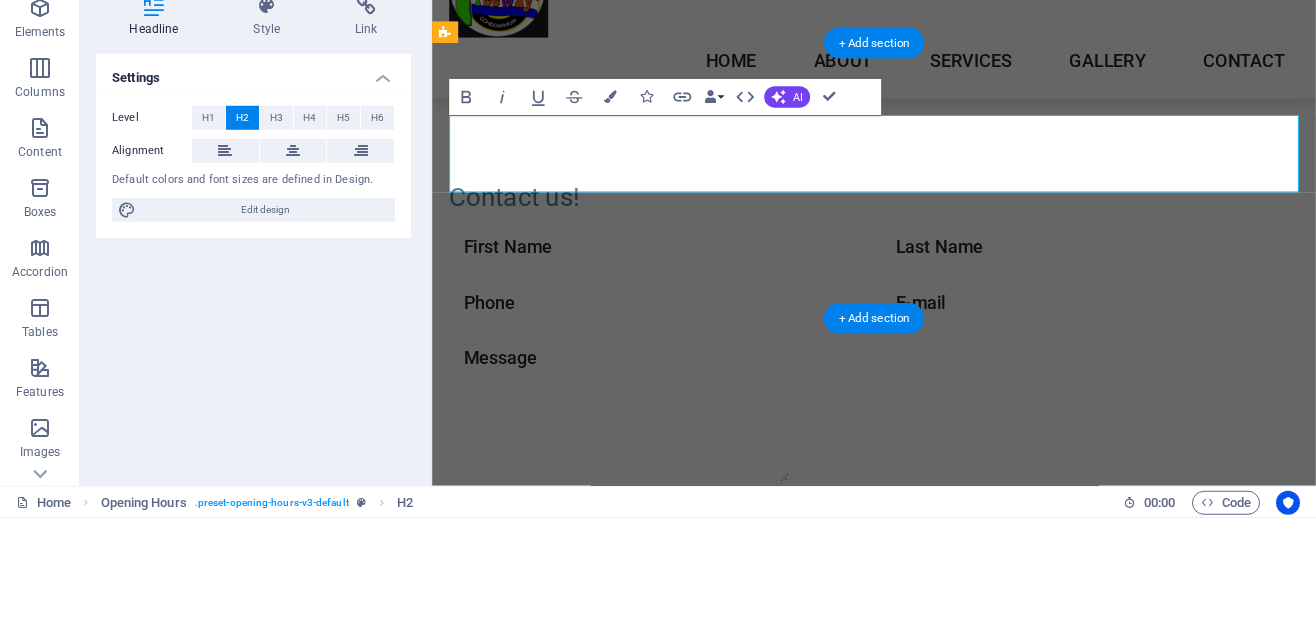 click on "Our normal opening hours: for other hours such as check-in/out please inform us with a call or message." at bounding box center [920, 870] 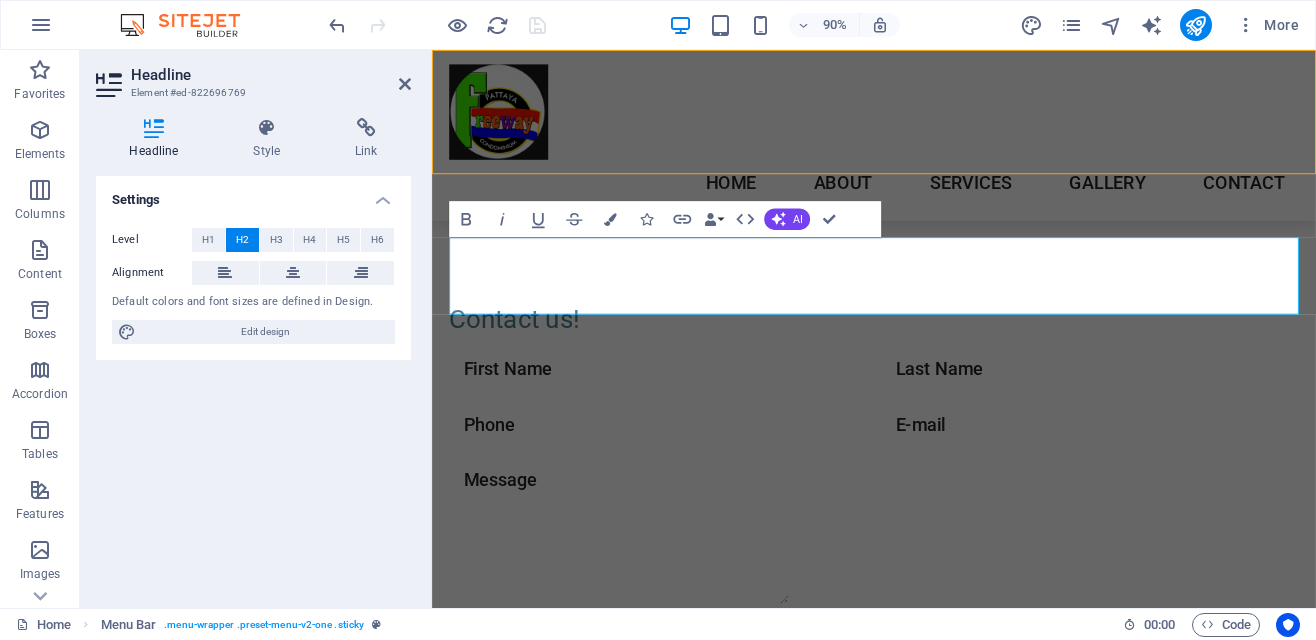 scroll, scrollTop: 4496, scrollLeft: 0, axis: vertical 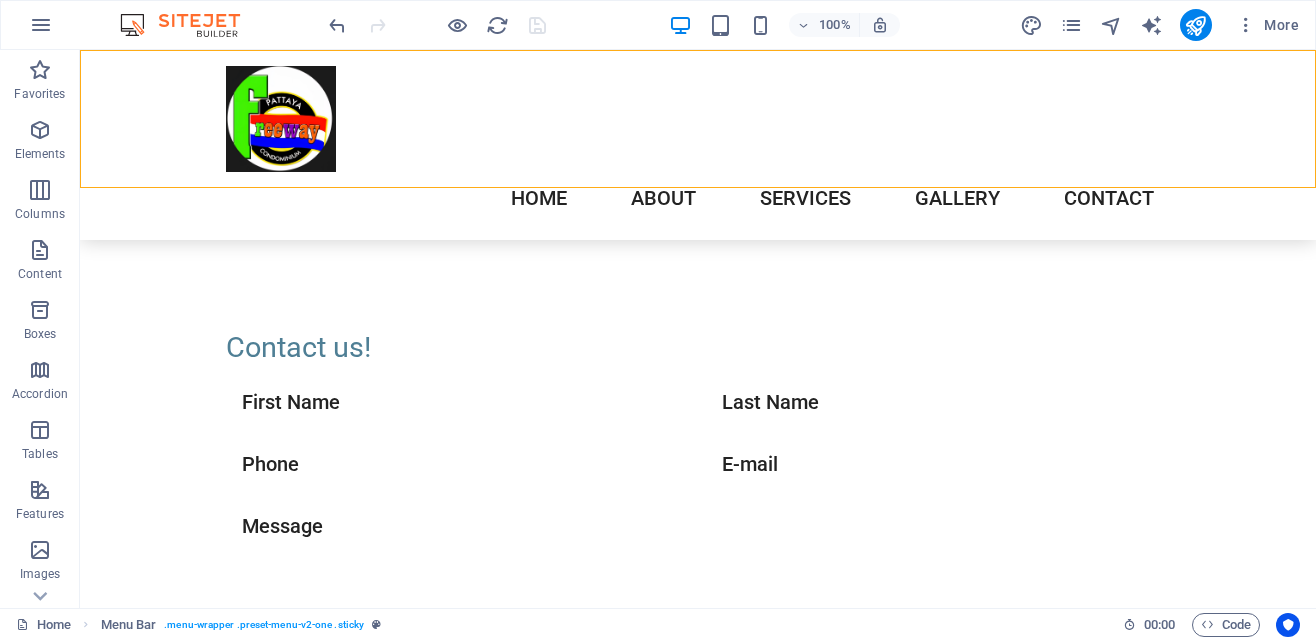 click on "Our normal opening hours: for other hours such as check-in/out please inform us with a call or message." at bounding box center [568, 990] 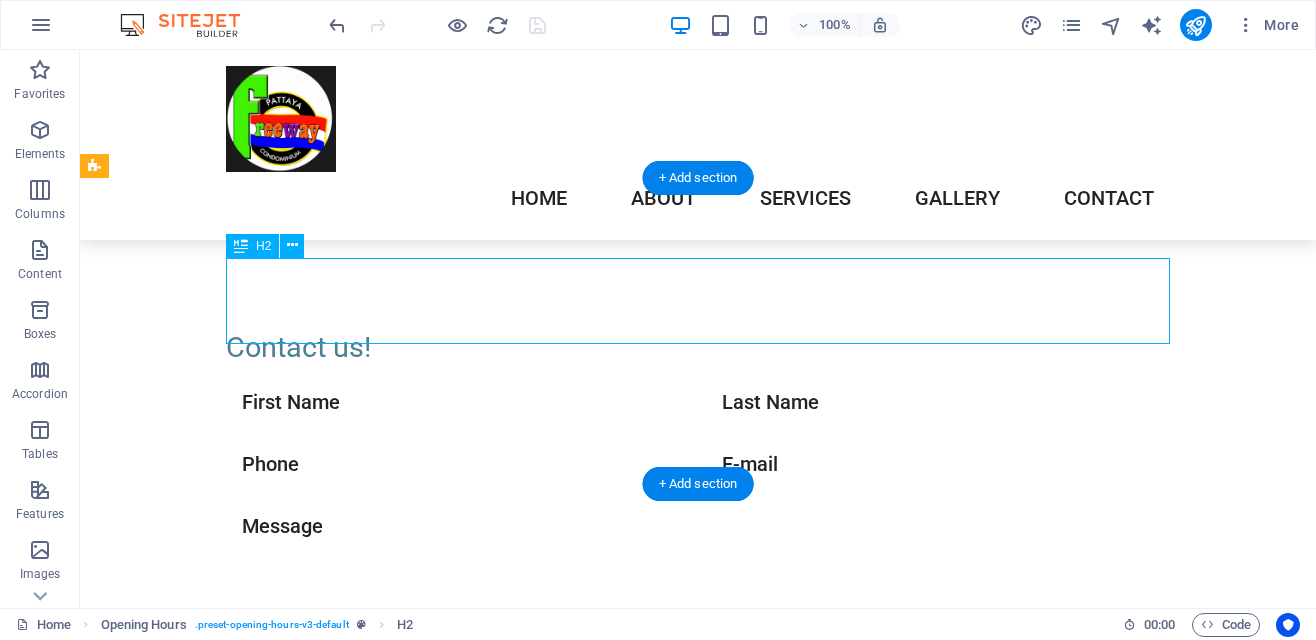 click on "Our normal opening hours: for other hours such as check-in/out please inform us with a call or message." at bounding box center (568, 990) 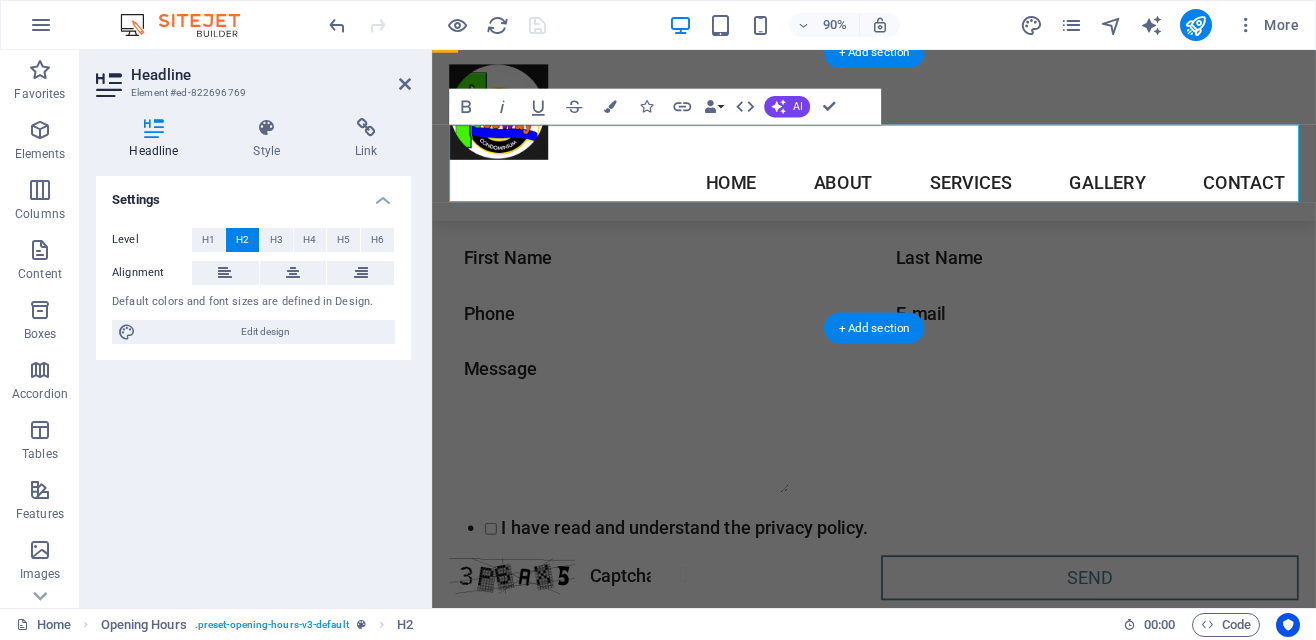 scroll, scrollTop: 4678, scrollLeft: 0, axis: vertical 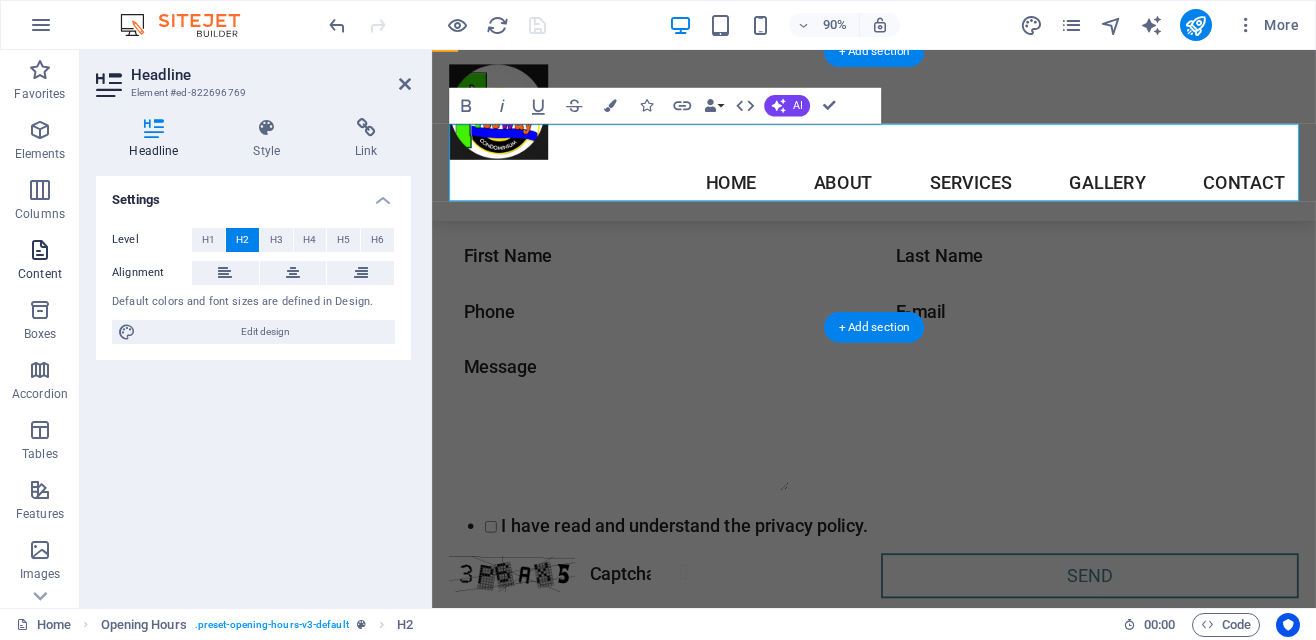 click on "Content" at bounding box center [40, 262] 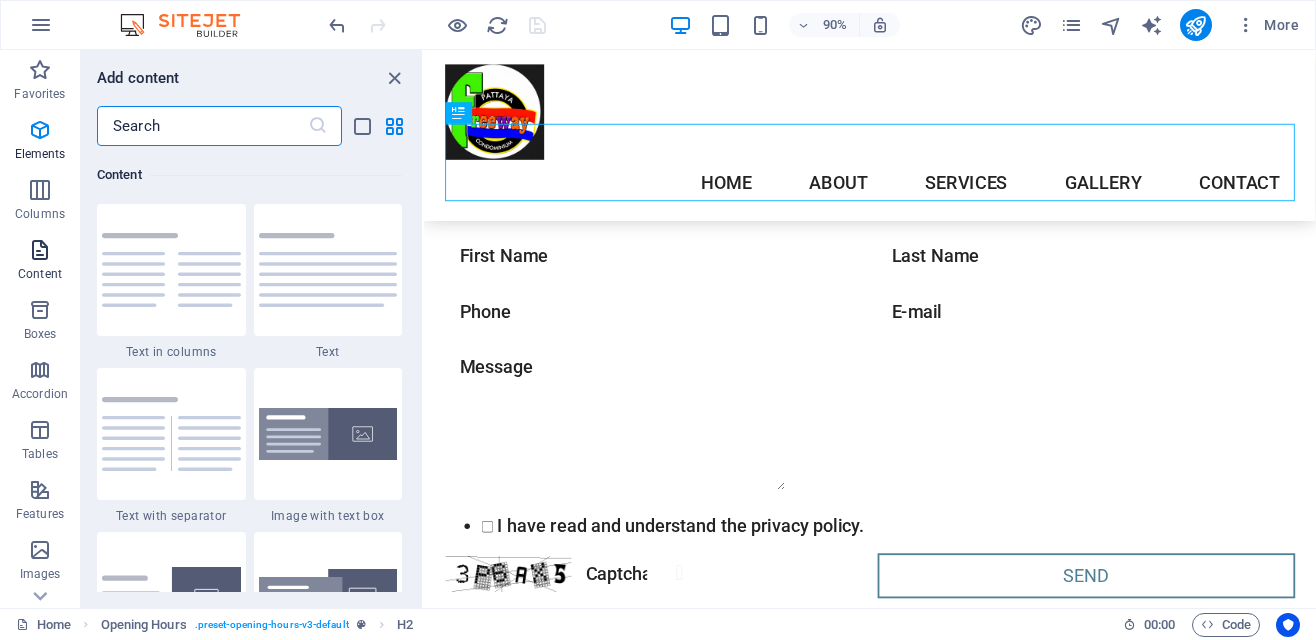 scroll, scrollTop: 3498, scrollLeft: 0, axis: vertical 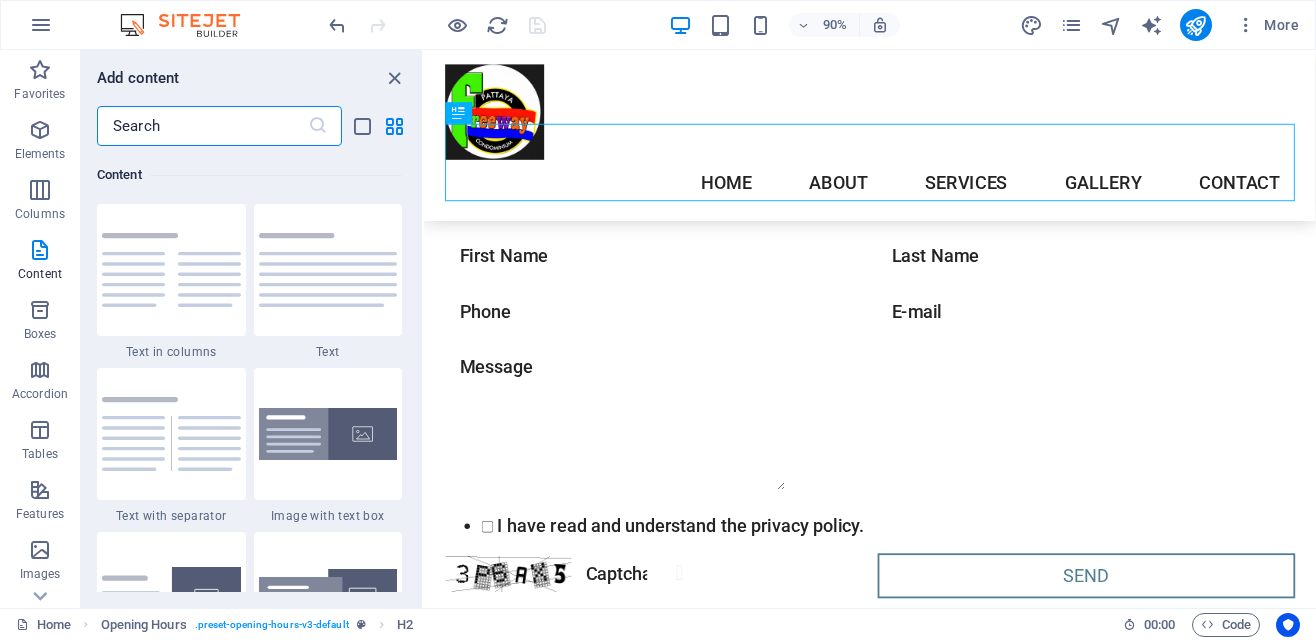click on "Address 144/76 M10 Phratamnak 1 Alley  Pattaya    20150 Phone Call us now: +66831160906 Contact Freewayapartment@gmail.com Legal Notice  |  Privacy" at bounding box center [919, 1780] 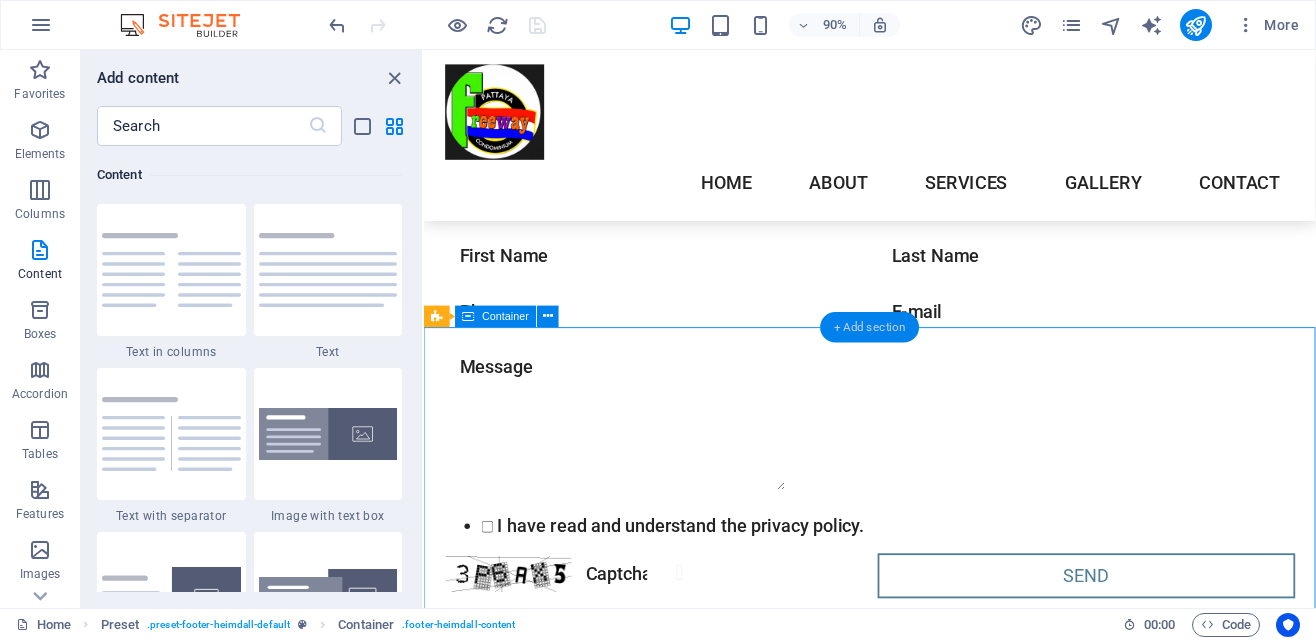 click on "+ Add section" at bounding box center (870, 327) 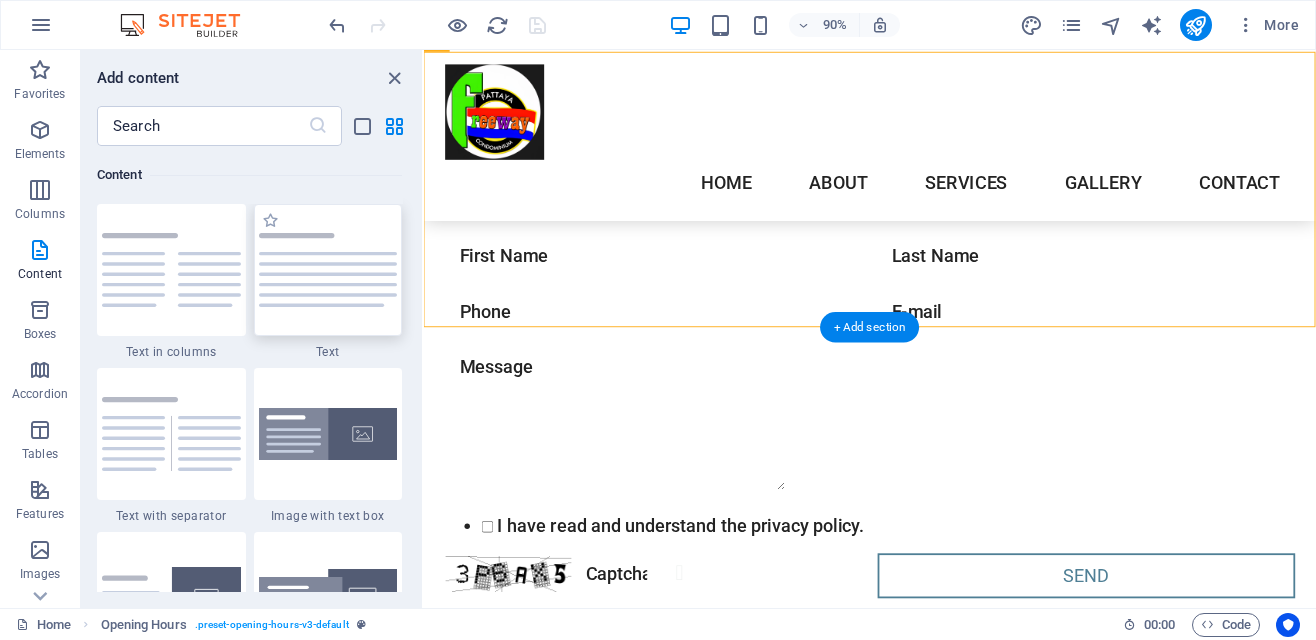 click at bounding box center (328, 270) 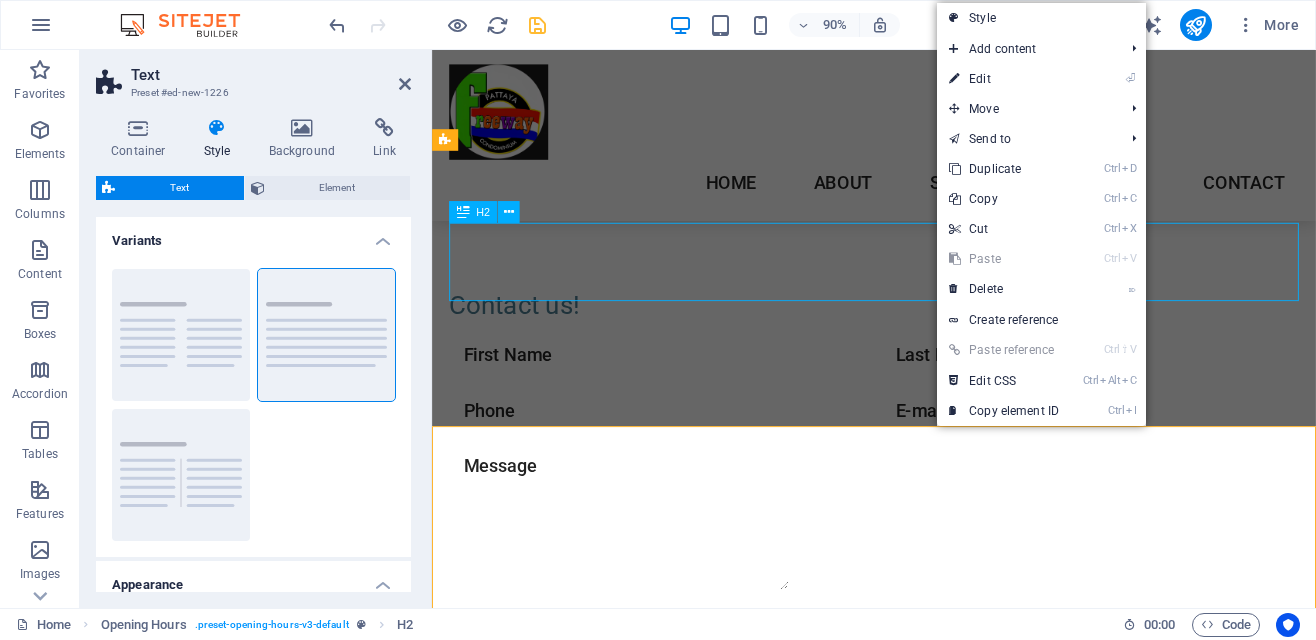 scroll, scrollTop: 4512, scrollLeft: 0, axis: vertical 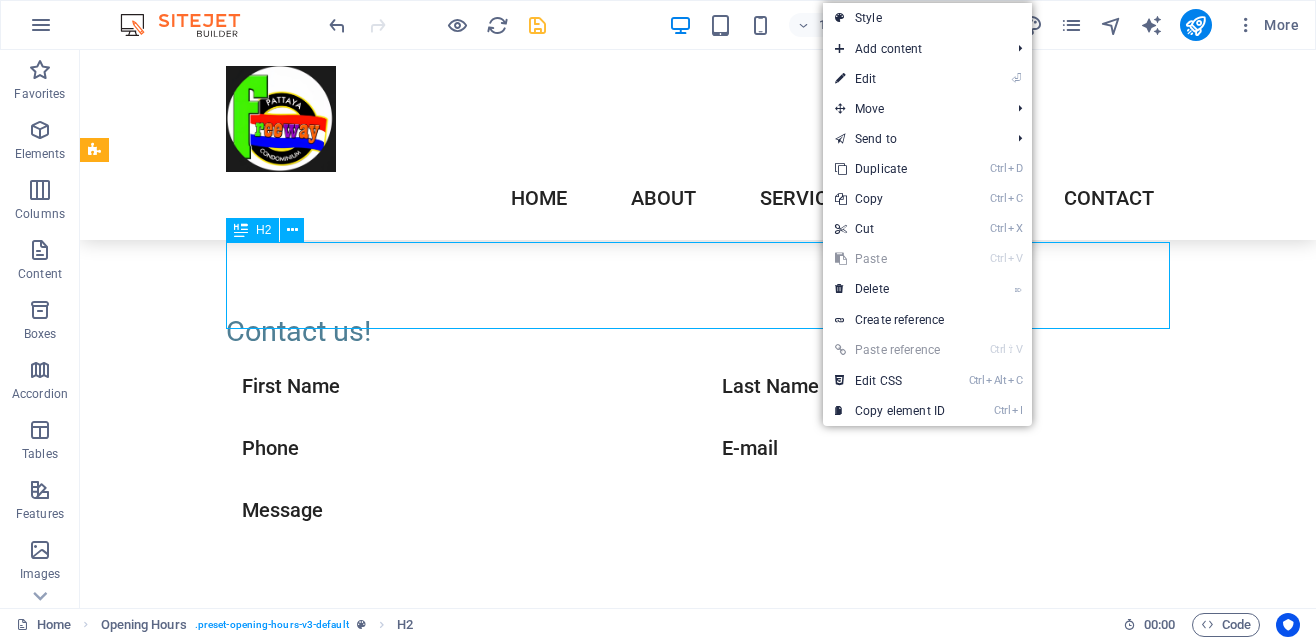 click on "Our normal opening hours: for other hours such as check-in/out please inform us with a call or message." at bounding box center (568, 974) 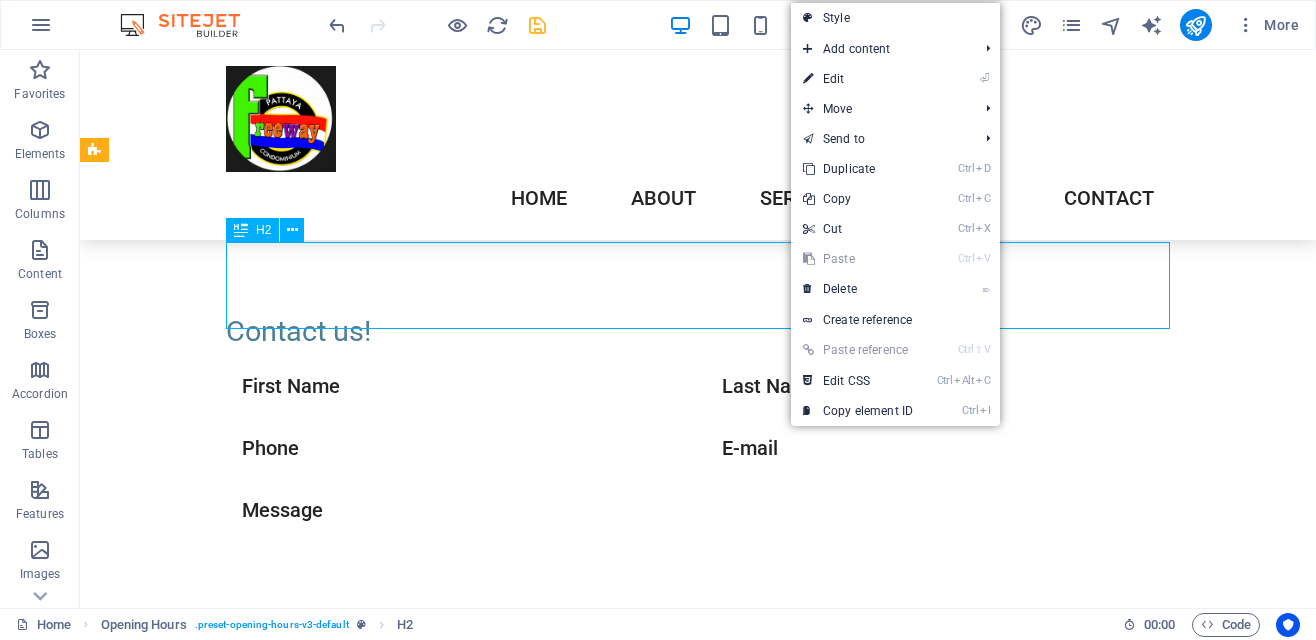 click on "Our normal opening hours: for other hours such as check-in/out please inform us with a call or message." at bounding box center [568, 974] 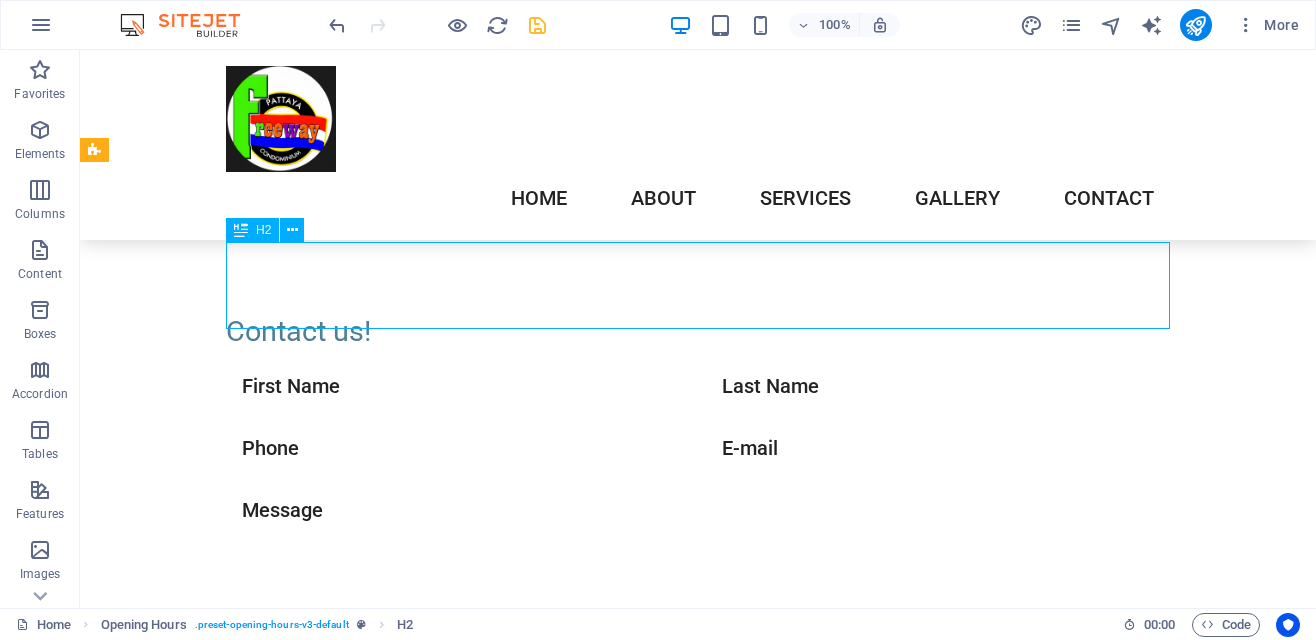 click on "Our normal opening hours: for other hours such as check-in/out please inform us with a call or message." at bounding box center [568, 974] 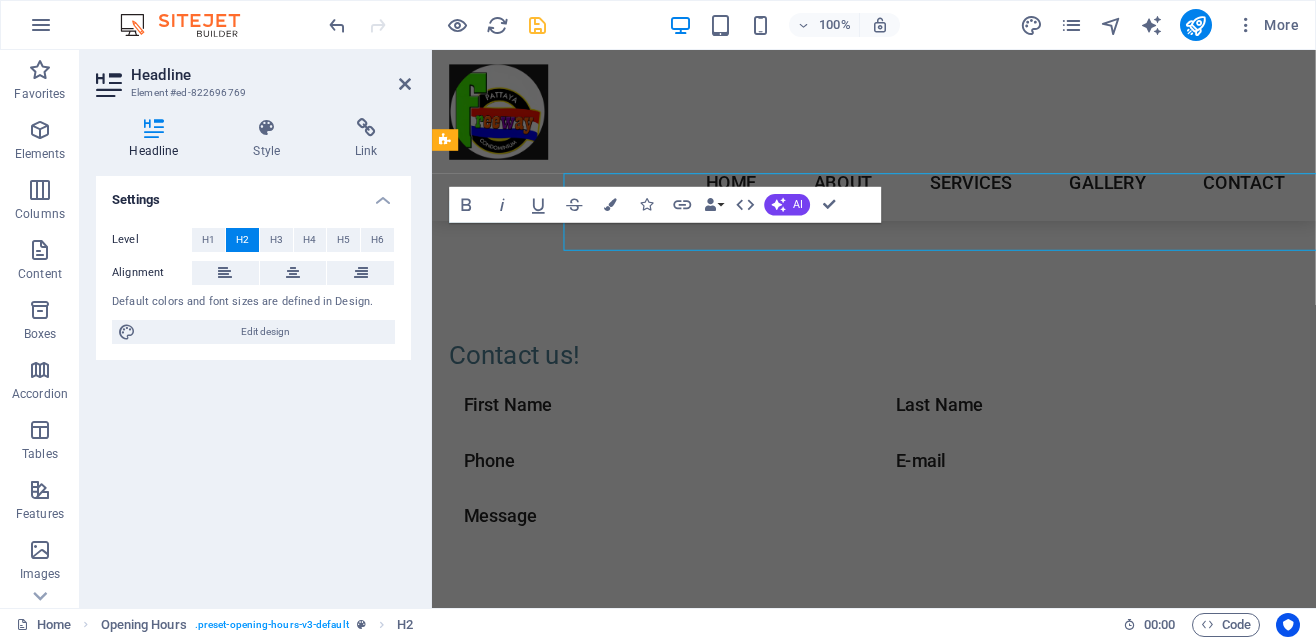 click on "Our normal opening hours: for other hours such as check-in/out please inform us with a call or message." at bounding box center (920, 1032) 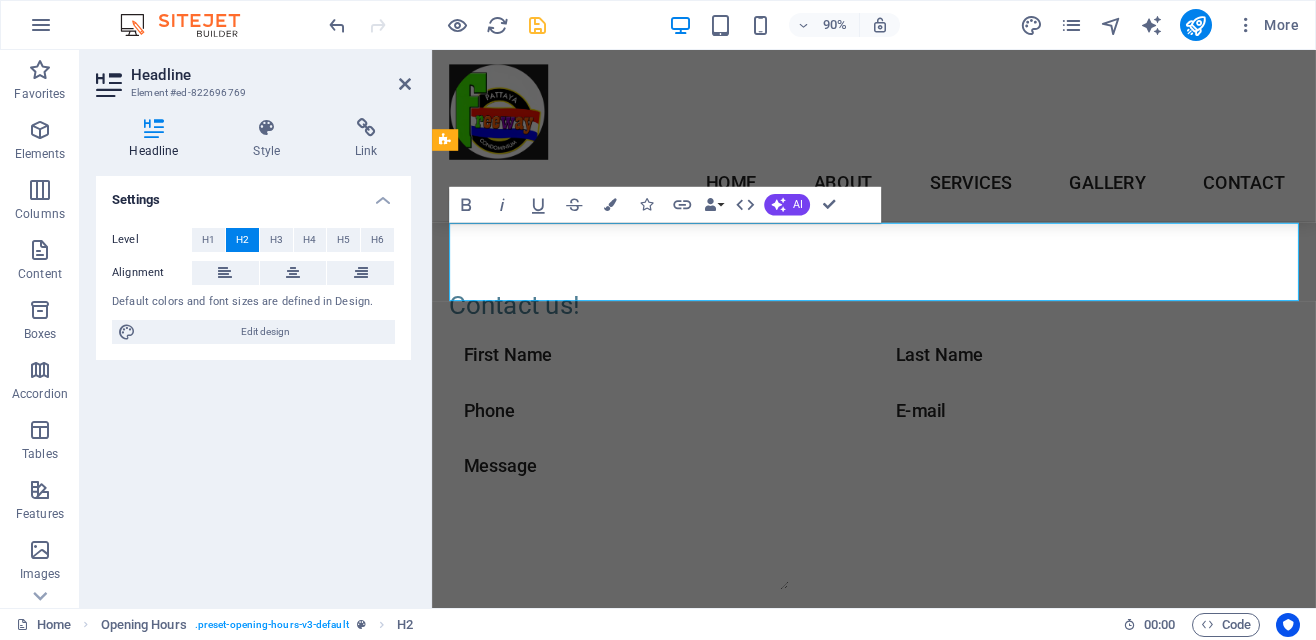 click on "Our normal opening hours: for other hours such as check-in/out please inform us with a call or message." at bounding box center [920, 976] 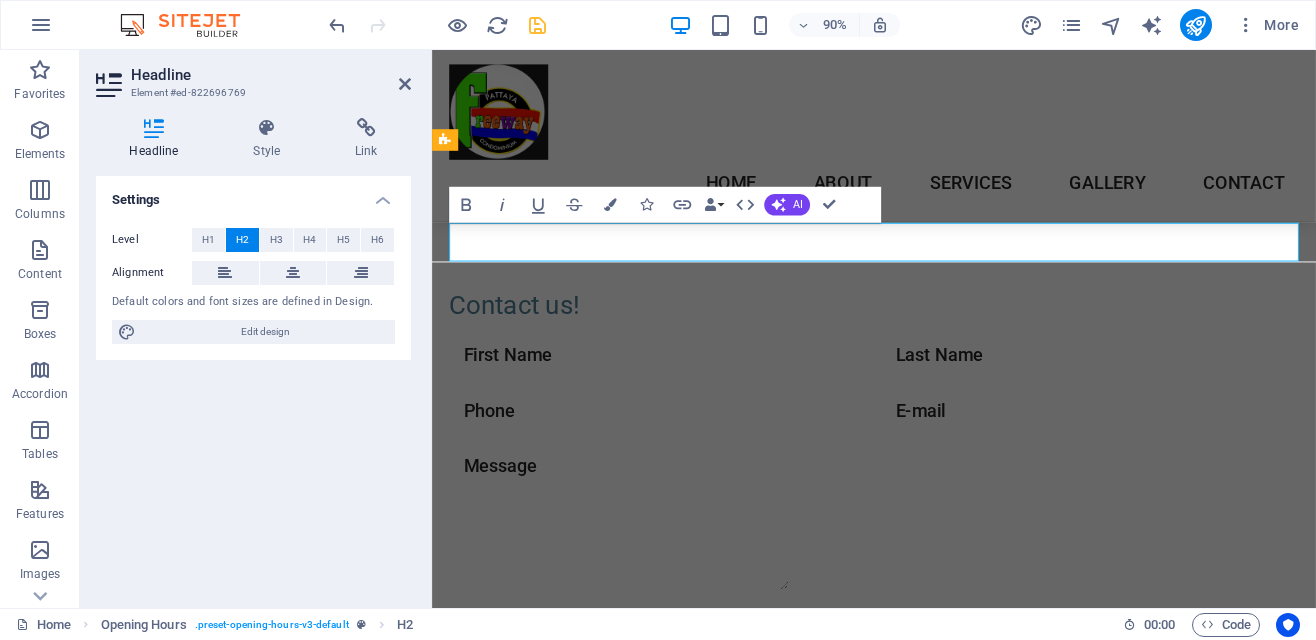 click on "Lorem ipsum dolor sitope amet, consectetur adipisicing elitip. Massumenda, dolore, cum vel modi asperiores consequatur suscipit quidem ducimus eveniet iure expedita consecteture odiogil voluptatum similique fugit voluptates atem accusamus quae quas dolorem tenetur facere tempora maiores adipisci reiciendis accusantium voluptatibus id voluptate tempore dolor harum nisi amet! Nobis, eaque. Aenean commodo ligula eget dolor. Lorem ipsum dolor sit amet, consectetuer adipiscing elit leget odiogil voluptatum similique fugit voluptates dolor. Libero assumenda, dolore, cum vel modi asperiores consequatur." at bounding box center [923, 1715] 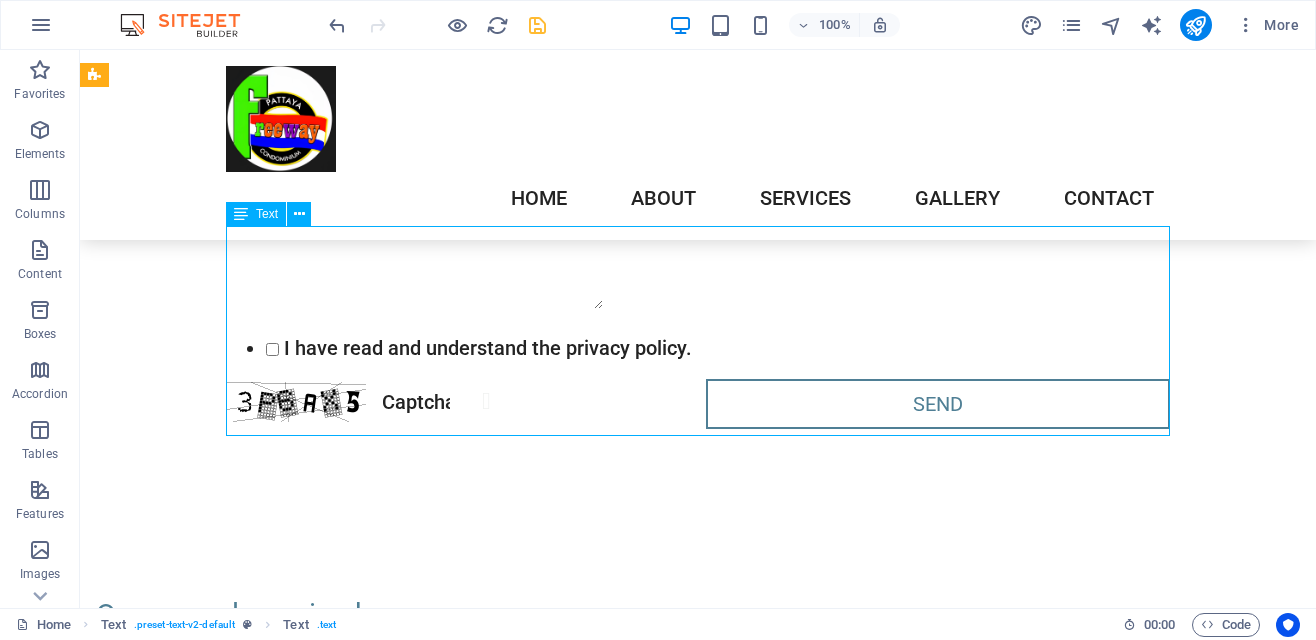 scroll, scrollTop: 4849, scrollLeft: 0, axis: vertical 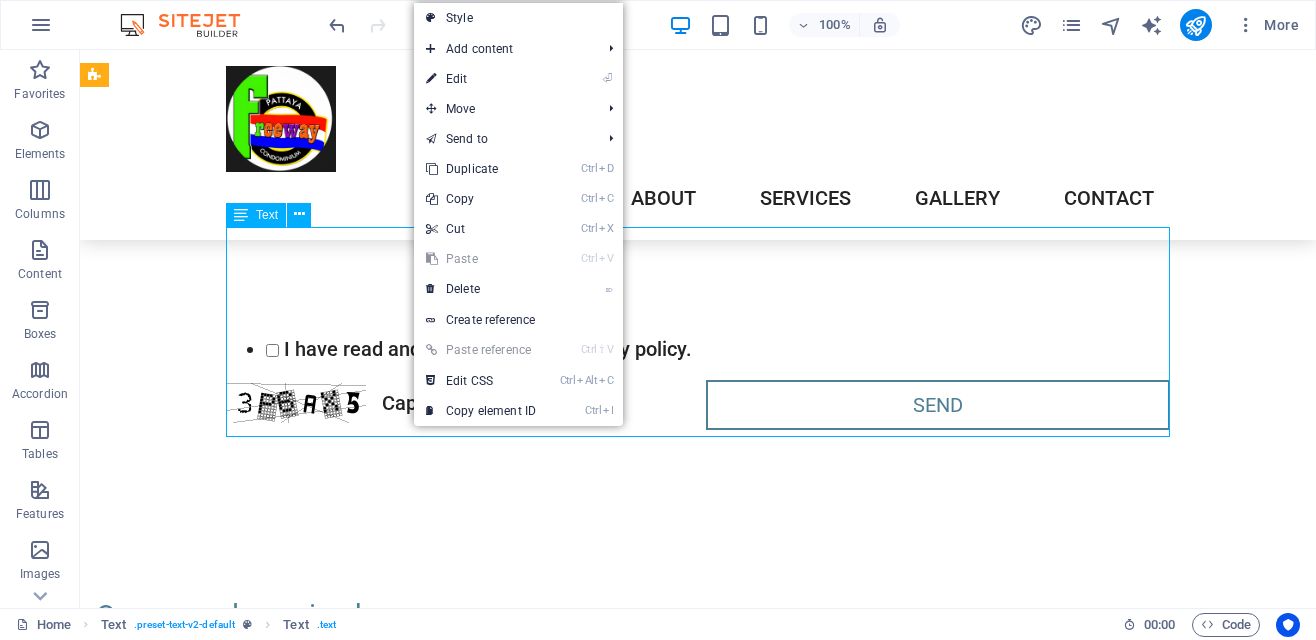 click on "Lorem ipsum dolor sitope amet, consectetur adipisicing elitip. Massumenda, dolore, cum vel modi asperiores consequatur suscipit quidem ducimus eveniet iure expedita consecteture odiogil voluptatum similique fugit voluptates atem accusamus quae quas dolorem tenetur facere tempora maiores adipisci reiciendis accusantium voluptatibus id voluptate tempore dolor harum nisi amet! Nobis, eaque. Aenean commodo ligula eget dolor. Lorem ipsum dolor sit amet, consectetuer adipiscing elit leget odiogil voluptatum similique fugit voluptates dolor. Libero assumenda, dolore, cum vel modi asperiores consequatur." at bounding box center (698, 1376) 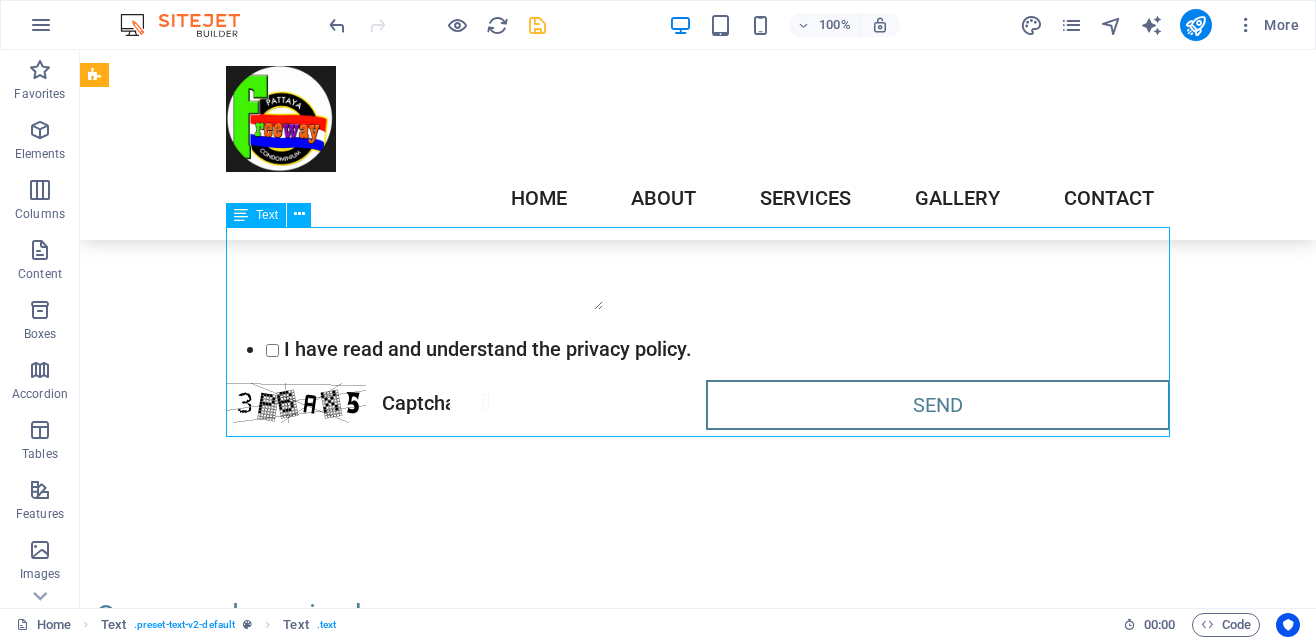 click on "Lorem ipsum dolor sitope amet, consectetur adipisicing elitip. Massumenda, dolore, cum vel modi asperiores consequatur suscipit quidem ducimus eveniet iure expedita consecteture odiogil voluptatum similique fugit voluptates atem accusamus quae quas dolorem tenetur facere tempora maiores adipisci reiciendis accusantium voluptatibus id voluptate tempore dolor harum nisi amet! Nobis, eaque. Aenean commodo ligula eget dolor. Lorem ipsum dolor sit amet, consectetuer adipiscing elit leget odiogil voluptatum similique fugit voluptates dolor. Libero assumenda, dolore, cum vel modi asperiores consequatur." at bounding box center (698, 1376) 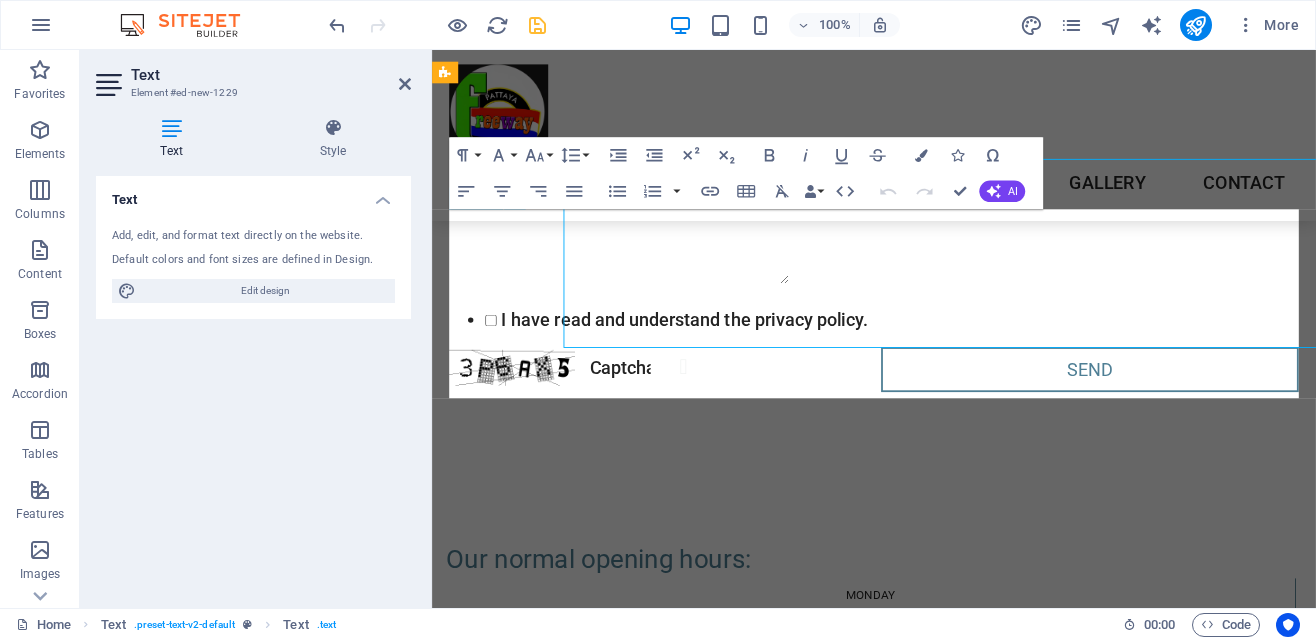 scroll, scrollTop: 4905, scrollLeft: 0, axis: vertical 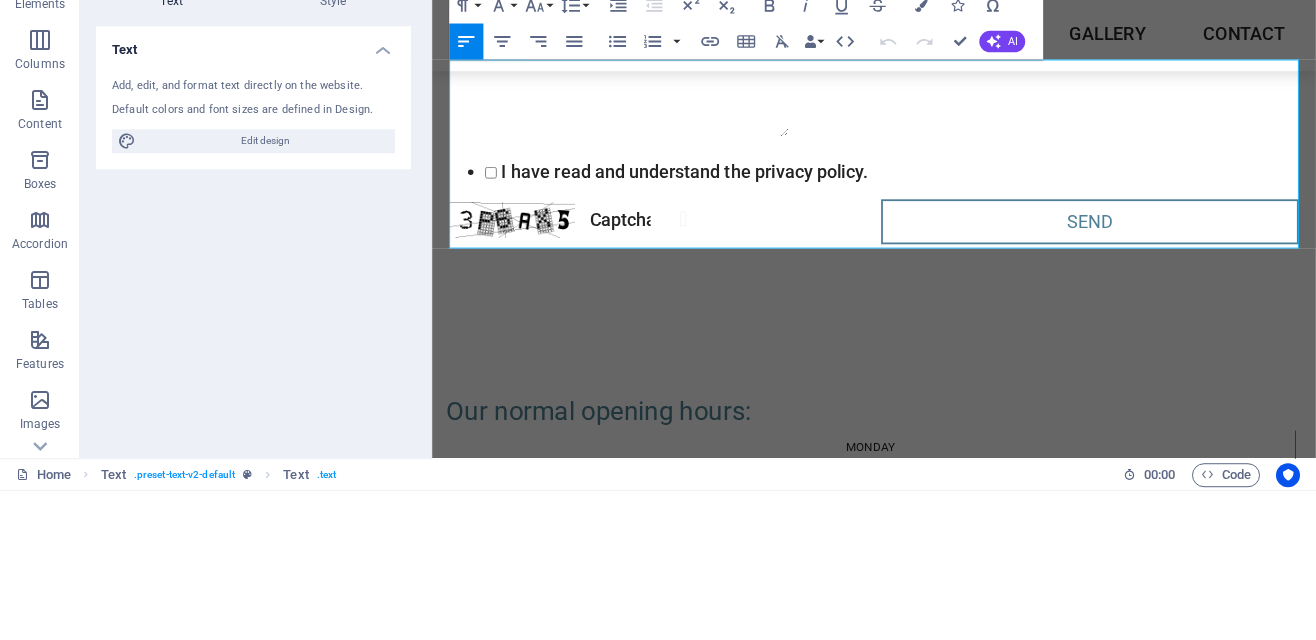 click on "Lorem ipsum dolor sitope amet, consectetur adipisicing elitip. Massumenda, dolore, cum vel modi asperiores consequatur suscipit quidem ducimus eveniet iure expedita consecteture odiogil voluptatum similique fugit voluptates atem accusamus quae quas dolorem tenetur facere tempora maiores adipisci reiciendis accusantium voluptatibus id voluptate tempore dolor harum nisi amet! Nobis, eaque. Aenean commodo ligula eget dolor. Lorem ipsum dolor sit amet, consectetuer adipiscing elit leget odiogil voluptatum similique fugit voluptates dolor. Libero assumenda, dolore, cum vel modi asperiores consequatur." at bounding box center (923, 1229) 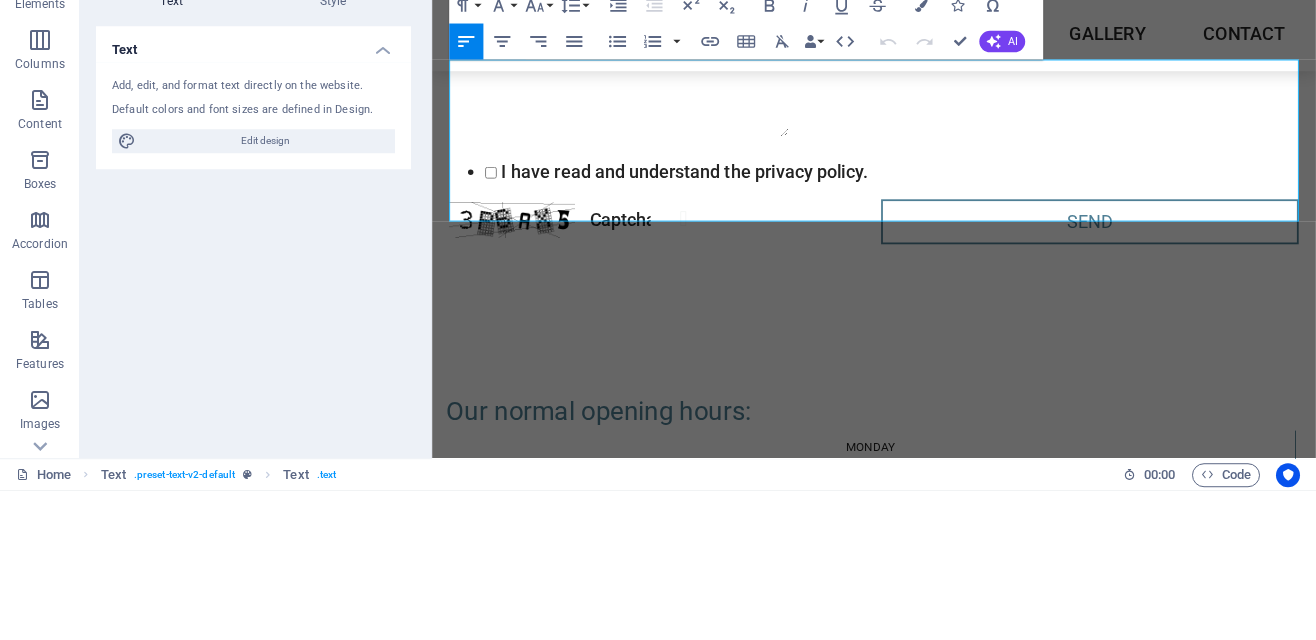 type 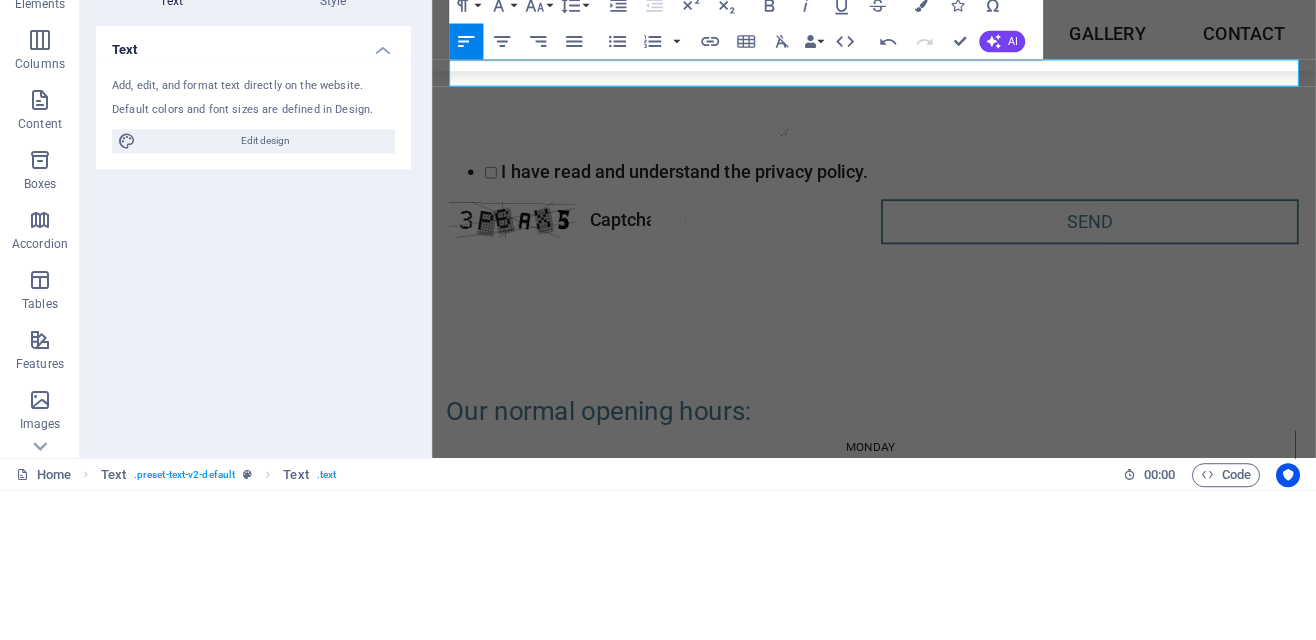 click on "​" at bounding box center [923, 1139] 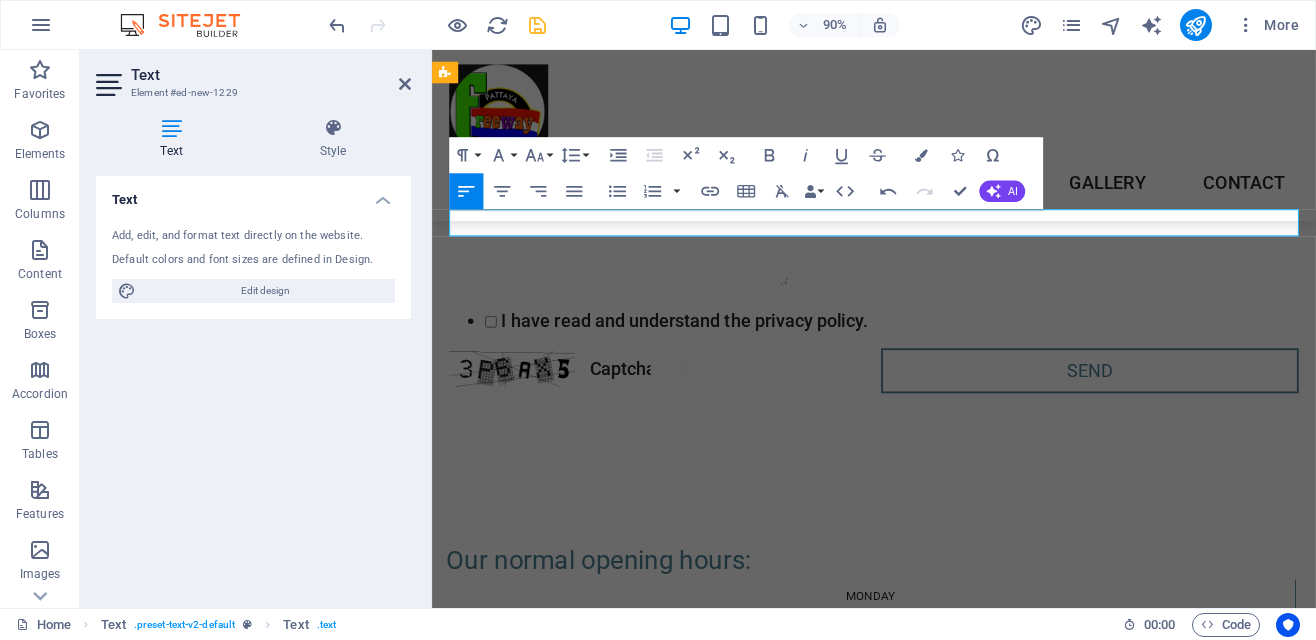 click on "​" at bounding box center [923, 1288] 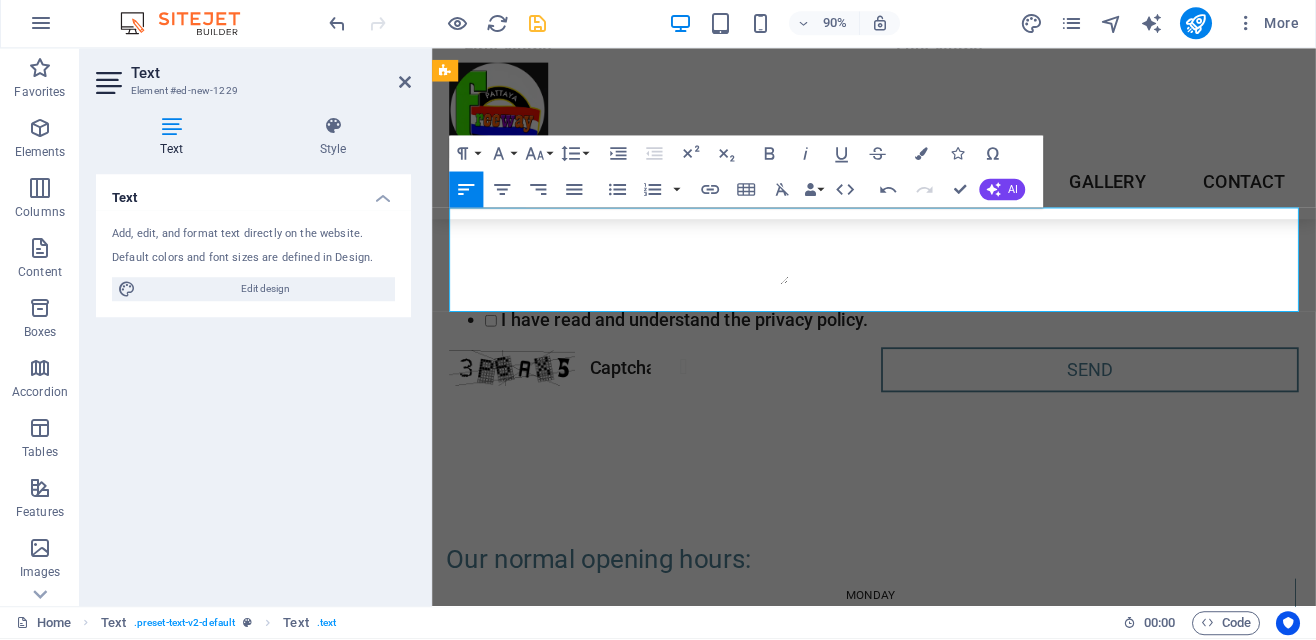 click on "Our normal opening hours: for other hours such as check-in/out please inform us with a call or message." at bounding box center (923, 1344) 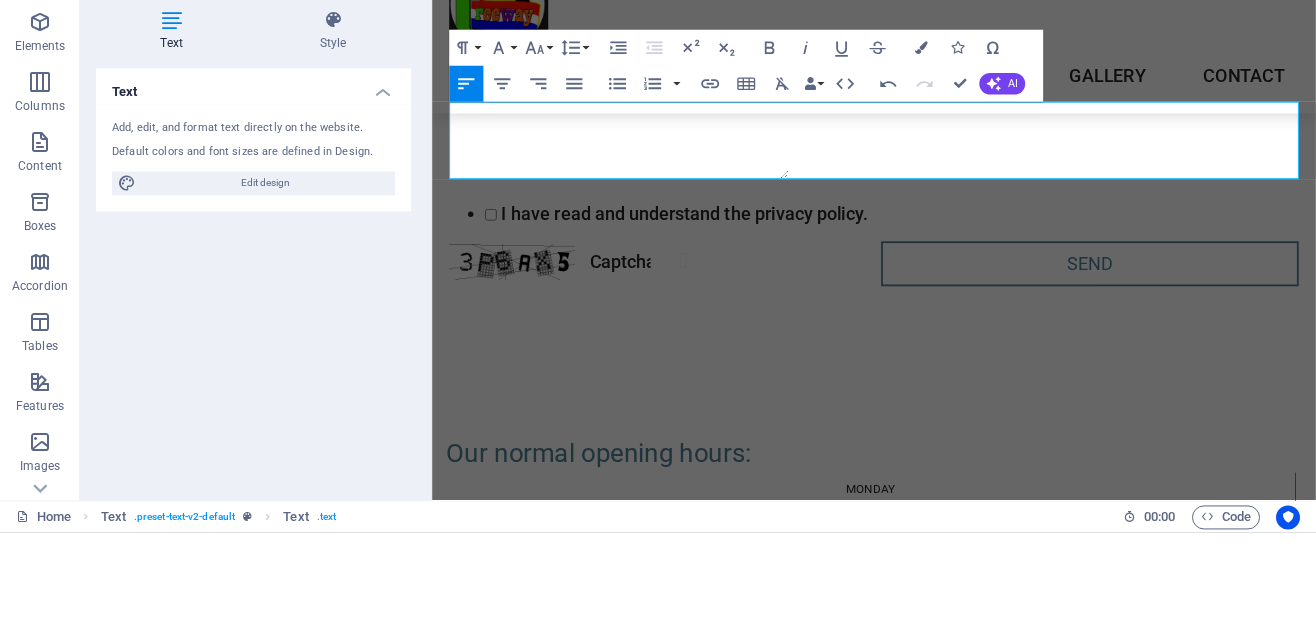 click on "For other hours such as check-in/out please inform us with a call or message." at bounding box center [881, 1208] 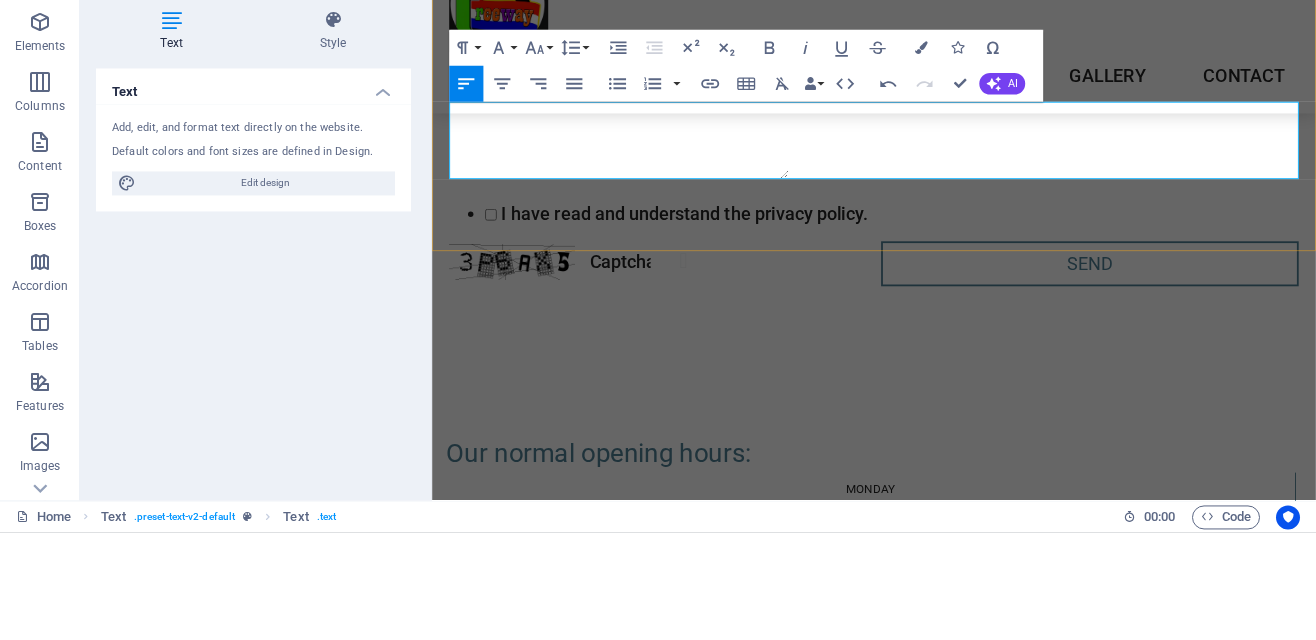 click on "For other hours required e.g check-in/out please inform us with a call or message." at bounding box center [907, 1208] 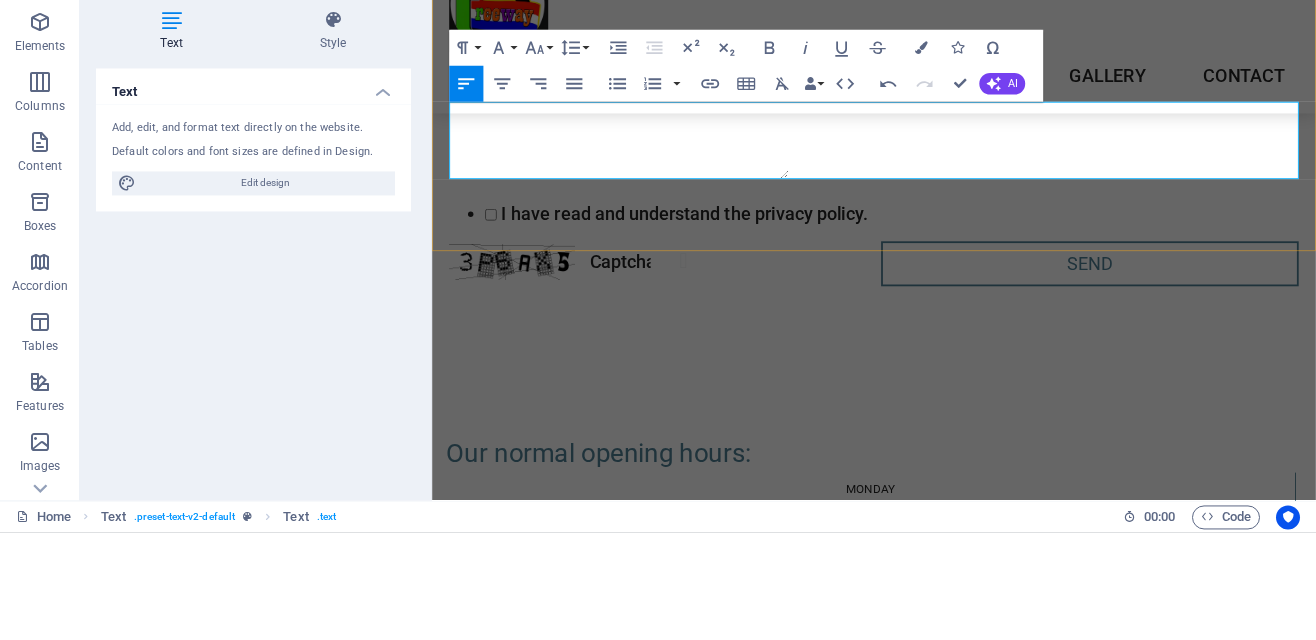 click on "For other hours required e.g check-in/out please inform us preferbly one day in advance with a call or message." at bounding box center (923, 1209) 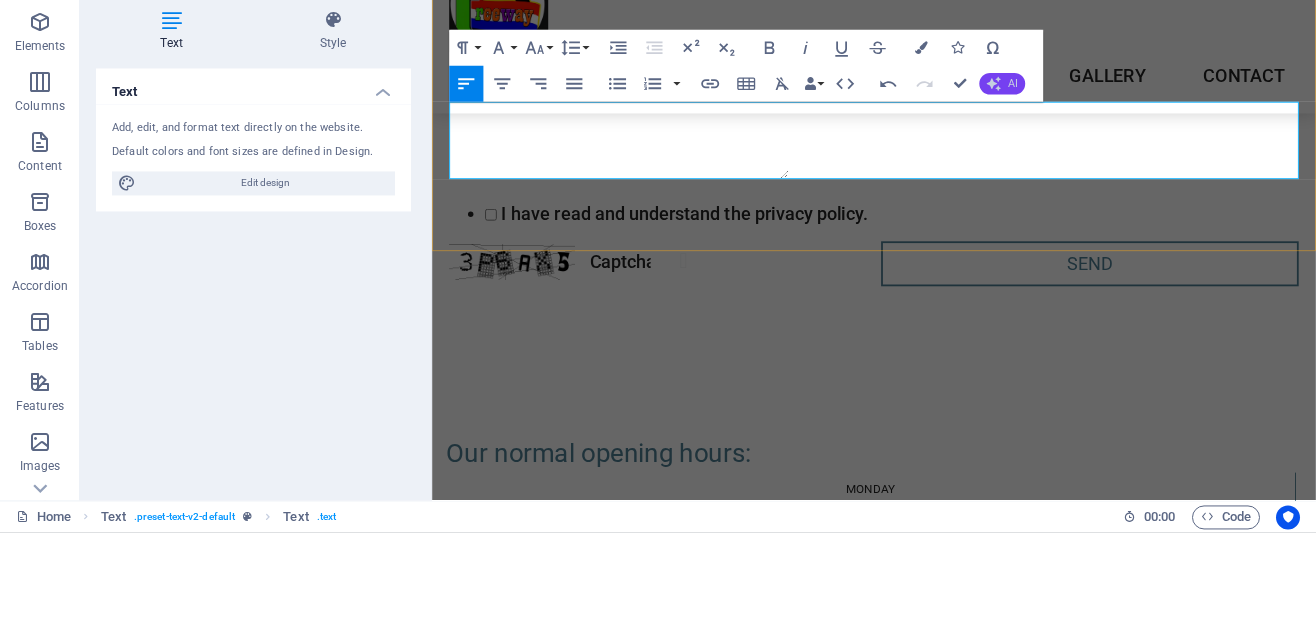click on "AI" at bounding box center [1013, 191] 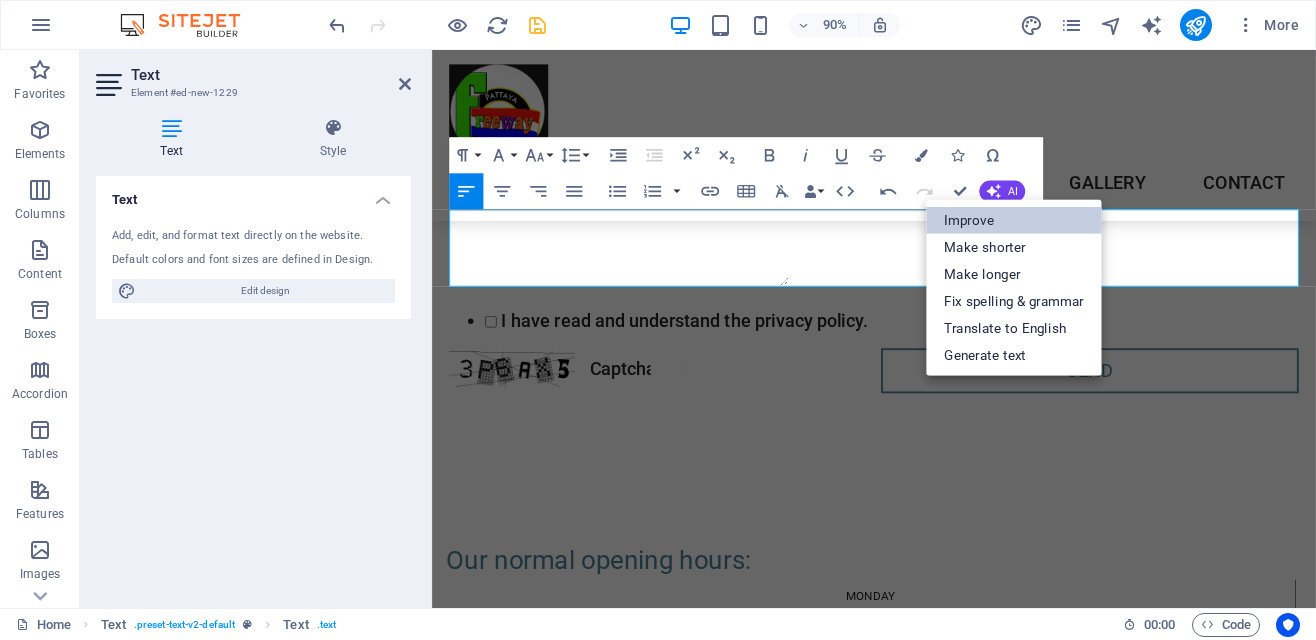 click on "Improve" at bounding box center [1014, 220] 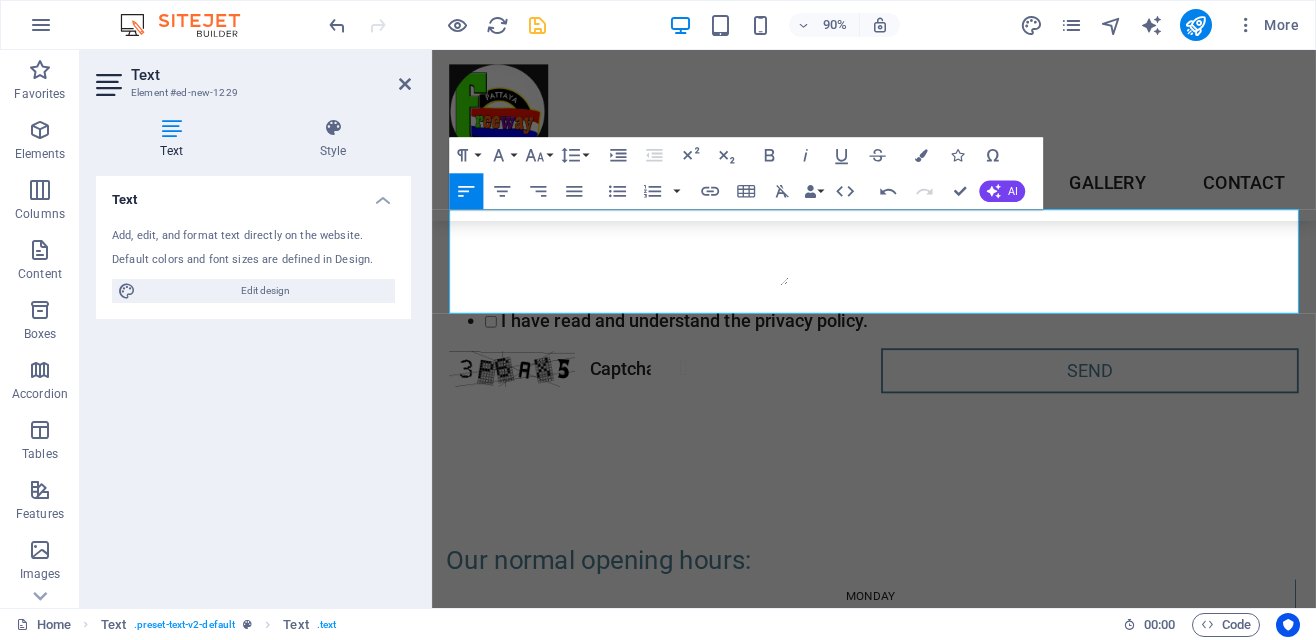click on "For other hours required e.g check-in/out please inform us preferbly one day in advance with a call or message etc." at bounding box center [909, 1315] 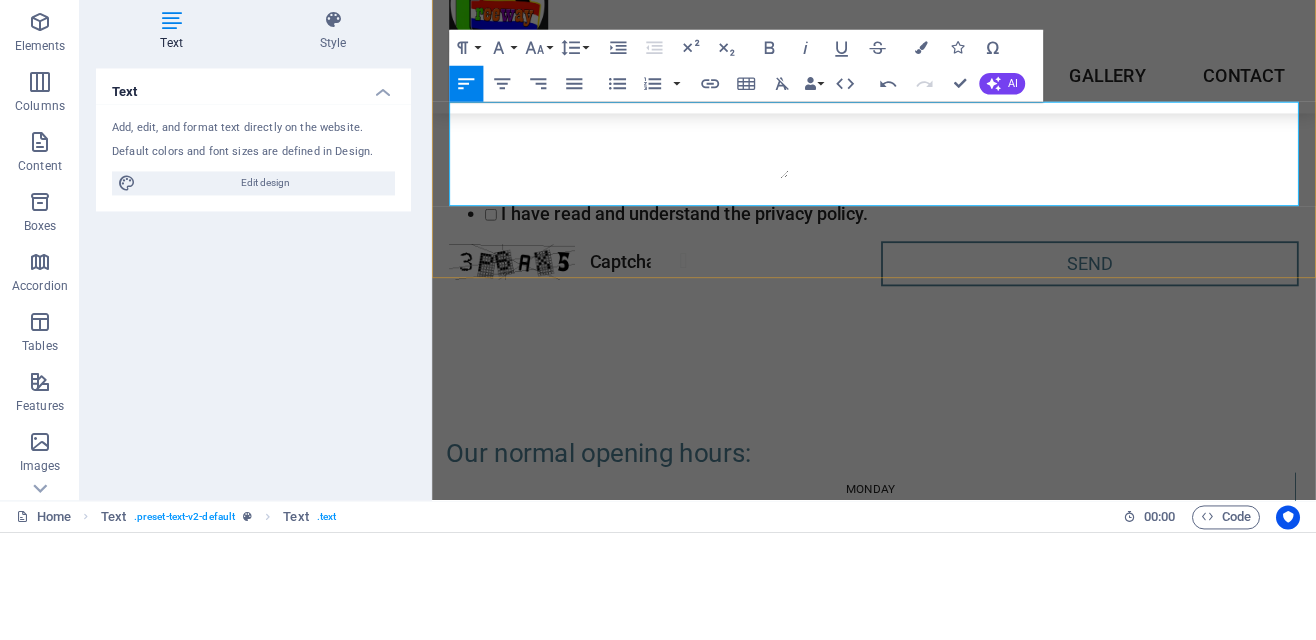 click on "For any additional hours needed, such as check-in or check-out, please notify us preferably one day in advance via a call or message." at bounding box center (901, 1250) 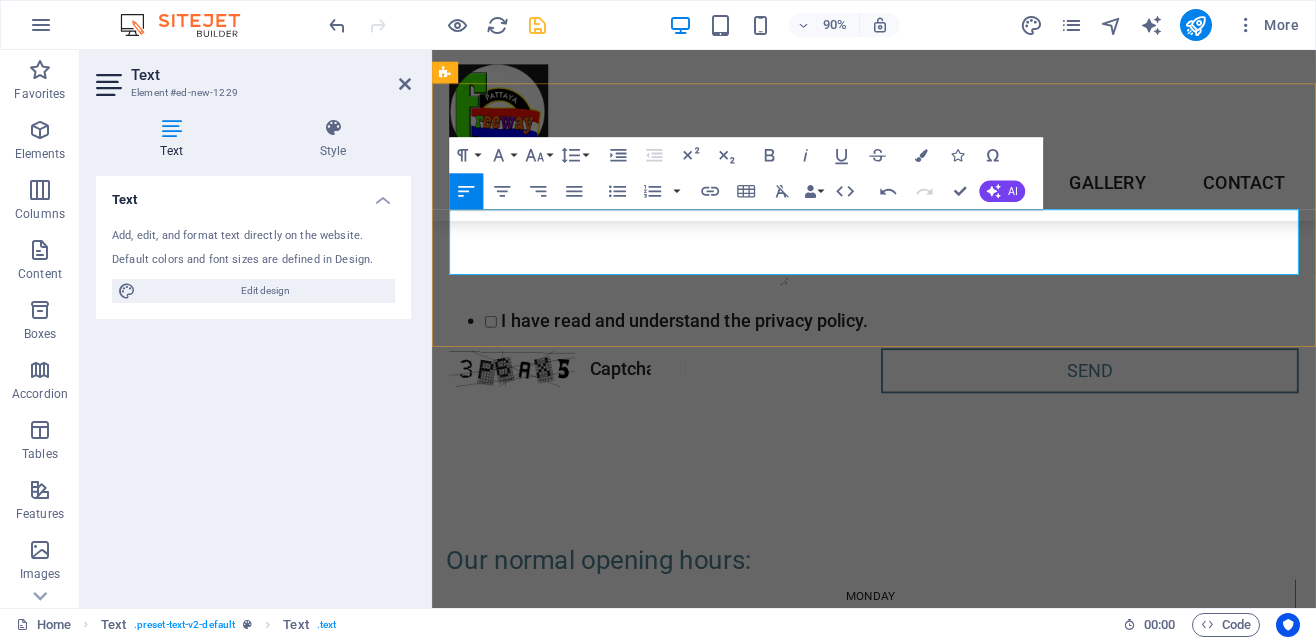 click at bounding box center (537, 25) 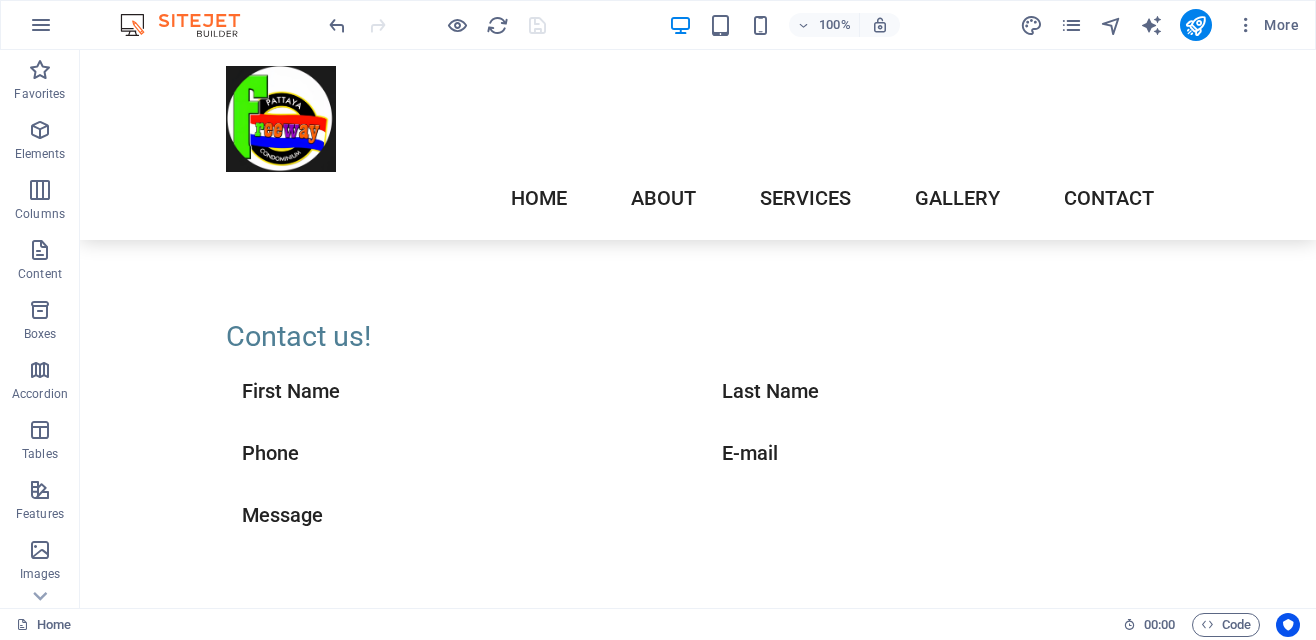 scroll, scrollTop: 4490, scrollLeft: 0, axis: vertical 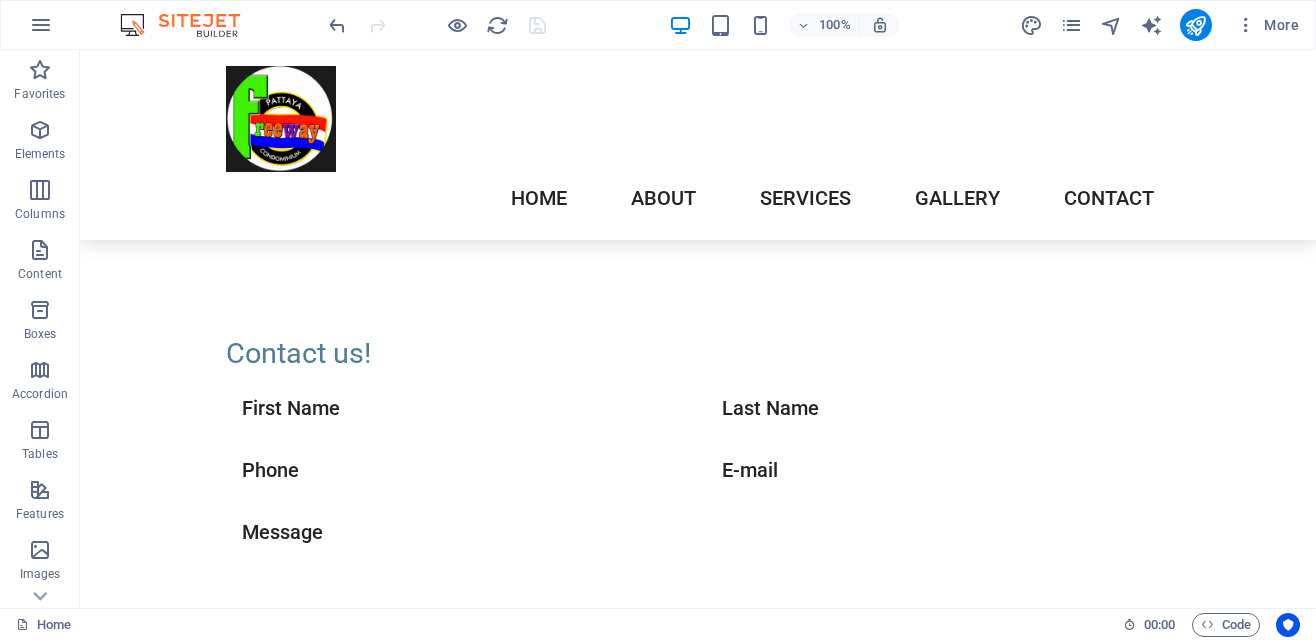 click on "Our normal opening hours:  Monday 09:30 - 15:00 Tuesday 09:30 - 15:00 Wednesday 09:30 - 15:00 Thursday 09:30 - 15:00 Friday 09:30 - 15:00 Saturday 11:00 - 15:00 Sunday 11::00 - 15:00" at bounding box center [698, 1182] 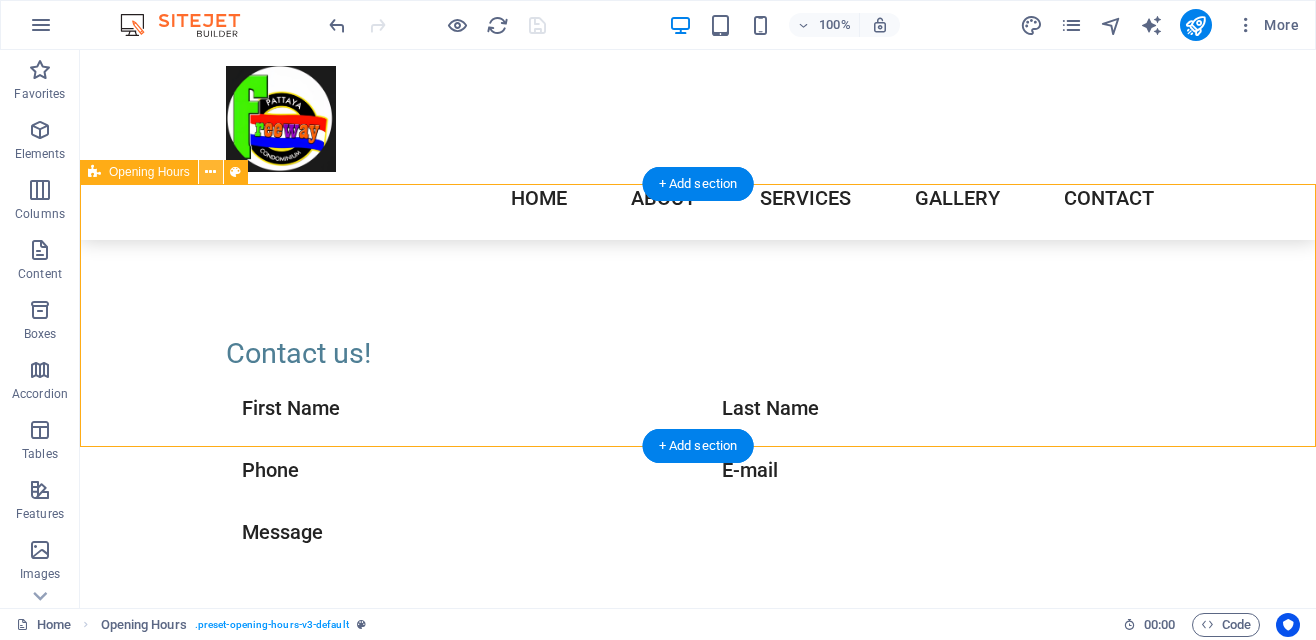 click at bounding box center (210, 172) 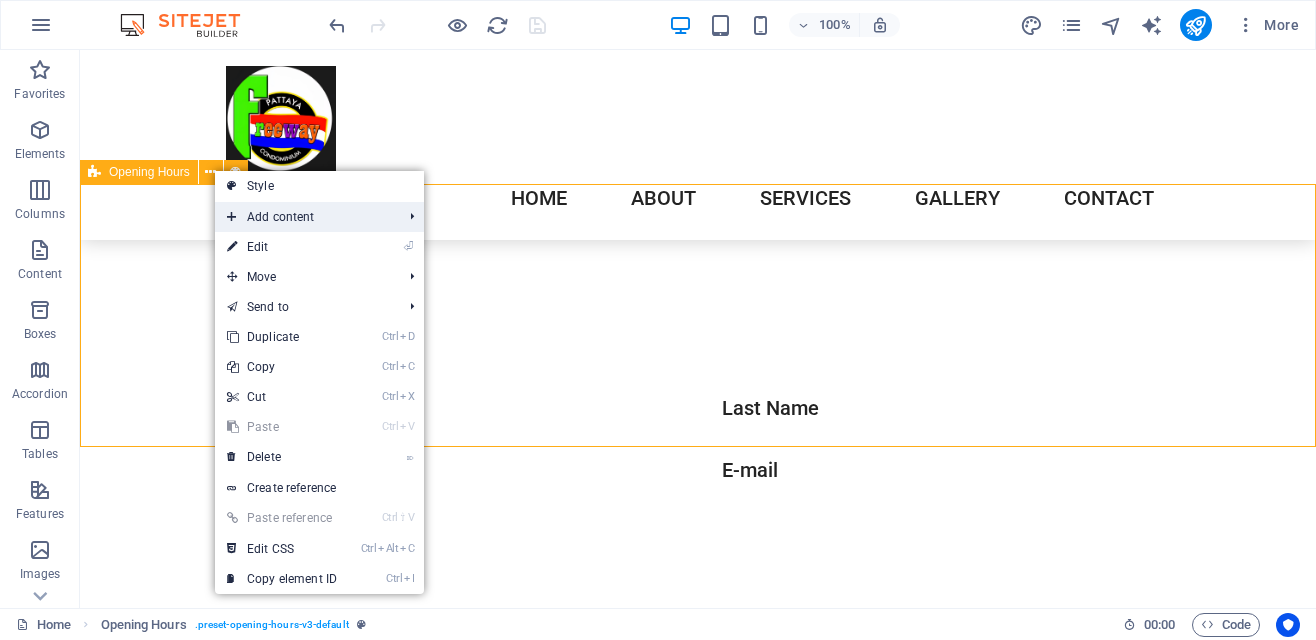 click on "Add content" at bounding box center (304, 217) 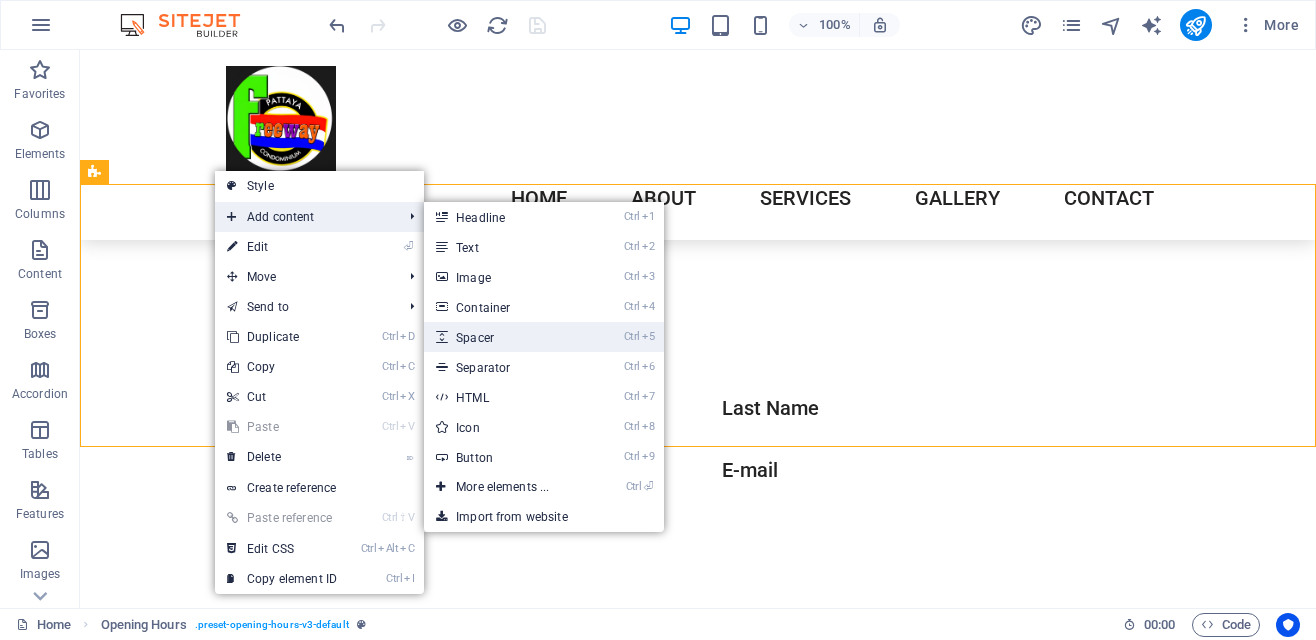 click on "Ctrl 5  Spacer" at bounding box center (506, 337) 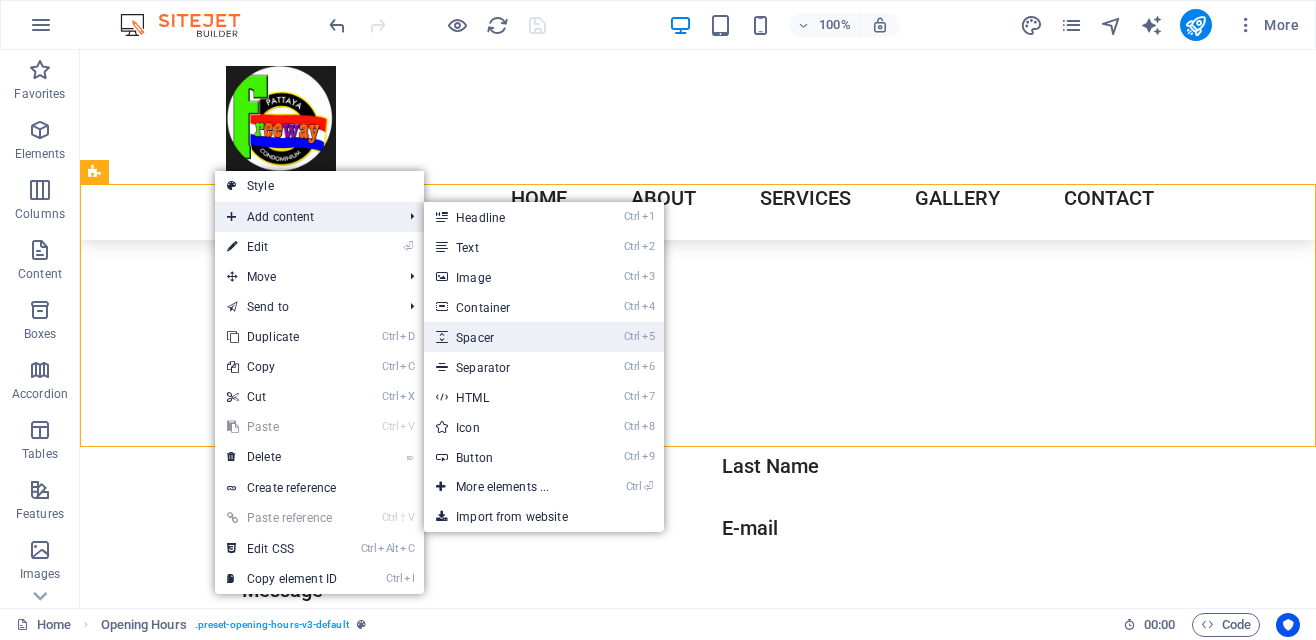 select on "px" 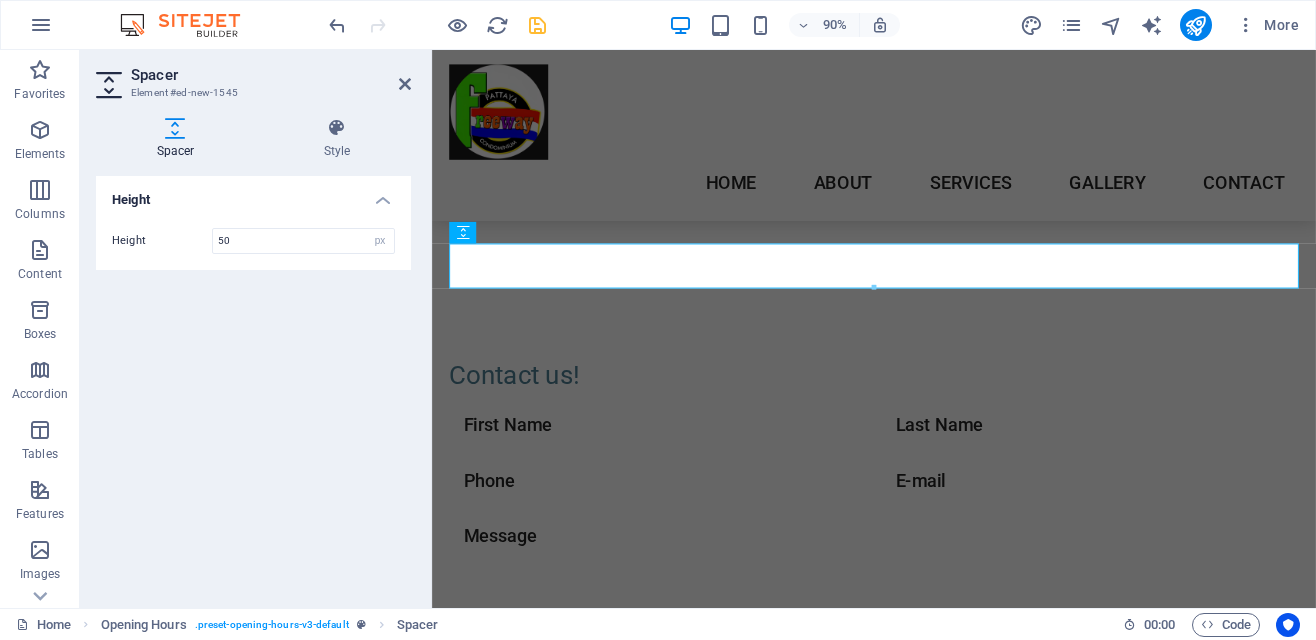 scroll, scrollTop: 4545, scrollLeft: 0, axis: vertical 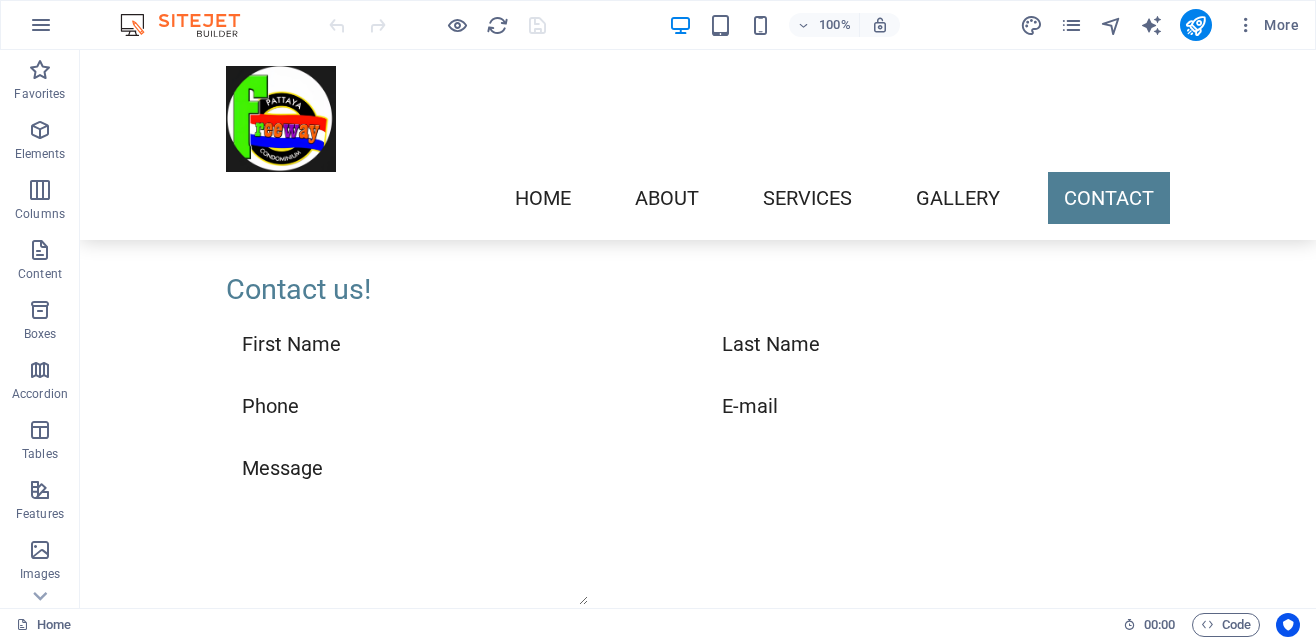 click on "Headline For other additional hours needed, such as check-in or check-out, please notify us preferably one day in advance via a call or message." at bounding box center (698, 1573) 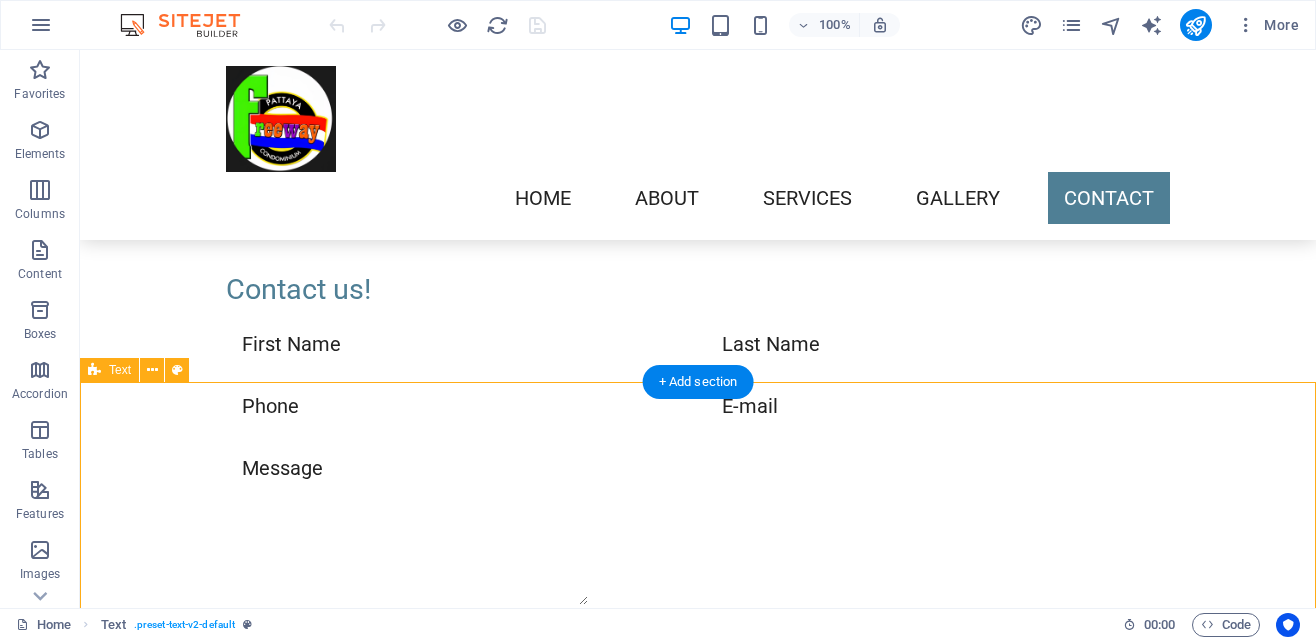 click on "Headline" at bounding box center (698, 1528) 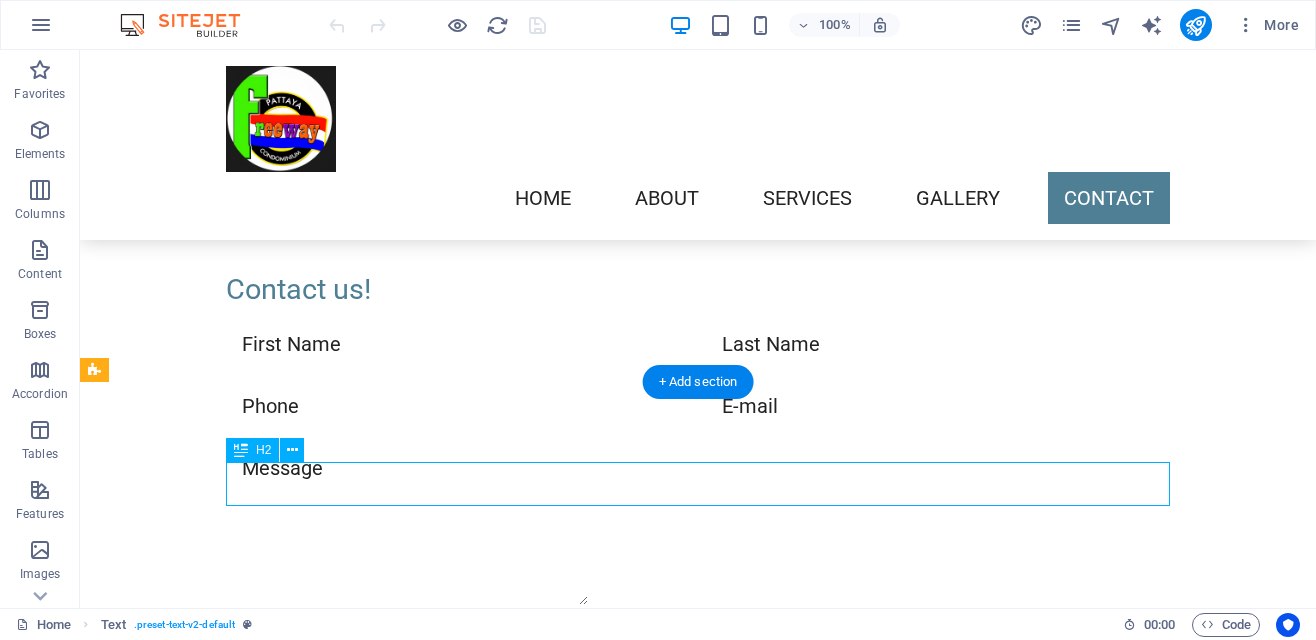 click on "Headline" at bounding box center (698, 1528) 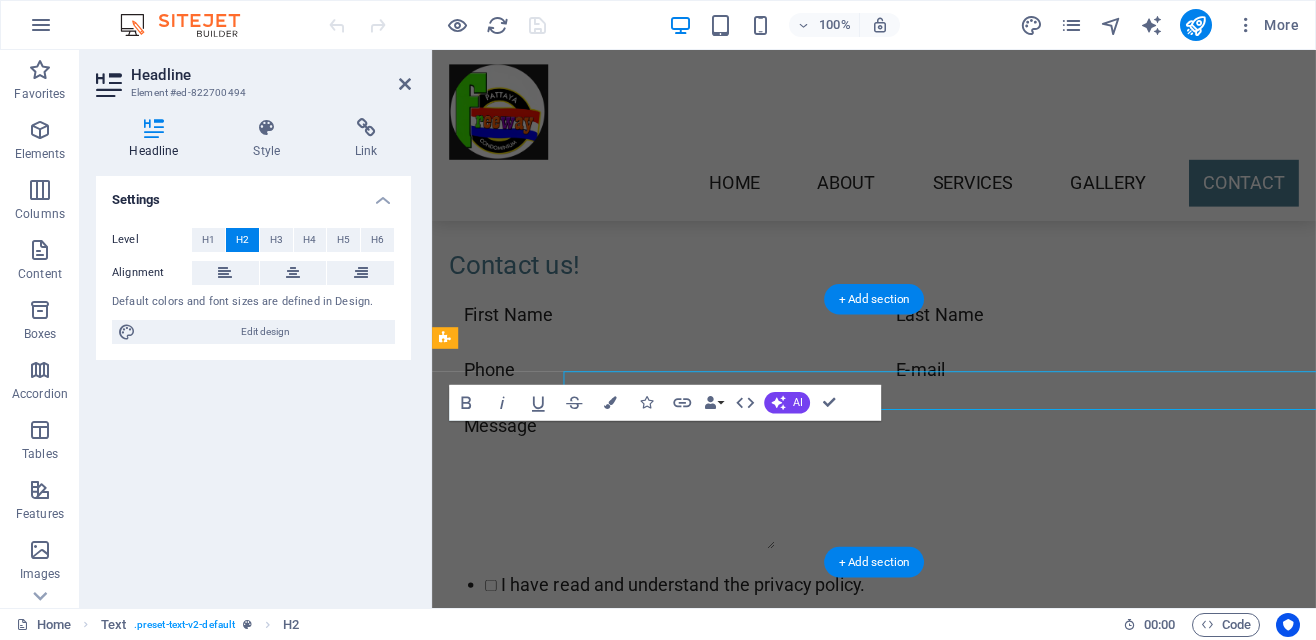 scroll, scrollTop: 4610, scrollLeft: 0, axis: vertical 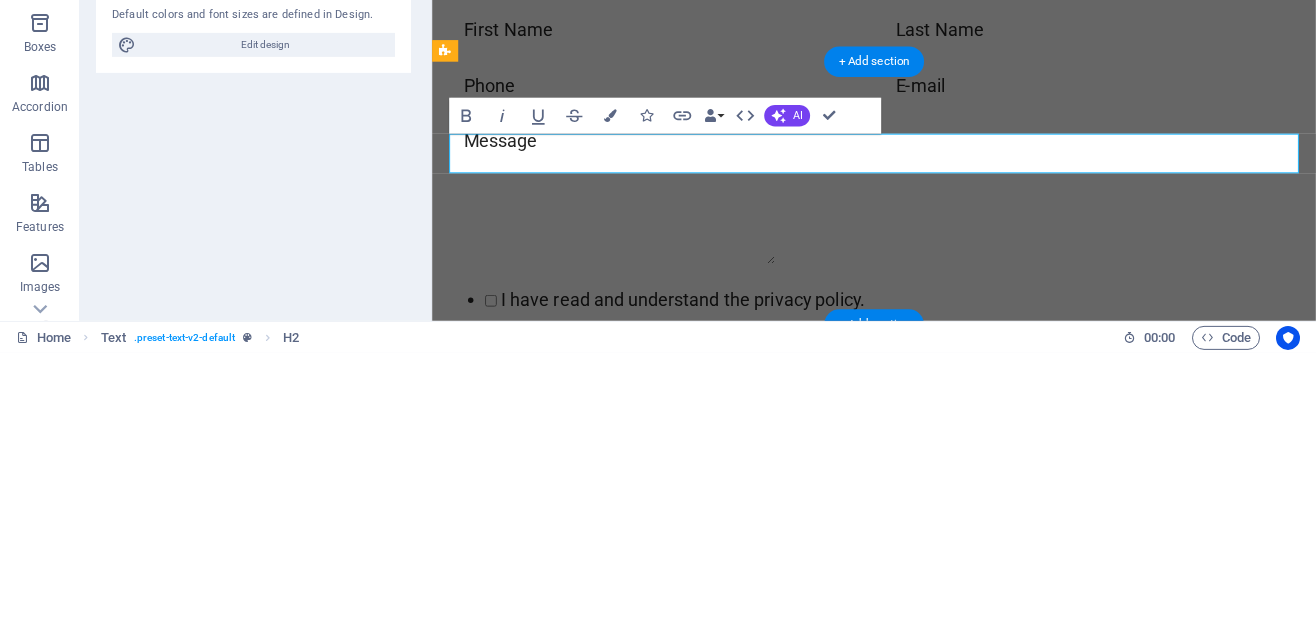 type 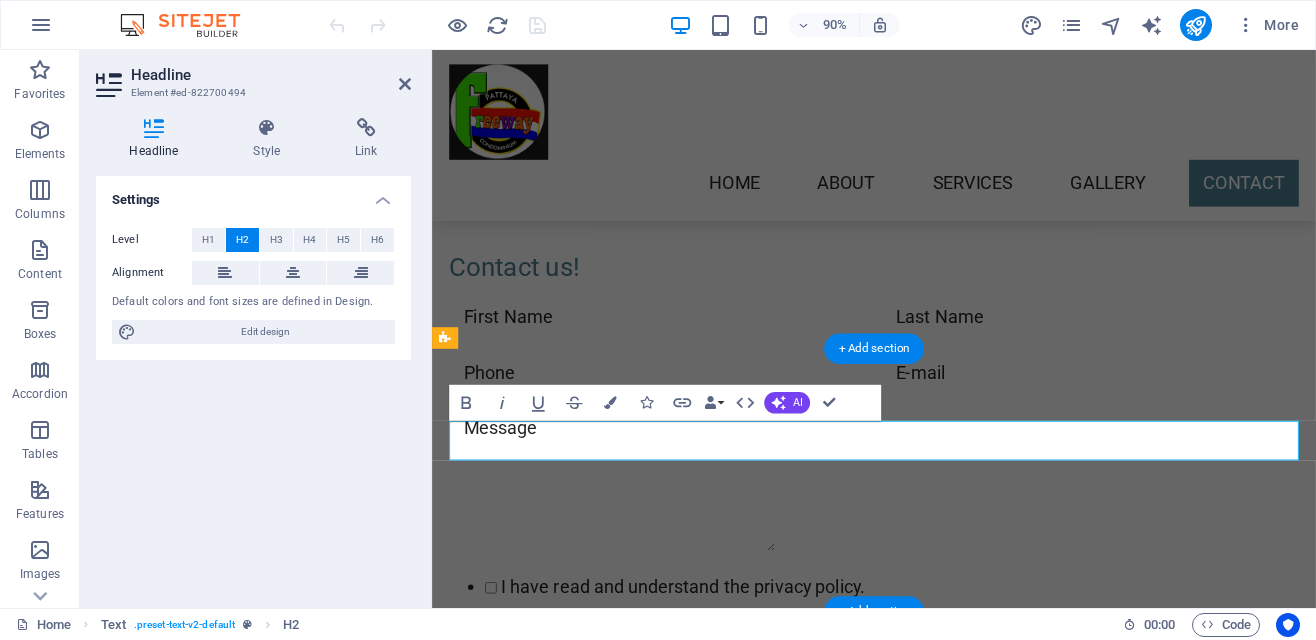 click on "Other hours" at bounding box center (923, 1530) 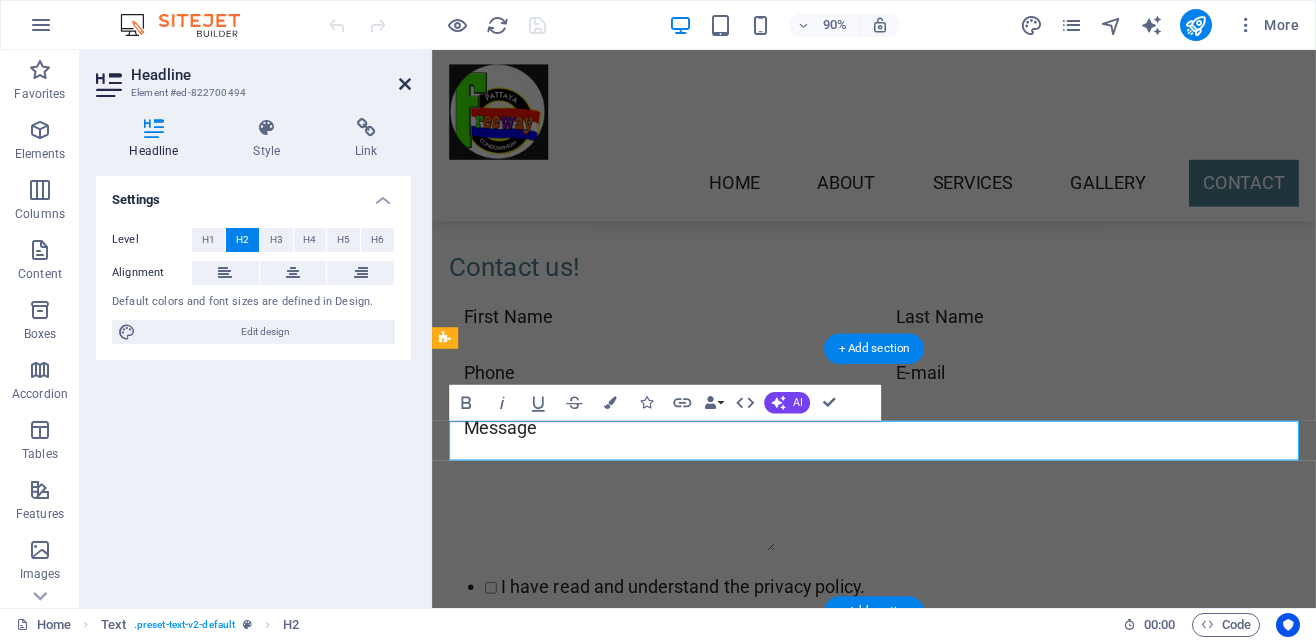 click at bounding box center [405, 84] 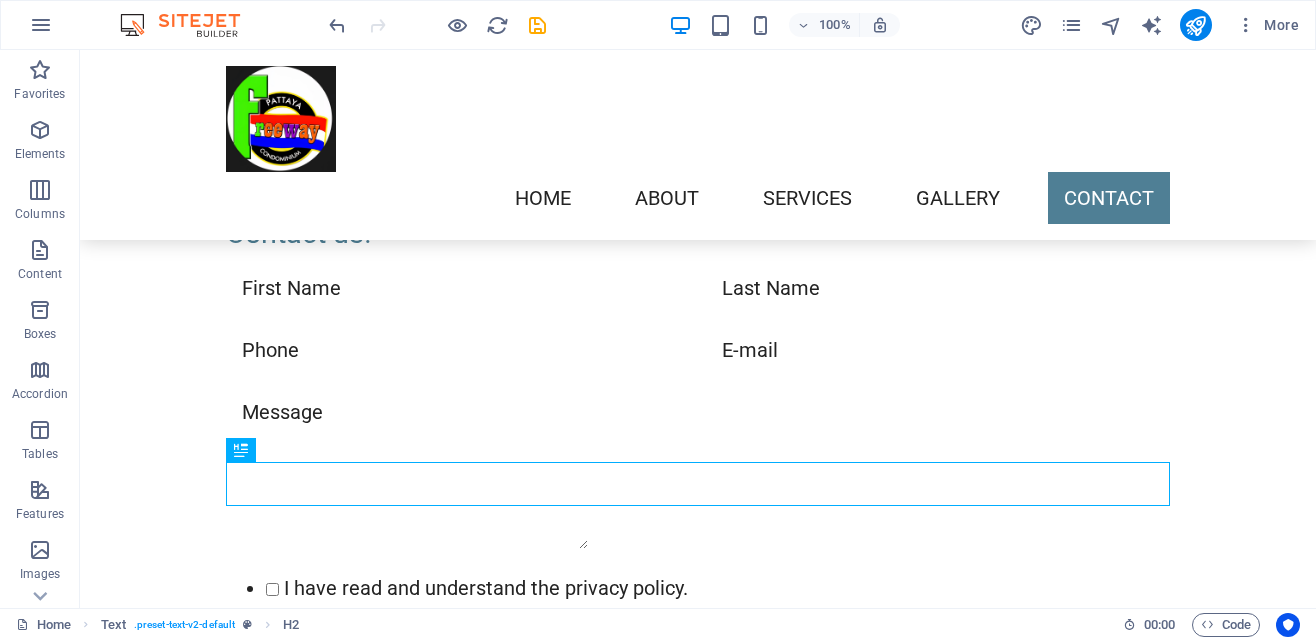 scroll, scrollTop: 4554, scrollLeft: 0, axis: vertical 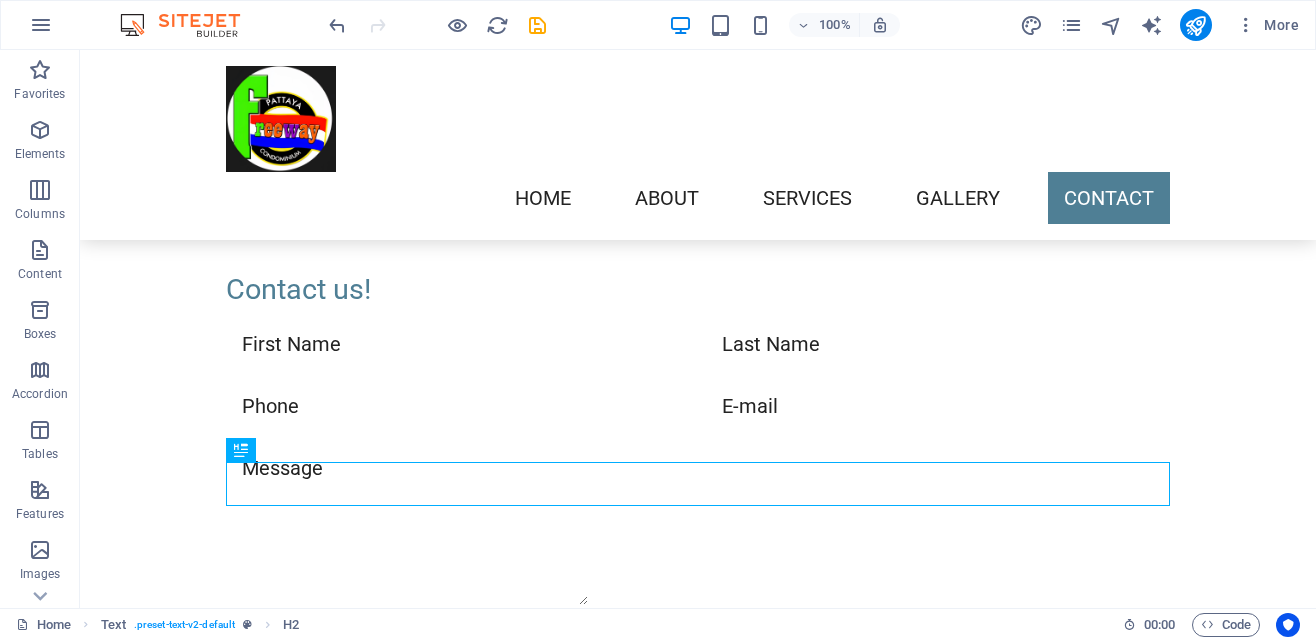 click on "[DAY] [TIME] - [TIME]" at bounding box center (568, 961) 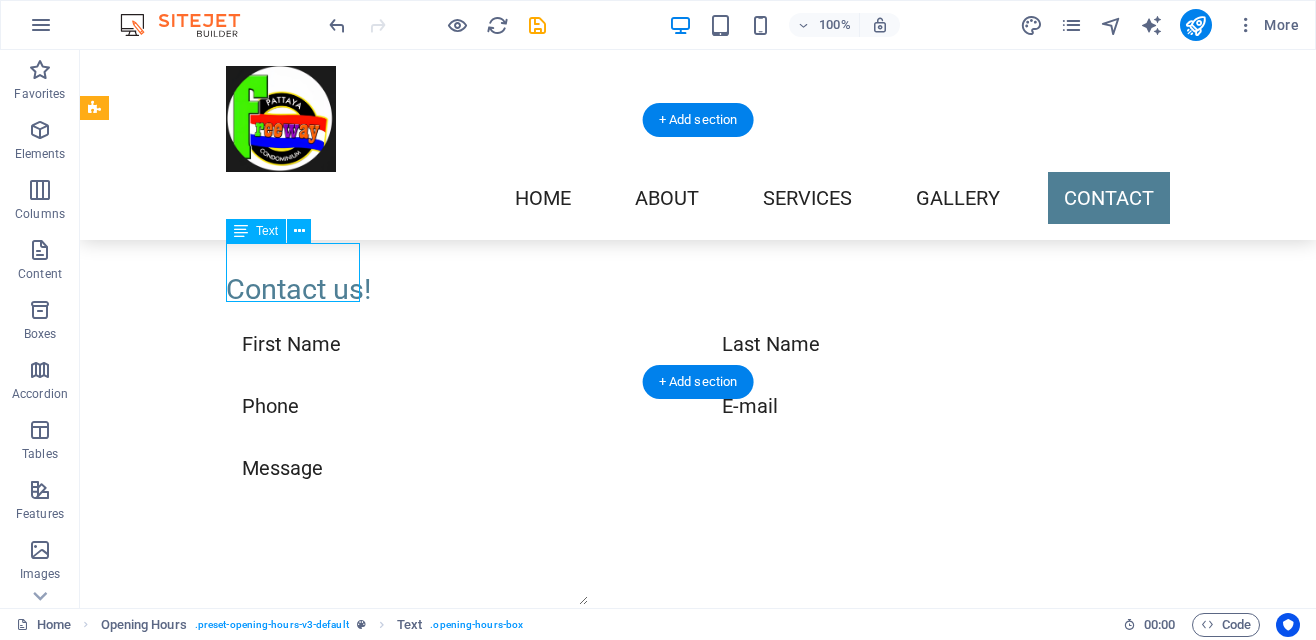click on "Our normal opening hours:" at bounding box center [568, 910] 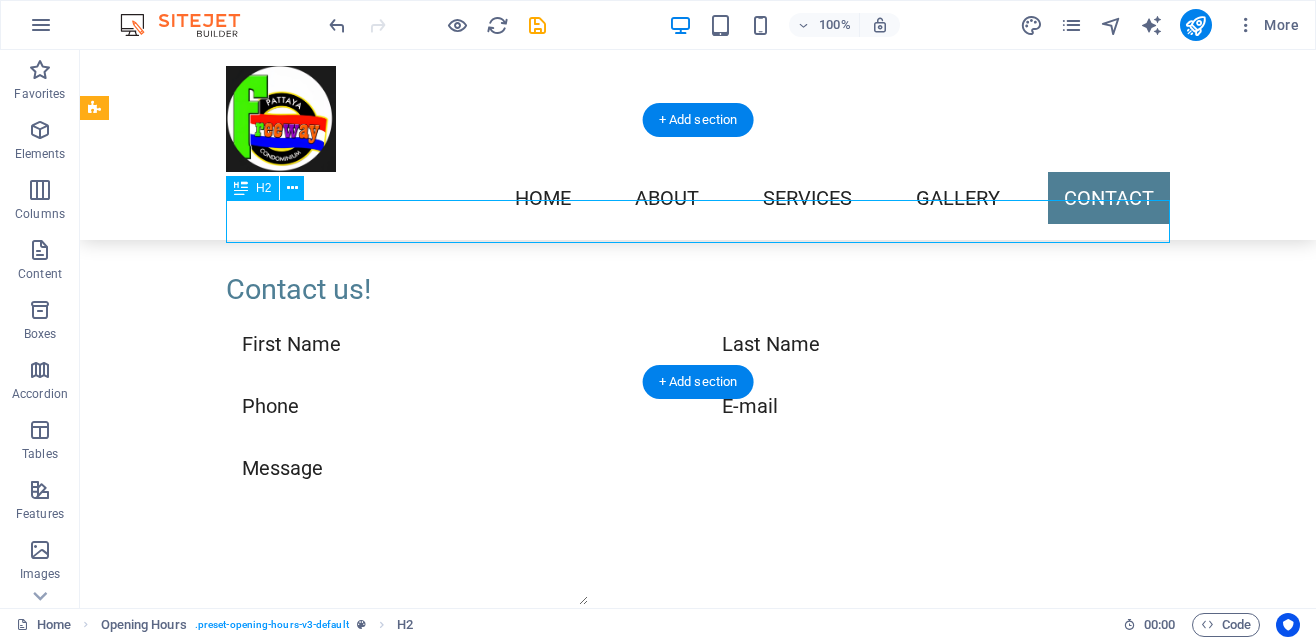 click on "Our normal opening hours:  Monday 09:30 - 15:00 Tuesday 09:30 - 15:00 Wednesday 09:30 - 15:00 Thursday 09:30 - 15:00 Friday 09:30 - 15:00 Saturday 11:00 - 15:00 Sunday 11::00 - 15:00" at bounding box center (698, 1118) 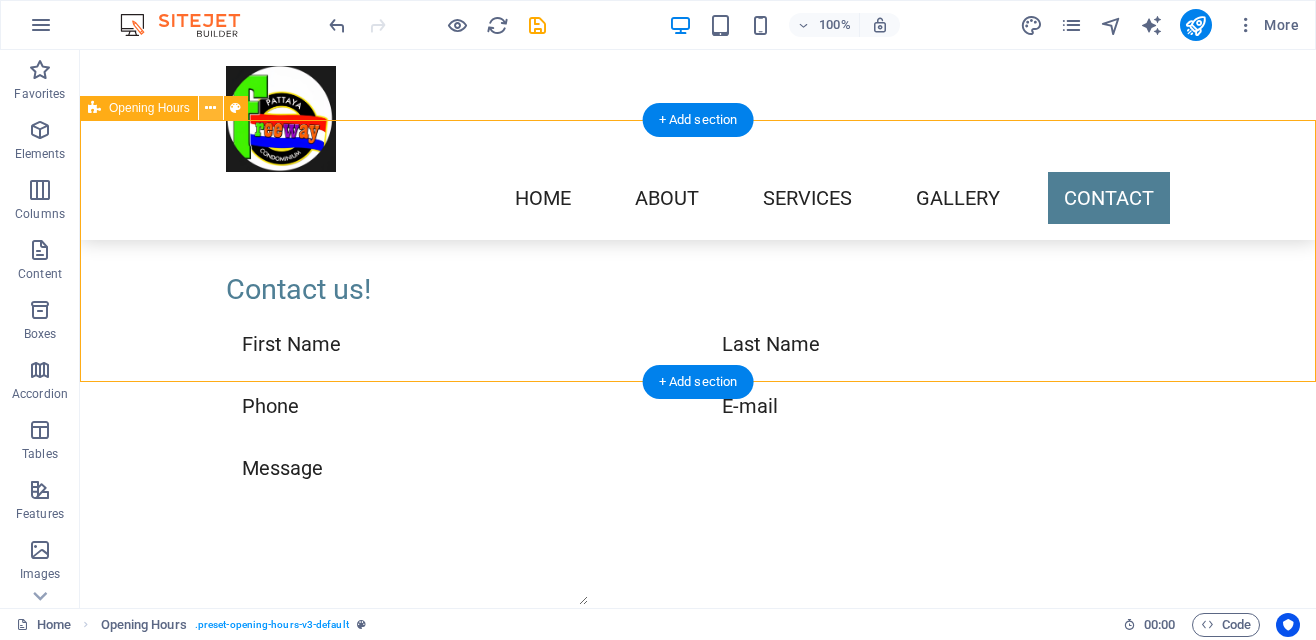 click at bounding box center (210, 108) 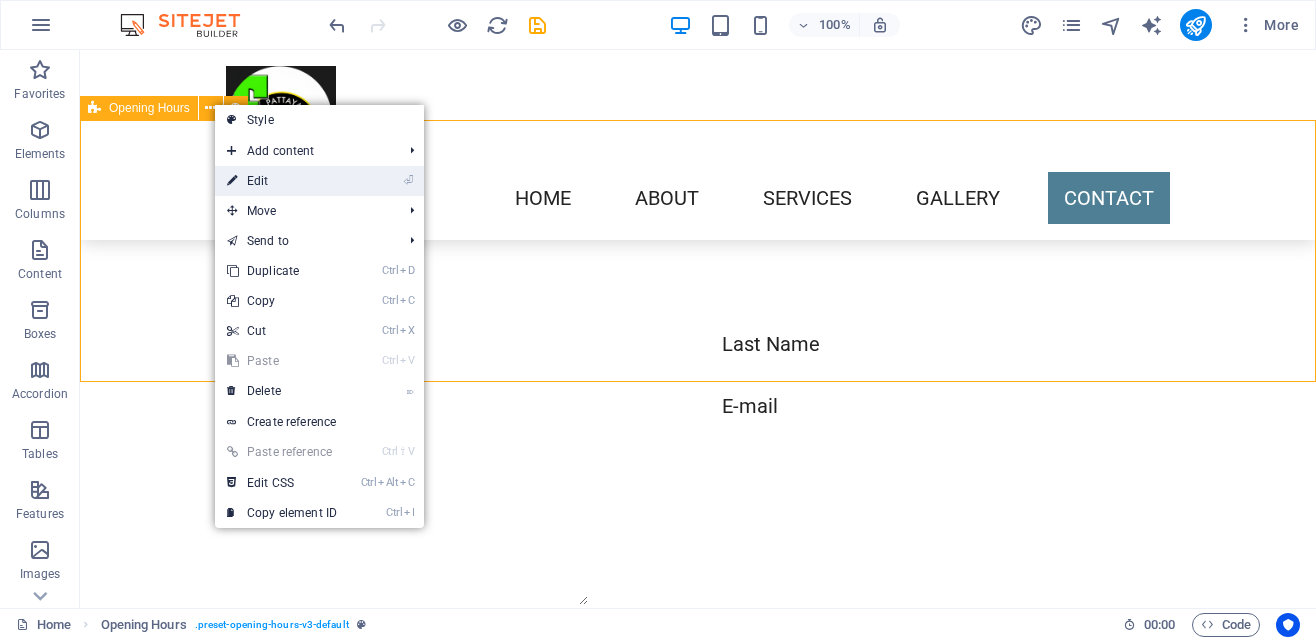 click on "⏎  Edit" at bounding box center [282, 181] 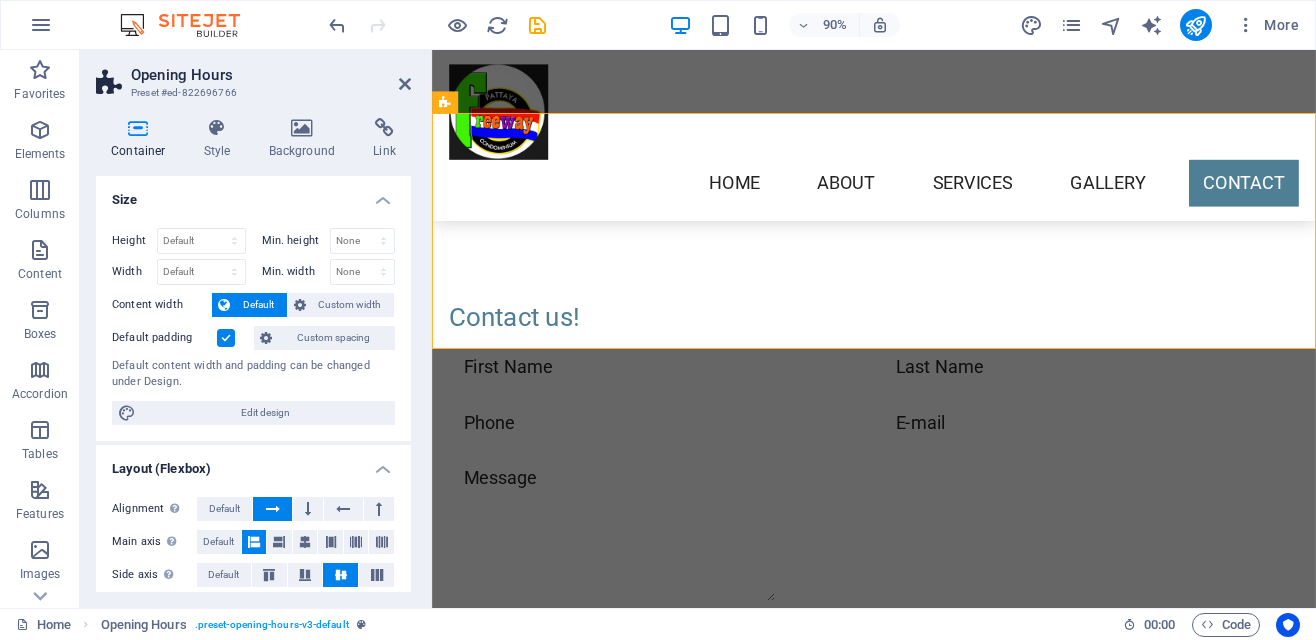 scroll, scrollTop: 4610, scrollLeft: 0, axis: vertical 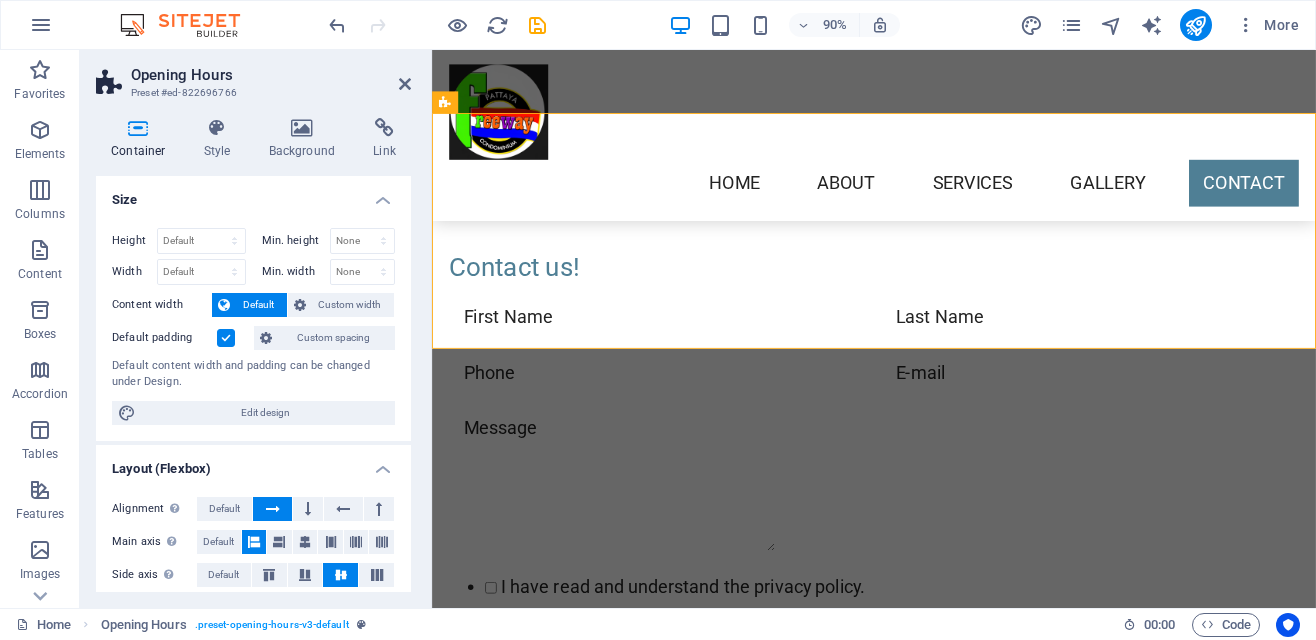 click on "Height Default px rem % vh vw Min. height None px rem % vh vw Width Default px rem % em vh vw Min. width None px rem % vh vw Content width Default Custom width Width Default px rem % em vh vw Min. width None px rem % vh vw Default padding Custom spacing Default content width and padding can be changed under Design. Edit design" at bounding box center [253, 326] 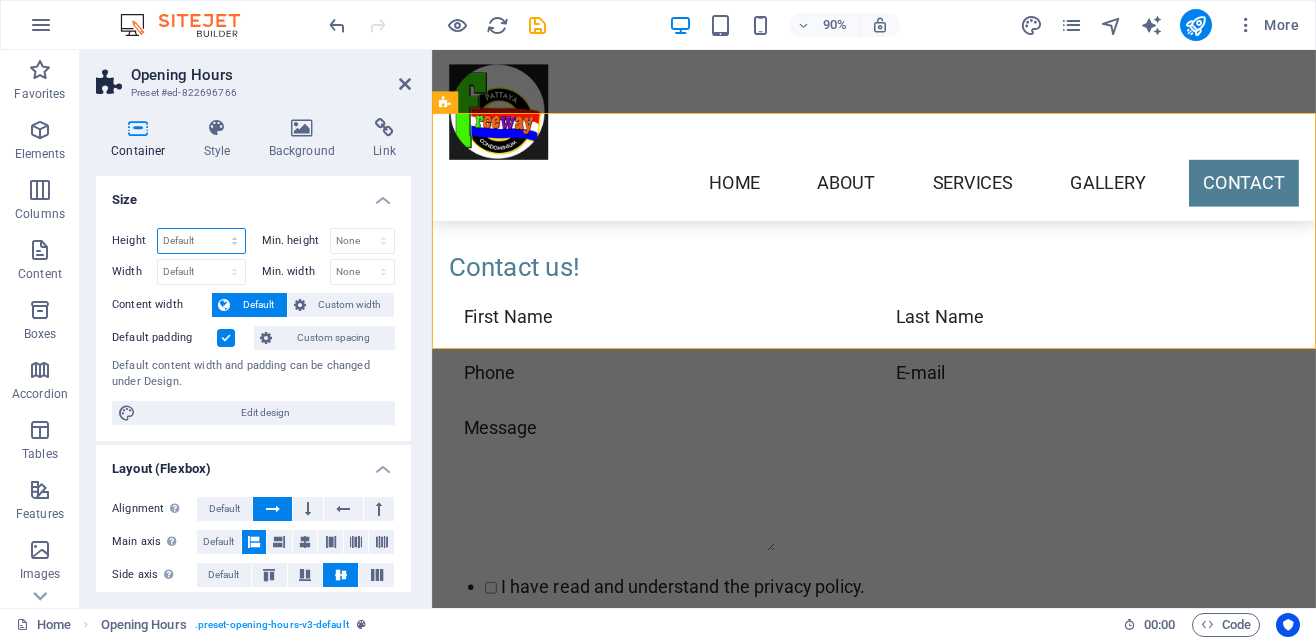 click on "Default px rem % vh vw" at bounding box center (201, 241) 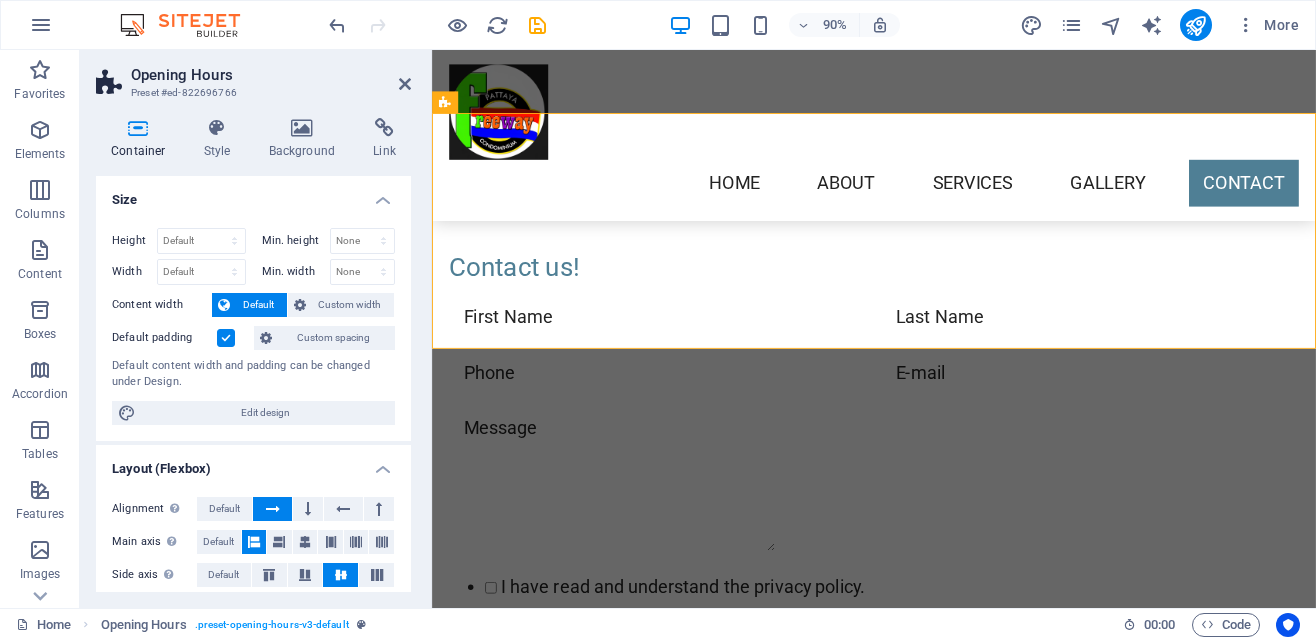 click on "For other additional hours needed, such as check-in or check-out, please notify us preferably one day in advance via a call or message." at bounding box center (923, 1604) 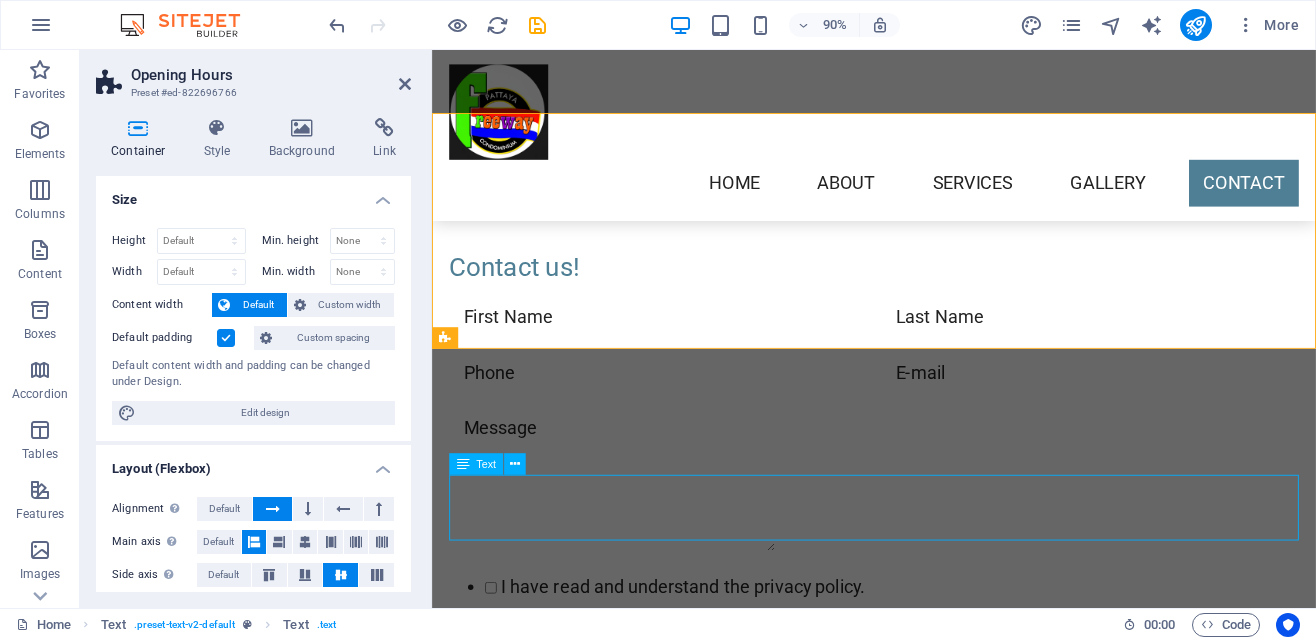 scroll, scrollTop: 4554, scrollLeft: 0, axis: vertical 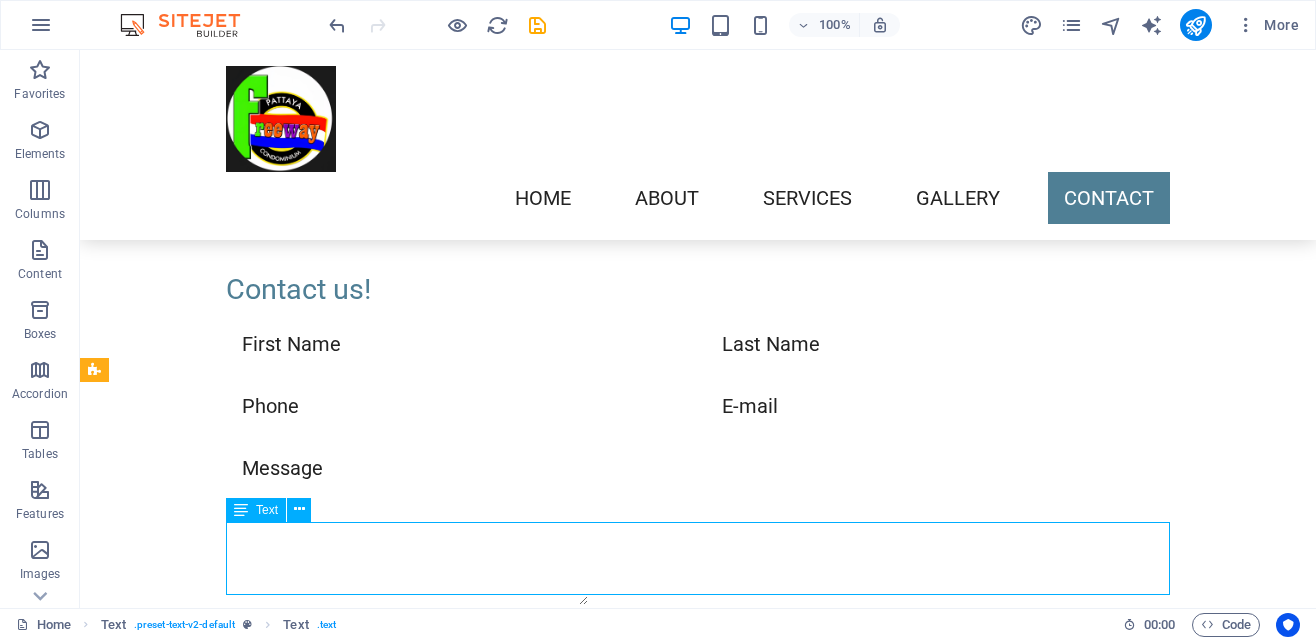 click on "Our normal opening hours:  Monday 09:30 - 15:00 Tuesday 09:30 - 15:00 Wednesday 09:30 - 15:00 Thursday 09:30 - 15:00 Friday 09:30 - 15:00 Saturday 11:00 - 15:00 Sunday 11::00 - 15:00" at bounding box center (698, 1118) 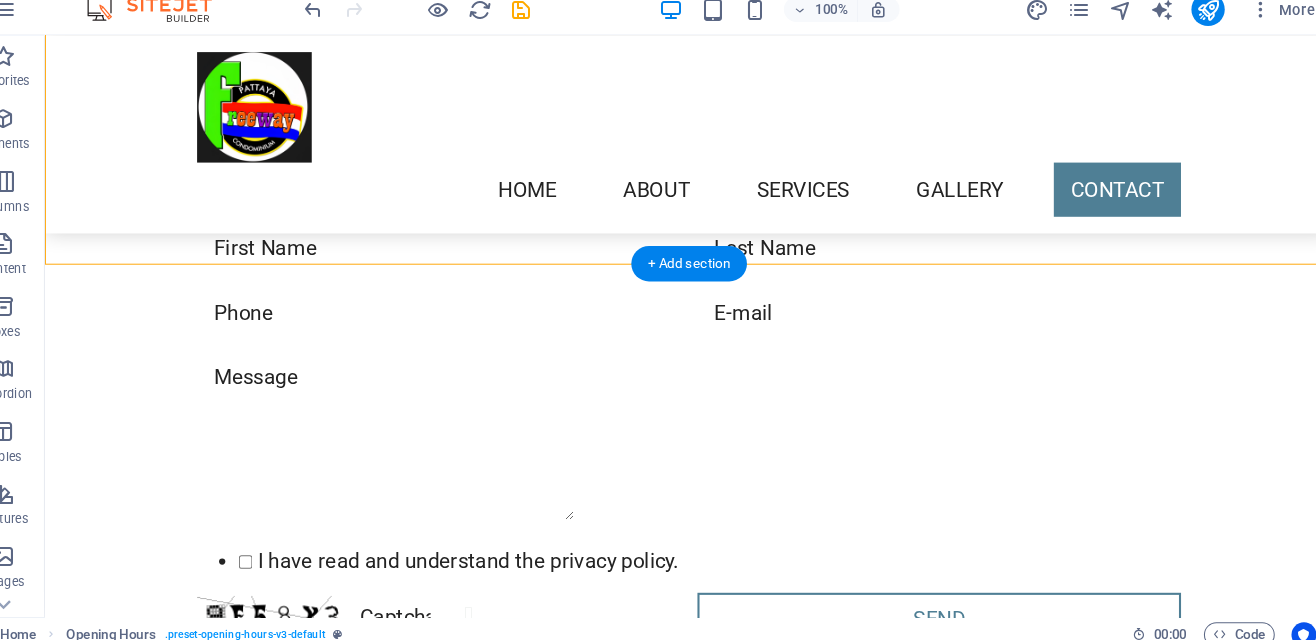 scroll, scrollTop: 4705, scrollLeft: 0, axis: vertical 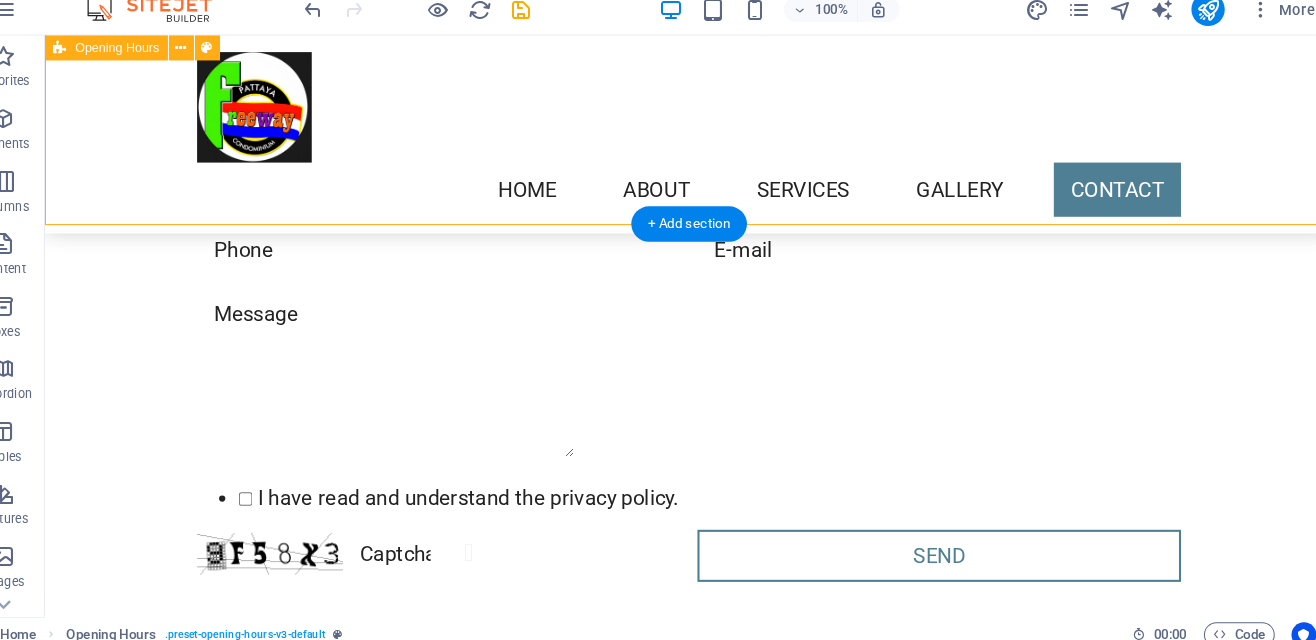 click on "For other additional hours needed, such as check-in or check-out, please notify us preferably one day in advance via a call or message." at bounding box center (662, 1436) 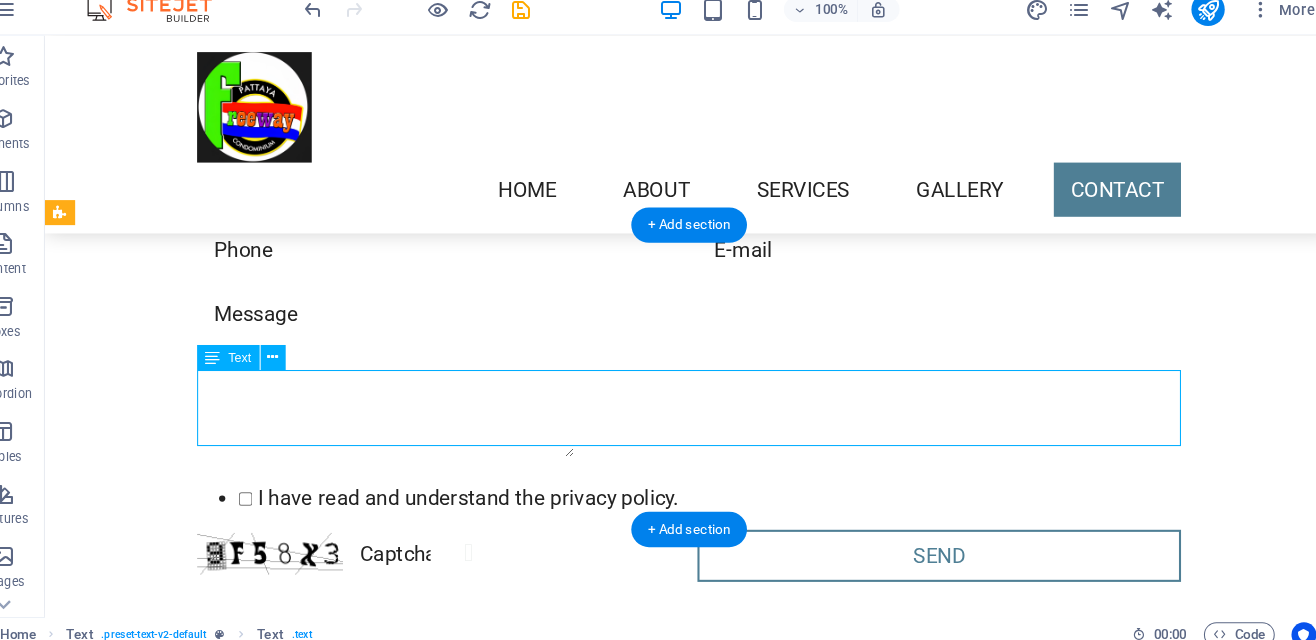 click on "Other hours: For other additional hours needed, such as check-in or check-out, please notify us preferably one day in advance via a call or message." at bounding box center (662, 1407) 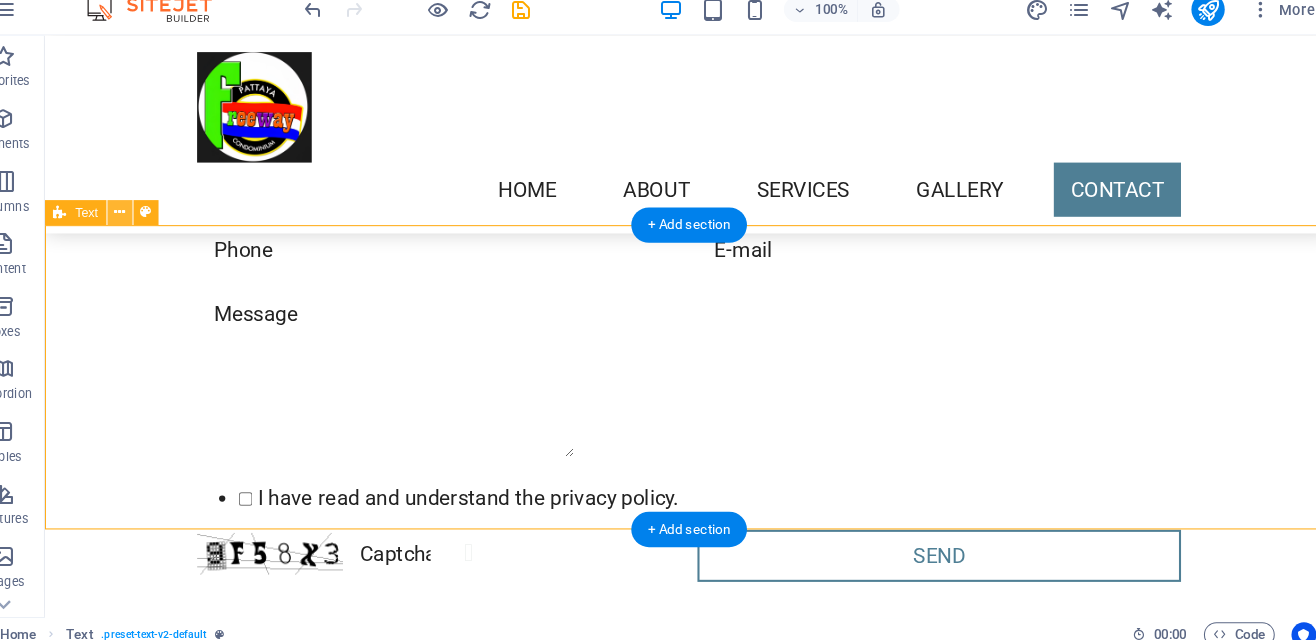 click at bounding box center [152, 219] 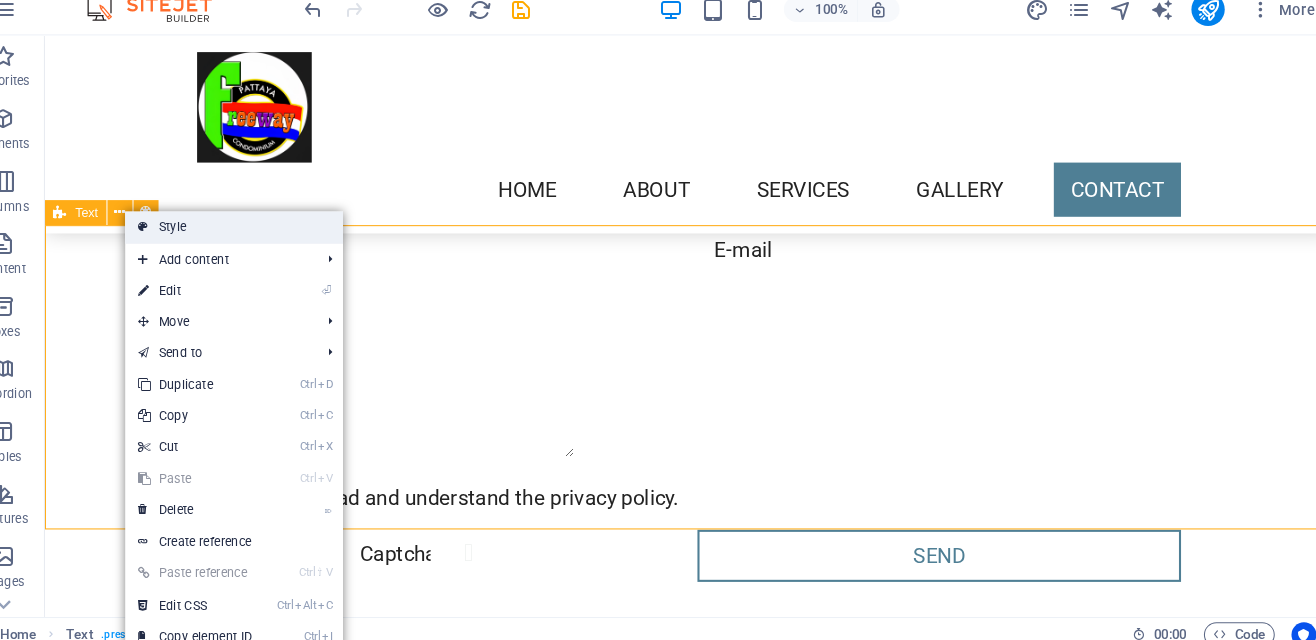 click on "Style" at bounding box center [261, 234] 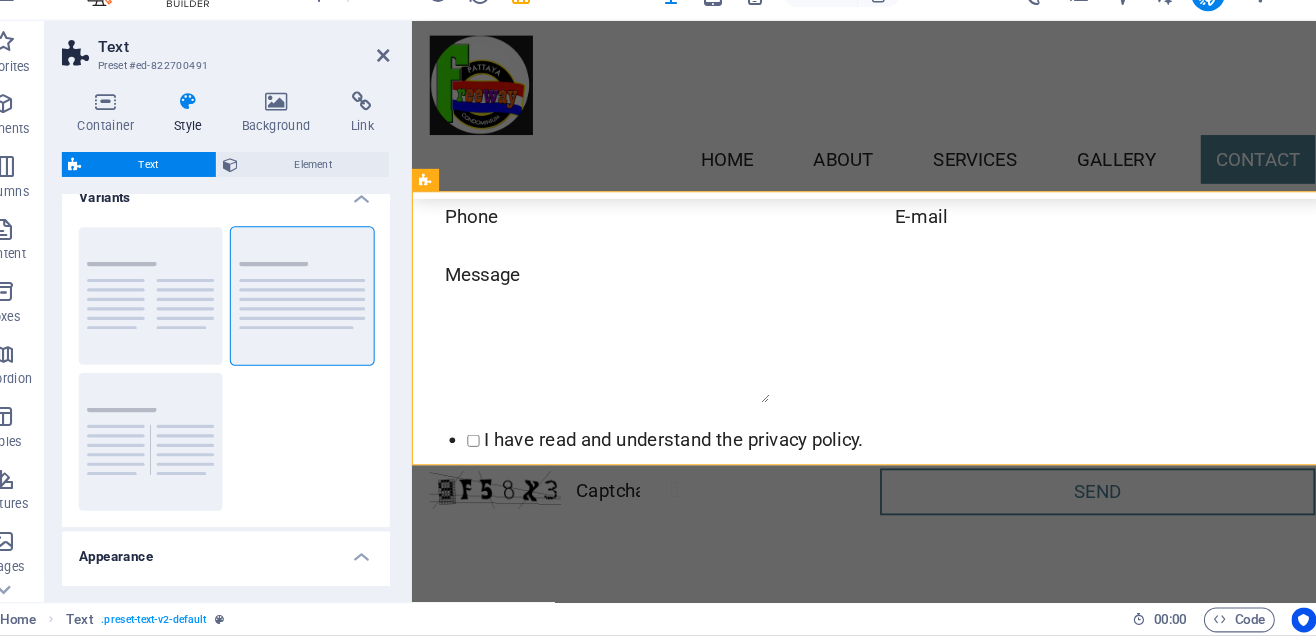scroll, scrollTop: 0, scrollLeft: 0, axis: both 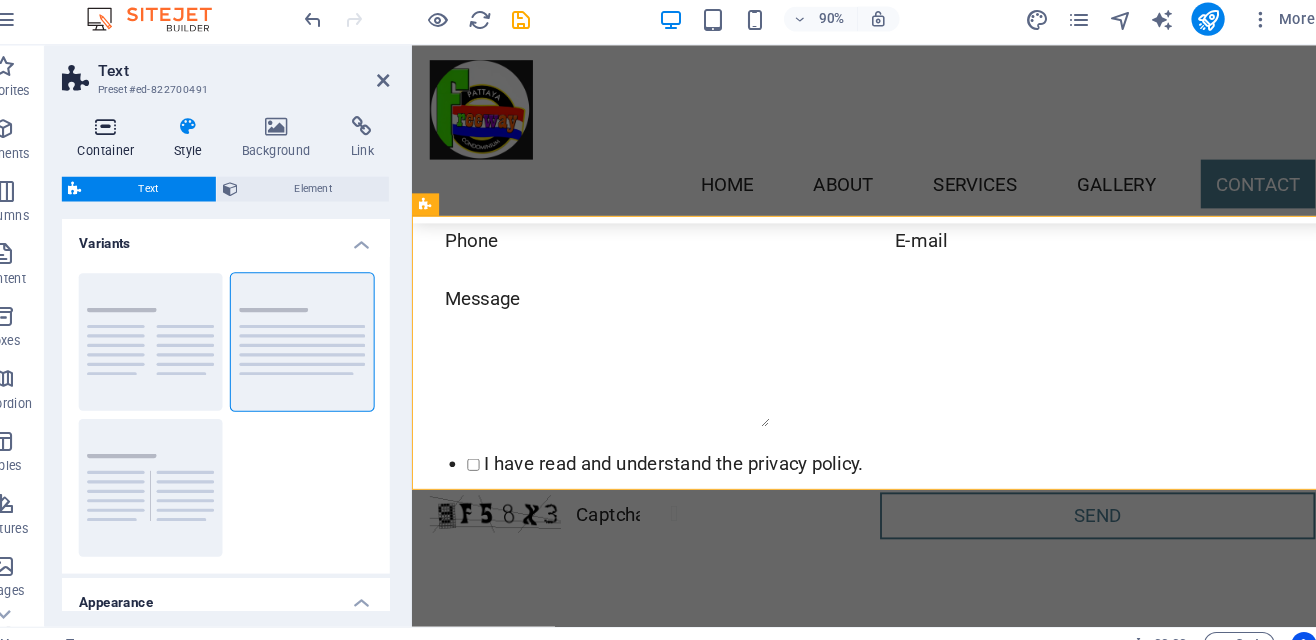 click at bounding box center [138, 128] 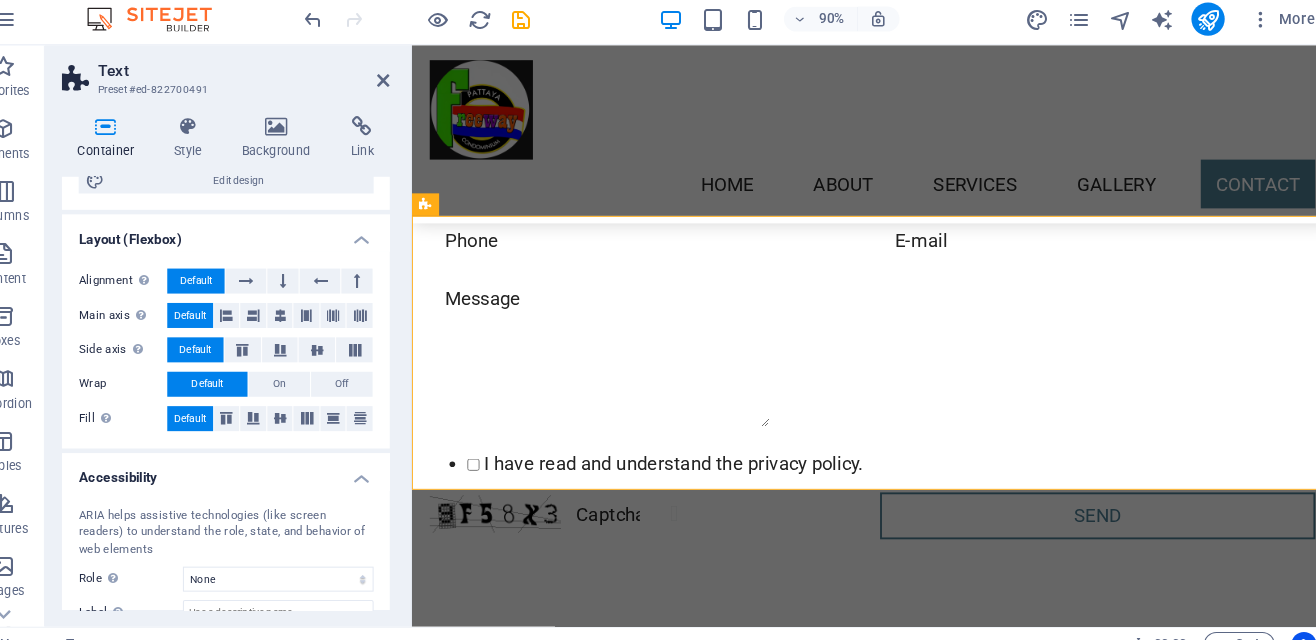 scroll, scrollTop: 234, scrollLeft: 0, axis: vertical 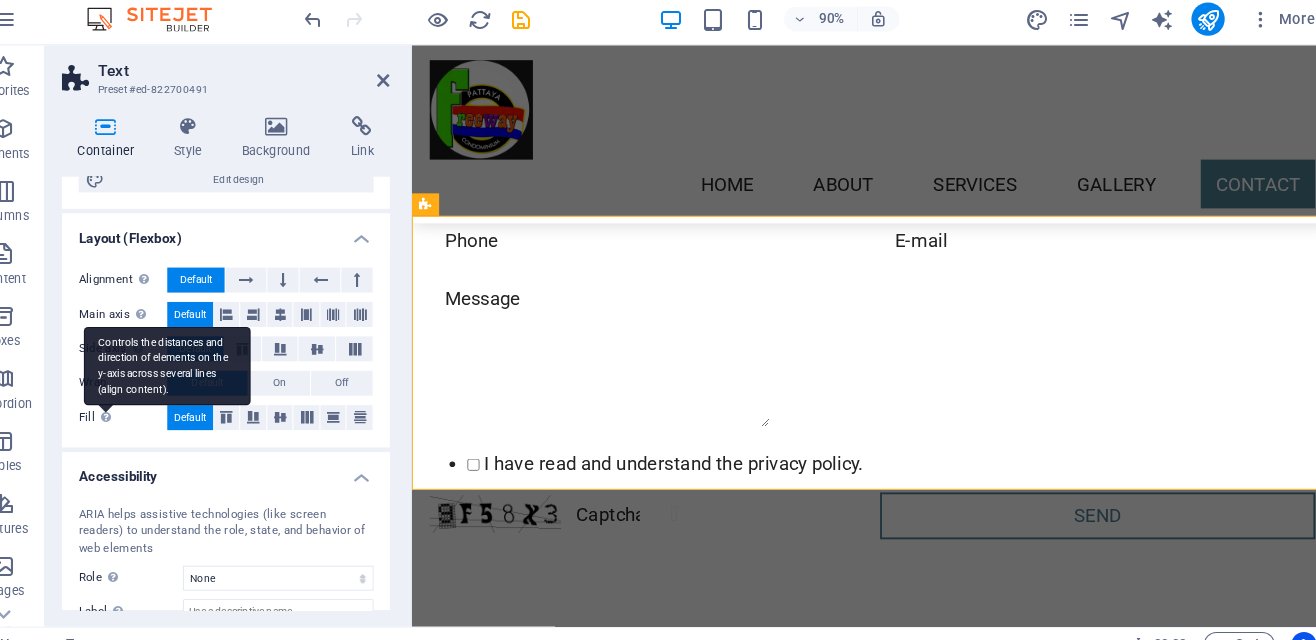click at bounding box center (137, 406) 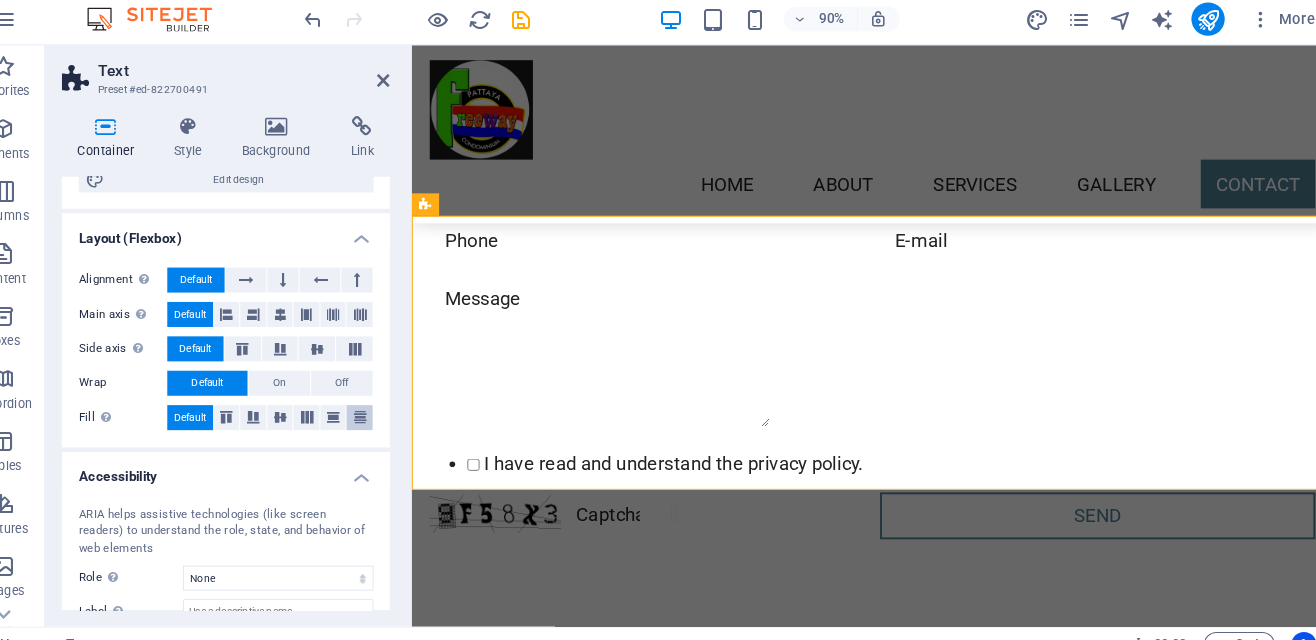 click at bounding box center (381, 407) 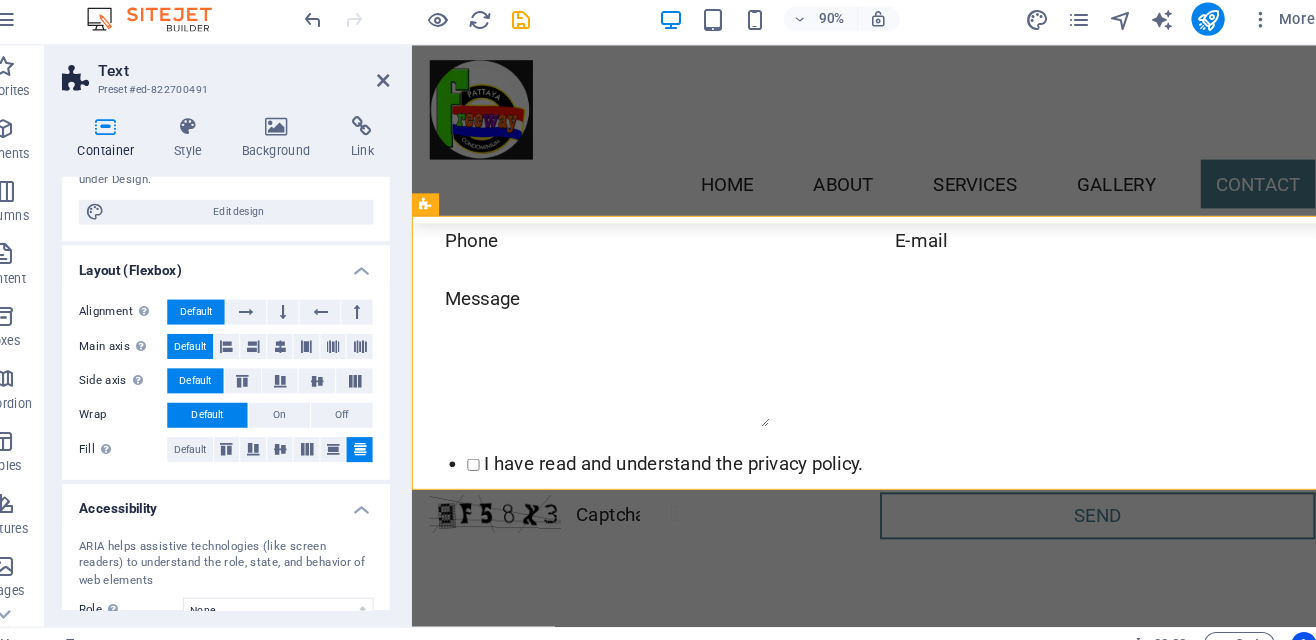 scroll, scrollTop: 202, scrollLeft: 0, axis: vertical 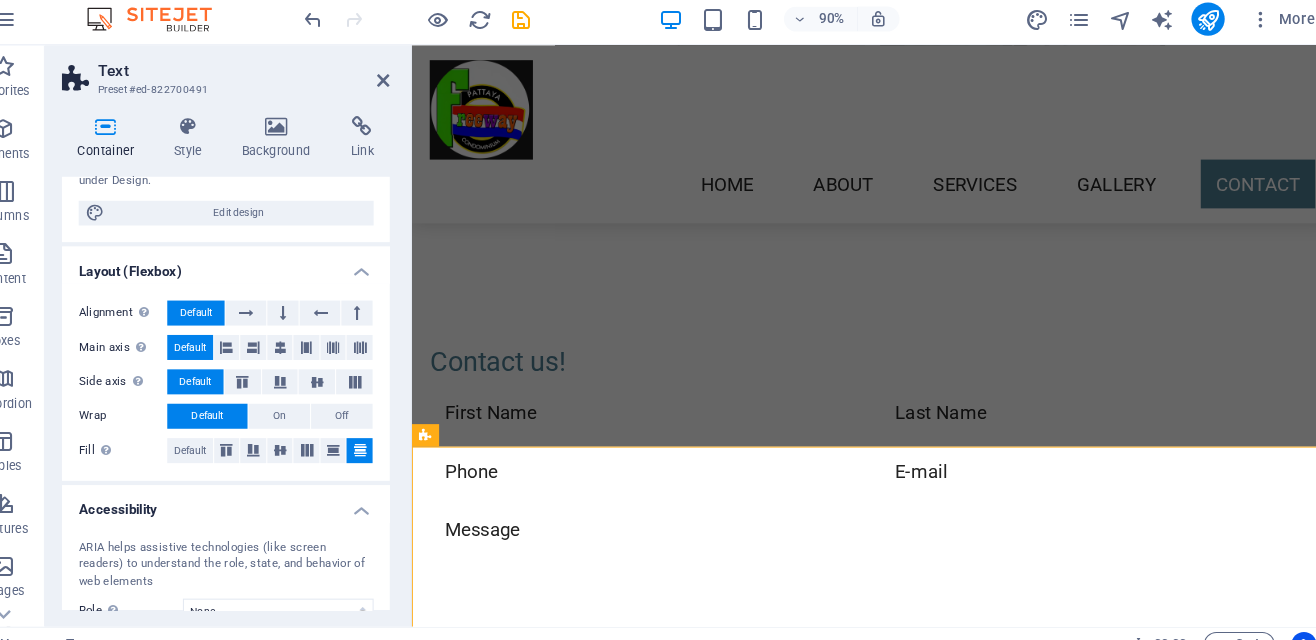 click on "Our normal opening hours:" at bounding box center [899, 1003] 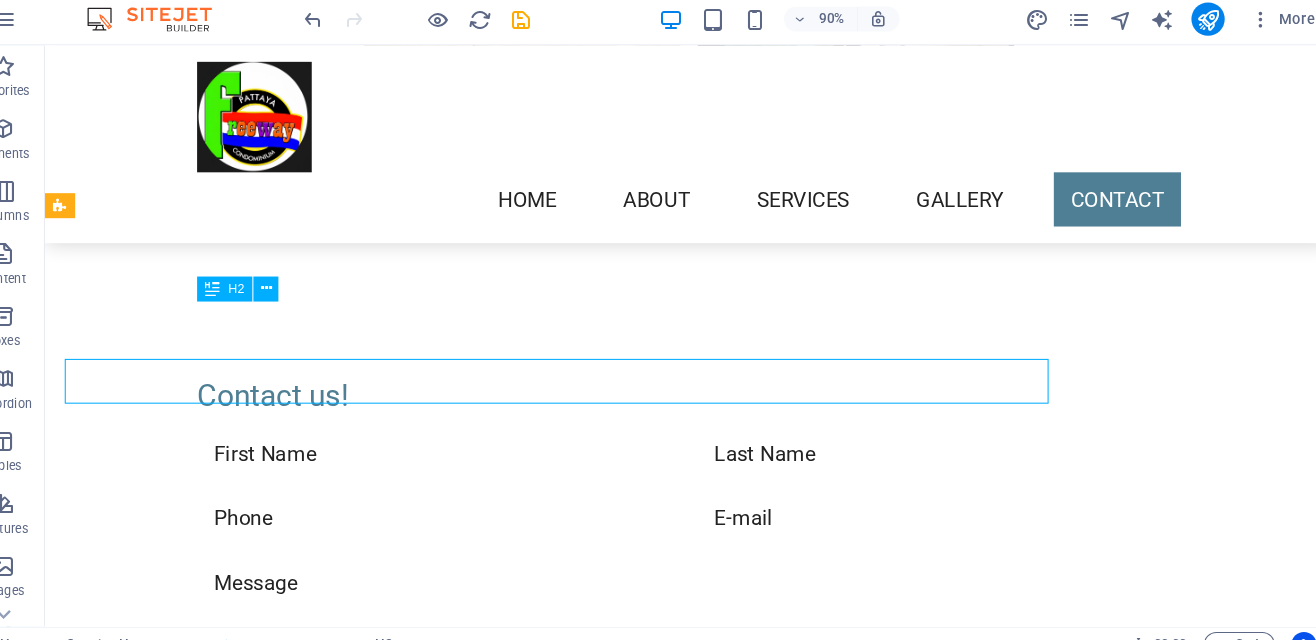 scroll, scrollTop: 4459, scrollLeft: 0, axis: vertical 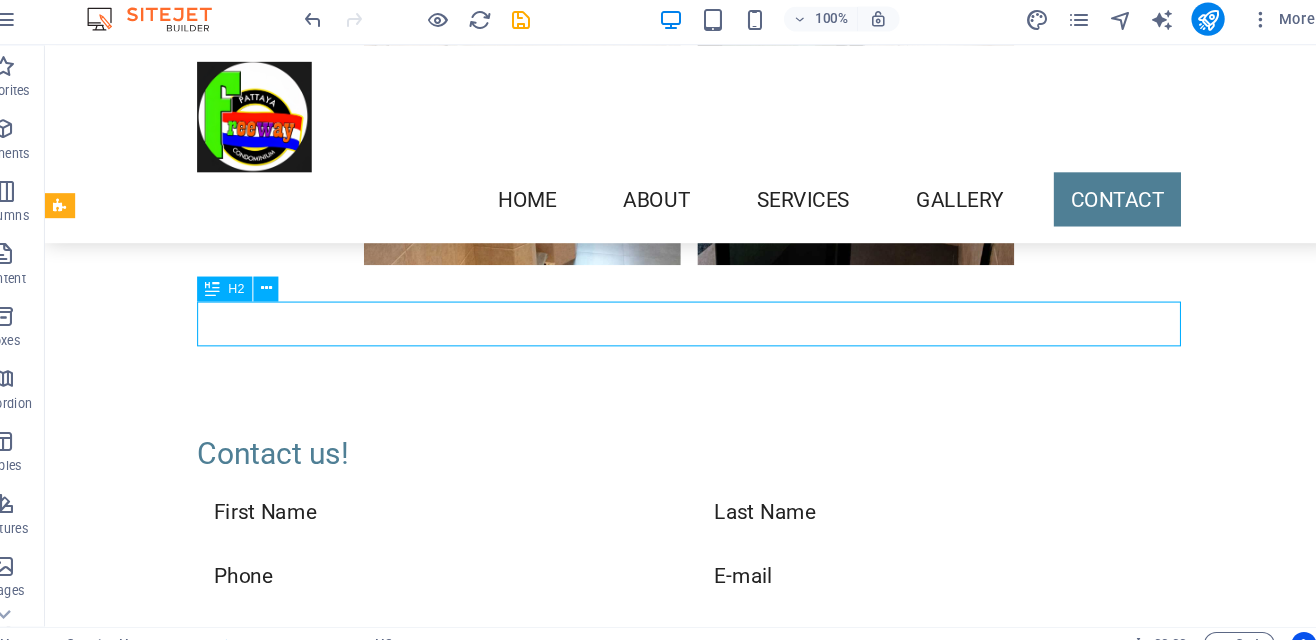 click on "Our normal opening hours:  Monday 09:30 - 15:00 Tuesday 09:30 - 15:00 Wednesday 09:30 - 15:00 Thursday 09:30 - 15:00 Friday 09:30 - 15:00 Saturday 11:00 - 15:00 Sunday 11::00 - 15:00" at bounding box center (662, 1266) 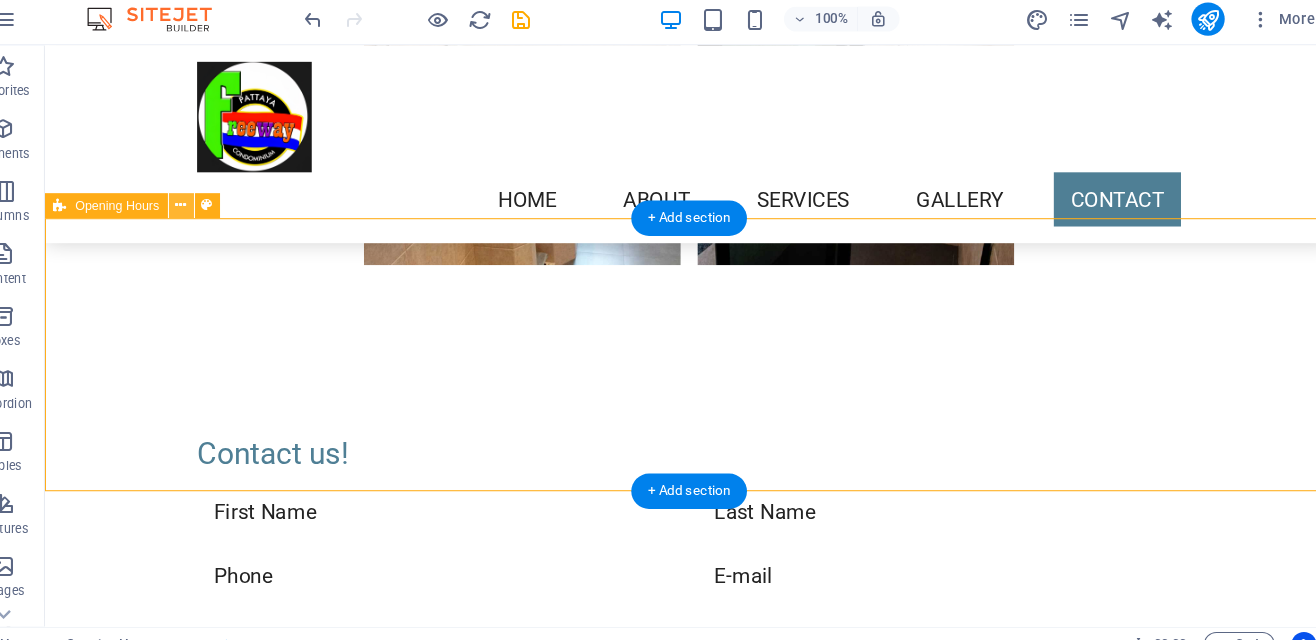 click at bounding box center (210, 203) 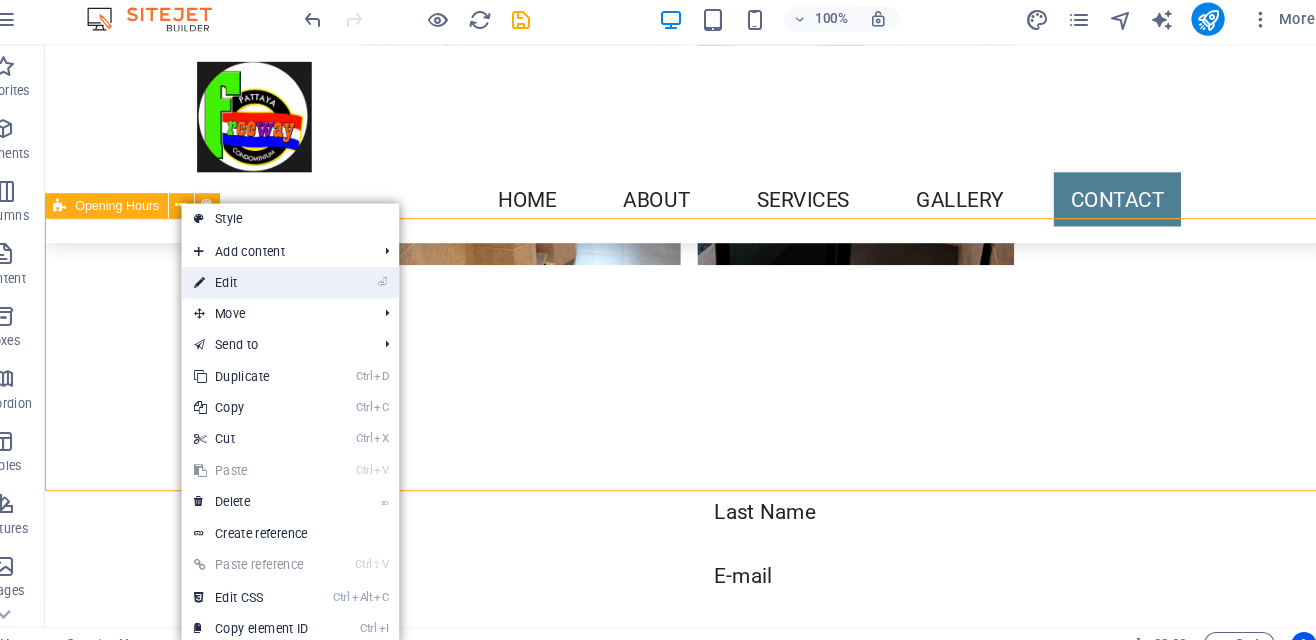 click on "⏎  Edit" at bounding box center [278, 278] 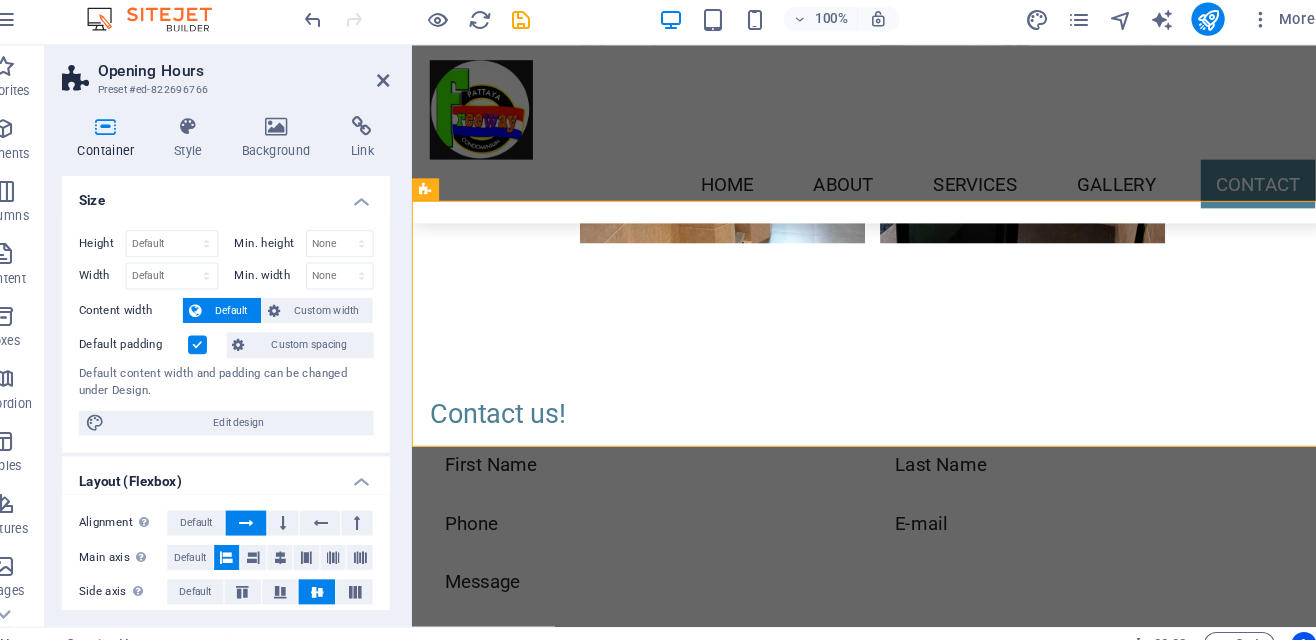 scroll, scrollTop: 4514, scrollLeft: 0, axis: vertical 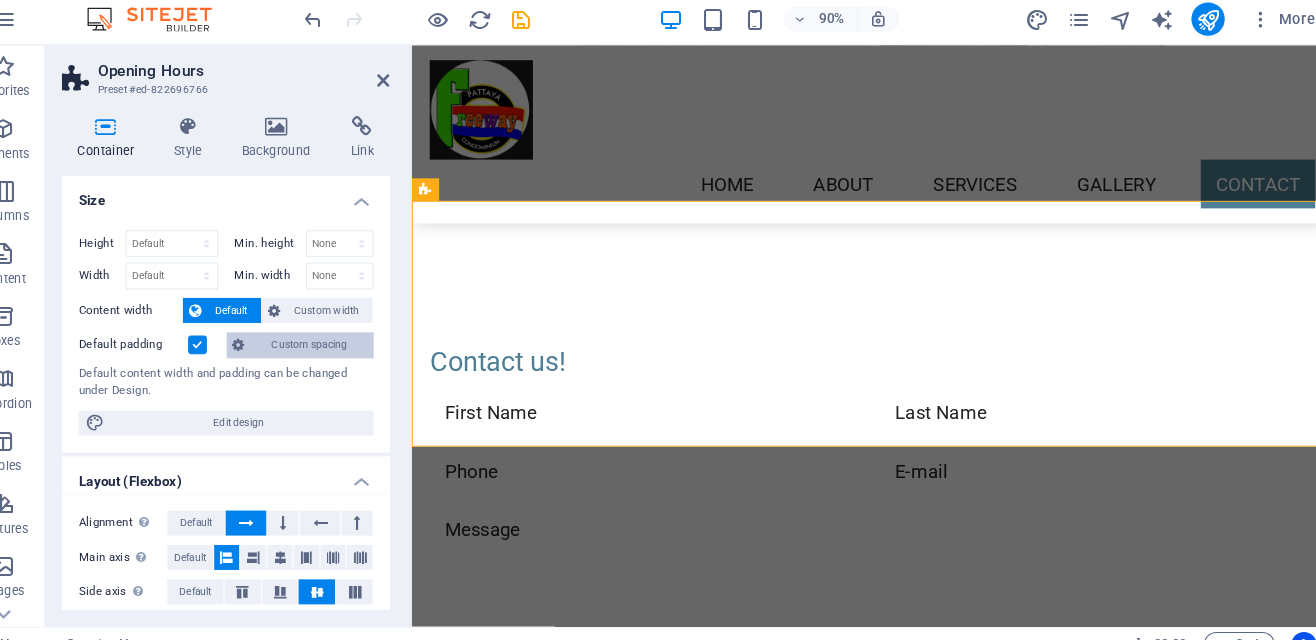 click on "Custom spacing" at bounding box center [333, 338] 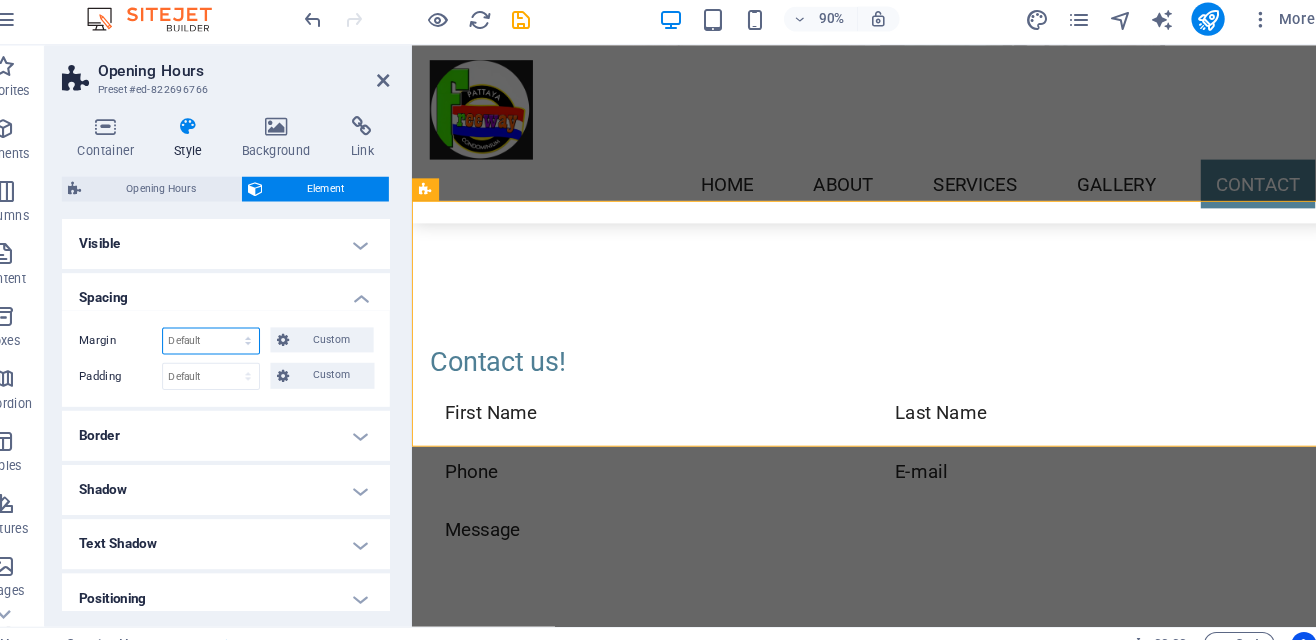 click on "Default auto px % rem vw vh Custom" at bounding box center [239, 334] 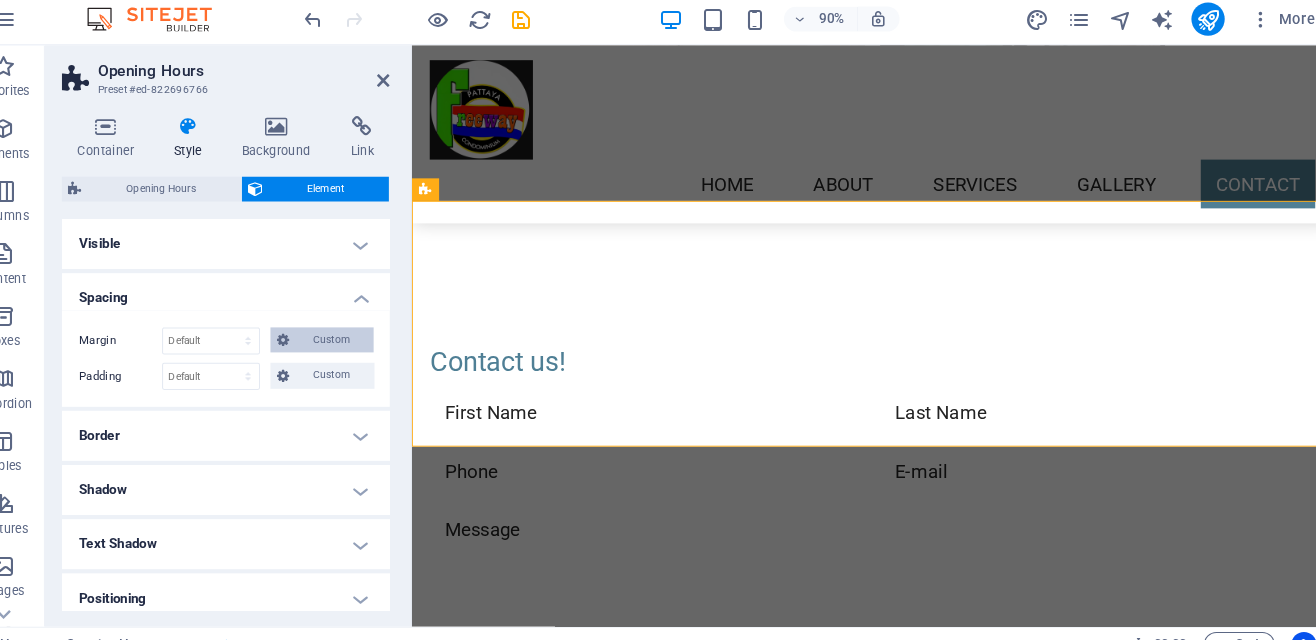 click on "Custom" at bounding box center [354, 333] 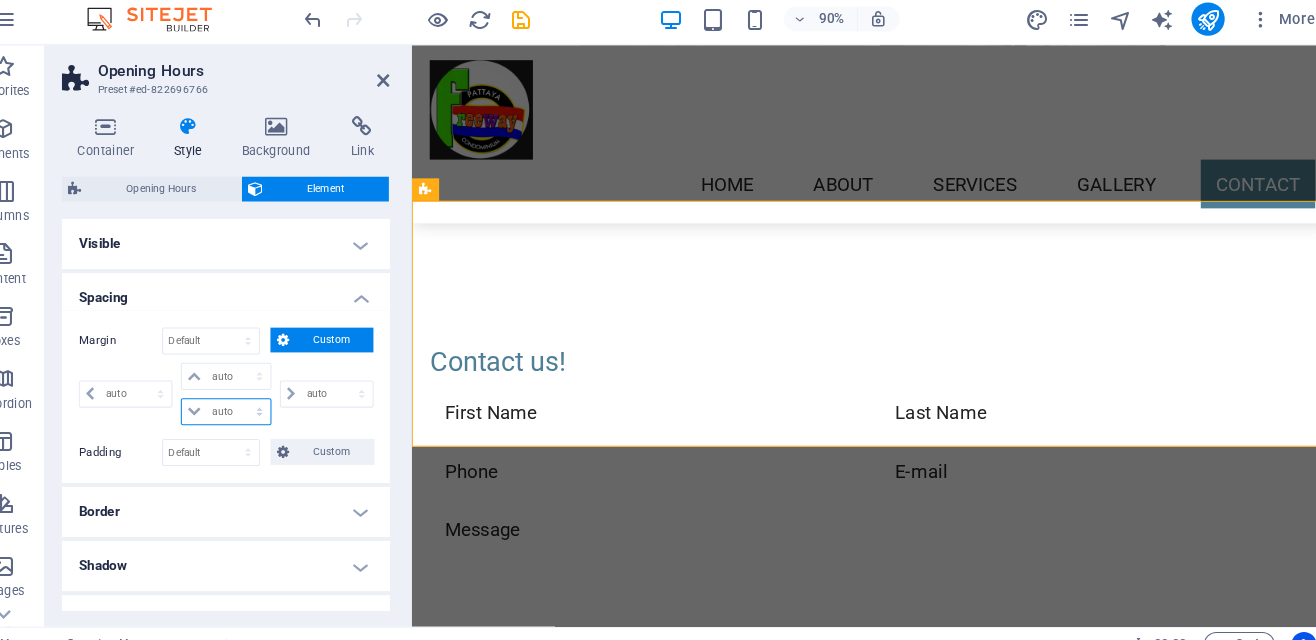 click on "auto px % rem vw vh" at bounding box center (253, 402) 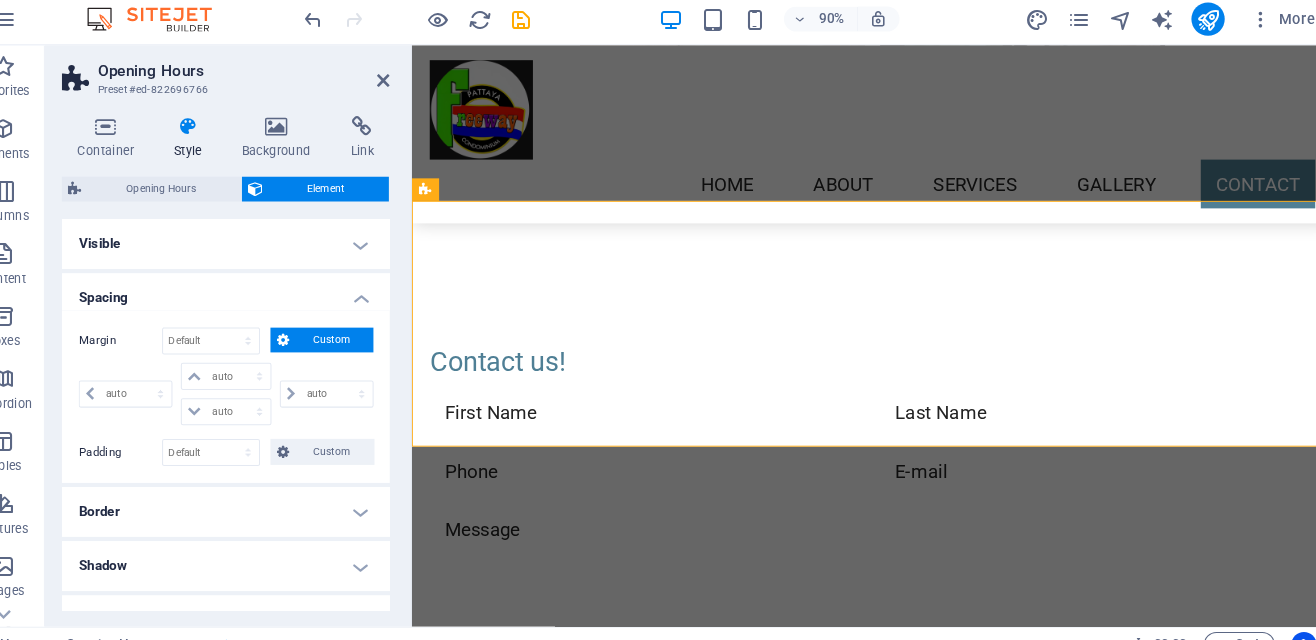 click on "Shadow" at bounding box center (253, 550) 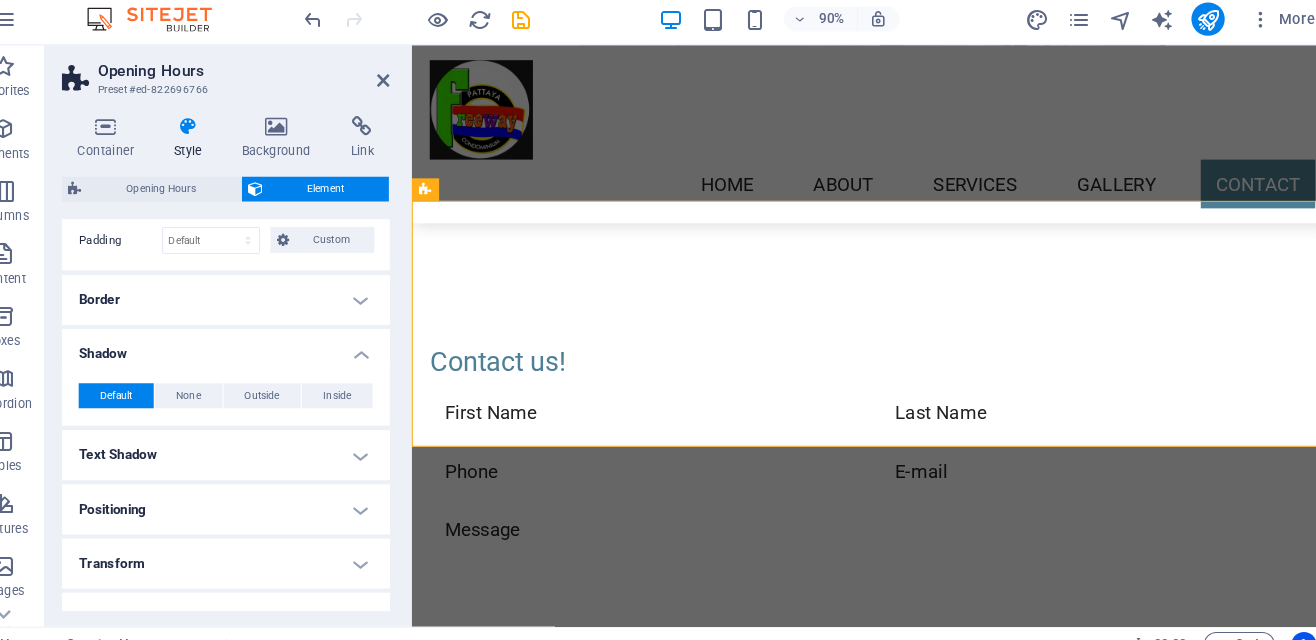 scroll, scrollTop: 209, scrollLeft: 0, axis: vertical 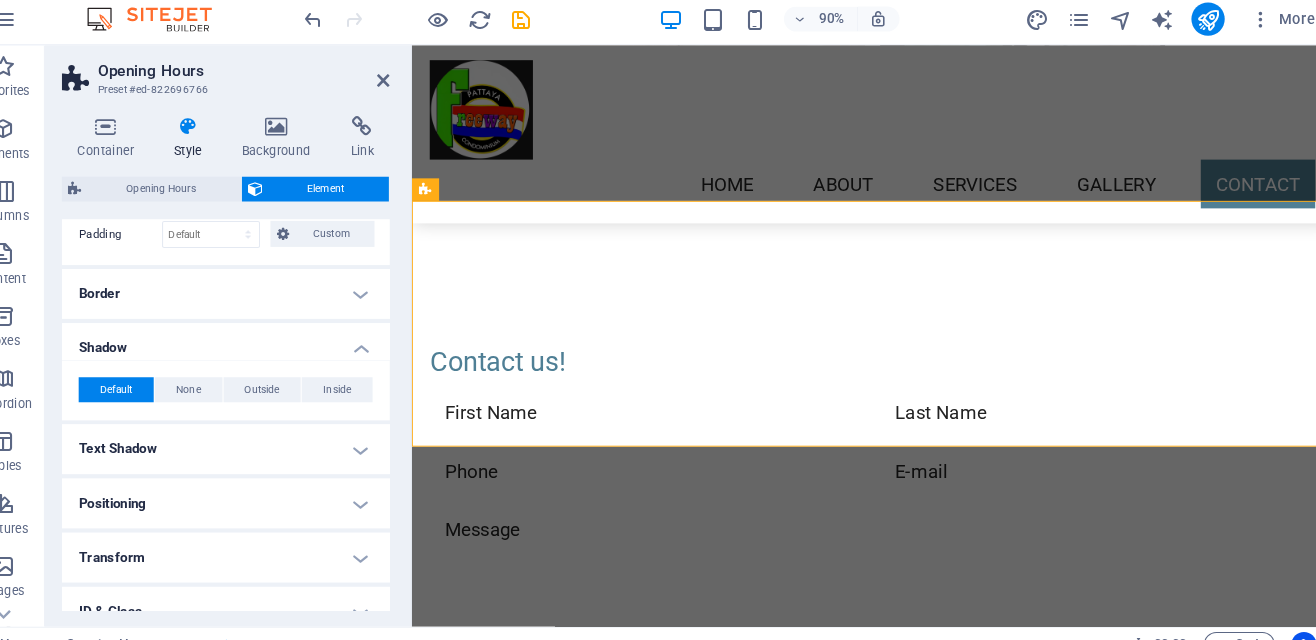 click on "Other hours:" at bounding box center (902, 1621) 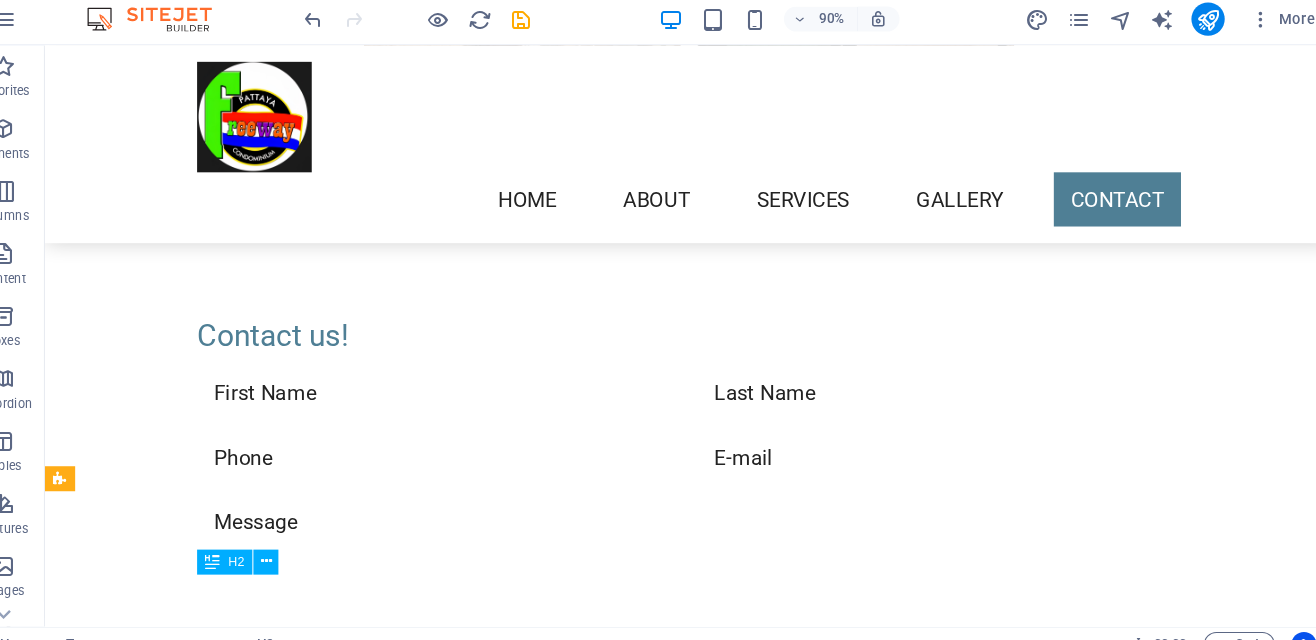 scroll, scrollTop: 4459, scrollLeft: 0, axis: vertical 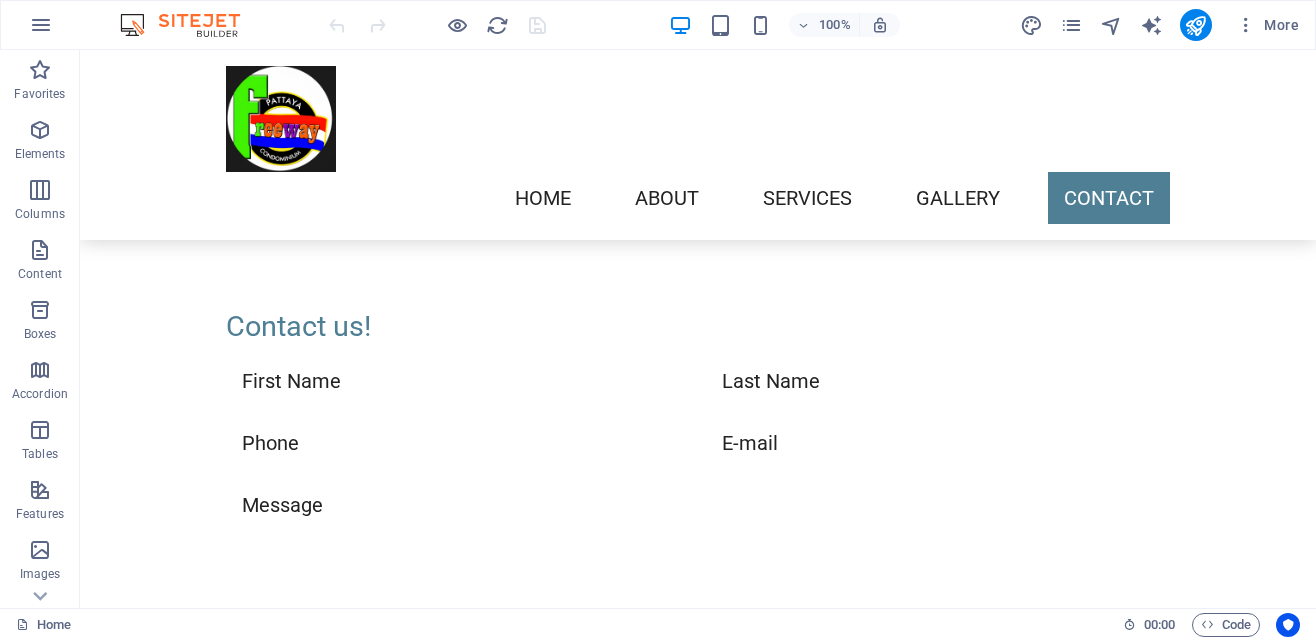 click on "Headline For other additional hours needed, such as check-in or check-out, please notify us preferably one day in advance via a call or message." at bounding box center [698, 1610] 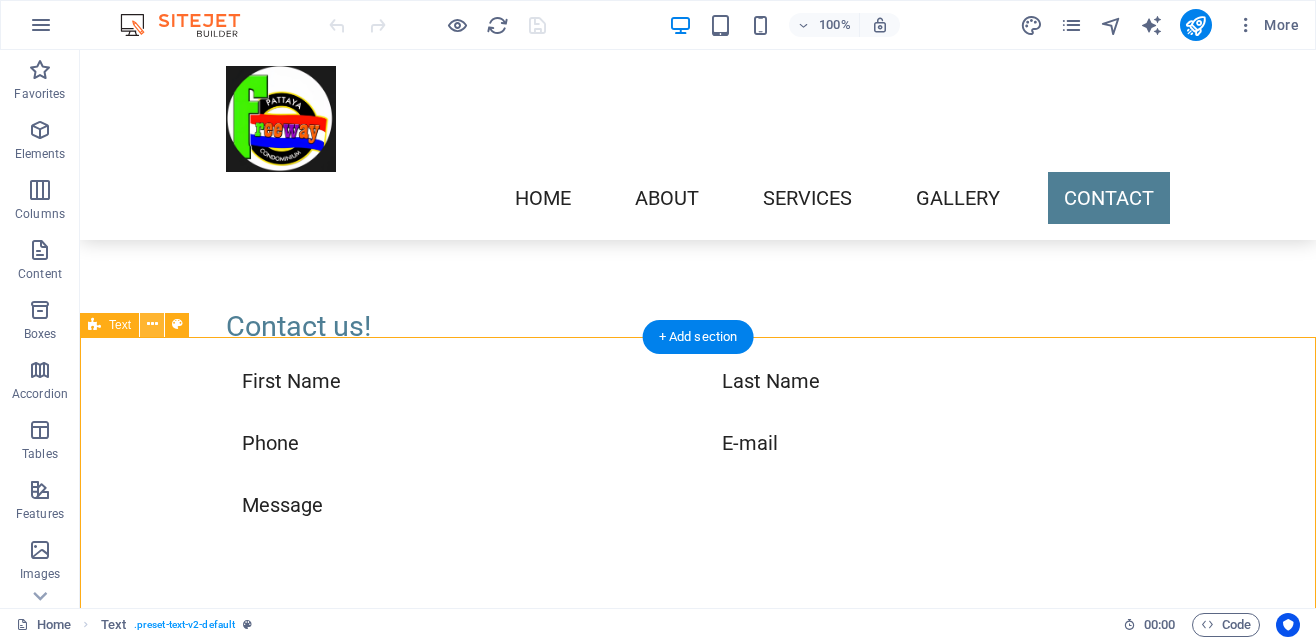 click at bounding box center (152, 324) 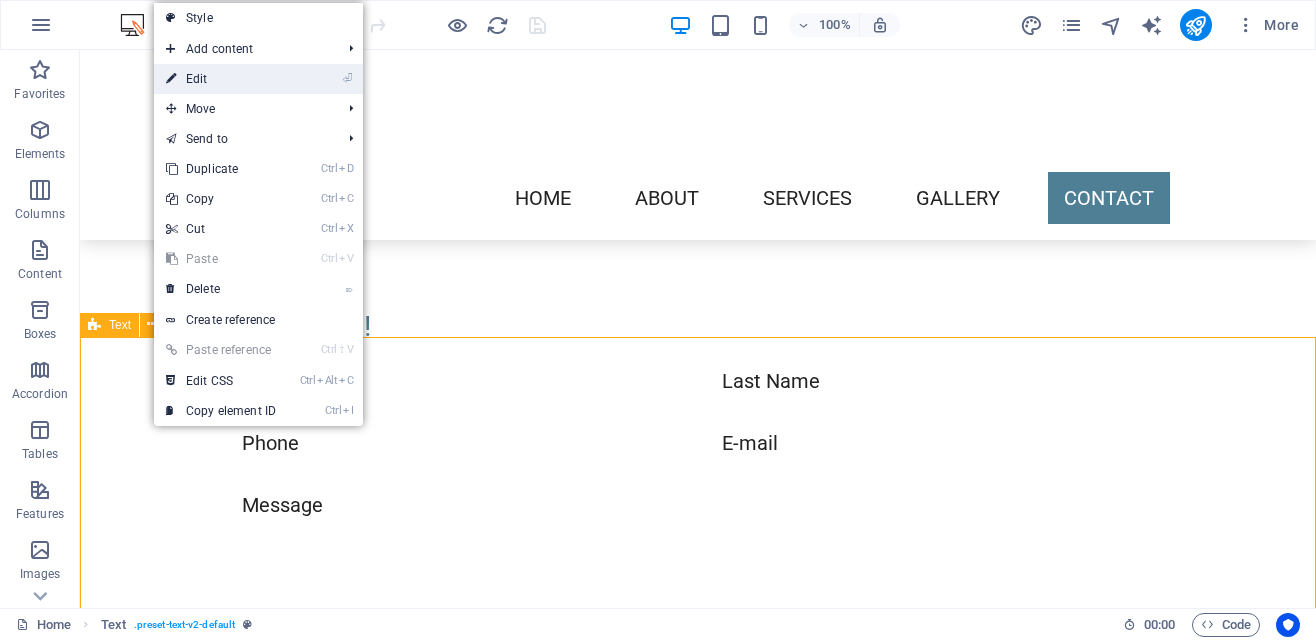 click on "⏎  Edit" at bounding box center (221, 79) 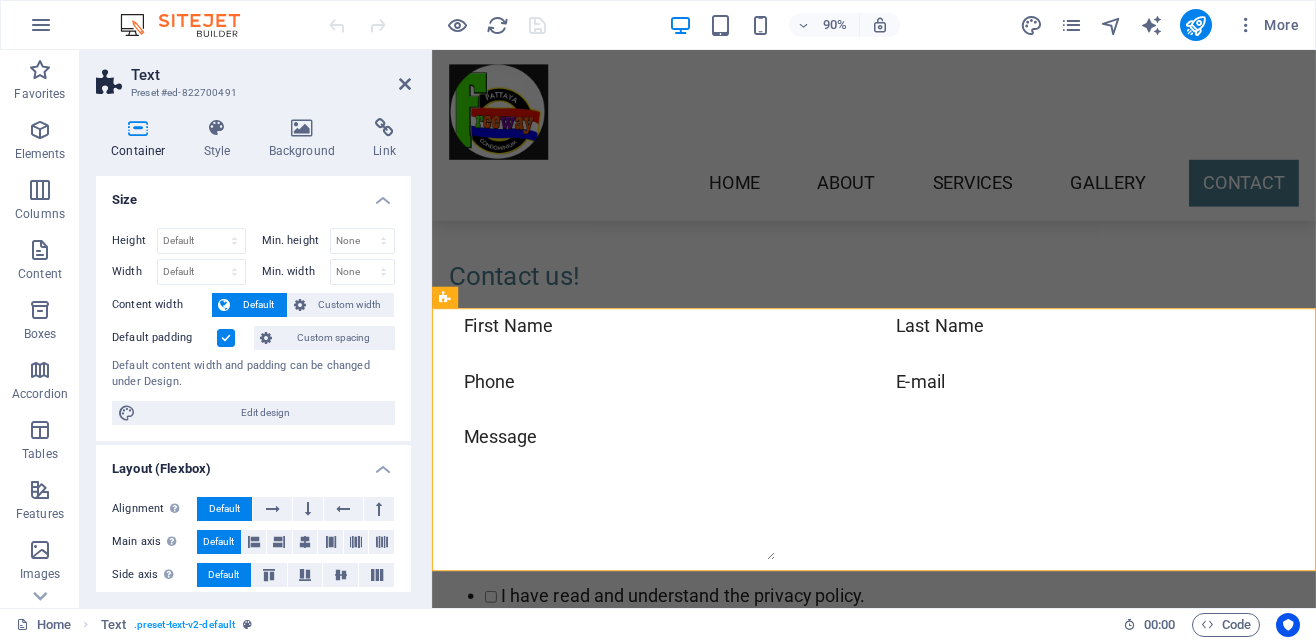 scroll, scrollTop: 4656, scrollLeft: 0, axis: vertical 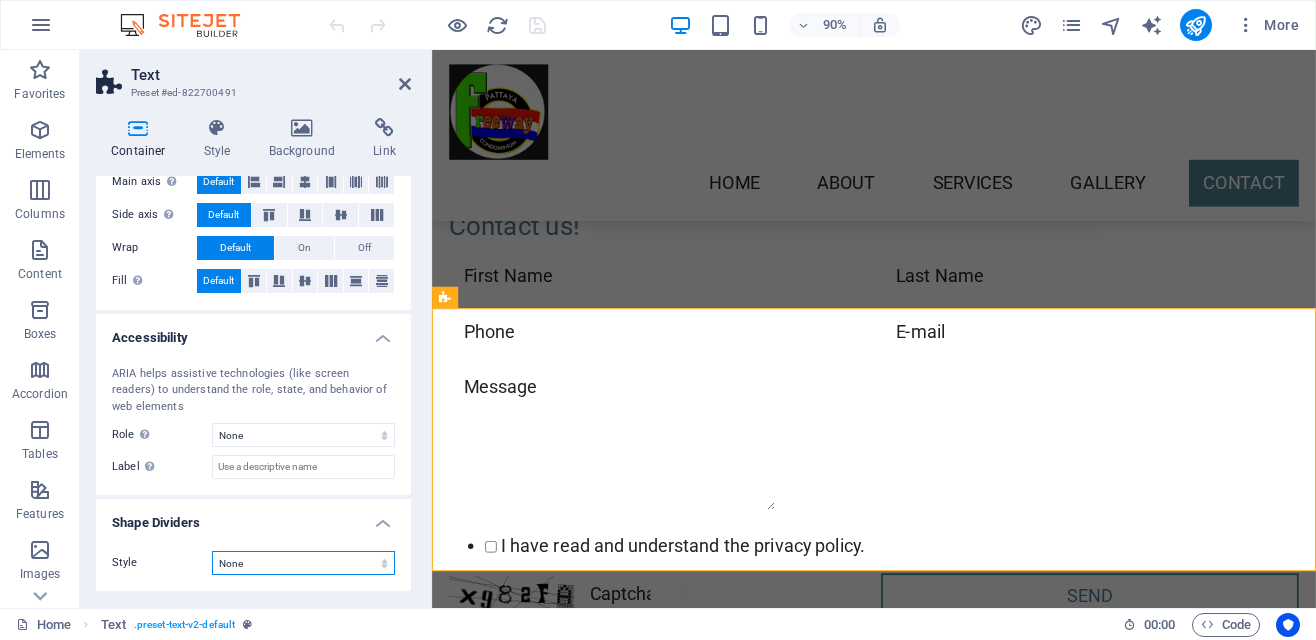 click on "None Triangle Square Diagonal Polygon 1 Polygon 2 Zigzag Multiple Zigzags Waves Multiple Waves Half Circle Circle Circle Shadow Blocks Hexagons Clouds Multiple Clouds Fan Pyramids Book Paint Drip Fire Shredded Paper Arrow" at bounding box center [303, 563] 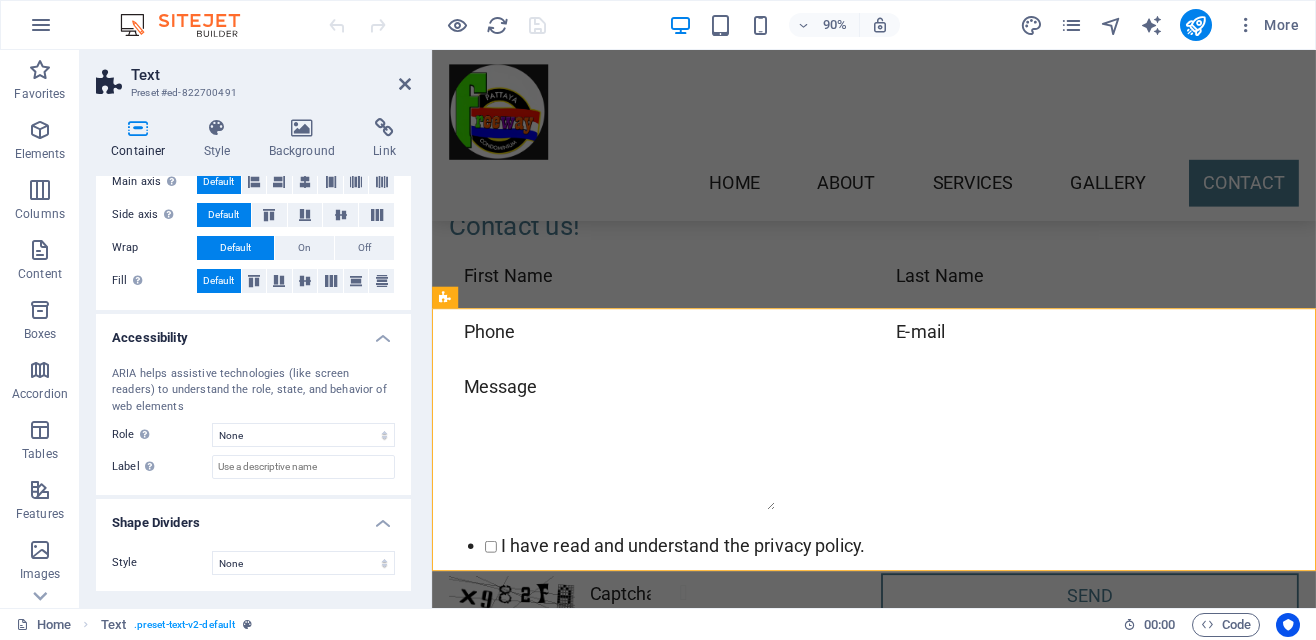 click on "Style" at bounding box center [162, 563] 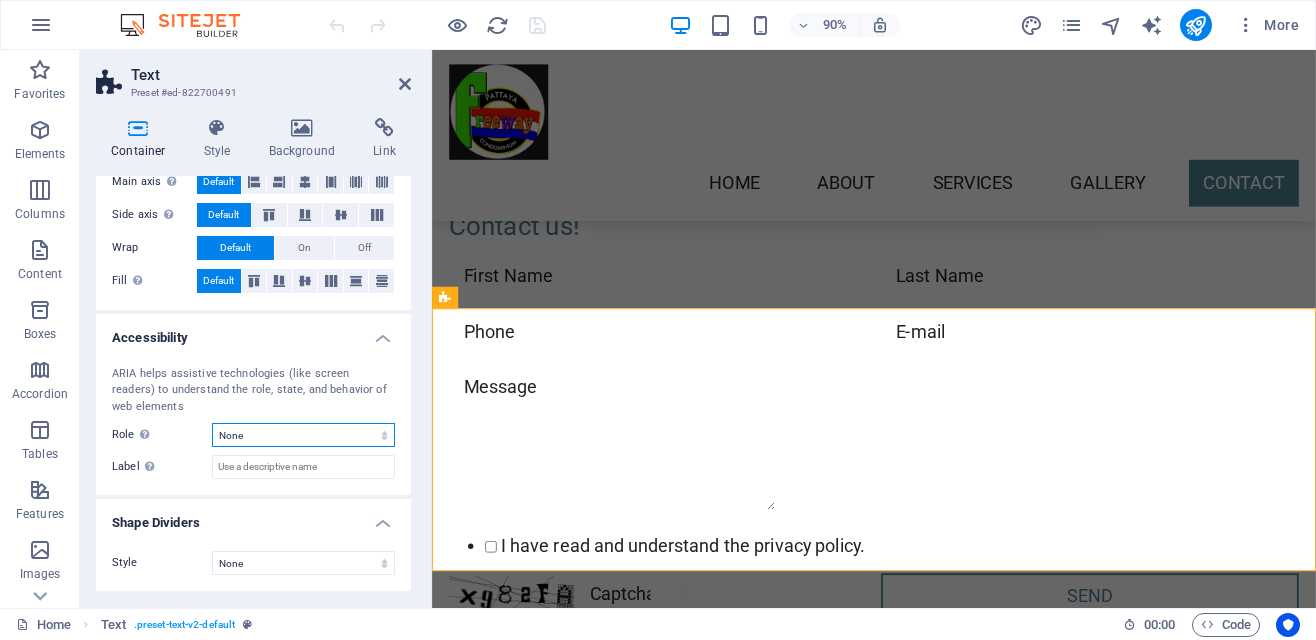 click on "None Alert Article Banner Comment Complementary Dialog Footer Header Marquee Presentation Region Section Separator Status Timer" at bounding box center (303, 435) 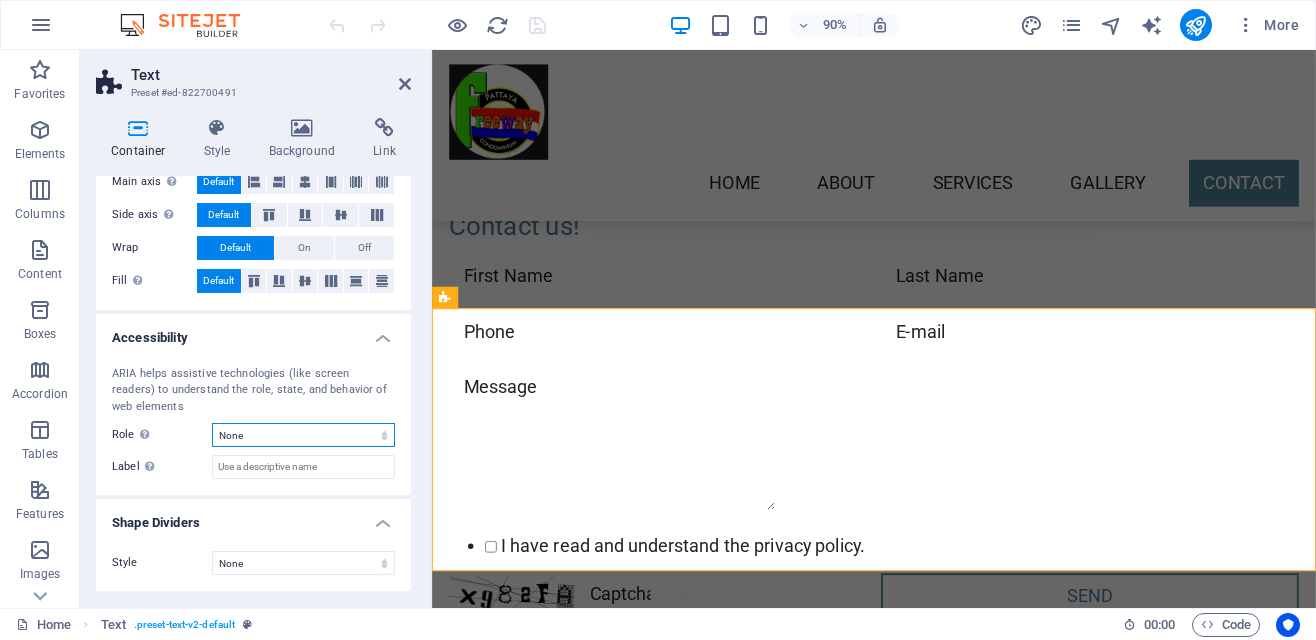select on "comment" 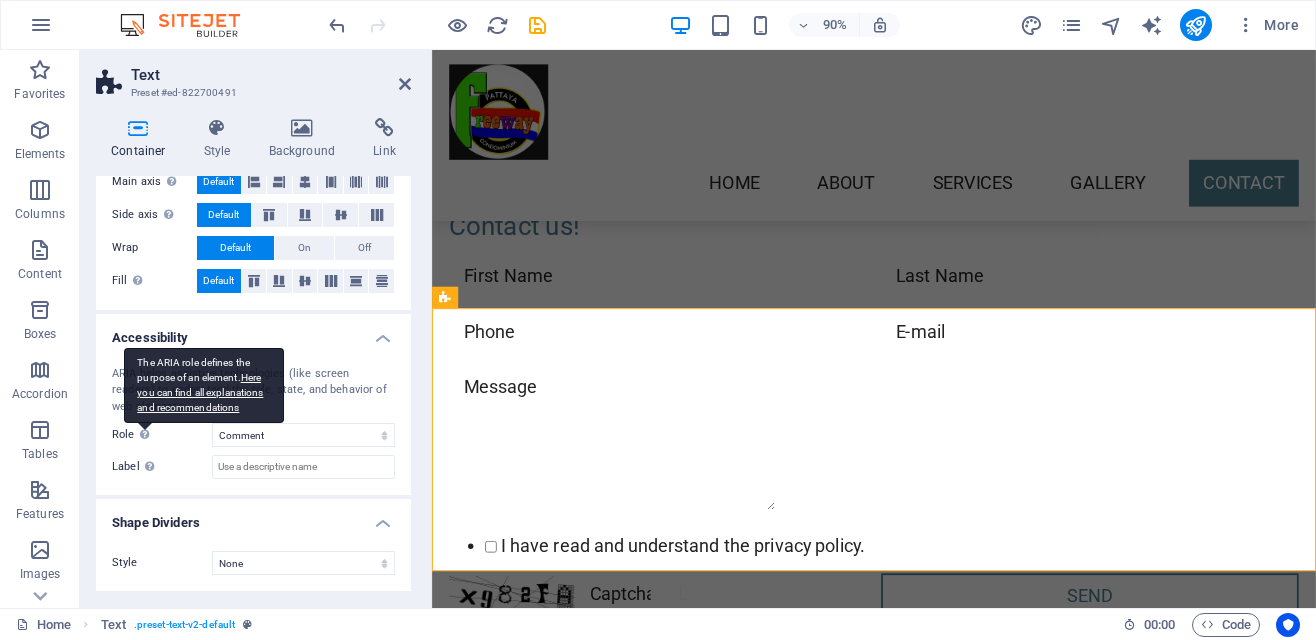 click on "The ARIA role defines the purpose of an element.  Here you can find all explanations and recommendations" at bounding box center (204, 385) 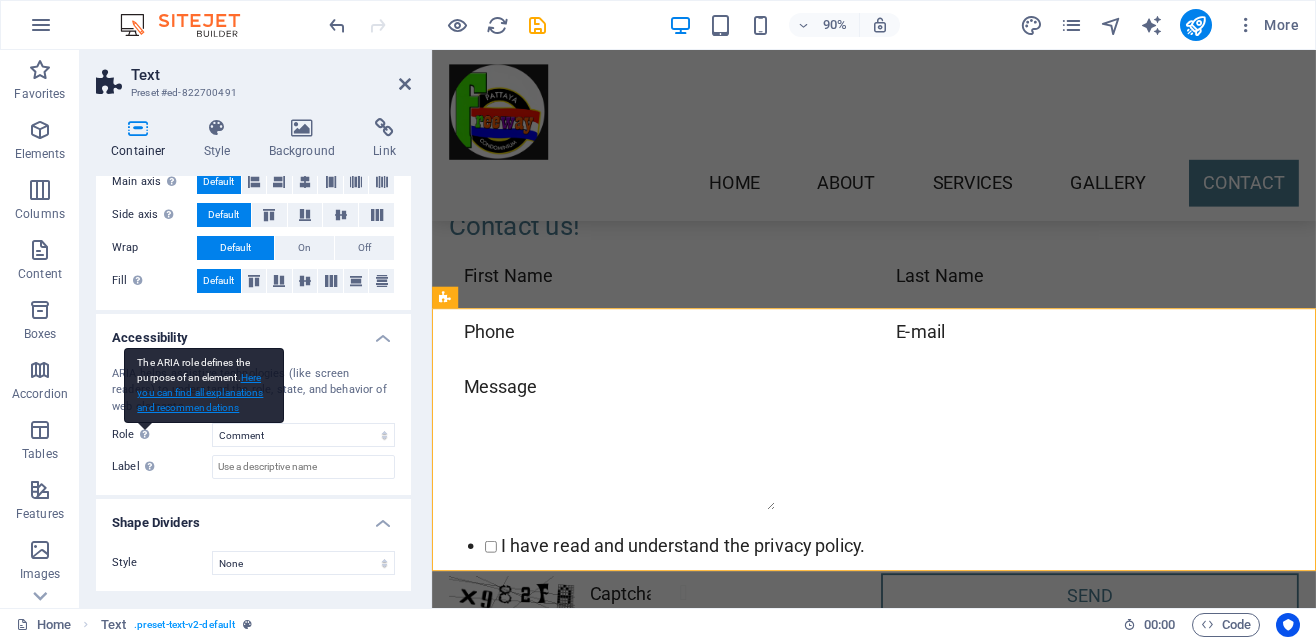 click on "Here you can find all explanations and recommendations" at bounding box center (200, 392) 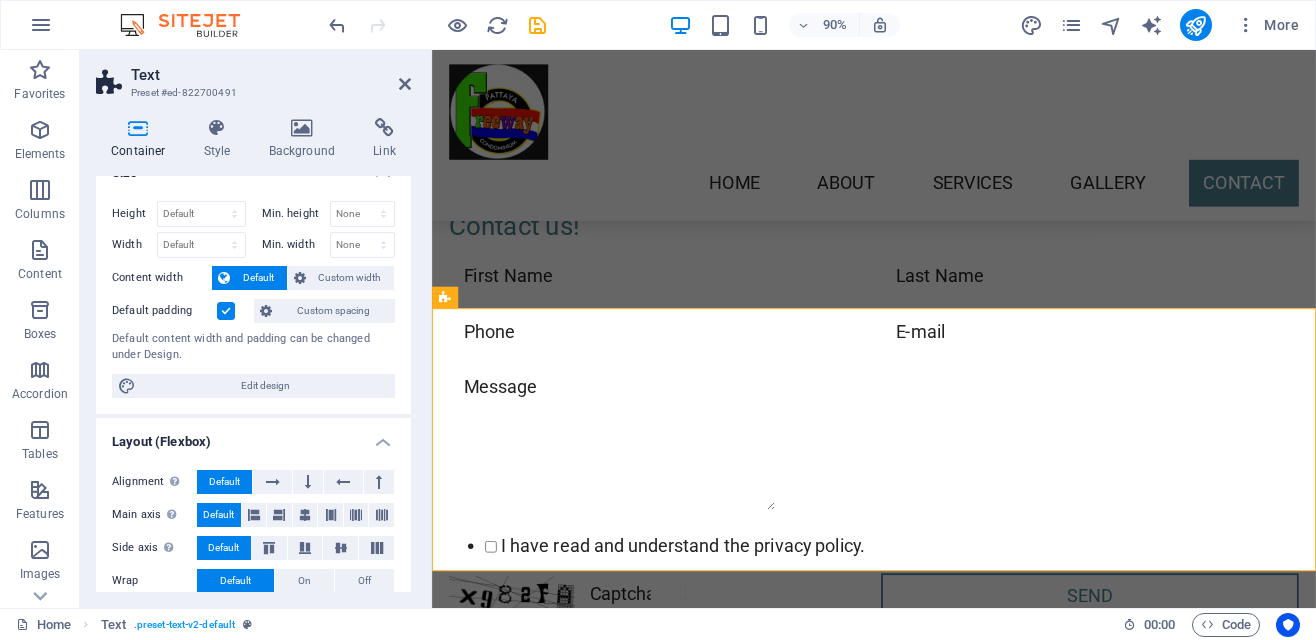 scroll, scrollTop: 0, scrollLeft: 0, axis: both 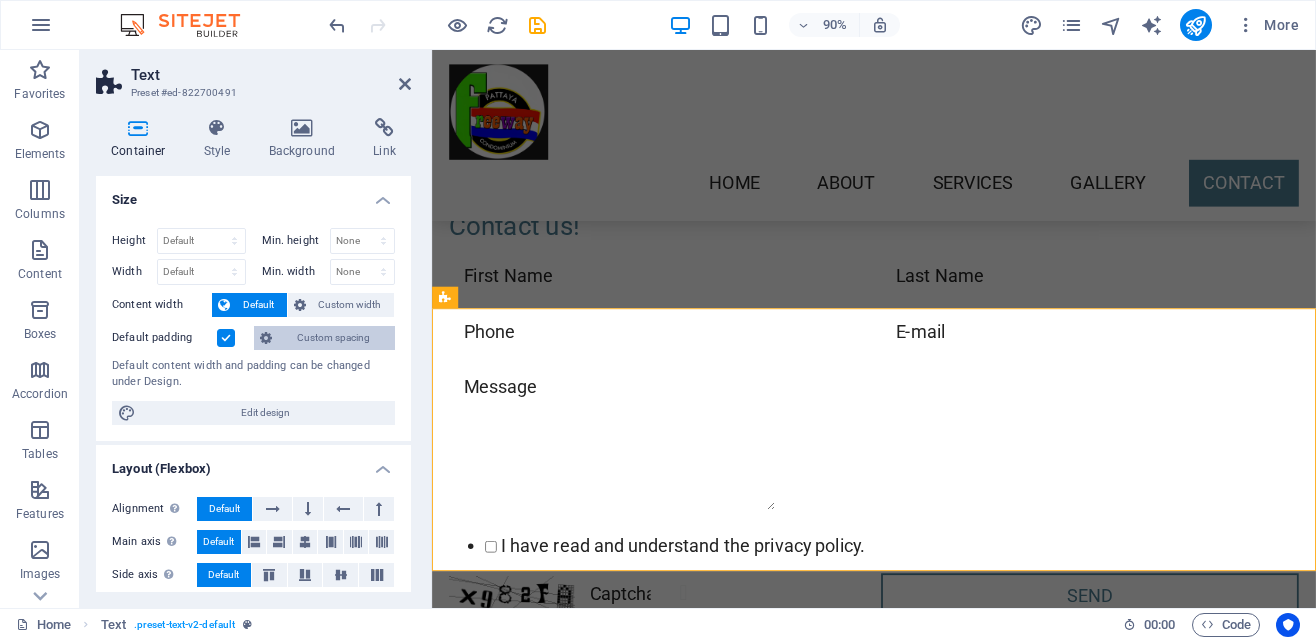 click on "Custom spacing" at bounding box center [333, 338] 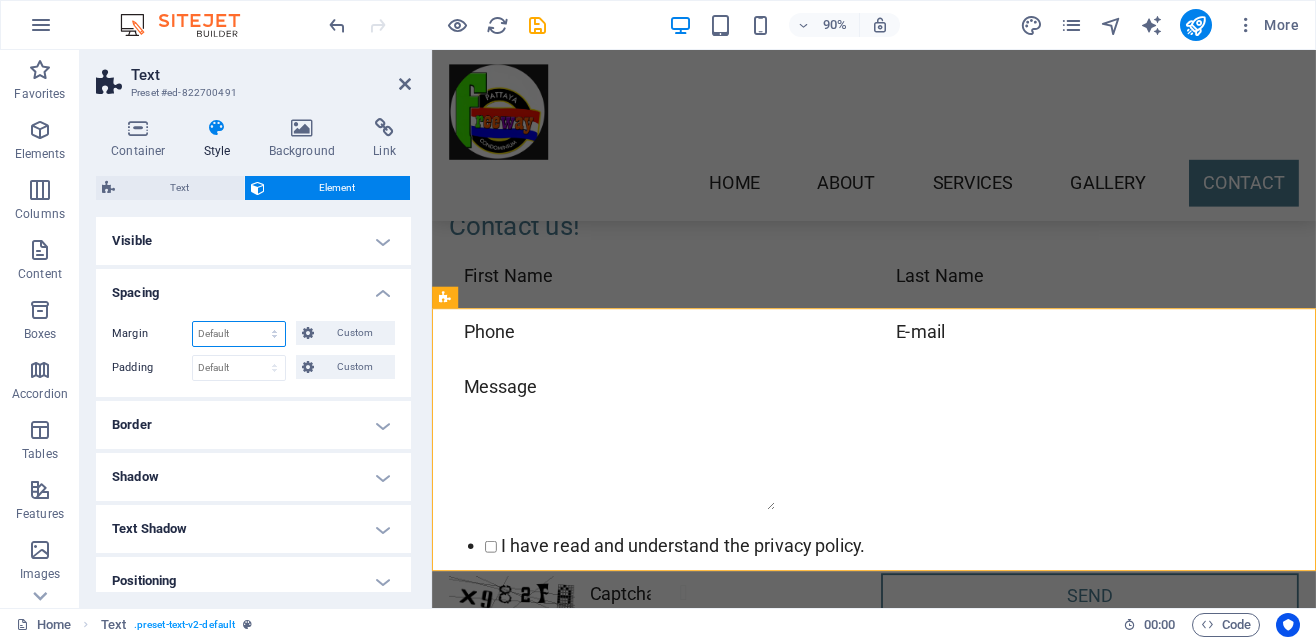click on "Default auto px % rem vw vh Custom" at bounding box center (239, 334) 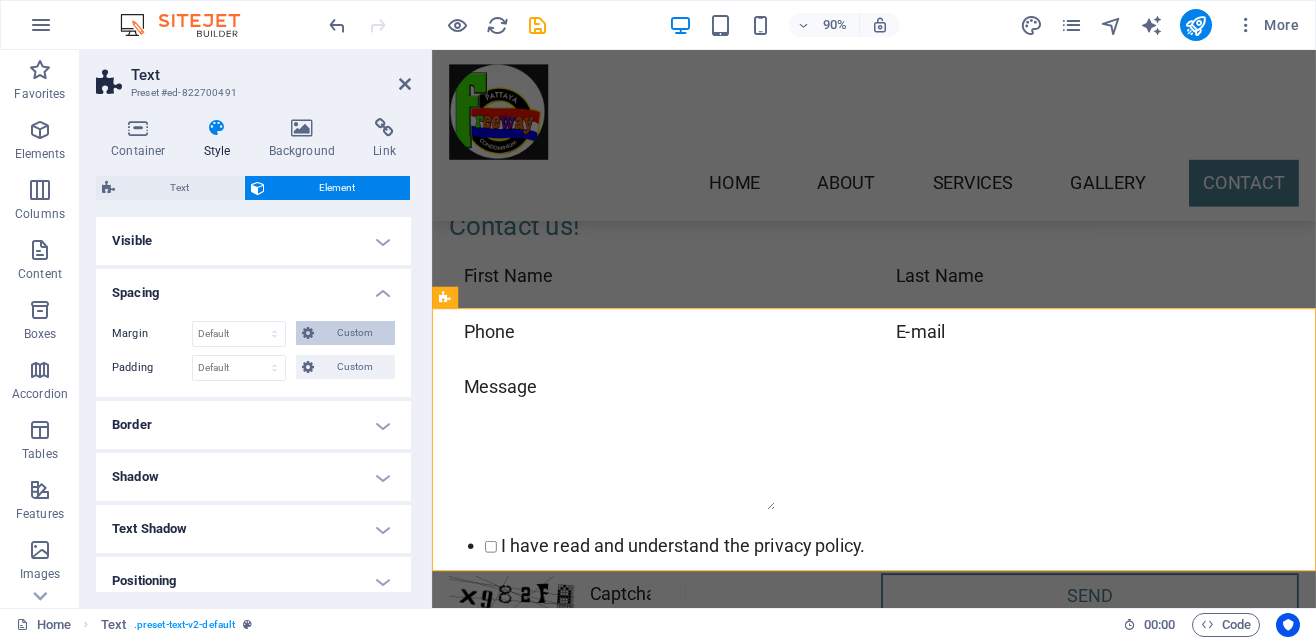 click on "Custom" at bounding box center [354, 333] 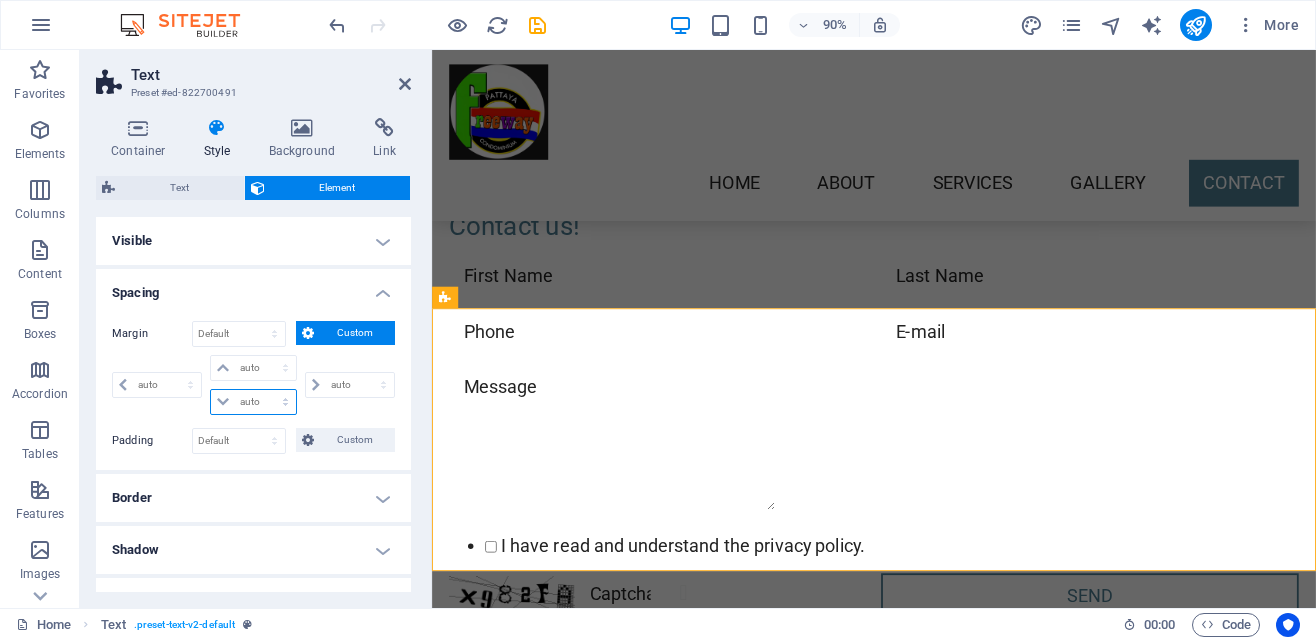 click on "auto px % rem vw vh" at bounding box center (253, 402) 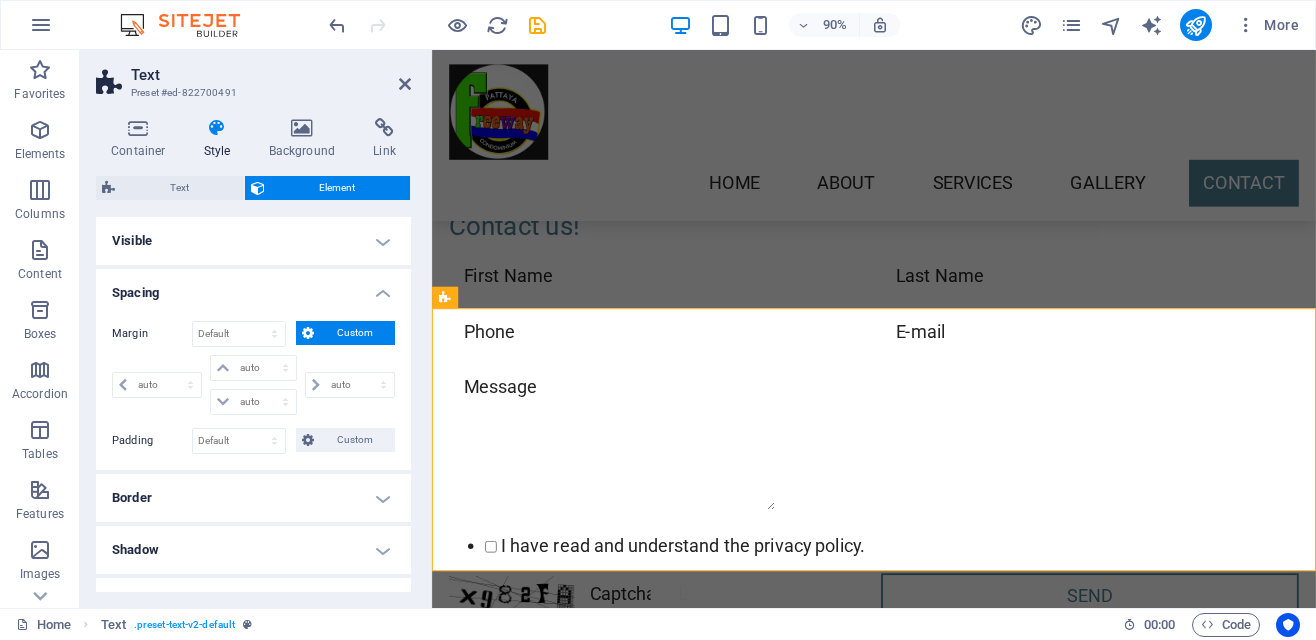 click on "Shadow" at bounding box center (253, 550) 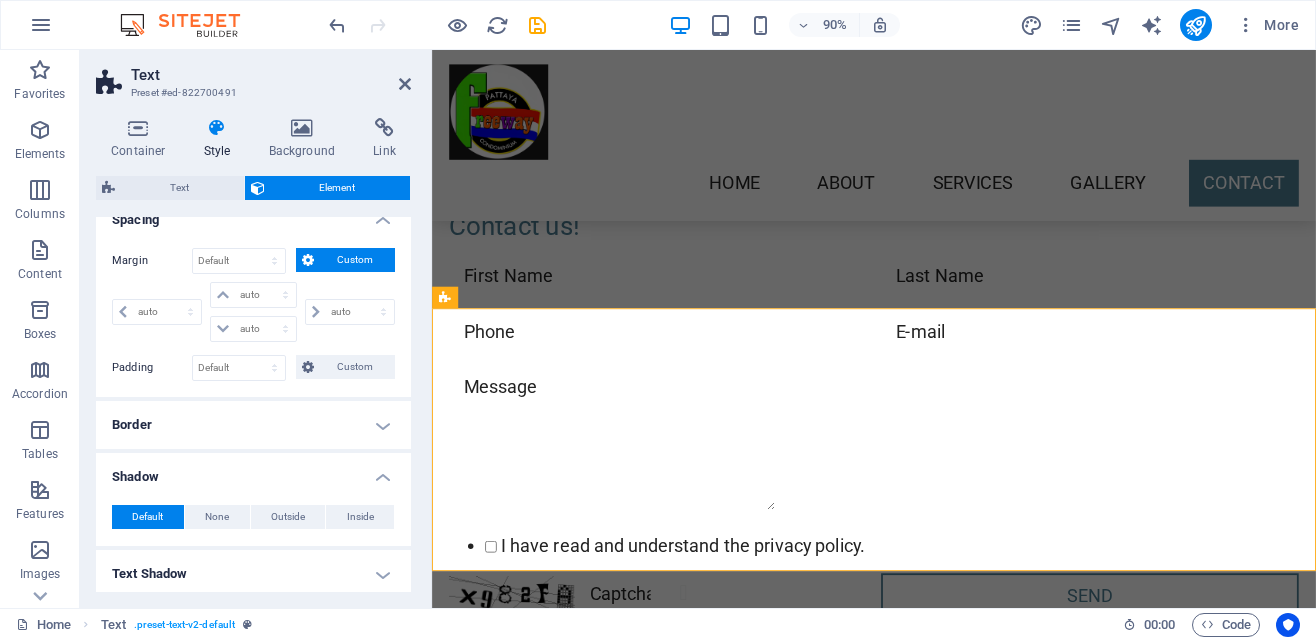 scroll, scrollTop: 87, scrollLeft: 0, axis: vertical 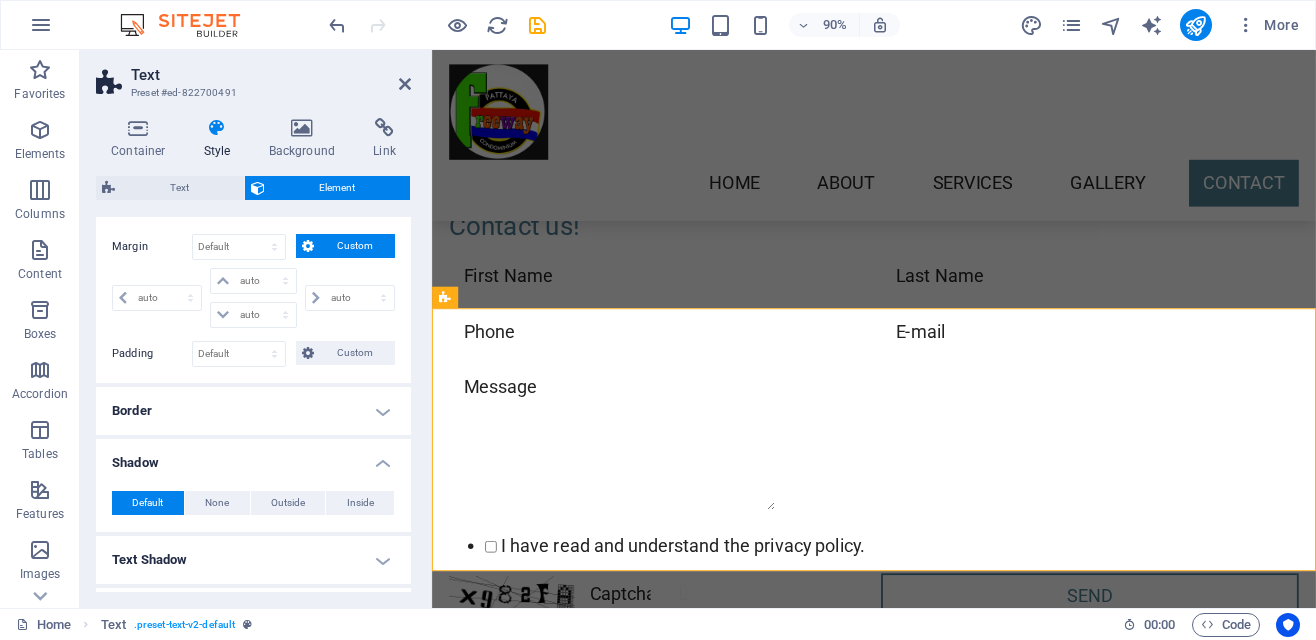 click on "Border" at bounding box center (253, 411) 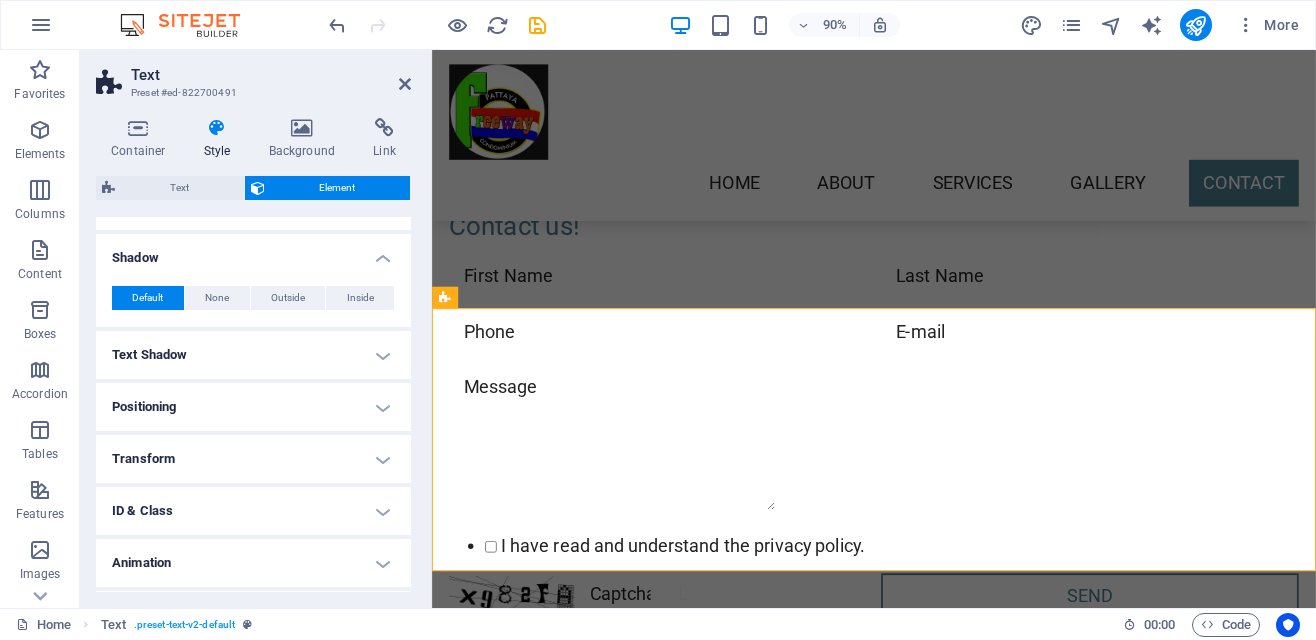 scroll, scrollTop: 418, scrollLeft: 0, axis: vertical 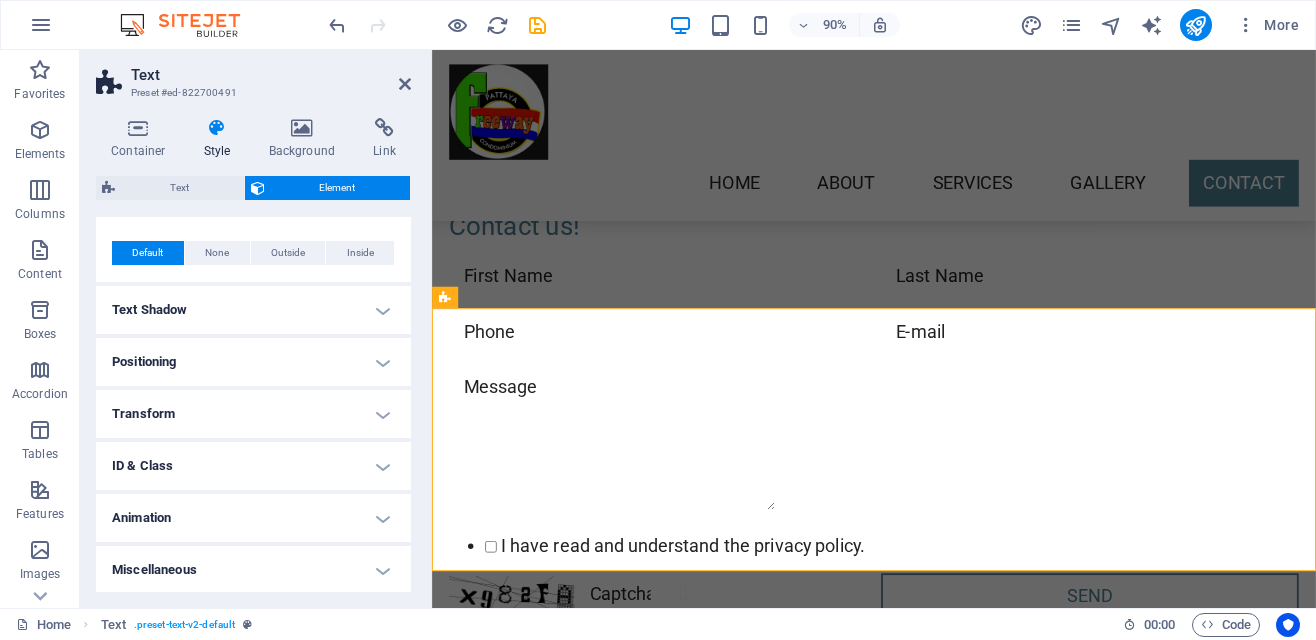 click on "Animation" at bounding box center (253, 518) 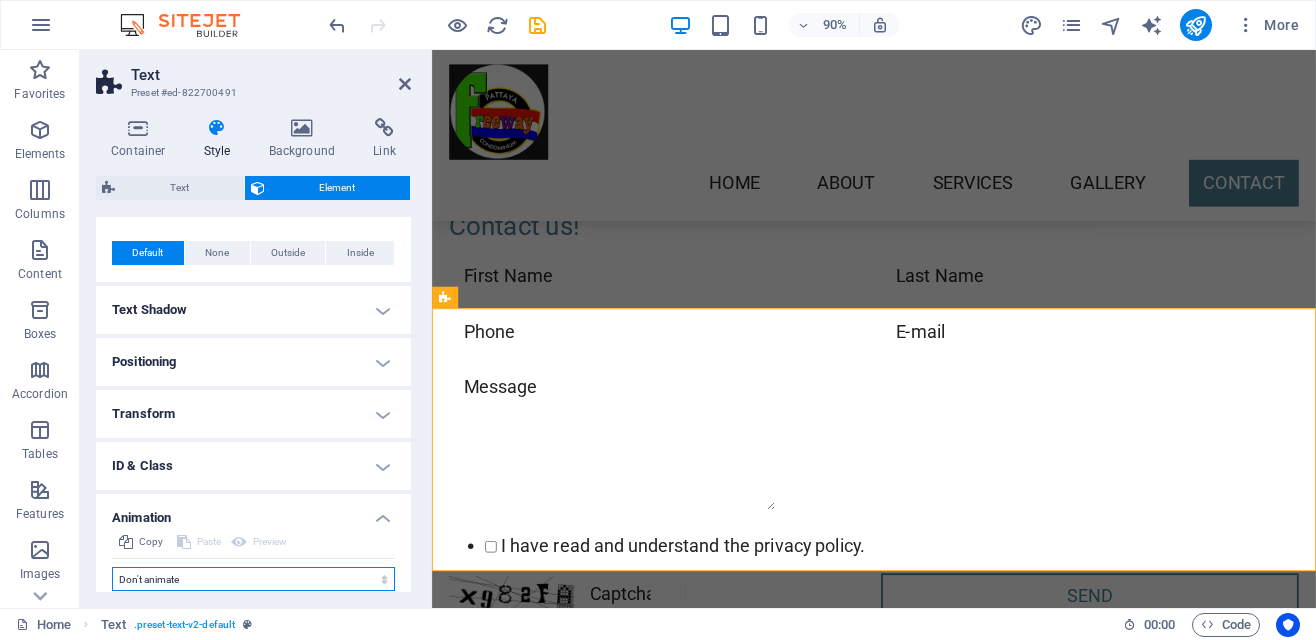 click on "Don't animate Show / Hide Slide up/down Zoom in/out Slide left to right Slide right to left Slide top to bottom Slide bottom to top Pulse Blink Open as overlay" at bounding box center (253, 579) 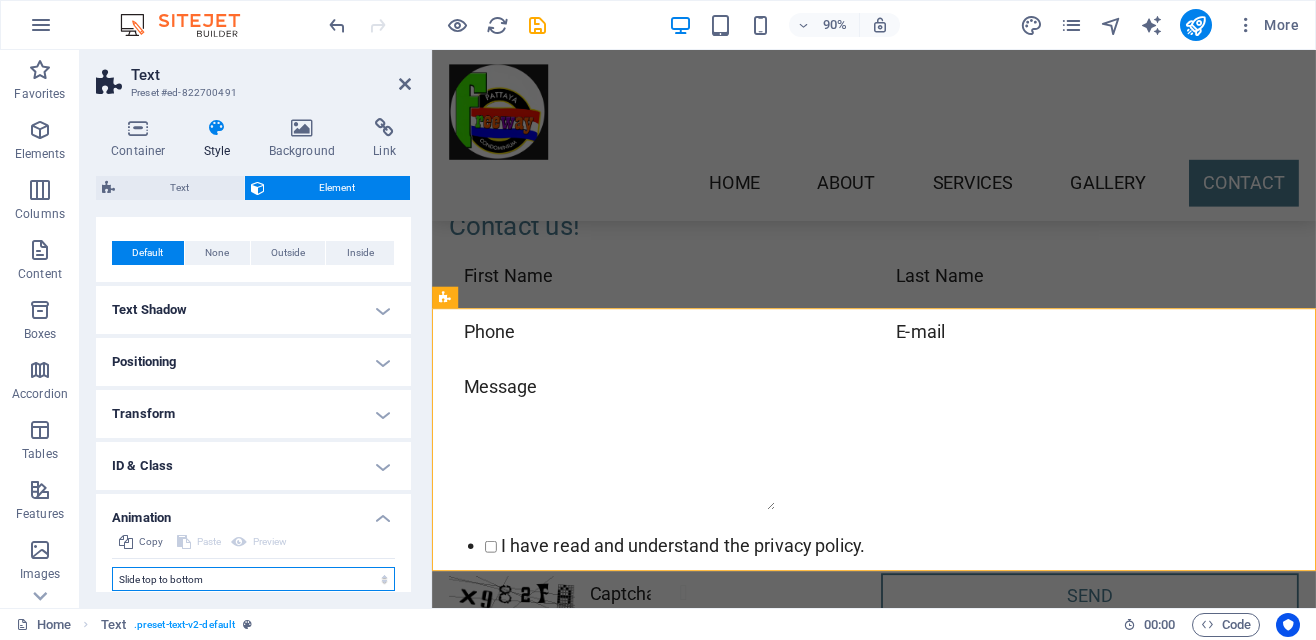select on "scroll" 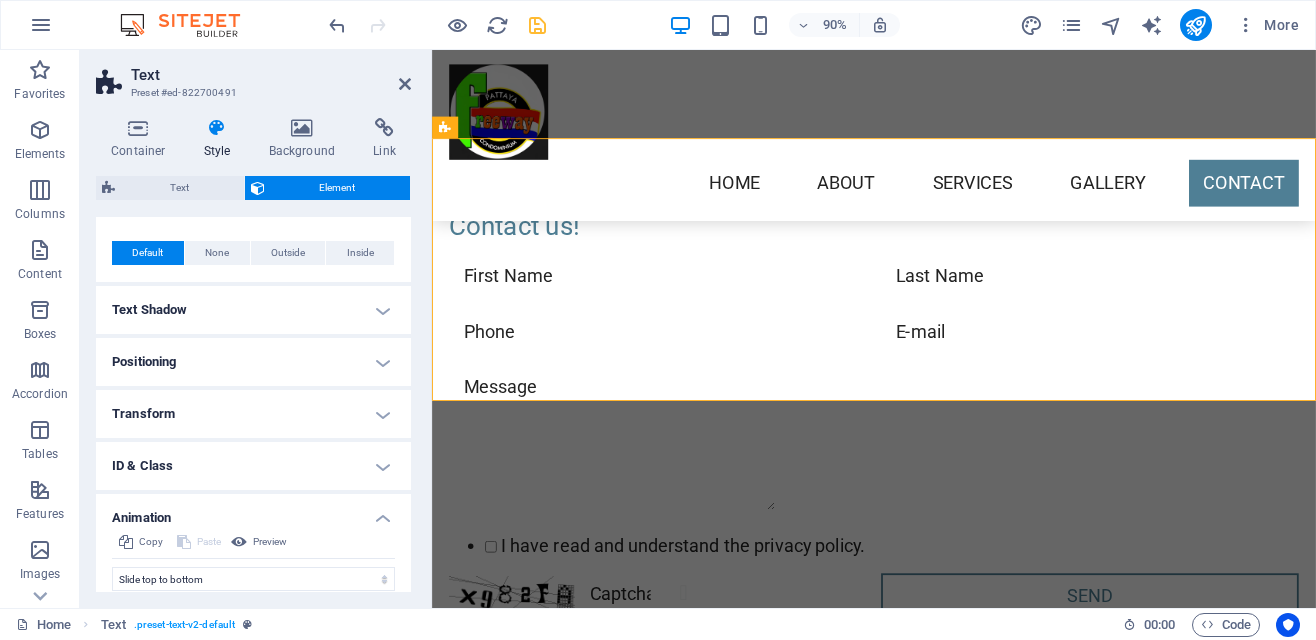 click at bounding box center [537, 25] 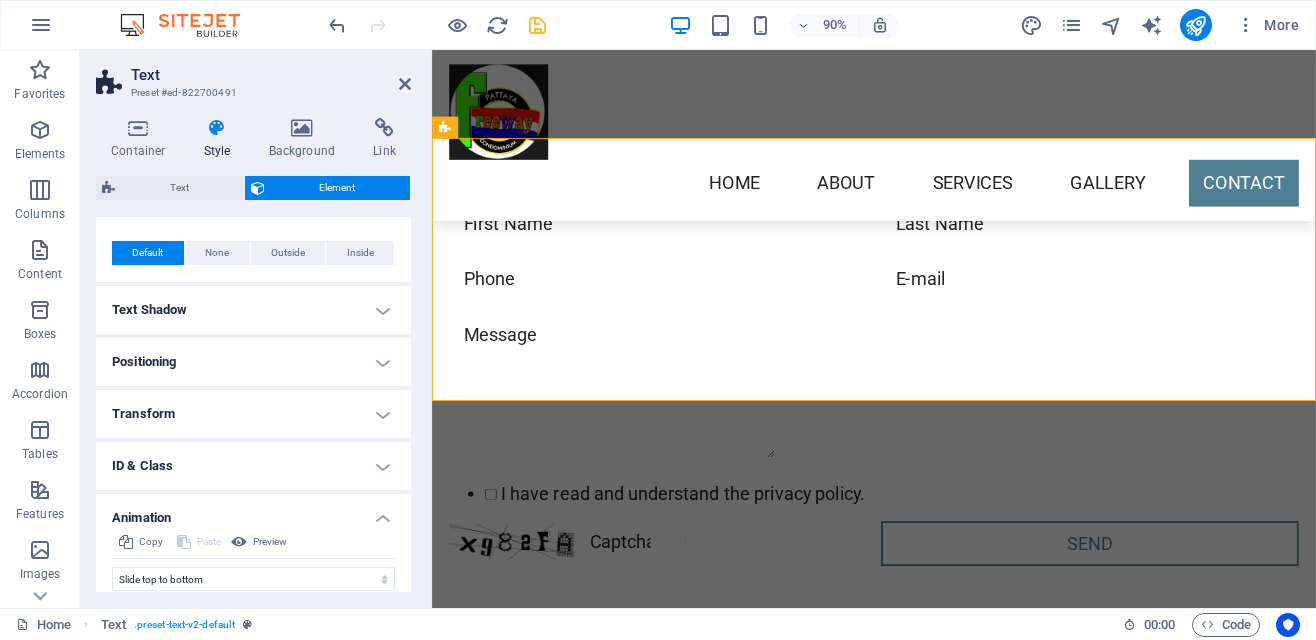 scroll, scrollTop: 4600, scrollLeft: 0, axis: vertical 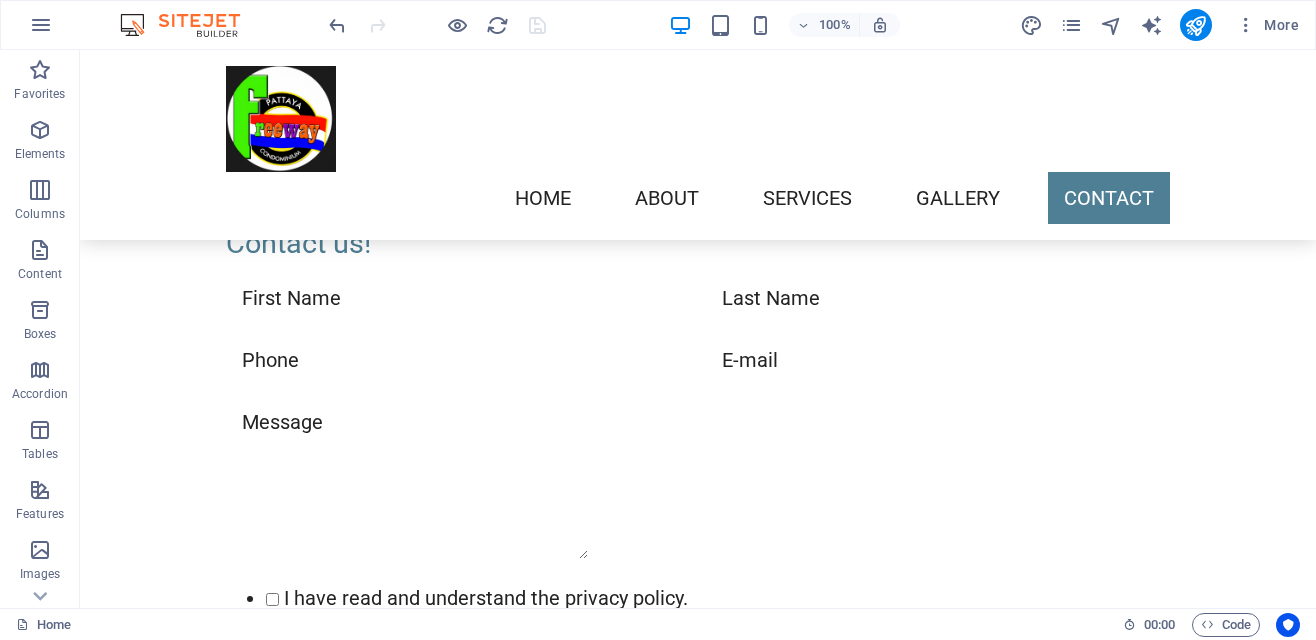 click on "Headline" at bounding box center (698, 1482) 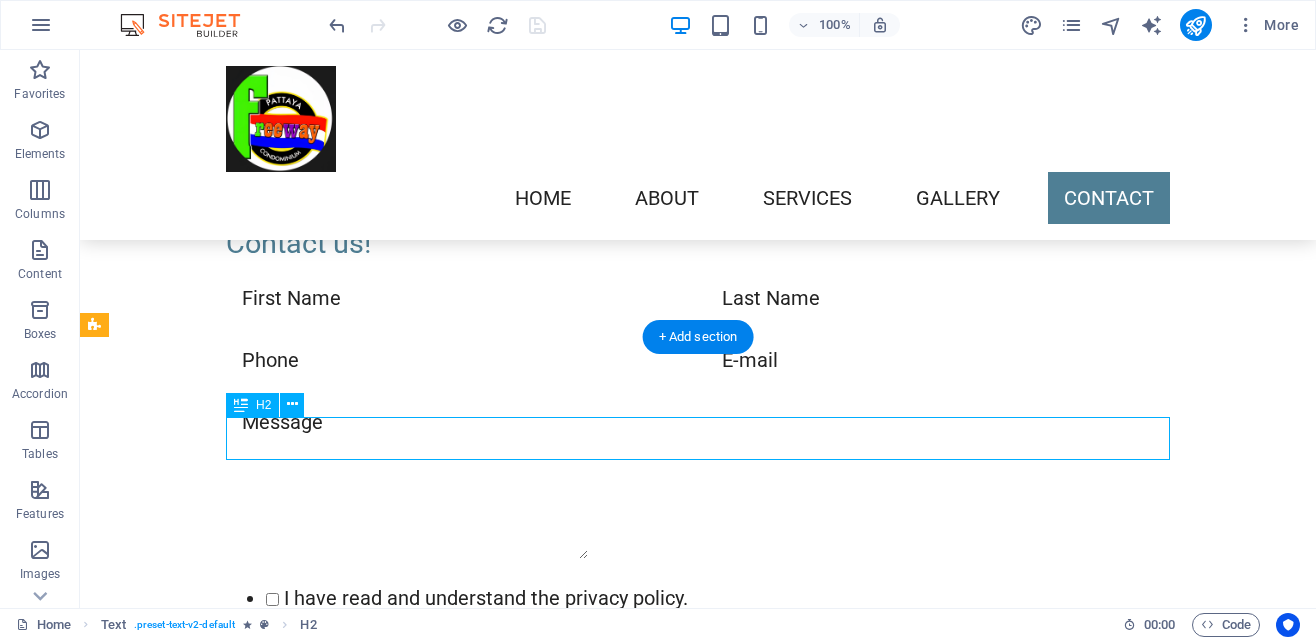 click on "Headline" at bounding box center (698, 1482) 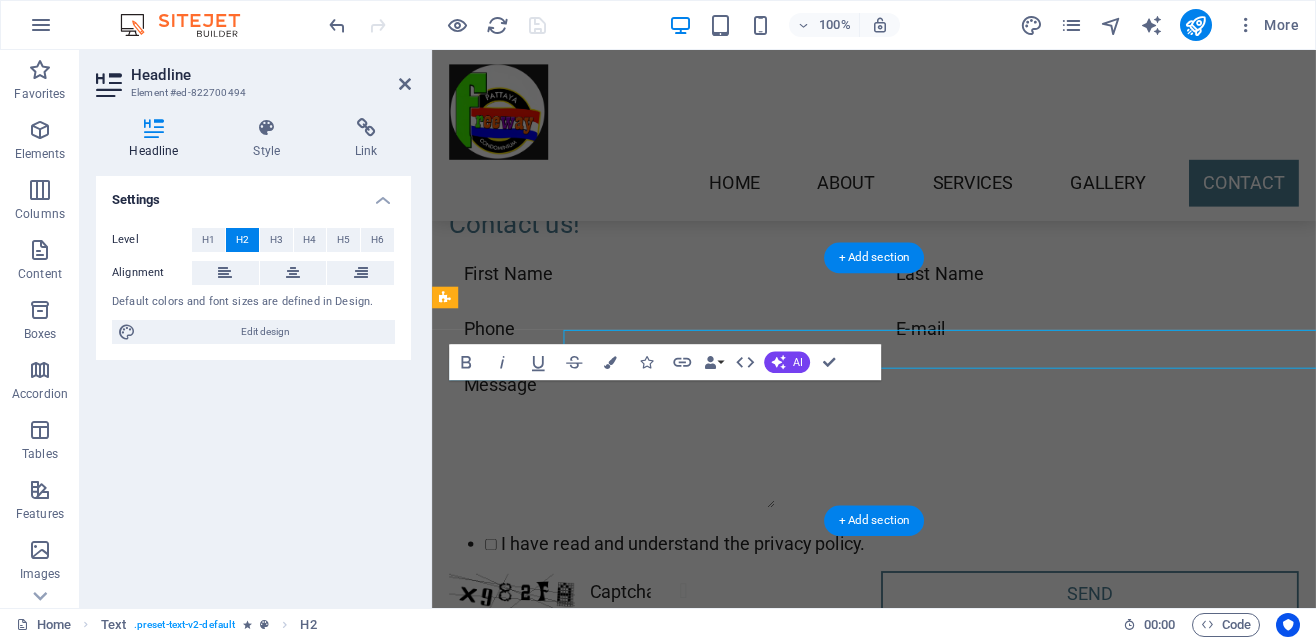 scroll, scrollTop: 4656, scrollLeft: 0, axis: vertical 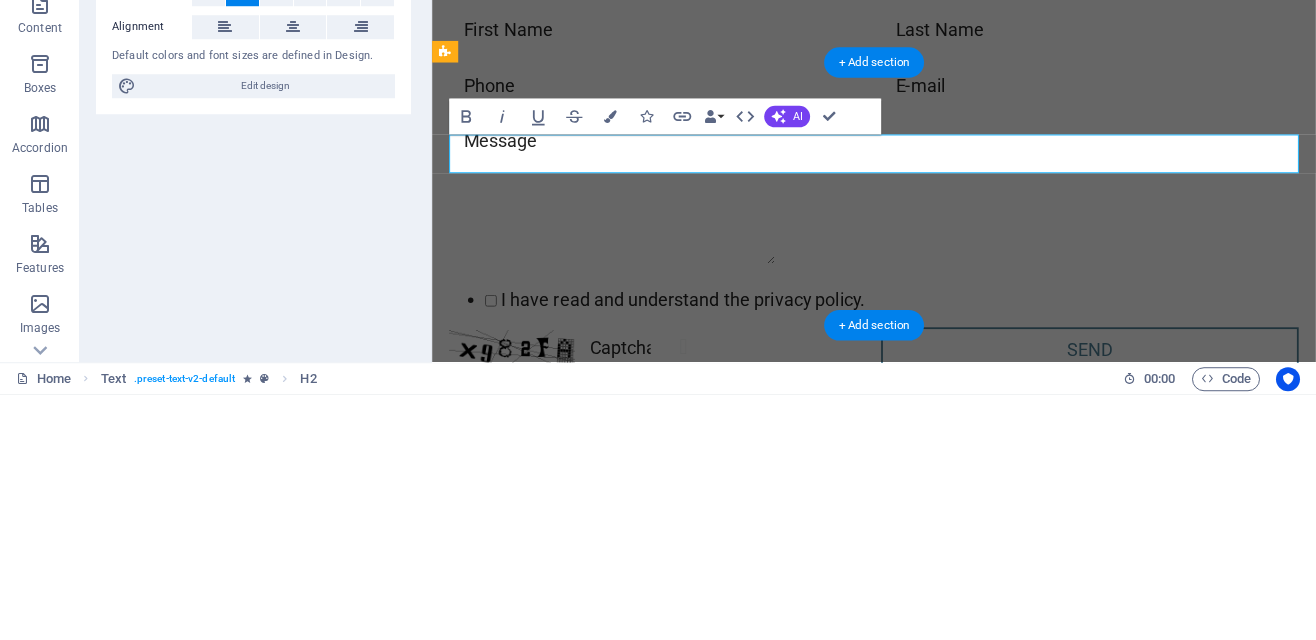 type 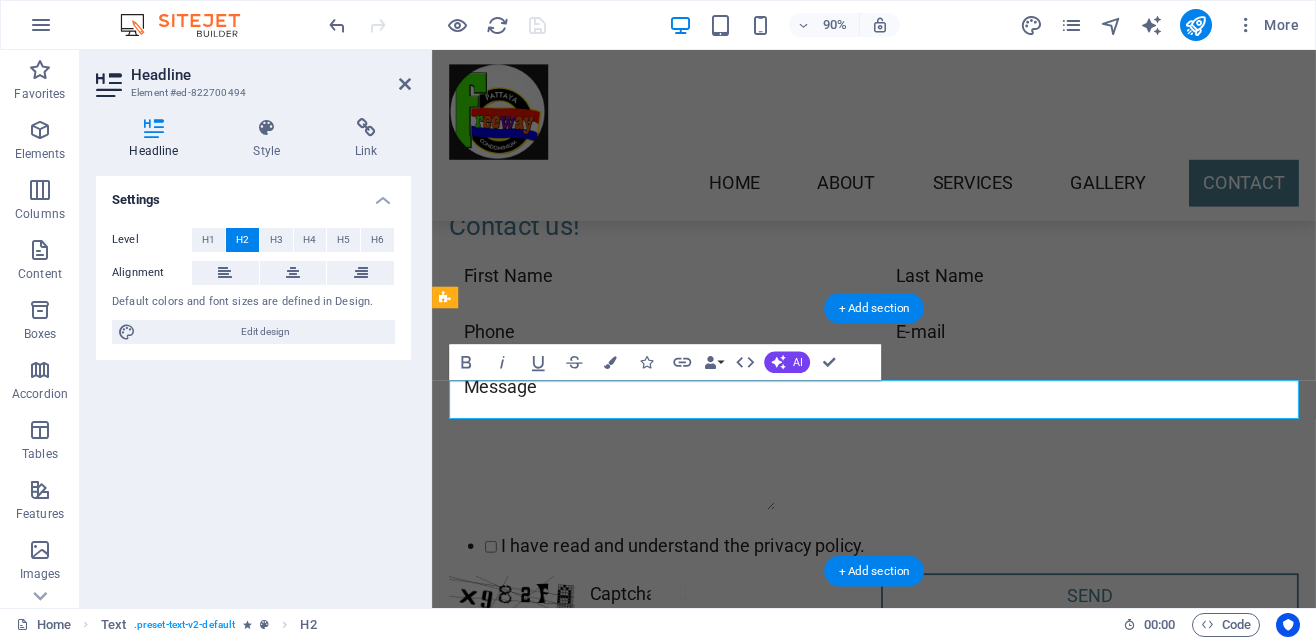 click on "Our normal opening hours:  Monday 09:30 - 15:00 Tuesday 09:30 - 15:00 Wednesday 09:30 - 15:00 Thursday 09:30 - 15:00 Friday 09:30 - 15:00 Saturday 11:00 - 15:00 Sunday 11::00 - 15:00" at bounding box center (923, 1074) 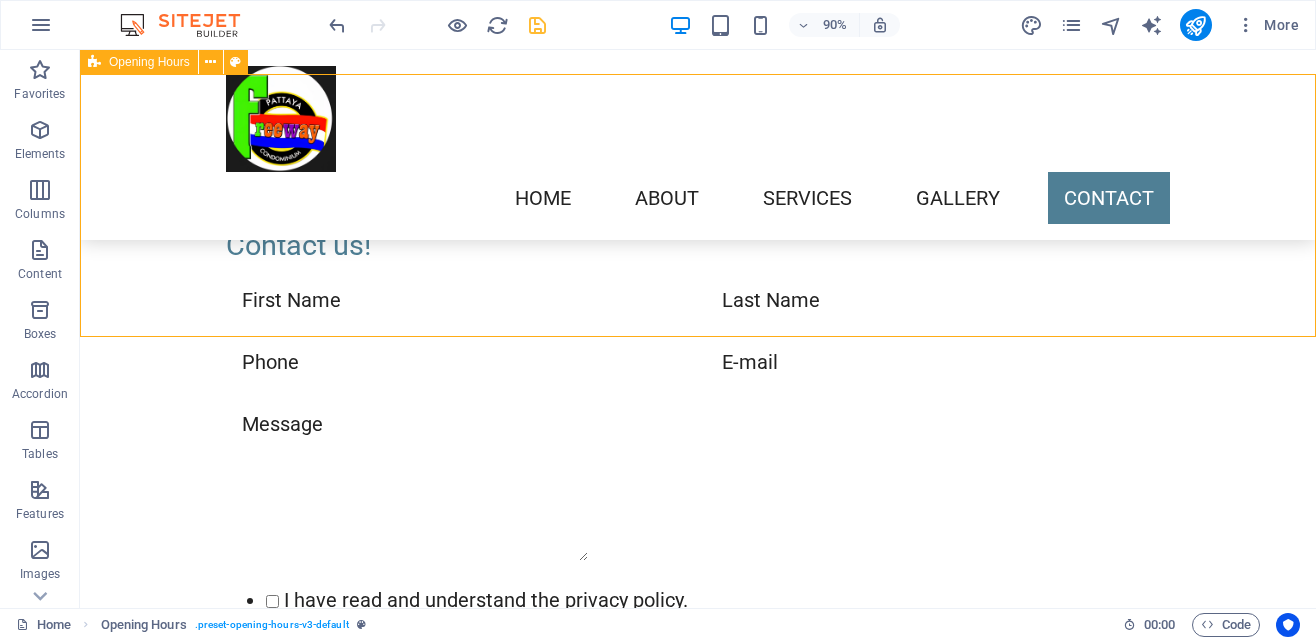 scroll, scrollTop: 4600, scrollLeft: 0, axis: vertical 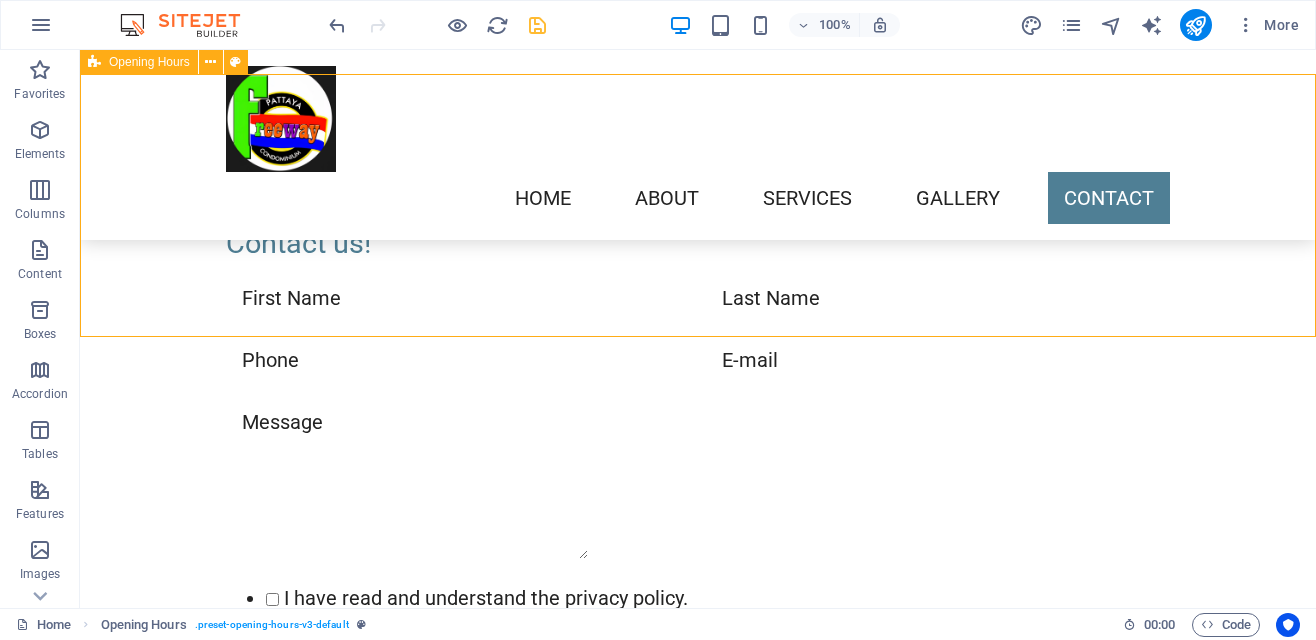 click at bounding box center (537, 25) 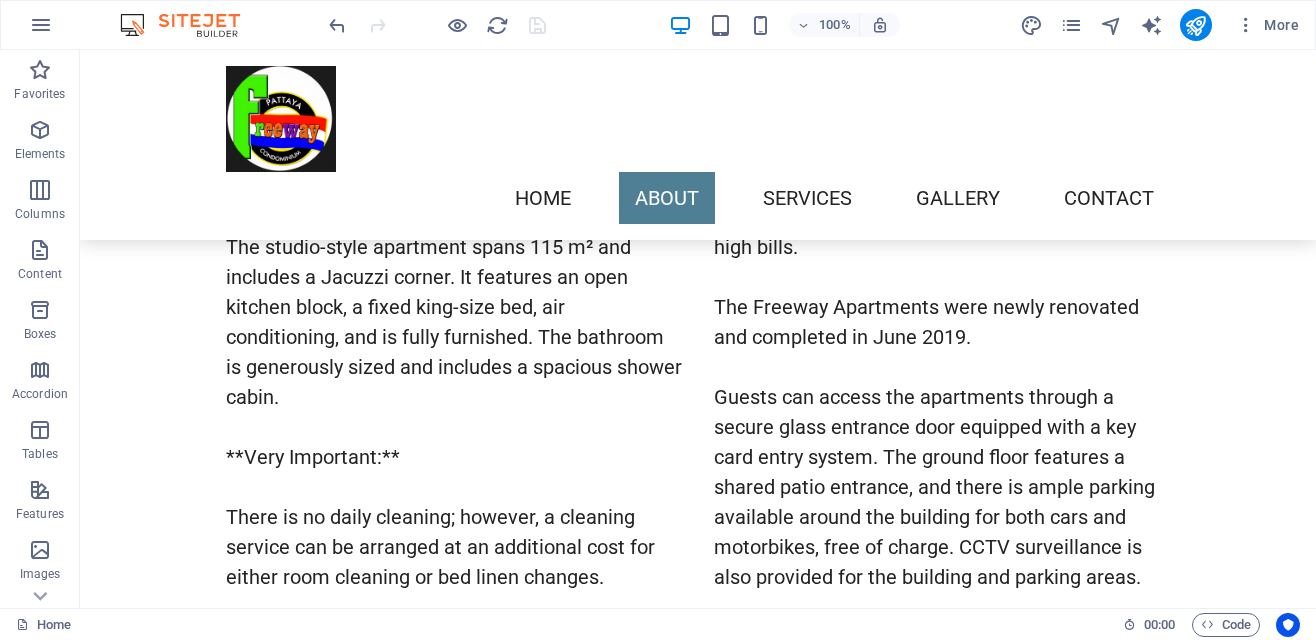 scroll, scrollTop: 1374, scrollLeft: 0, axis: vertical 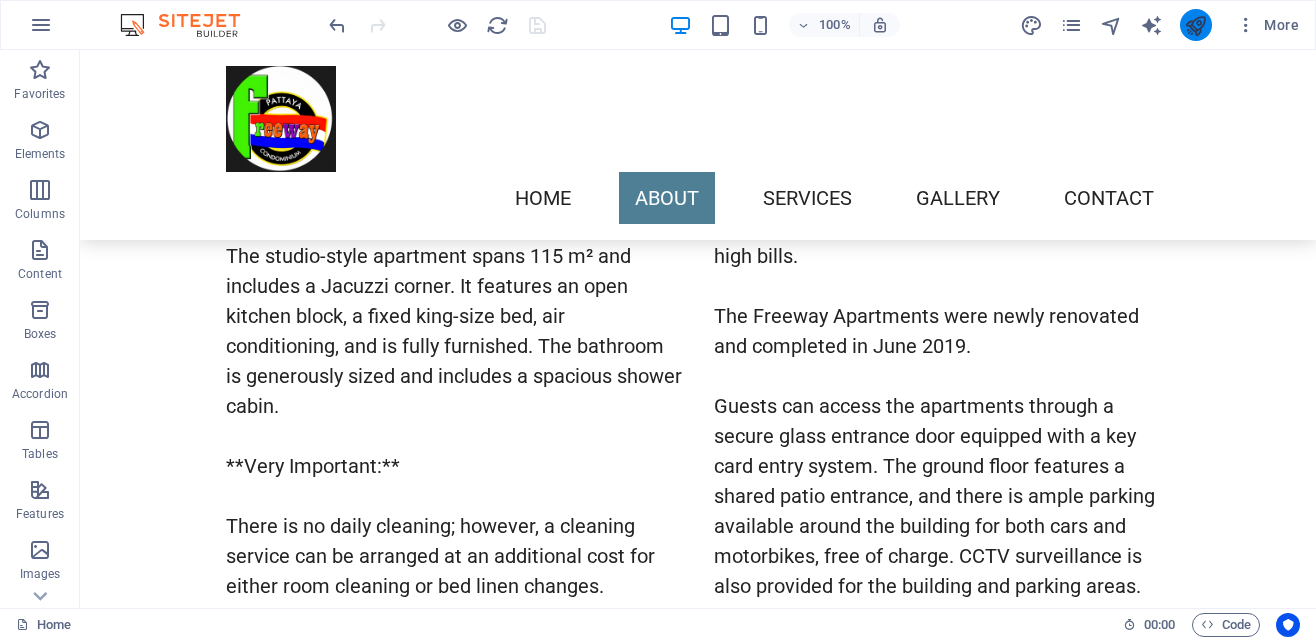 click at bounding box center (1195, 25) 